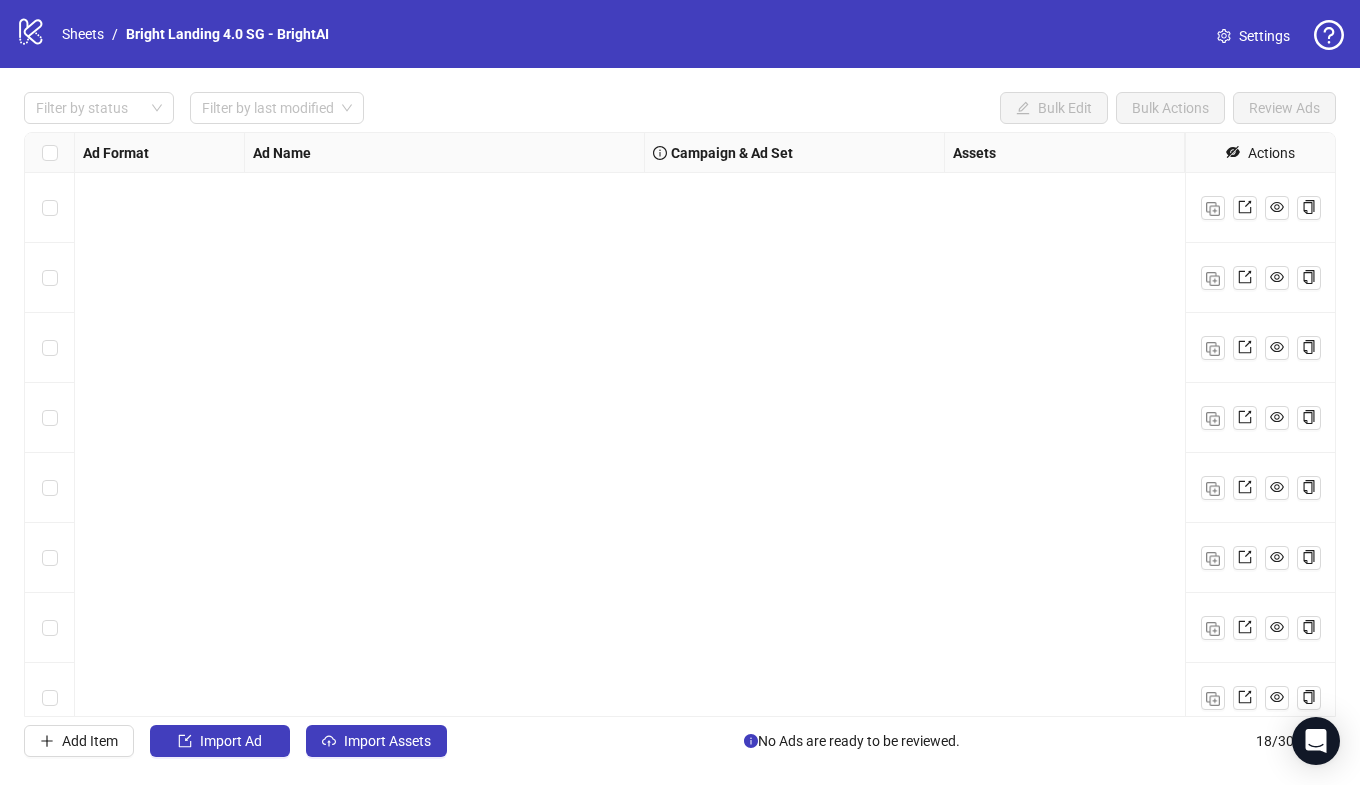 scroll, scrollTop: 0, scrollLeft: 0, axis: both 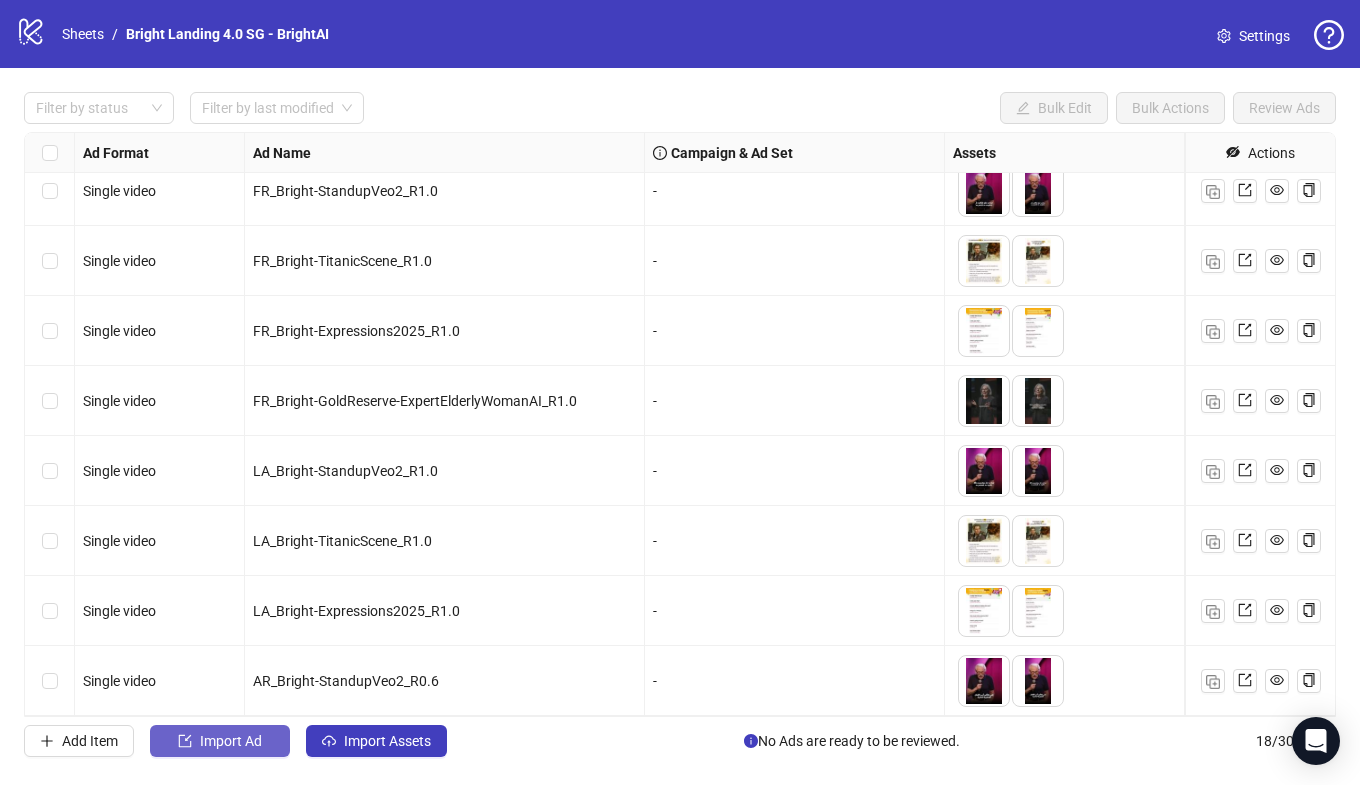 click on "Import Ad" at bounding box center (231, 741) 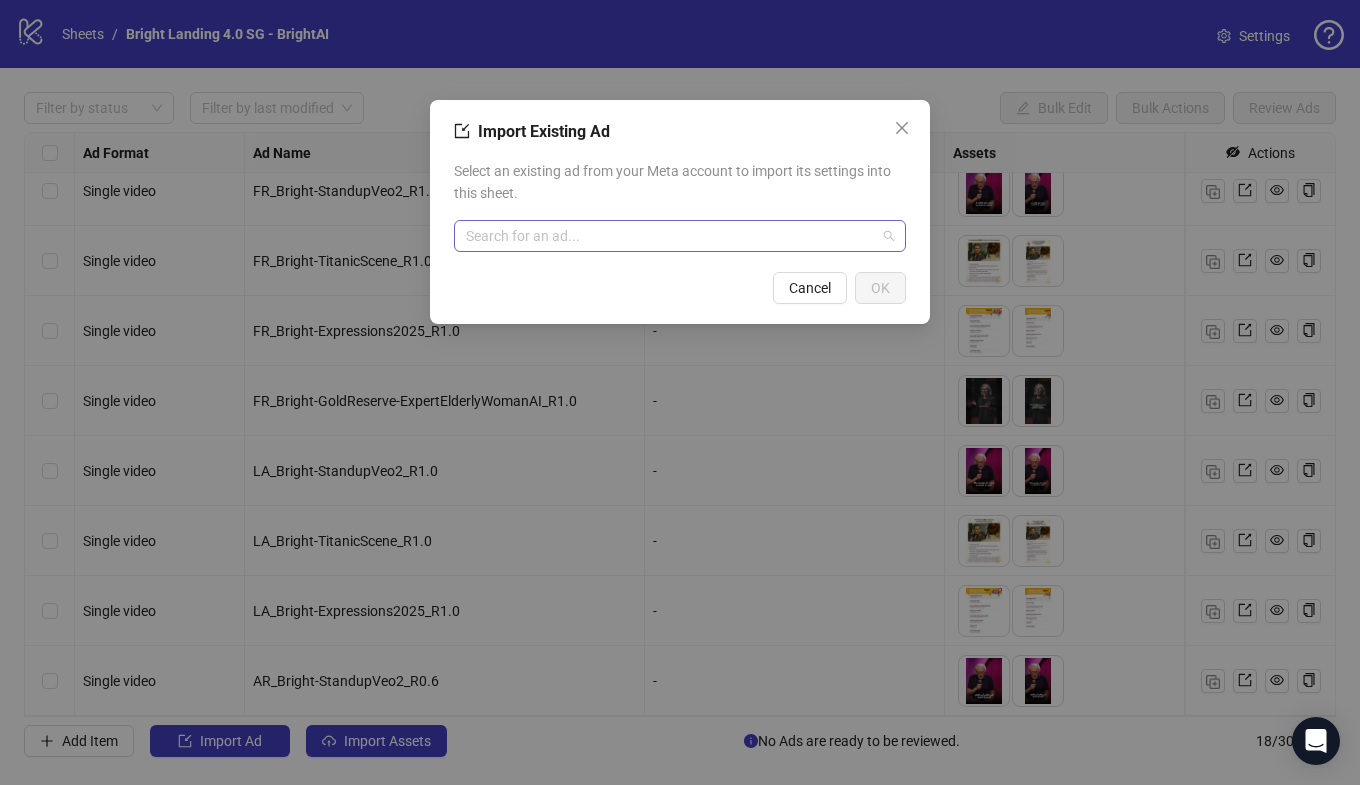click at bounding box center (671, 236) 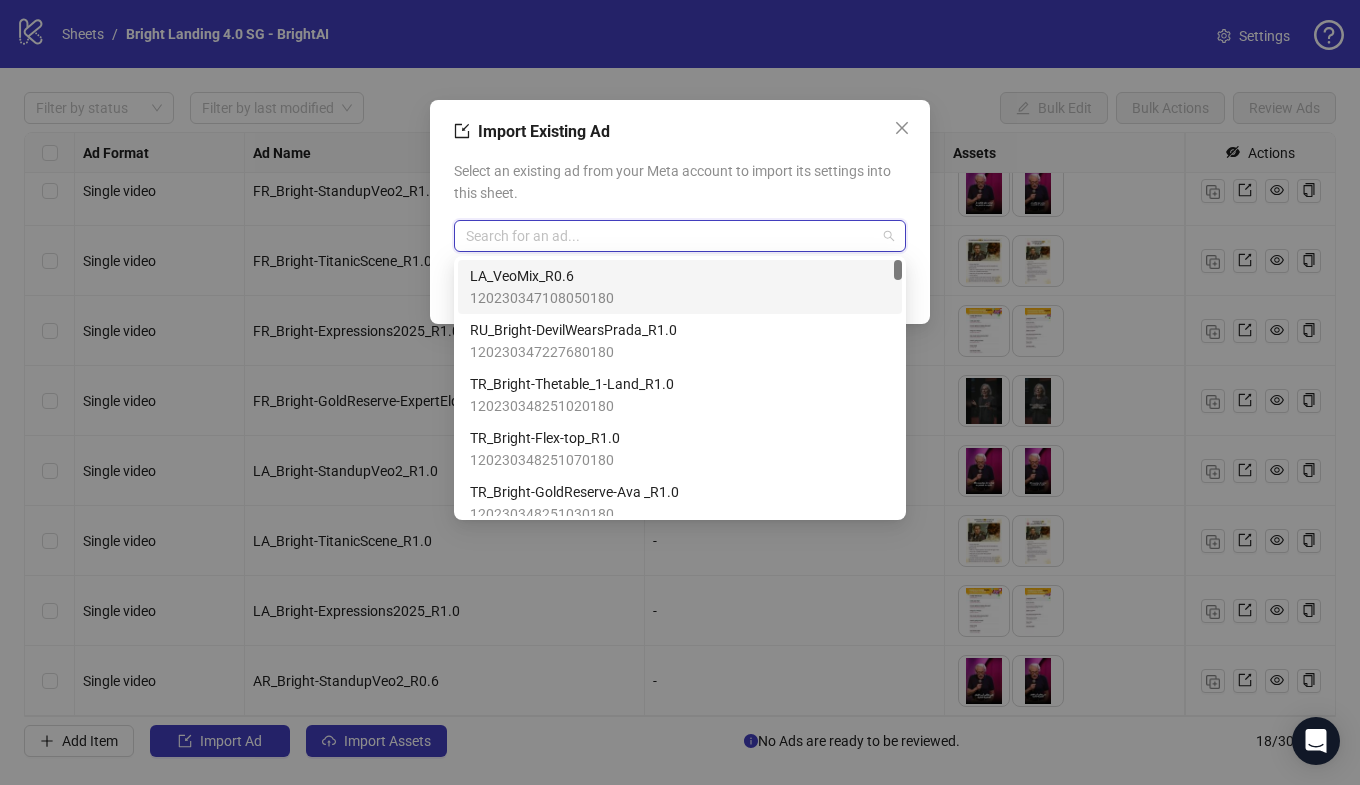 paste on "**********" 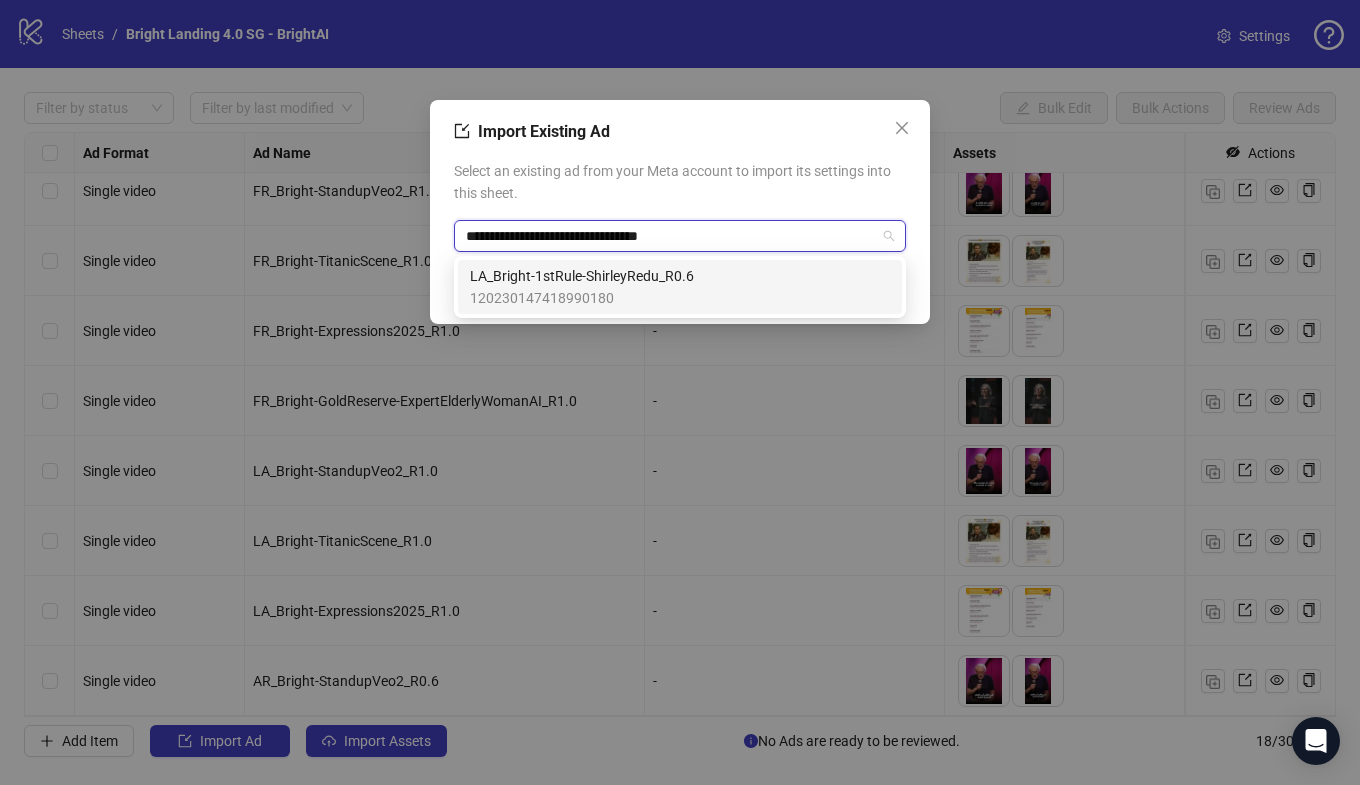 click on "120230147418990180" at bounding box center [582, 298] 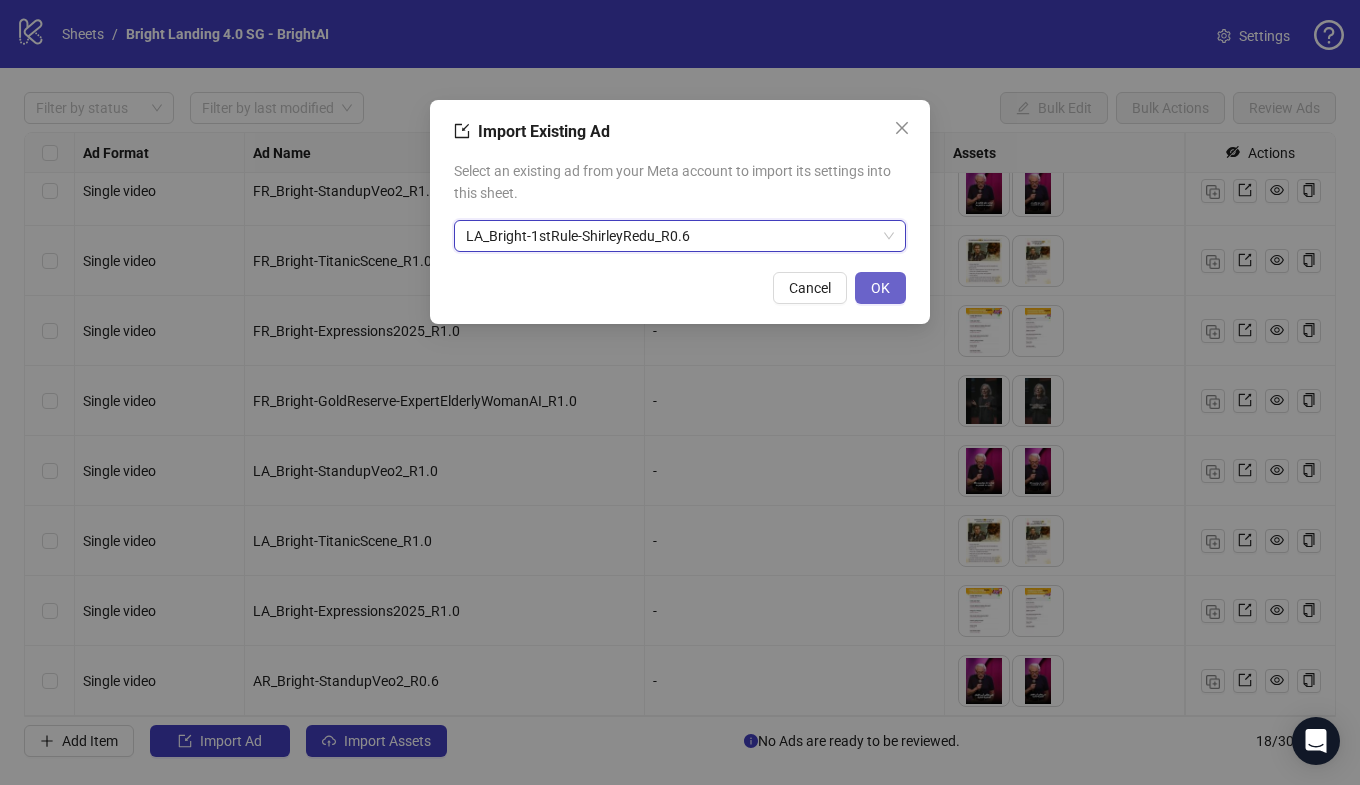 click on "OK" at bounding box center (880, 288) 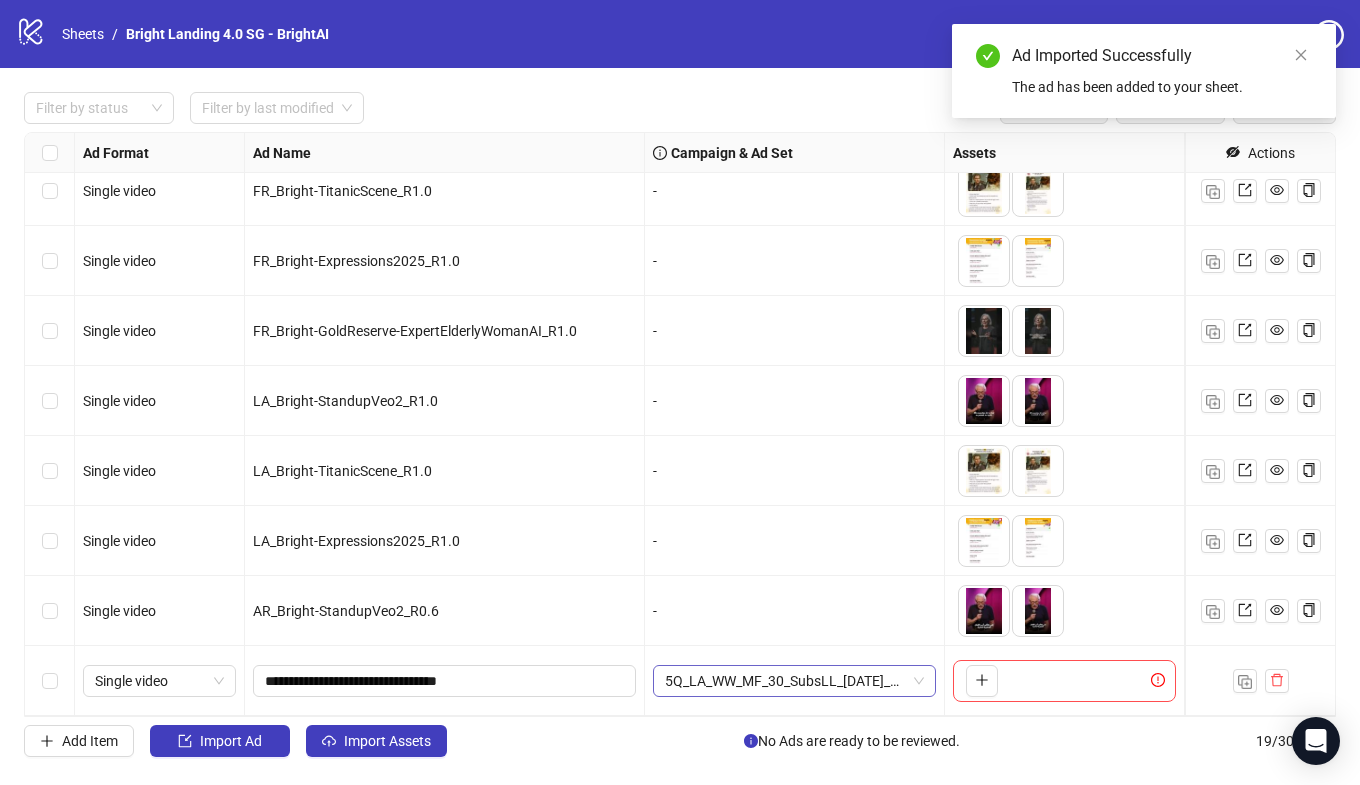scroll, scrollTop: 787, scrollLeft: 101, axis: both 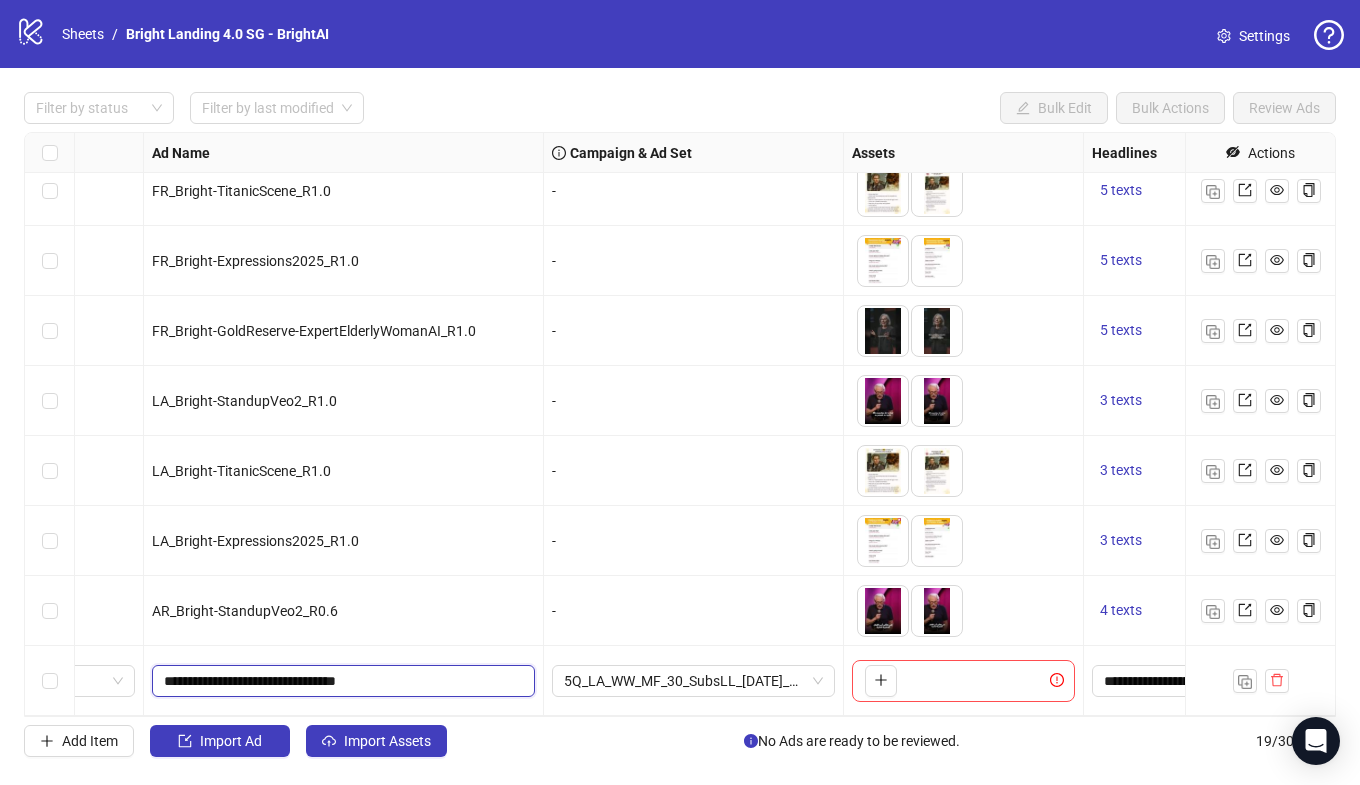 drag, startPoint x: 351, startPoint y: 680, endPoint x: 229, endPoint y: 682, distance: 122.016396 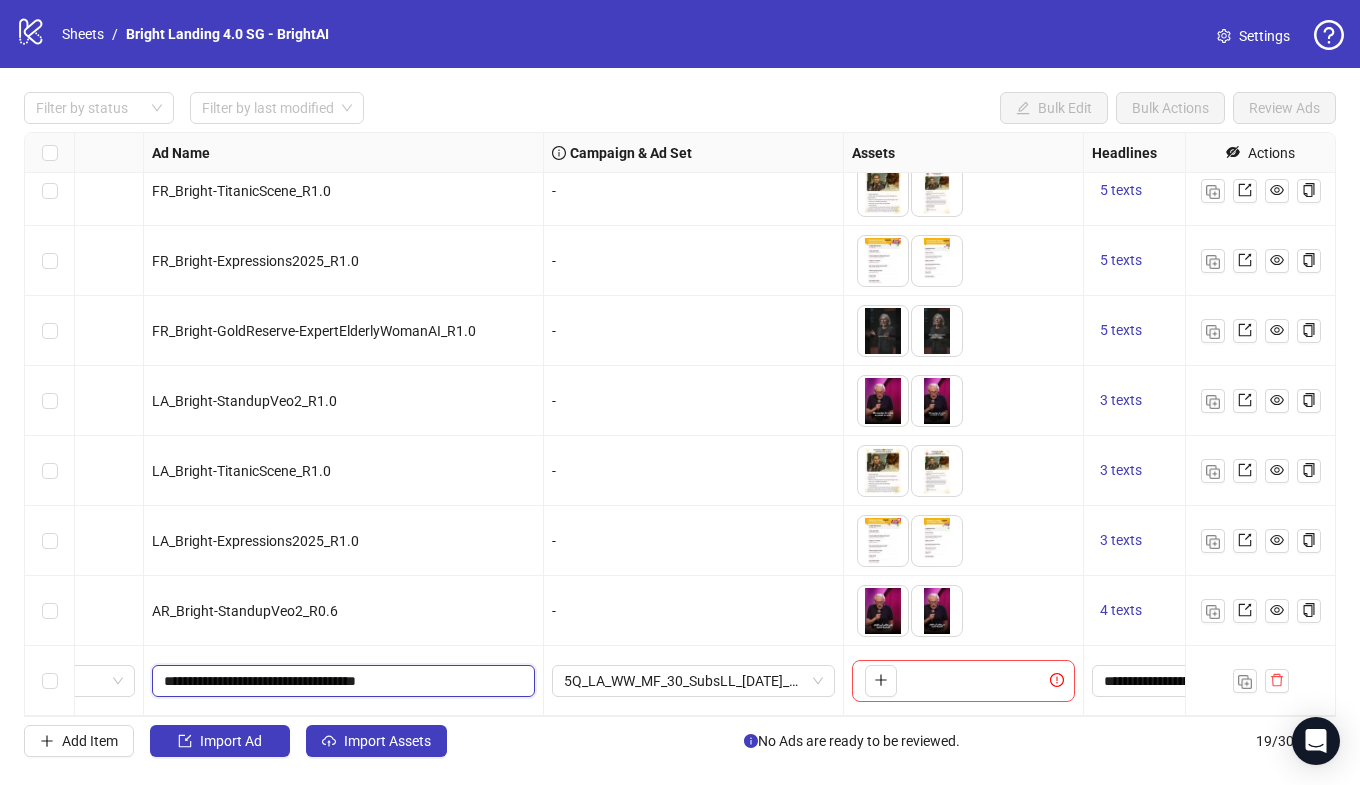 drag, startPoint x: 386, startPoint y: 681, endPoint x: 362, endPoint y: 595, distance: 89.28606 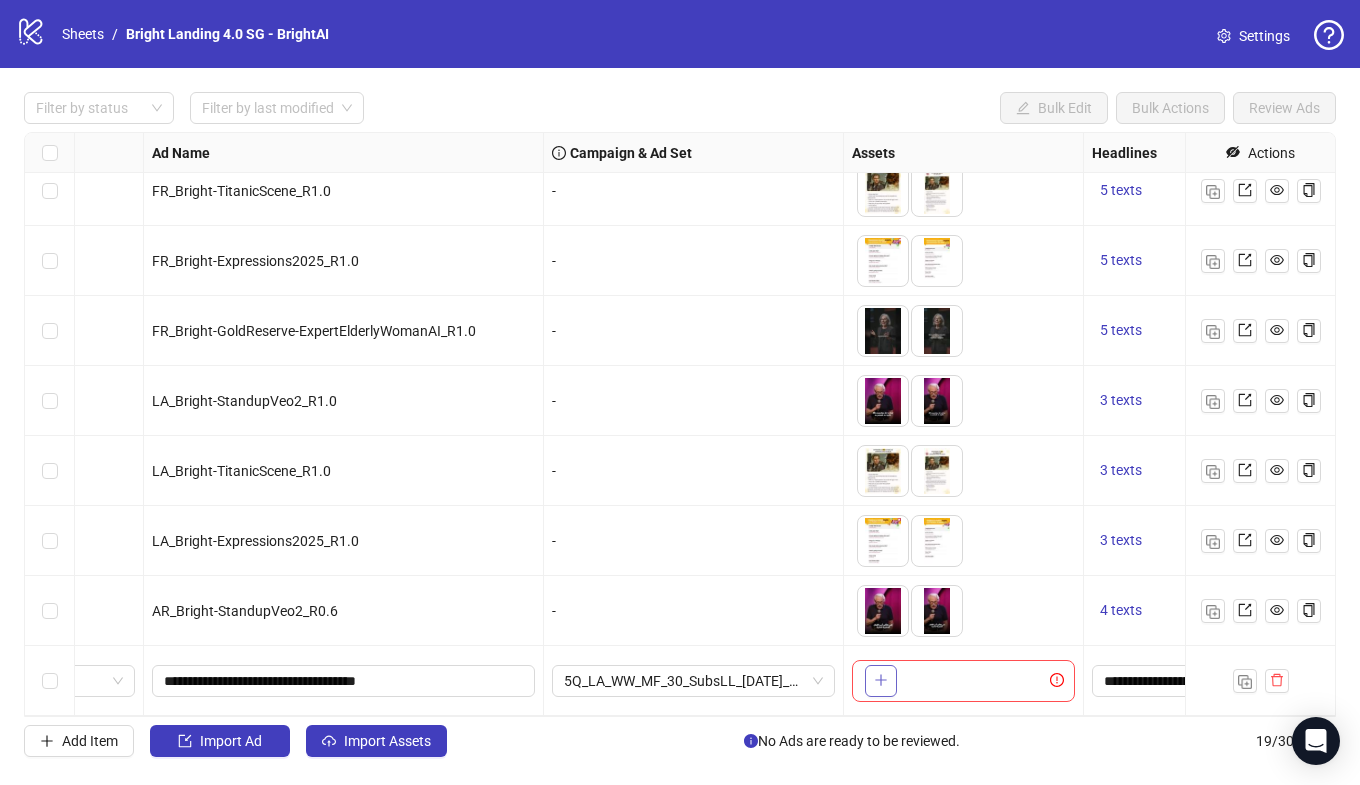 click 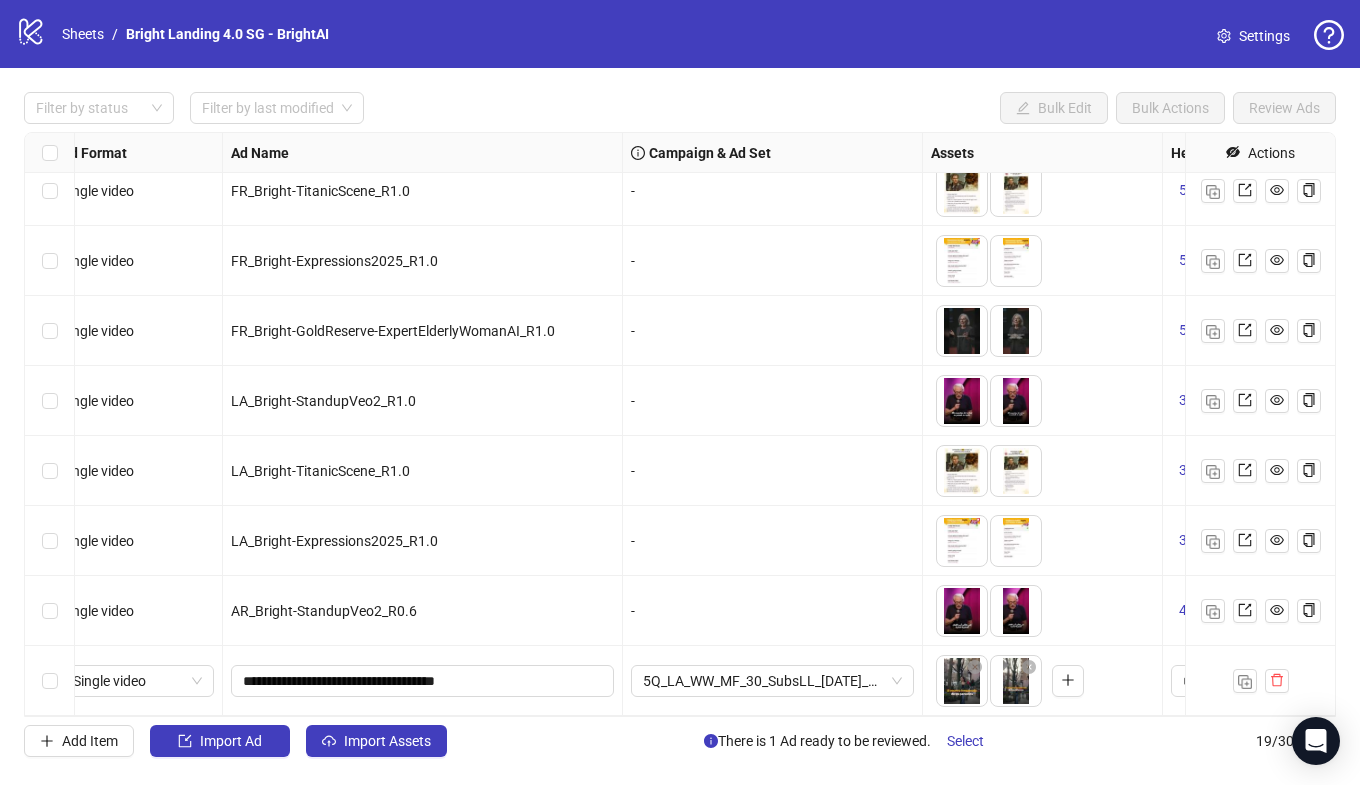scroll, scrollTop: 787, scrollLeft: 0, axis: vertical 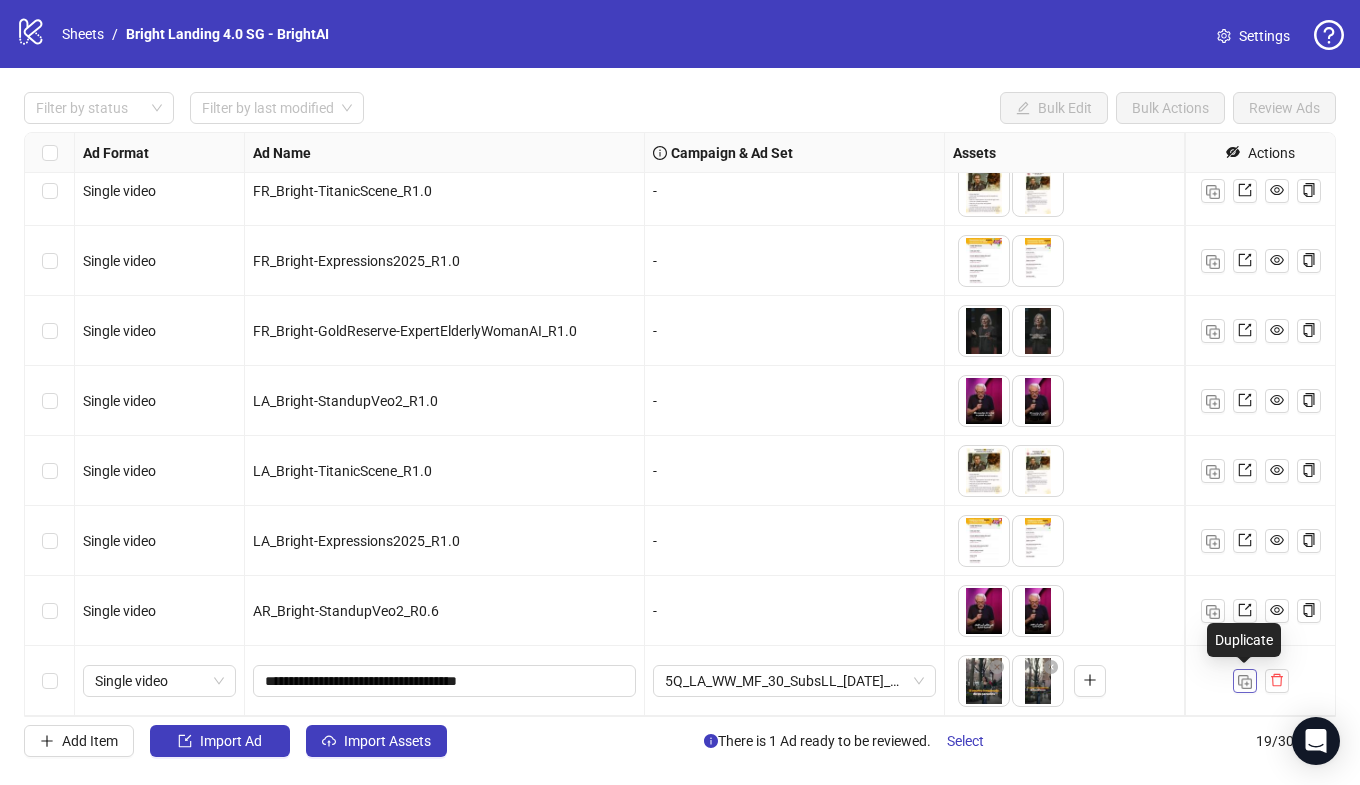 click at bounding box center [1245, 682] 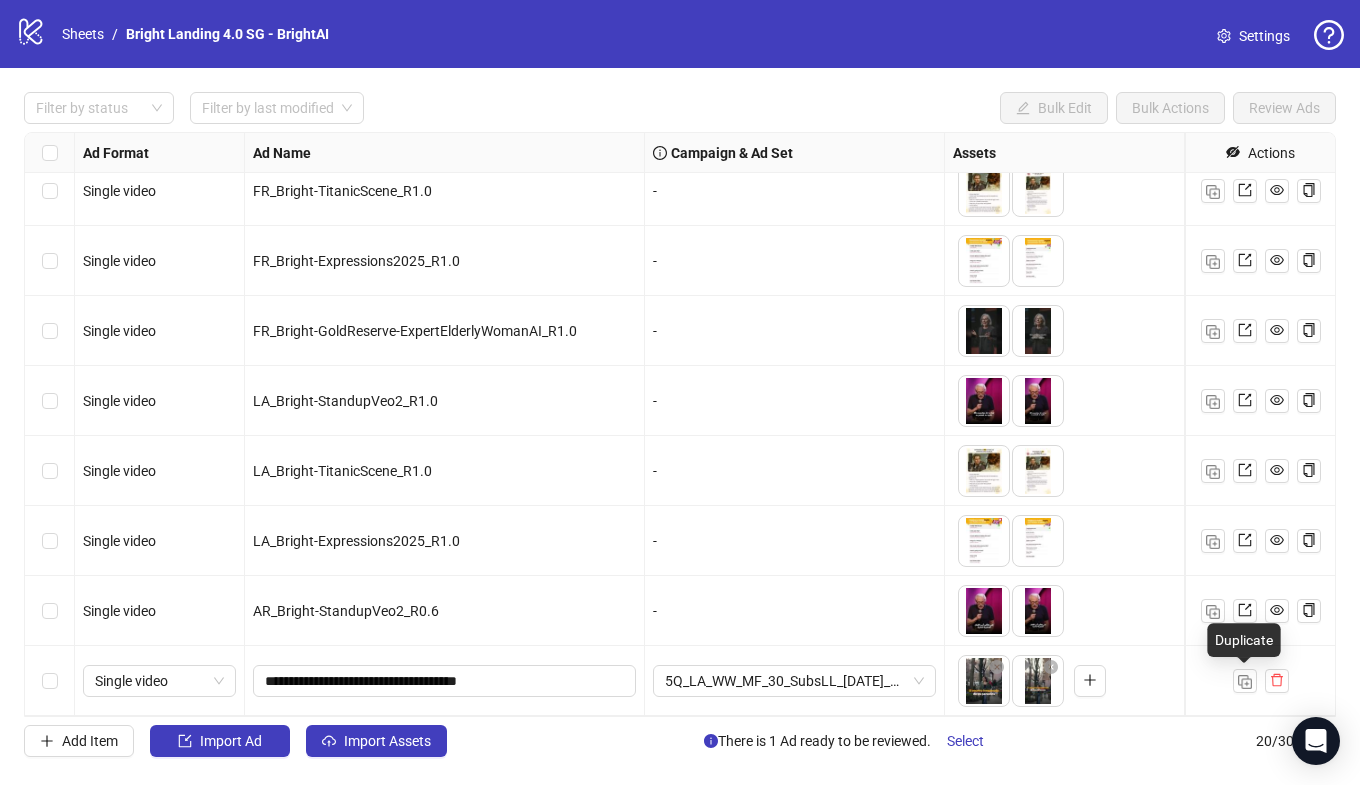 scroll, scrollTop: 857, scrollLeft: 0, axis: vertical 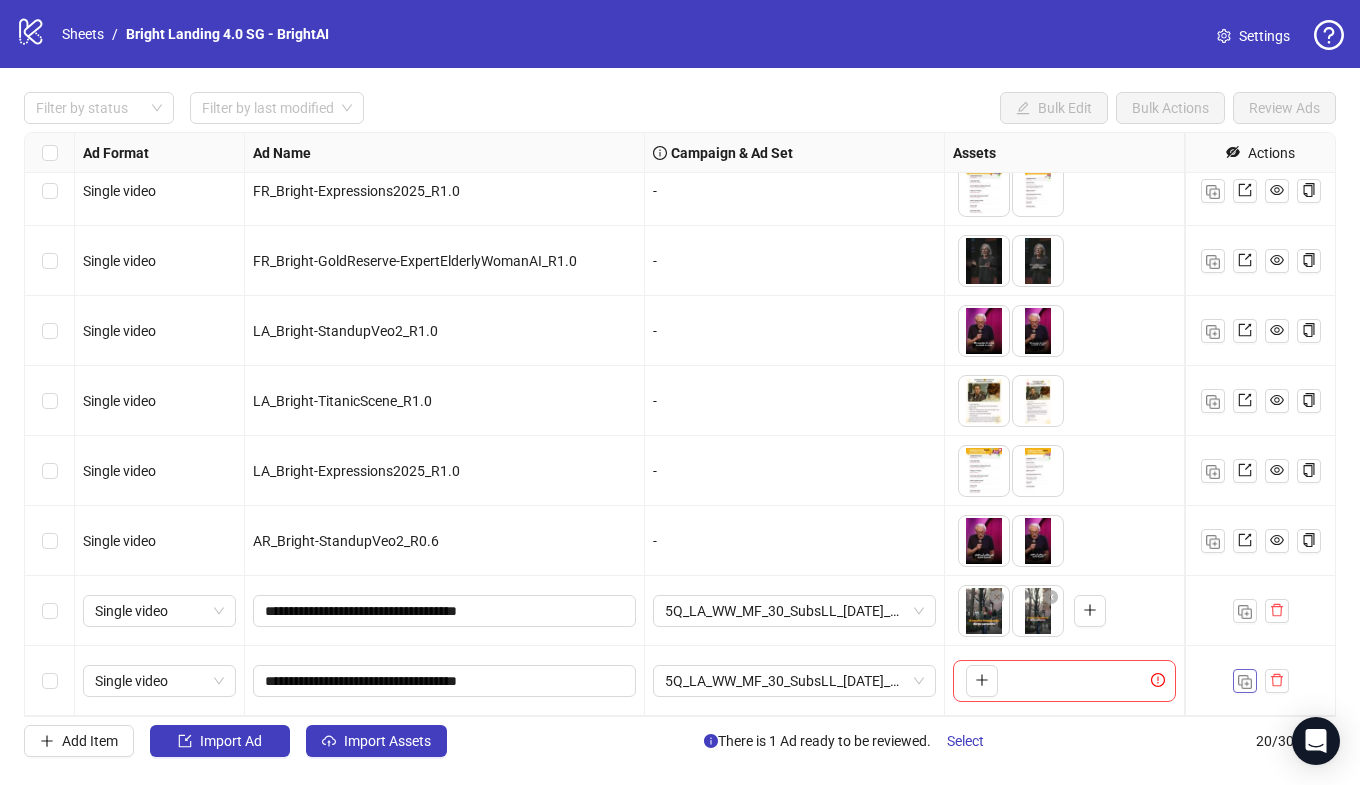 click at bounding box center (1245, 682) 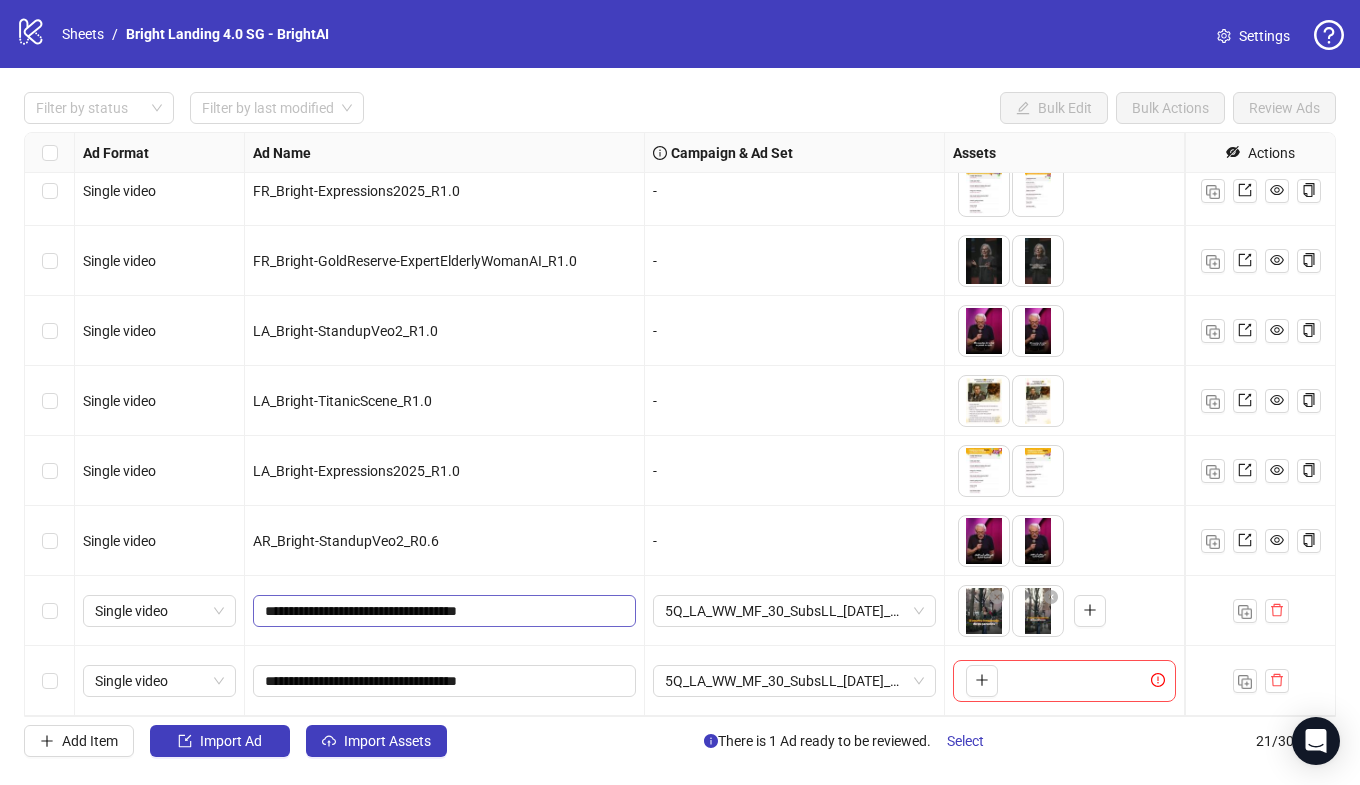 scroll, scrollTop: 927, scrollLeft: 0, axis: vertical 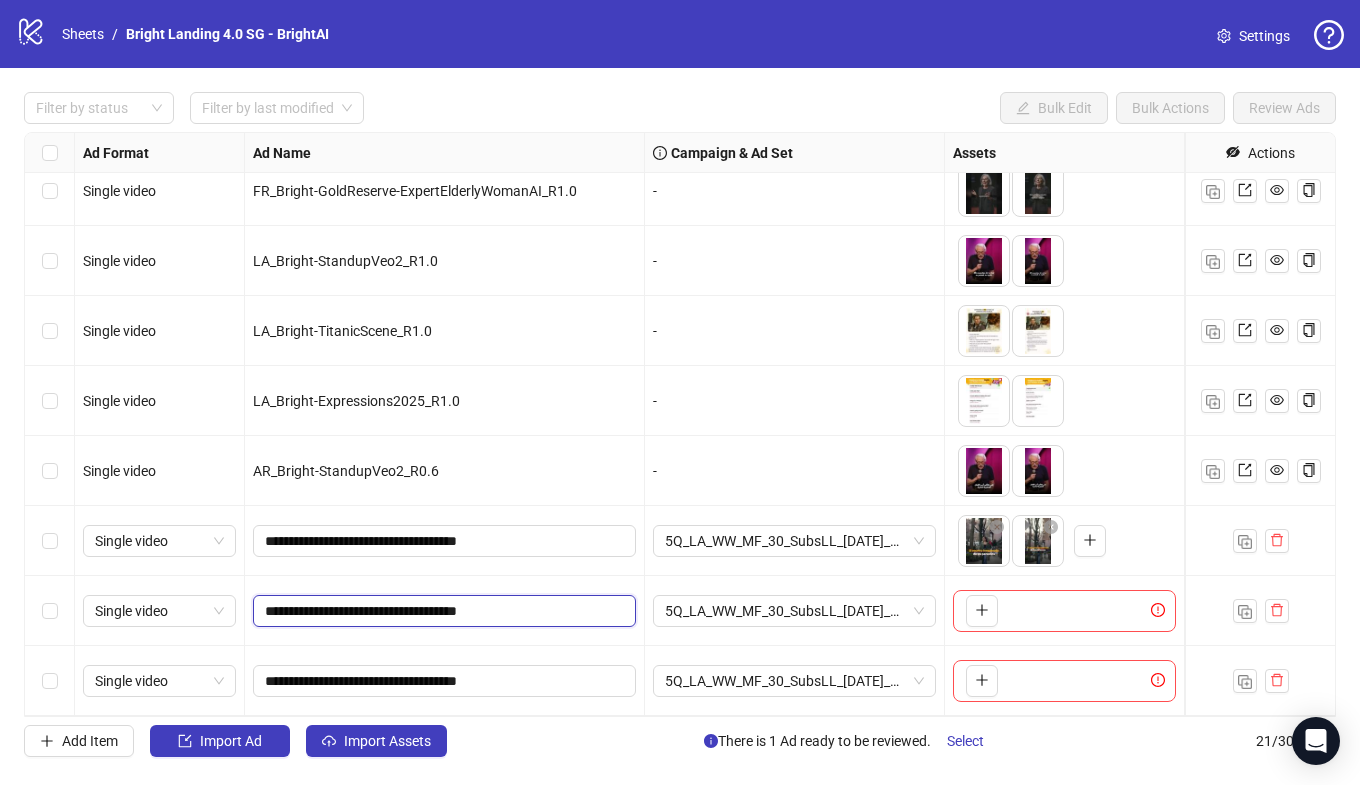drag, startPoint x: 486, startPoint y: 611, endPoint x: 328, endPoint y: 611, distance: 158 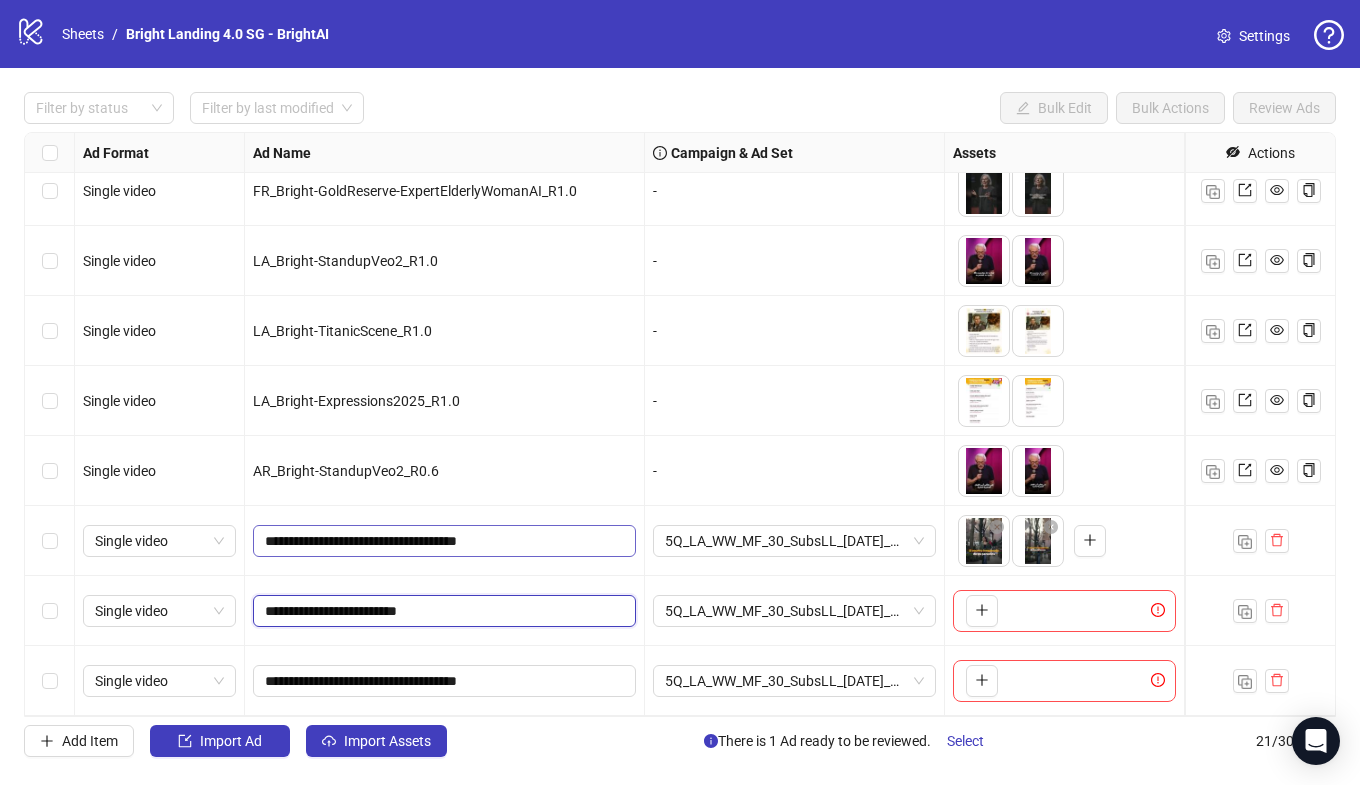 drag, startPoint x: 403, startPoint y: 612, endPoint x: 371, endPoint y: 528, distance: 89.88882 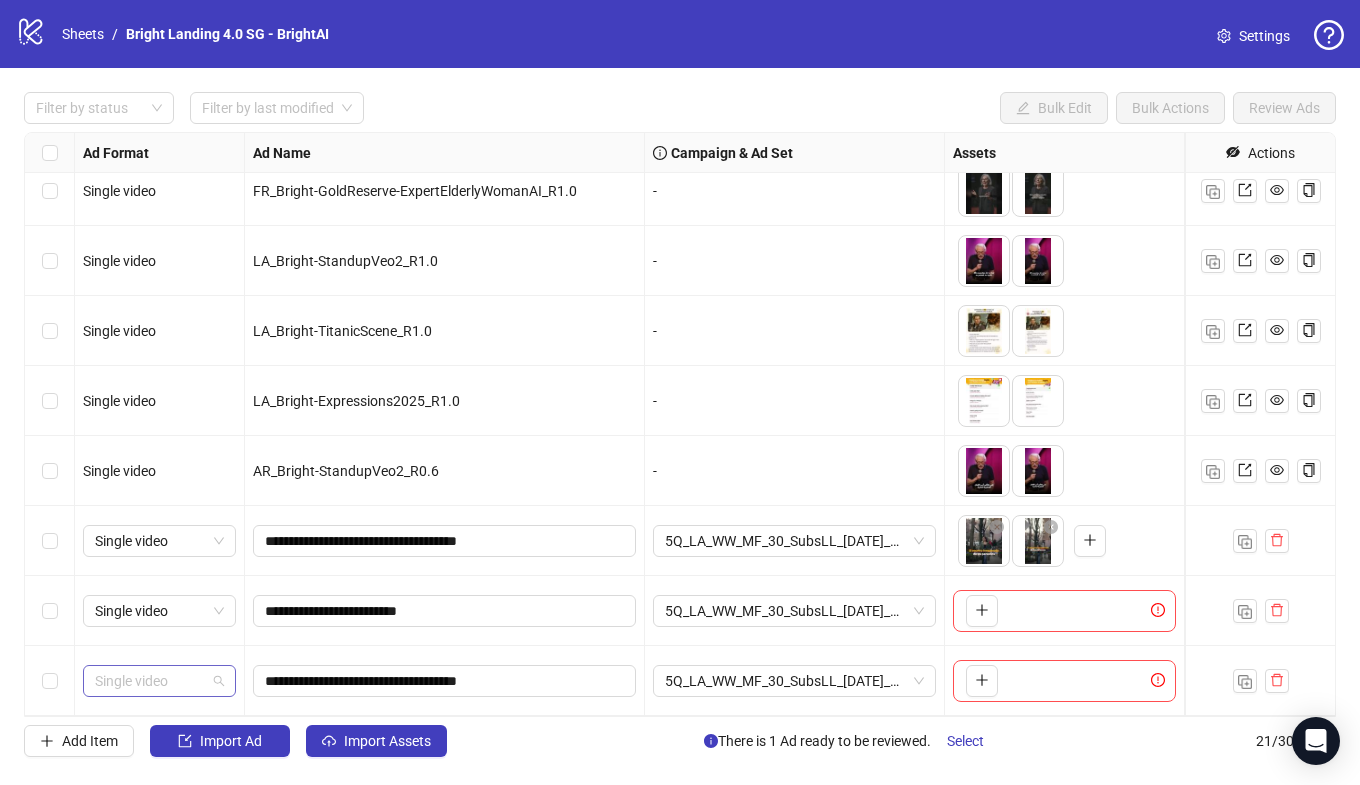 click on "Single video" at bounding box center [159, 681] 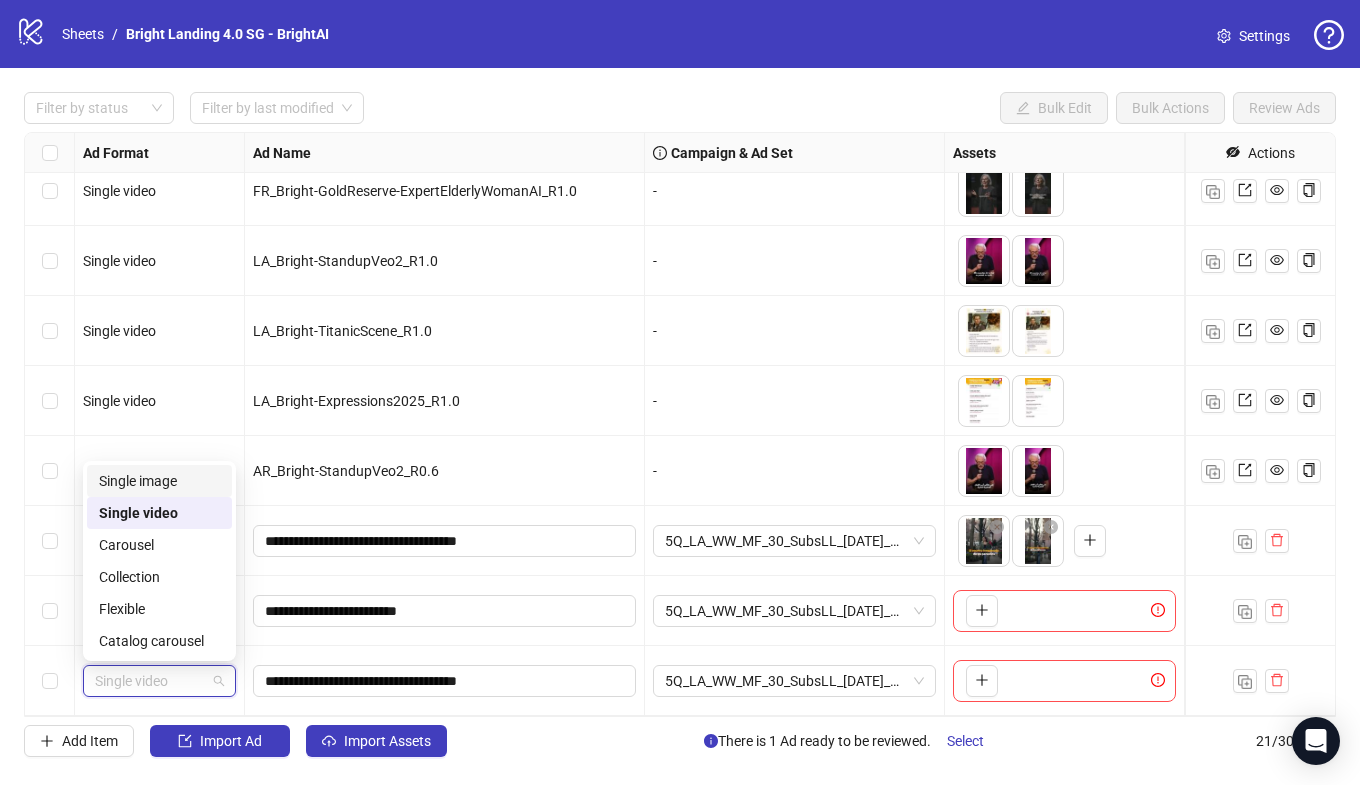 click on "Single image" at bounding box center [159, 481] 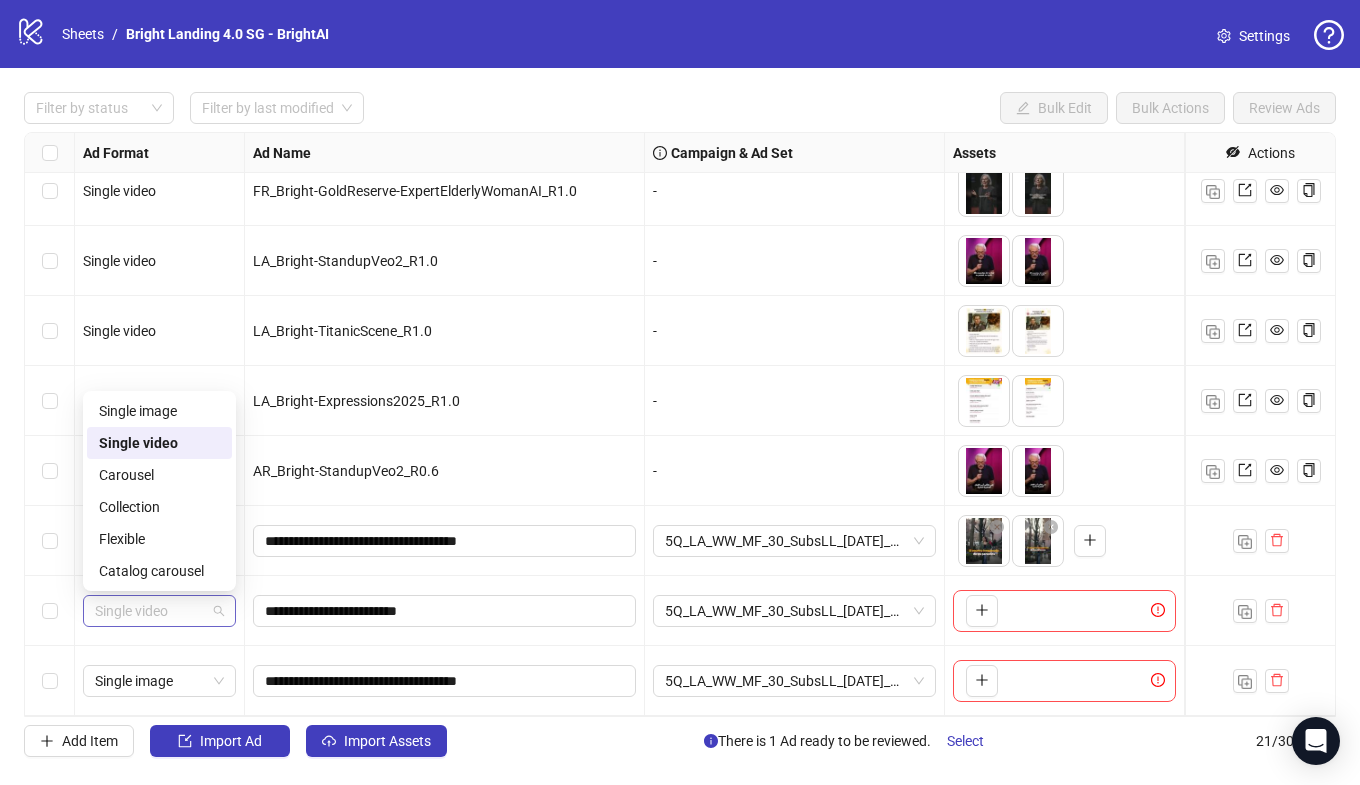 click on "Single video" at bounding box center (159, 611) 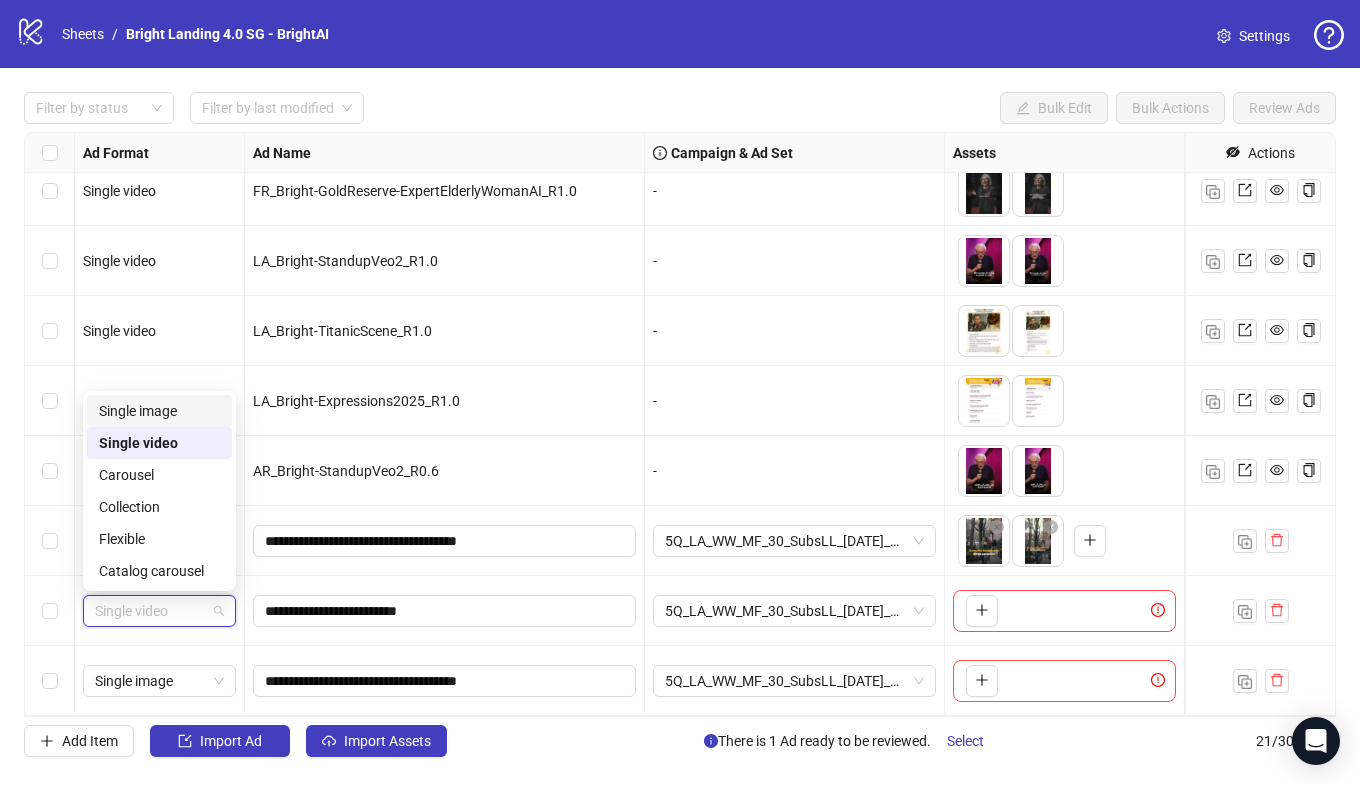 click on "Single image" at bounding box center (159, 411) 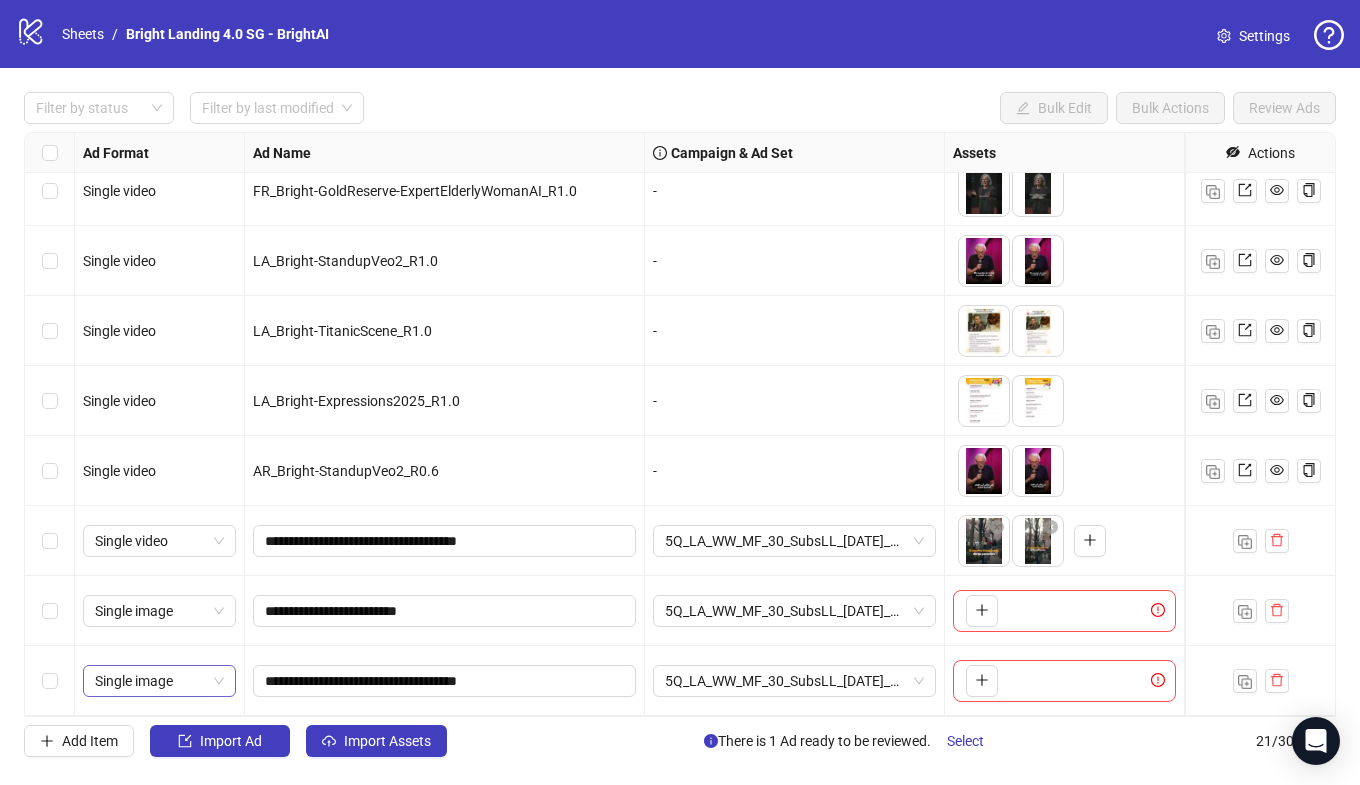 click on "Single image" at bounding box center (159, 681) 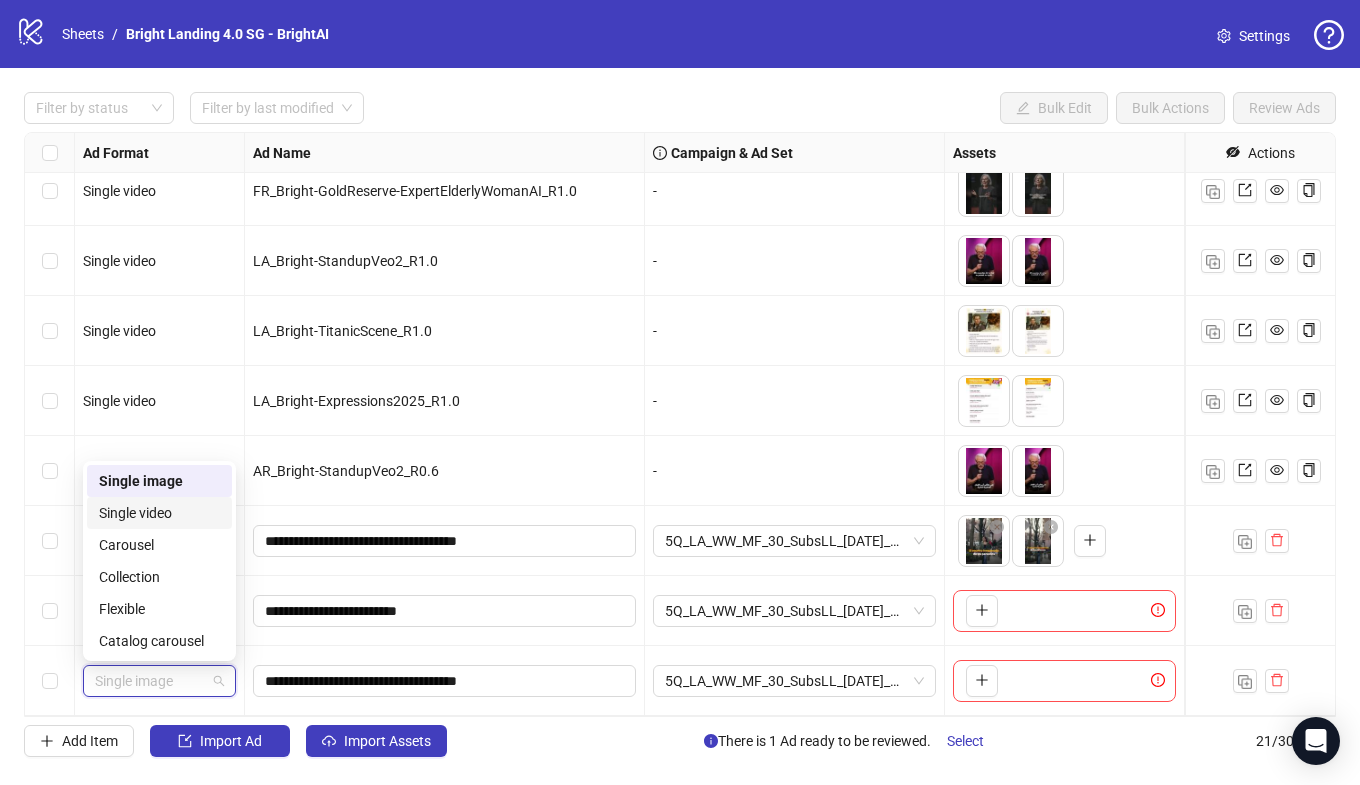 click on "Single video" at bounding box center (159, 513) 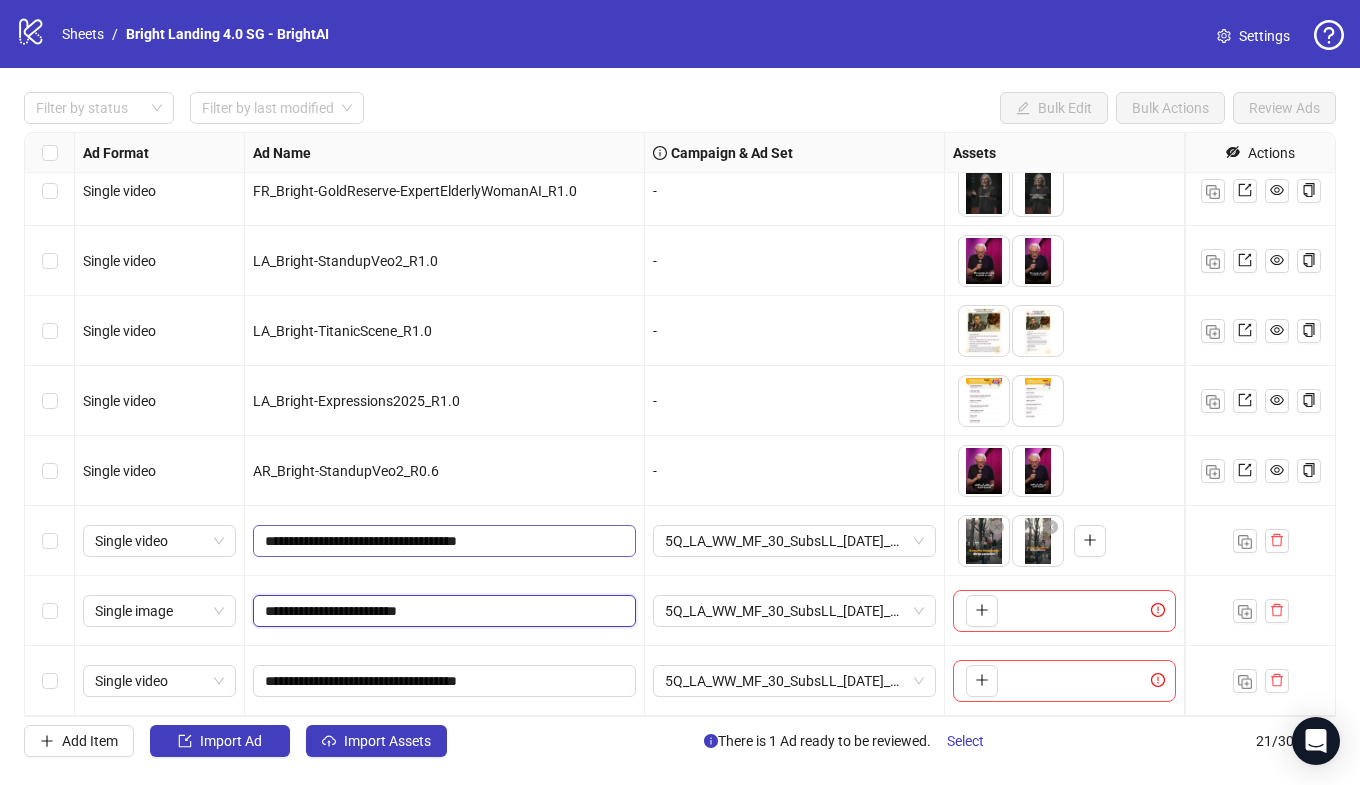 drag, startPoint x: 403, startPoint y: 612, endPoint x: 382, endPoint y: 530, distance: 84.646324 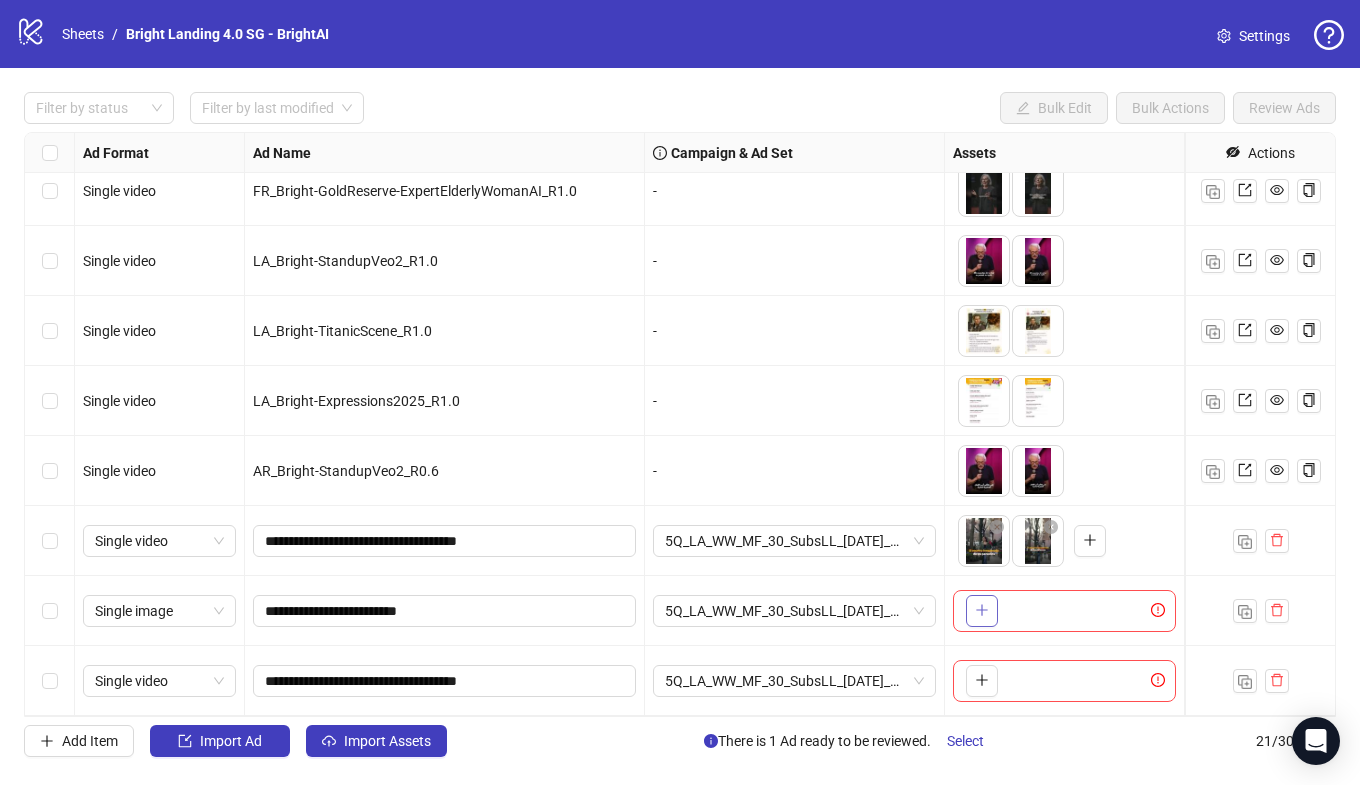 click at bounding box center [982, 610] 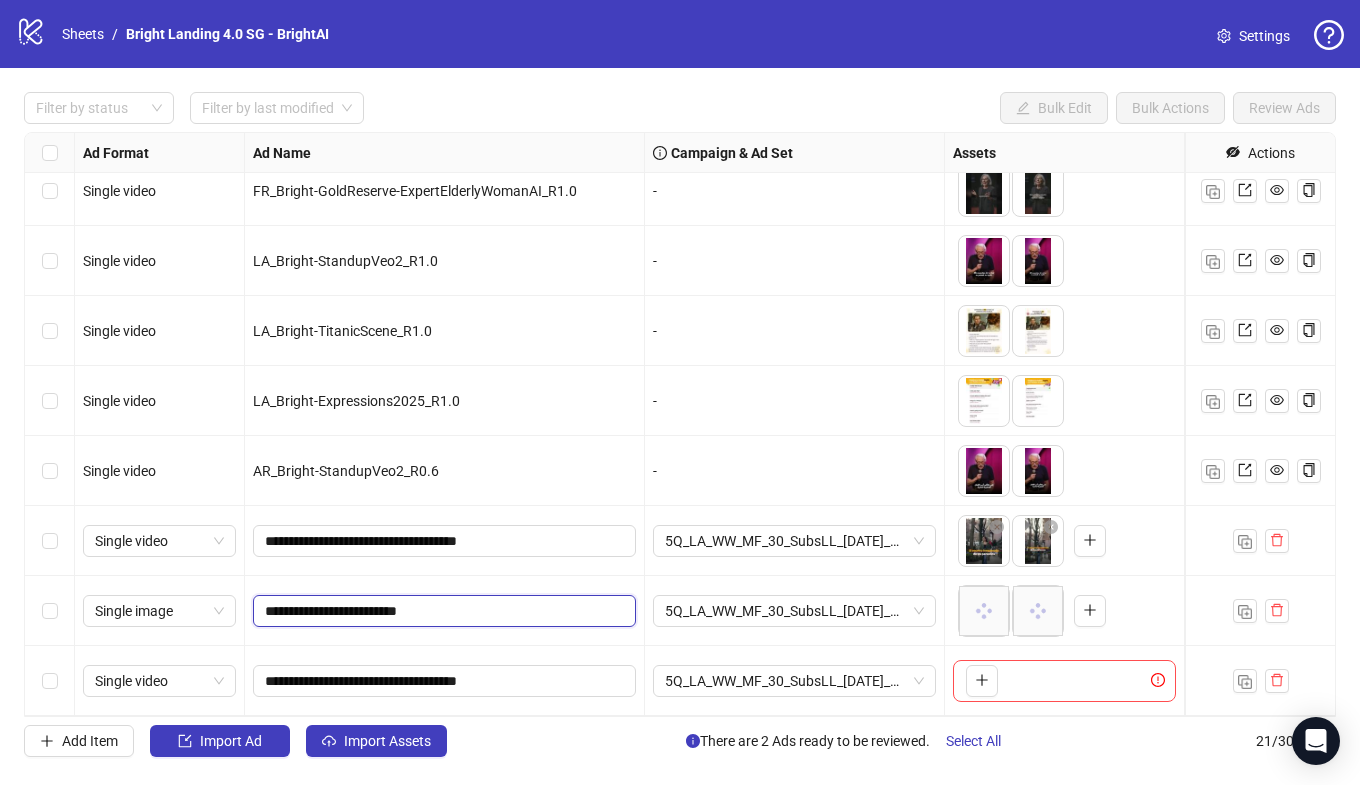 click on "**********" at bounding box center [442, 611] 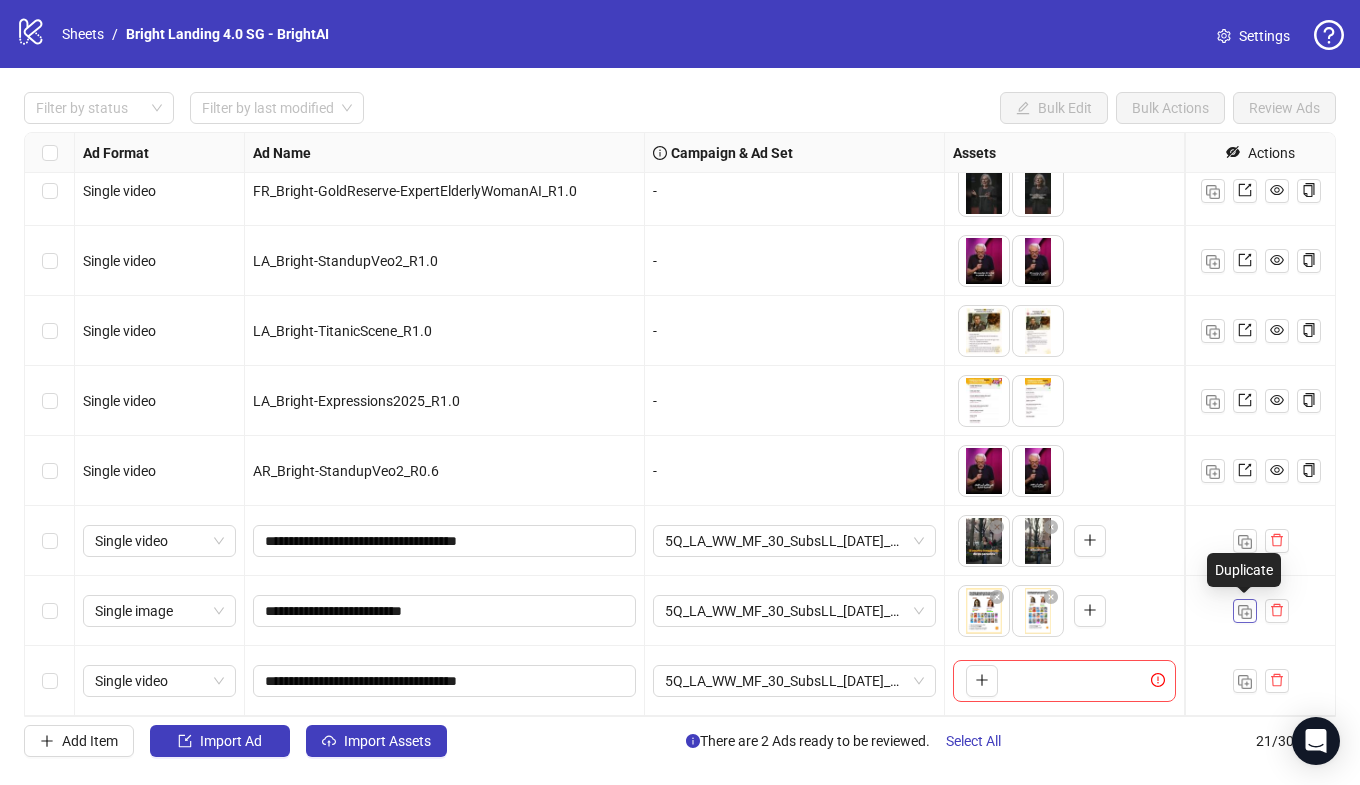 click at bounding box center [1245, 612] 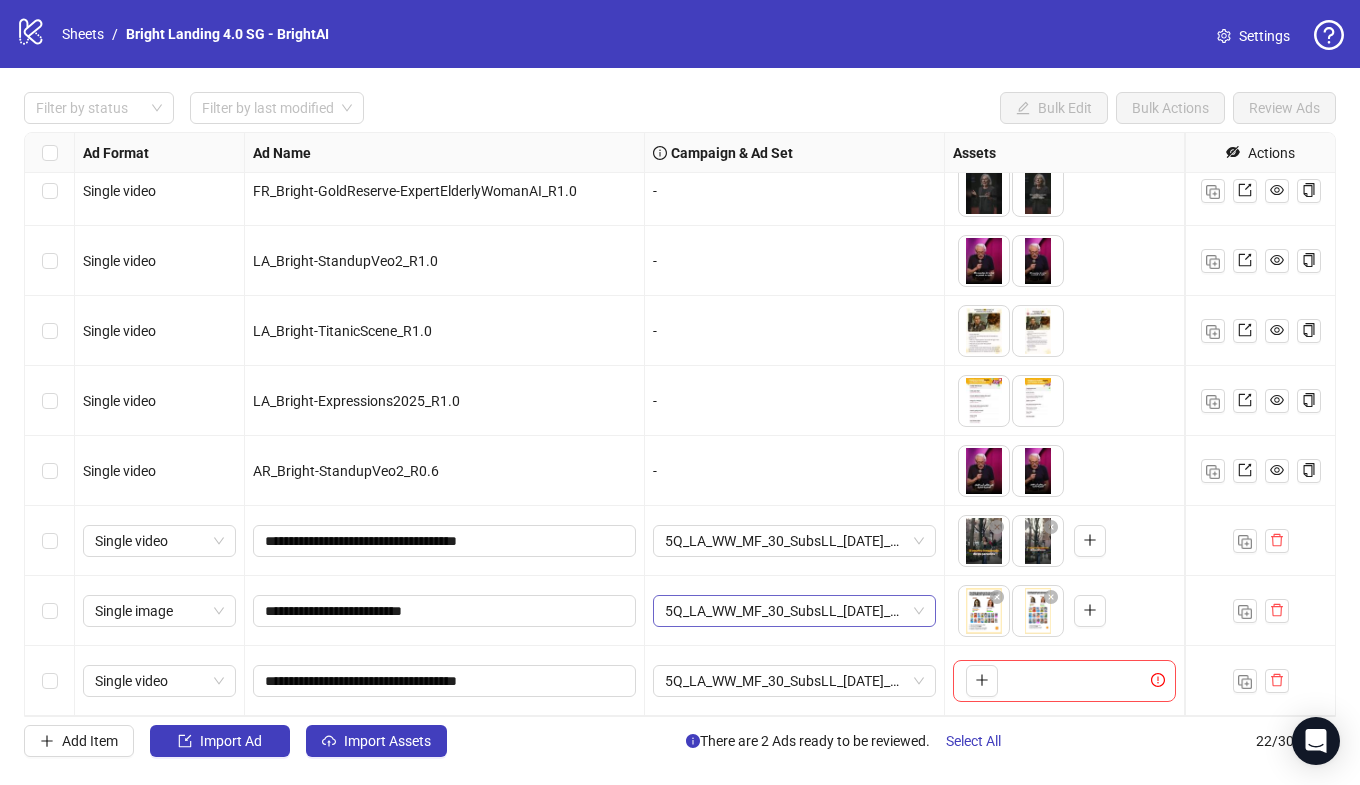 scroll, scrollTop: 997, scrollLeft: 0, axis: vertical 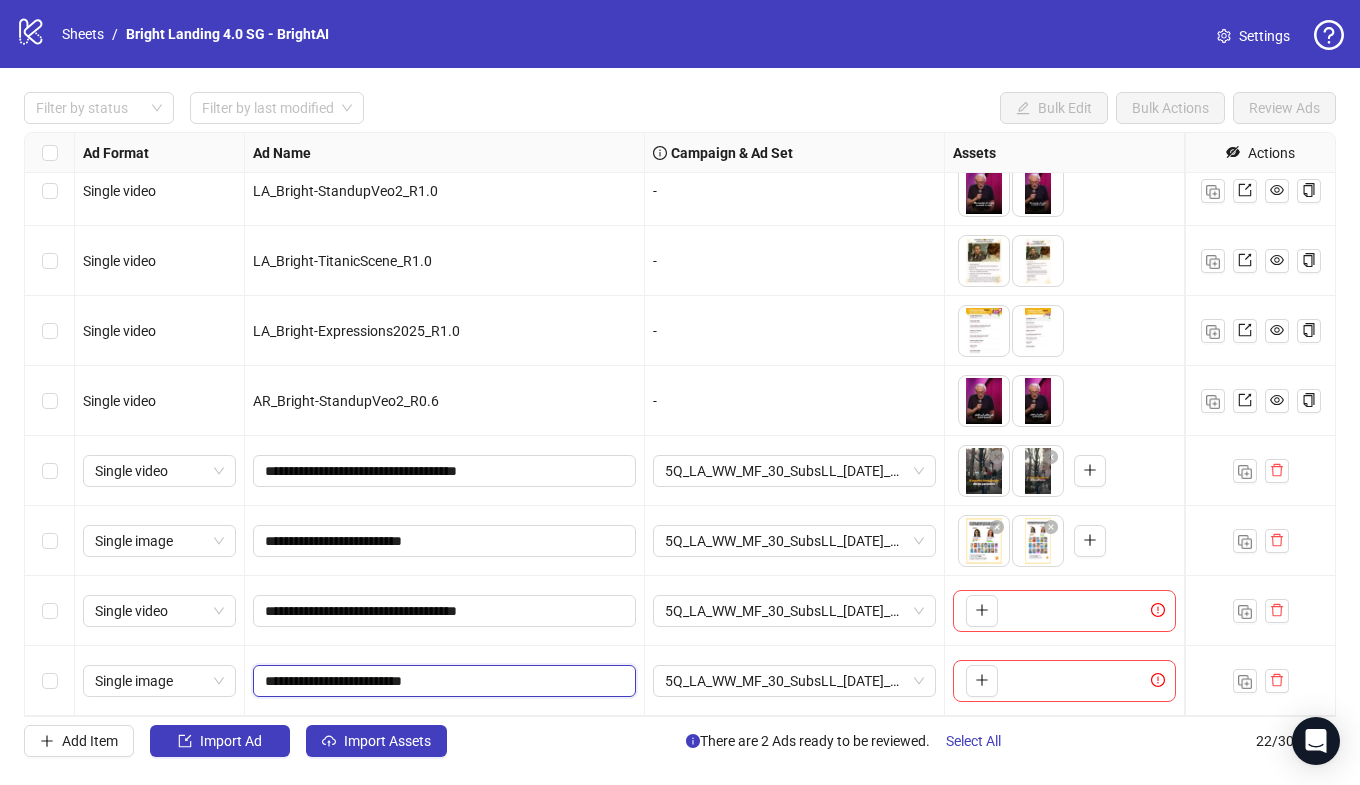 click on "**********" at bounding box center (442, 681) 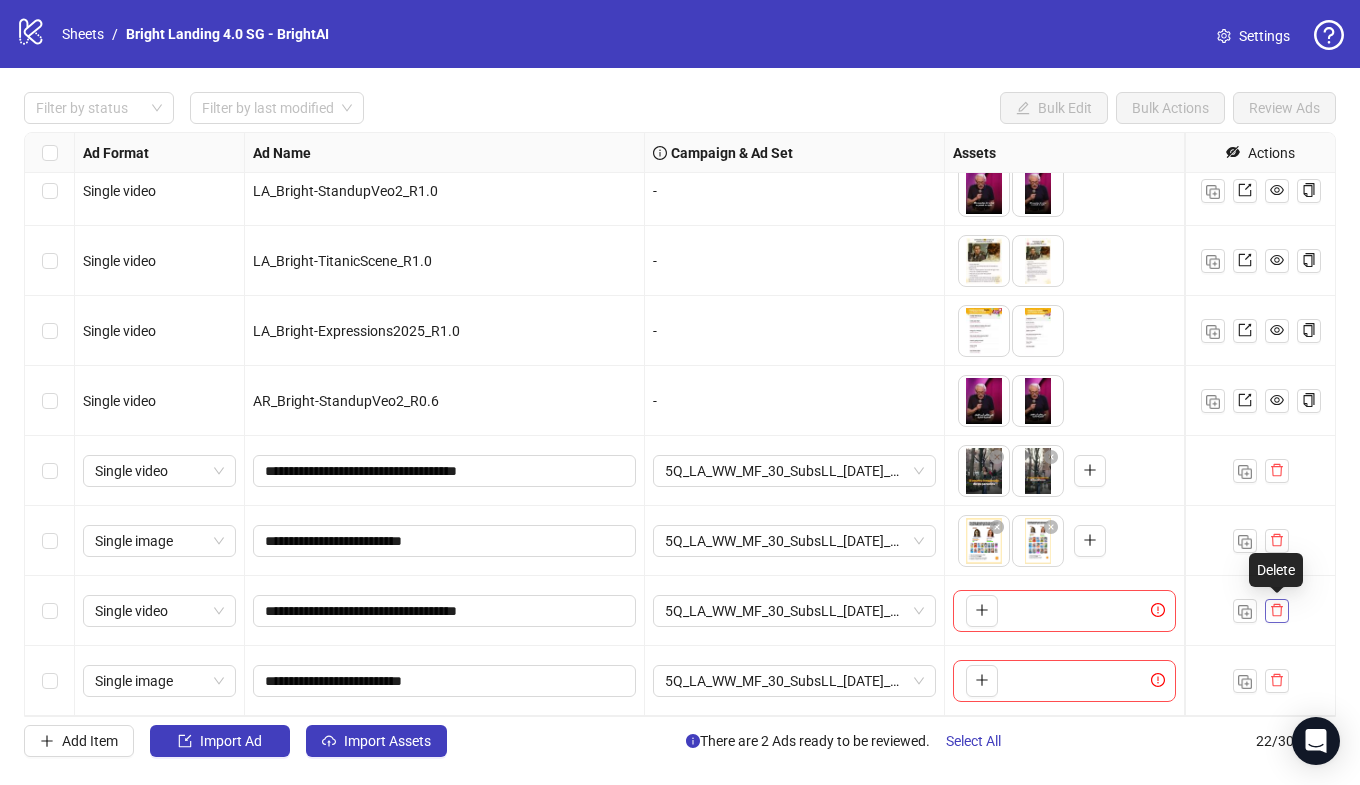 click 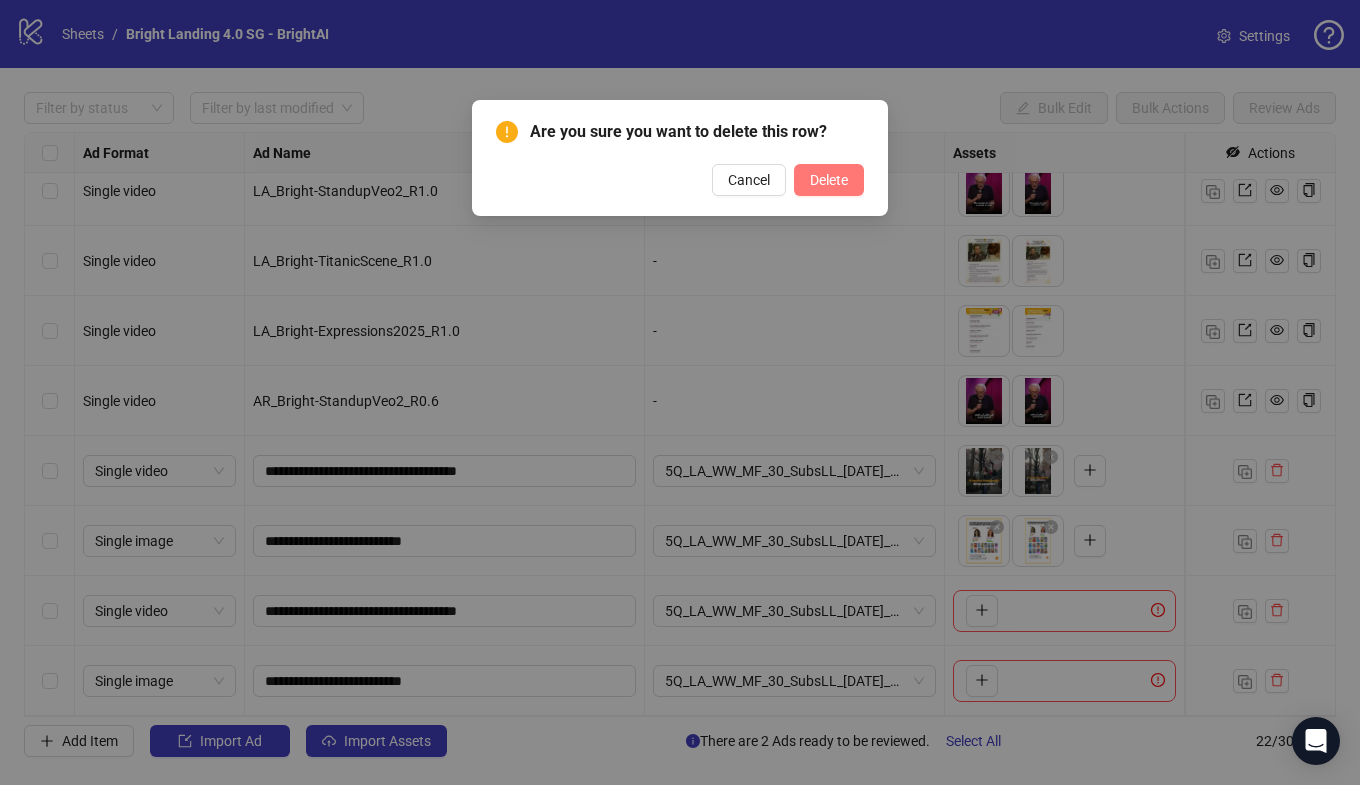 click on "Delete" at bounding box center [829, 180] 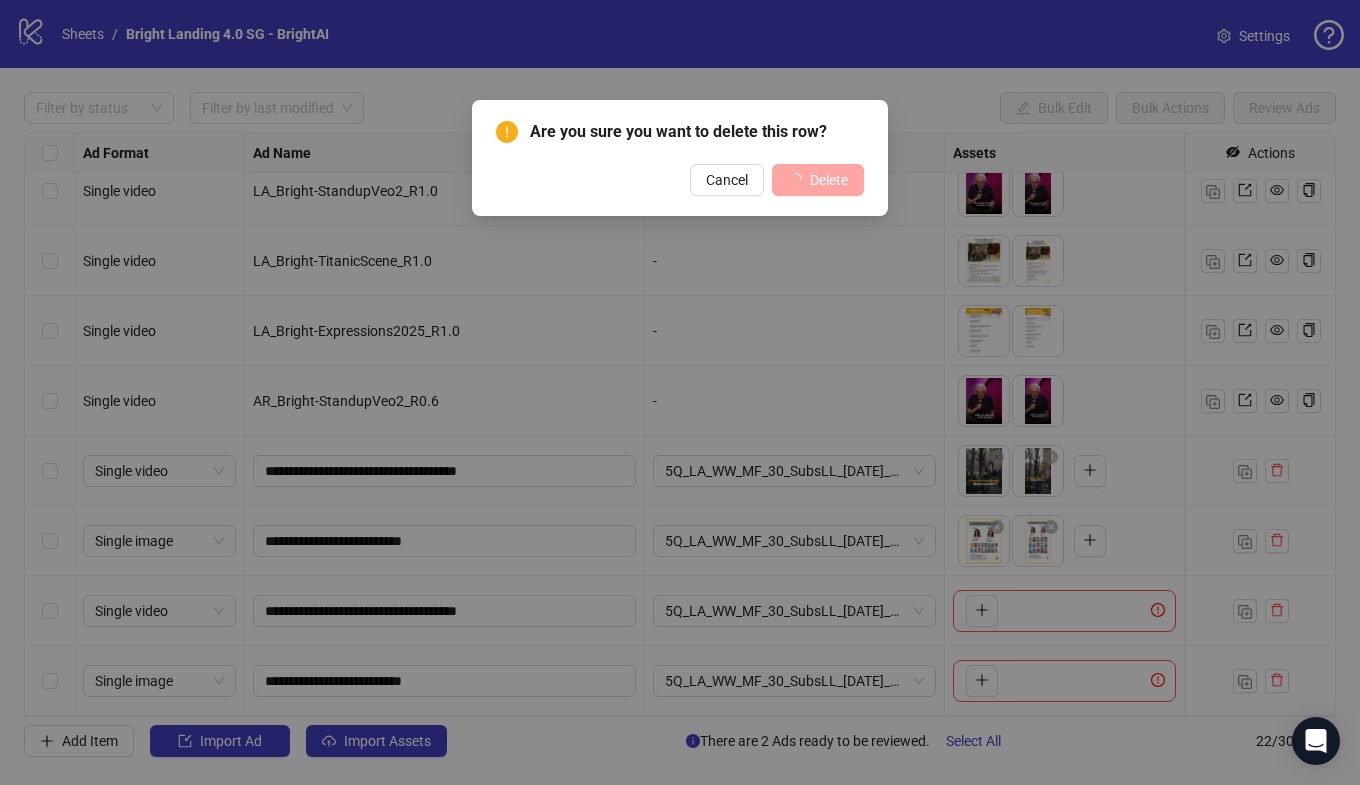 scroll, scrollTop: 927, scrollLeft: 0, axis: vertical 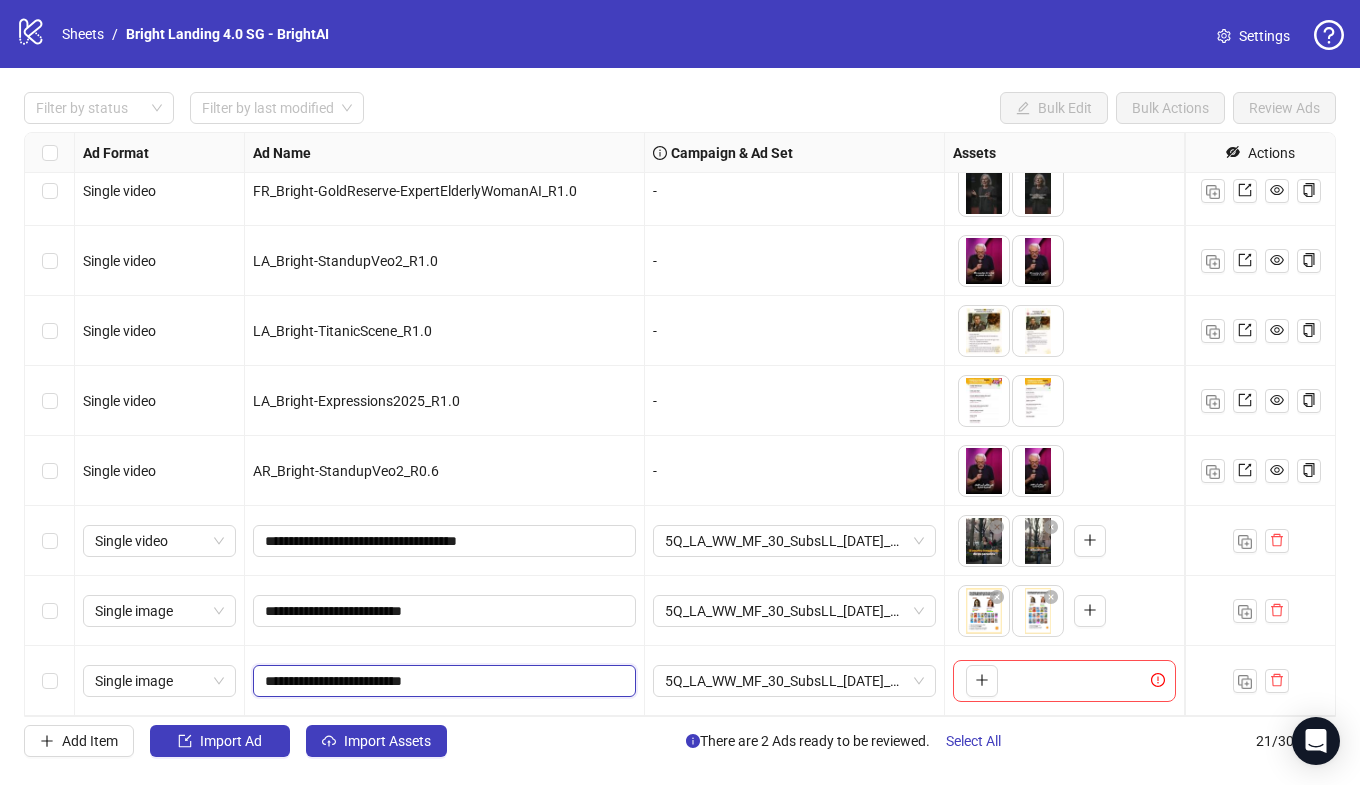 click on "**********" at bounding box center [442, 681] 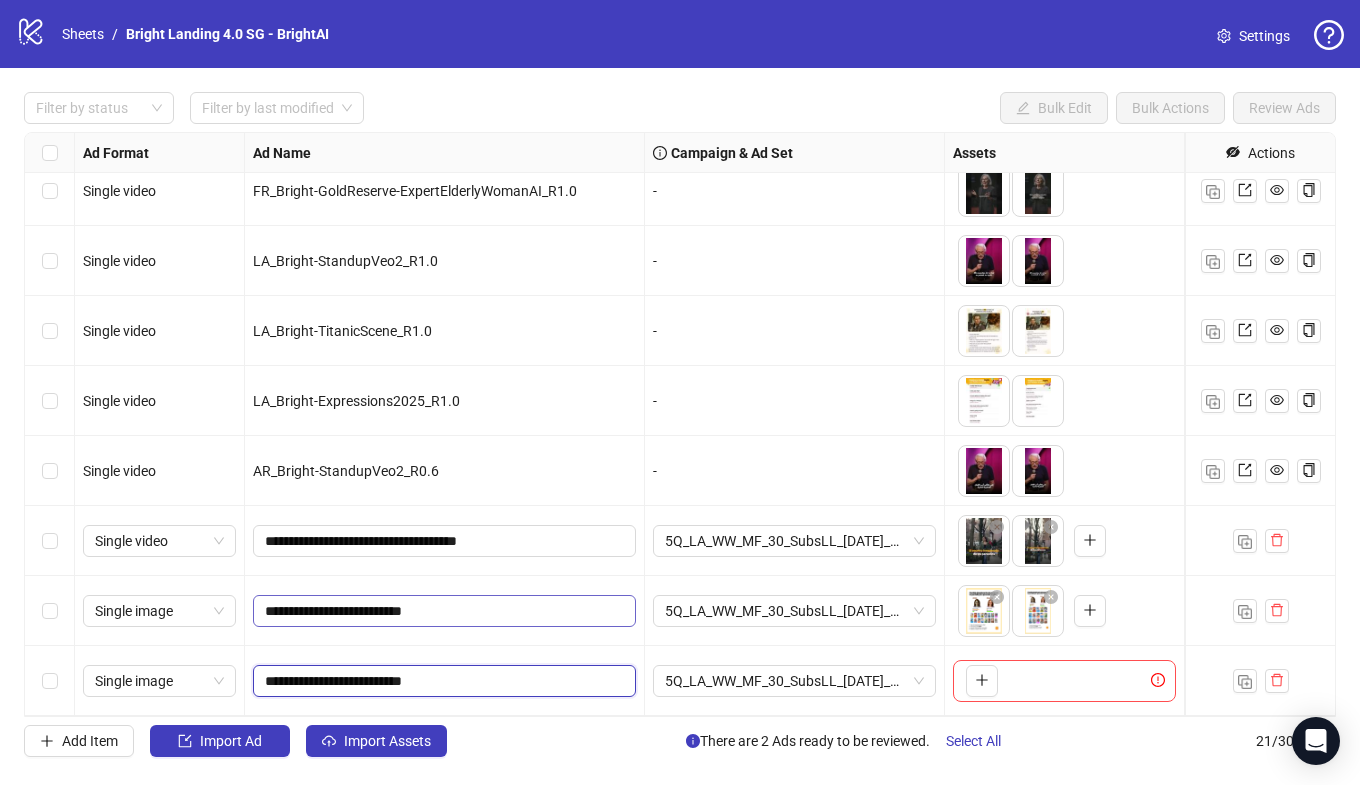 drag, startPoint x: 410, startPoint y: 683, endPoint x: 368, endPoint y: 600, distance: 93.0215 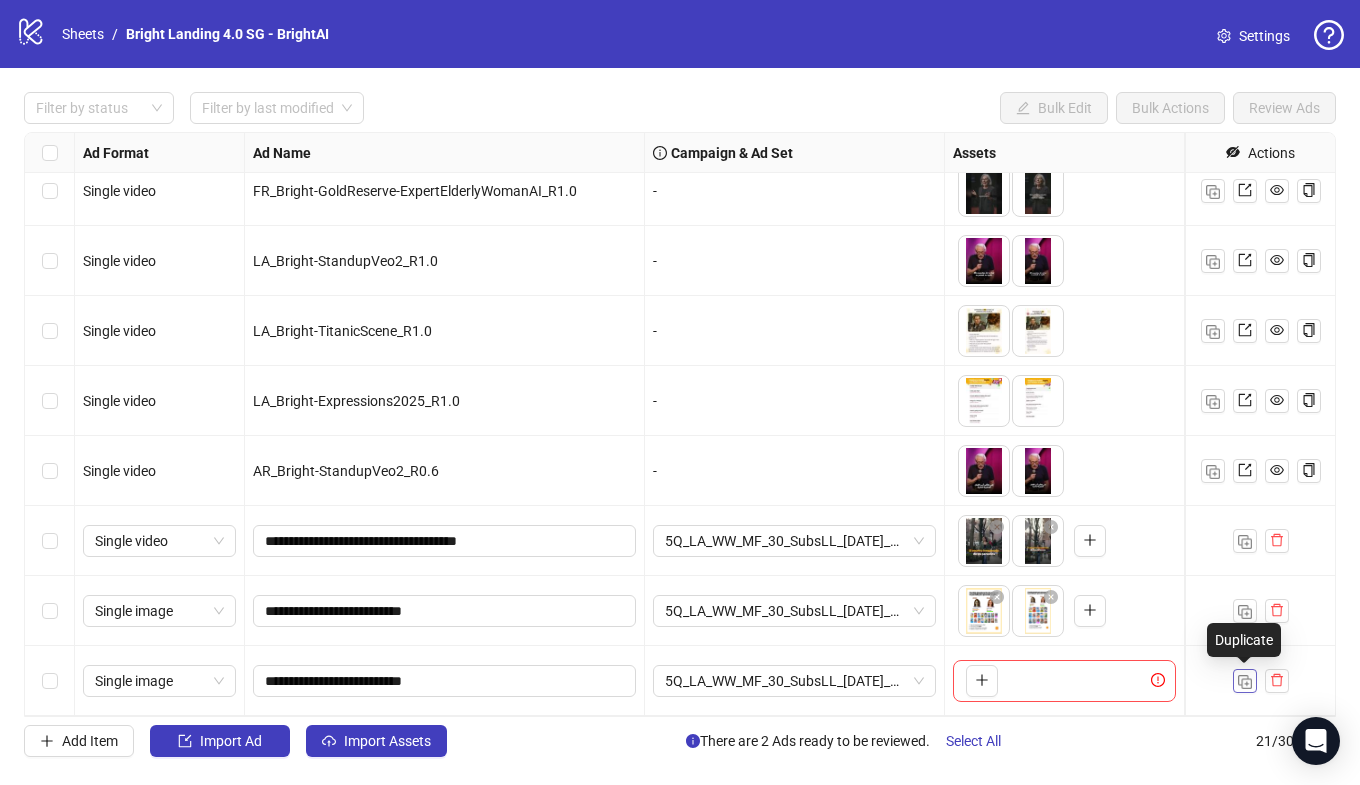 click at bounding box center [1245, 682] 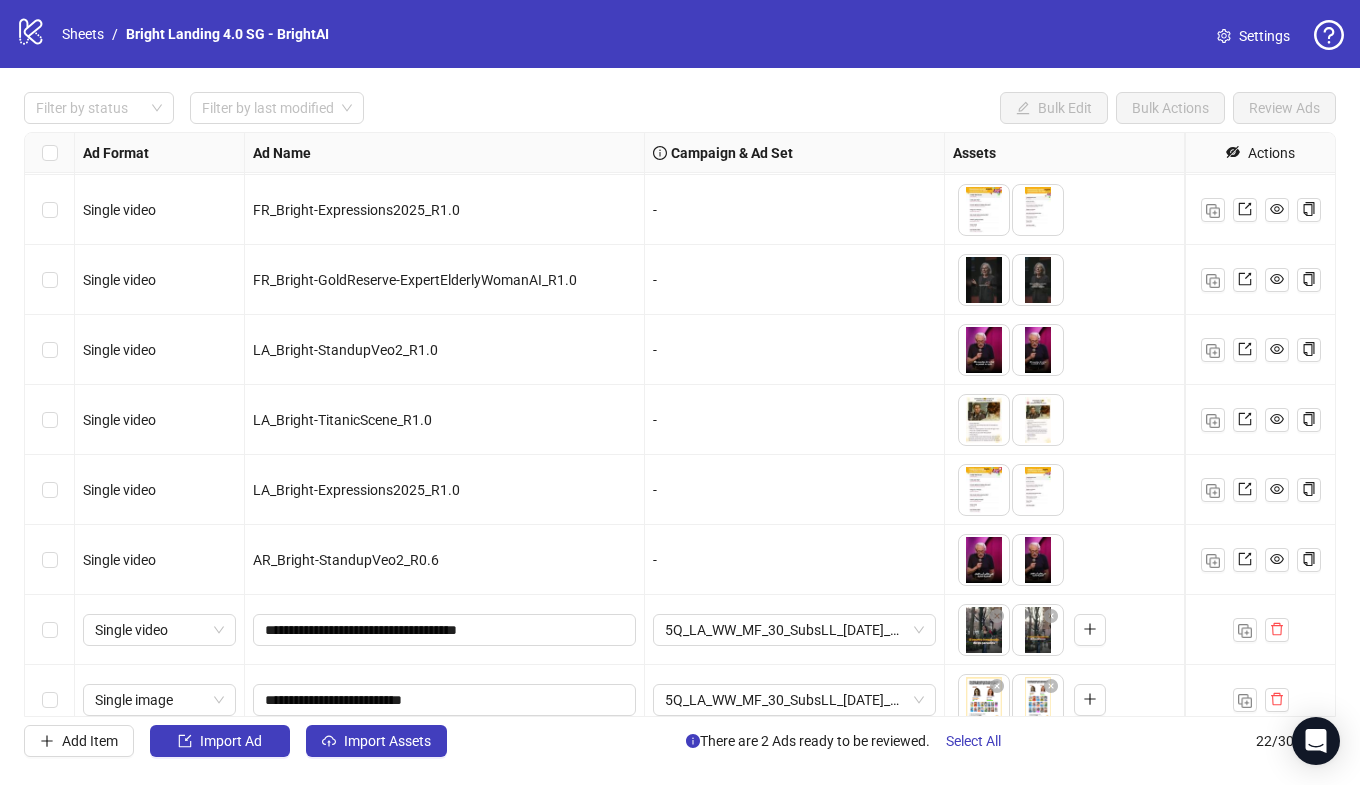 scroll, scrollTop: 997, scrollLeft: 0, axis: vertical 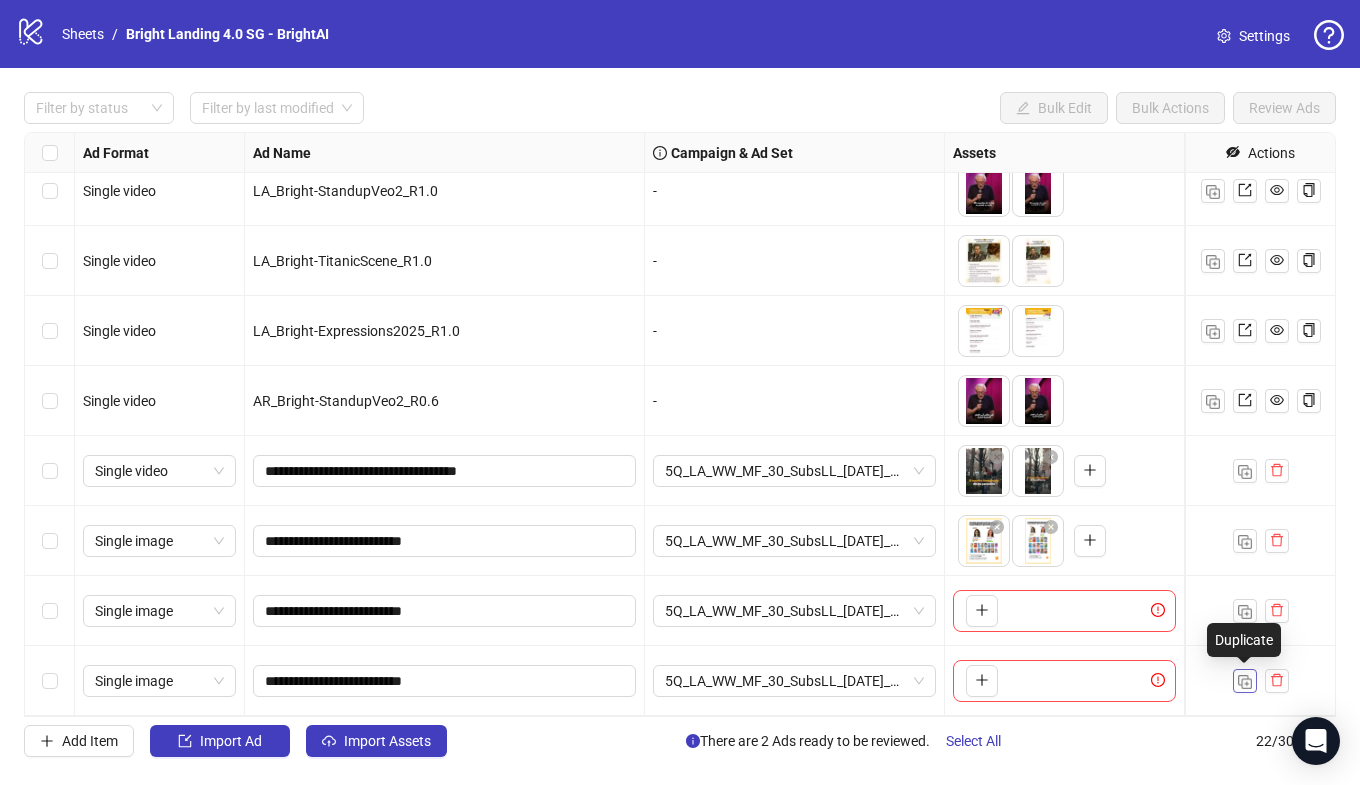 click at bounding box center (1245, 682) 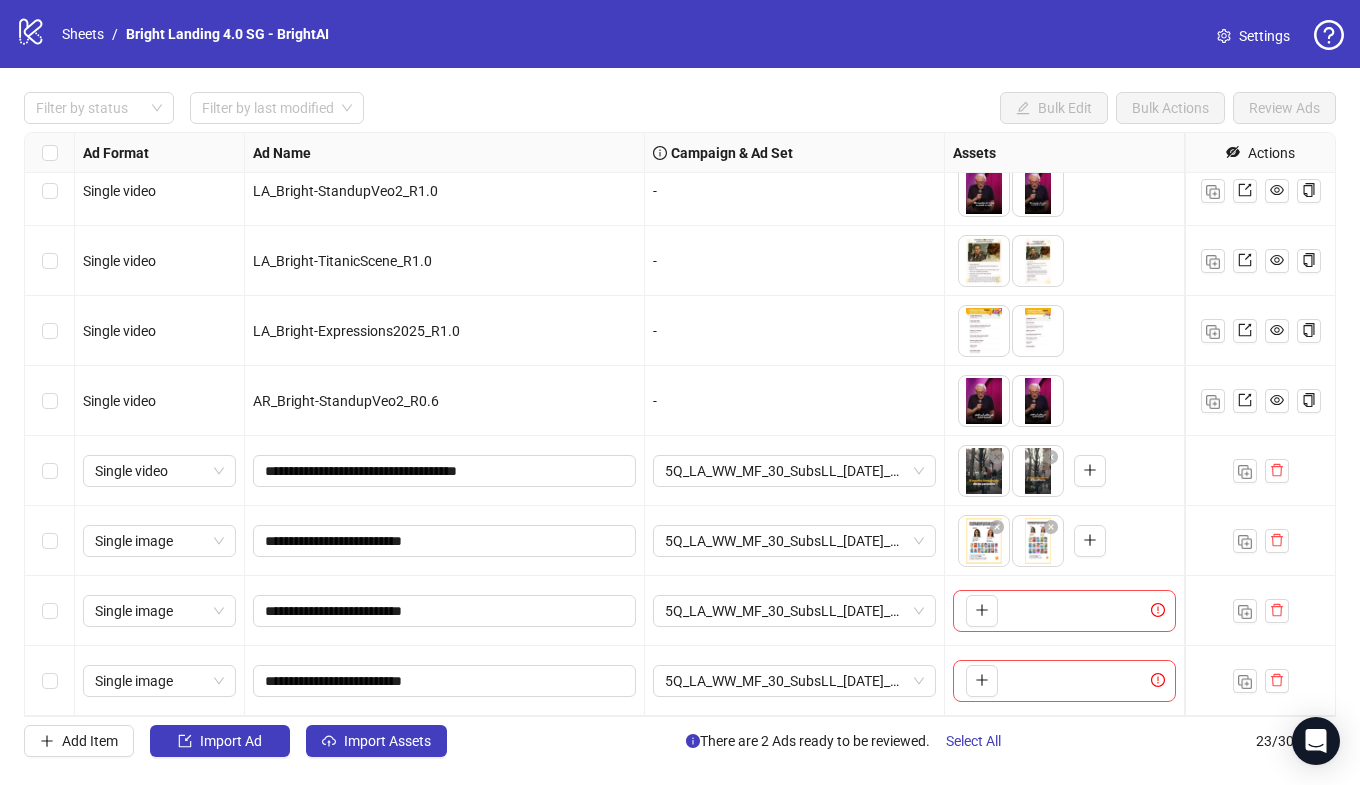 scroll, scrollTop: 1067, scrollLeft: 0, axis: vertical 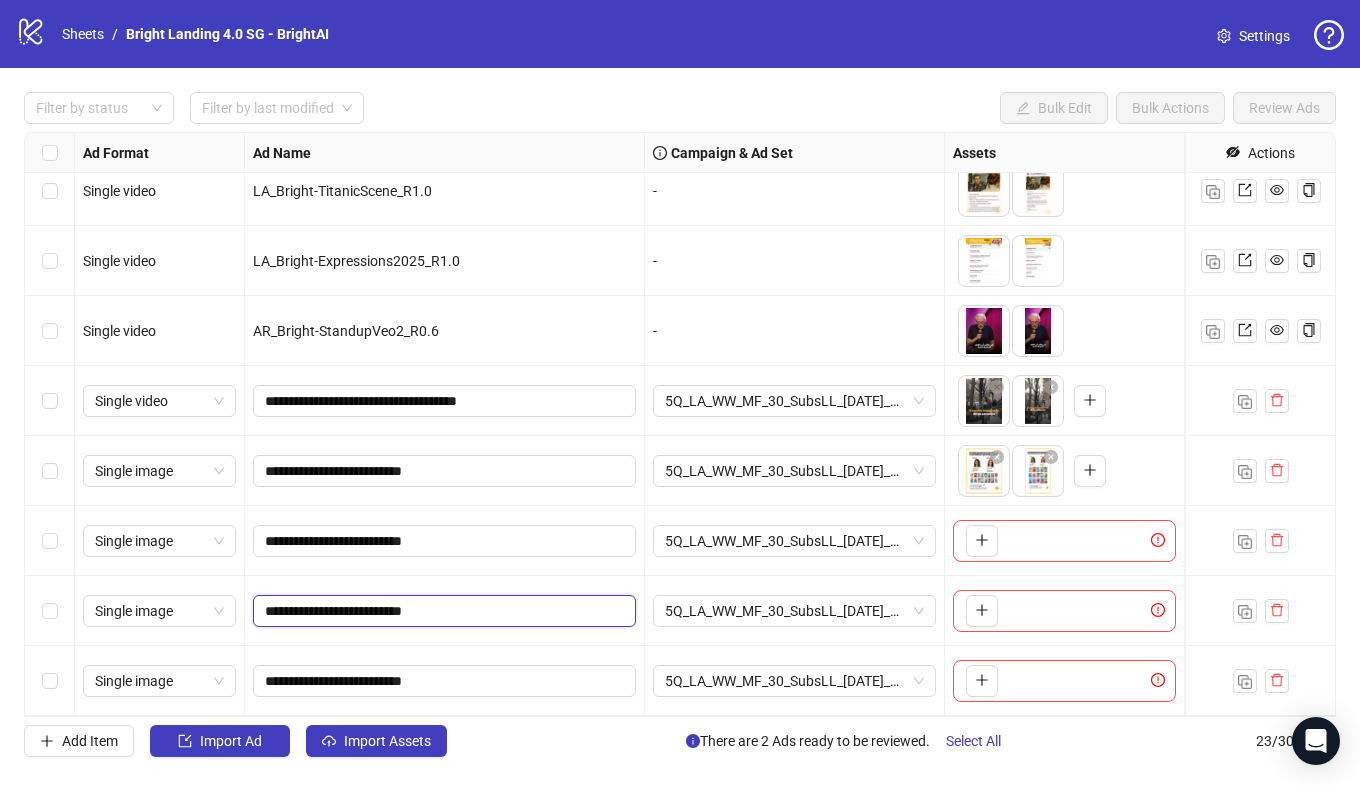 click on "**********" at bounding box center [442, 611] 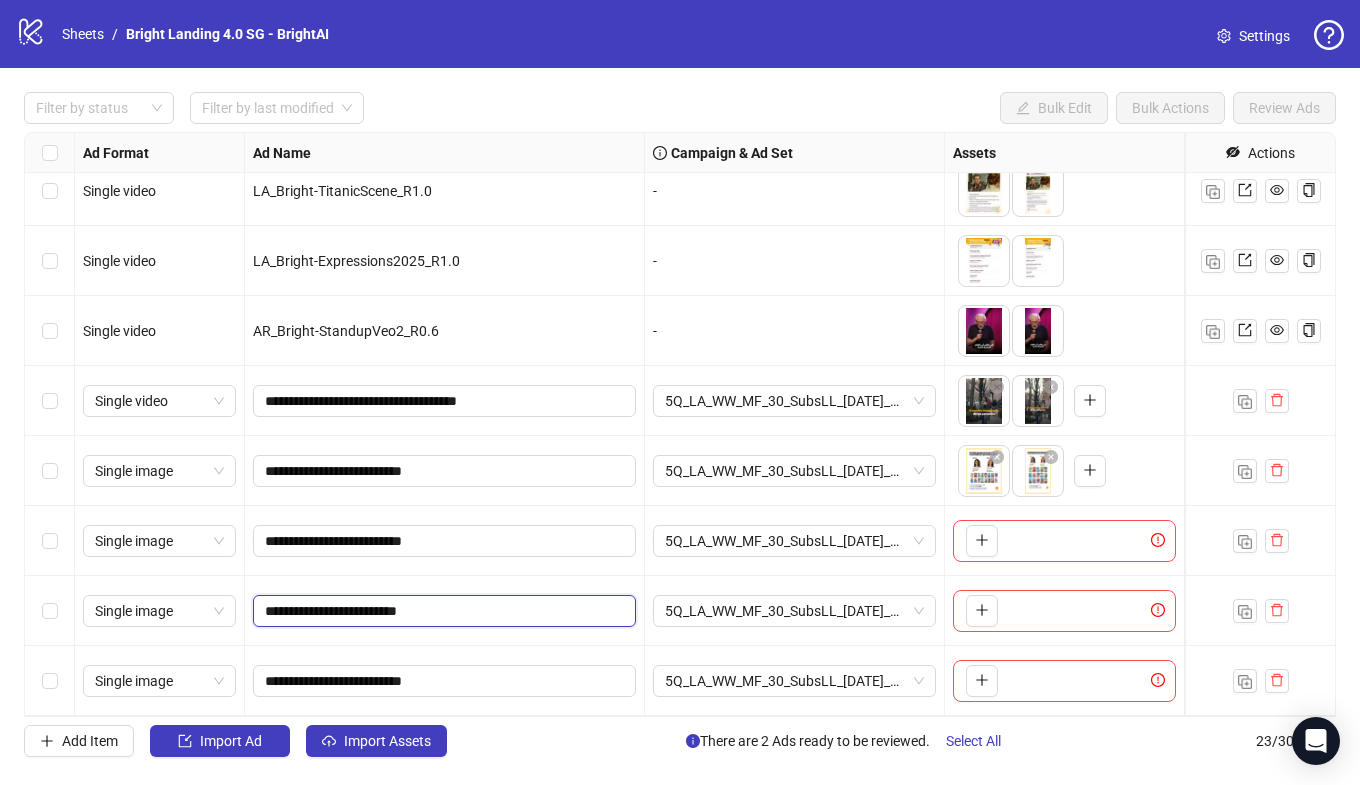 type on "**********" 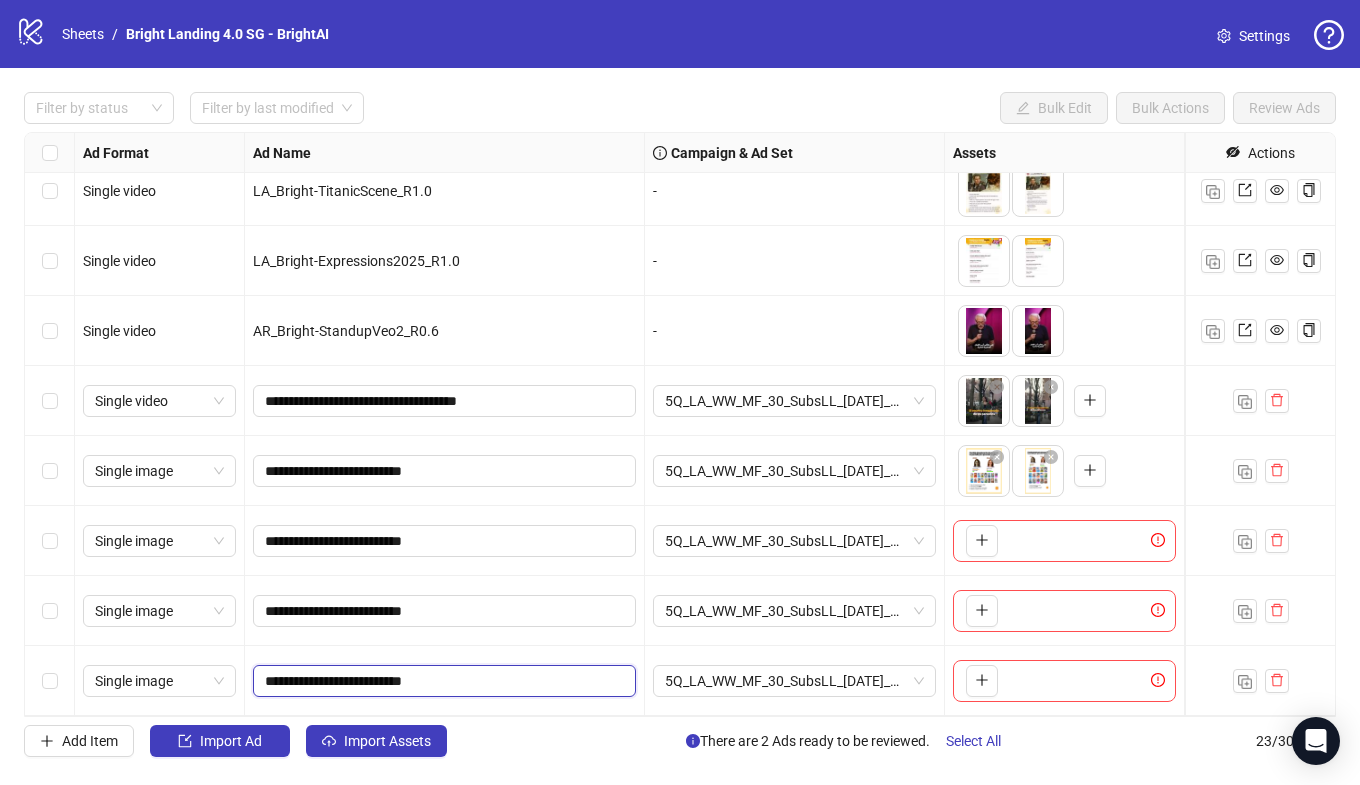 click on "**********" at bounding box center (442, 681) 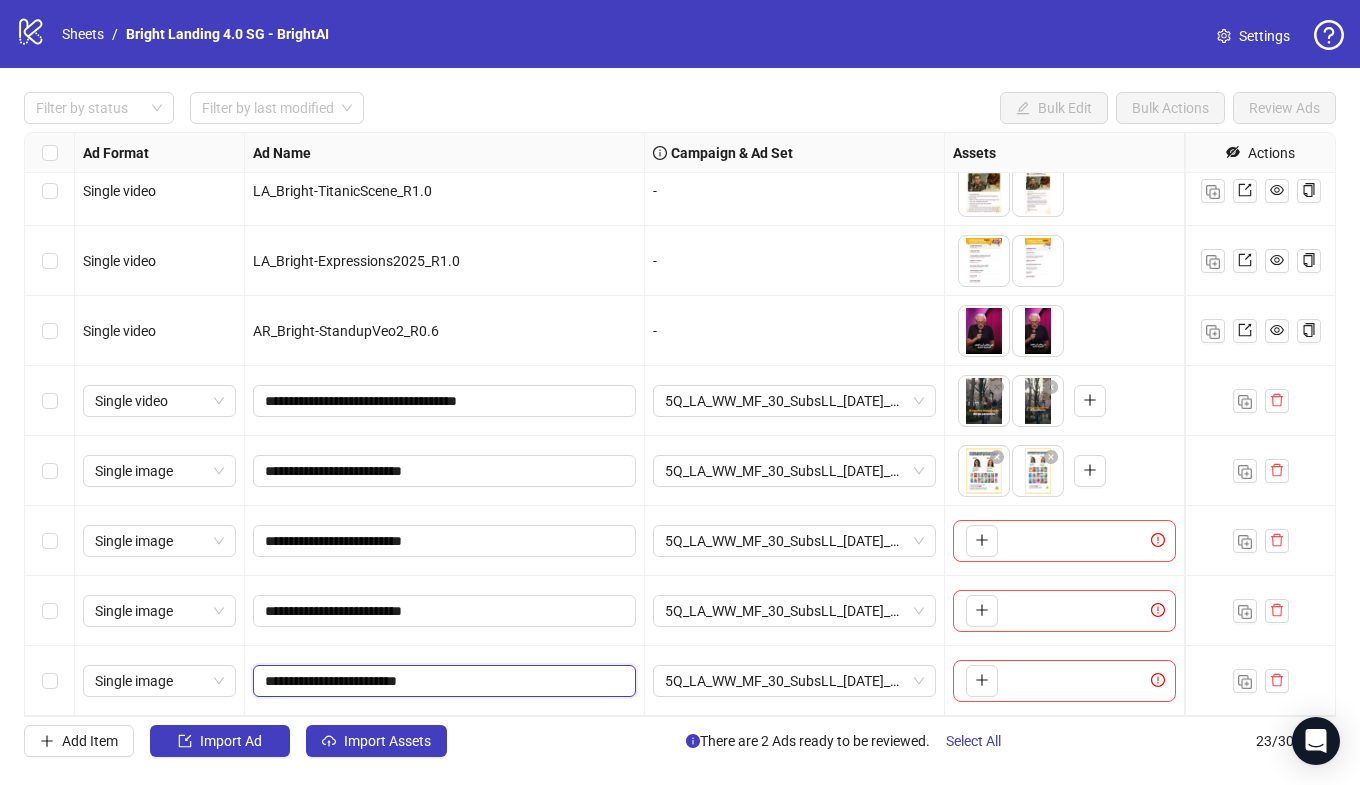 type on "**********" 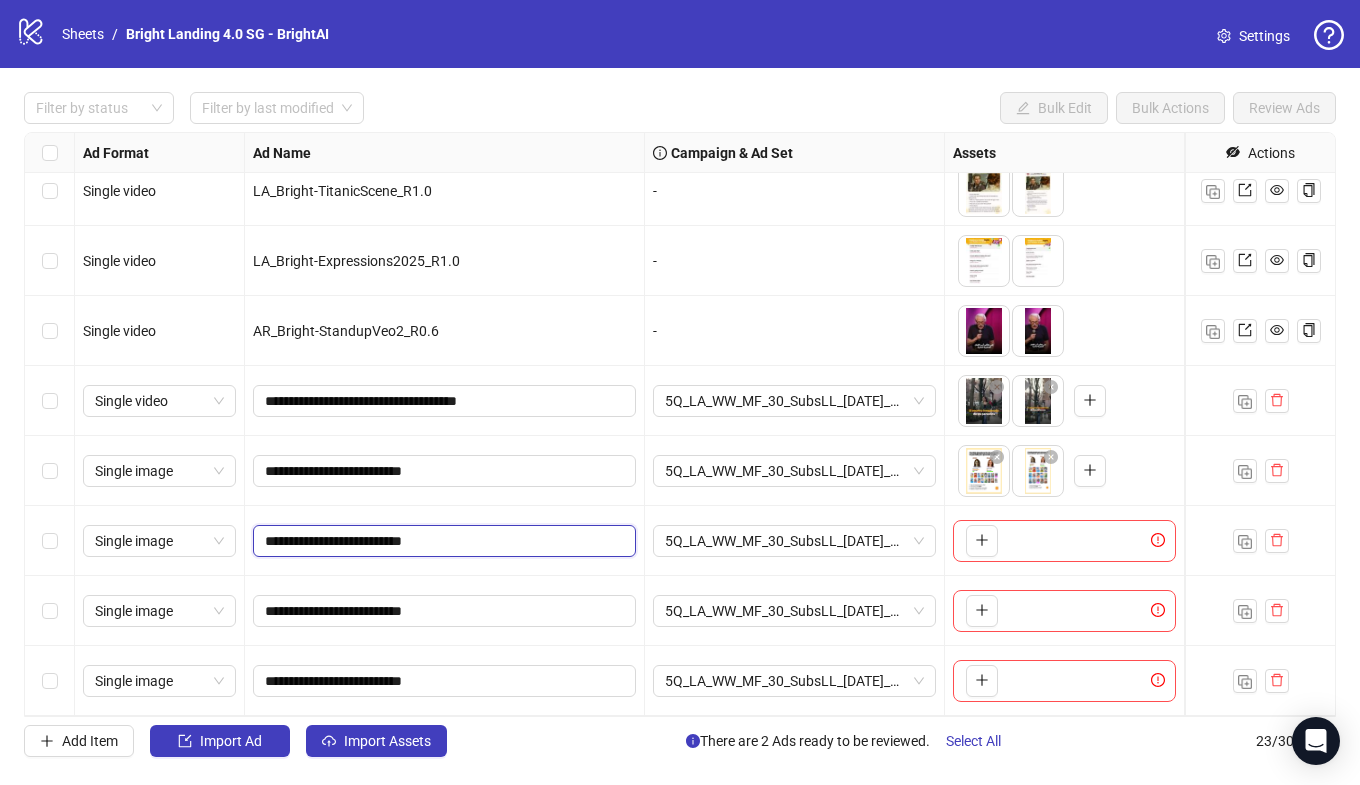 drag, startPoint x: 409, startPoint y: 544, endPoint x: 260, endPoint y: 493, distance: 157.48651 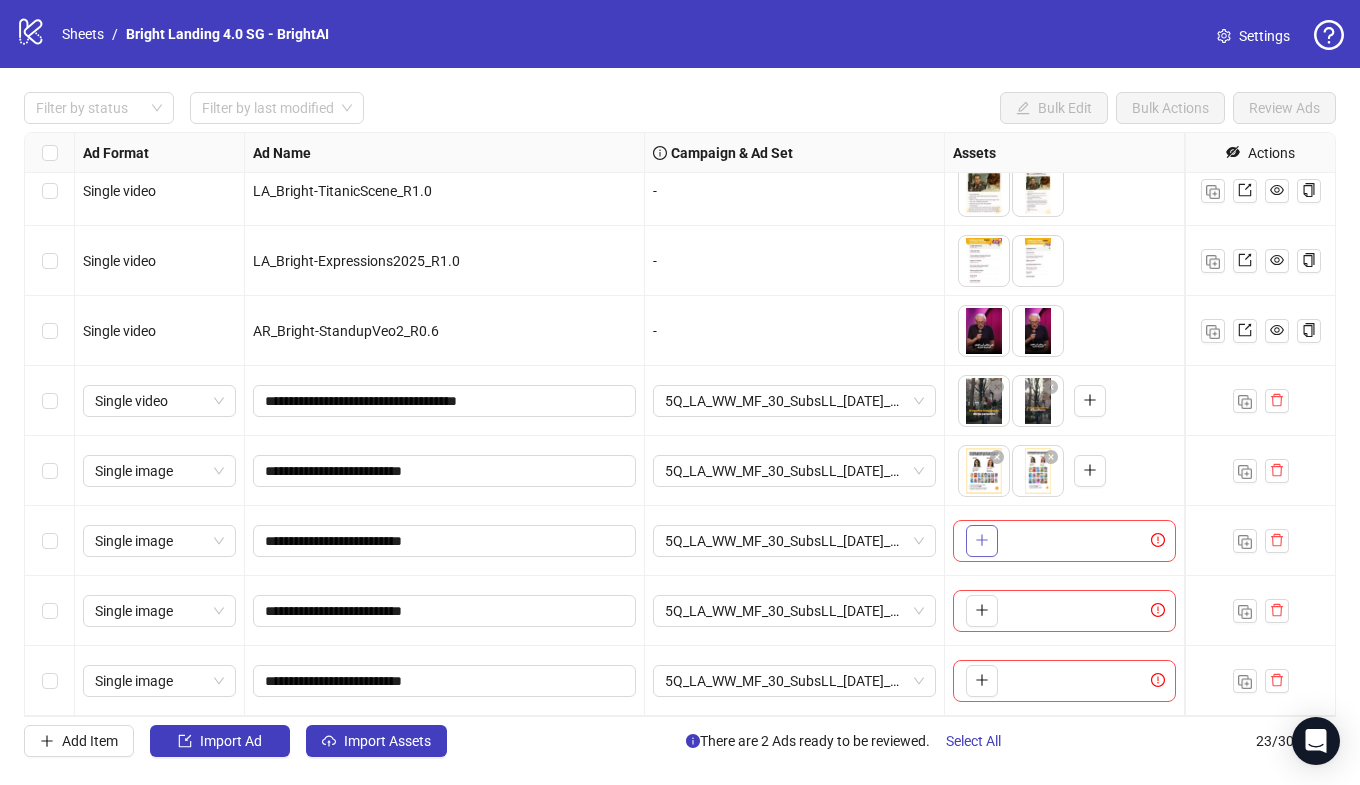 click 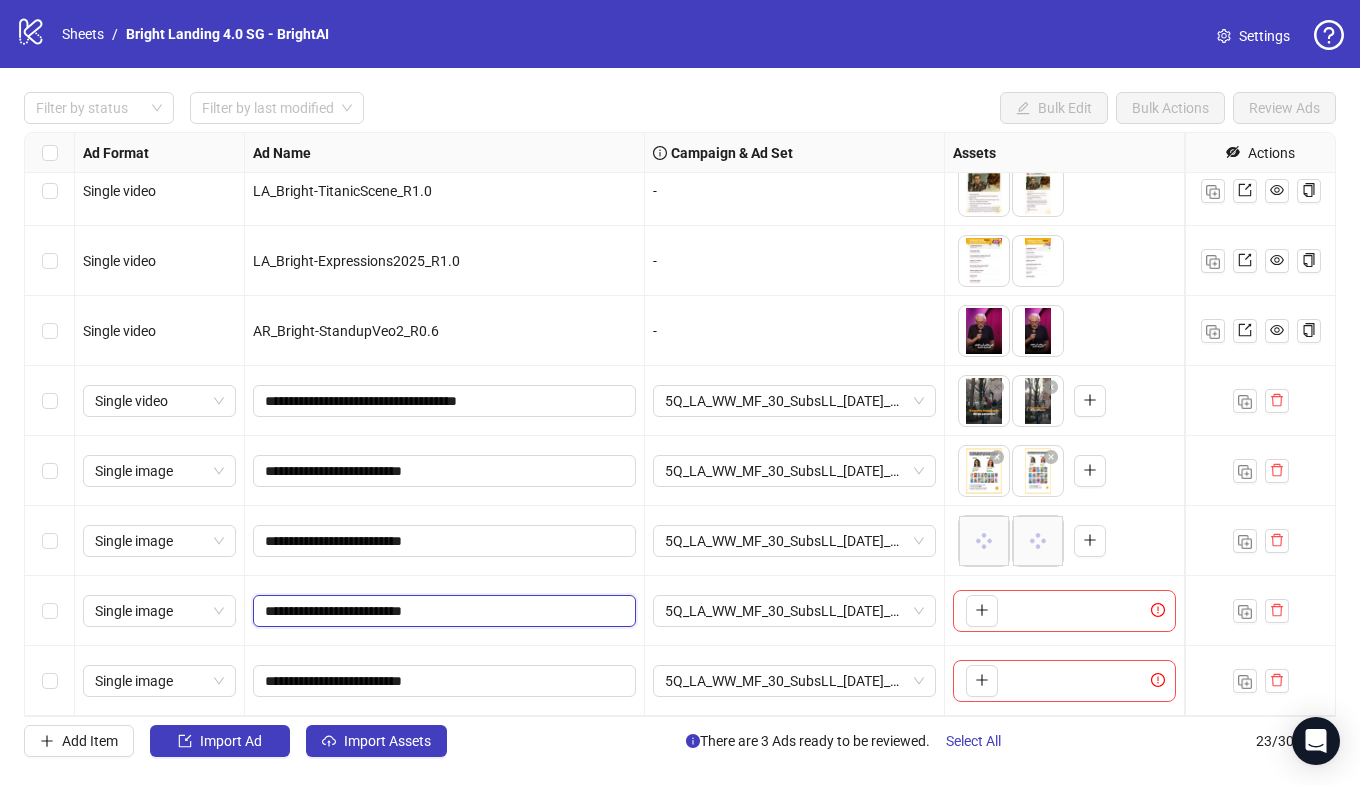 drag, startPoint x: 394, startPoint y: 576, endPoint x: 384, endPoint y: 560, distance: 18.867962 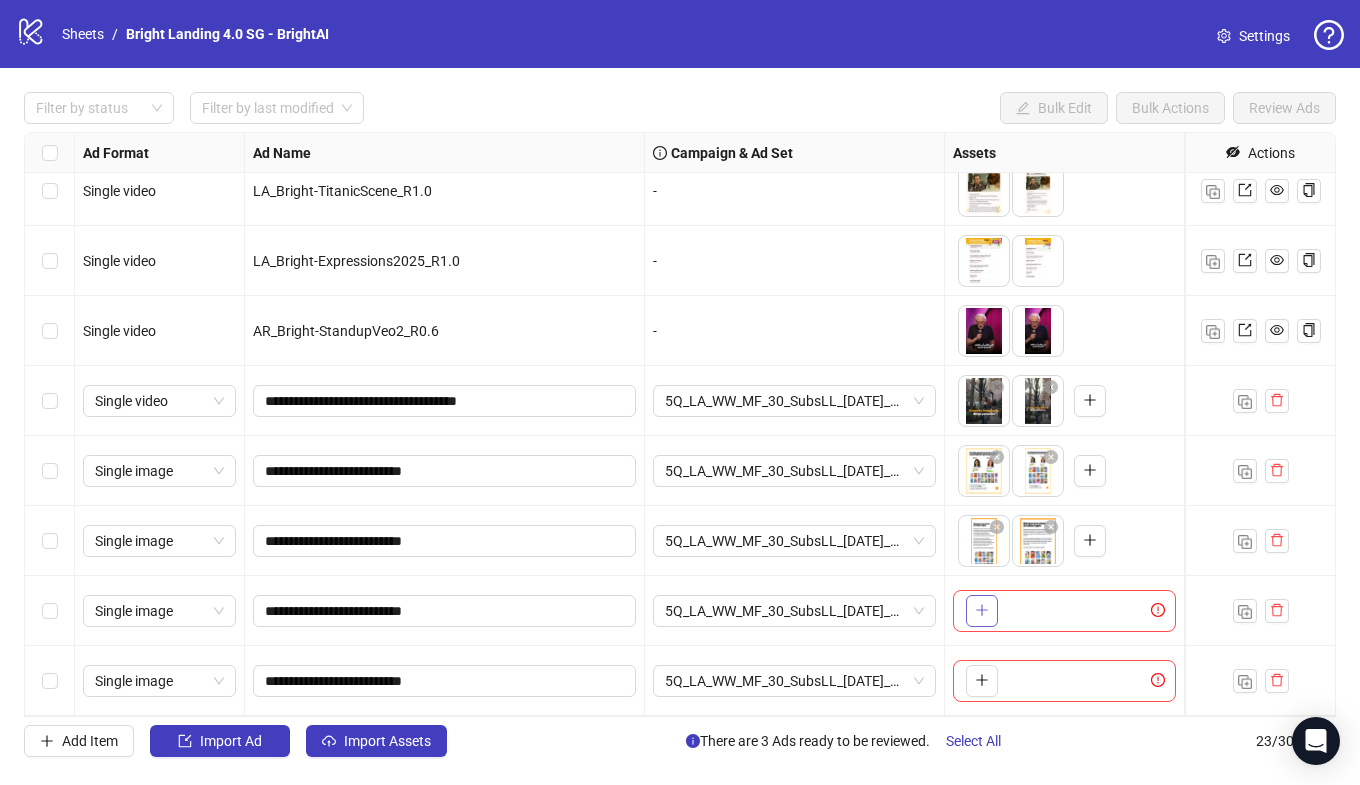 click 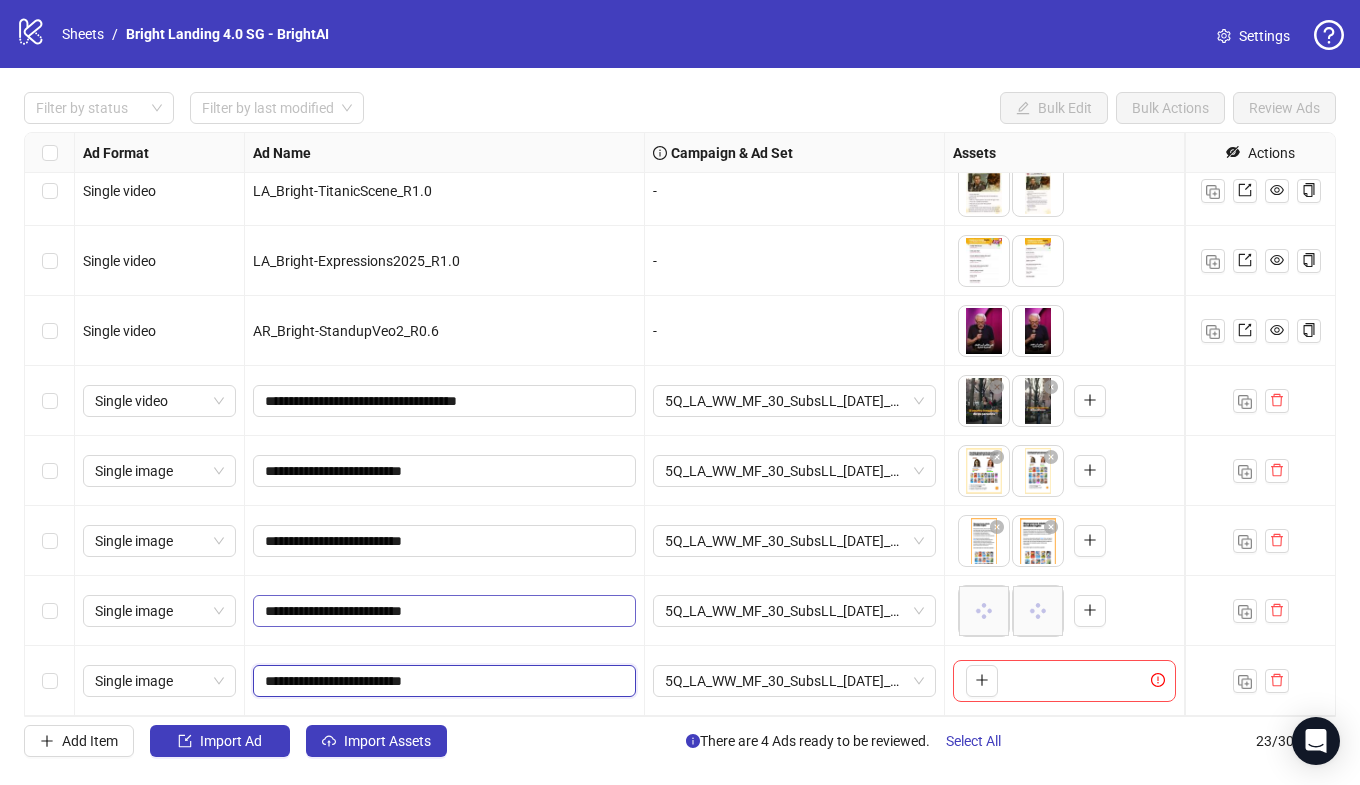 drag, startPoint x: 391, startPoint y: 623, endPoint x: 388, endPoint y: 612, distance: 11.401754 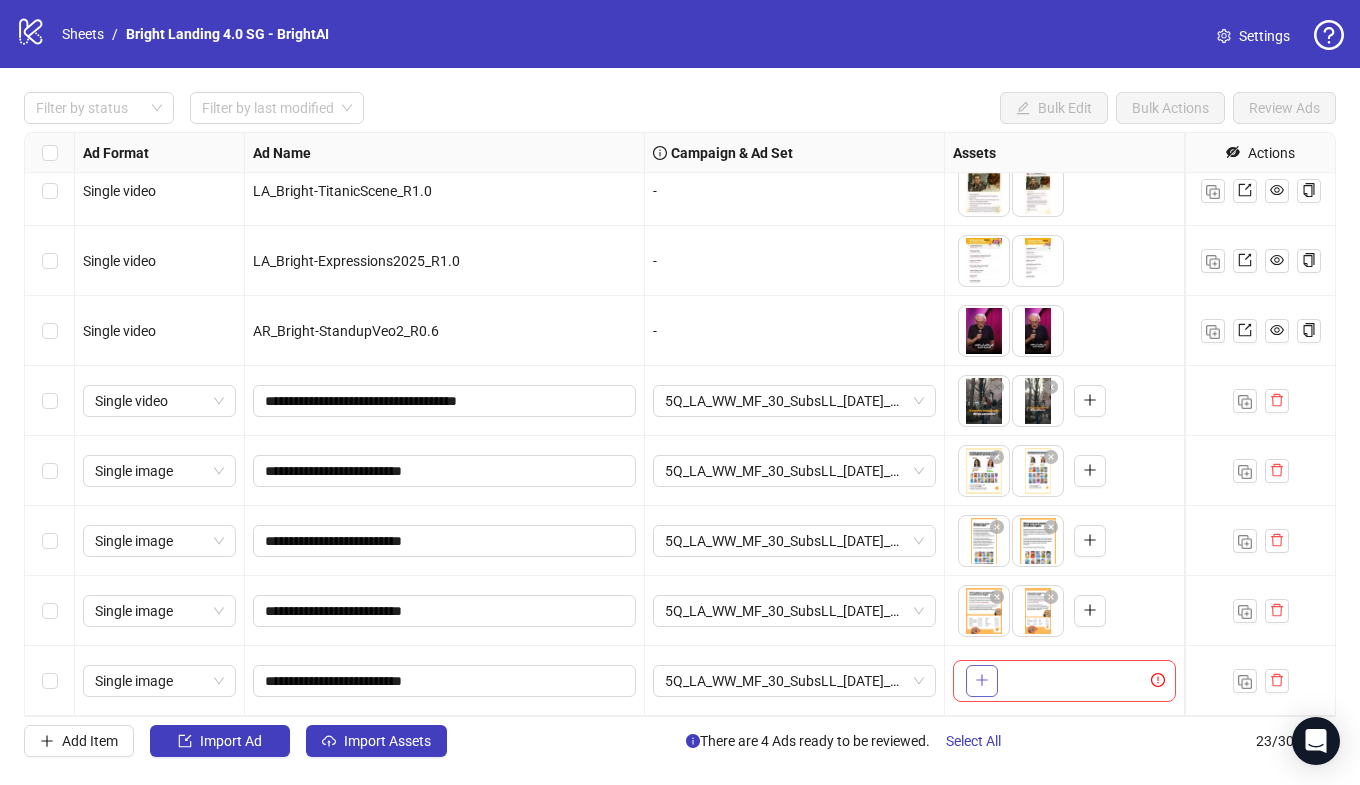 click 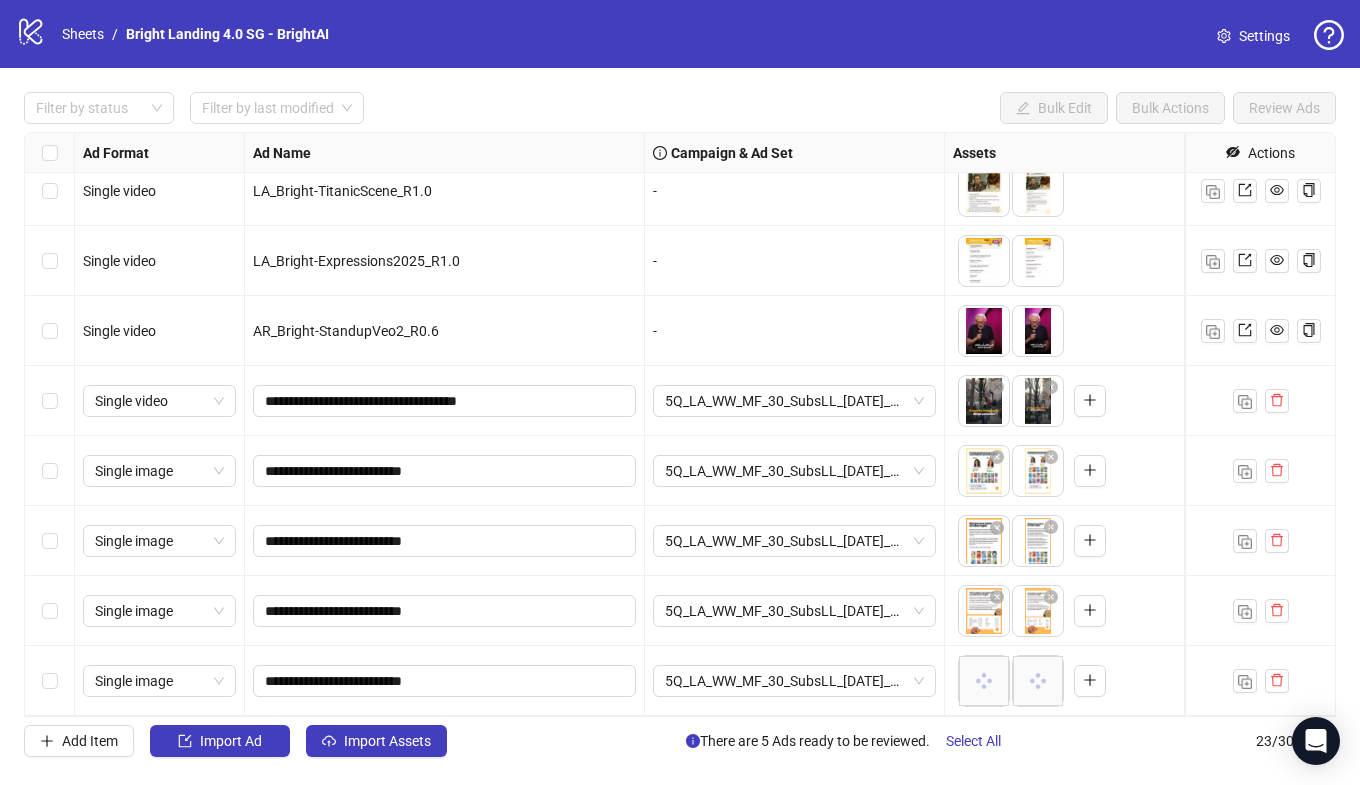 drag, startPoint x: 1041, startPoint y: 551, endPoint x: 979, endPoint y: 551, distance: 62 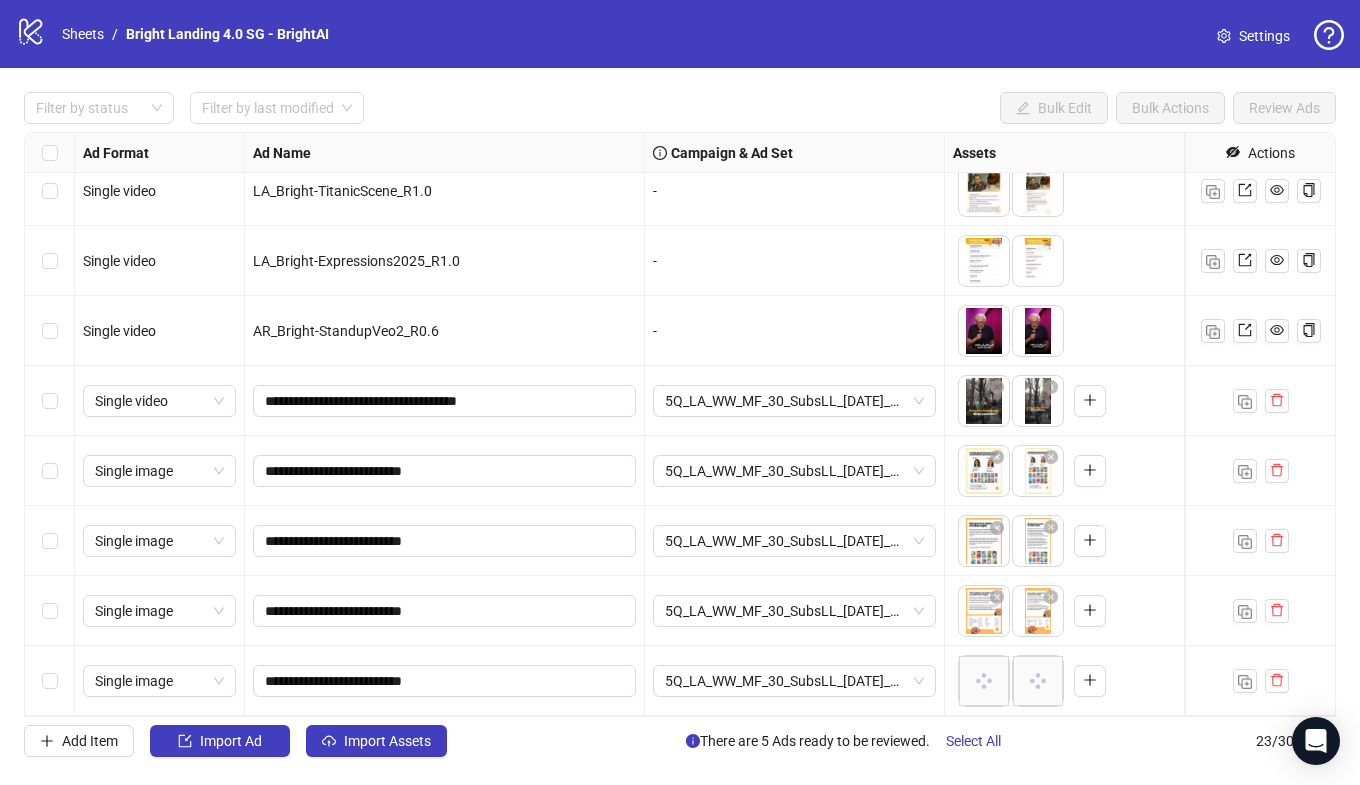 click on "logo/logo-mobile Sheets / Bright Landing 4.0 SG - BrightAI Settings   Filter by status Filter by last modified Bulk Edit Bulk Actions Review Ads Ad Format Ad Name Campaign & Ad Set Assets Headlines Primary Texts Descriptions Destination URL App Product Page ID Display URL Leadgen Form Product Set ID URL Params Call to Action Actions Single video FR_Bright-GoldReserve-ExpertElderlyWomanAI_R1.0 -
To pick up a draggable item, press the space bar.
While dragging, use the arrow keys to move the item.
Press space again to drop the item in its new position, or press escape to cancel.
5 texts 5 texts Single video LA_Bright-StandupVeo2_R1.0 -
To pick up a draggable item, press the space bar.
While dragging, use the arrow keys to move the item.
Press space again to drop the item in its new position, or press escape to cancel.
3 texts 2 texts Single video LA_Bright-TitanicScene_R1.0 - 3 texts 2 texts Single video LA_Bright-Expressions2025_R1.0 - 3 texts 2 texts Single video - 4 texts + 2" at bounding box center (680, 392) 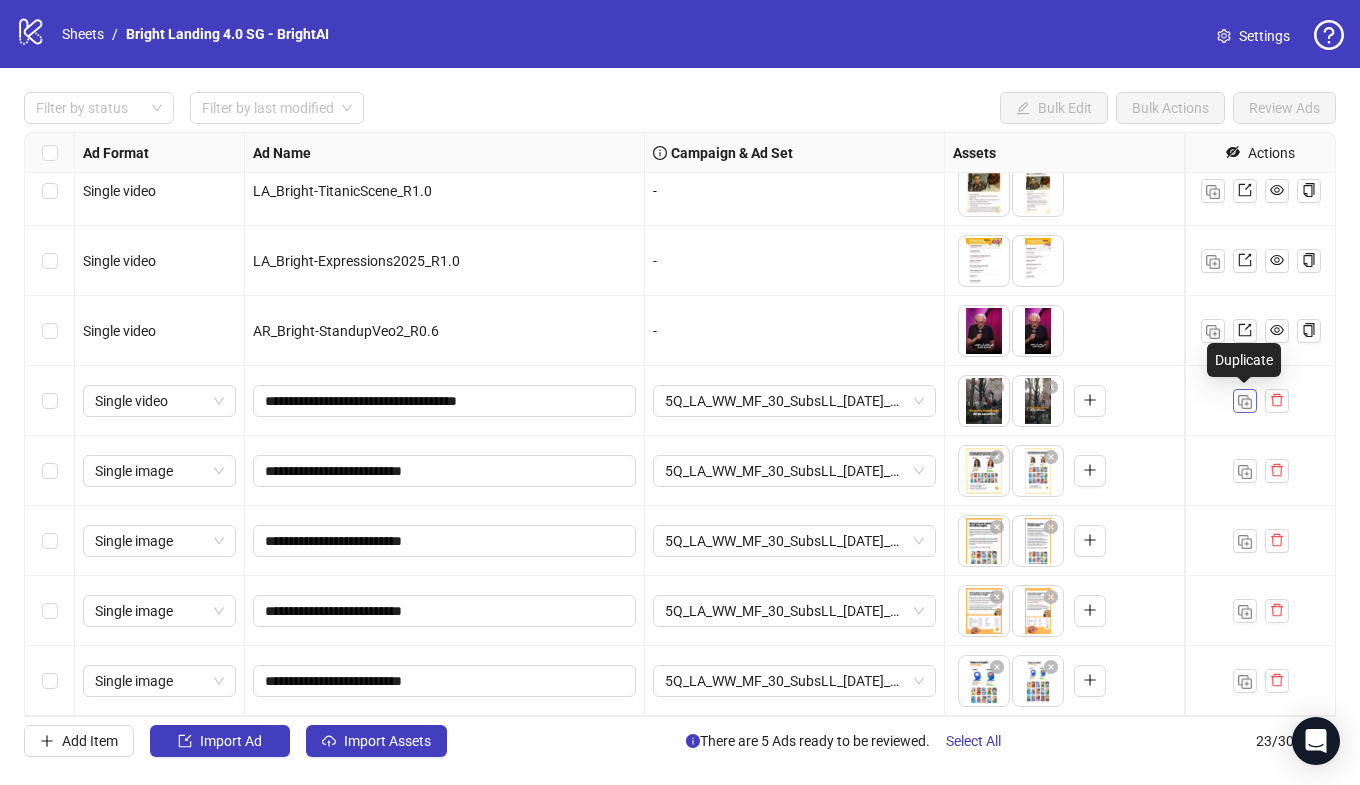 click at bounding box center [1245, 402] 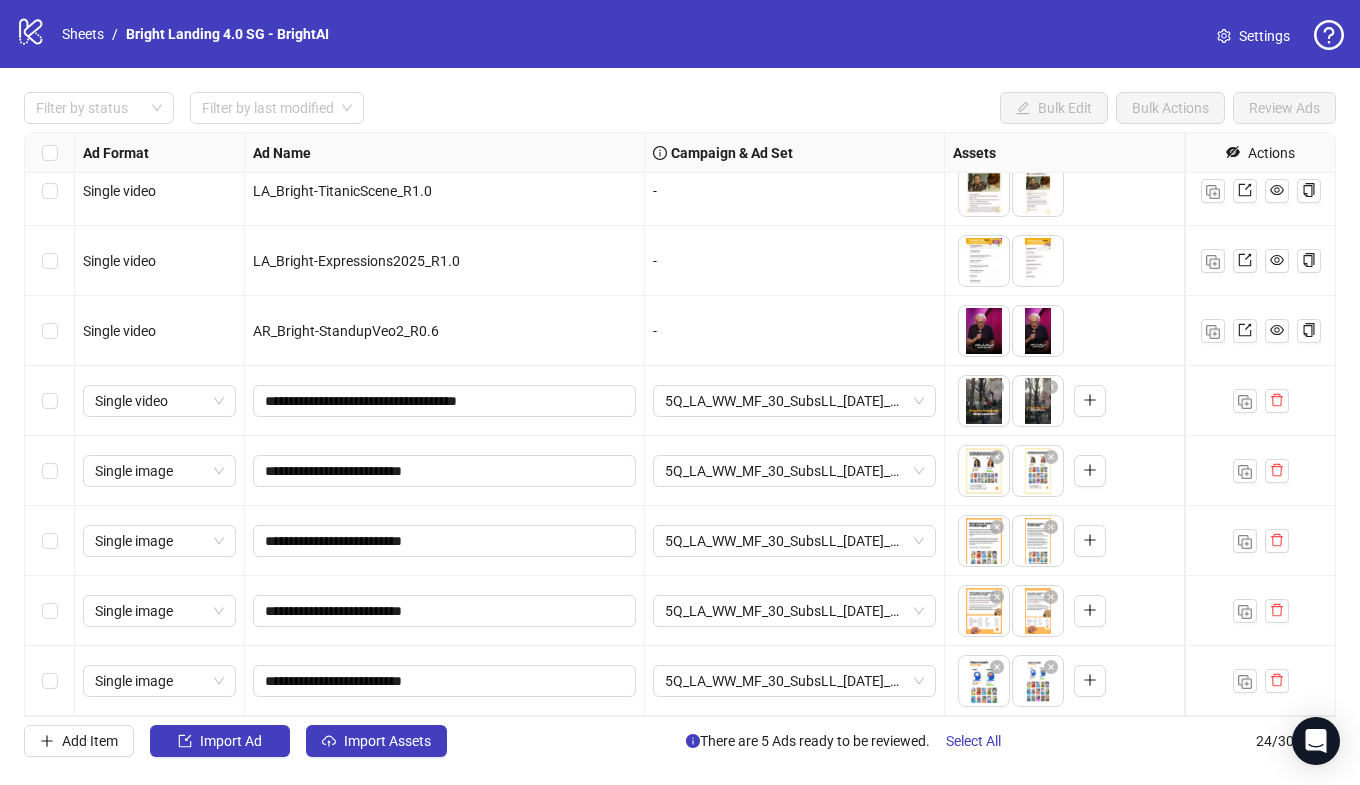 scroll, scrollTop: 1137, scrollLeft: 0, axis: vertical 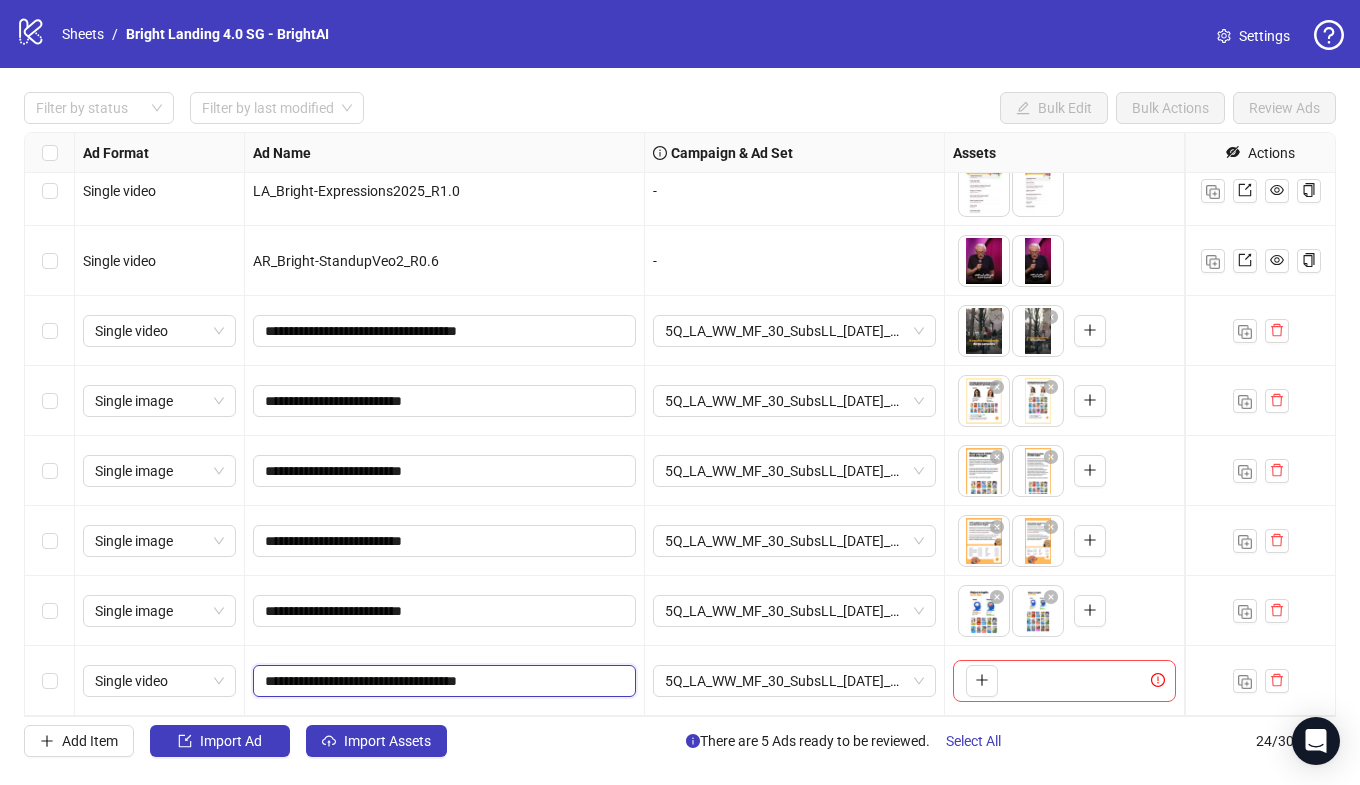 drag, startPoint x: 486, startPoint y: 683, endPoint x: 331, endPoint y: 681, distance: 155.01291 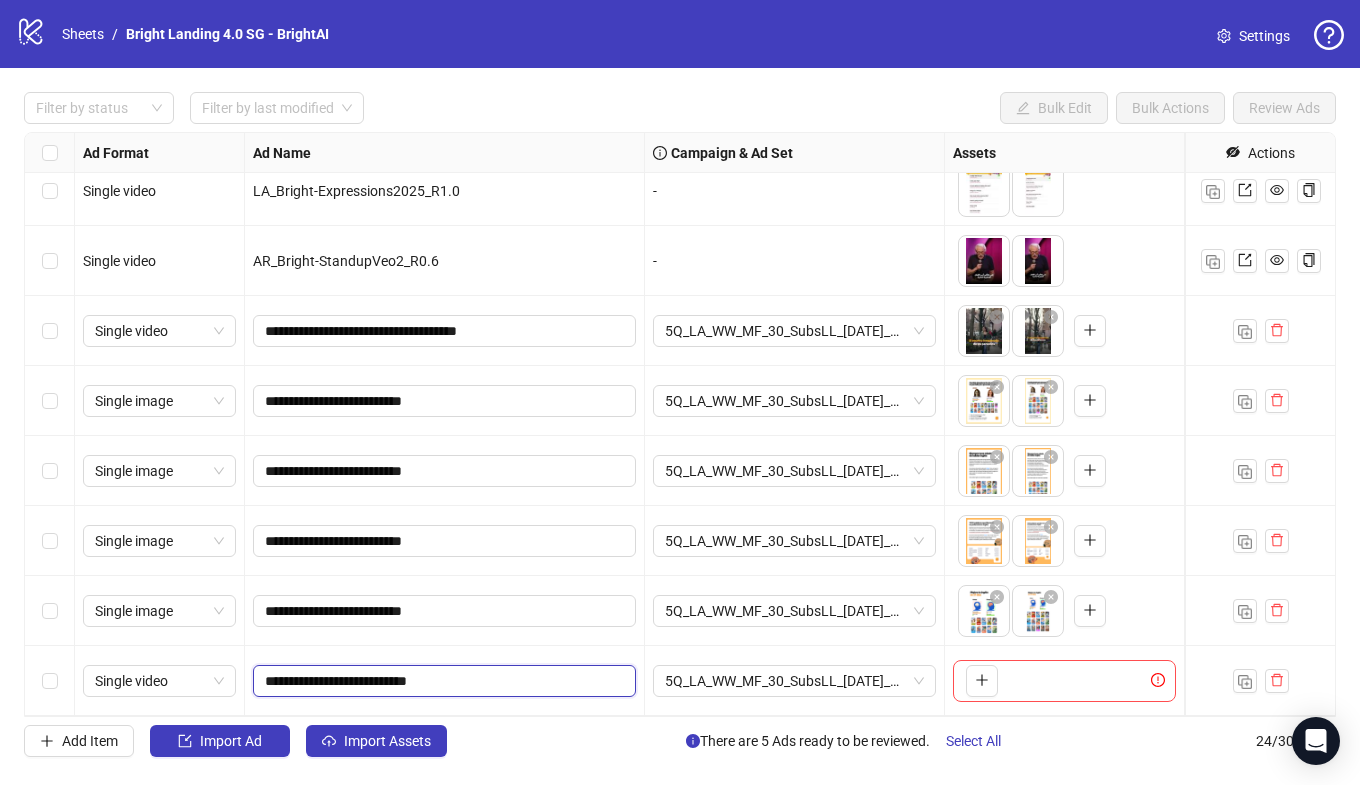 drag, startPoint x: 425, startPoint y: 676, endPoint x: 385, endPoint y: 570, distance: 113.296074 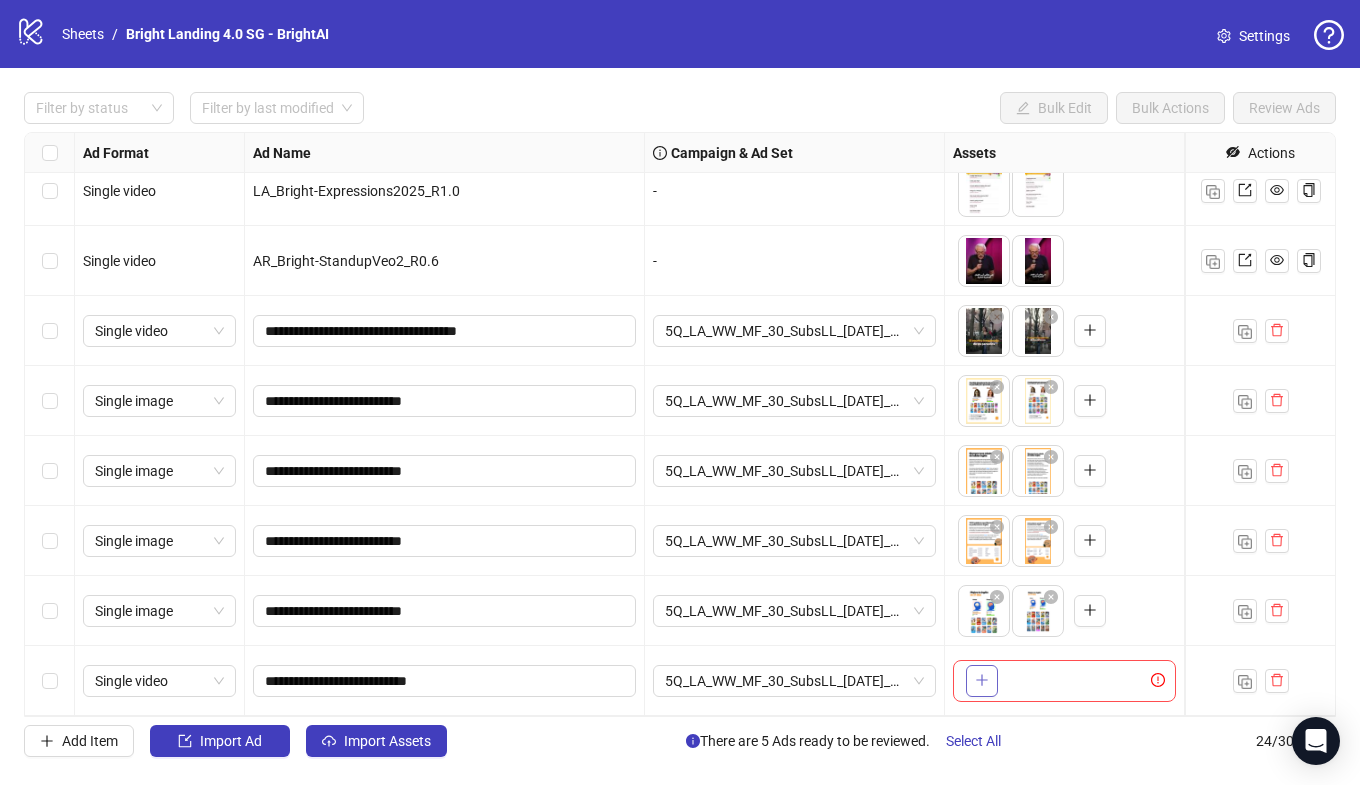 click 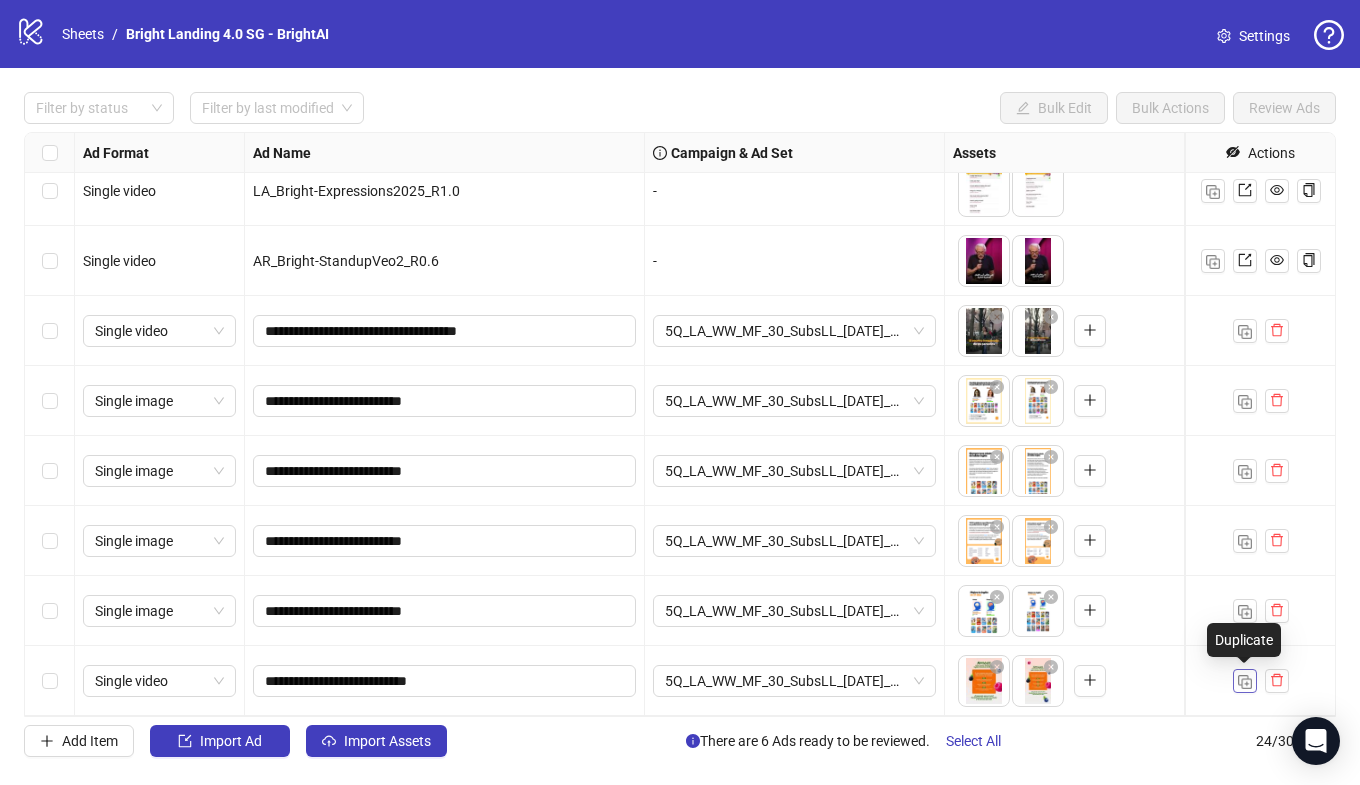 click at bounding box center [1245, 682] 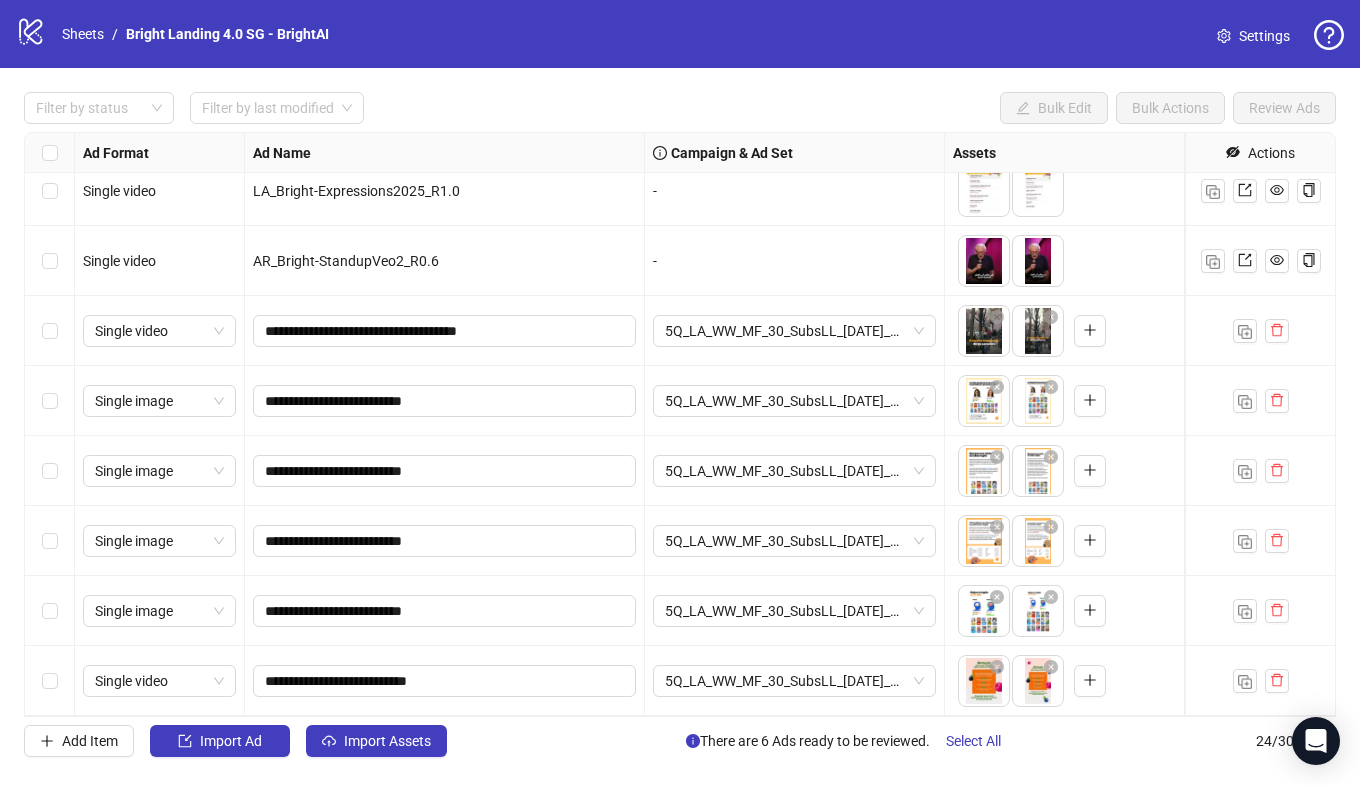 scroll, scrollTop: 1207, scrollLeft: 0, axis: vertical 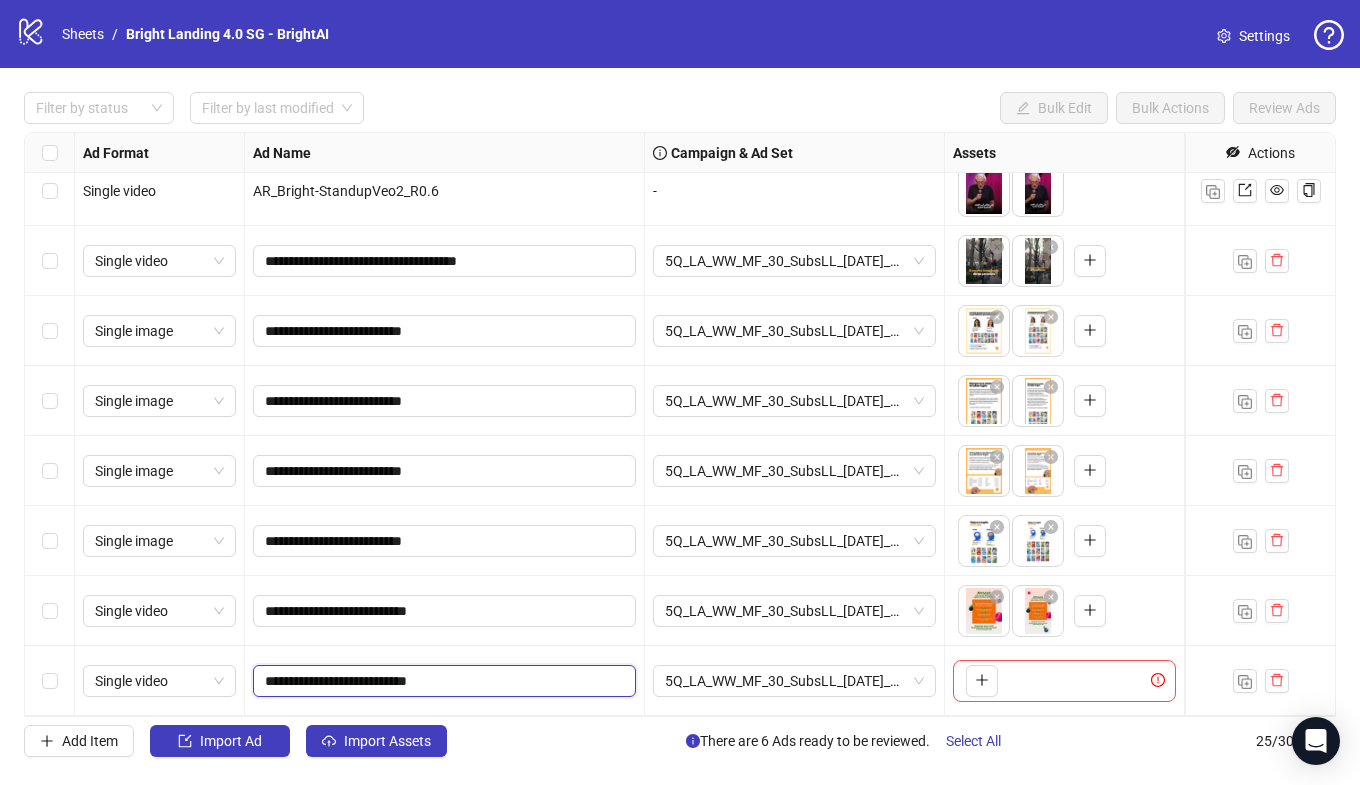 drag, startPoint x: 425, startPoint y: 685, endPoint x: 329, endPoint y: 685, distance: 96 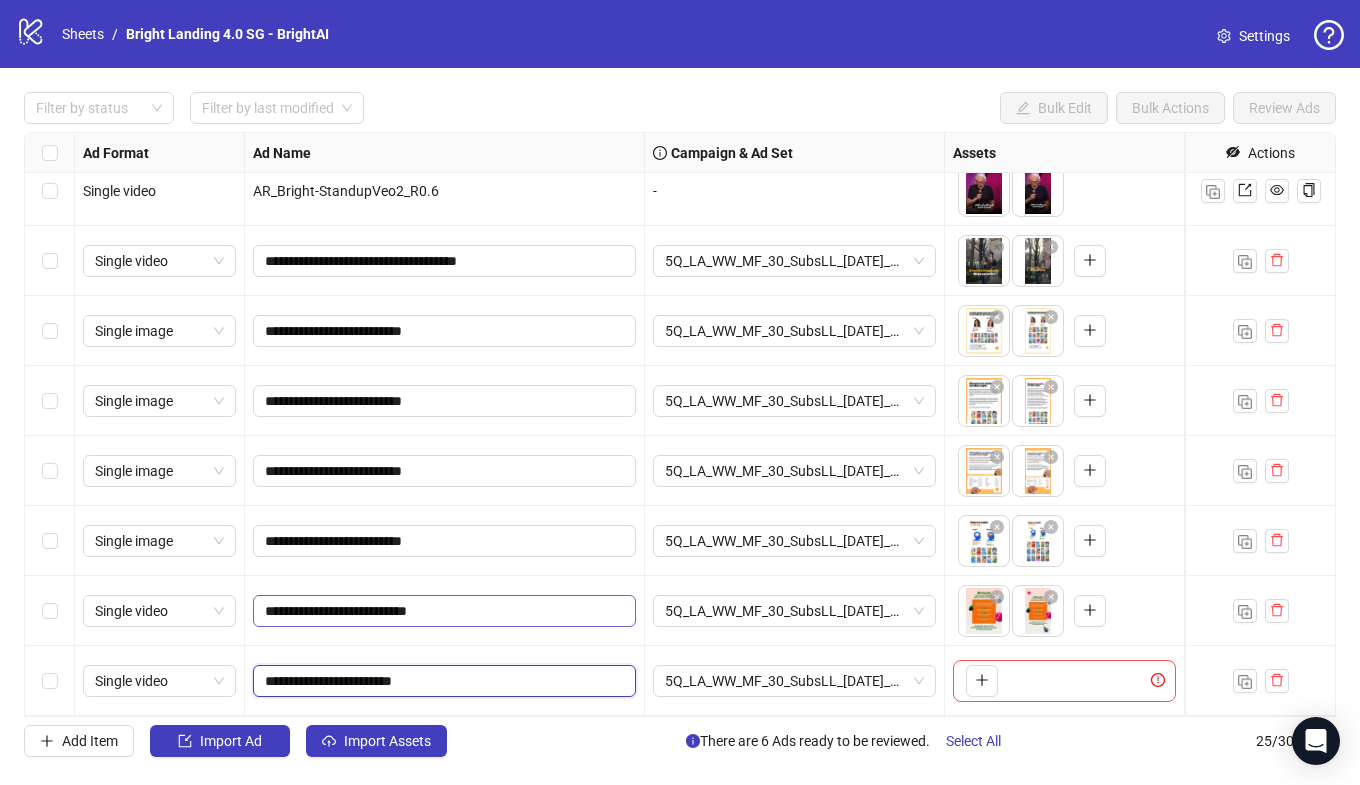 drag, startPoint x: 401, startPoint y: 681, endPoint x: 369, endPoint y: 597, distance: 89.88882 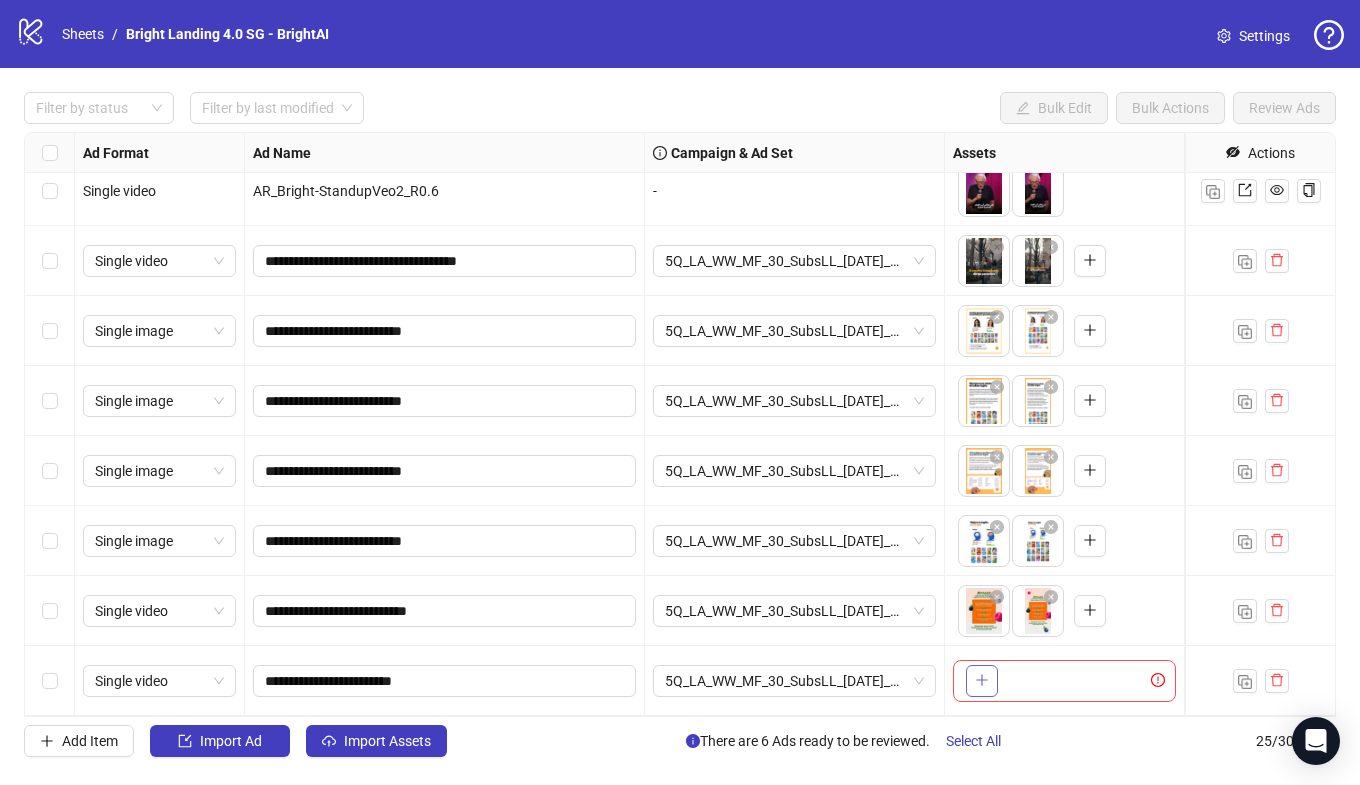 click 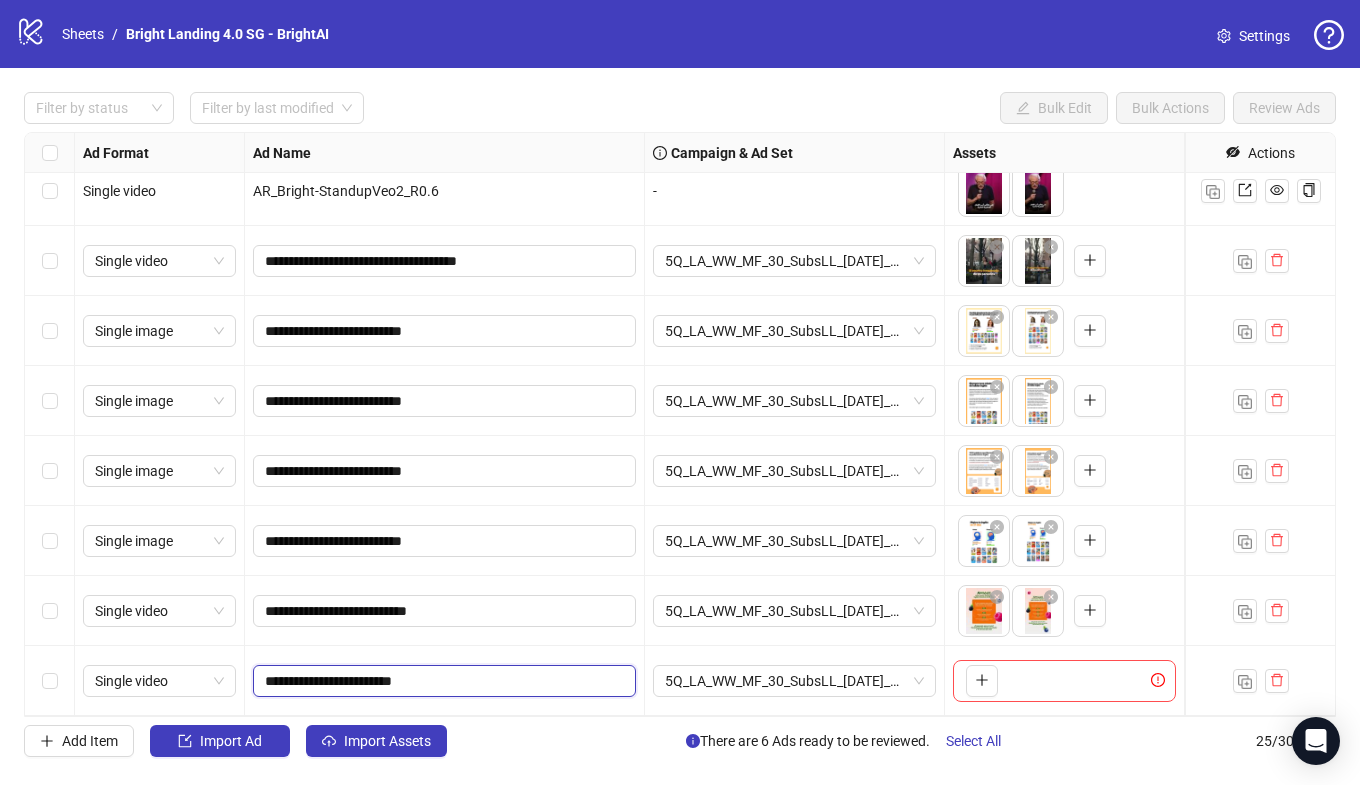drag, startPoint x: 400, startPoint y: 681, endPoint x: 282, endPoint y: 501, distance: 215.2301 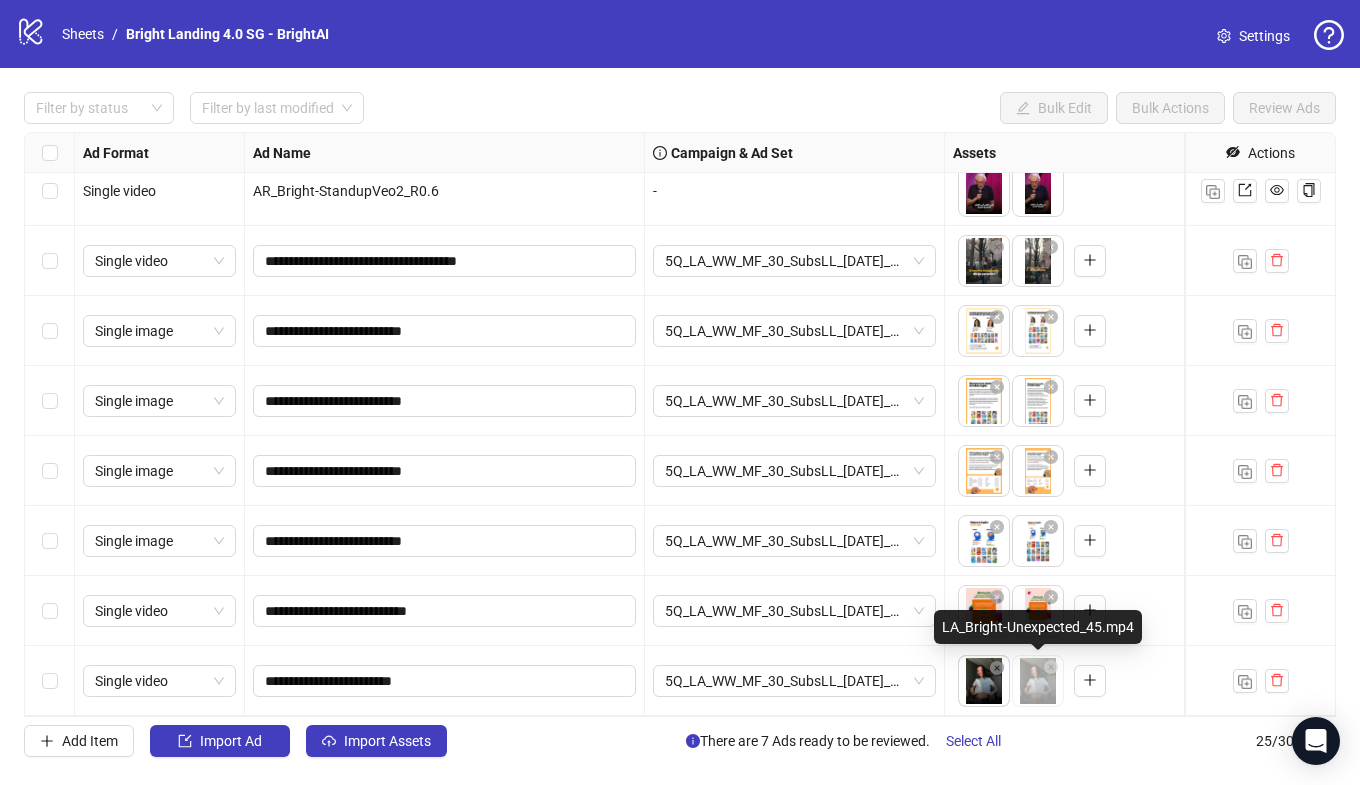 click on "**********" at bounding box center (680, 392) 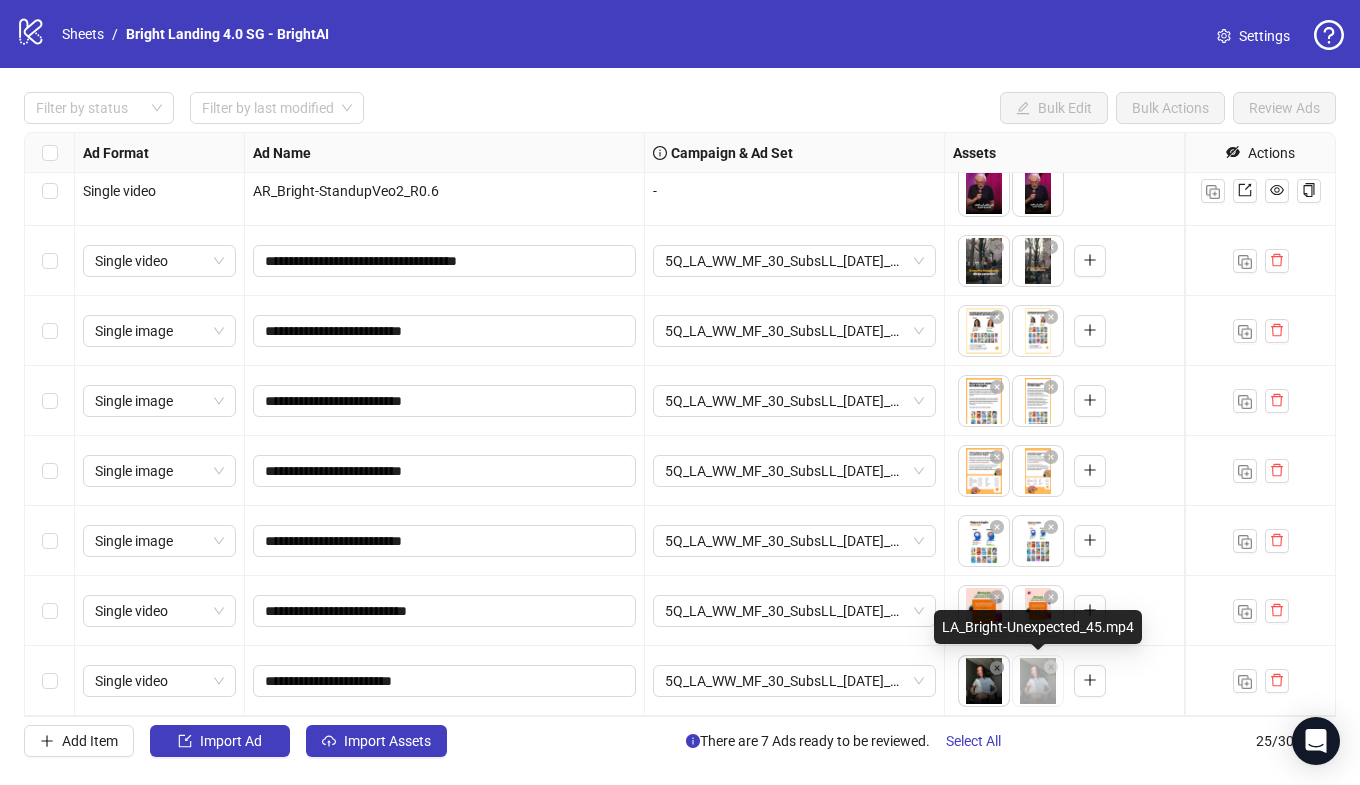 click on "**********" at bounding box center [680, 392] 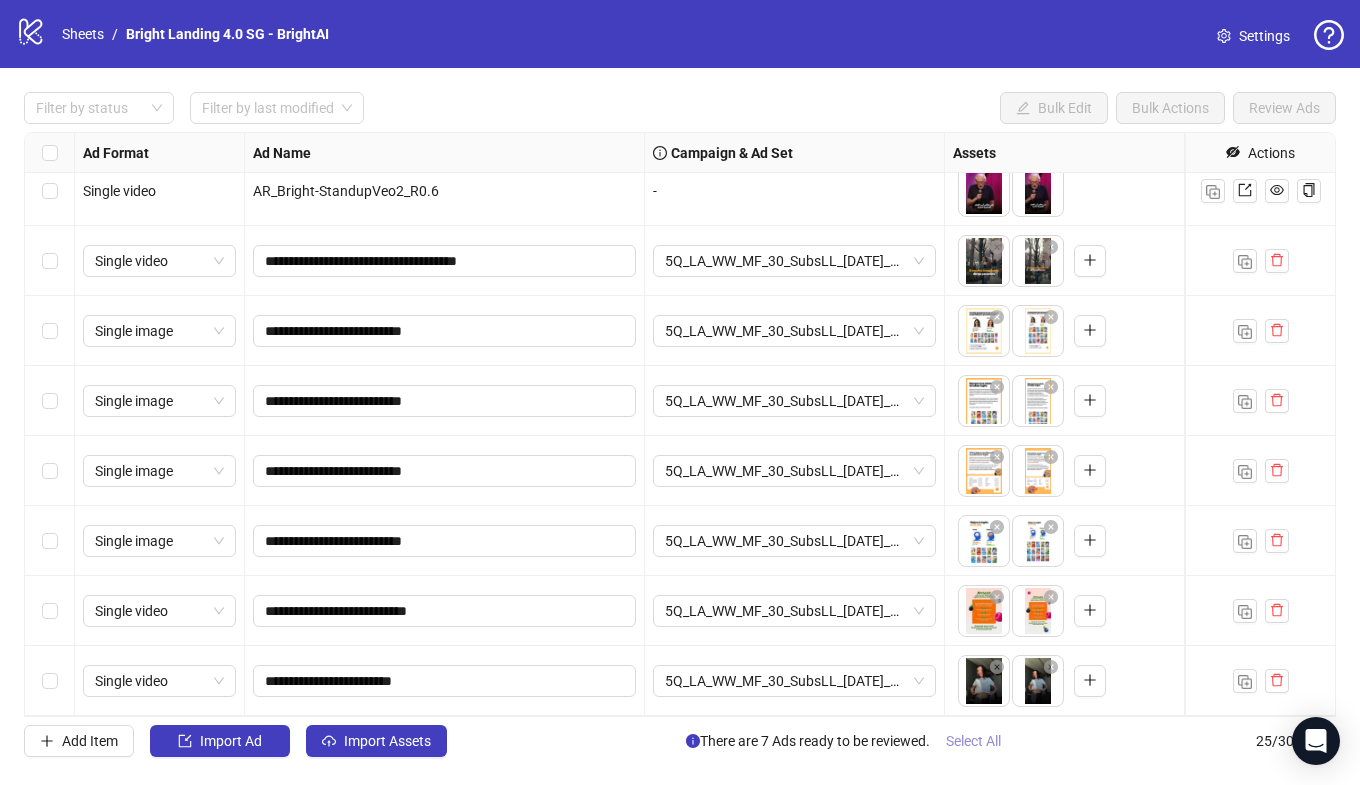 click on "Select All" at bounding box center (973, 741) 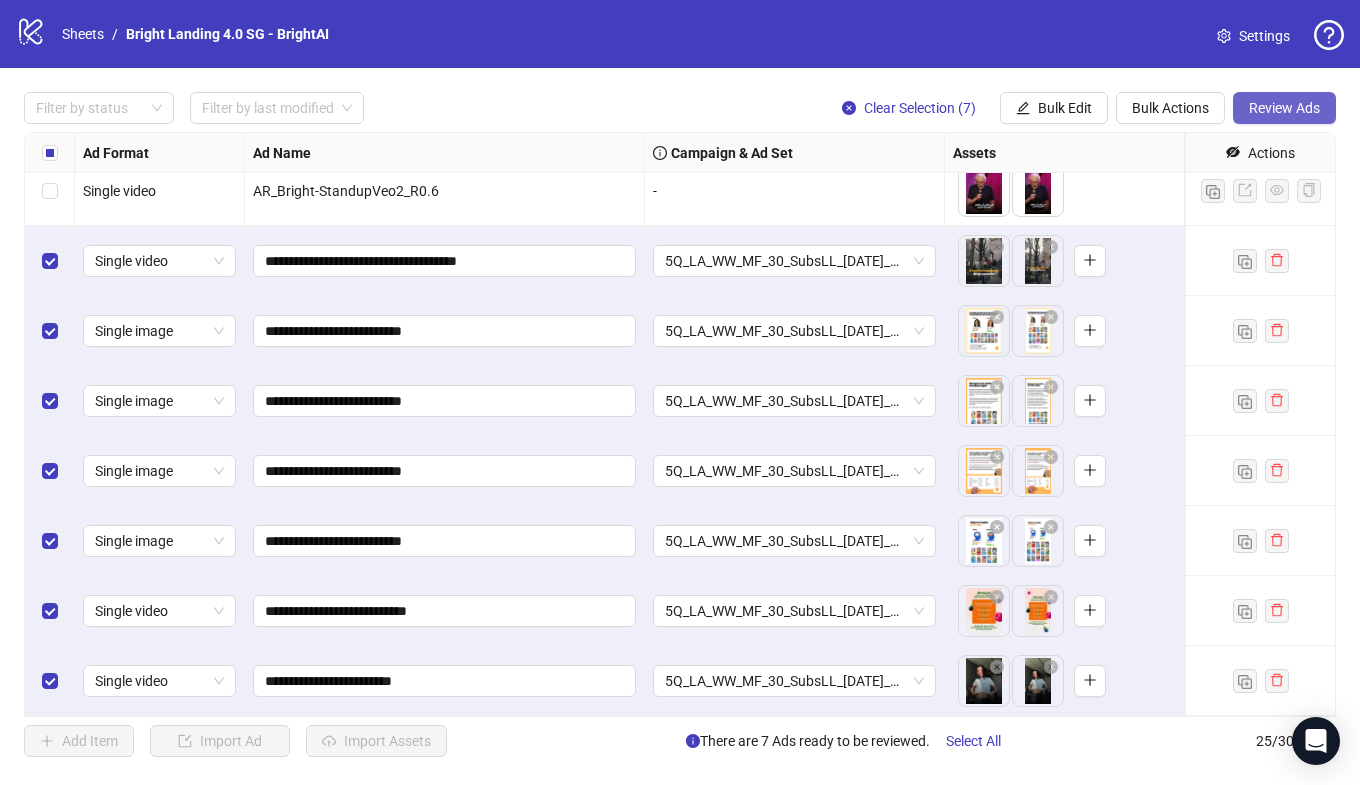 click on "Review Ads" at bounding box center [1284, 108] 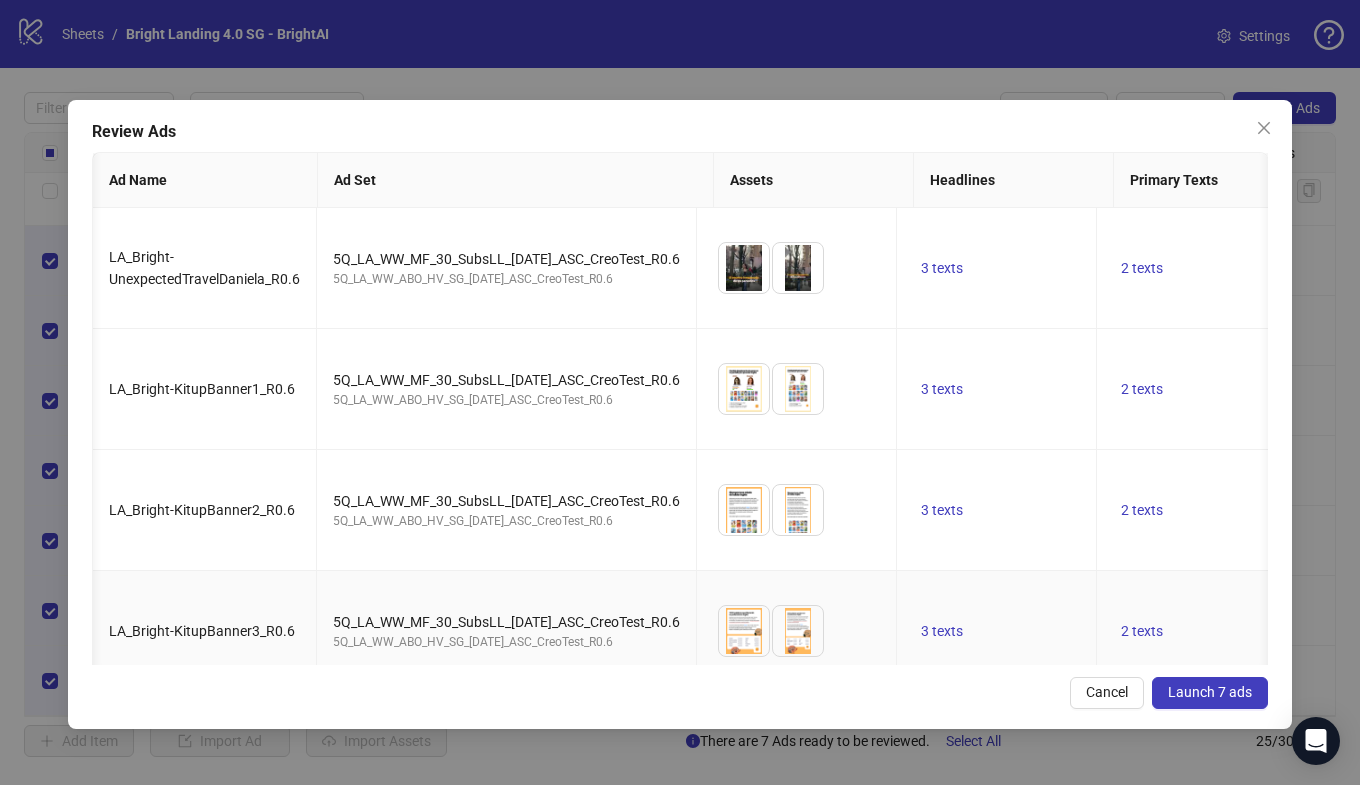 scroll, scrollTop: 0, scrollLeft: 561, axis: horizontal 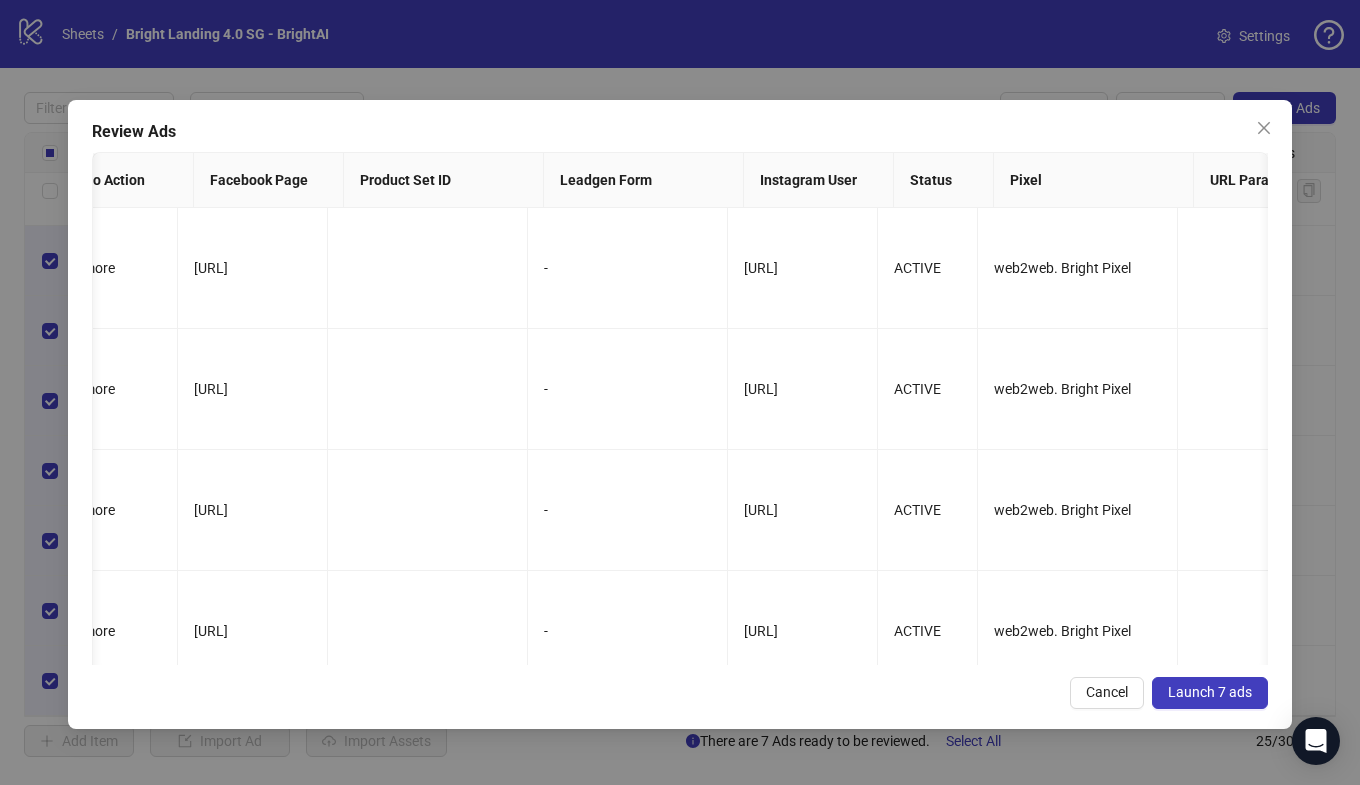 click on "Launch 7 ads" at bounding box center [1210, 692] 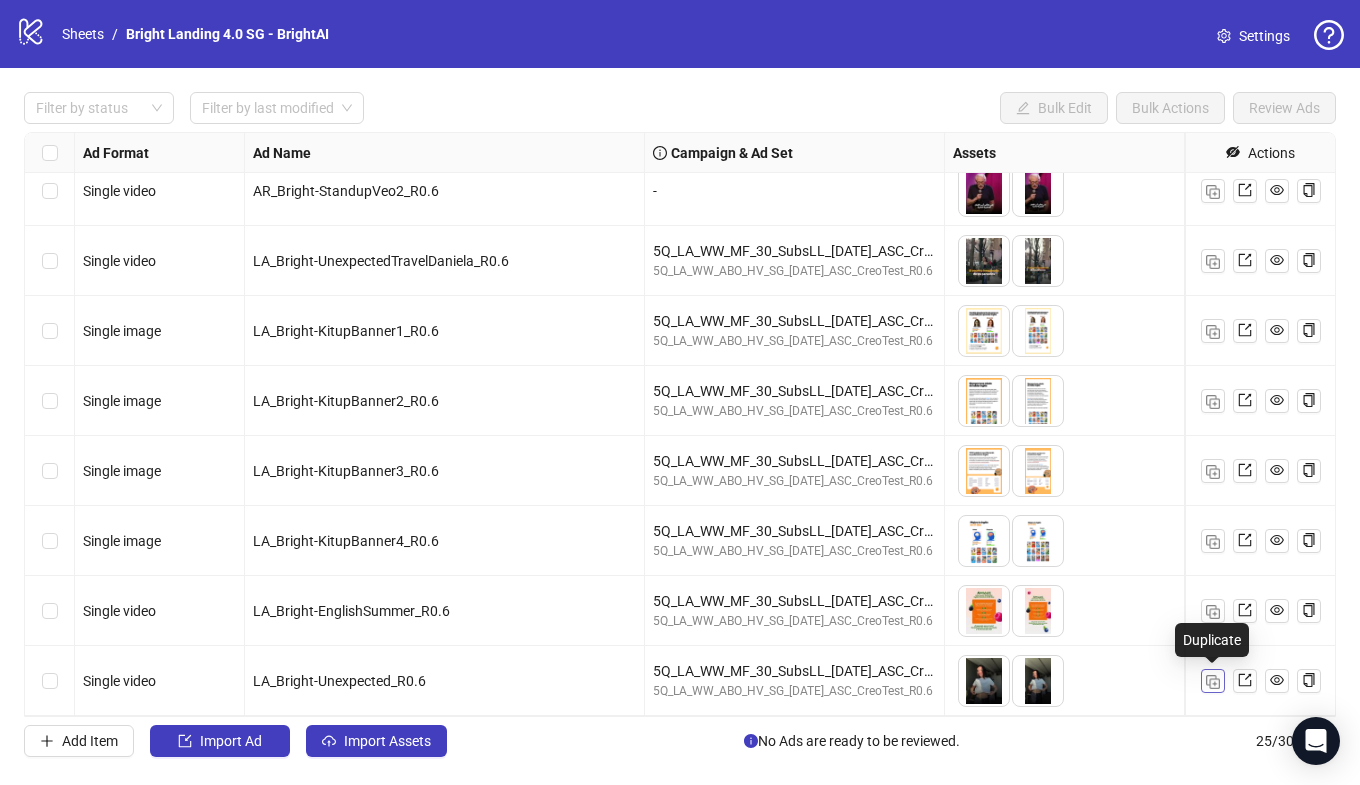click at bounding box center (1213, 682) 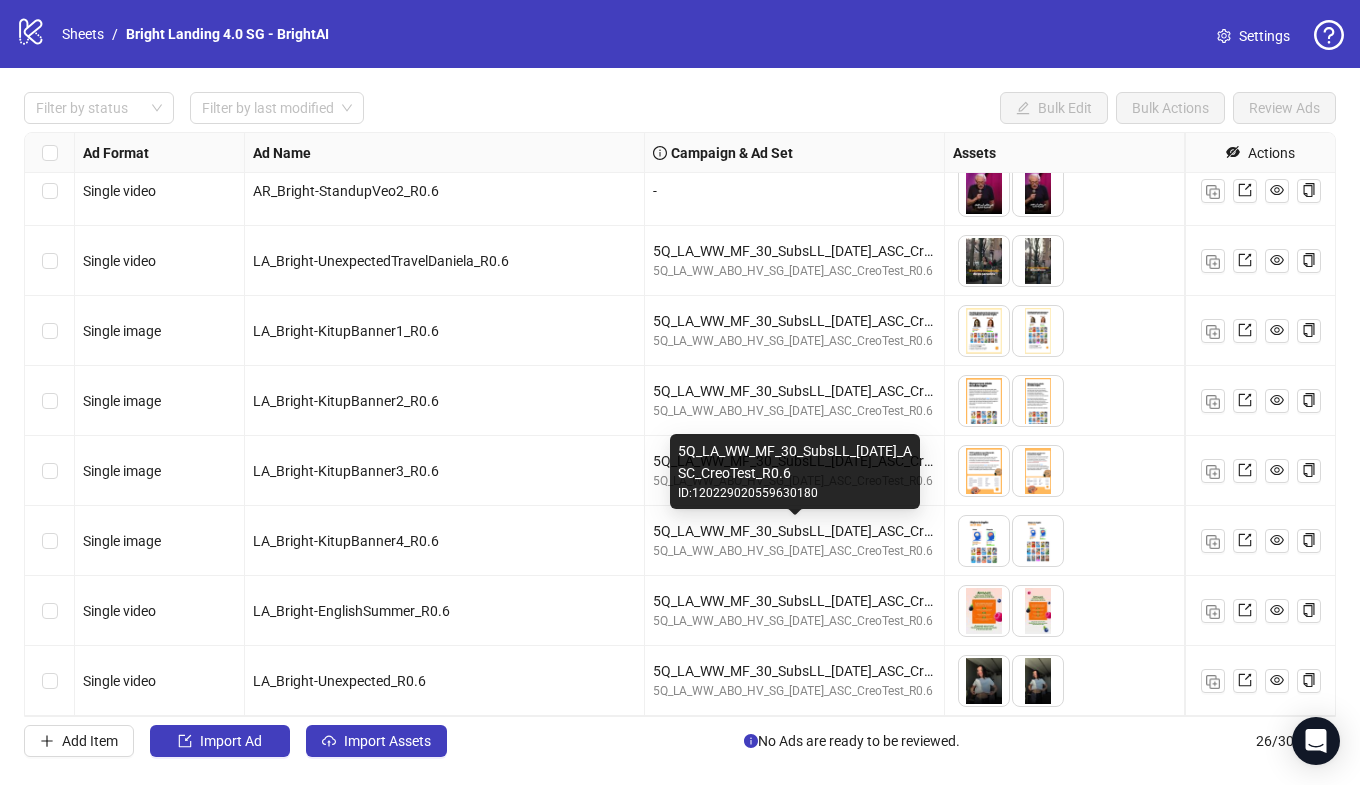 scroll, scrollTop: 1277, scrollLeft: 0, axis: vertical 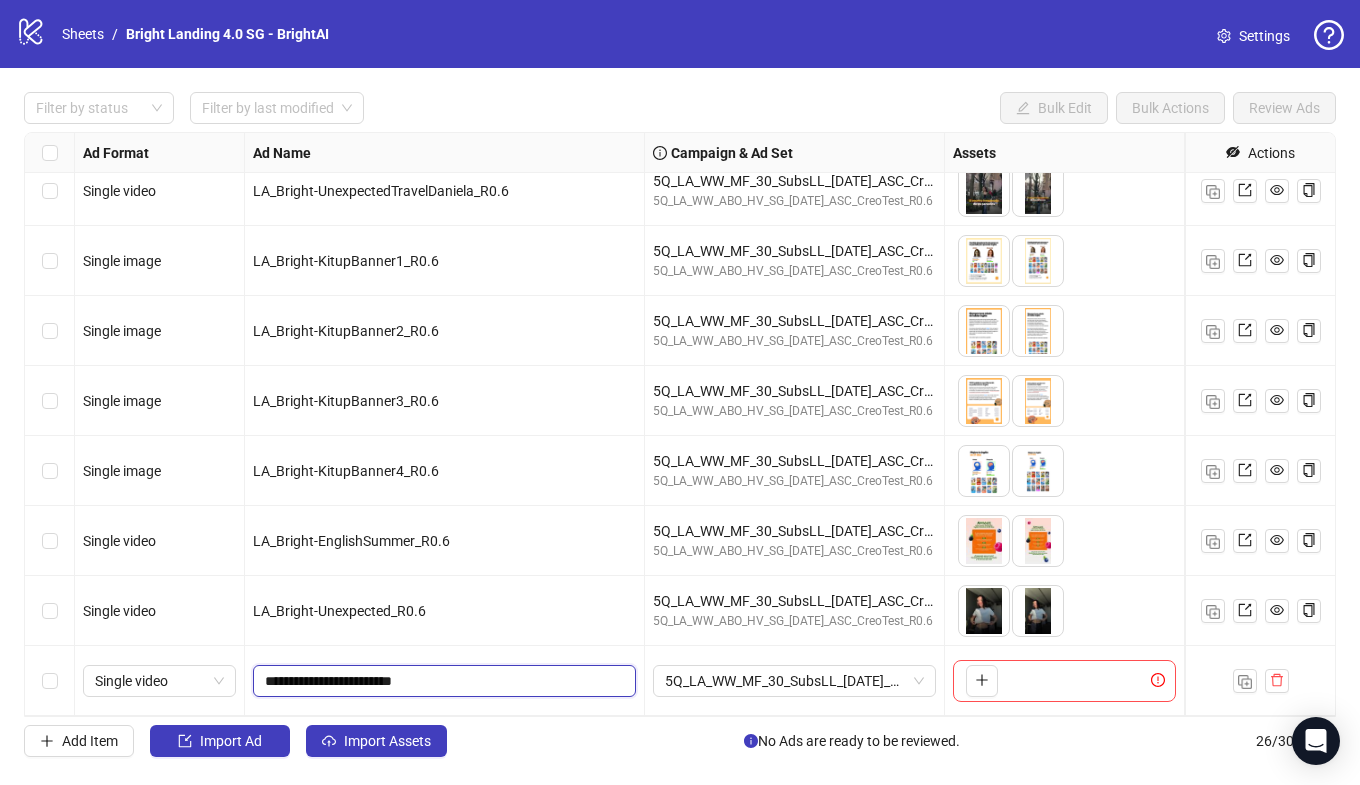 drag, startPoint x: 401, startPoint y: 678, endPoint x: 333, endPoint y: 679, distance: 68.007355 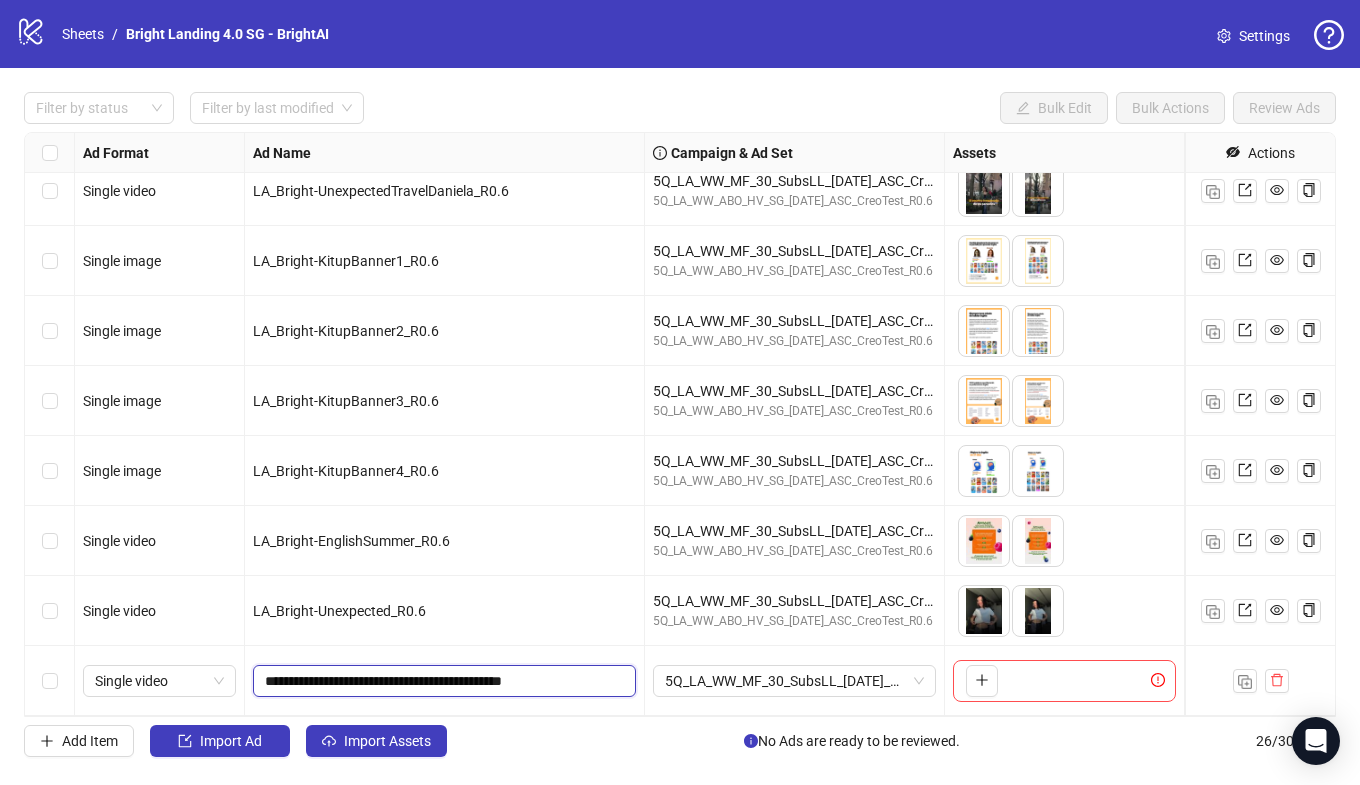 drag, startPoint x: 550, startPoint y: 680, endPoint x: 495, endPoint y: 609, distance: 89.81091 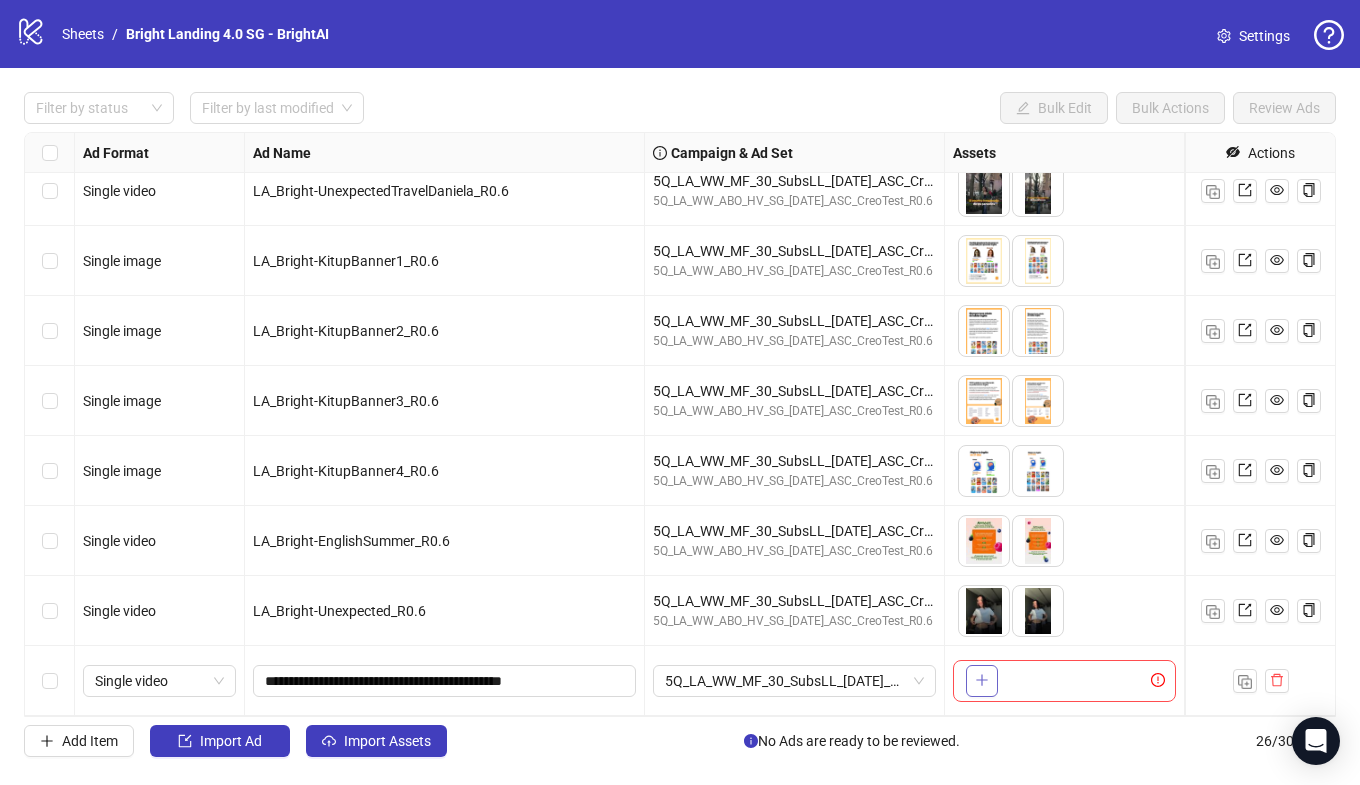 click 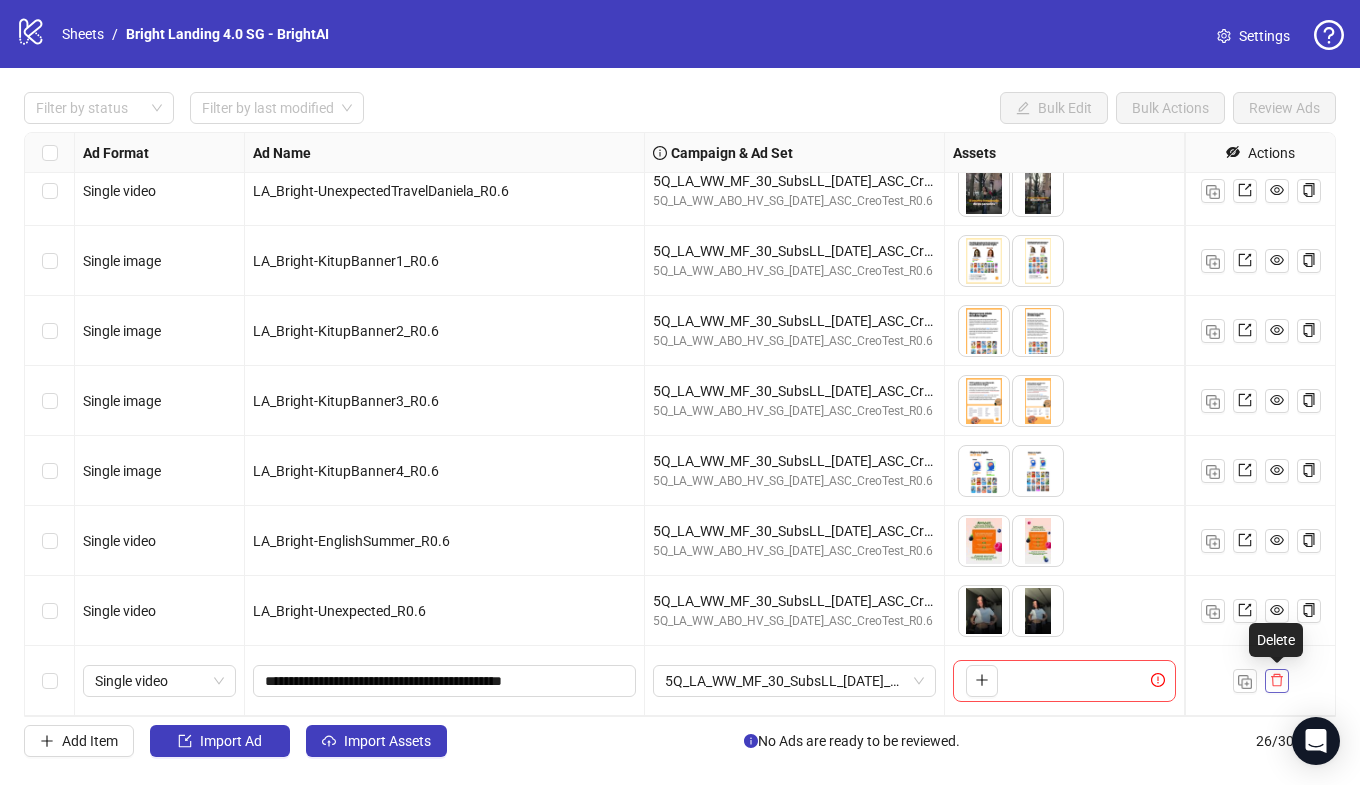click at bounding box center (1277, 680) 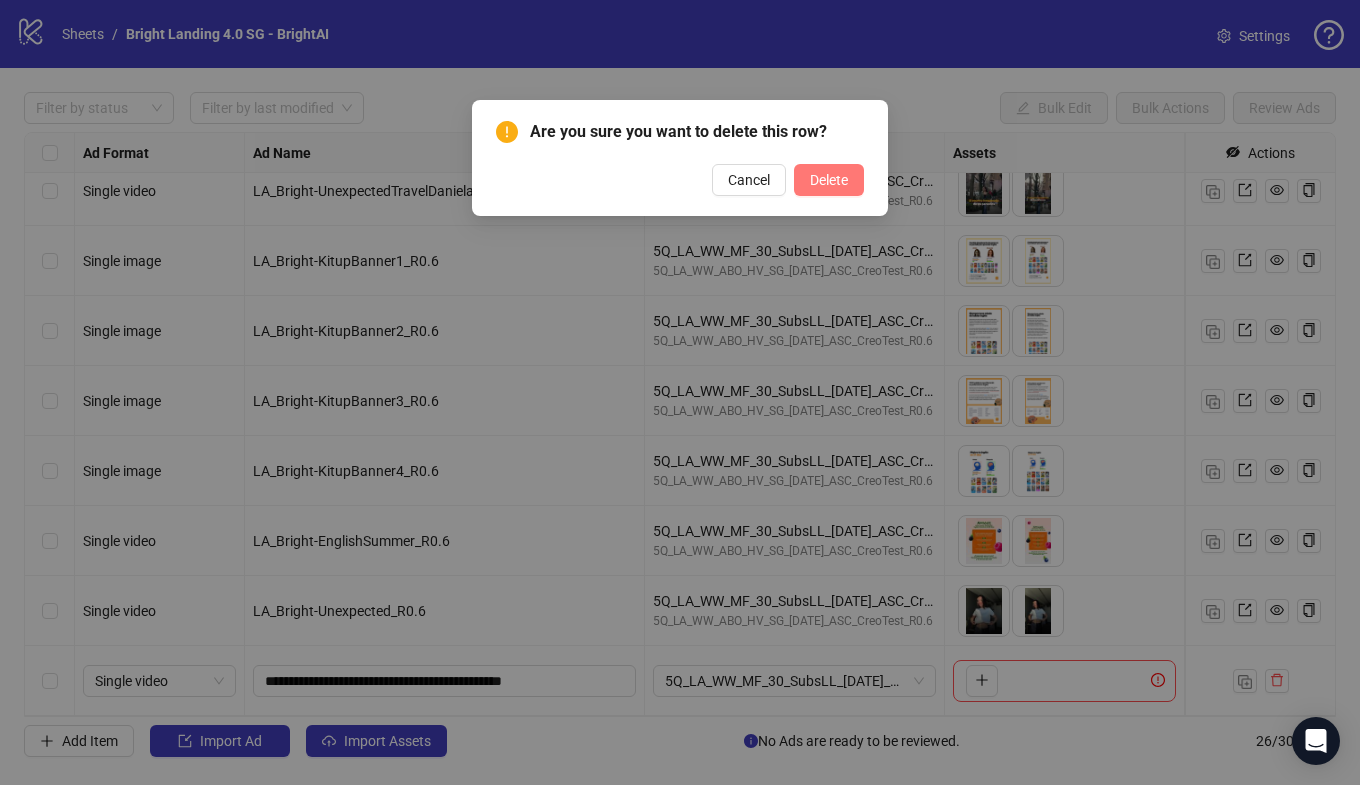 click on "Delete" at bounding box center [829, 180] 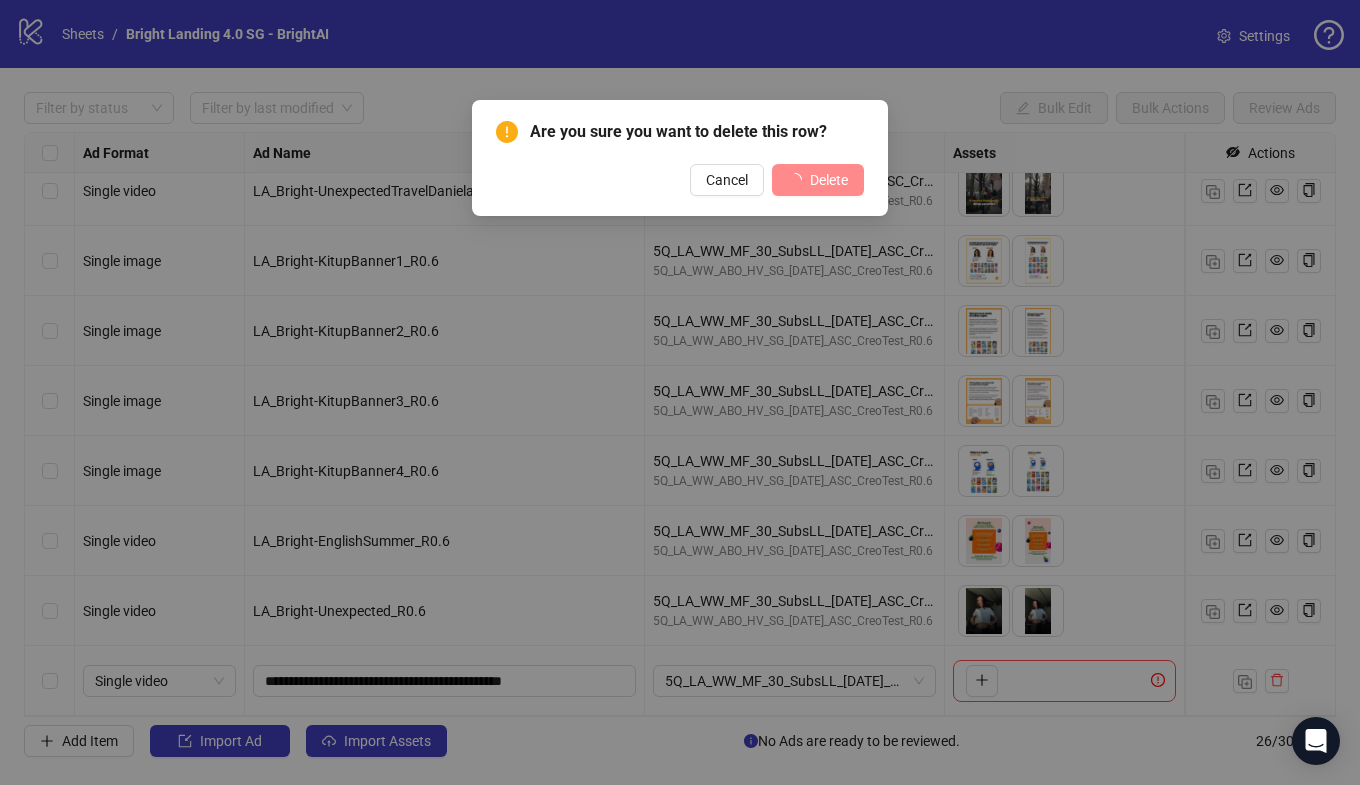 scroll, scrollTop: 1207, scrollLeft: 0, axis: vertical 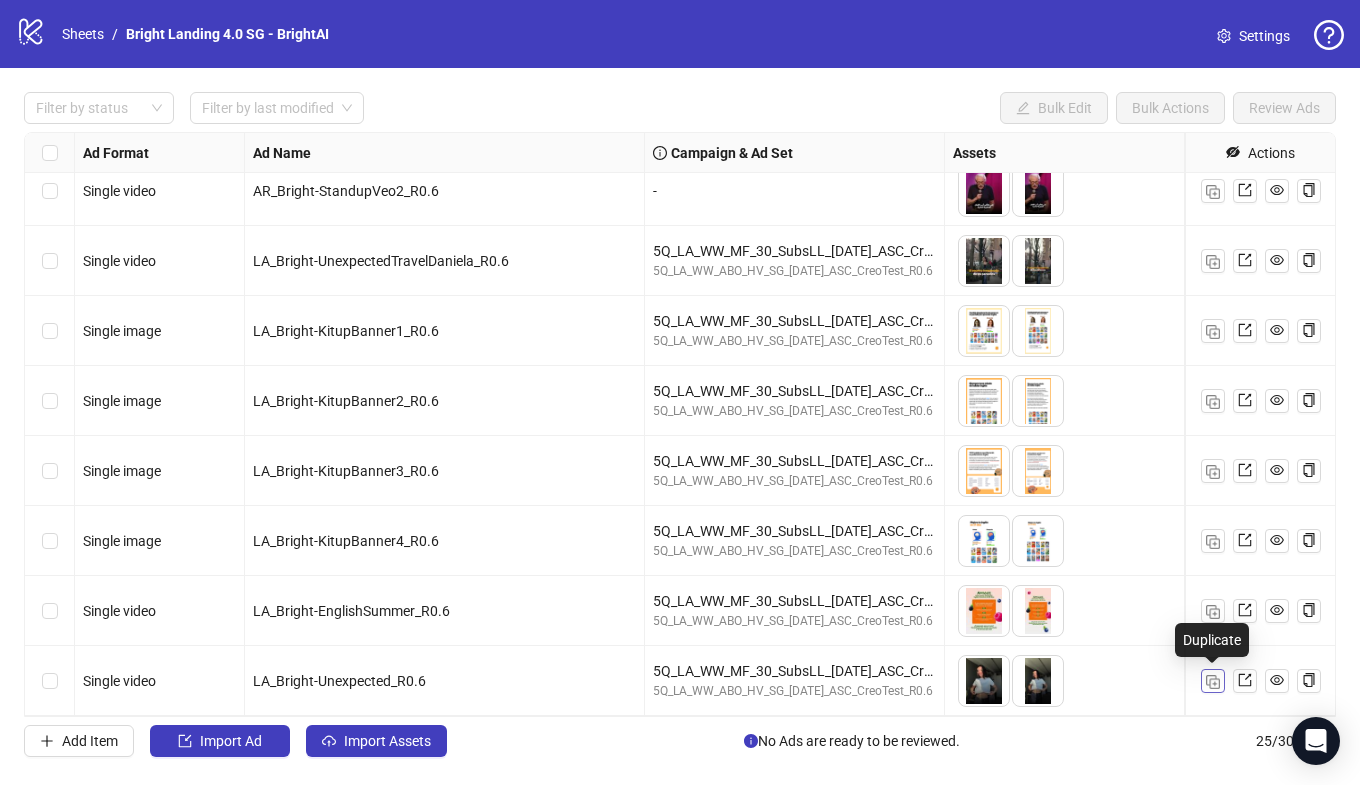 click at bounding box center (1213, 682) 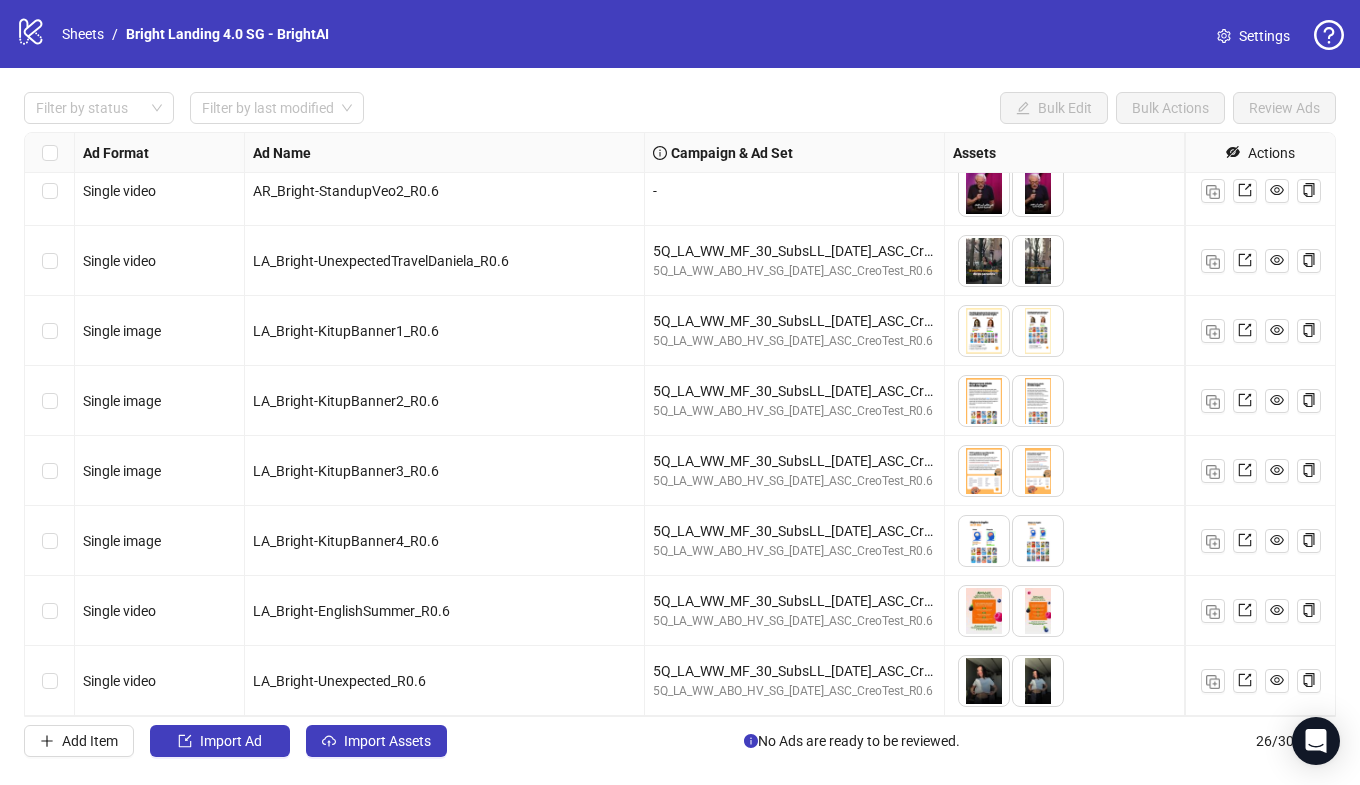 scroll, scrollTop: 1277, scrollLeft: 0, axis: vertical 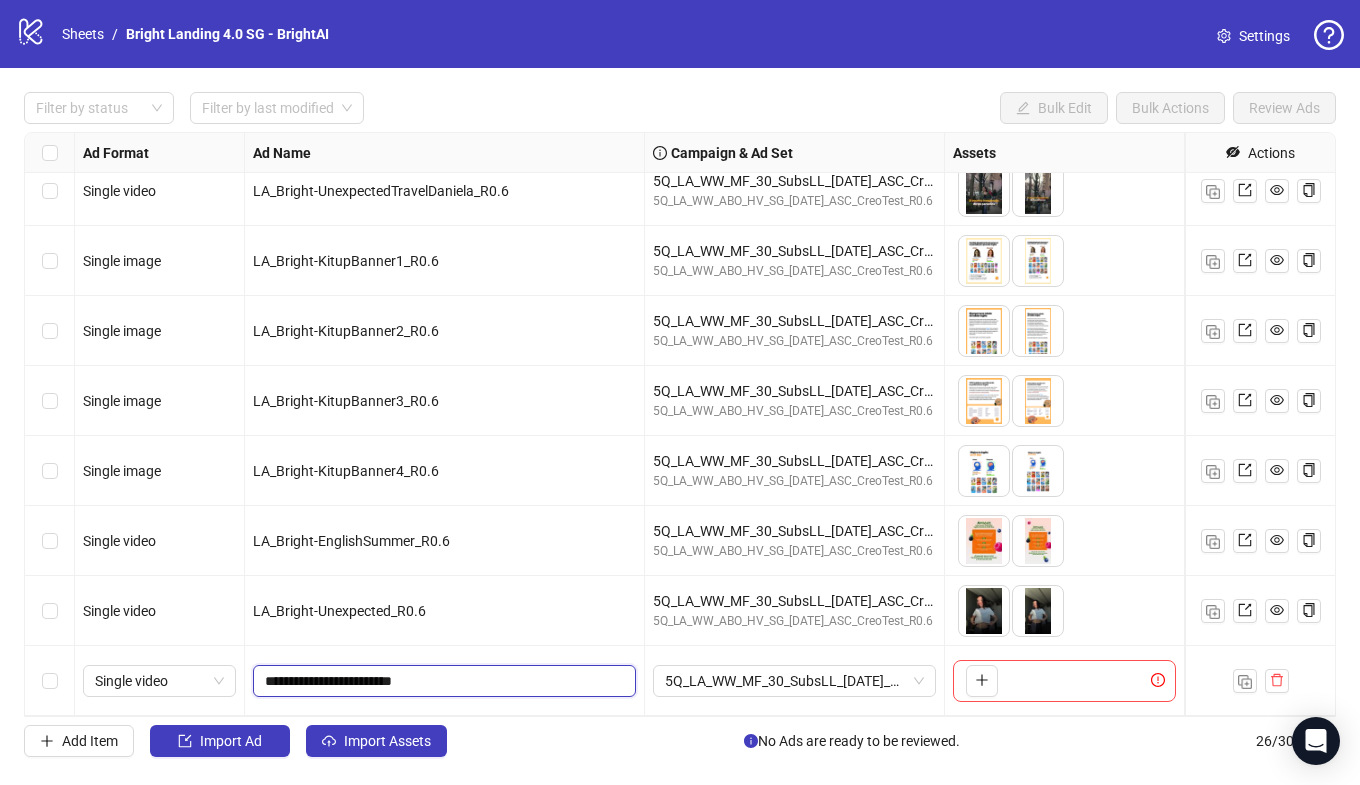 drag, startPoint x: 402, startPoint y: 682, endPoint x: 332, endPoint y: 678, distance: 70.11419 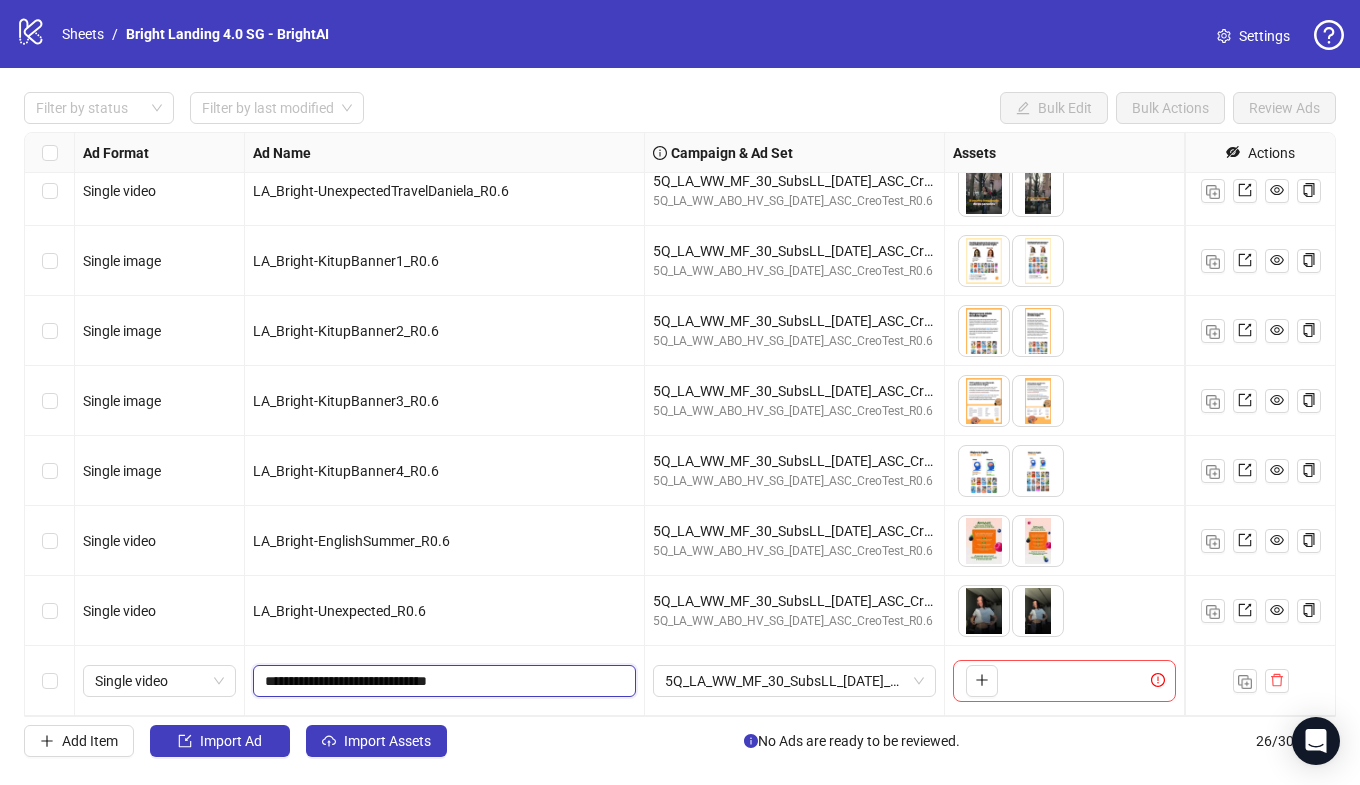 drag, startPoint x: 454, startPoint y: 681, endPoint x: 440, endPoint y: 572, distance: 109.89541 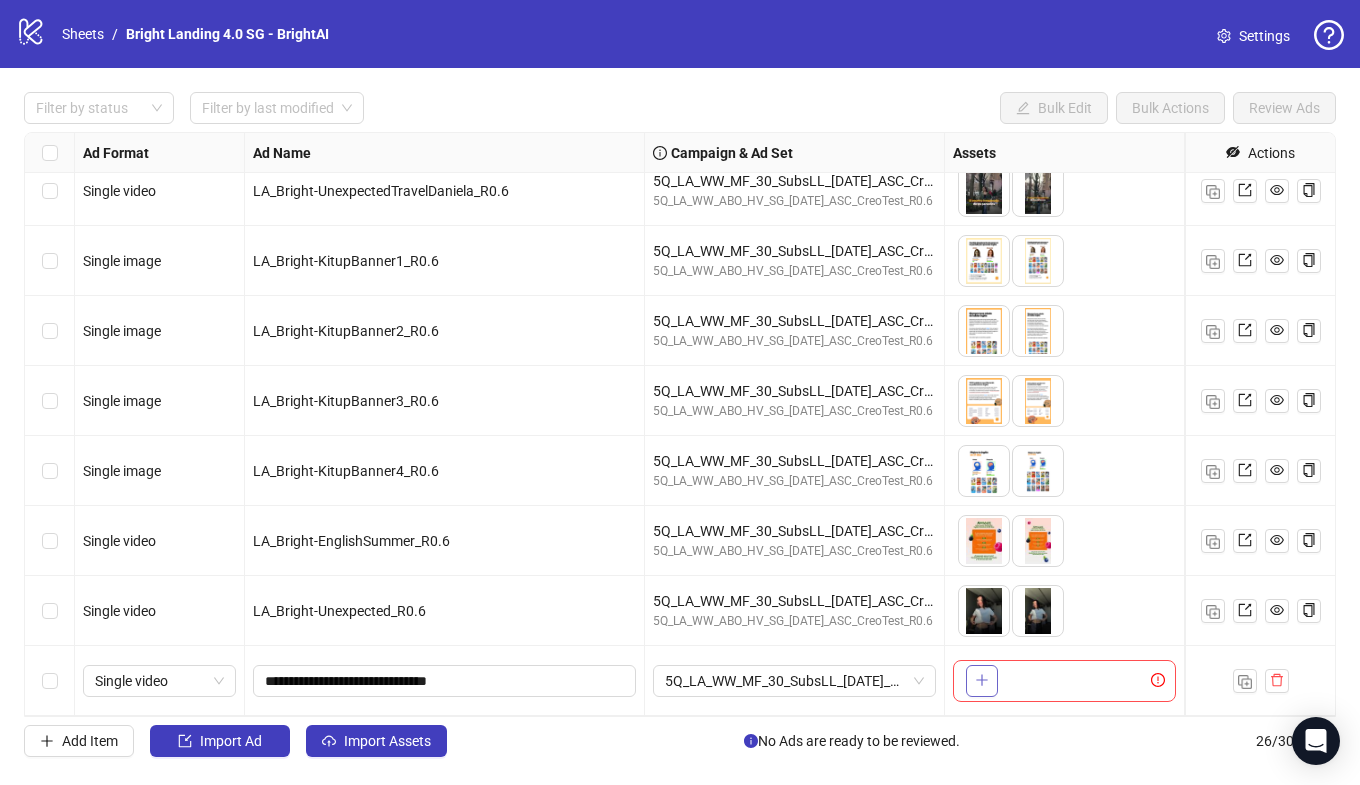 click 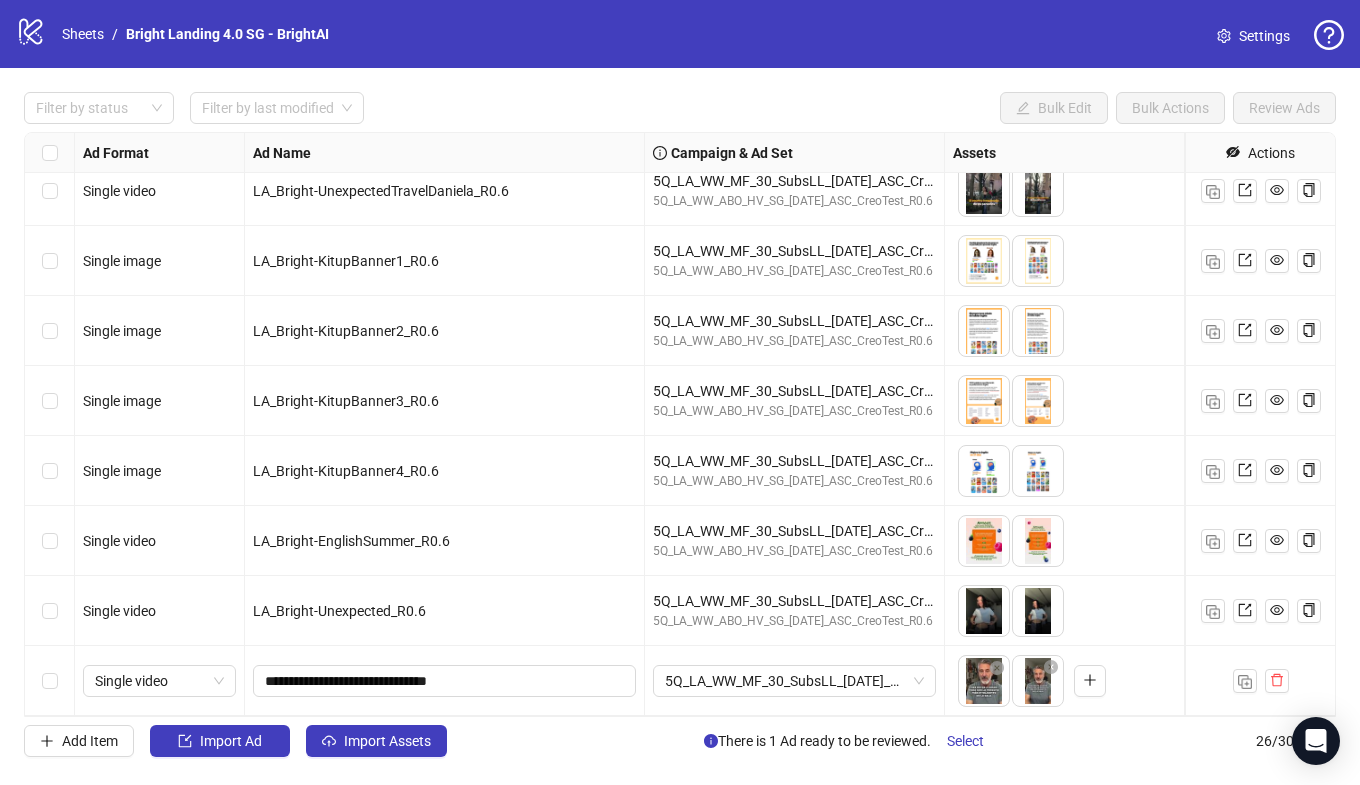 drag, startPoint x: 1049, startPoint y: 695, endPoint x: 977, endPoint y: 695, distance: 72 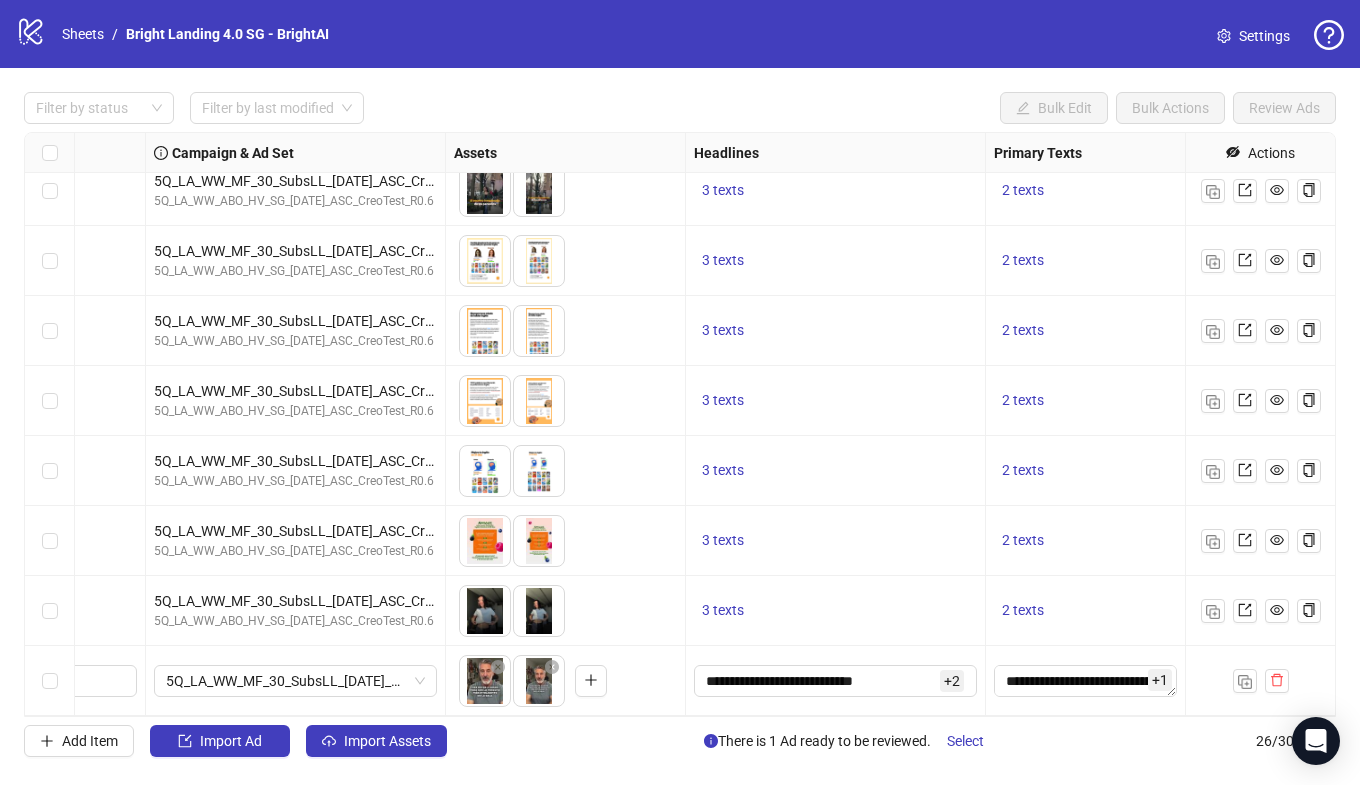 scroll, scrollTop: 1277, scrollLeft: 0, axis: vertical 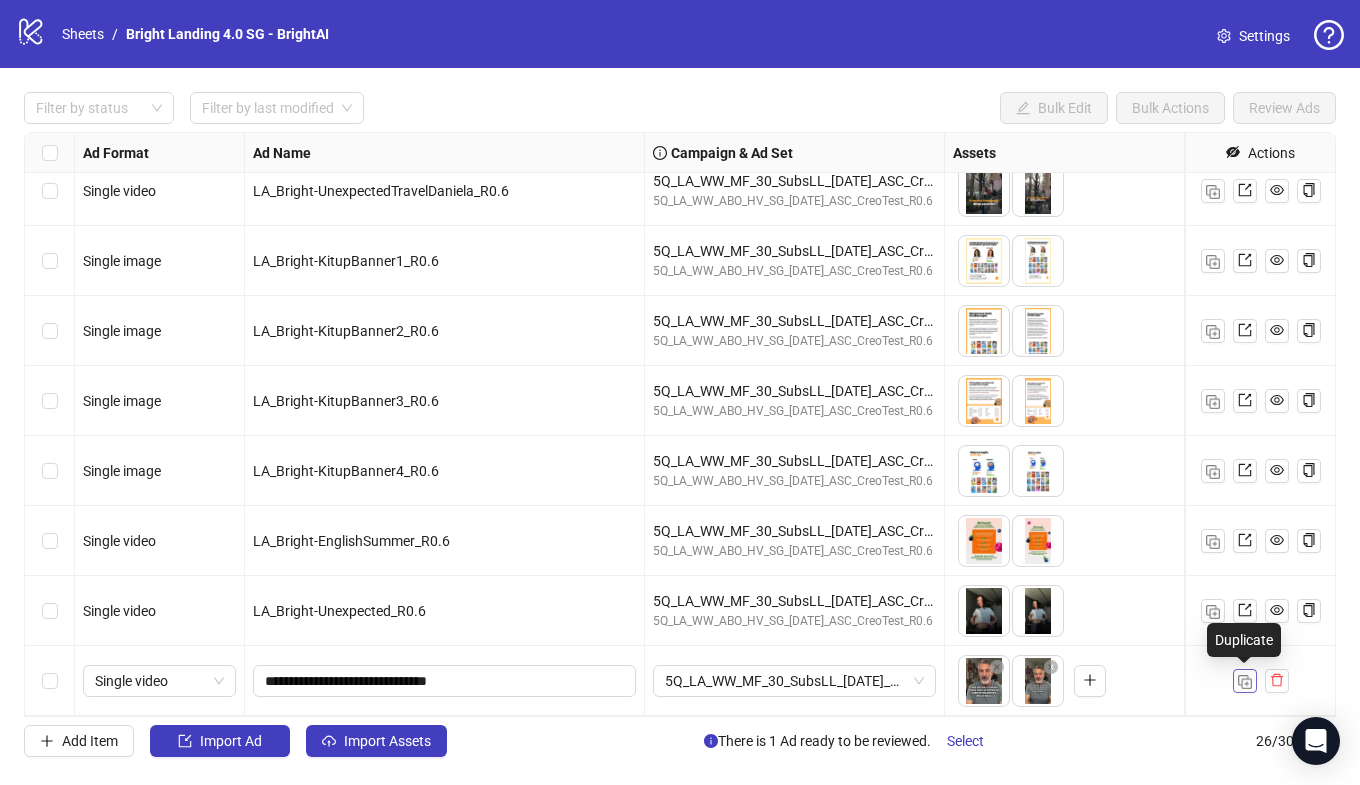 click at bounding box center [1245, 682] 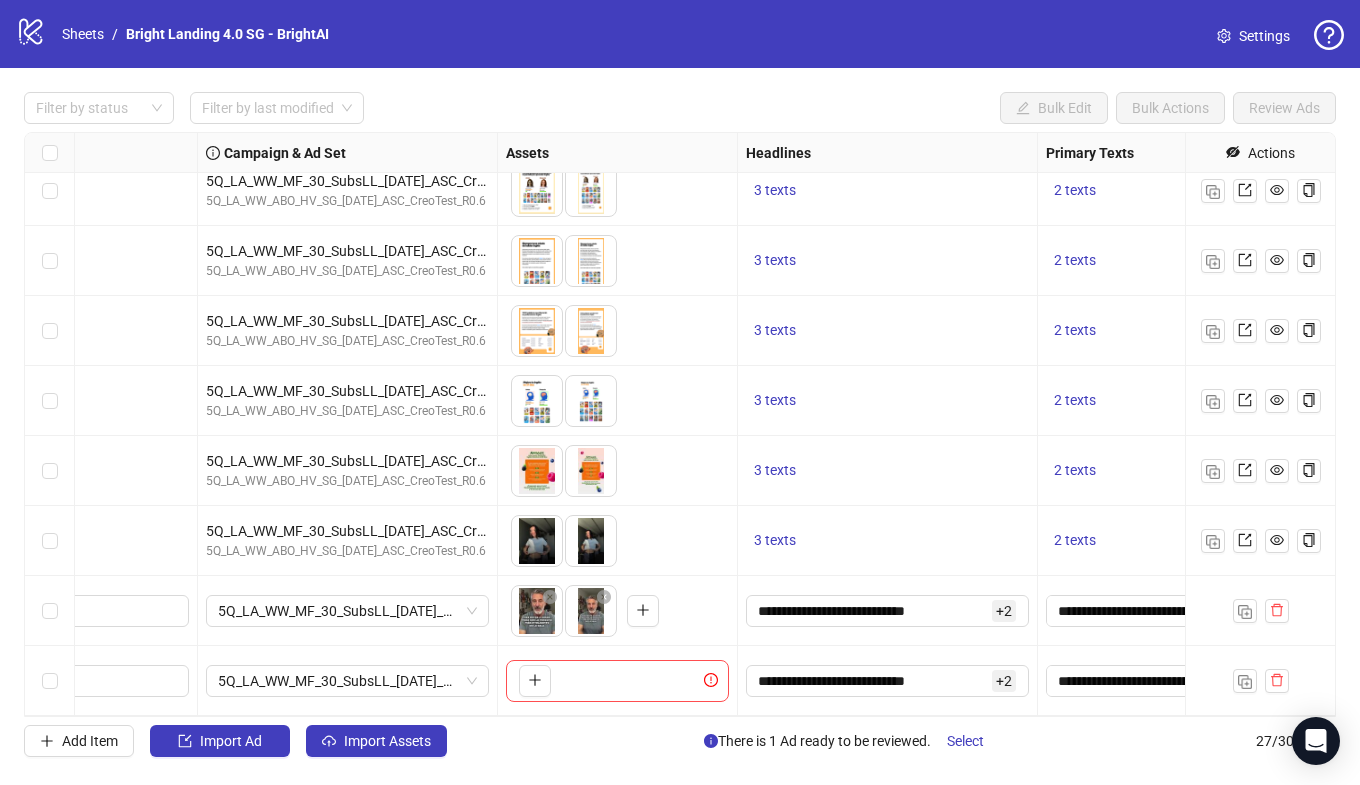scroll, scrollTop: 1347, scrollLeft: 0, axis: vertical 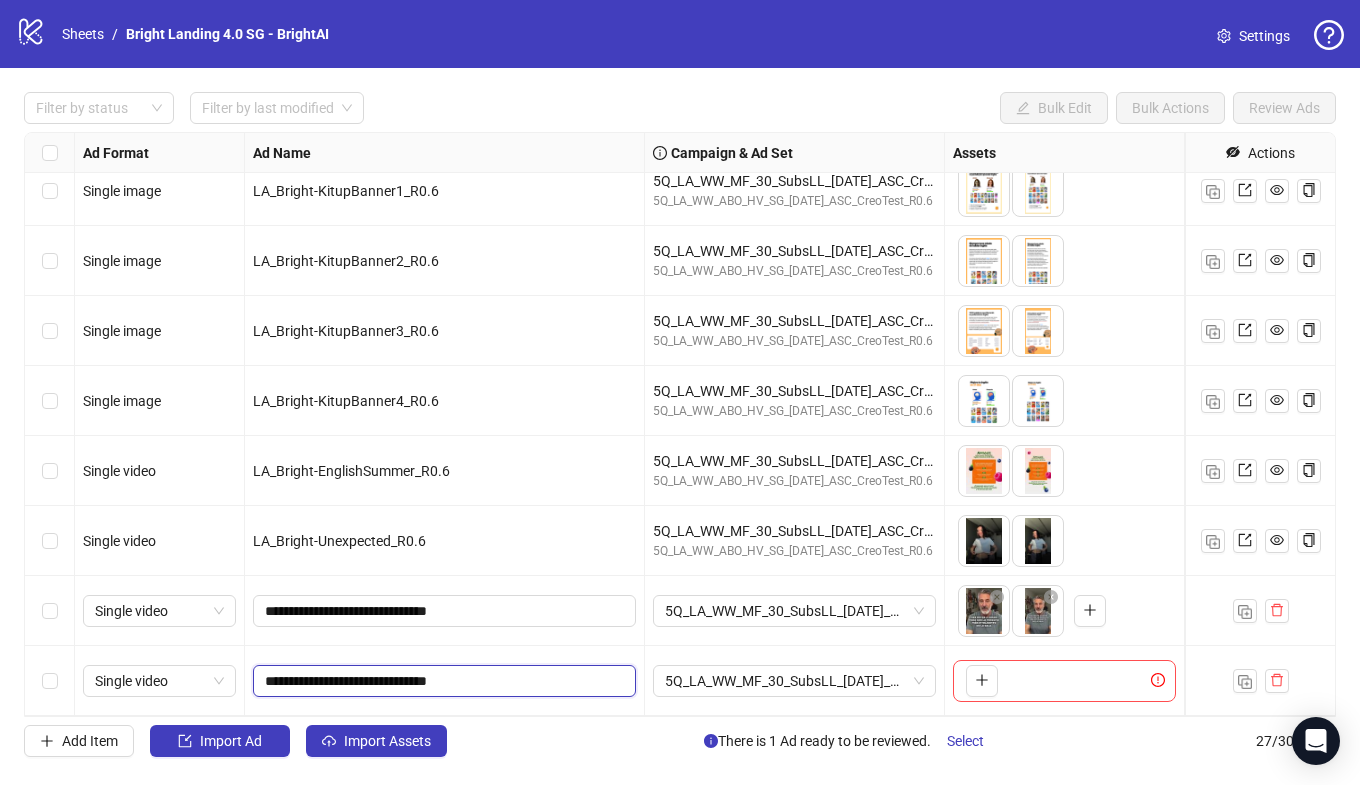 drag, startPoint x: 457, startPoint y: 682, endPoint x: 332, endPoint y: 682, distance: 125 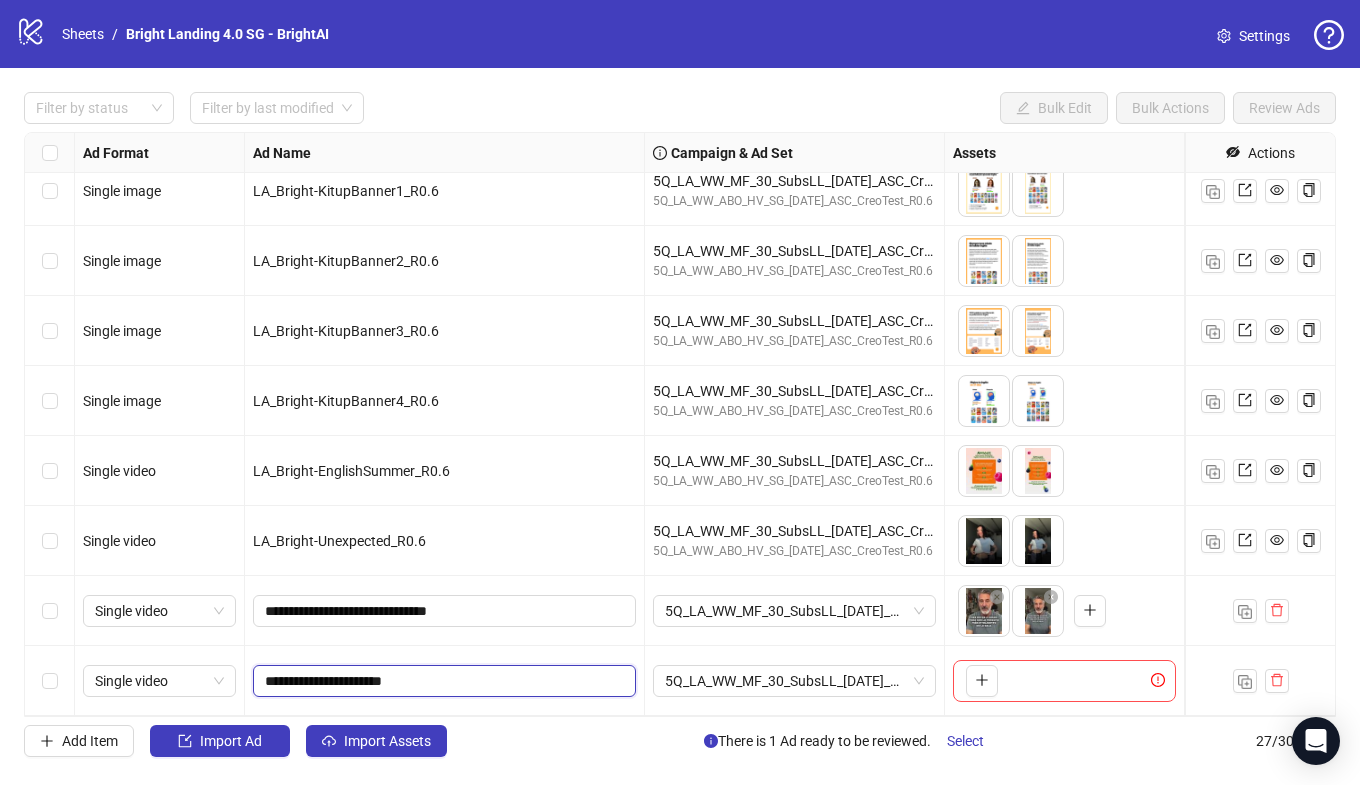 drag, startPoint x: 382, startPoint y: 677, endPoint x: 357, endPoint y: 562, distance: 117.68602 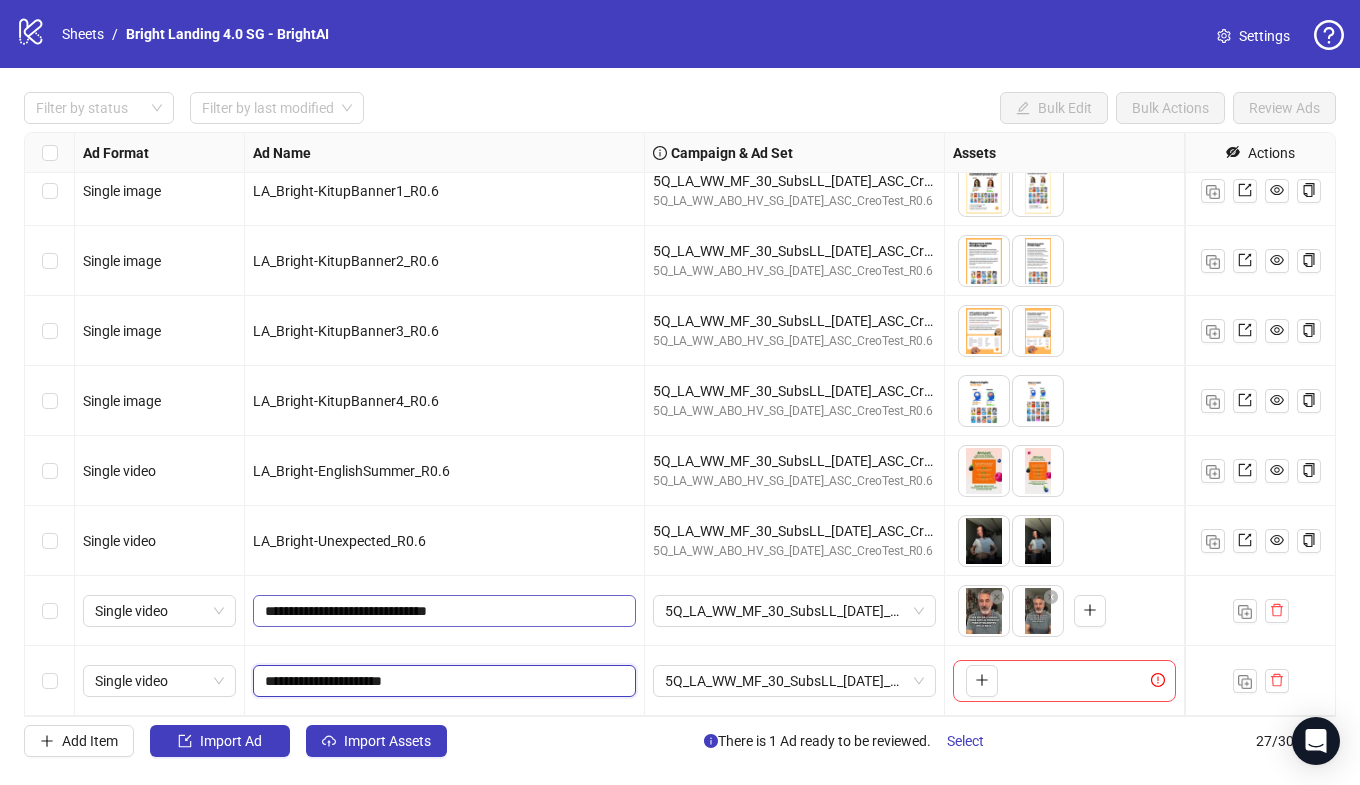 drag, startPoint x: 384, startPoint y: 680, endPoint x: 365, endPoint y: 597, distance: 85.146935 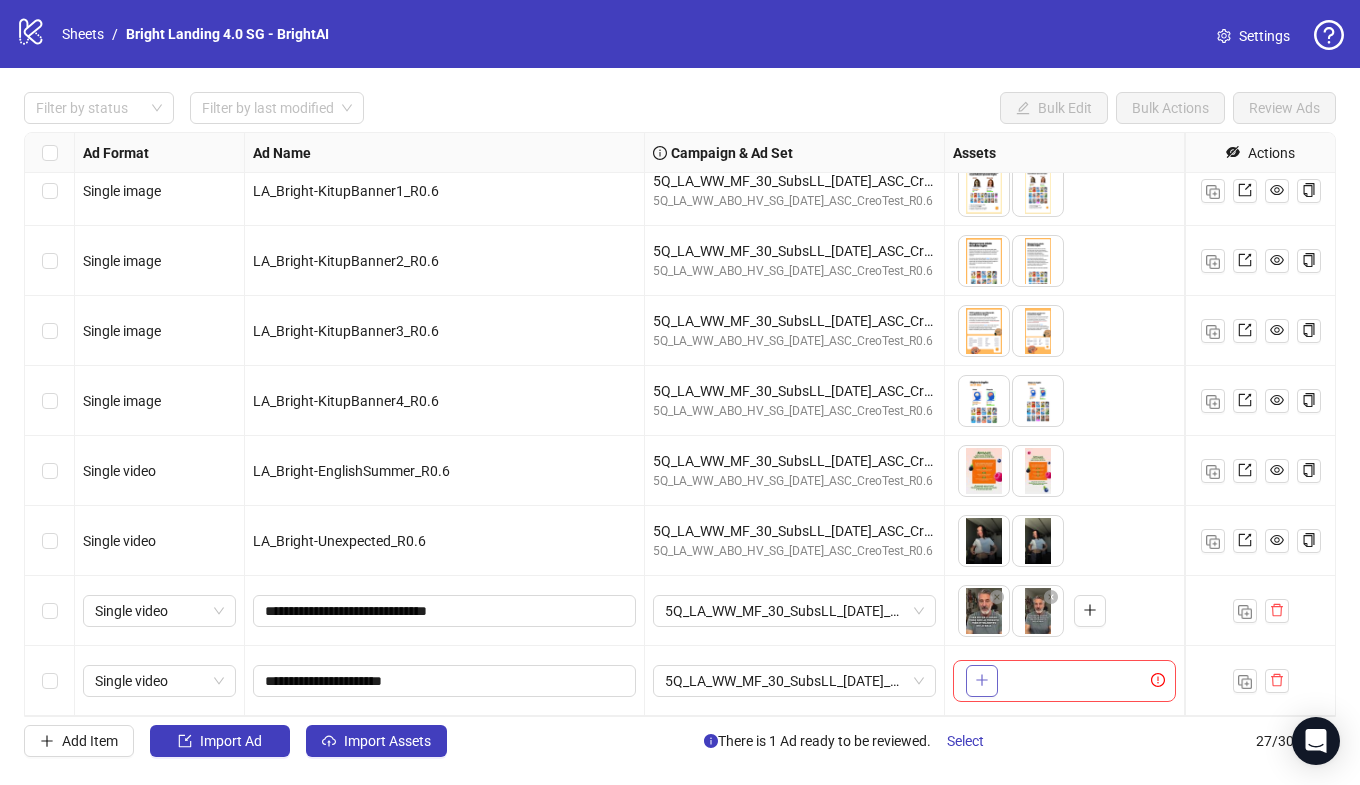 click at bounding box center [982, 681] 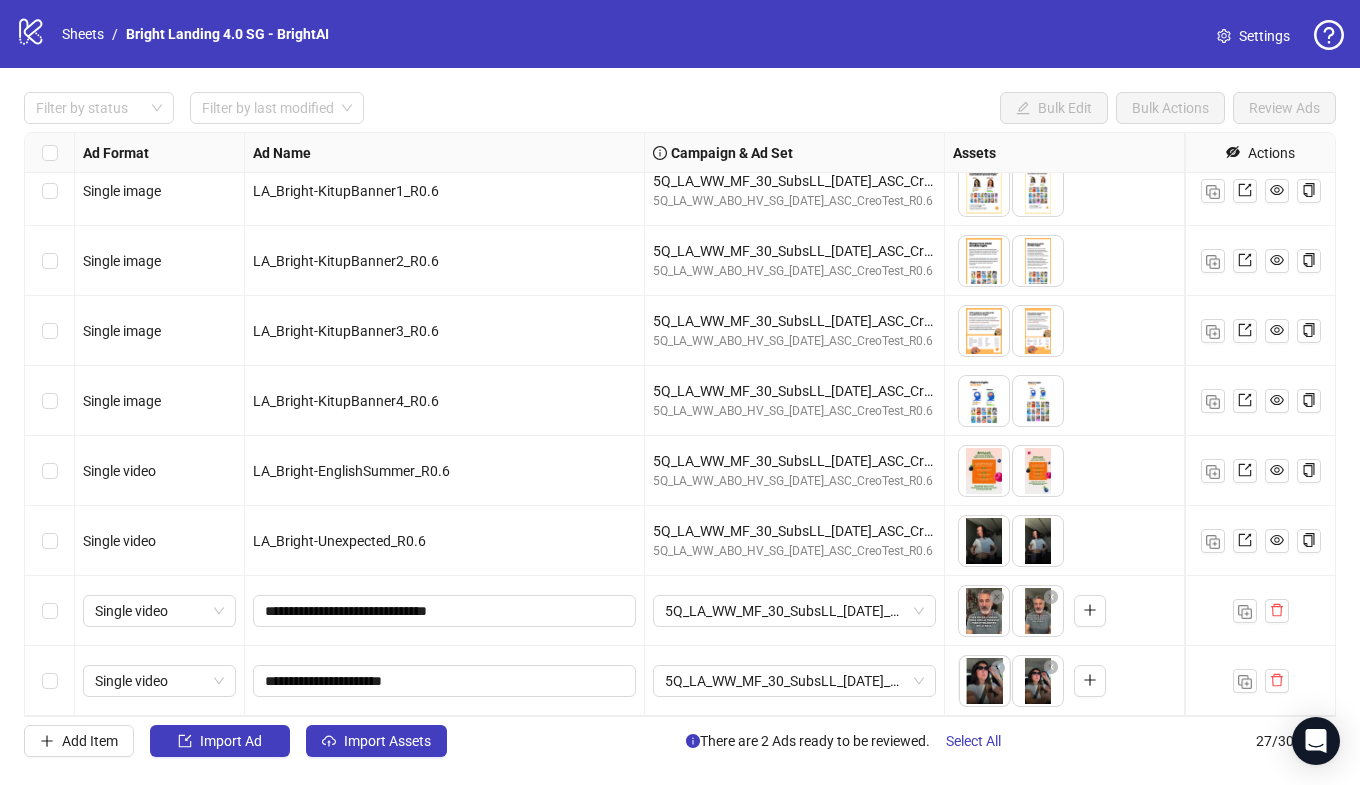 click on "logo/logo-mobile Sheets / Bright Landing 4.0 SG - BrightAI Settings   Filter by status Filter by last modified Bulk Edit Bulk Actions Review Ads Ad Format Ad Name Campaign & Ad Set Assets Headlines Primary Texts Descriptions Destination URL App Product Page ID Display URL Leadgen Form Product Set ID URL Params Call to Action Actions Single video AR_Bright-StandupVeo2_R0.6 -
To pick up a draggable item, press the space bar.
While dragging, use the arrow keys to move the item.
Press space again to drop the item in its new position, or press escape to cancel.
4 texts 3 texts Single video LA_Bright-UnexpectedTravelDaniela_R0.6 5Q_LA_WW_MF_30_SubsLL_[DATE]_ASC_CreoTest_R0.6 5Q_LA_WW_ABO_HV_SG_[DATE]_ASC_CreoTest_R0.6
To pick up a draggable item, press the space bar.
While dragging, use the arrow keys to move the item.
Press space again to drop the item in its new position, or press escape to cancel.
3 texts 2 texts Single image LA_Bright-KitupBanner1_R0.6 3 texts 2 texts + 2 +" at bounding box center [680, 392] 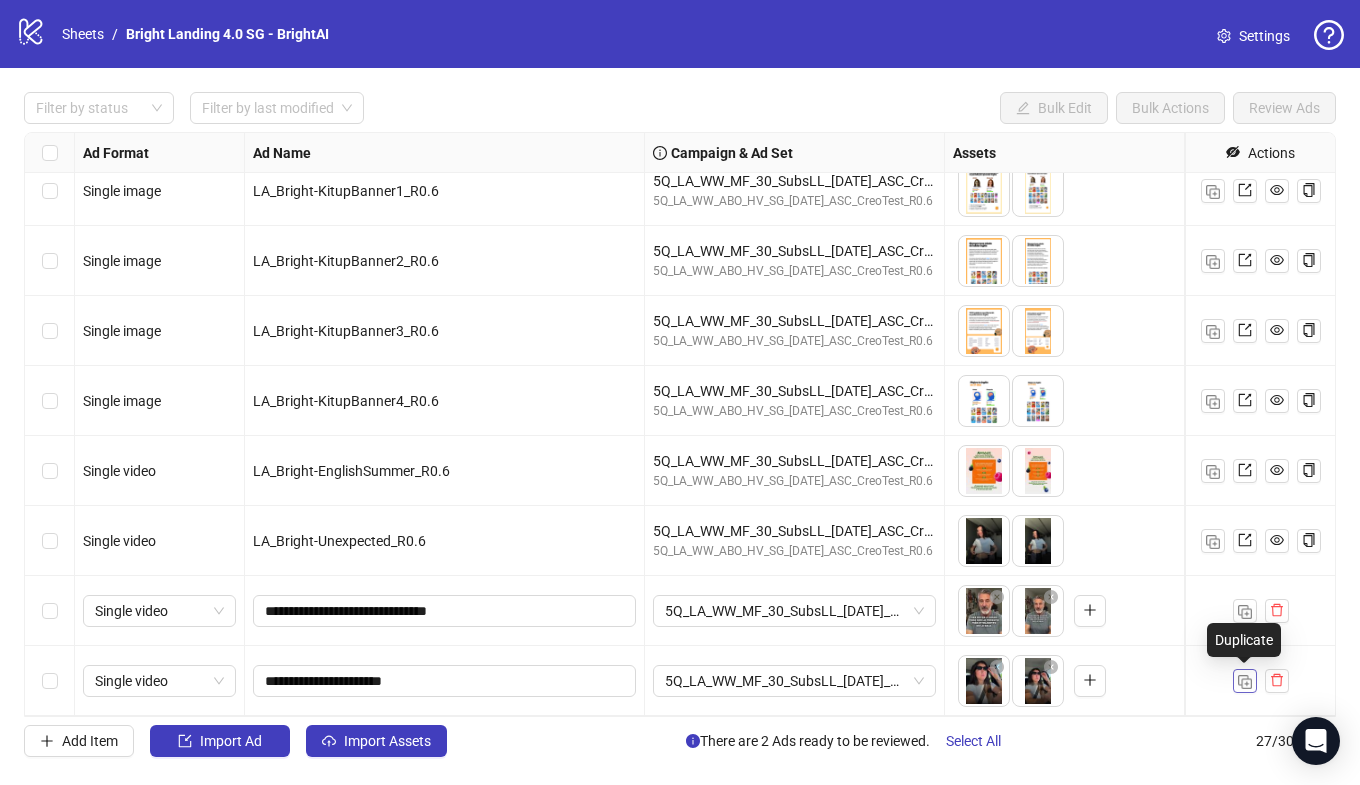 click at bounding box center (1245, 682) 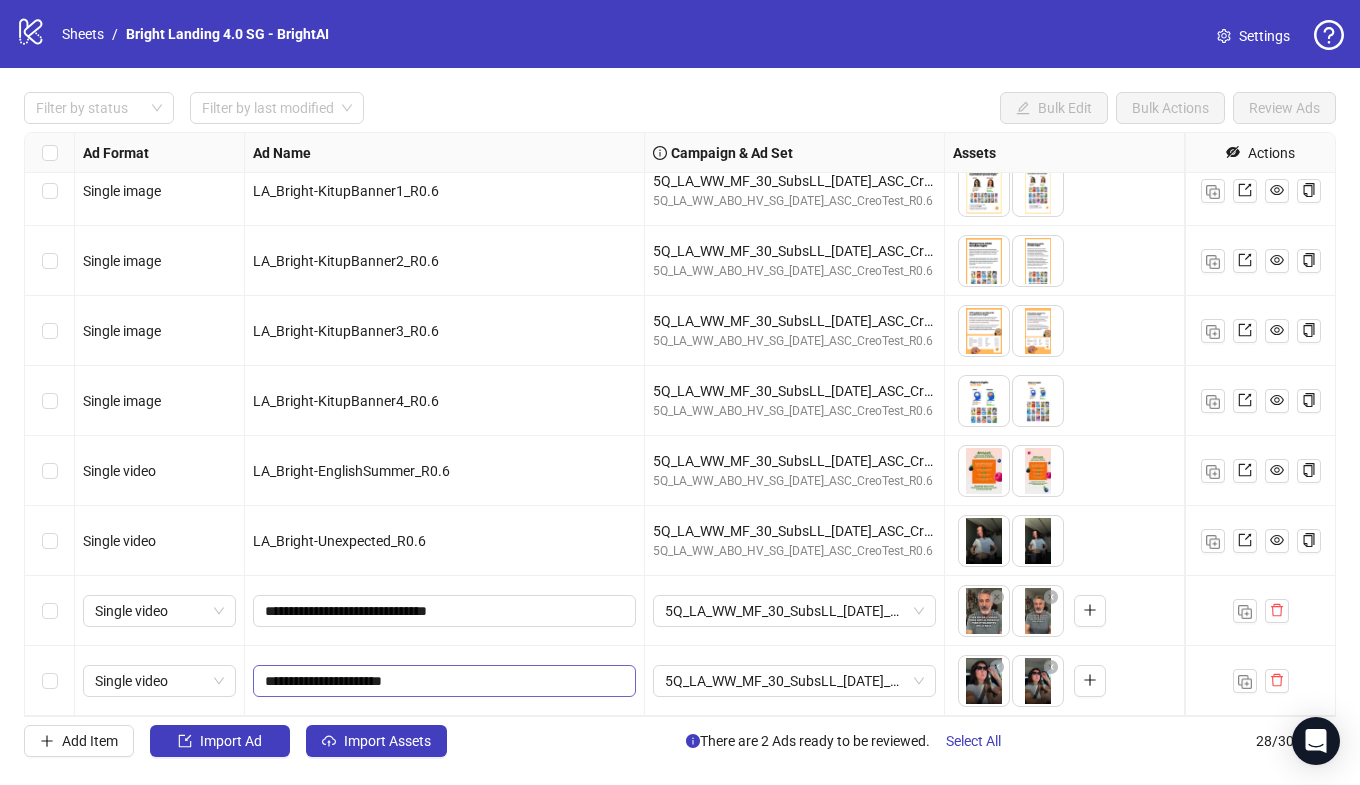scroll, scrollTop: 1417, scrollLeft: 0, axis: vertical 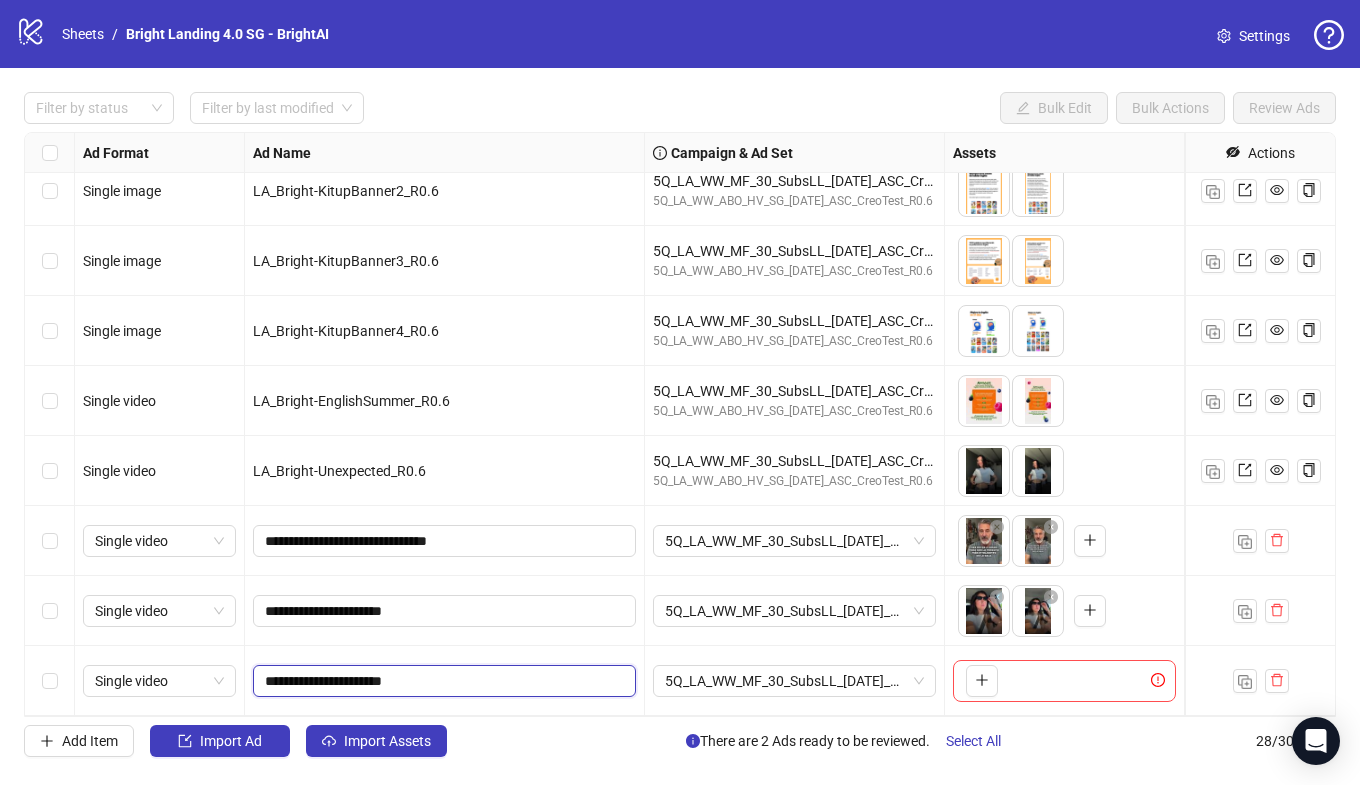 drag, startPoint x: 384, startPoint y: 683, endPoint x: 330, endPoint y: 682, distance: 54.00926 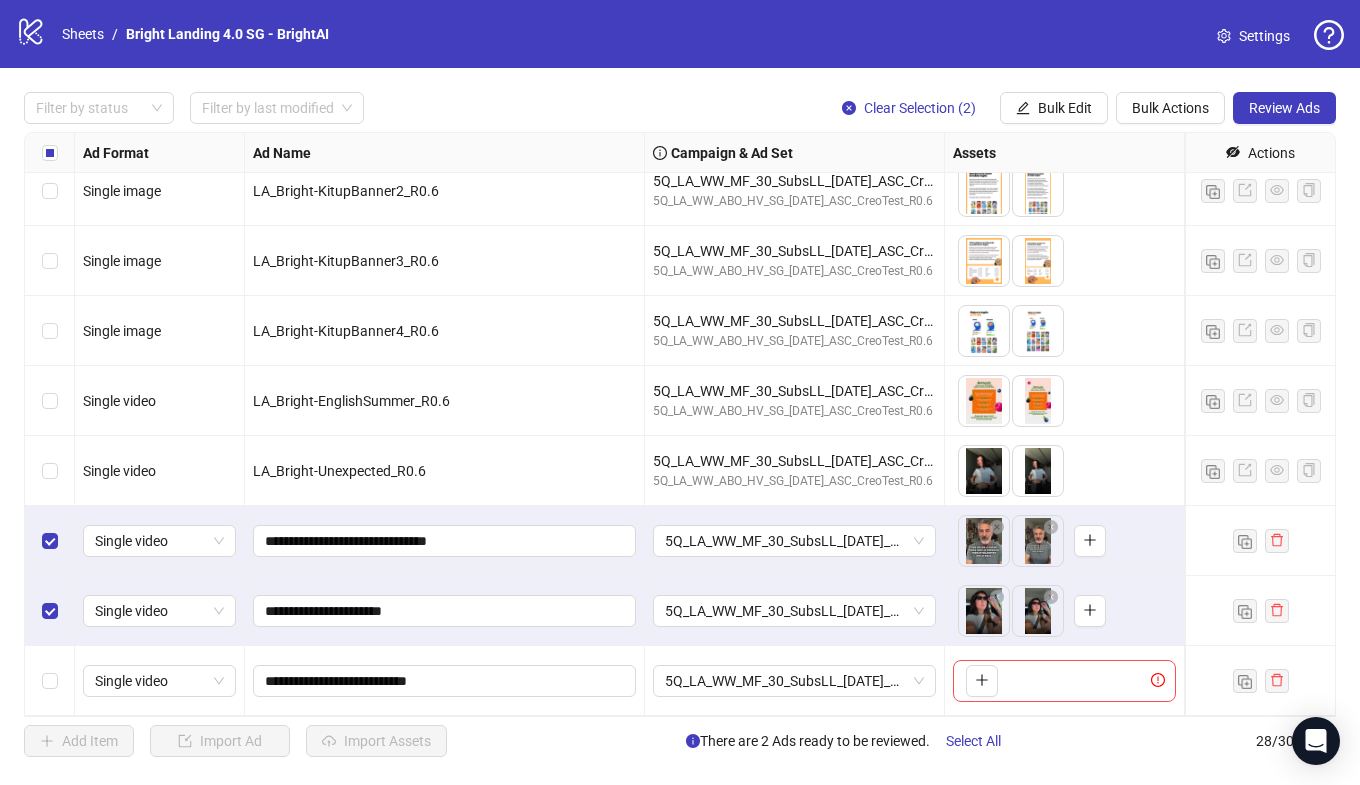 click at bounding box center (50, 681) 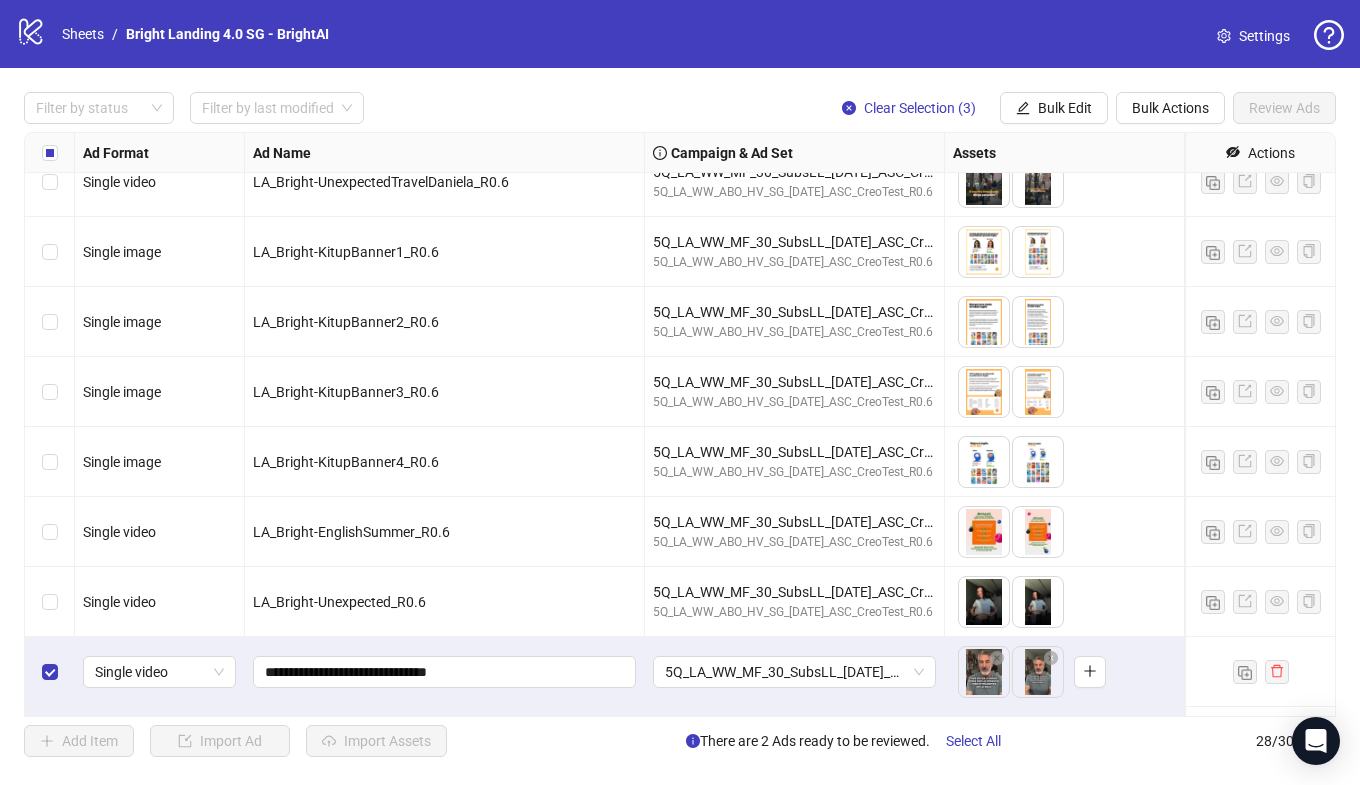 scroll, scrollTop: 1417, scrollLeft: 0, axis: vertical 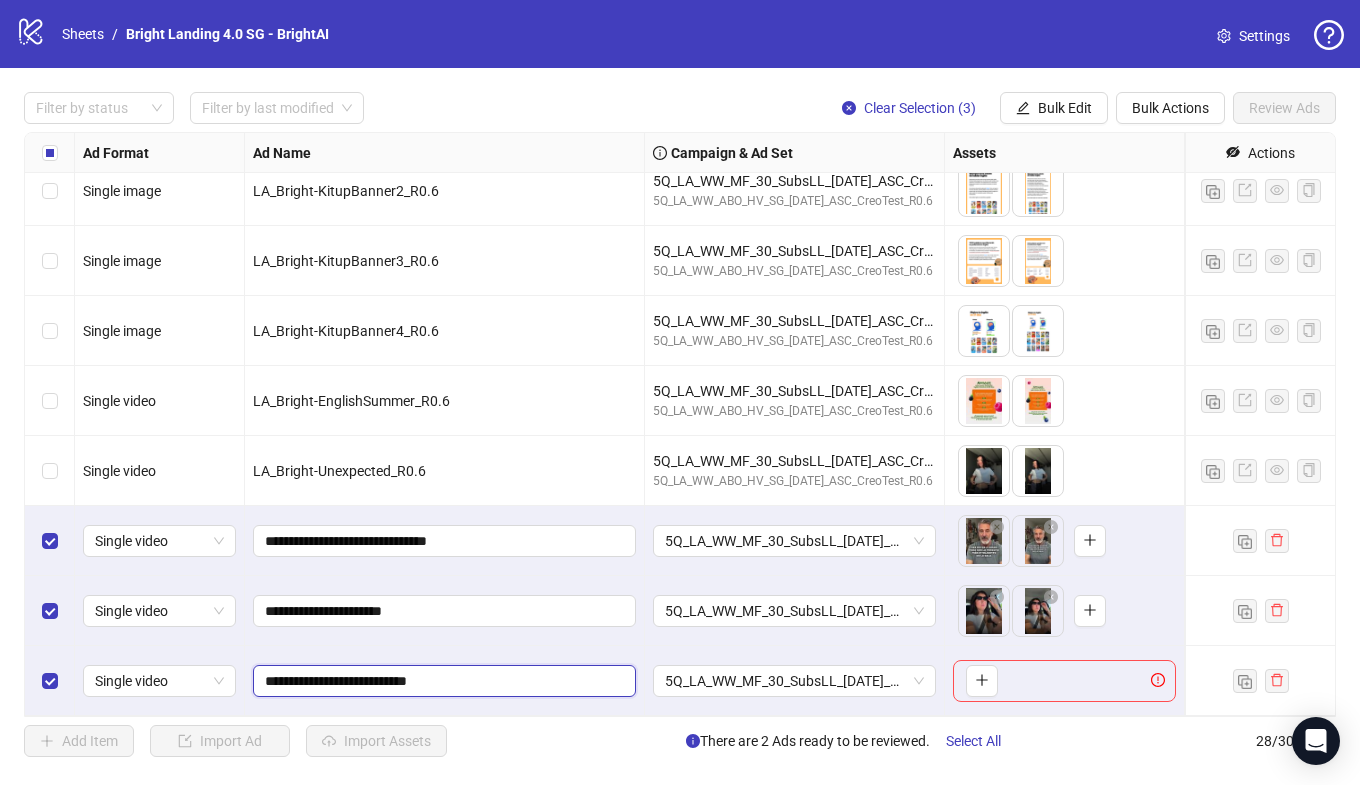 drag, startPoint x: 427, startPoint y: 679, endPoint x: 392, endPoint y: 582, distance: 103.121284 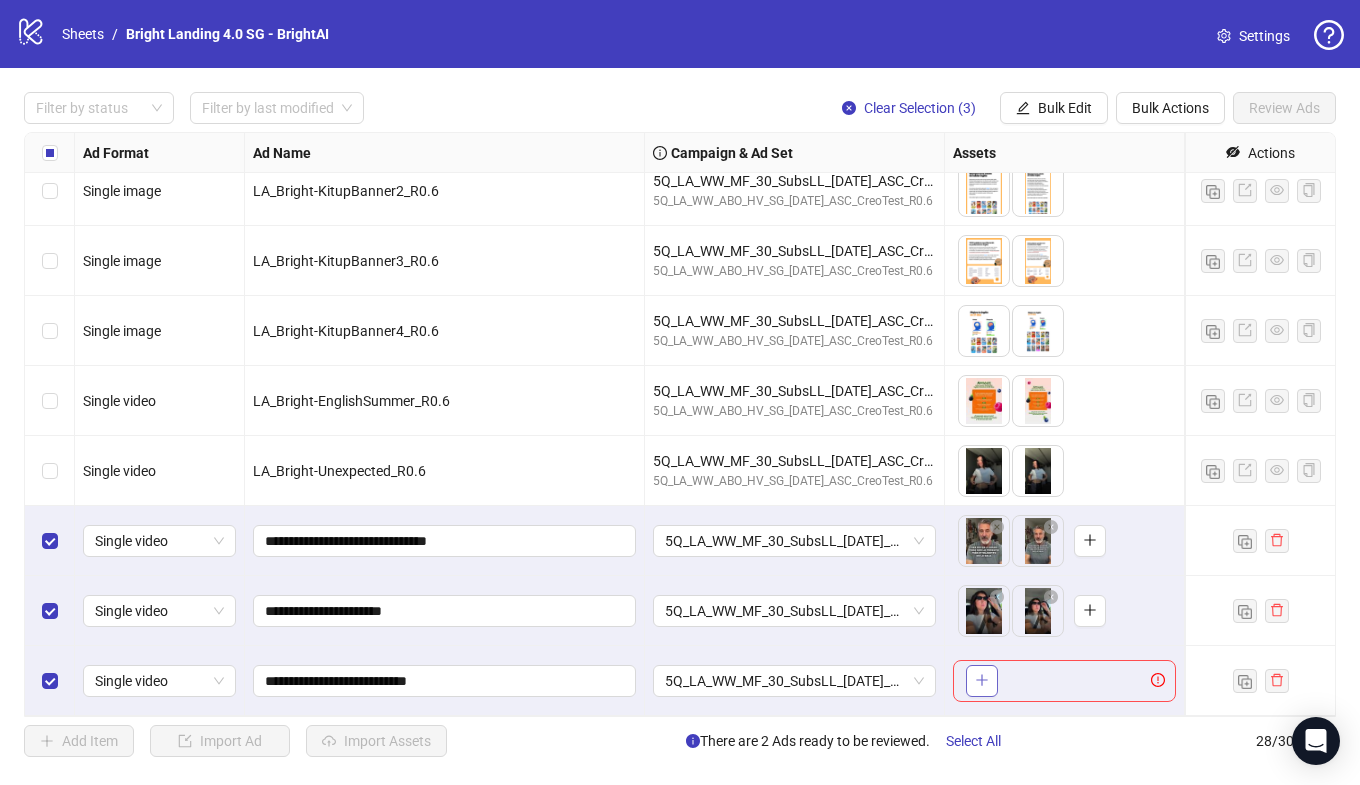 click at bounding box center [982, 681] 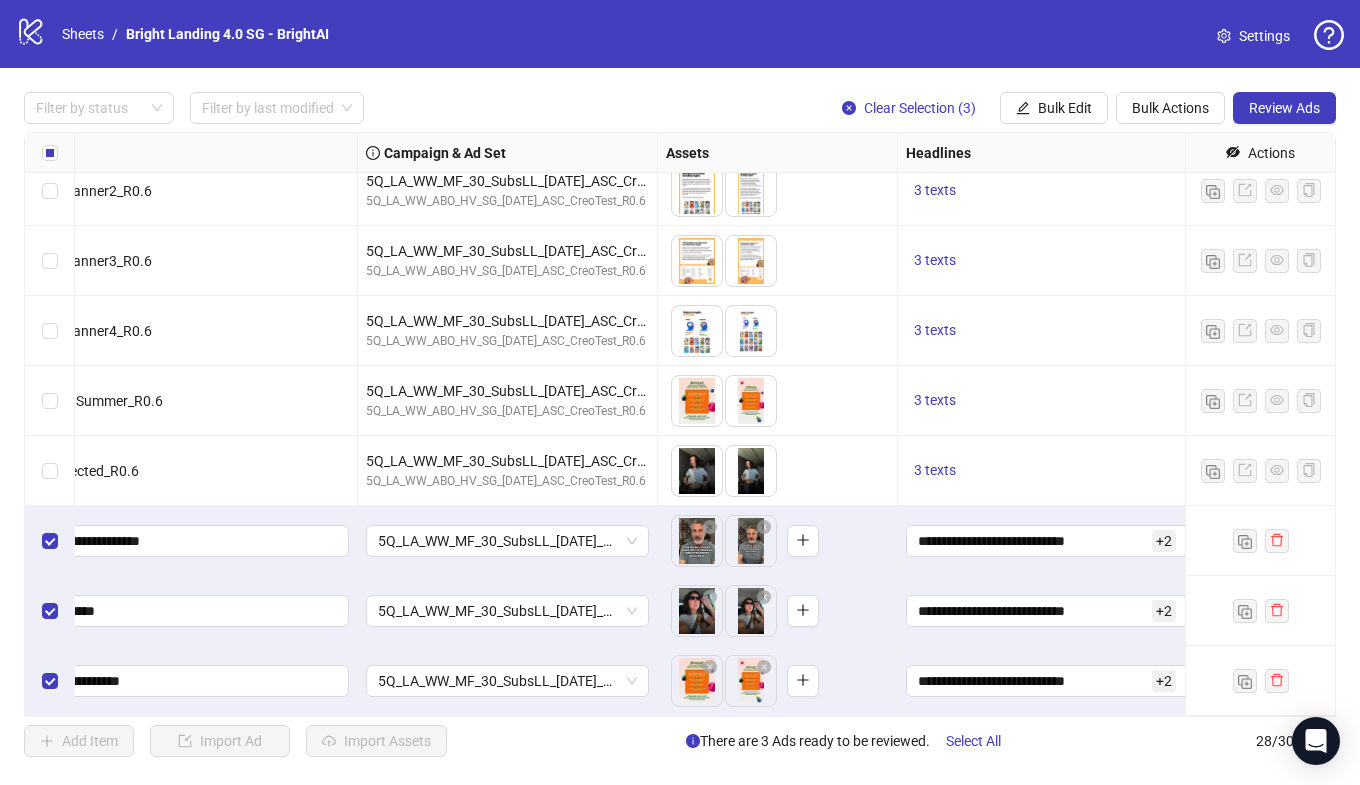scroll, scrollTop: 1417, scrollLeft: 368, axis: both 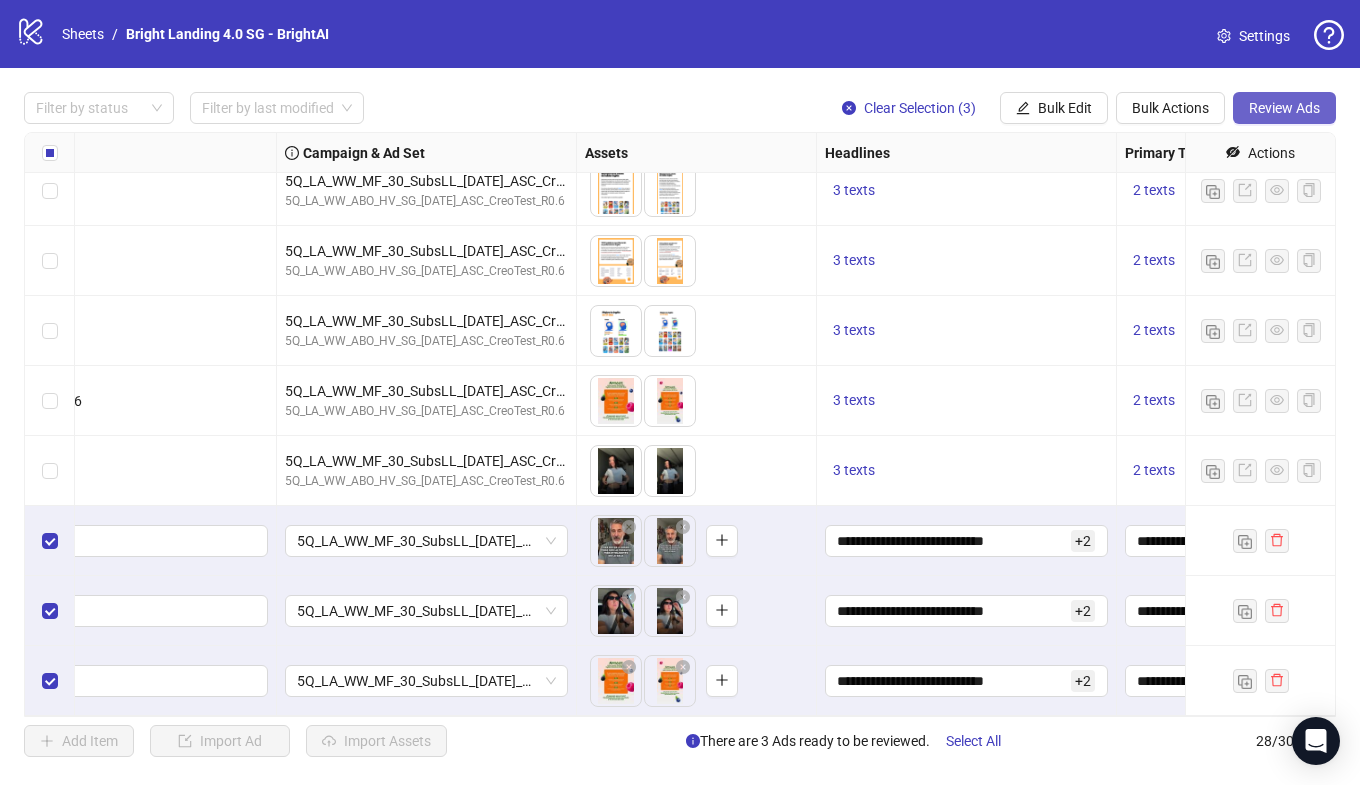 click on "Review Ads" at bounding box center (1284, 108) 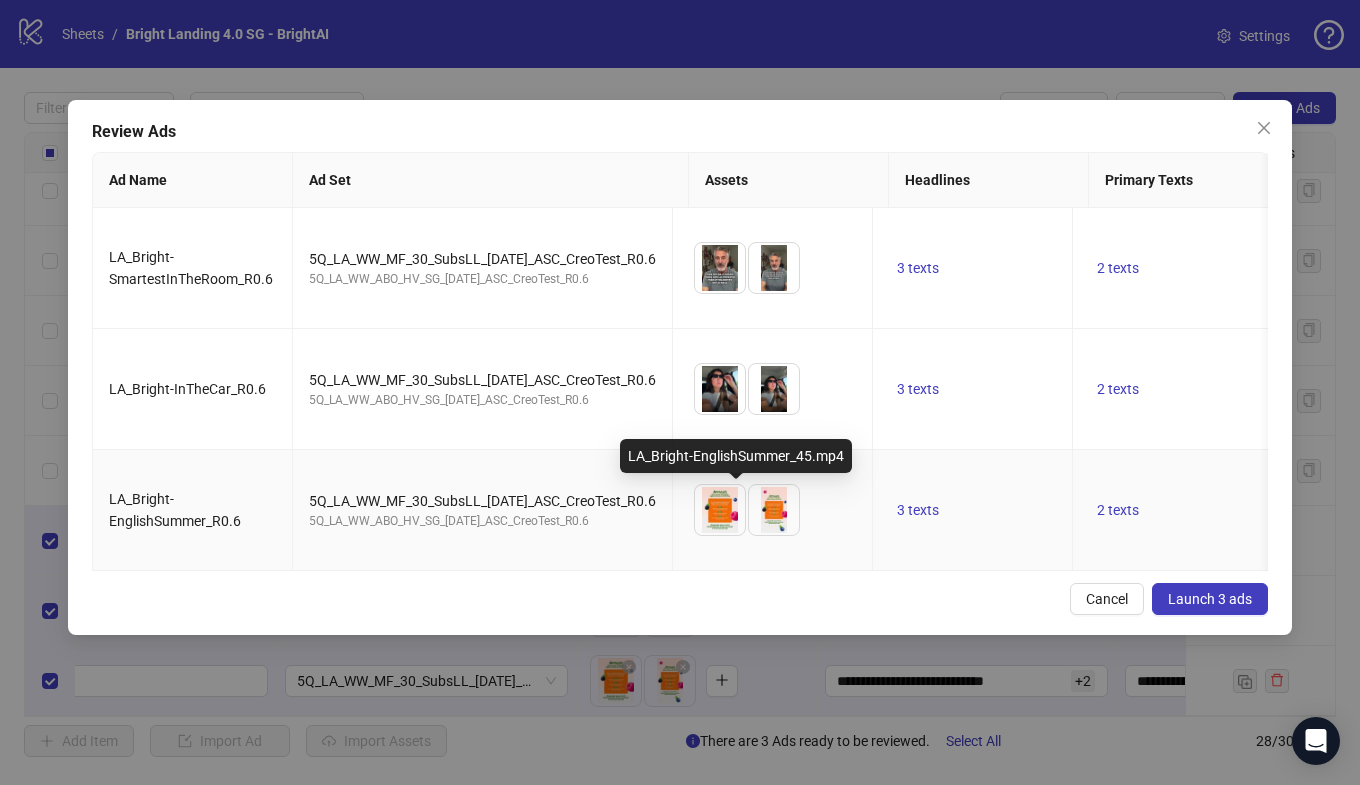 scroll, scrollTop: 0, scrollLeft: 183, axis: horizontal 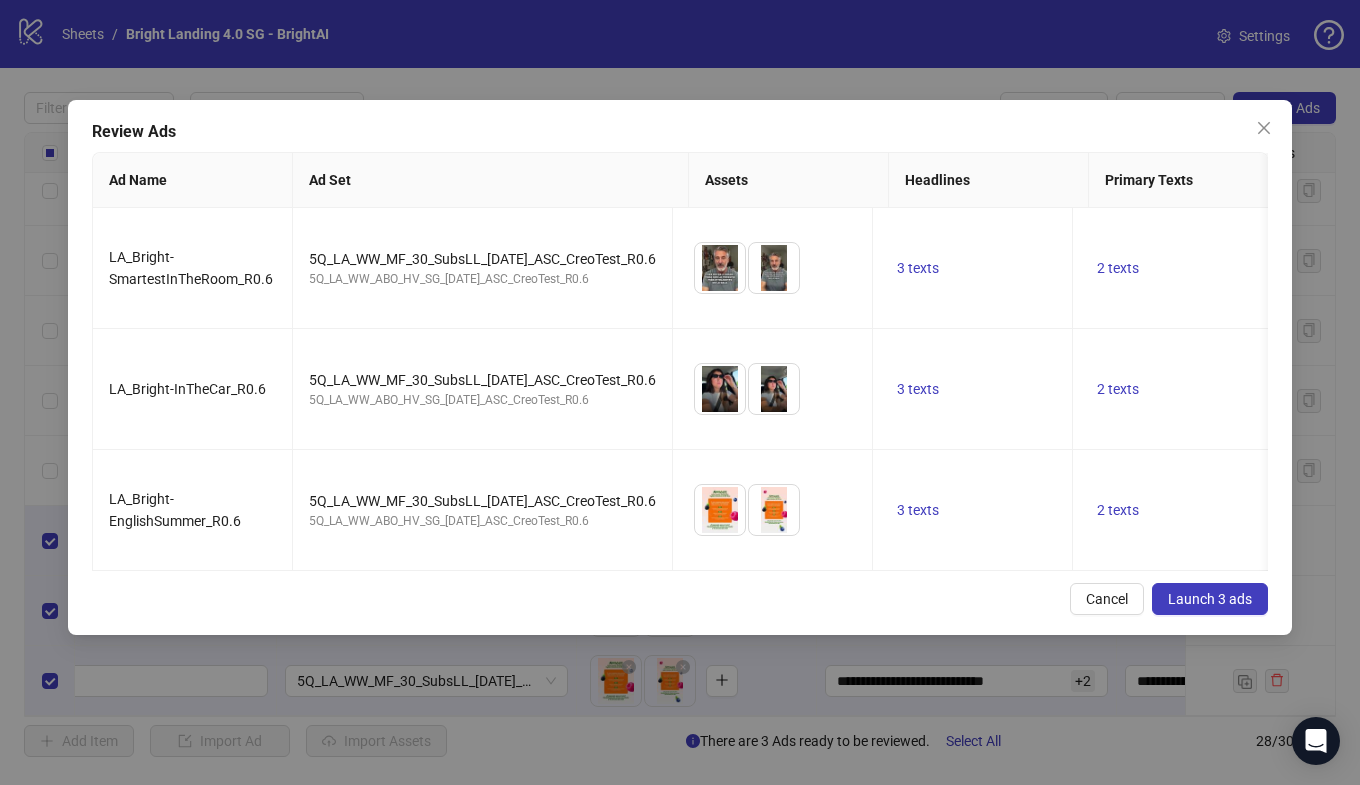 click on "Launch 3 ads" at bounding box center (1210, 599) 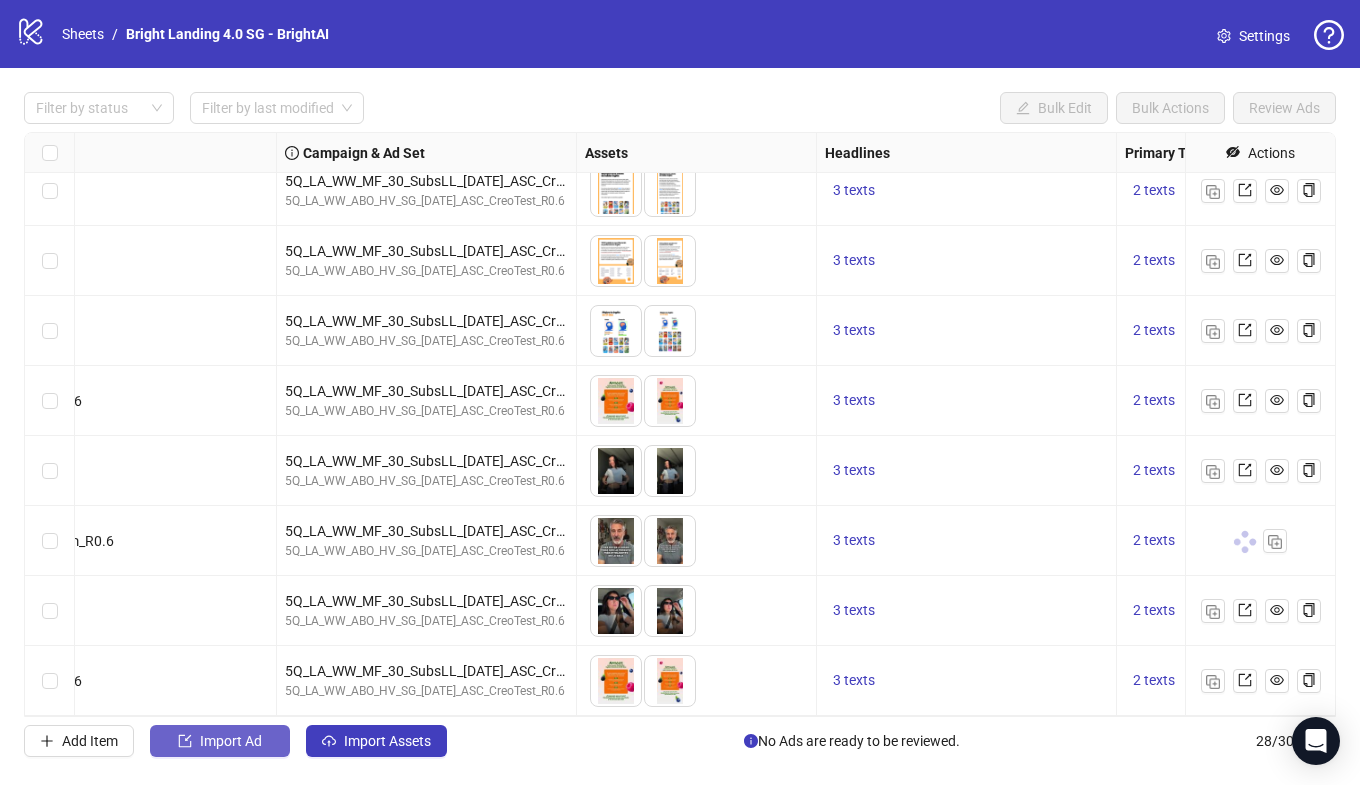 click on "Import Ad" at bounding box center (220, 741) 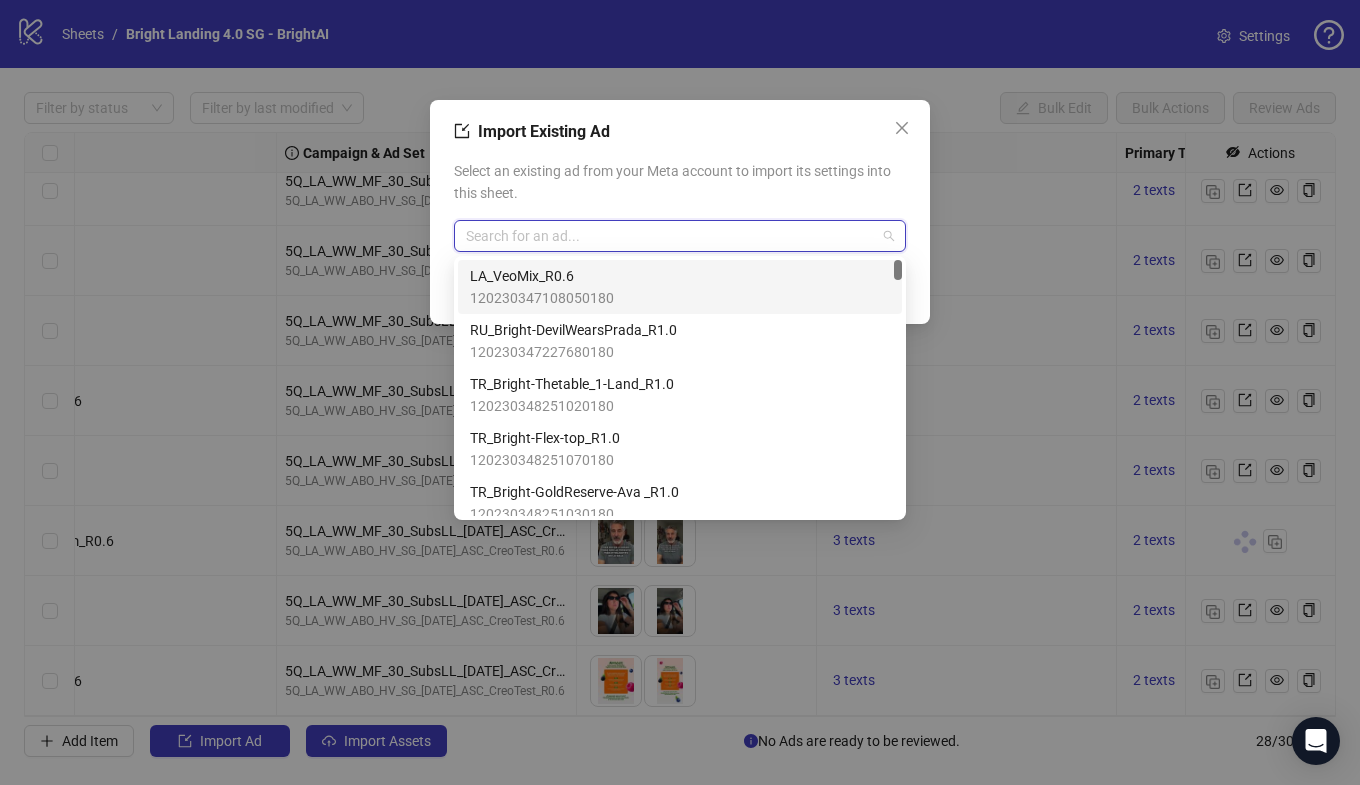 click at bounding box center (671, 236) 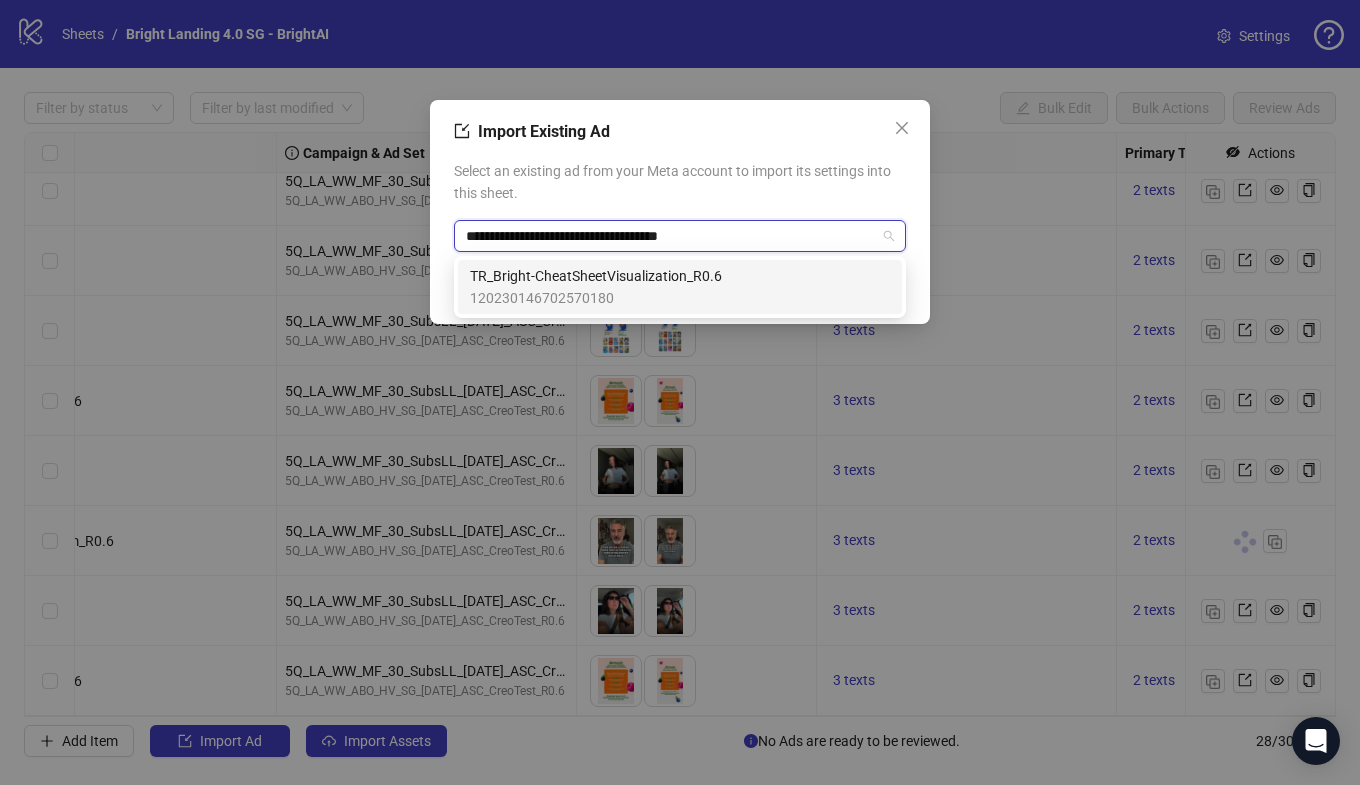 click on "TR_Bright-CheatSheetVisualization_R0.6" at bounding box center [596, 276] 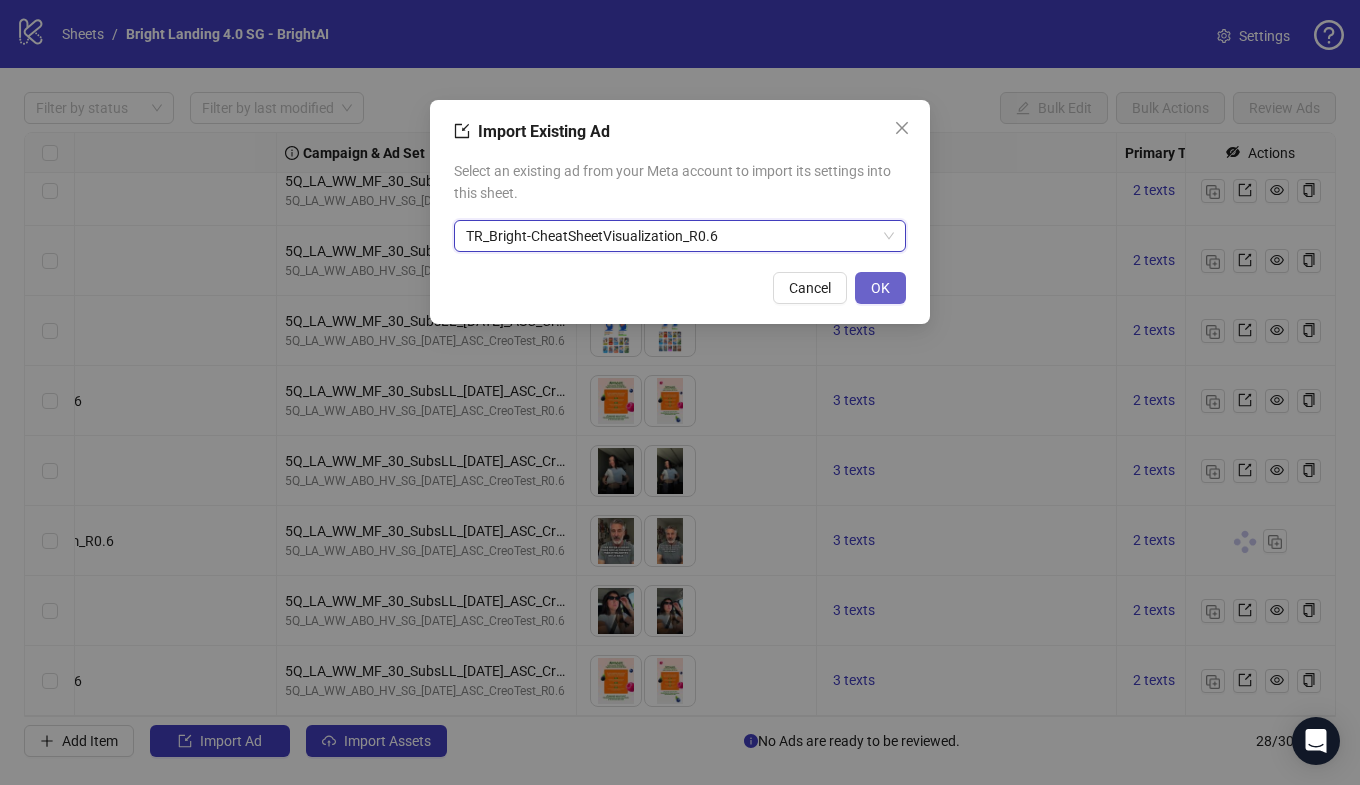 click on "OK" at bounding box center [880, 288] 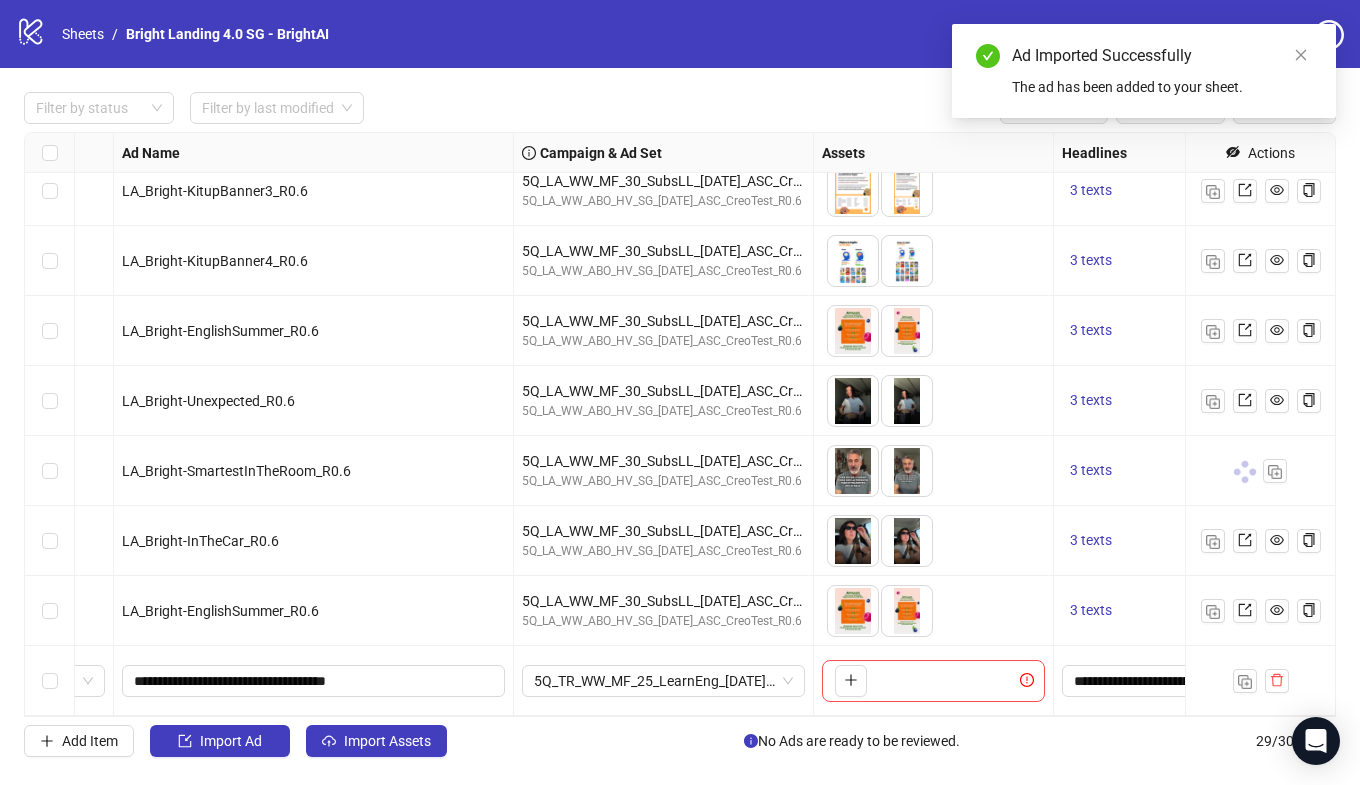 scroll, scrollTop: 1487, scrollLeft: 0, axis: vertical 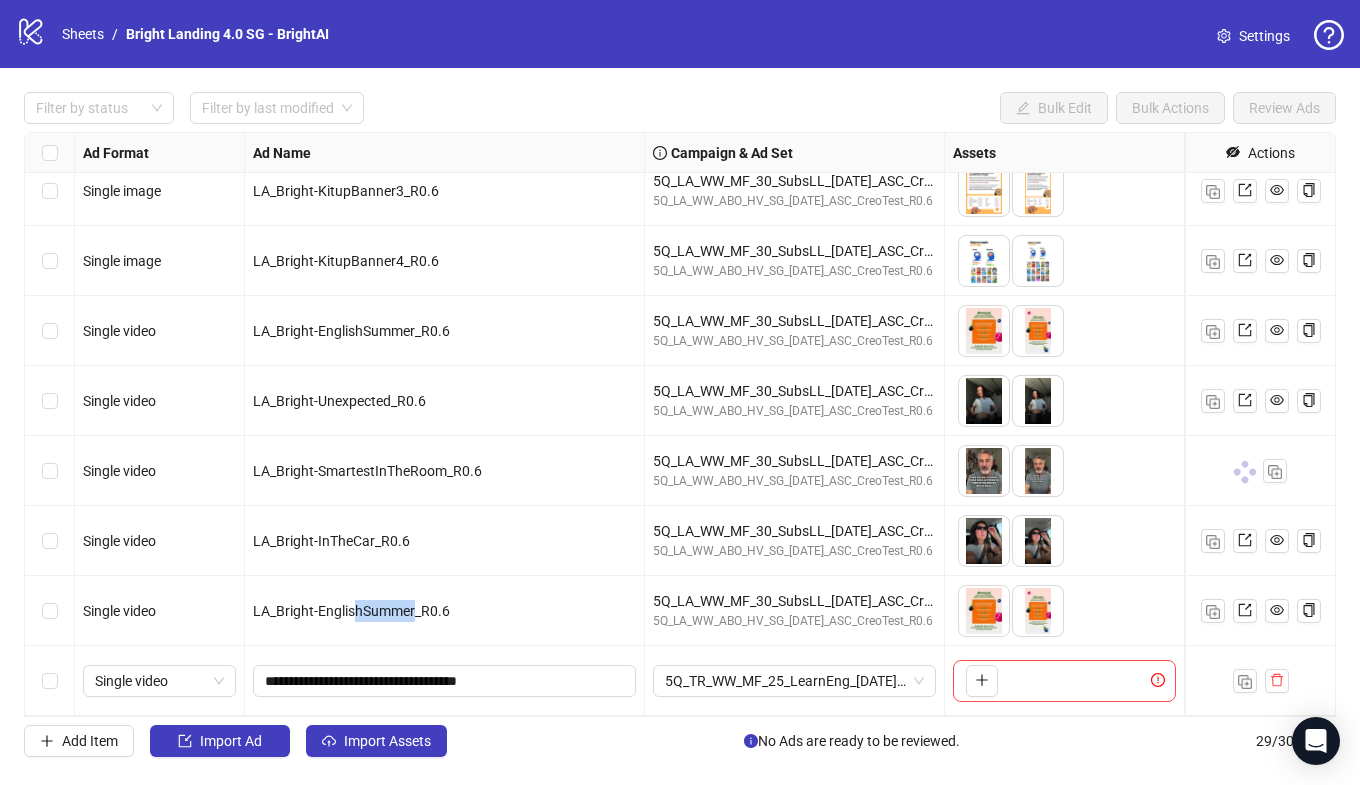 drag, startPoint x: 415, startPoint y: 613, endPoint x: 357, endPoint y: 613, distance: 58 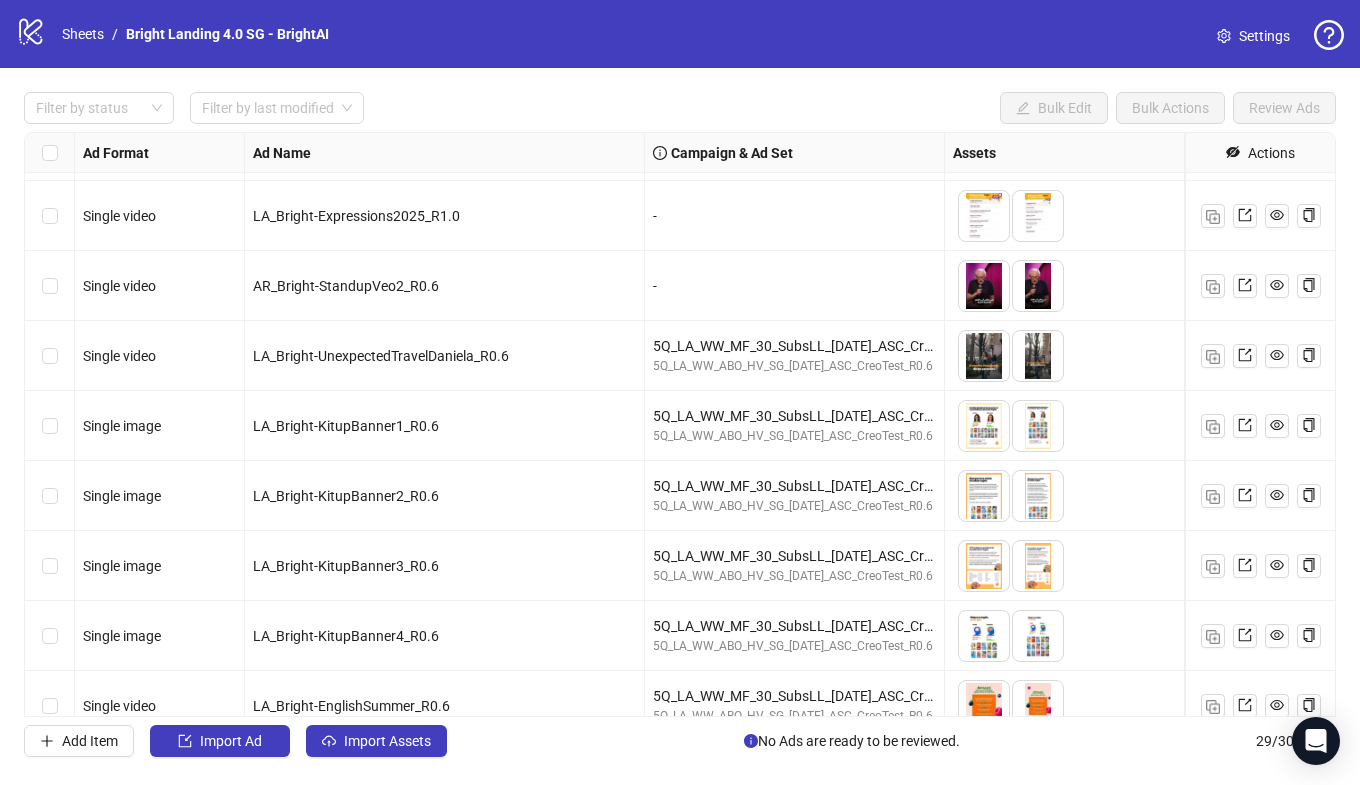 scroll, scrollTop: 1061, scrollLeft: 0, axis: vertical 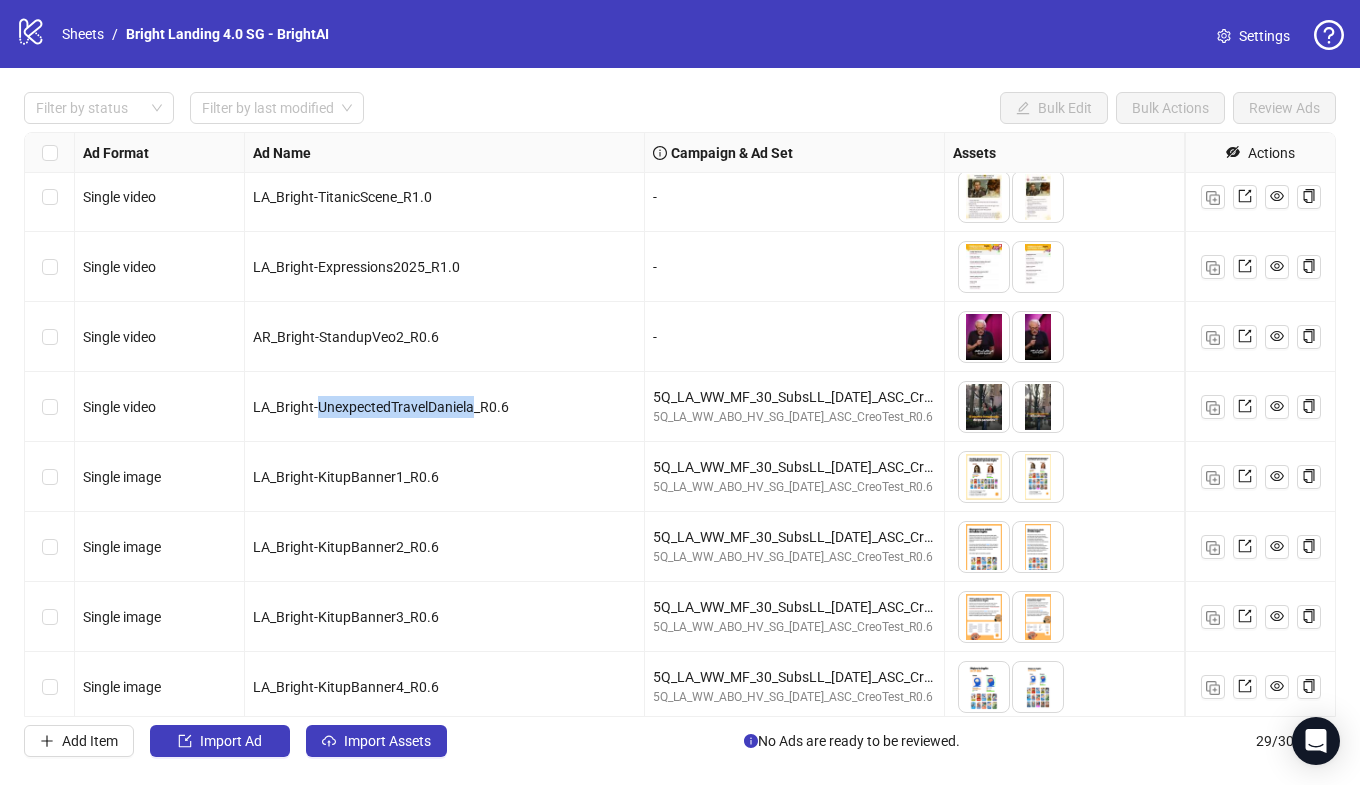 drag, startPoint x: 319, startPoint y: 407, endPoint x: 474, endPoint y: 403, distance: 155.0516 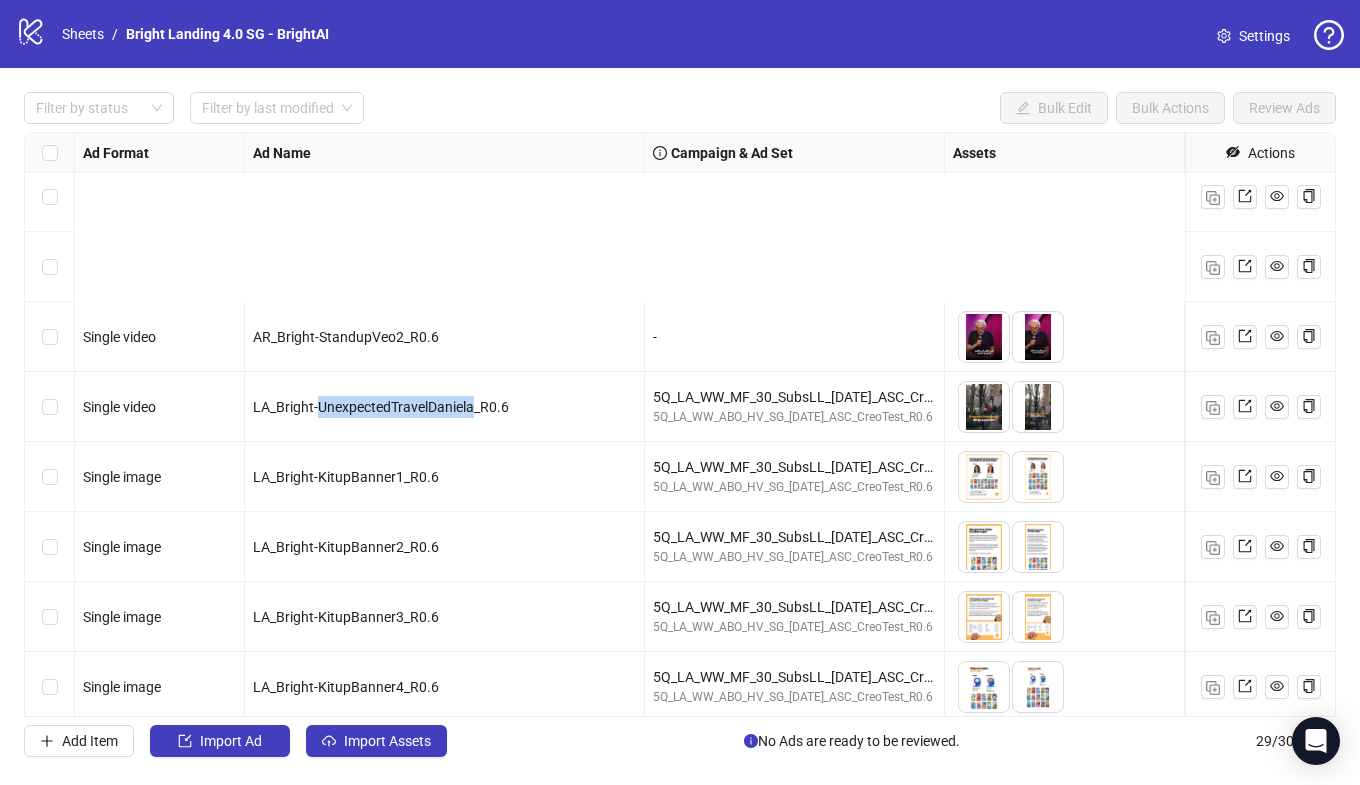 scroll, scrollTop: 1487, scrollLeft: 0, axis: vertical 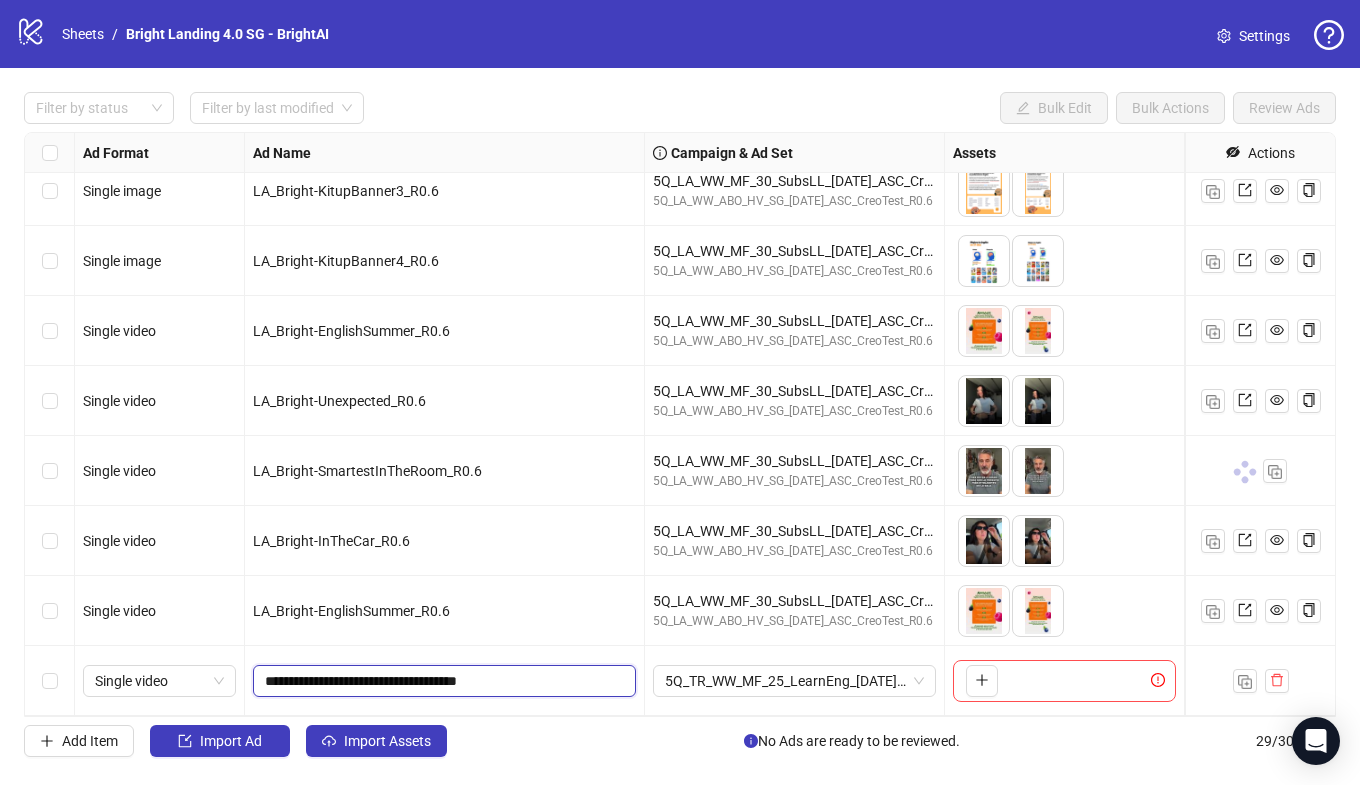 drag, startPoint x: 479, startPoint y: 683, endPoint x: 331, endPoint y: 680, distance: 148.0304 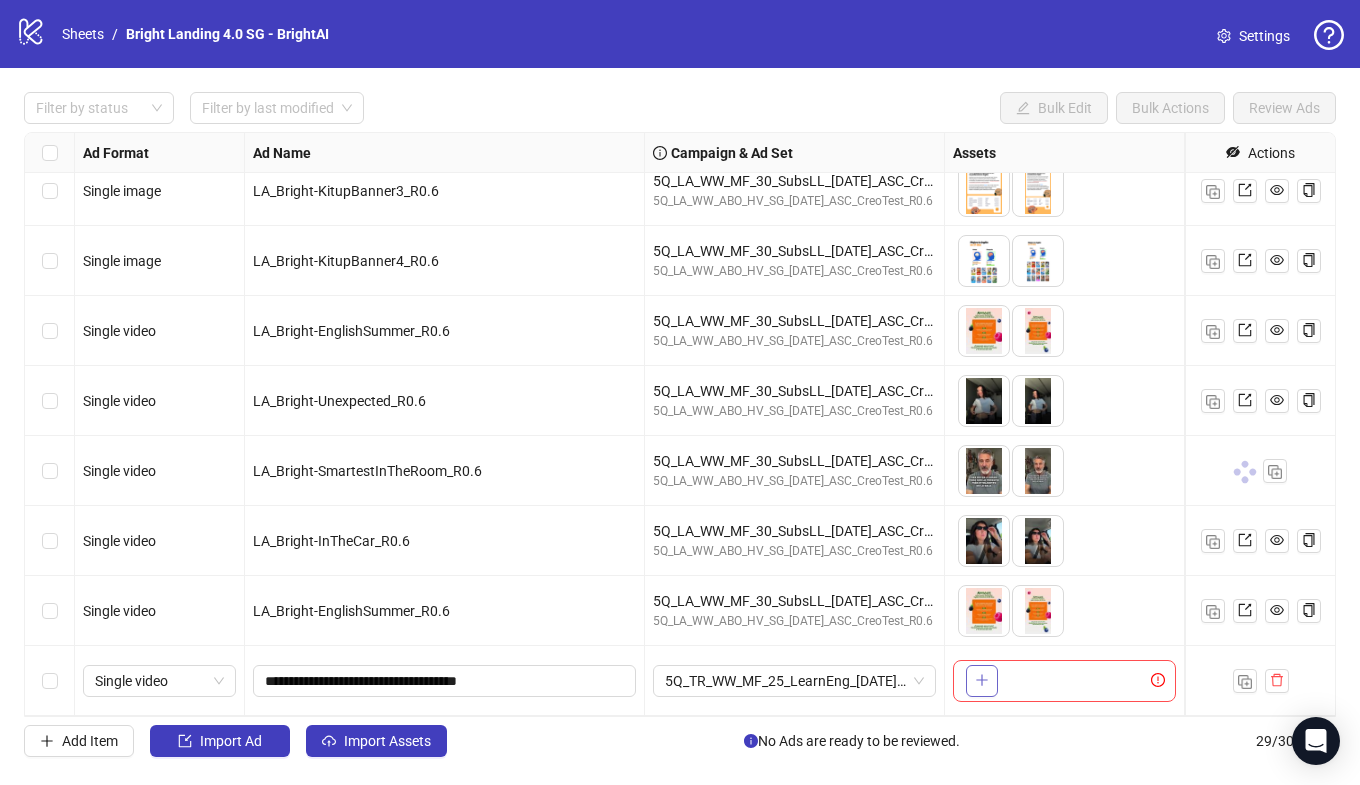 click 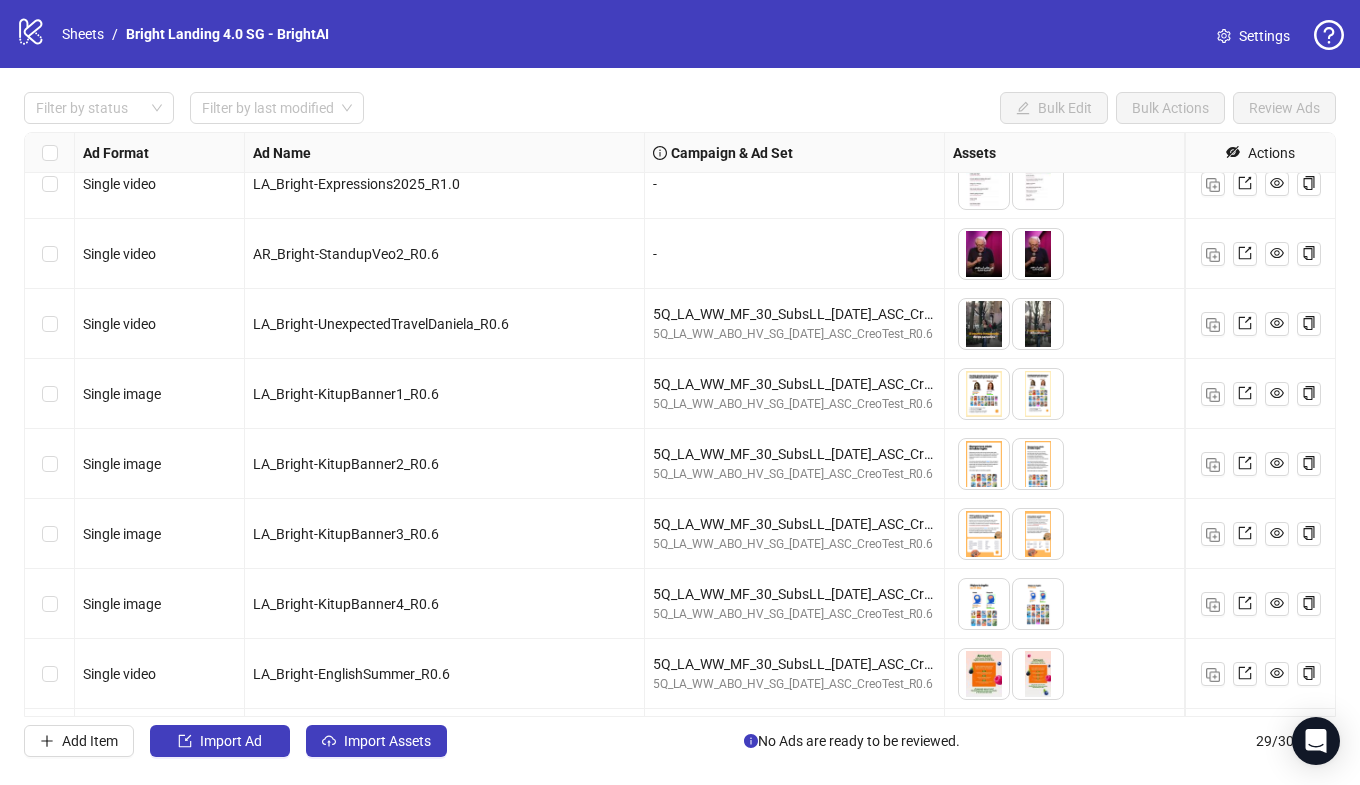 scroll, scrollTop: 1125, scrollLeft: 0, axis: vertical 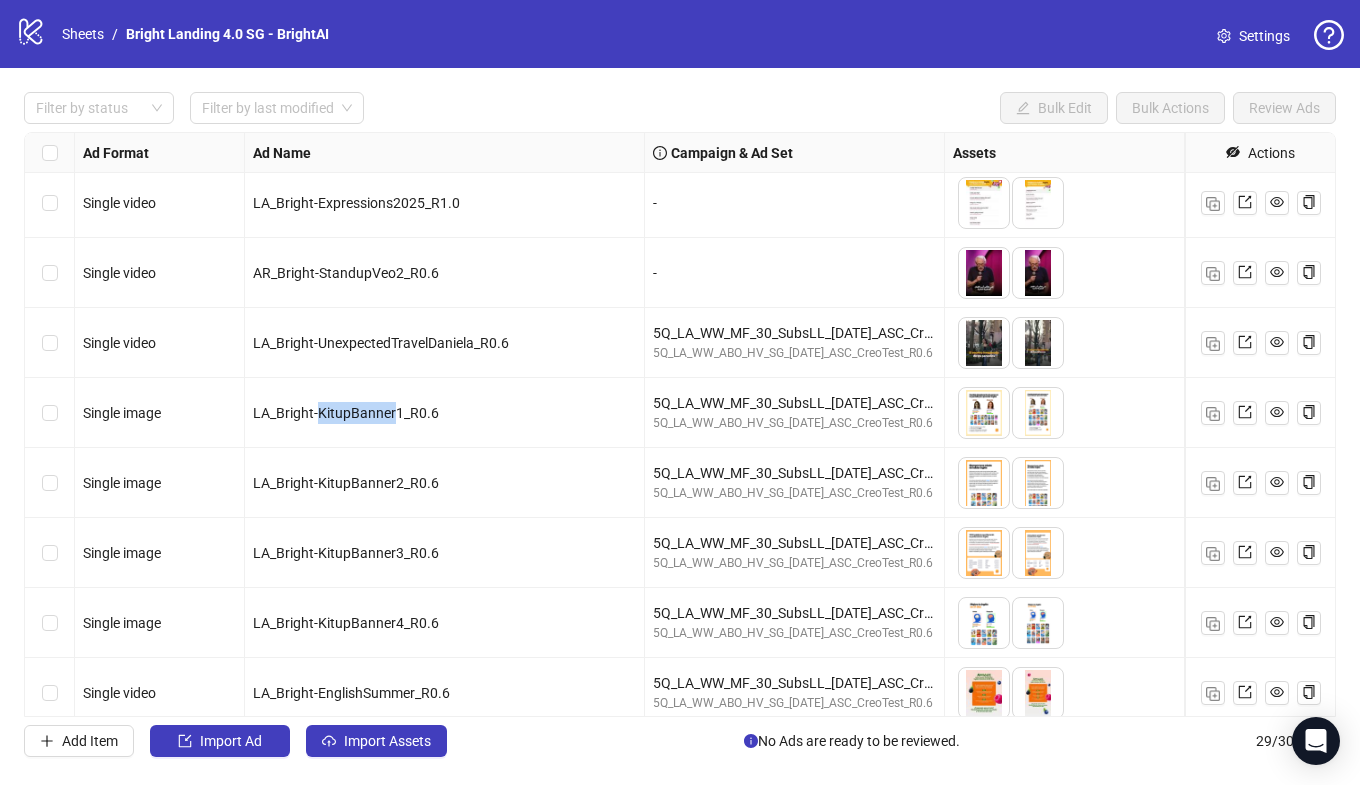drag, startPoint x: 393, startPoint y: 413, endPoint x: 320, endPoint y: 419, distance: 73.24616 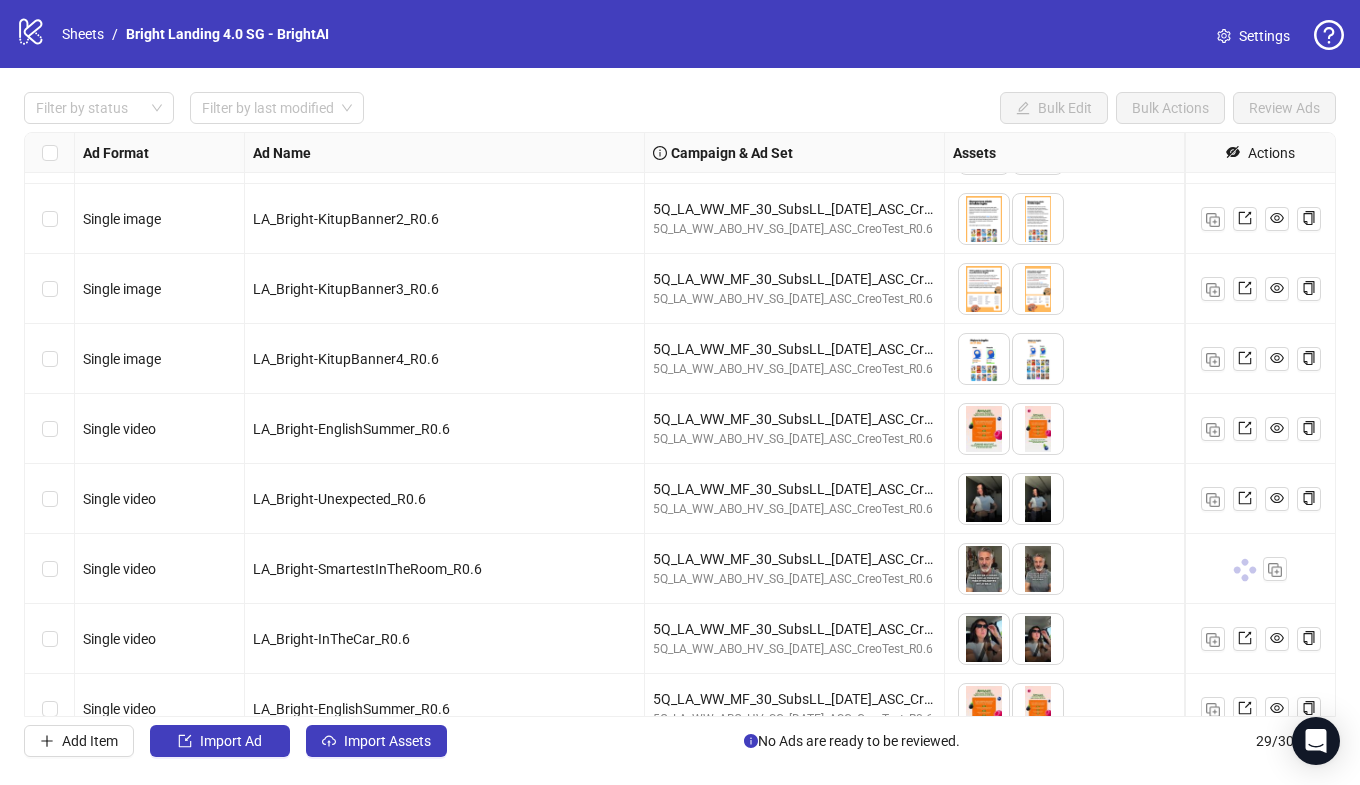scroll, scrollTop: 1487, scrollLeft: 0, axis: vertical 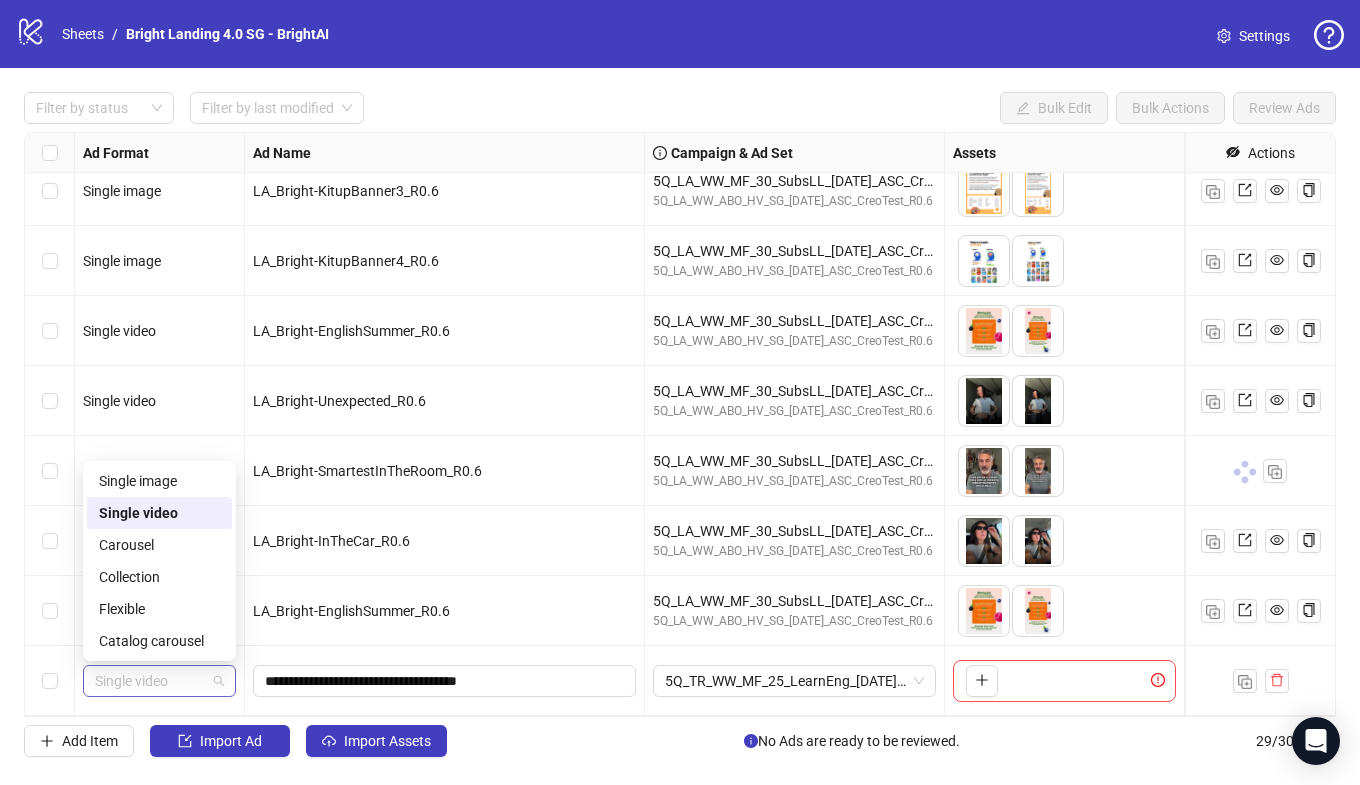 click on "Single video" at bounding box center [159, 681] 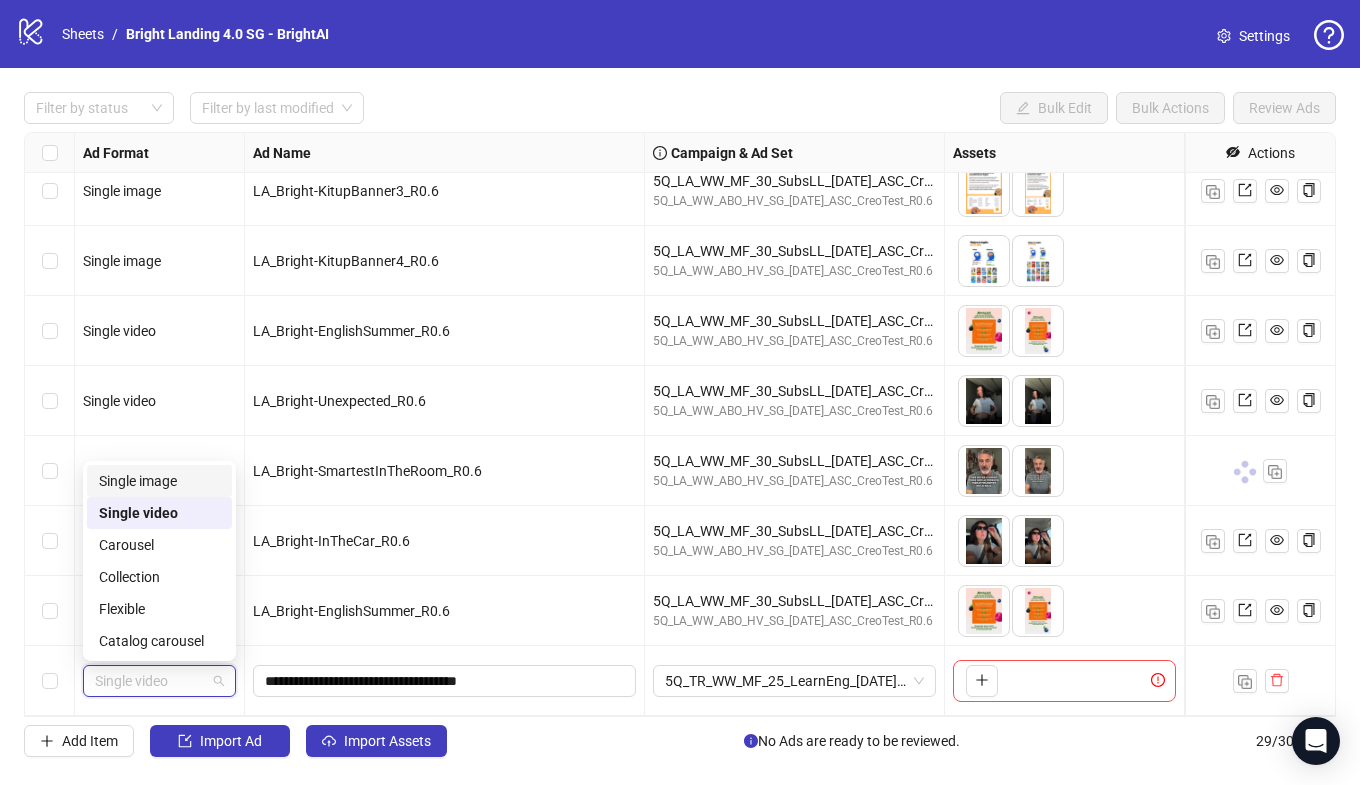 click on "Single image" at bounding box center (159, 481) 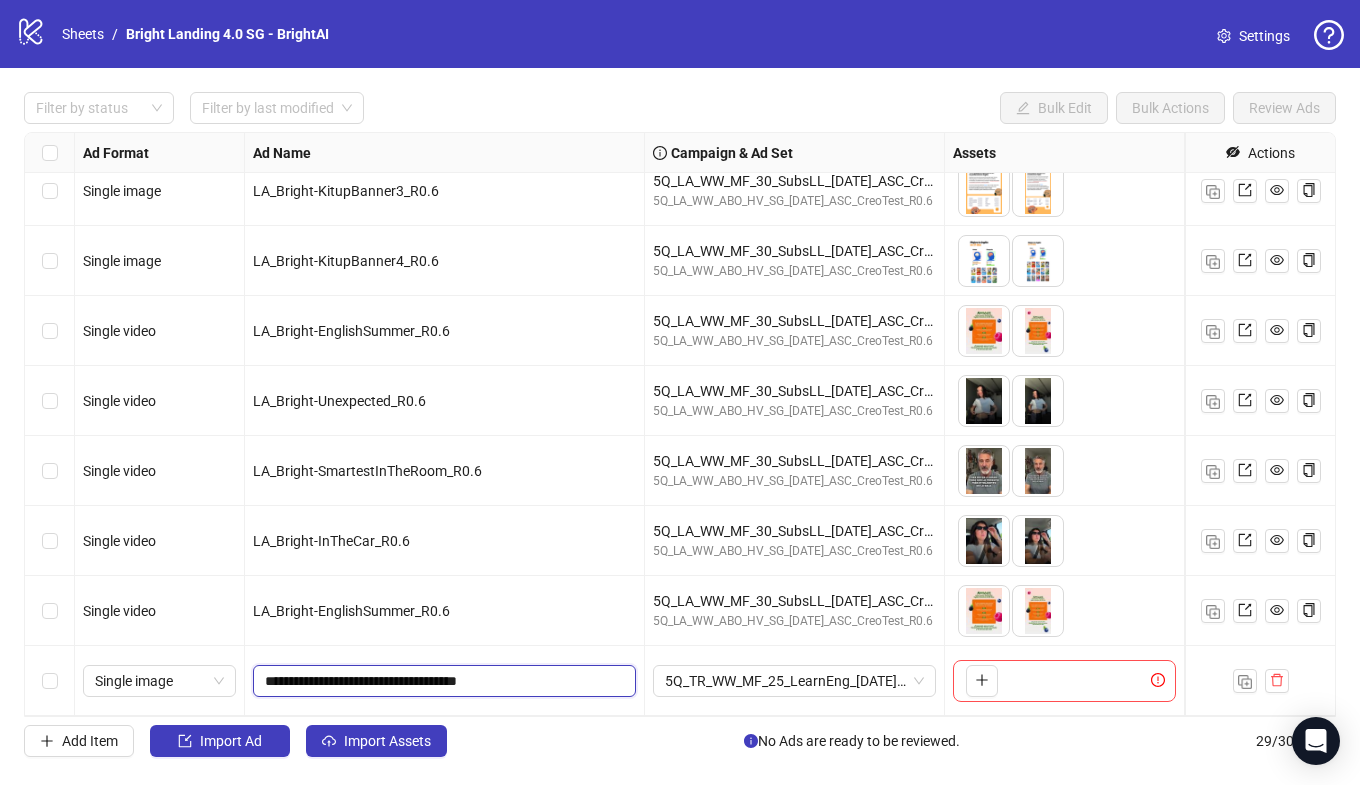 drag, startPoint x: 488, startPoint y: 684, endPoint x: 329, endPoint y: 674, distance: 159.31415 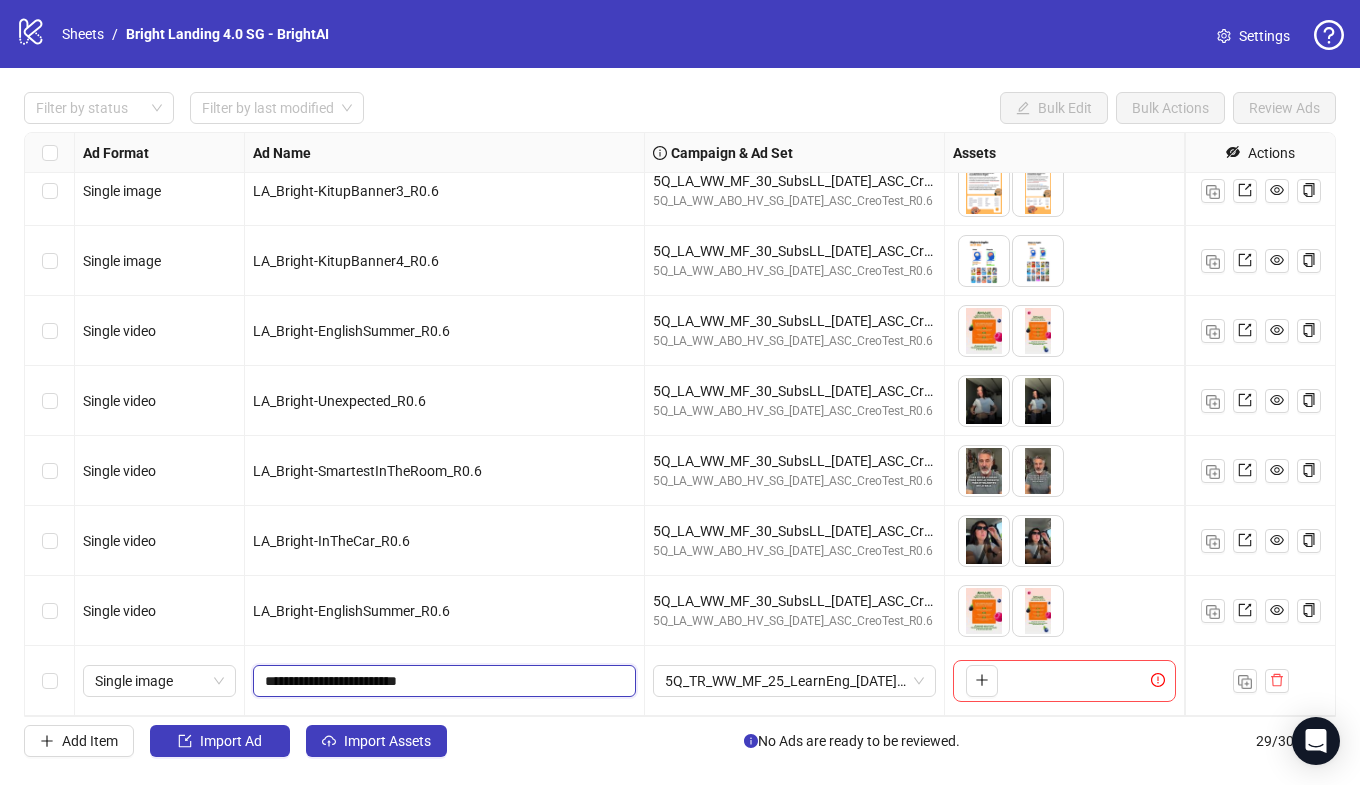 drag, startPoint x: 405, startPoint y: 679, endPoint x: 404, endPoint y: 582, distance: 97.00516 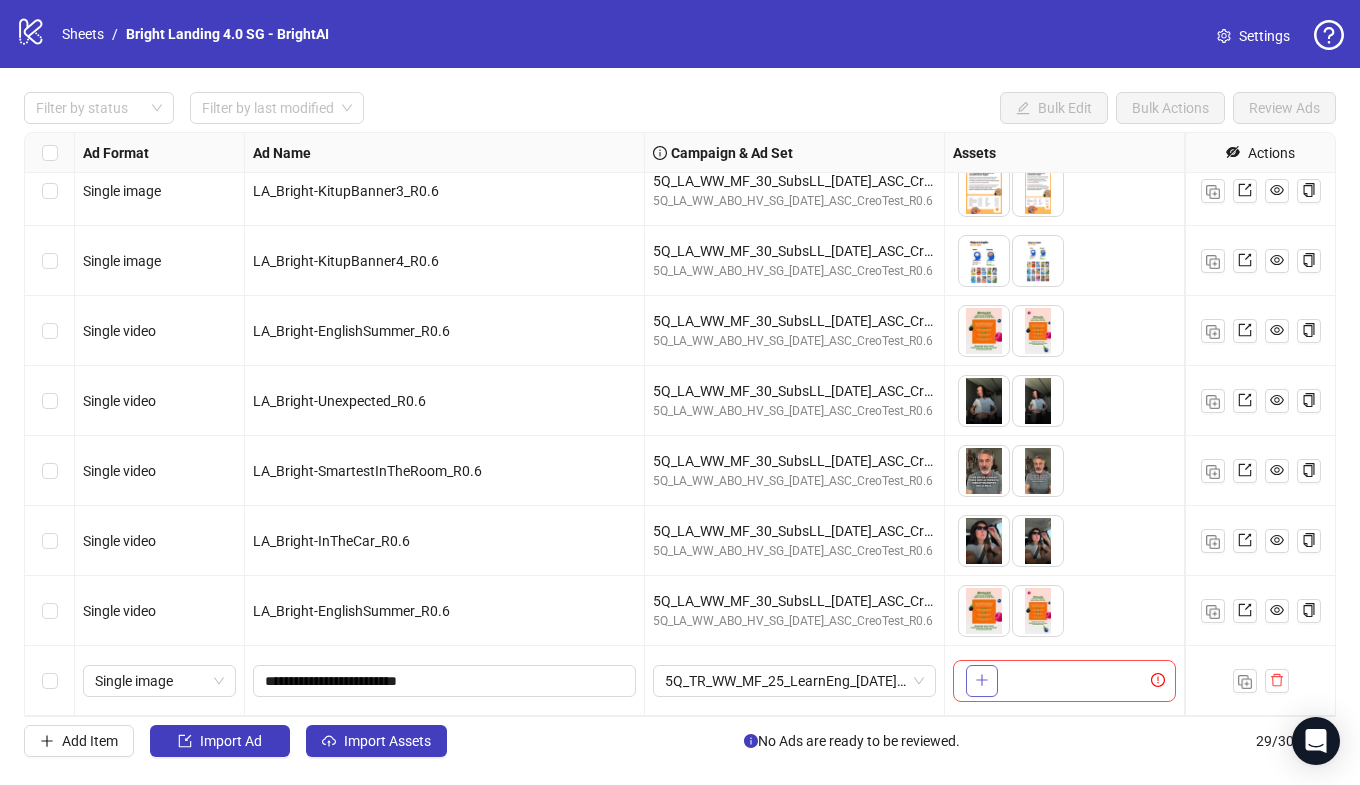 click at bounding box center [982, 681] 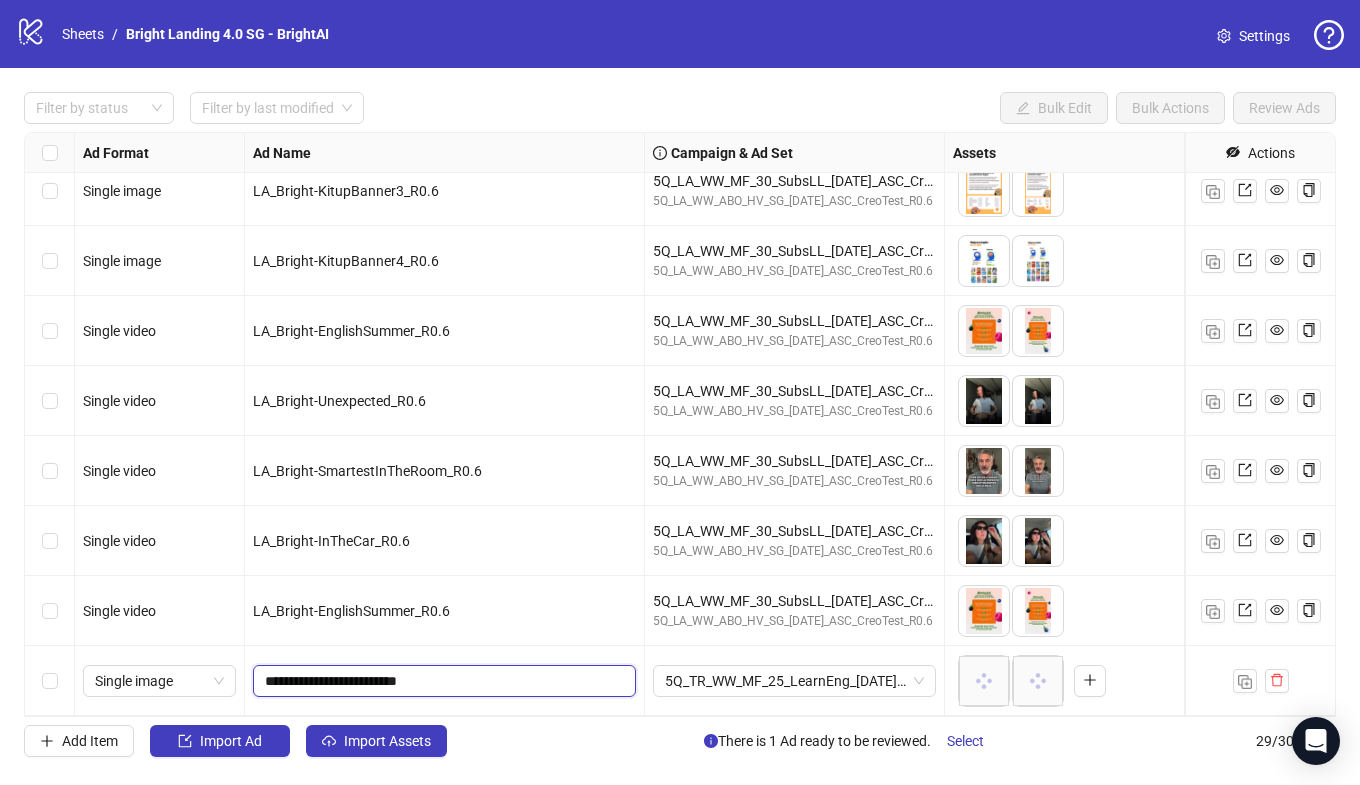click on "**********" at bounding box center (442, 681) 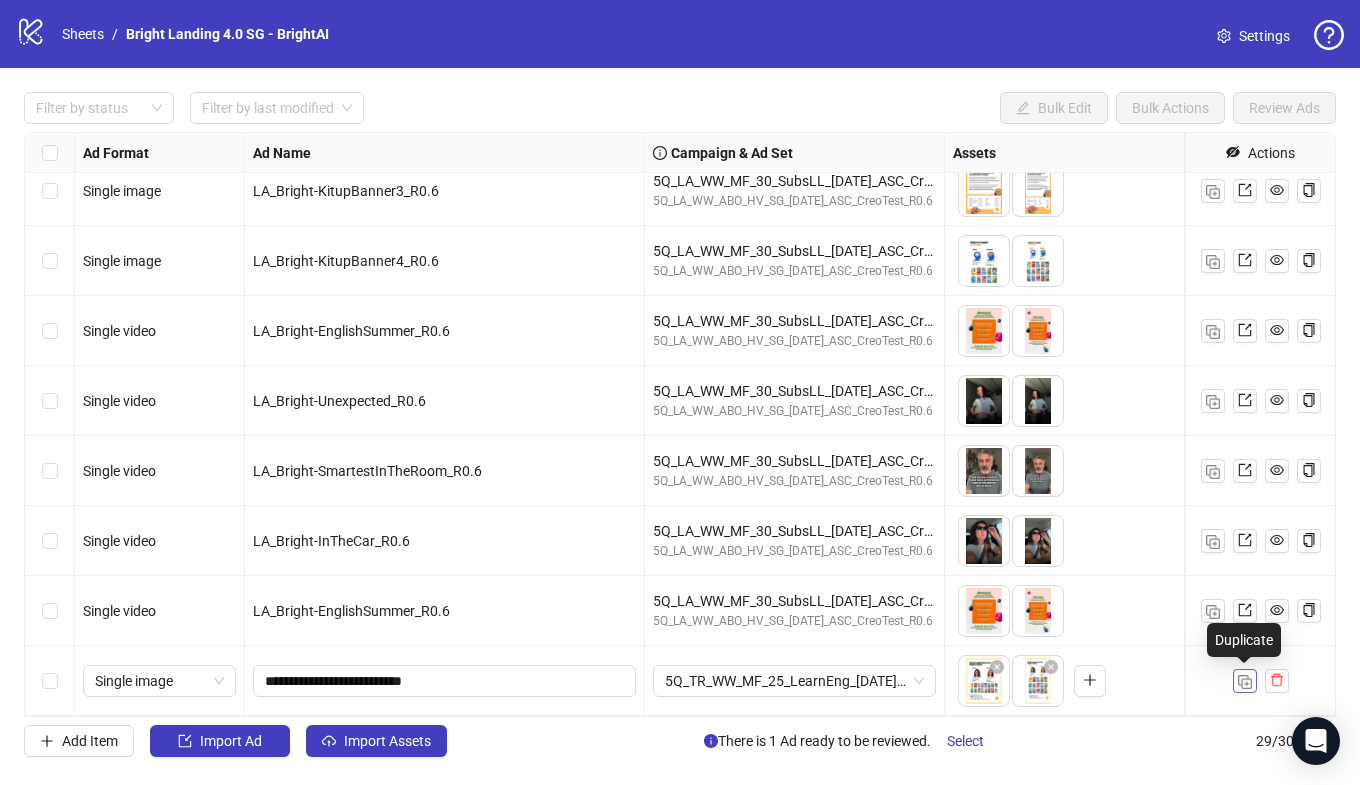 click at bounding box center [1245, 682] 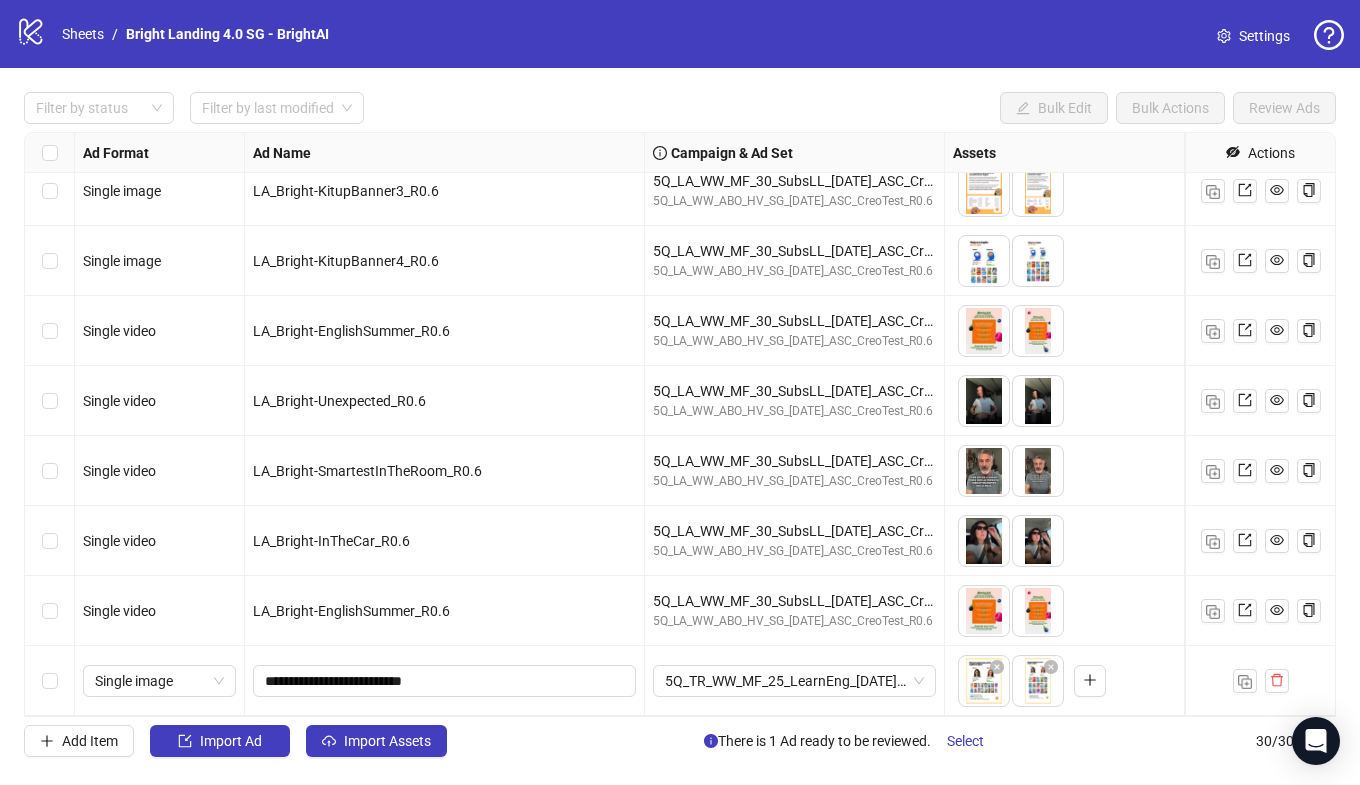 scroll, scrollTop: 1557, scrollLeft: 0, axis: vertical 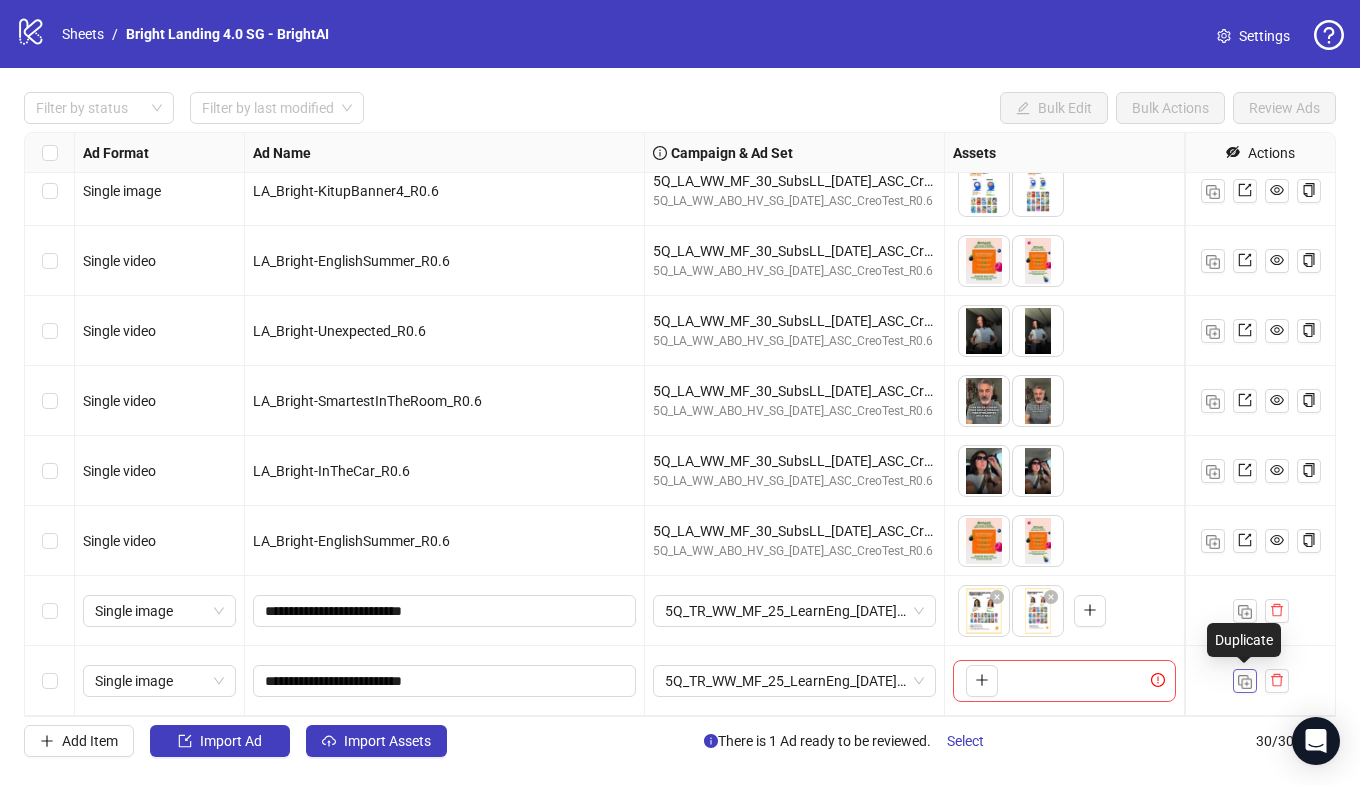 click at bounding box center [1245, 682] 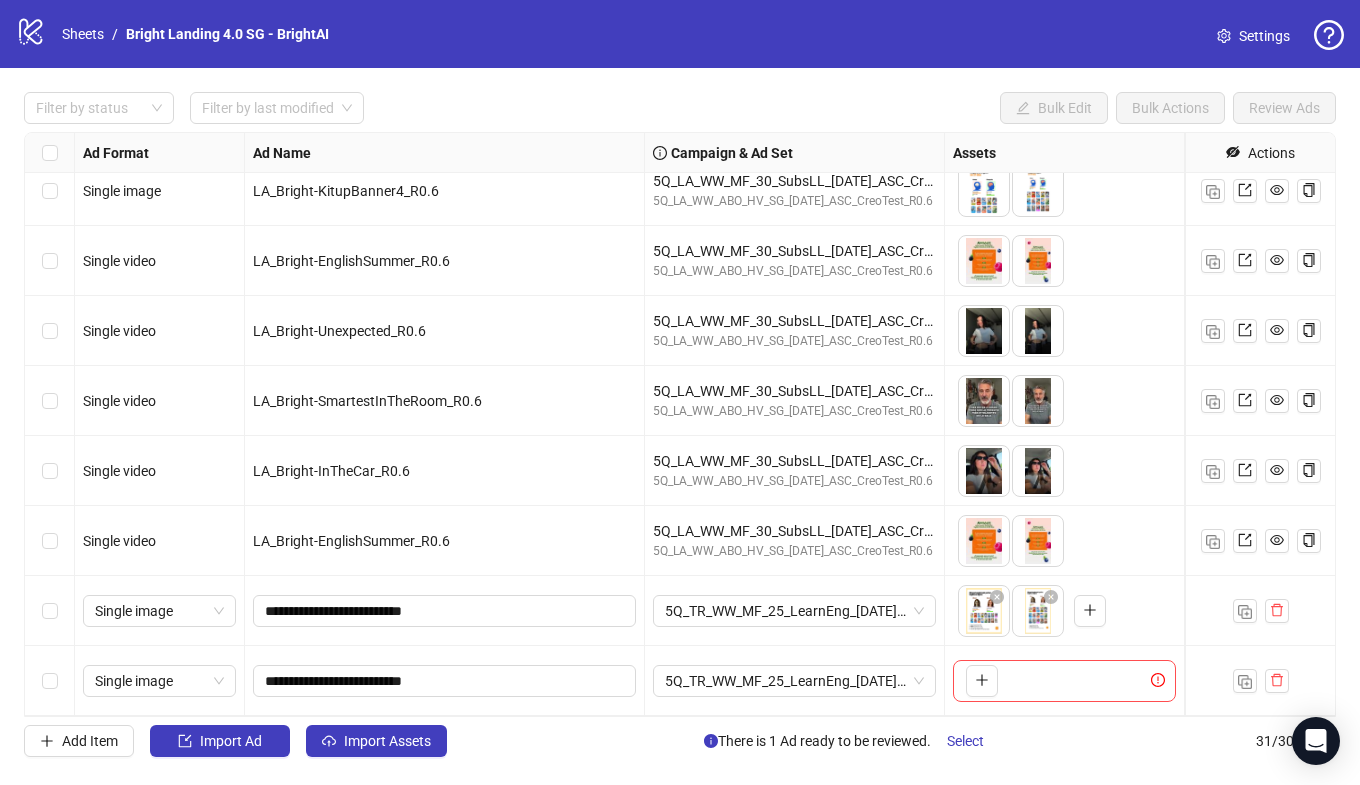 scroll, scrollTop: 1627, scrollLeft: 0, axis: vertical 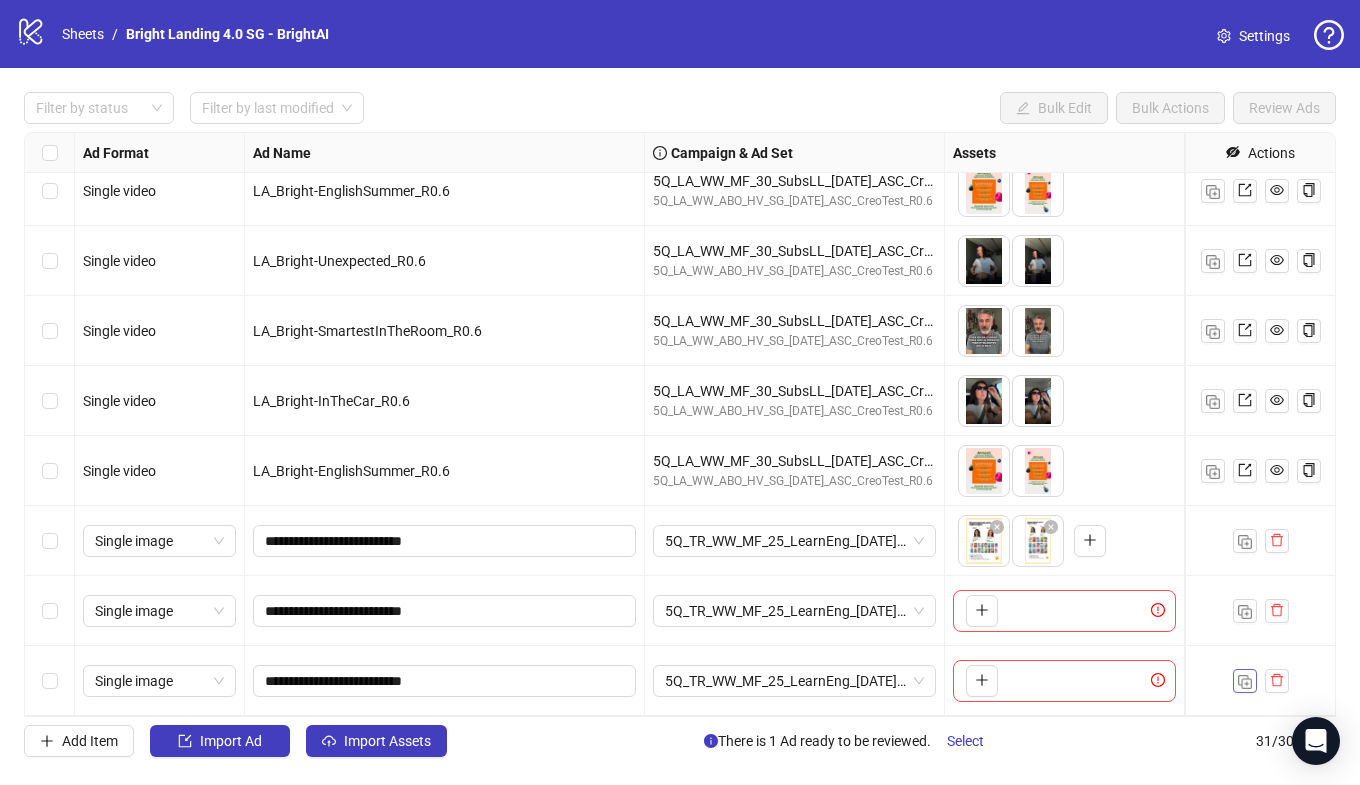 click at bounding box center [1245, 682] 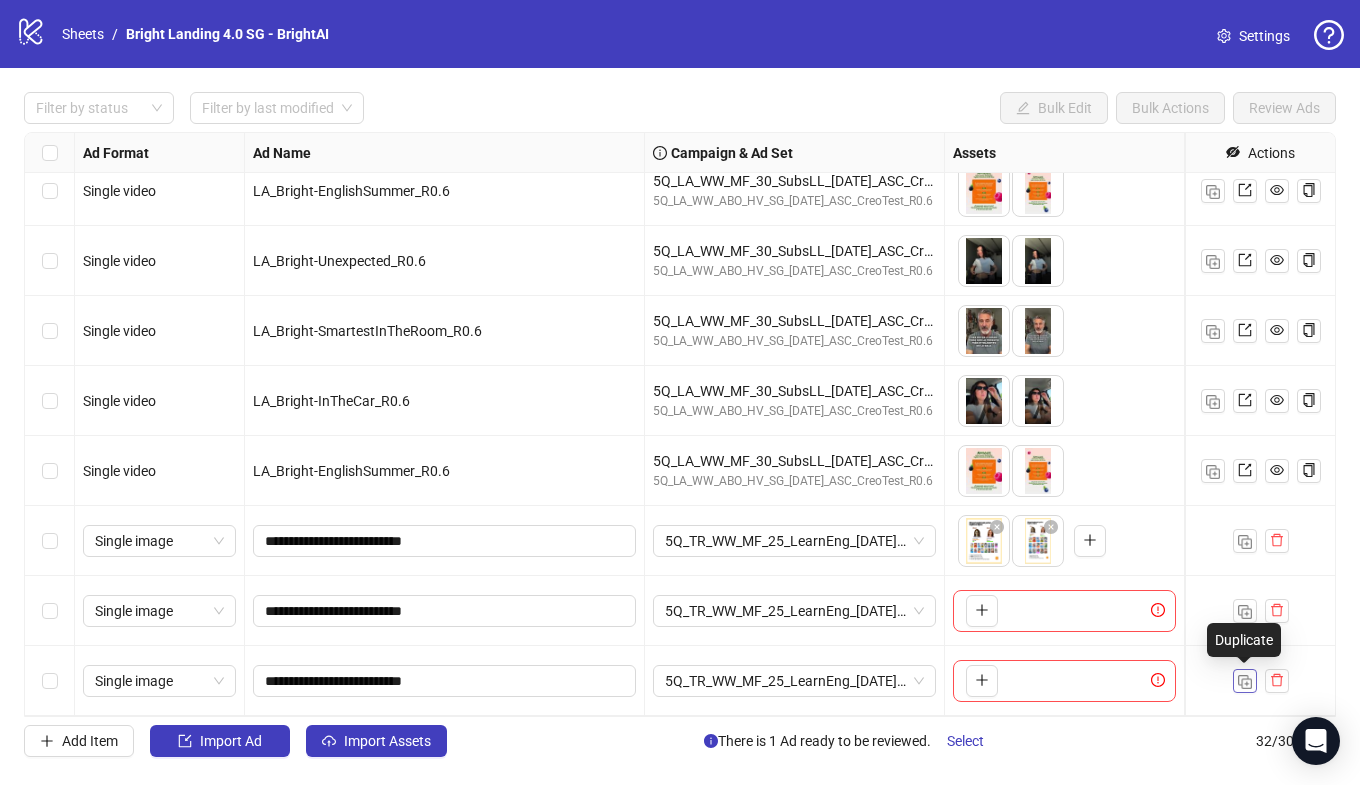 scroll, scrollTop: 1697, scrollLeft: 0, axis: vertical 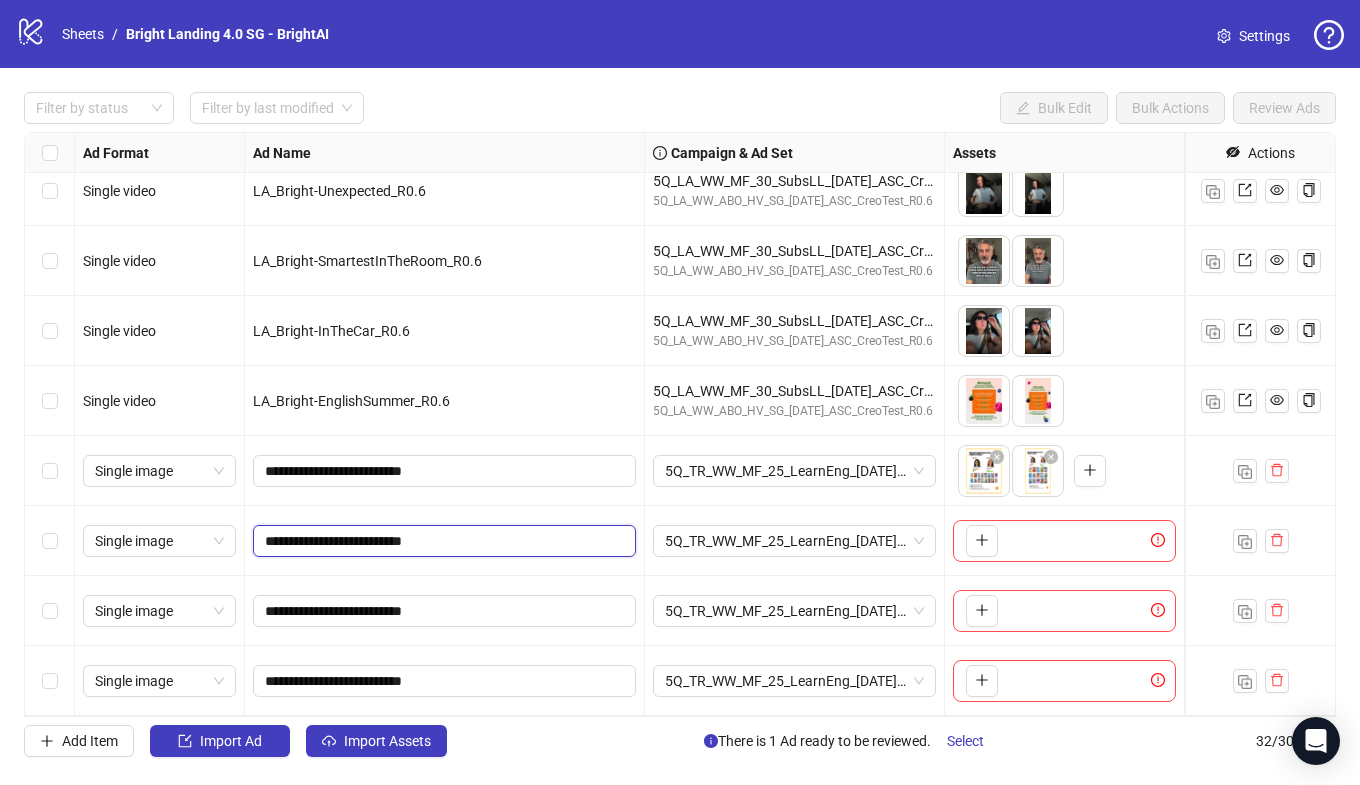 click on "**********" at bounding box center [442, 541] 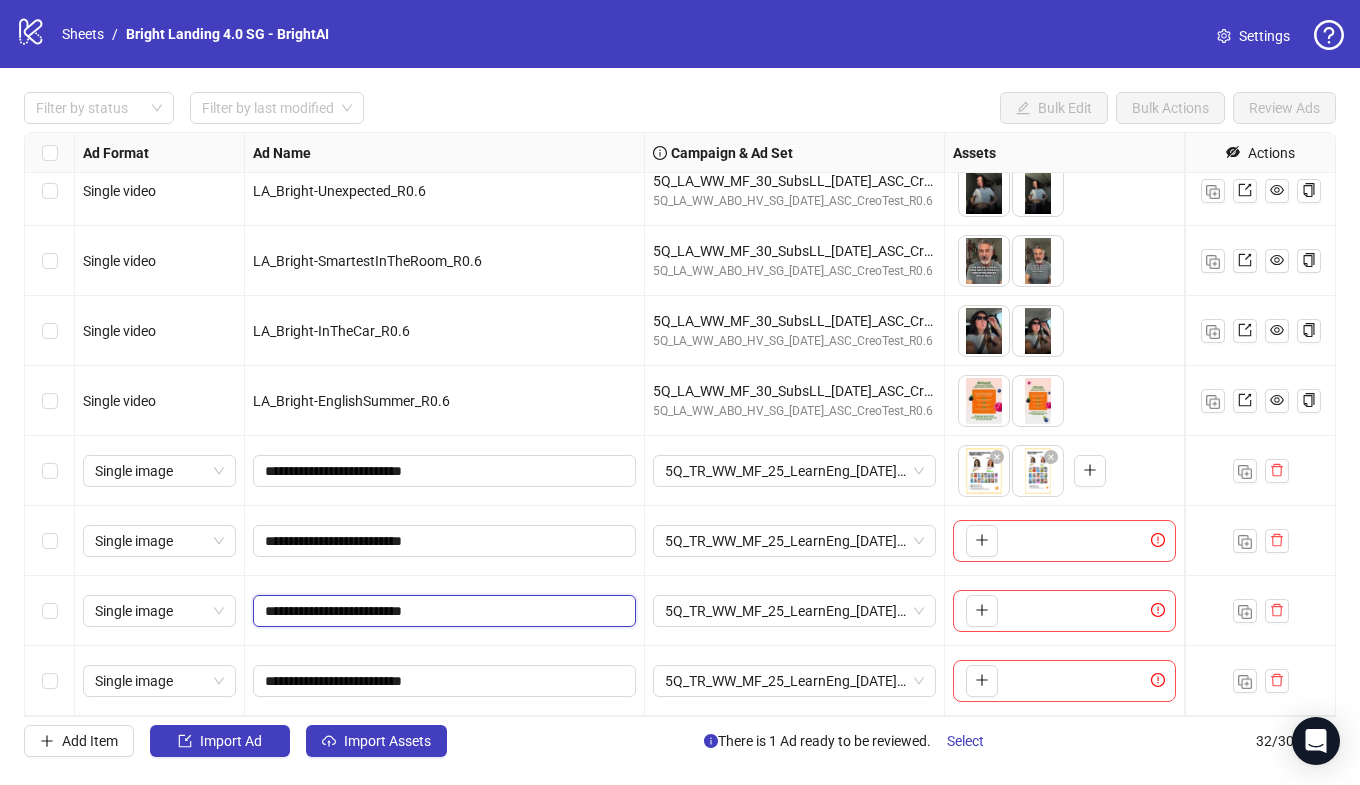 click on "**********" at bounding box center (442, 611) 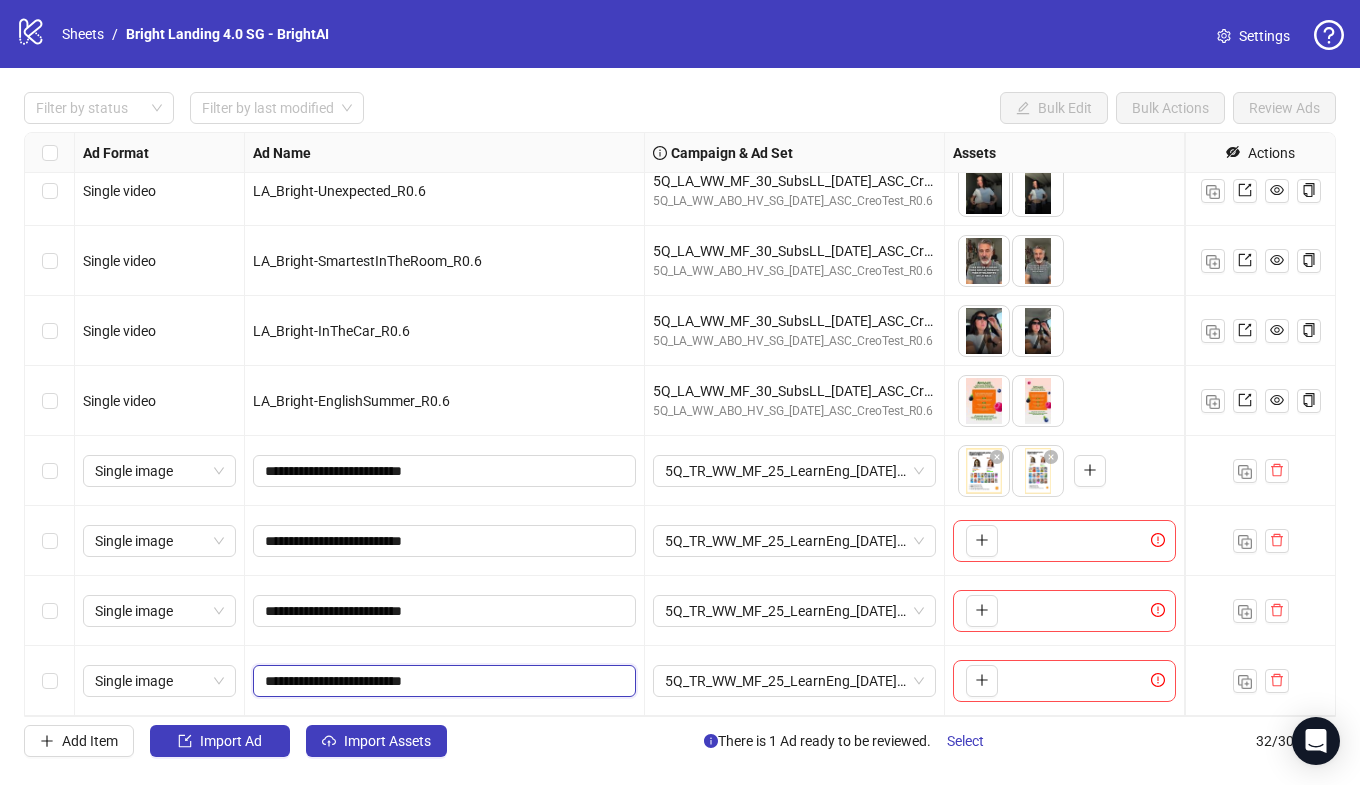 click on "**********" at bounding box center (442, 681) 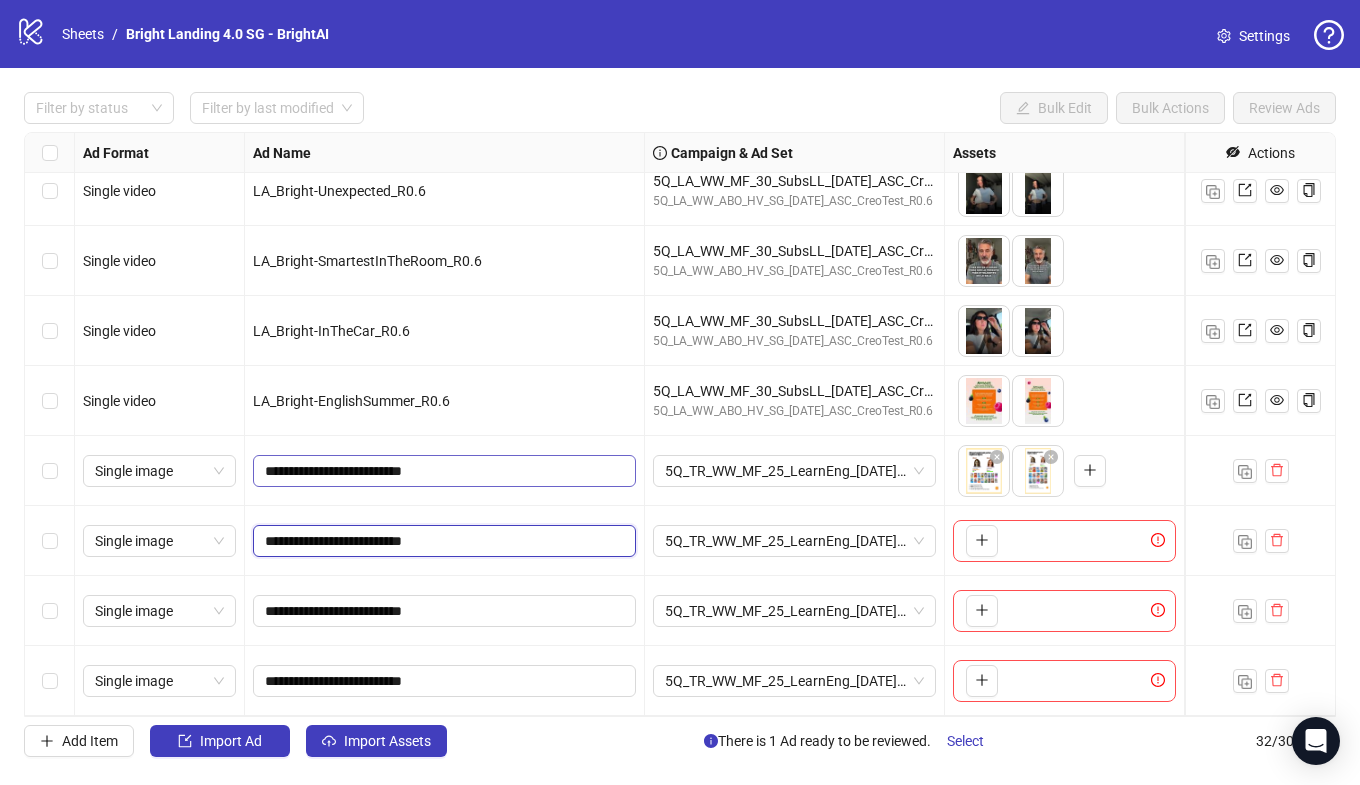 drag, startPoint x: 413, startPoint y: 538, endPoint x: 410, endPoint y: 471, distance: 67.06713 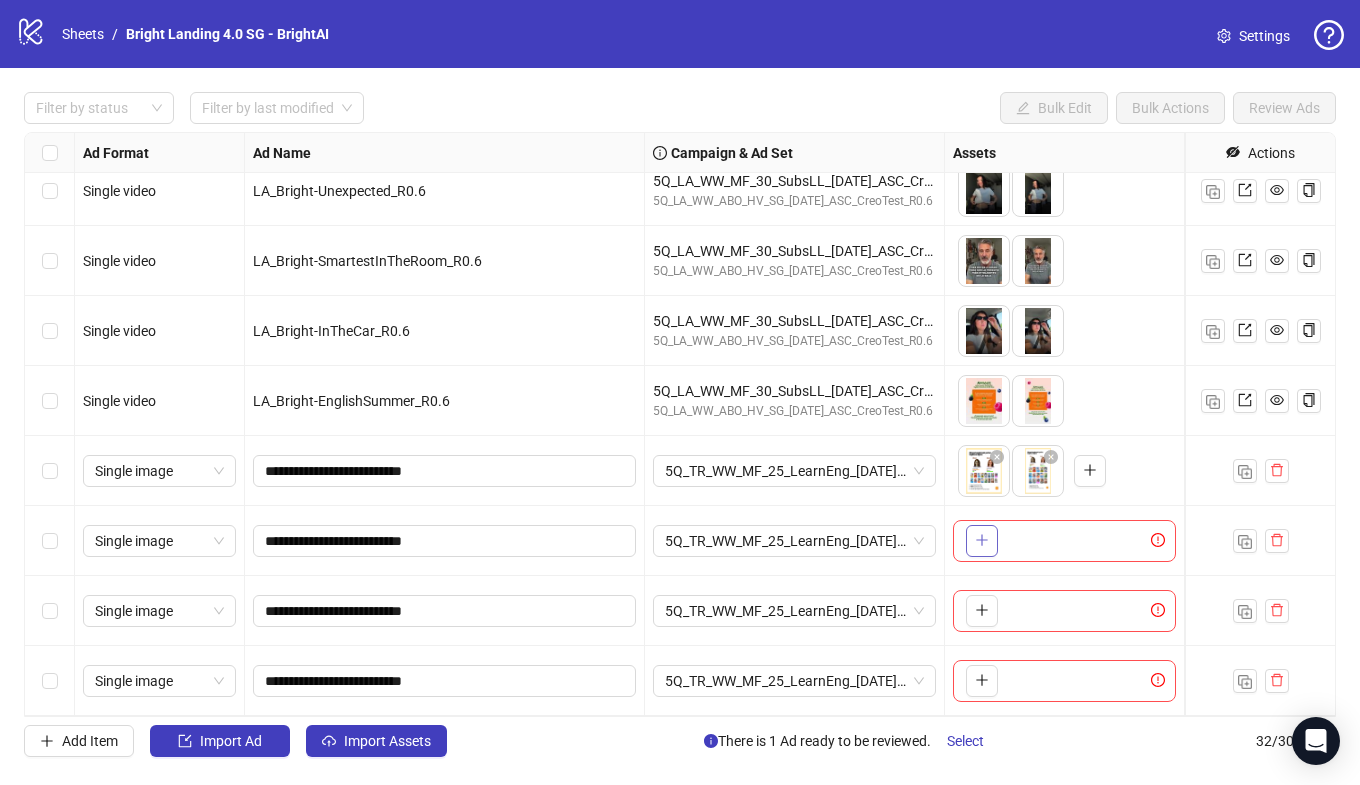 click 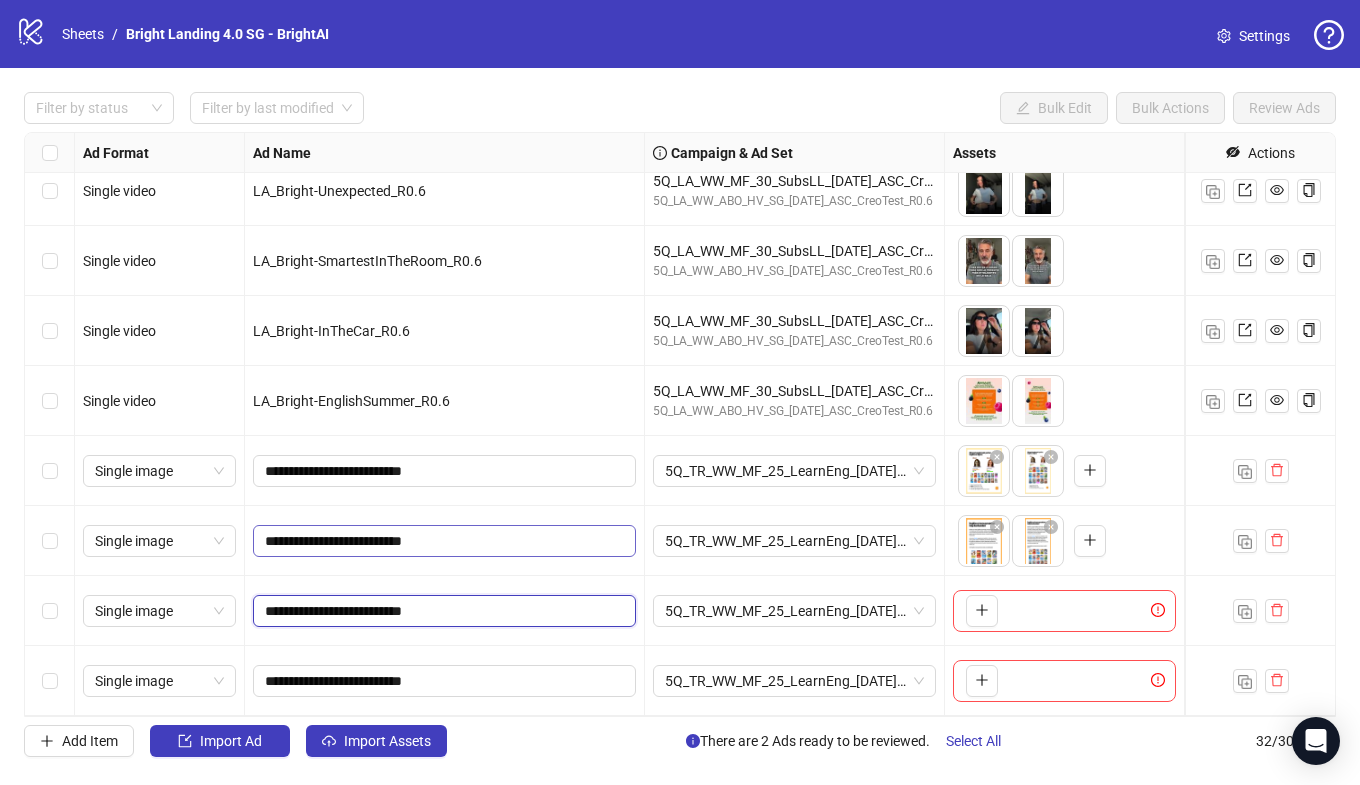 drag, startPoint x: 412, startPoint y: 613, endPoint x: 401, endPoint y: 535, distance: 78.77182 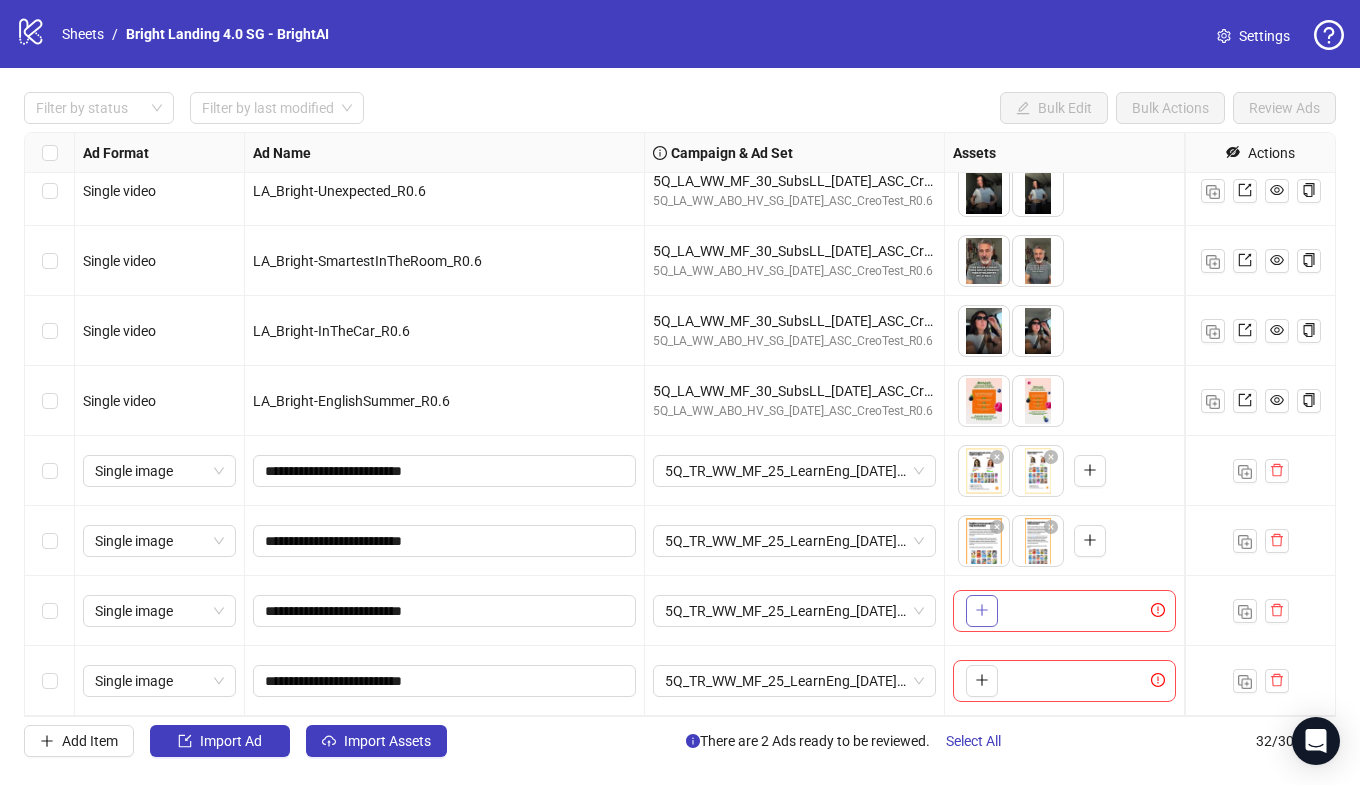 click 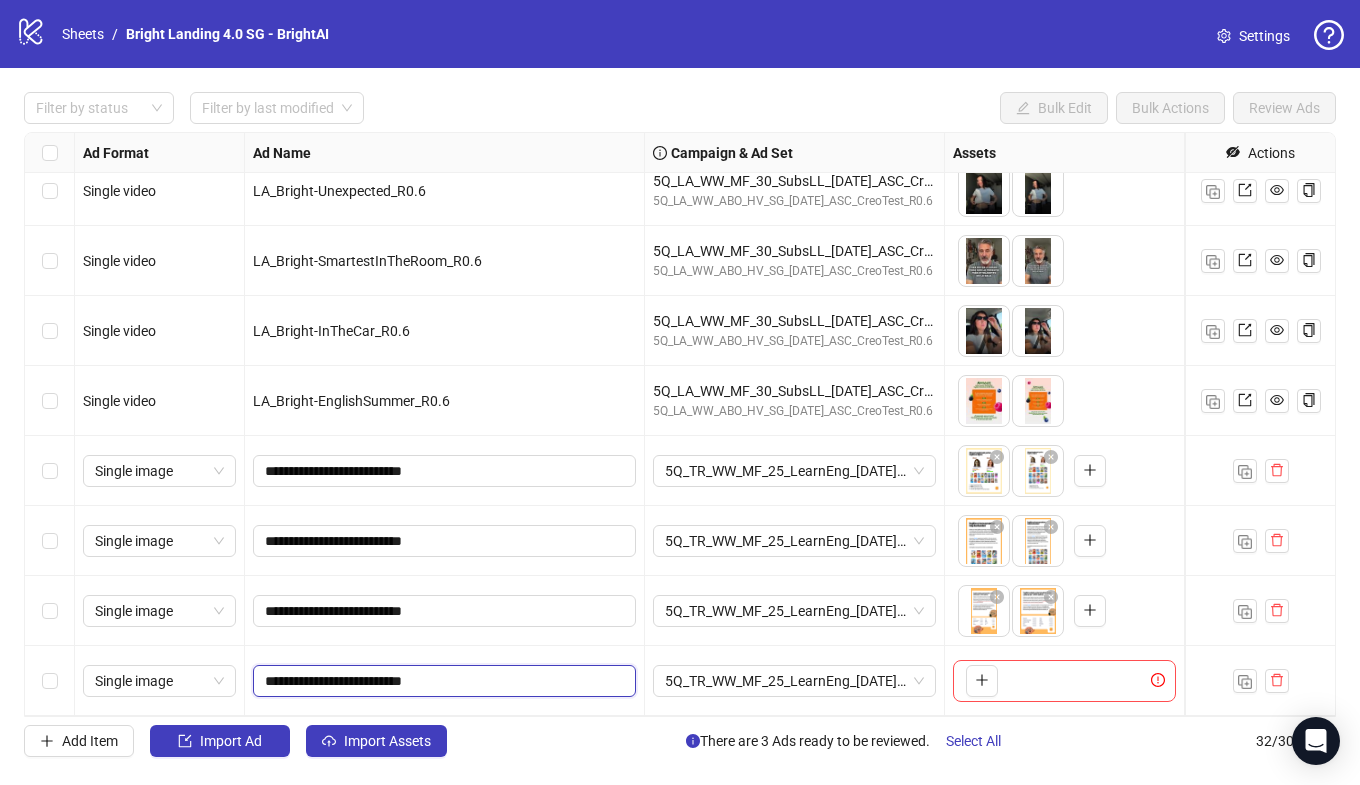 drag, startPoint x: 412, startPoint y: 682, endPoint x: 396, endPoint y: 645, distance: 40.311287 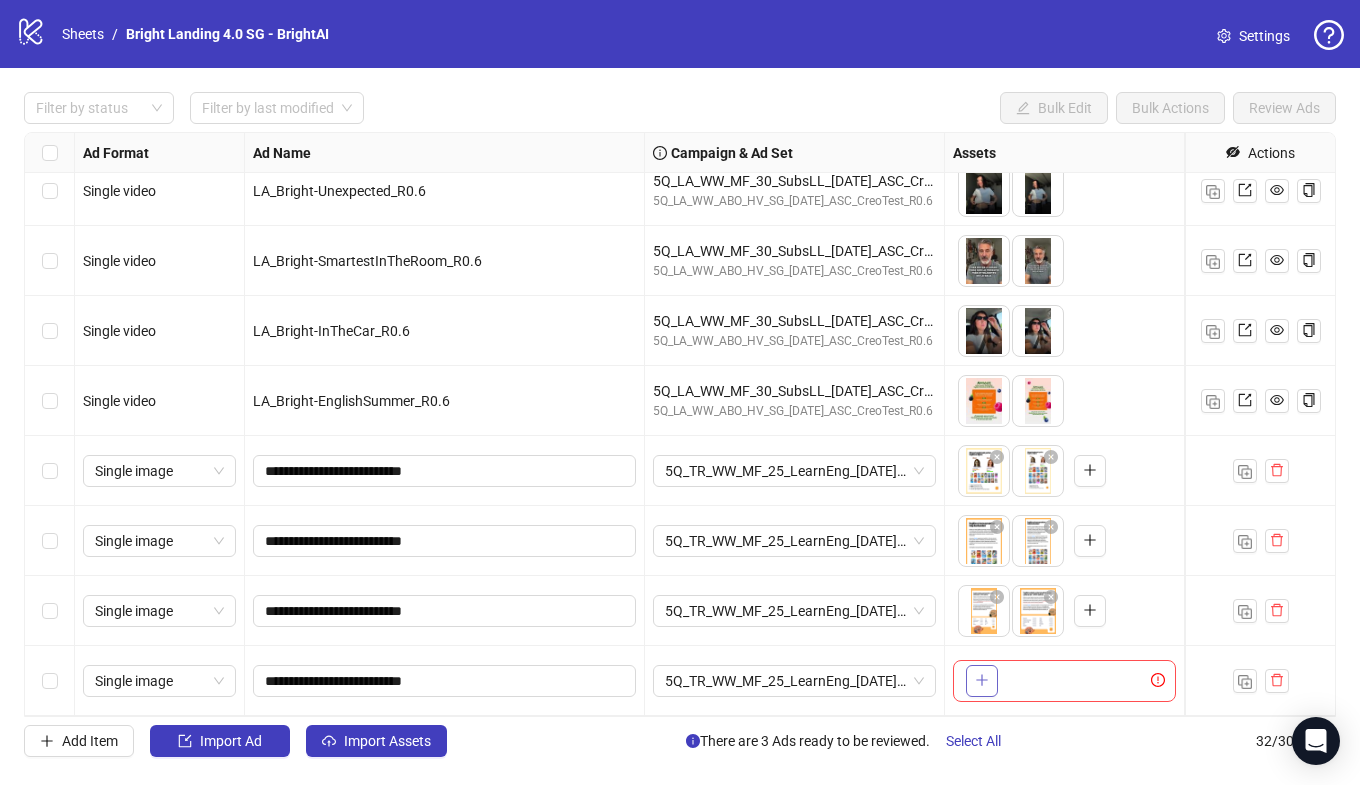 click at bounding box center (982, 681) 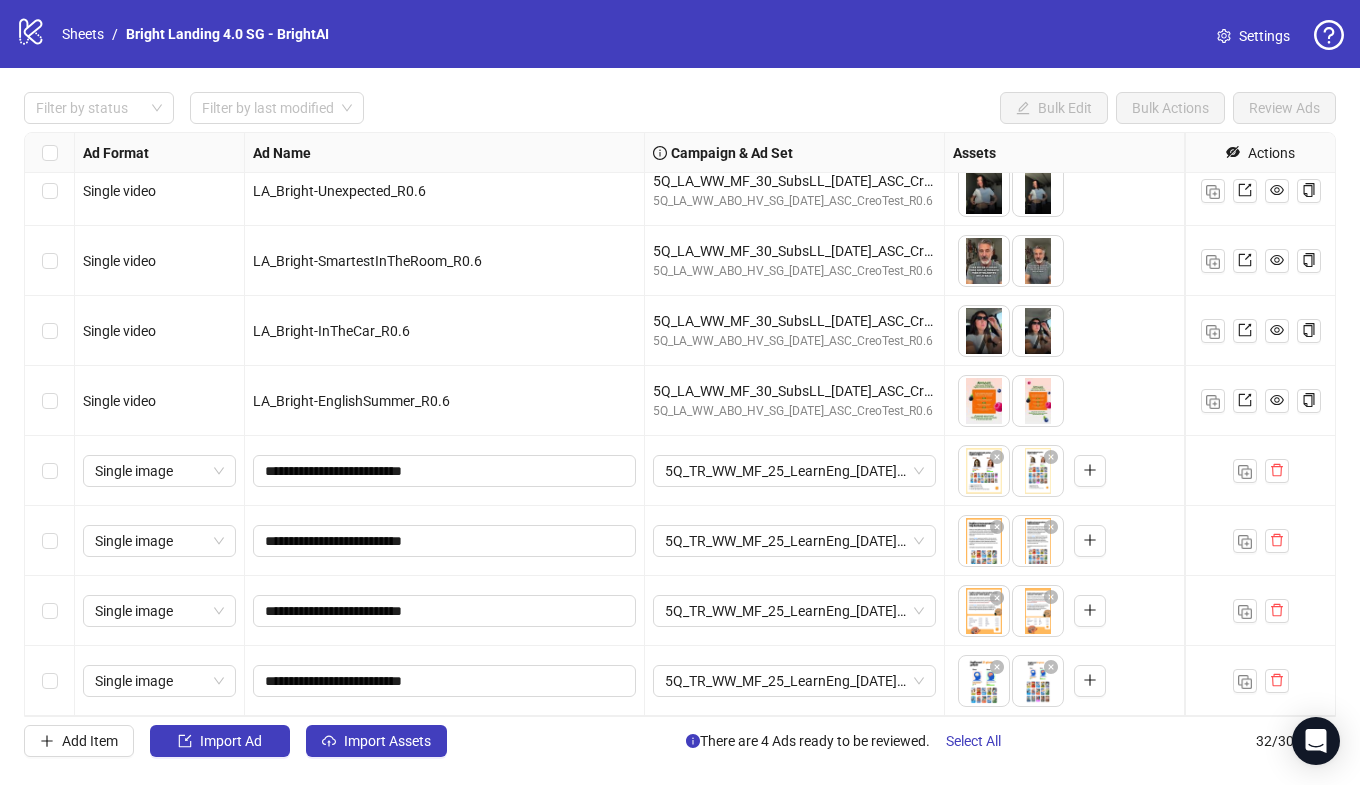 drag, startPoint x: 1040, startPoint y: 612, endPoint x: 980, endPoint y: 612, distance: 60 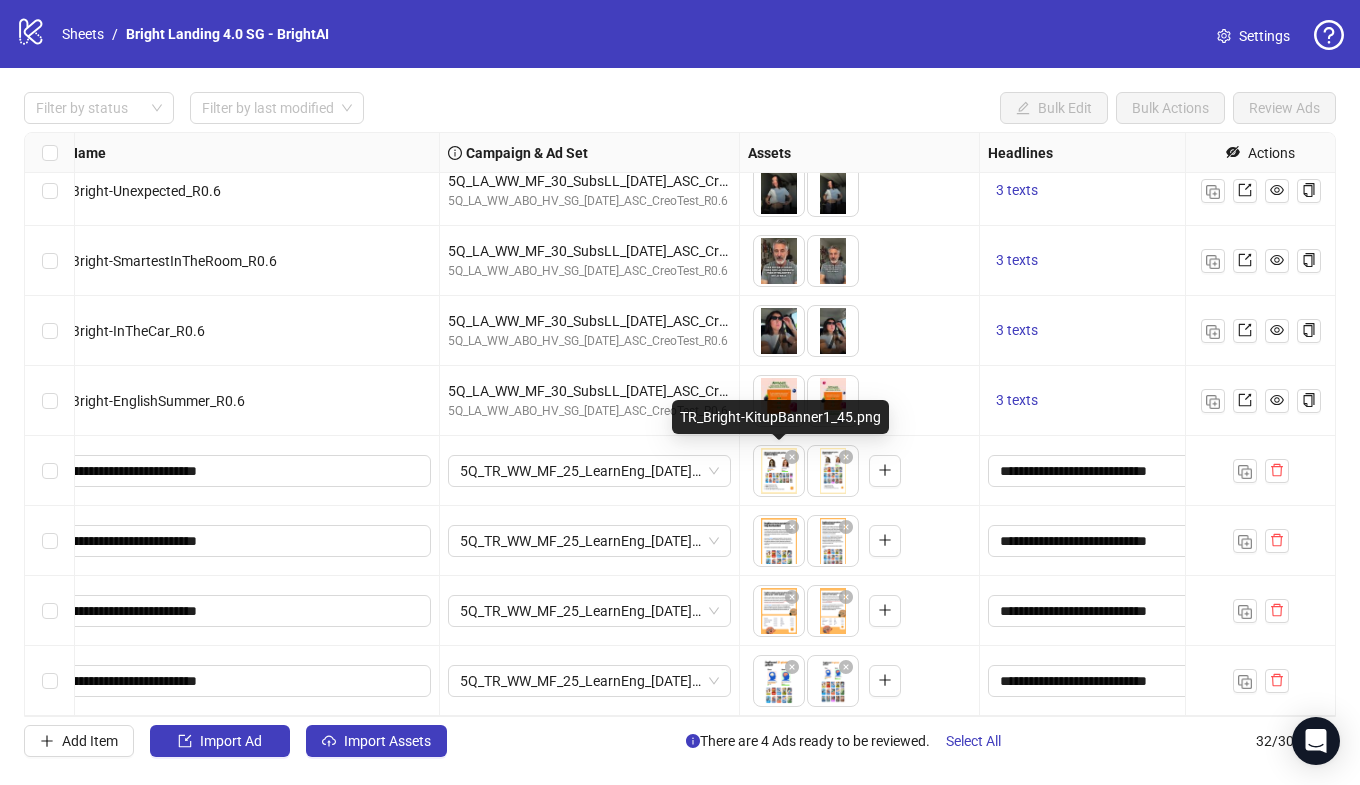 scroll, scrollTop: 1697, scrollLeft: 0, axis: vertical 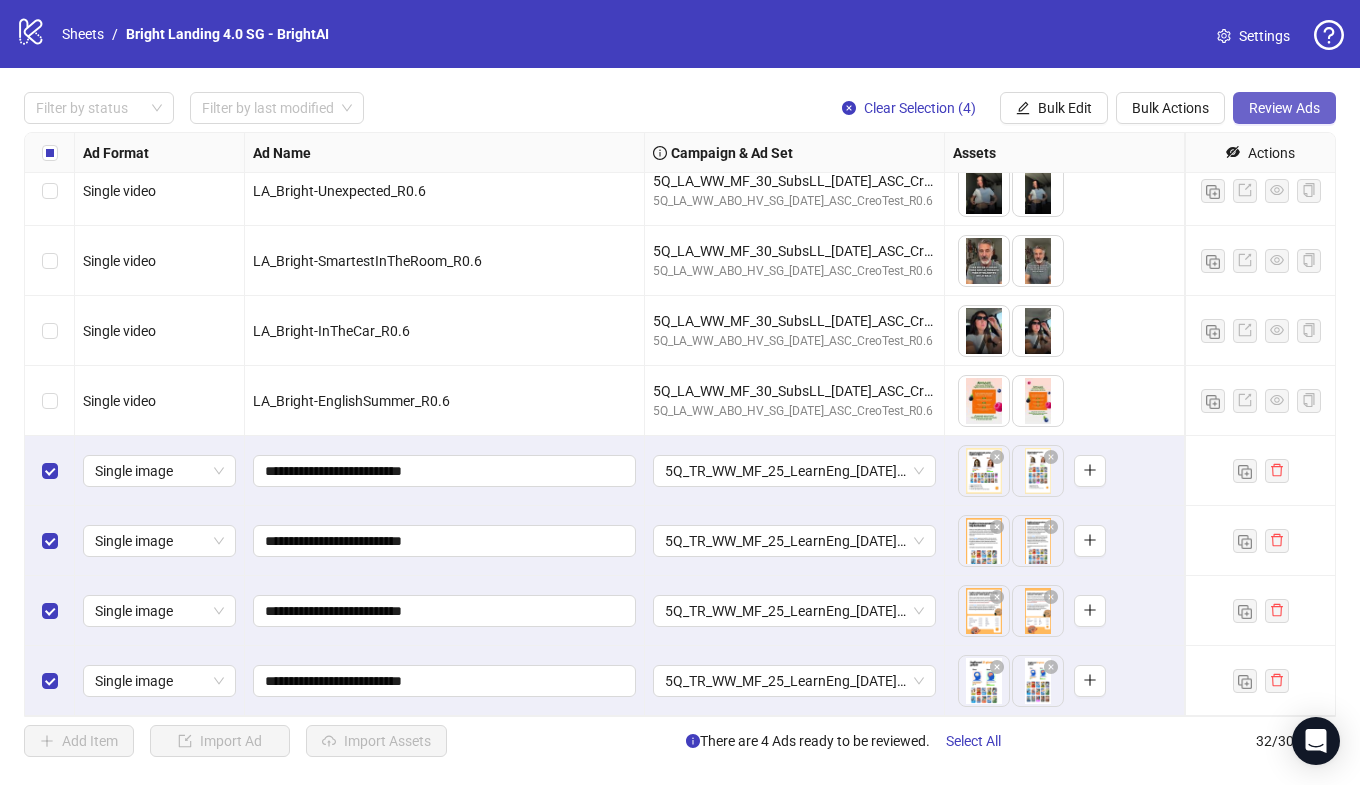 click on "Review Ads" at bounding box center [1284, 108] 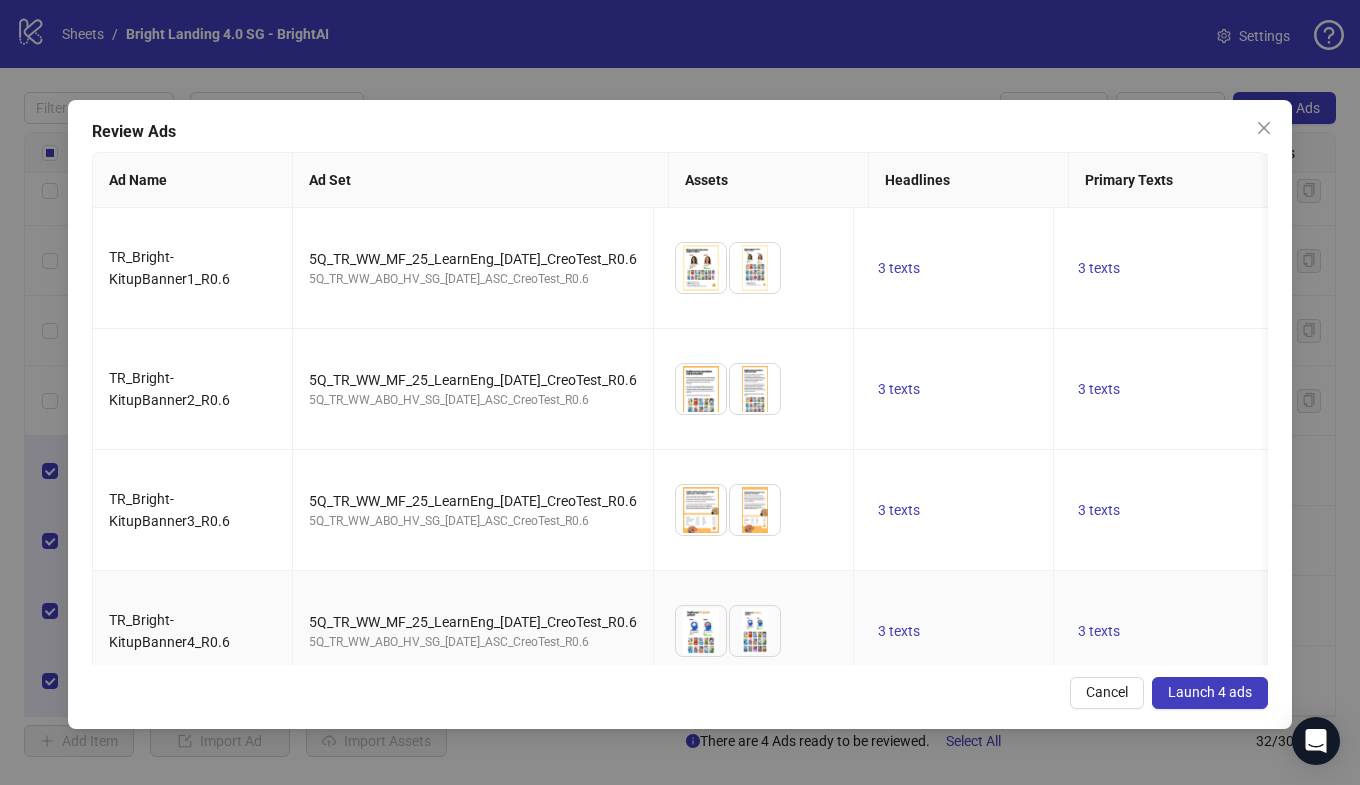scroll, scrollTop: 0, scrollLeft: 157, axis: horizontal 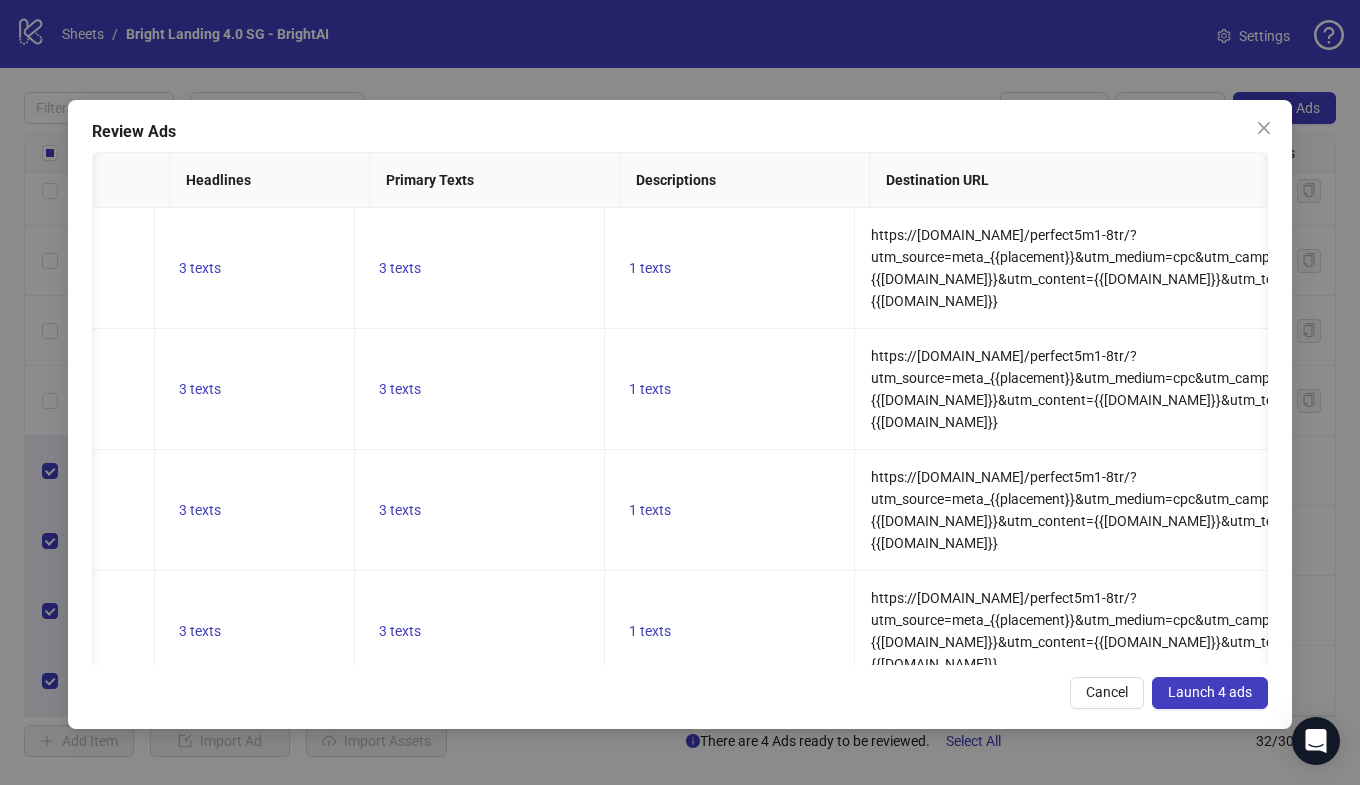 click on "Launch 4 ads" at bounding box center [1210, 692] 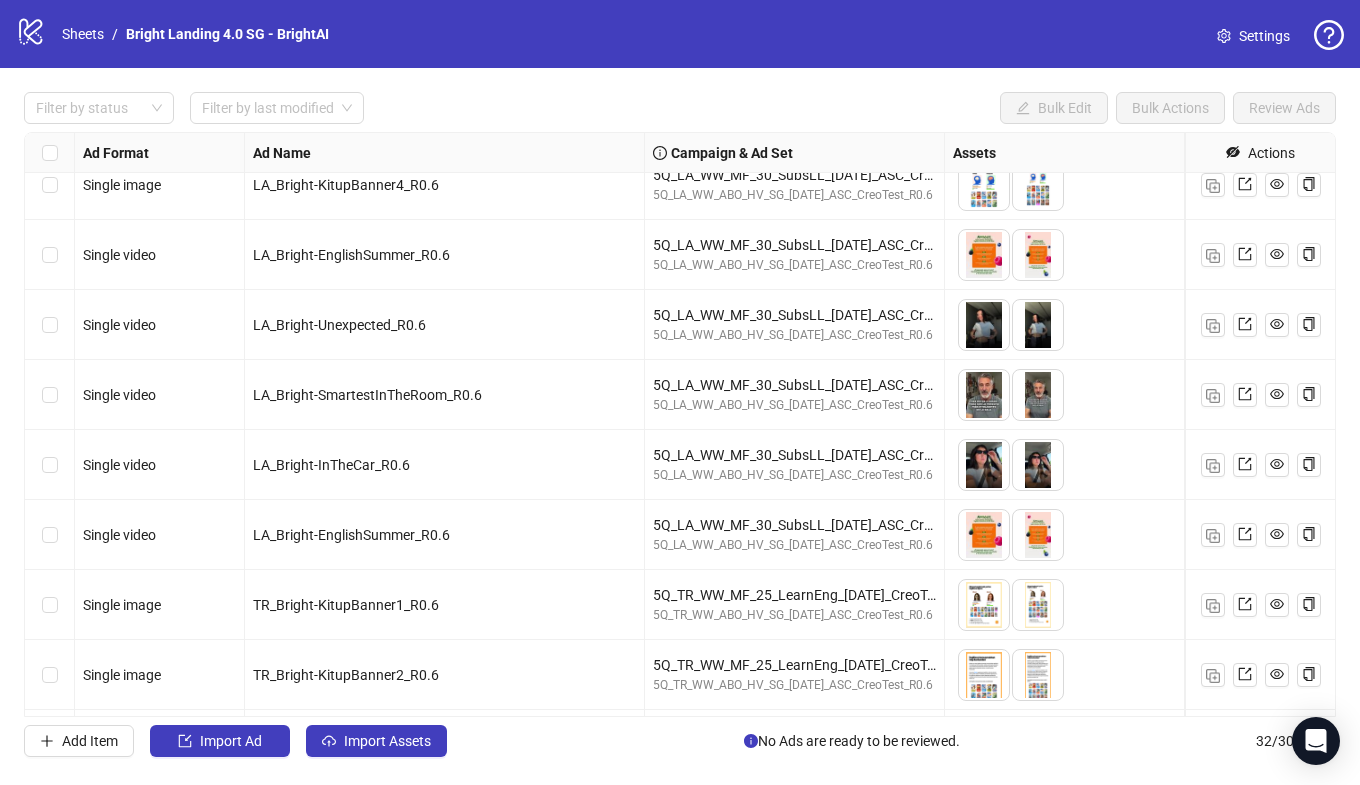 scroll, scrollTop: 1639, scrollLeft: 0, axis: vertical 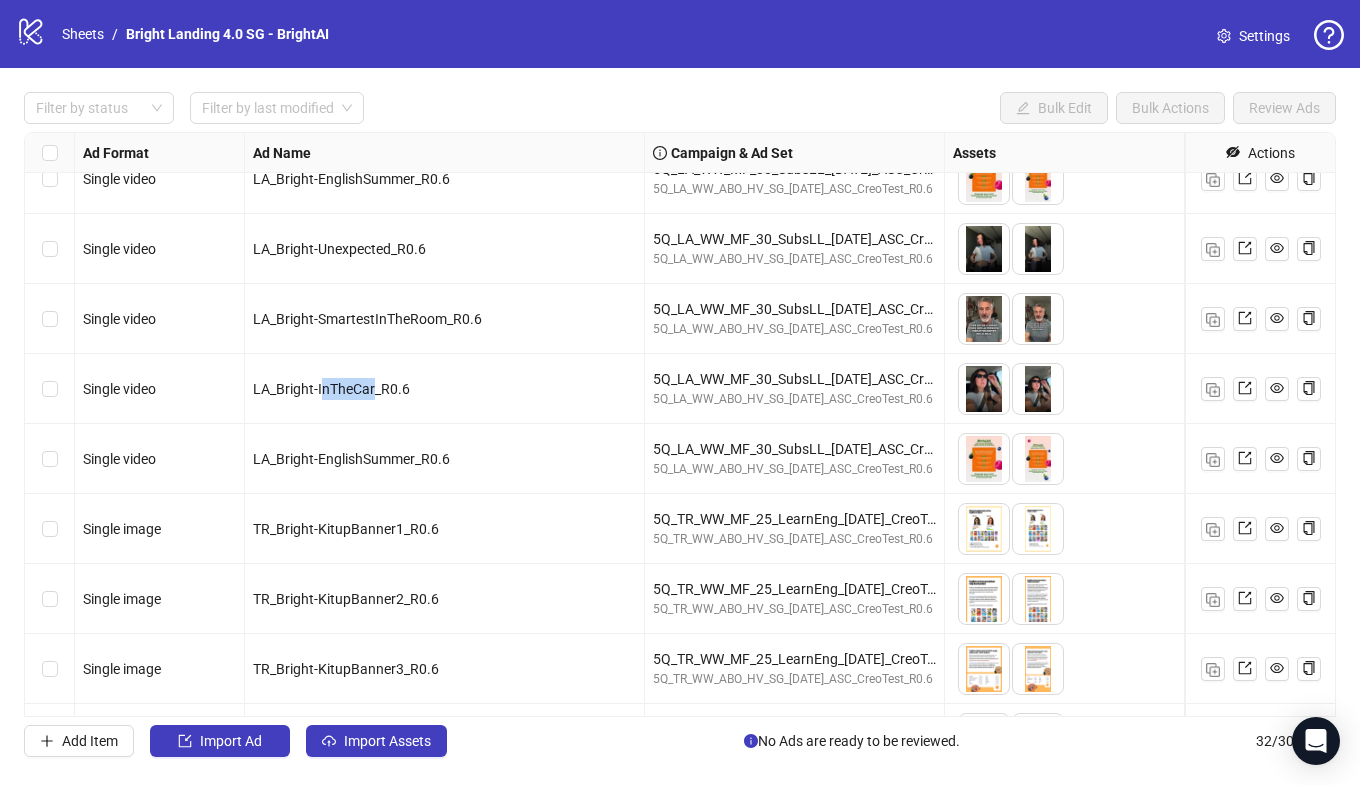 drag, startPoint x: 372, startPoint y: 392, endPoint x: 320, endPoint y: 392, distance: 52 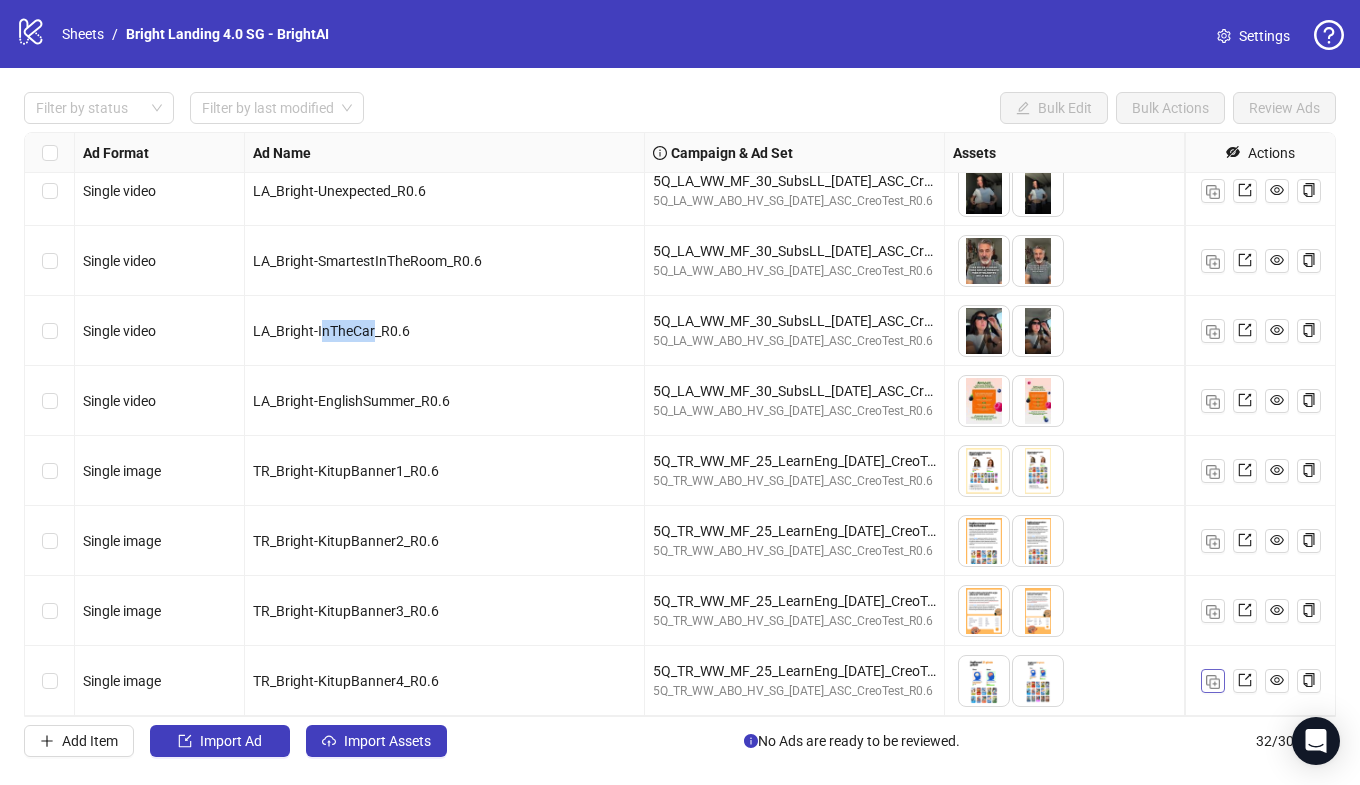 click at bounding box center [1213, 682] 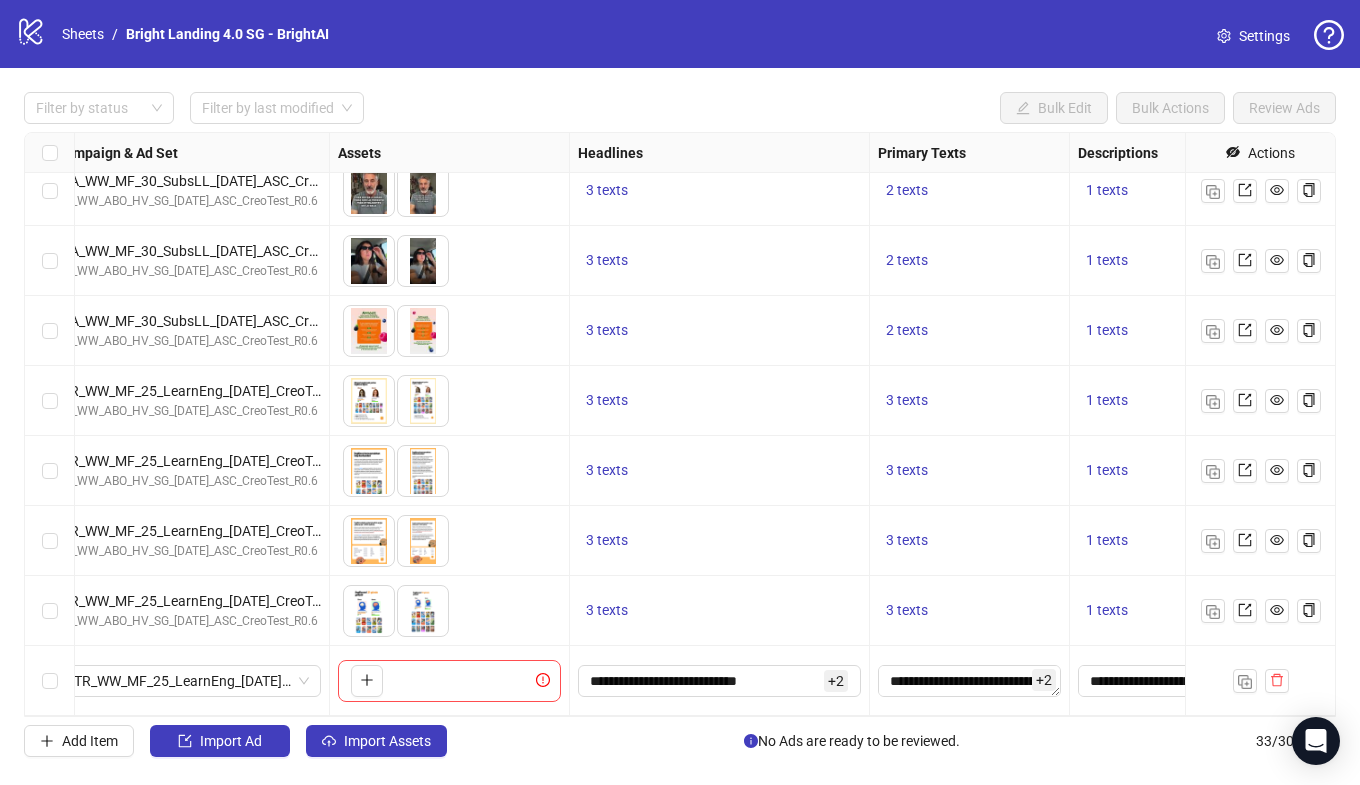 scroll, scrollTop: 1767, scrollLeft: 808, axis: both 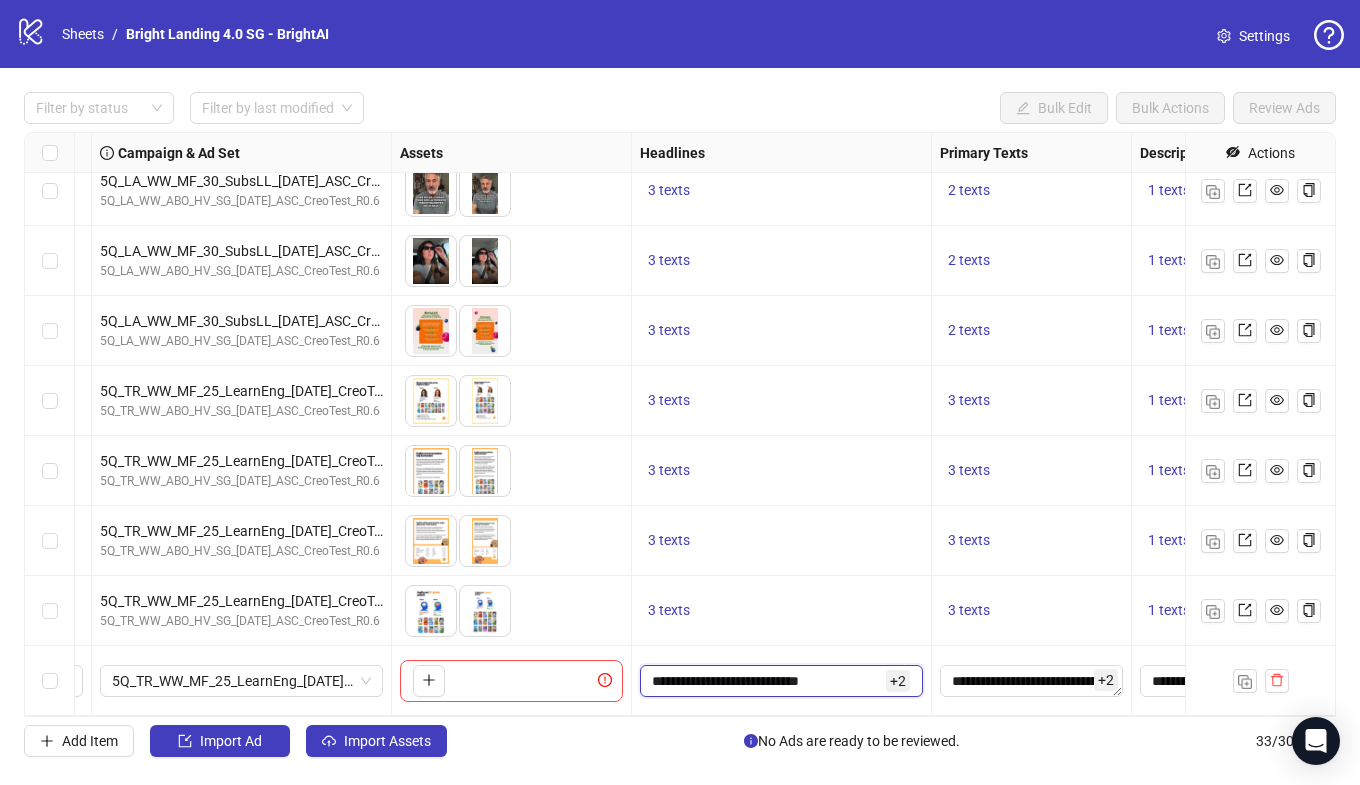 click on "**********" at bounding box center (767, 681) 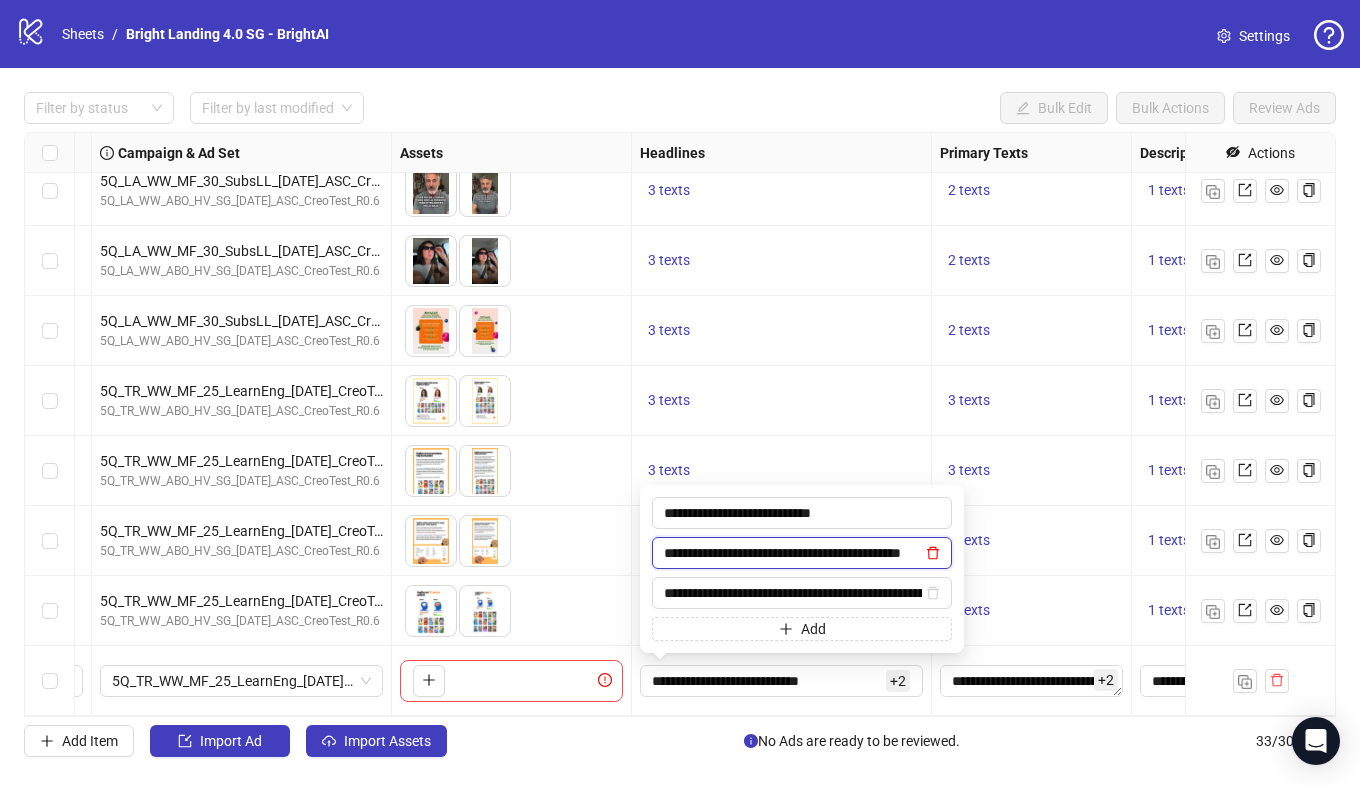 click 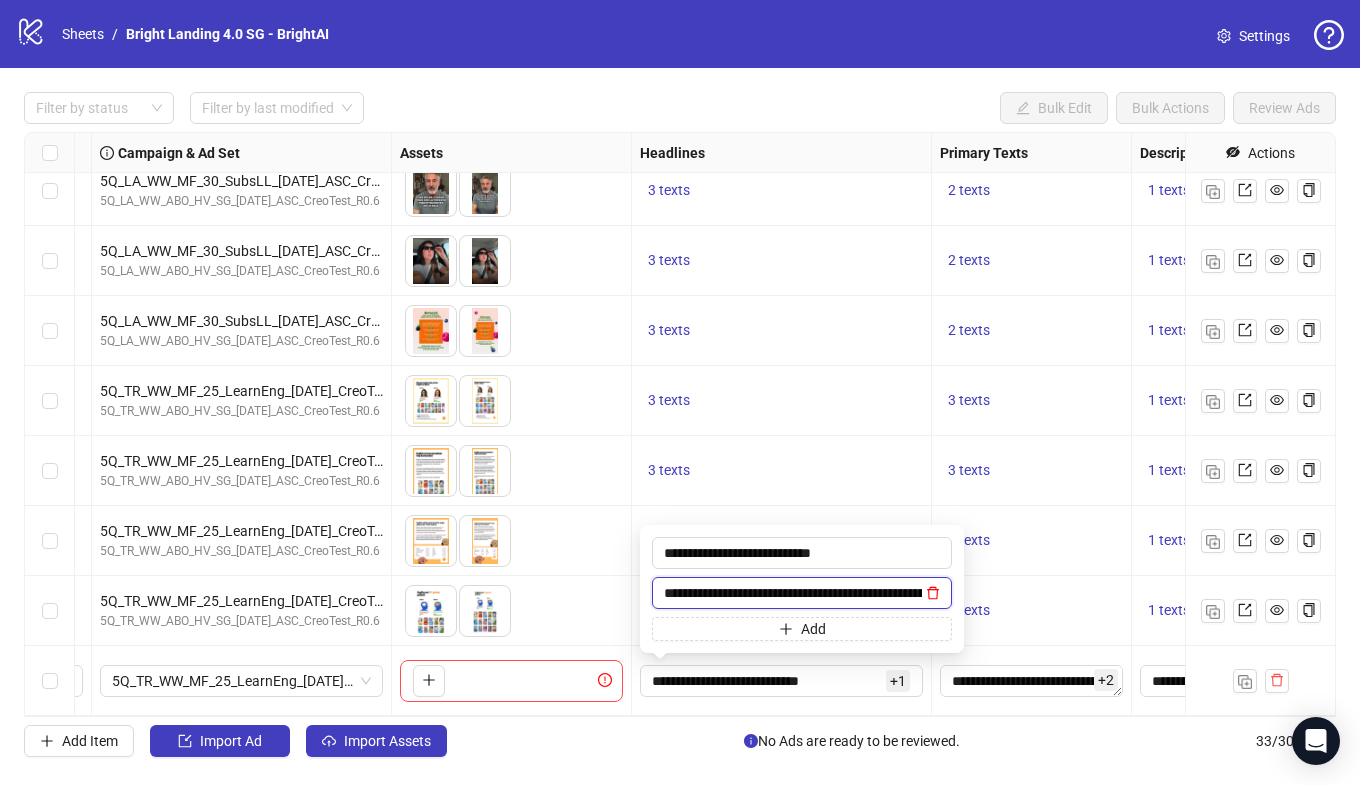 scroll, scrollTop: 0, scrollLeft: 44, axis: horizontal 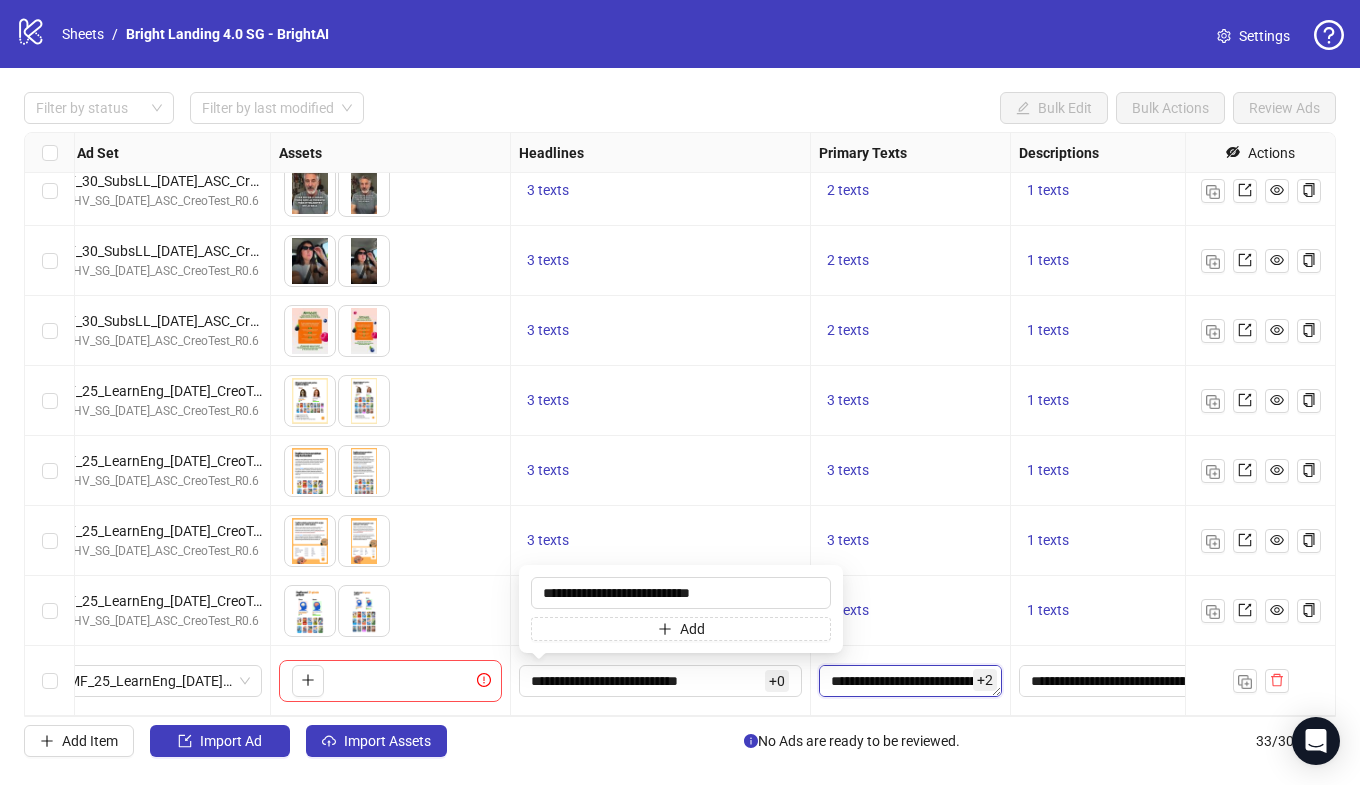 click on "**********" at bounding box center (910, 681) 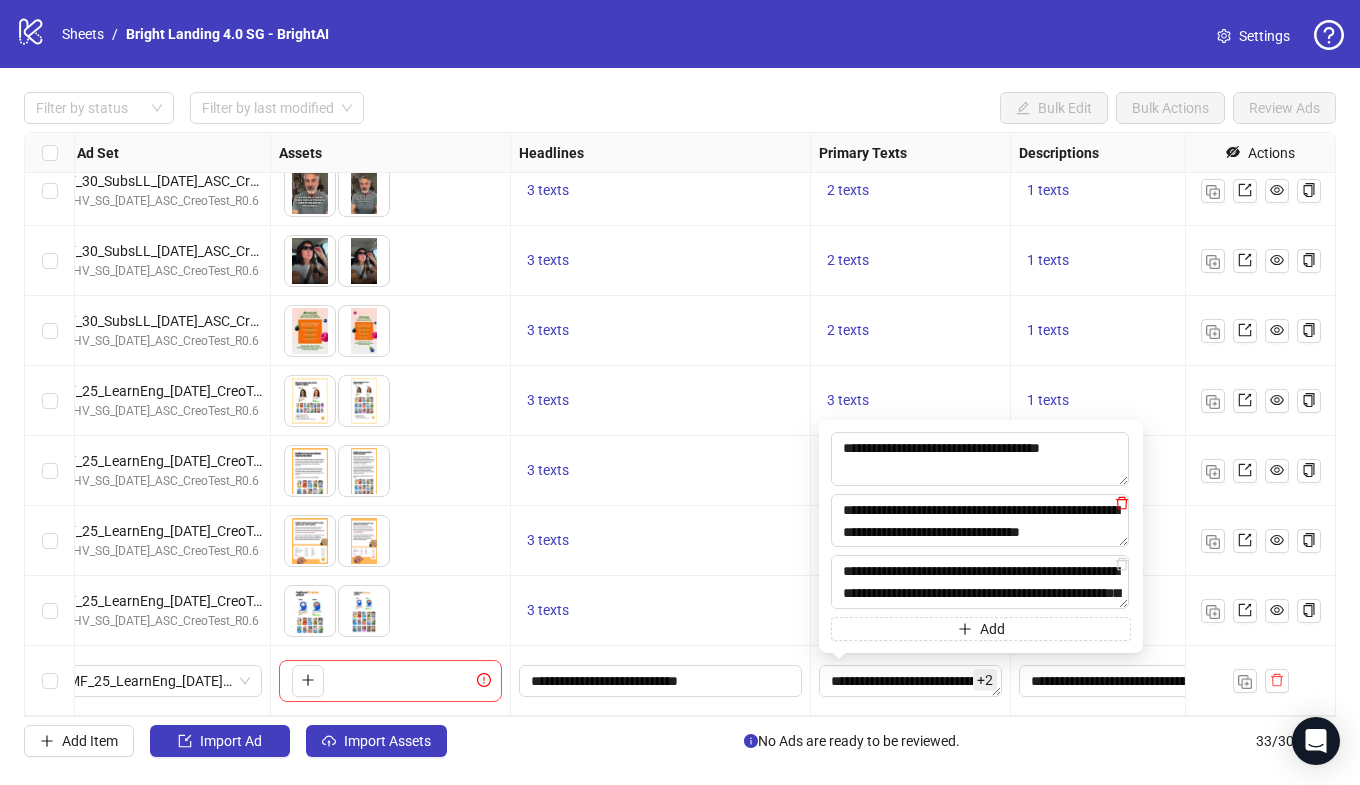 click 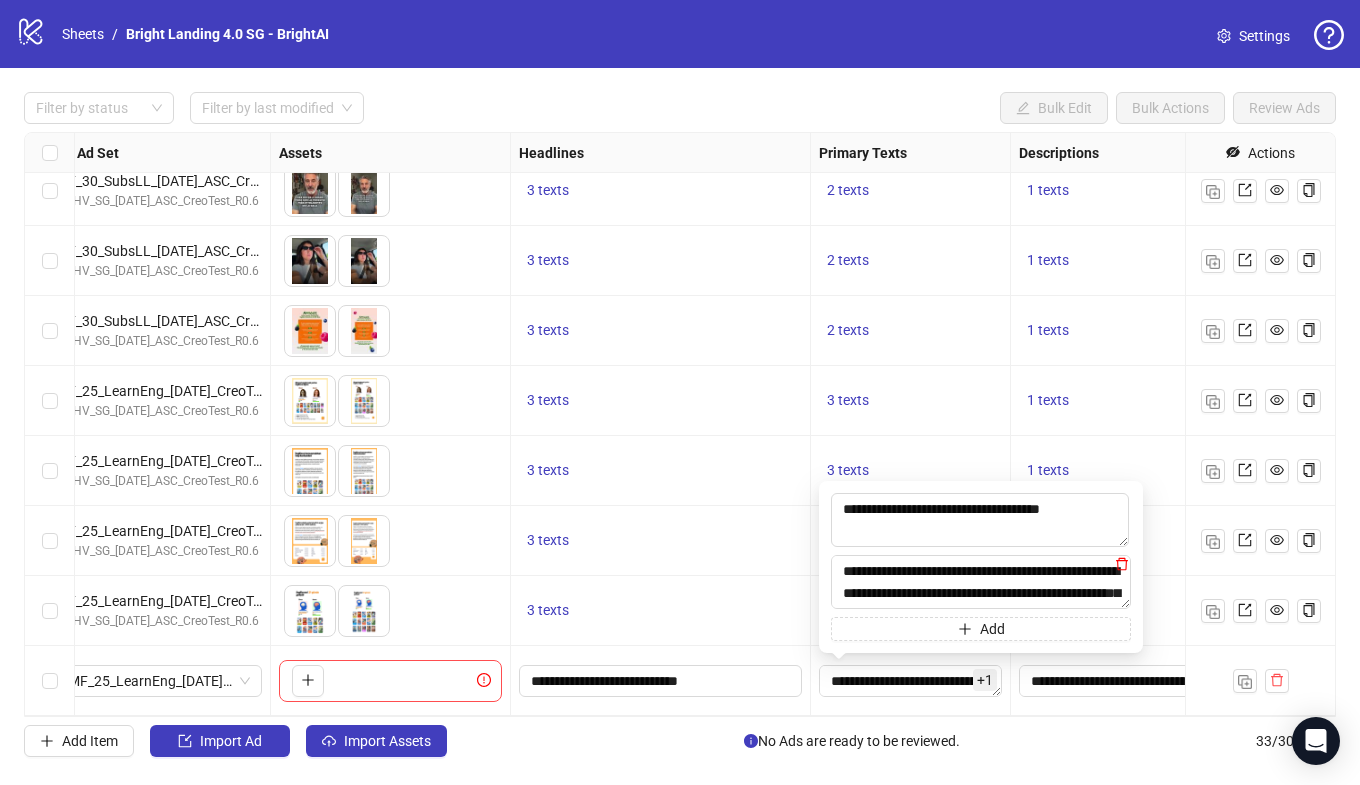 click 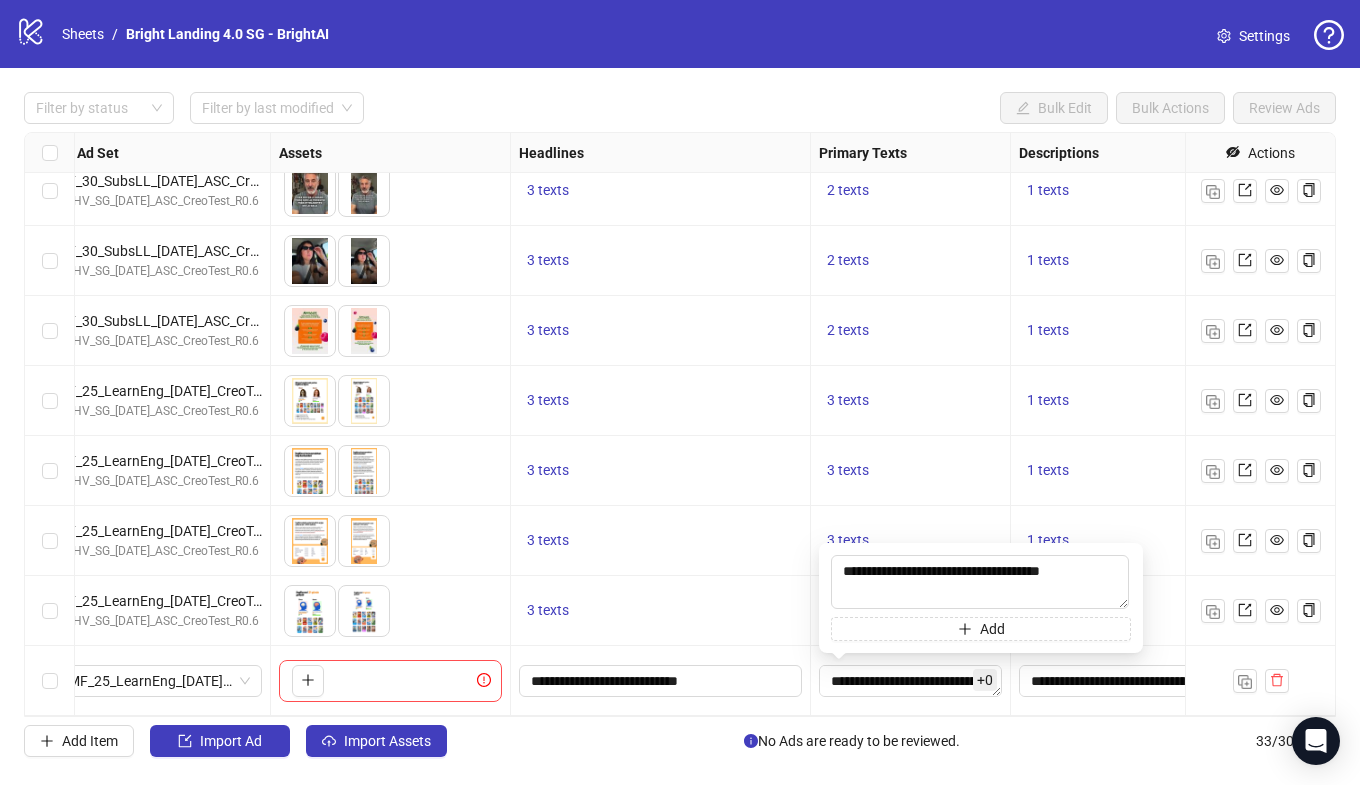 scroll, scrollTop: 1767, scrollLeft: 736, axis: both 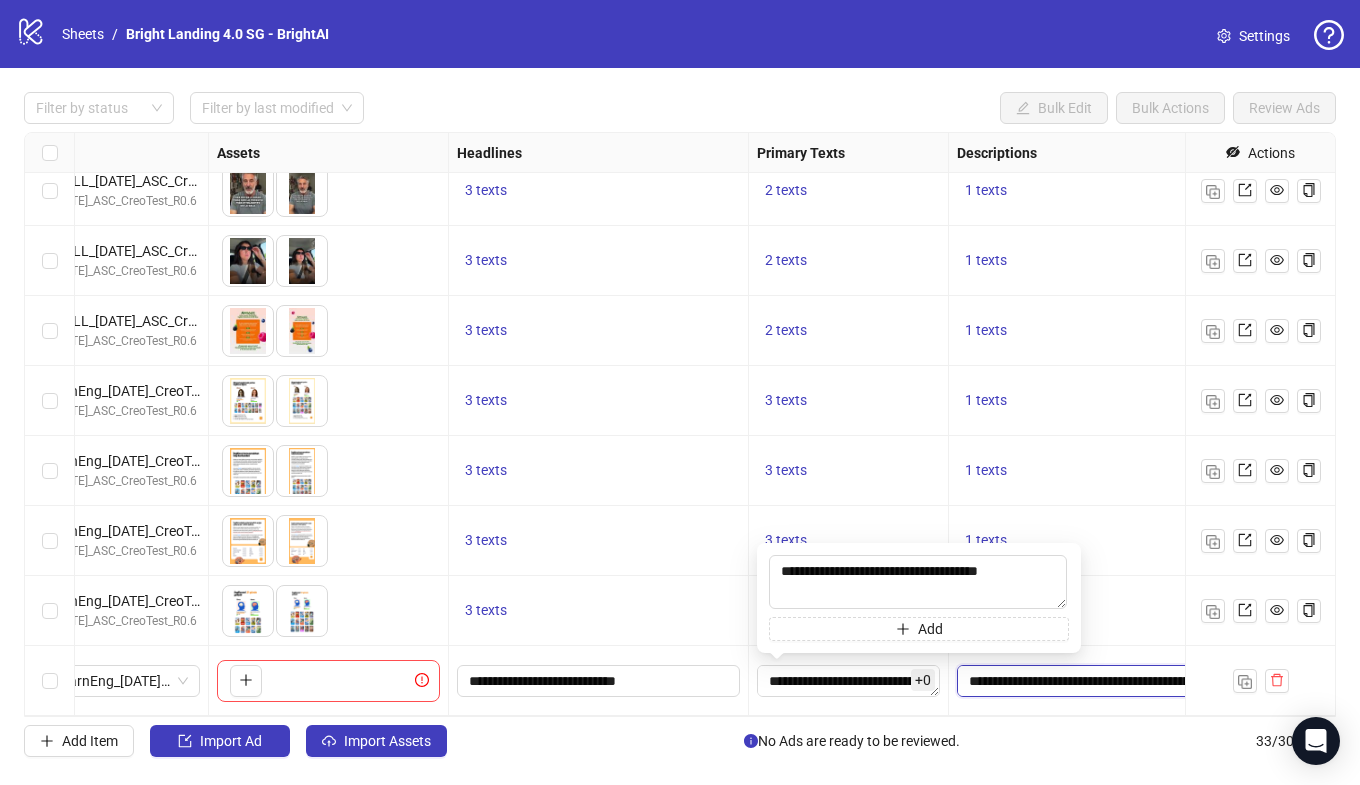 click on "**********" at bounding box center (1098, 681) 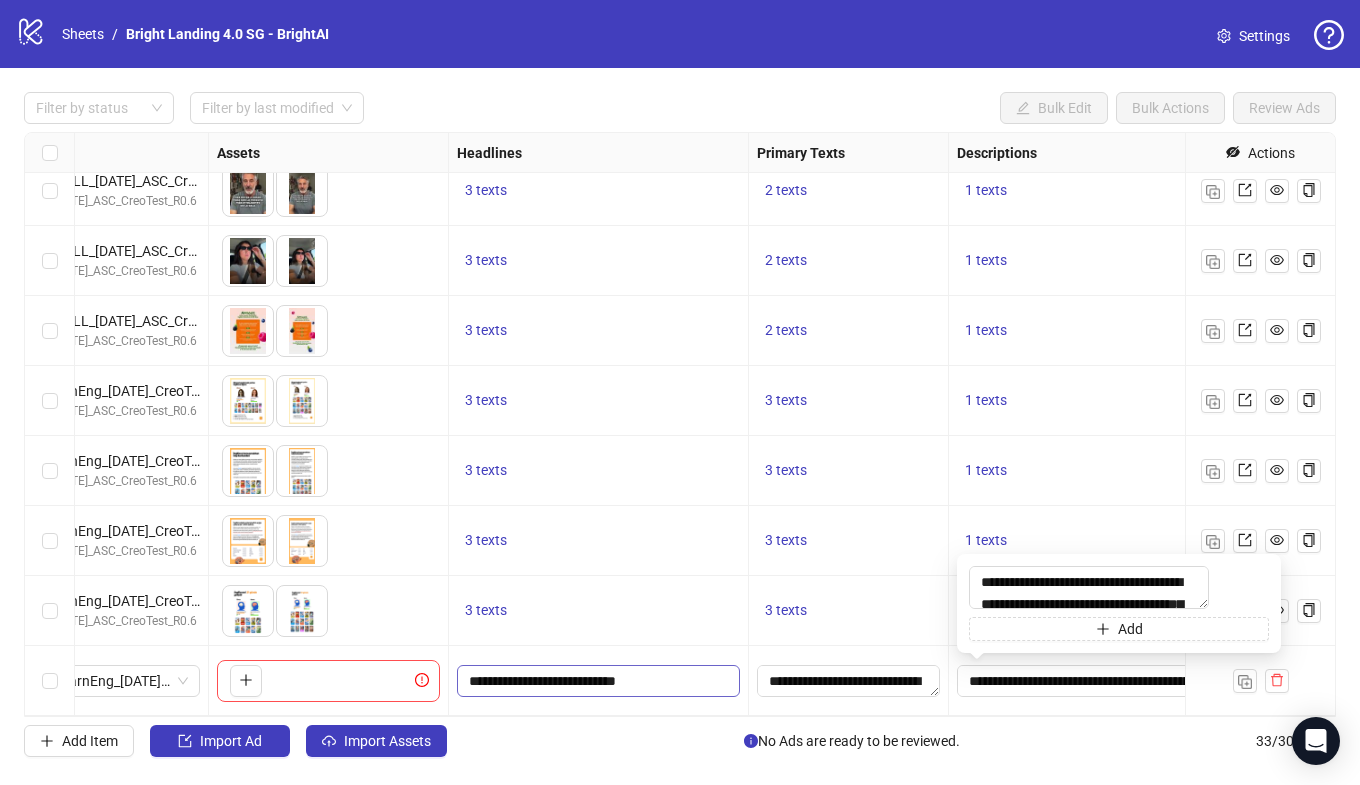 click on "**********" at bounding box center [596, 681] 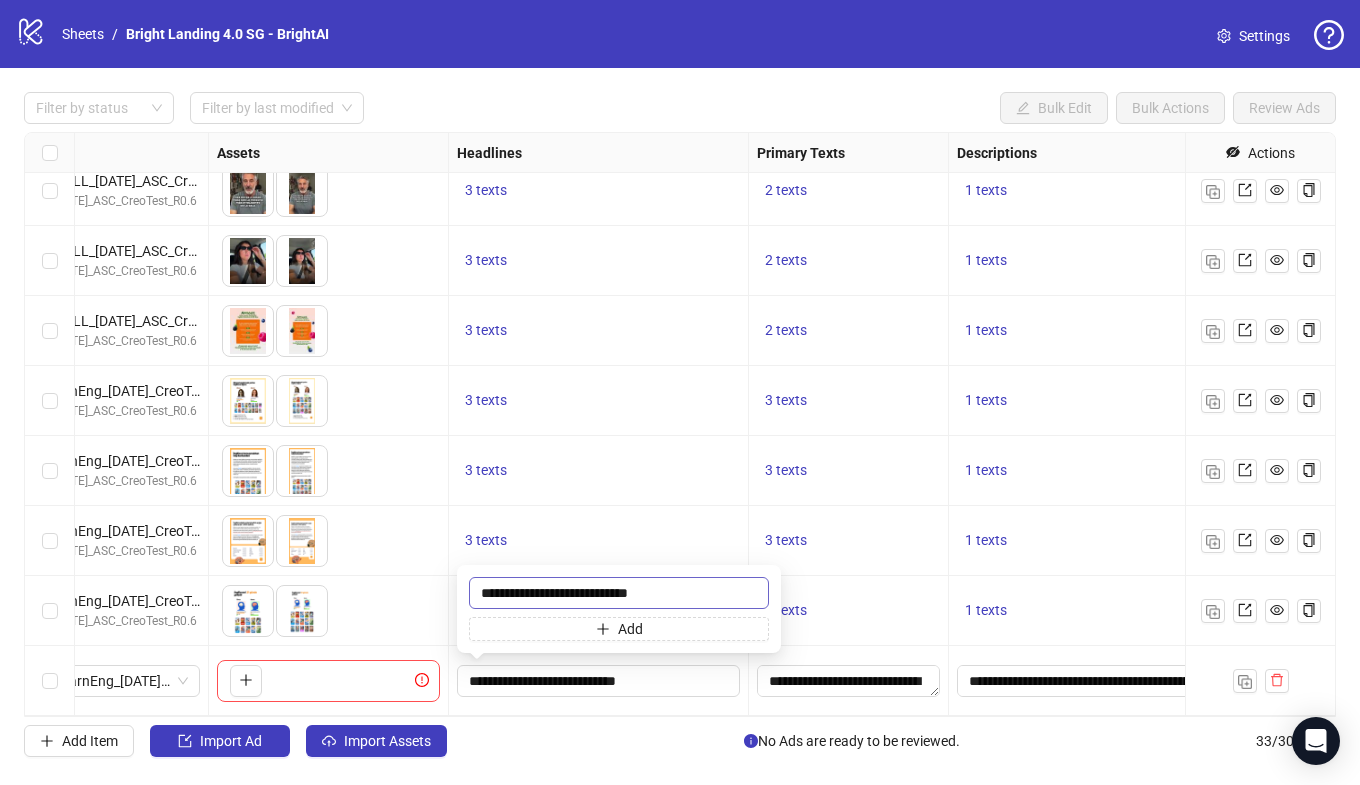 drag, startPoint x: 668, startPoint y: 596, endPoint x: 475, endPoint y: 595, distance: 193.0026 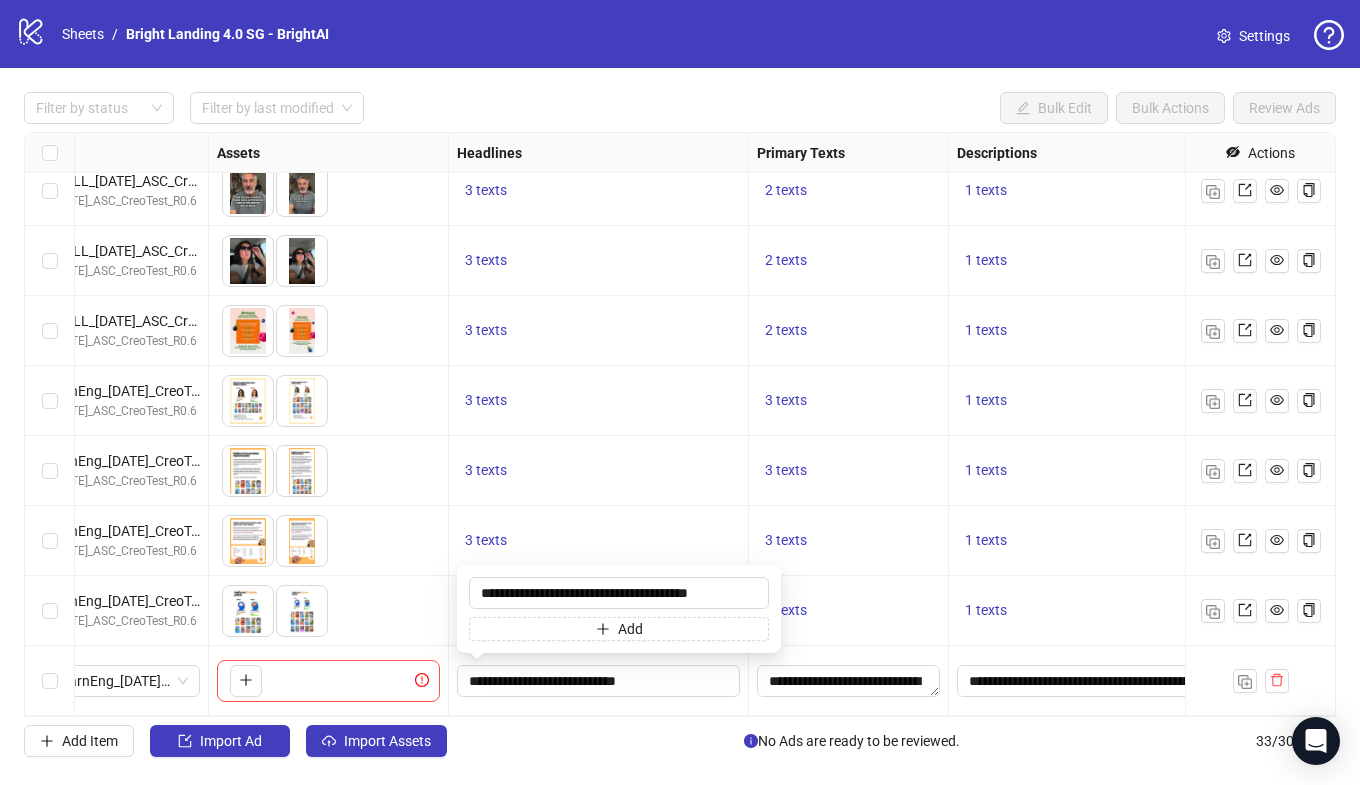 type on "**********" 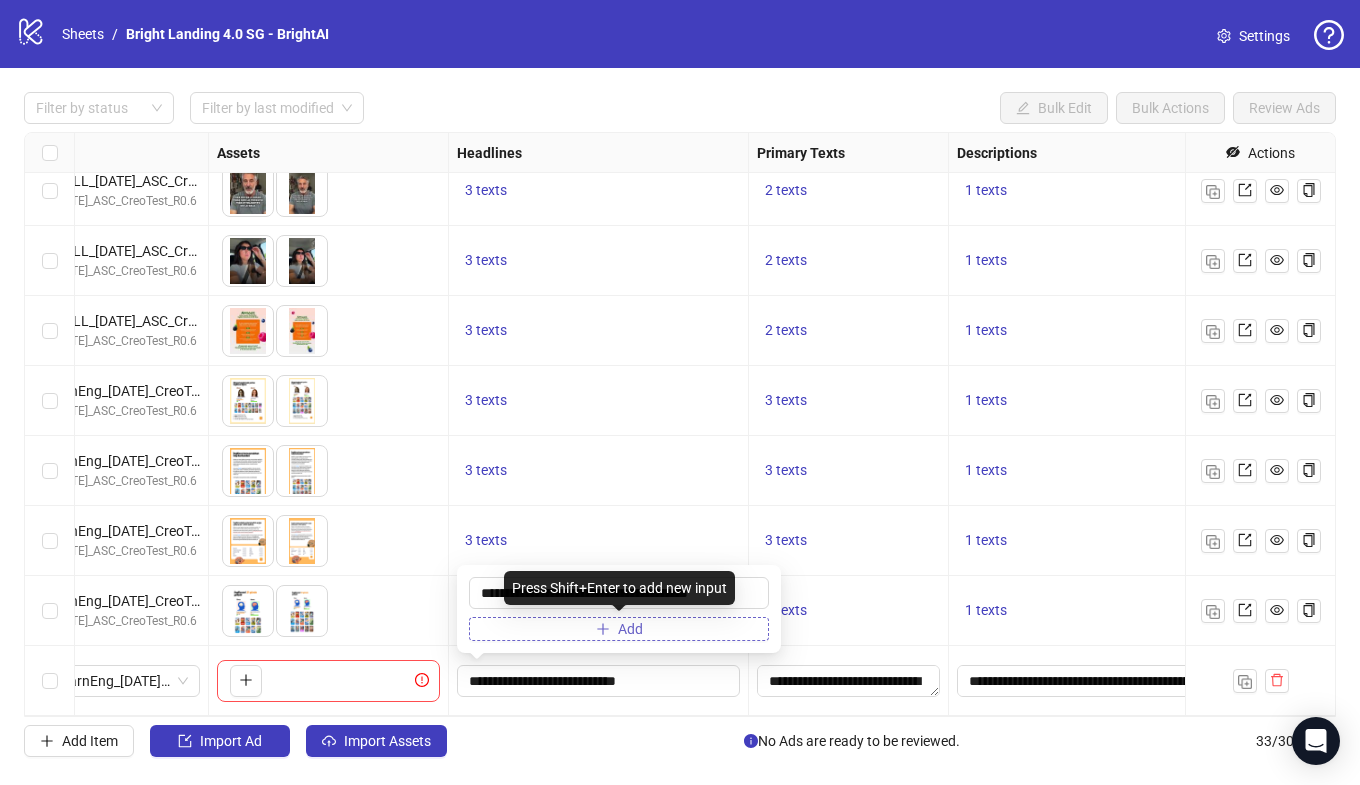 click on "Add" at bounding box center (619, 629) 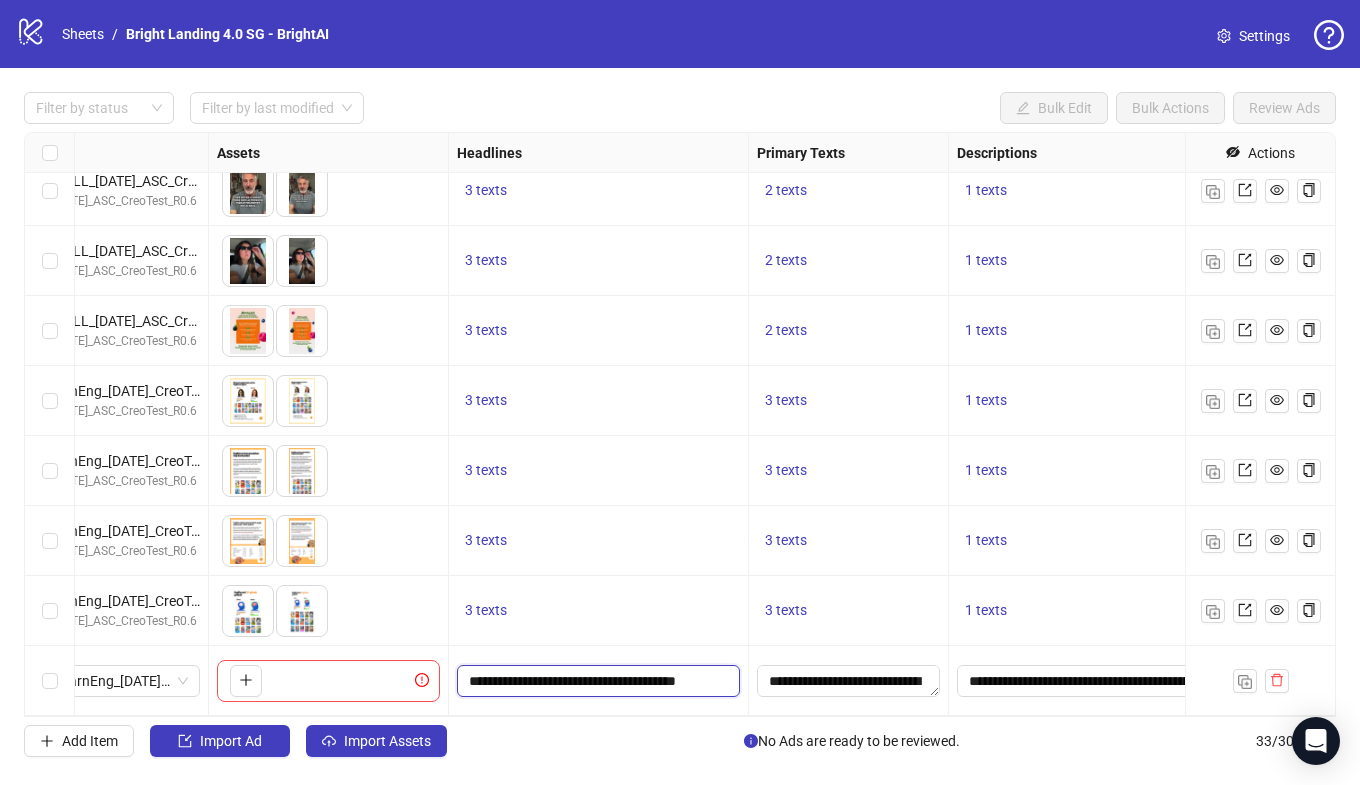 click on "**********" at bounding box center [596, 681] 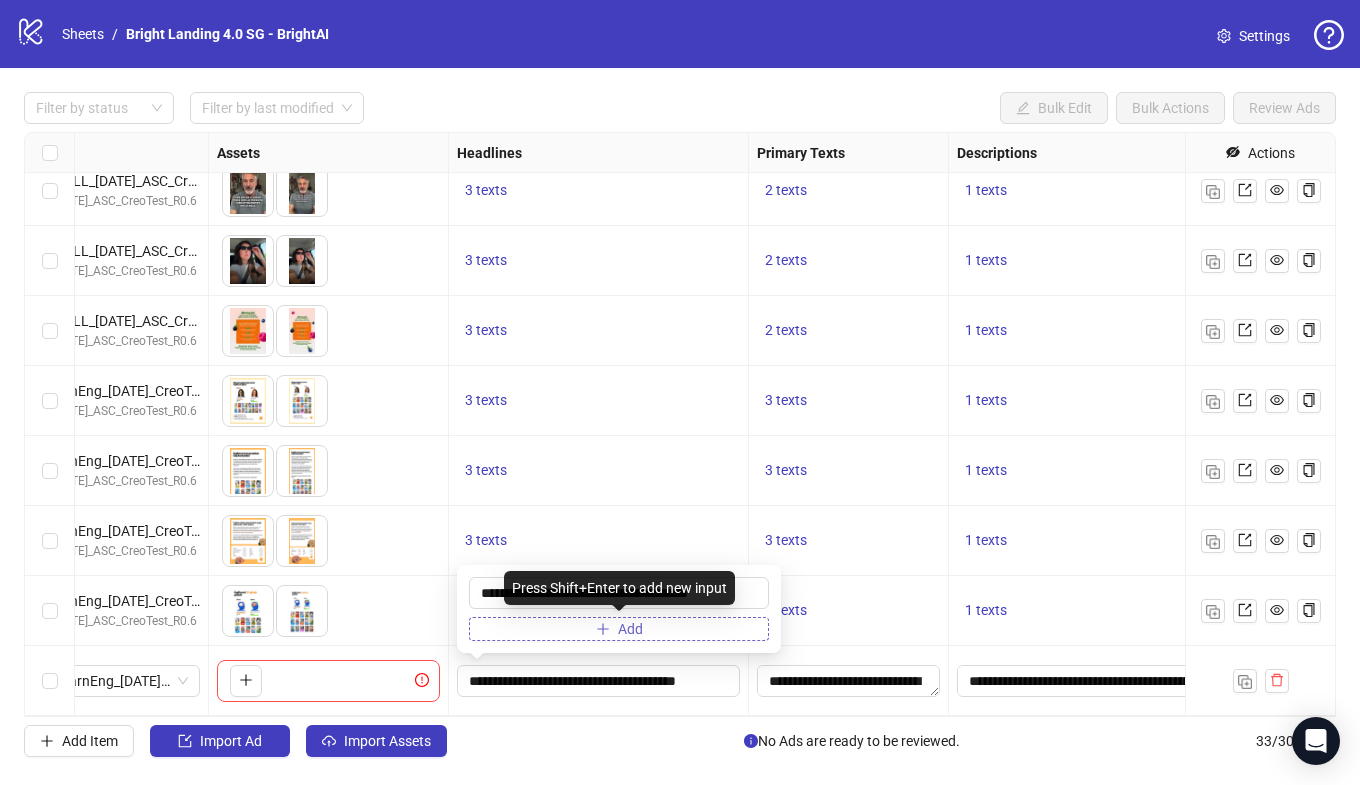 click on "Add" at bounding box center (619, 629) 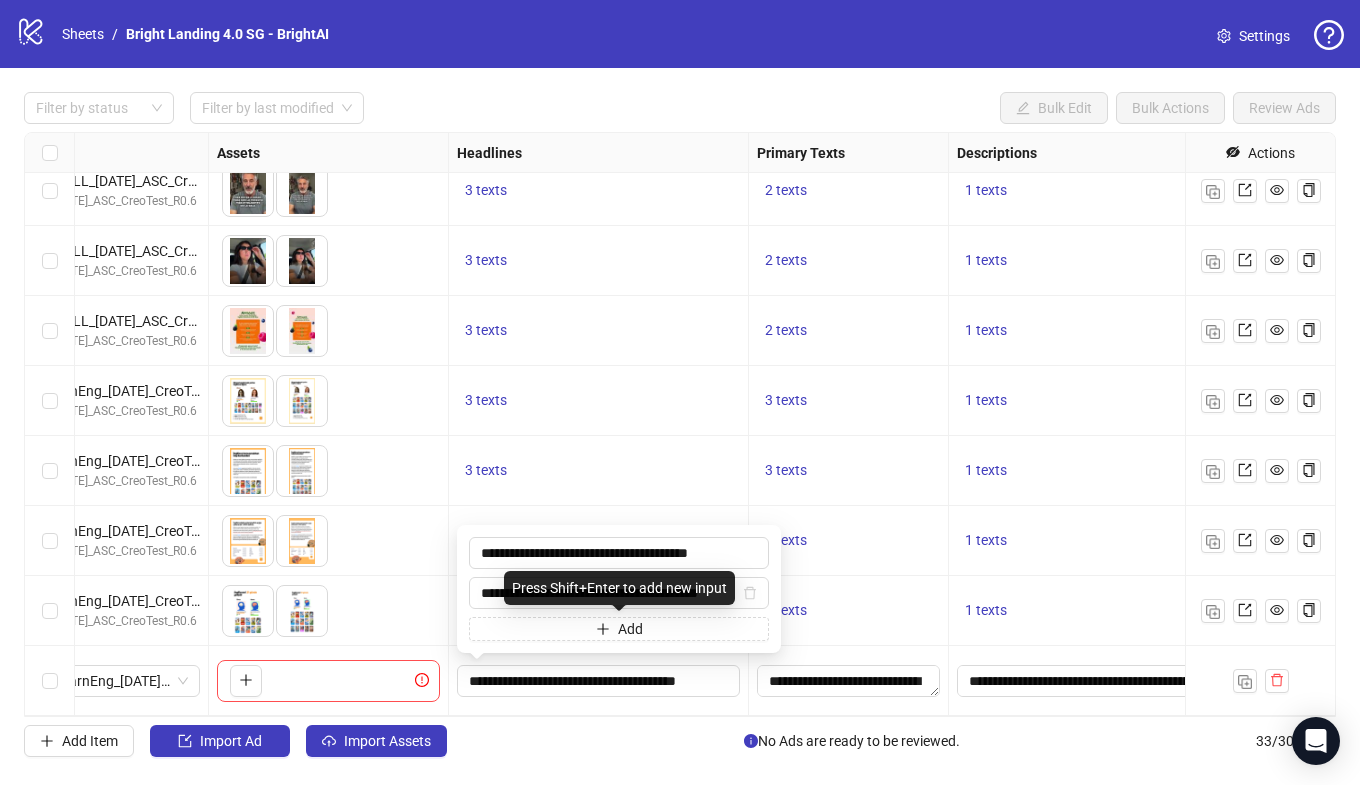scroll, scrollTop: 0, scrollLeft: 6, axis: horizontal 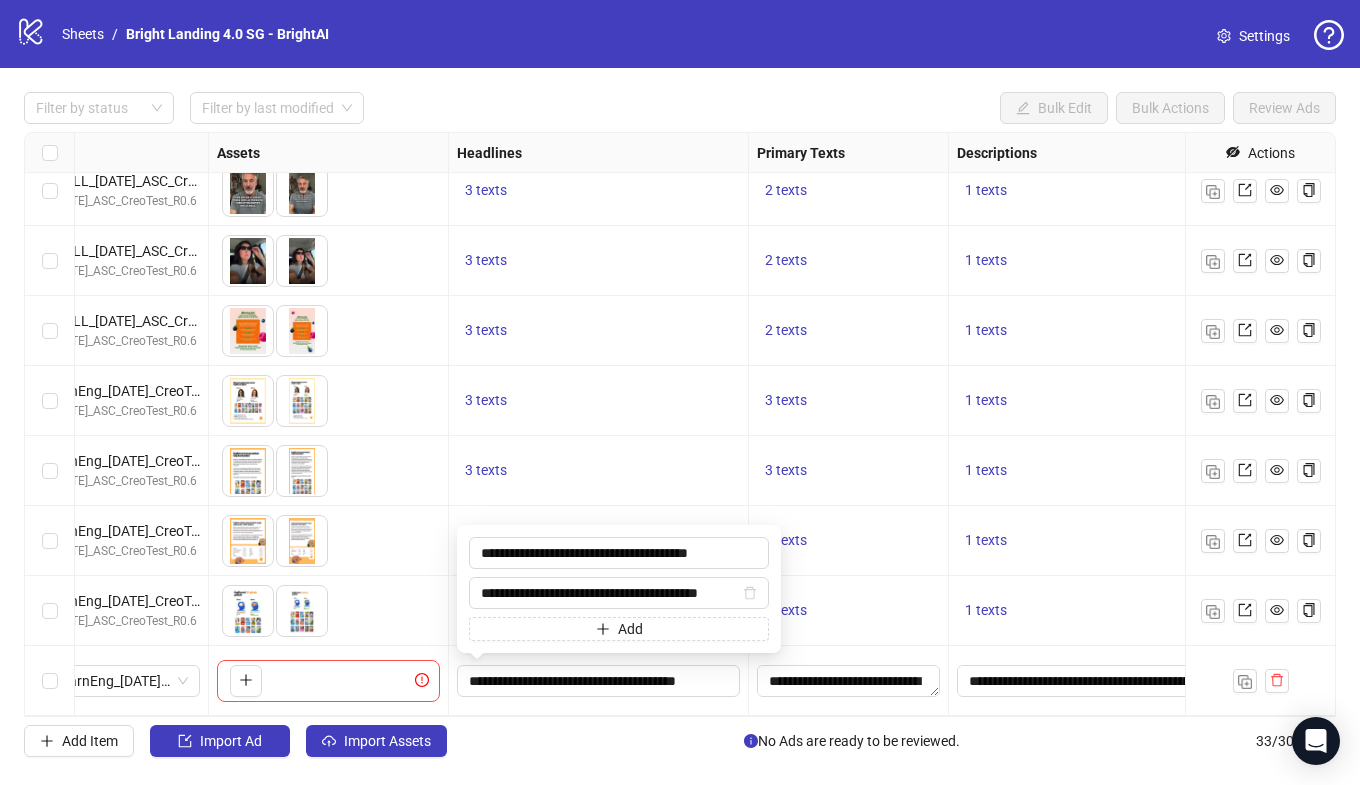 type on "**********" 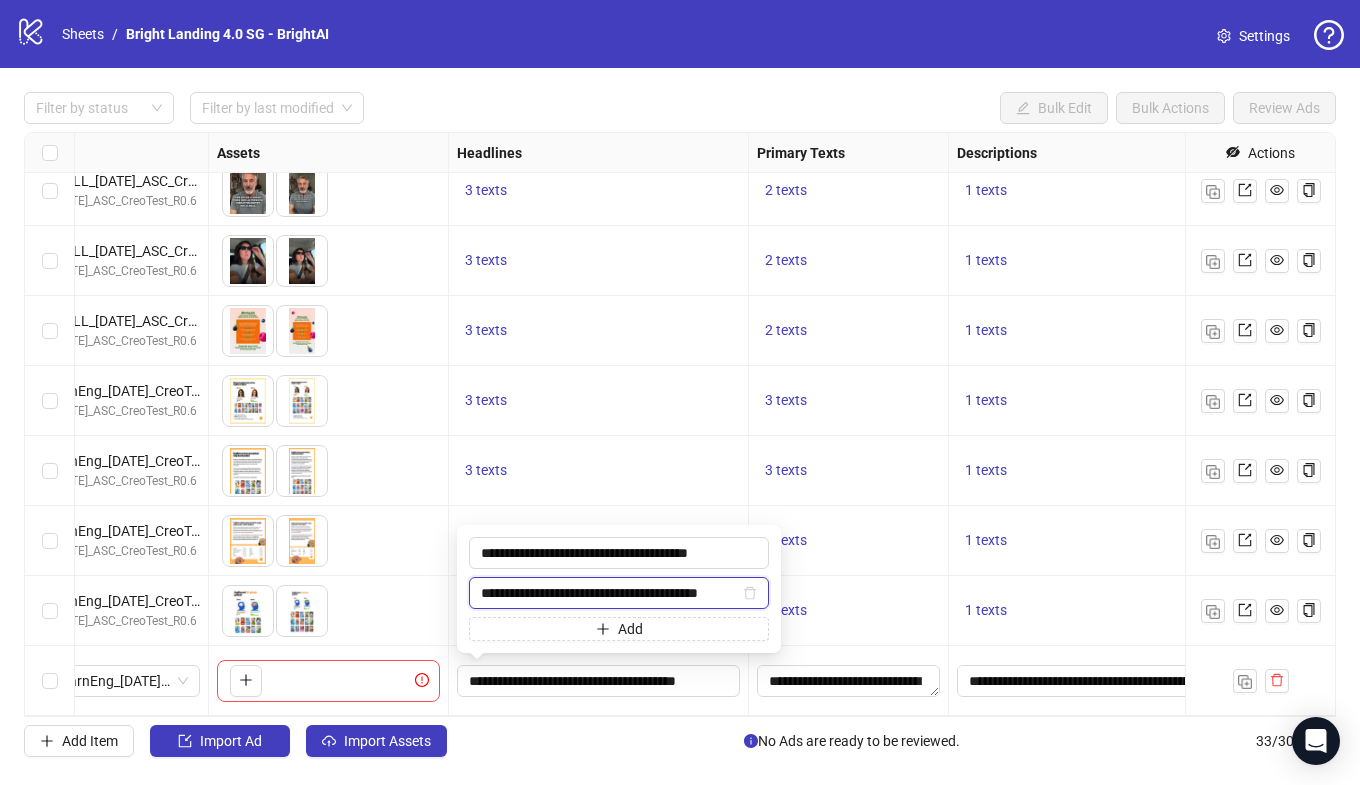 scroll, scrollTop: 0, scrollLeft: 0, axis: both 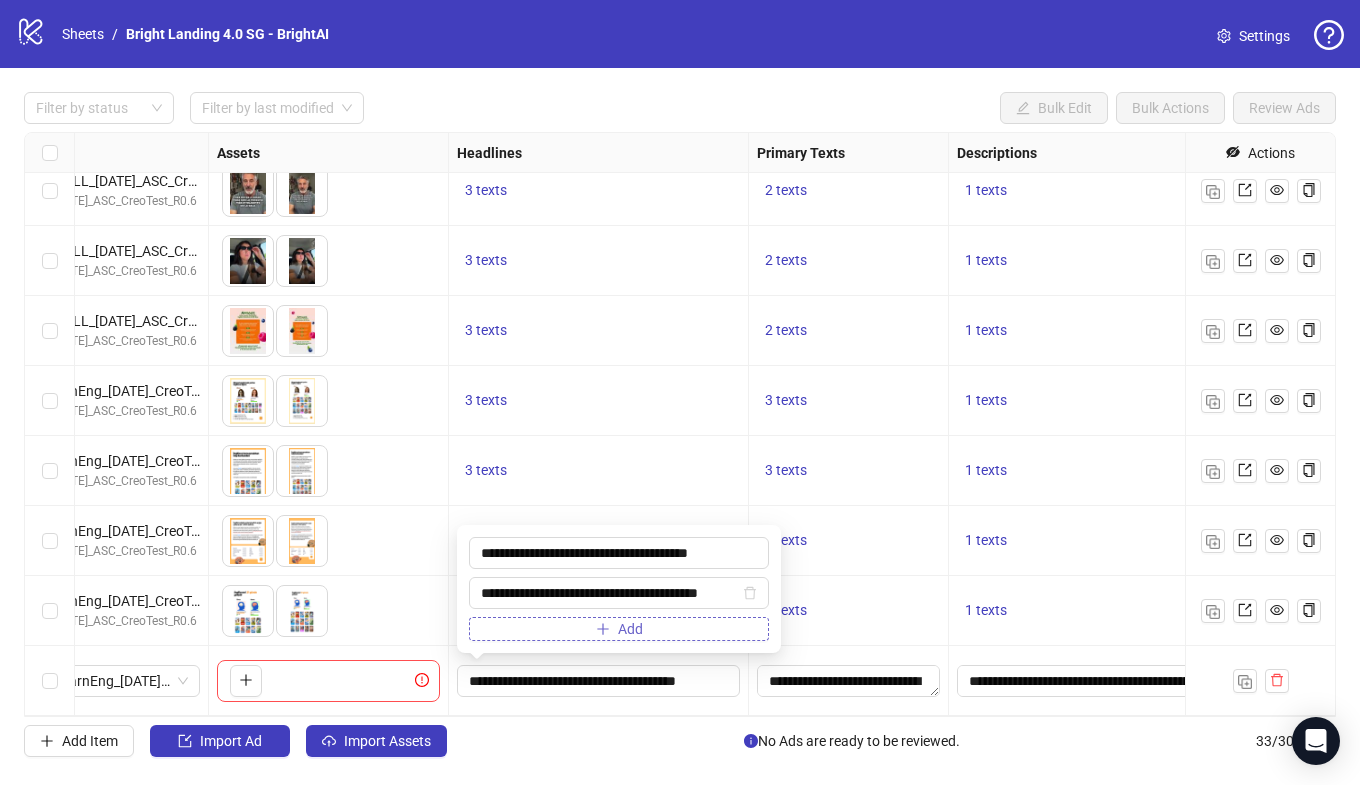 click on "Add" at bounding box center (619, 629) 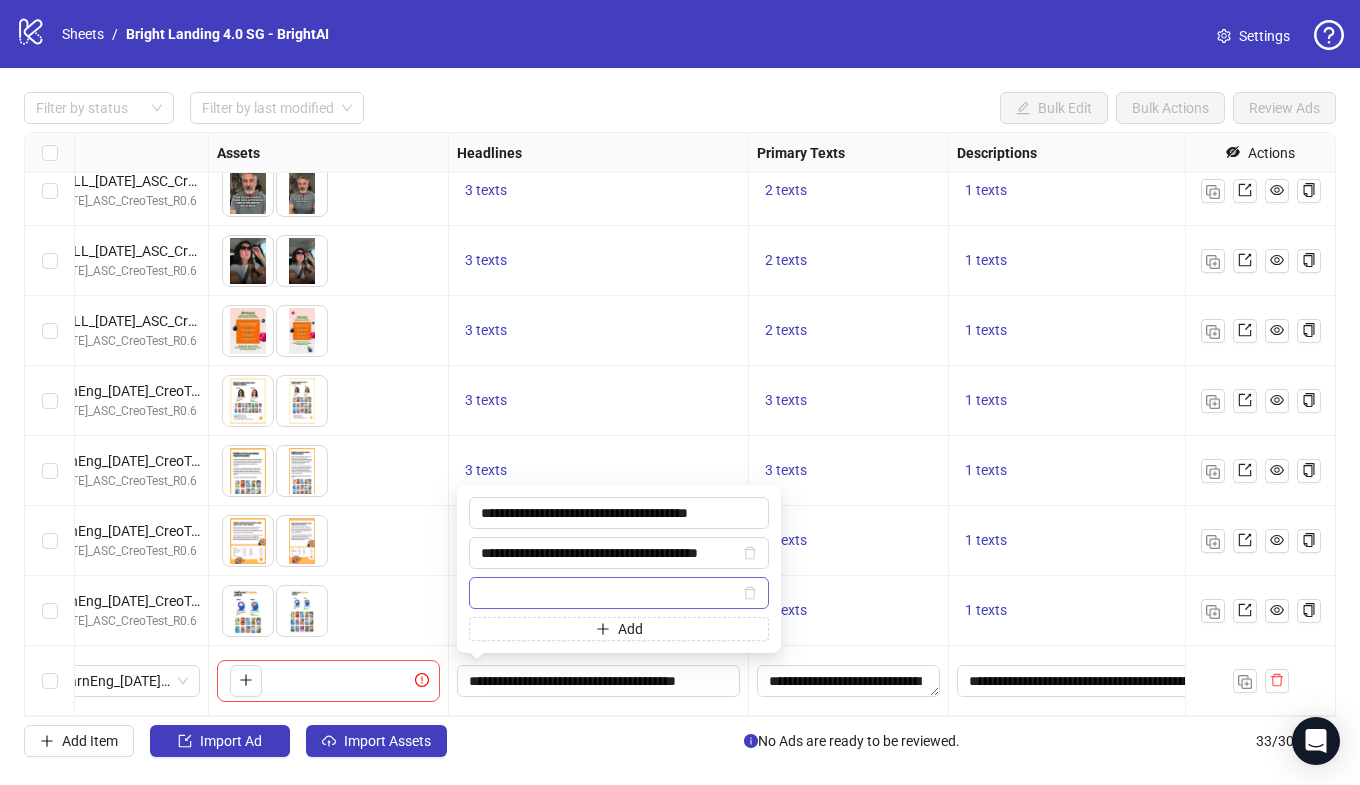 click at bounding box center [610, 593] 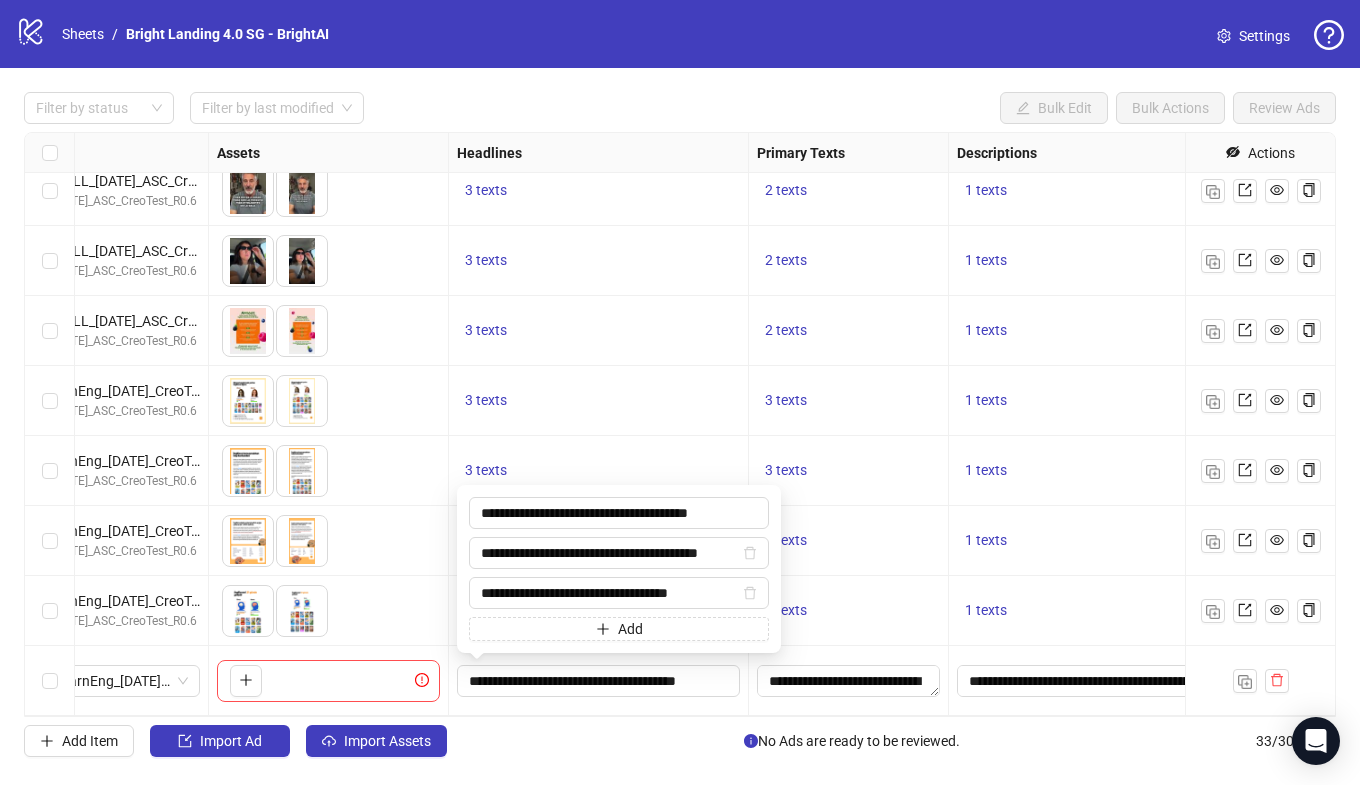 type on "**********" 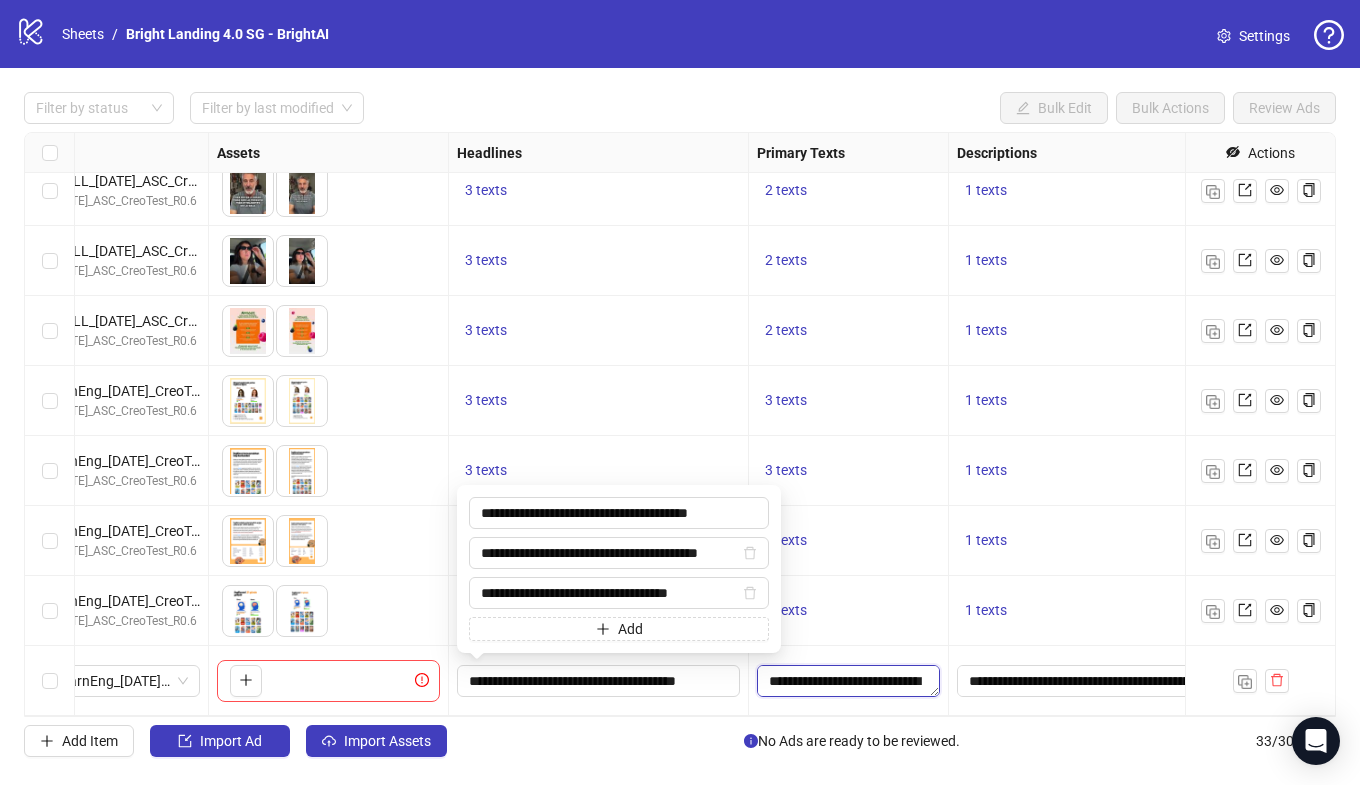 click on "**********" at bounding box center (848, 681) 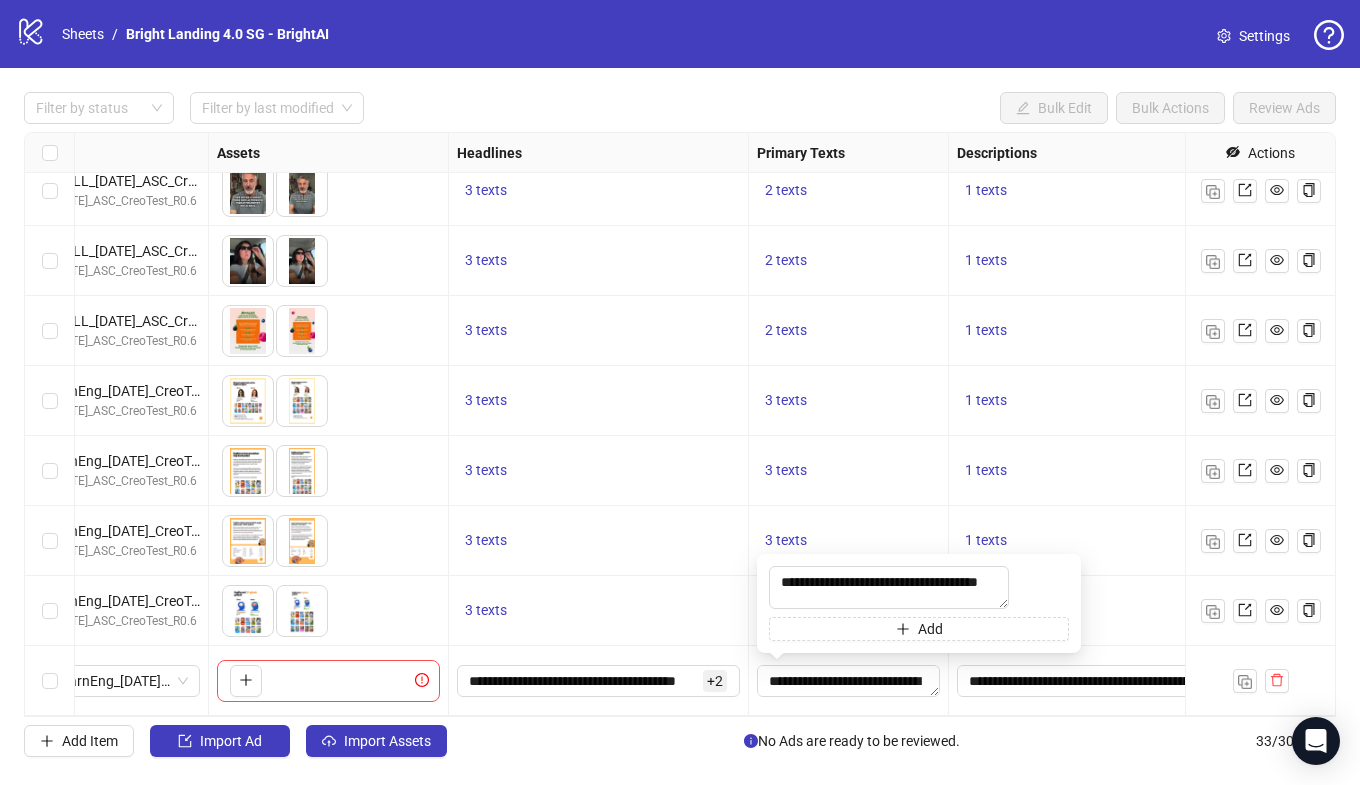 drag, startPoint x: 1029, startPoint y: 576, endPoint x: 680, endPoint y: 576, distance: 349 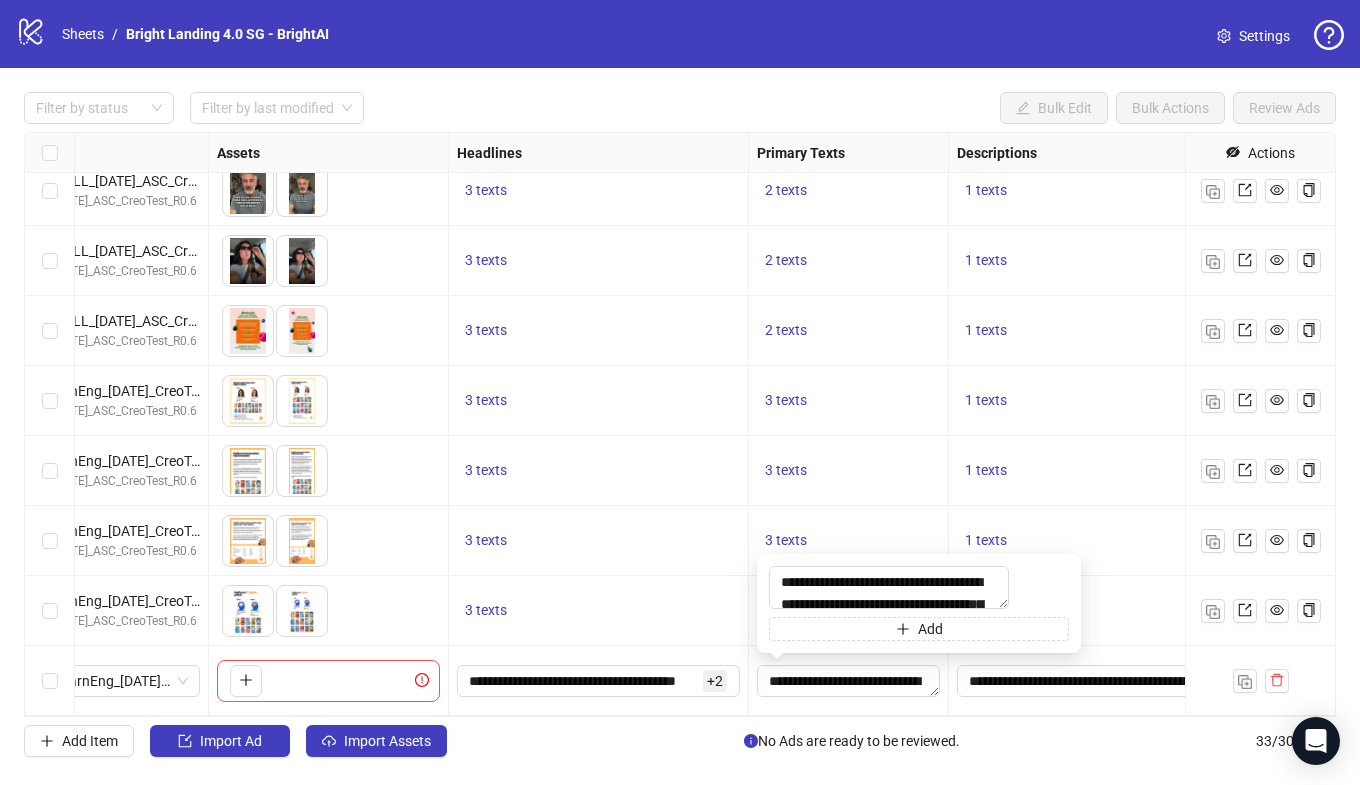 scroll, scrollTop: 59, scrollLeft: 0, axis: vertical 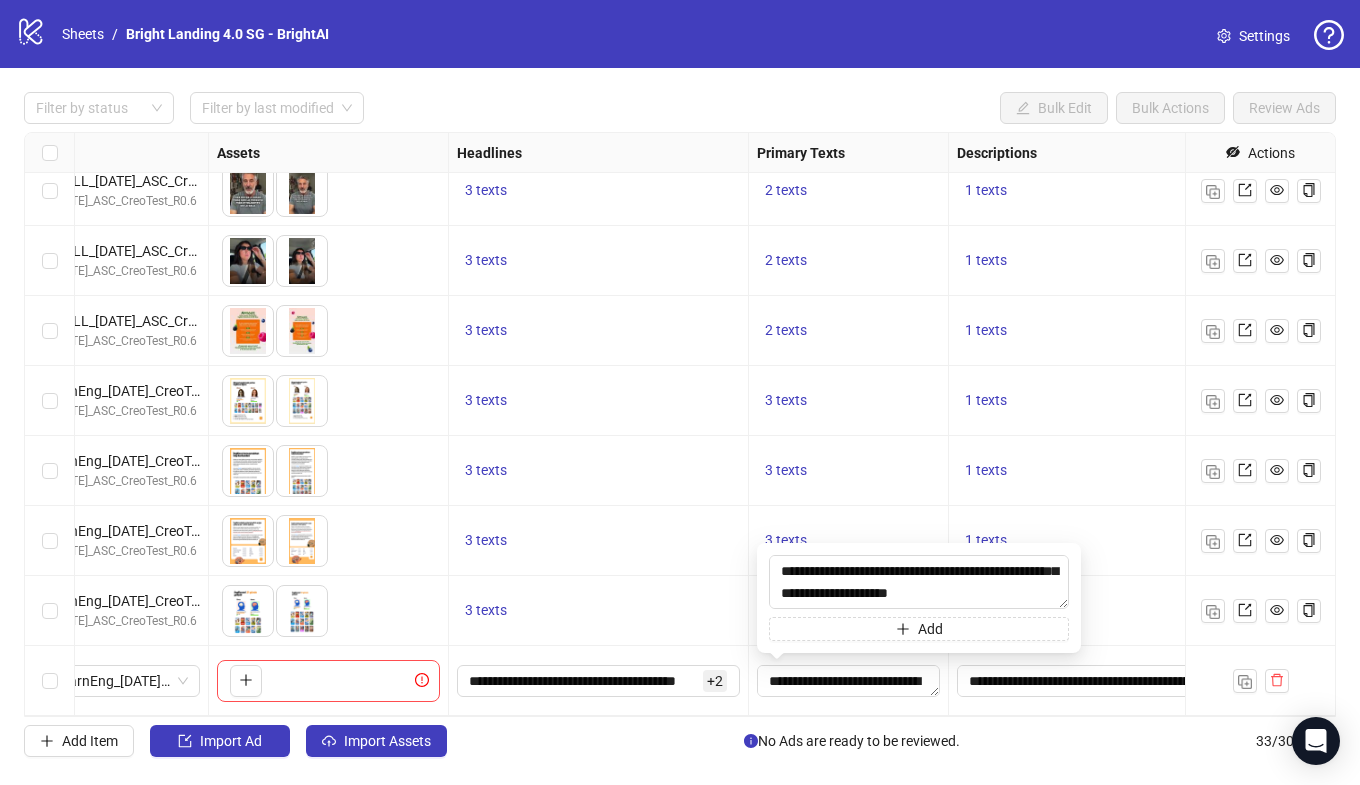 type on "**********" 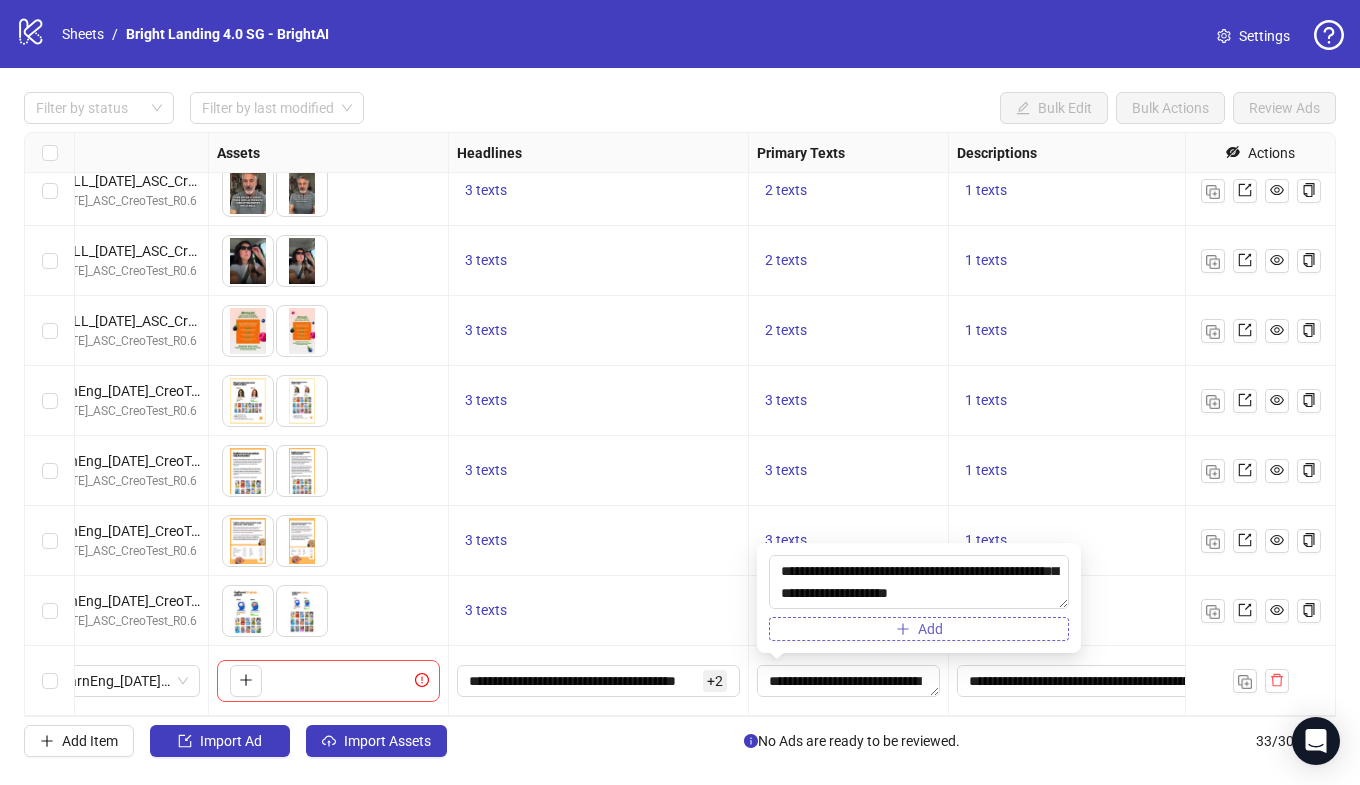click on "Add" at bounding box center [919, 629] 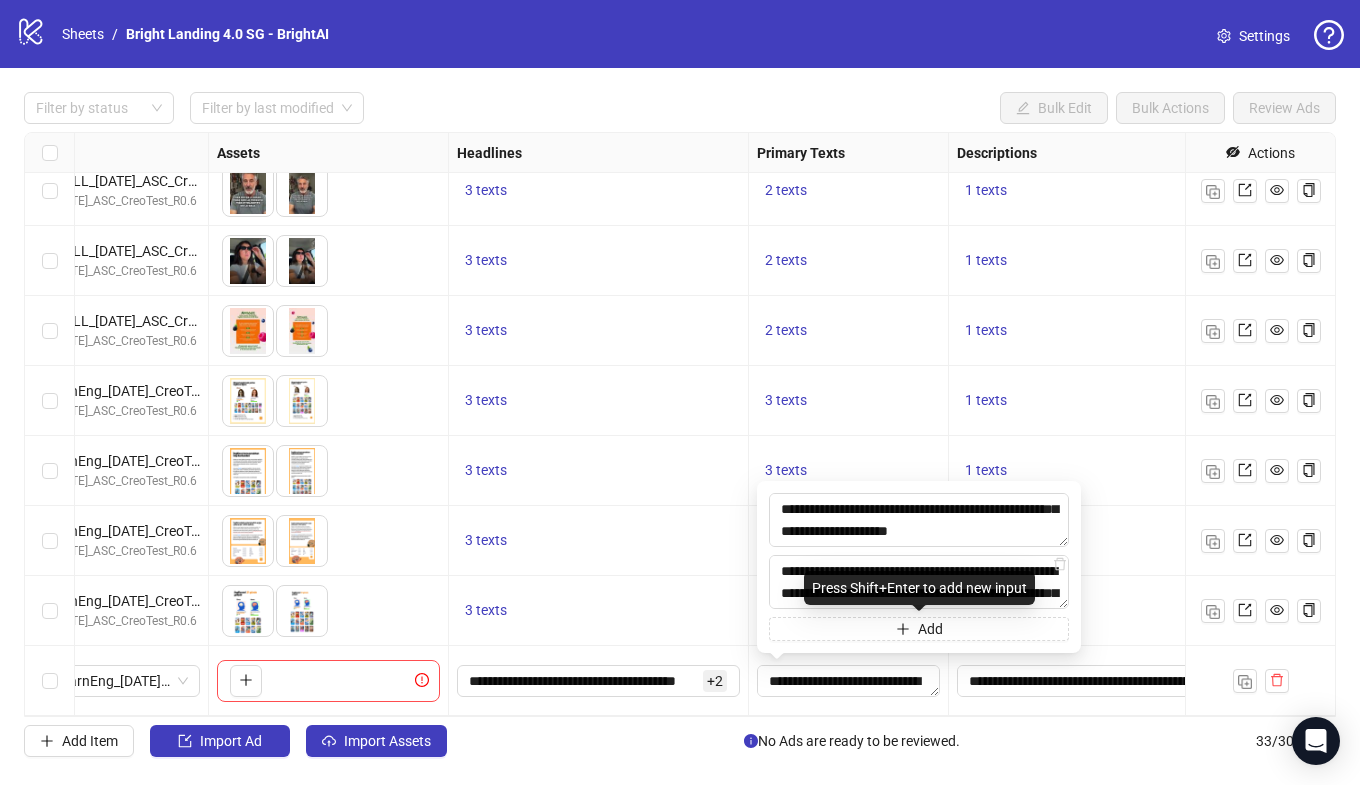 scroll, scrollTop: 81, scrollLeft: 0, axis: vertical 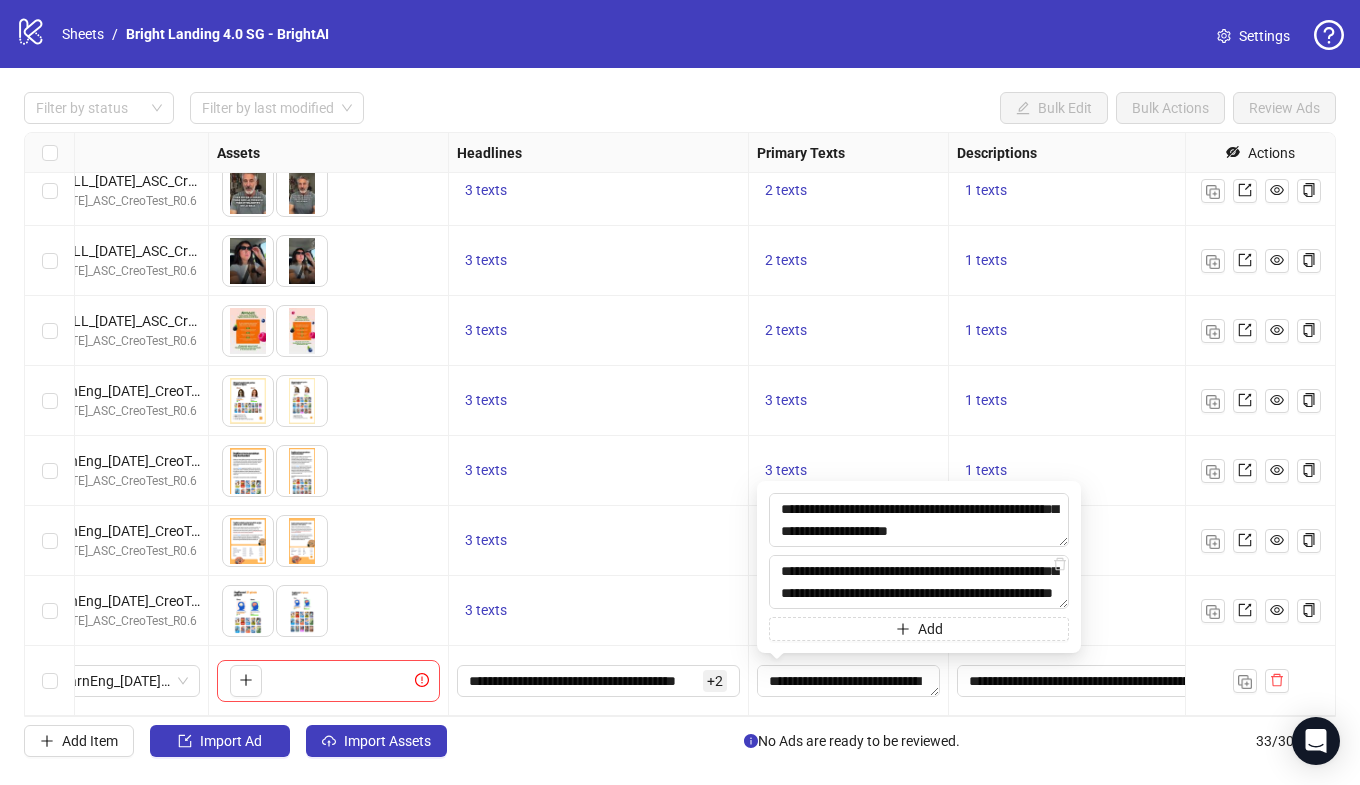 type on "**********" 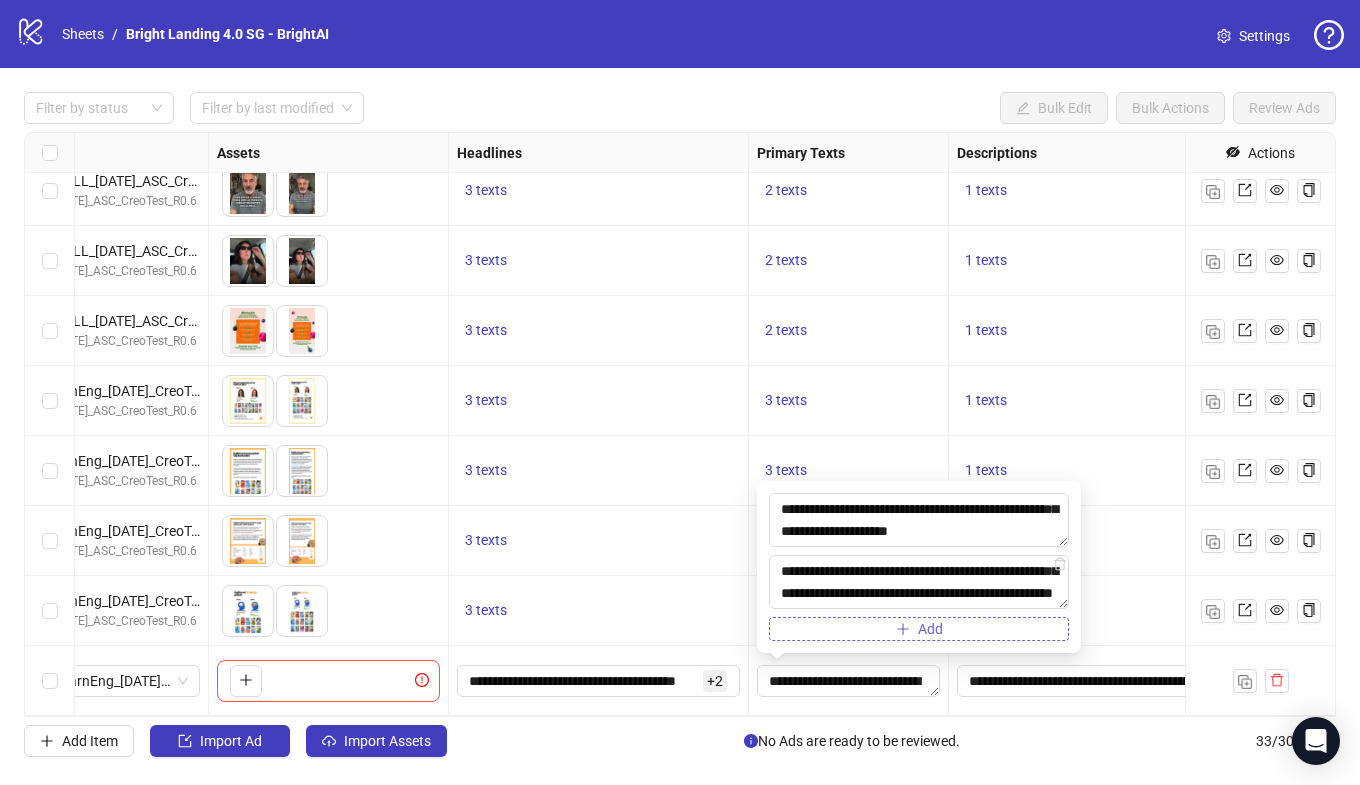 click on "Add" at bounding box center (919, 629) 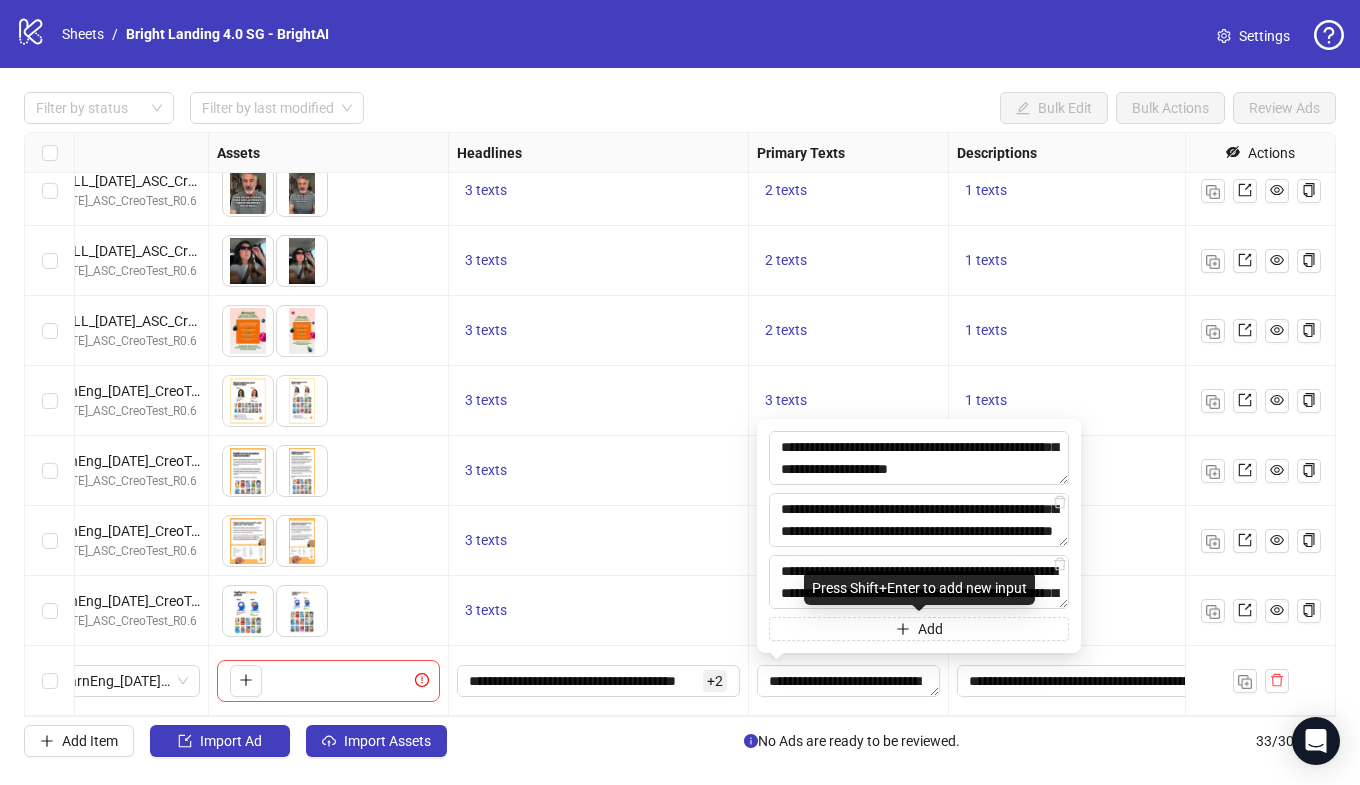 scroll, scrollTop: 37, scrollLeft: 0, axis: vertical 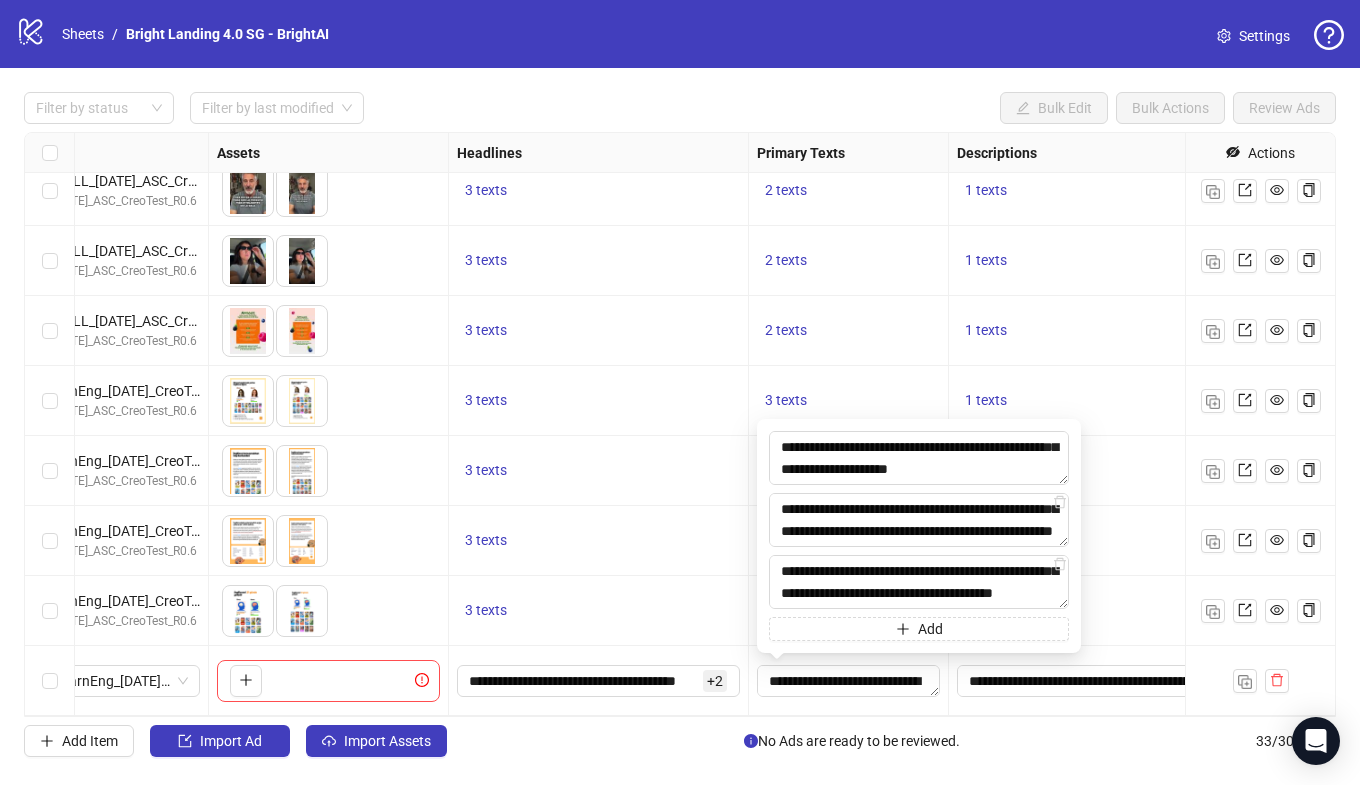 type on "**********" 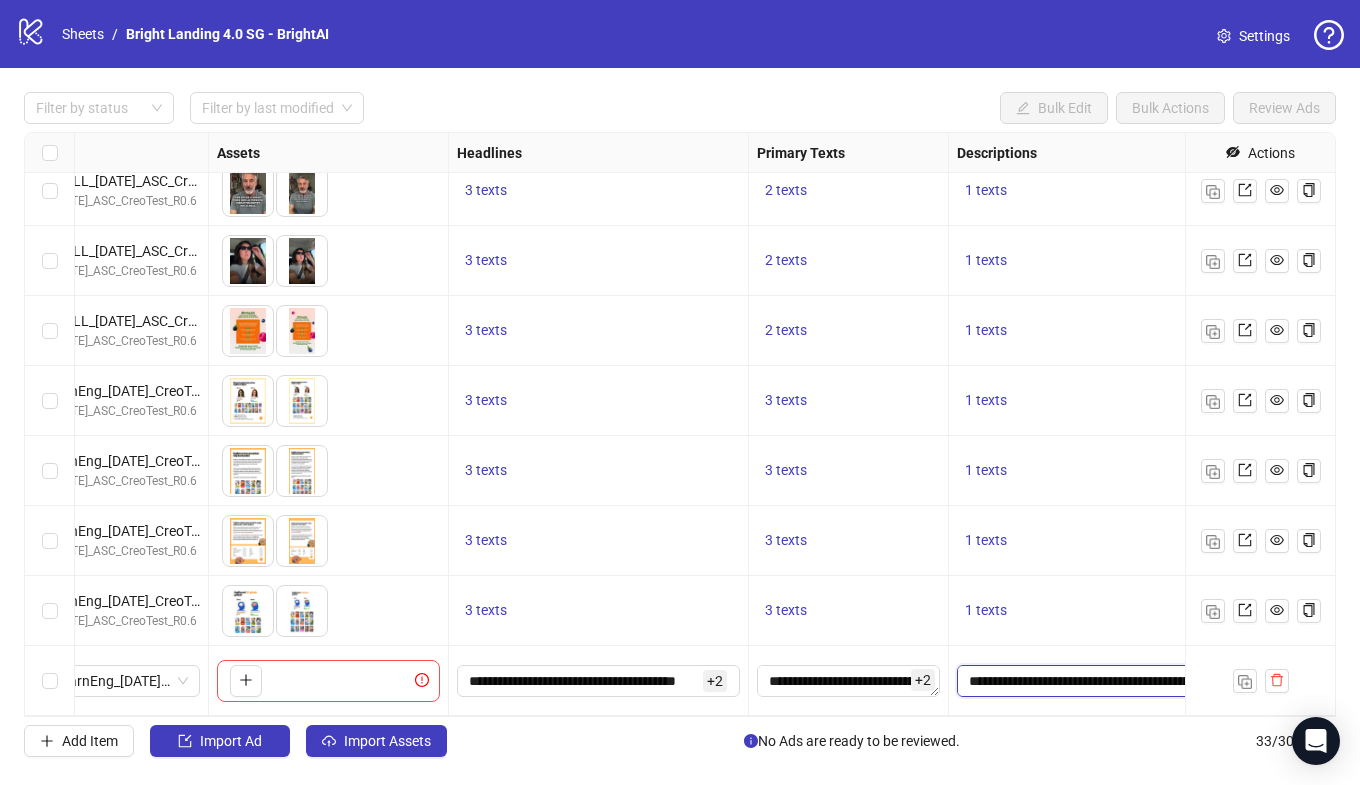 click on "**********" at bounding box center (1098, 681) 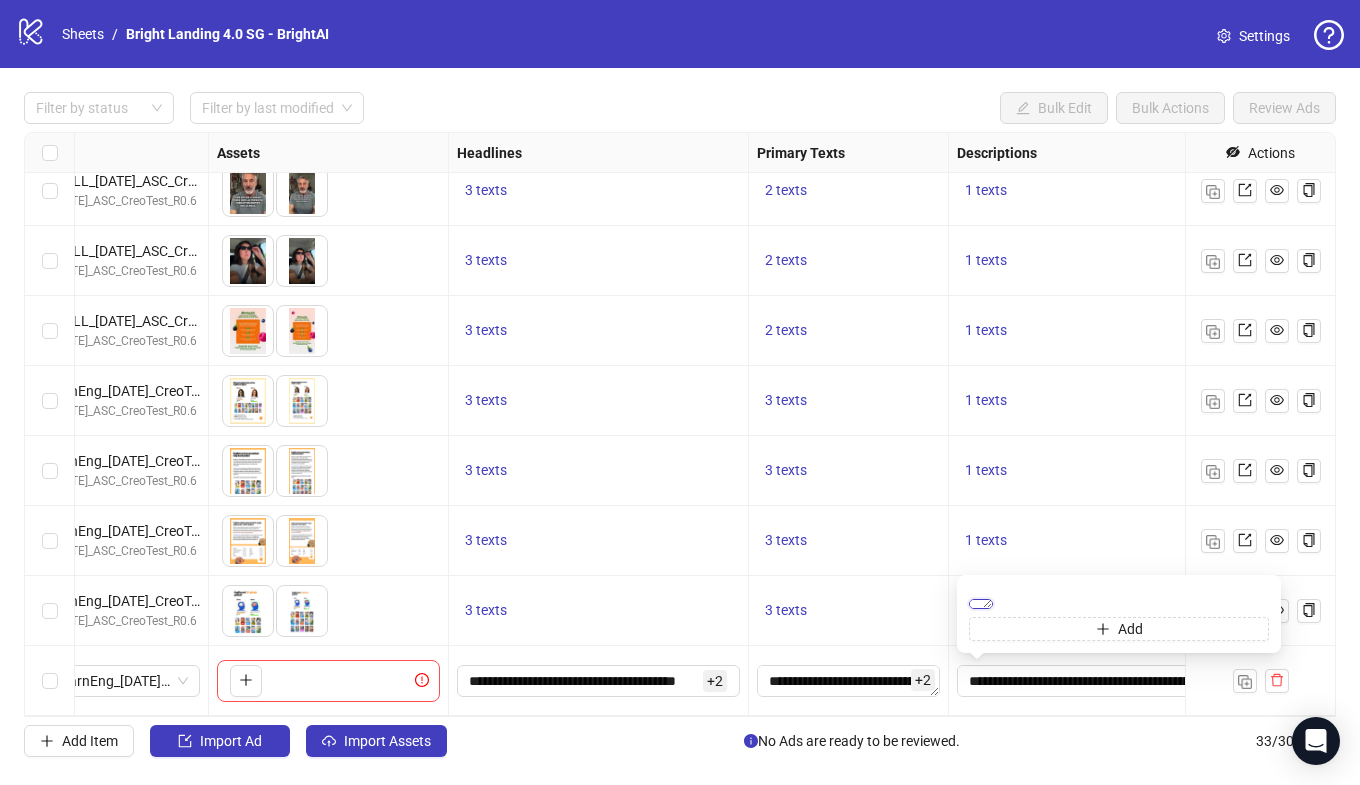 click on "**********" at bounding box center (981, 604) 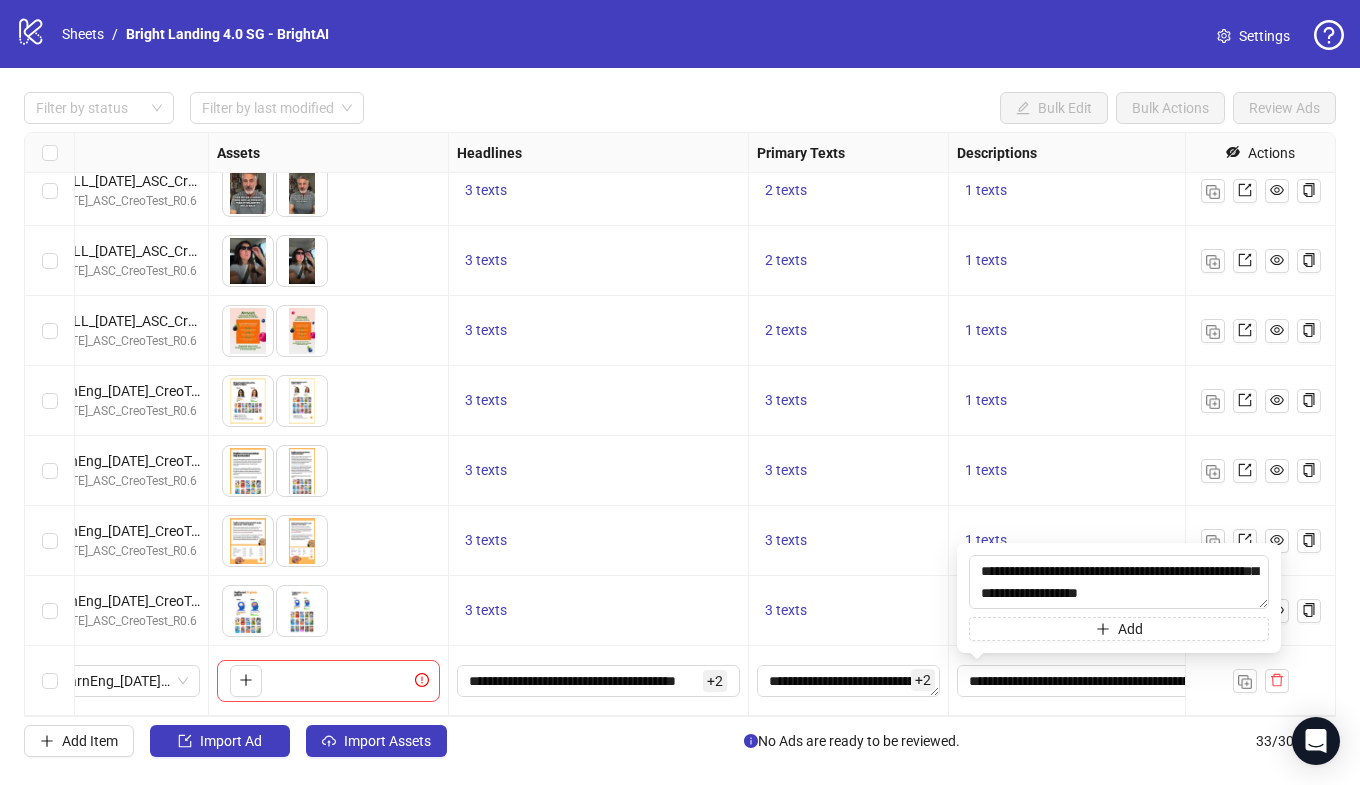 click on "**********" at bounding box center [1099, 681] 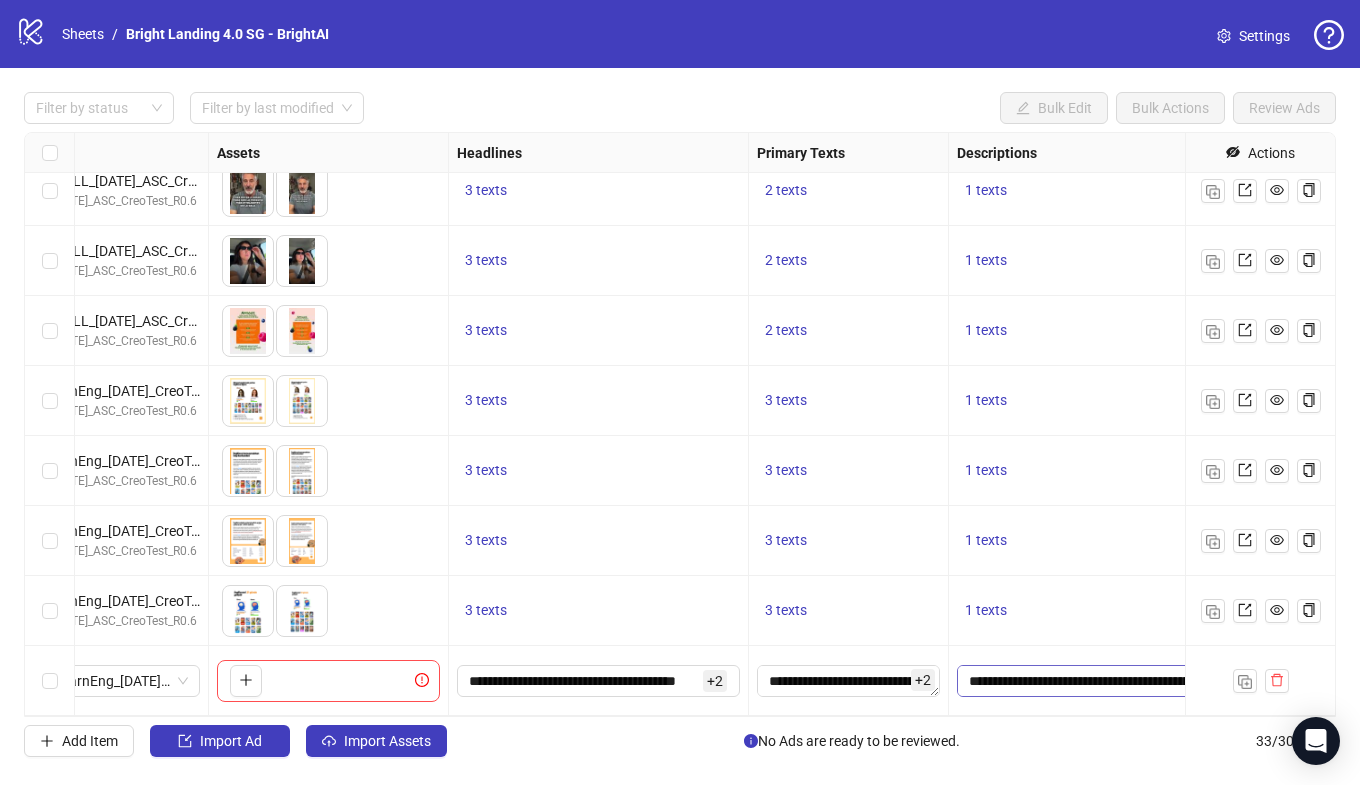 scroll, scrollTop: 1767, scrollLeft: 0, axis: vertical 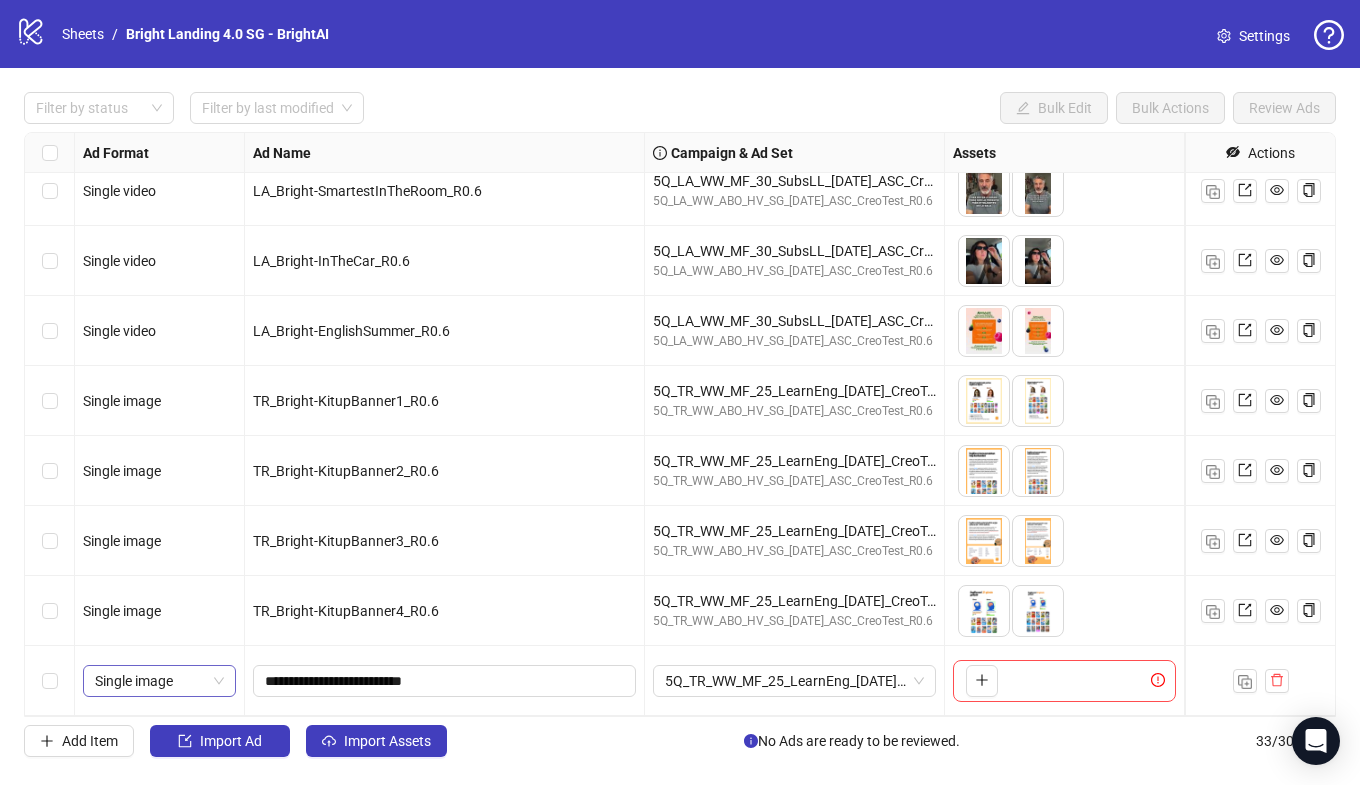 click on "Single image" at bounding box center [159, 681] 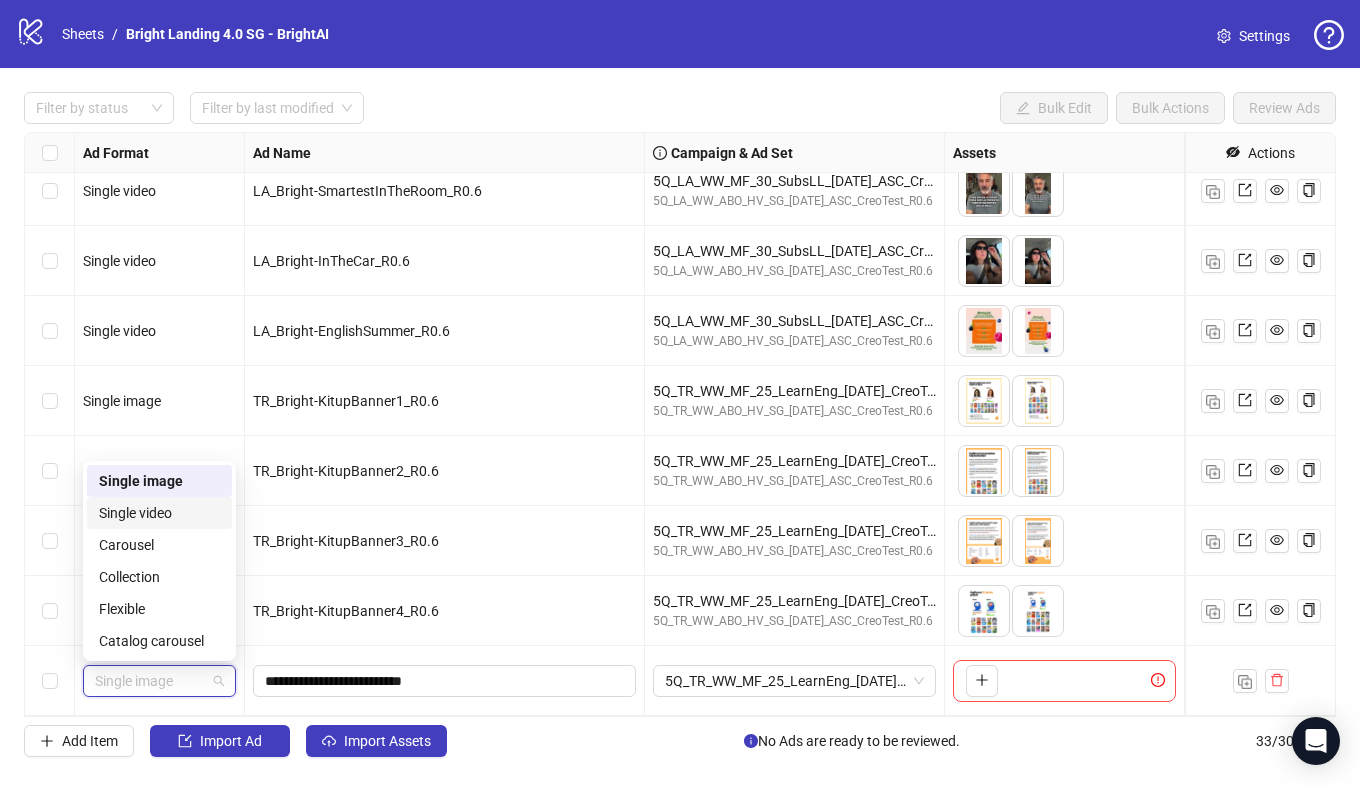 click on "Single video" at bounding box center (159, 513) 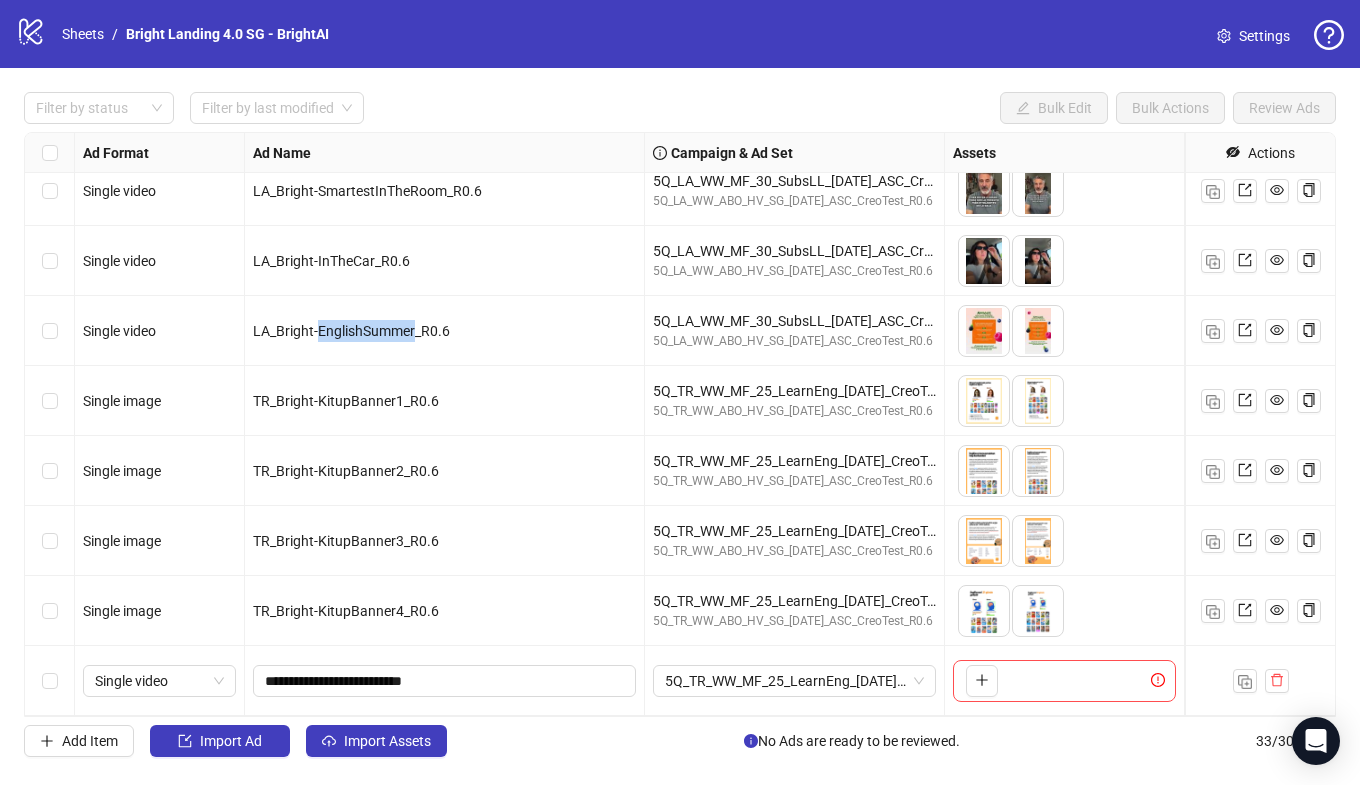 drag, startPoint x: 414, startPoint y: 333, endPoint x: 320, endPoint y: 332, distance: 94.00532 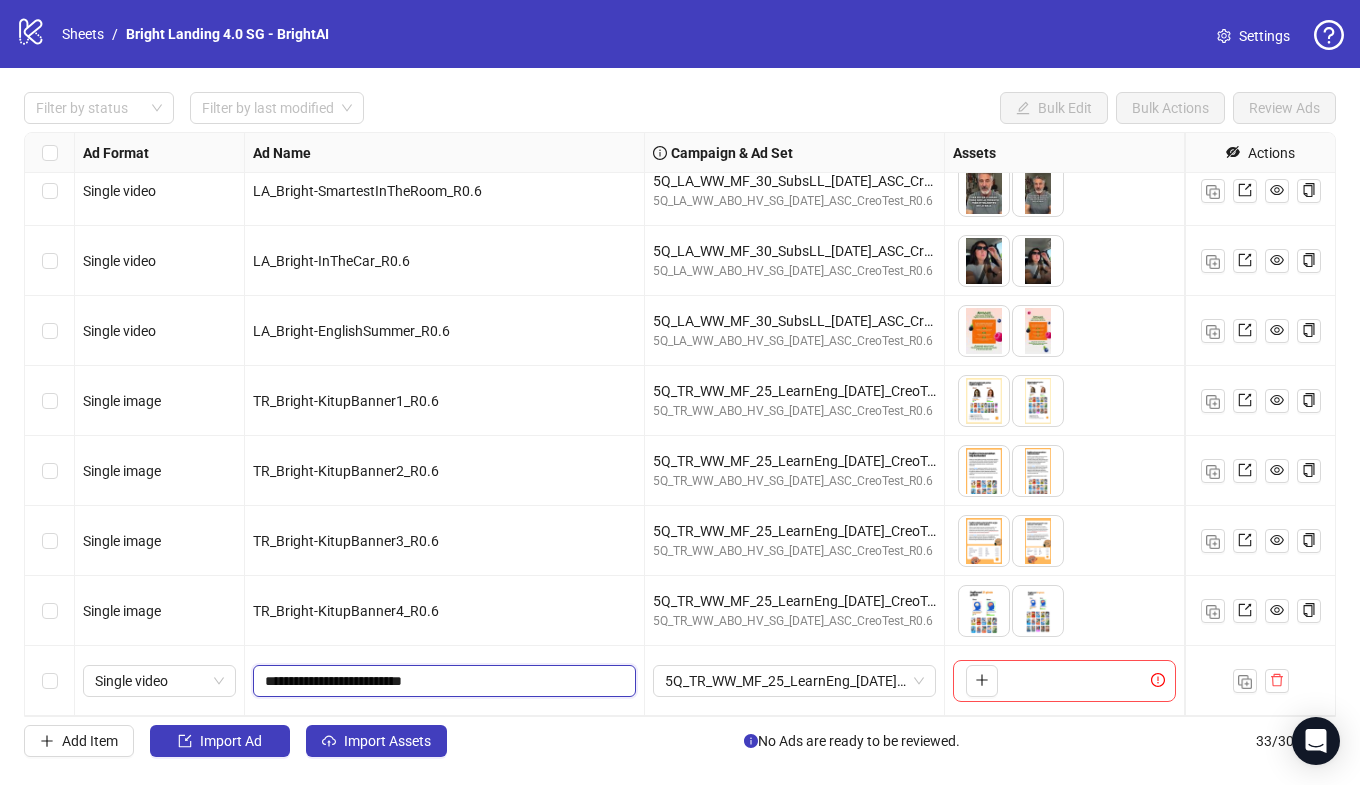 drag, startPoint x: 413, startPoint y: 681, endPoint x: 331, endPoint y: 680, distance: 82.006096 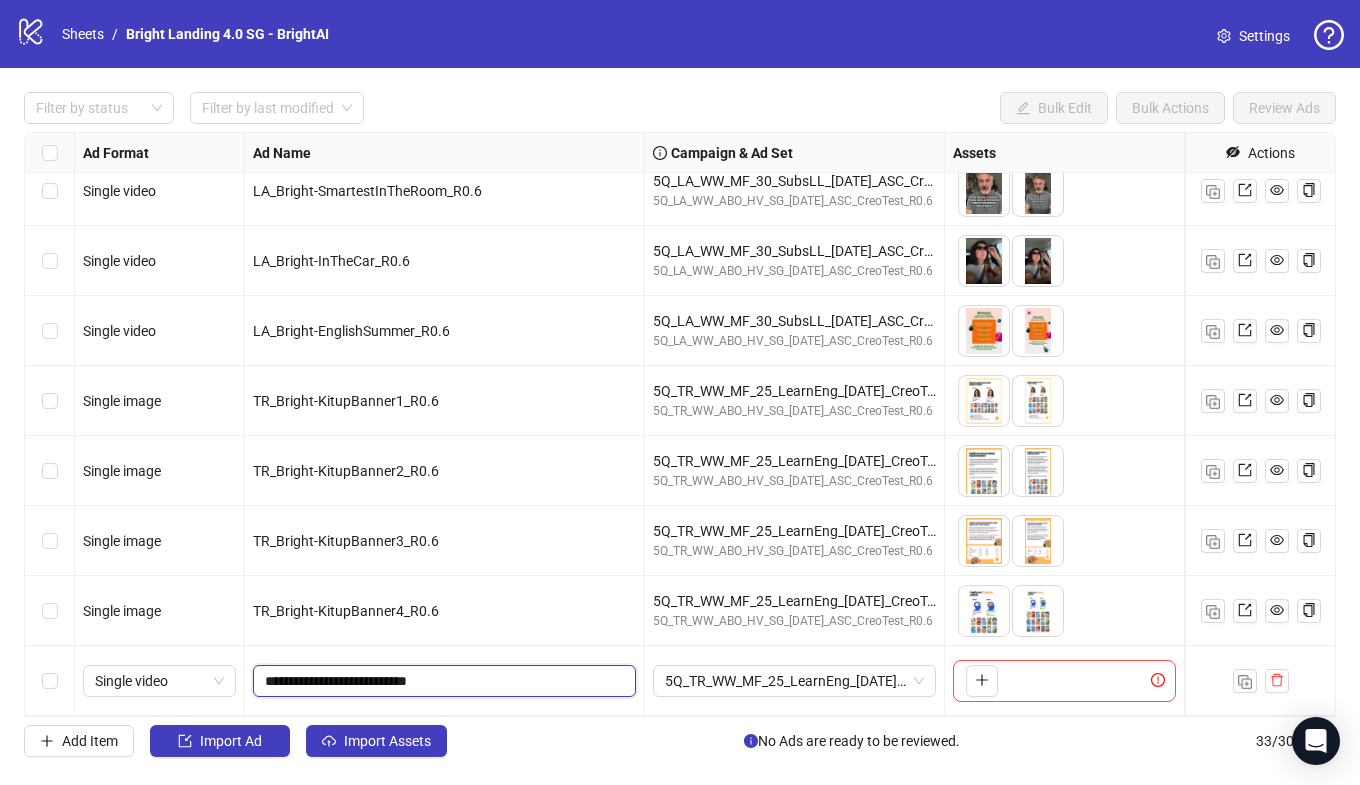 drag, startPoint x: 429, startPoint y: 683, endPoint x: 359, endPoint y: 526, distance: 171.89822 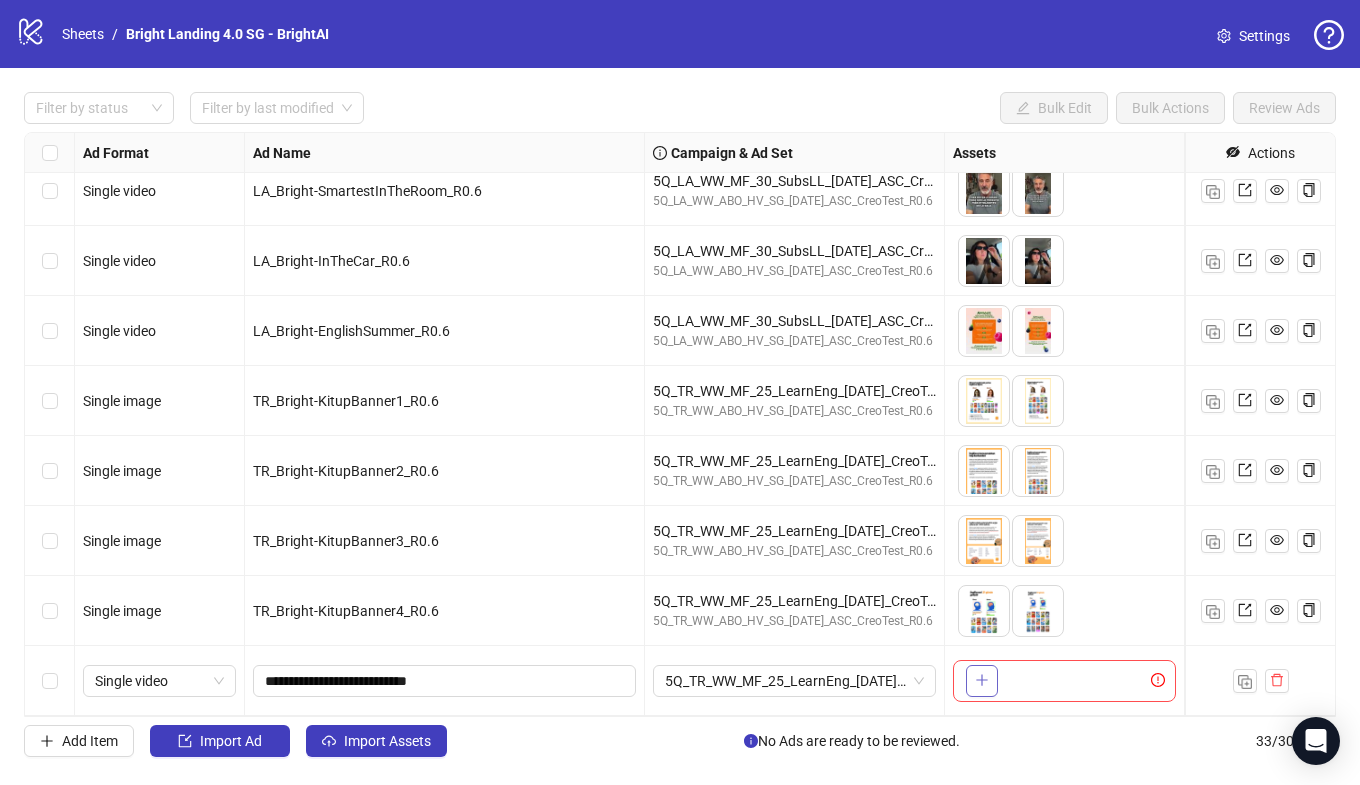 click at bounding box center (982, 681) 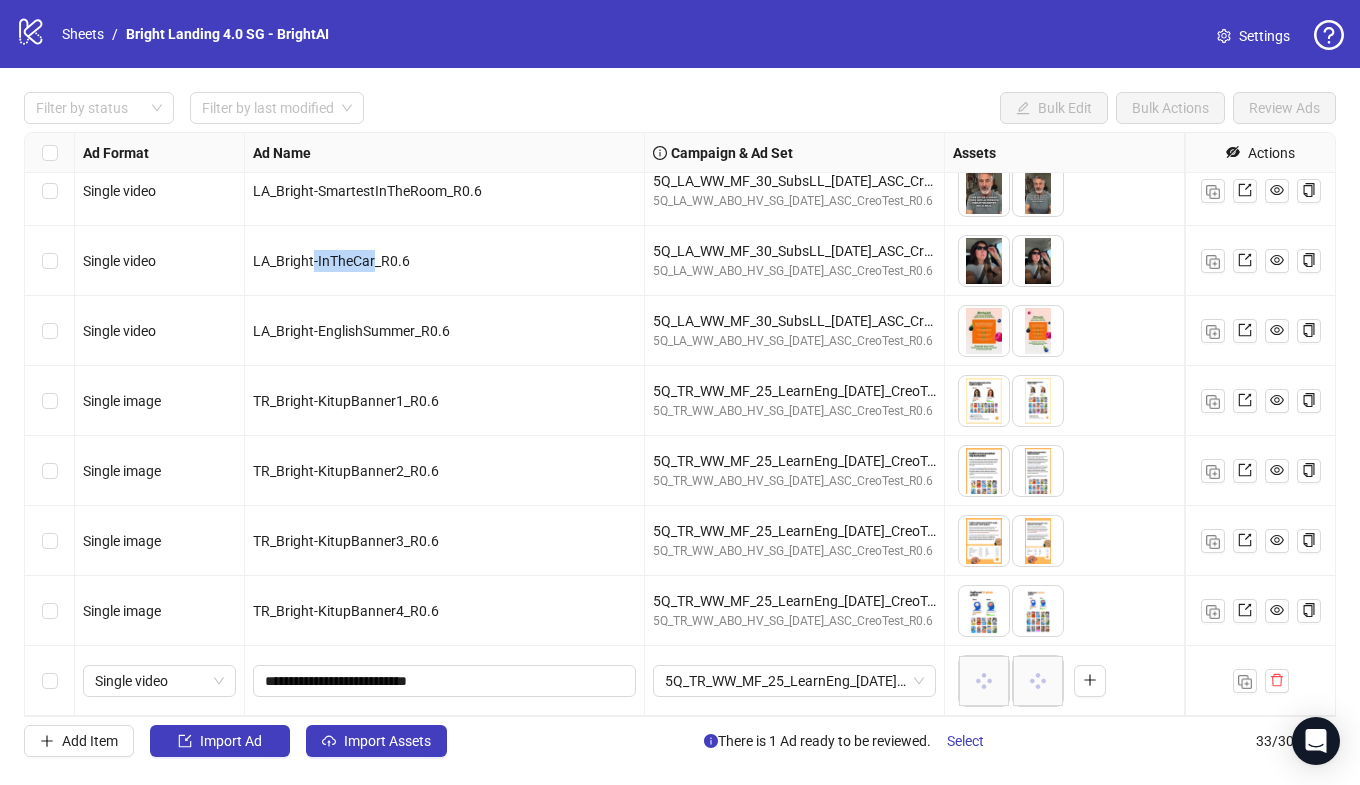 drag, startPoint x: 373, startPoint y: 261, endPoint x: 313, endPoint y: 261, distance: 60 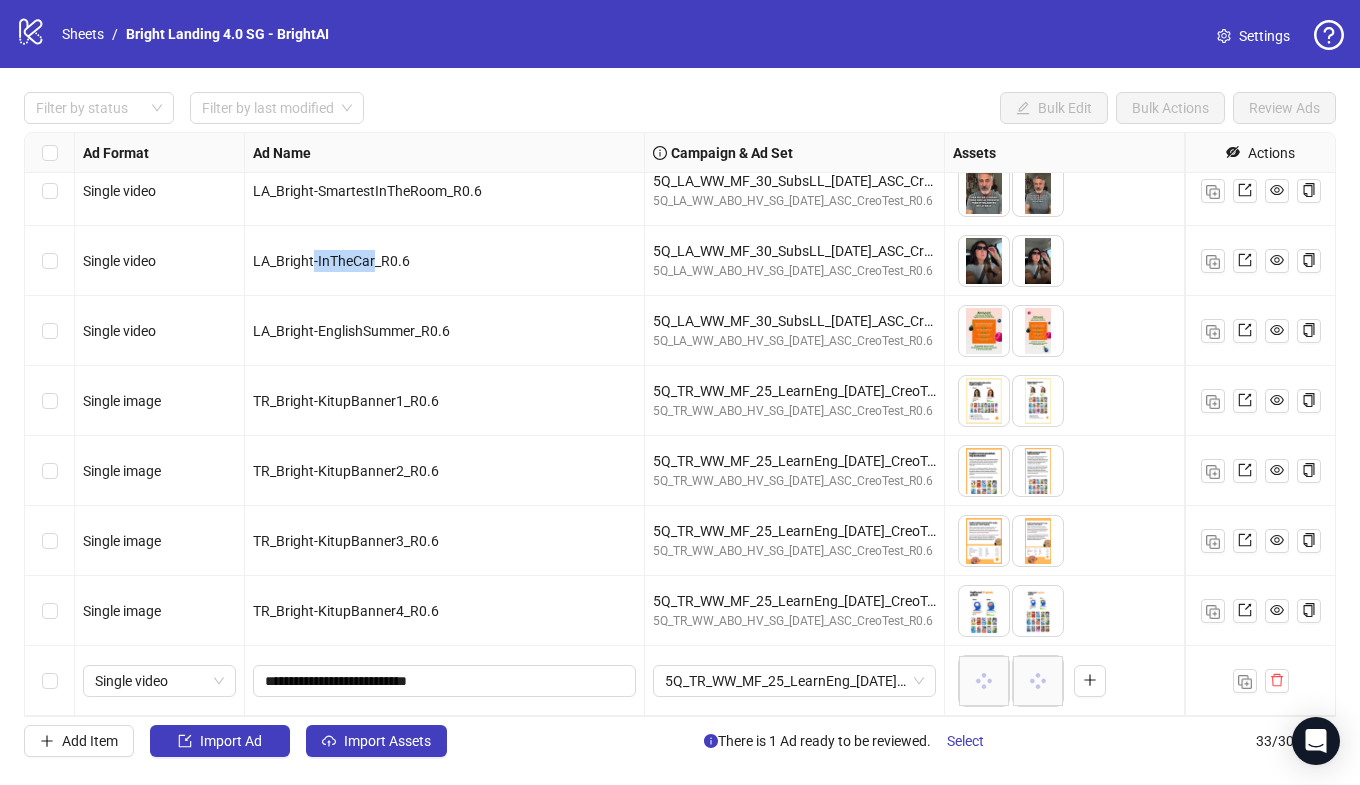 click on "LA_Bright-InTheCar_R0.6" at bounding box center (331, 261) 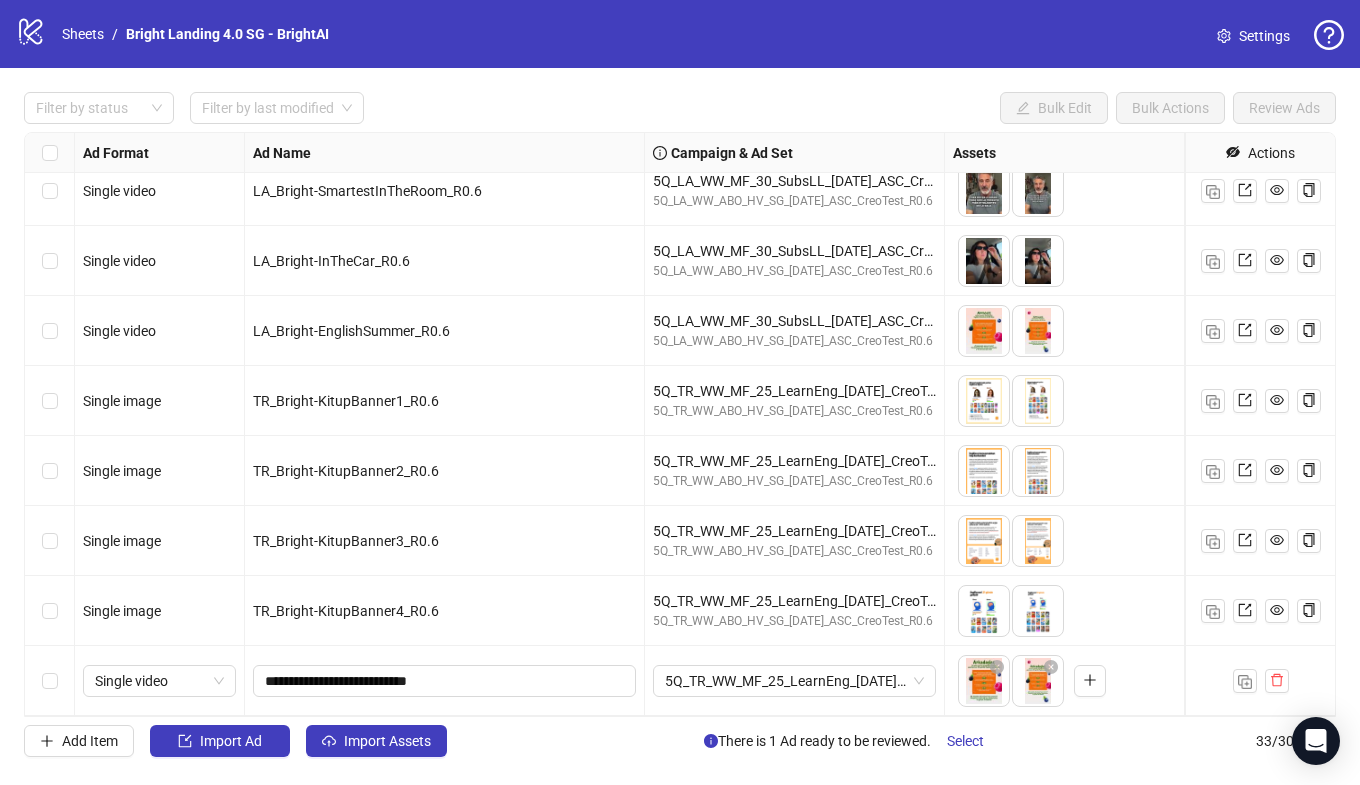 click on "LA_Bright-InTheCar_R0.6" at bounding box center [331, 261] 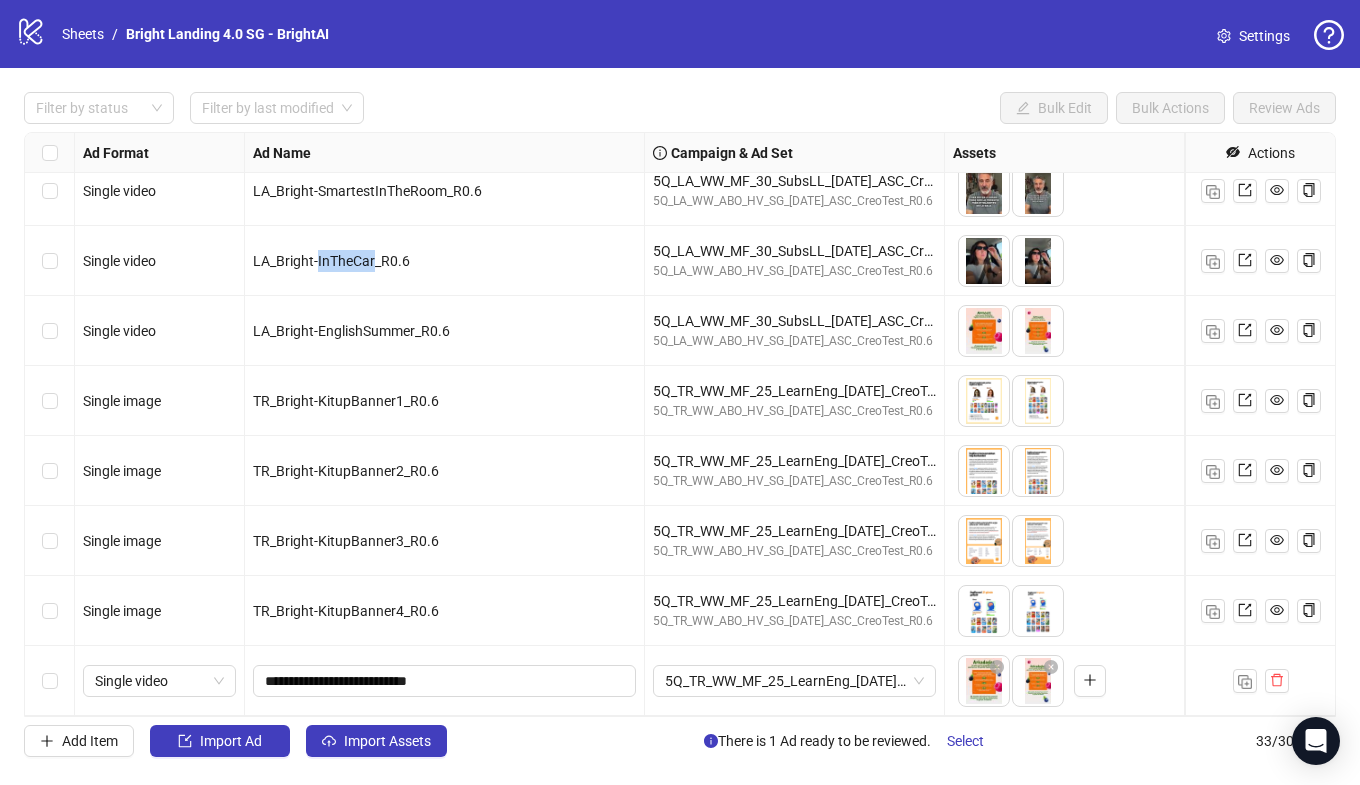 drag, startPoint x: 373, startPoint y: 261, endPoint x: 317, endPoint y: 261, distance: 56 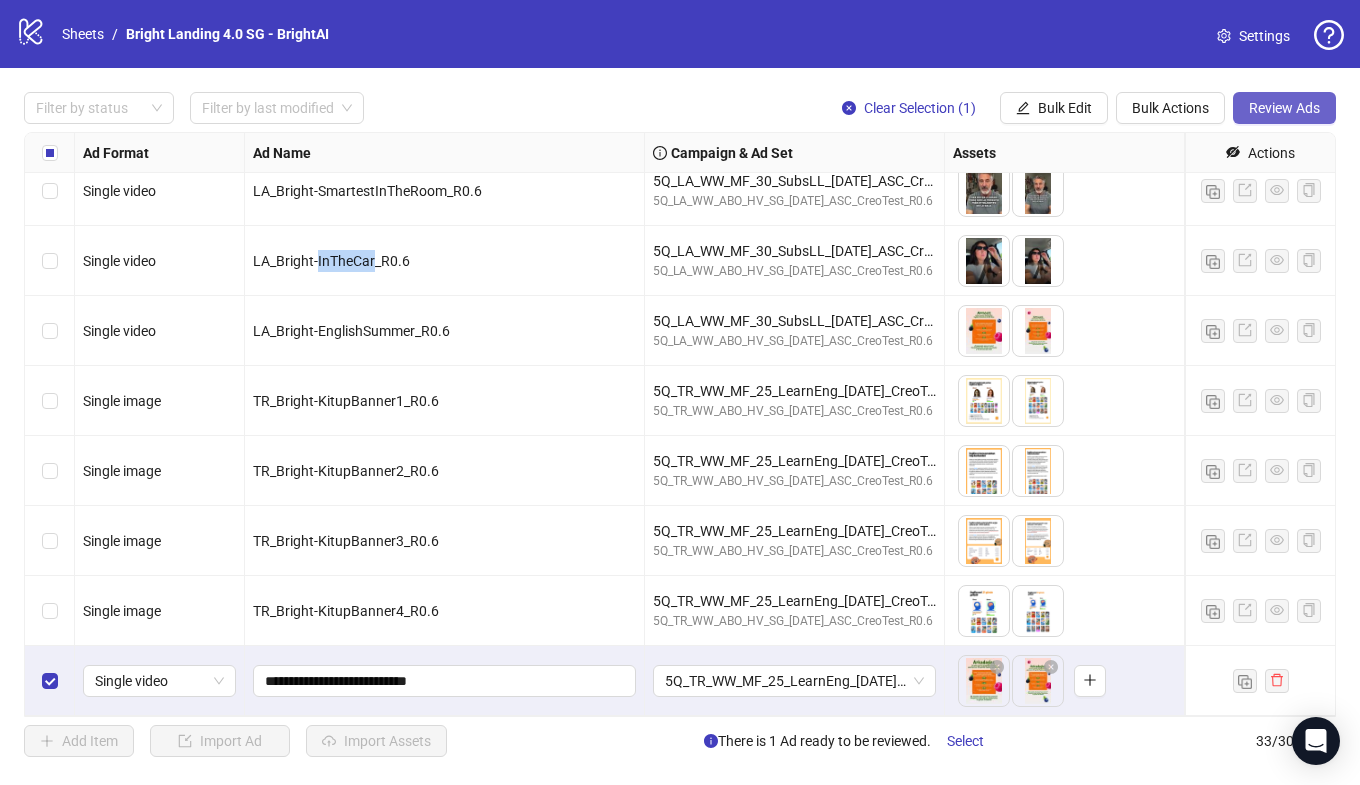 click on "Review Ads" at bounding box center (1284, 108) 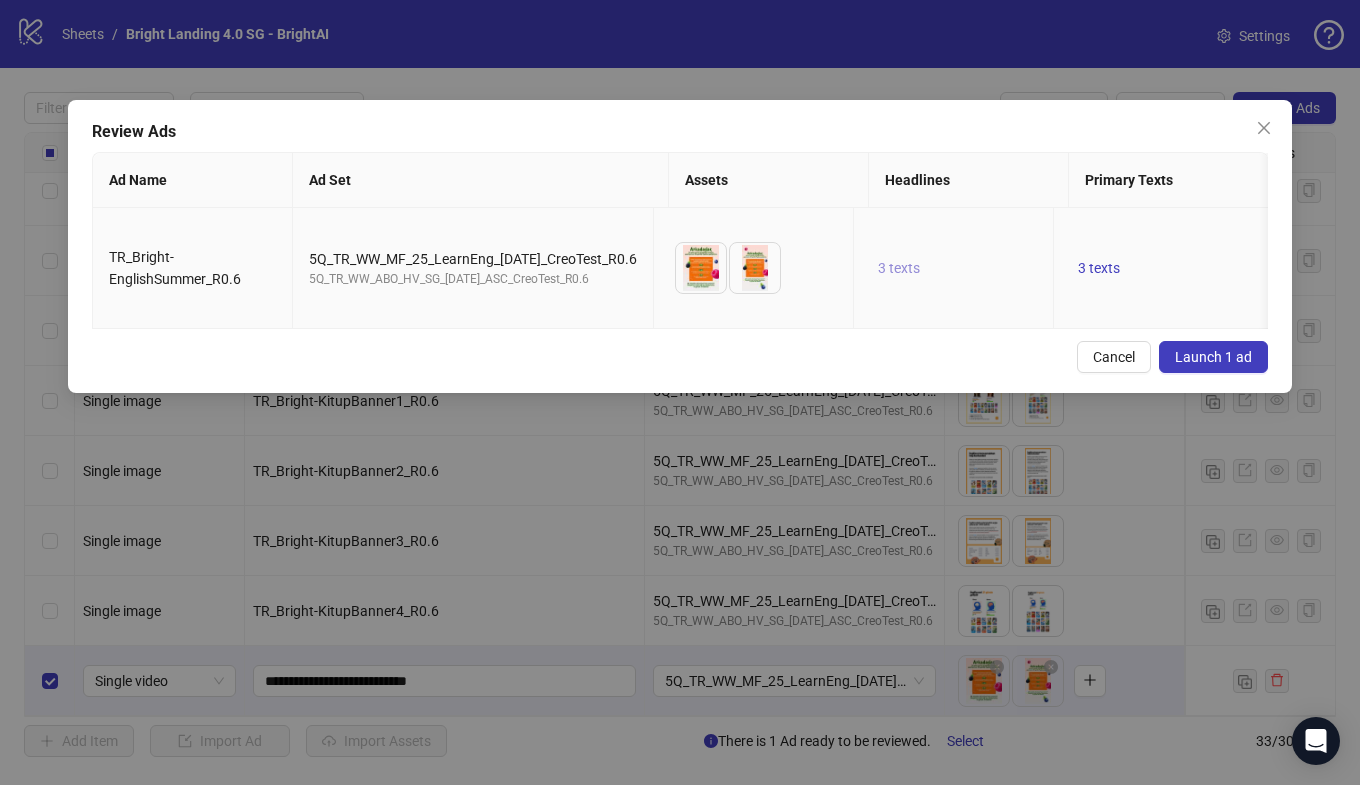 click on "3 texts" at bounding box center [899, 268] 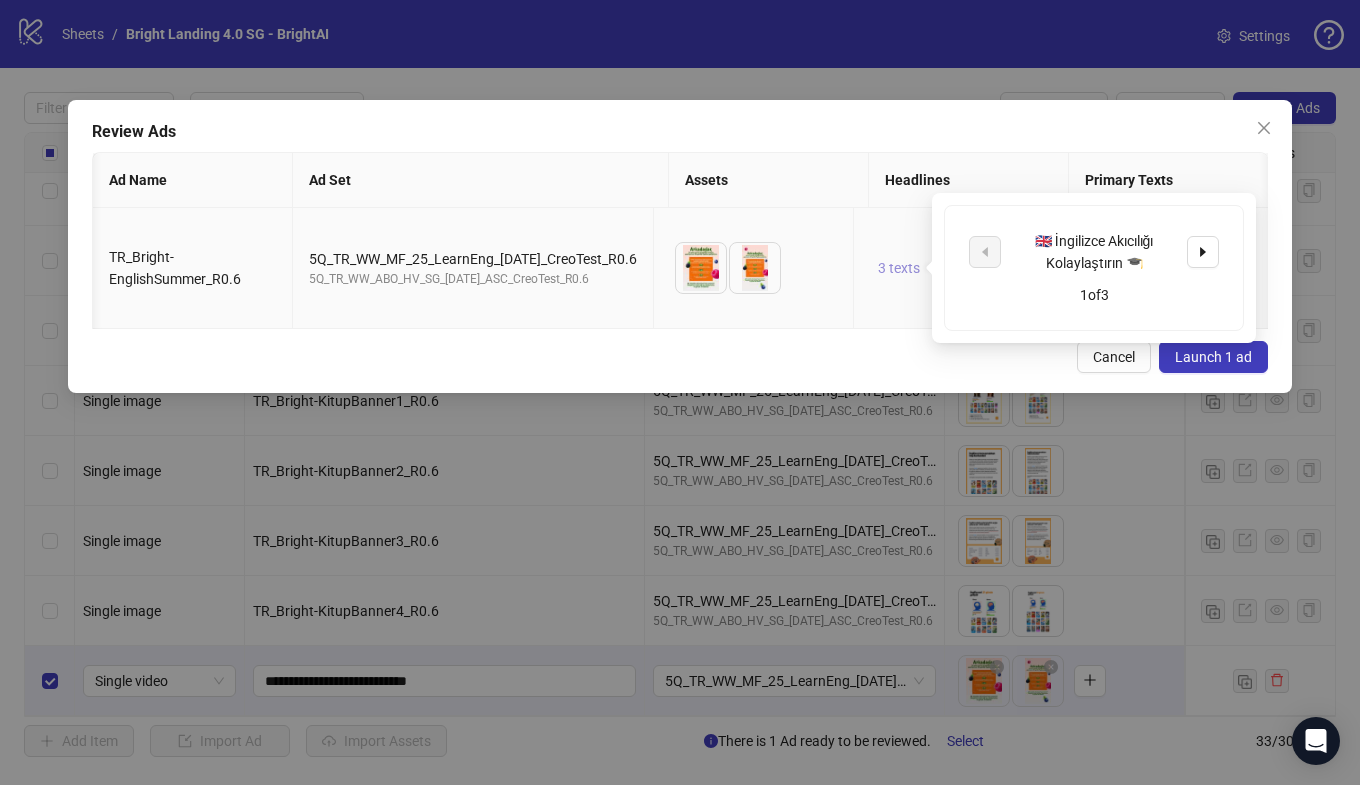 scroll, scrollTop: 0, scrollLeft: 309, axis: horizontal 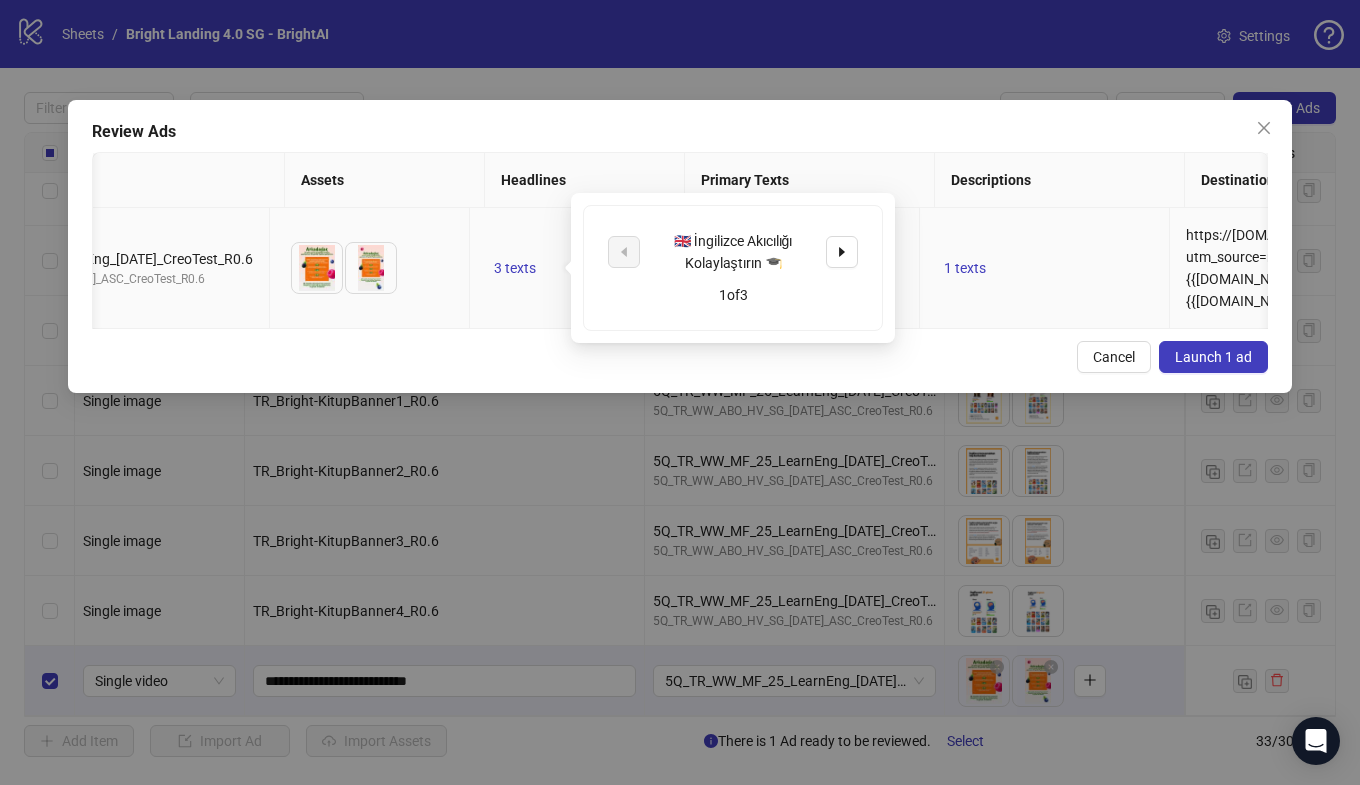 click on "1 texts" at bounding box center [1045, 268] 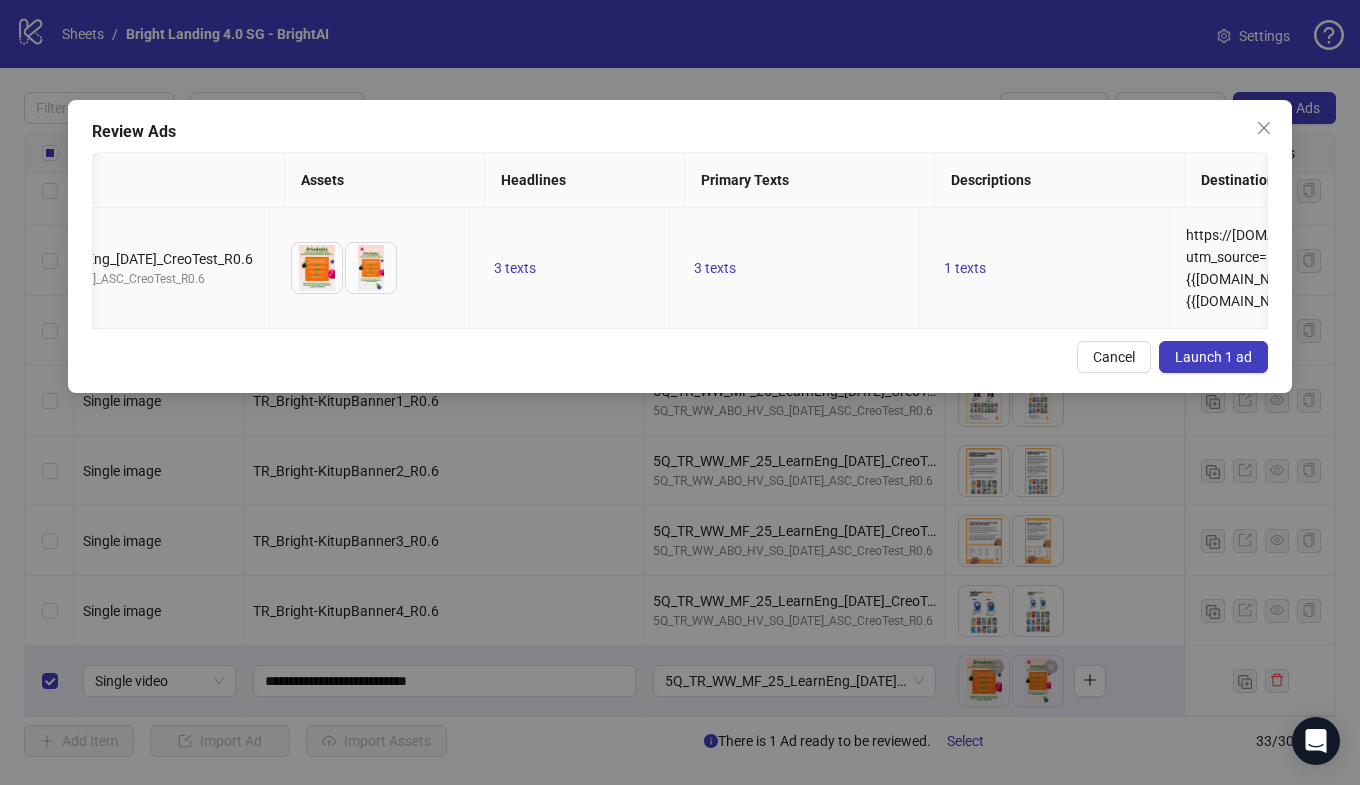 scroll, scrollTop: 0, scrollLeft: 697, axis: horizontal 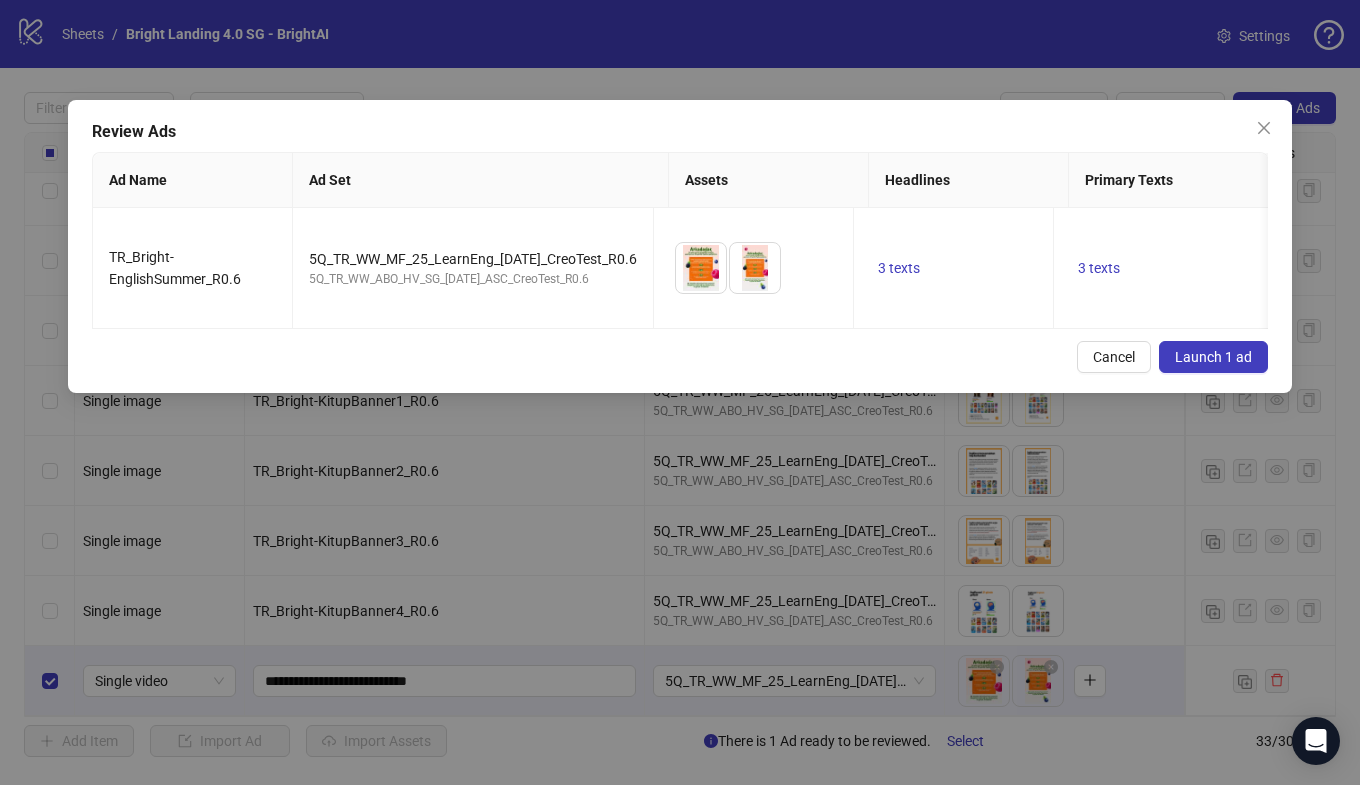 click on "Launch 1 ad" at bounding box center [1213, 357] 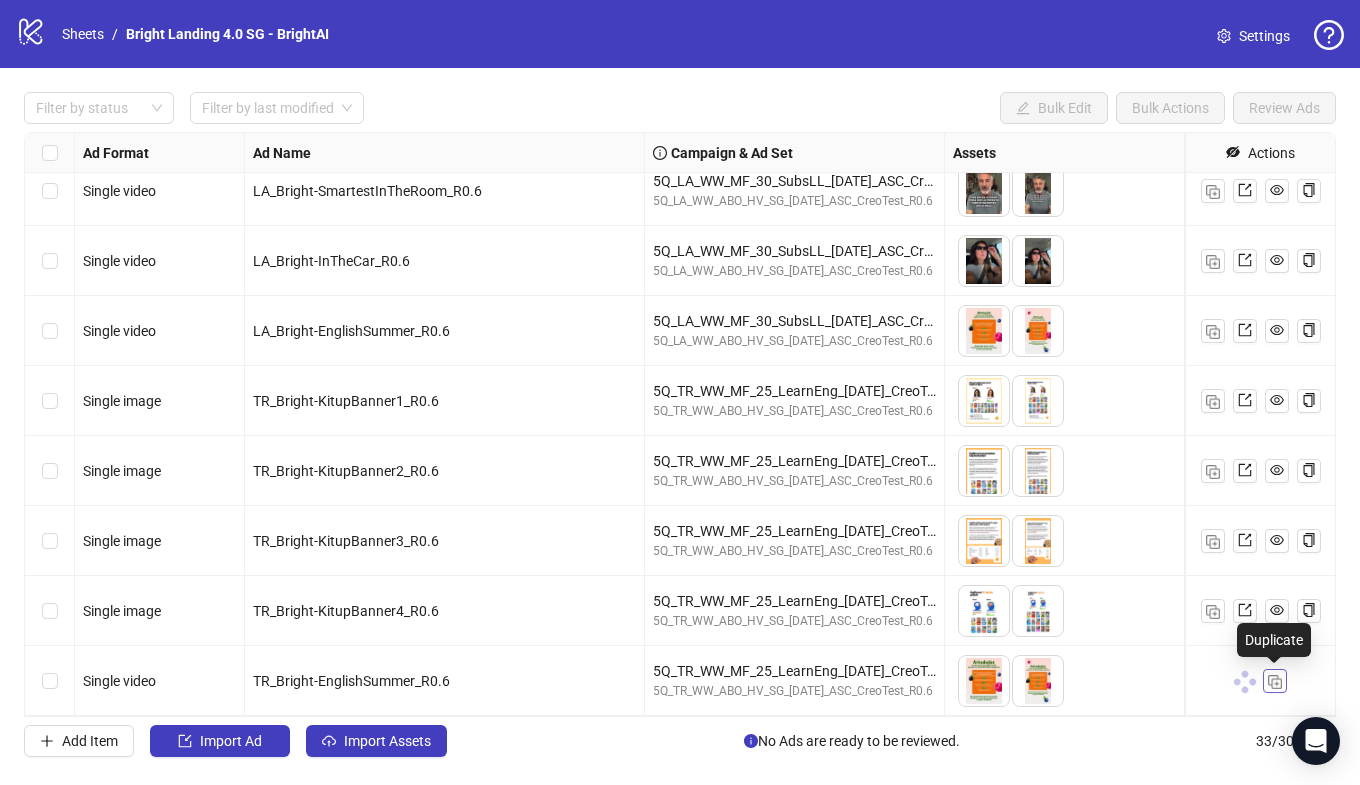 click at bounding box center (1275, 682) 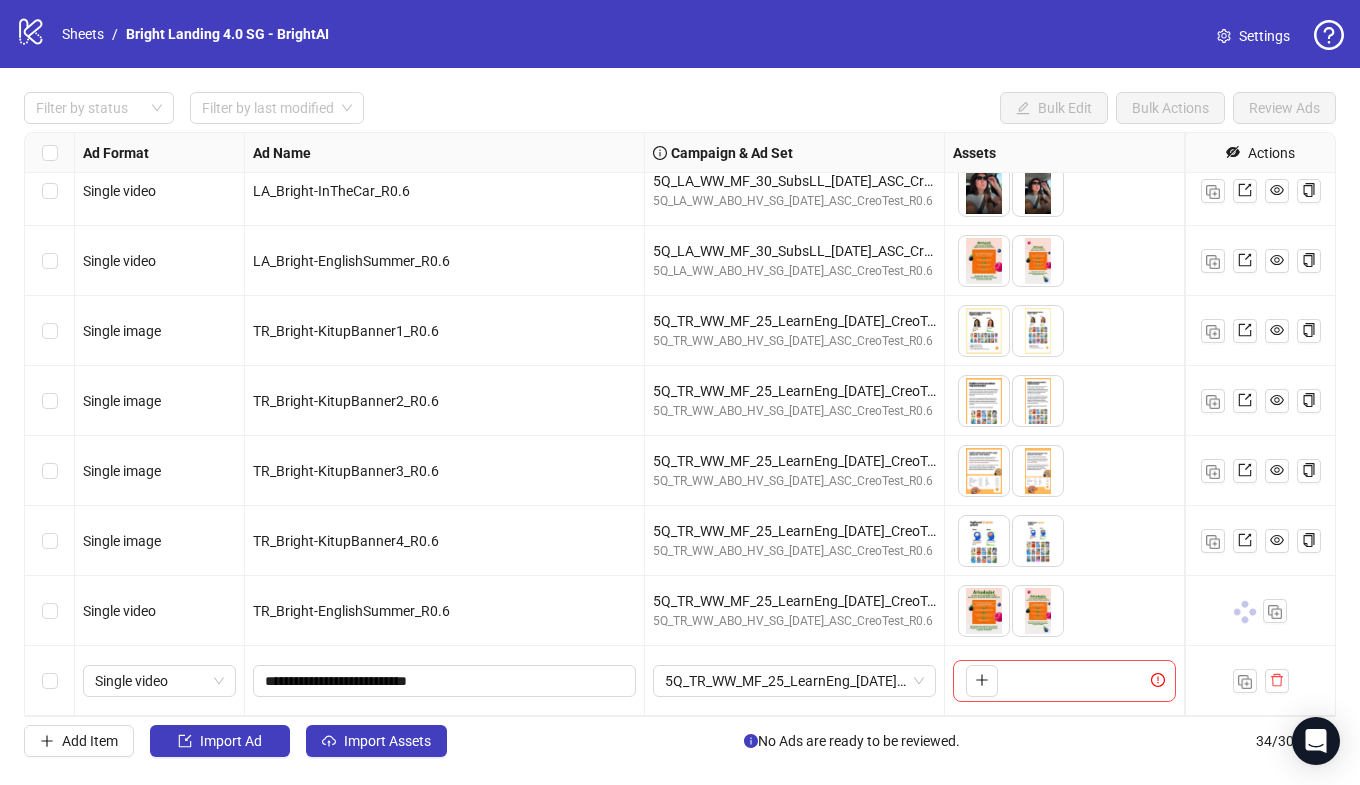 scroll, scrollTop: 1812, scrollLeft: 0, axis: vertical 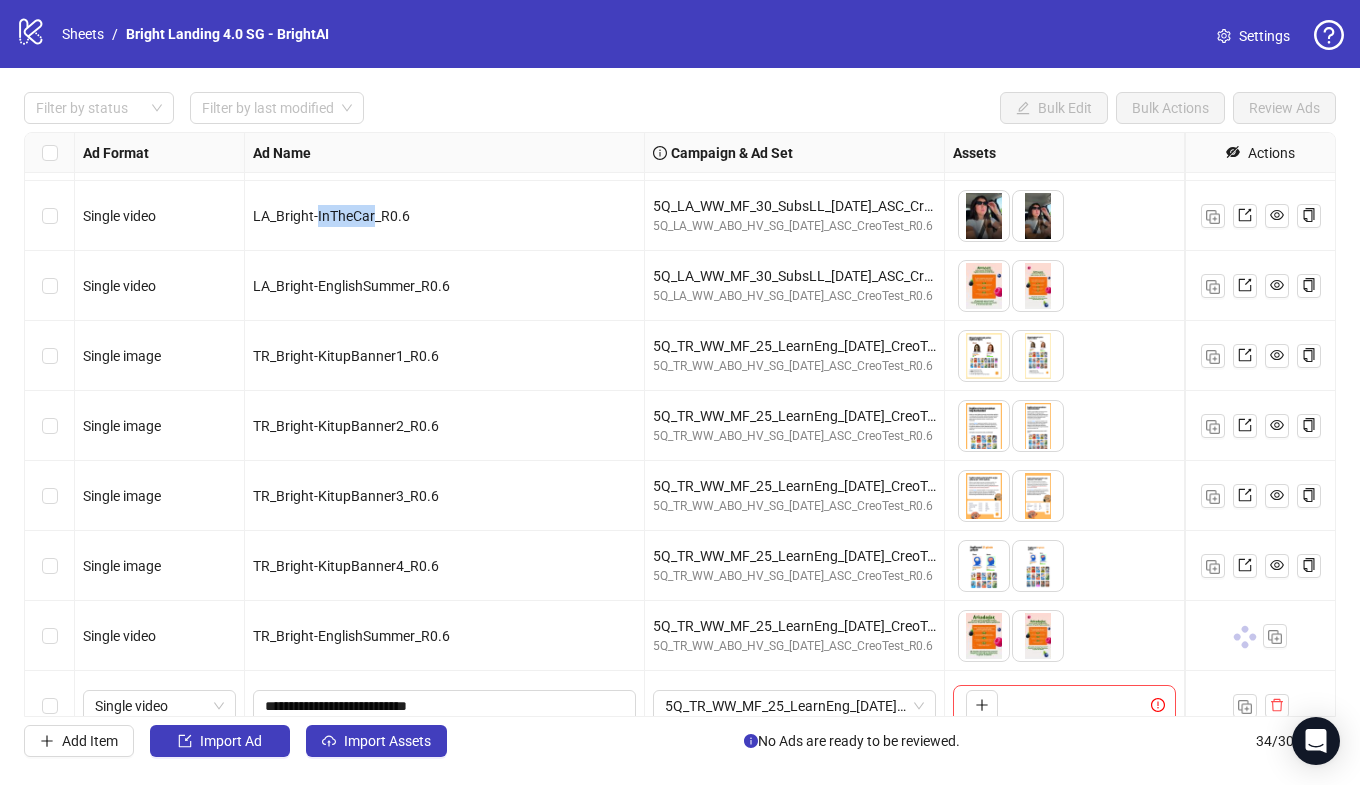 drag, startPoint x: 373, startPoint y: 217, endPoint x: 317, endPoint y: 220, distance: 56.0803 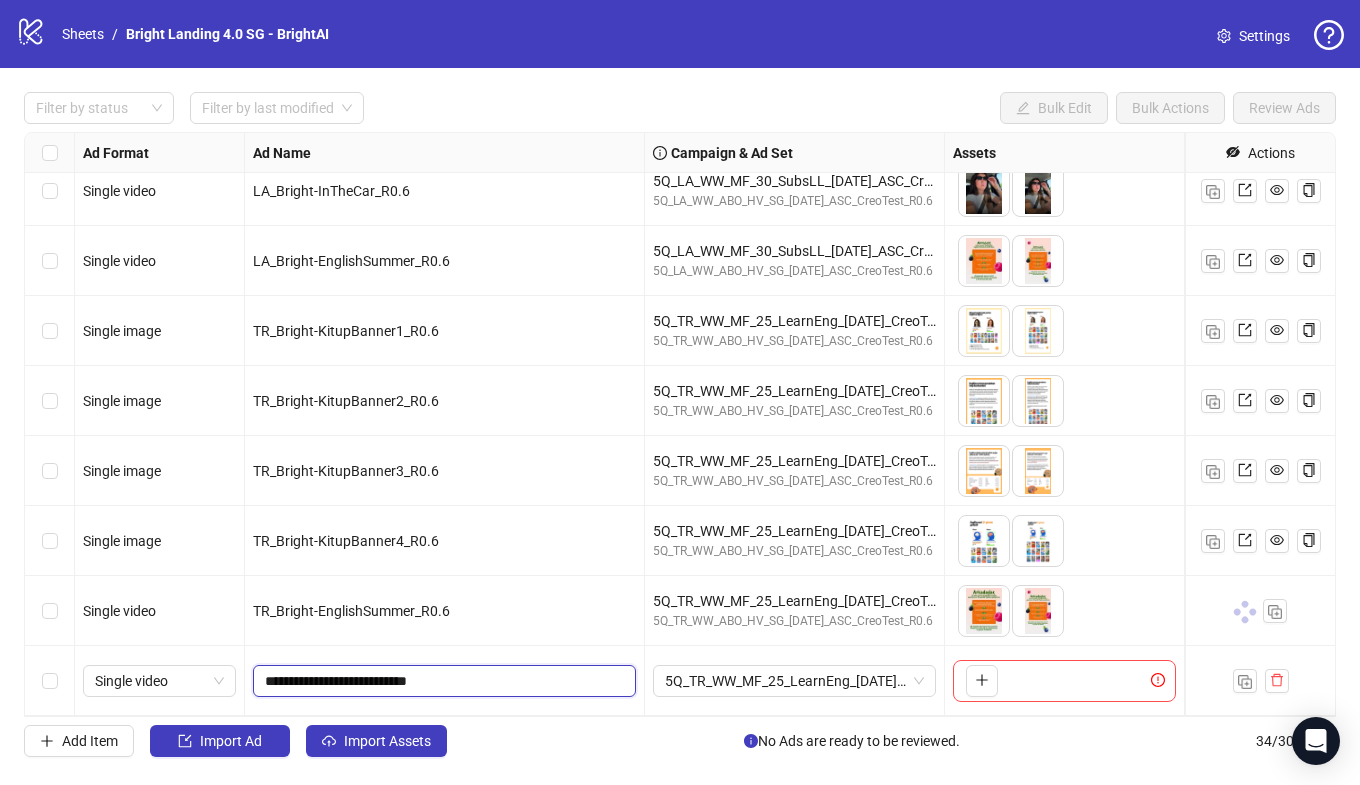 drag, startPoint x: 427, startPoint y: 682, endPoint x: 329, endPoint y: 682, distance: 98 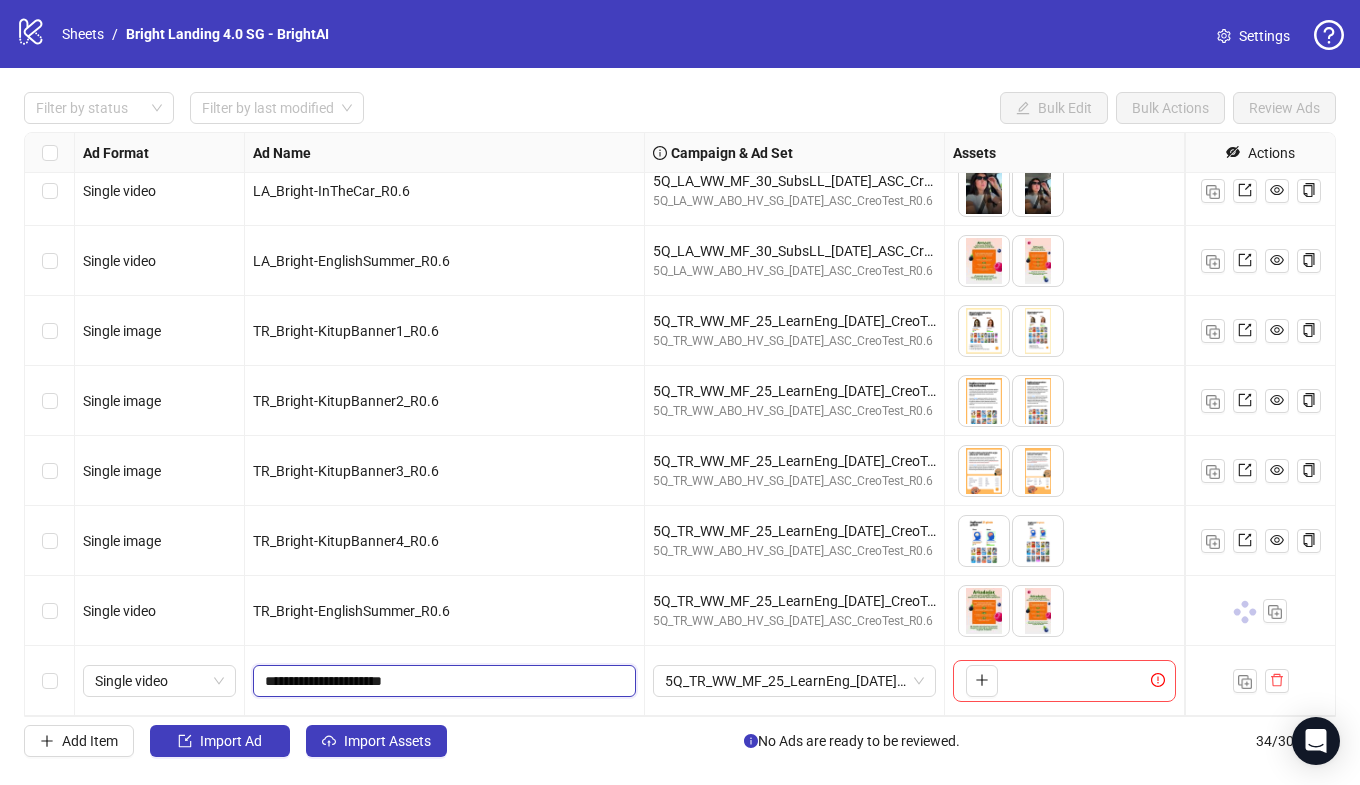 drag, startPoint x: 382, startPoint y: 665, endPoint x: 353, endPoint y: 568, distance: 101.24229 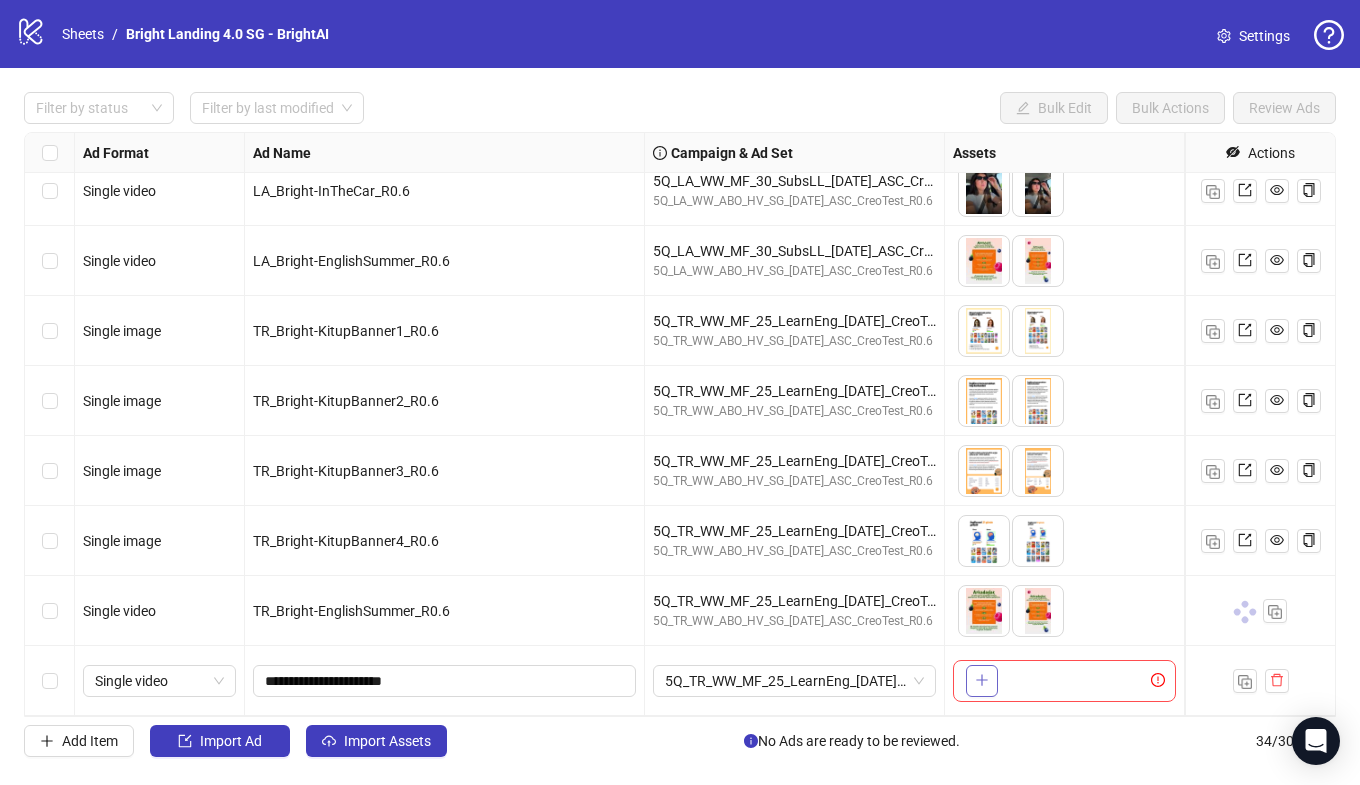 click at bounding box center [982, 681] 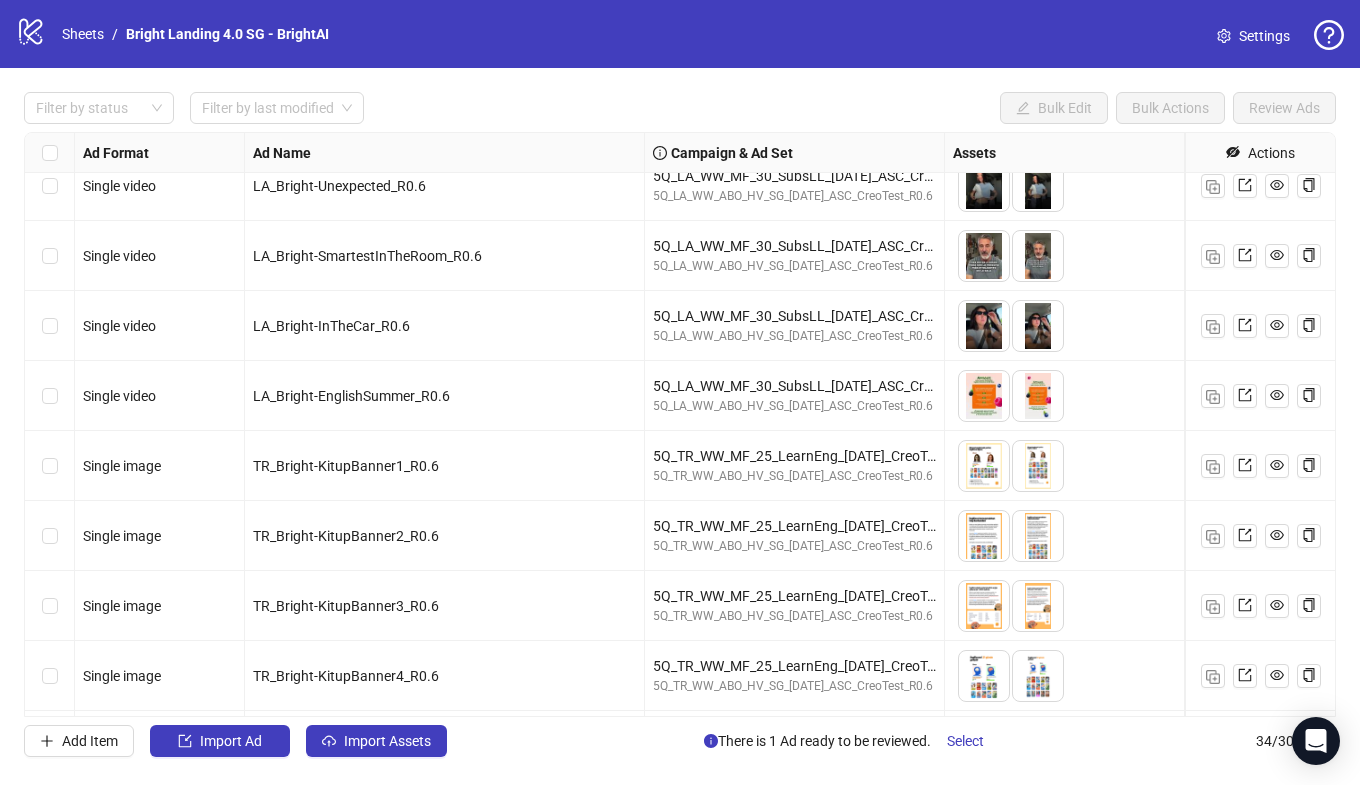 scroll, scrollTop: 1659, scrollLeft: 0, axis: vertical 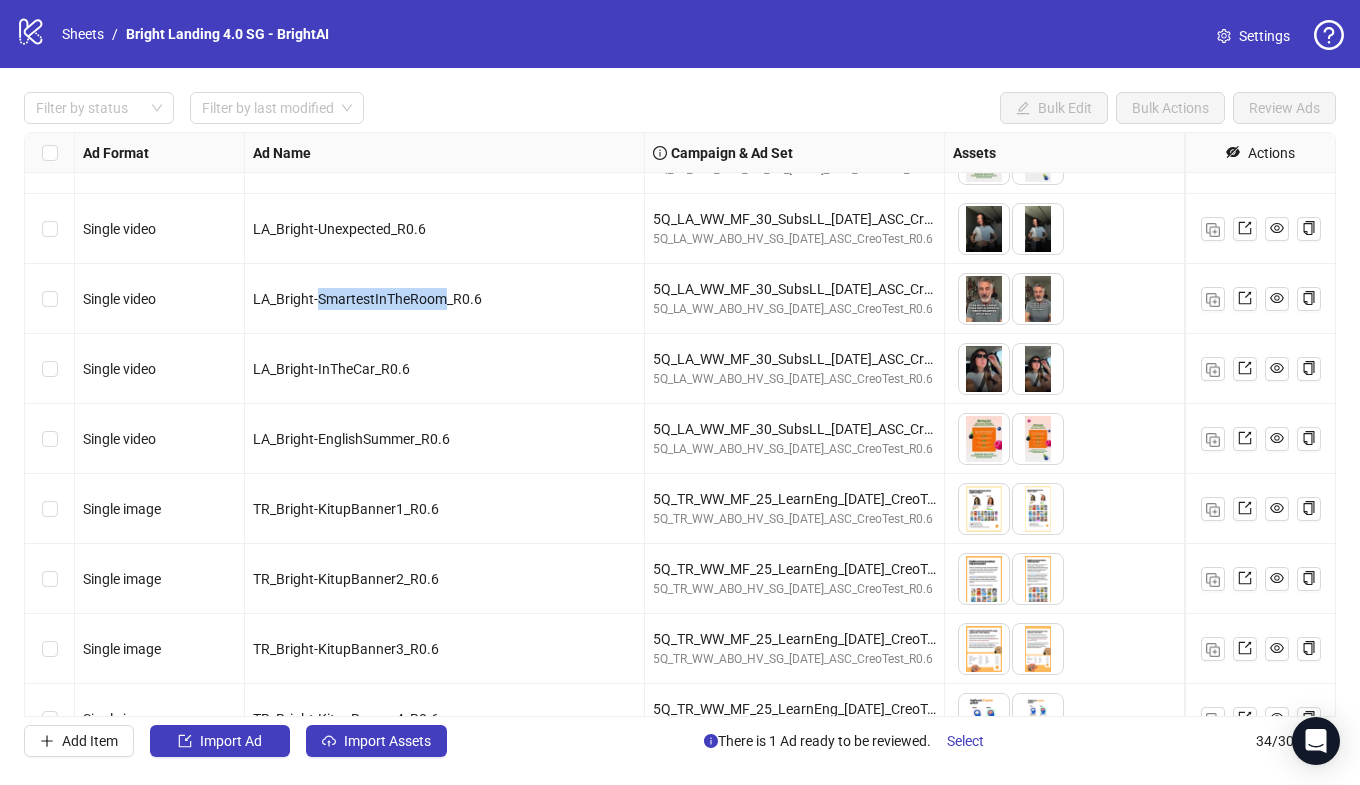 drag, startPoint x: 444, startPoint y: 299, endPoint x: 318, endPoint y: 299, distance: 126 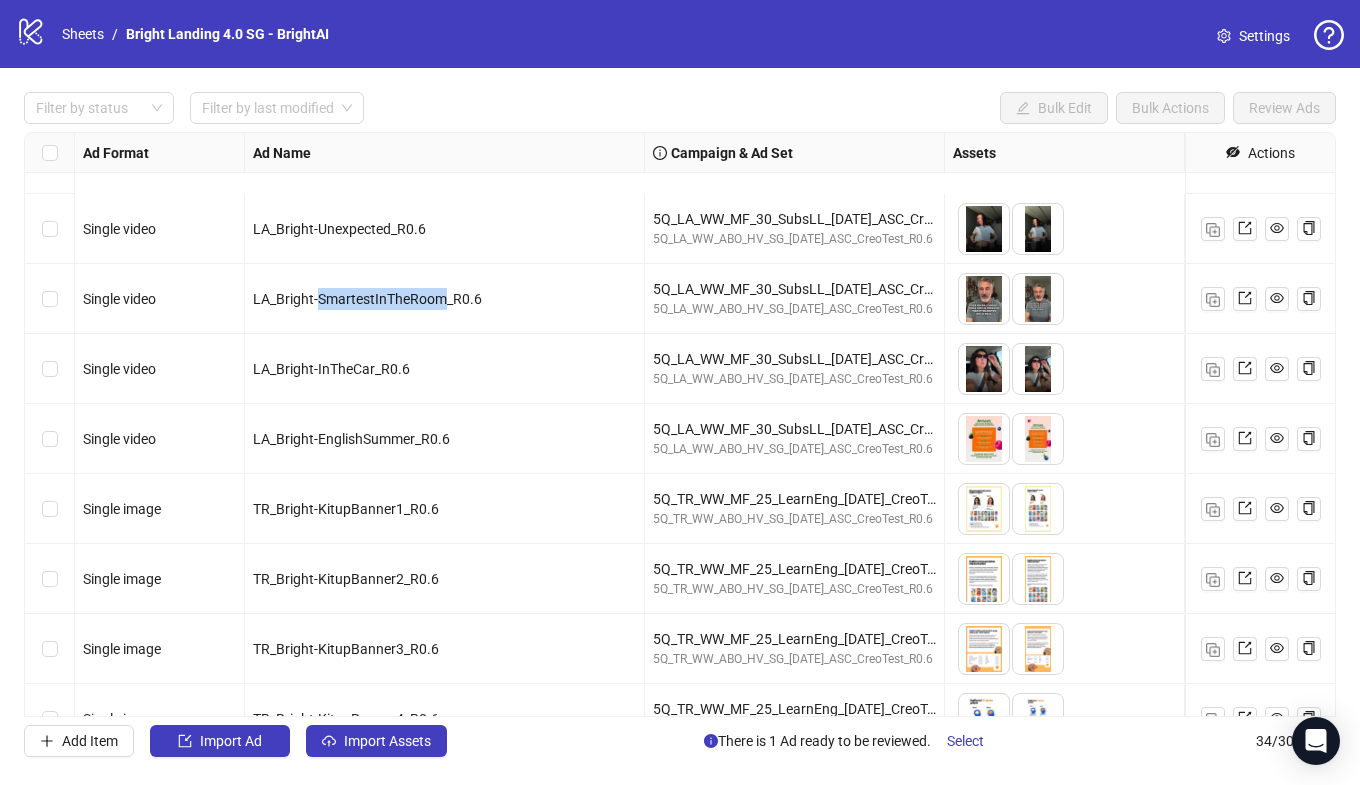 scroll, scrollTop: 1837, scrollLeft: 0, axis: vertical 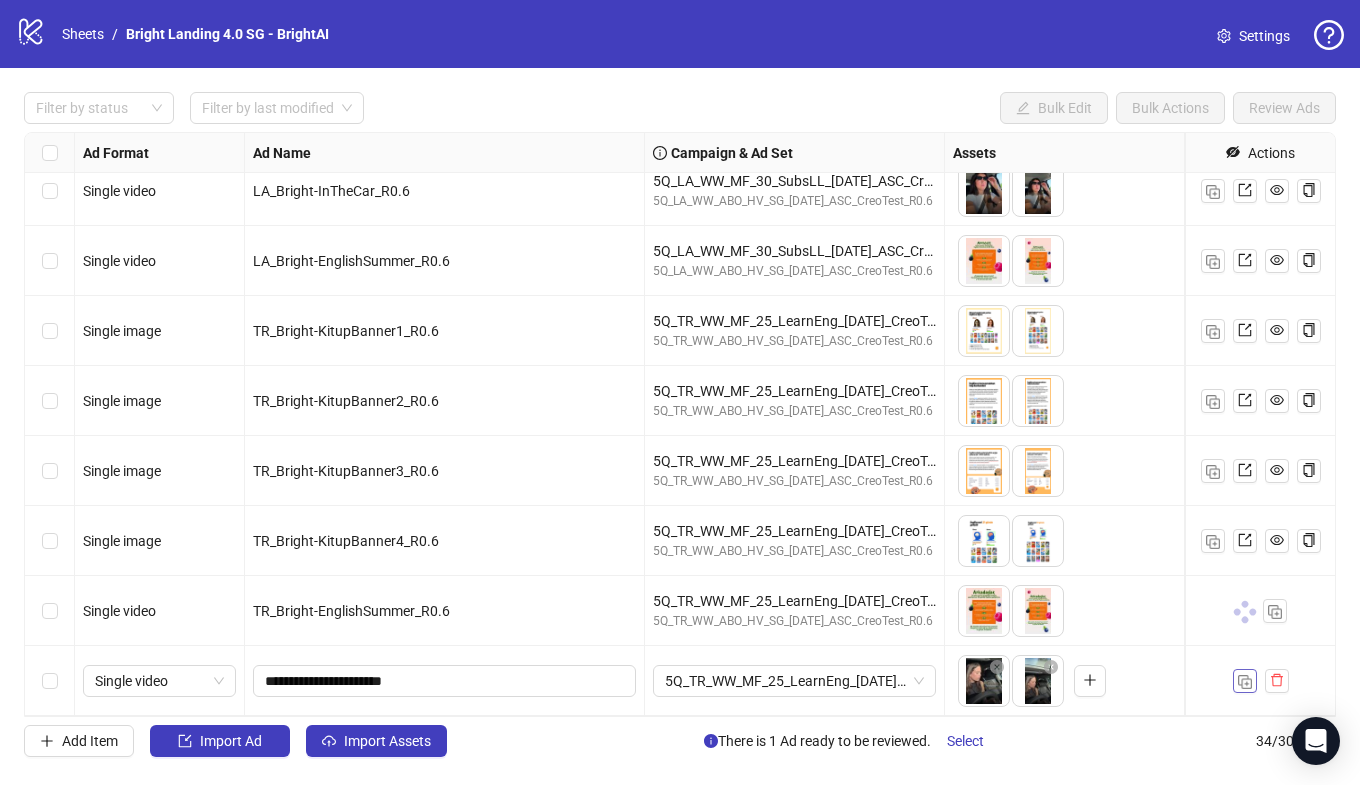 click at bounding box center [1245, 682] 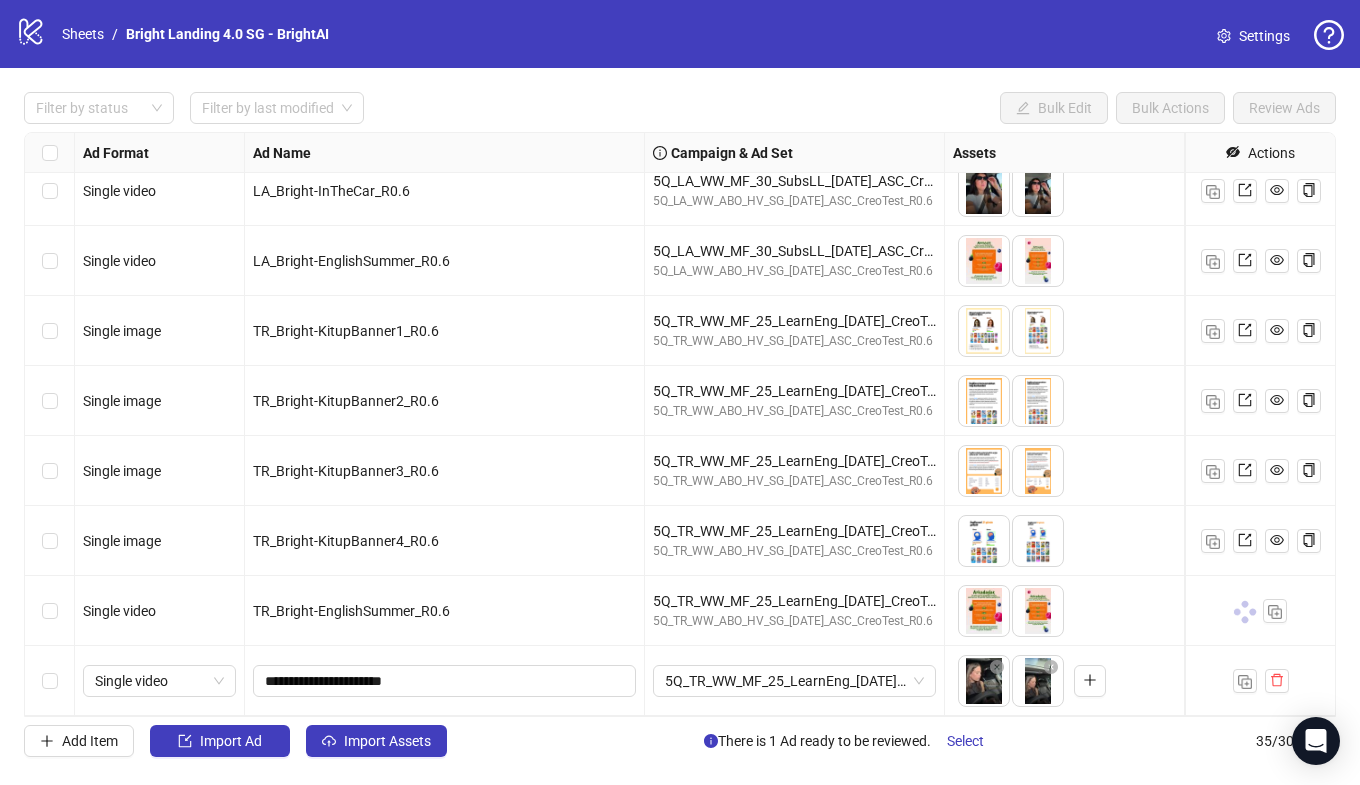 scroll, scrollTop: 1907, scrollLeft: 0, axis: vertical 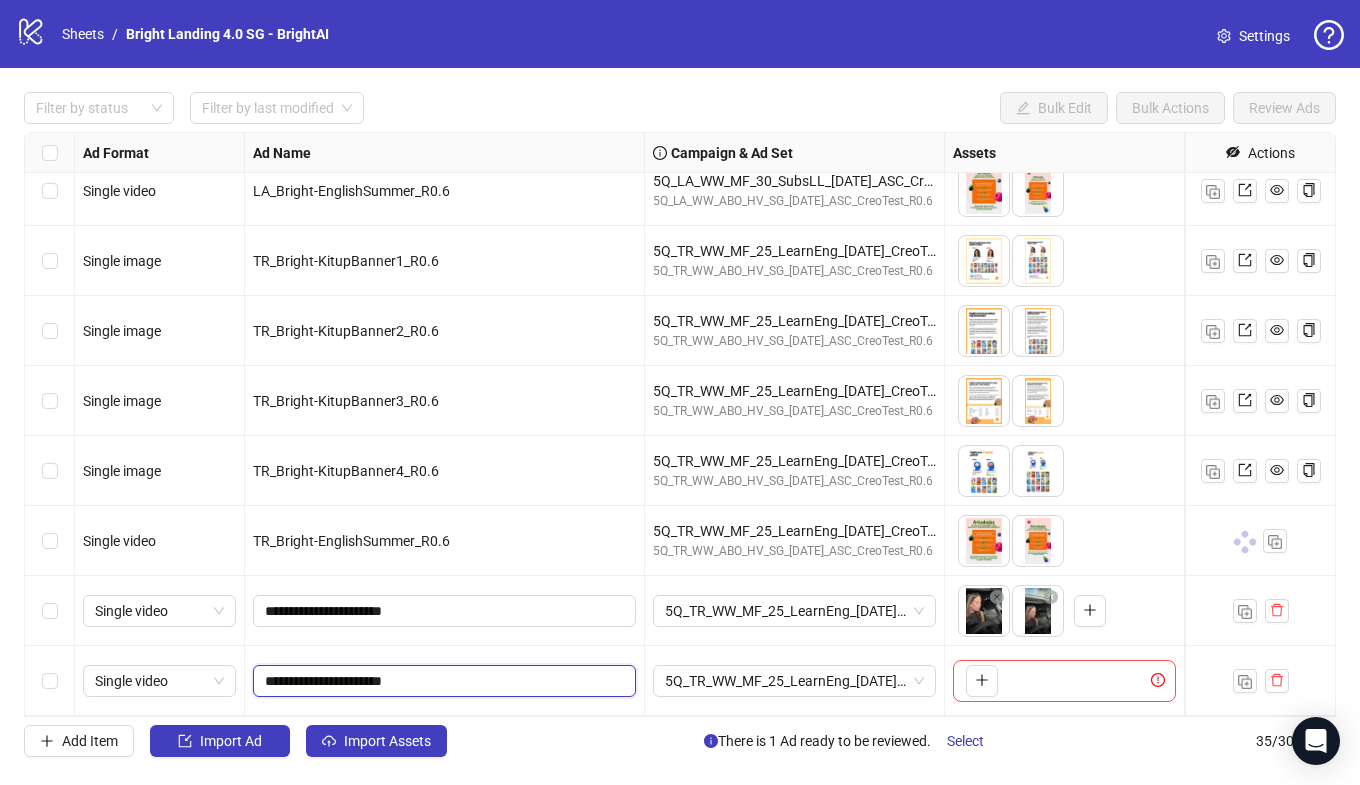 drag, startPoint x: 384, startPoint y: 681, endPoint x: 329, endPoint y: 680, distance: 55.00909 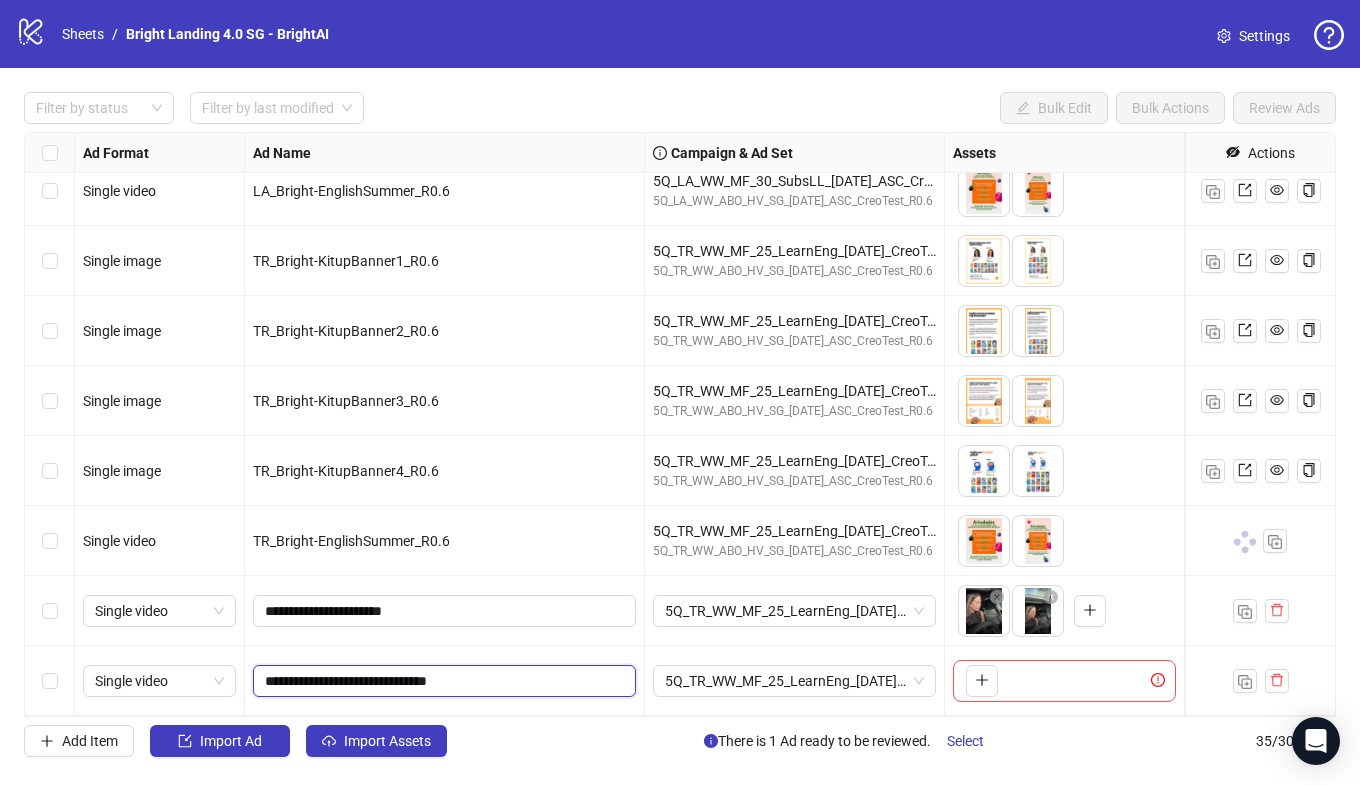drag, startPoint x: 455, startPoint y: 668, endPoint x: 451, endPoint y: 592, distance: 76.105194 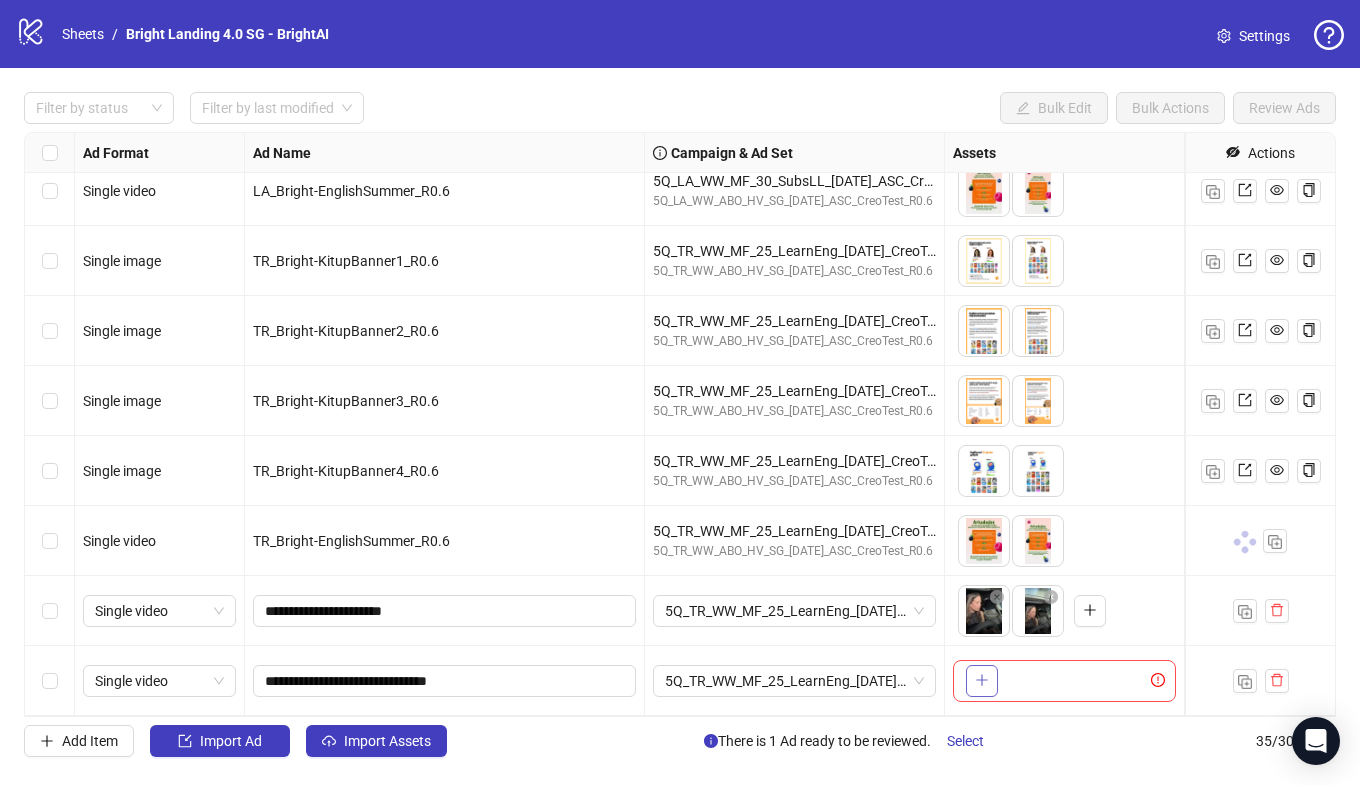 click 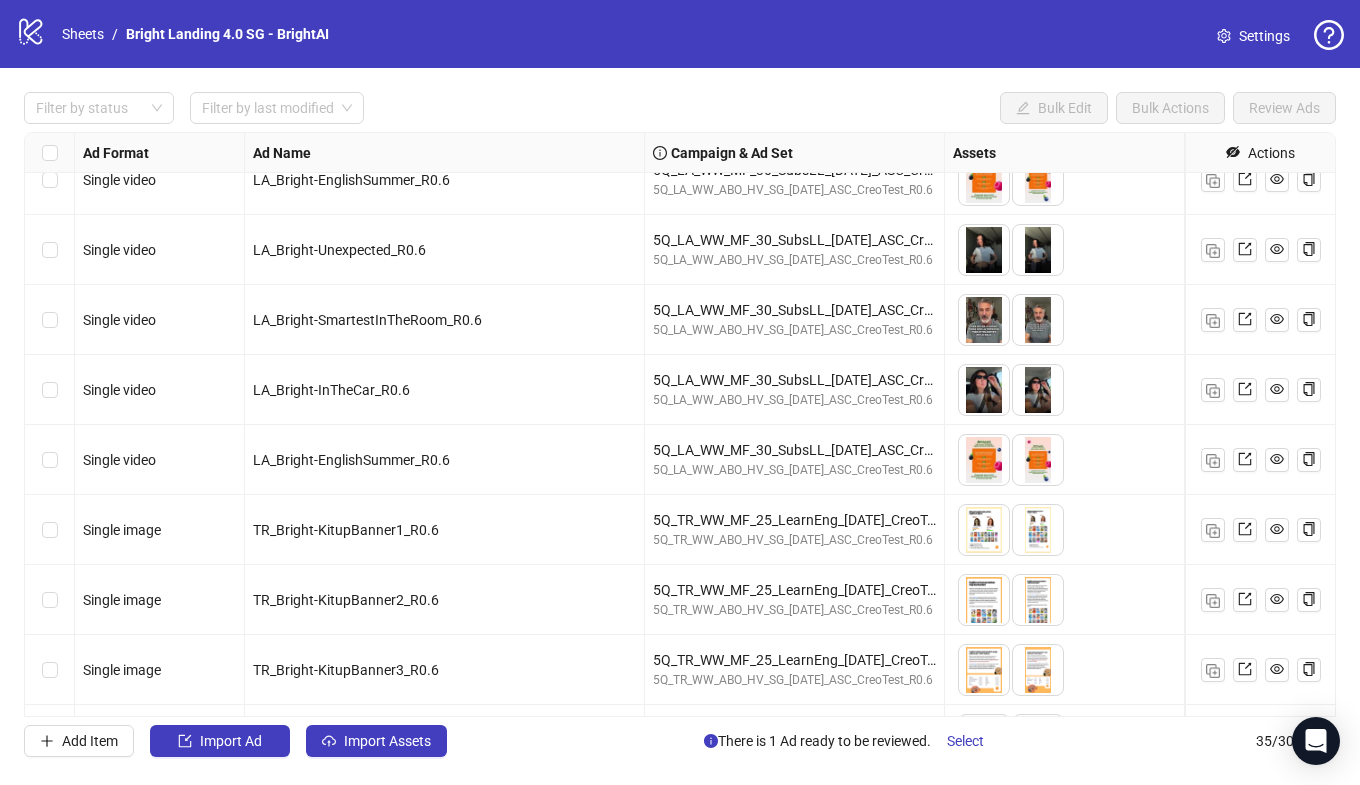 scroll, scrollTop: 1618, scrollLeft: 6, axis: both 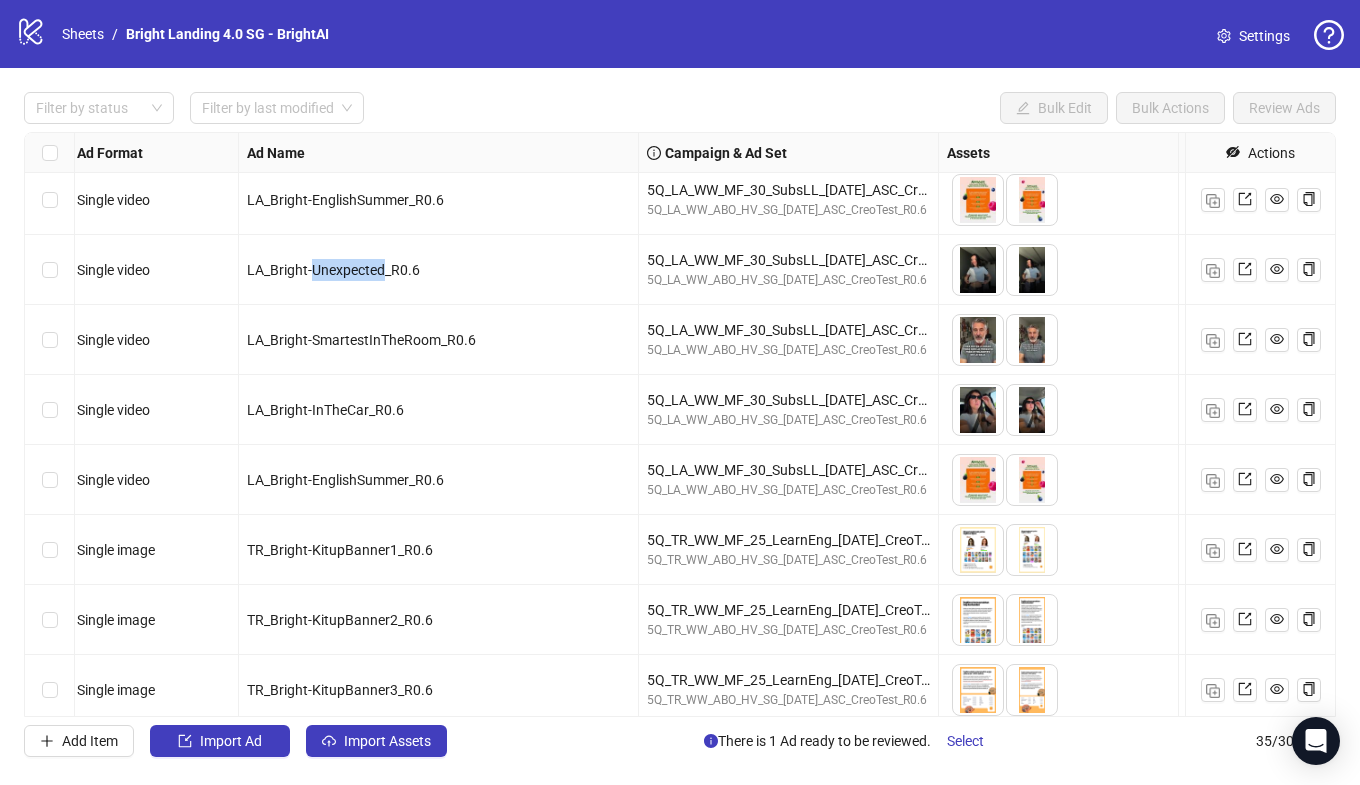 drag, startPoint x: 386, startPoint y: 270, endPoint x: 315, endPoint y: 271, distance: 71.00704 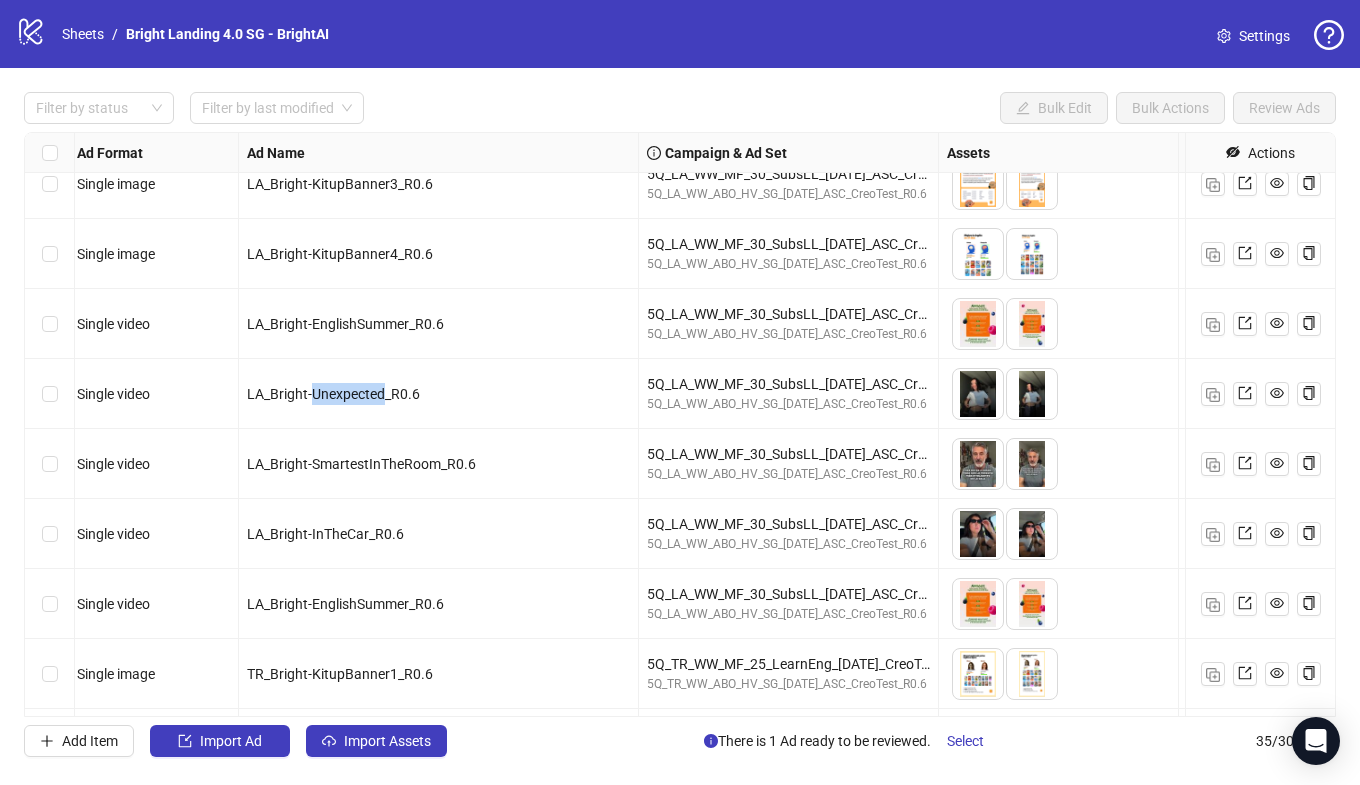 scroll, scrollTop: 1907, scrollLeft: 6, axis: both 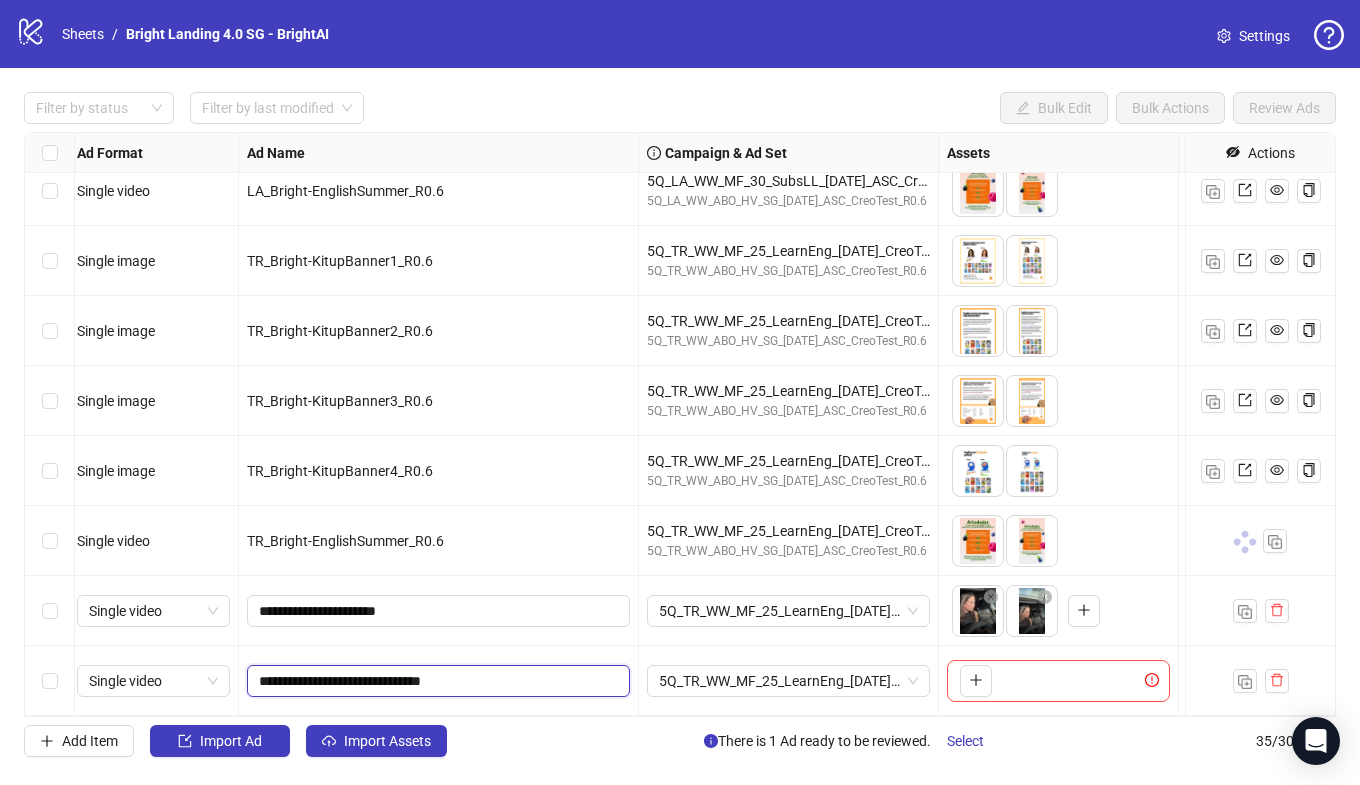 drag, startPoint x: 450, startPoint y: 682, endPoint x: 327, endPoint y: 680, distance: 123.01626 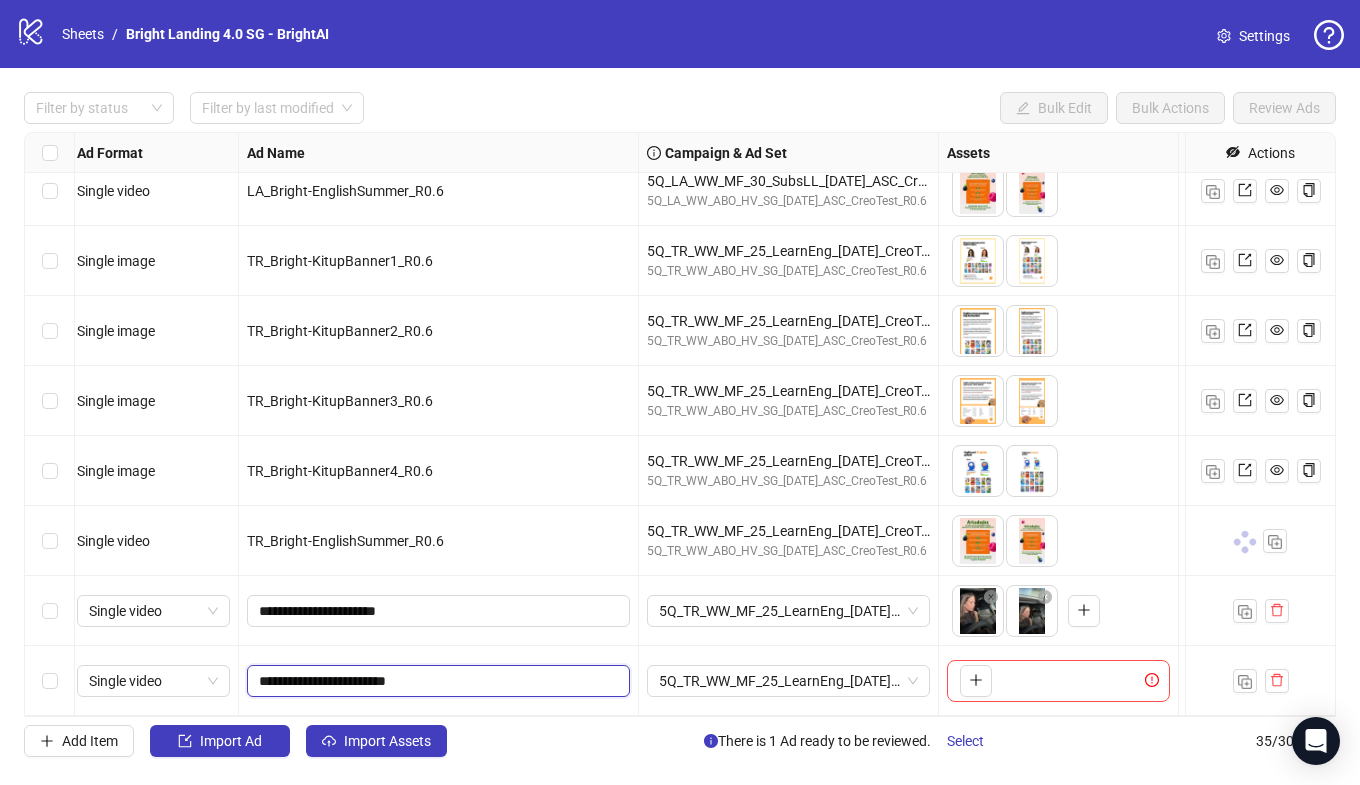 drag, startPoint x: 394, startPoint y: 685, endPoint x: 389, endPoint y: 643, distance: 42.296574 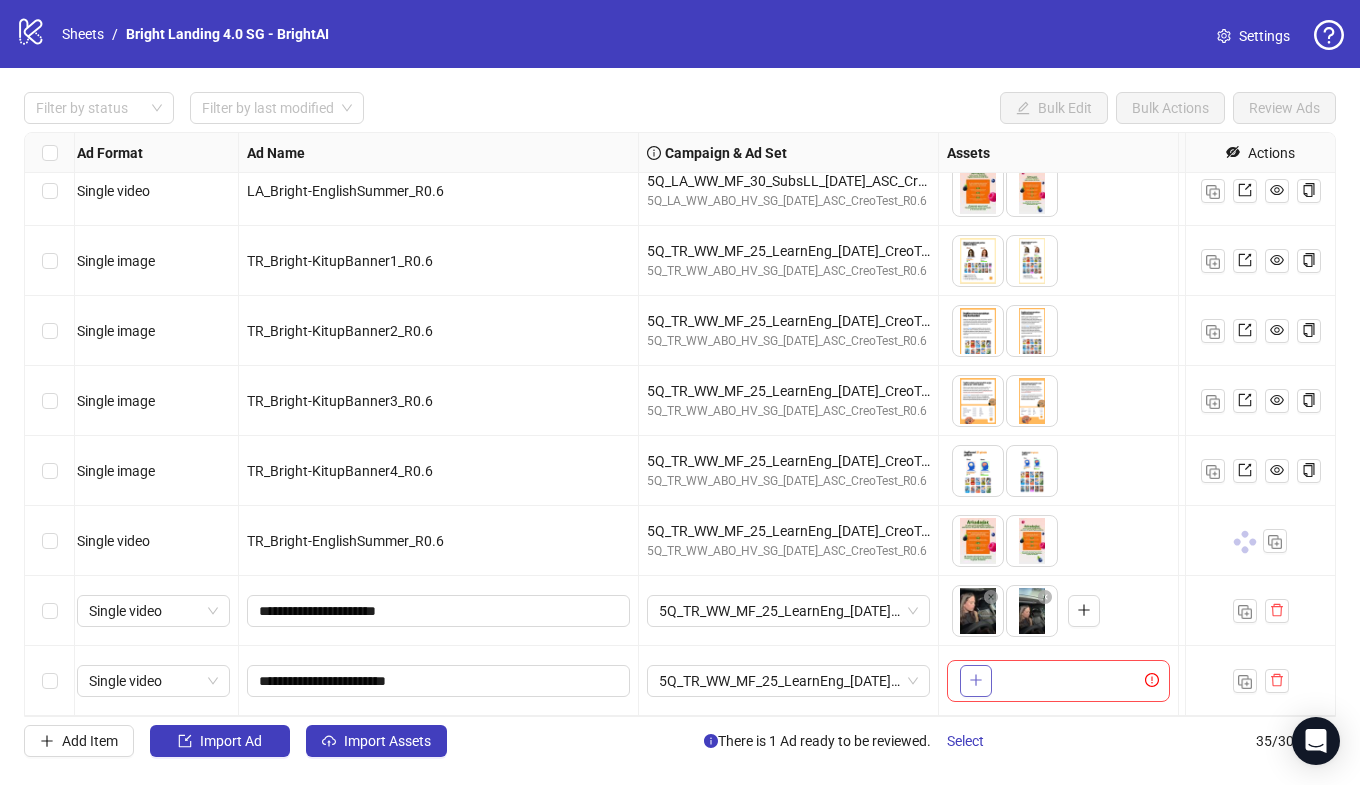 click at bounding box center (976, 681) 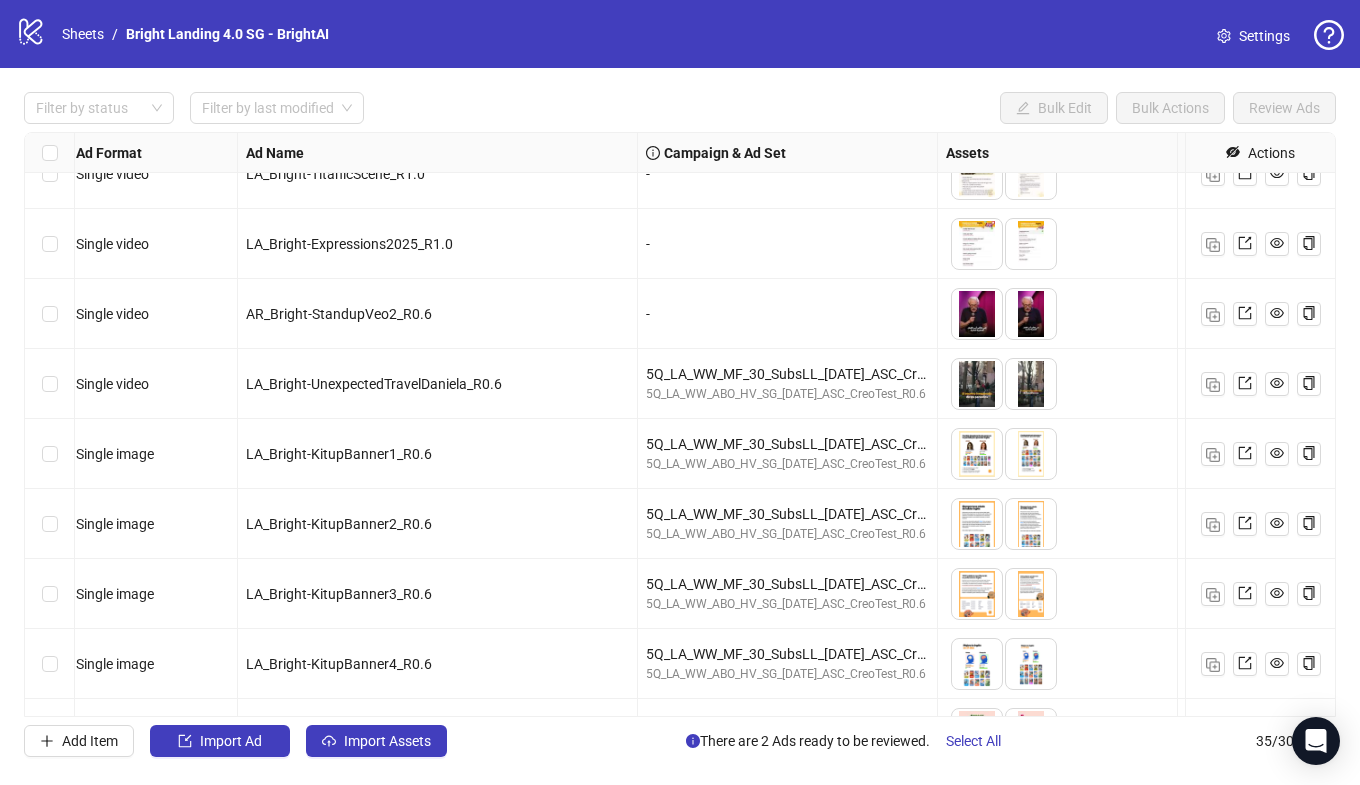 scroll, scrollTop: 1066, scrollLeft: 7, axis: both 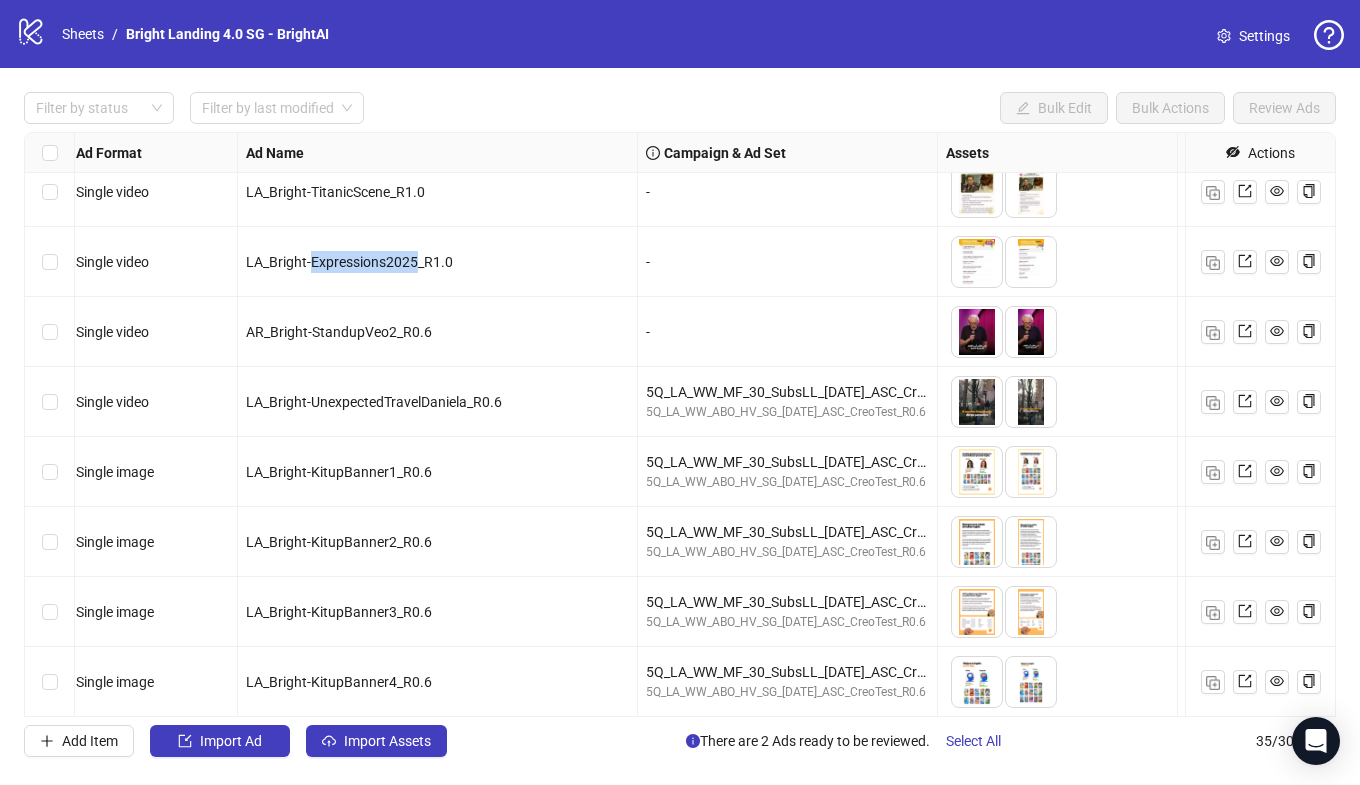 drag, startPoint x: 410, startPoint y: 260, endPoint x: 310, endPoint y: 260, distance: 100 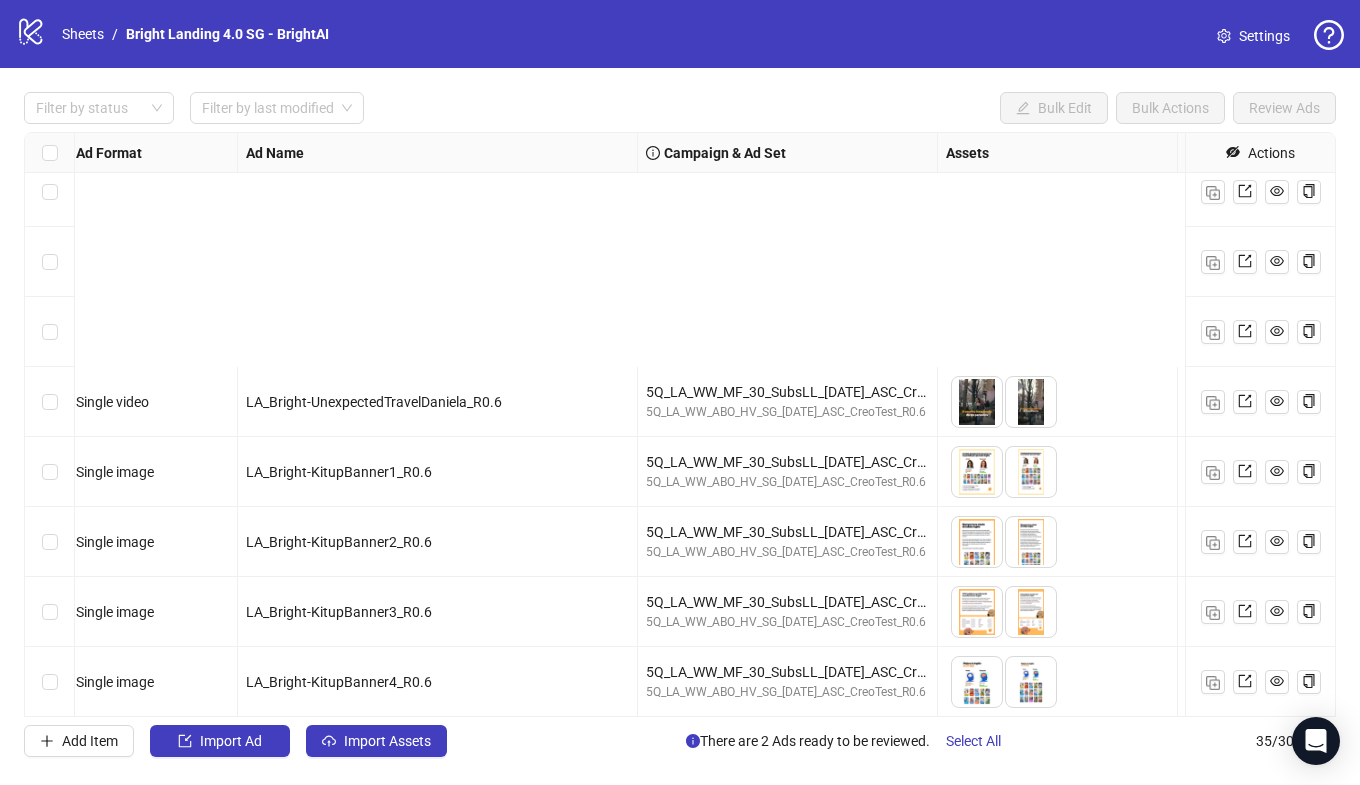 scroll, scrollTop: 1907, scrollLeft: 7, axis: both 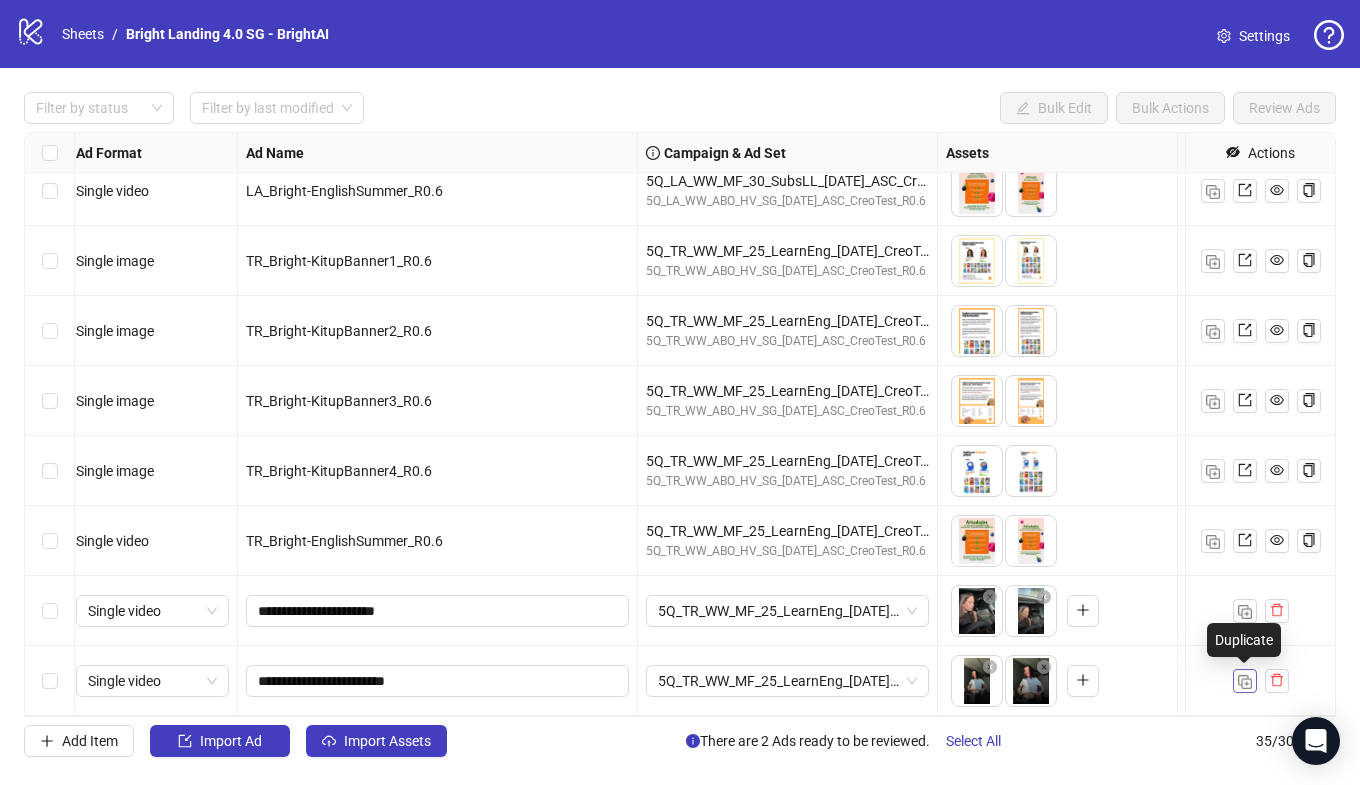 click at bounding box center [1245, 682] 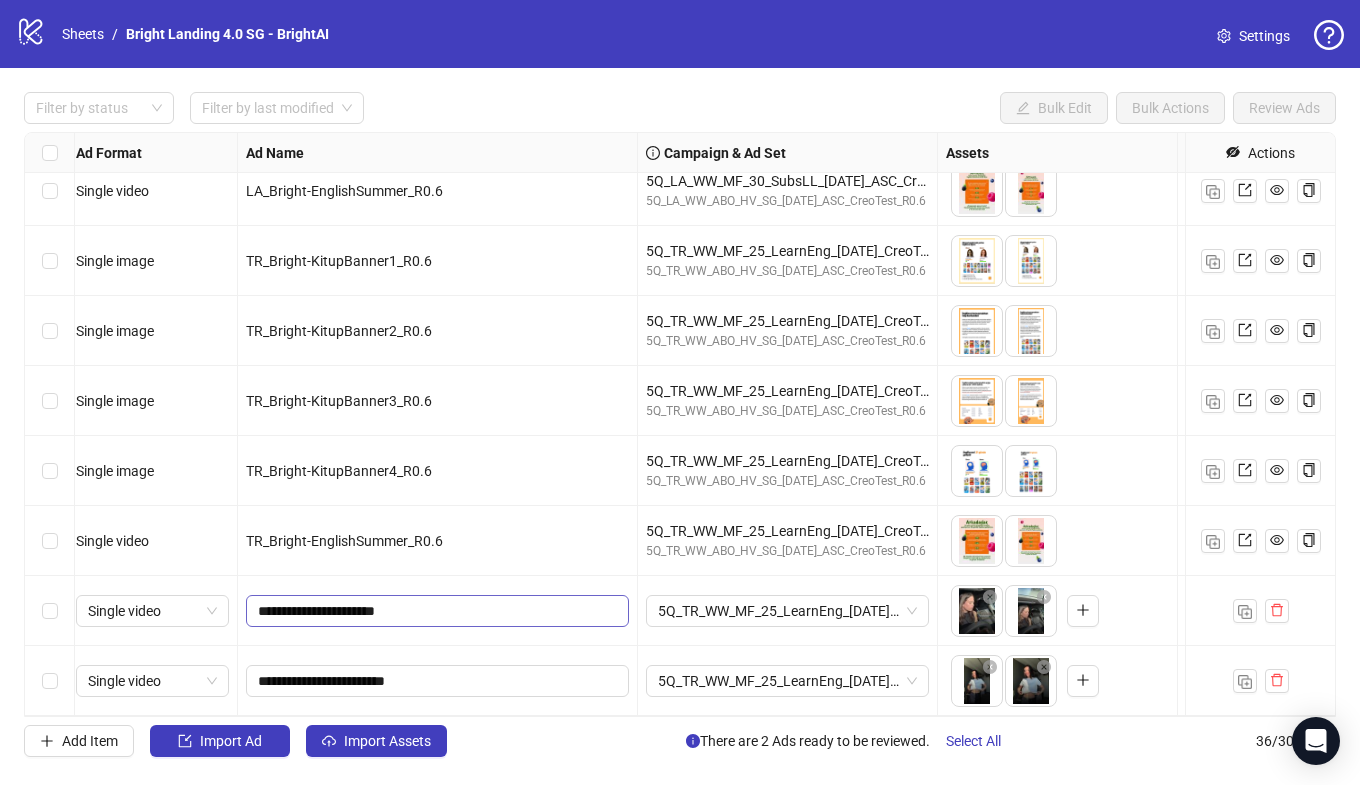 scroll, scrollTop: 1977, scrollLeft: 7, axis: both 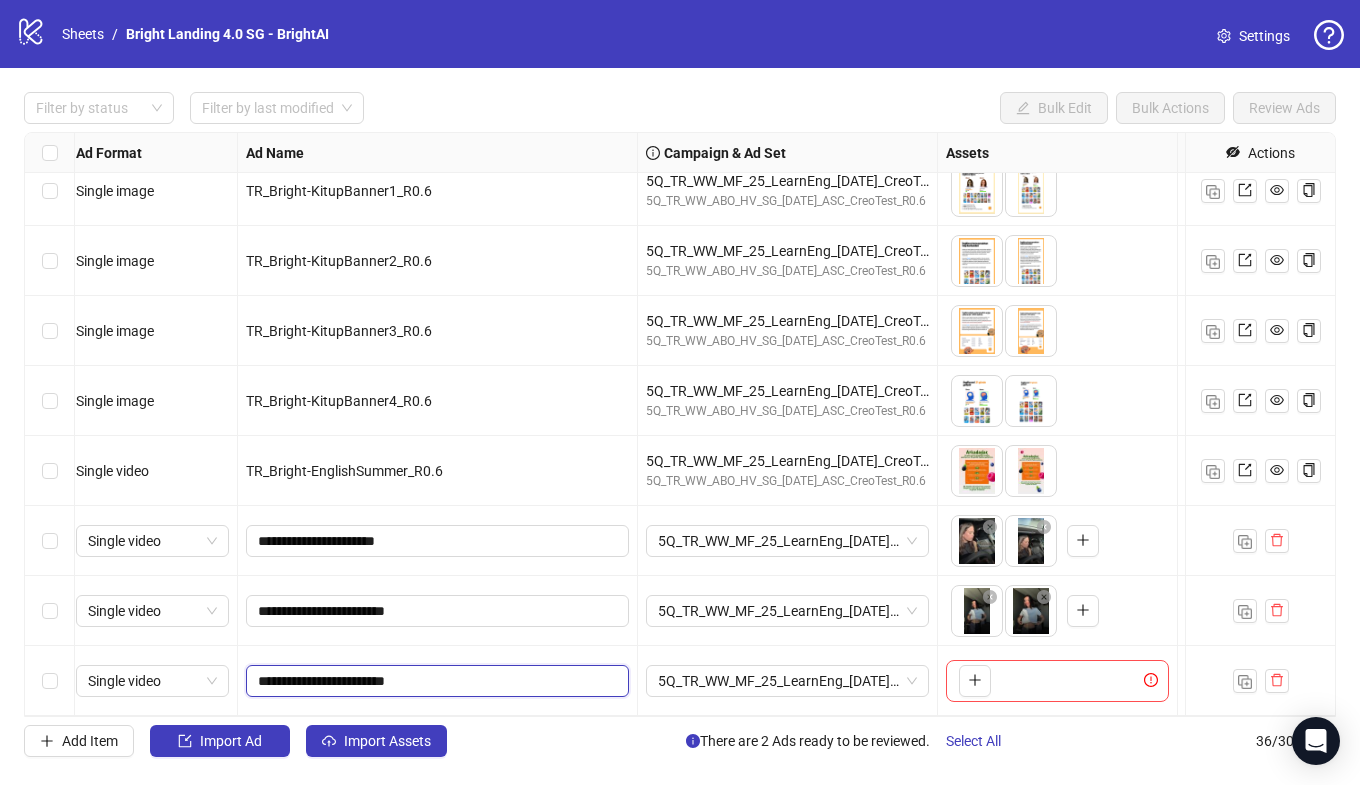 drag, startPoint x: 396, startPoint y: 682, endPoint x: 321, endPoint y: 681, distance: 75.00667 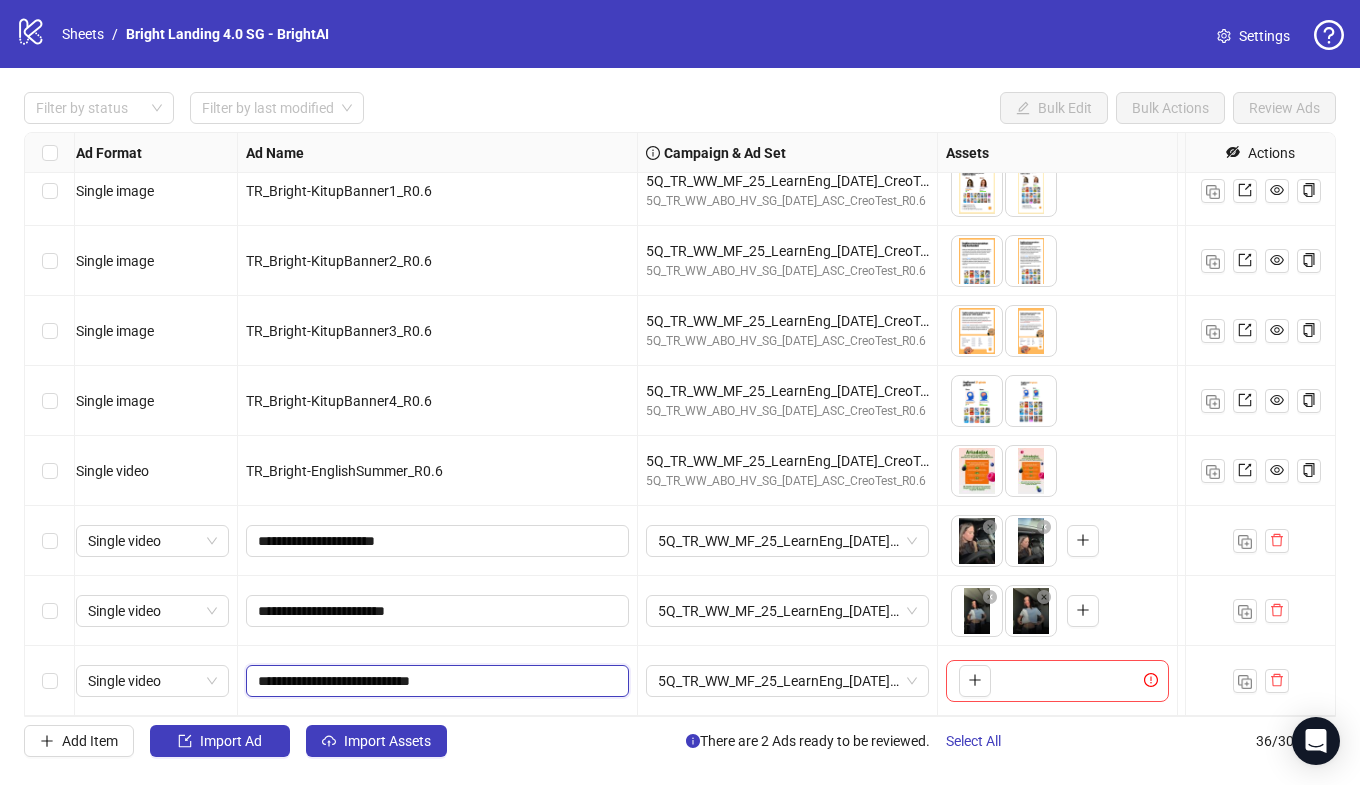click on "**********" at bounding box center (438, 681) 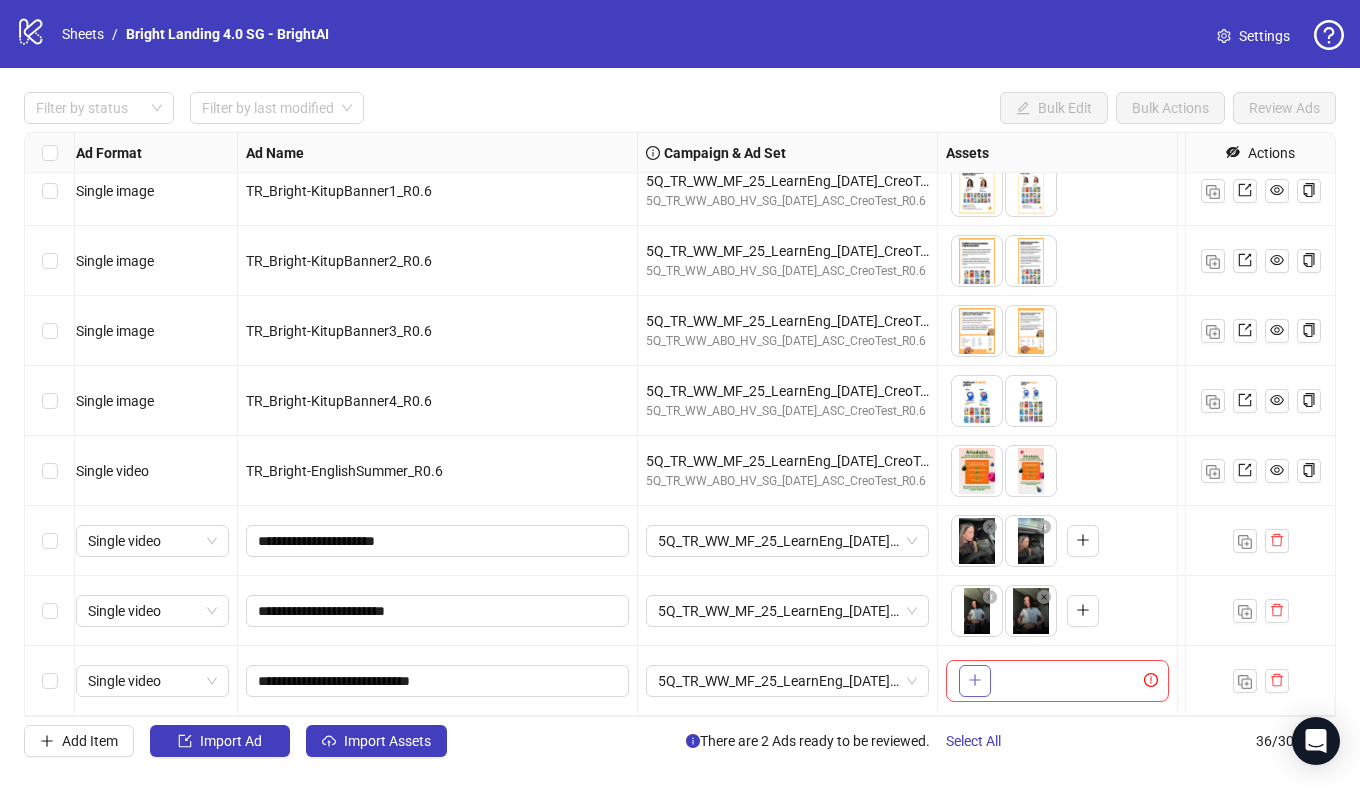 click 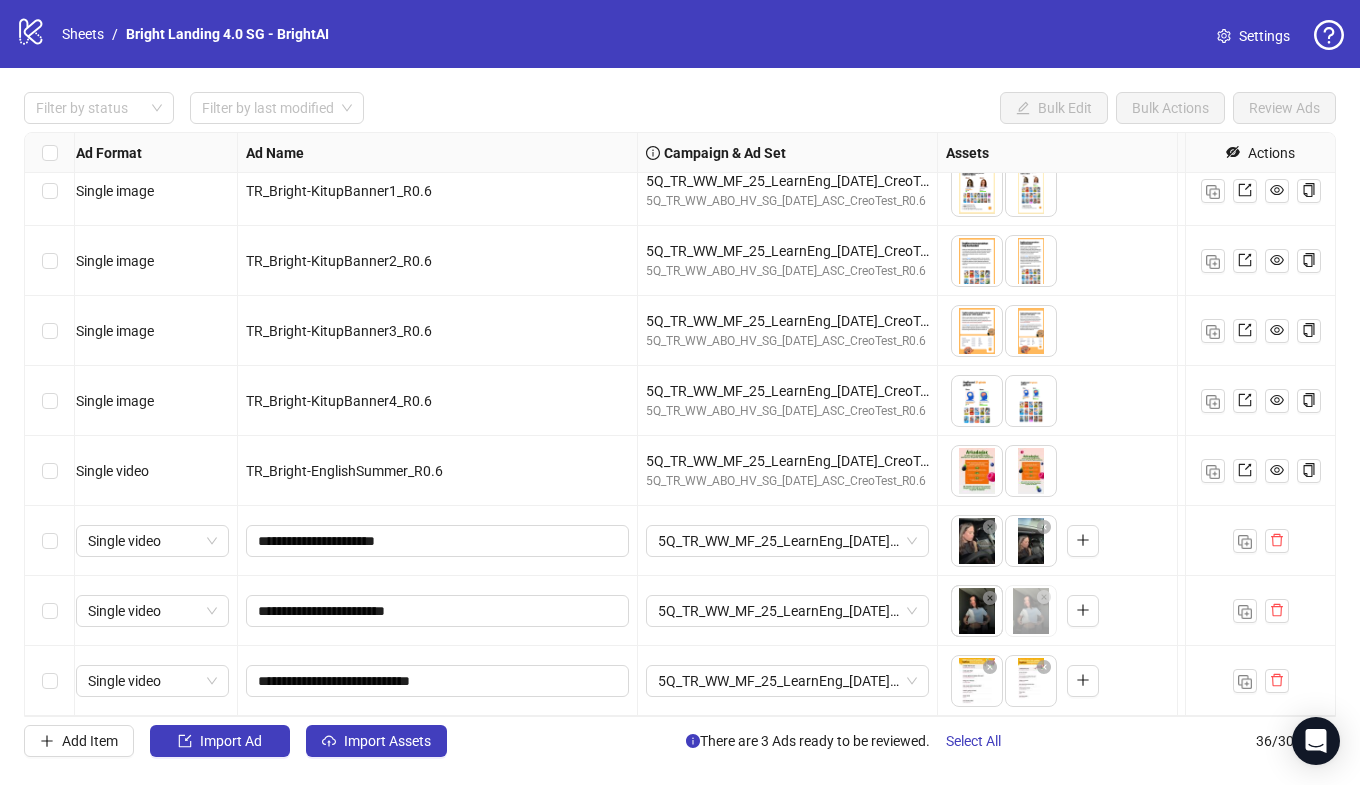 drag, startPoint x: 1032, startPoint y: 617, endPoint x: 978, endPoint y: 618, distance: 54.00926 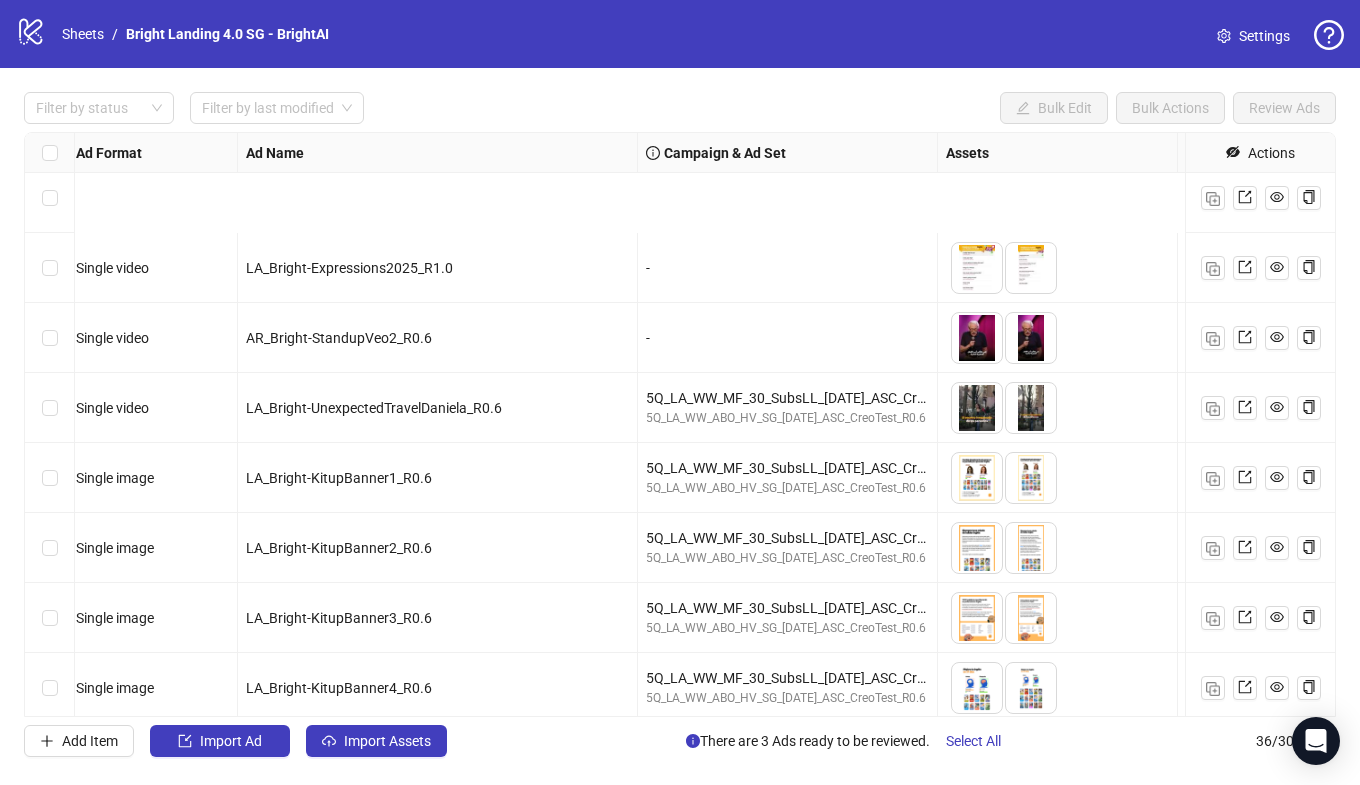 scroll, scrollTop: 1977, scrollLeft: 7, axis: both 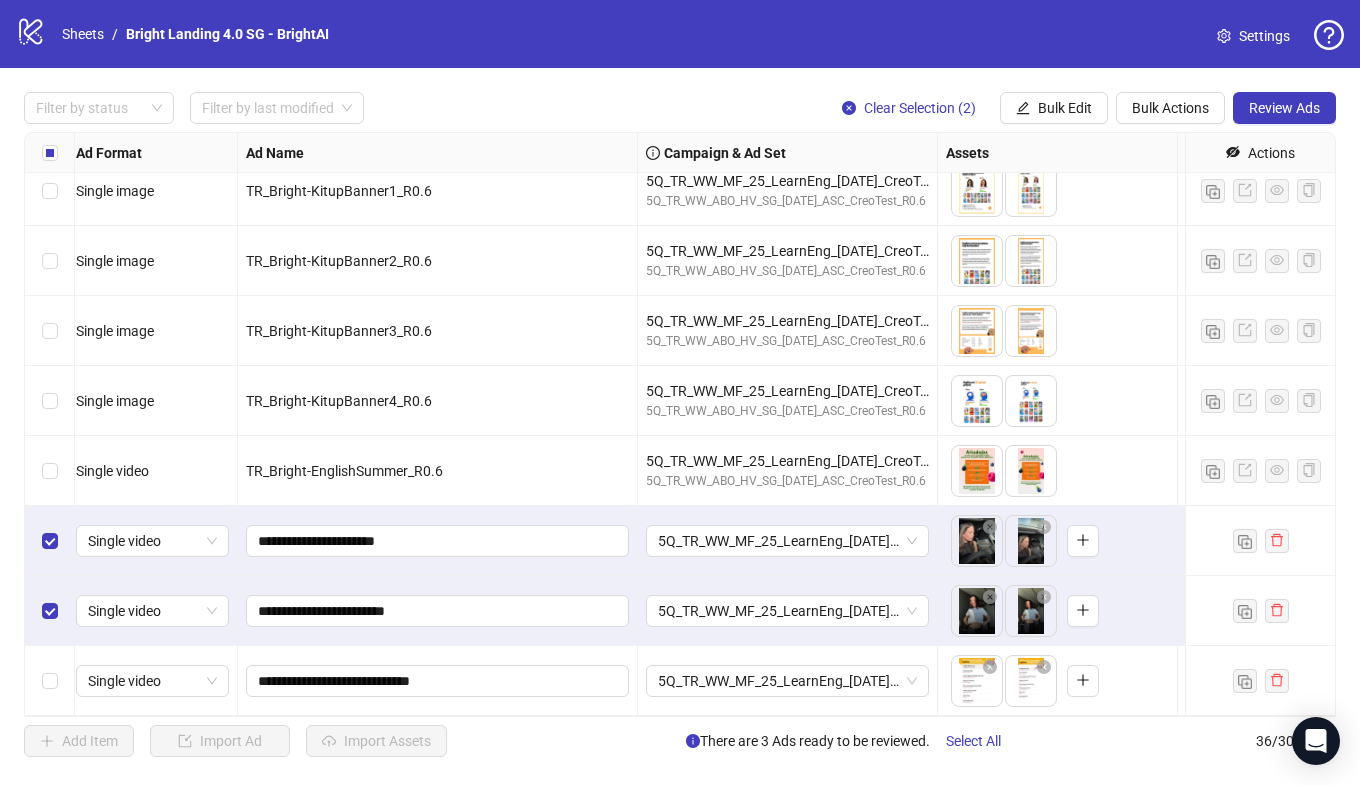 click at bounding box center [50, 681] 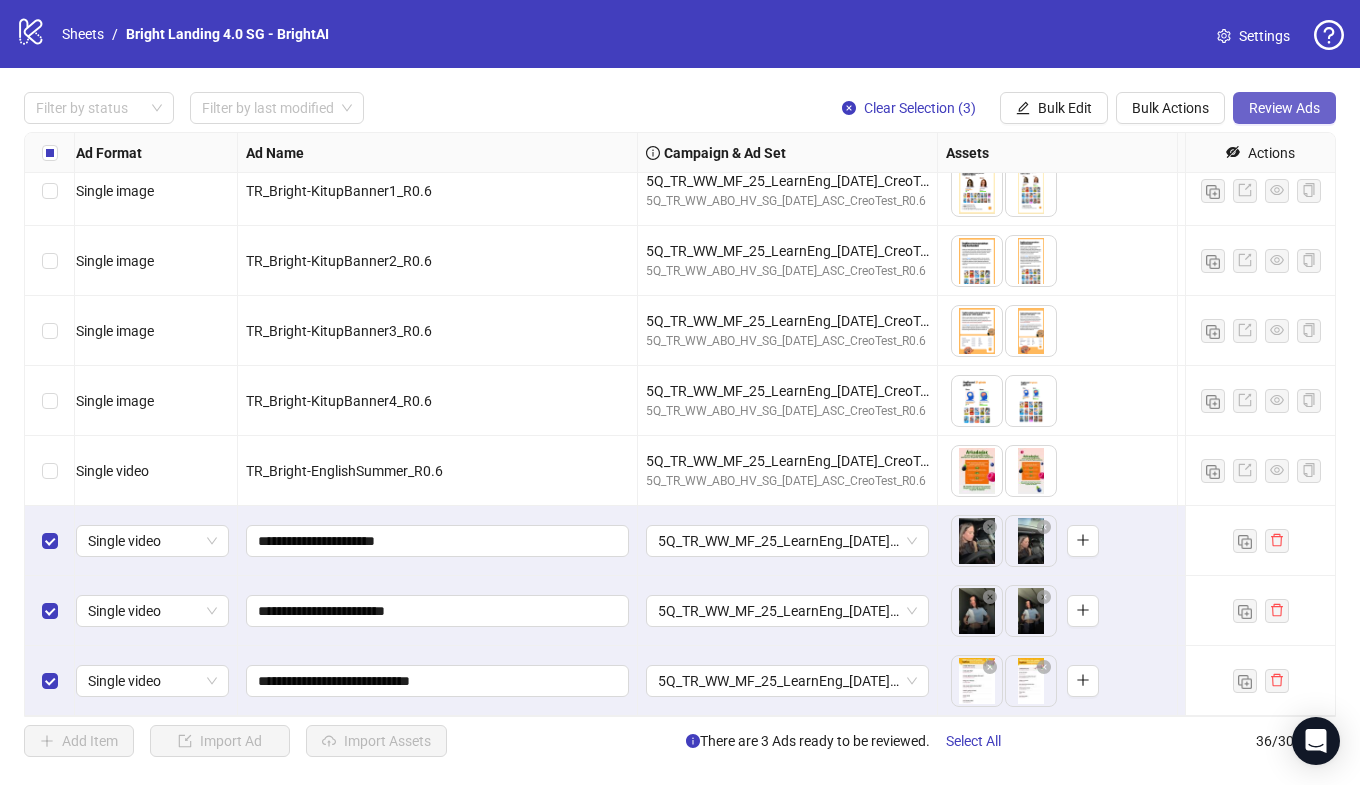 click on "Review Ads" at bounding box center [1284, 108] 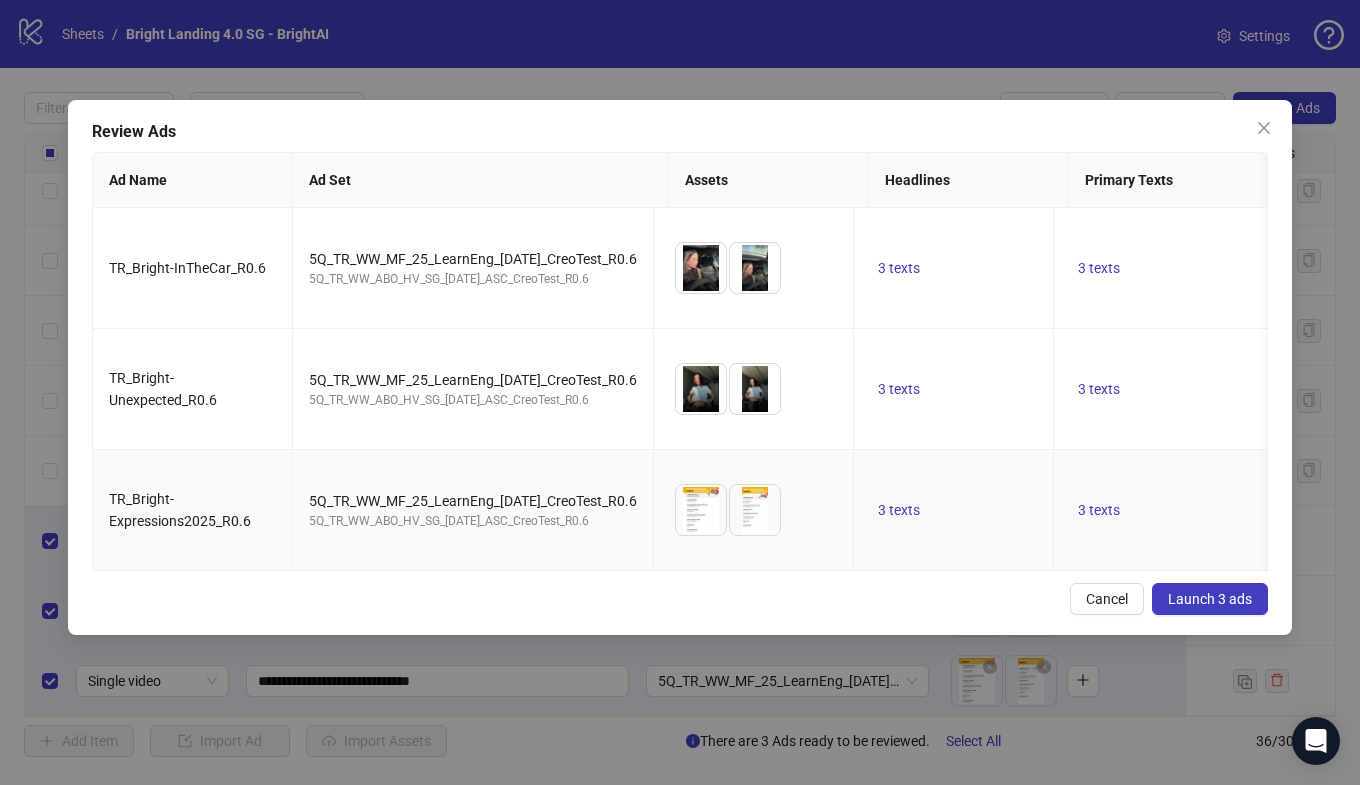 scroll, scrollTop: 0, scrollLeft: 558, axis: horizontal 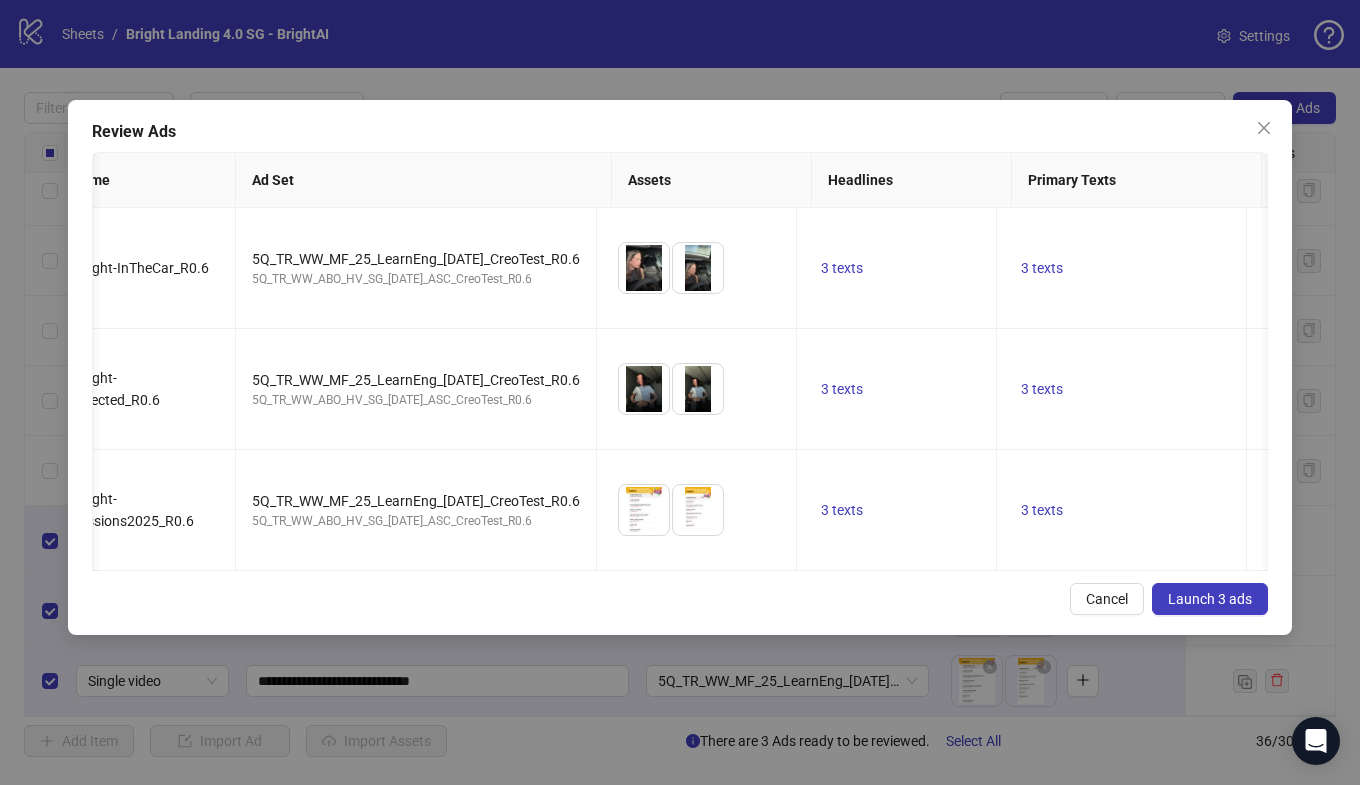 click on "Launch 3 ads" at bounding box center (1210, 599) 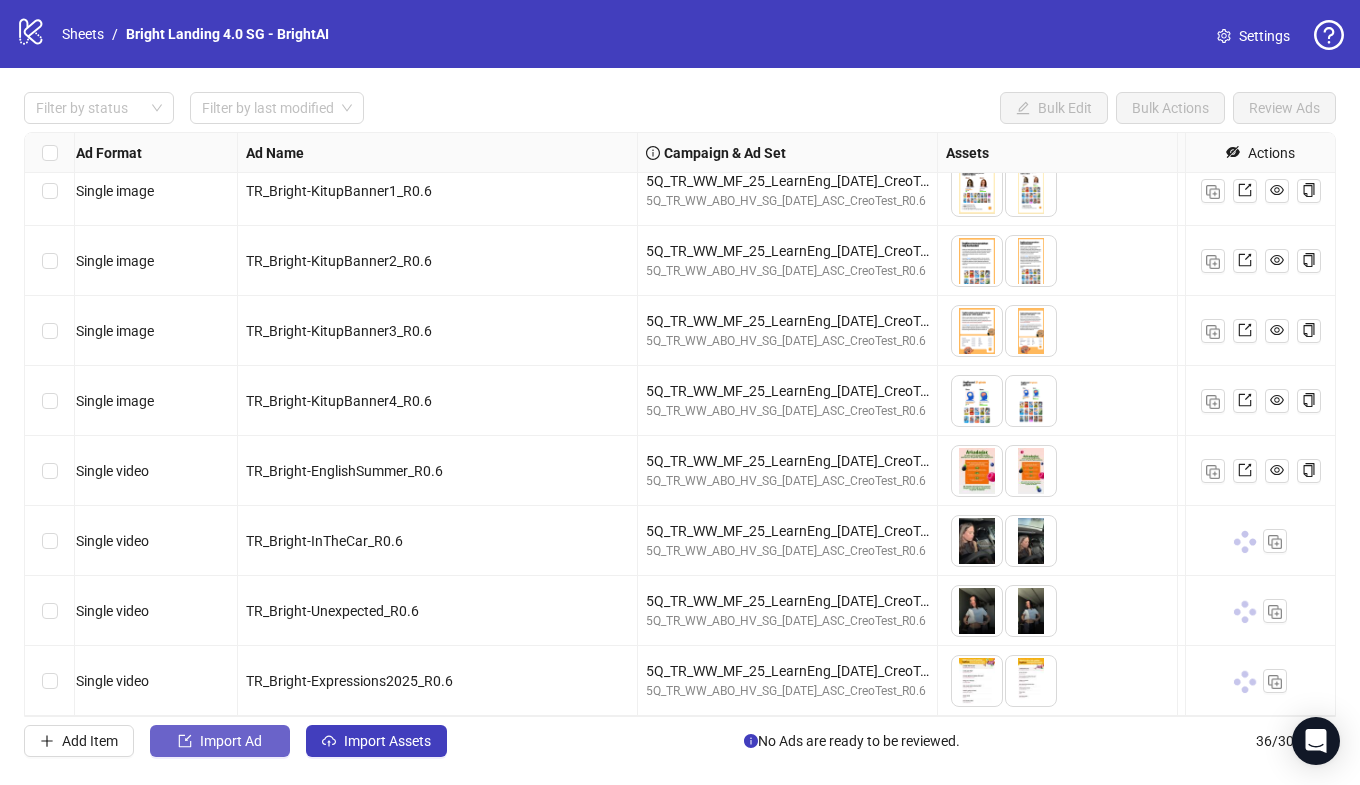 click on "Import Ad" at bounding box center [231, 741] 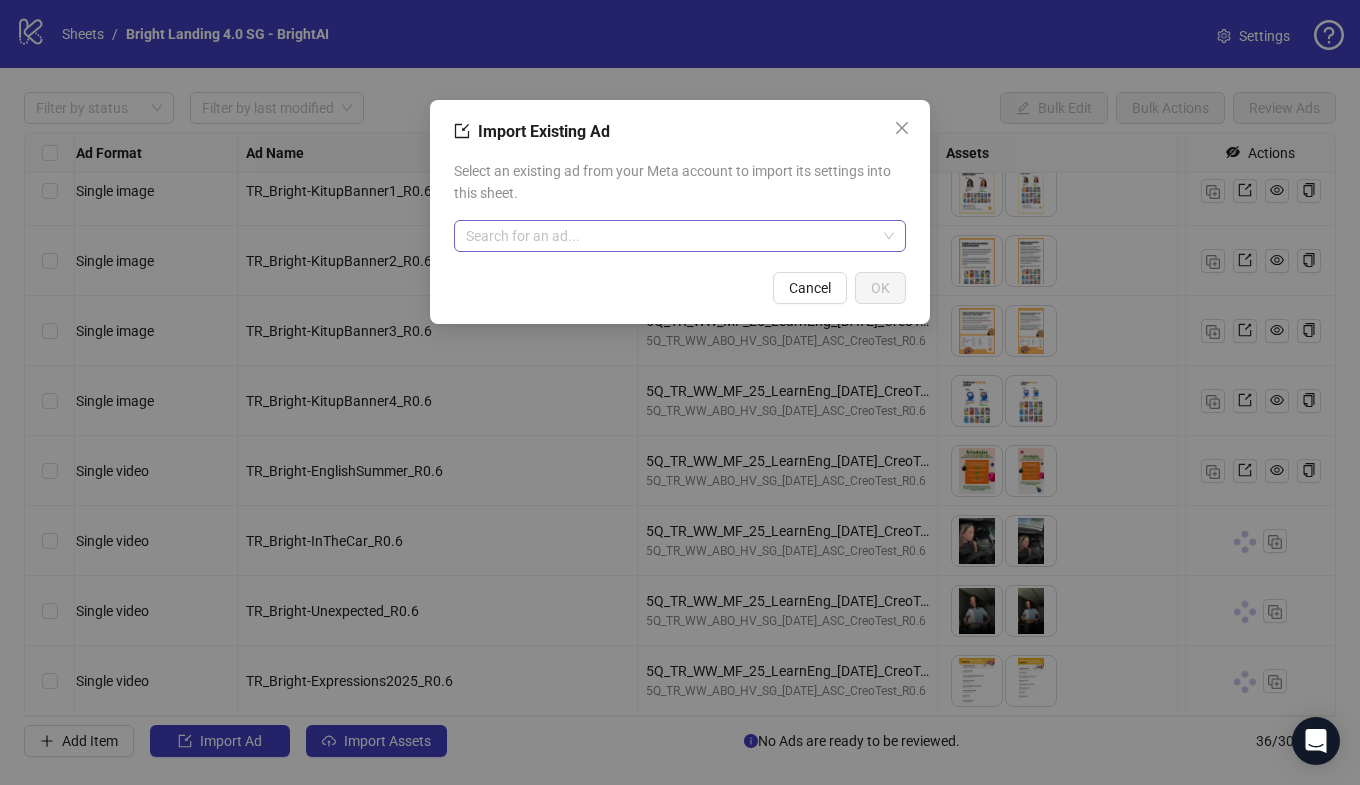 click at bounding box center [671, 236] 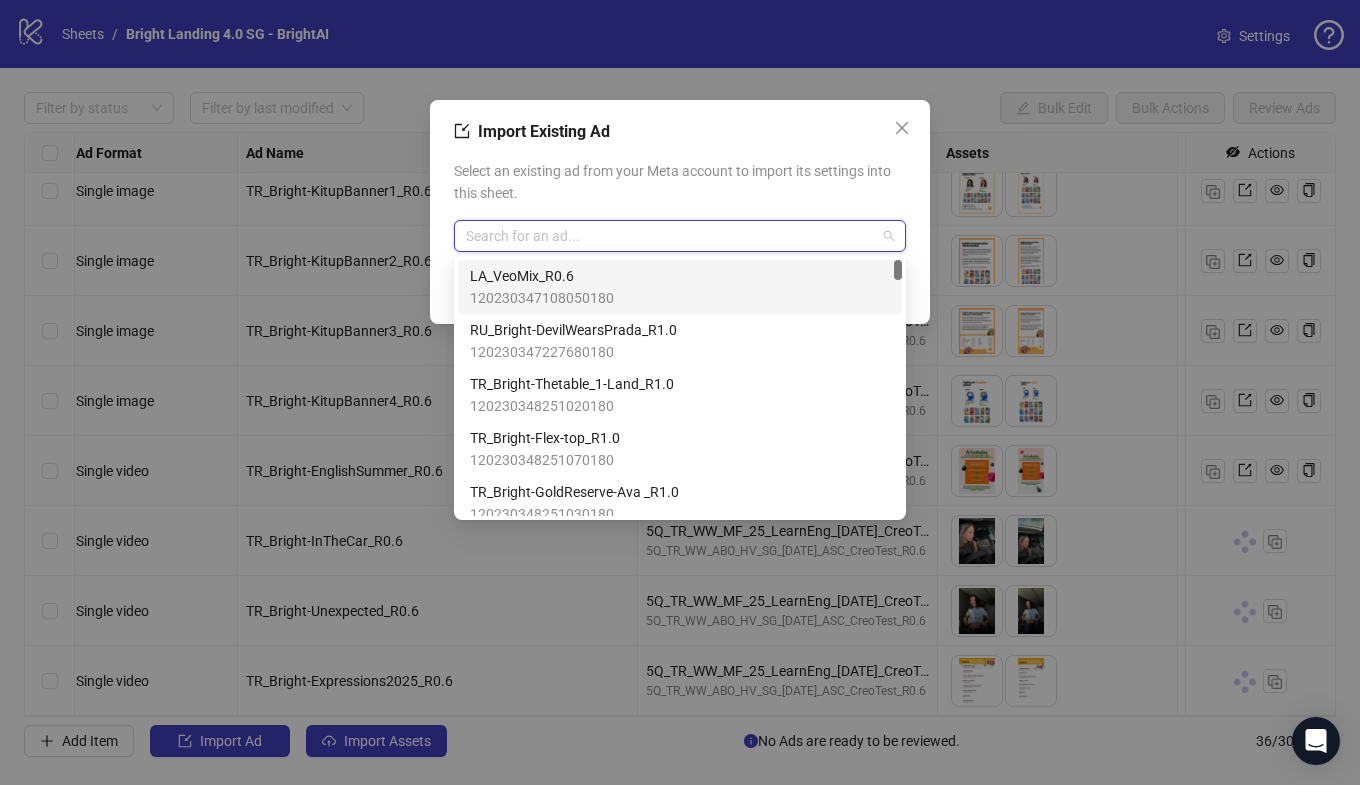 paste on "**********" 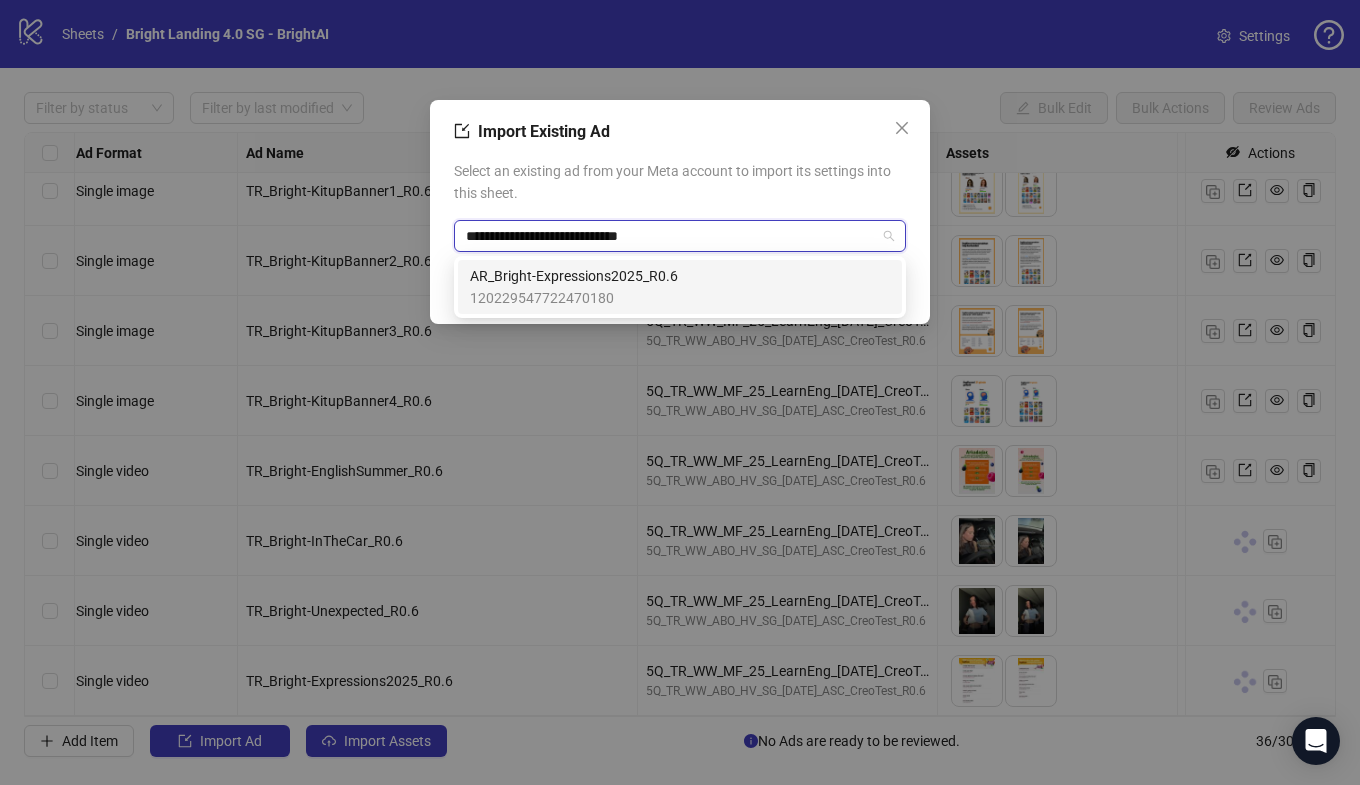 click on "AR_Bright-Expressions2025_R0.6" at bounding box center [574, 276] 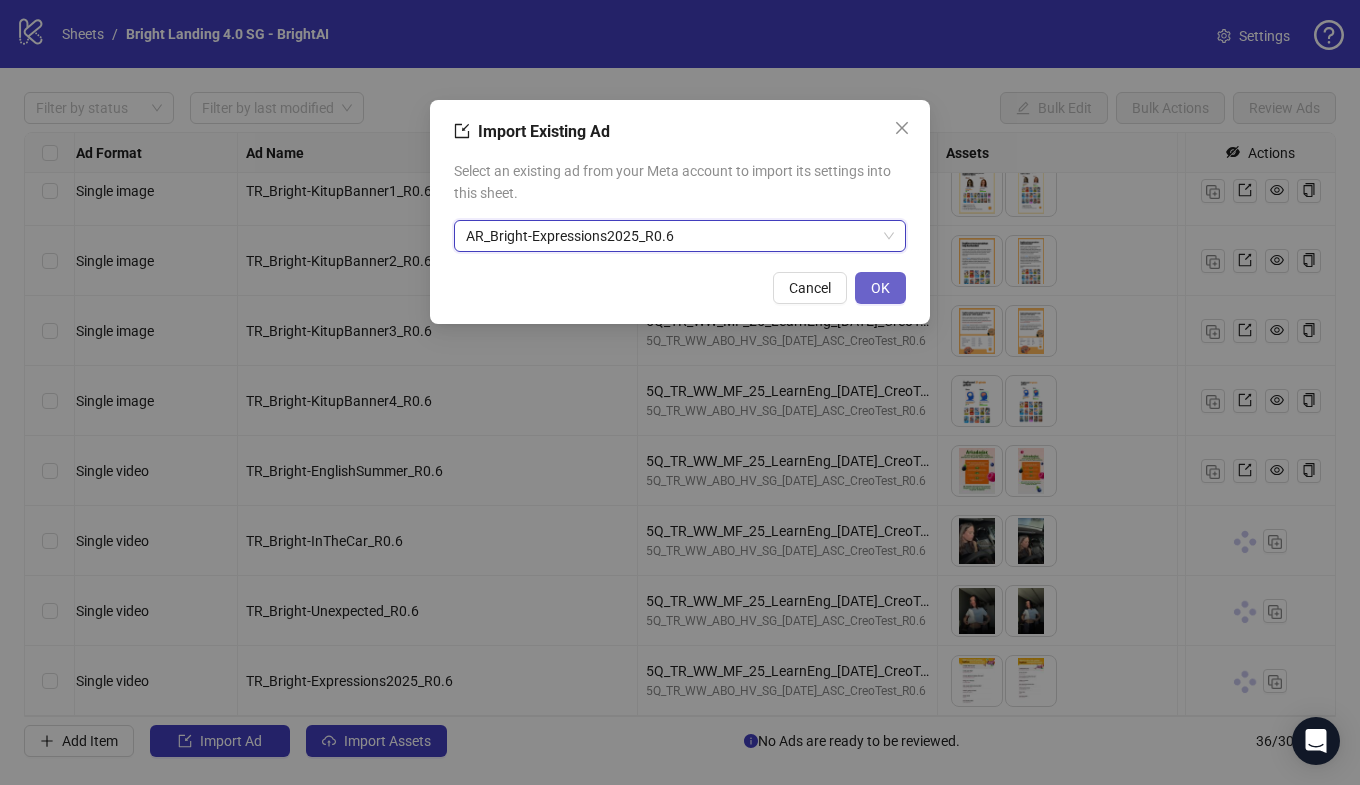 click on "OK" at bounding box center [880, 288] 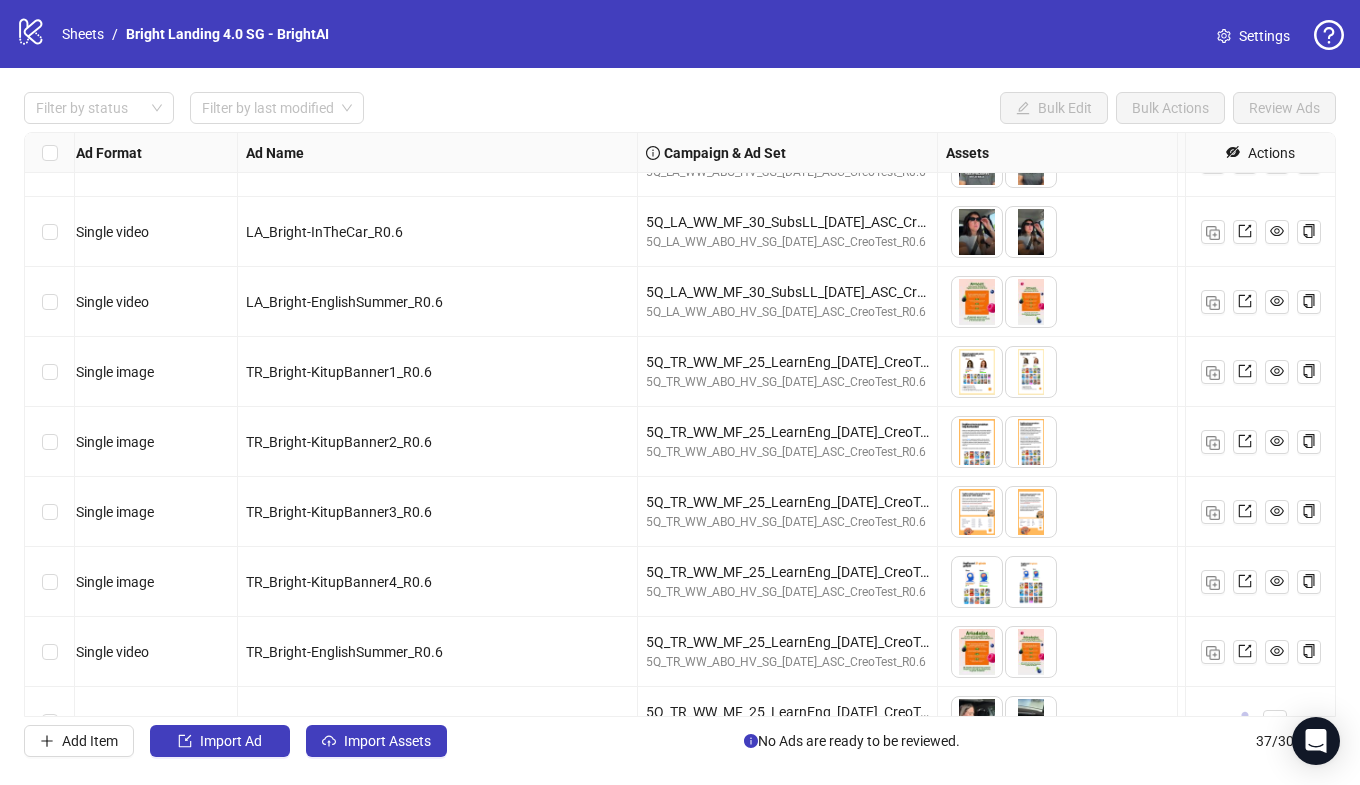 scroll, scrollTop: 1793, scrollLeft: 7, axis: both 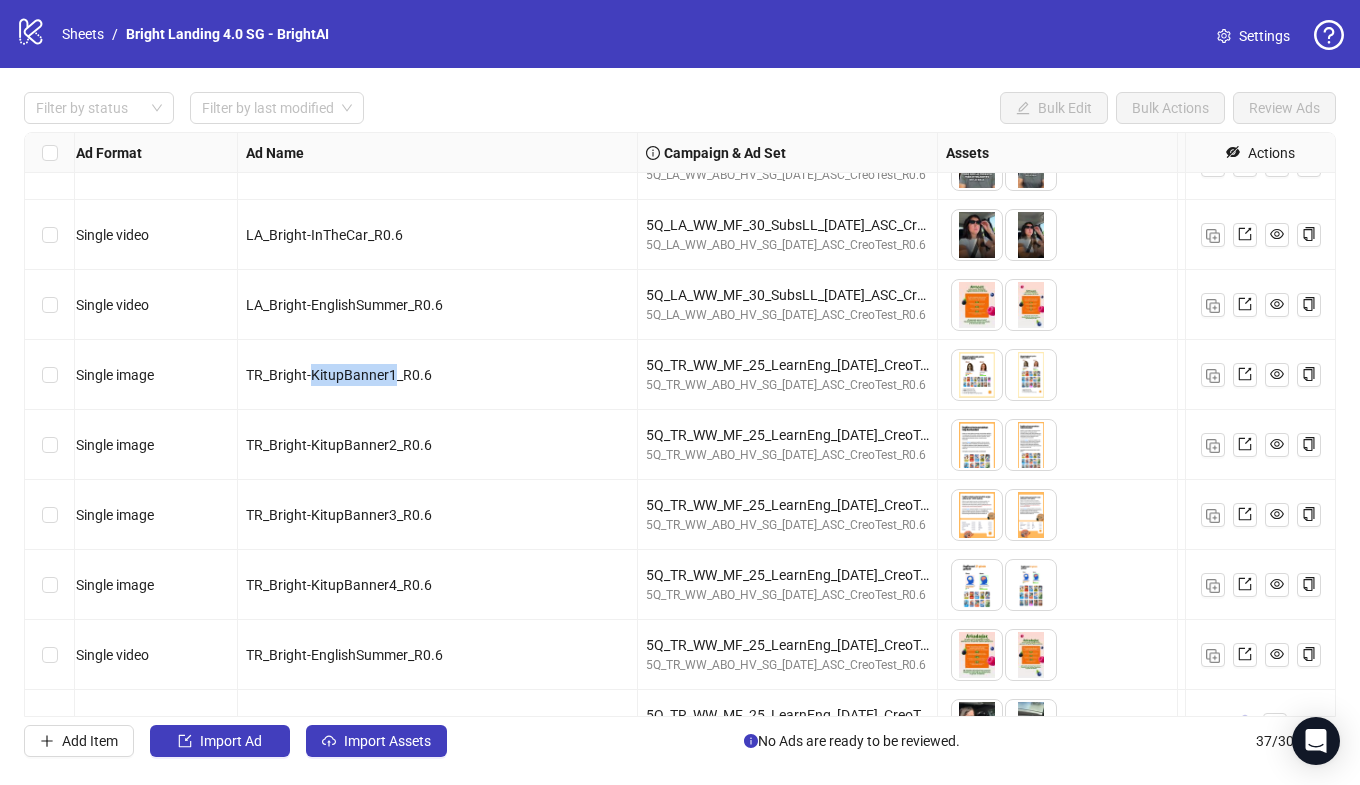 drag, startPoint x: 312, startPoint y: 376, endPoint x: 394, endPoint y: 374, distance: 82.02438 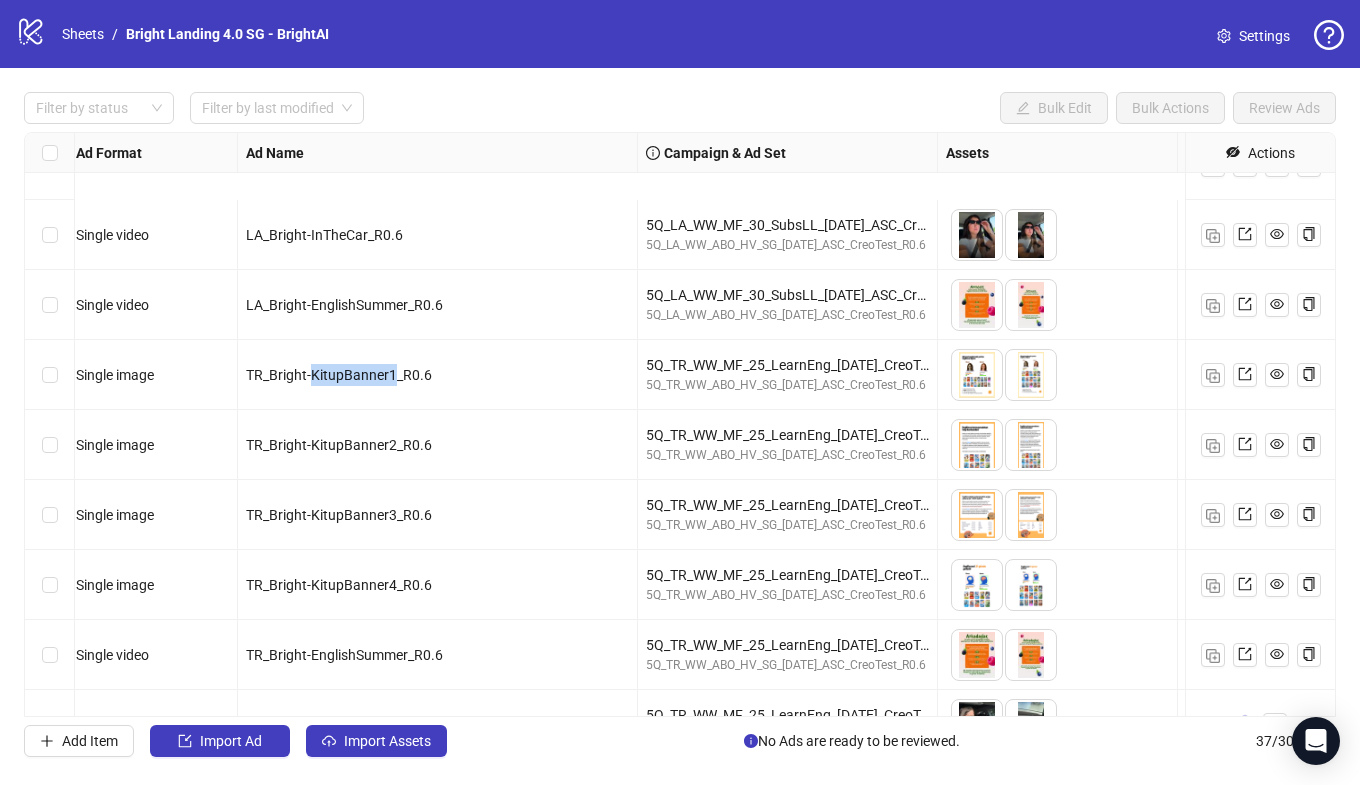 scroll, scrollTop: 2047, scrollLeft: 7, axis: both 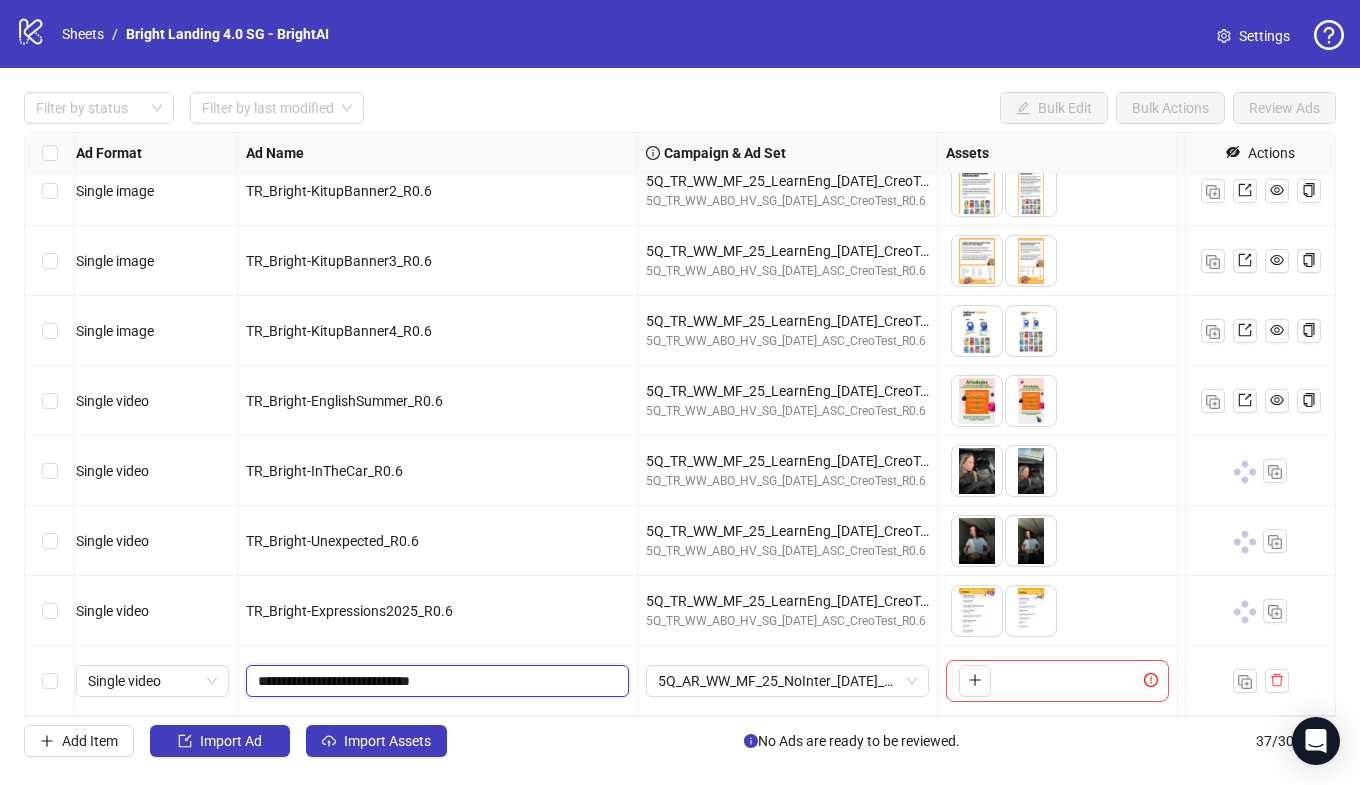 drag, startPoint x: 428, startPoint y: 681, endPoint x: 326, endPoint y: 677, distance: 102.0784 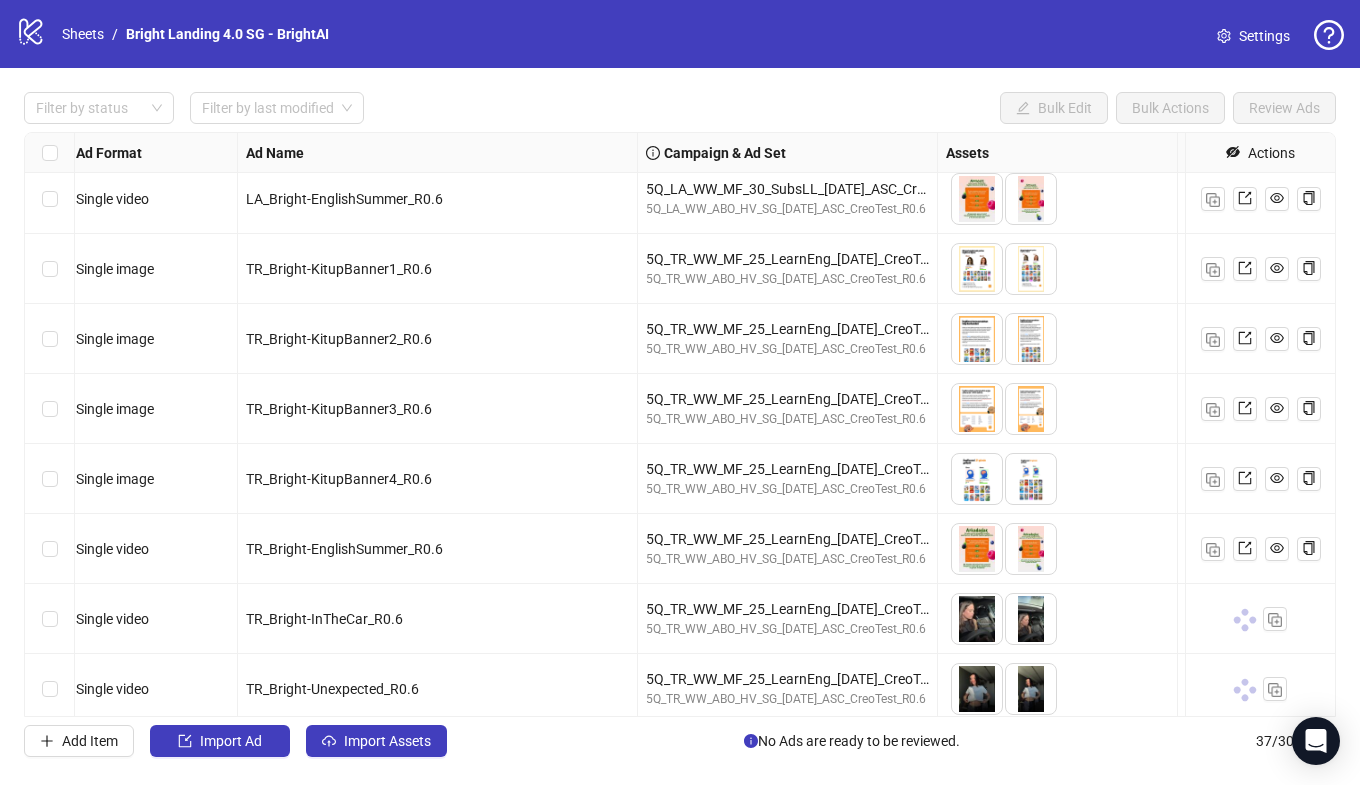 scroll, scrollTop: 2047, scrollLeft: 7, axis: both 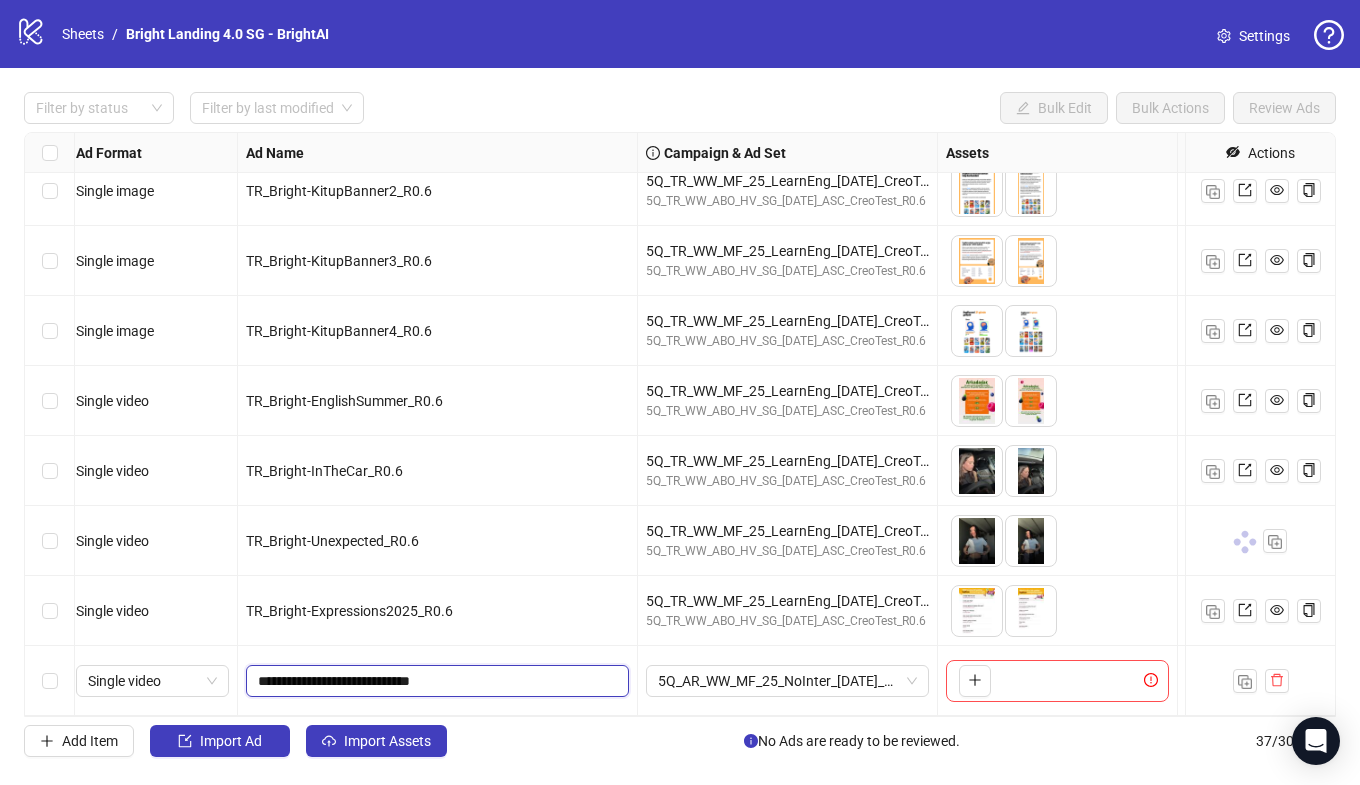 drag, startPoint x: 429, startPoint y: 681, endPoint x: 325, endPoint y: 677, distance: 104.0769 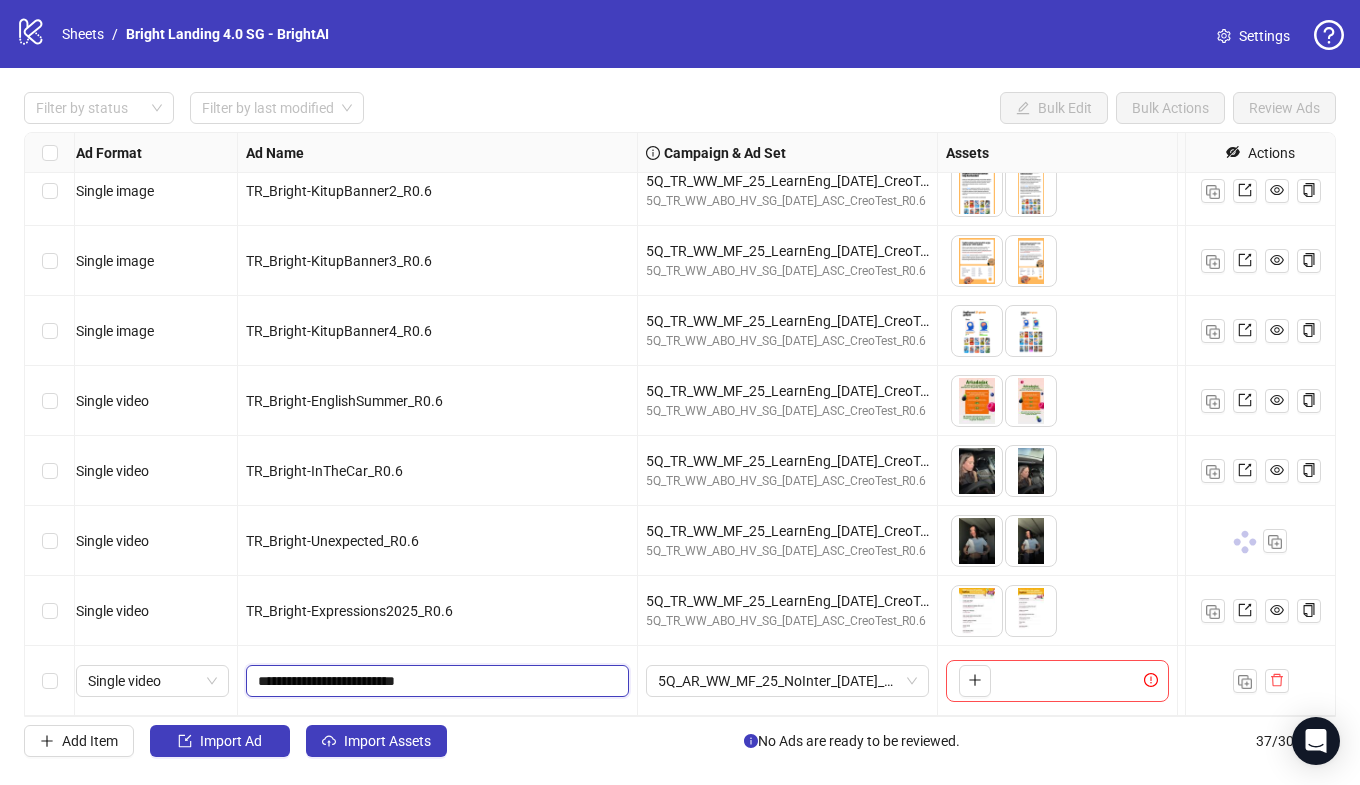 drag, startPoint x: 406, startPoint y: 686, endPoint x: 365, endPoint y: 587, distance: 107.15409 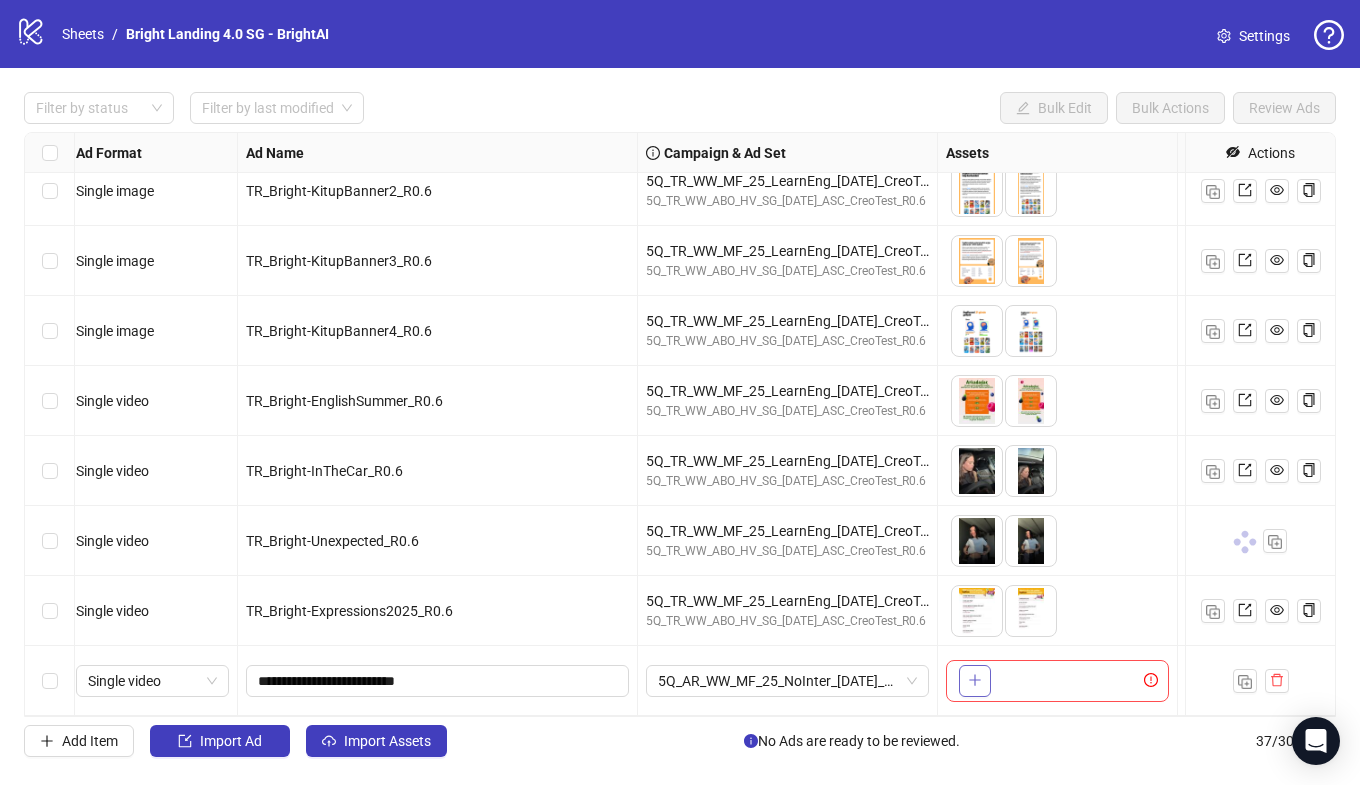 click 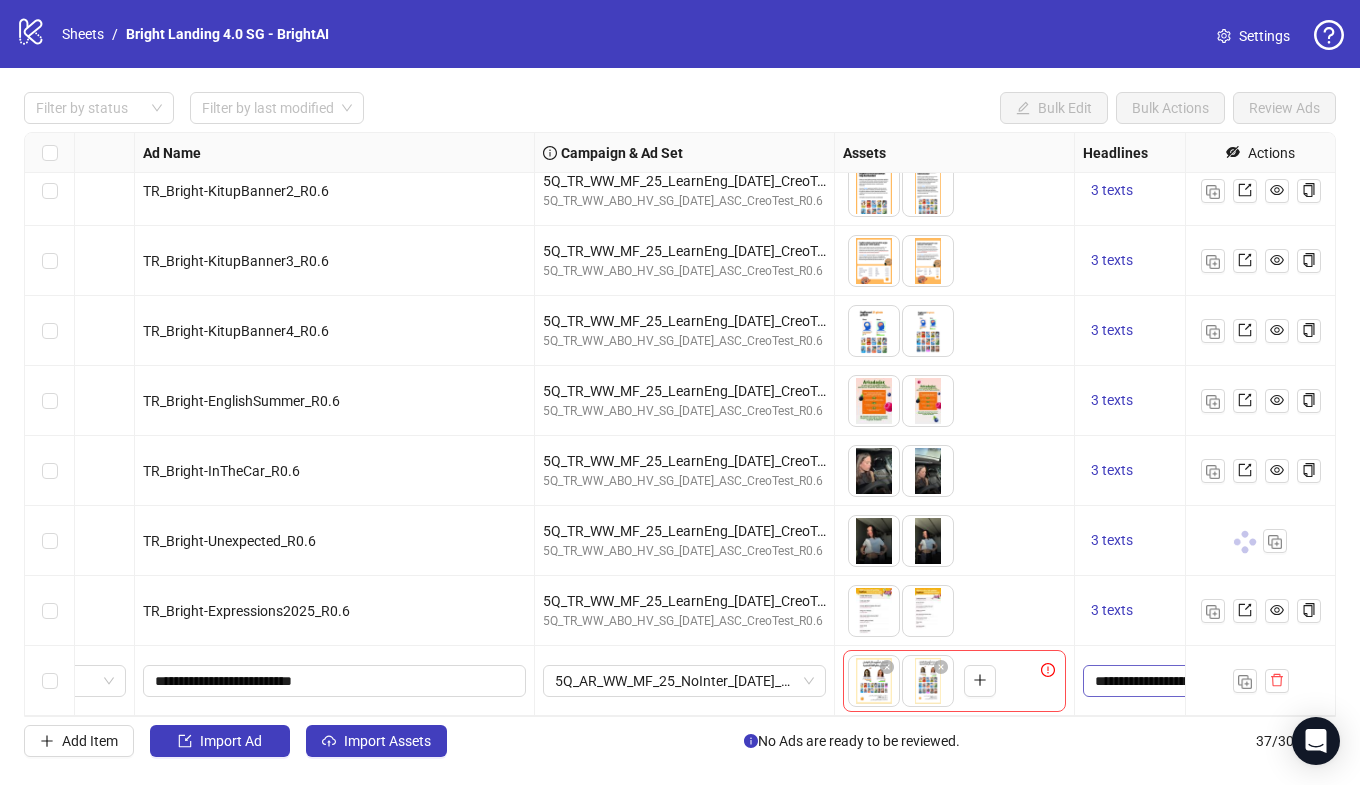 scroll, scrollTop: 2047, scrollLeft: 0, axis: vertical 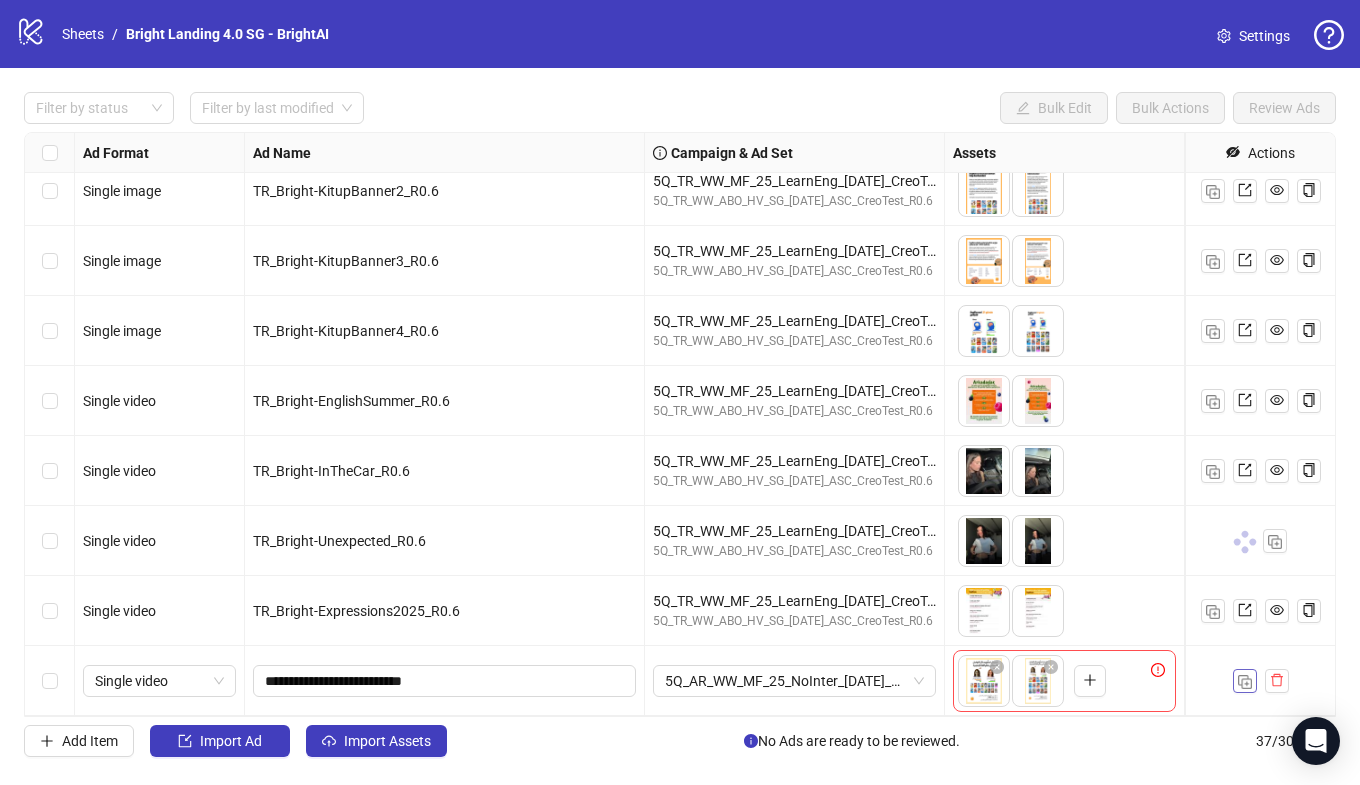 click at bounding box center (1245, 682) 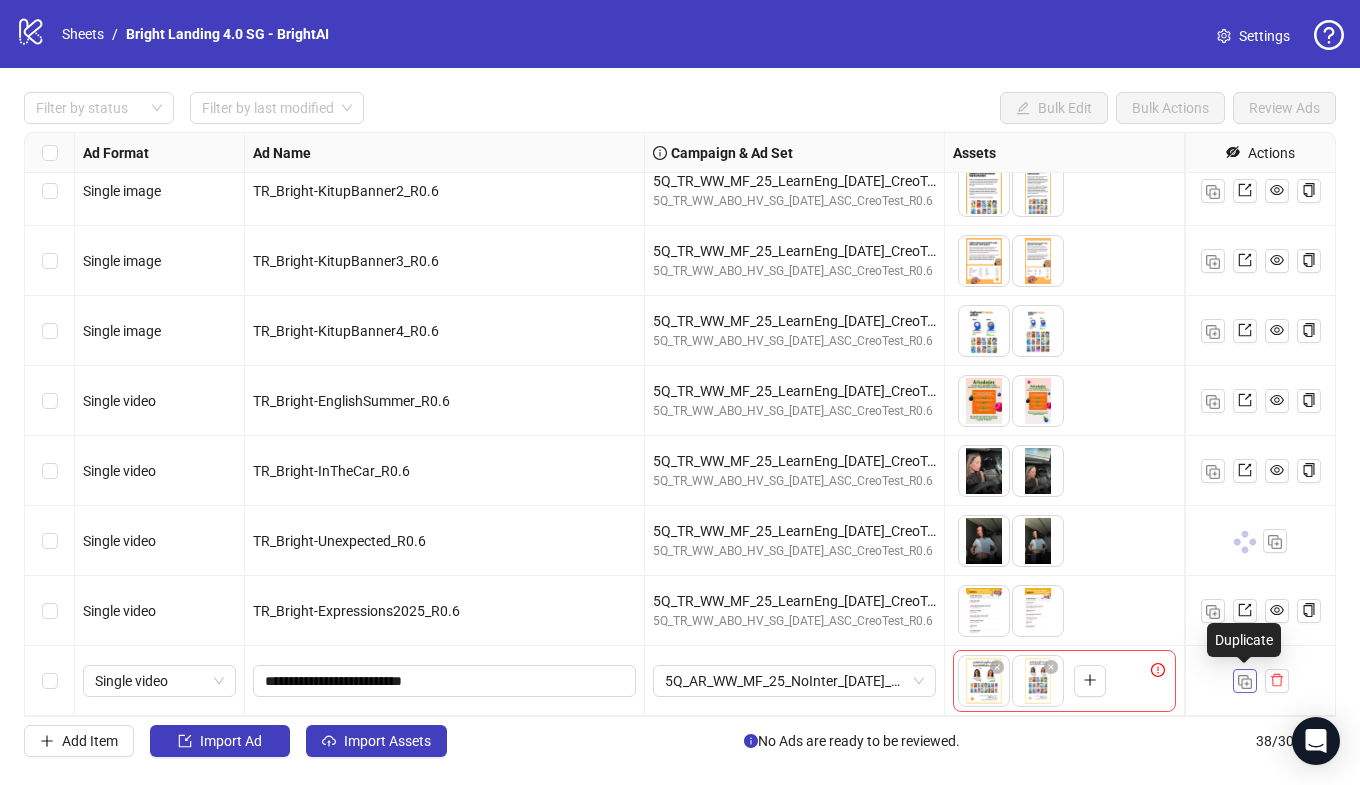 click at bounding box center (1245, 682) 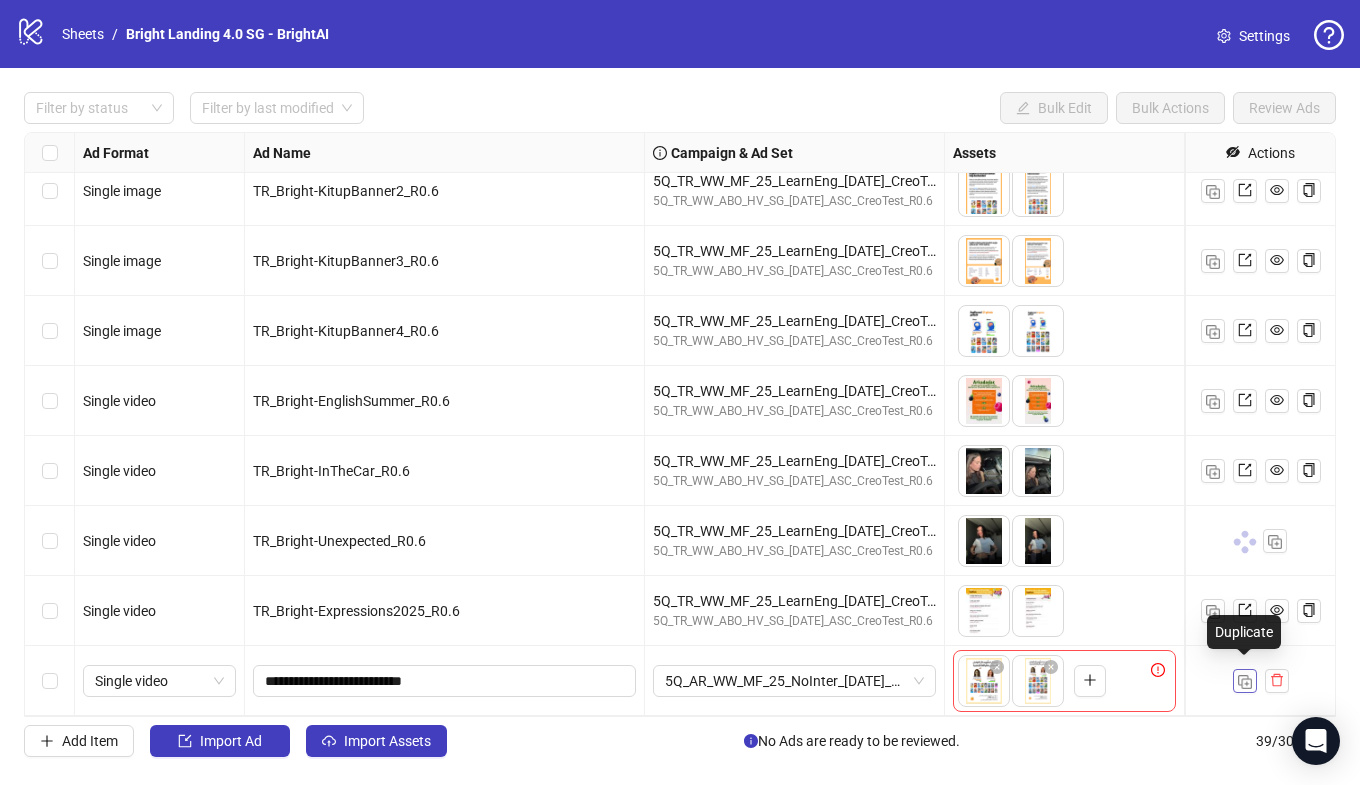scroll, scrollTop: 2187, scrollLeft: 0, axis: vertical 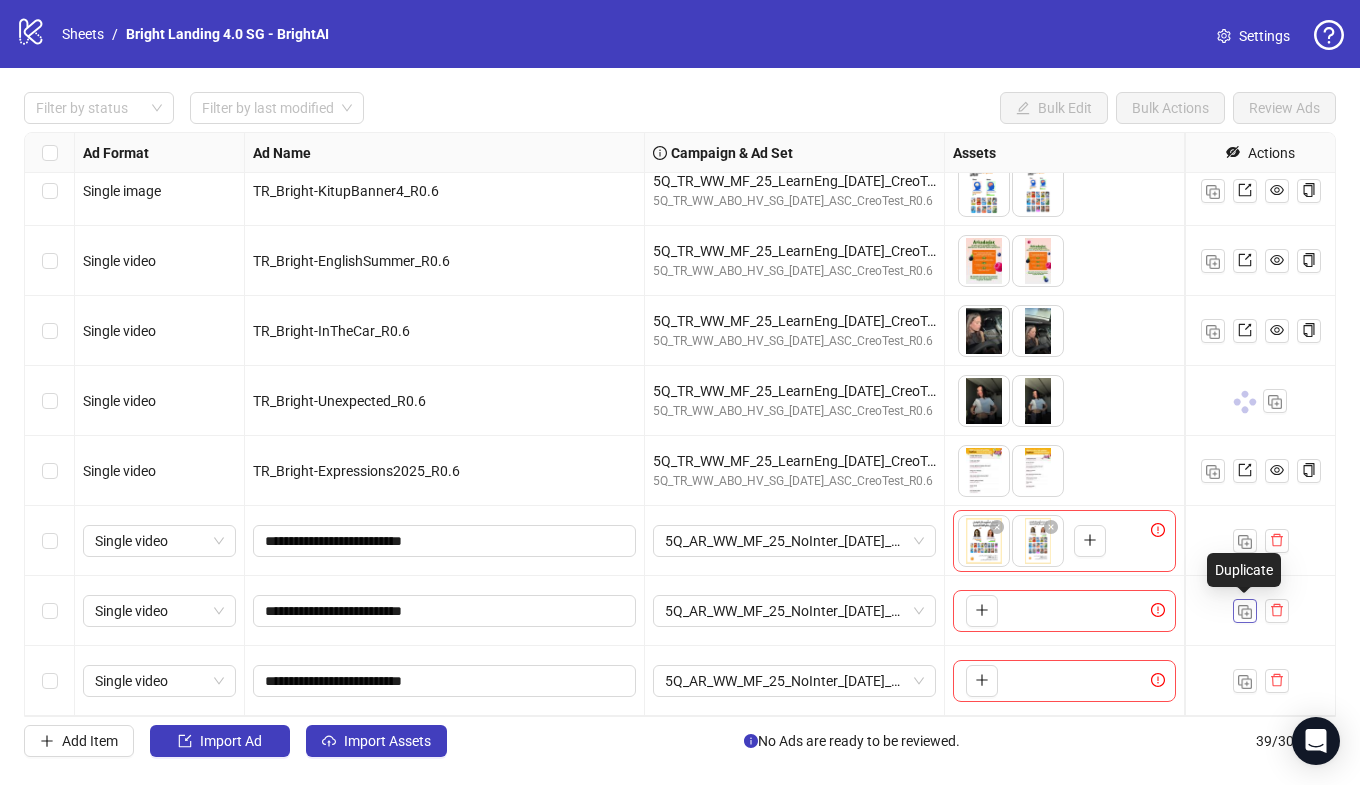 click at bounding box center [1245, 611] 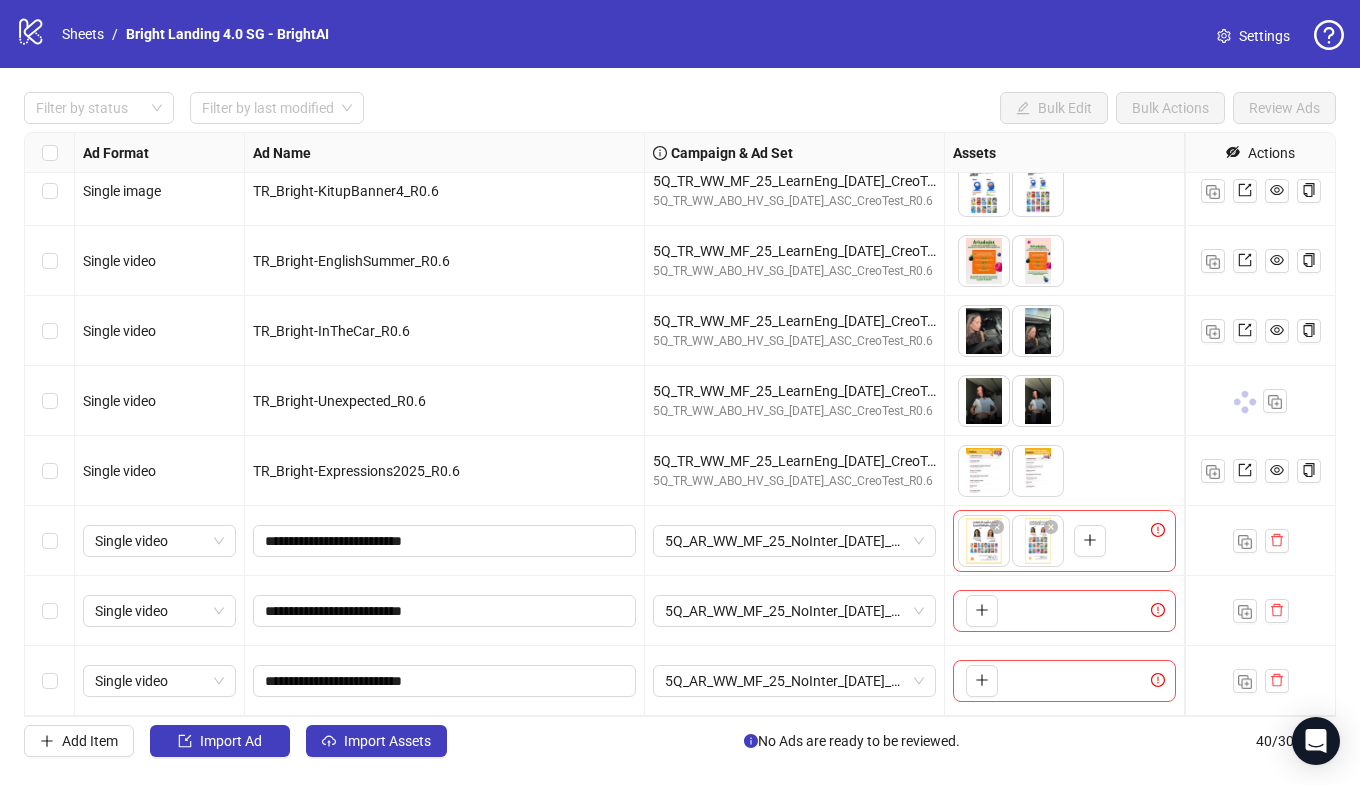 scroll, scrollTop: 2257, scrollLeft: 0, axis: vertical 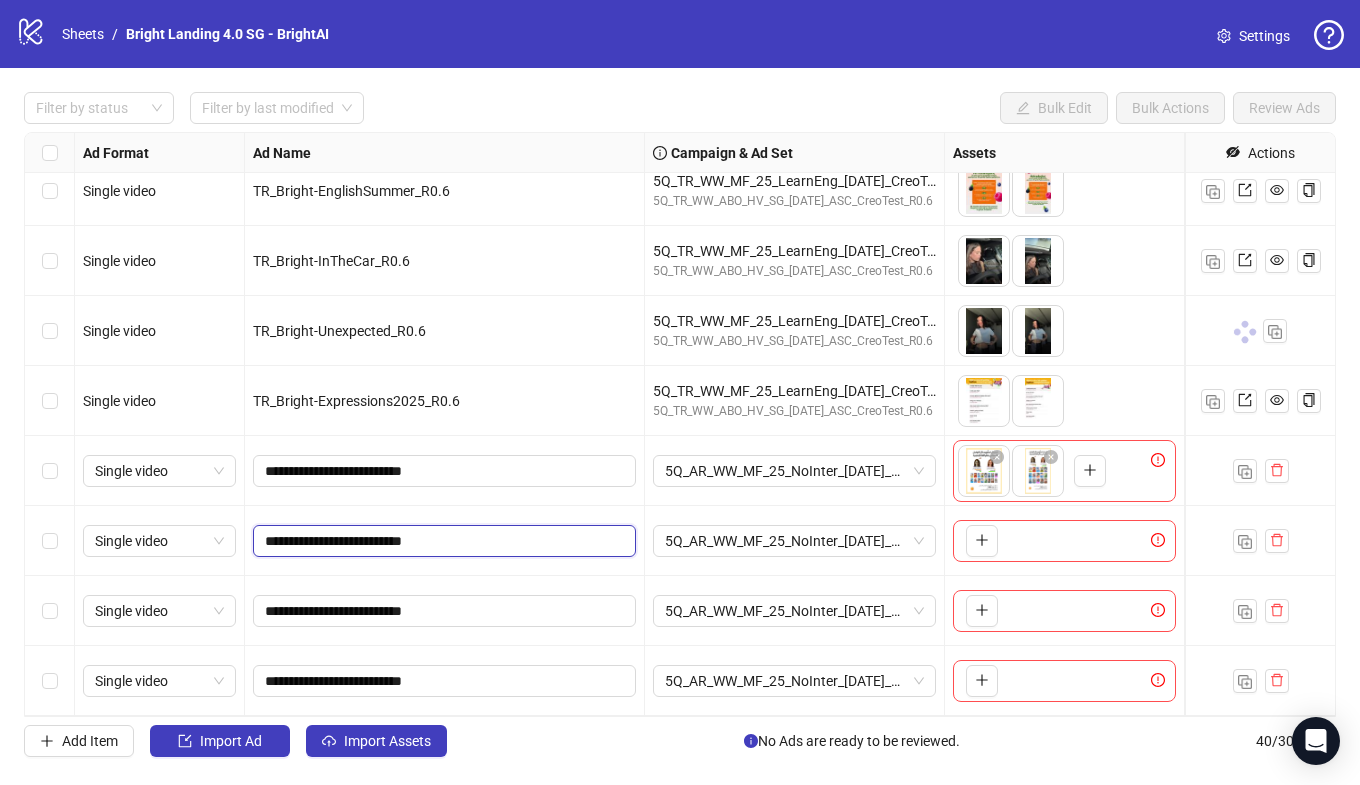 click on "**********" at bounding box center [442, 541] 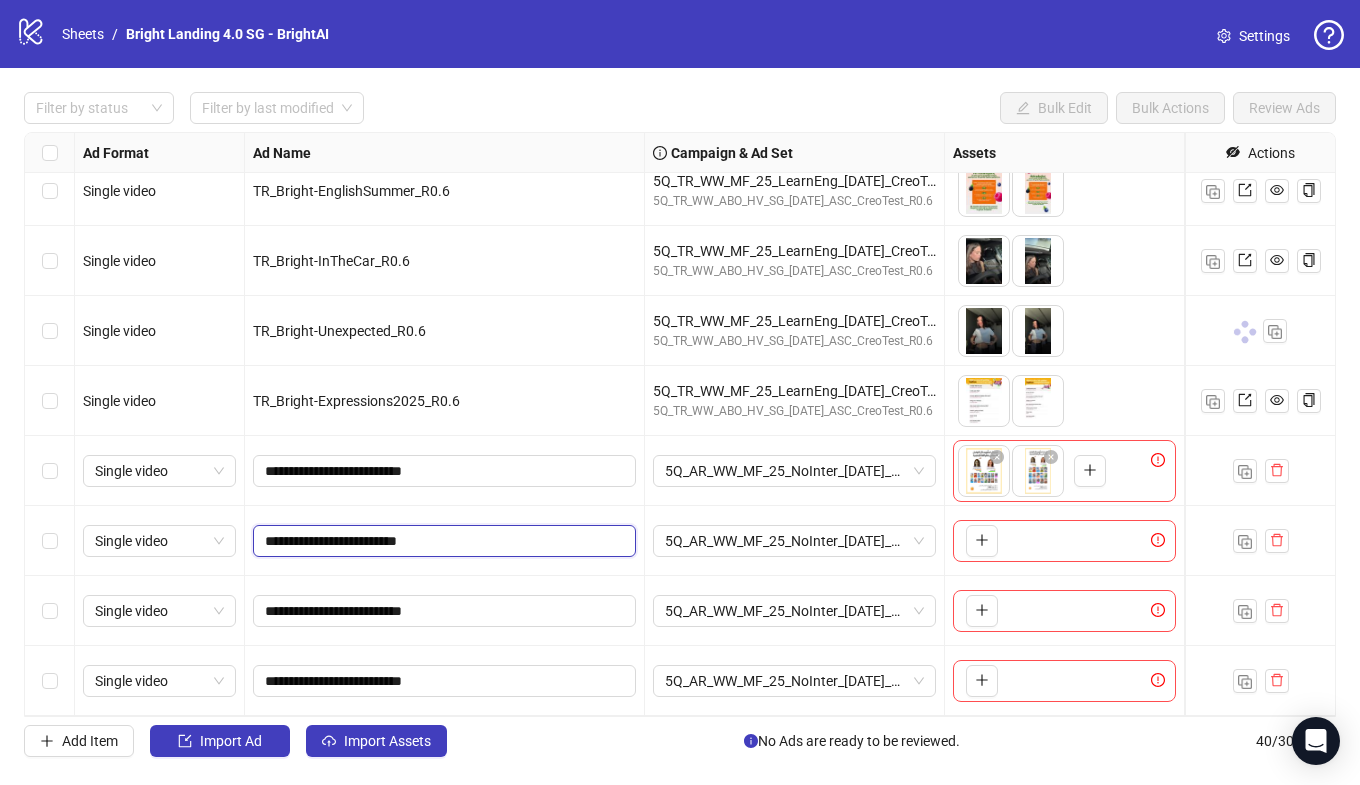 type on "**********" 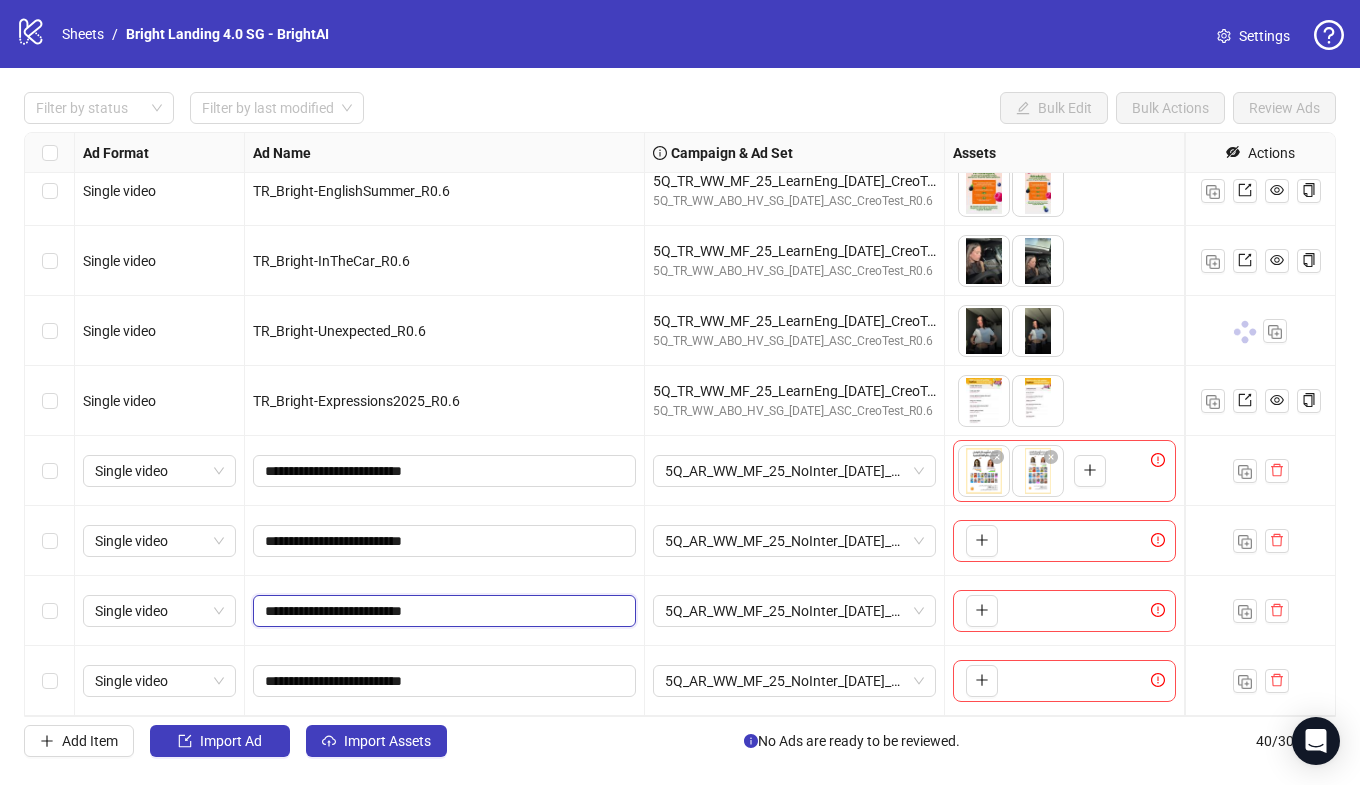 click on "**********" at bounding box center [442, 611] 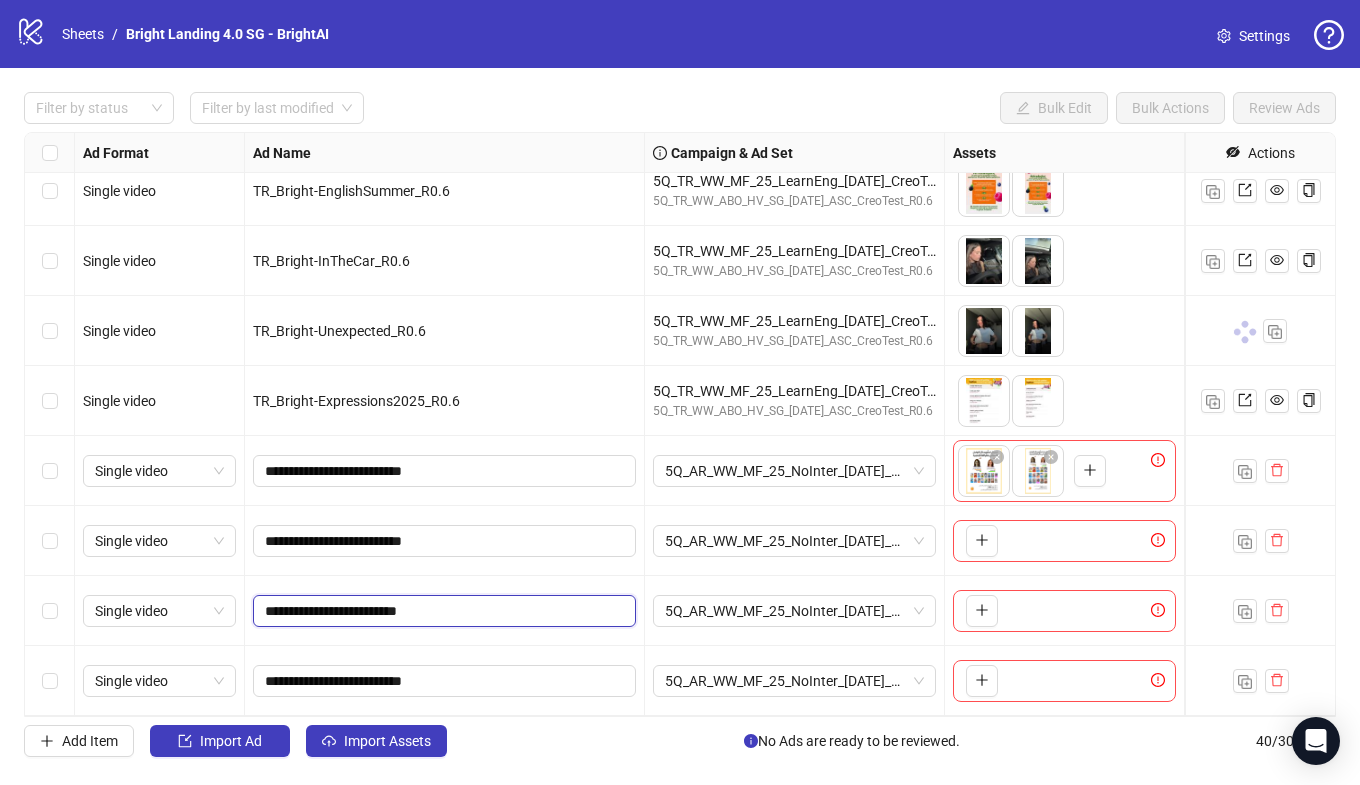 type on "**********" 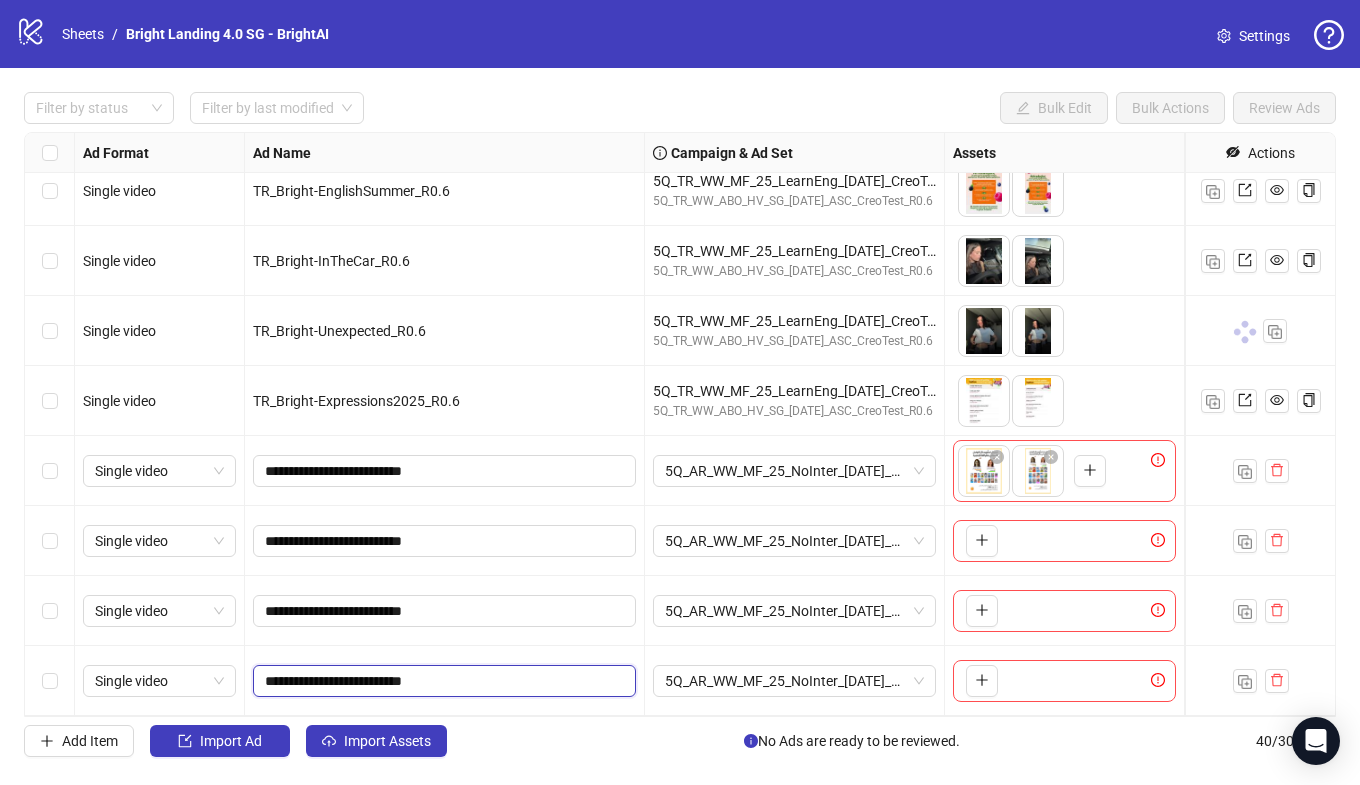 click on "**********" at bounding box center (442, 681) 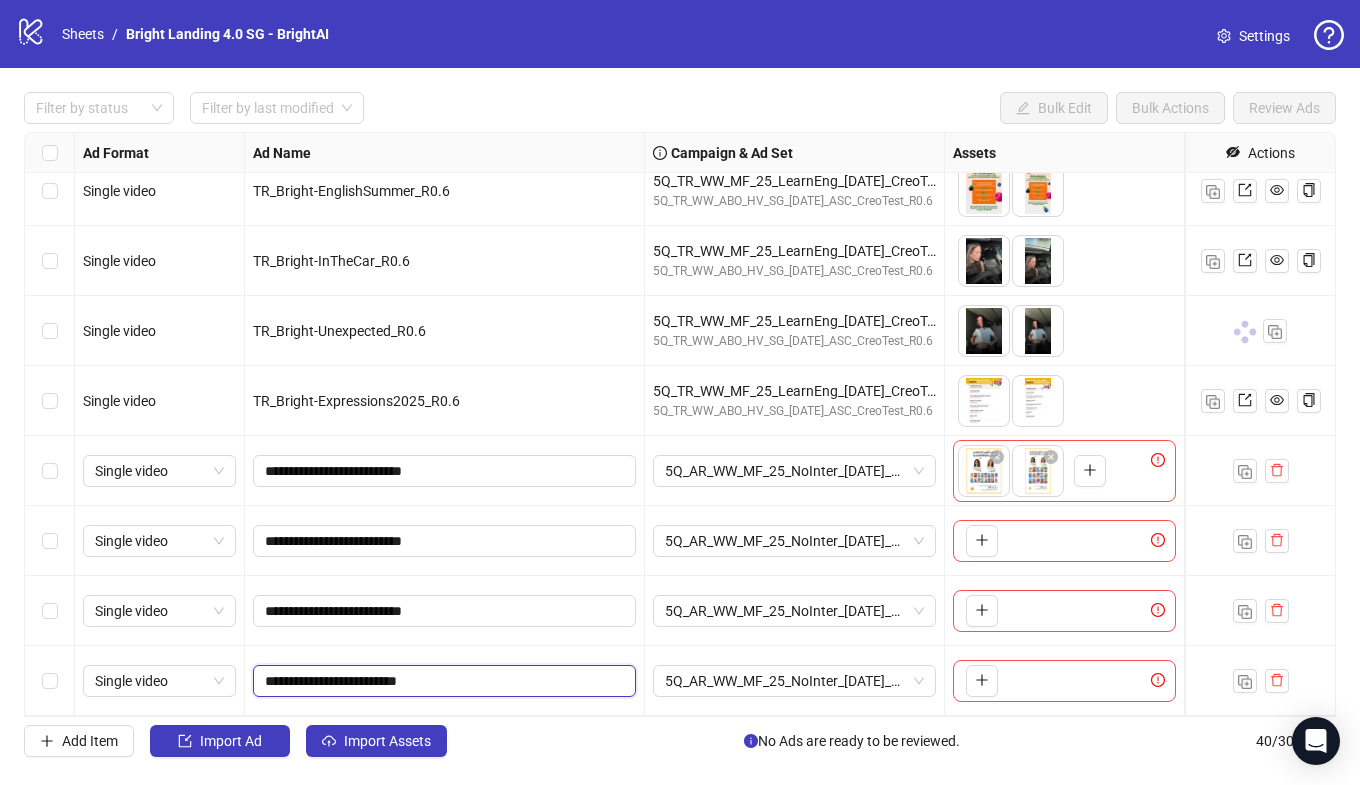 type on "**********" 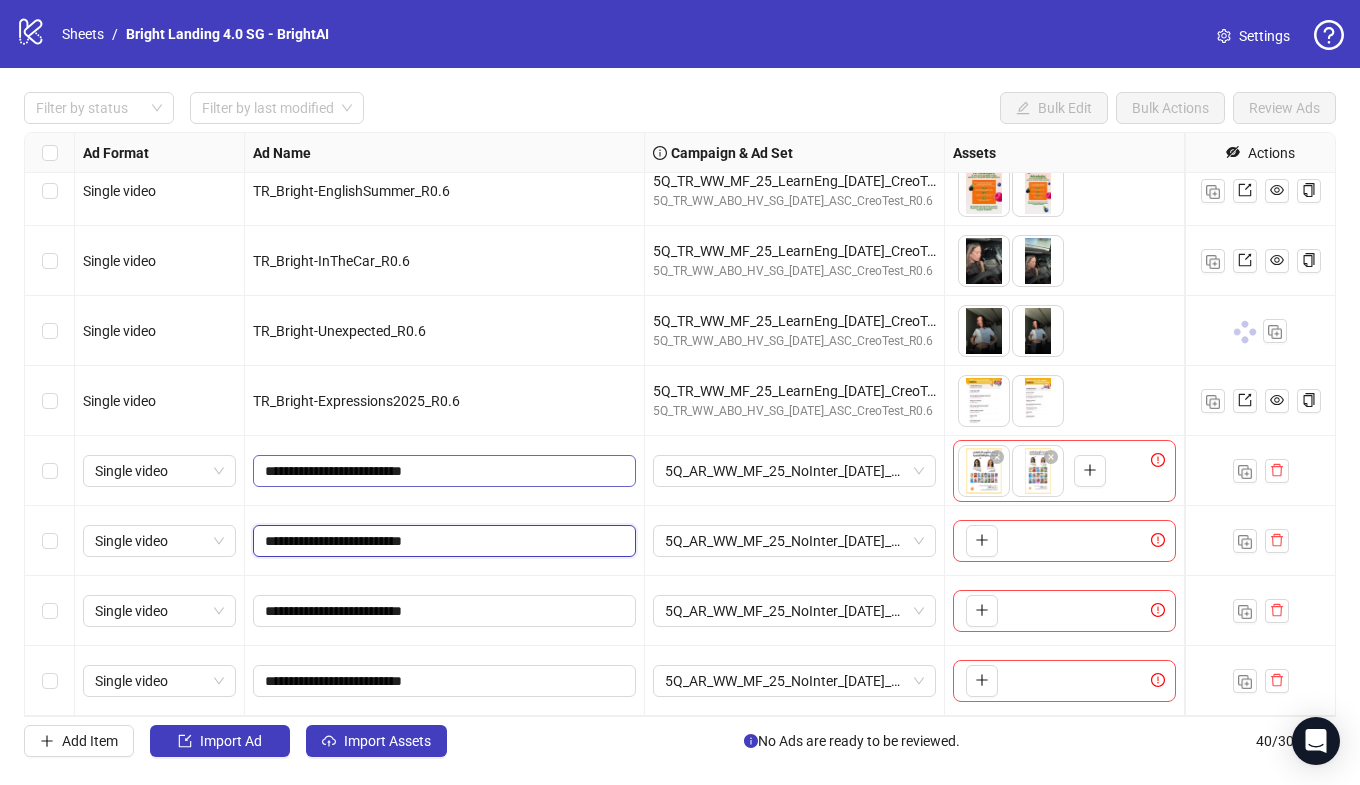 click on "Single image TR_Bright-KitupBanner3_R0.6 5Q_TR_WW_MF_25_LearnEng_[DATE]_CreoTest_R0.6 5Q_TR_WW_ABO_HV_SG_[DATE]_ASC_CreoTest_R0.6
To pick up a draggable item, press the space bar.
While dragging, use the arrow keys to move the item.
Press space again to drop the item in its new position, or press escape to cancel.
3 texts 3 texts Single image TR_Bright-KitupBanner4_R0.6 5Q_TR_WW_MF_25_LearnEng_[DATE]_CreoTest_R0.6 5Q_TR_WW_ABO_HV_SG_[DATE]_ASC_CreoTest_R0.6
To pick up a draggable item, press the space bar.
While dragging, use the arrow keys to move the item.
Press space again to drop the item in its new position, or press escape to cancel.
3 texts 3 texts Single video TR_Bright-EnglishSummer_R0.6 5Q_TR_WW_MF_25_LearnEng_[DATE]_CreoTest_R0.6 5Q_TR_WW_ABO_HV_SG_[DATE]_ASC_CreoTest_R0.6 3 texts 3 texts Single video TR_Bright-InTheCar_R0.6 5Q_TR_WW_MF_25_LearnEng_[DATE]_CreoTest_R0.6 5Q_TR_WW_ABO_HV_SG_[DATE]_ASC_CreoTest_R0.6 3 texts 3 texts Single video 3 texts" at bounding box center [1855, -2124] 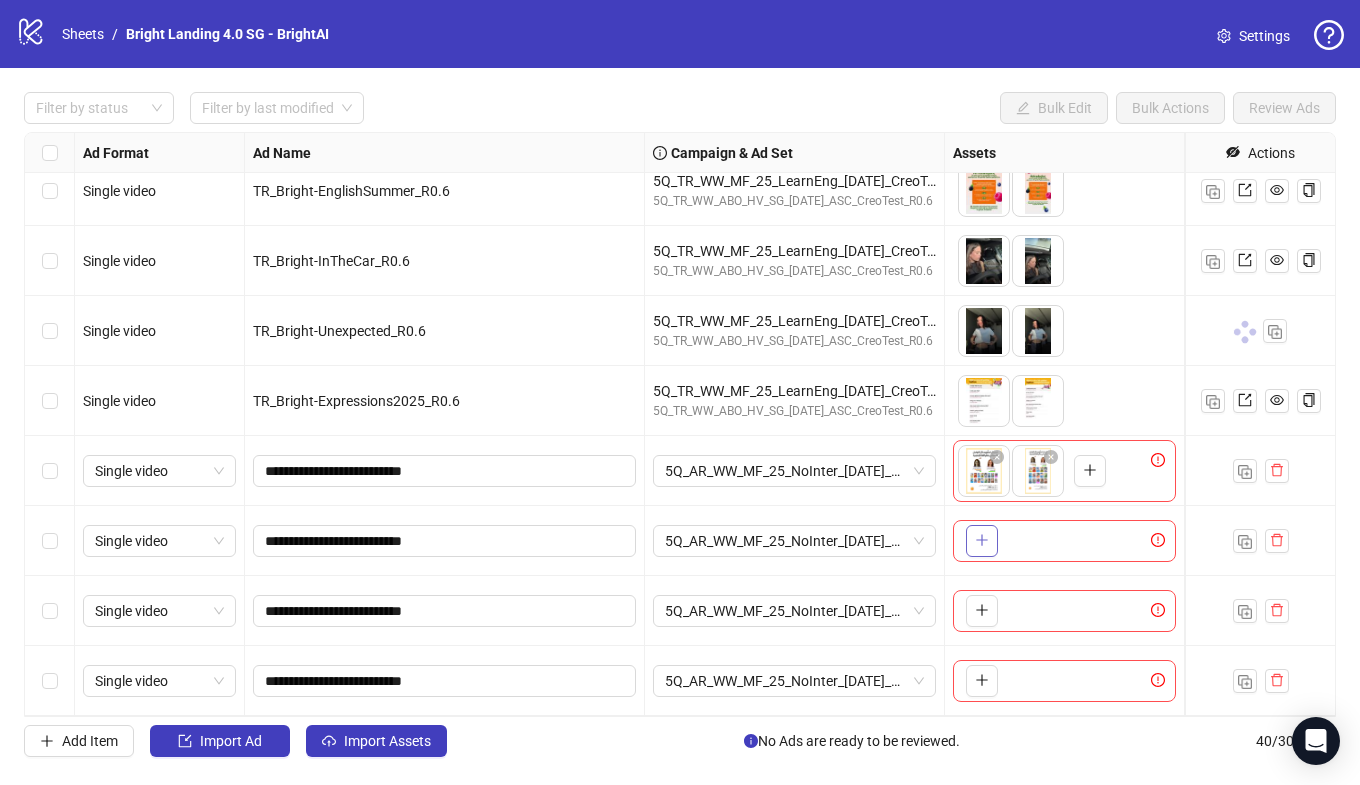 click 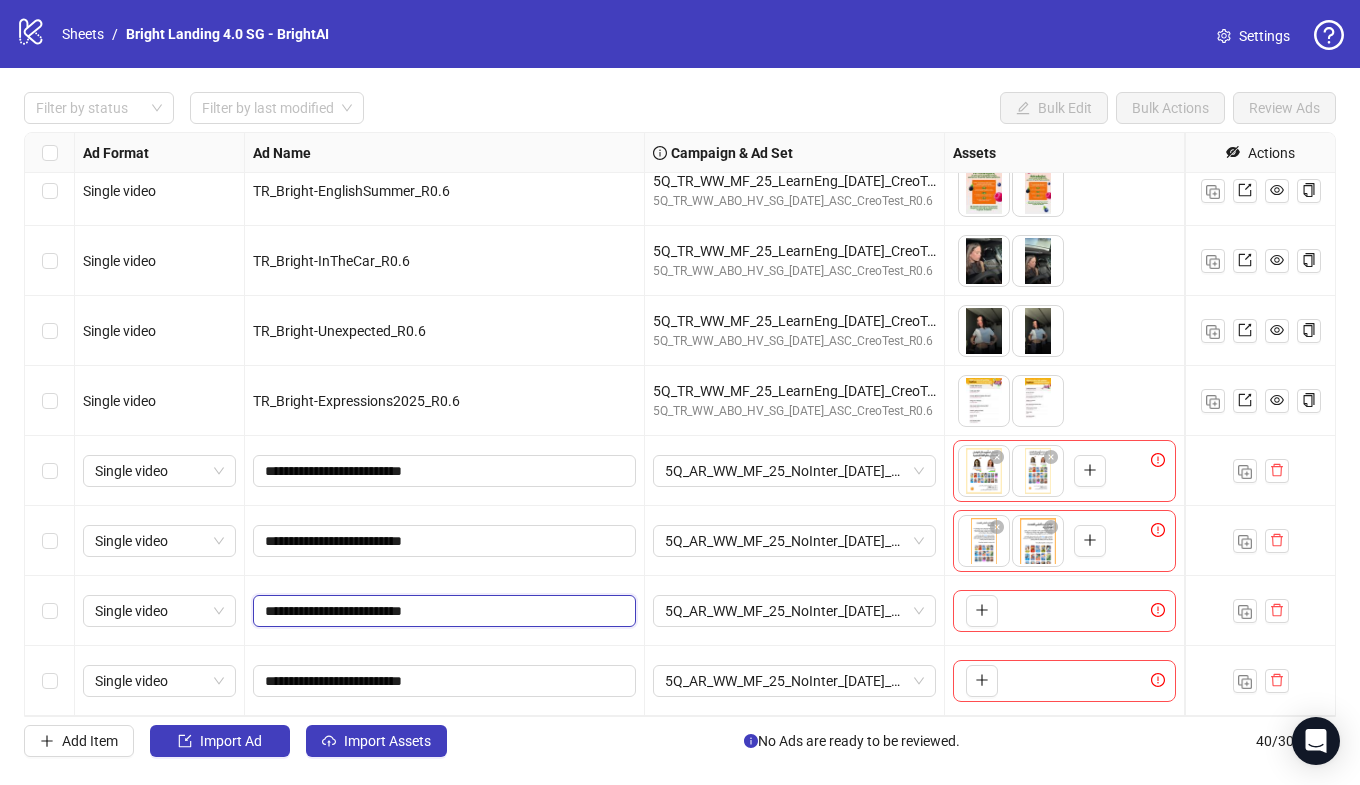 drag, startPoint x: 412, startPoint y: 553, endPoint x: 412, endPoint y: 517, distance: 36 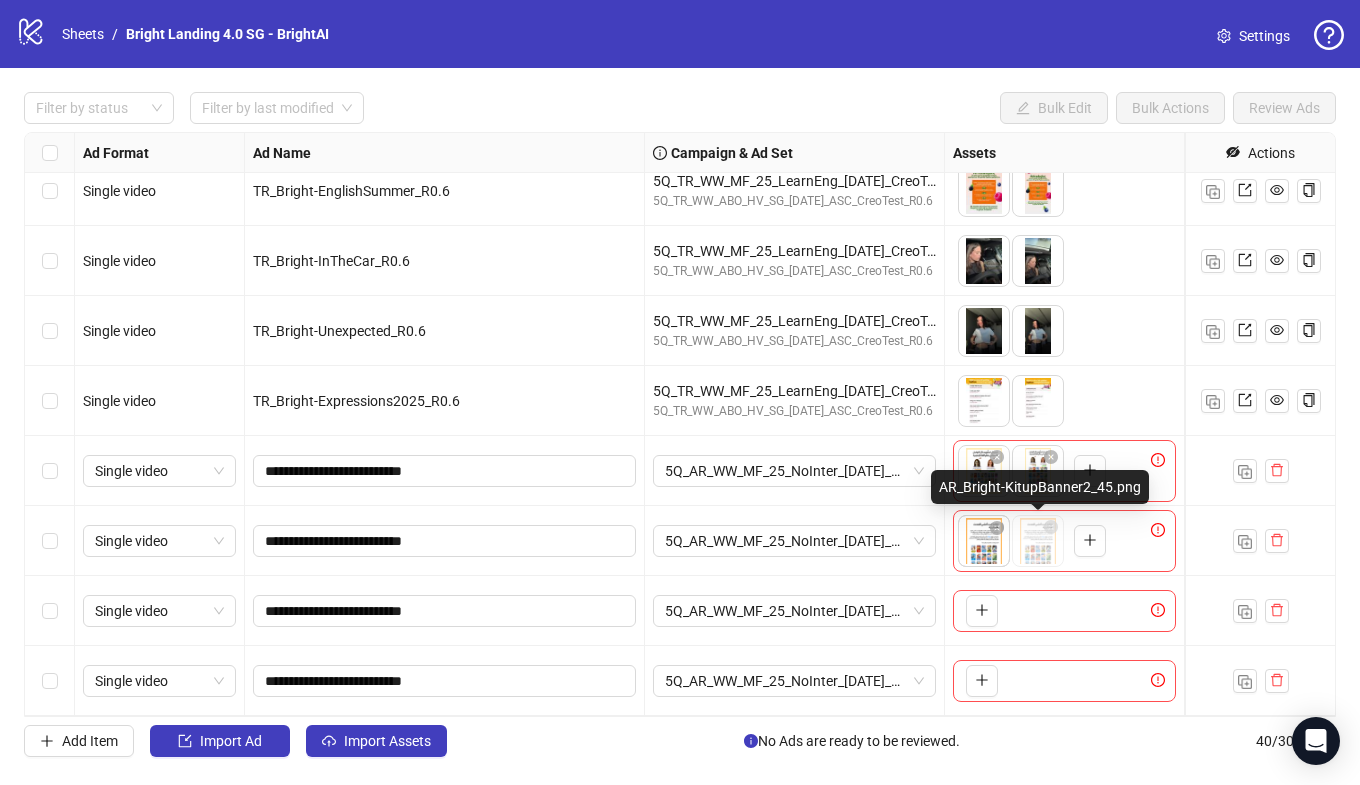 click on "logo/logo-mobile Sheets / Bright Landing 4.0 SG - BrightAI Settings   Filter by status Filter by last modified Bulk Edit Bulk Actions Review Ads Ad Format Ad Name Campaign & Ad Set Assets Headlines Primary Texts Descriptions Destination URL App Product Page ID Display URL Leadgen Form Product Set ID URL Params Call to Action Actions Single image TR_Bright-KitupBanner3_R0.6 5Q_TR_WW_MF_25_LearnEng_[DATE]_CreoTest_R0.6 5Q_TR_WW_ABO_HV_SG_[DATE]_ASC_CreoTest_R0.6
To pick up a draggable item, press the space bar.
While dragging, use the arrow keys to move the item.
Press space again to drop the item in its new position, or press escape to cancel.
3 texts 3 texts Single image TR_Bright-KitupBanner4_R0.6 5Q_TR_WW_MF_25_LearnEng_[DATE]_CreoTest_R0.6 5Q_TR_WW_ABO_HV_SG_[DATE]_ASC_CreoTest_R0.6
To pick up a draggable item, press the space bar.
While dragging, use the arrow keys to move the item.
Press space again to drop the item in its new position, or press escape to cancel." at bounding box center [680, 392] 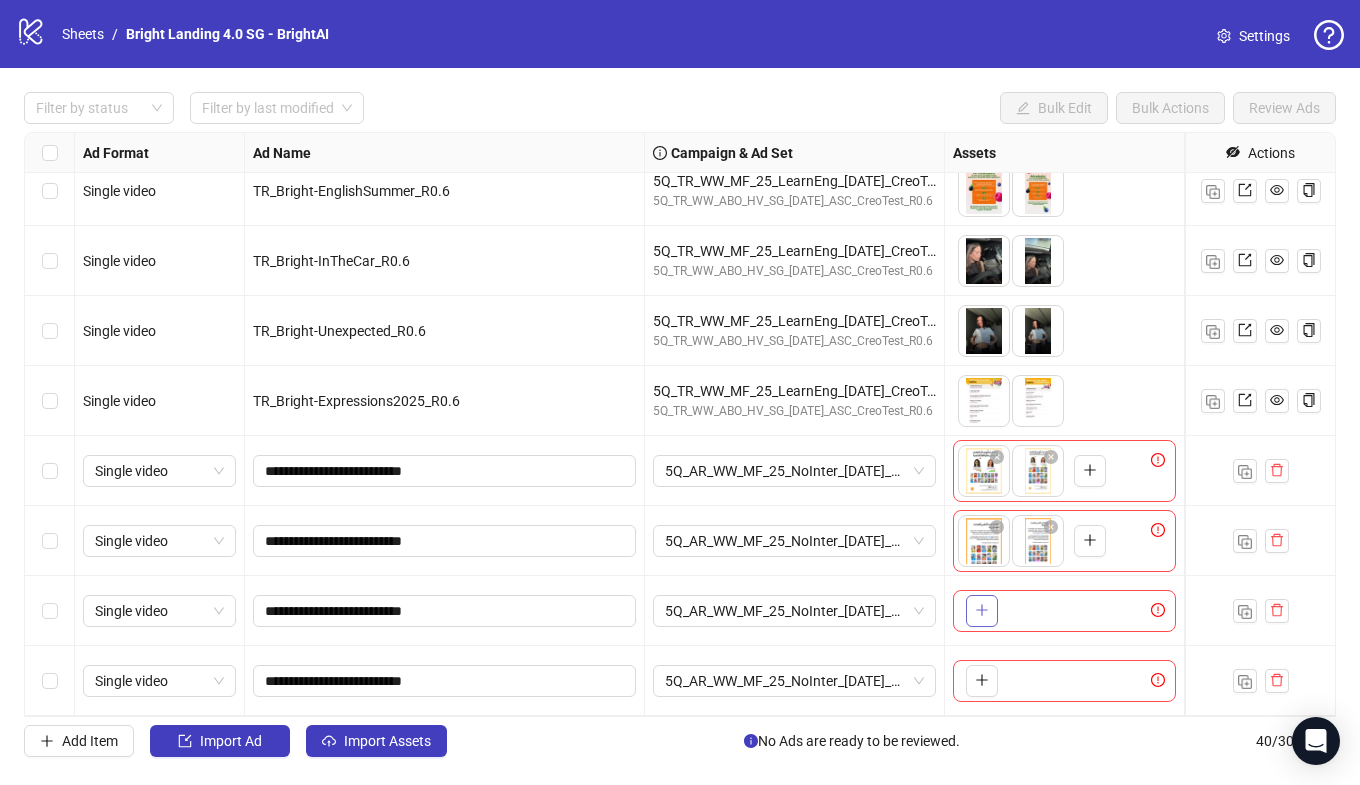 click 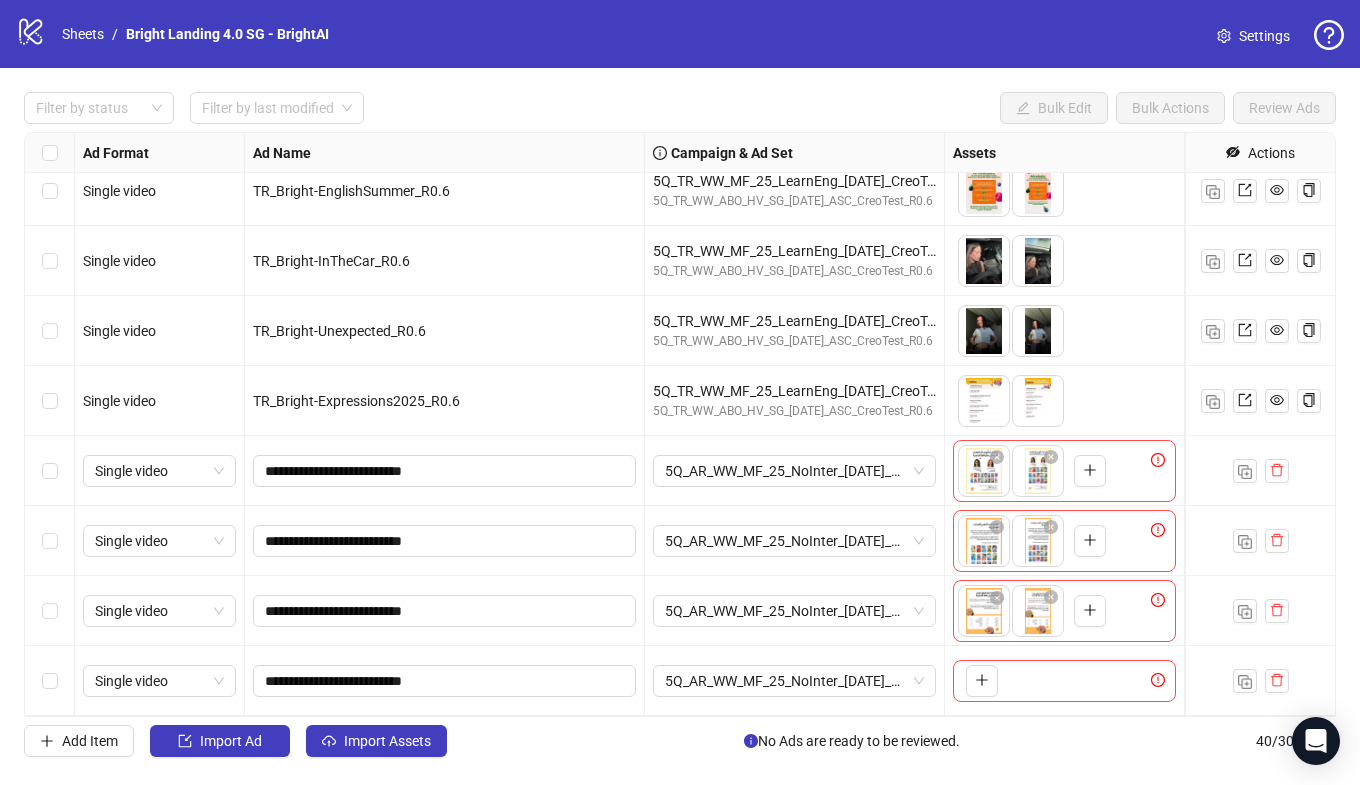 drag, startPoint x: 1039, startPoint y: 624, endPoint x: 976, endPoint y: 628, distance: 63.126858 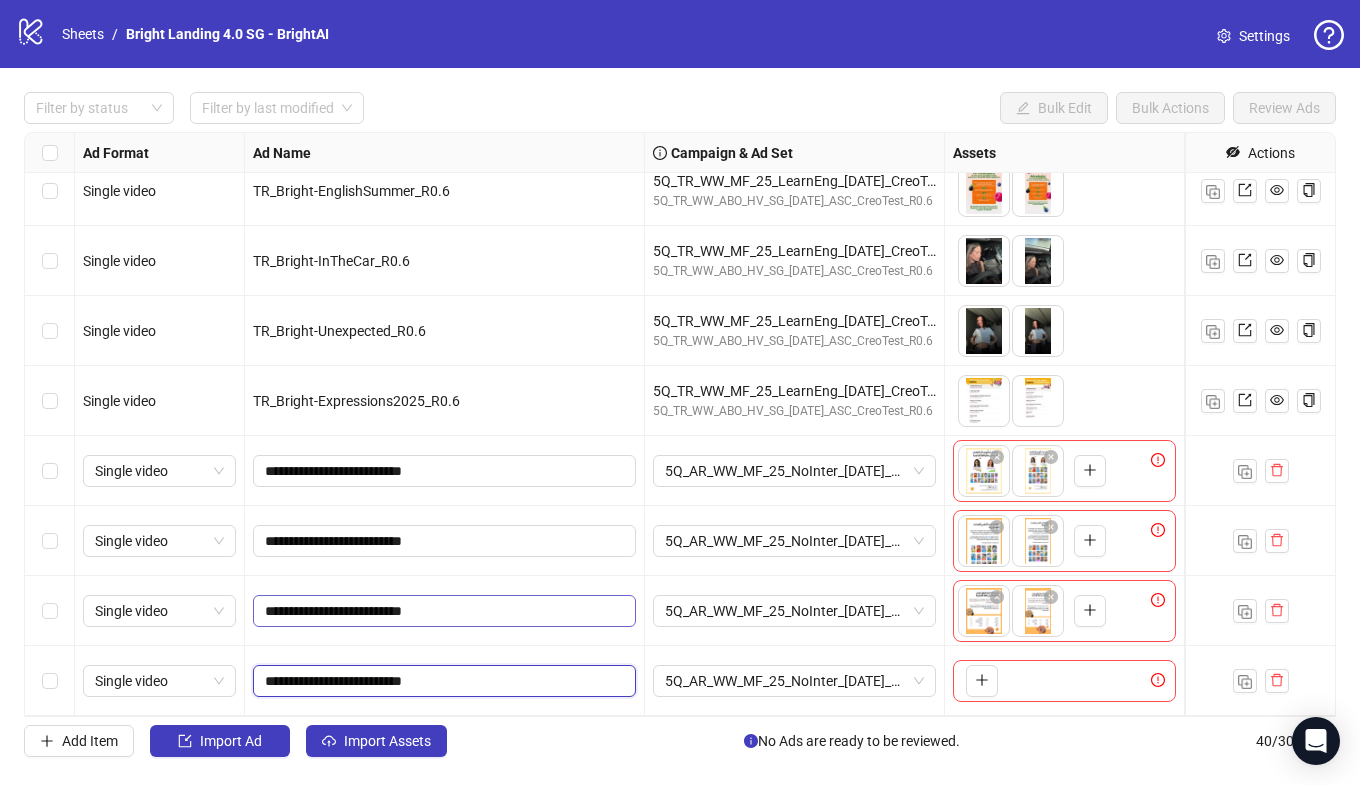drag, startPoint x: 412, startPoint y: 679, endPoint x: 397, endPoint y: 619, distance: 61.846584 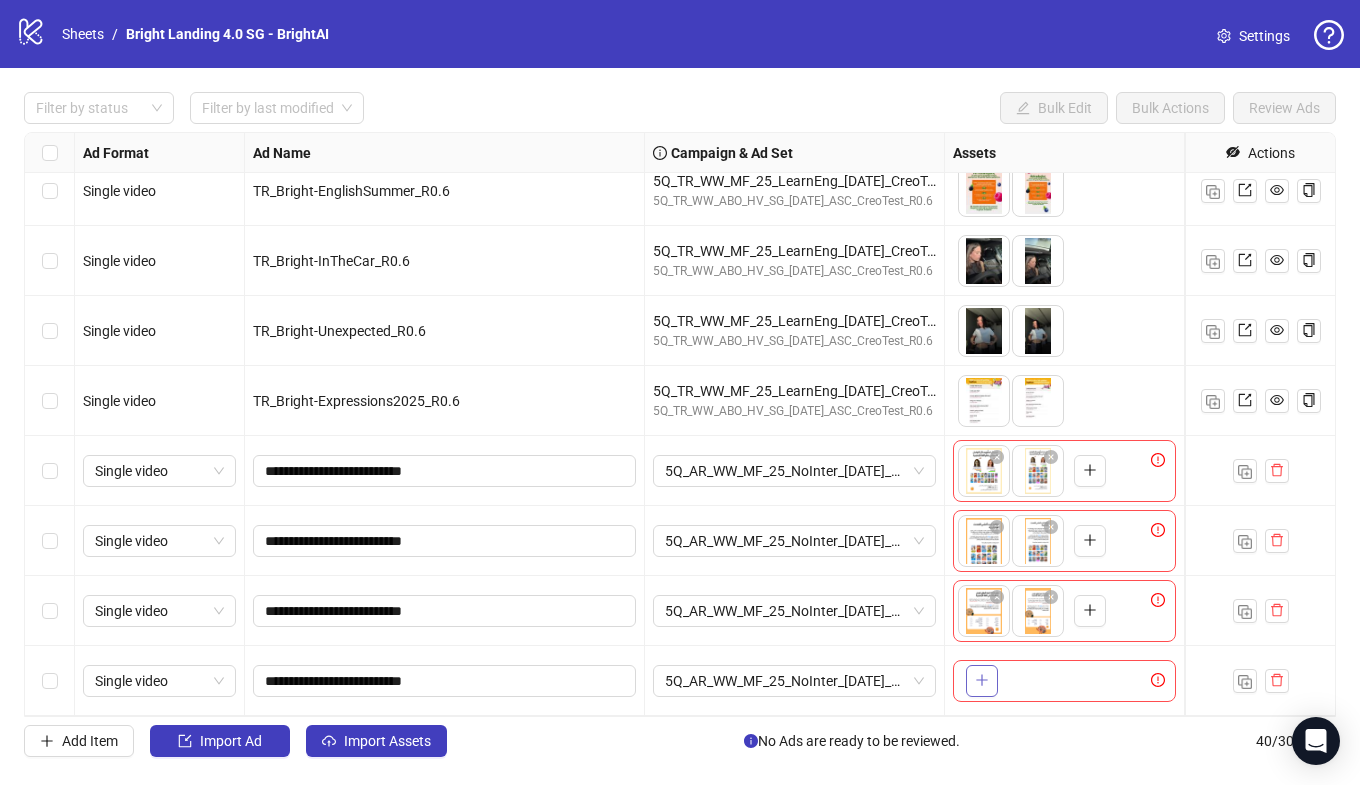 click 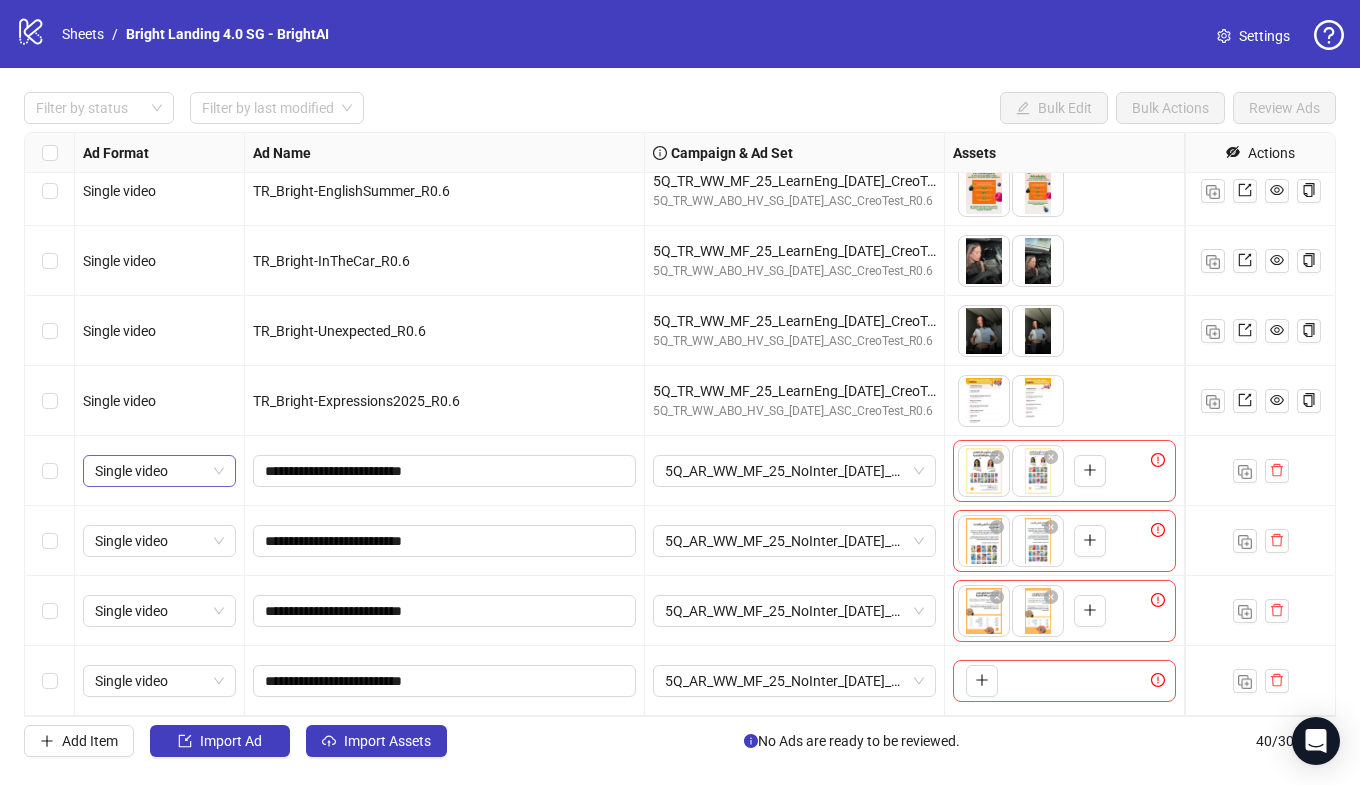 click on "Single video" at bounding box center (159, 471) 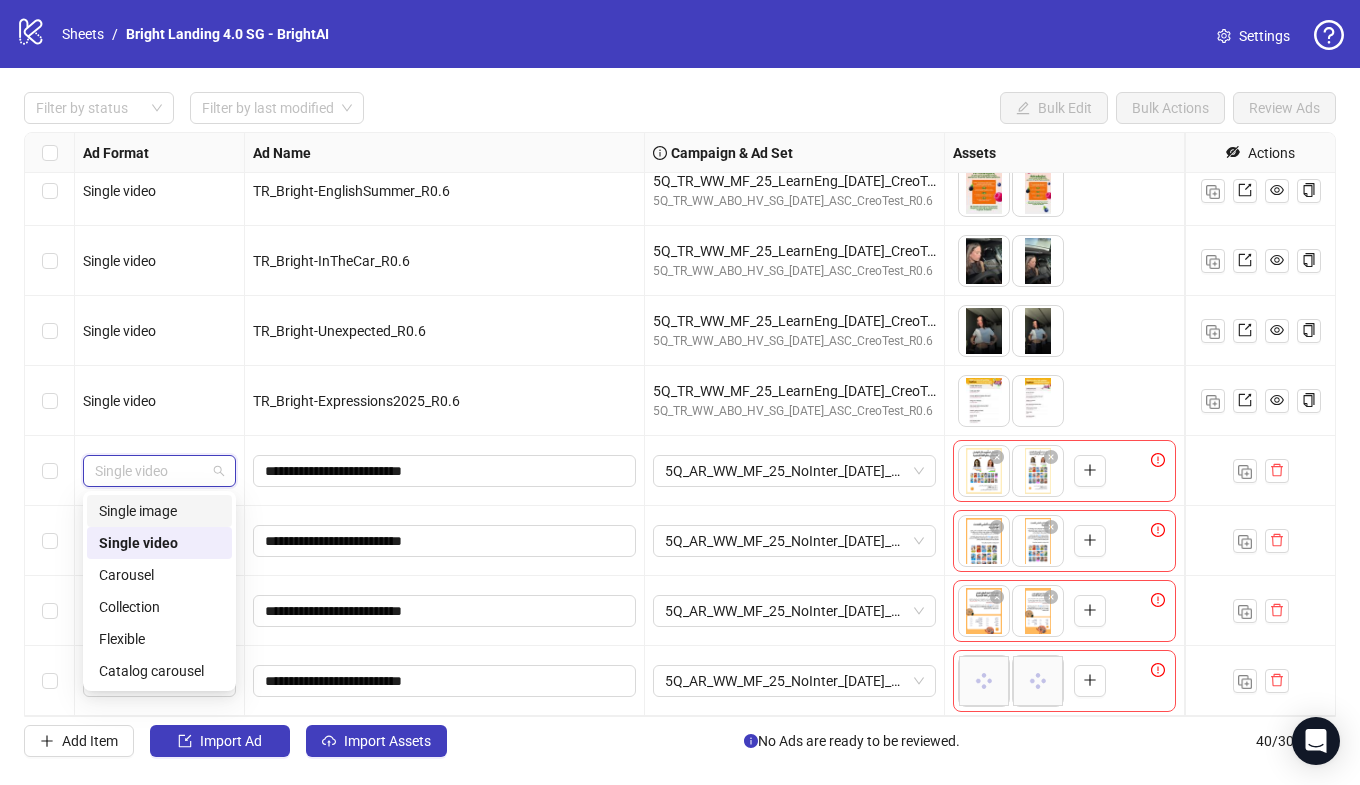 click on "Single image" at bounding box center (159, 511) 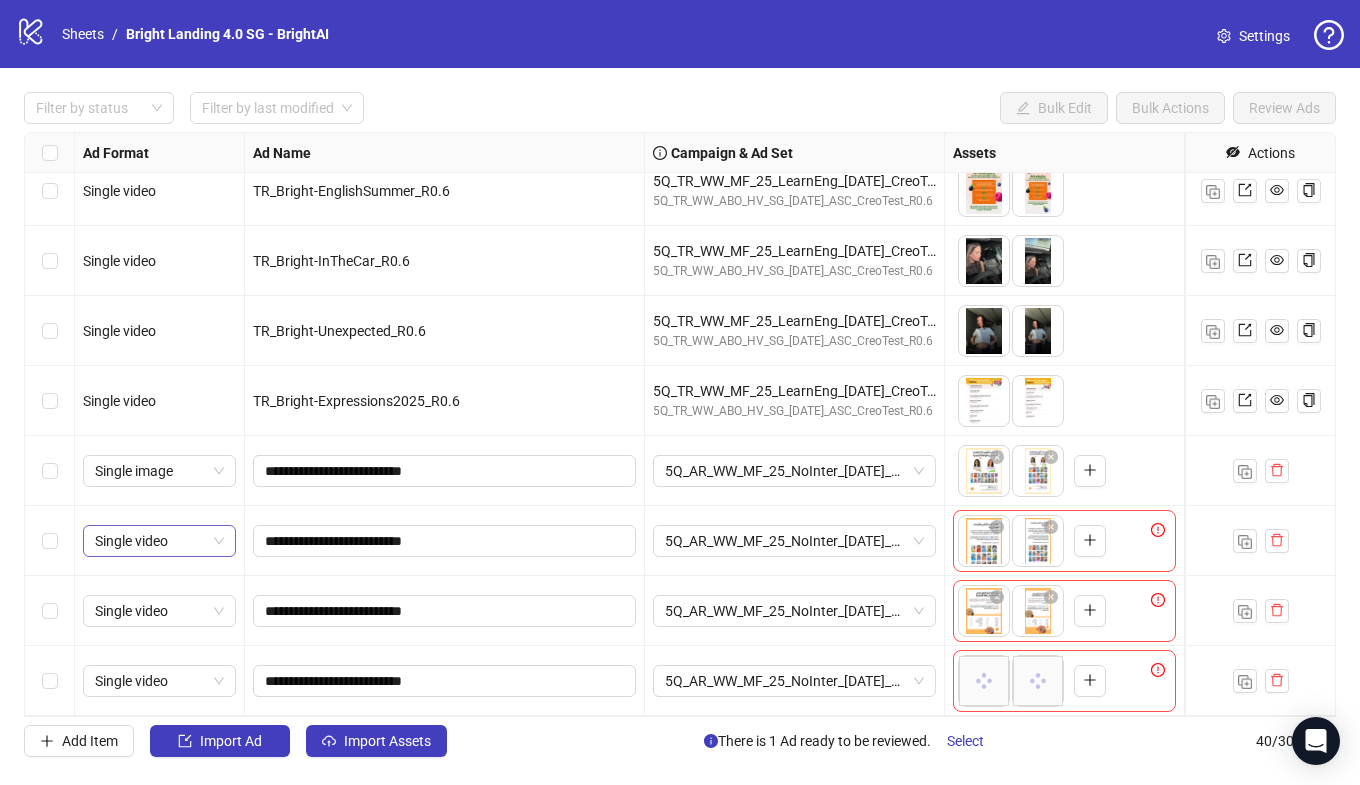 click on "Single video" at bounding box center [159, 541] 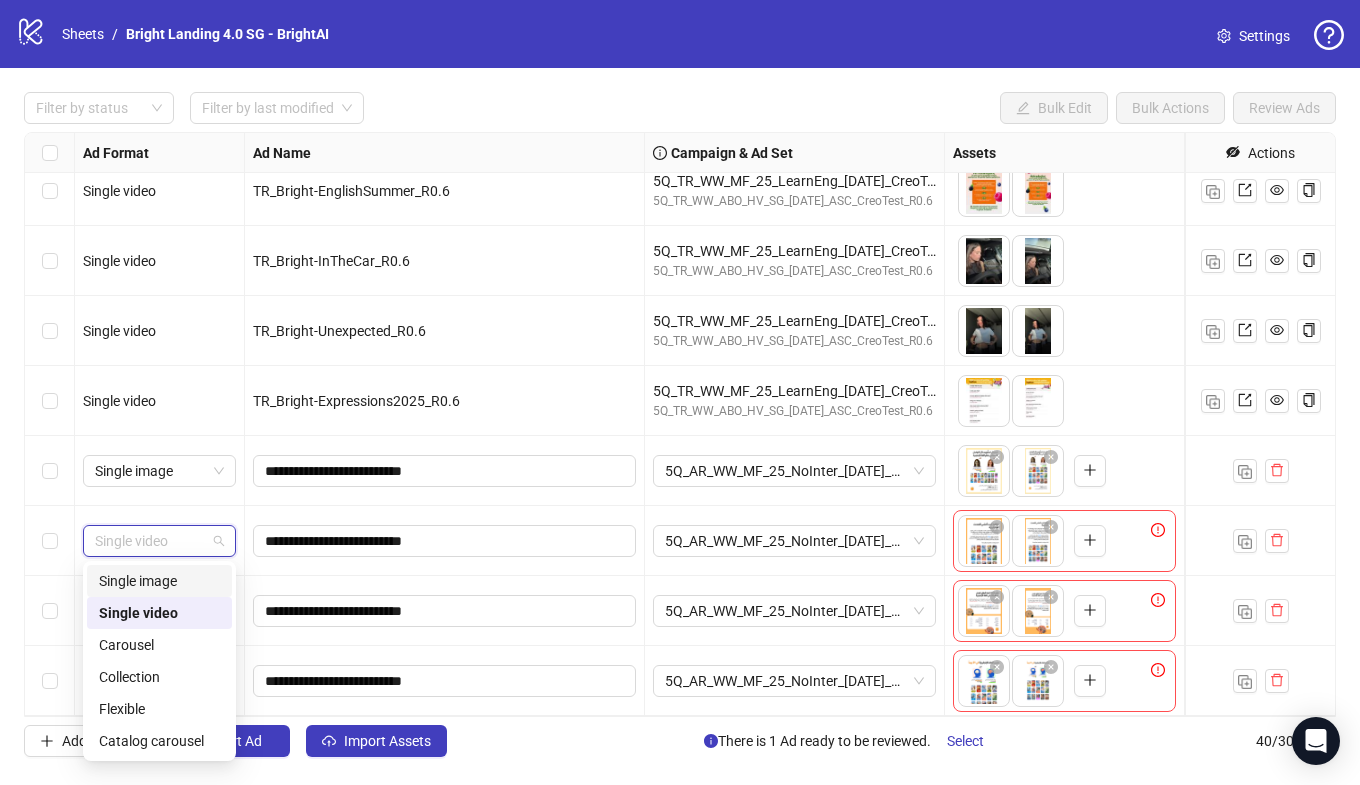 click on "Single image" at bounding box center [159, 581] 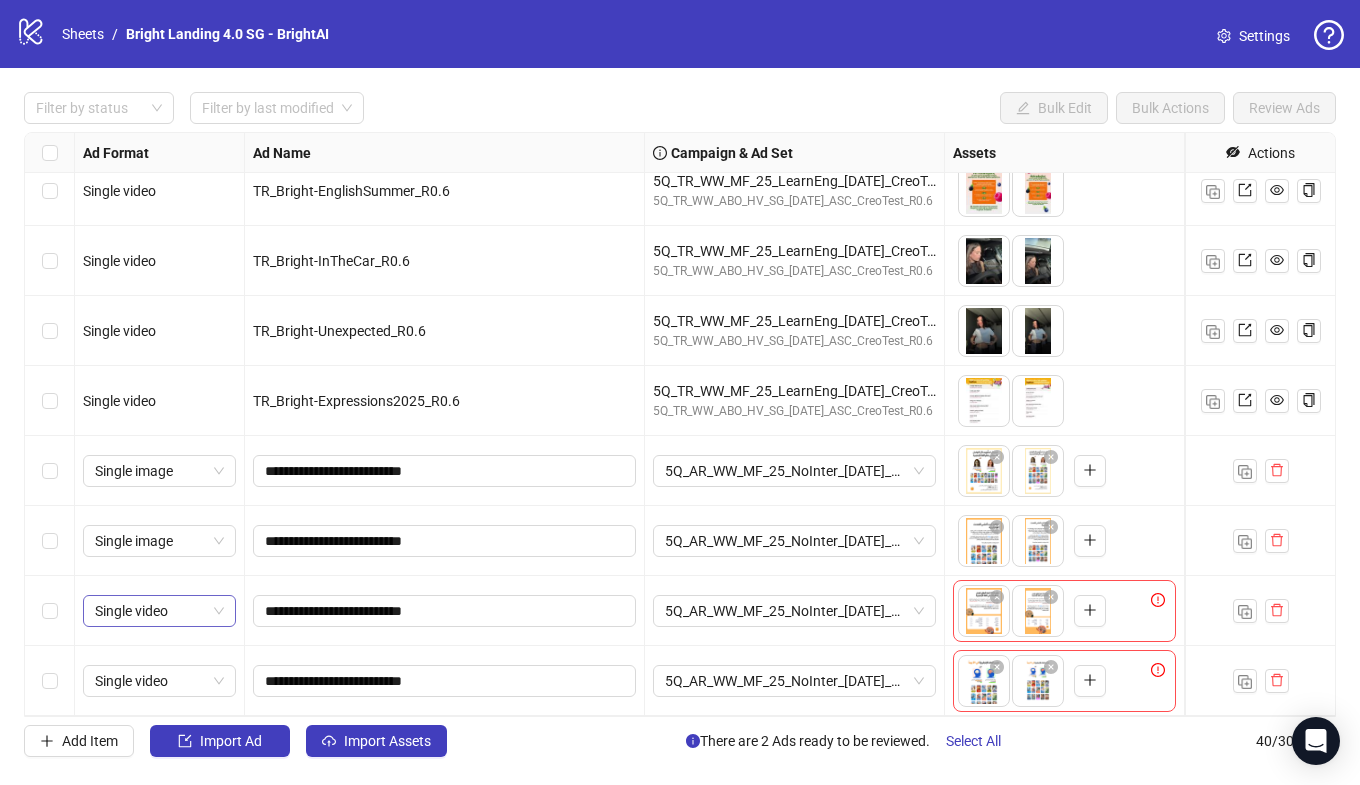 click on "Single video" at bounding box center [159, 611] 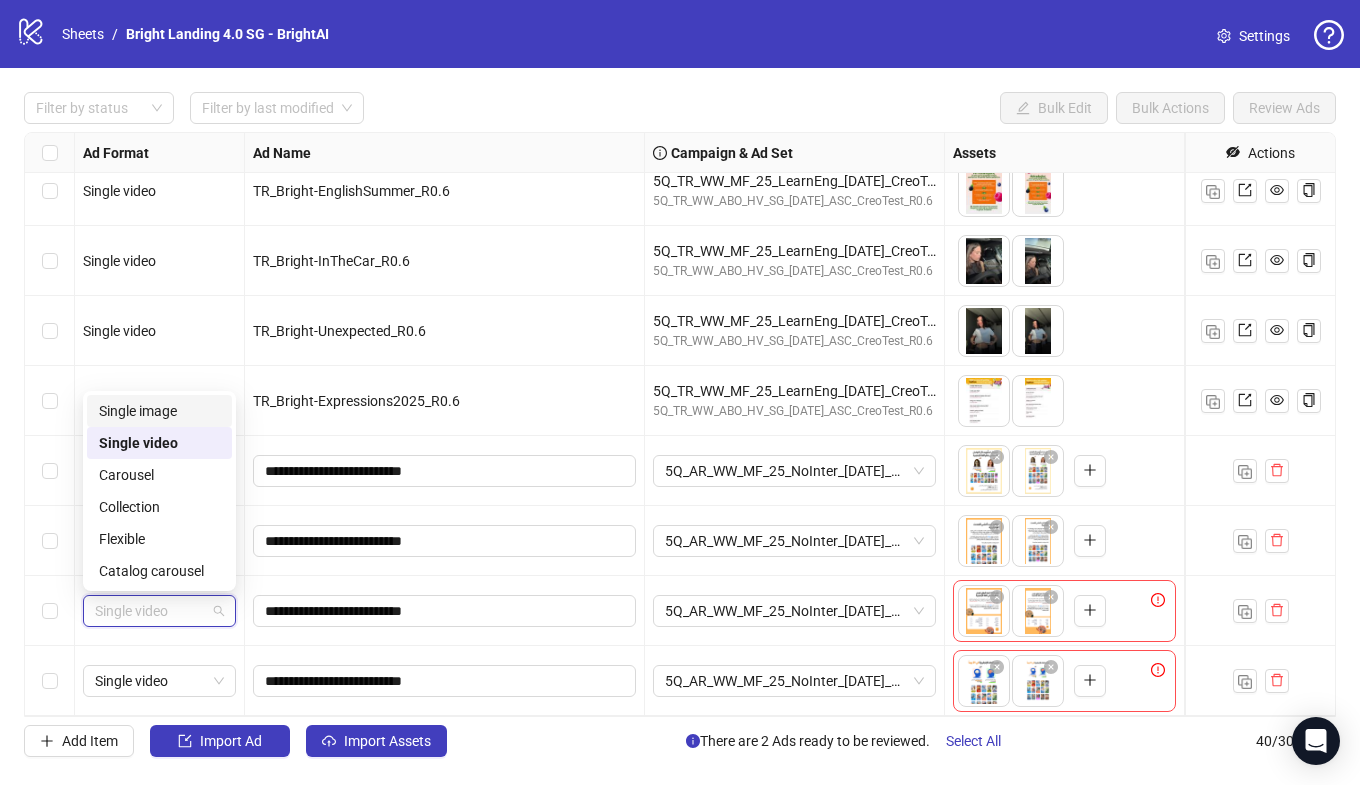 click on "Single image" at bounding box center (159, 411) 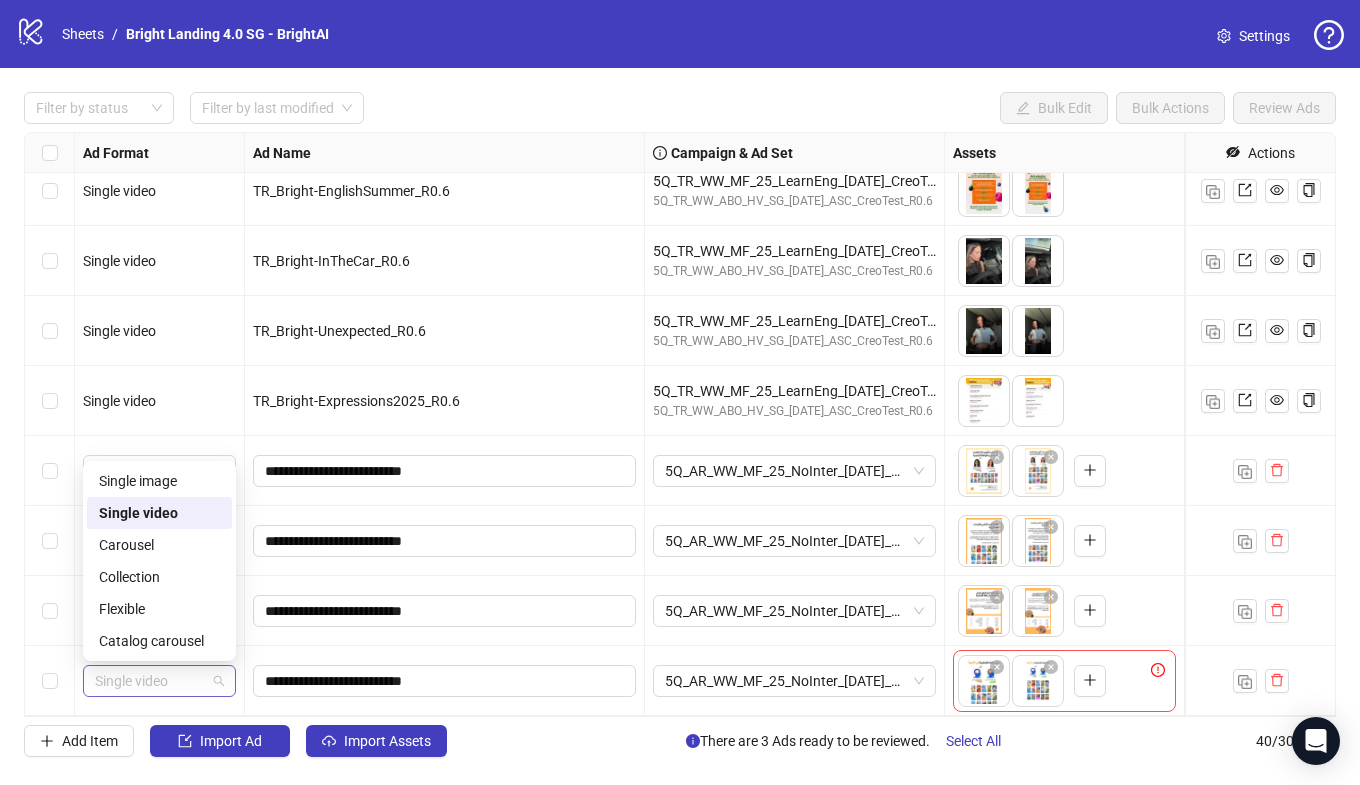 click on "Single video" at bounding box center [159, 681] 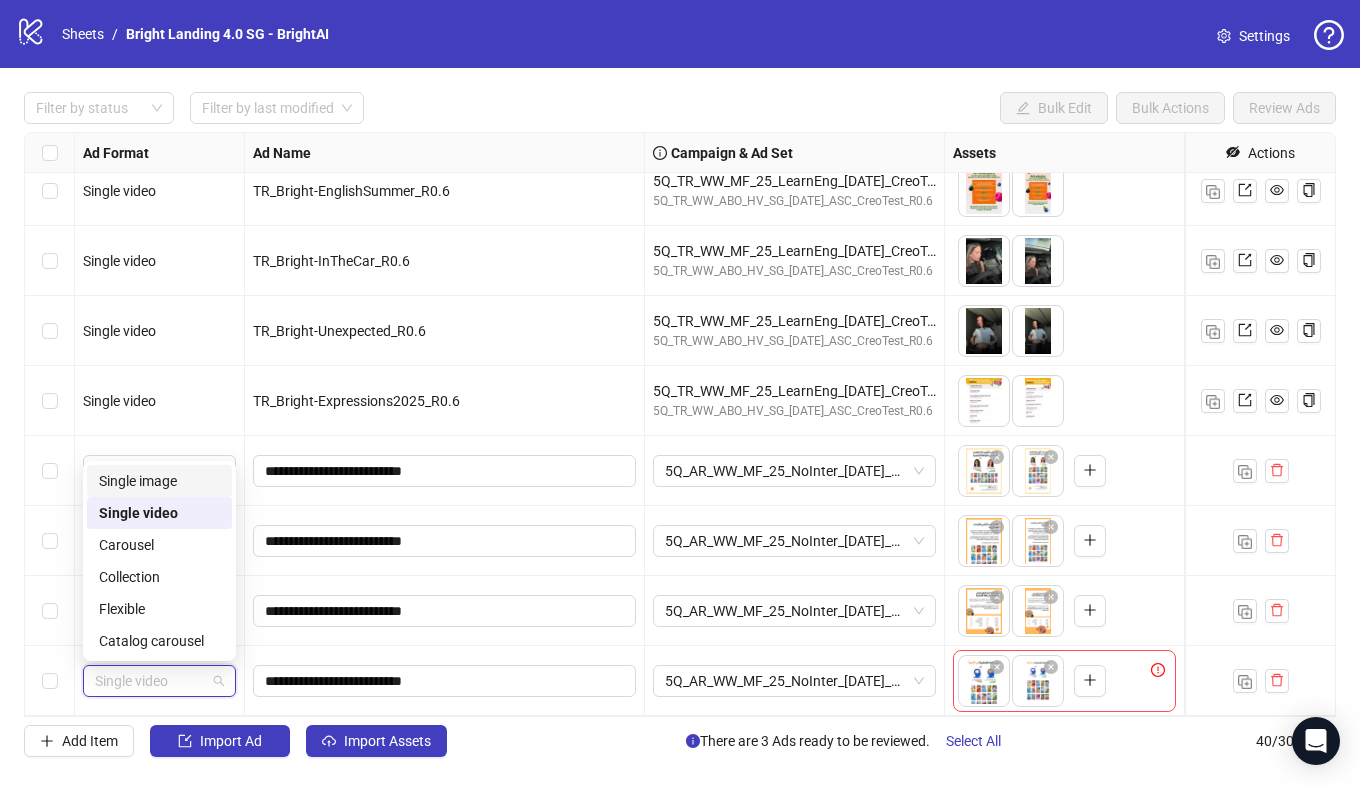 click on "Single image" at bounding box center [159, 481] 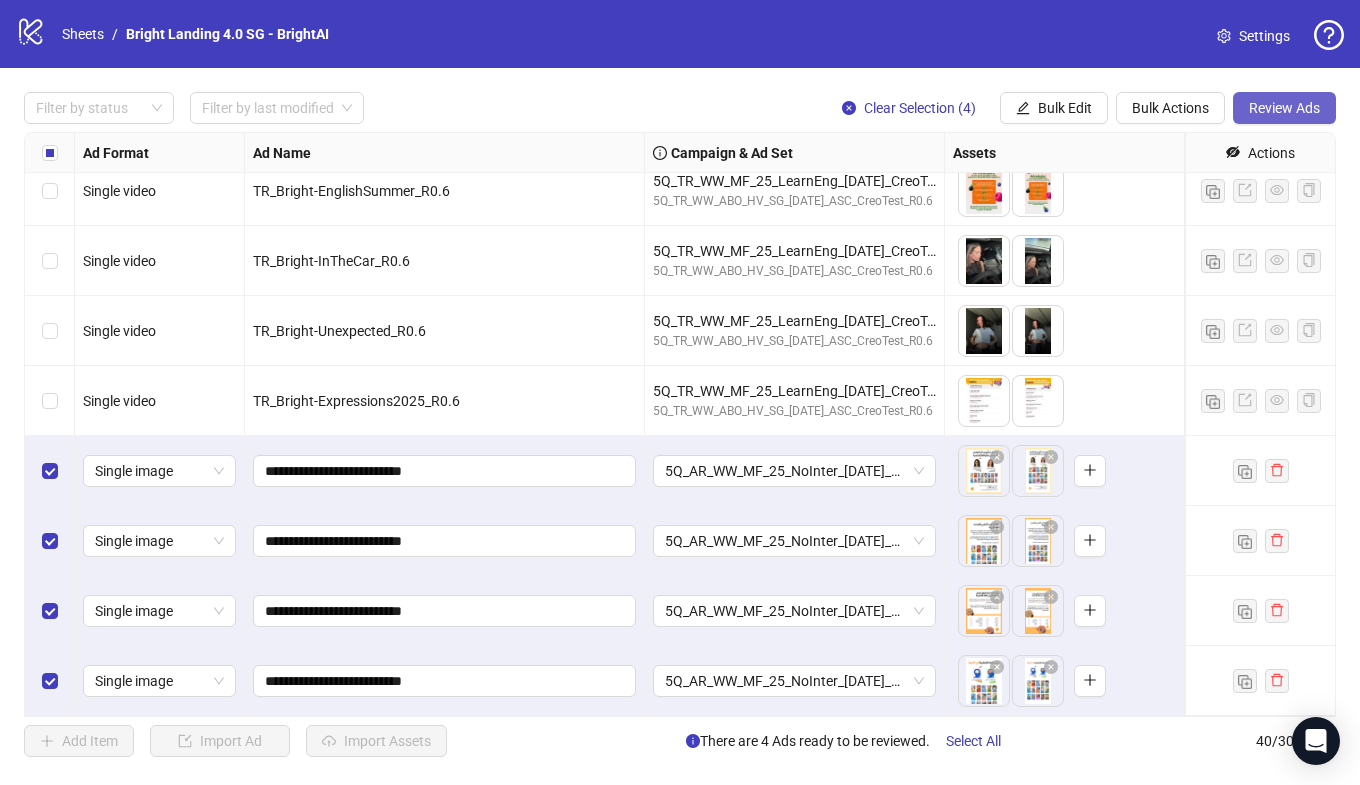 click on "Review Ads" at bounding box center [1284, 108] 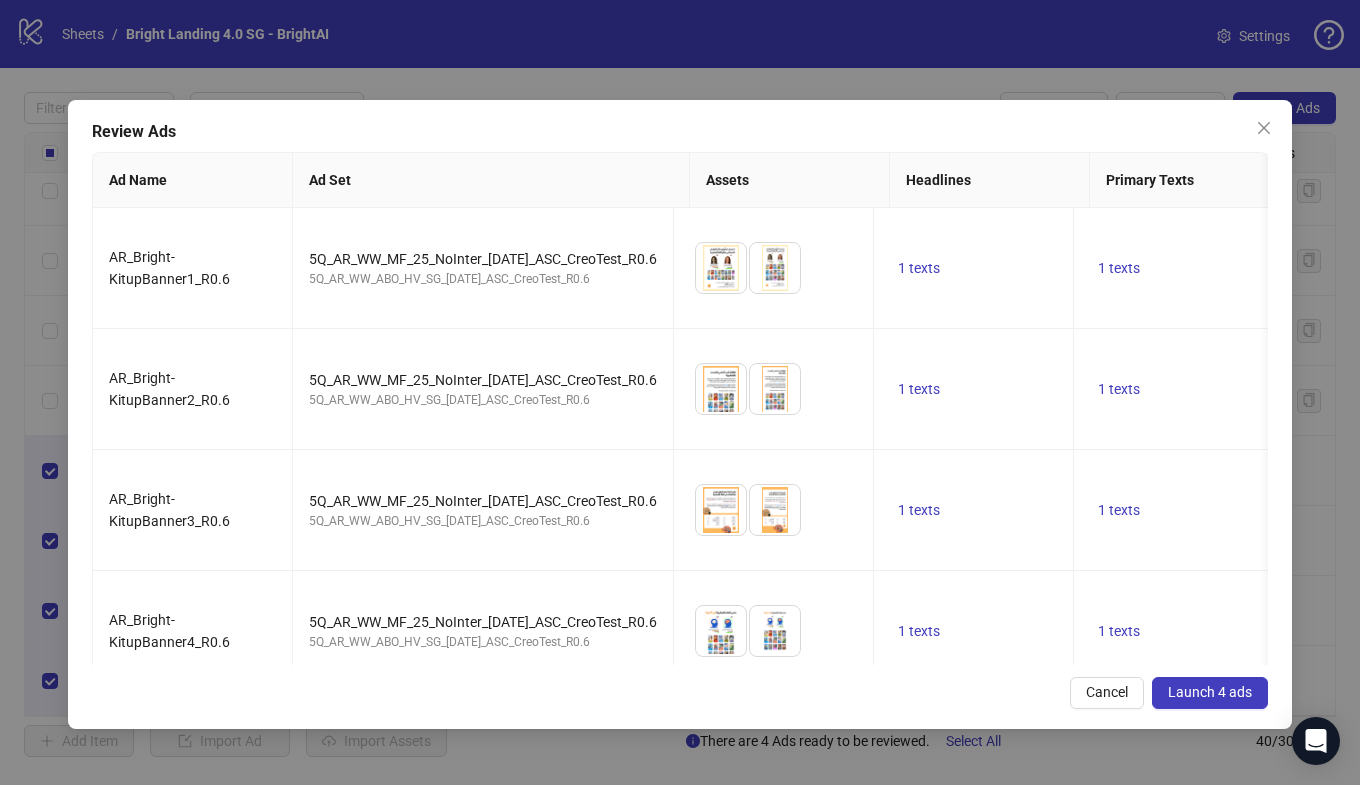click on "Launch 4 ads" at bounding box center (1210, 692) 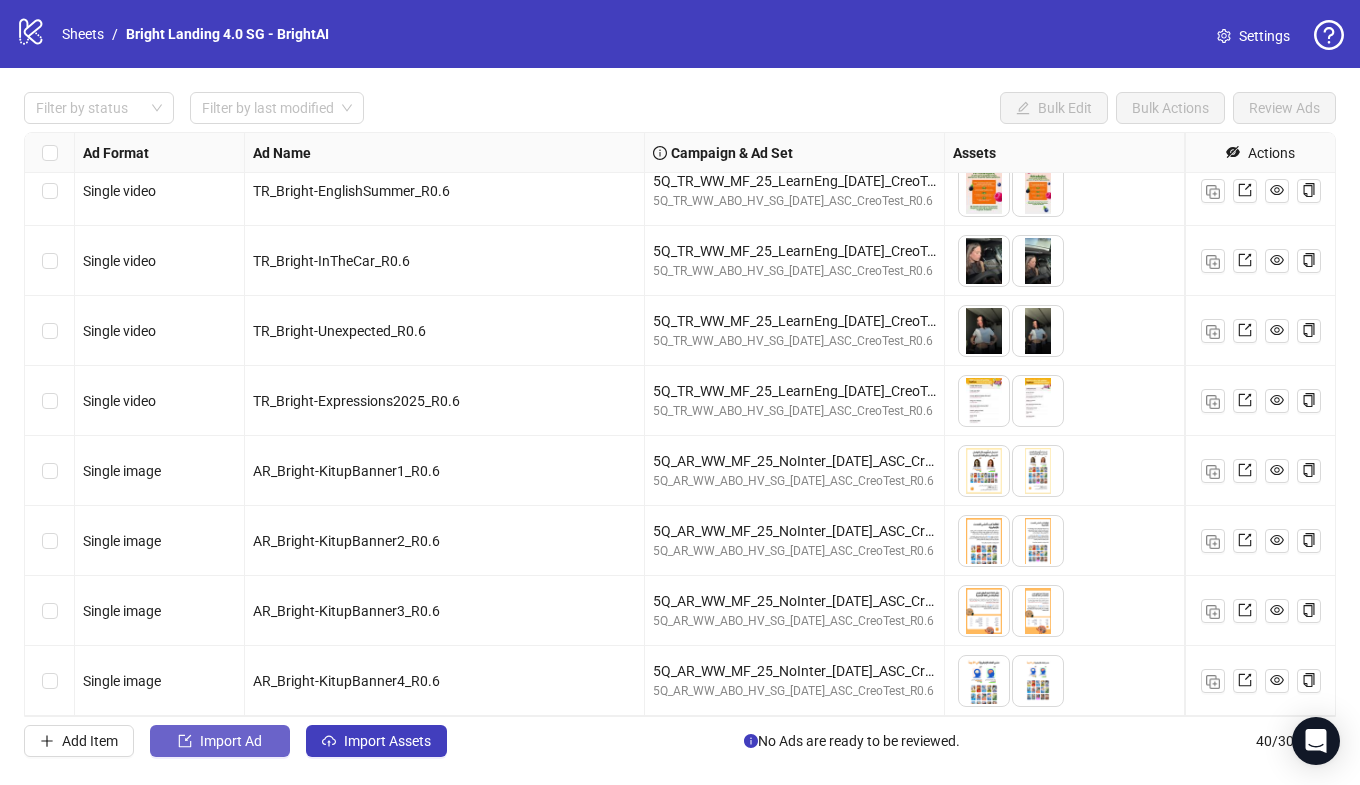 click 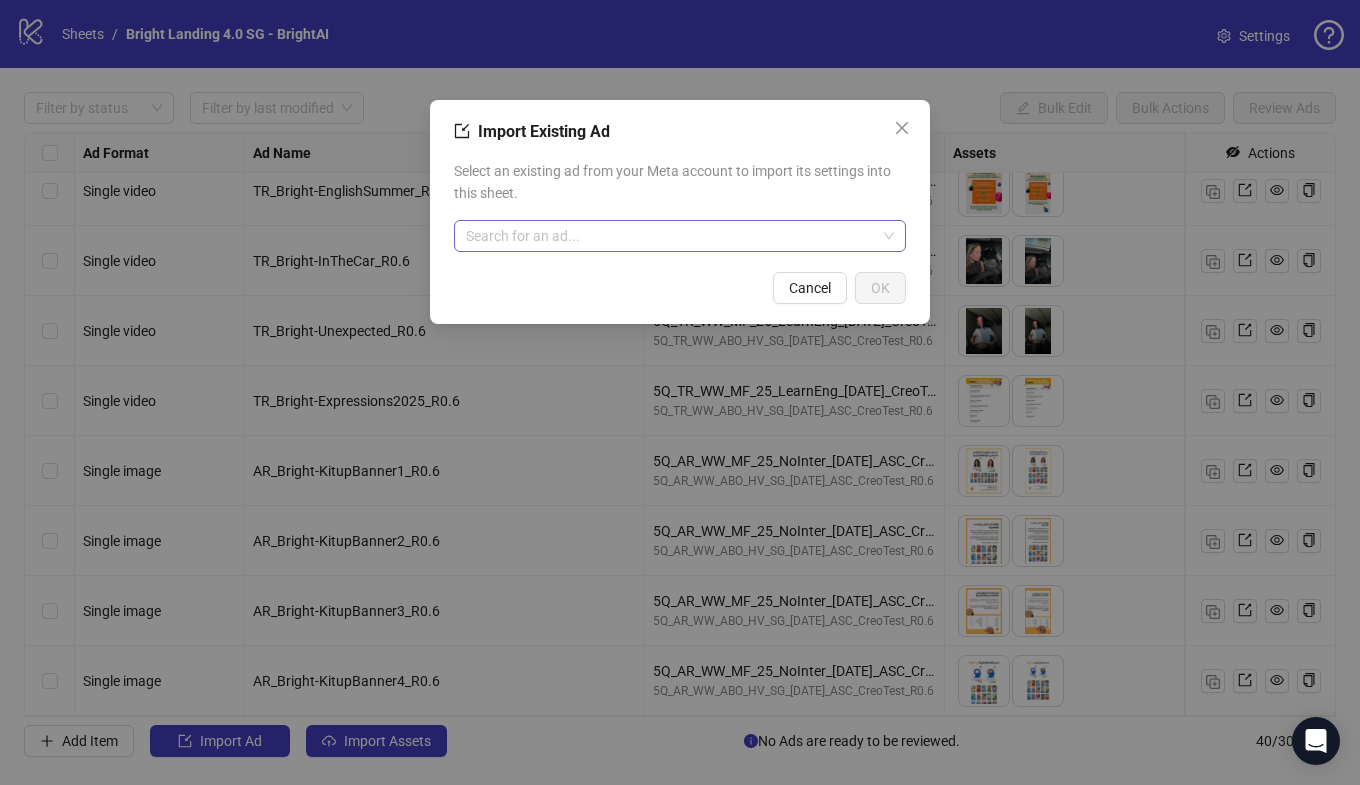click at bounding box center (671, 236) 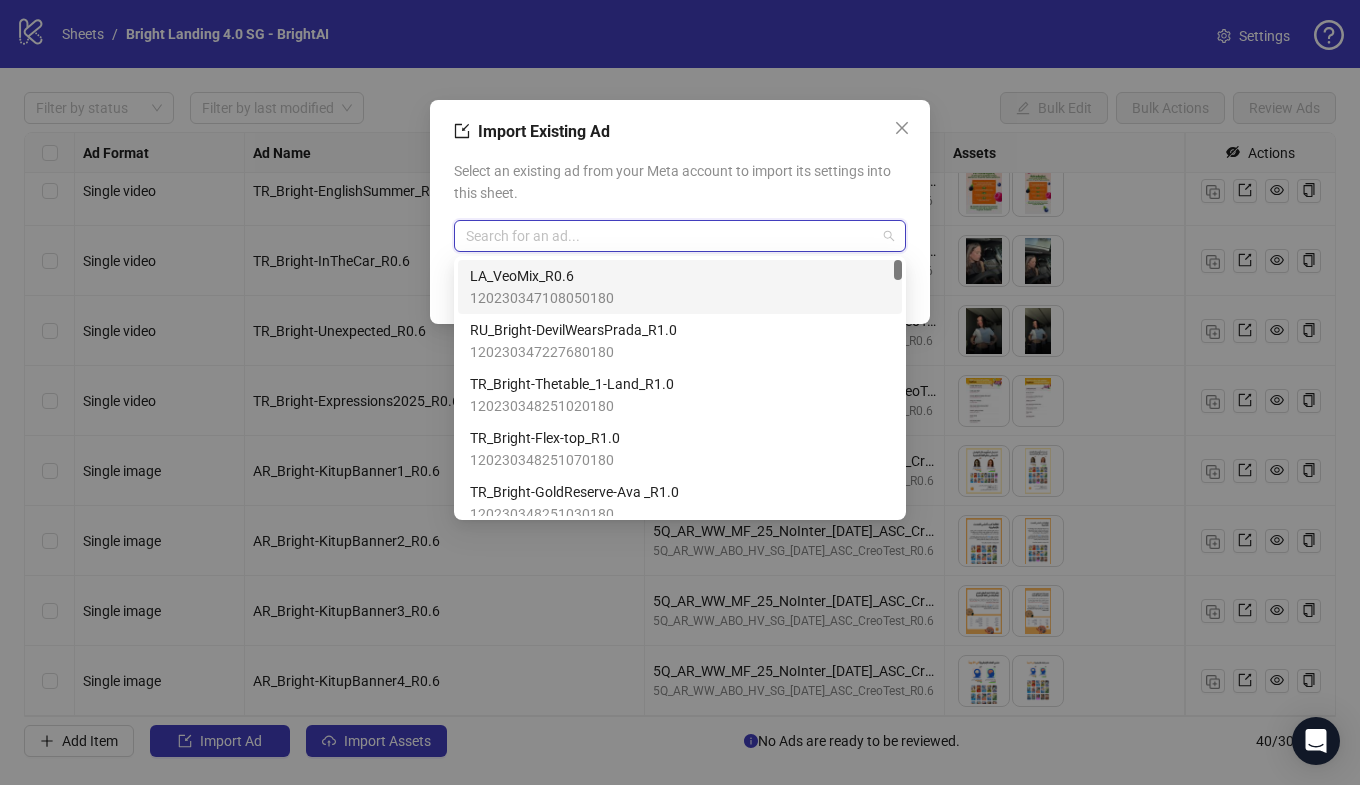 paste on "**********" 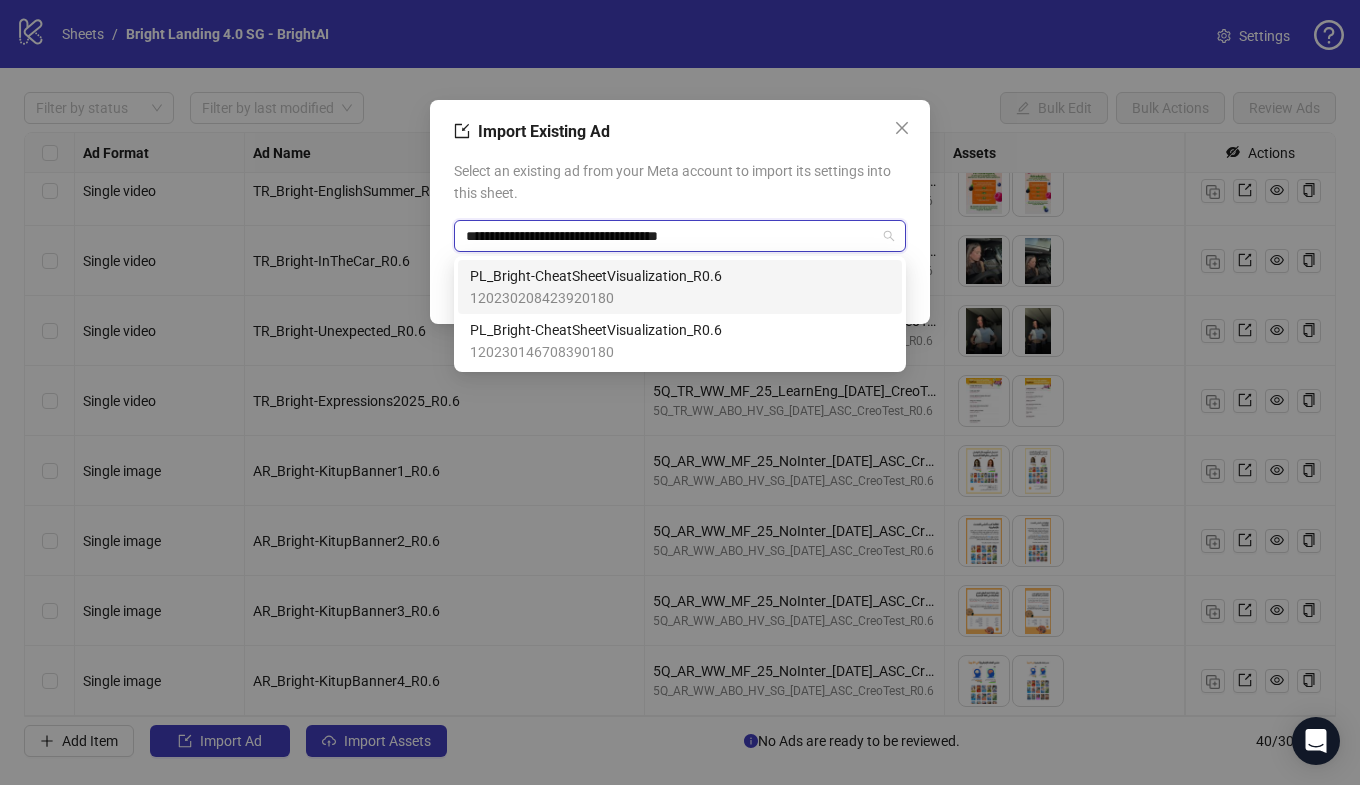 click on "PL_Bright-CheatSheetVisualization_R0.6" at bounding box center [596, 276] 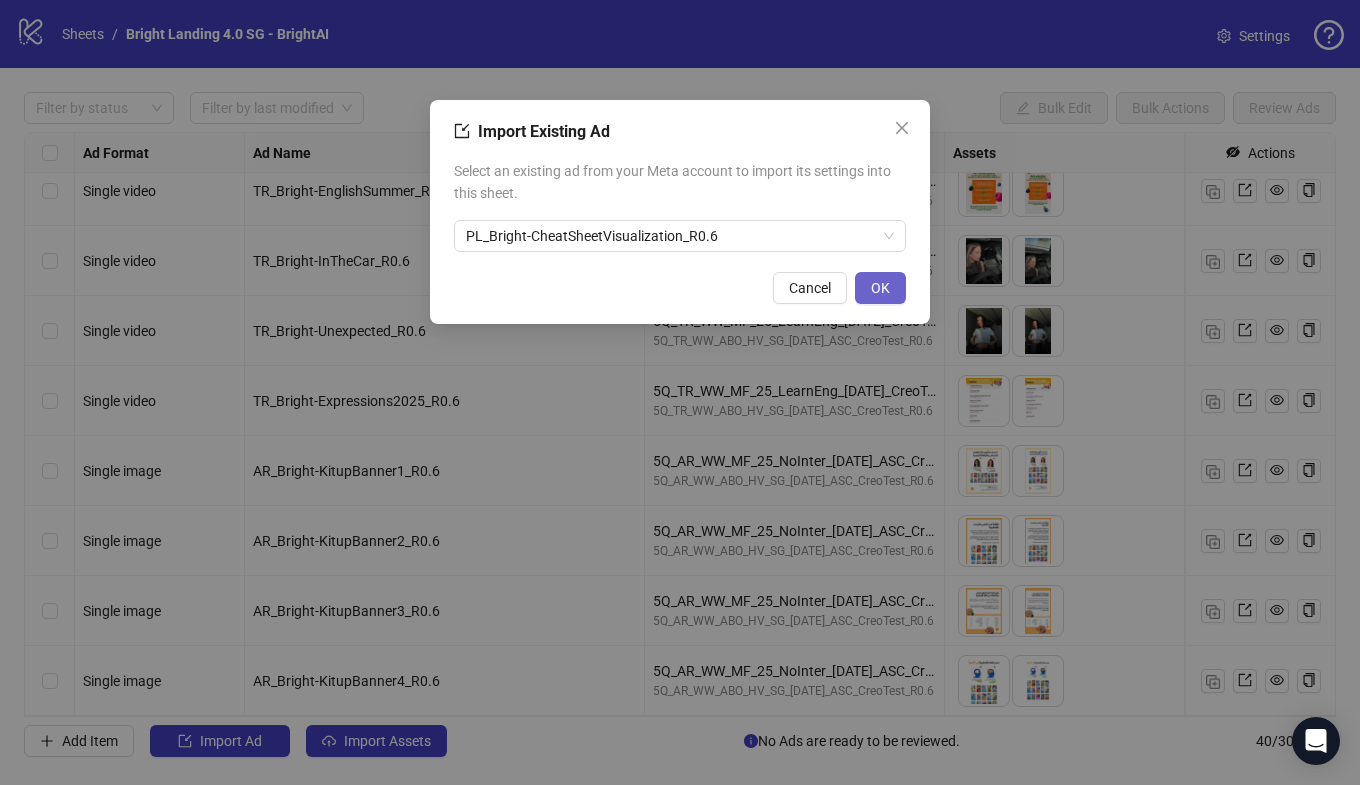 click on "OK" at bounding box center (880, 288) 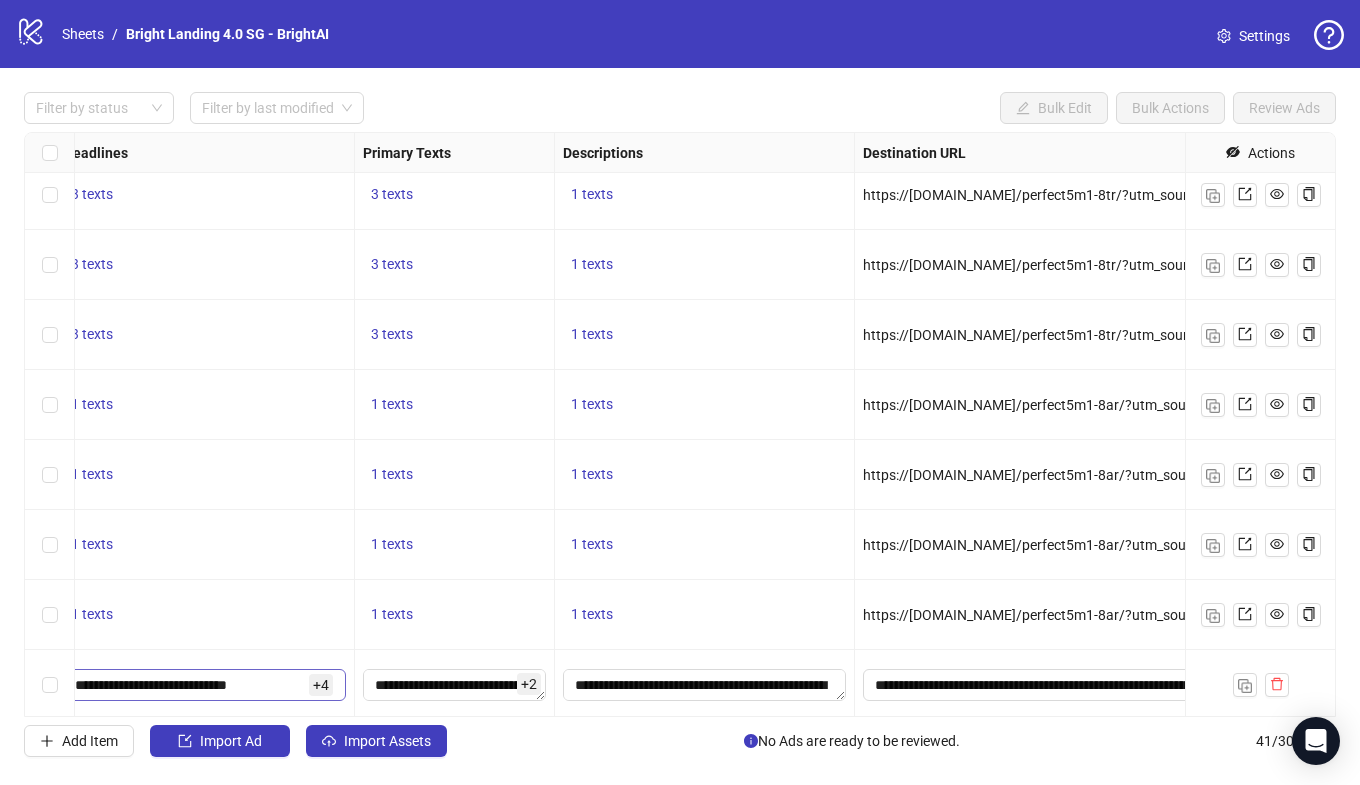 scroll, scrollTop: 2323, scrollLeft: 0, axis: vertical 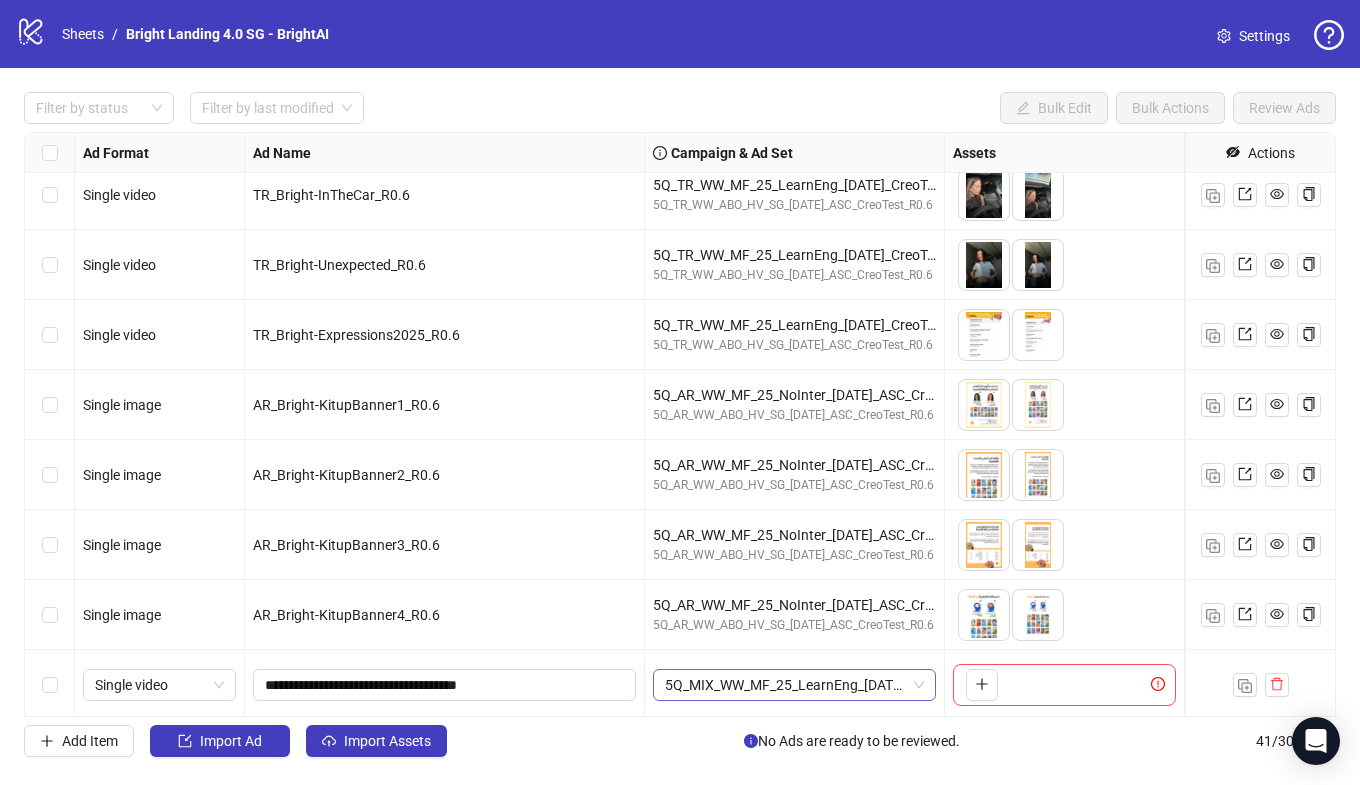 click on "5Q_MIX_WW_MF_25_LearnEng_[DATE]_Top20-Green_RMix" at bounding box center (794, 685) 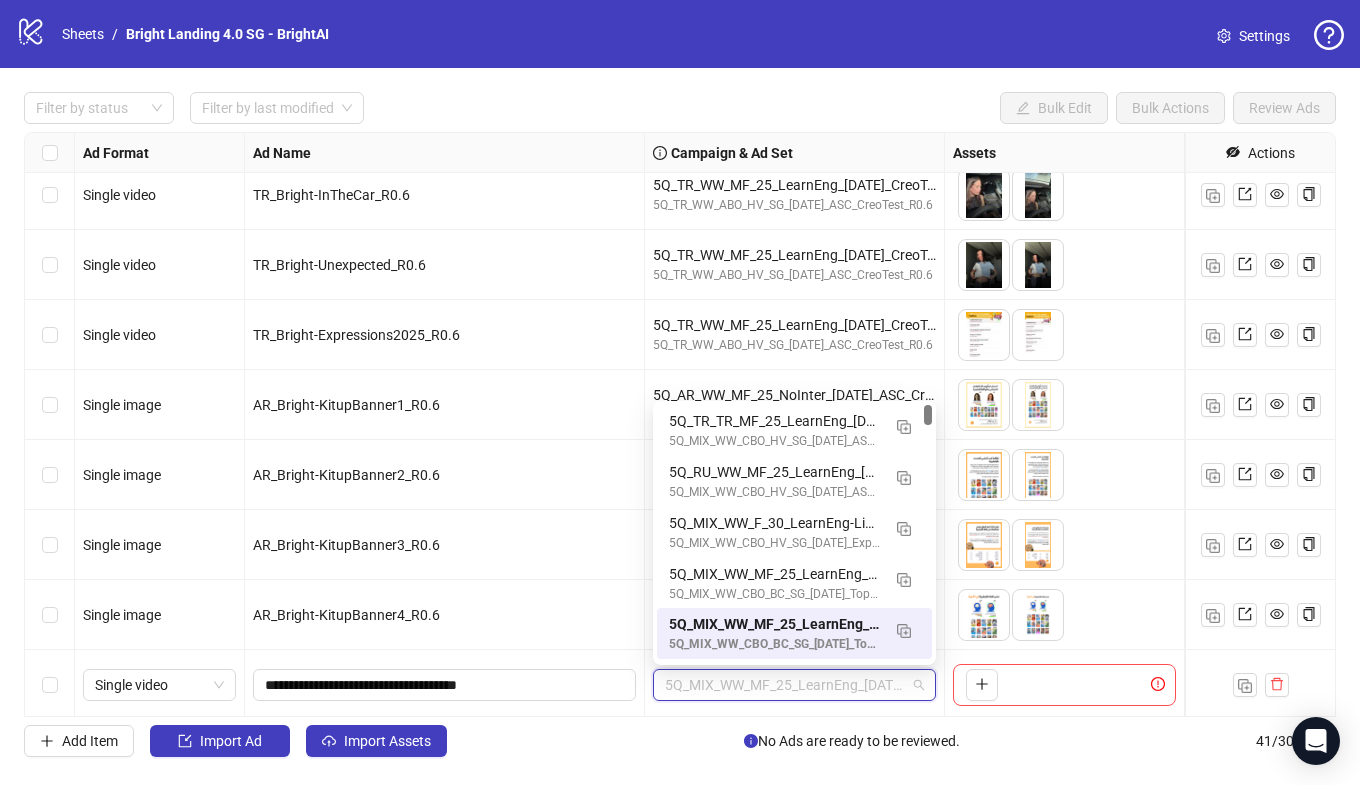 paste on "**********" 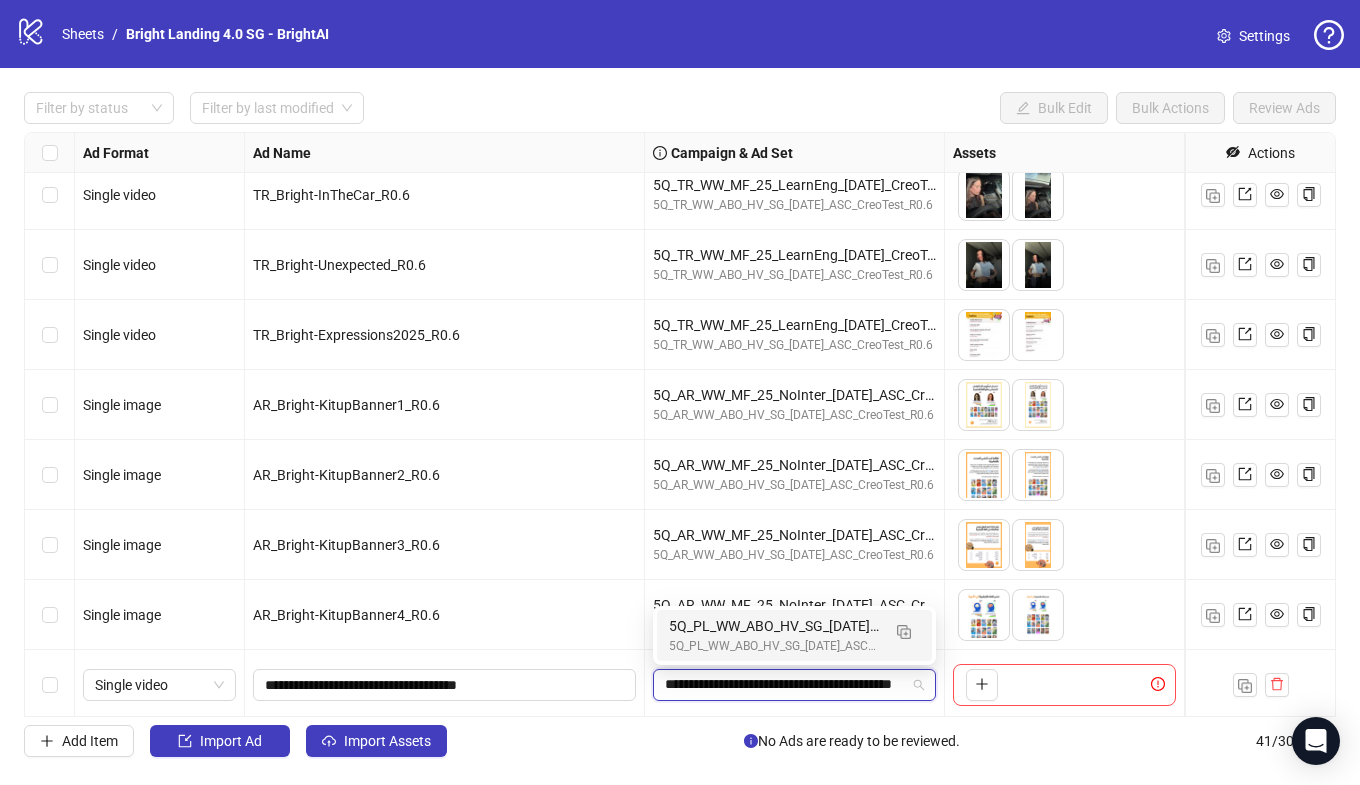 scroll, scrollTop: 0, scrollLeft: 104, axis: horizontal 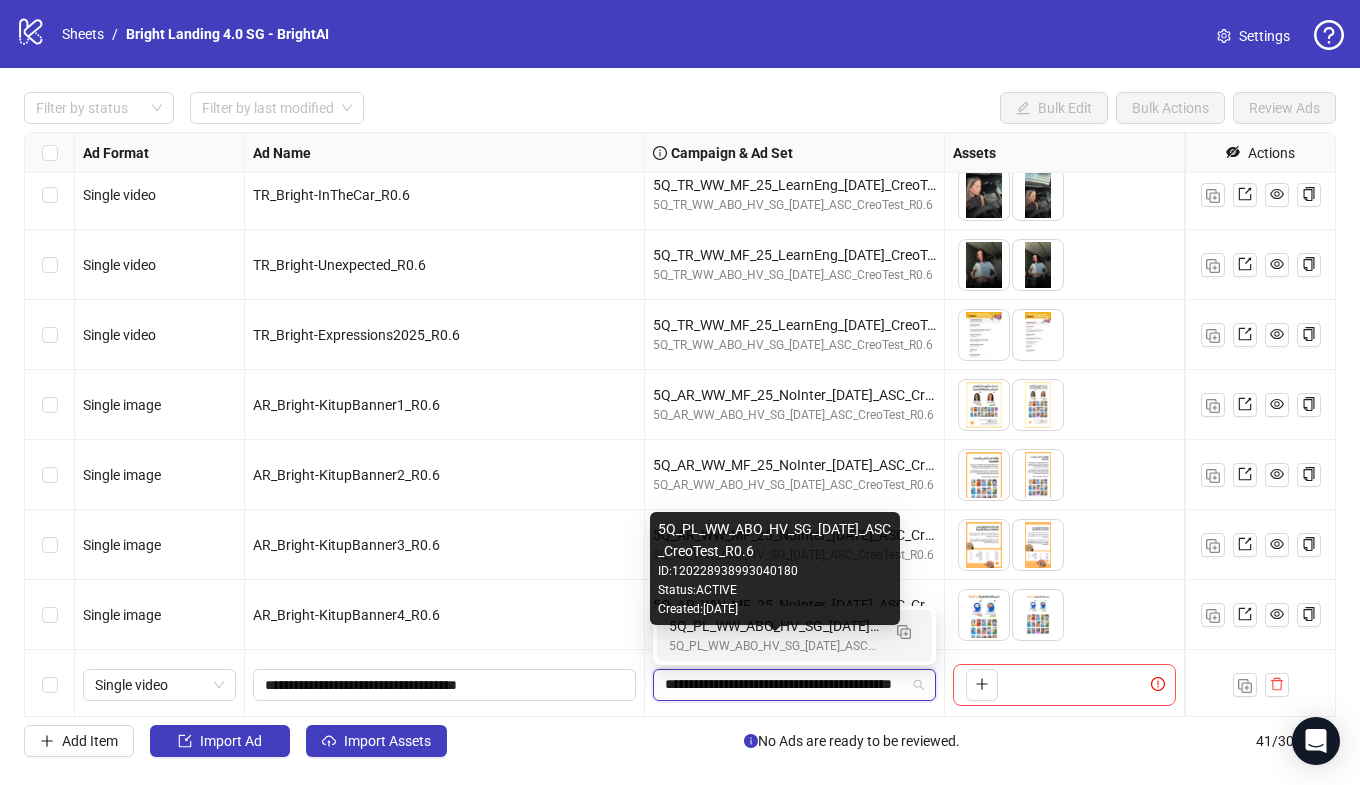 click on "5Q_PL_WW_ABO_HV_SG_[DATE]_ASC_CreoTest_R0.6" at bounding box center [774, 646] 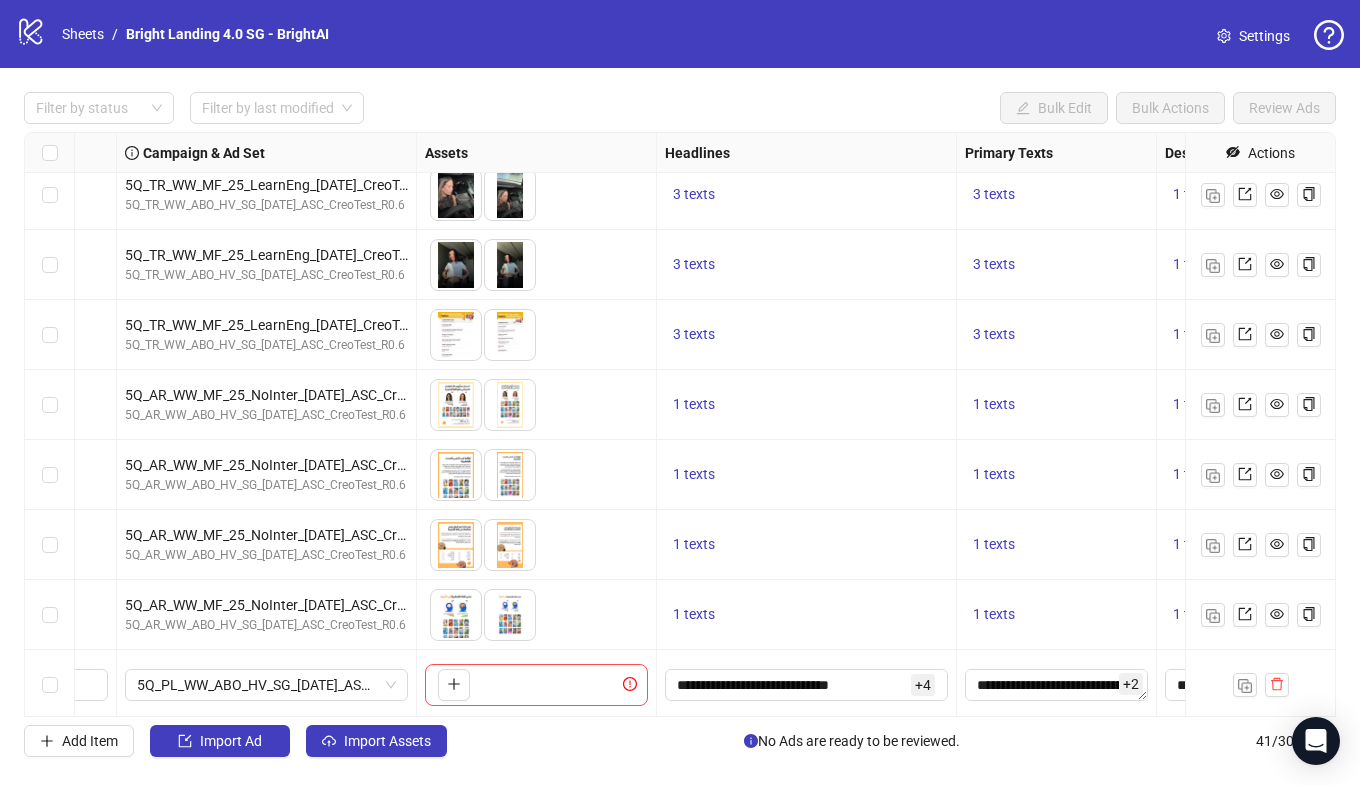 scroll, scrollTop: 2323, scrollLeft: 681, axis: both 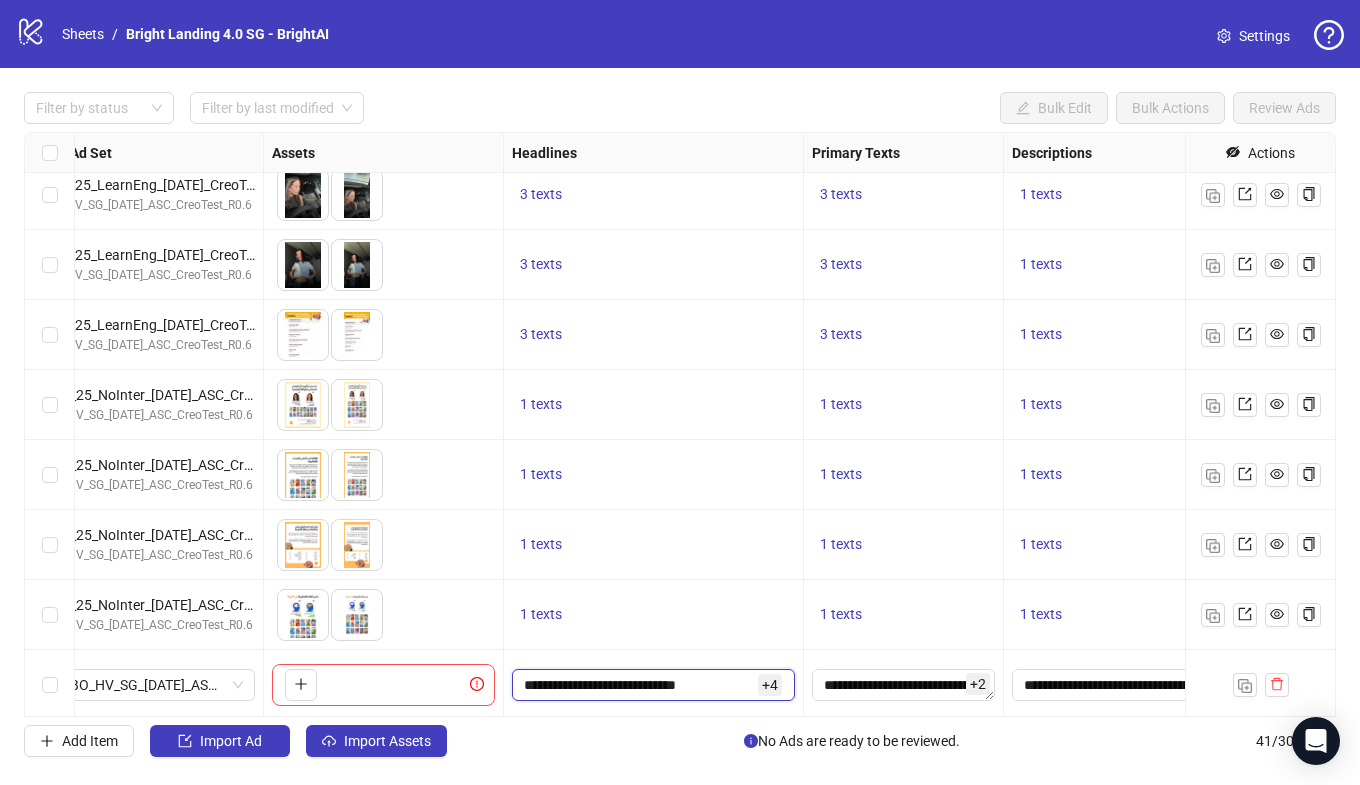click on "**********" at bounding box center [639, 685] 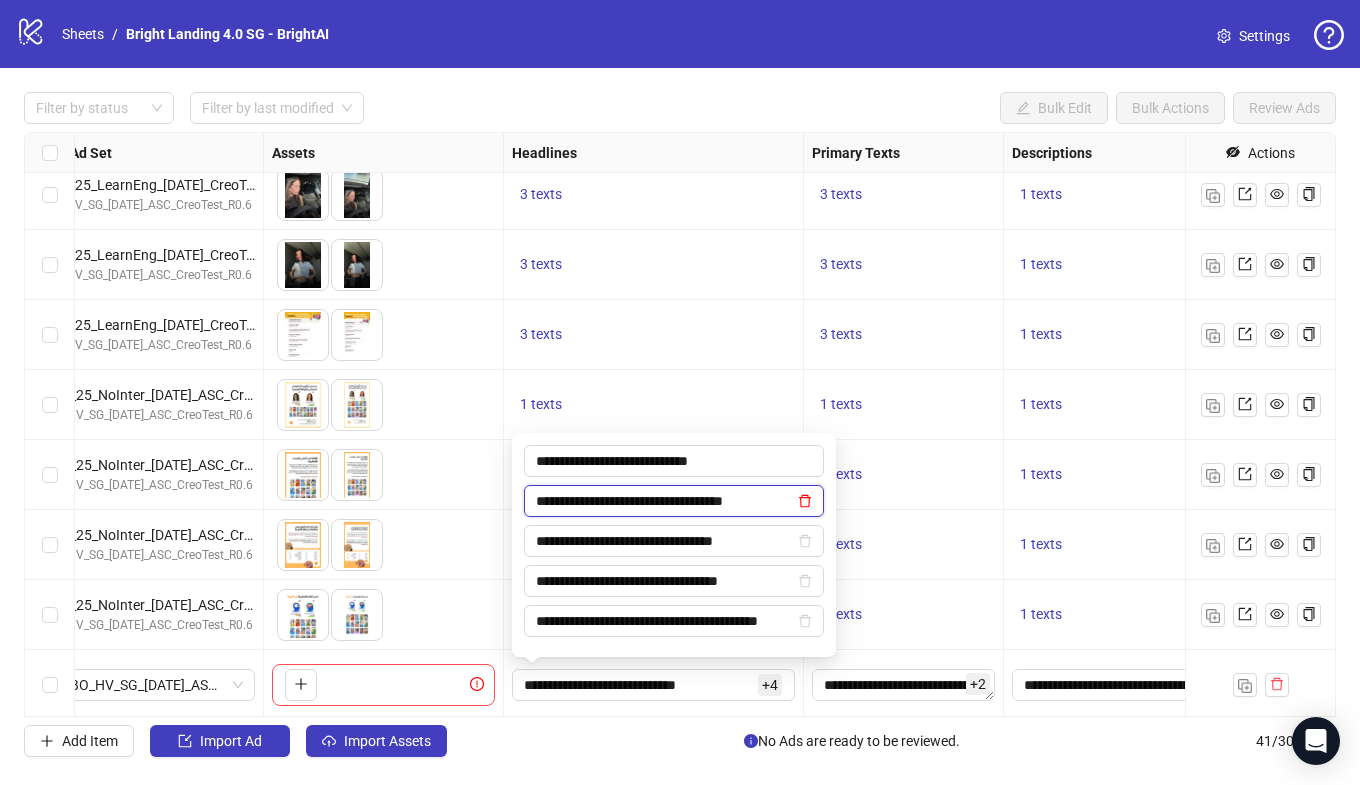 click 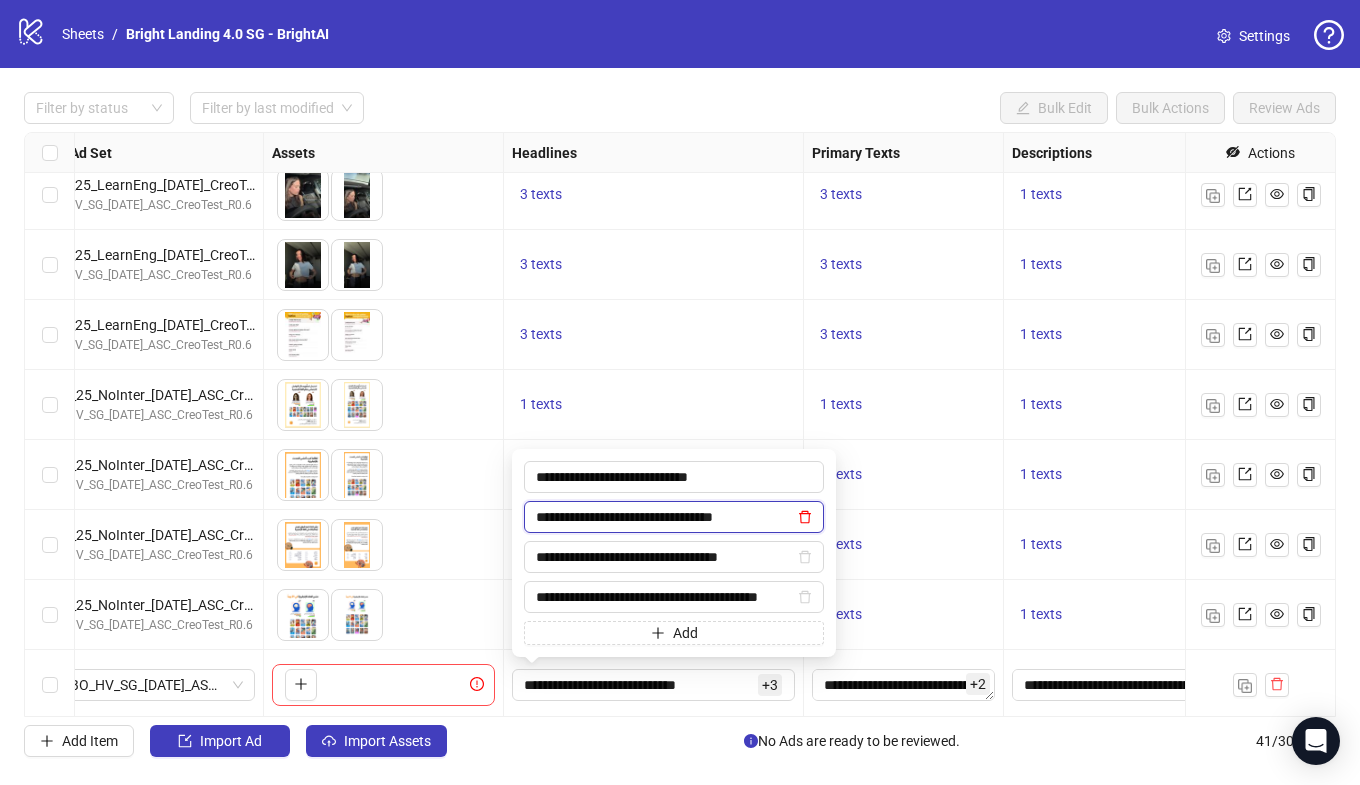 click 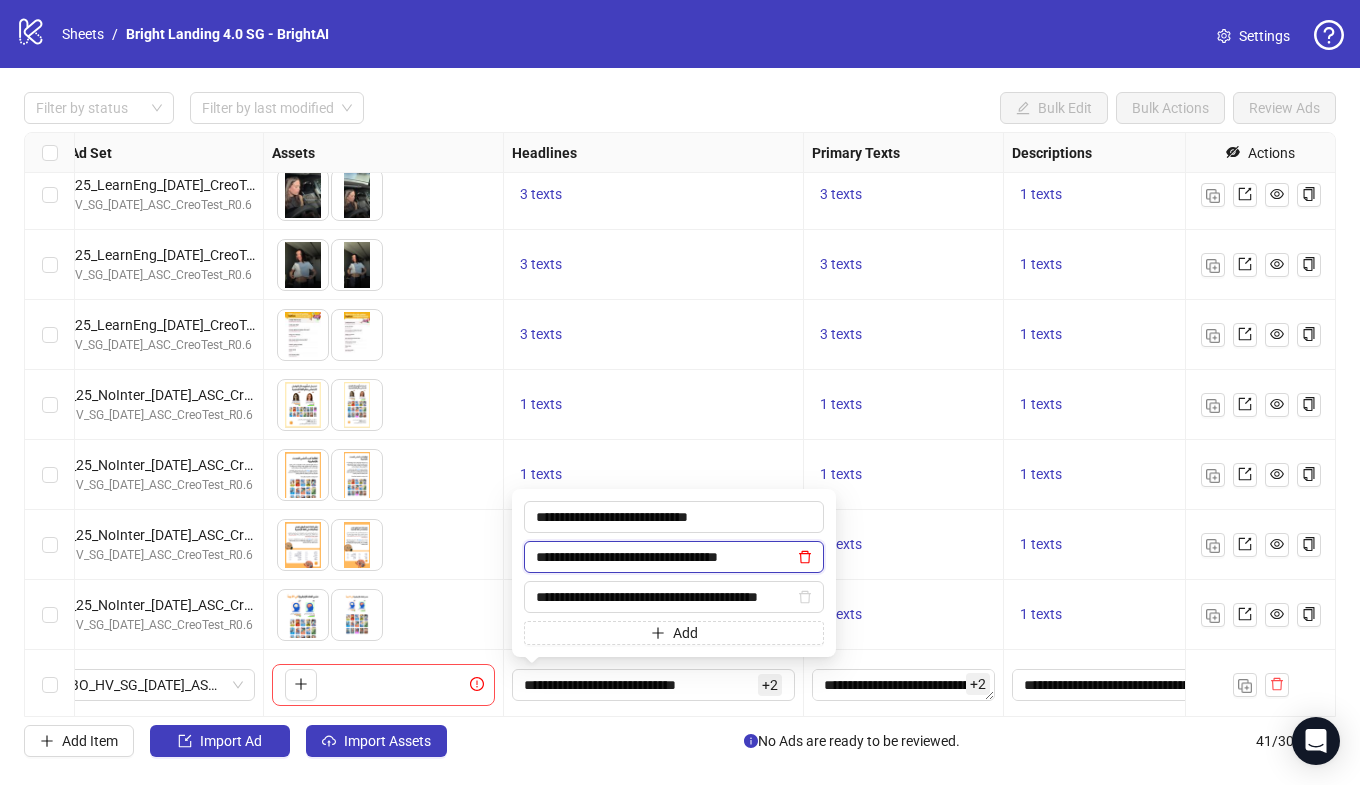click 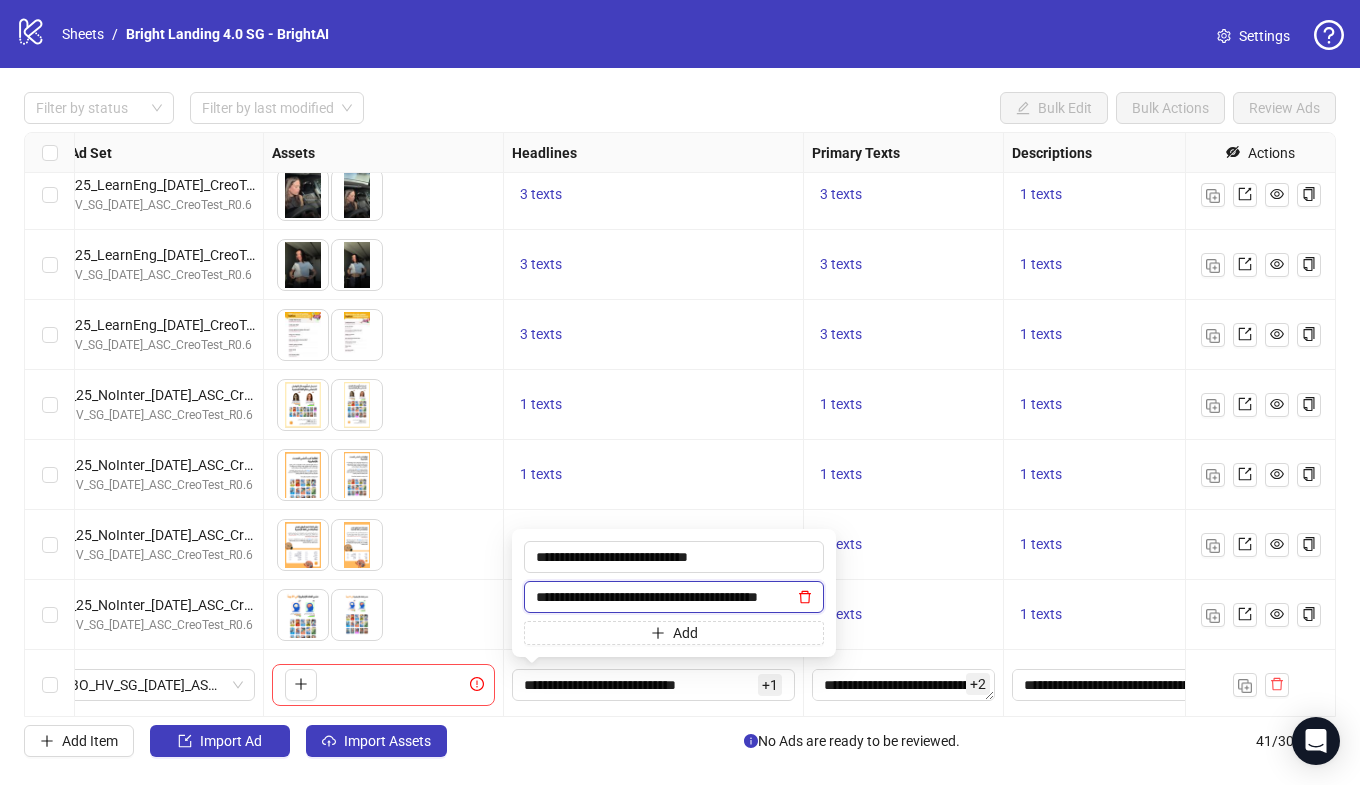 click 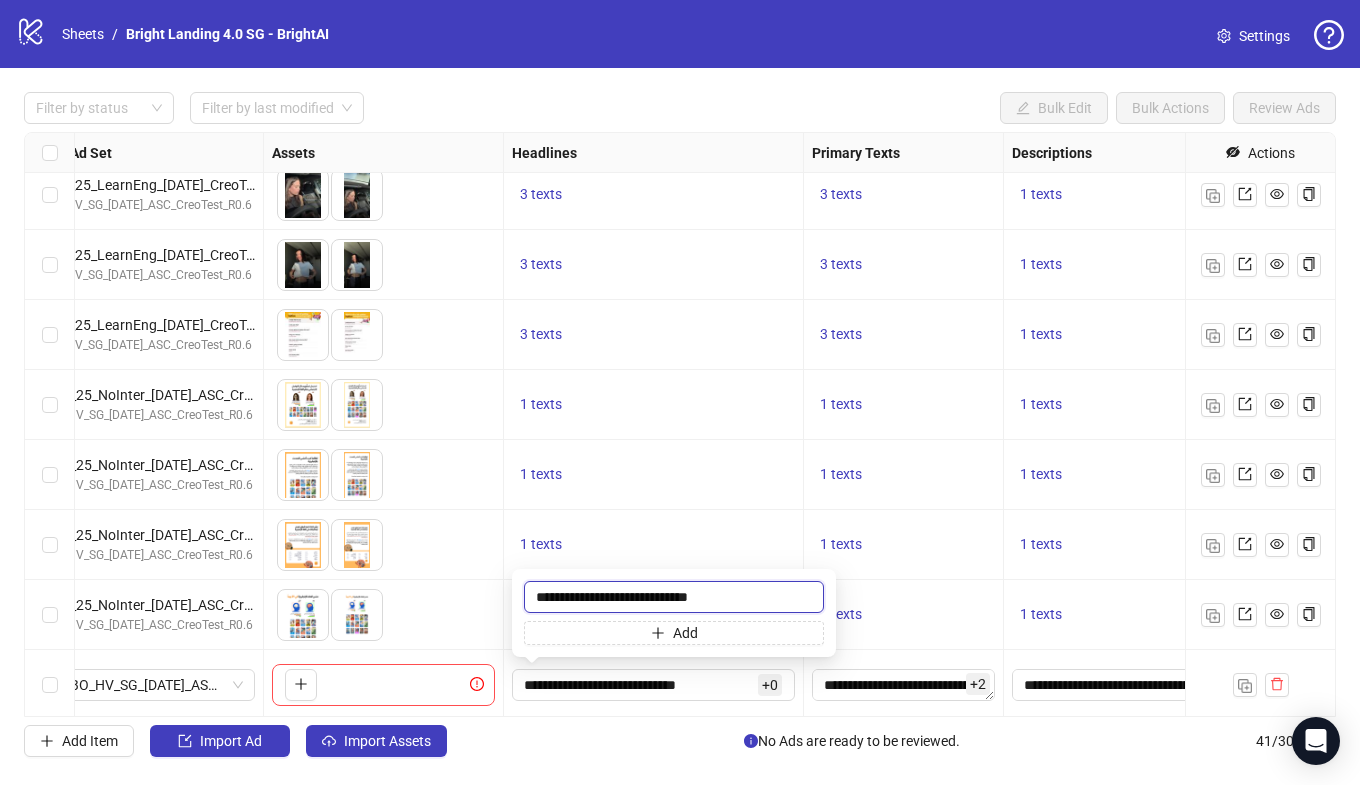 drag, startPoint x: 757, startPoint y: 599, endPoint x: 756, endPoint y: 542, distance: 57.00877 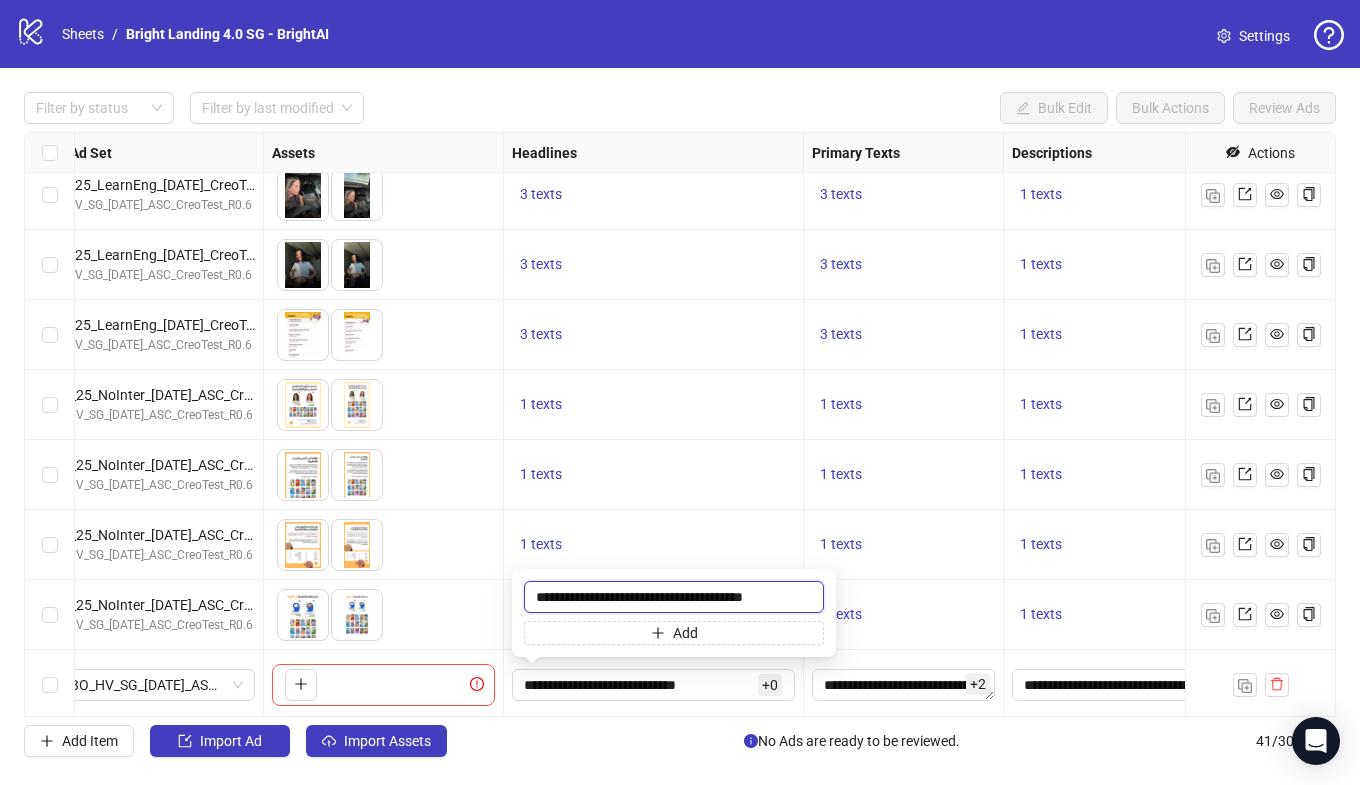 type on "**********" 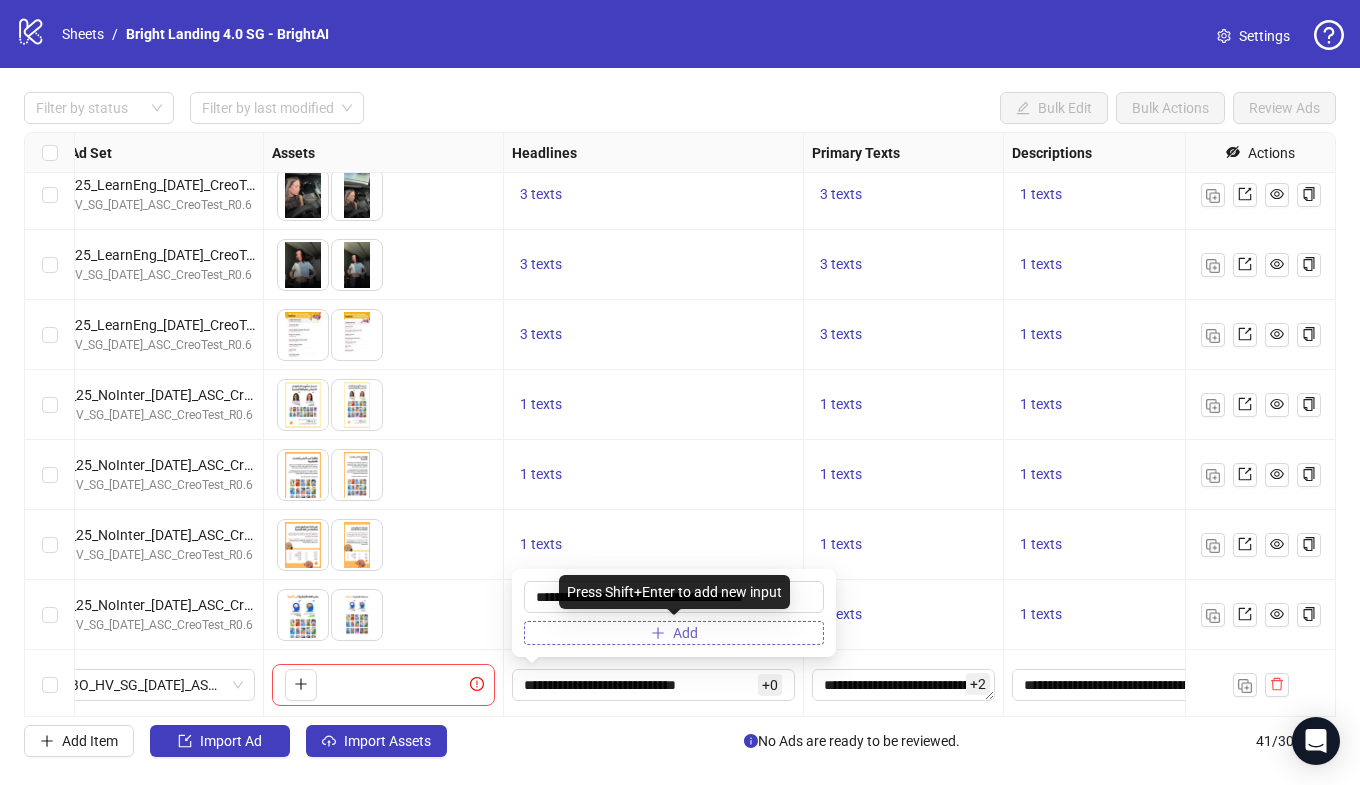 click 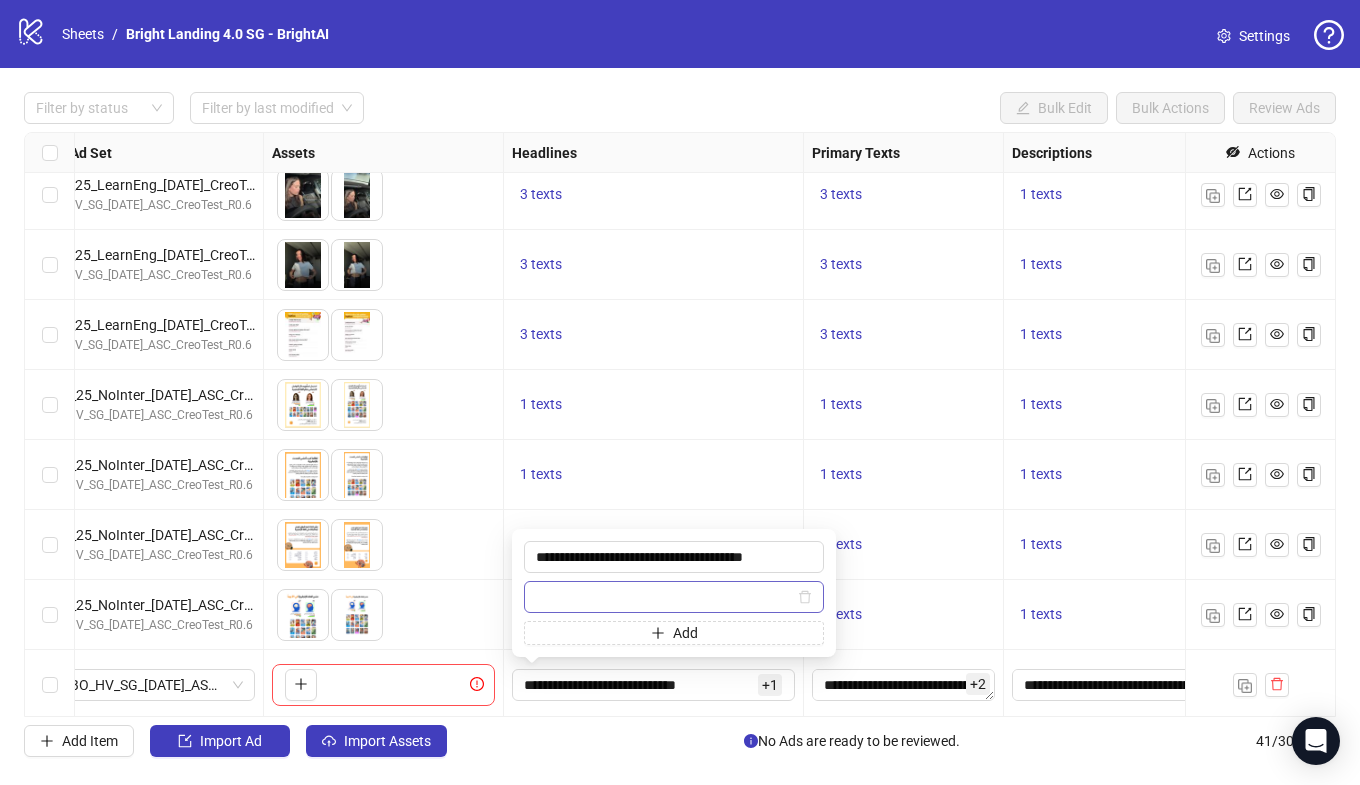 click at bounding box center [665, 597] 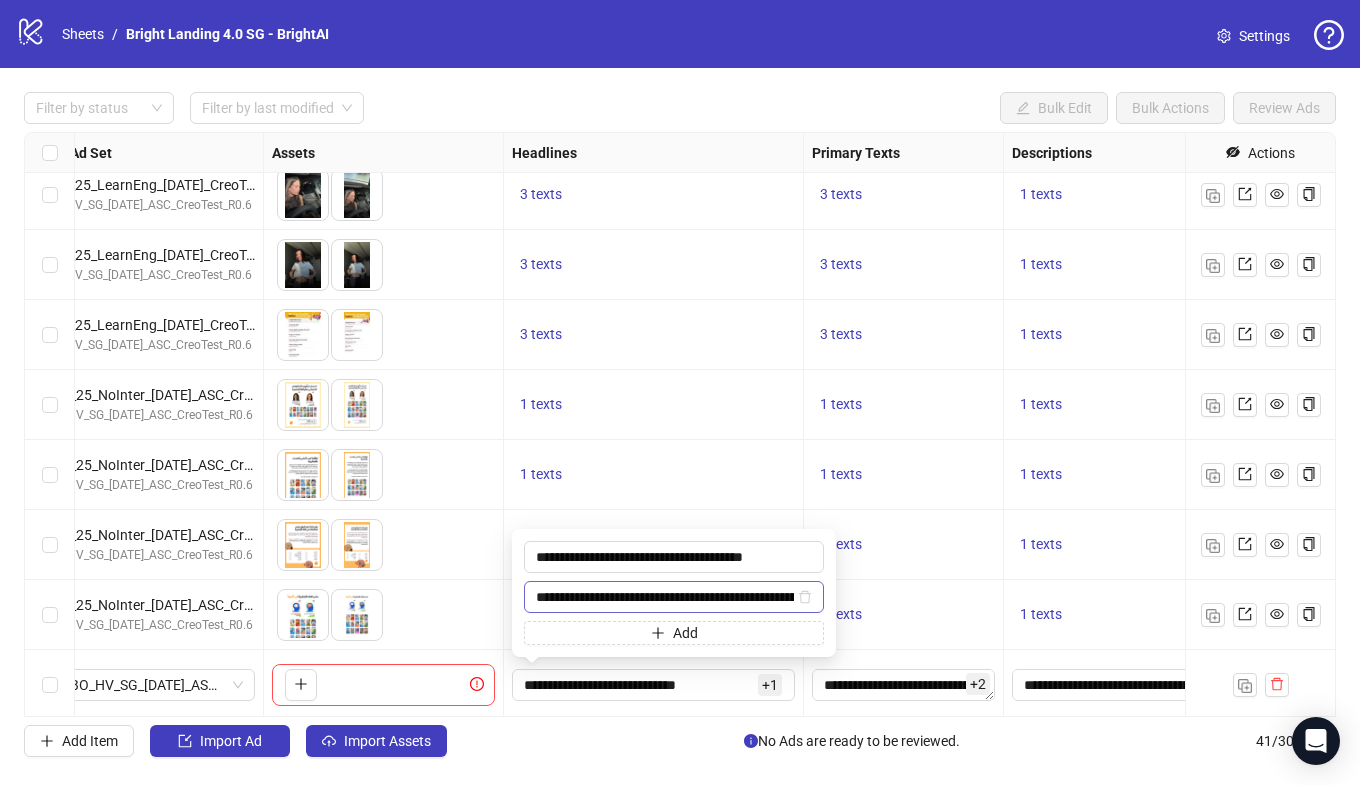 scroll, scrollTop: 0, scrollLeft: 66, axis: horizontal 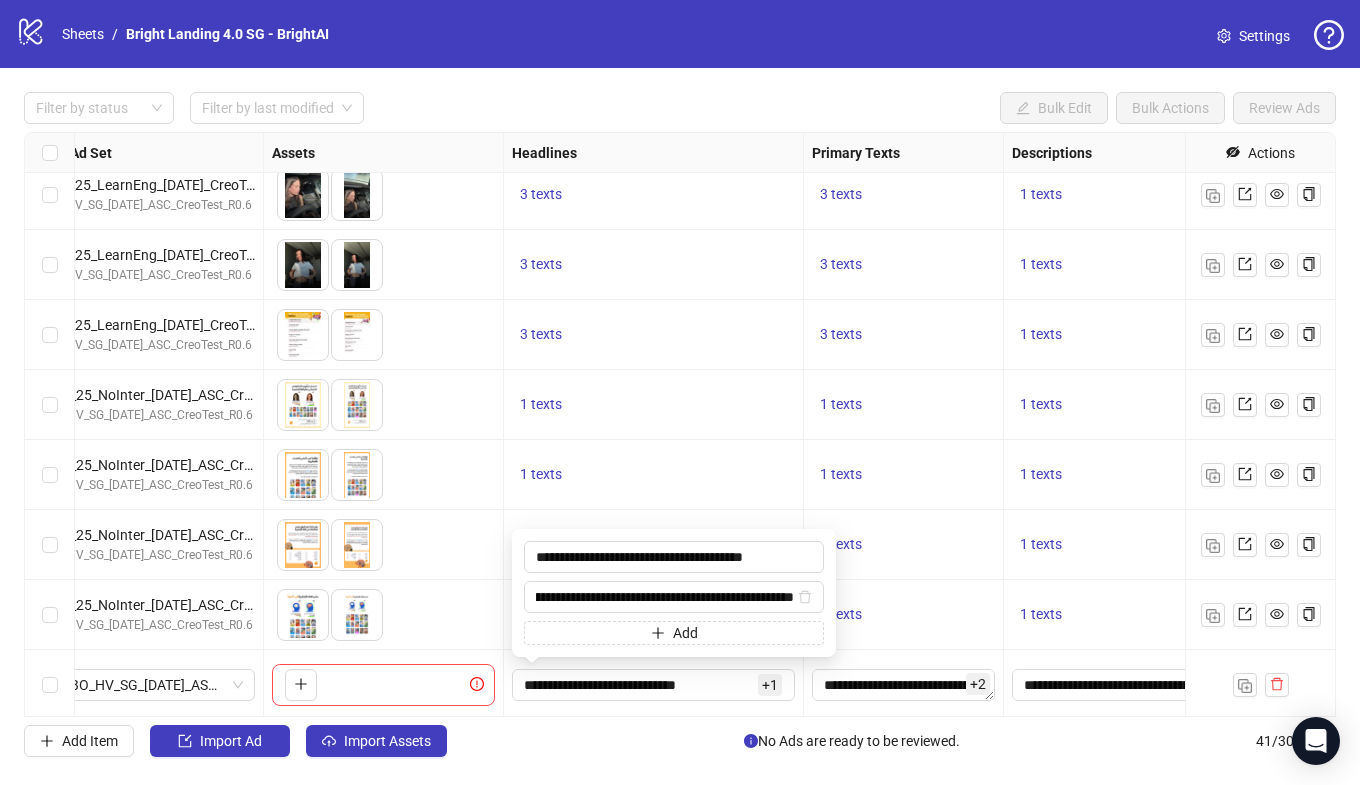 type on "**********" 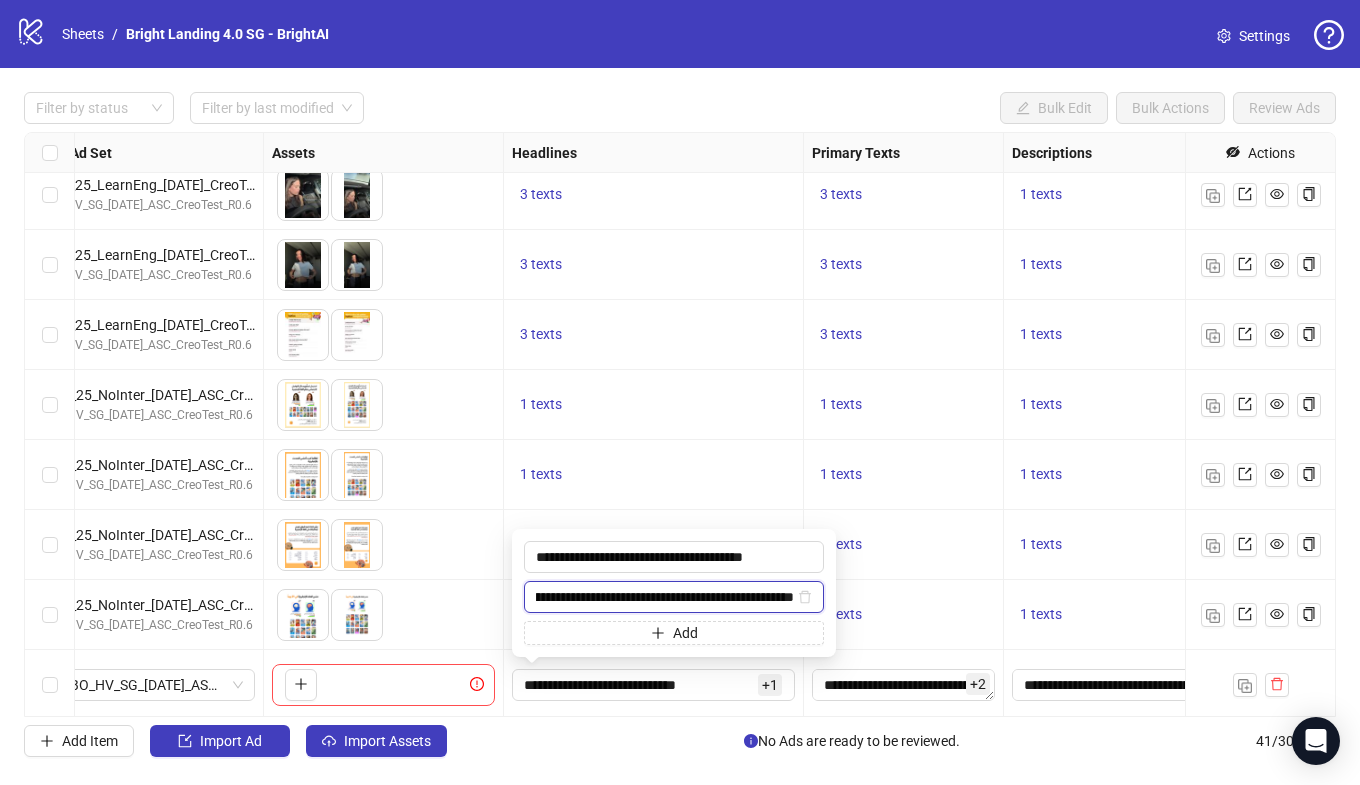 scroll, scrollTop: 0, scrollLeft: 0, axis: both 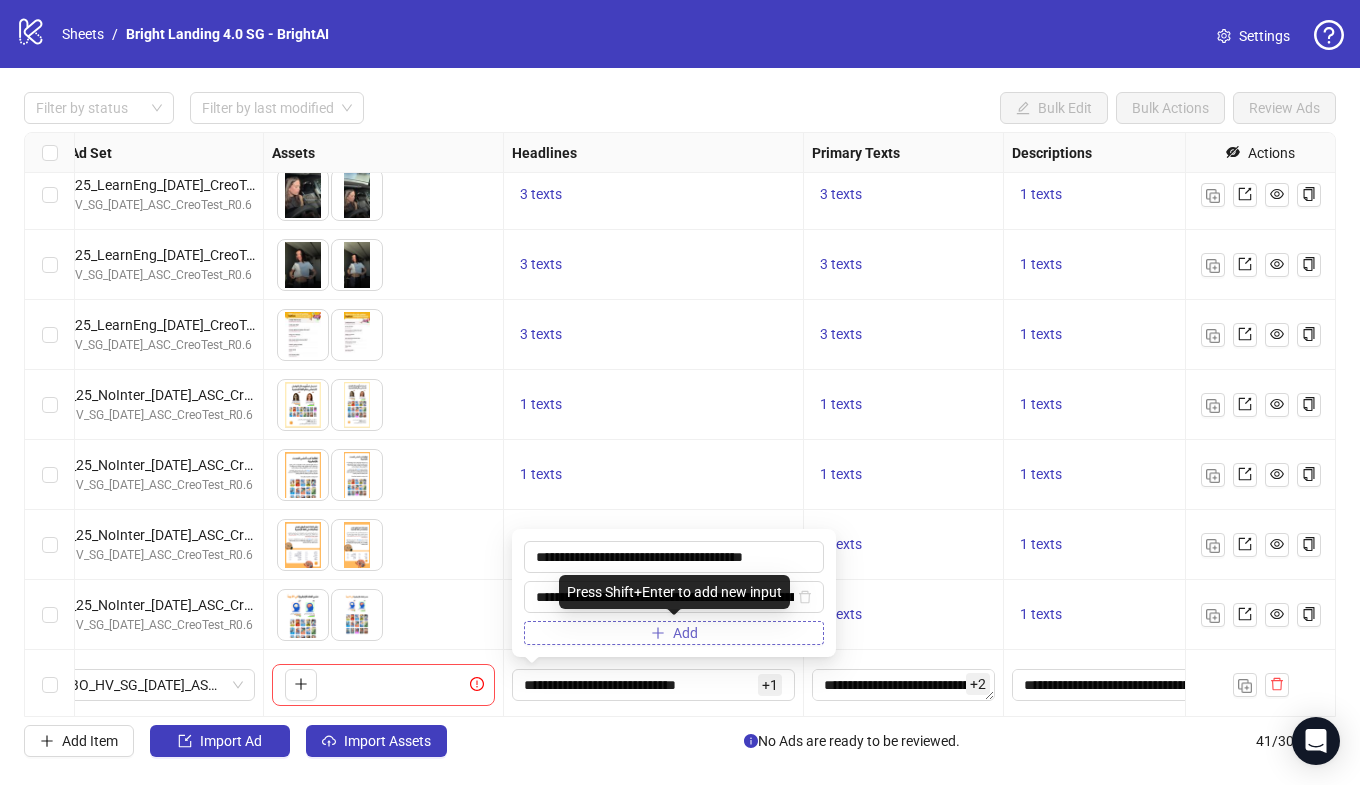 click on "Add" at bounding box center (674, 633) 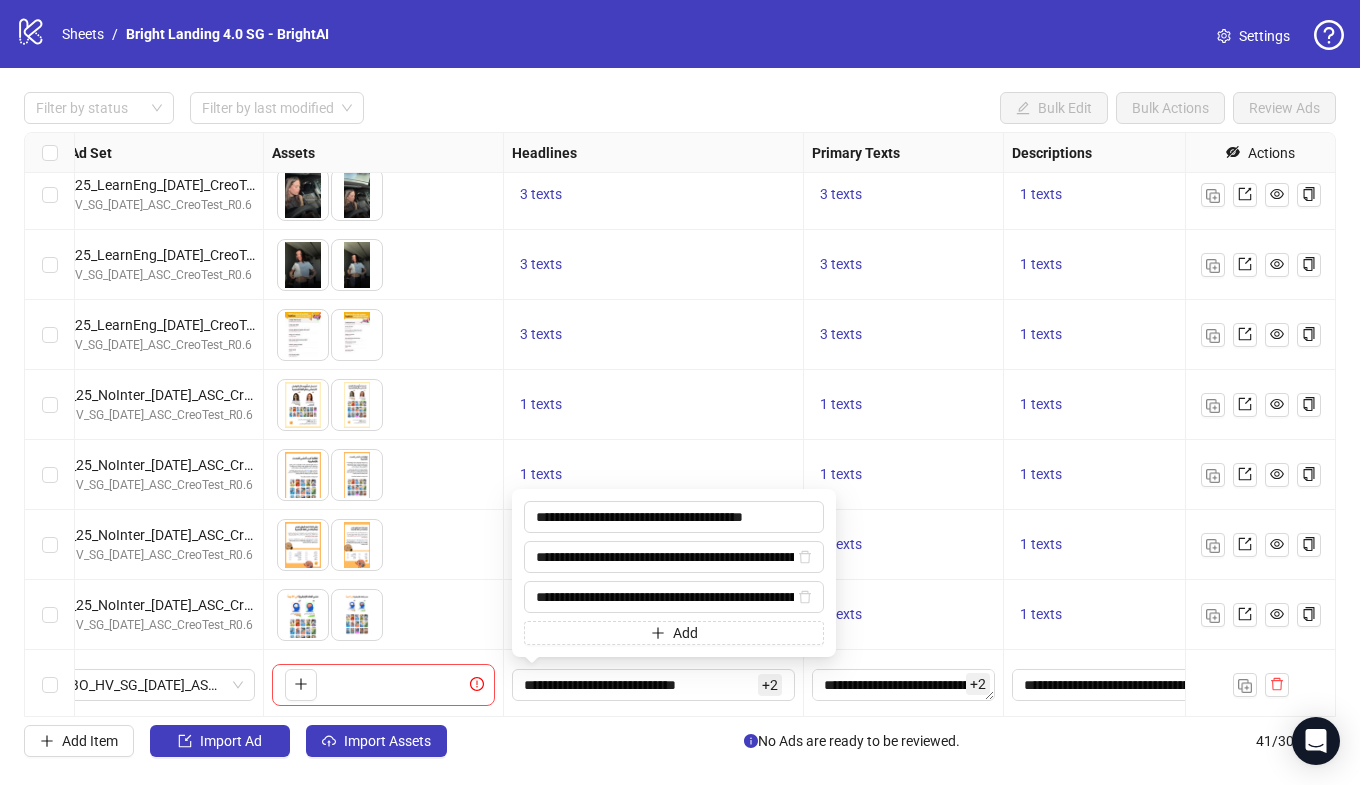 scroll, scrollTop: 0, scrollLeft: 108, axis: horizontal 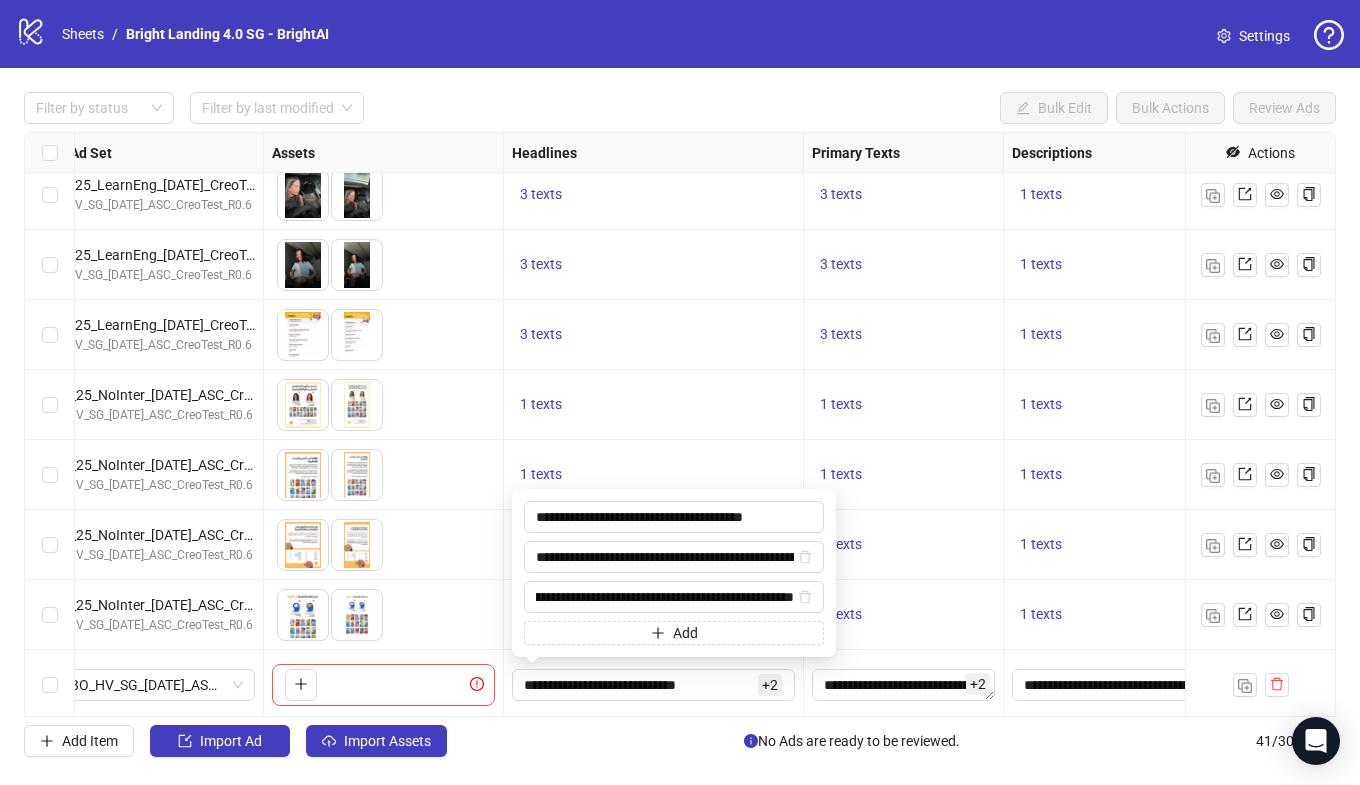 type on "**********" 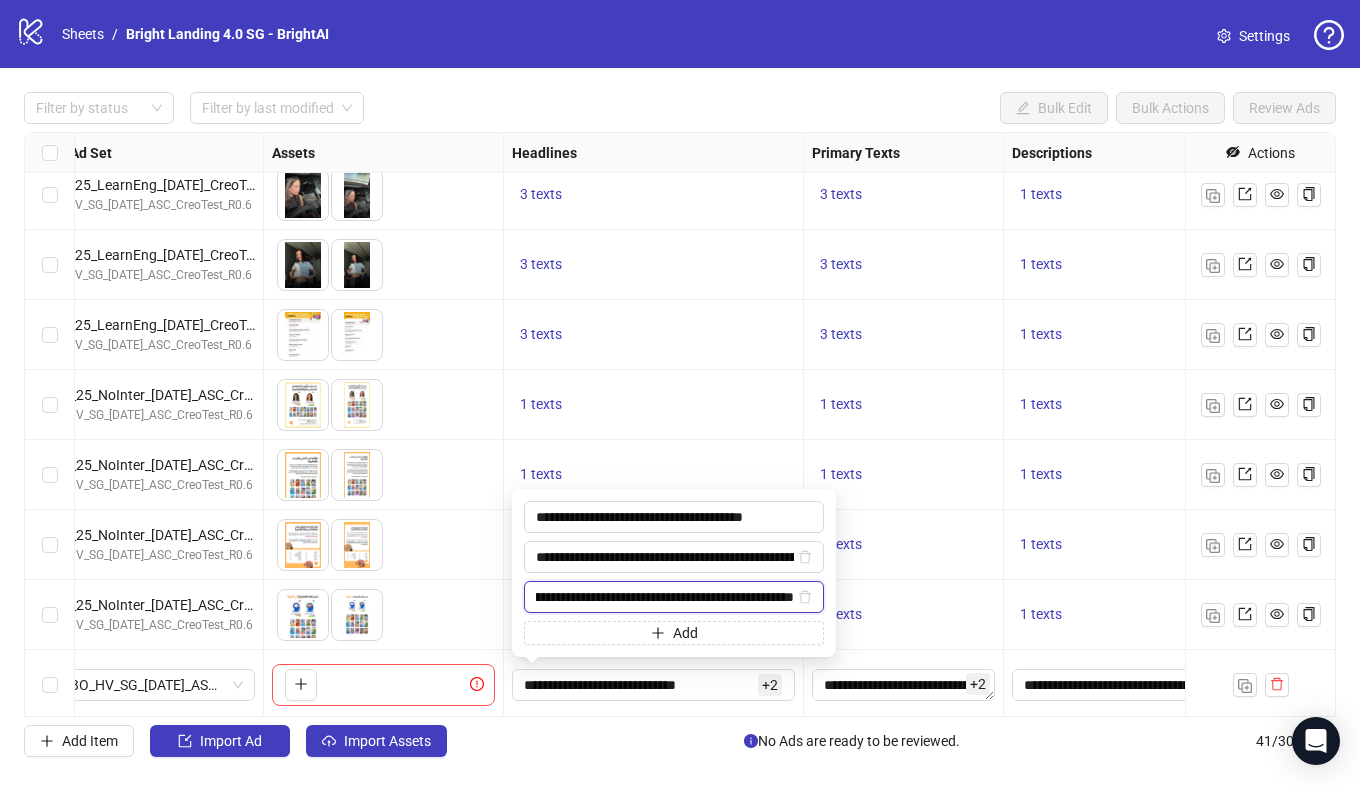 scroll, scrollTop: 0, scrollLeft: 0, axis: both 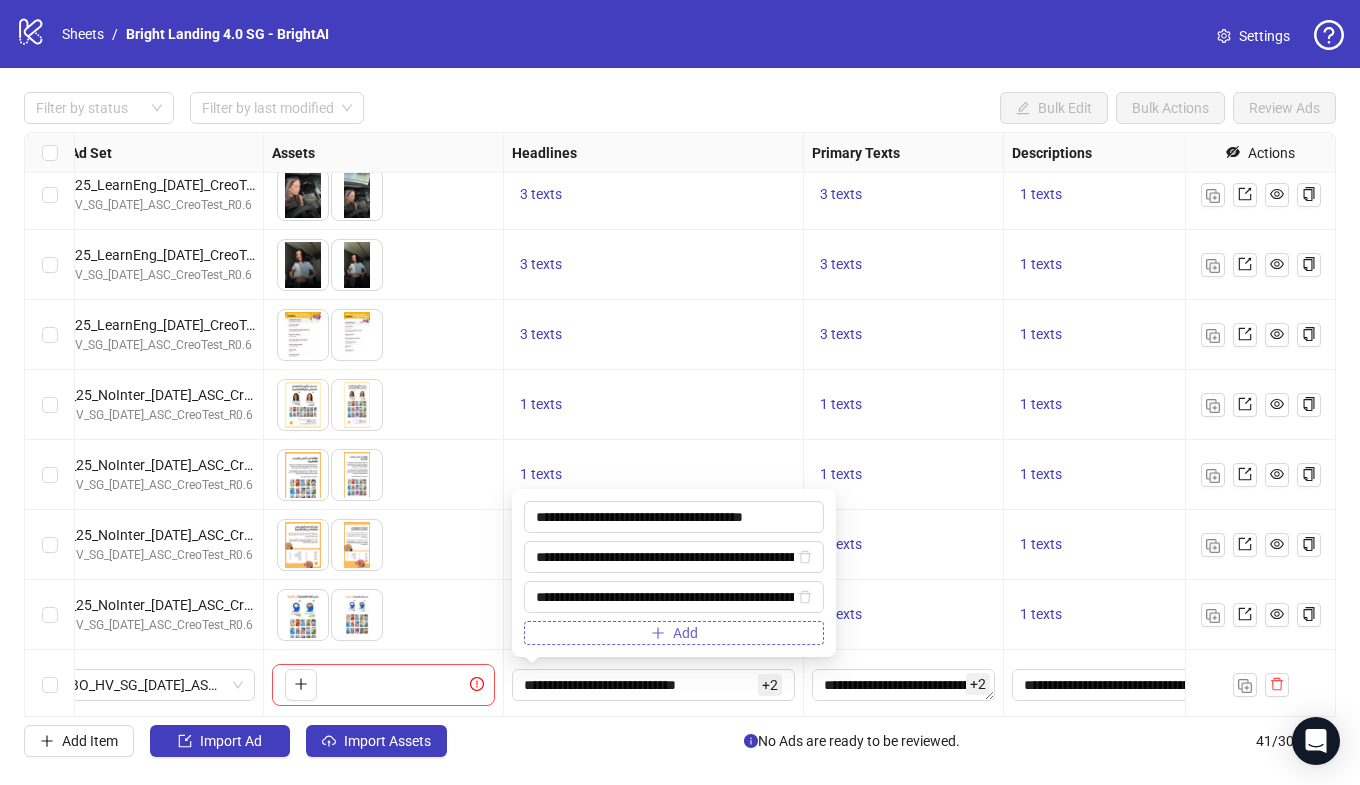 click on "Add" at bounding box center (685, 633) 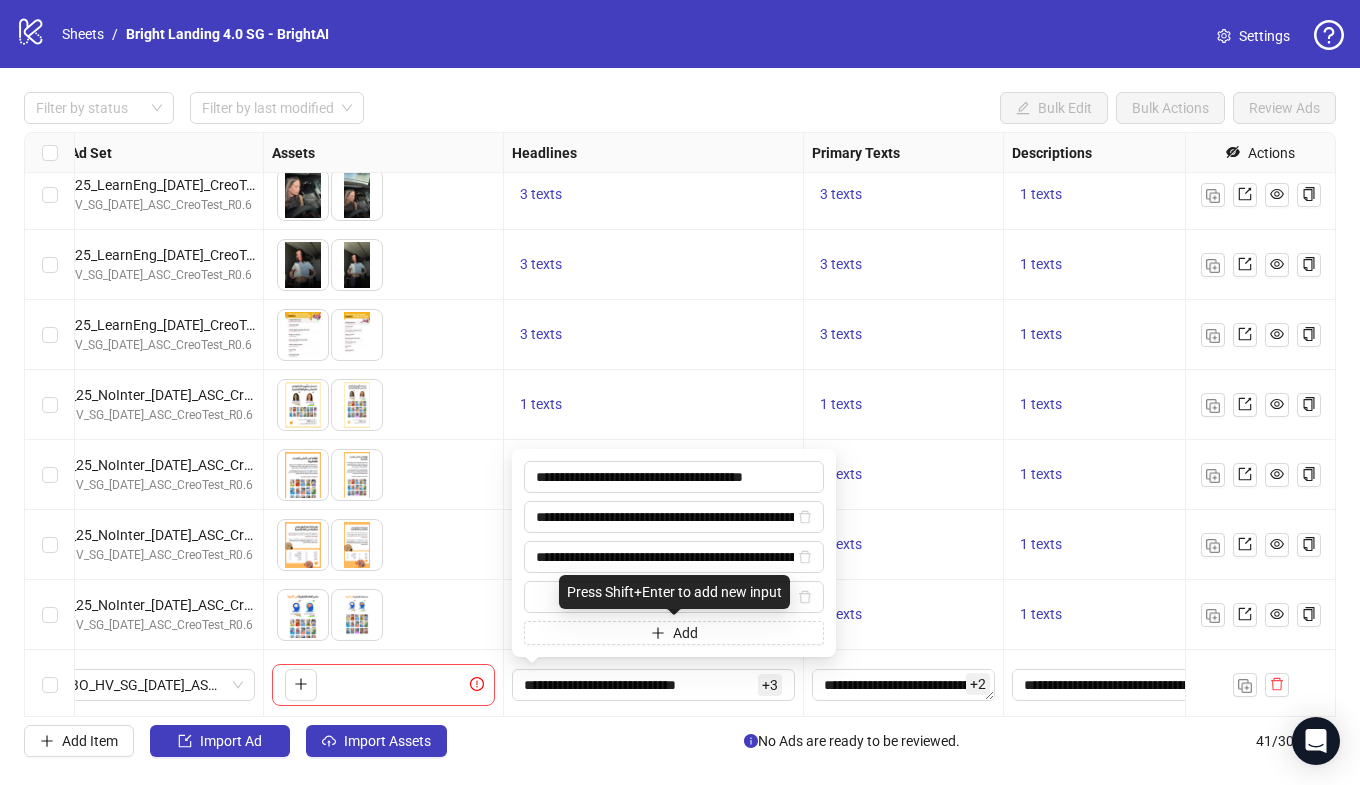 type on "**********" 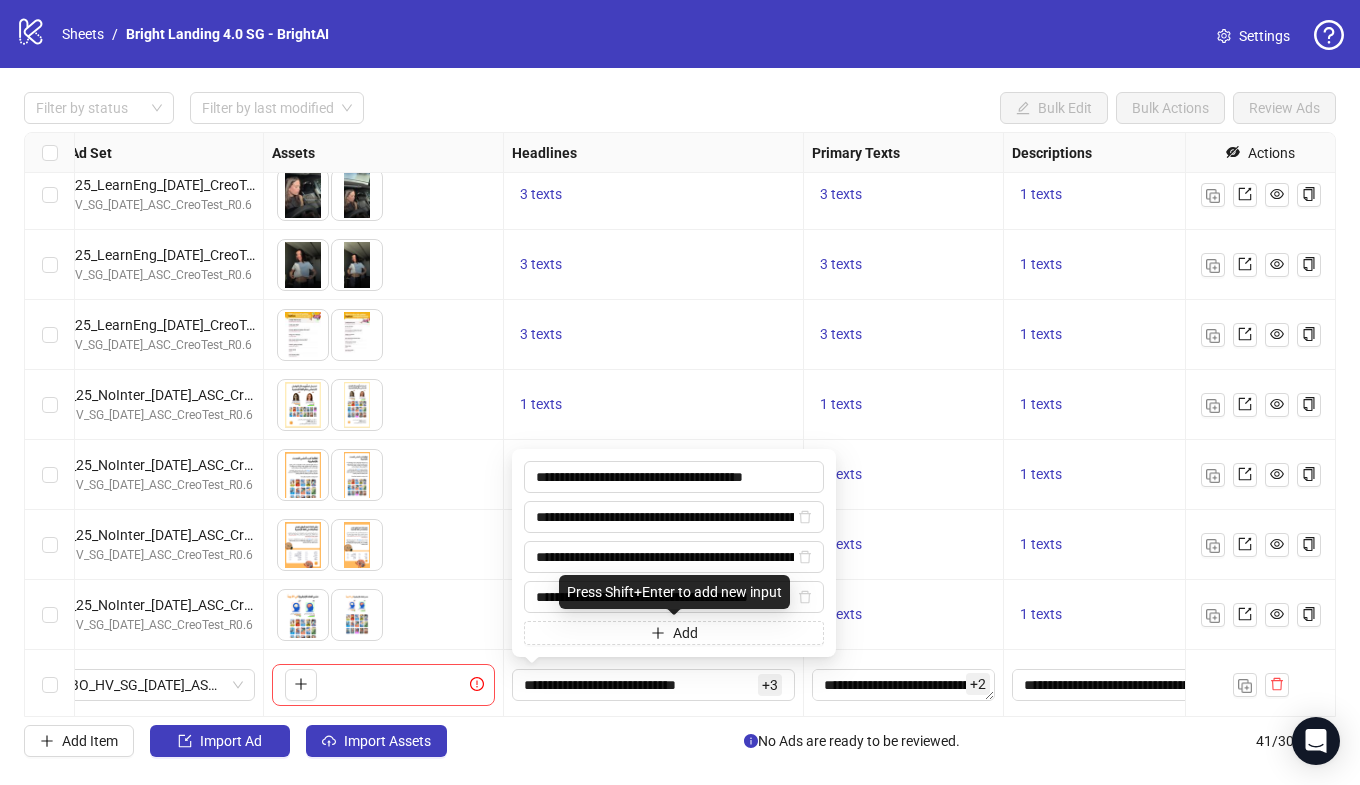 scroll, scrollTop: 0, scrollLeft: 2, axis: horizontal 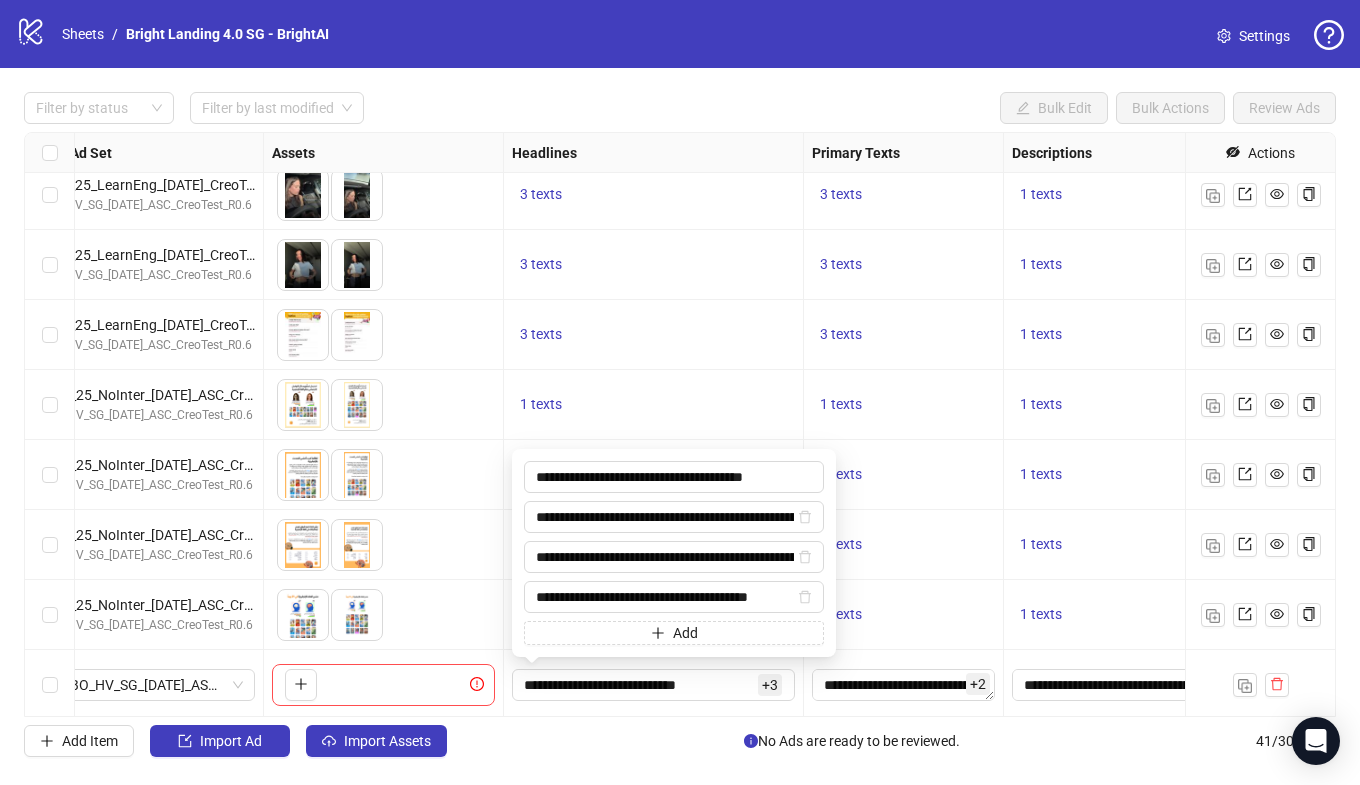 click on "Add Item Import Ad Import Assets  No Ads are ready to be reviewed. 41 / 300  items" at bounding box center [680, 741] 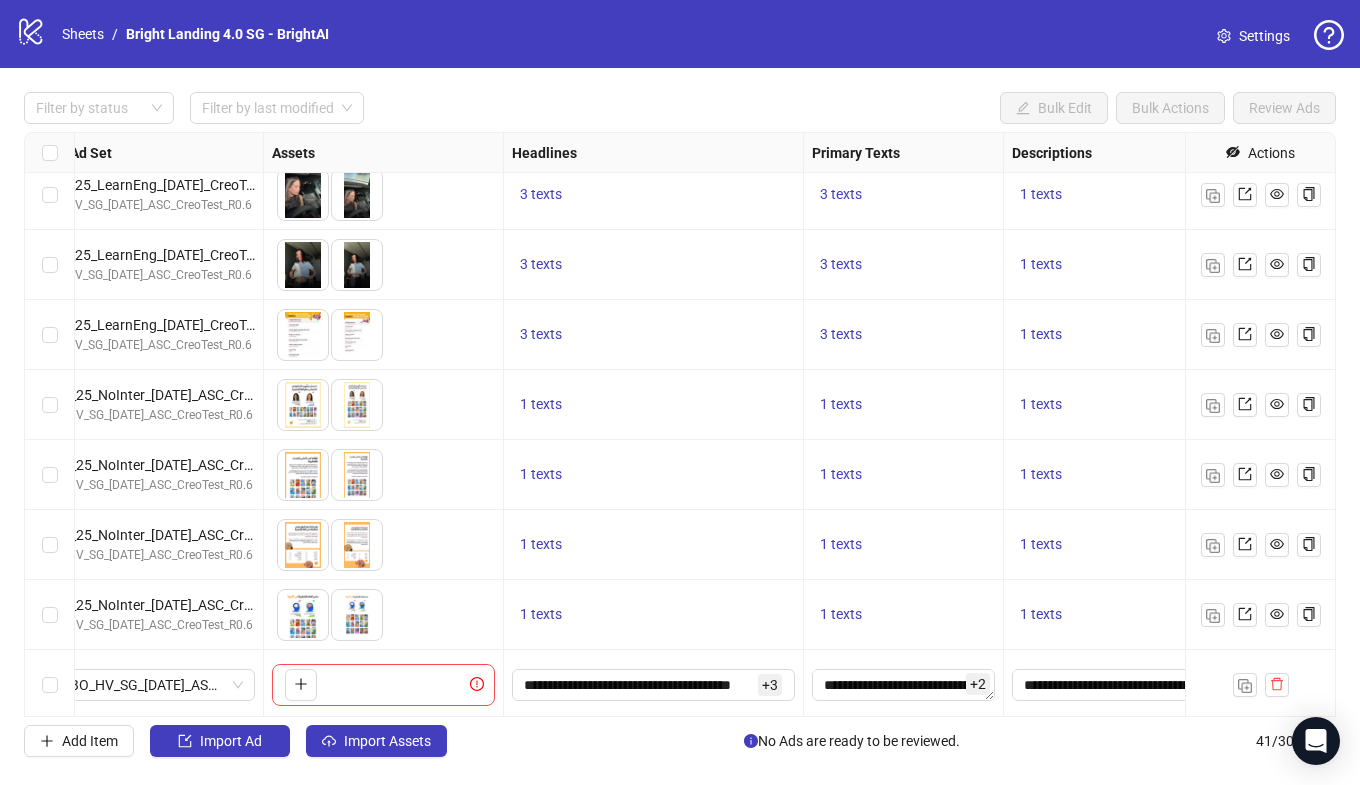 scroll, scrollTop: 2323, scrollLeft: 907, axis: both 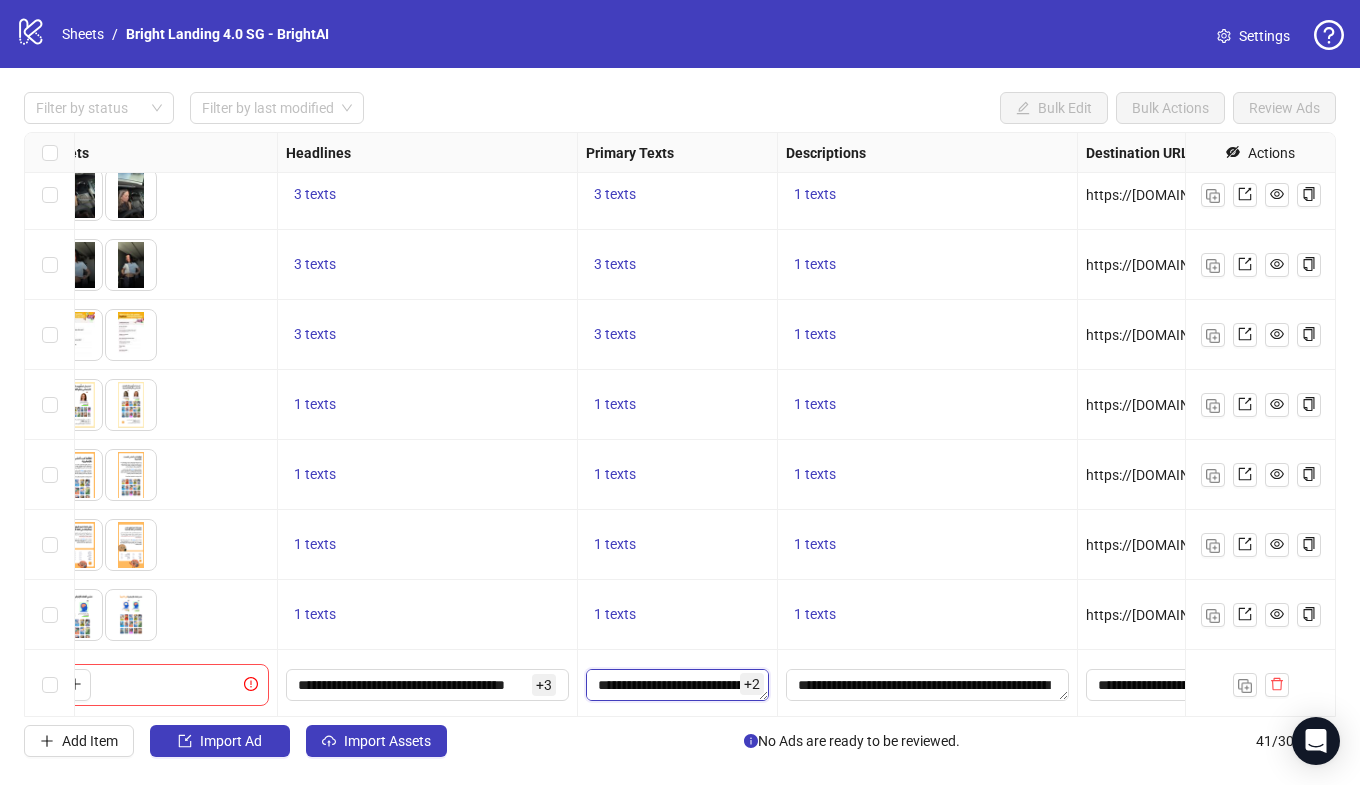 click on "**********" at bounding box center (677, 685) 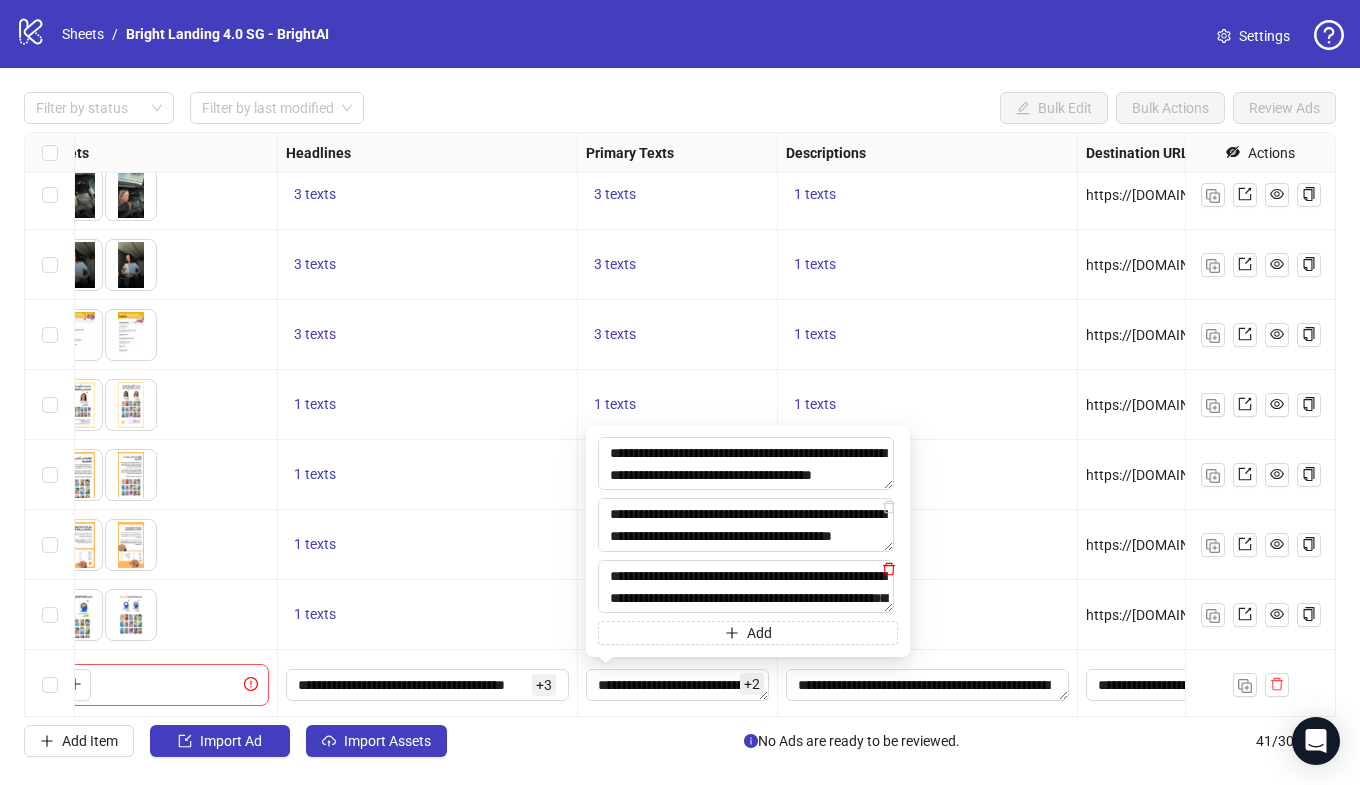 click 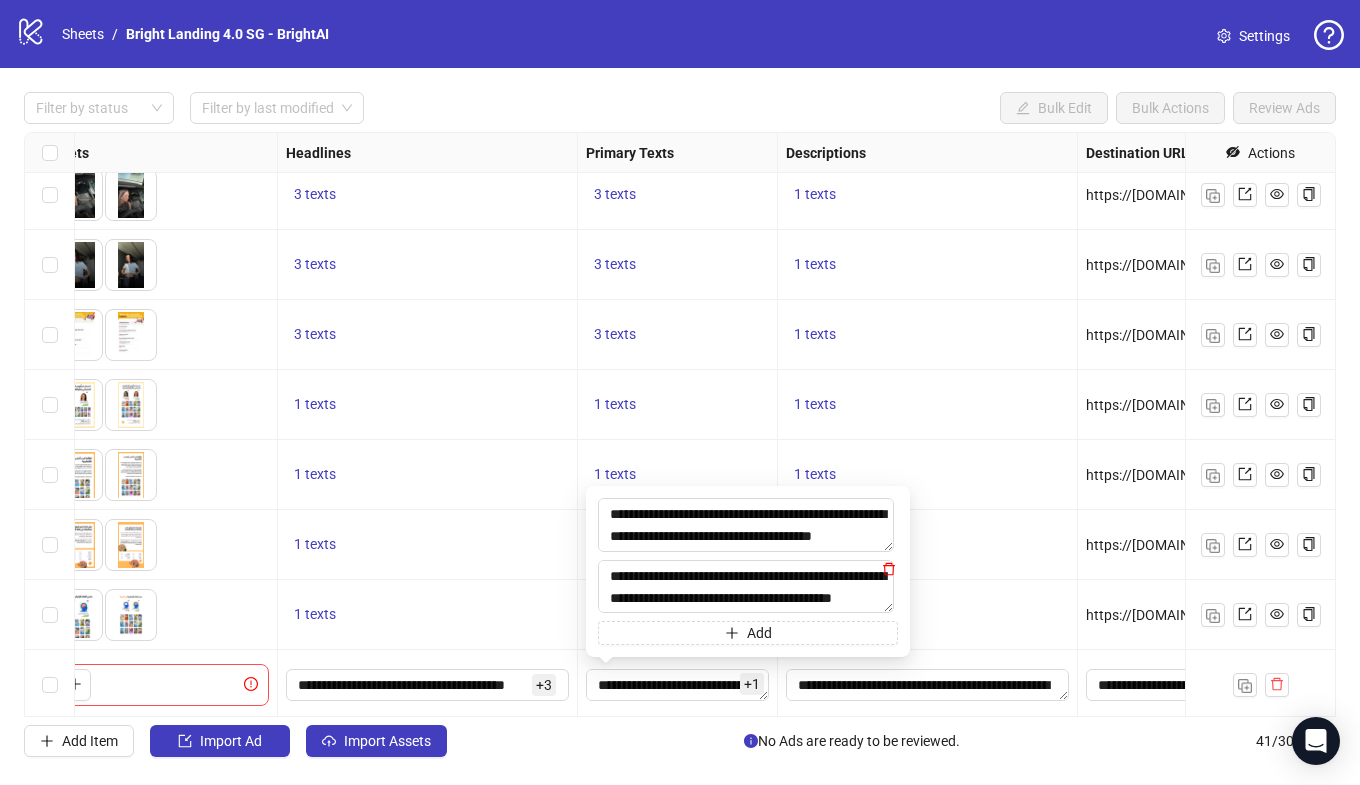 click 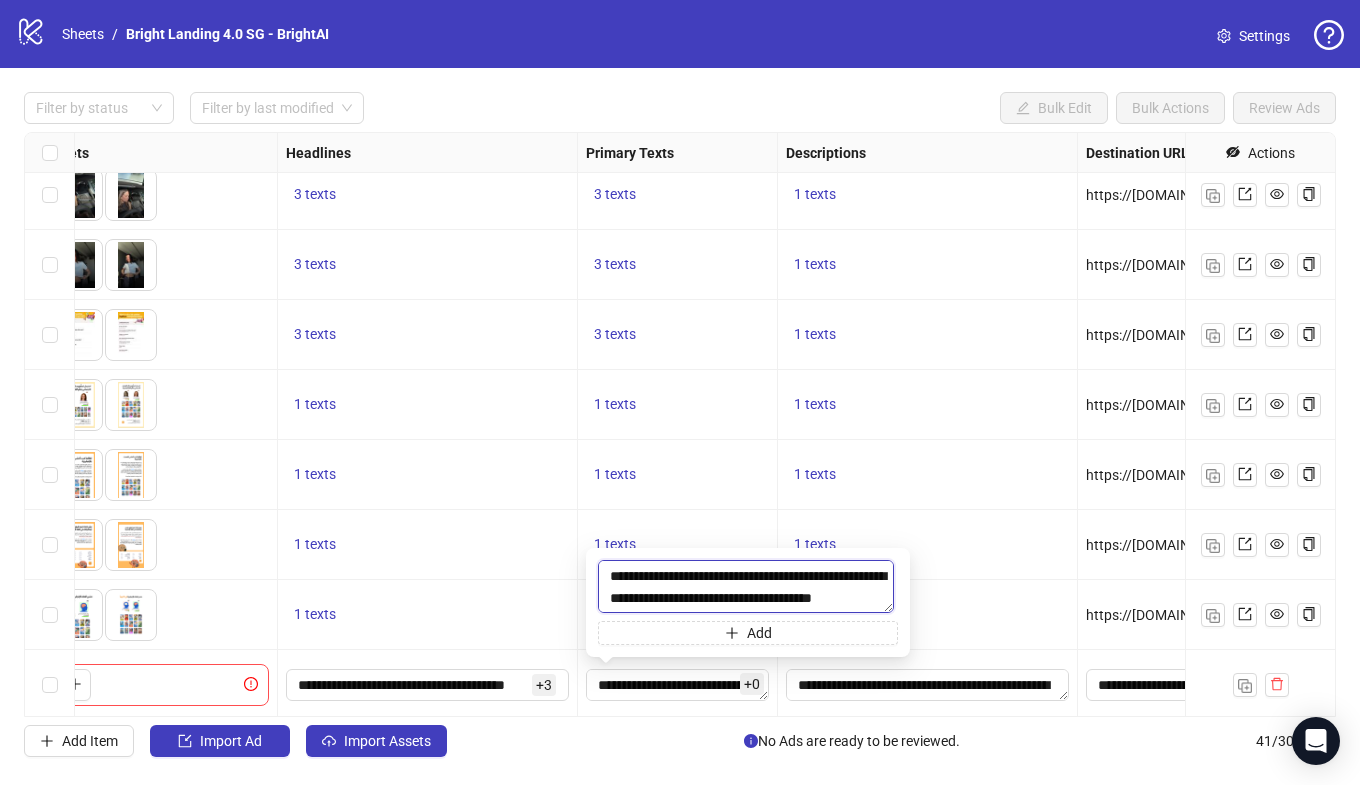 click on "**********" at bounding box center [746, 586] 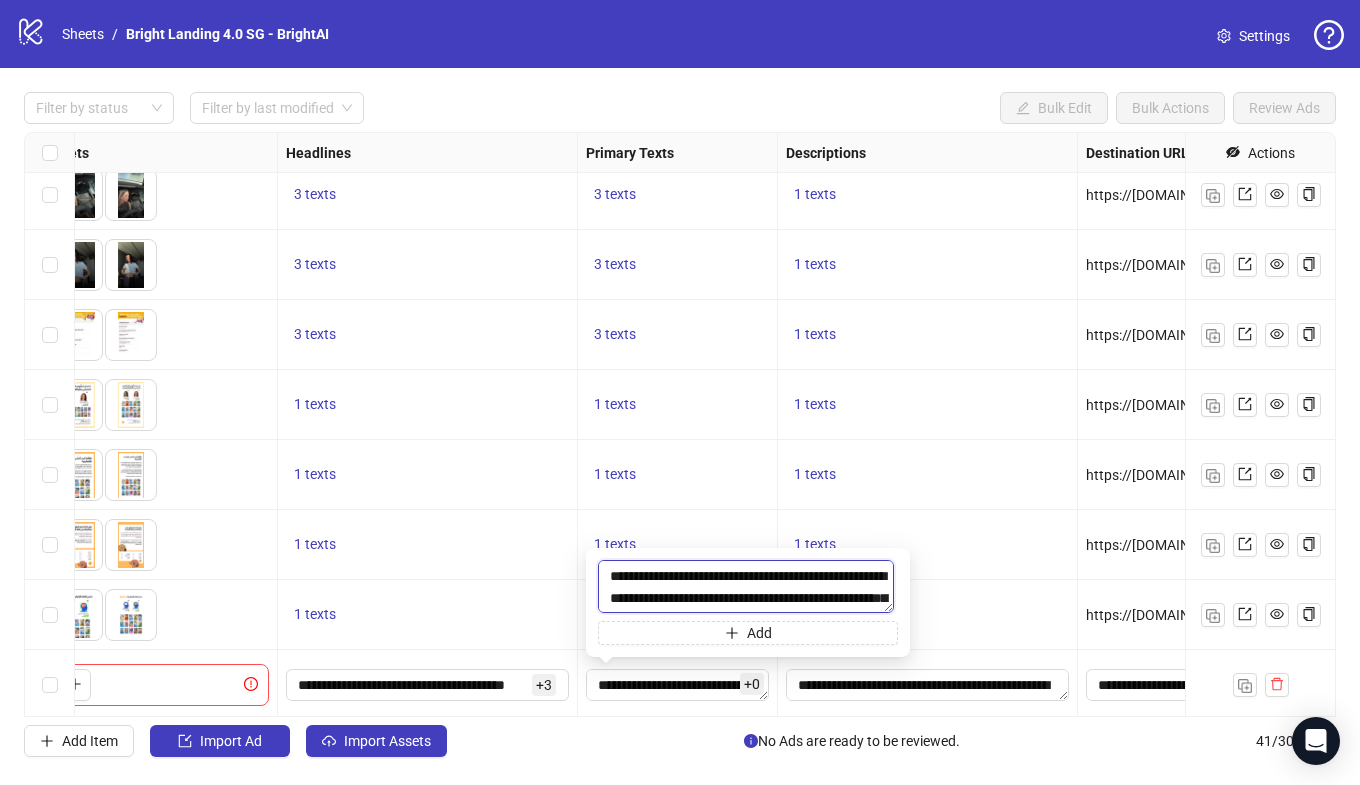 scroll, scrollTop: 81, scrollLeft: 0, axis: vertical 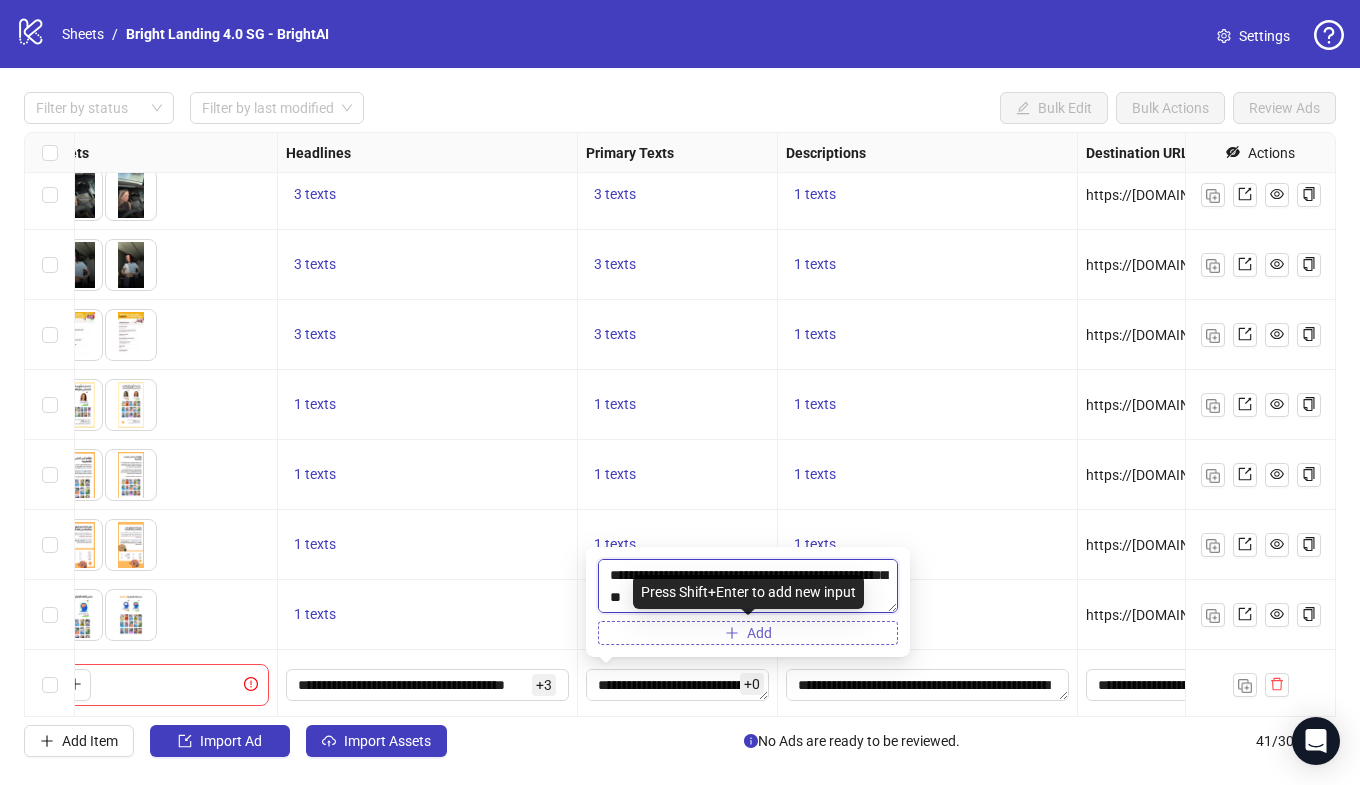 type on "**********" 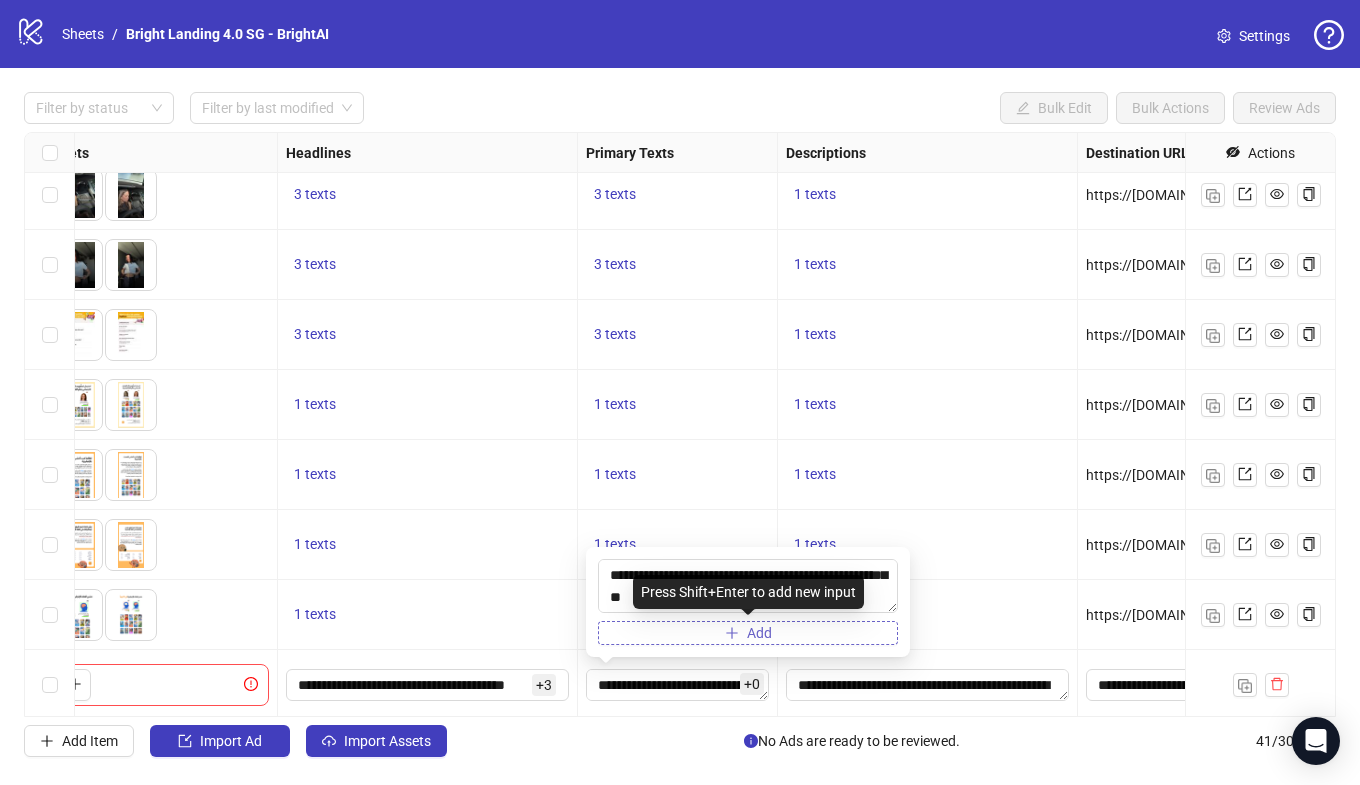 click on "Add" at bounding box center (748, 633) 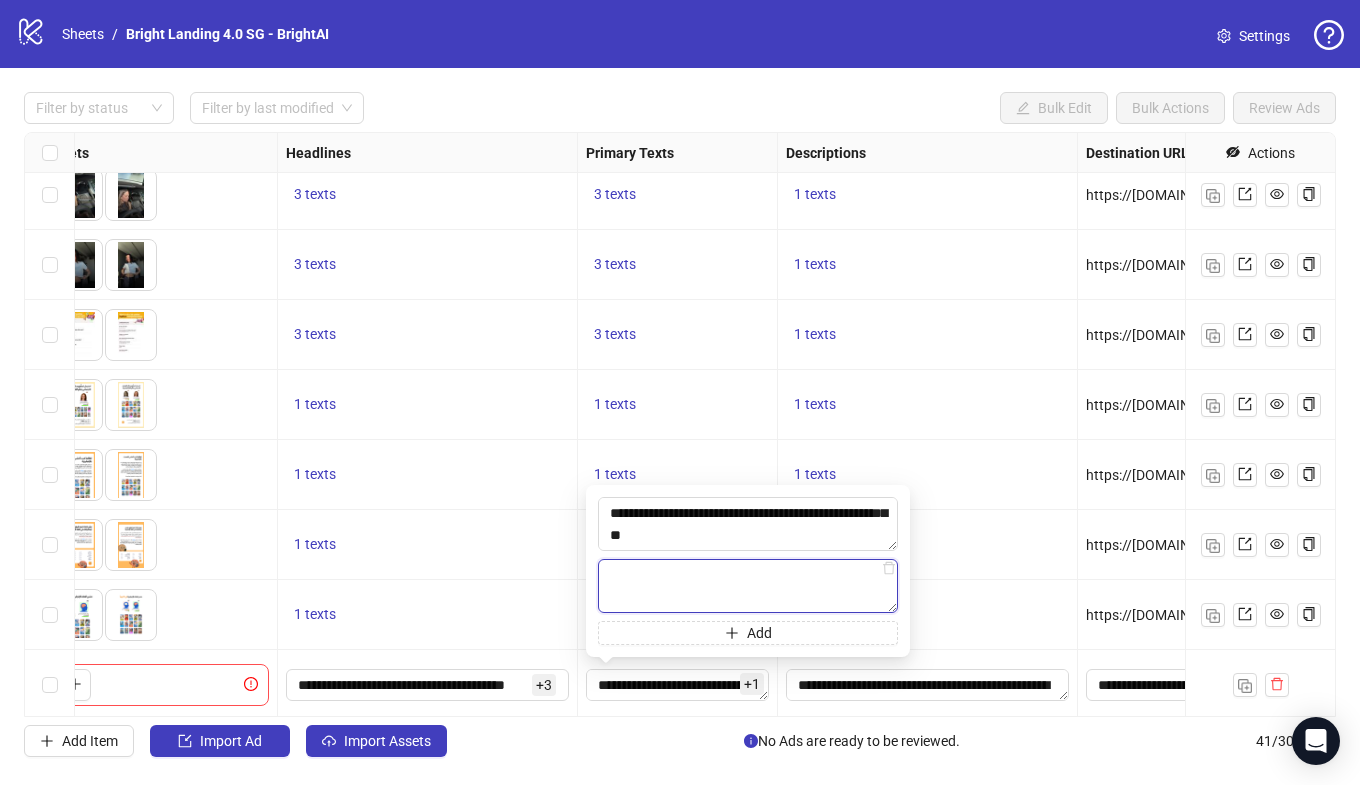 paste on "**********" 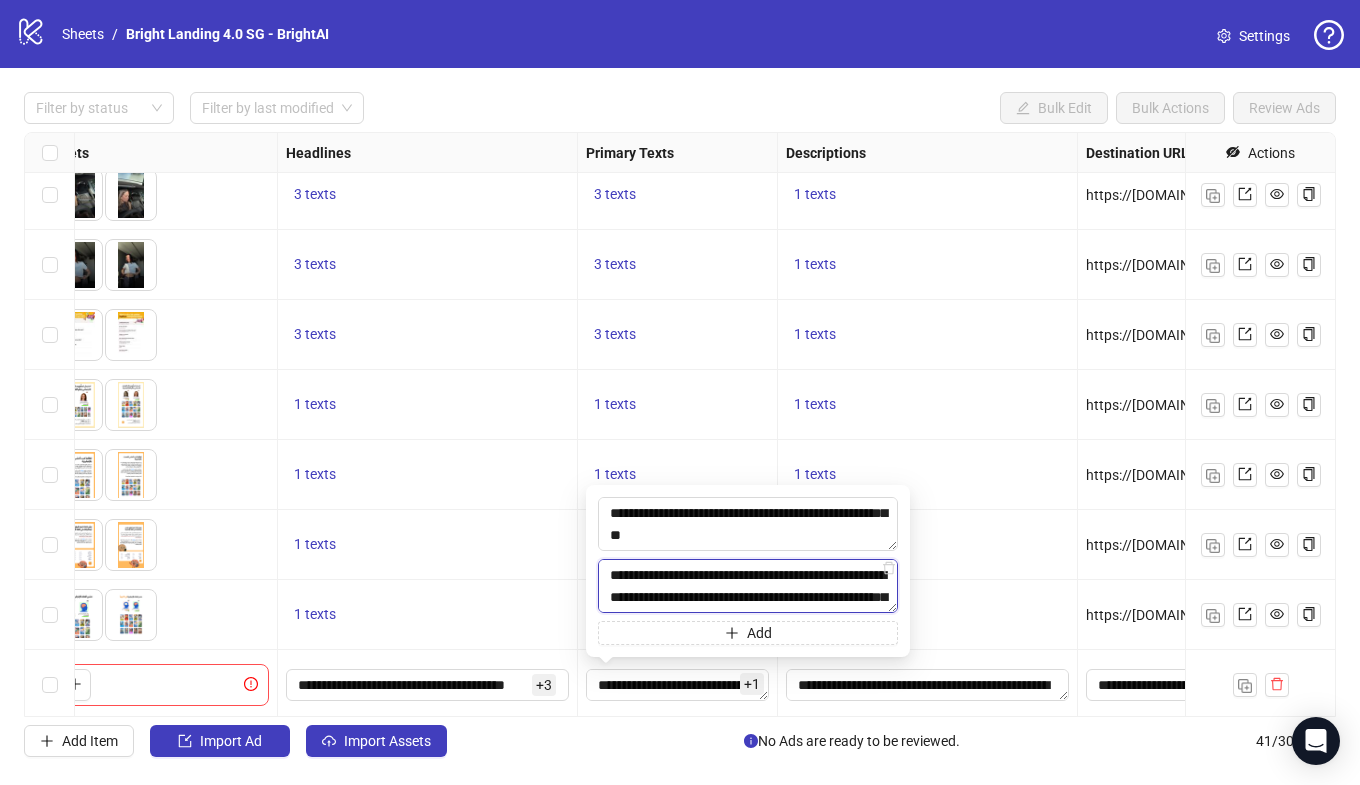scroll, scrollTop: 103, scrollLeft: 0, axis: vertical 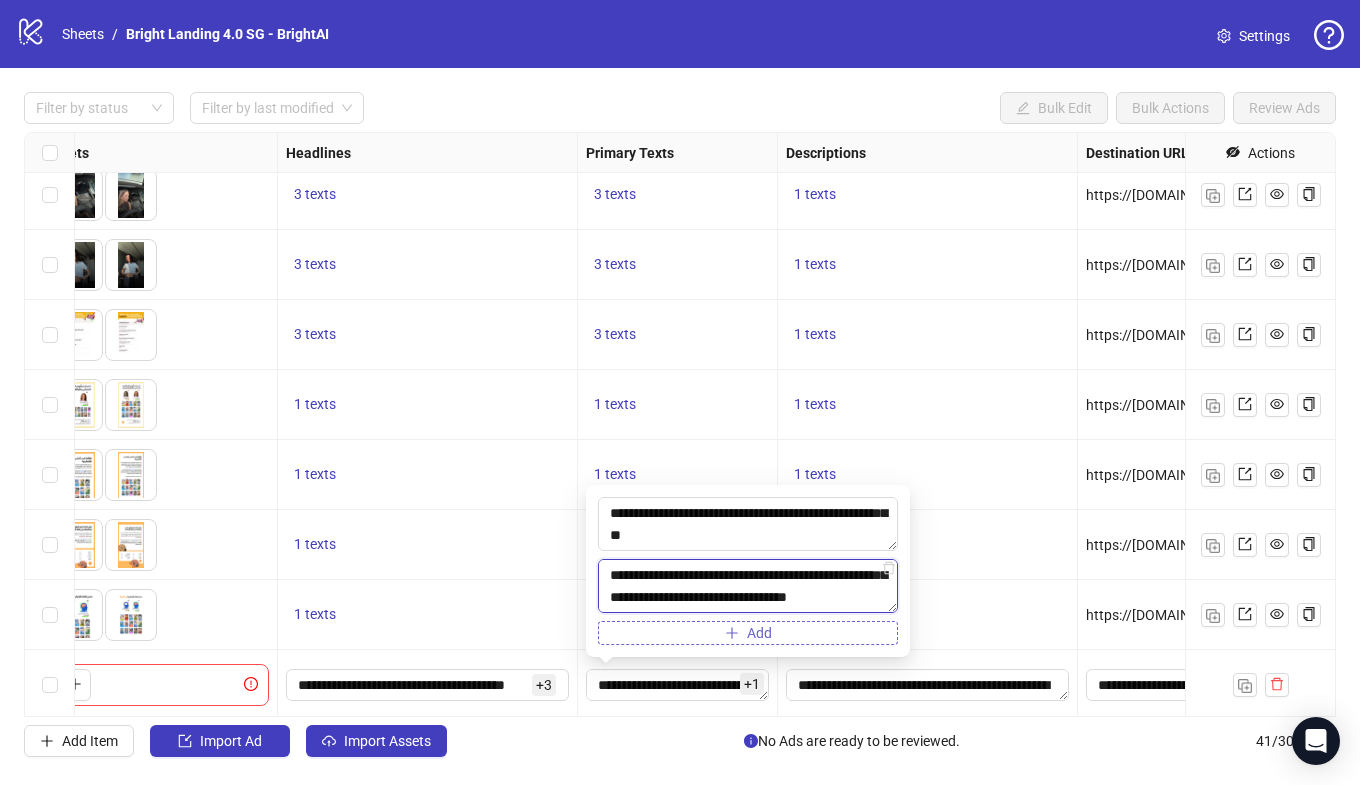 type on "**********" 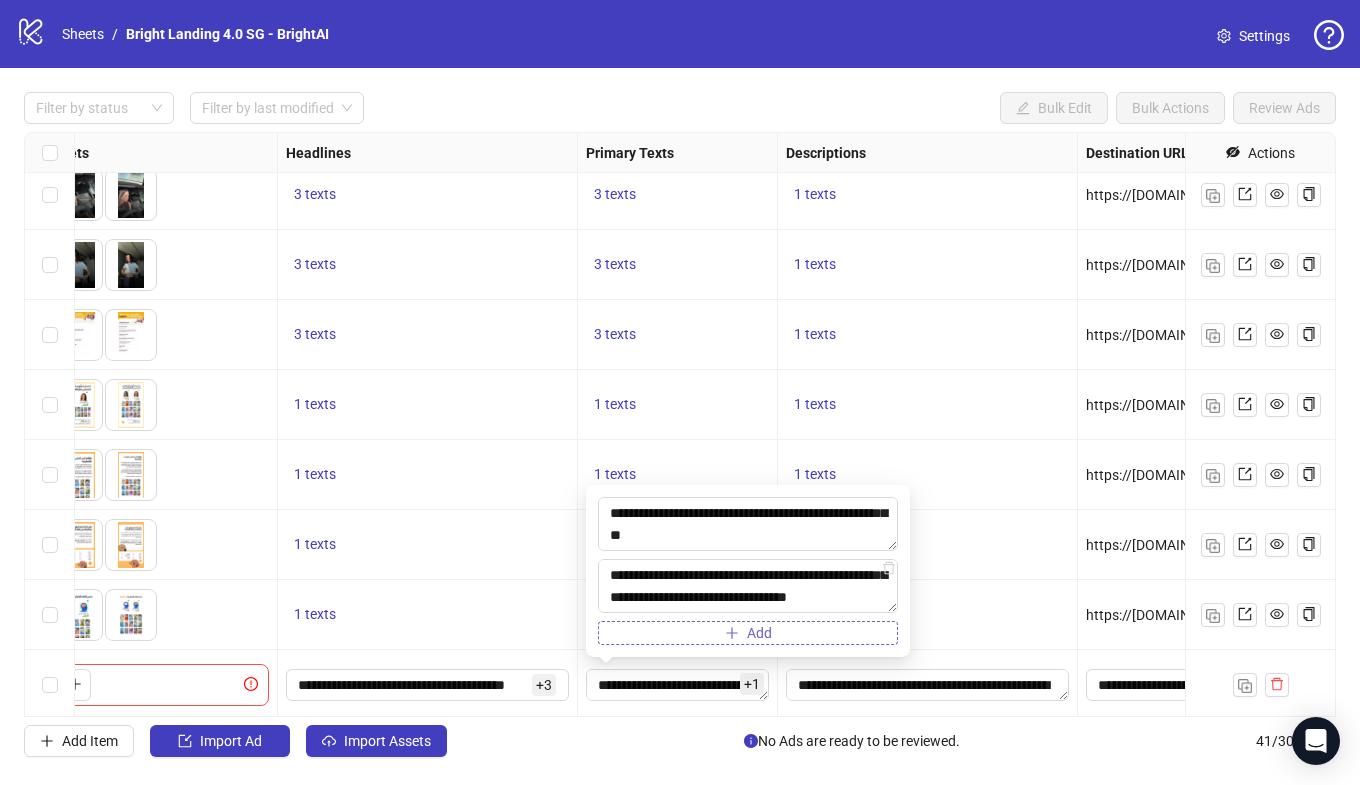click on "Add" at bounding box center (748, 633) 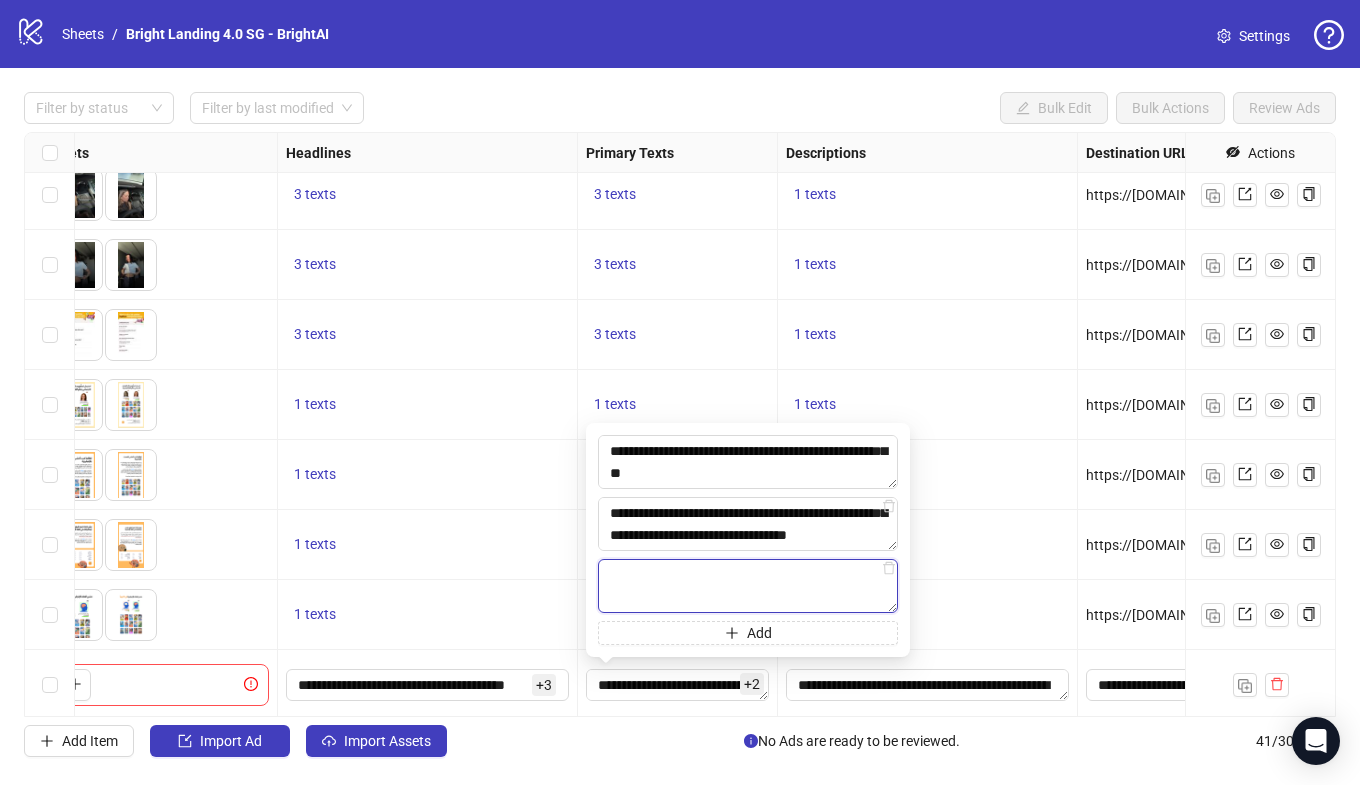 paste on "**********" 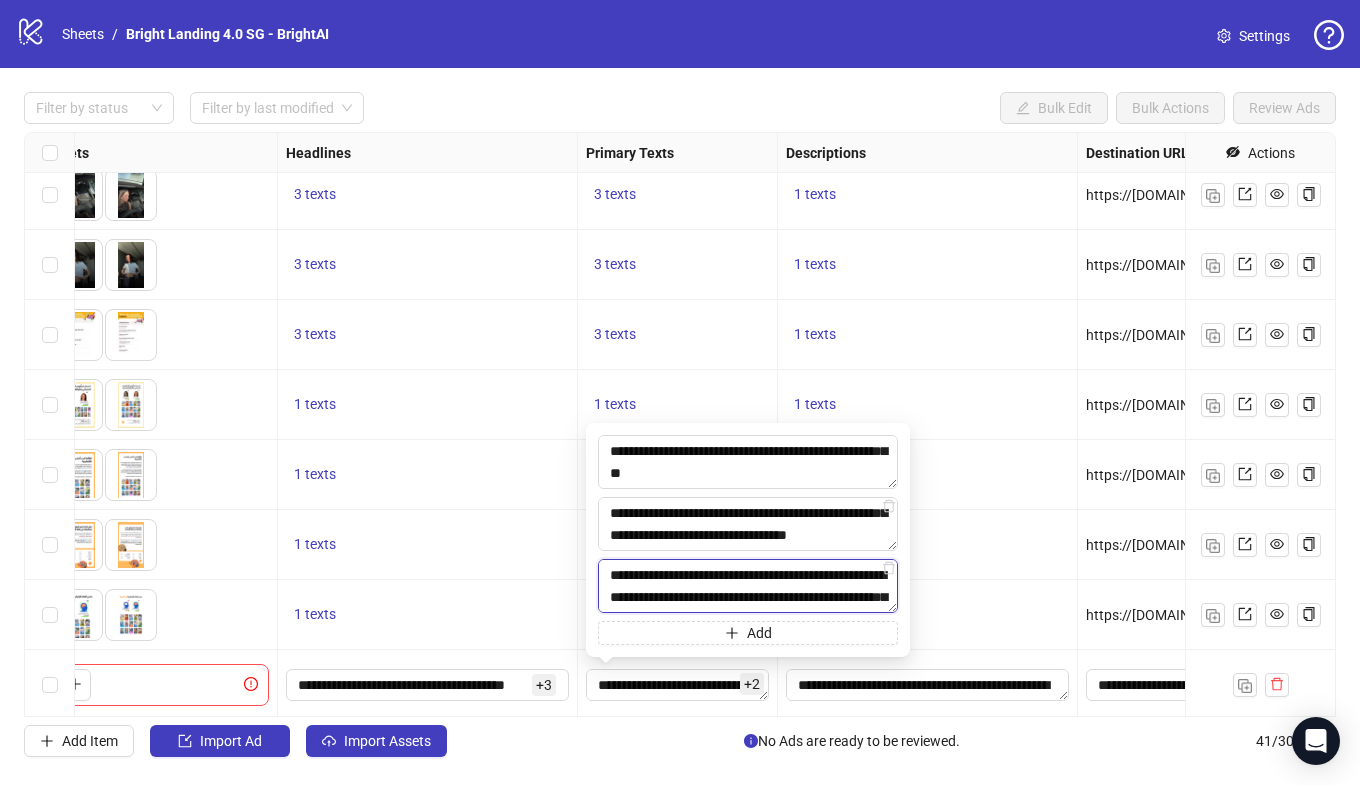 scroll, scrollTop: 81, scrollLeft: 0, axis: vertical 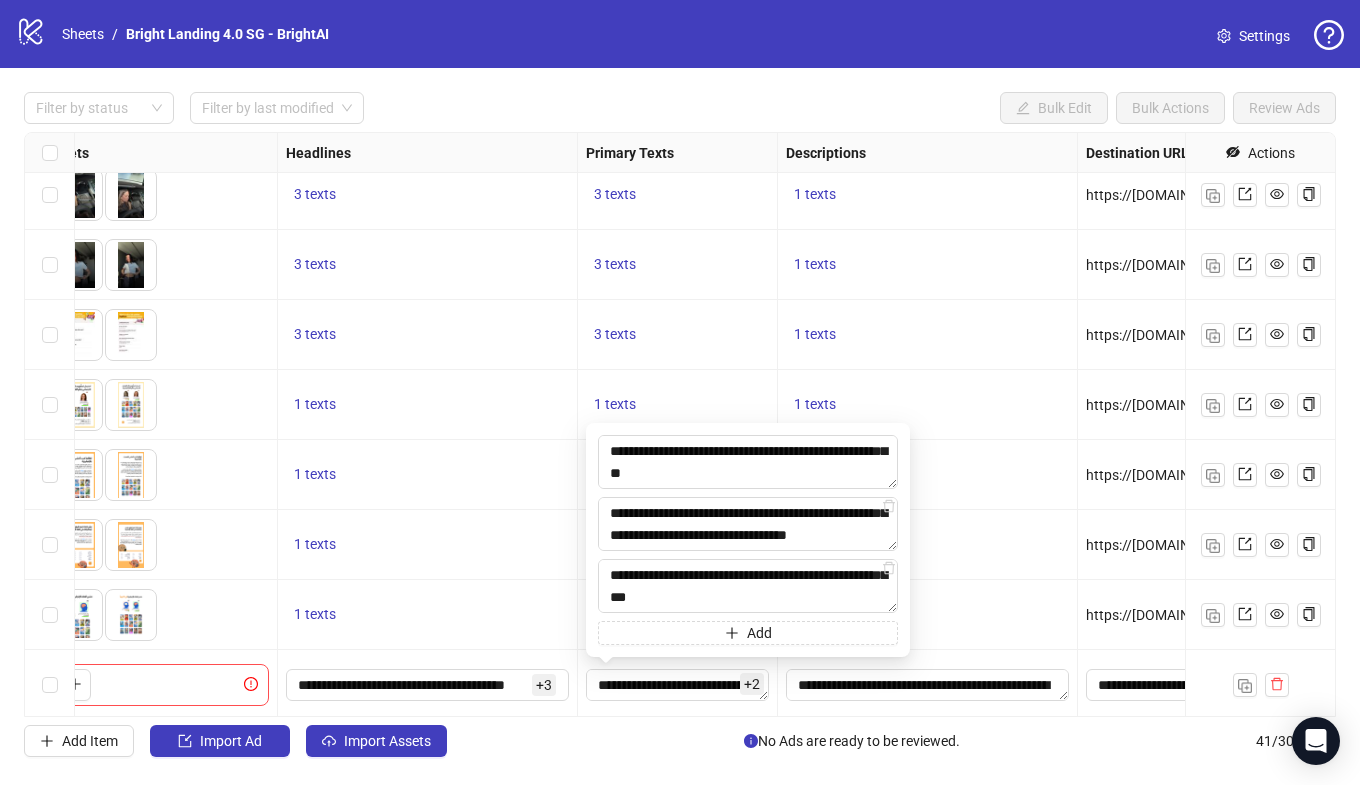 click on "Add Item Import Ad Import Assets  No Ads are ready to be reviewed. 41 / 300  items" at bounding box center [680, 741] 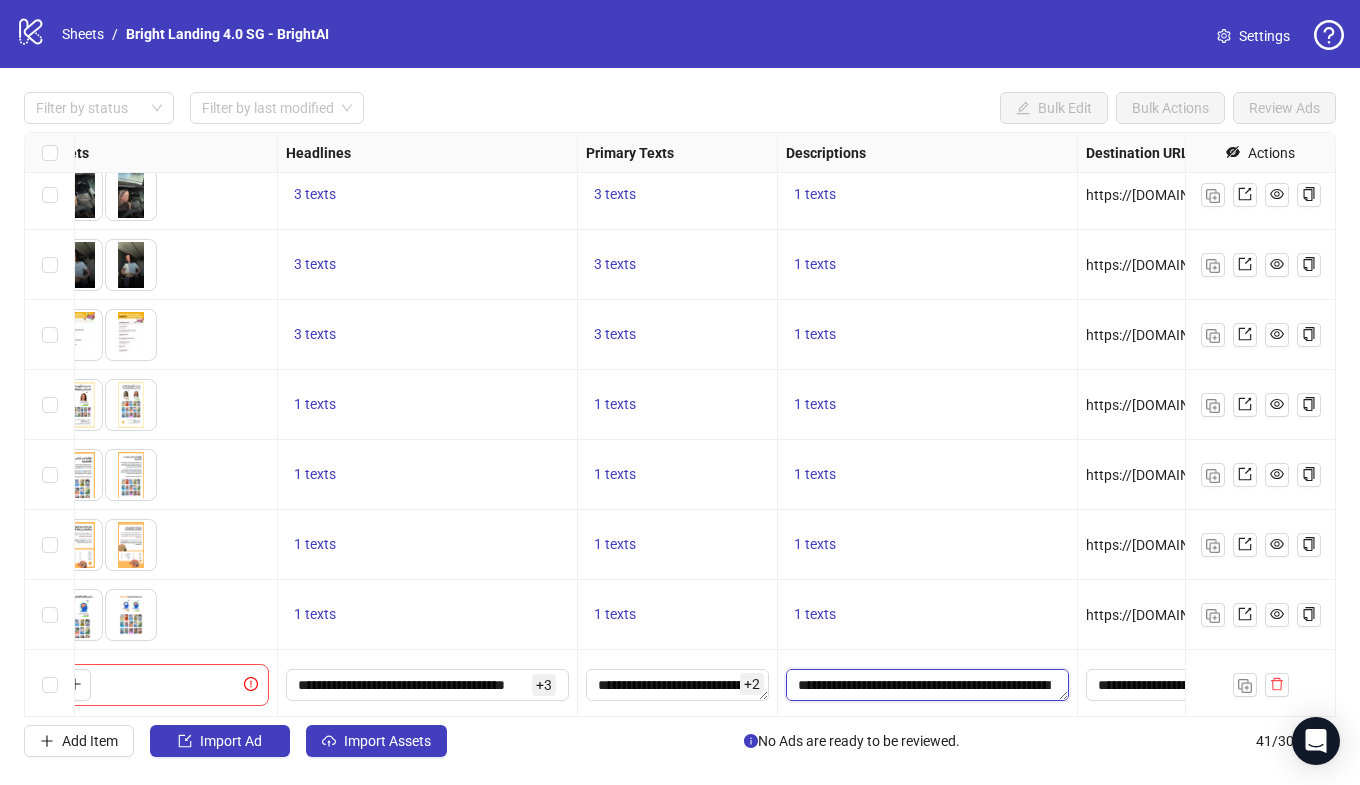 click on "**********" at bounding box center [927, 685] 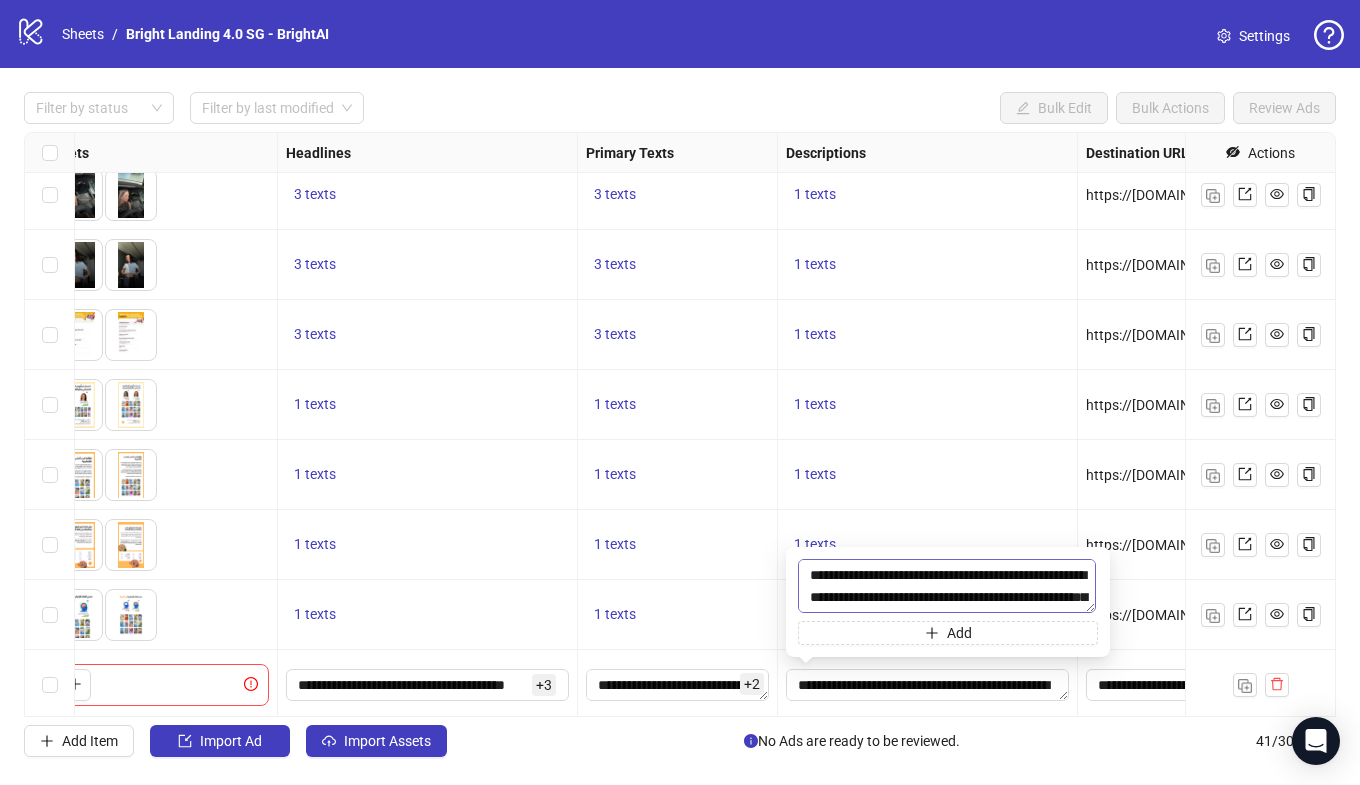 click on "**********" at bounding box center (947, 586) 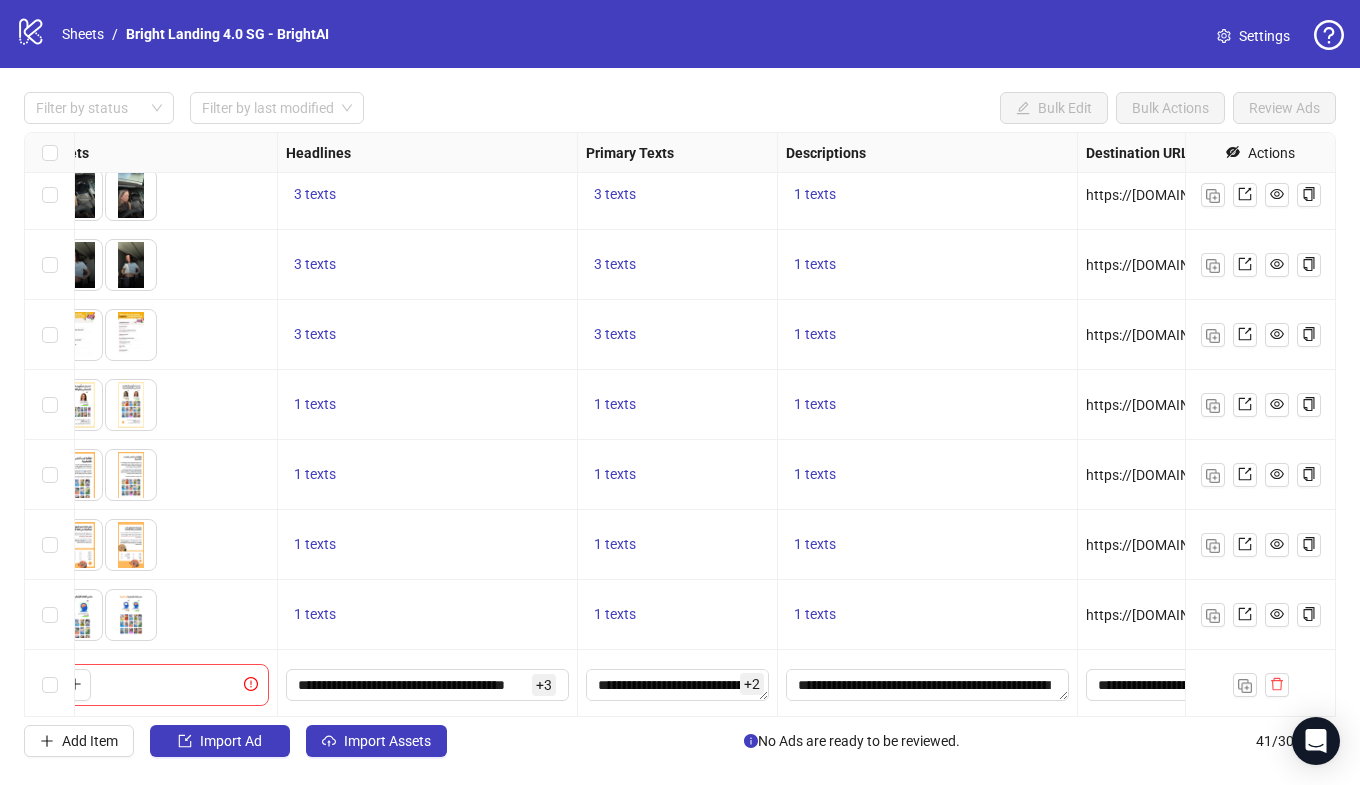 click on "Filter by status Filter by last modified Bulk Edit Bulk Actions Review Ads Ad Format Ad Name Campaign & Ad Set Assets Headlines Primary Texts Descriptions Destination URL App Product Page ID Display URL Leadgen Form Product Set ID URL Params Call to Action Actions TR_Bright-KitupBanner4_R0.6 5Q_TR_WW_MF_25_LearnEng_[DATE]_CreoTest_R0.6 5Q_TR_WW_ABO_HV_SG_[DATE]_ASC_CreoTest_R0.6
To pick up a draggable item, press the space bar.
While dragging, use the arrow keys to move the item.
Press space again to drop the item in its new position, or press escape to cancel.
3 texts 3 texts 1 texts https://[DOMAIN_NAME]/perfect5m1-8tr/?utm_source=meta_{{placement}}&utm_medium=cpc&utm_campaign={{[DOMAIN_NAME]}}&utm_content={{[DOMAIN_NAME]}}&utm_term={{[DOMAIN_NAME]}} - TR_Bright-EnglishSummer_R0.6 5Q_TR_WW_MF_25_LearnEng_[DATE]_CreoTest_R0.6 5Q_TR_WW_ABO_HV_SG_[DATE]_ASC_CreoTest_R0.6 3 texts 3 texts 1 texts - TR_Bright-InTheCar_R0.6 5Q_TR_WW_MF_25_LearnEng_[DATE]_CreoTest_R0.6 3 texts 3 texts - - -" at bounding box center (680, 424) 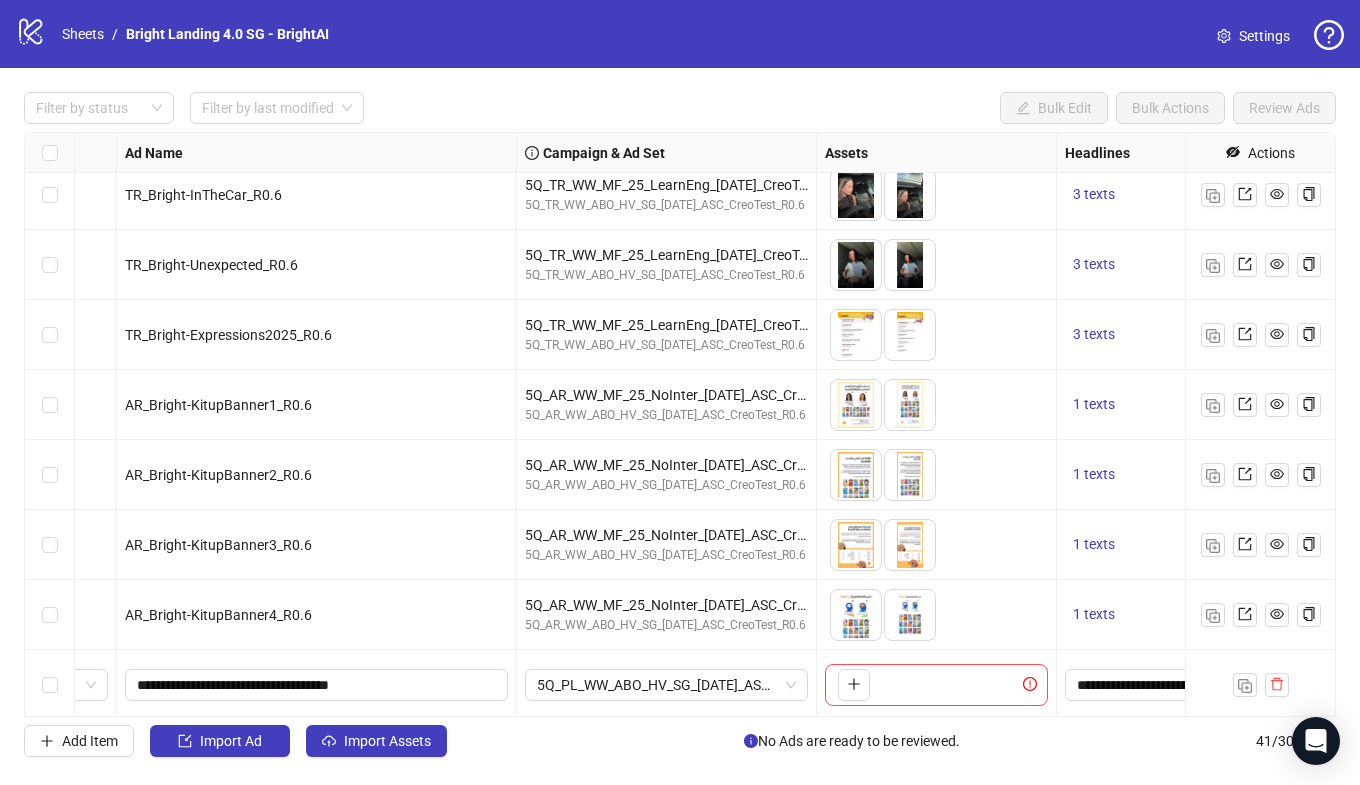 scroll, scrollTop: 2323, scrollLeft: 0, axis: vertical 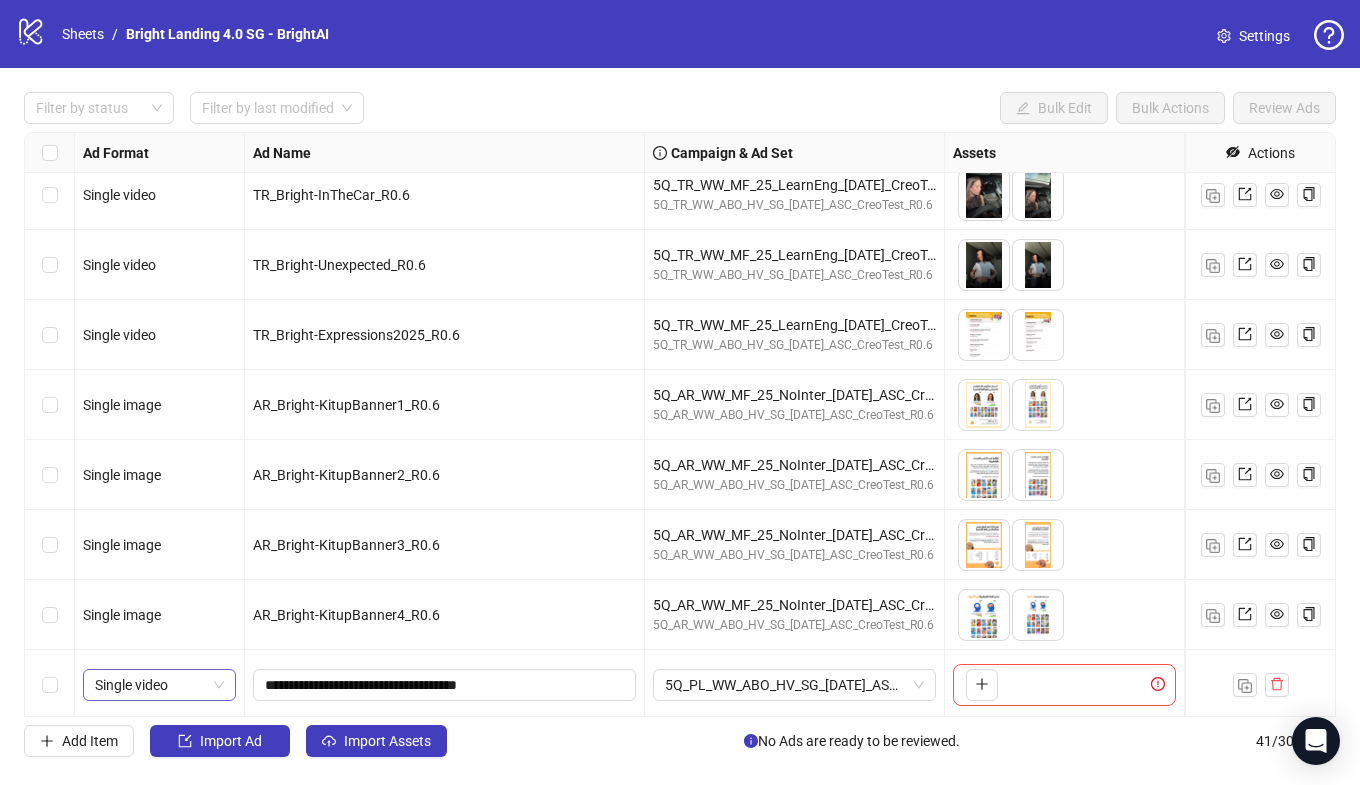 click on "Single video" at bounding box center (159, 685) 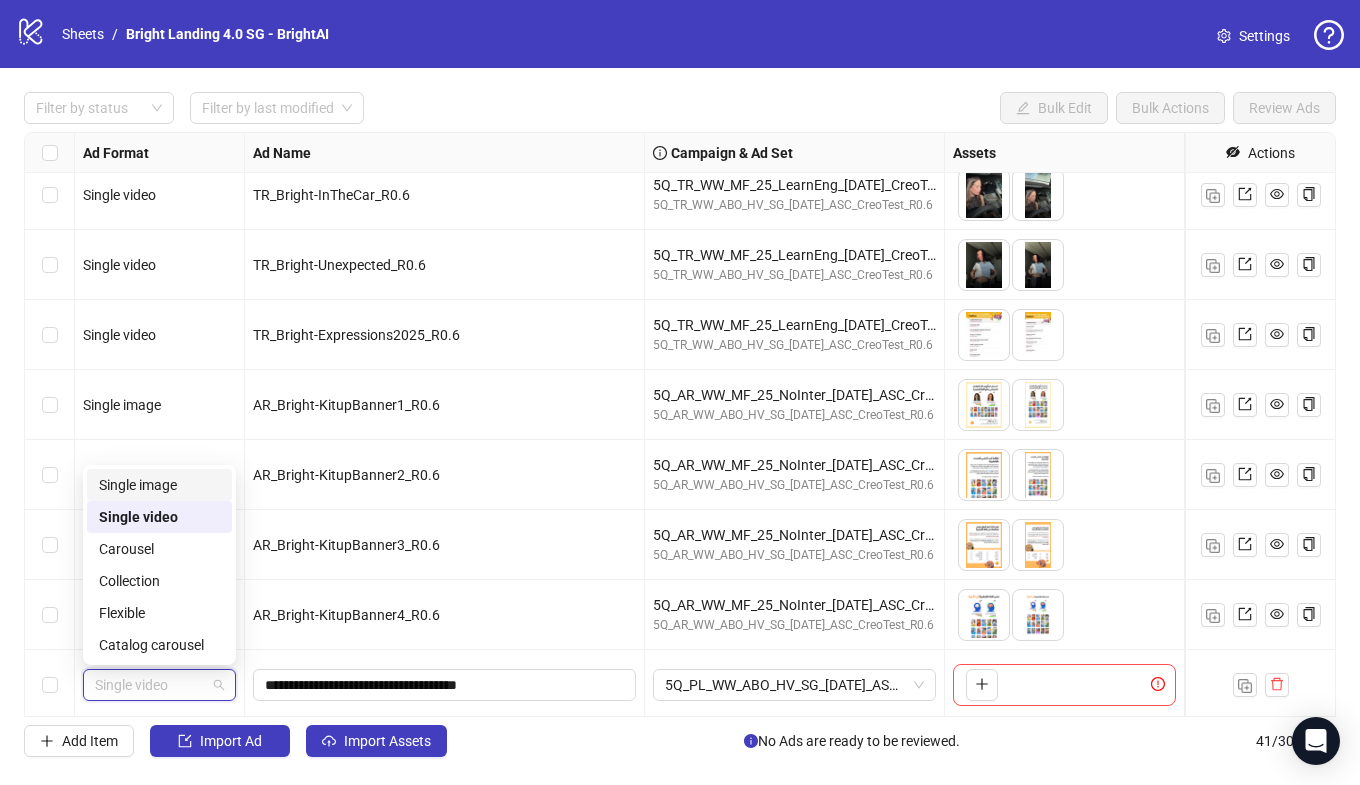 click on "Single image" at bounding box center [159, 485] 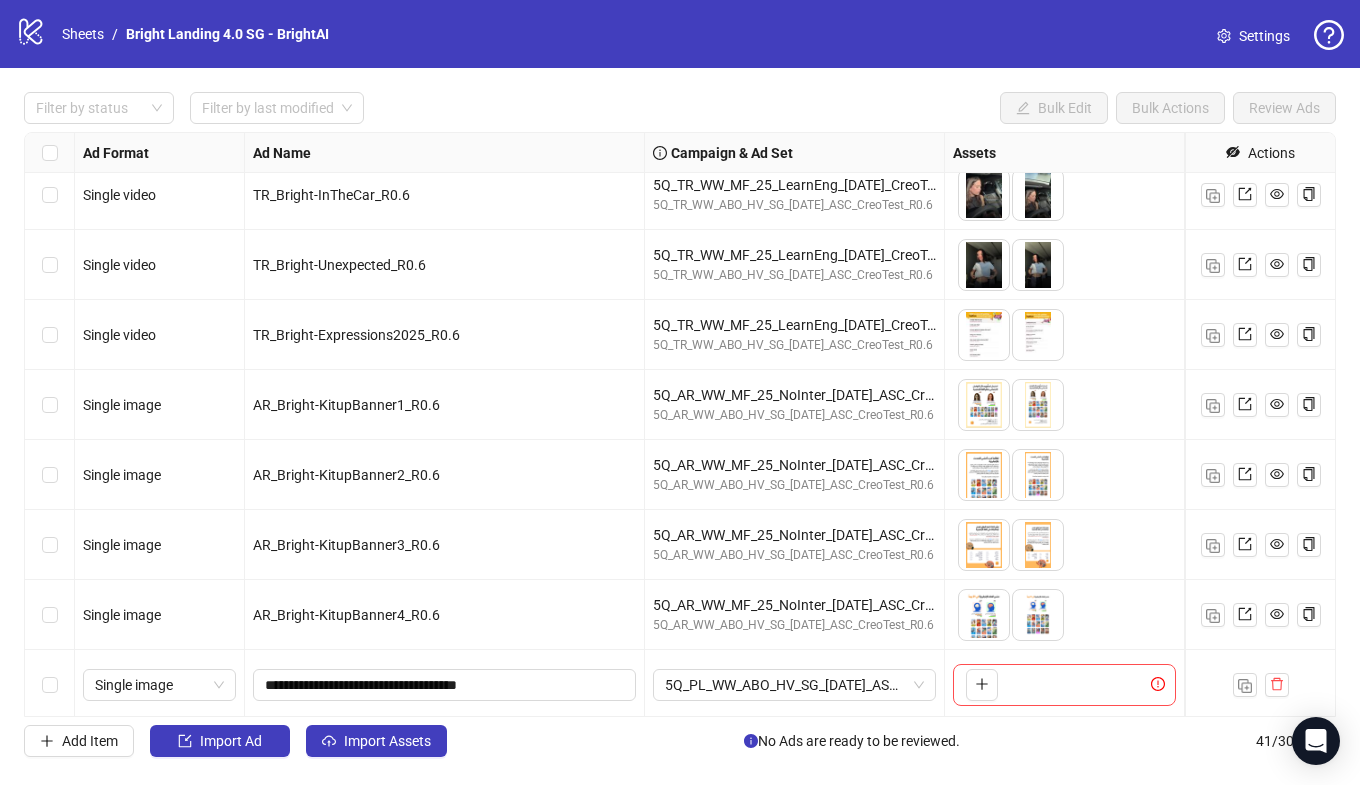 scroll, scrollTop: 2278, scrollLeft: 0, axis: vertical 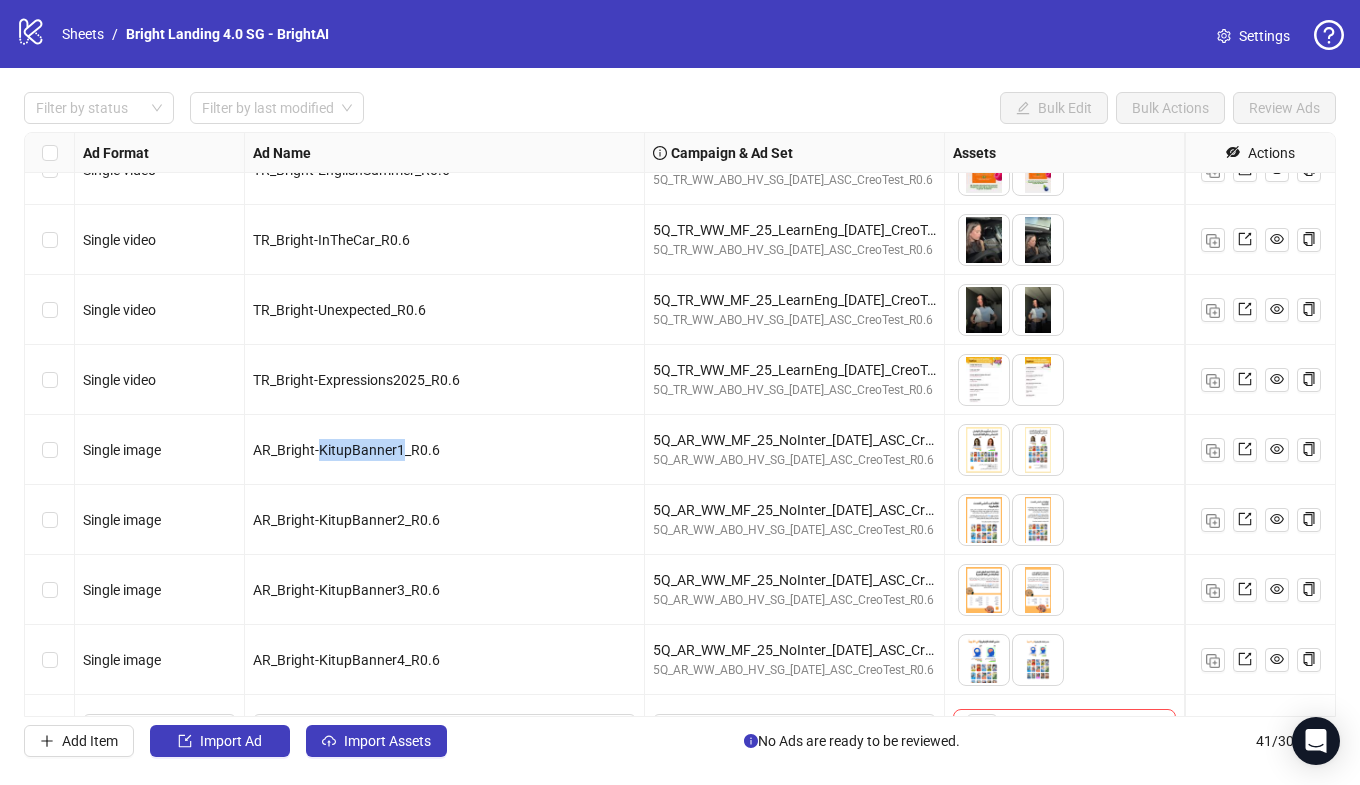 drag, startPoint x: 401, startPoint y: 450, endPoint x: 316, endPoint y: 450, distance: 85 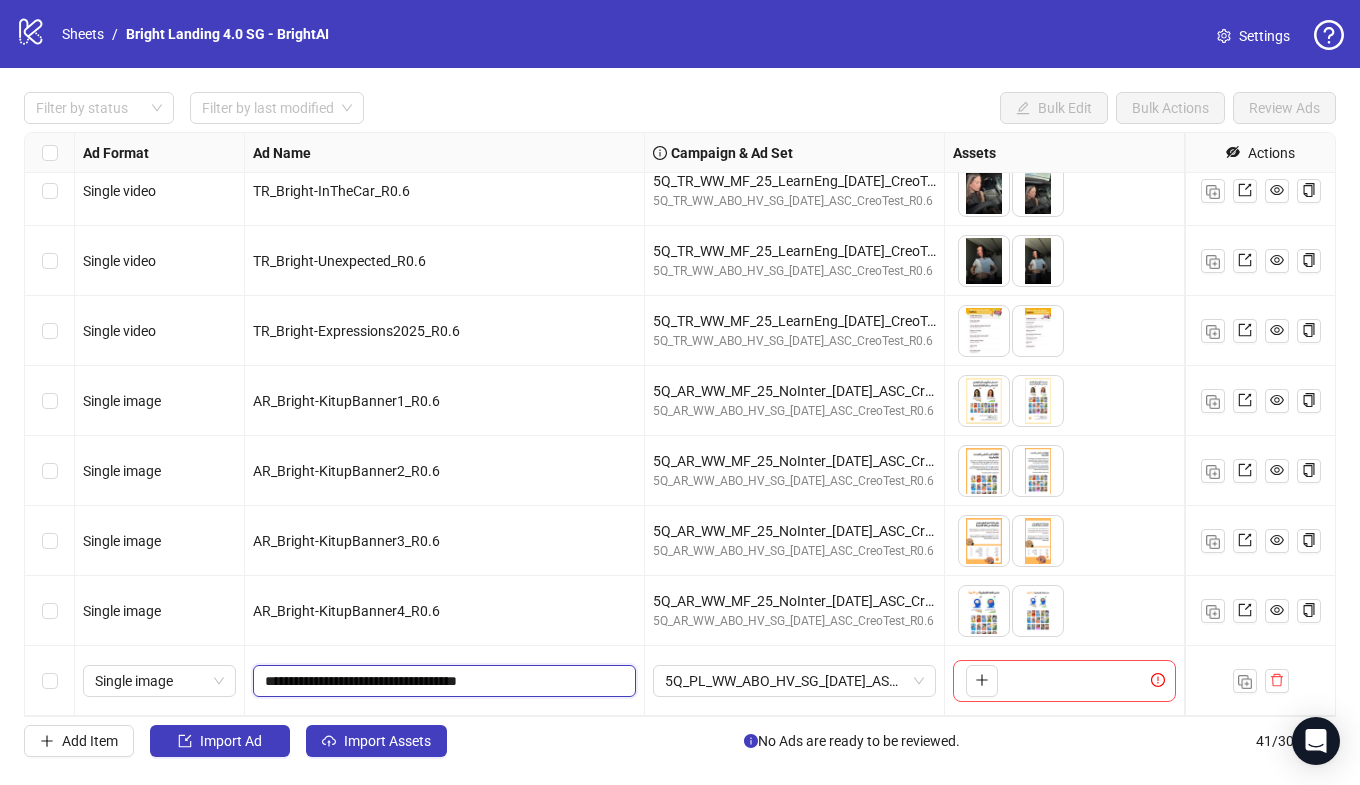 drag, startPoint x: 478, startPoint y: 680, endPoint x: 329, endPoint y: 679, distance: 149.00336 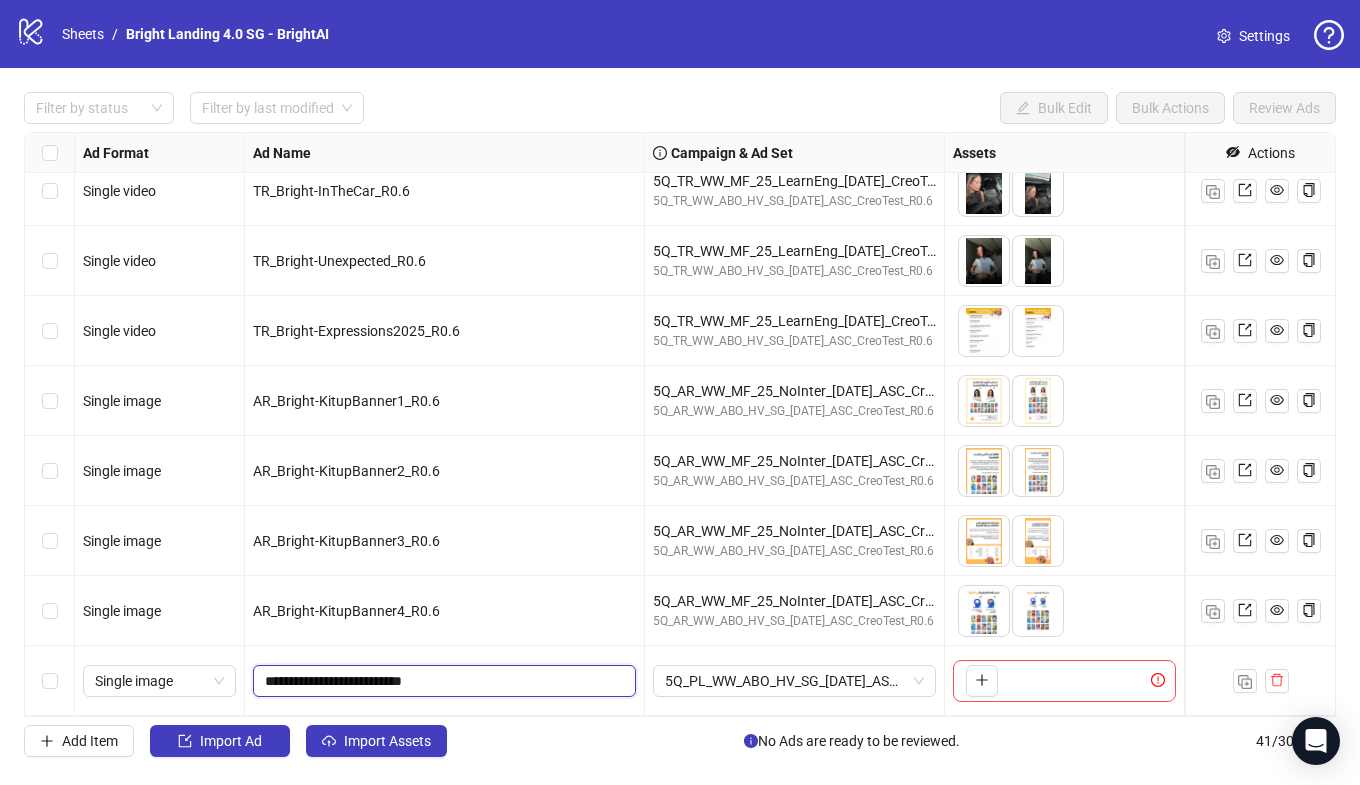 drag, startPoint x: 412, startPoint y: 682, endPoint x: 399, endPoint y: 610, distance: 73.1642 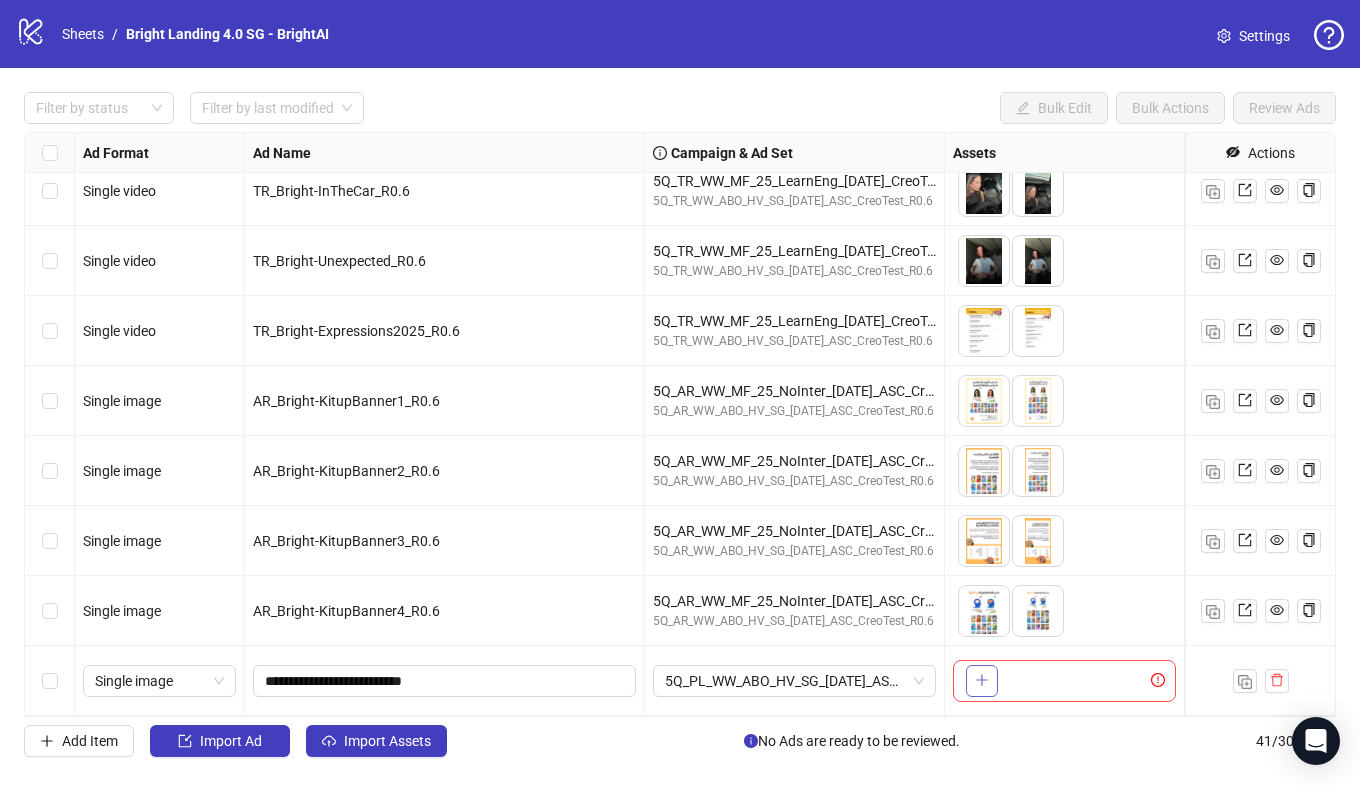 click 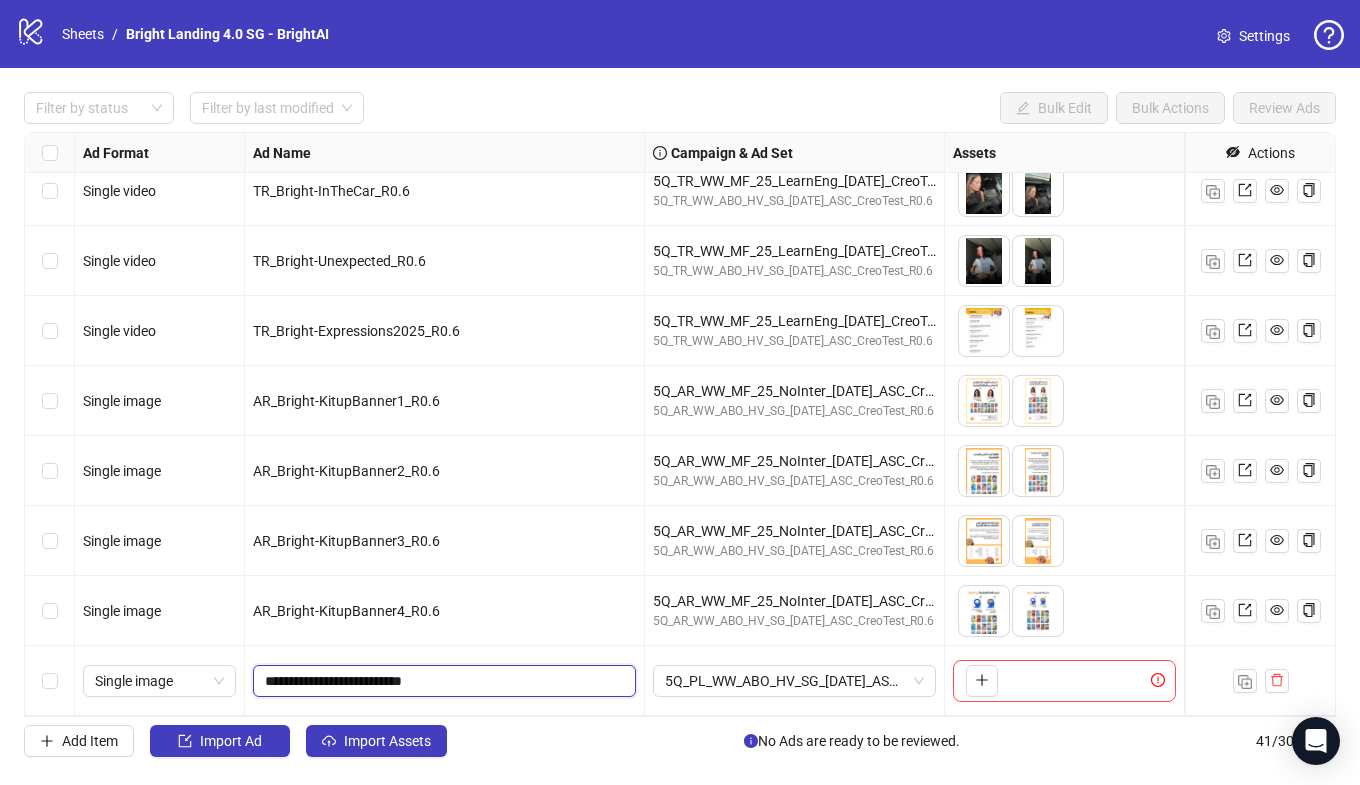 drag, startPoint x: 409, startPoint y: 684, endPoint x: 396, endPoint y: 599, distance: 85.98837 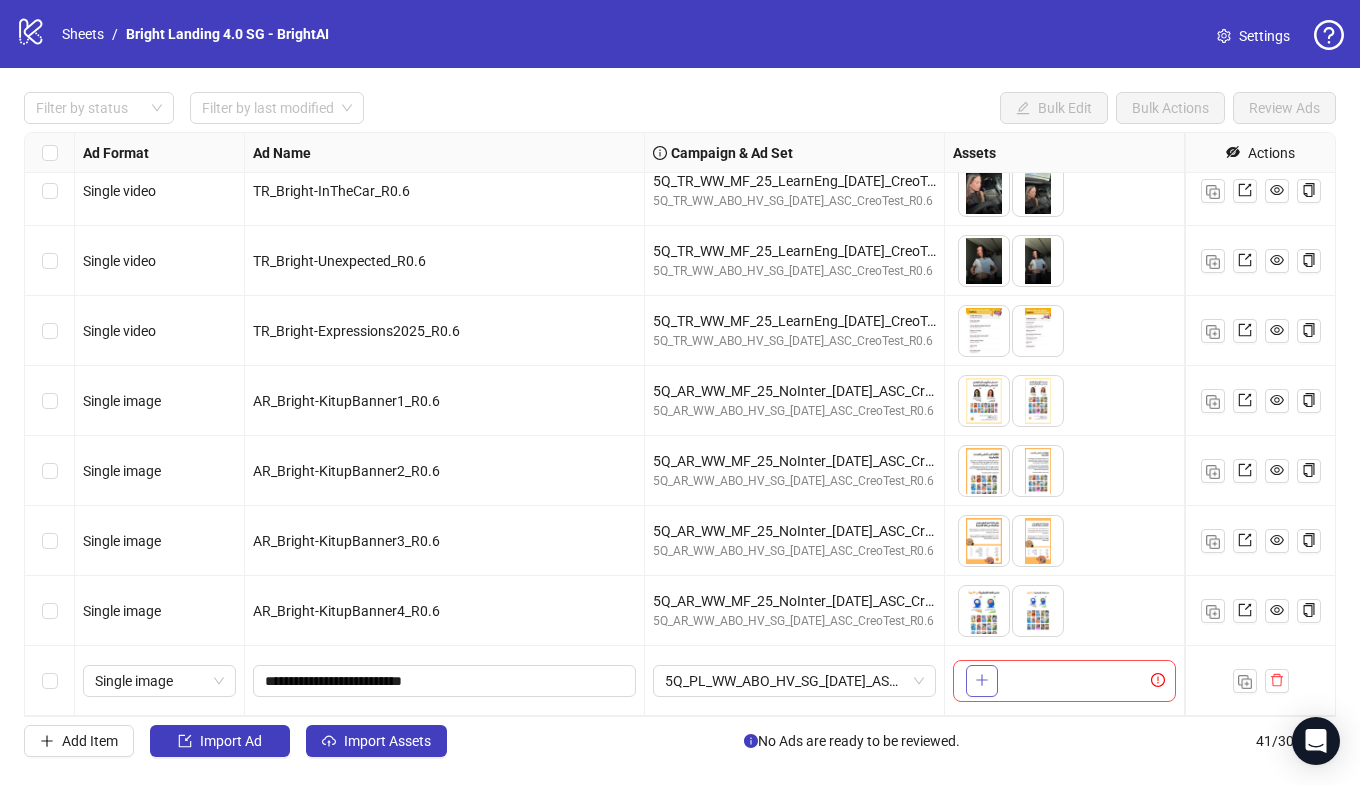 click 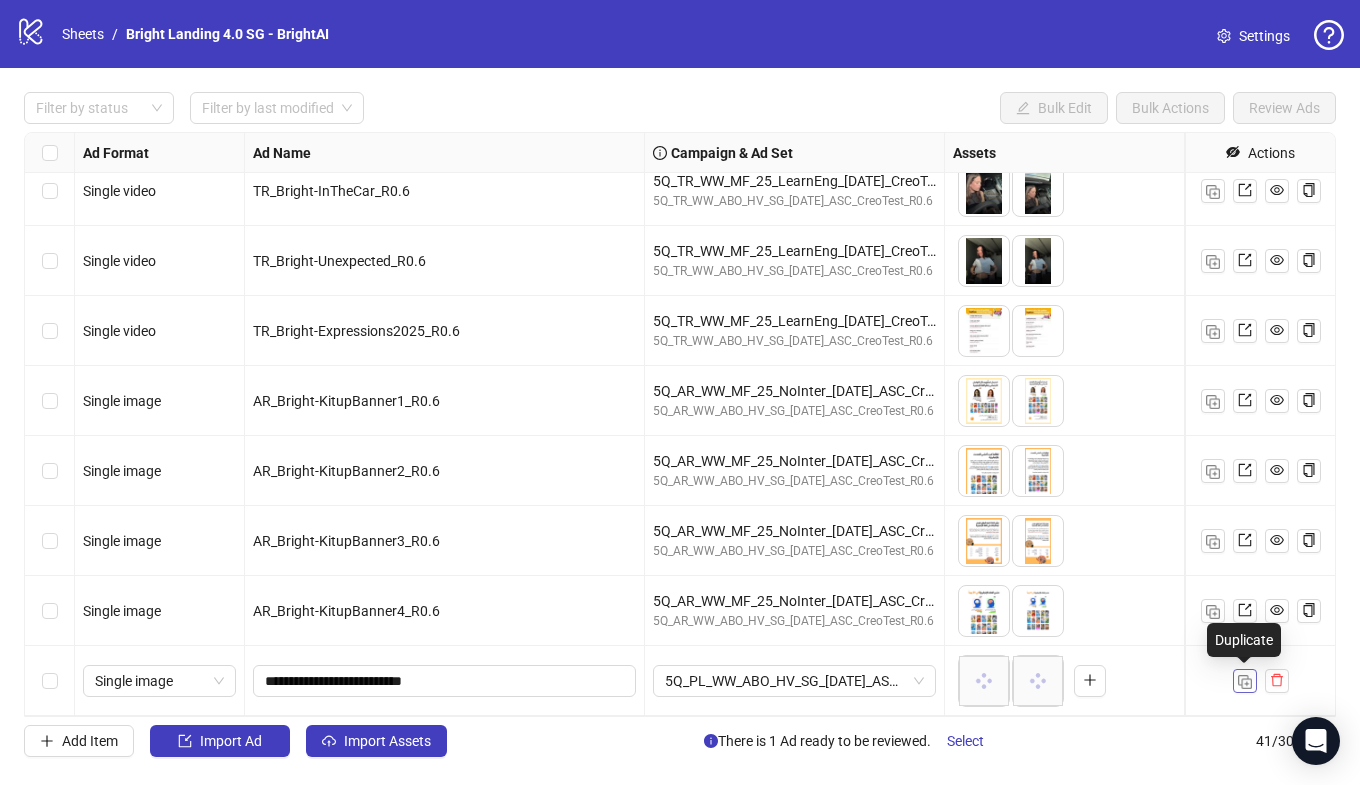 click at bounding box center (1245, 682) 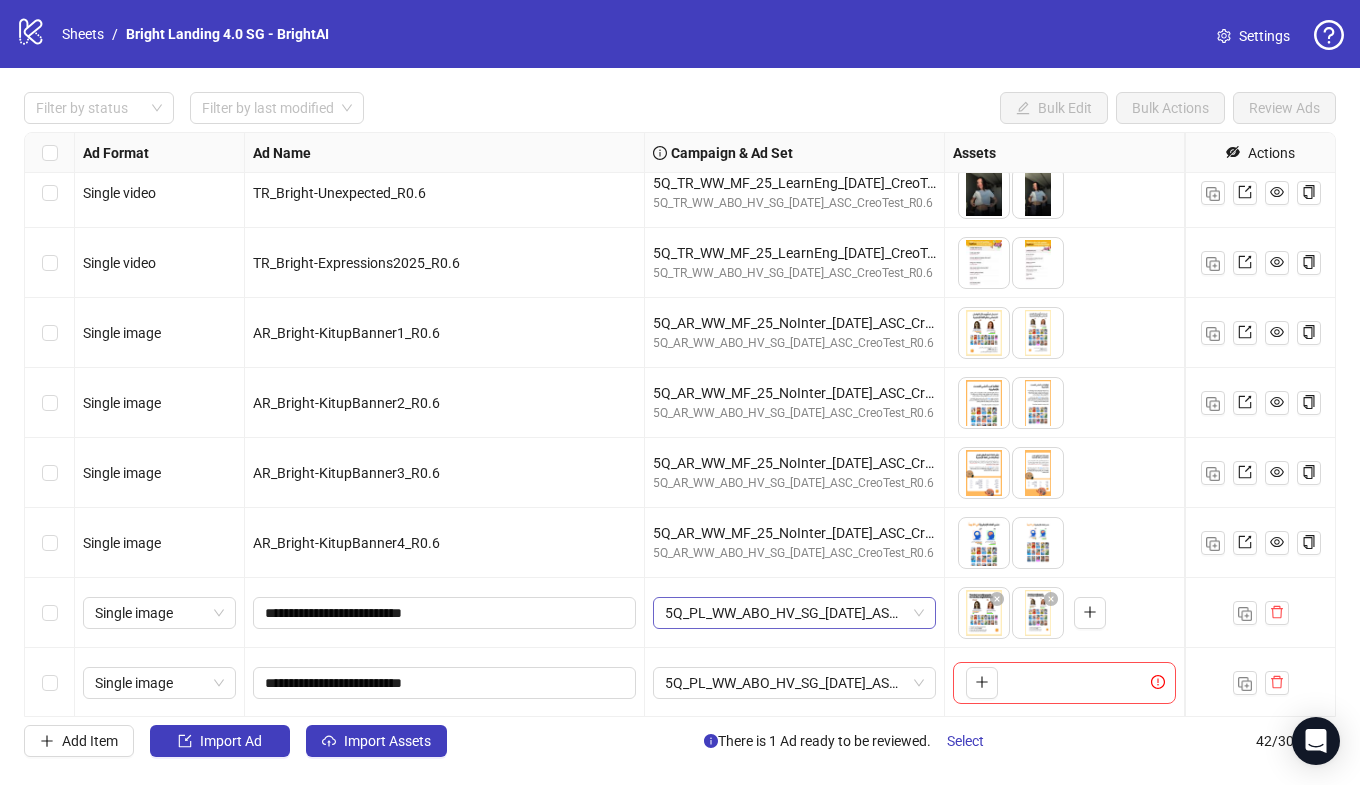 scroll, scrollTop: 2397, scrollLeft: 0, axis: vertical 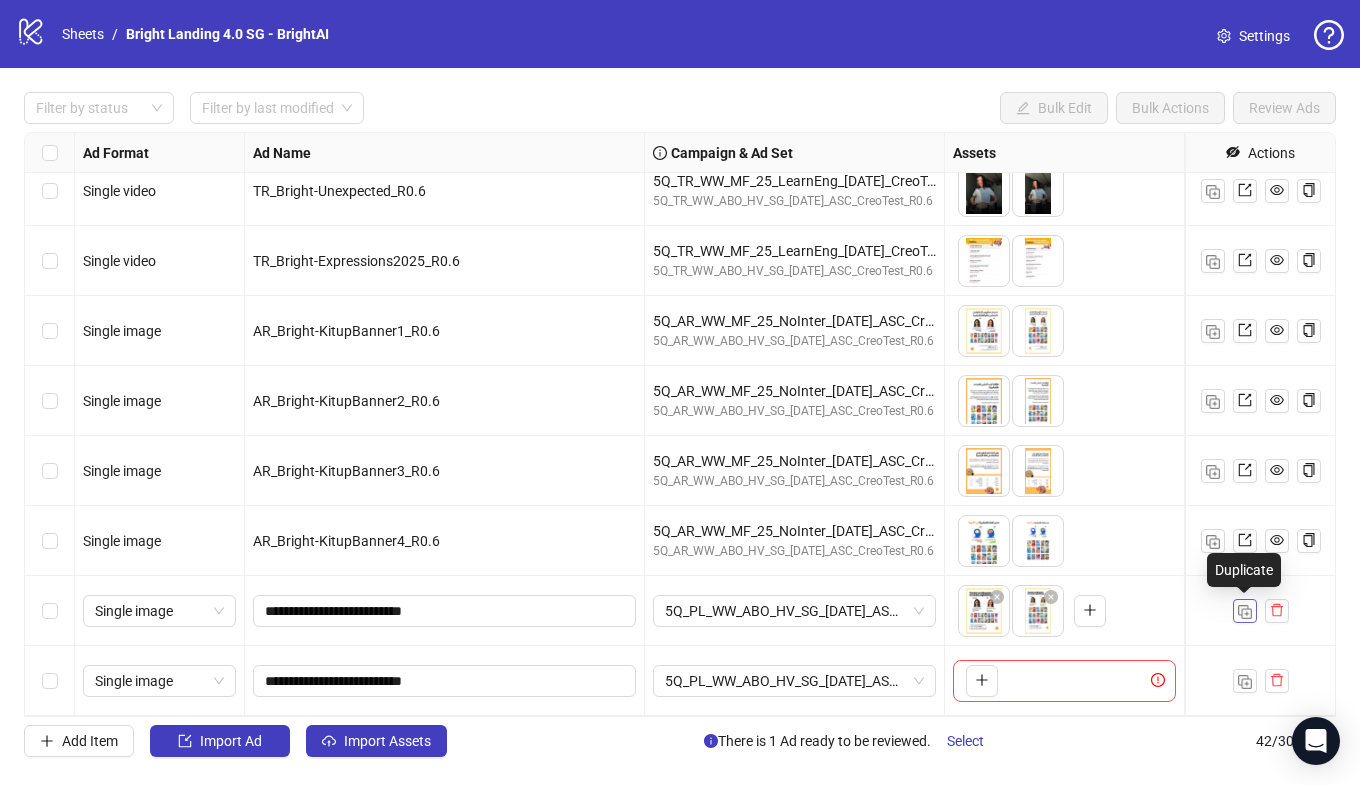 click at bounding box center [1245, 612] 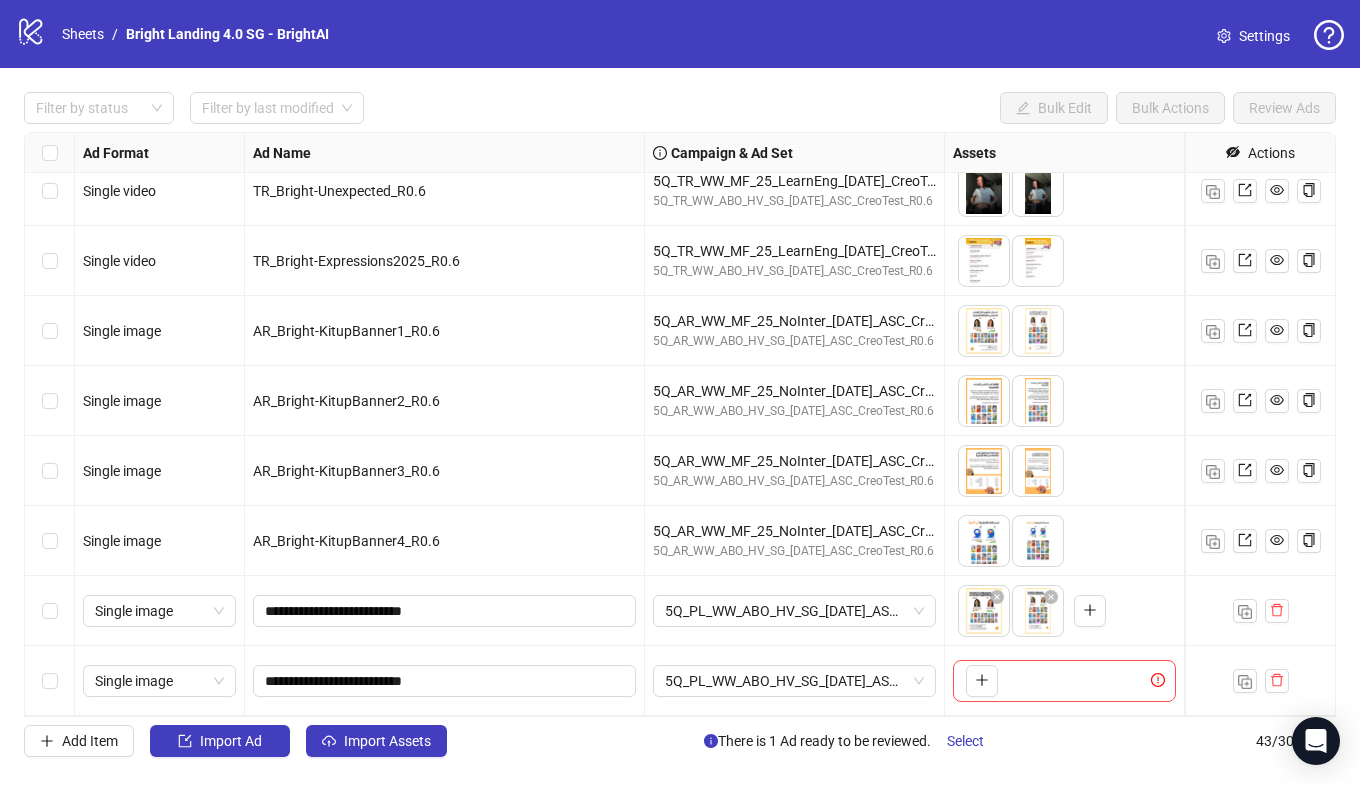 scroll, scrollTop: 2467, scrollLeft: 0, axis: vertical 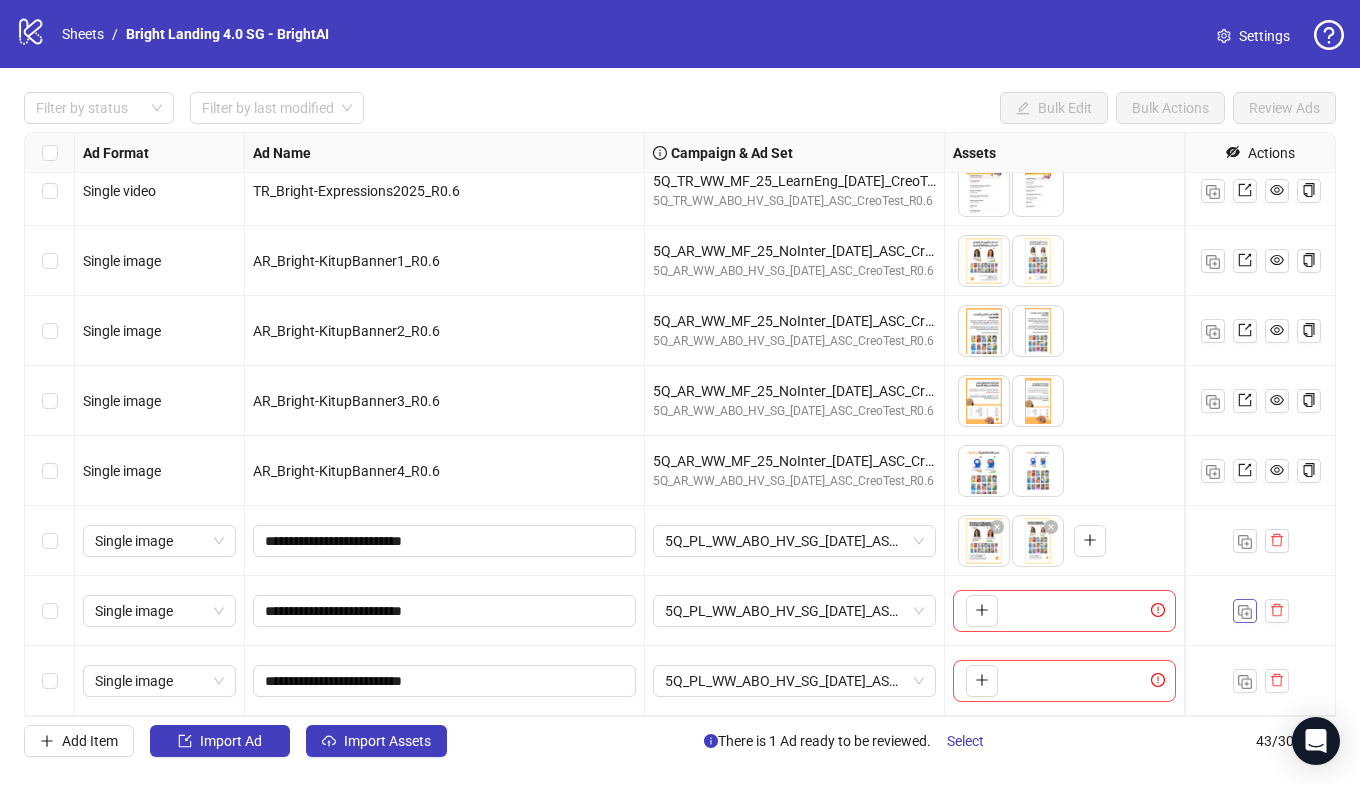 click at bounding box center [1245, 612] 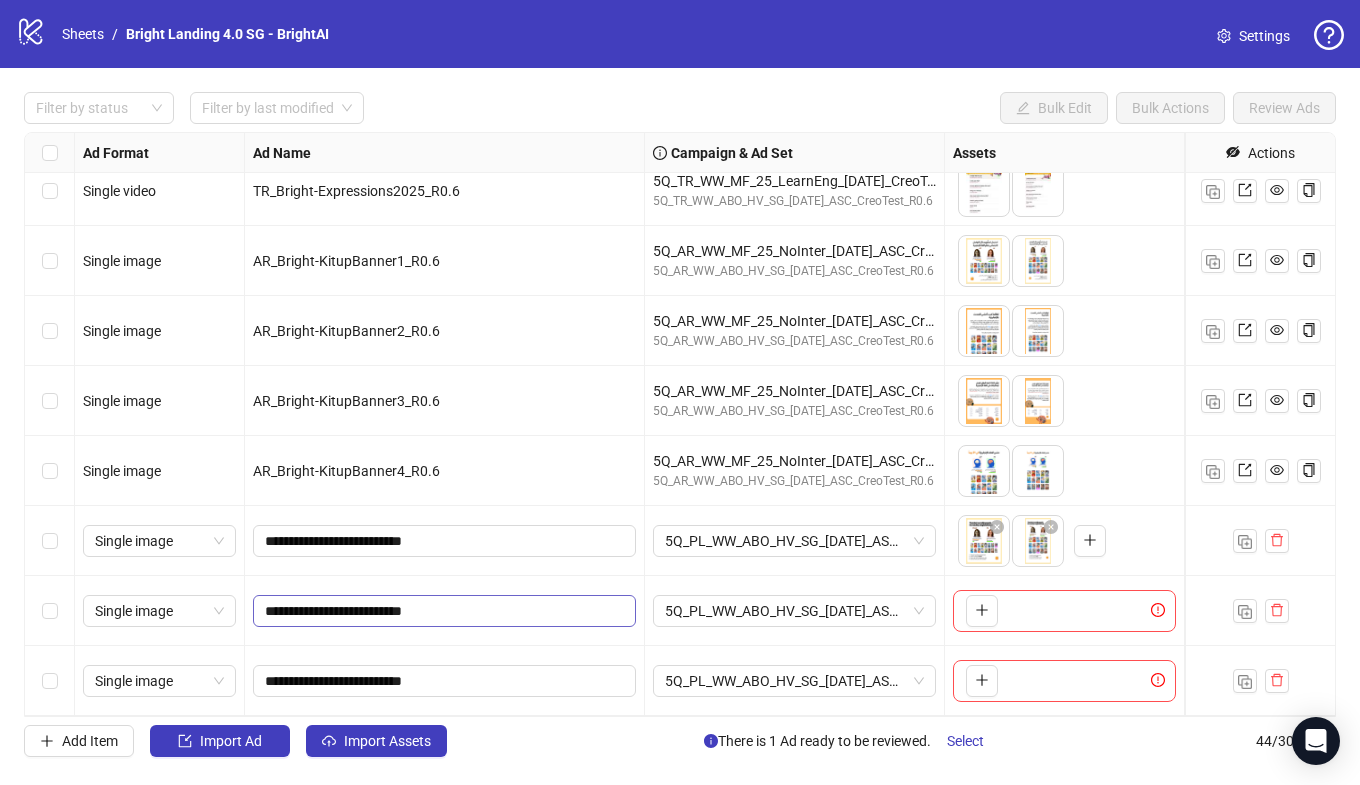 scroll, scrollTop: 2537, scrollLeft: 0, axis: vertical 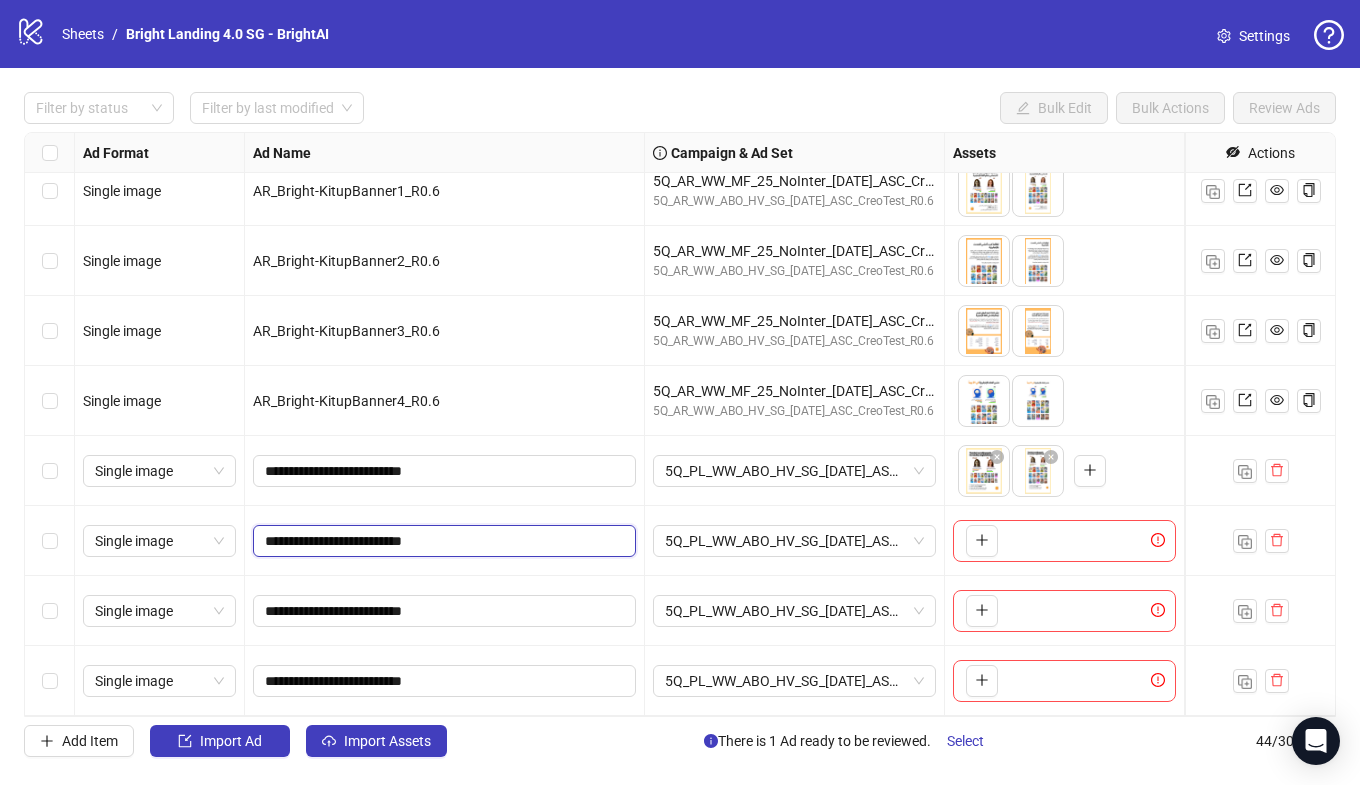 click on "**********" at bounding box center (442, 541) 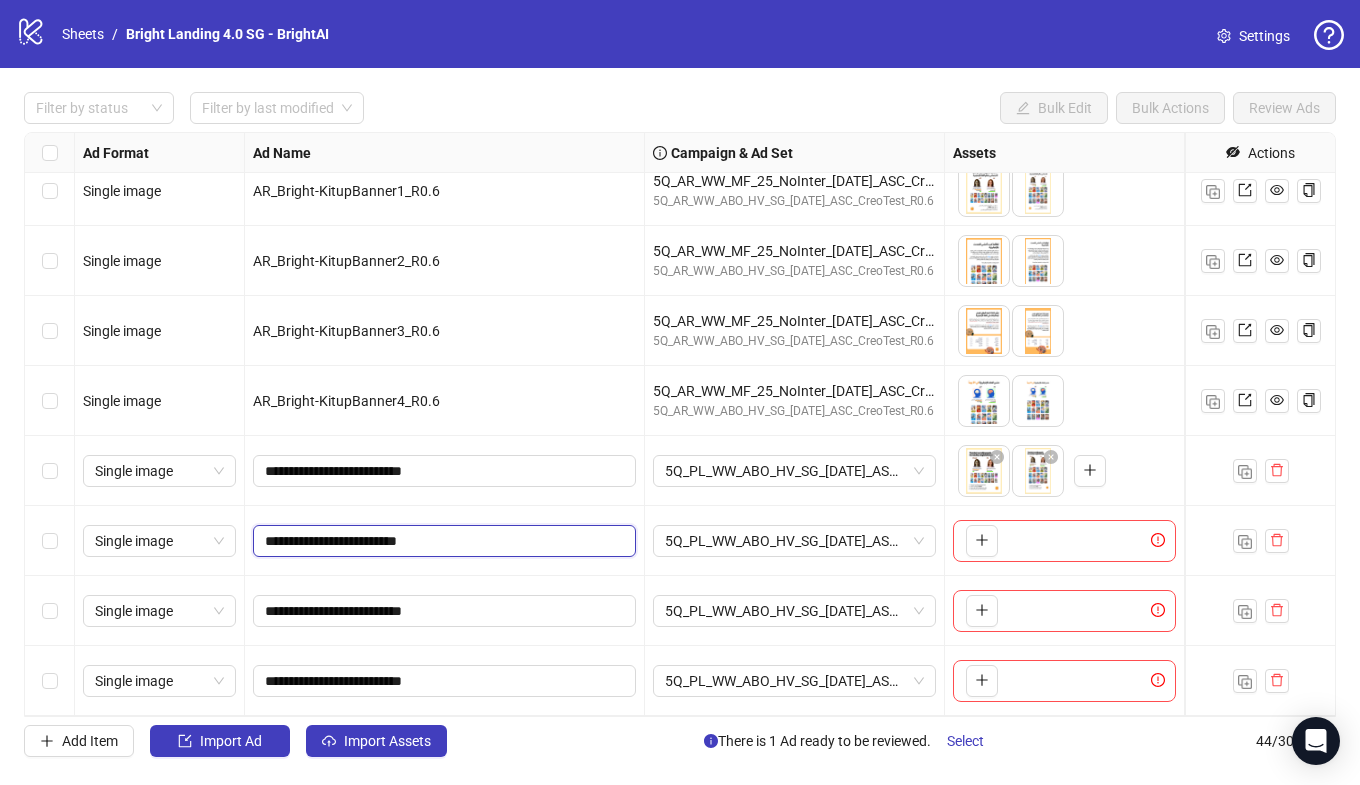 type on "**********" 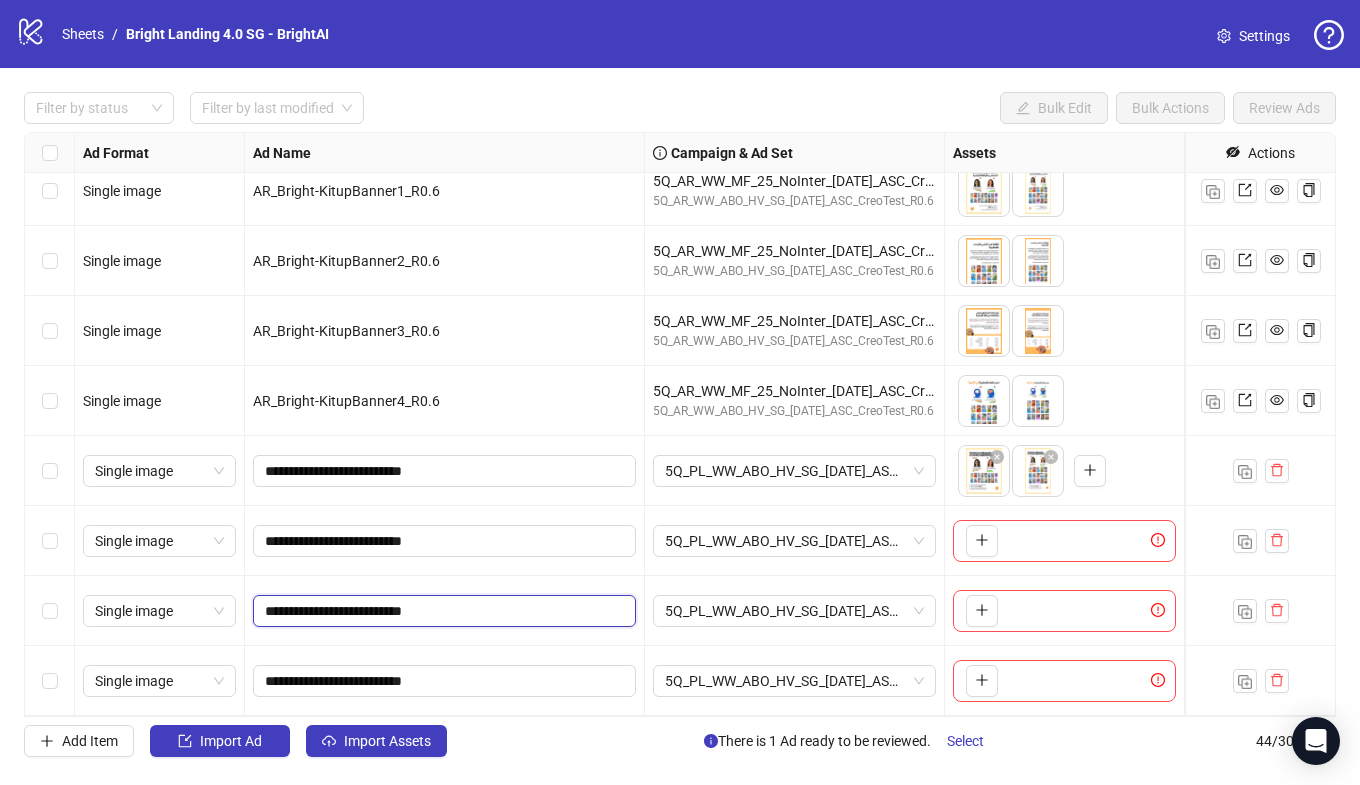 click on "**********" at bounding box center (442, 611) 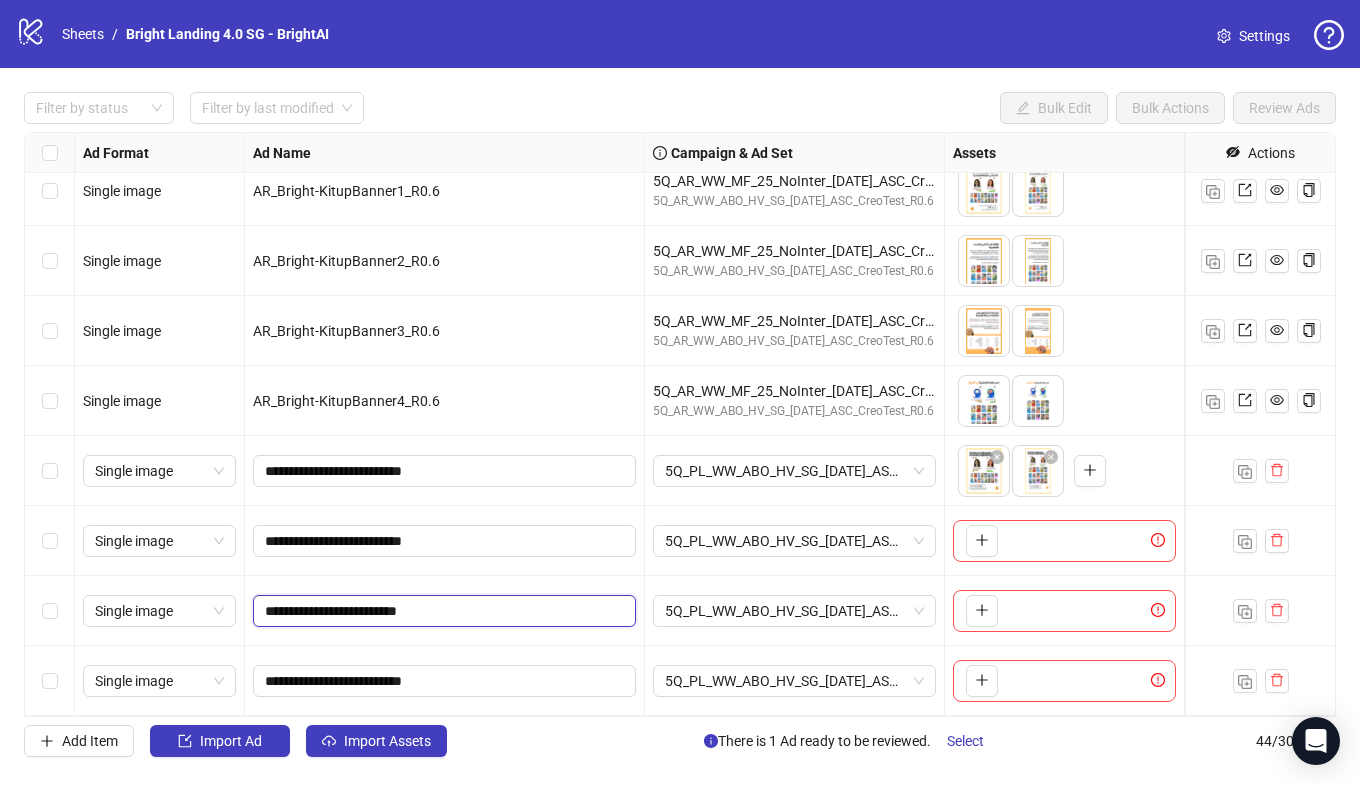 type on "**********" 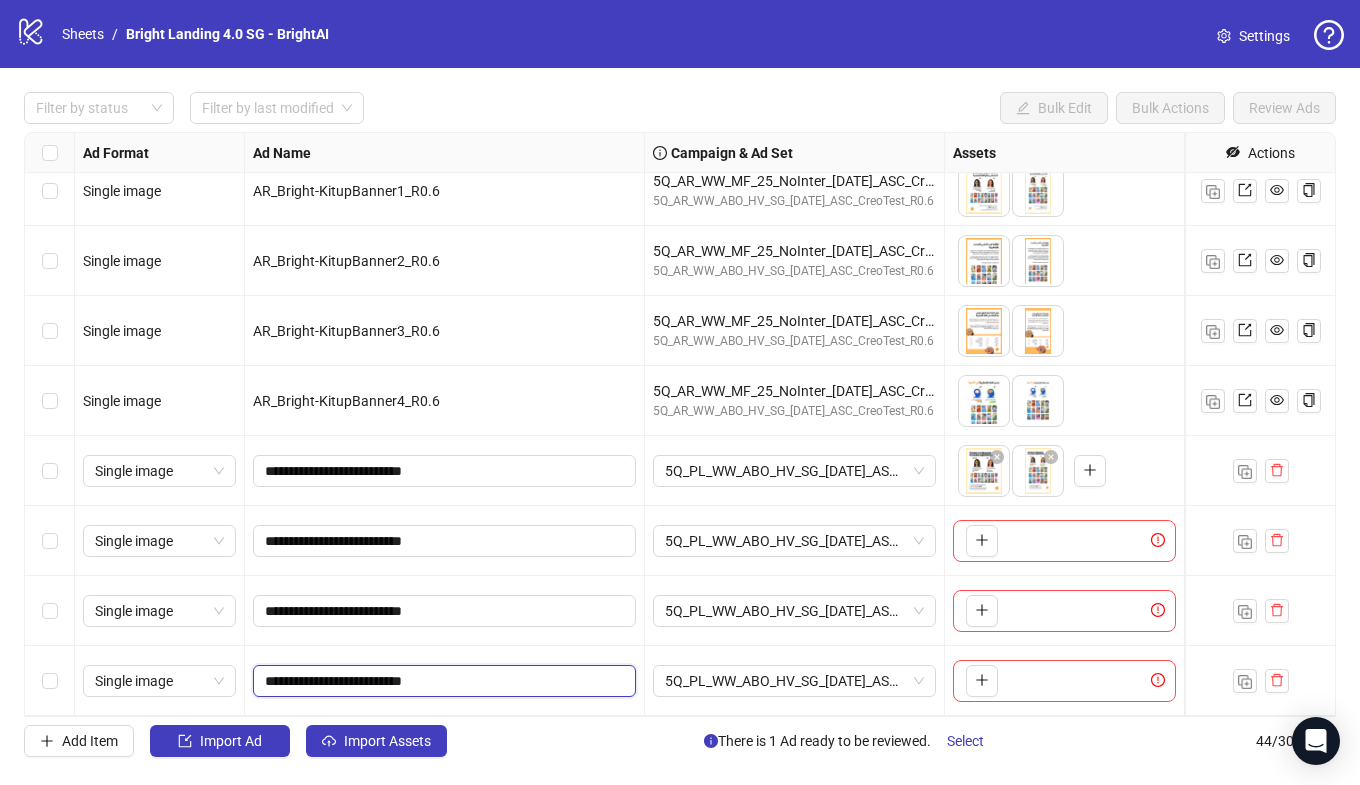 click on "**********" at bounding box center [442, 681] 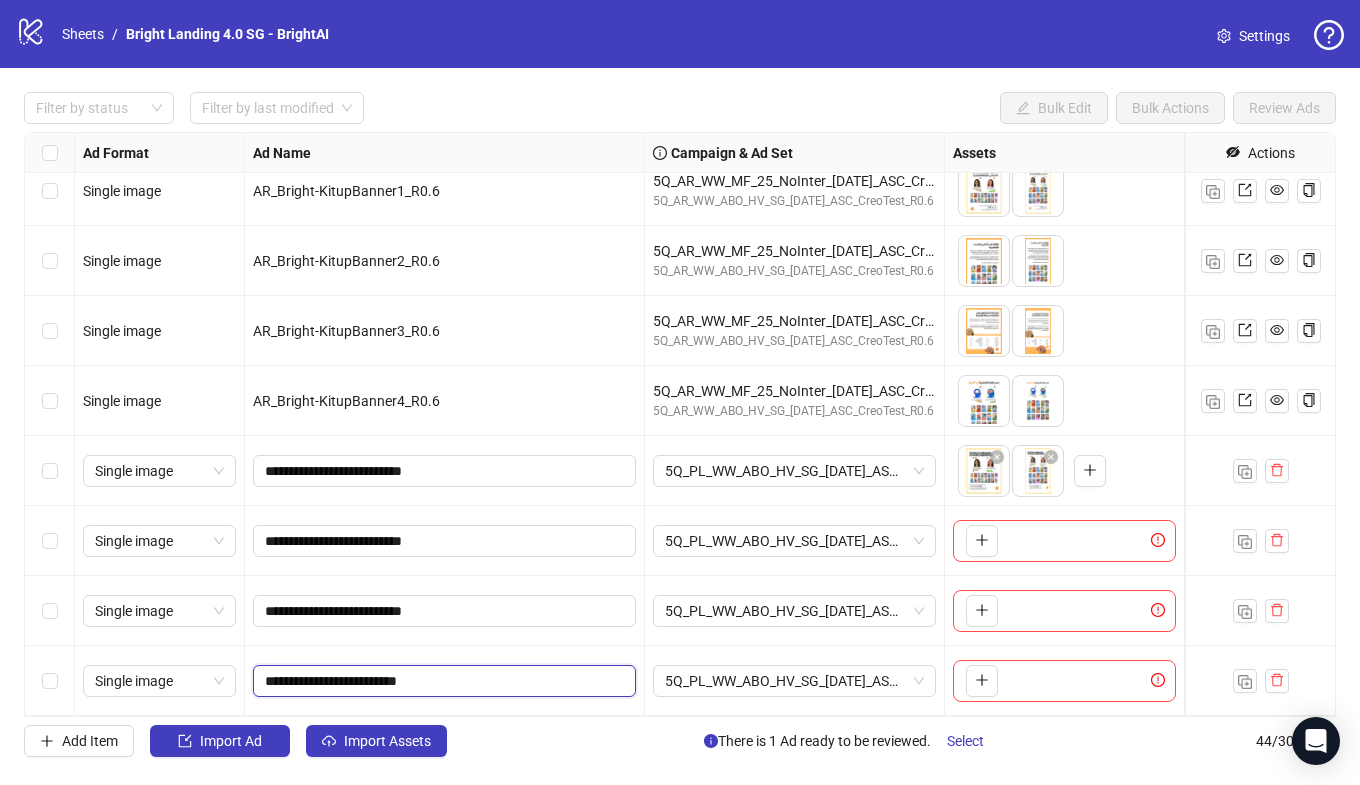 type on "**********" 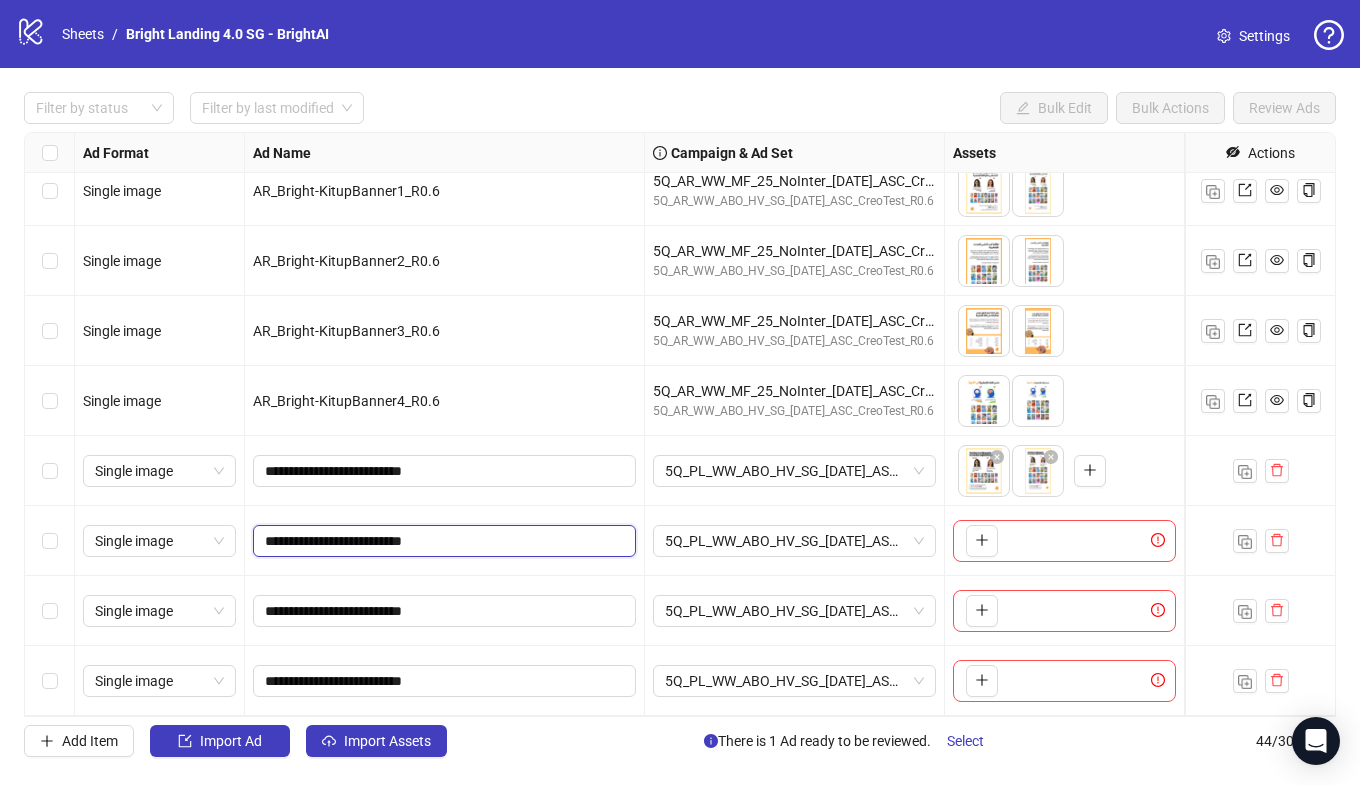 drag, startPoint x: 412, startPoint y: 539, endPoint x: 377, endPoint y: 416, distance: 127.88276 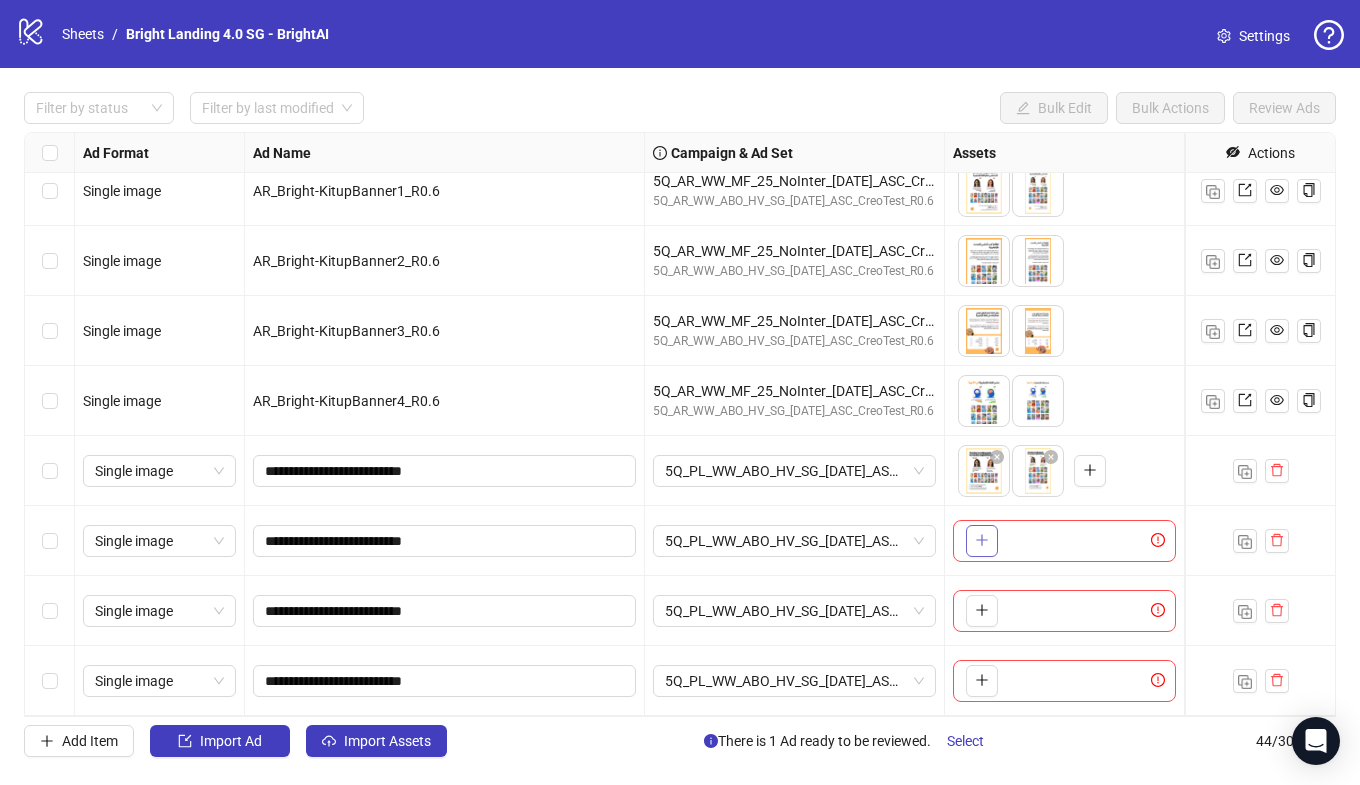 click 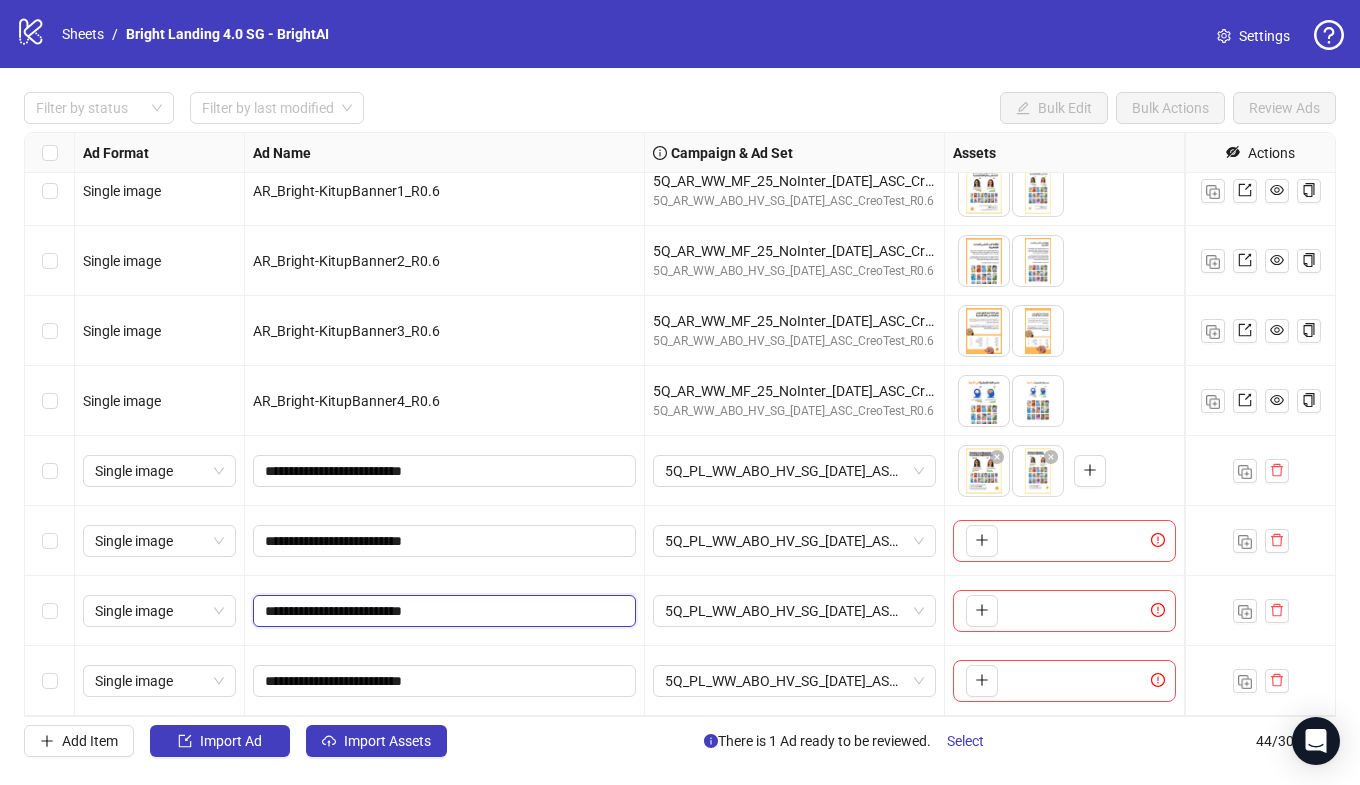 click on "**********" at bounding box center (442, 611) 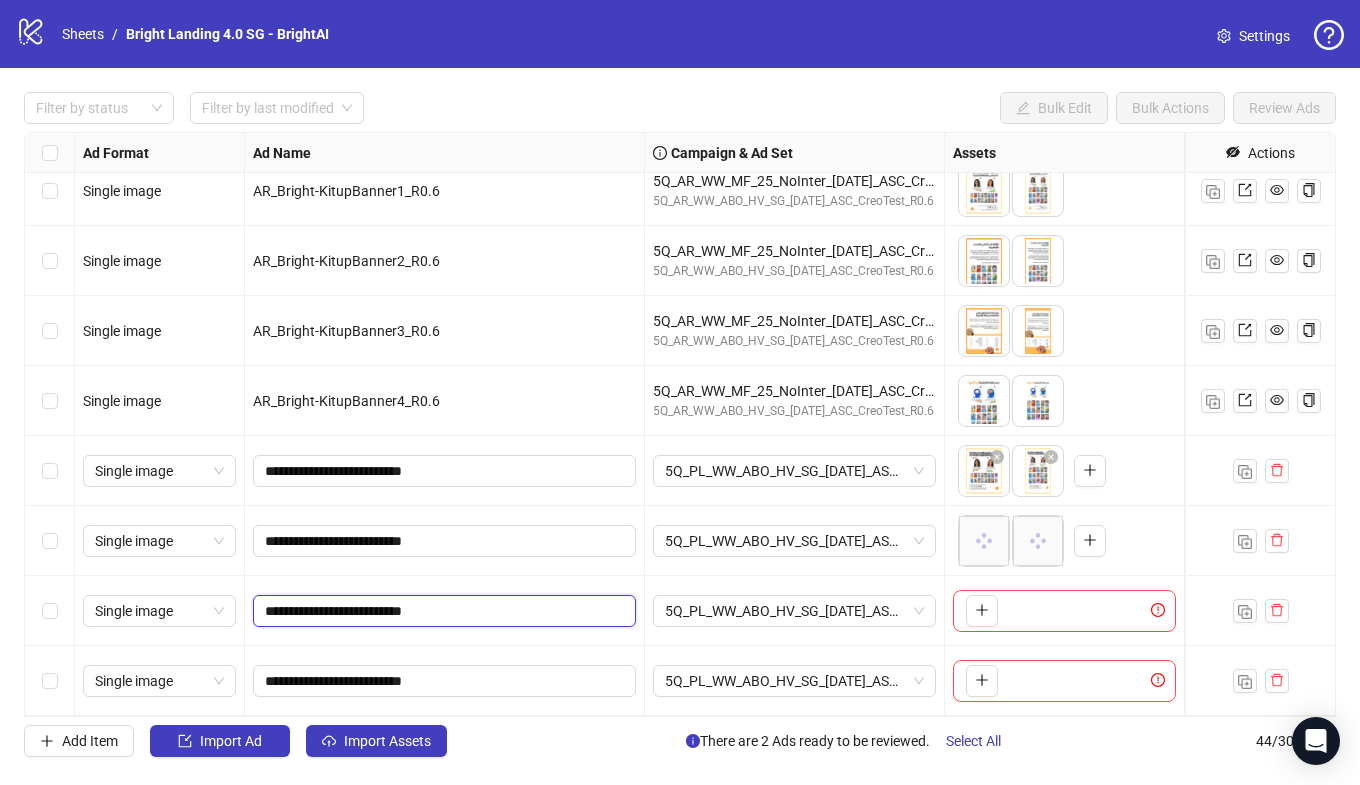 drag, startPoint x: 411, startPoint y: 614, endPoint x: 383, endPoint y: 557, distance: 63.505905 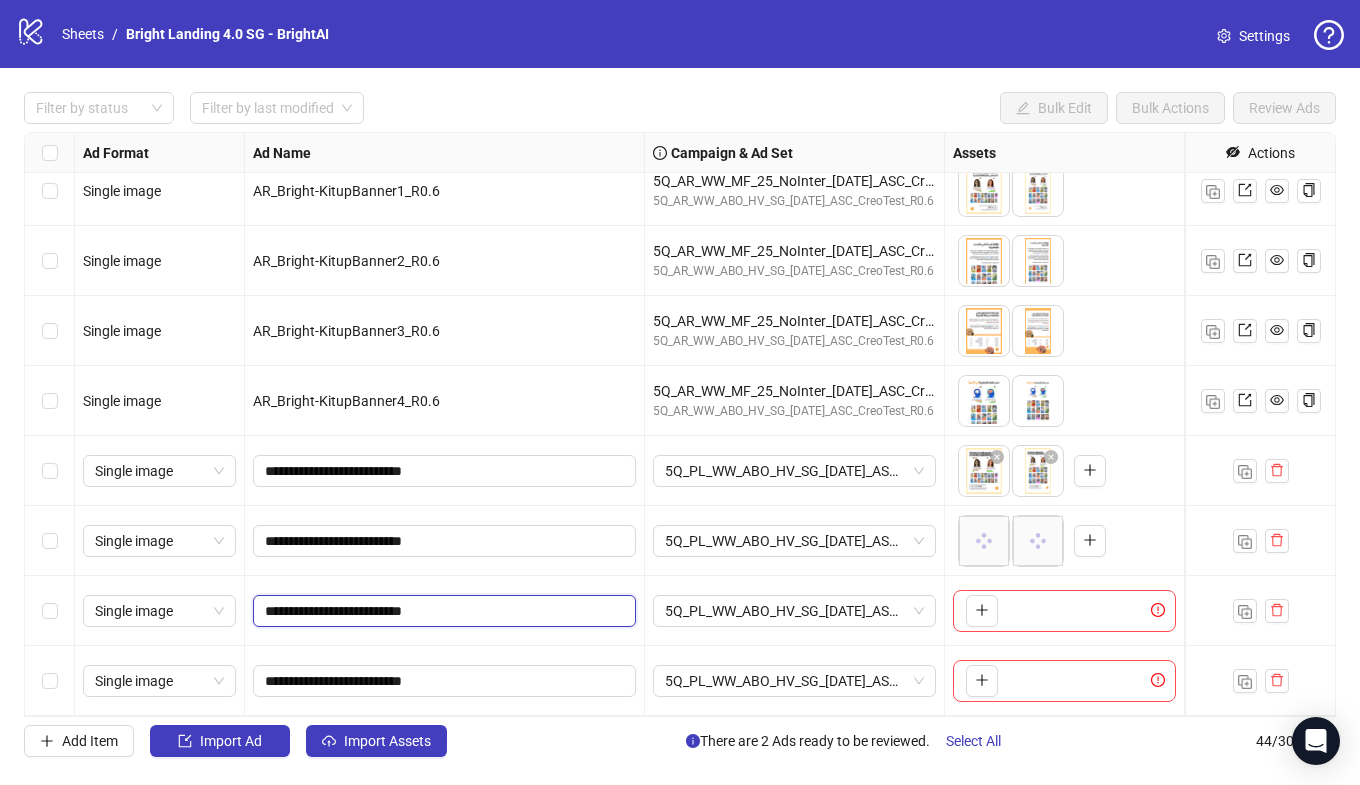 click on "**********" at bounding box center [445, 611] 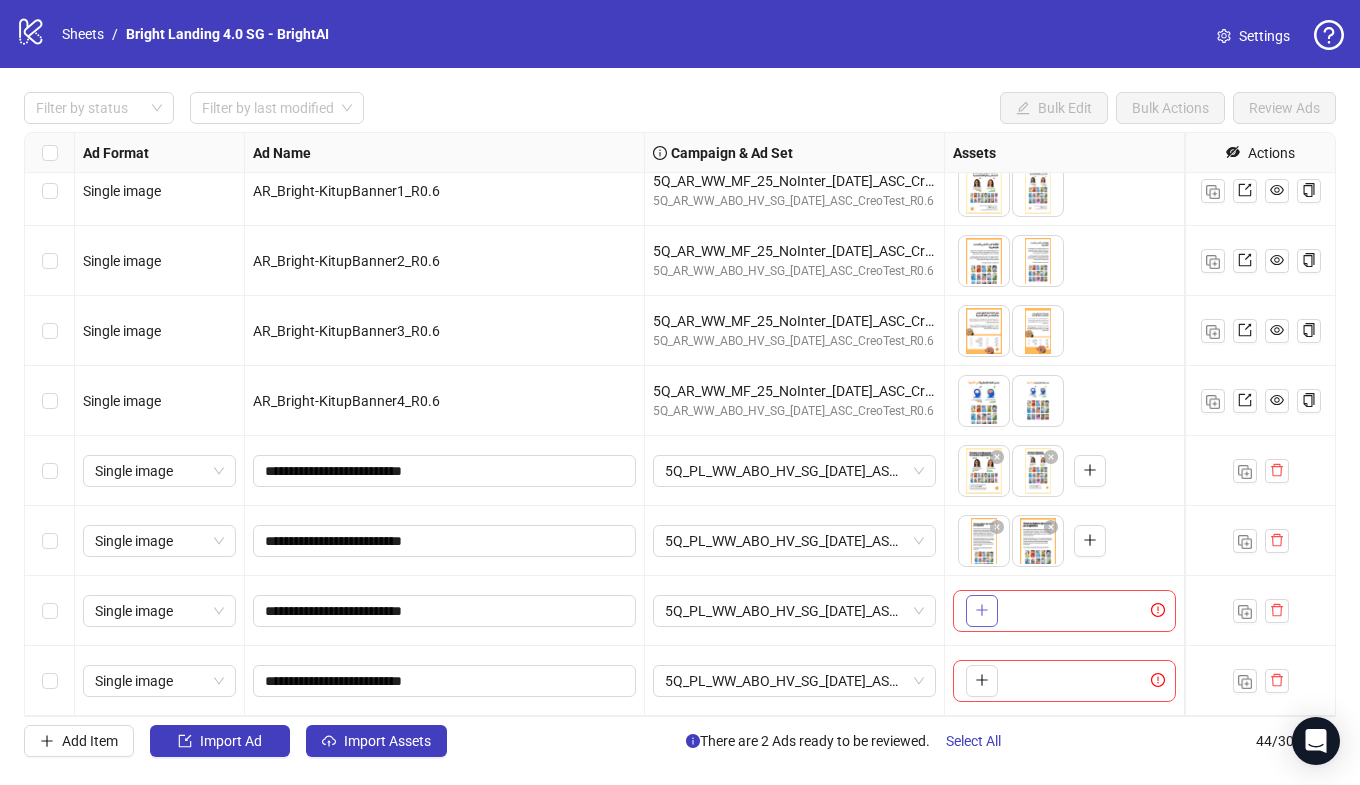 click 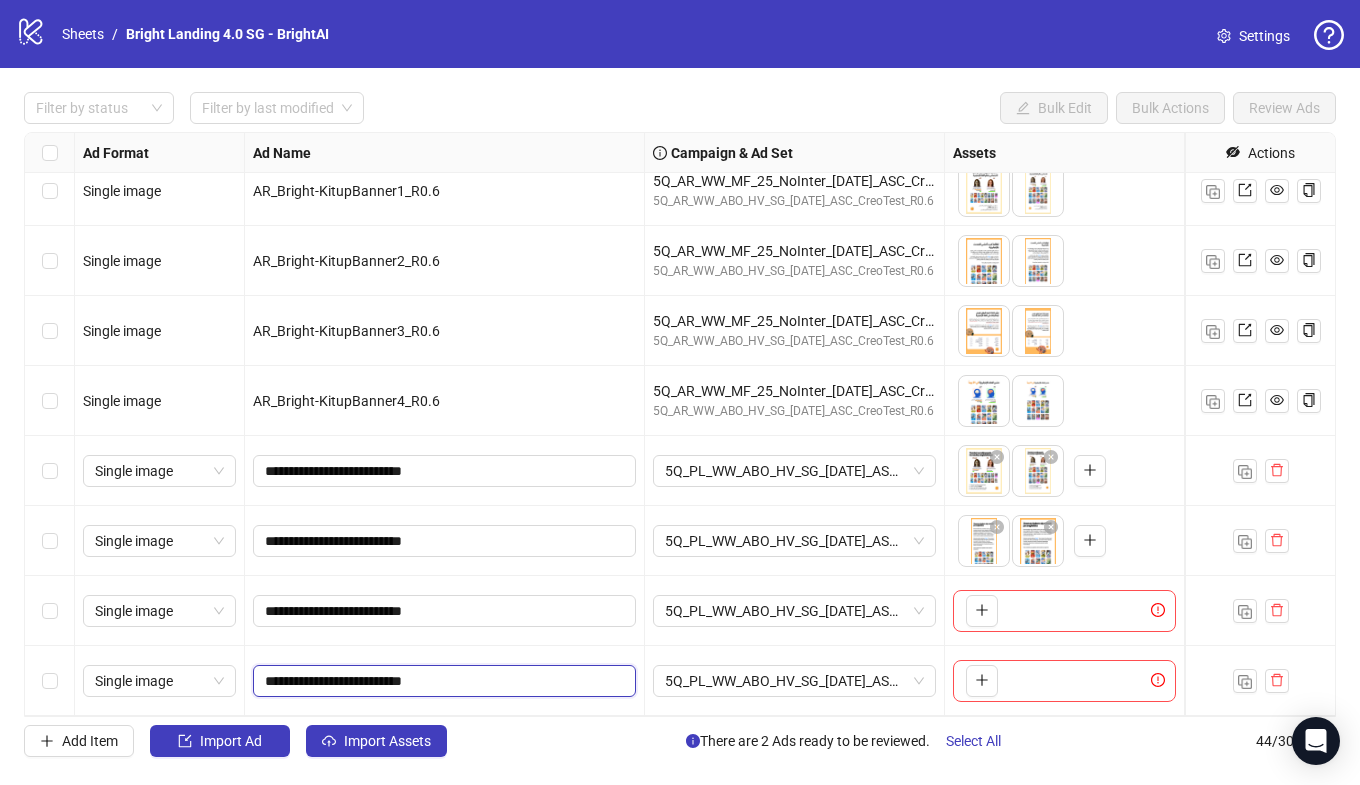 click on "**********" at bounding box center (442, 681) 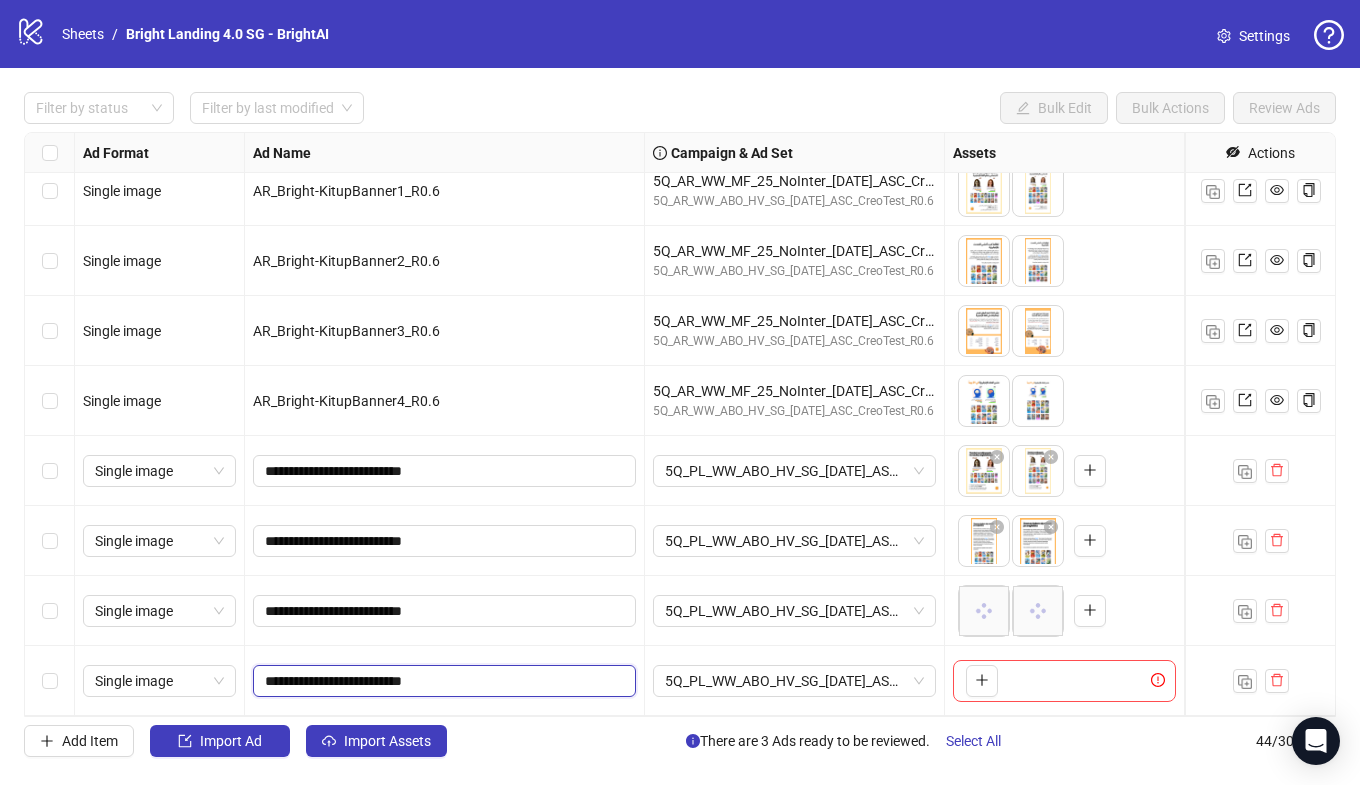 drag, startPoint x: 411, startPoint y: 682, endPoint x: 383, endPoint y: 566, distance: 119.331474 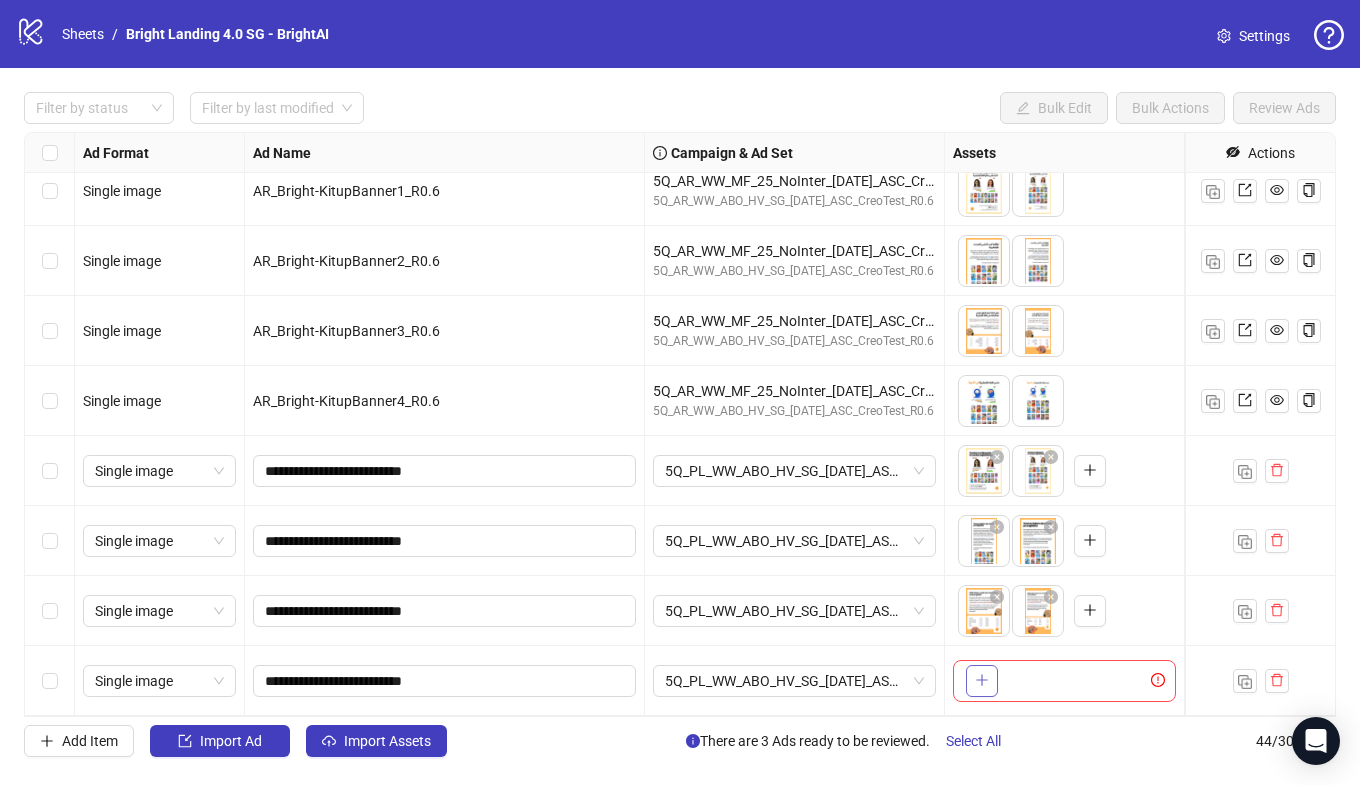 click 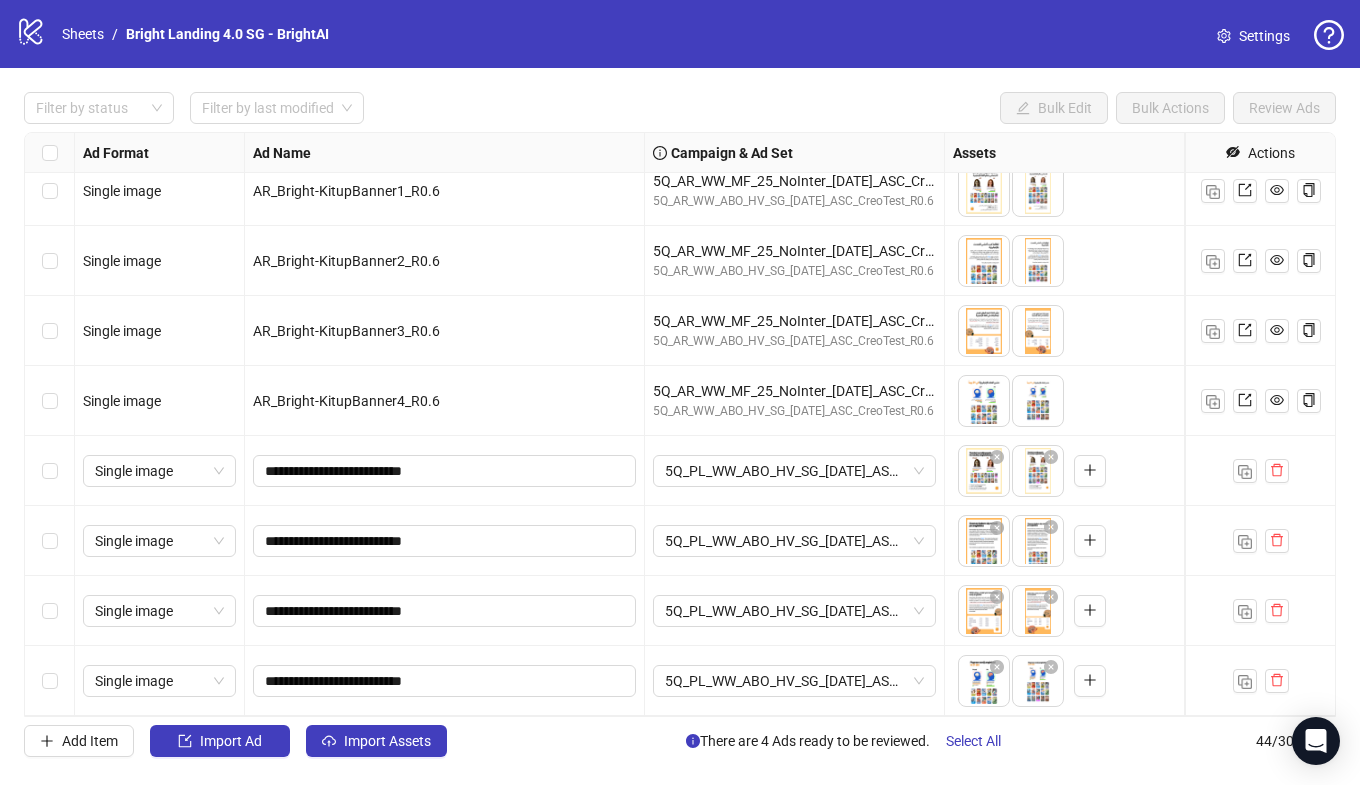 click on "logo/logo-mobile Sheets / Bright Landing 4.0 SG - BrightAI Settings   Filter by status Filter by last modified Bulk Edit Bulk Actions Review Ads Ad Format Ad Name Campaign & Ad Set Assets Headlines Primary Texts Descriptions Destination URL App Product Page ID Display URL Leadgen Form Product Set ID URL Params Call to Action Actions Single video TR_Bright-Unexpected_R0.6 5Q_TR_WW_MF_25_LearnEng_[DATE]_CreoTest_R0.6 5Q_TR_WW_ABO_HV_SG_[DATE]_ASC_CreoTest_R0.6
To pick up a draggable item, press the space bar.
While dragging, use the arrow keys to move the item.
Press space again to drop the item in its new position, or press escape to cancel.
3 texts 3 texts Single video TR_Bright-Expressions2025_R0.6 5Q_TR_WW_MF_25_LearnEng_[DATE]_CreoTest_R0.6 5Q_TR_WW_ABO_HV_SG_[DATE]_ASC_CreoTest_R0.6
To pick up a draggable item, press the space bar.
While dragging, use the arrow keys to move the item.
Press space again to drop the item in its new position, or press escape to cancel." at bounding box center (680, 392) 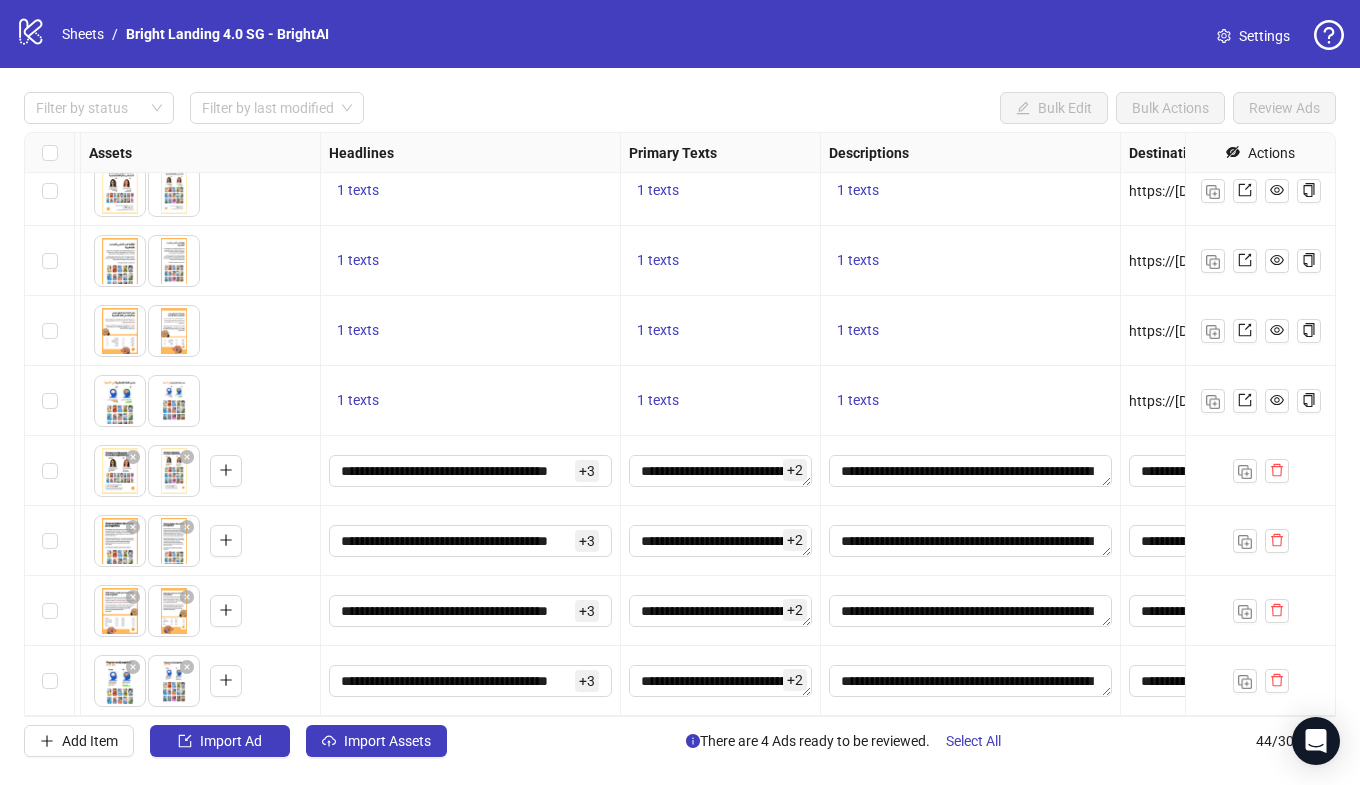 scroll, scrollTop: 2537, scrollLeft: 0, axis: vertical 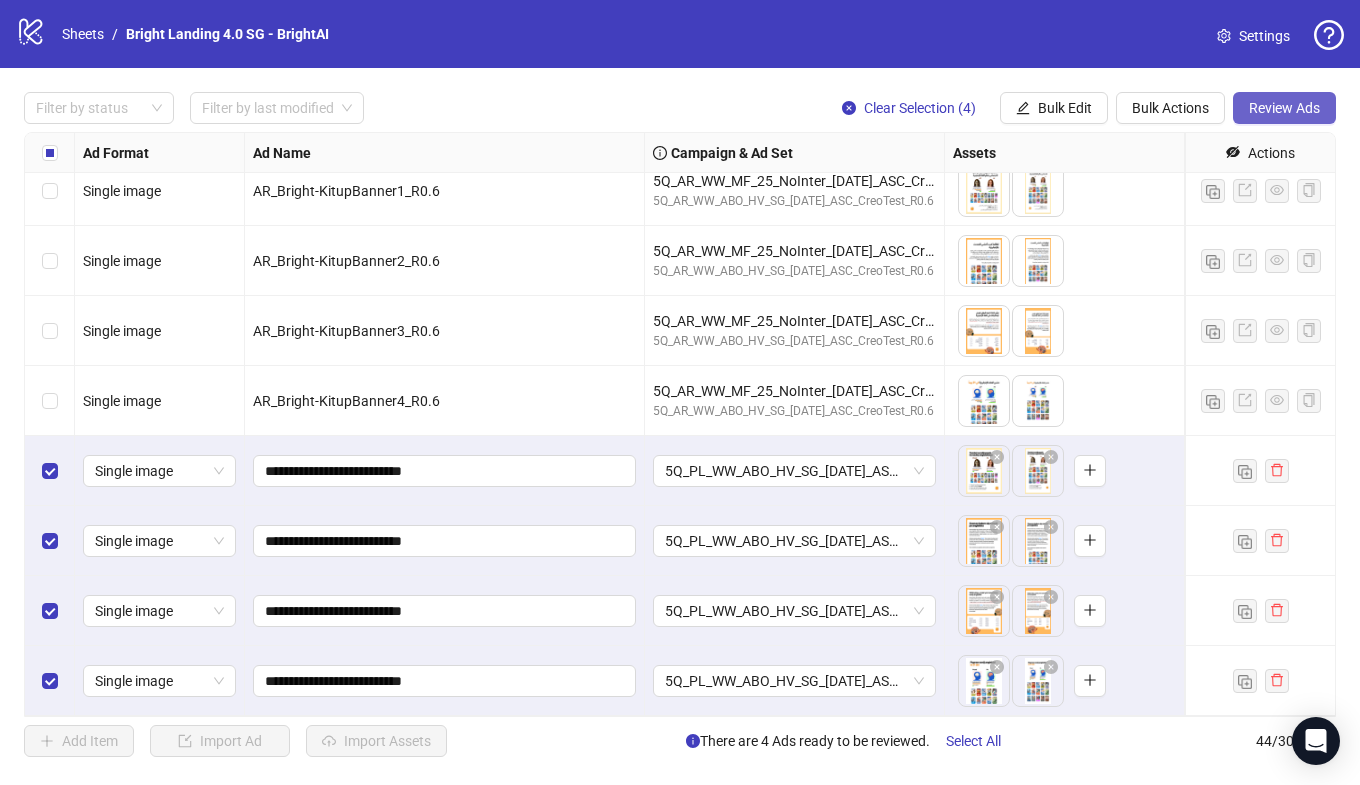 click on "Review Ads" at bounding box center [1284, 108] 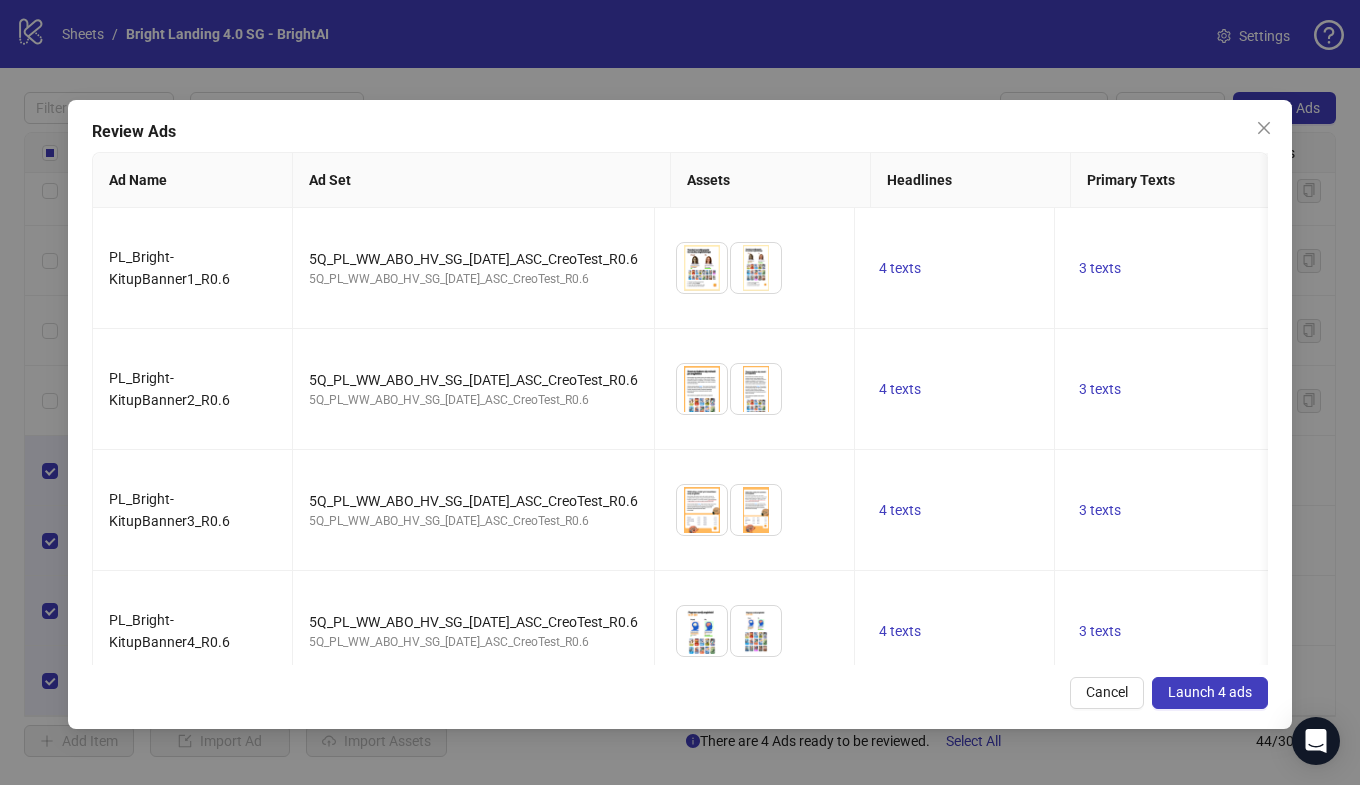 click on "Launch 4 ads" at bounding box center (1210, 692) 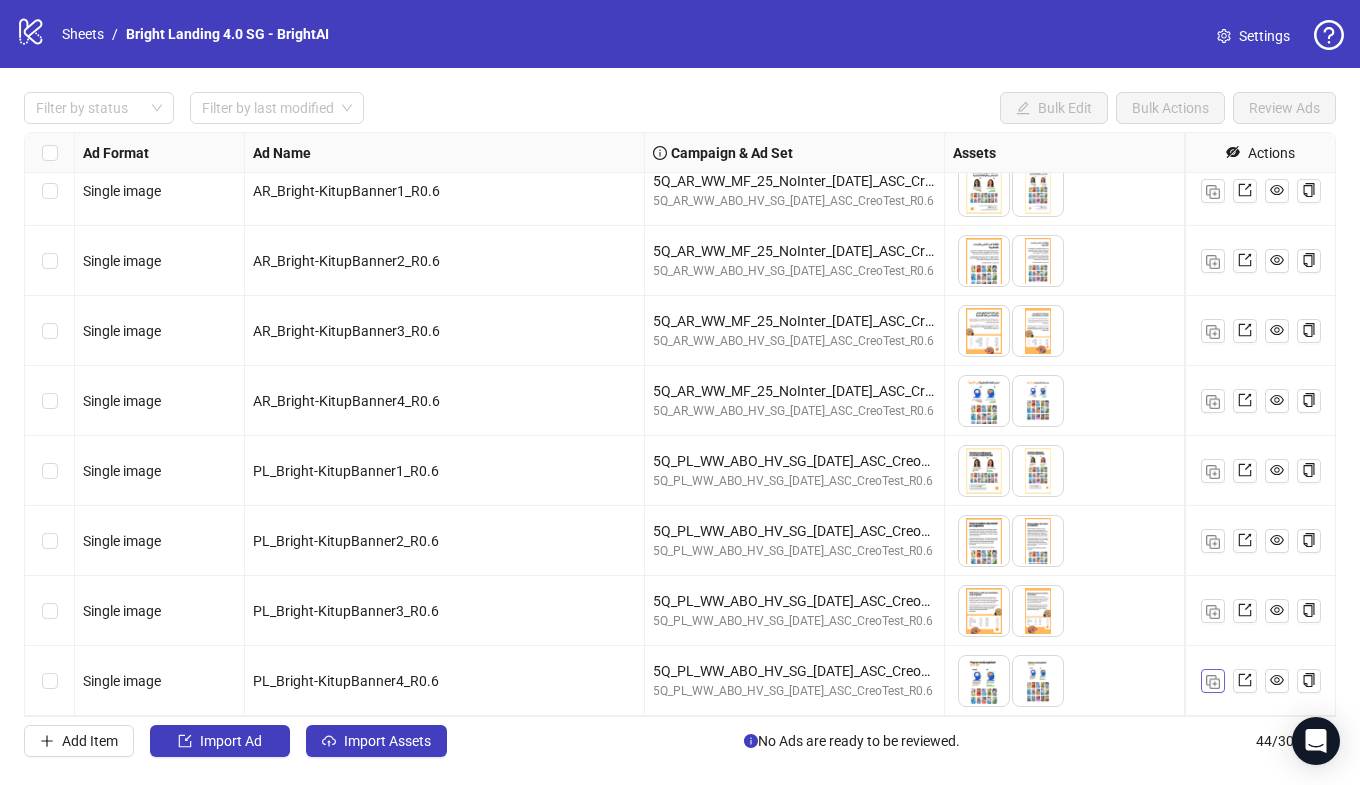 click at bounding box center [1213, 682] 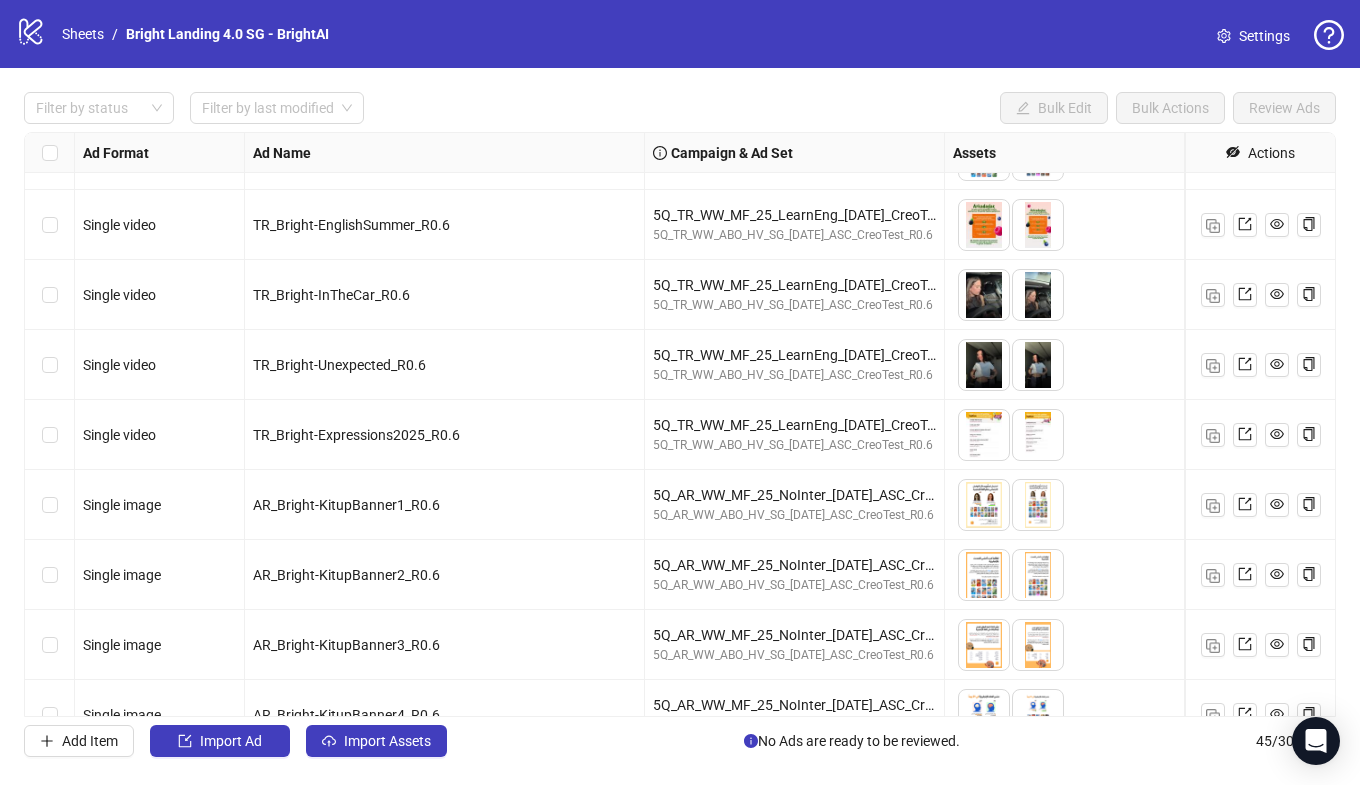 scroll, scrollTop: 2189, scrollLeft: 0, axis: vertical 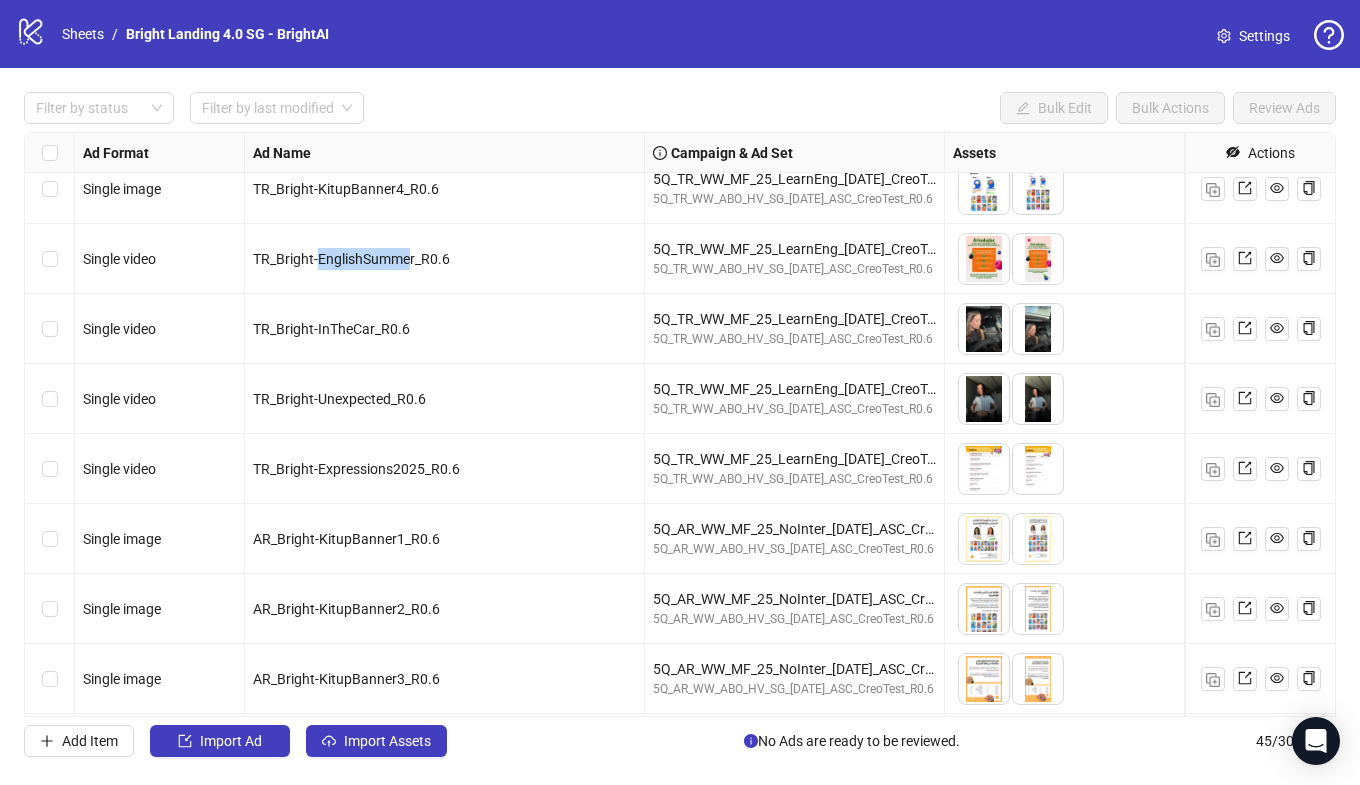 drag, startPoint x: 412, startPoint y: 260, endPoint x: 318, endPoint y: 262, distance: 94.02127 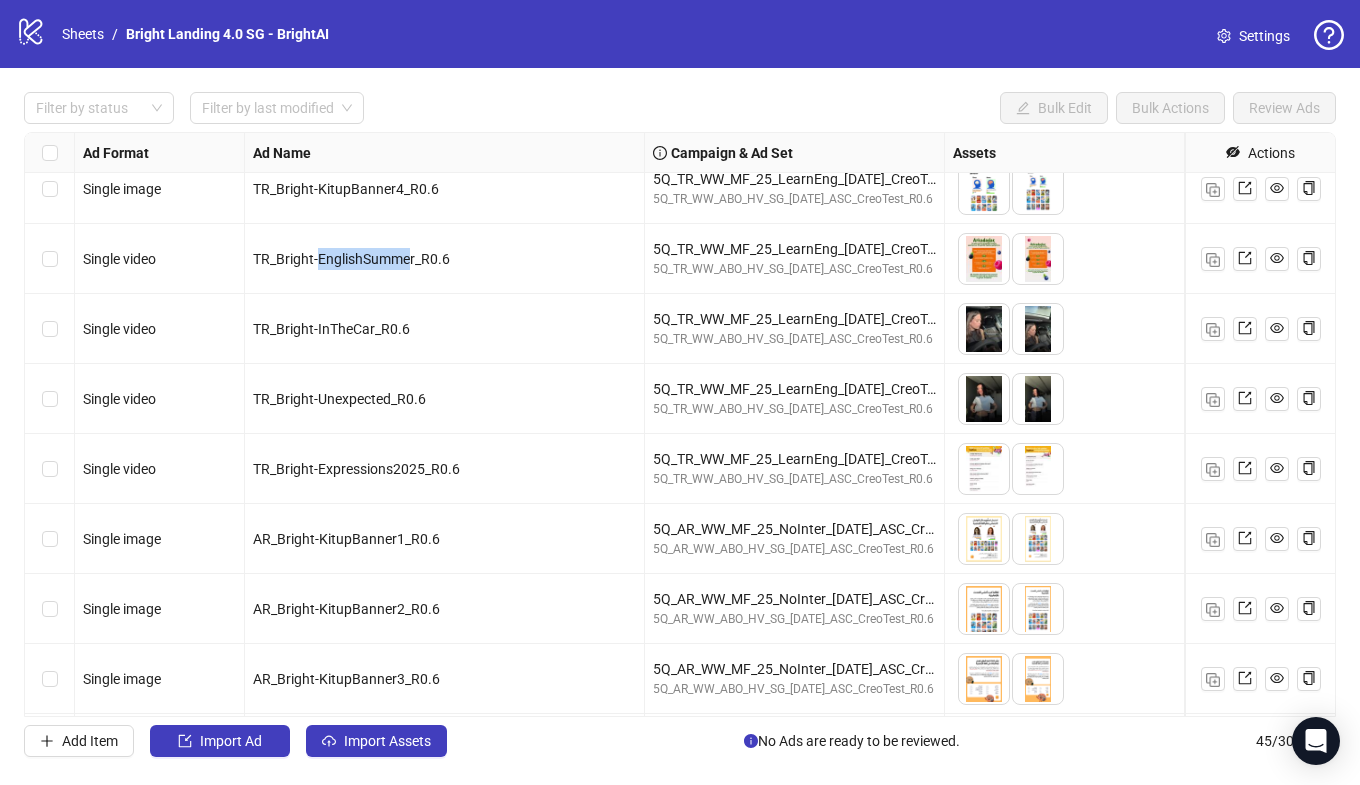 scroll, scrollTop: 2607, scrollLeft: 0, axis: vertical 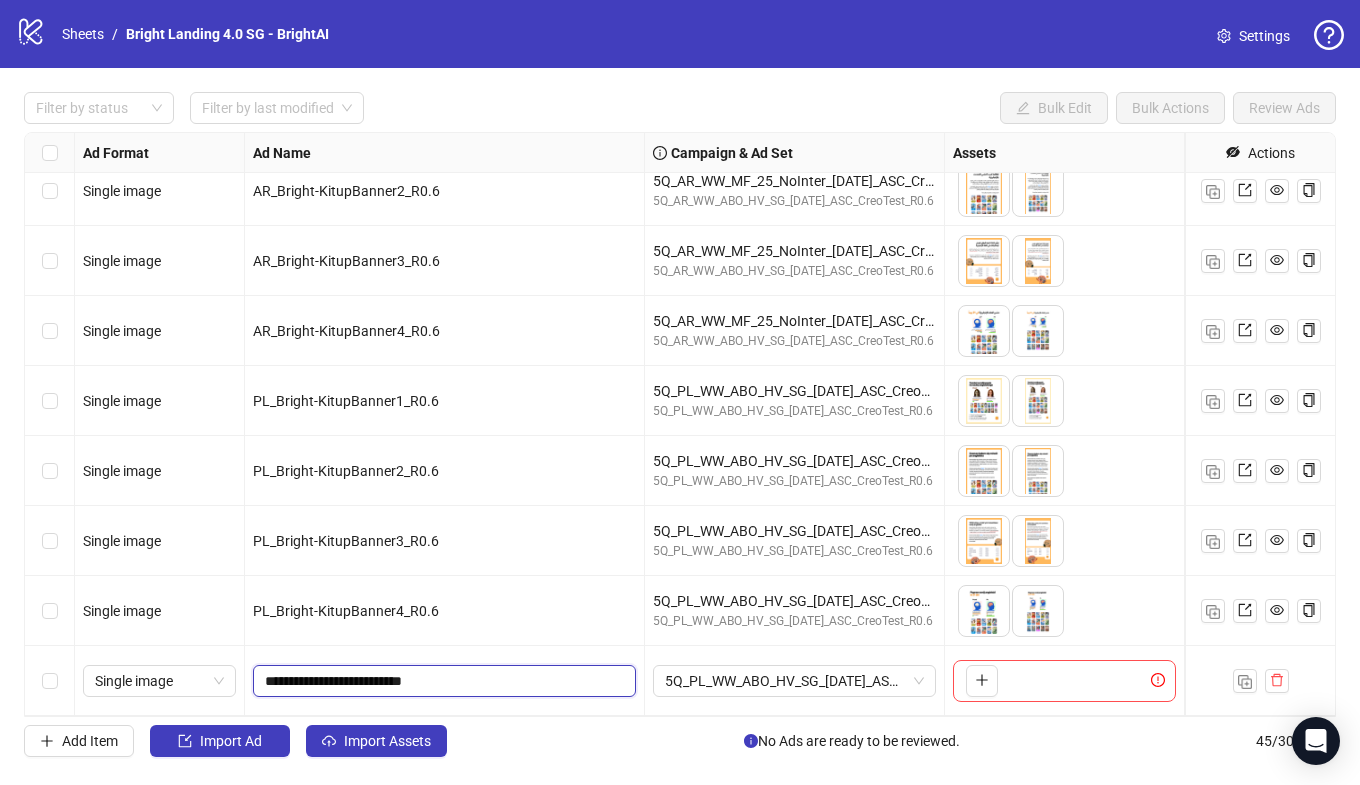 drag, startPoint x: 411, startPoint y: 681, endPoint x: 329, endPoint y: 681, distance: 82 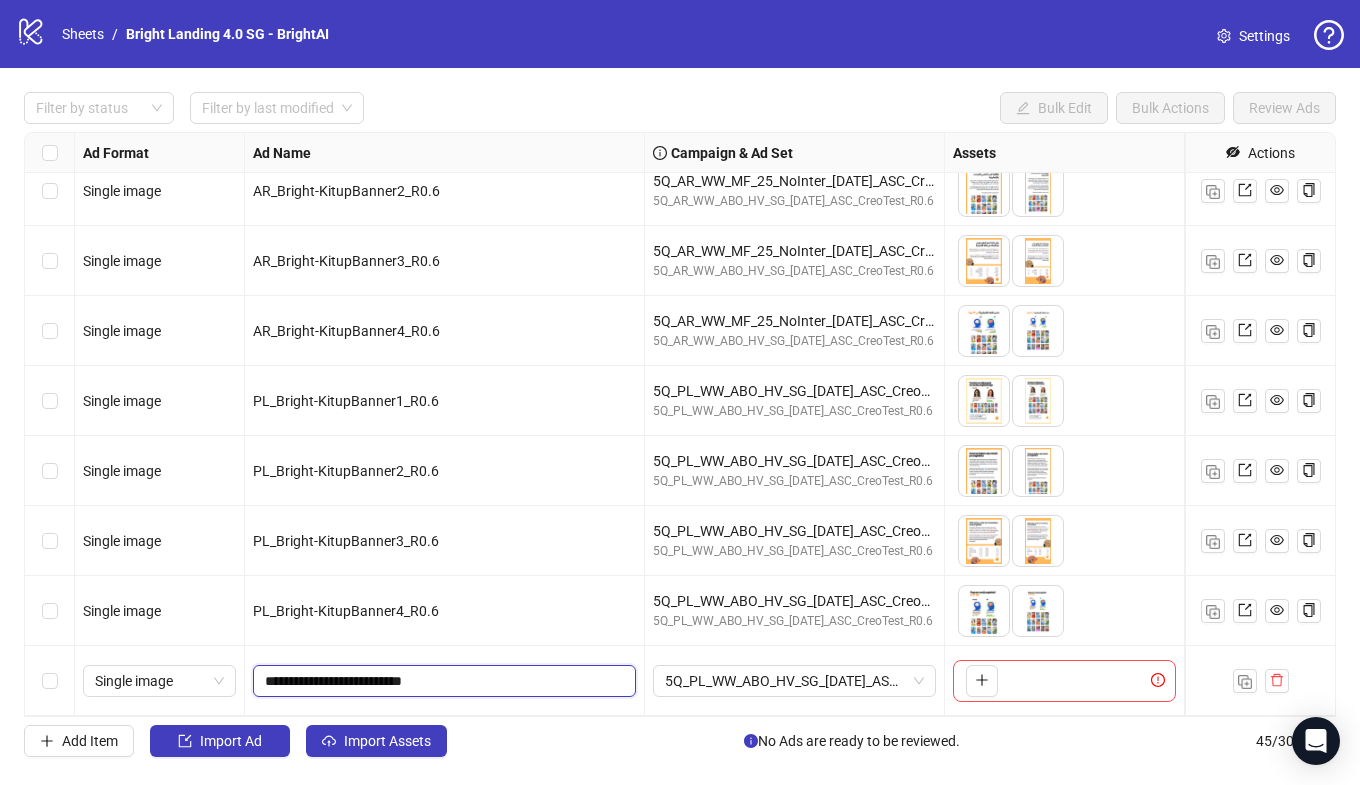 type on "**********" 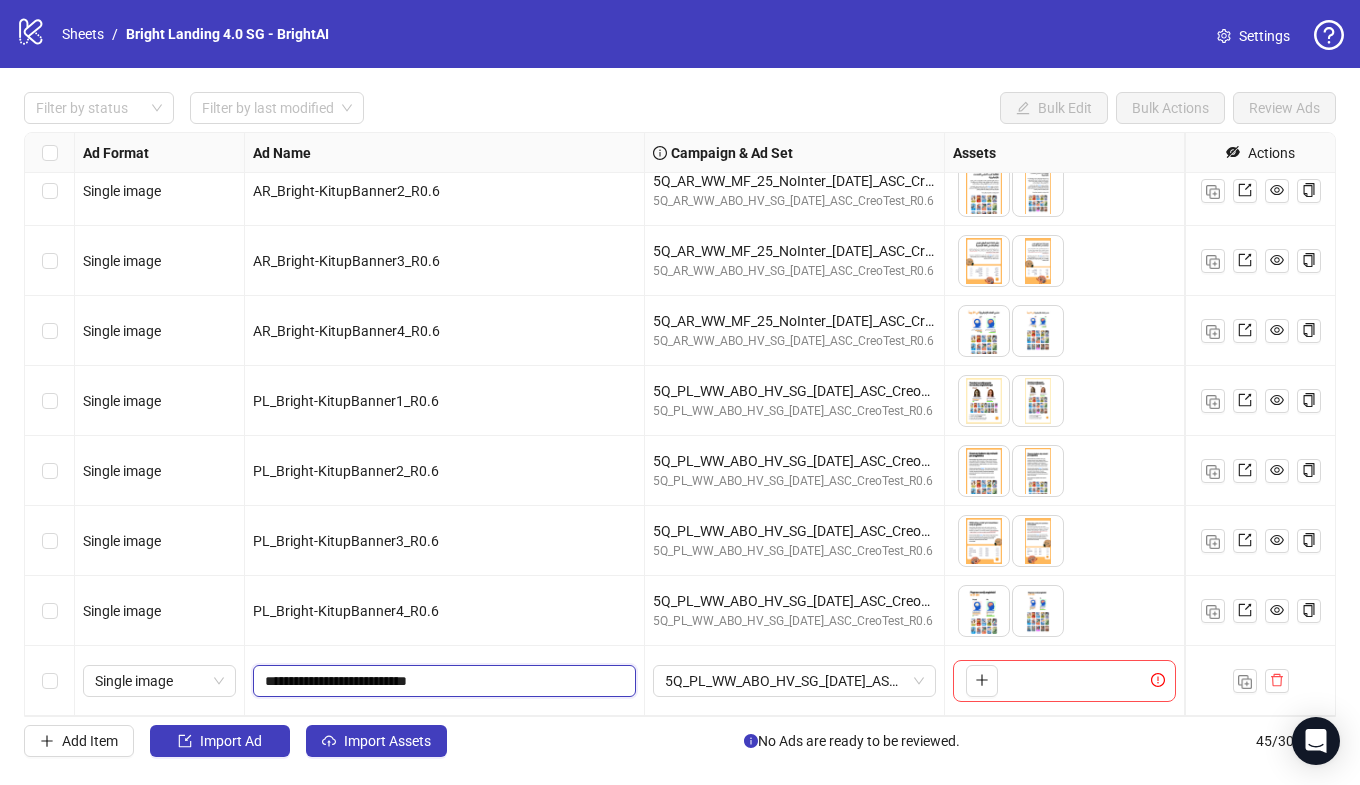 drag, startPoint x: 425, startPoint y: 682, endPoint x: 402, endPoint y: 586, distance: 98.71677 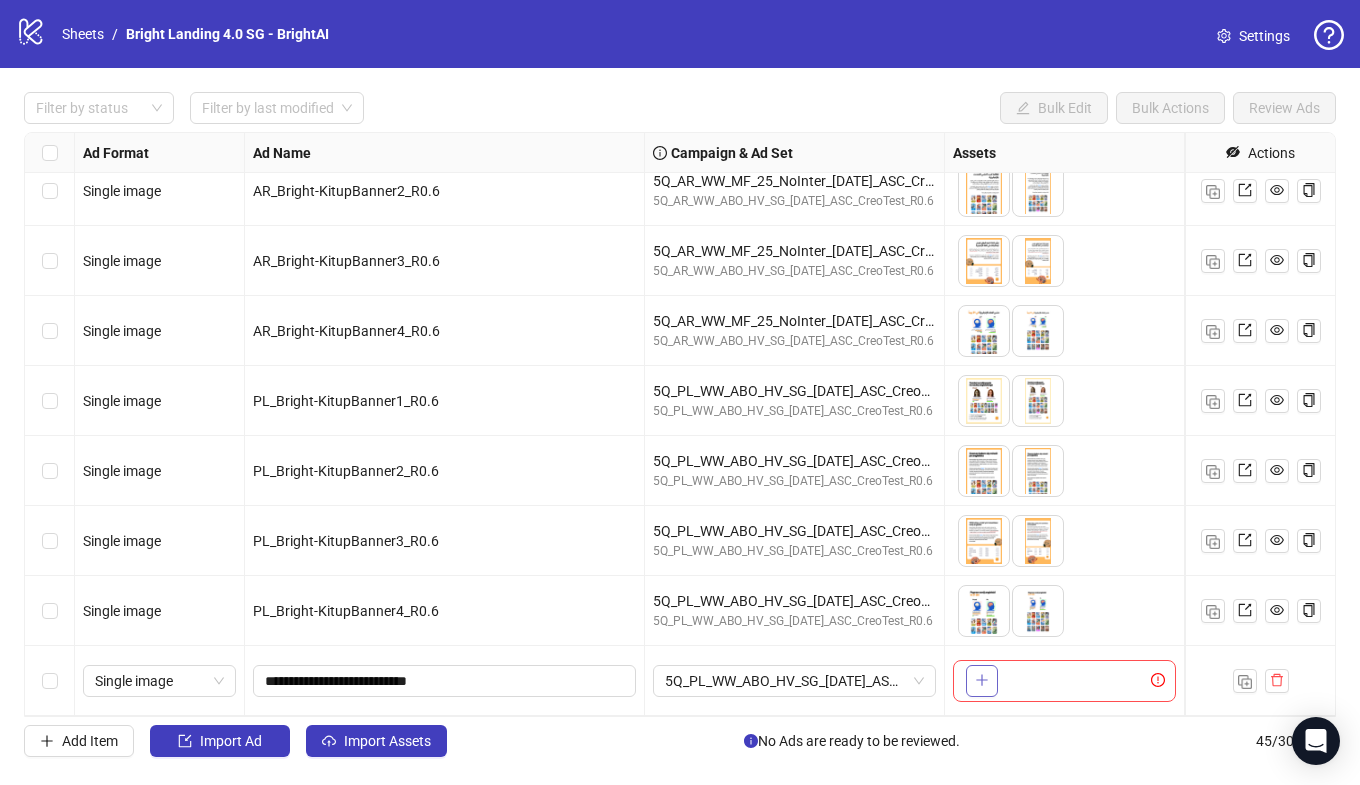 click at bounding box center [982, 681] 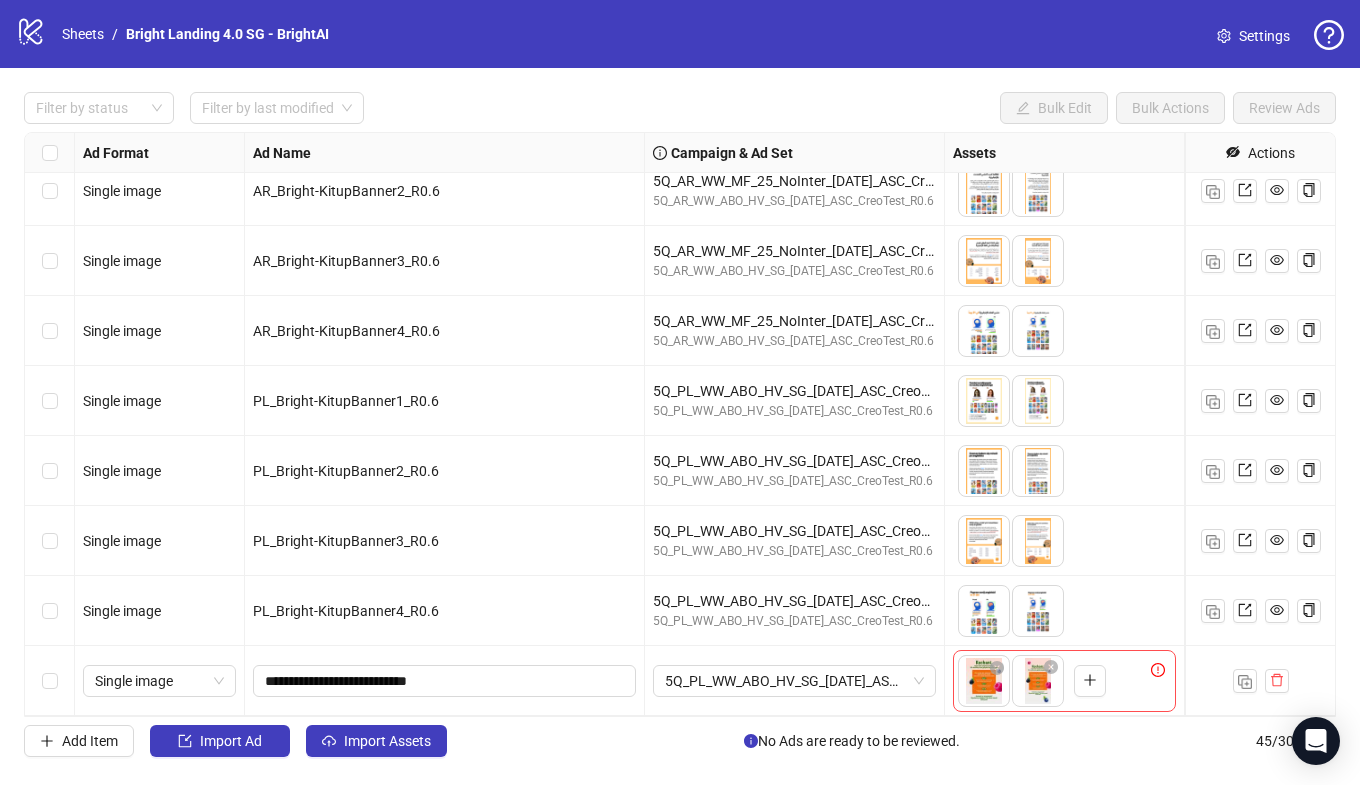 drag, startPoint x: 1045, startPoint y: 697, endPoint x: 980, endPoint y: 700, distance: 65.06919 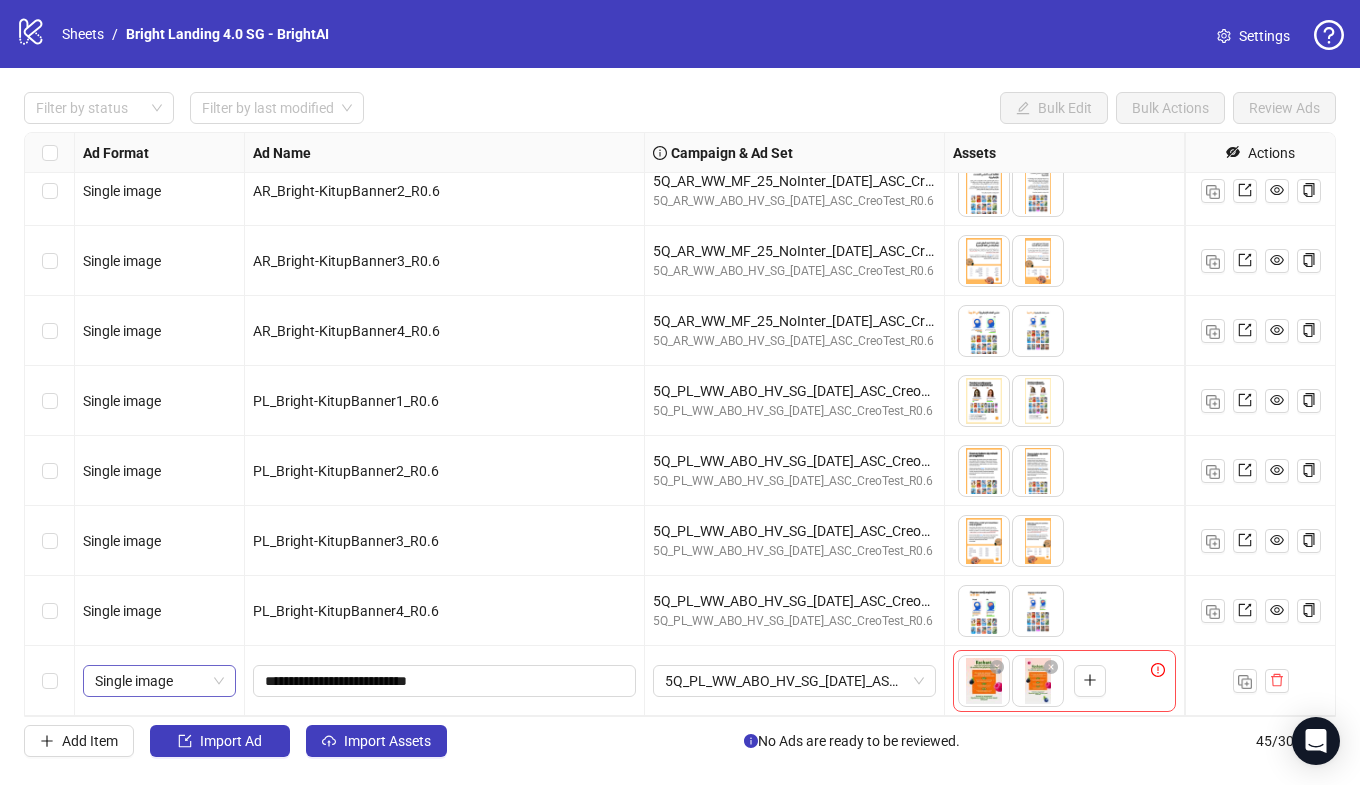 click on "Single image" at bounding box center [159, 681] 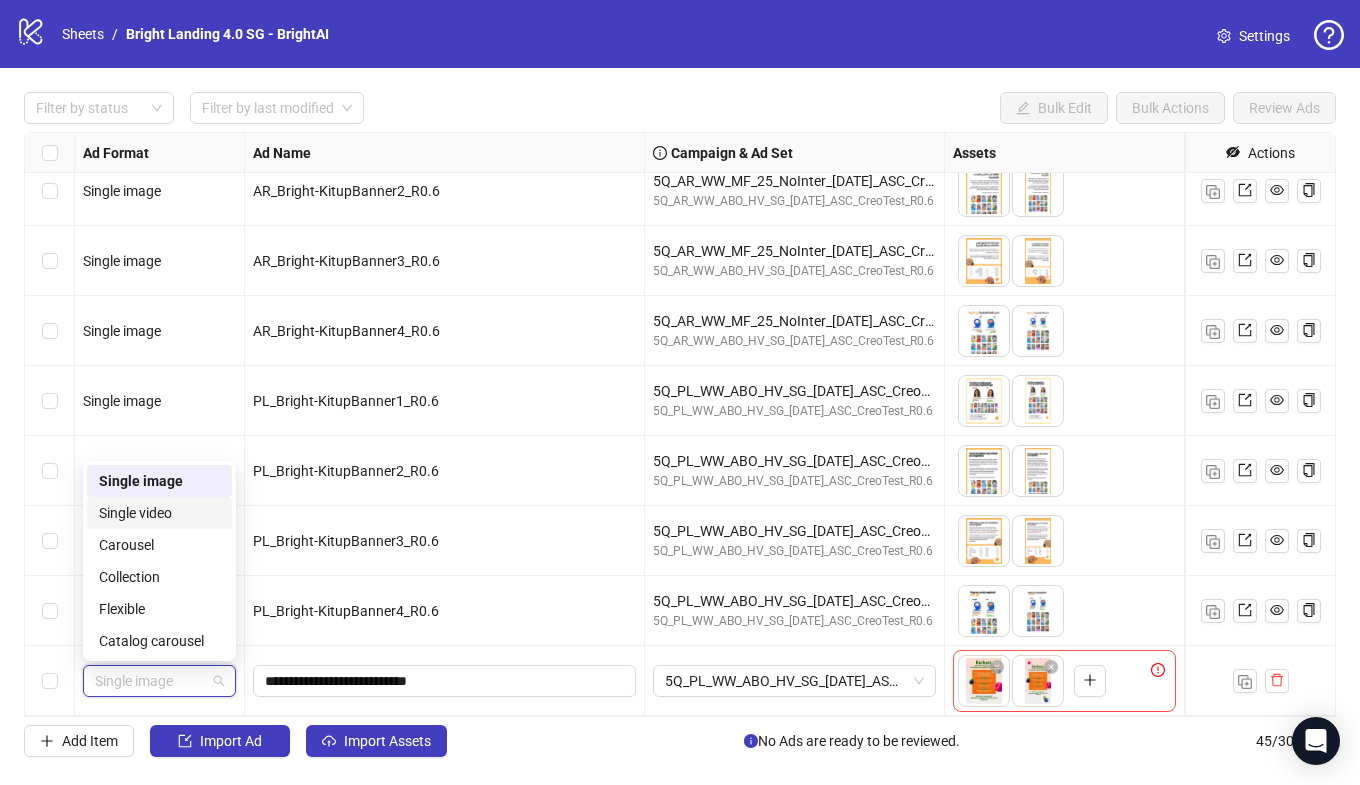 click on "Single video" at bounding box center [159, 513] 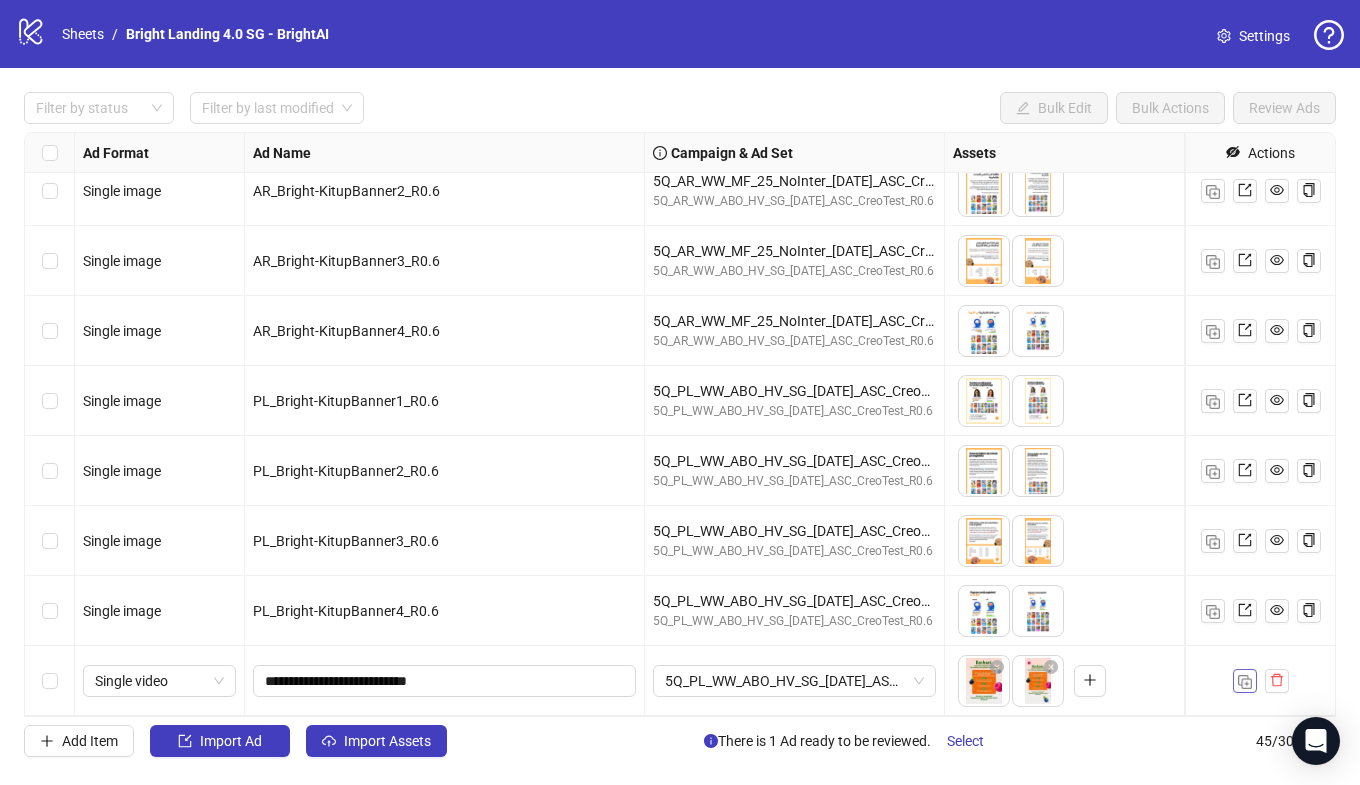 click at bounding box center (1245, 682) 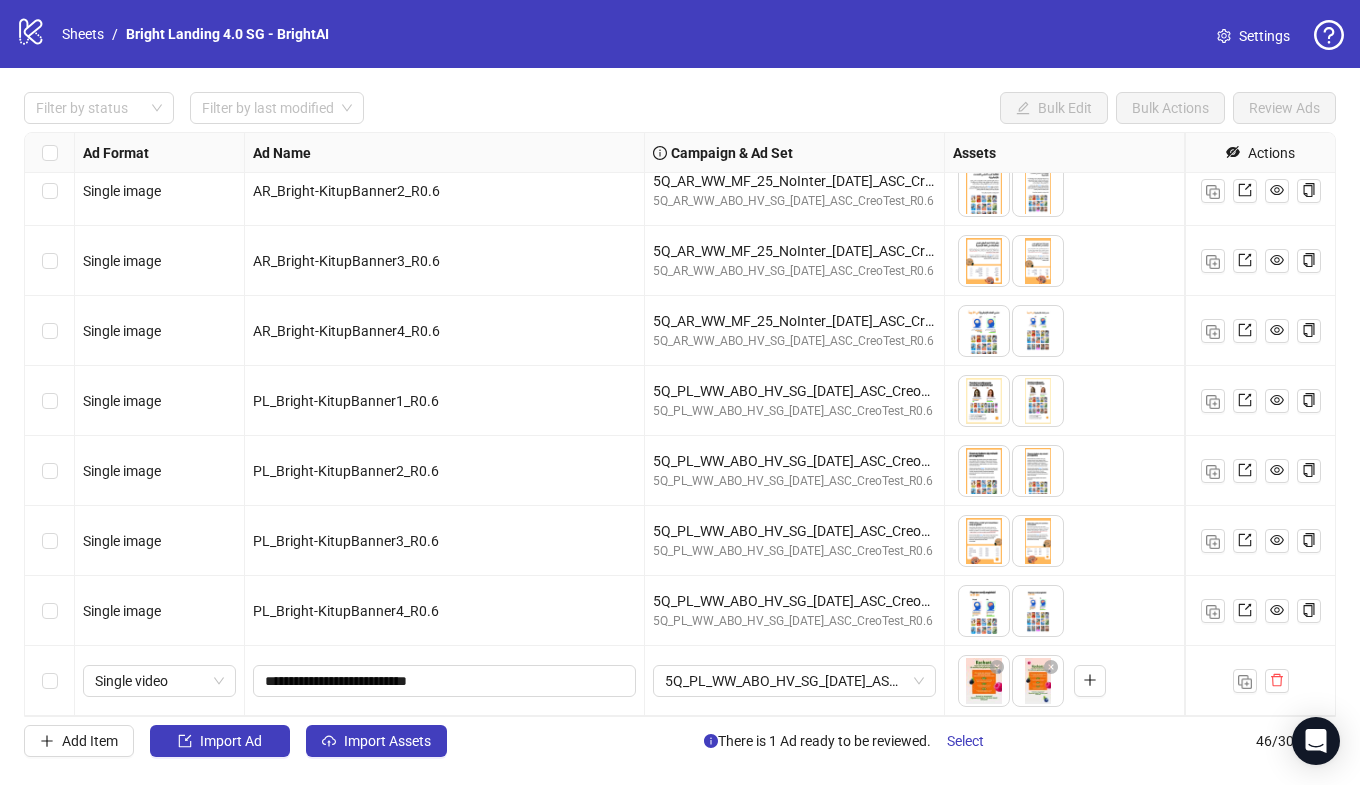 scroll, scrollTop: 2677, scrollLeft: 0, axis: vertical 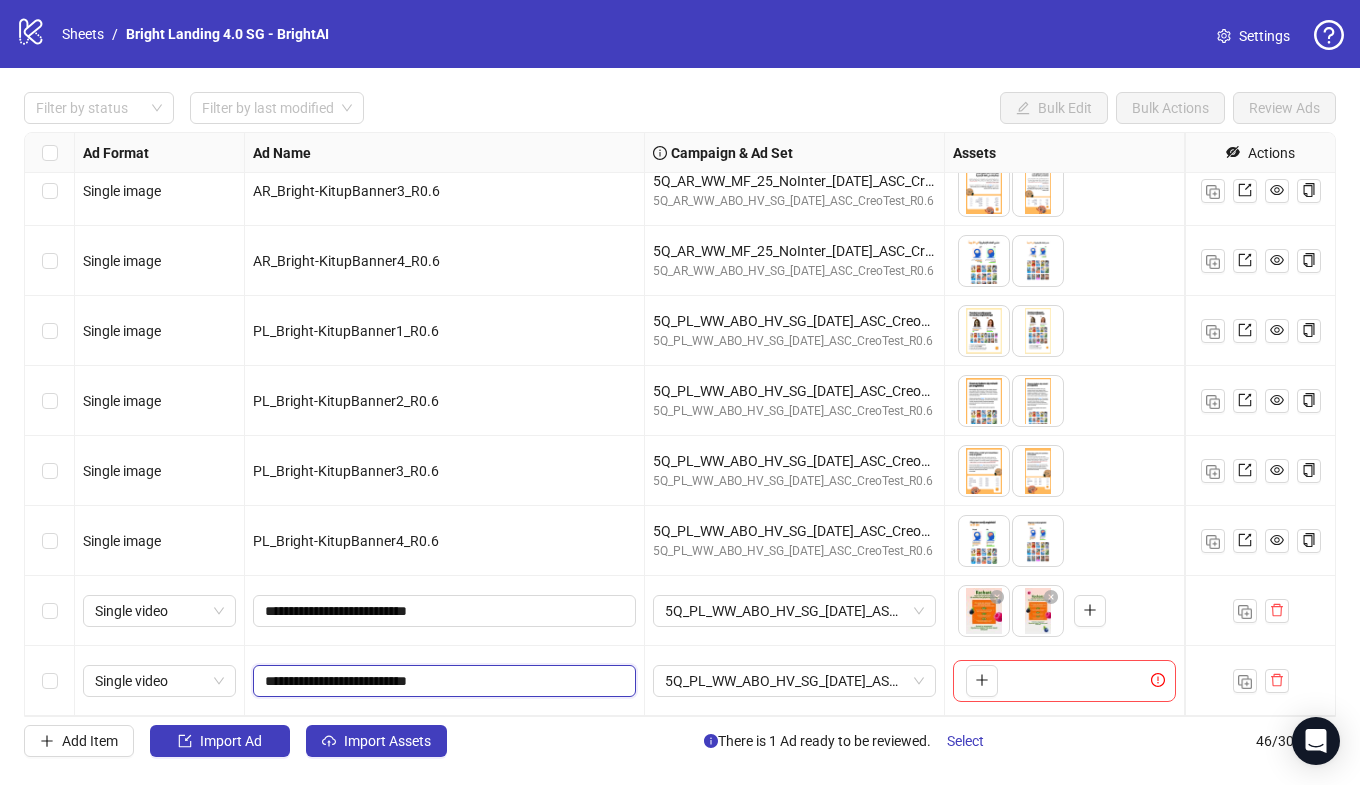 drag, startPoint x: 425, startPoint y: 683, endPoint x: 331, endPoint y: 681, distance: 94.02127 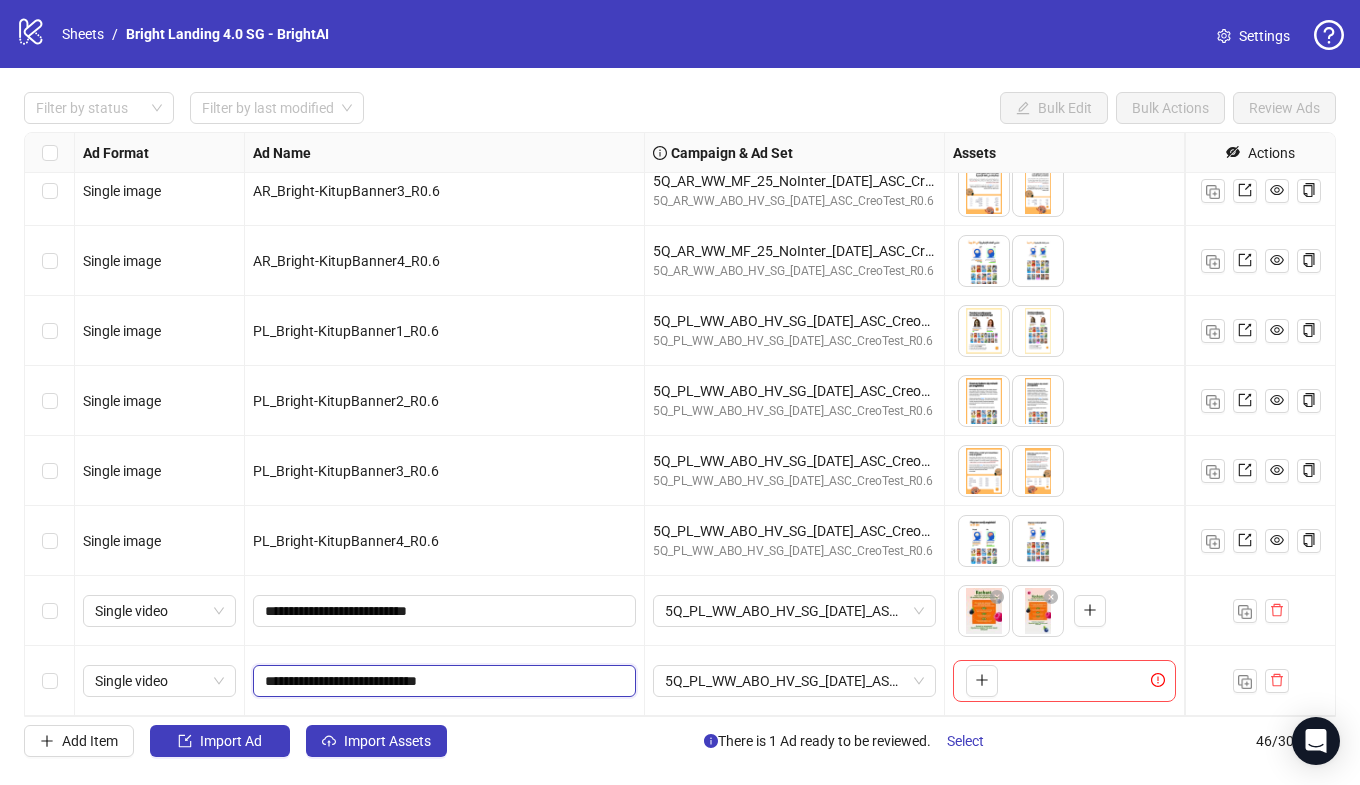 drag, startPoint x: 395, startPoint y: 644, endPoint x: 355, endPoint y: 545, distance: 106.77547 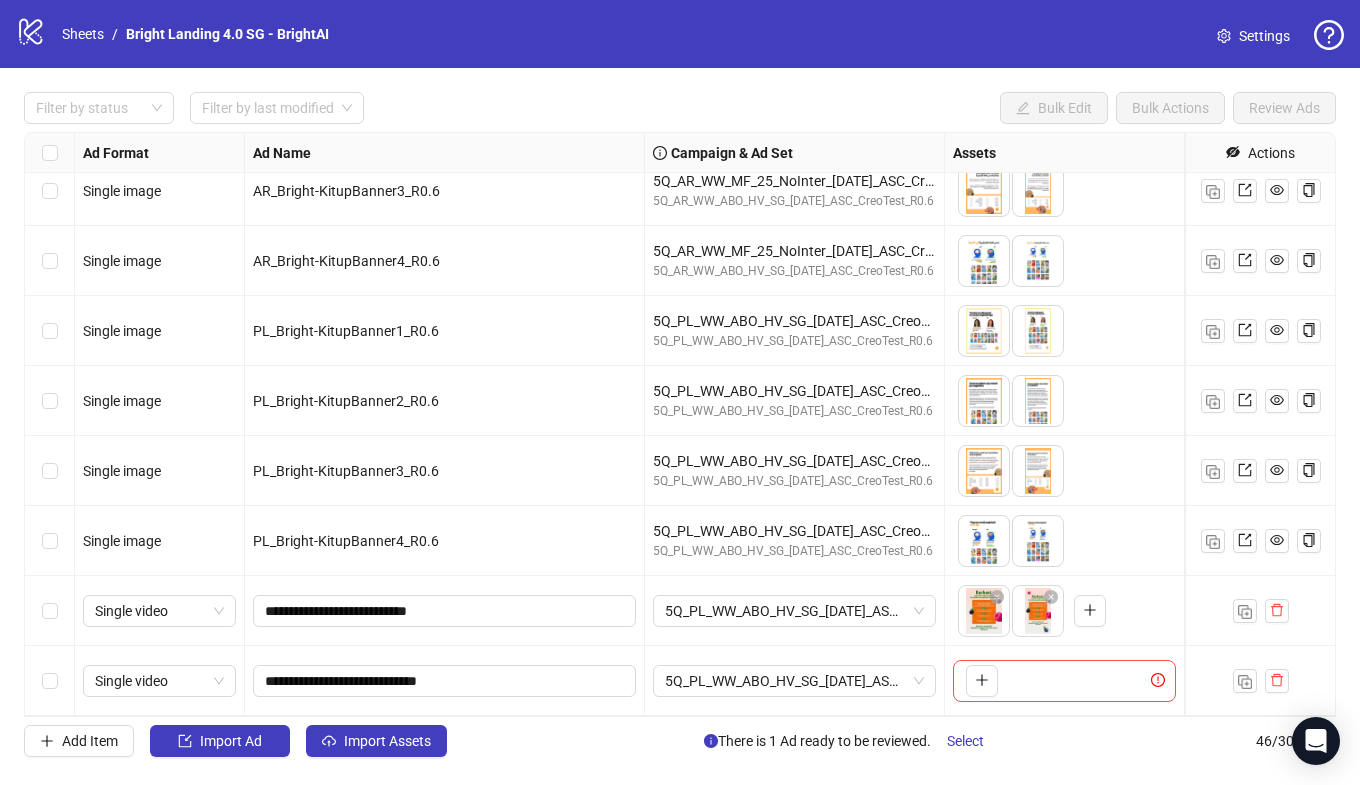 click on "To pick up a draggable item, press the space bar.
While dragging, use the arrow keys to move the item.
Press space again to drop the item in its new position, or press escape to cancel." at bounding box center [1064, 681] 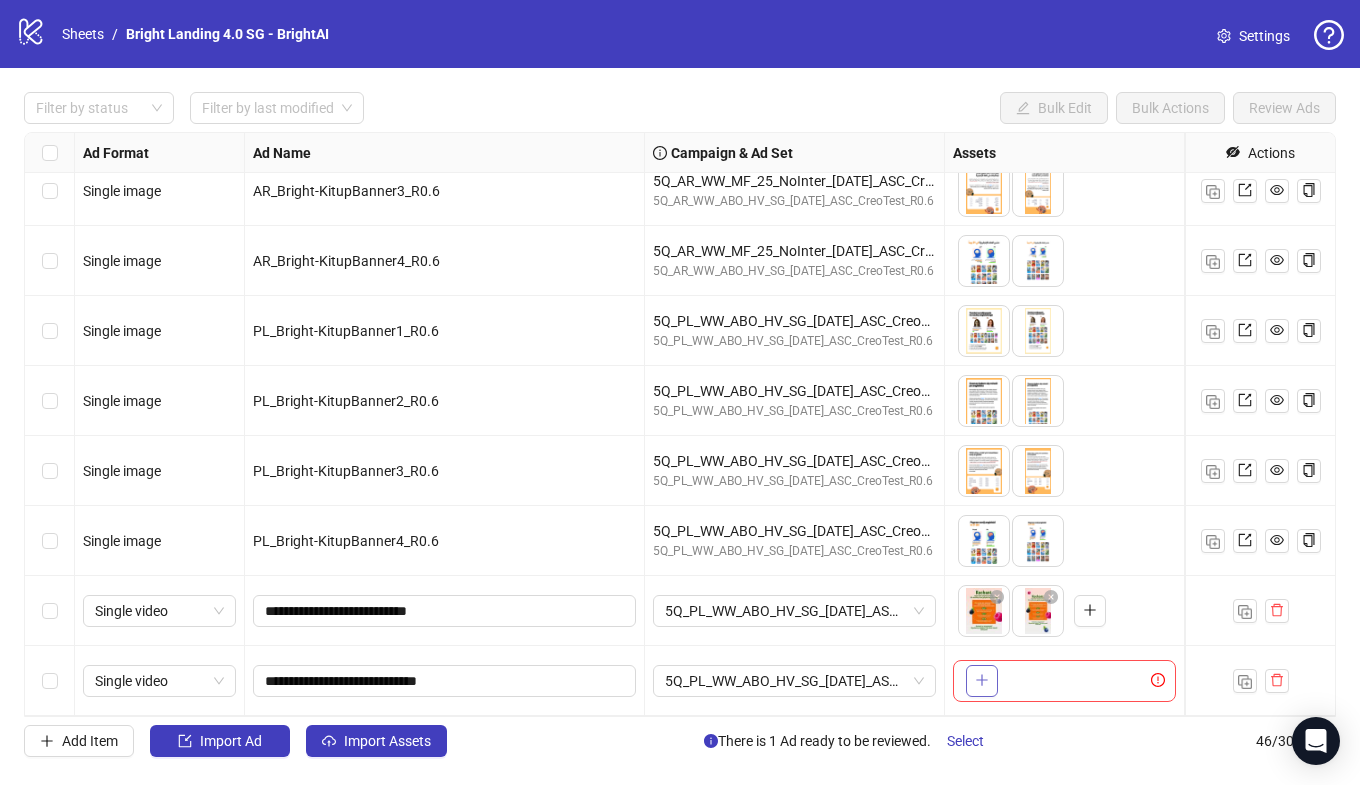 click at bounding box center (982, 681) 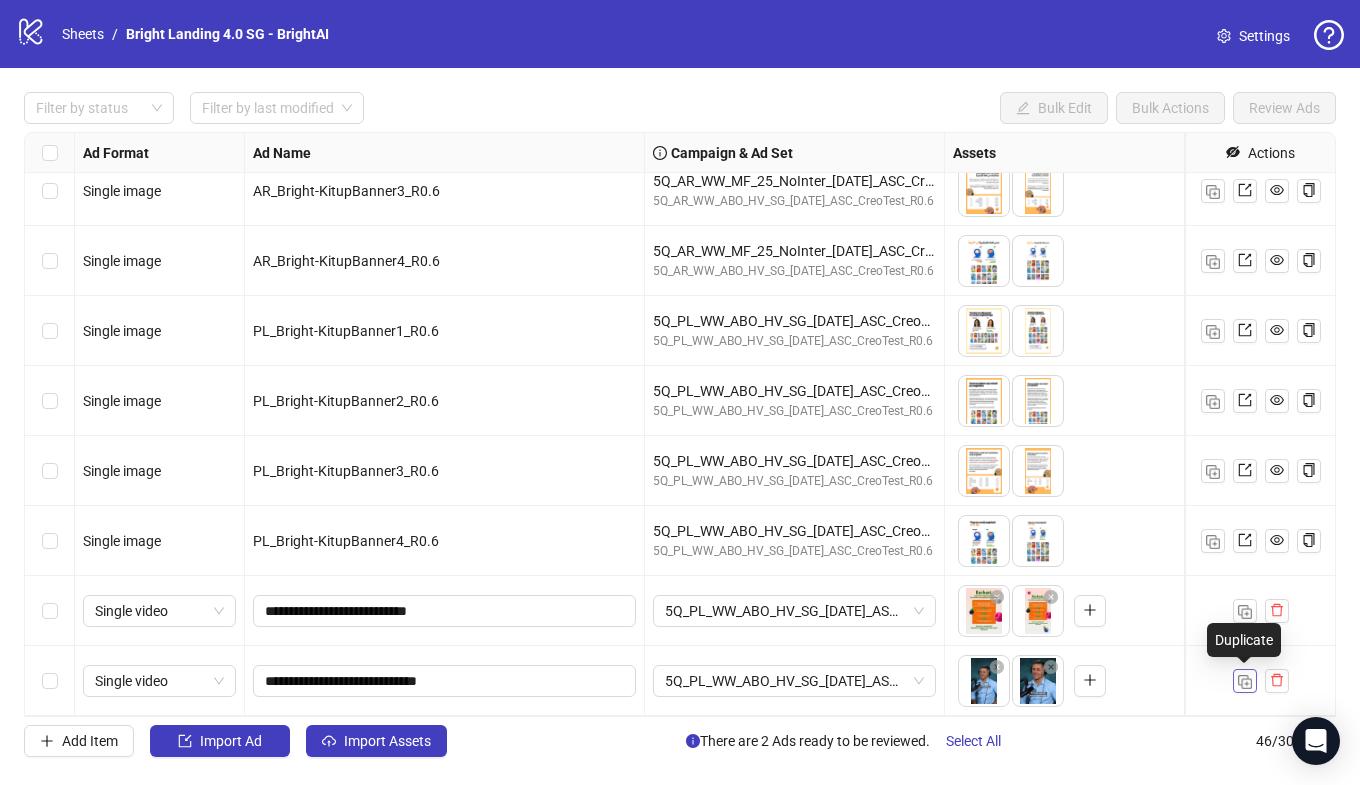 click at bounding box center [1245, 681] 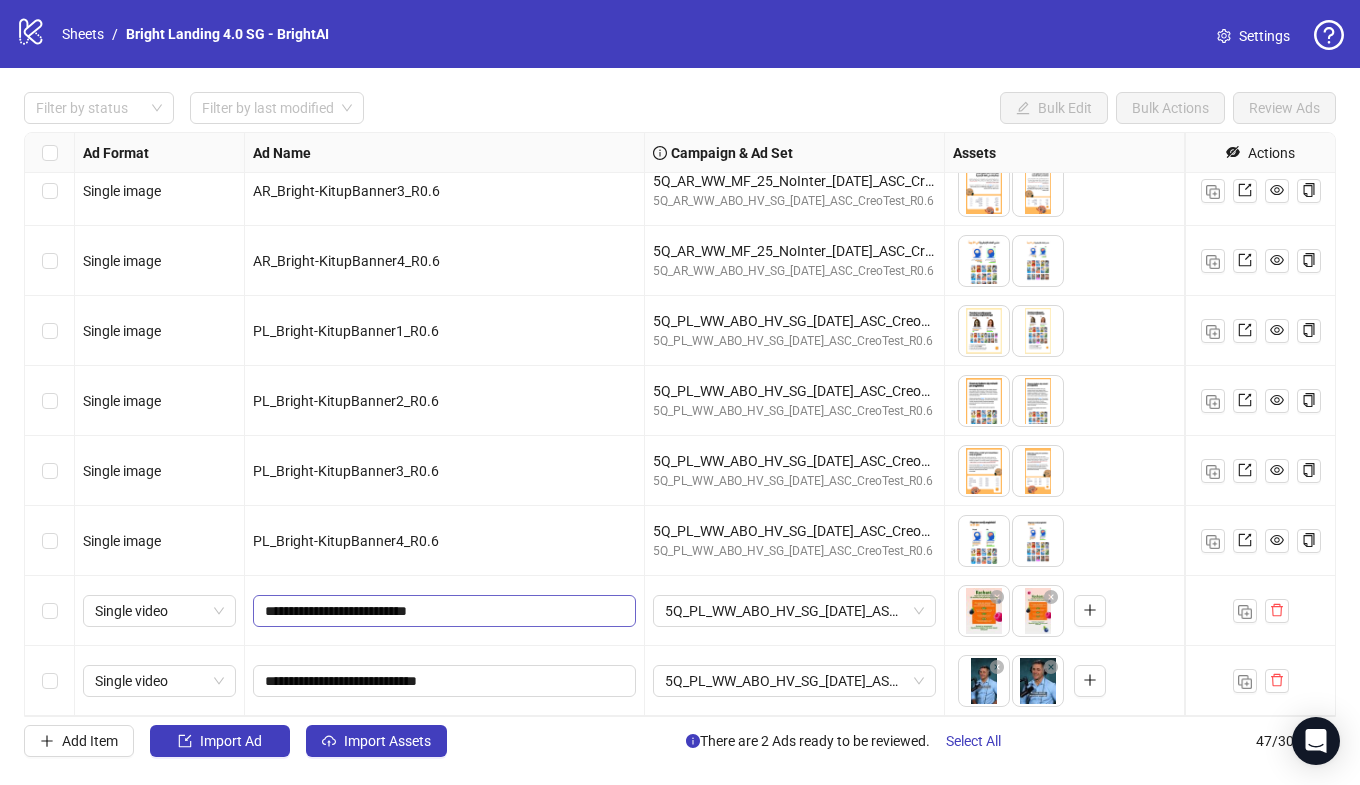 scroll, scrollTop: 2747, scrollLeft: 0, axis: vertical 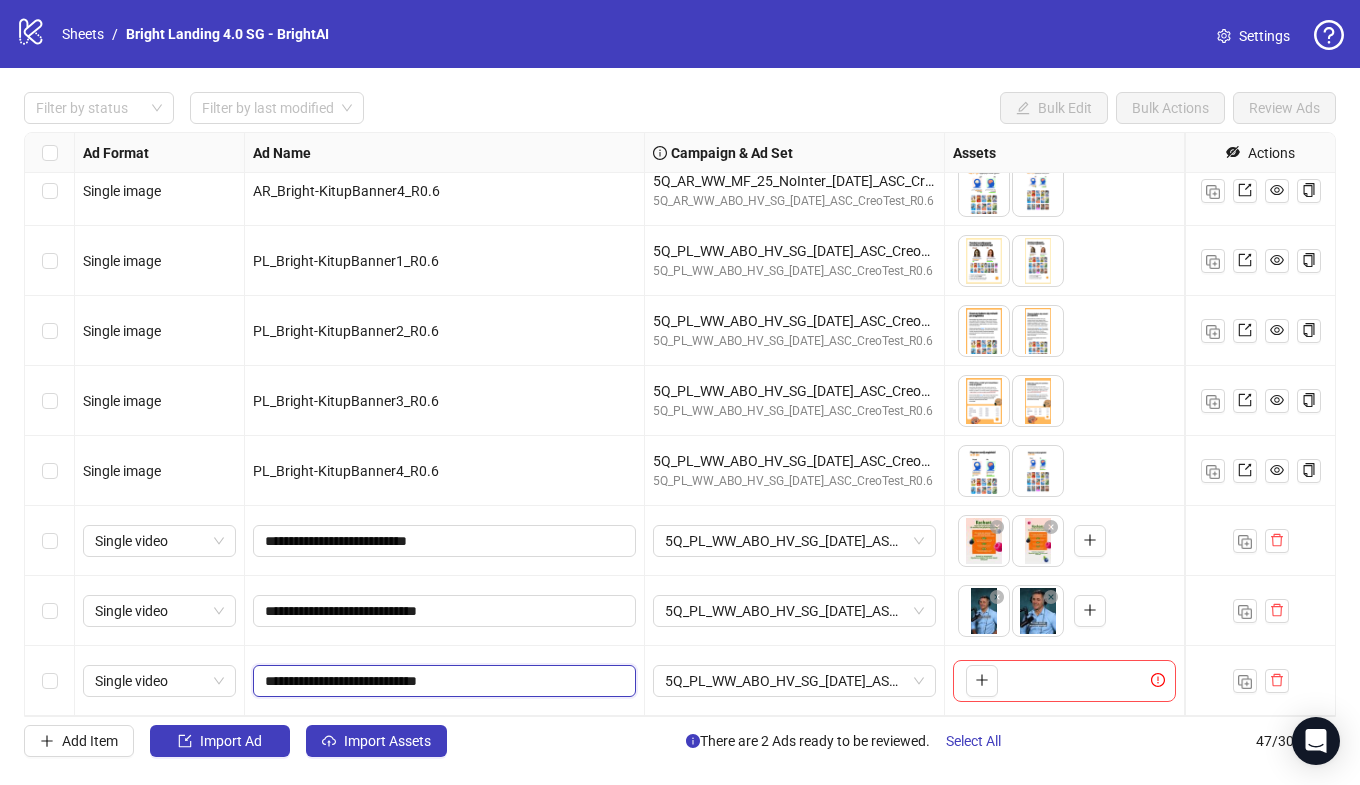 drag, startPoint x: 424, startPoint y: 681, endPoint x: 332, endPoint y: 680, distance: 92.00543 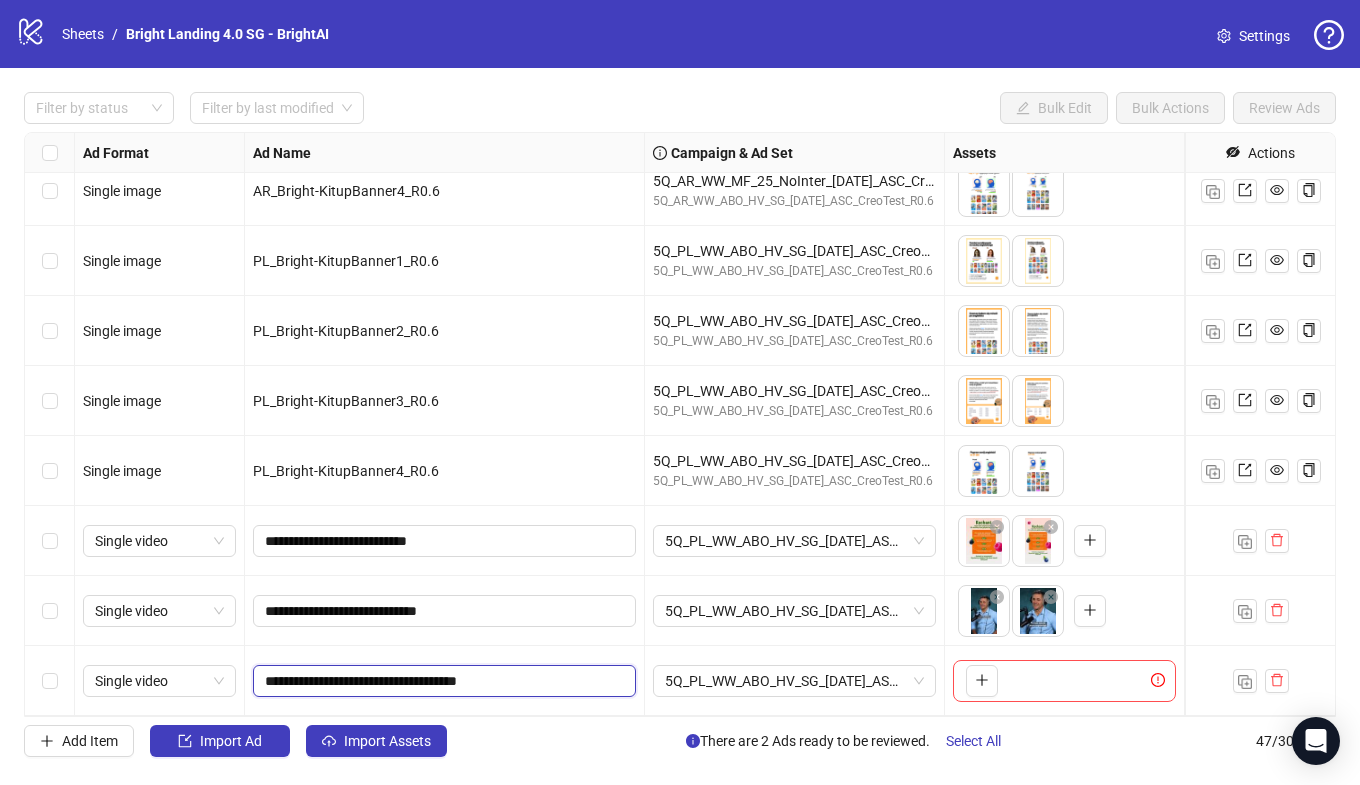 drag, startPoint x: 477, startPoint y: 670, endPoint x: 463, endPoint y: 576, distance: 95.036835 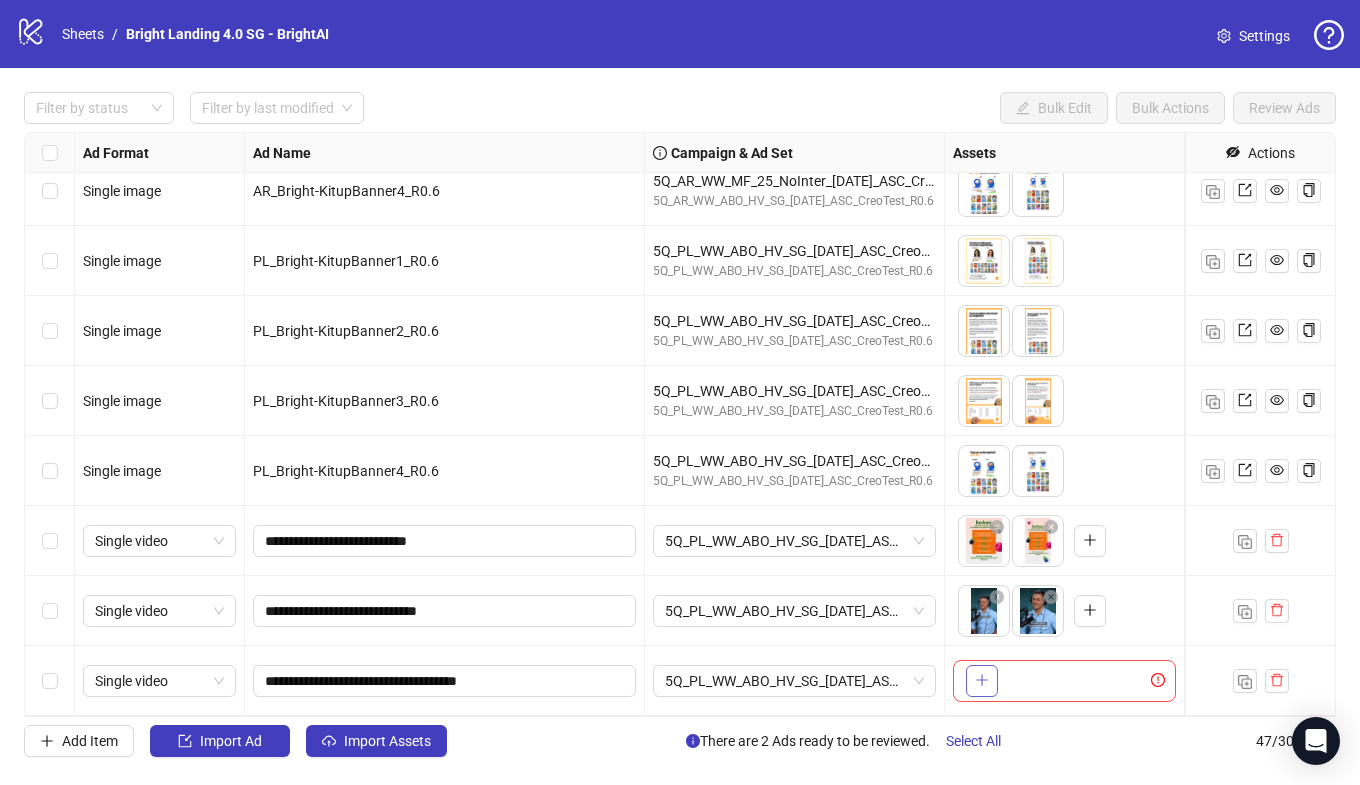 click 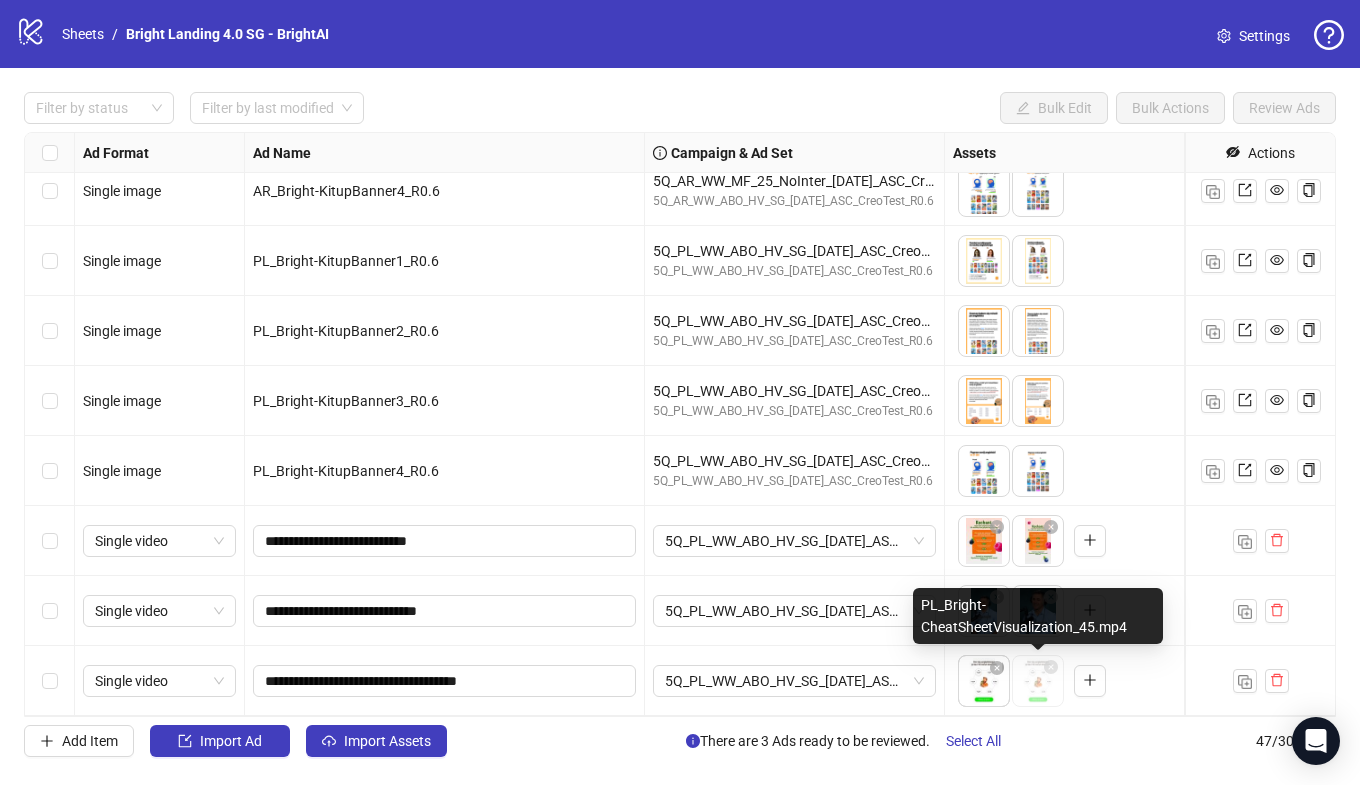 drag, startPoint x: 1041, startPoint y: 691, endPoint x: 968, endPoint y: 691, distance: 73 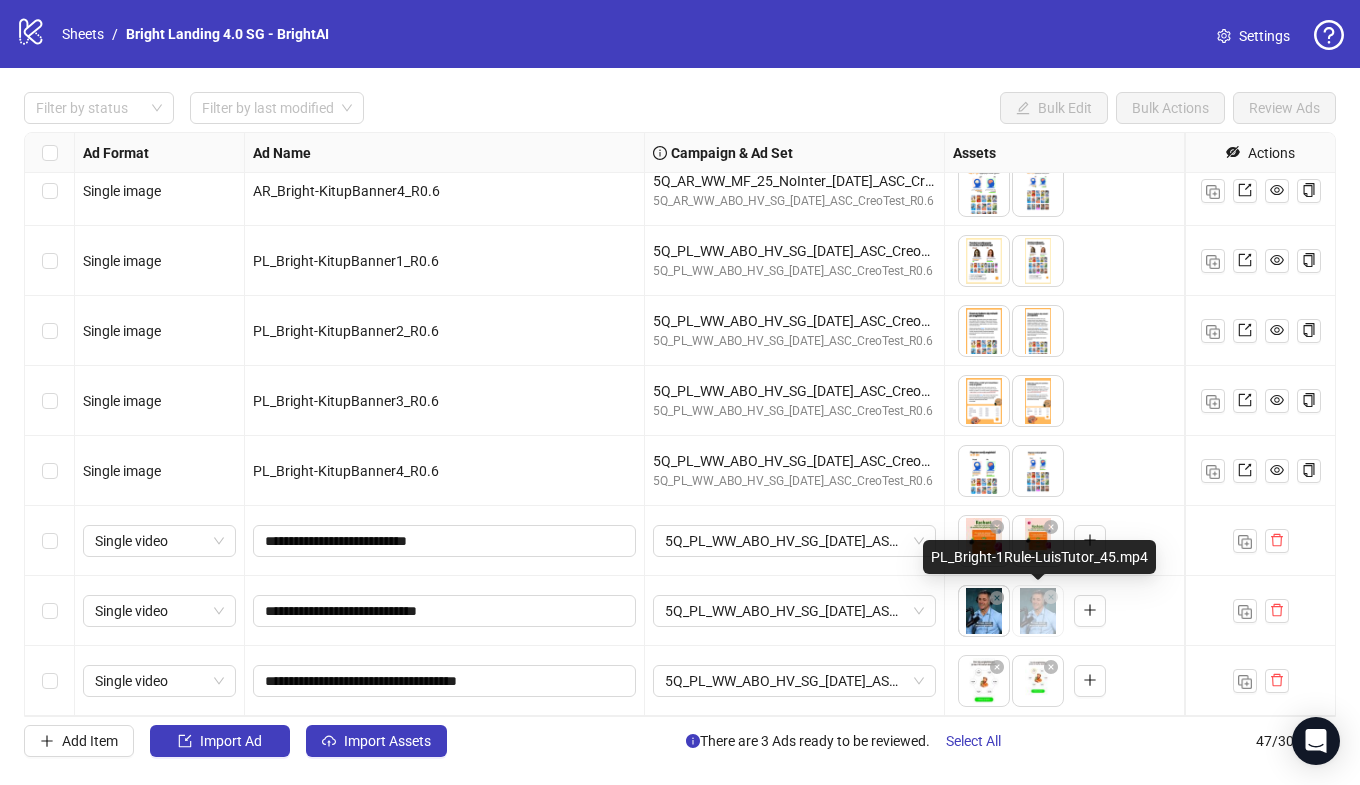 click on "logo/logo-mobile Sheets / Bright Landing 4.0 SG - BrightAI Settings   Filter by status Filter by last modified Bulk Edit Bulk Actions Review Ads Ad Format Ad Name Campaign & Ad Set Assets Headlines Primary Texts Descriptions Destination URL App Product Page ID Display URL Leadgen Form Product Set ID URL Params Call to Action Actions Single image AR_Bright-KitupBanner2_R0.6 5Q_AR_WW_MF_25_NoInter_[DATE]_ASC_CreoTest_R0.6 5Q_AR_WW_ABO_HV_SG_[DATE]_ASC_CreoTest_R0.6
To pick up a draggable item, press the space bar.
While dragging, use the arrow keys to move the item.
Press space again to drop the item in its new position, or press escape to cancel.
1 texts 1 texts Single image AR_Bright-KitupBanner3_R0.6 5Q_AR_WW_MF_25_NoInter_[DATE]_ASC_CreoTest_R0.6 5Q_AR_WW_ABO_HV_SG_[DATE]_ASC_CreoTest_R0.6 1 texts 1 texts Single image AR_Bright-KitupBanner4_R0.6 5Q_AR_WW_MF_25_NoInter_[DATE]_ASC_CreoTest_R0.6 5Q_AR_WW_ABO_HV_SG_[DATE]_ASC_CreoTest_R0.6 1 texts 1 texts Single image 4 texts + 3 +" at bounding box center [680, 392] 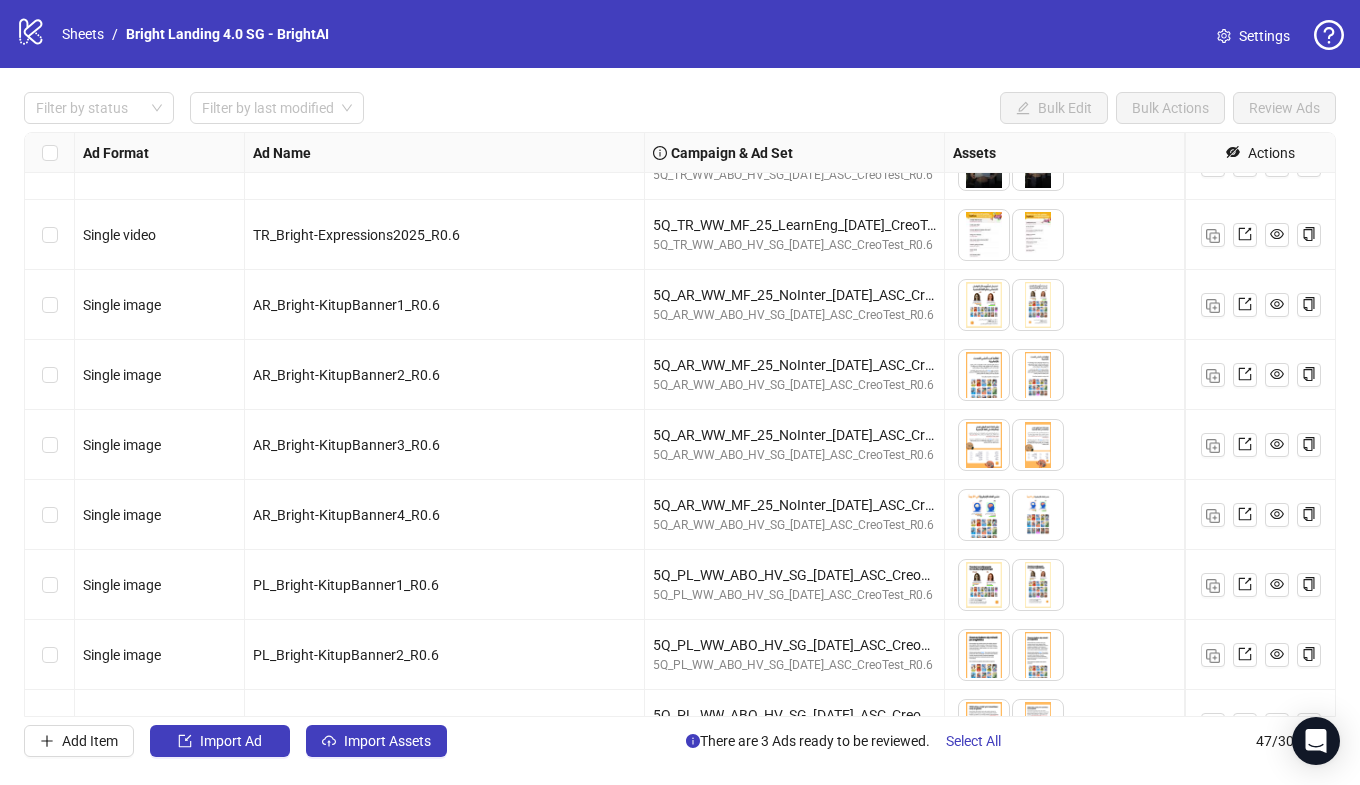 scroll, scrollTop: 2238, scrollLeft: 0, axis: vertical 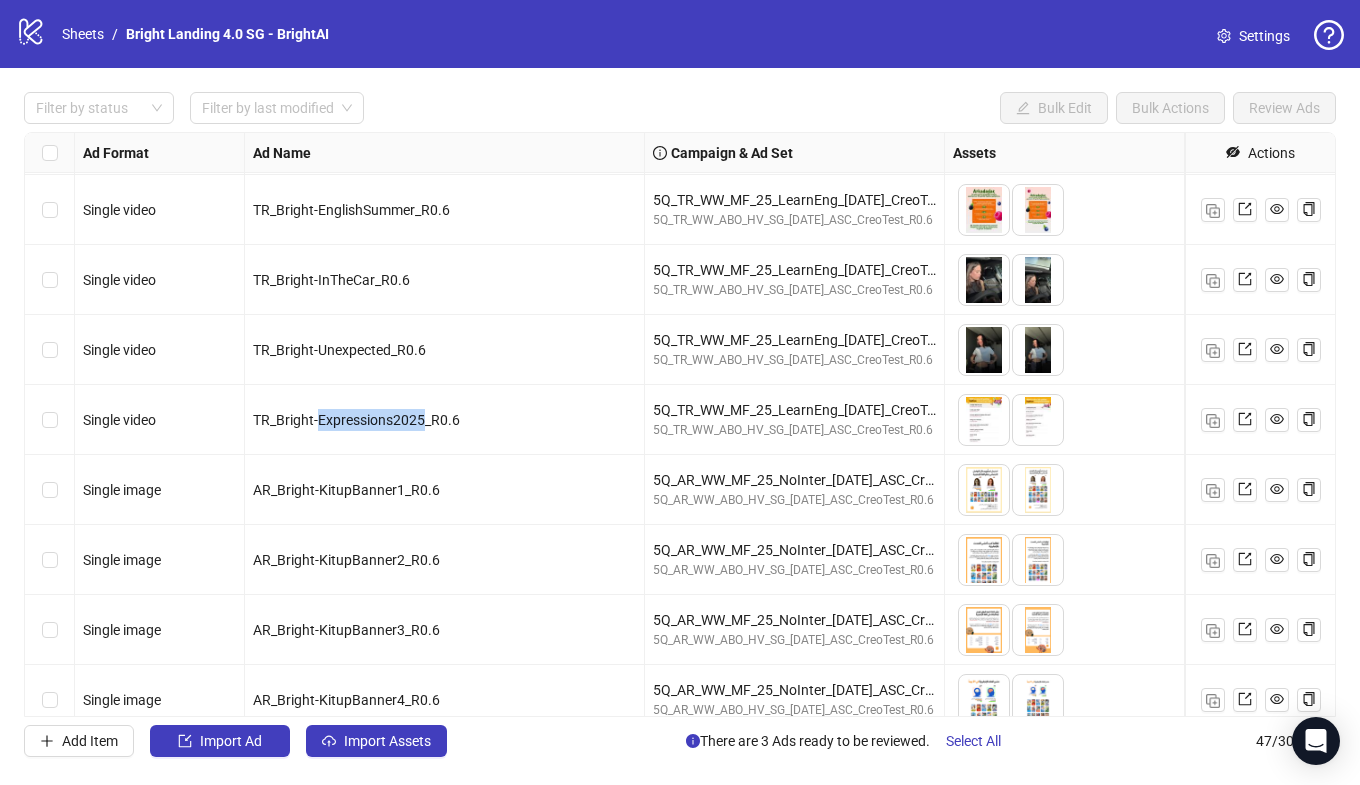 drag, startPoint x: 424, startPoint y: 419, endPoint x: 319, endPoint y: 418, distance: 105.00476 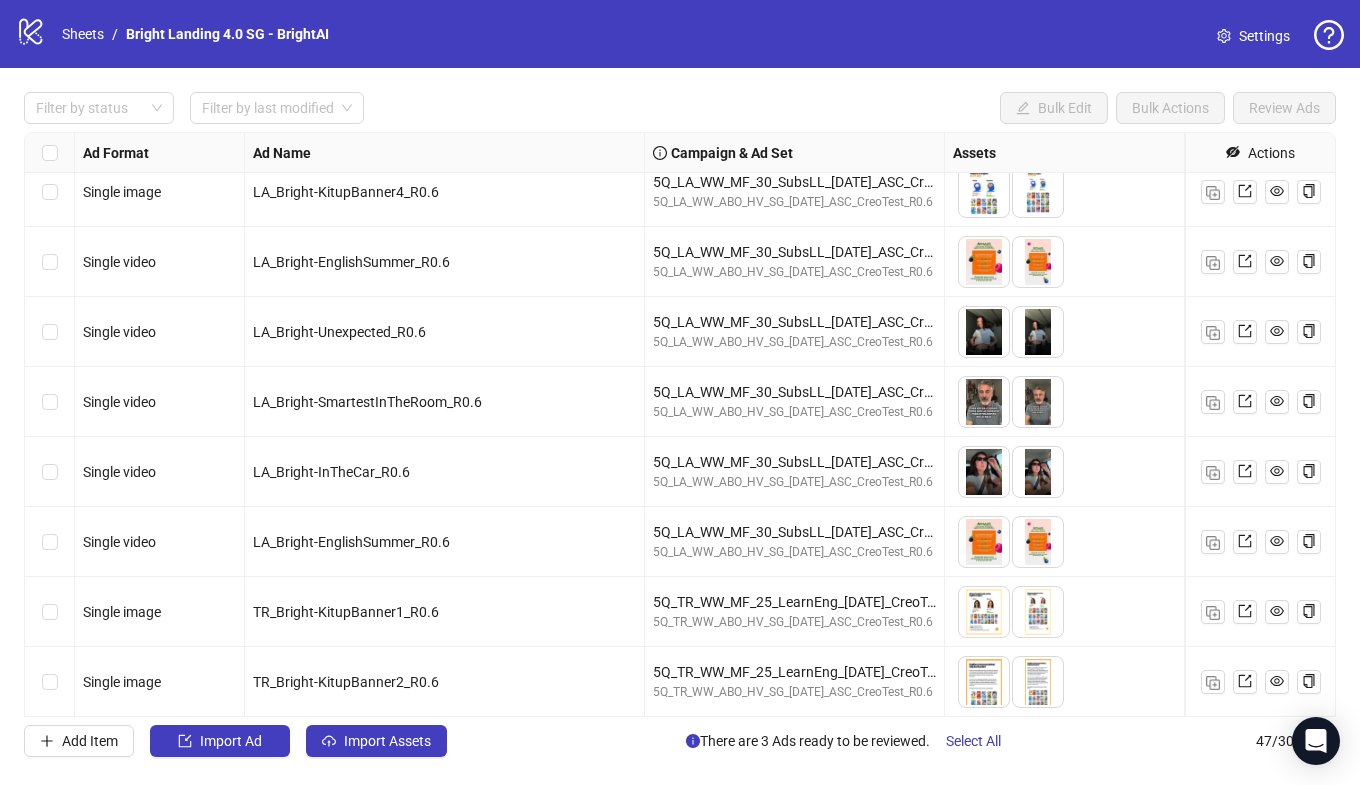 scroll, scrollTop: 1515, scrollLeft: 0, axis: vertical 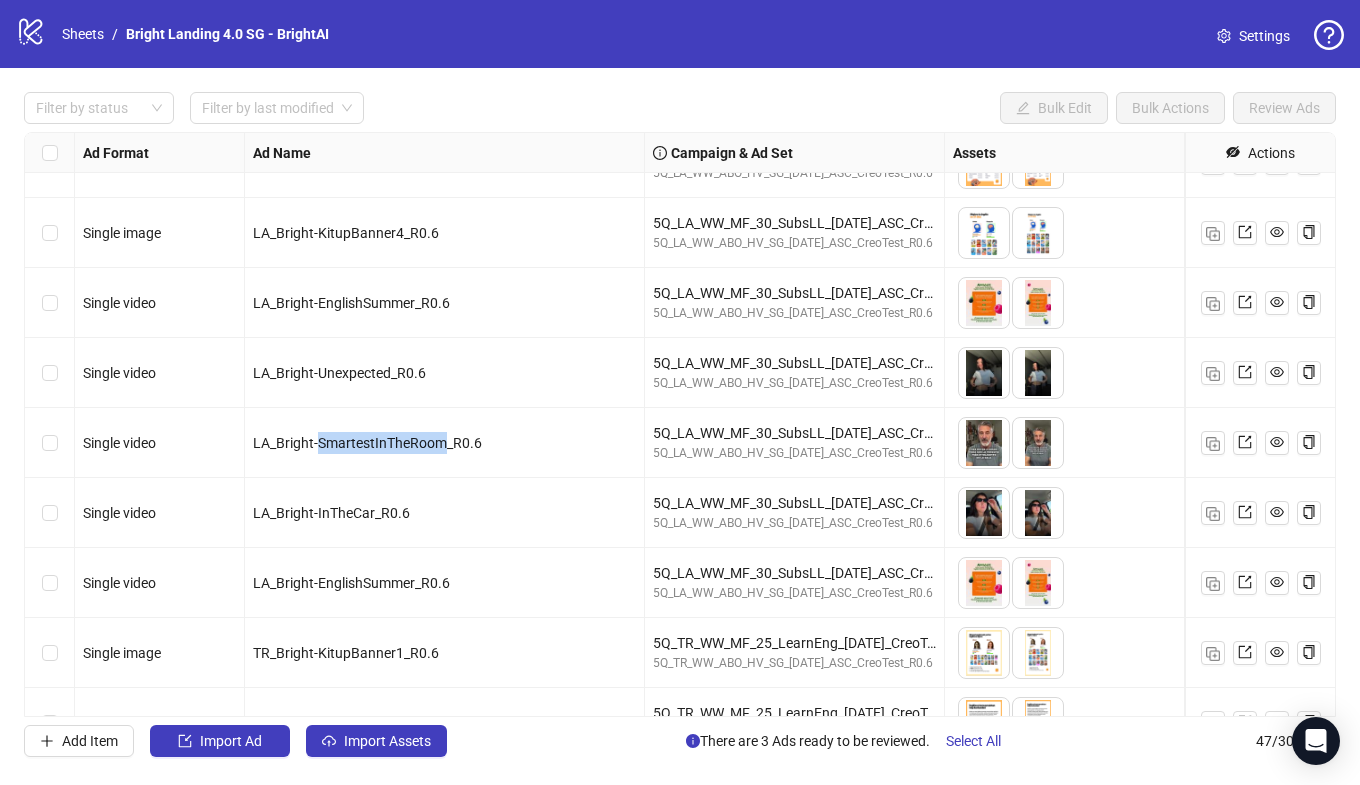 drag, startPoint x: 444, startPoint y: 443, endPoint x: 319, endPoint y: 442, distance: 125.004 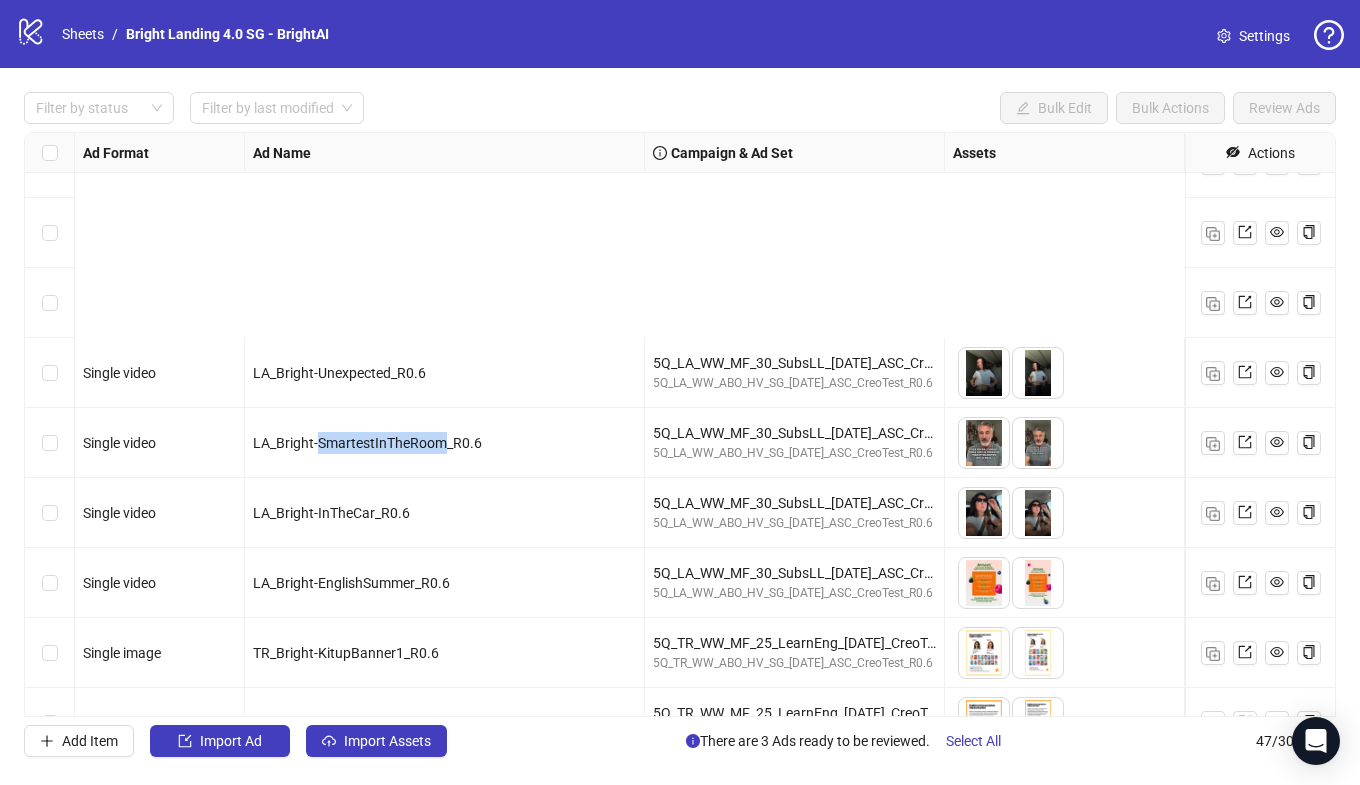 scroll, scrollTop: 2747, scrollLeft: 0, axis: vertical 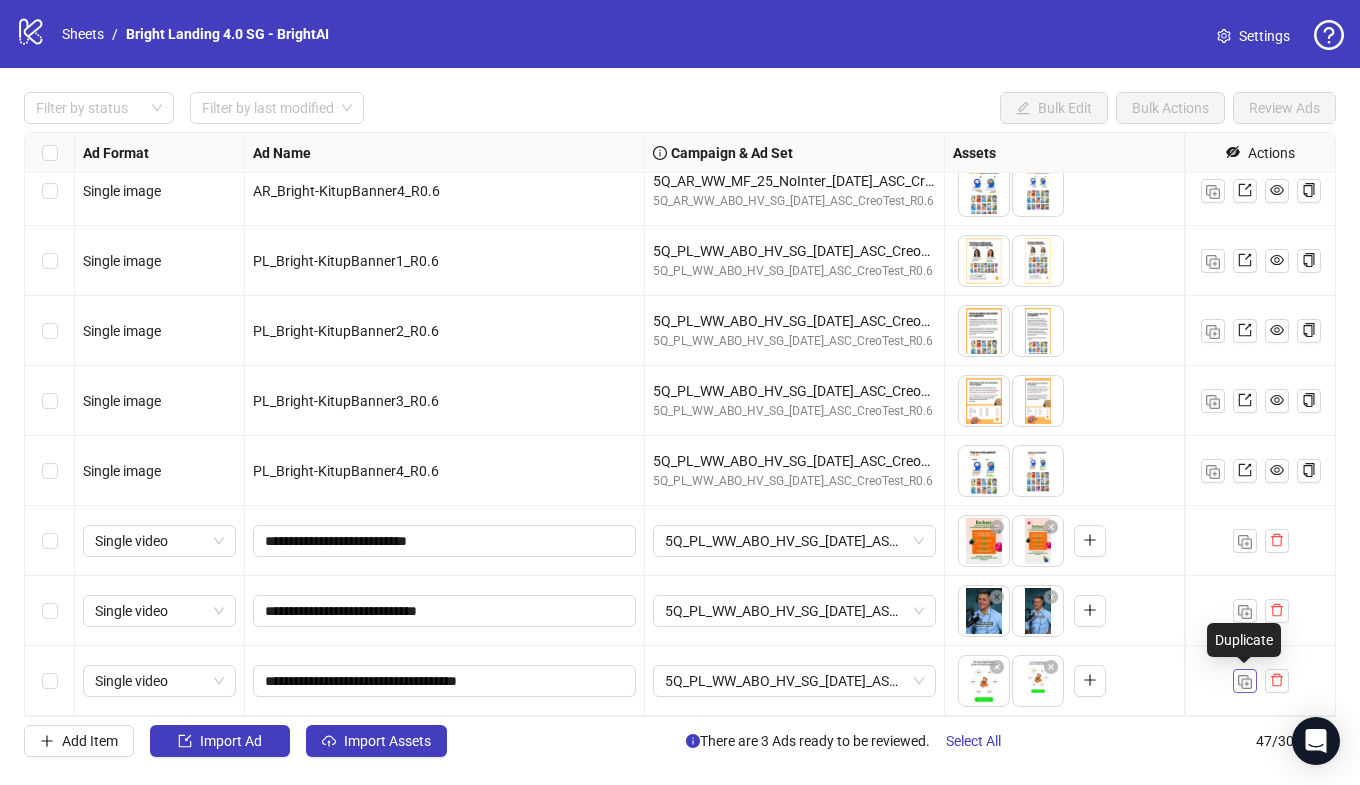 click at bounding box center (1245, 682) 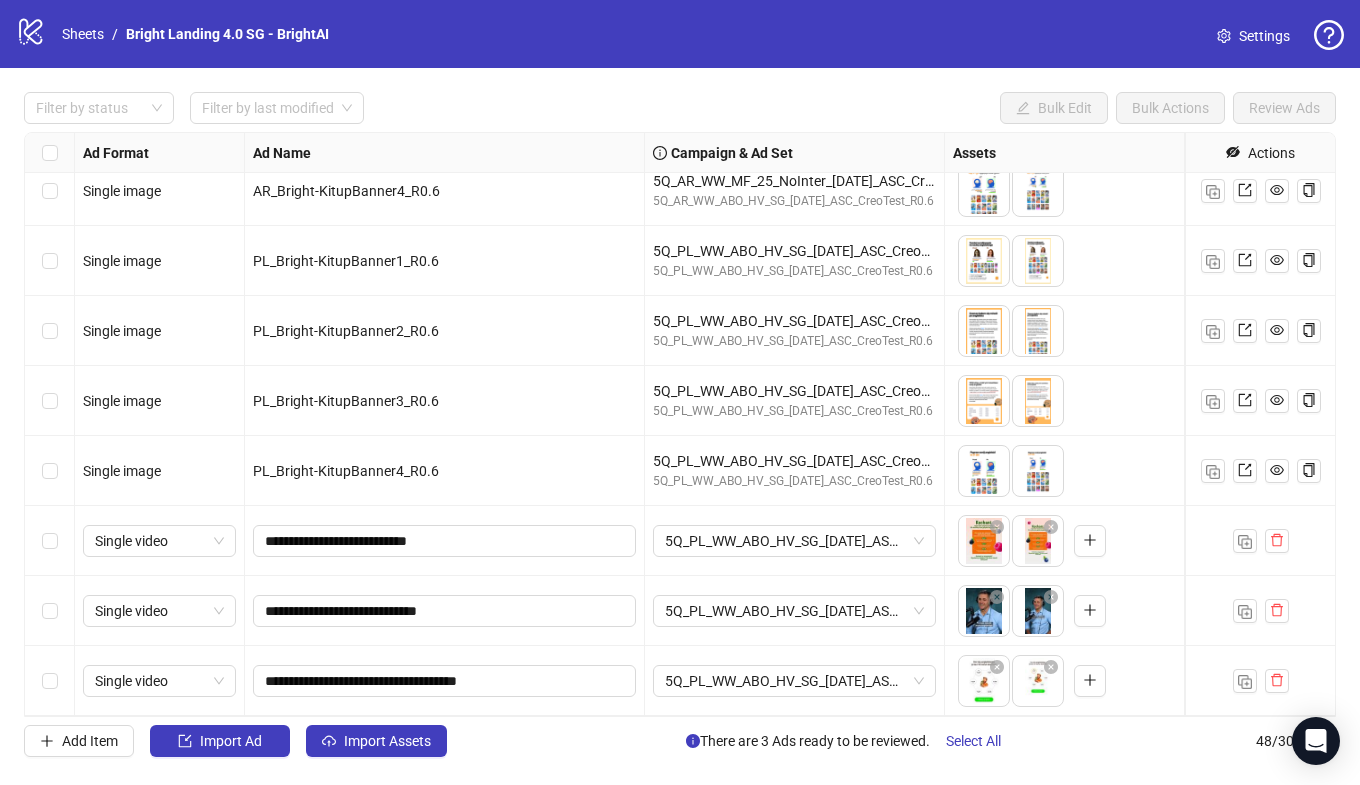 scroll, scrollTop: 2817, scrollLeft: 0, axis: vertical 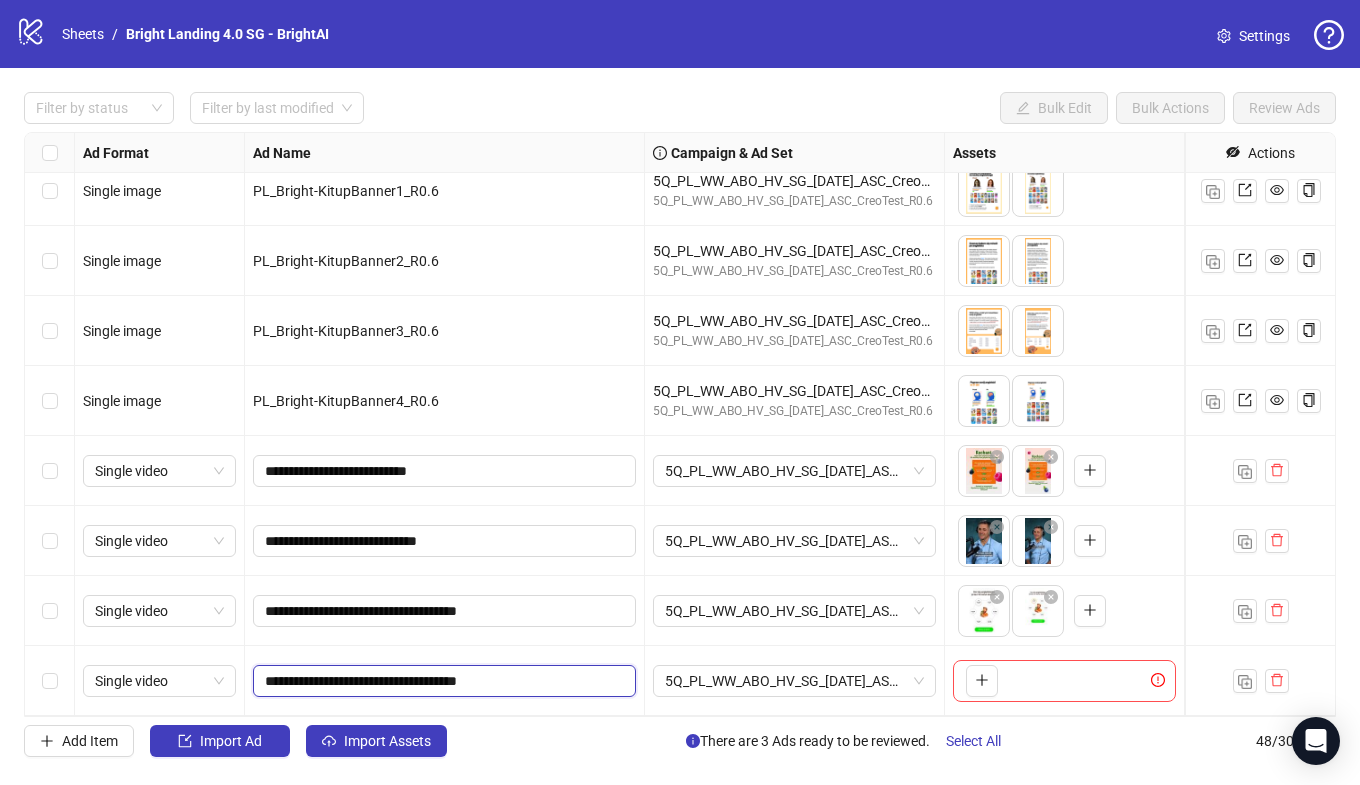 drag, startPoint x: 478, startPoint y: 679, endPoint x: 331, endPoint y: 681, distance: 147.01361 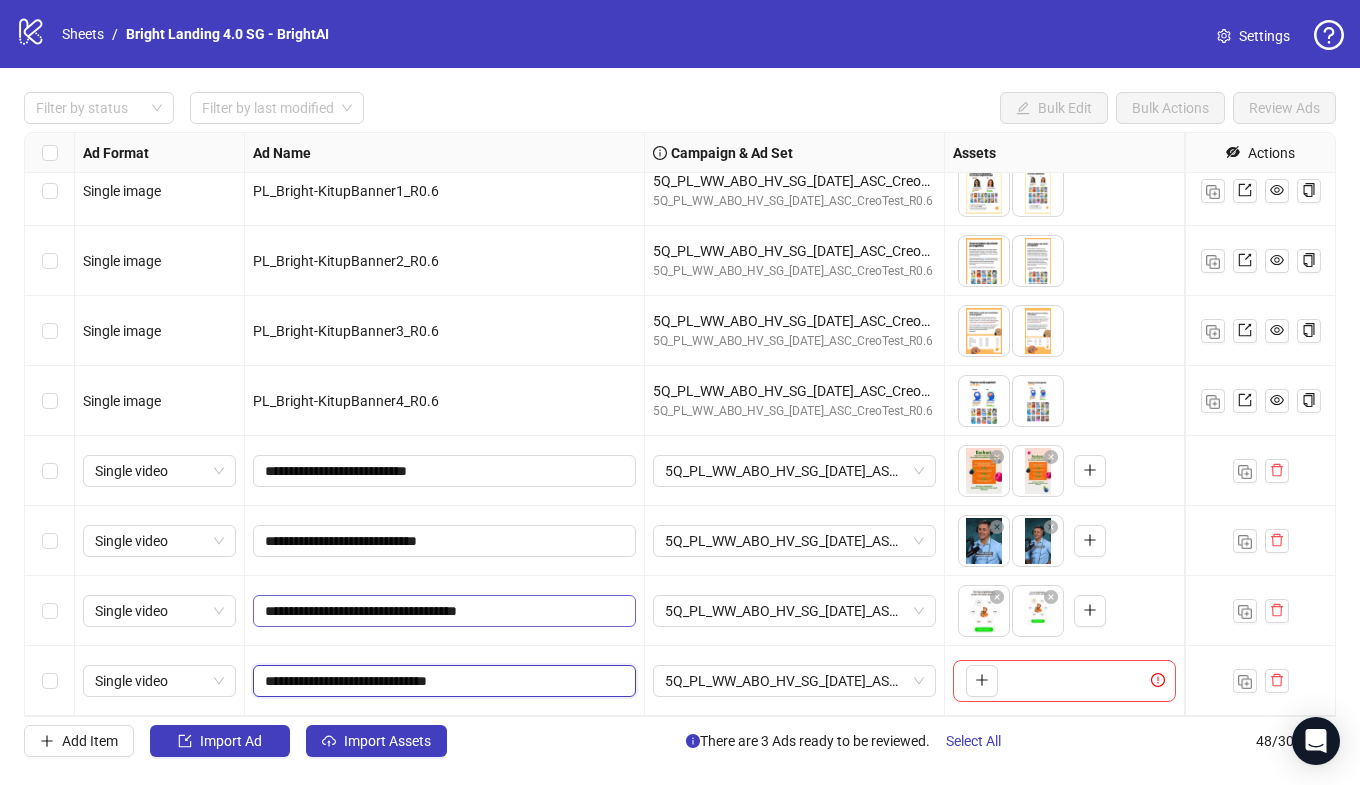 drag, startPoint x: 459, startPoint y: 682, endPoint x: 425, endPoint y: 622, distance: 68.96376 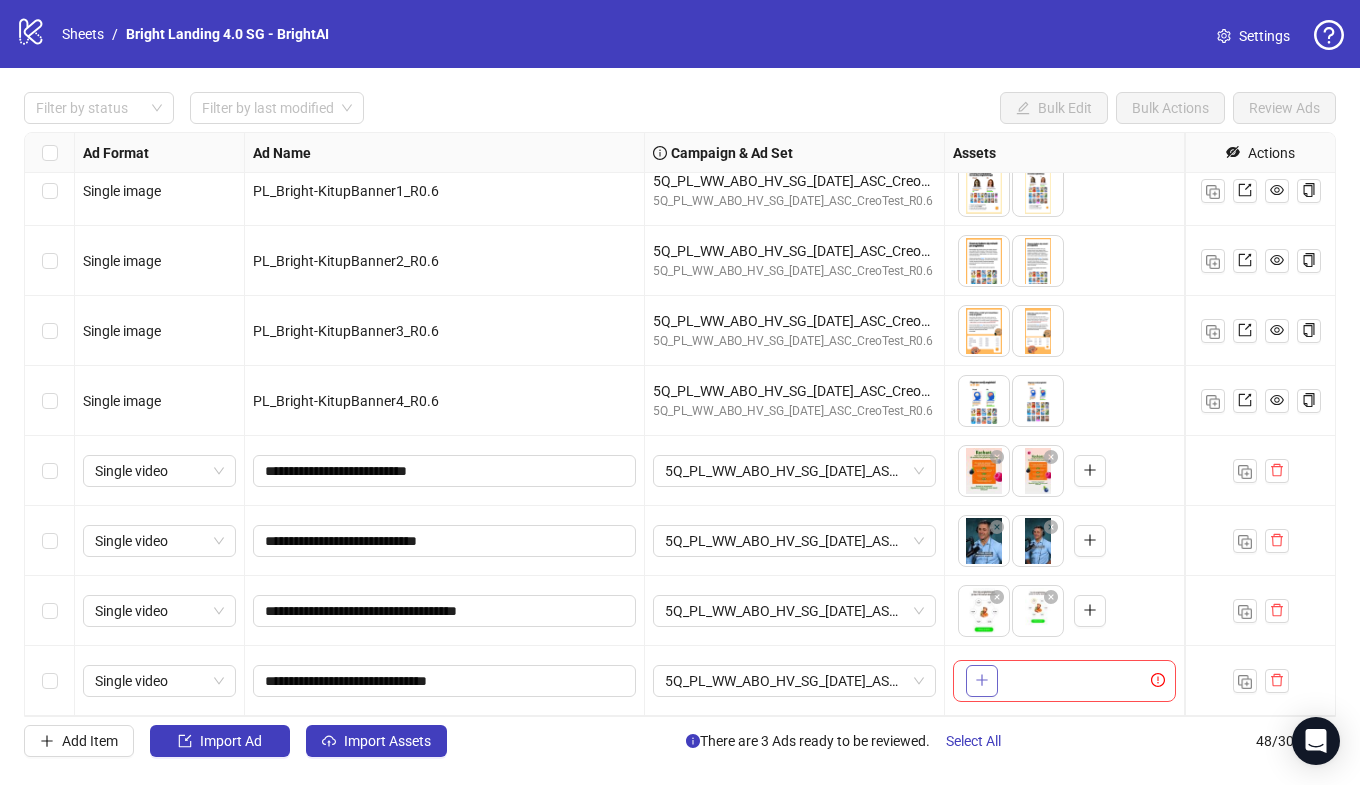 click 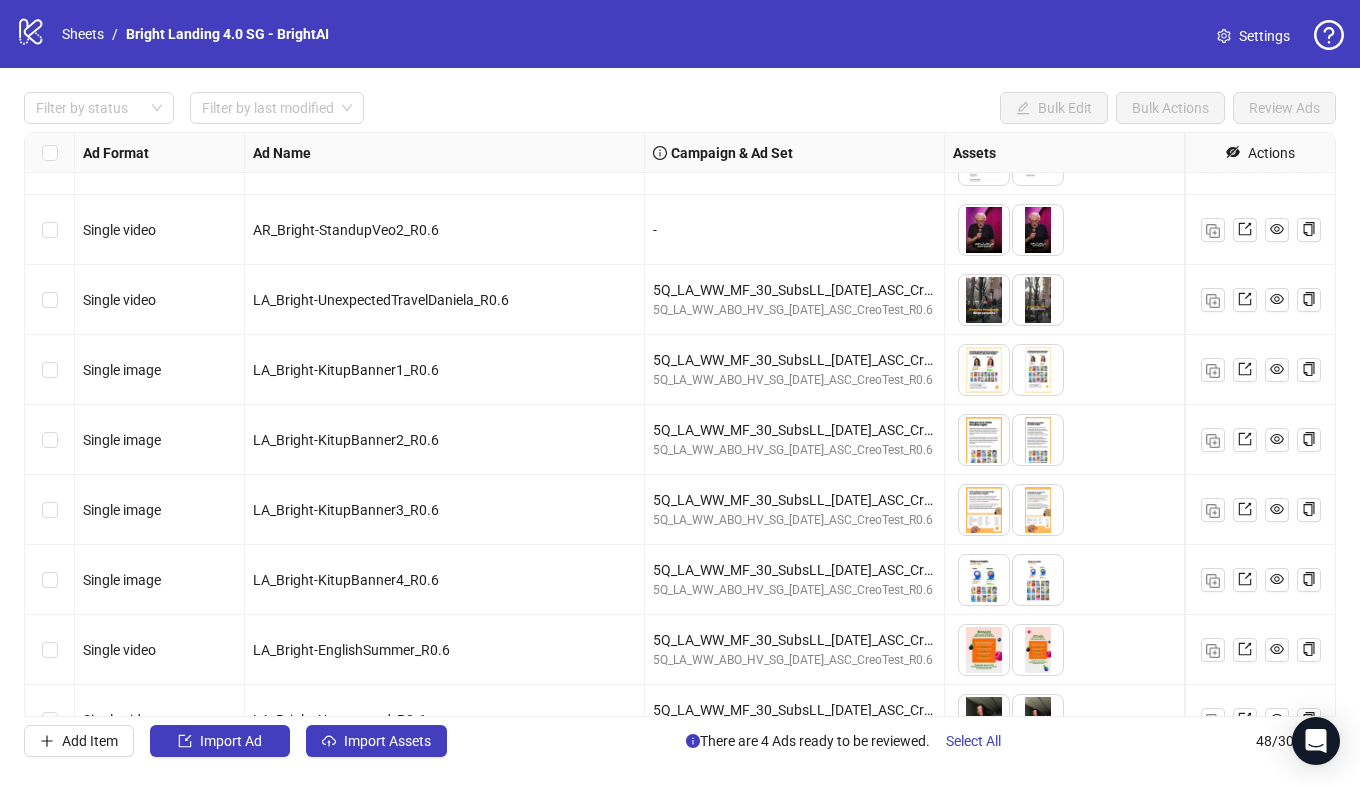 scroll, scrollTop: 1213, scrollLeft: 0, axis: vertical 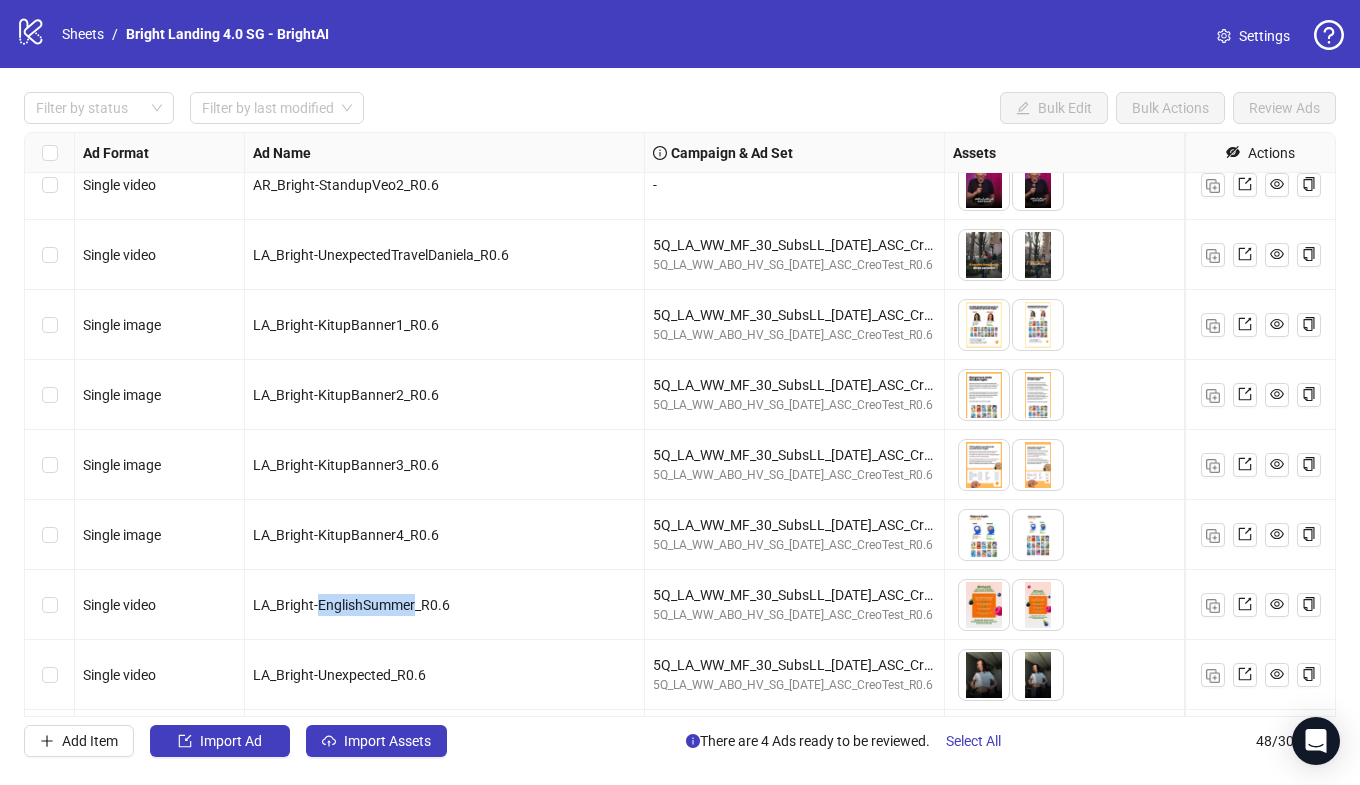 drag, startPoint x: 415, startPoint y: 606, endPoint x: 318, endPoint y: 608, distance: 97.020615 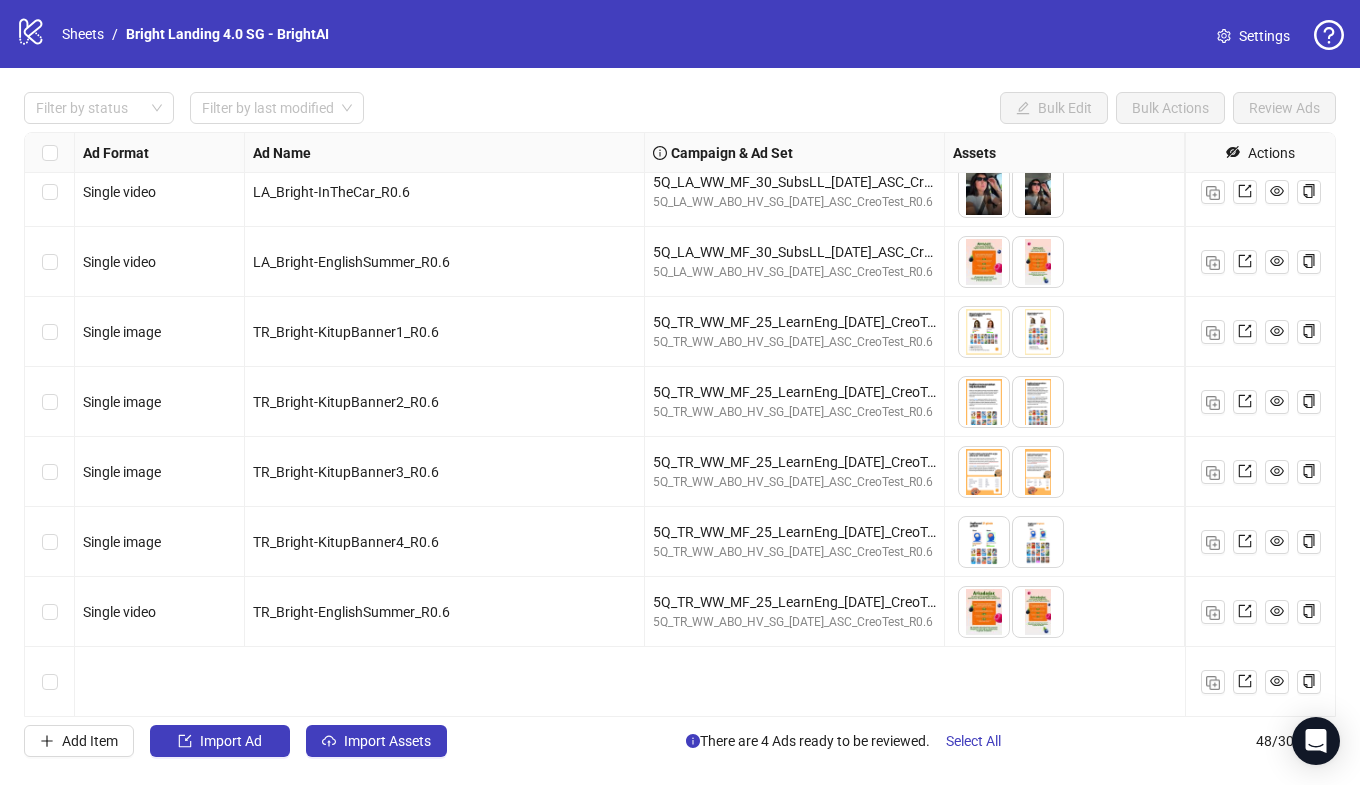 scroll, scrollTop: 1465, scrollLeft: 0, axis: vertical 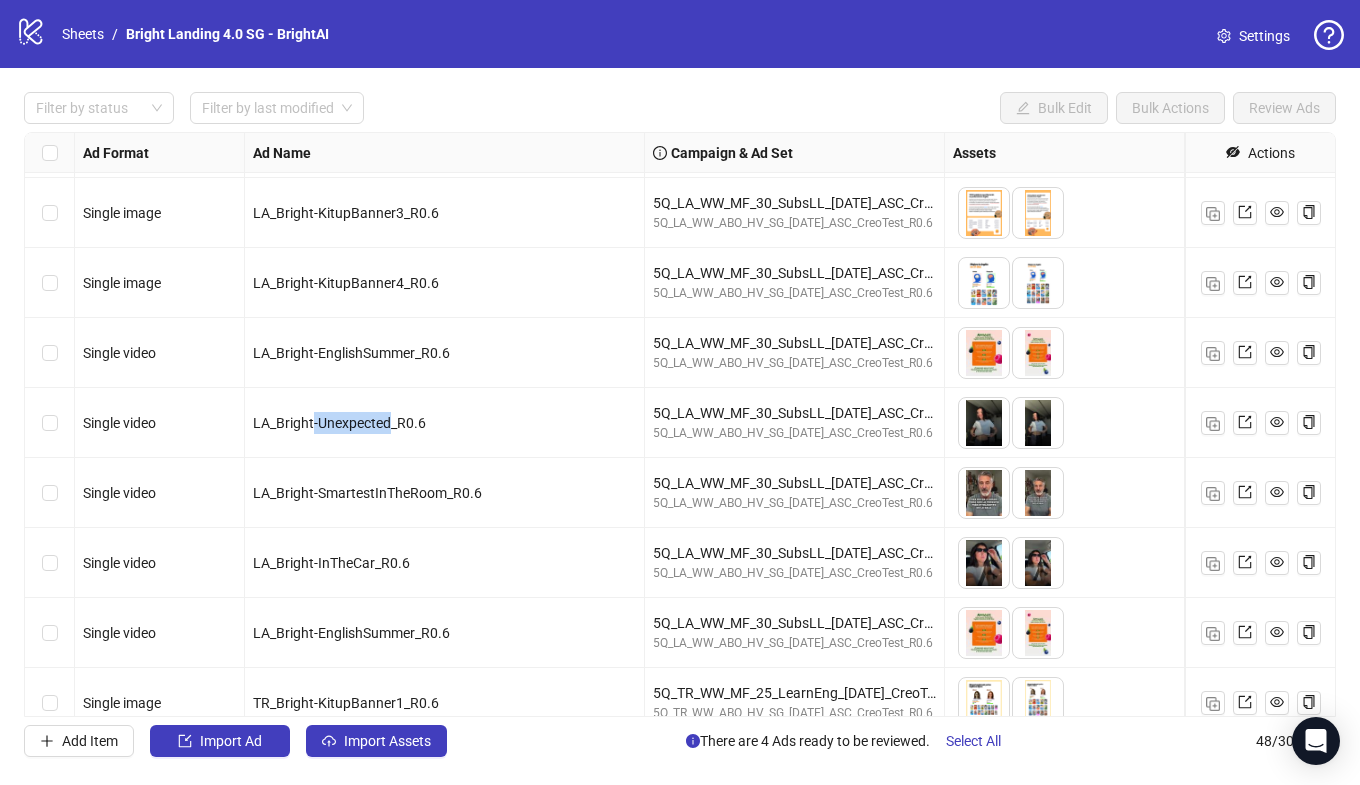 drag, startPoint x: 391, startPoint y: 420, endPoint x: 315, endPoint y: 421, distance: 76.00658 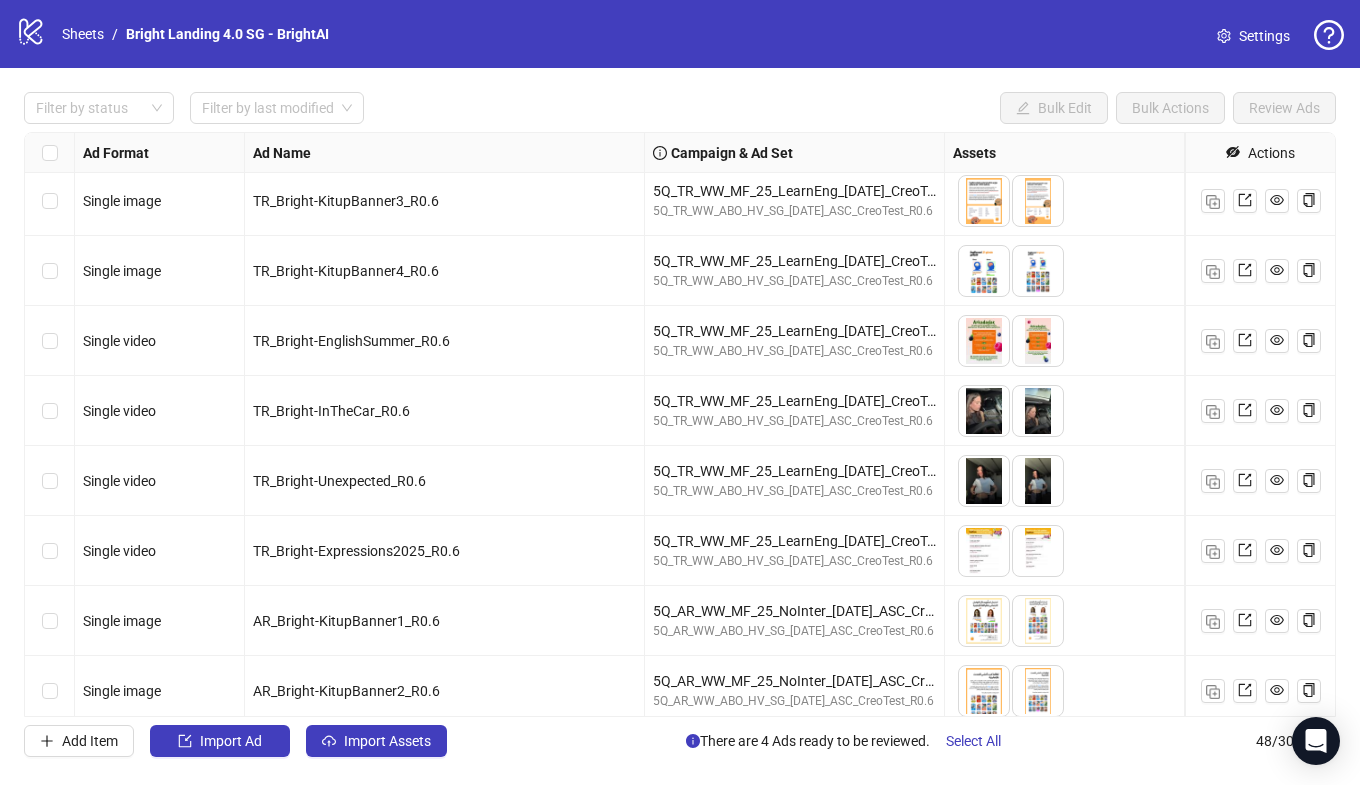 scroll, scrollTop: 2817, scrollLeft: 0, axis: vertical 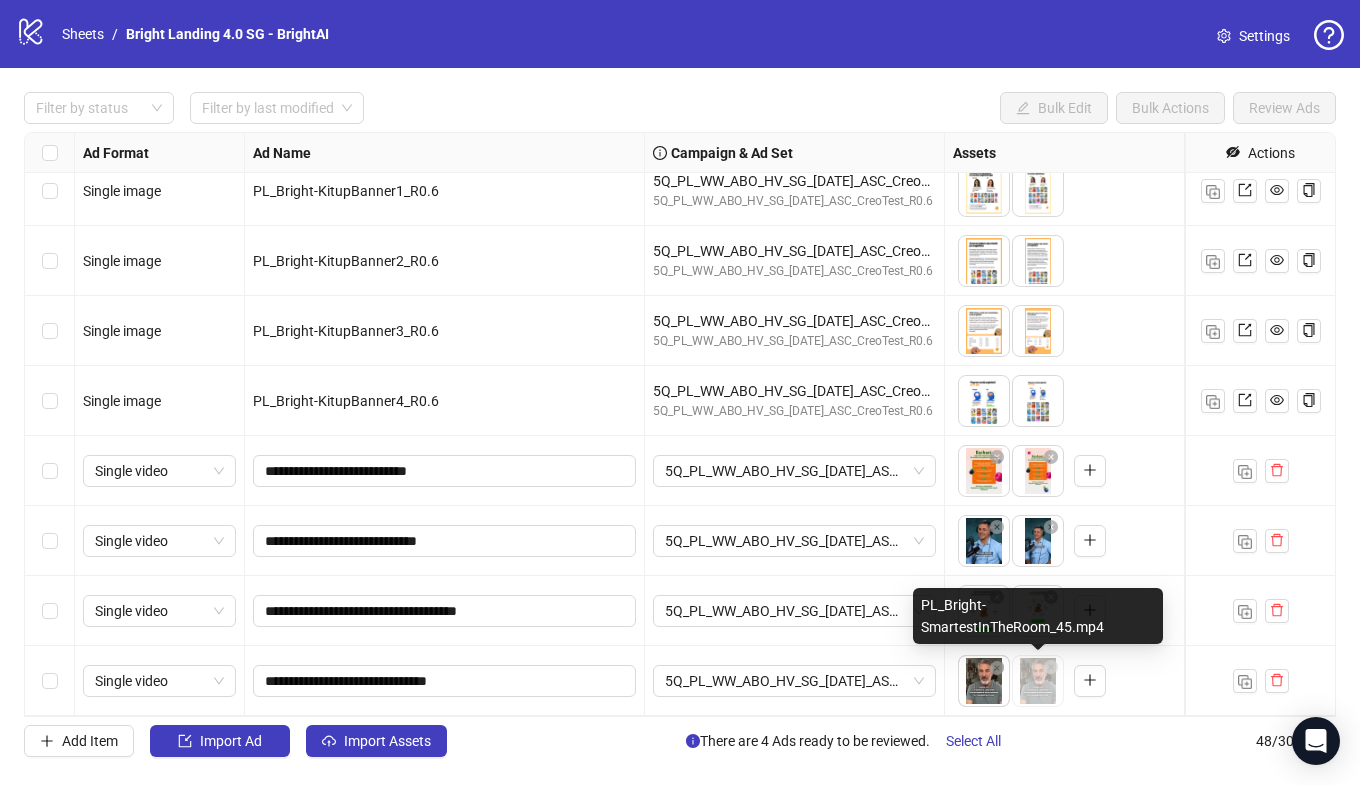 click on "logo/logo-mobile Sheets / Bright Landing 4.0 SG - BrightAI Settings   Filter by status Filter by last modified Bulk Edit Bulk Actions Review Ads Ad Format Ad Name Campaign & Ad Set Assets Headlines Primary Texts Descriptions Destination URL App Product Page ID Display URL Leadgen Form Product Set ID URL Params Call to Action Actions Single image AR_Bright-KitupBanner3_R0.6 5Q_AR_WW_MF_25_NoInter_[DATE]_ASC_CreoTest_R0.6 5Q_AR_WW_ABO_HV_SG_[DATE]_ASC_CreoTest_R0.6
To pick up a draggable item, press the space bar.
While dragging, use the arrow keys to move the item.
Press space again to drop the item in its new position, or press escape to cancel.
1 texts 1 texts Single image AR_Bright-KitupBanner4_R0.6 5Q_AR_WW_MF_25_NoInter_[DATE]_ASC_CreoTest_R0.6 5Q_AR_WW_ABO_HV_SG_[DATE]_ASC_CreoTest_R0.6 1 texts 1 texts Single image PL_Bright-KitupBanner1_R0.6 5Q_PL_WW_ABO_HV_SG_[DATE]_ASC_CreoTest_R0.6 5Q_PL_WW_ABO_HV_SG_[DATE]_ASC_CreoTest_R0.6 4 texts 3 texts Single image 4 texts 3 texts +" at bounding box center (680, 392) 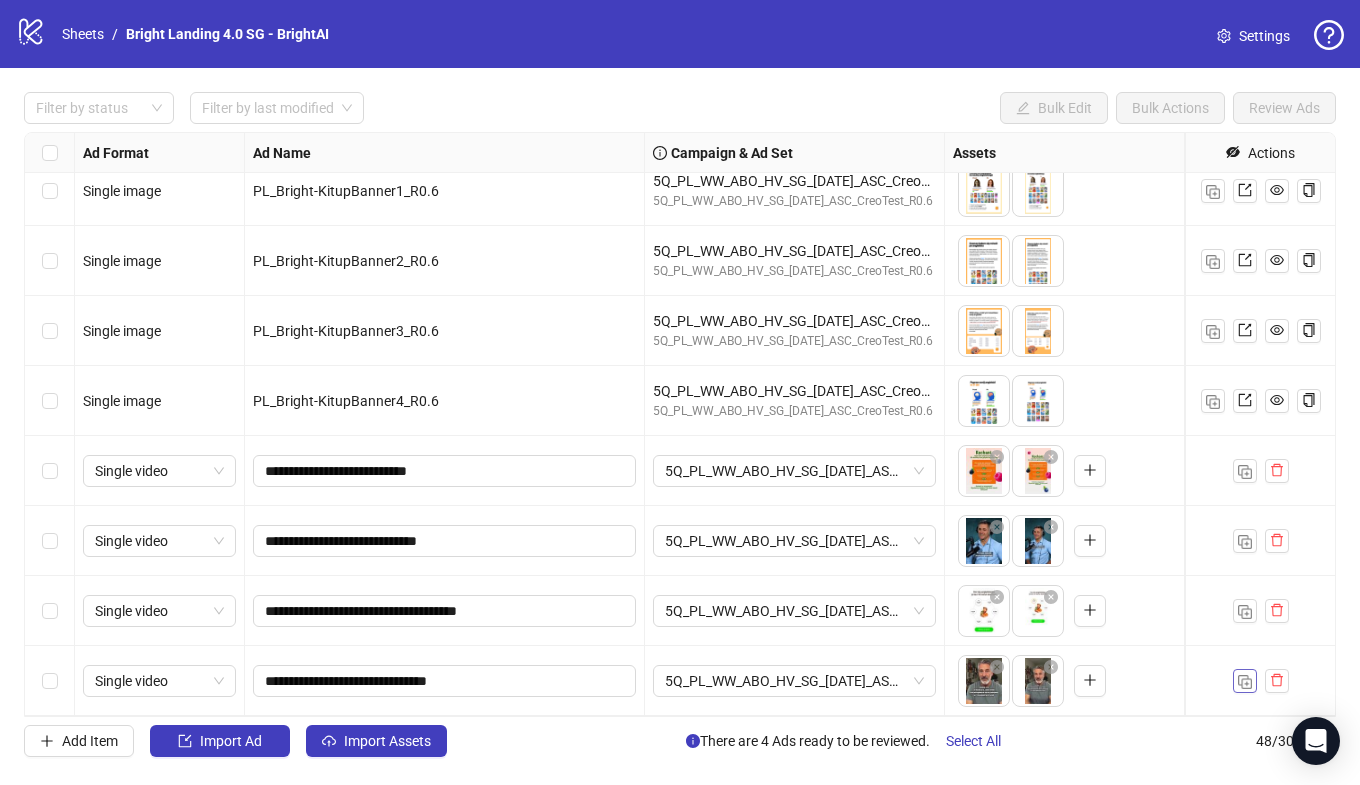 click at bounding box center [1245, 682] 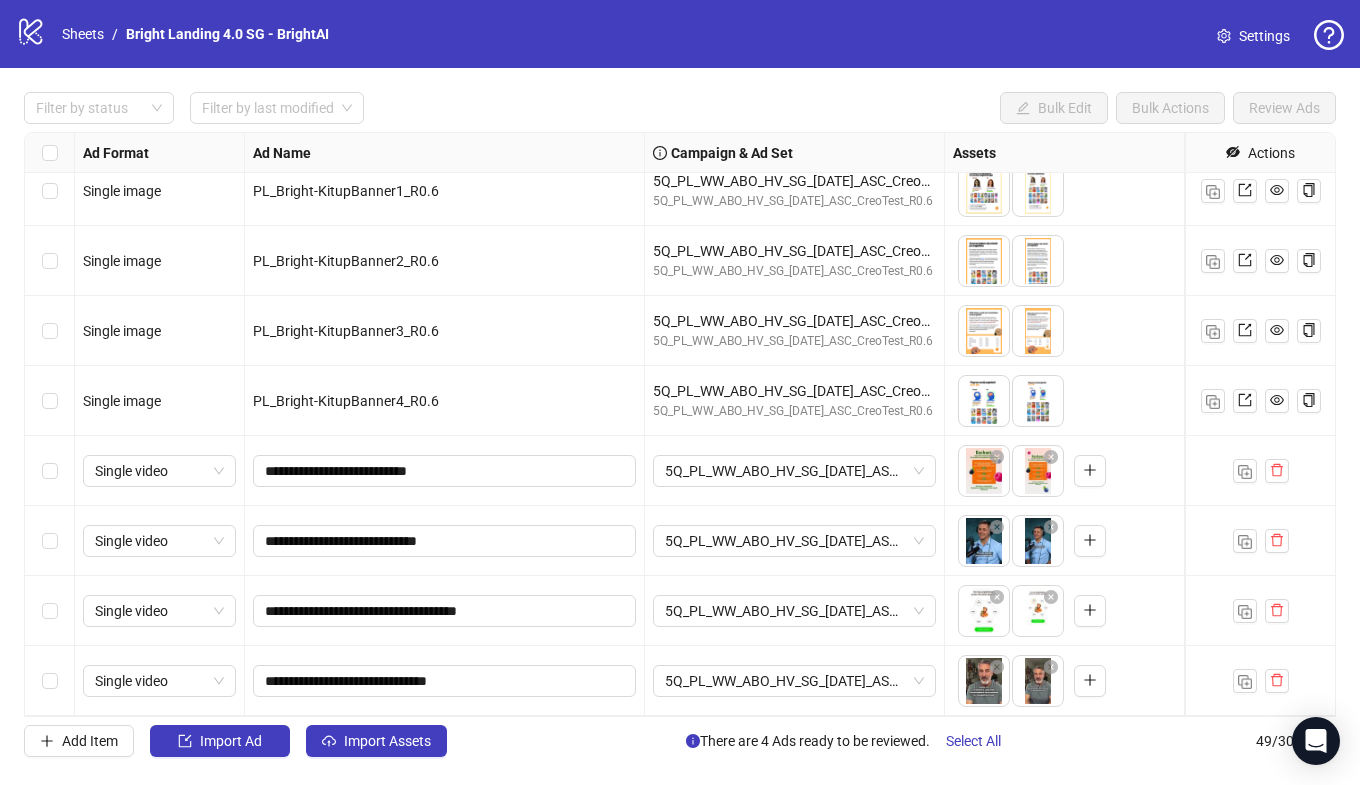 scroll, scrollTop: 2887, scrollLeft: 0, axis: vertical 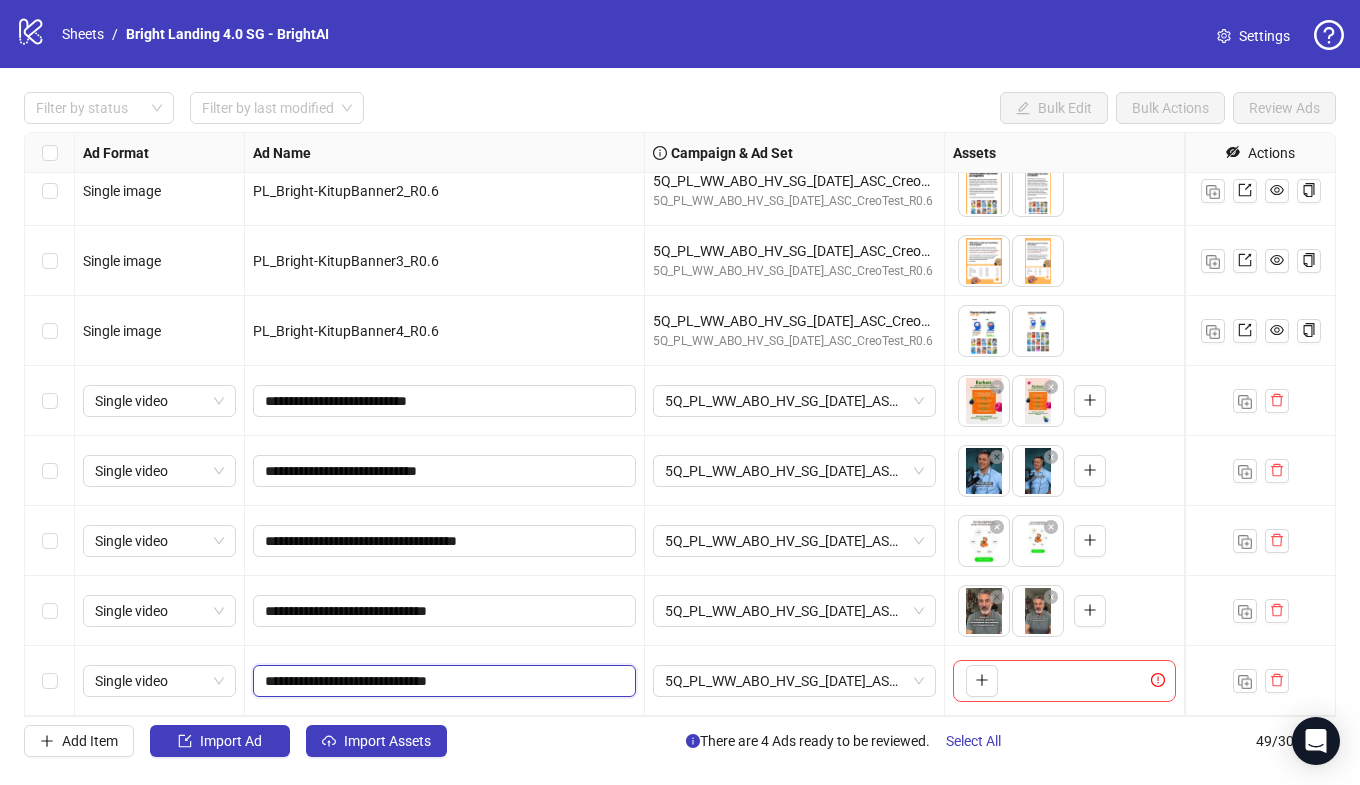 drag, startPoint x: 454, startPoint y: 681, endPoint x: 276, endPoint y: 638, distance: 183.12018 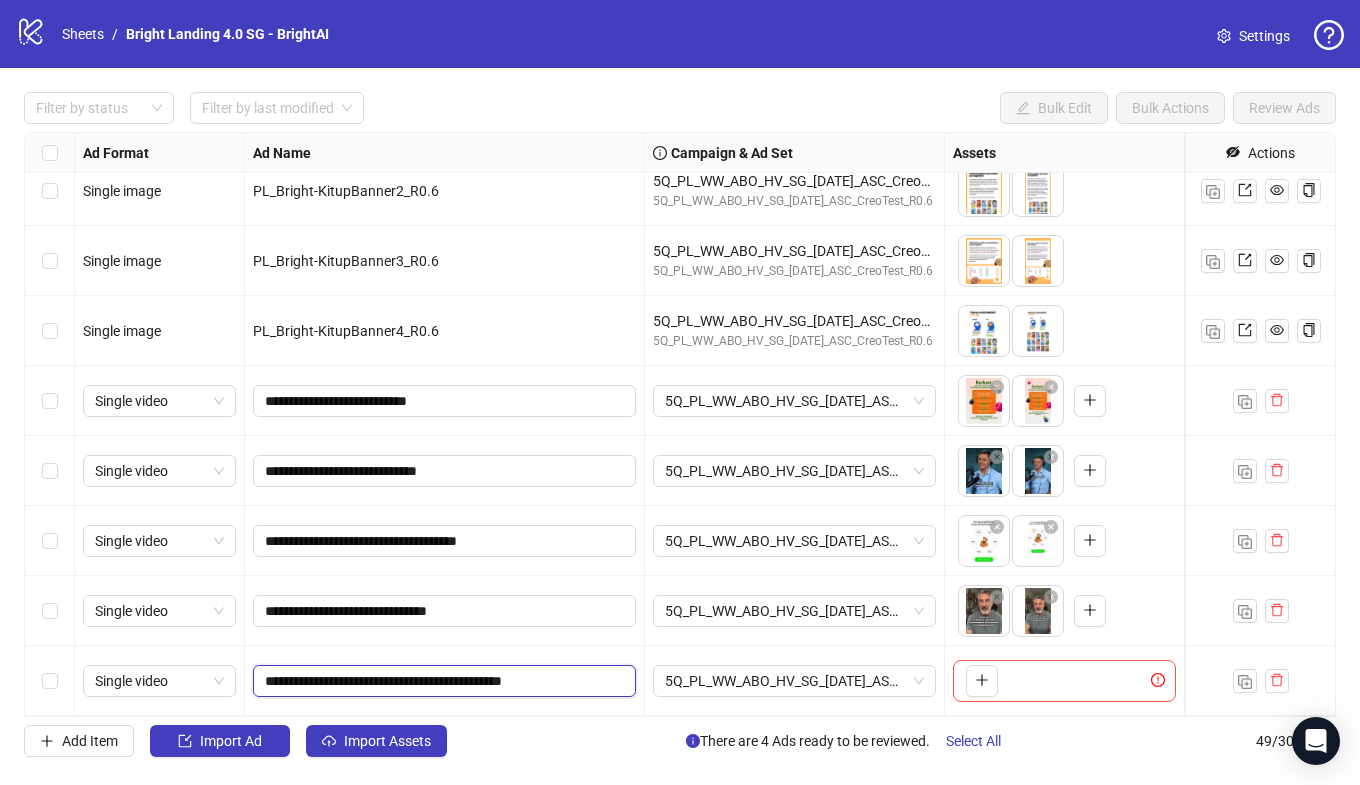 drag, startPoint x: 552, startPoint y: 678, endPoint x: 552, endPoint y: 588, distance: 90 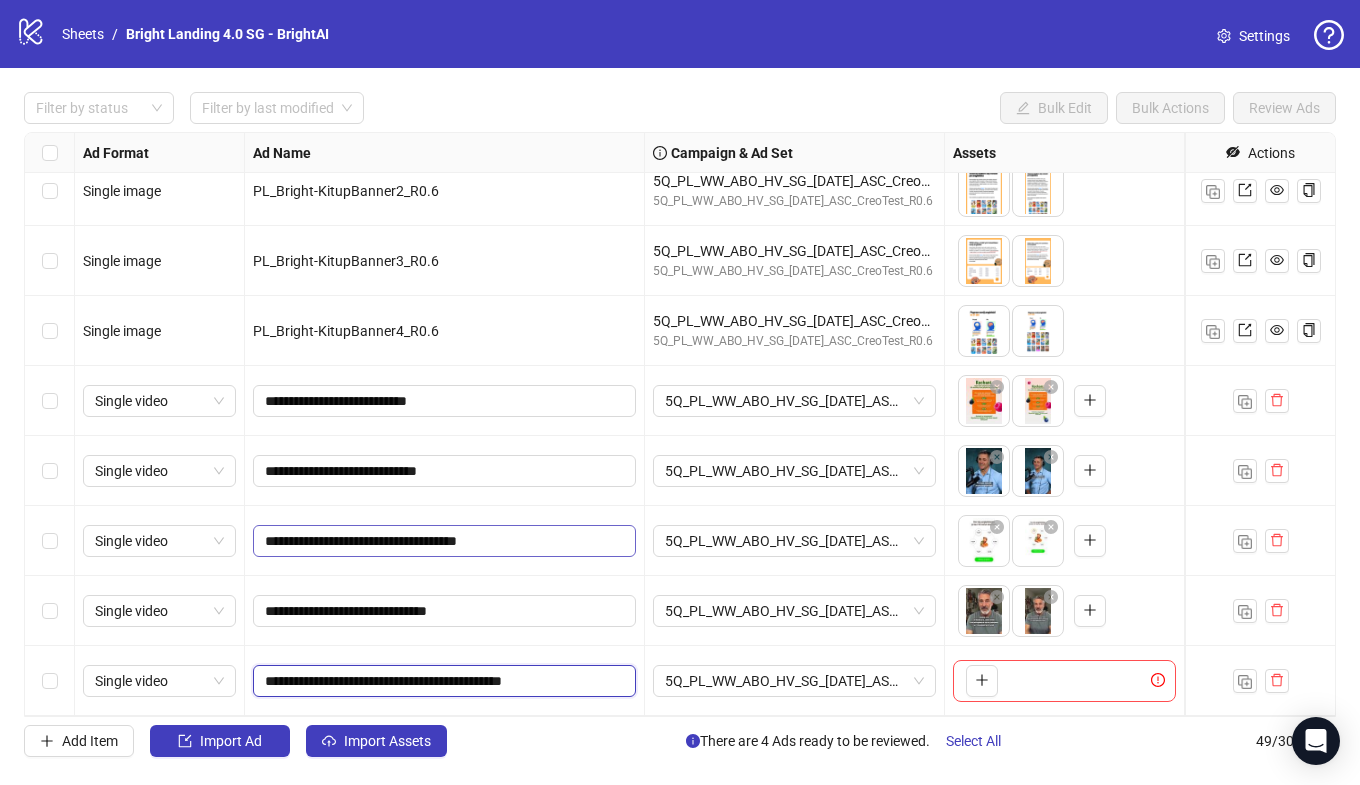 drag, startPoint x: 553, startPoint y: 686, endPoint x: 538, endPoint y: 534, distance: 152.73834 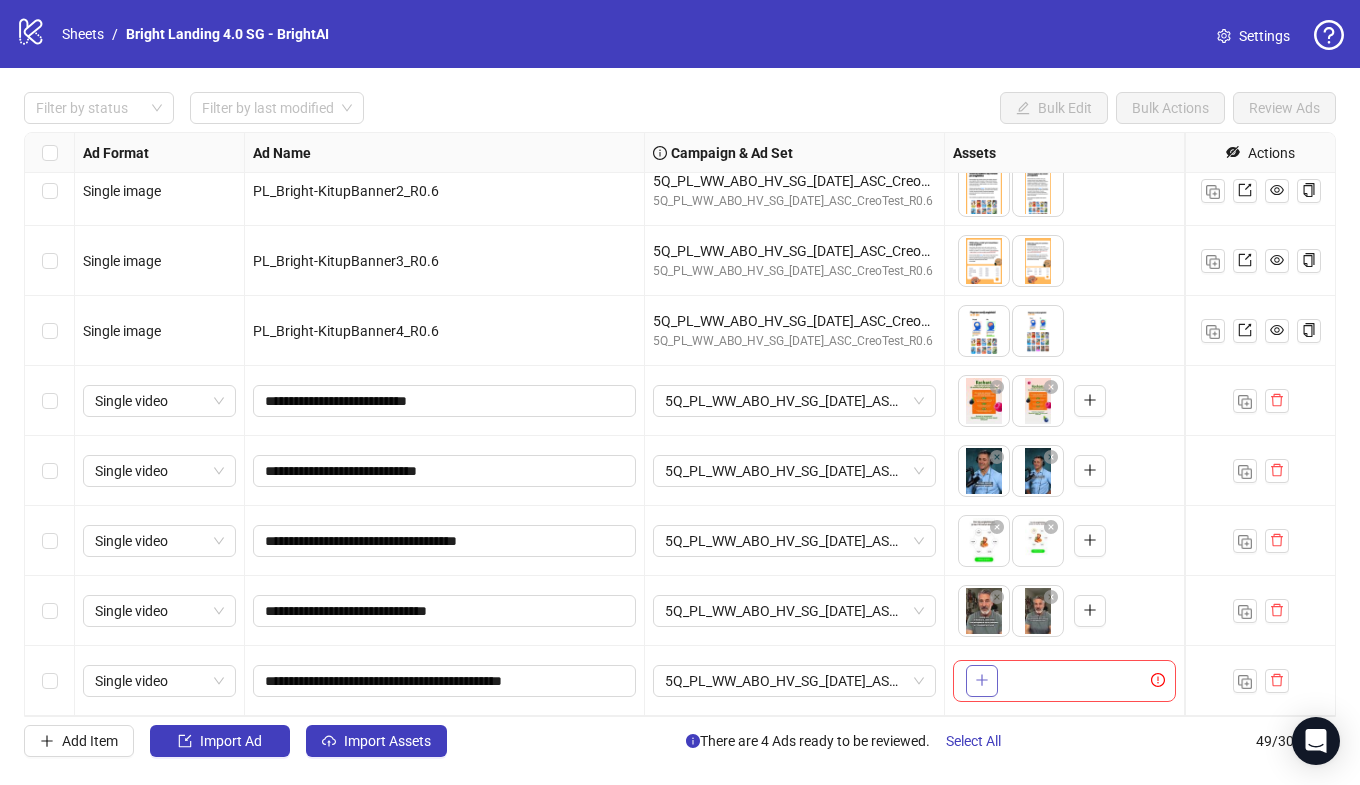 click at bounding box center [982, 681] 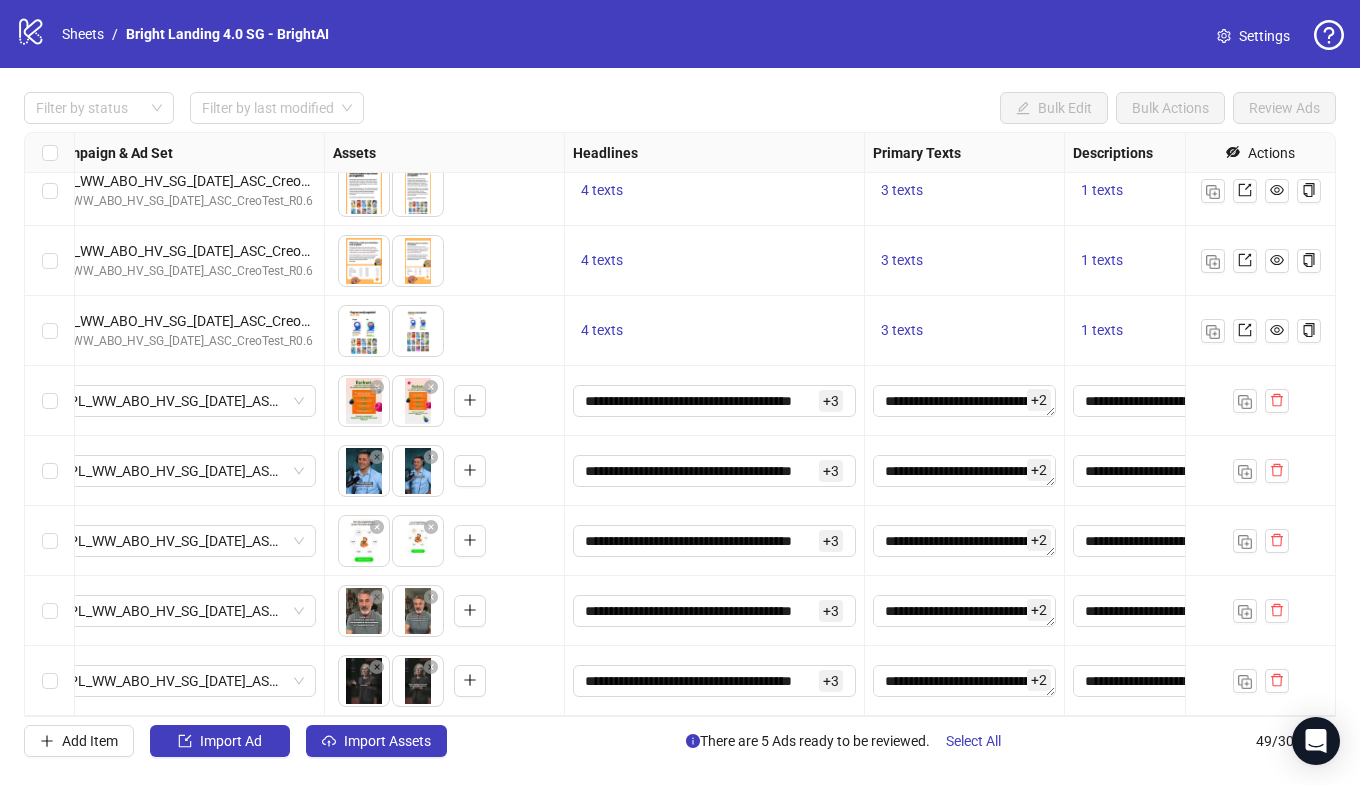 scroll, scrollTop: 2887, scrollLeft: 0, axis: vertical 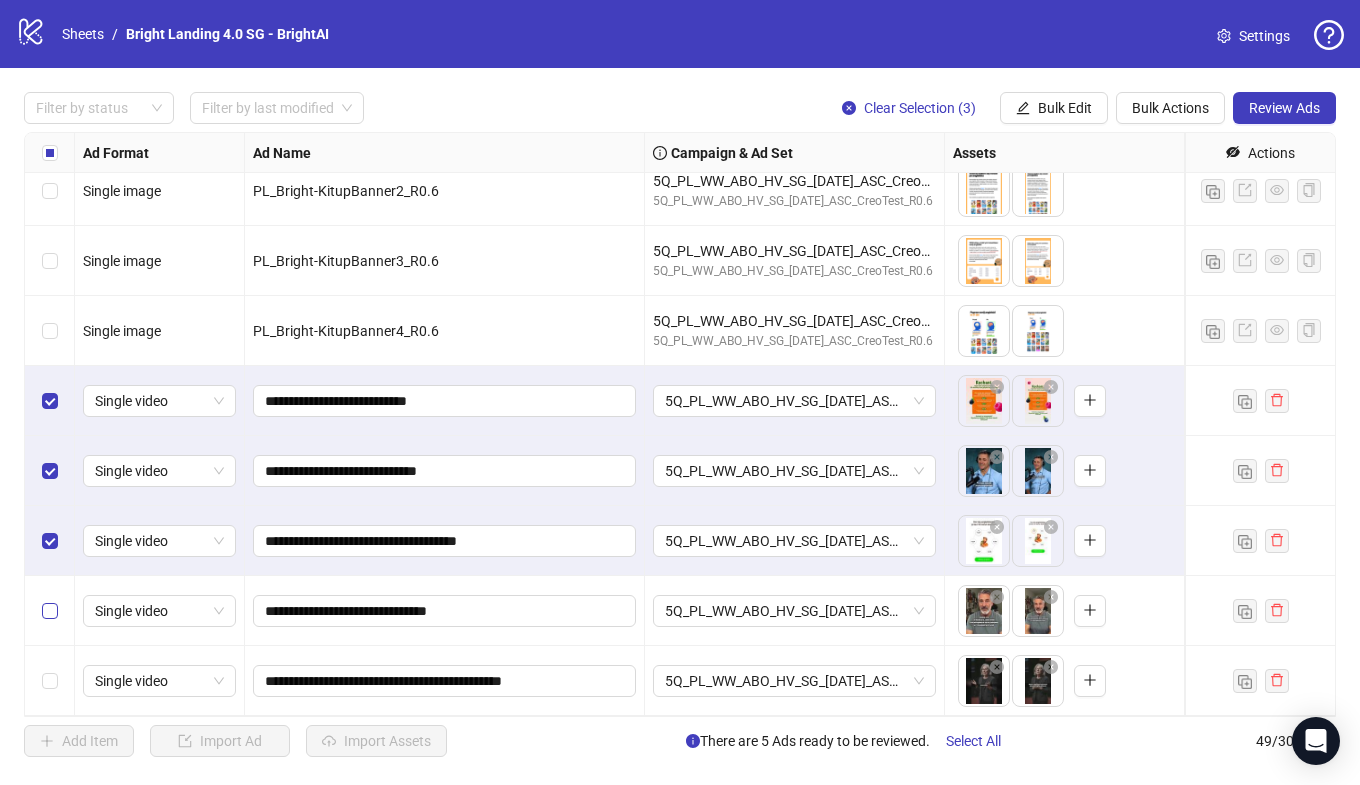click at bounding box center [50, 611] 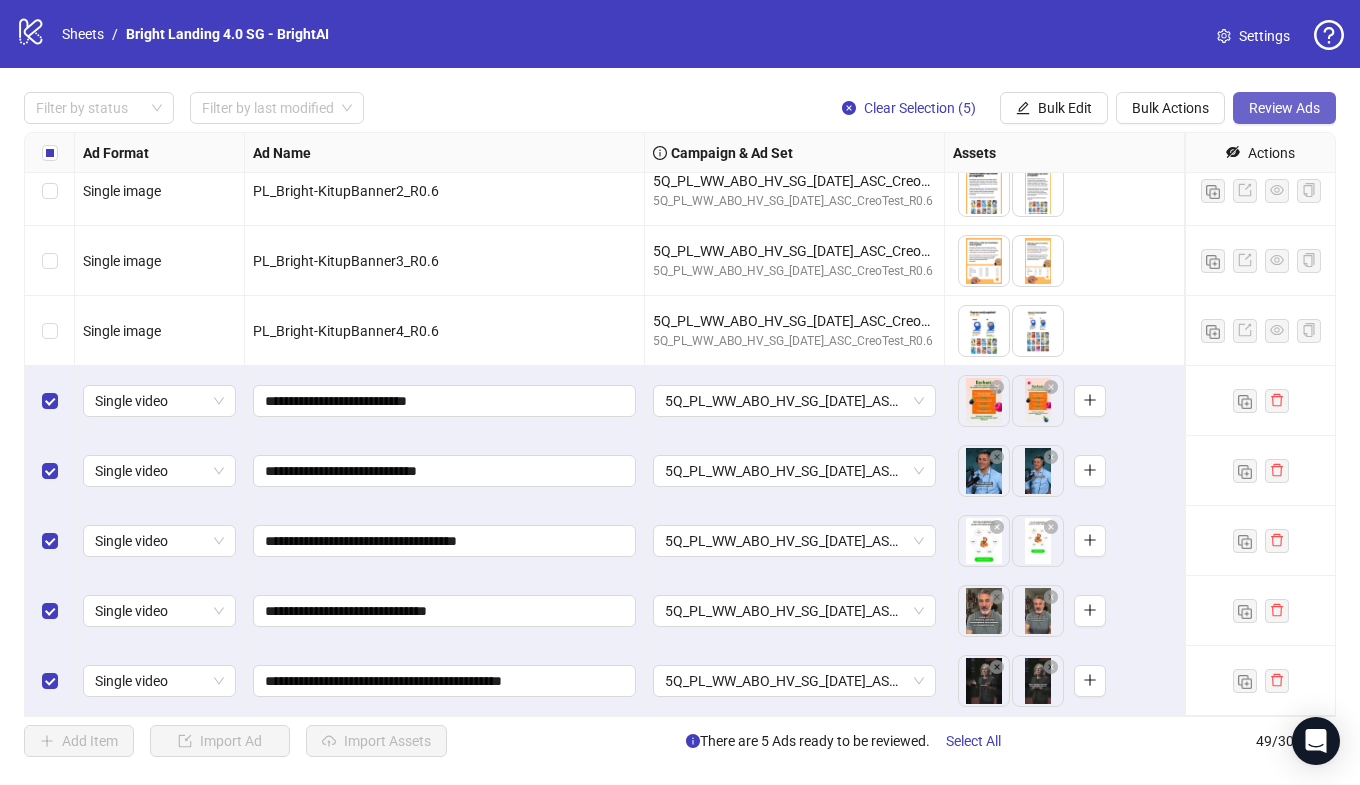 click on "Review Ads" at bounding box center (1284, 108) 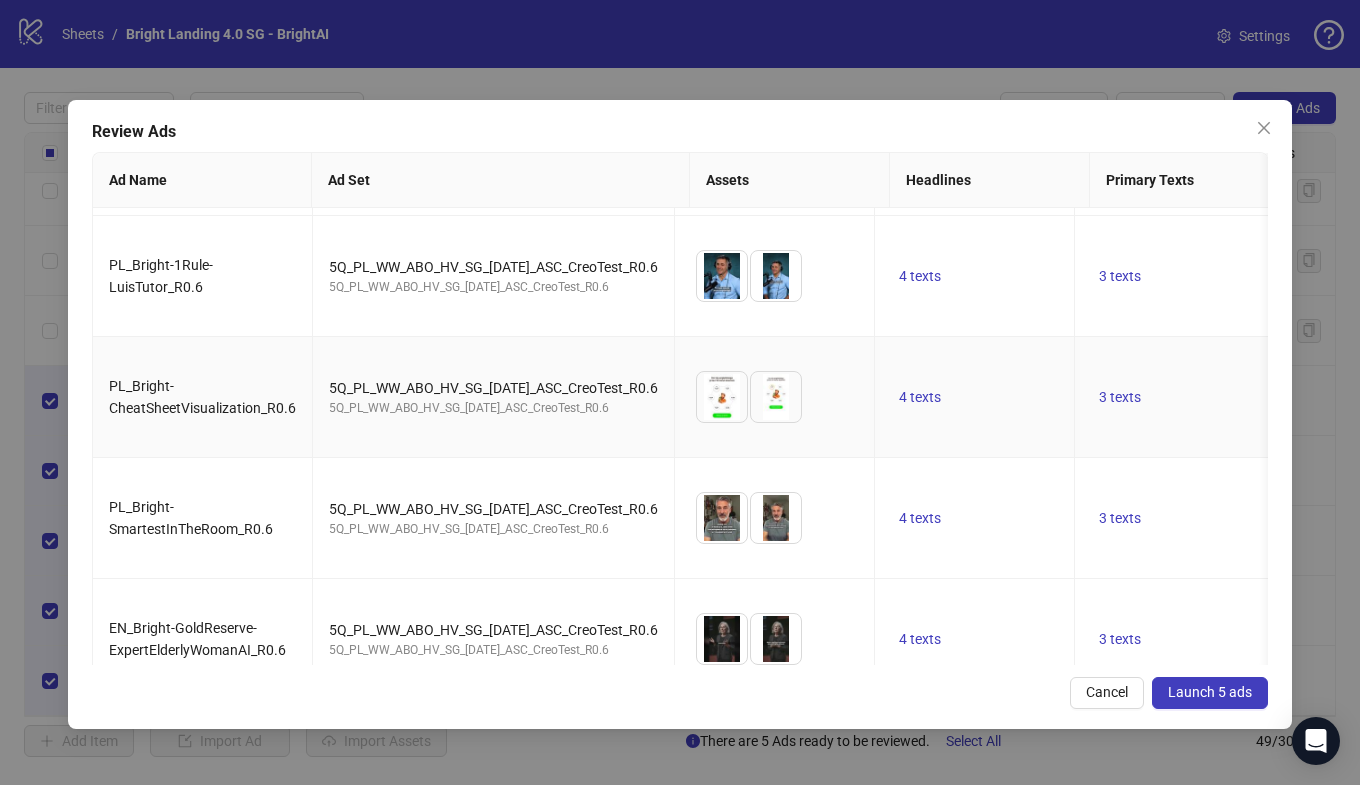 scroll, scrollTop: 148, scrollLeft: 0, axis: vertical 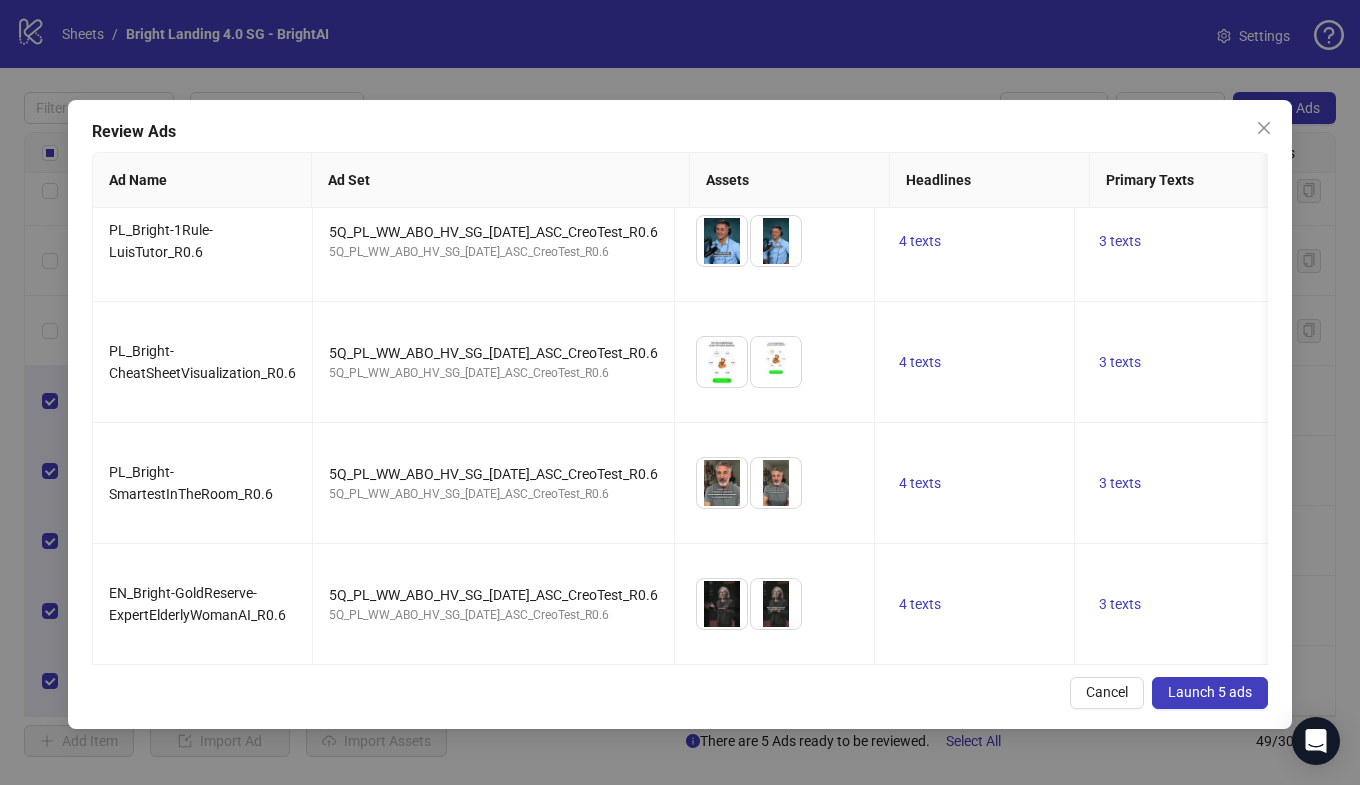 click on "Launch 5 ads" at bounding box center (1210, 692) 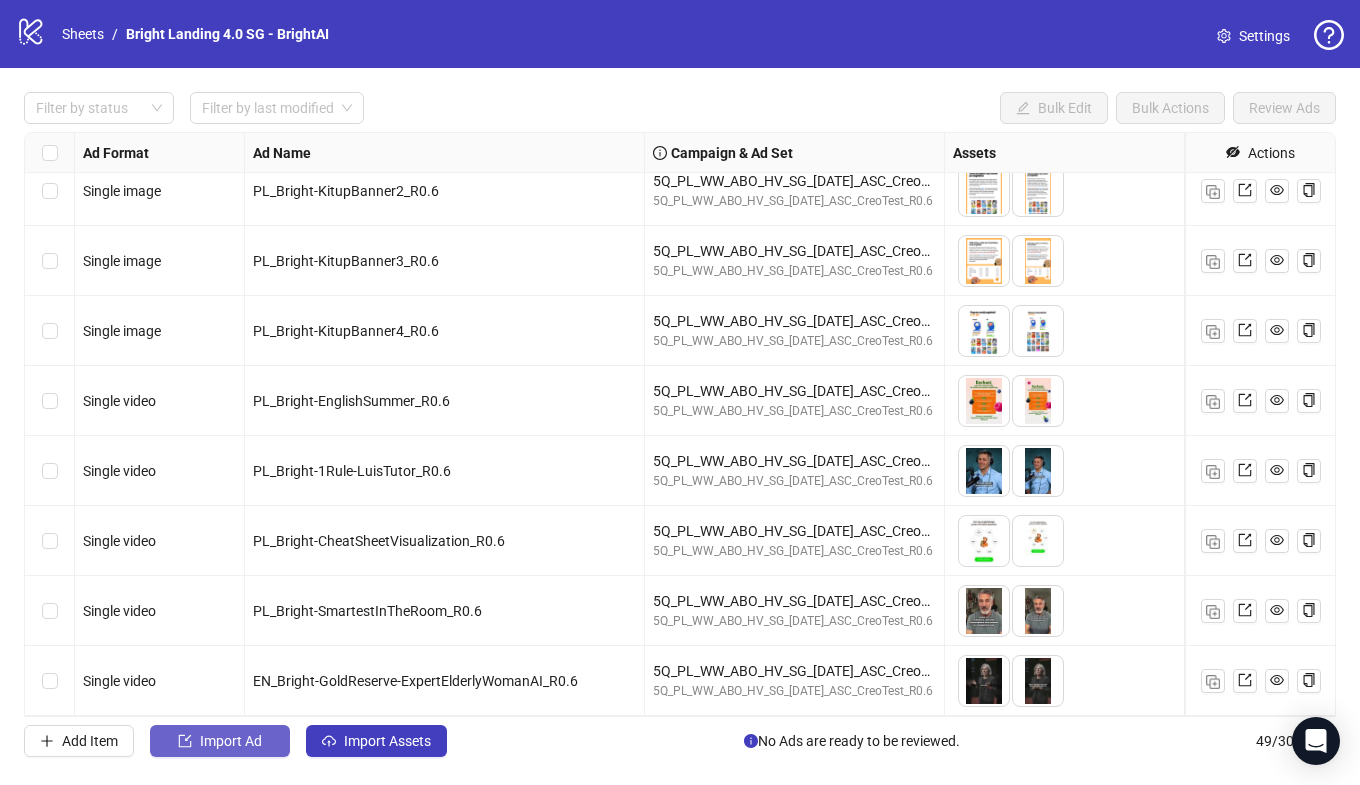 click on "Import Ad" at bounding box center (231, 741) 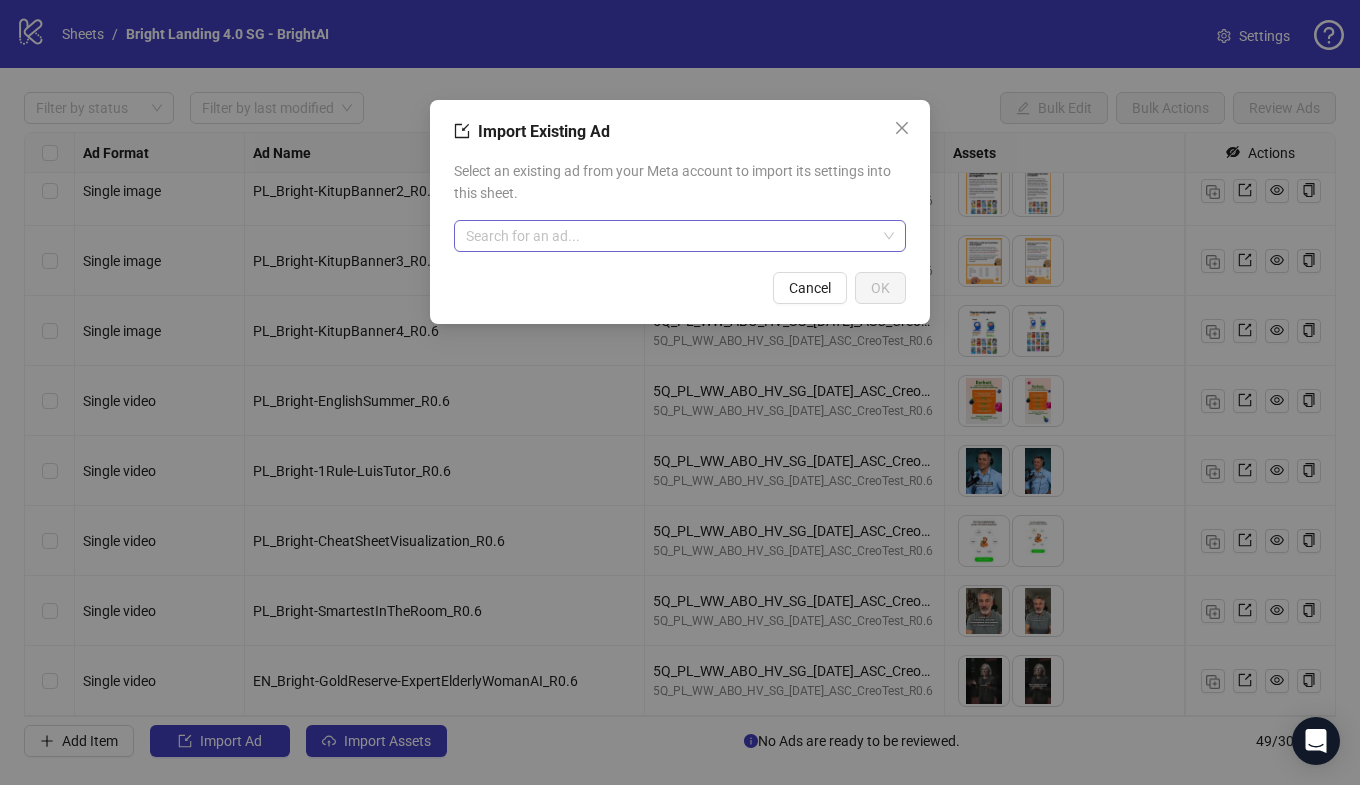 click at bounding box center [671, 236] 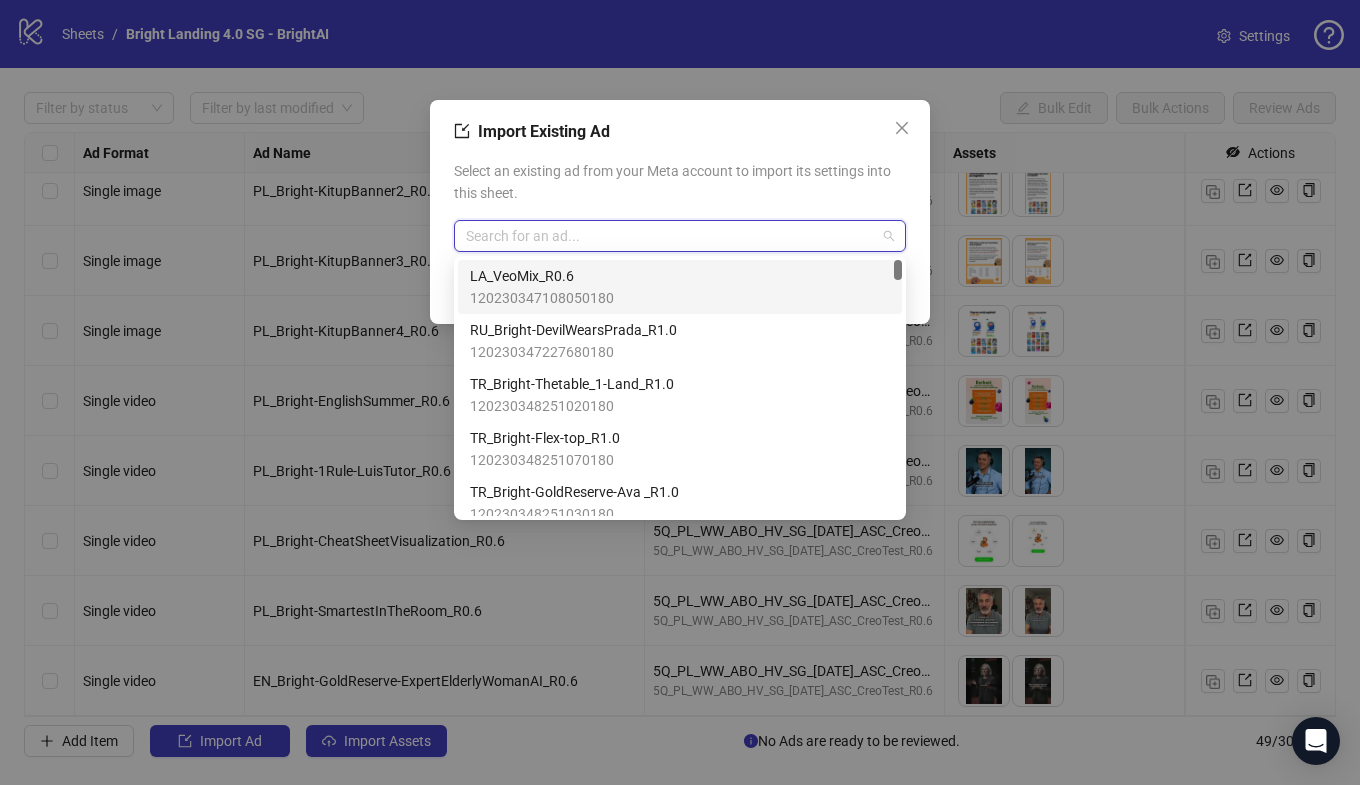 paste on "**********" 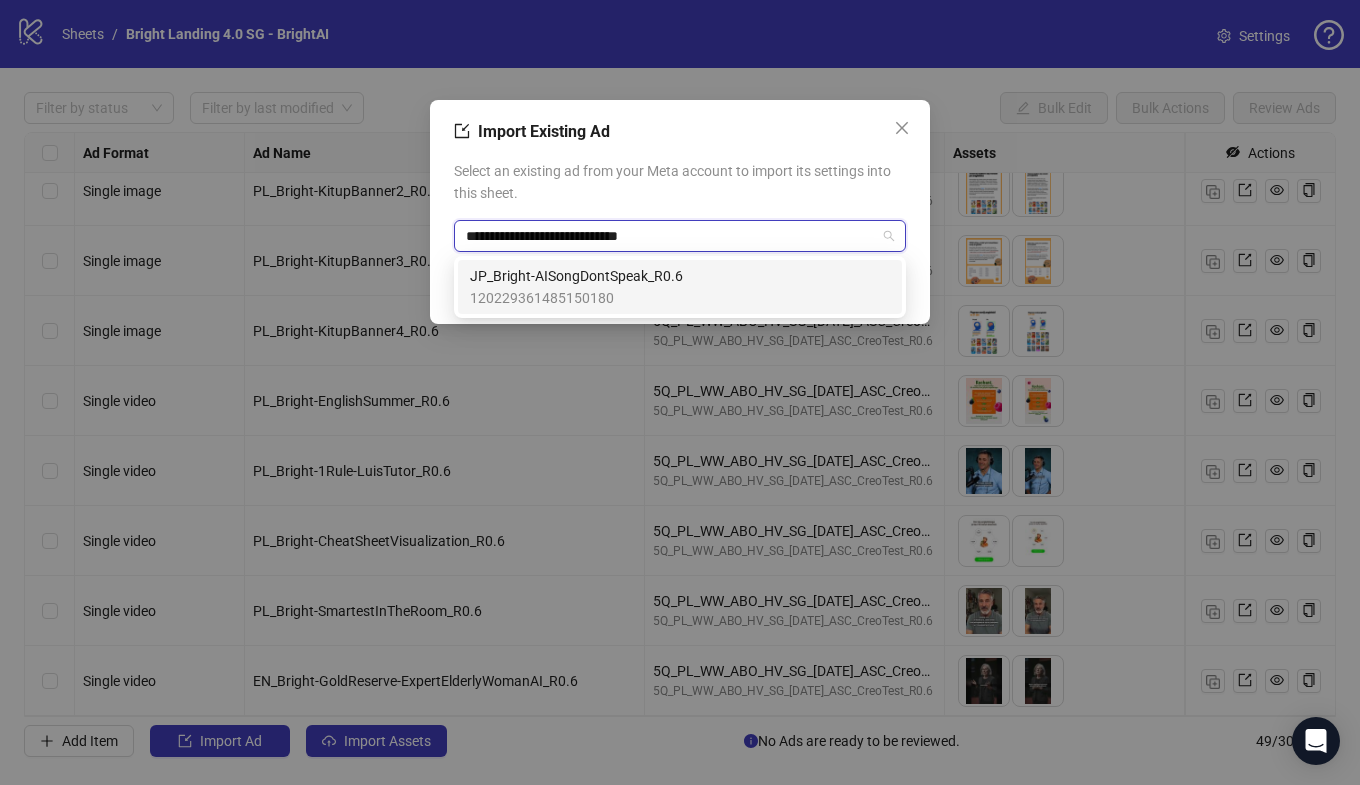 click on "JP_Bright-AISongDontSpeak_R0.6" at bounding box center (576, 276) 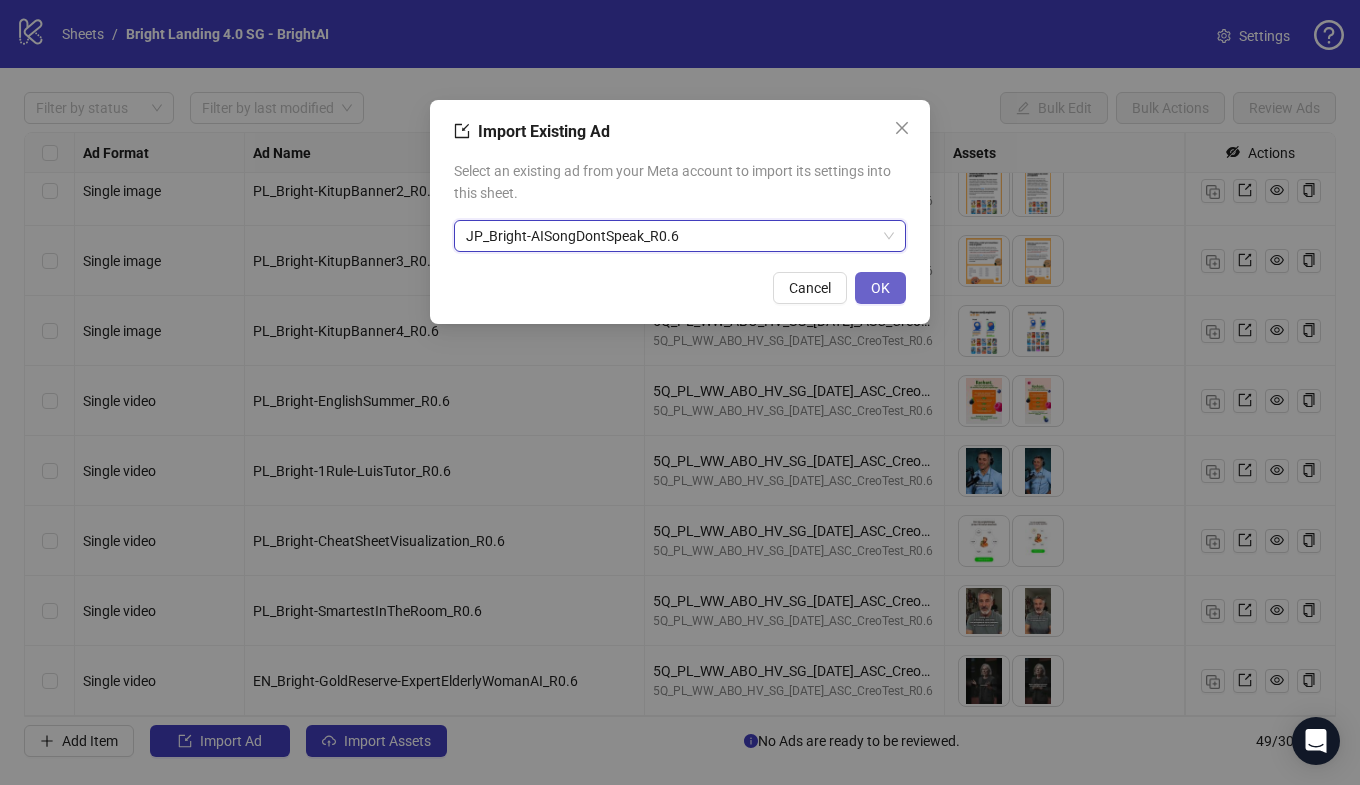 click on "OK" at bounding box center [880, 288] 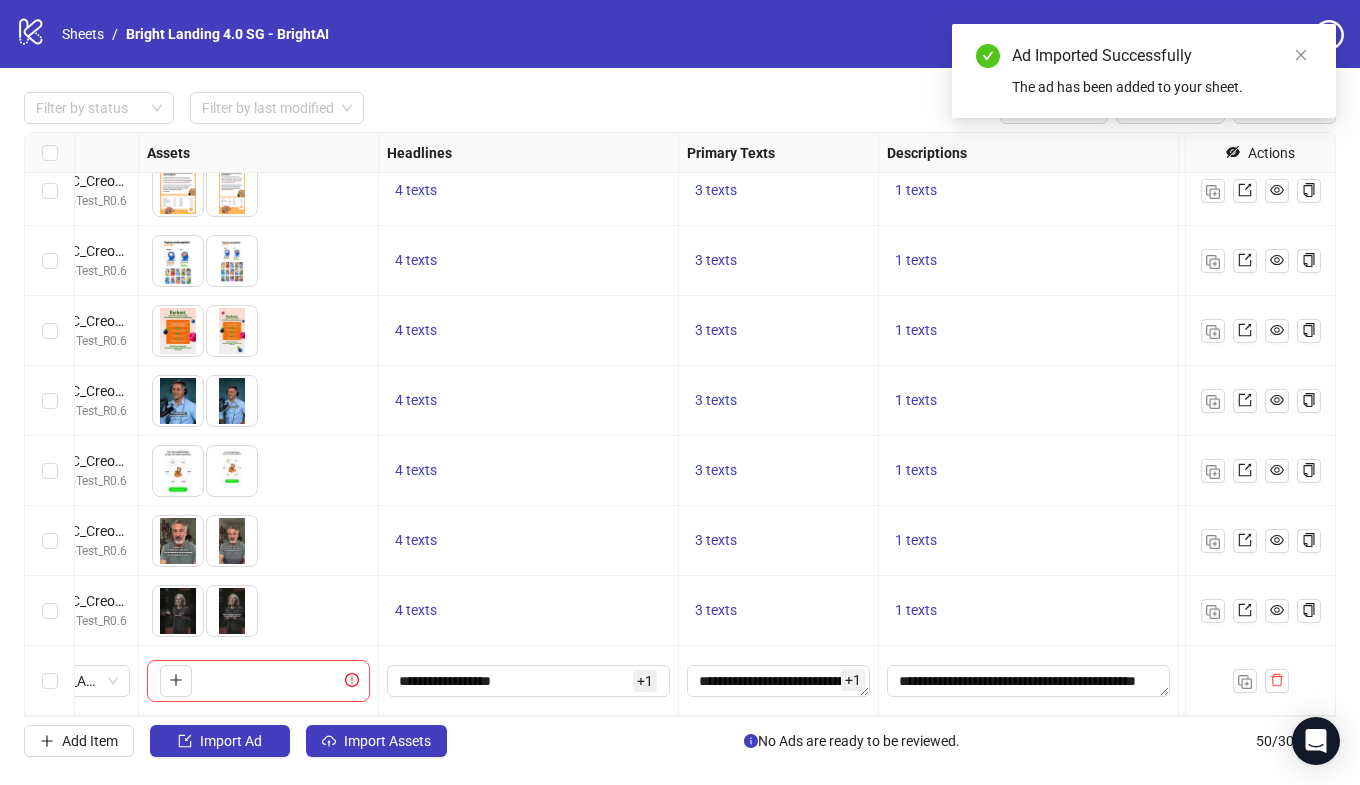 scroll, scrollTop: 2957, scrollLeft: 559, axis: both 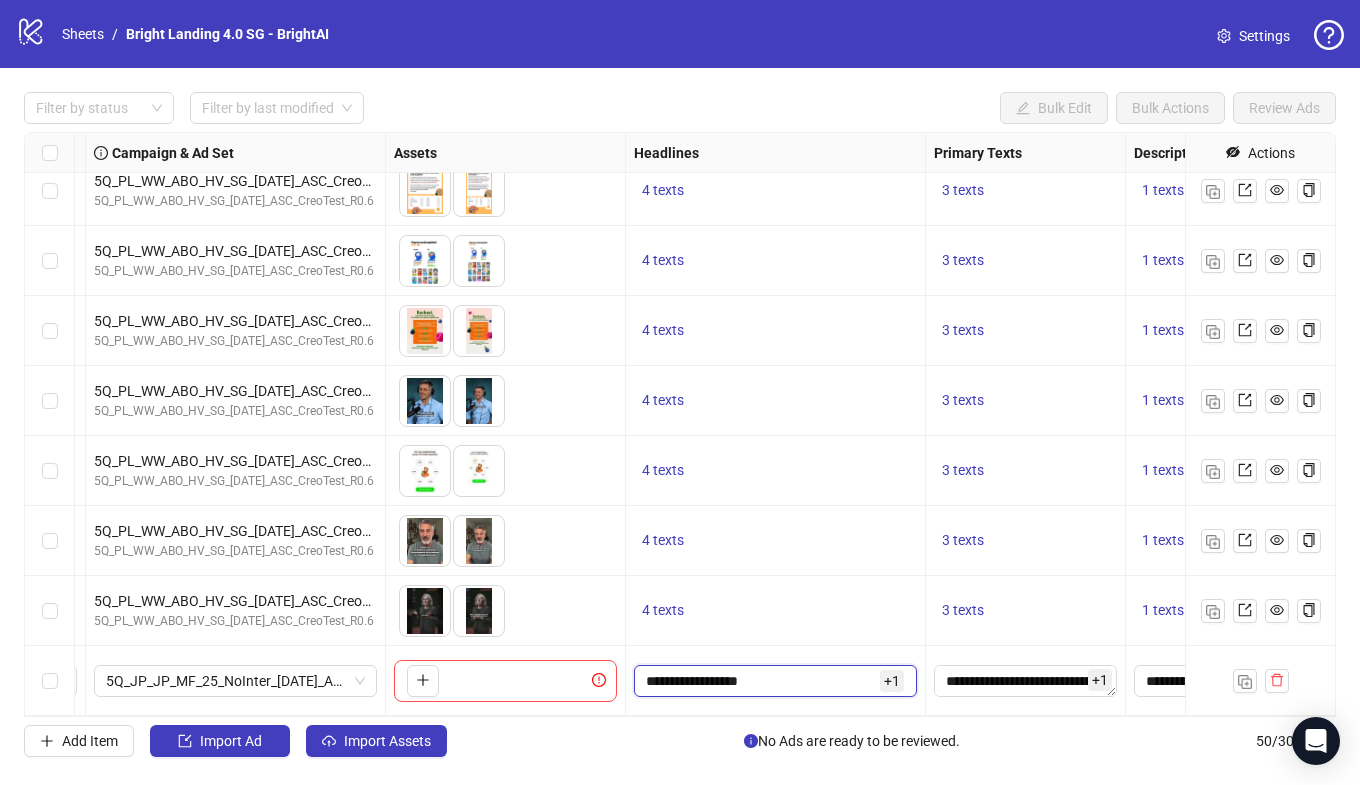 click on "**********" at bounding box center (761, 681) 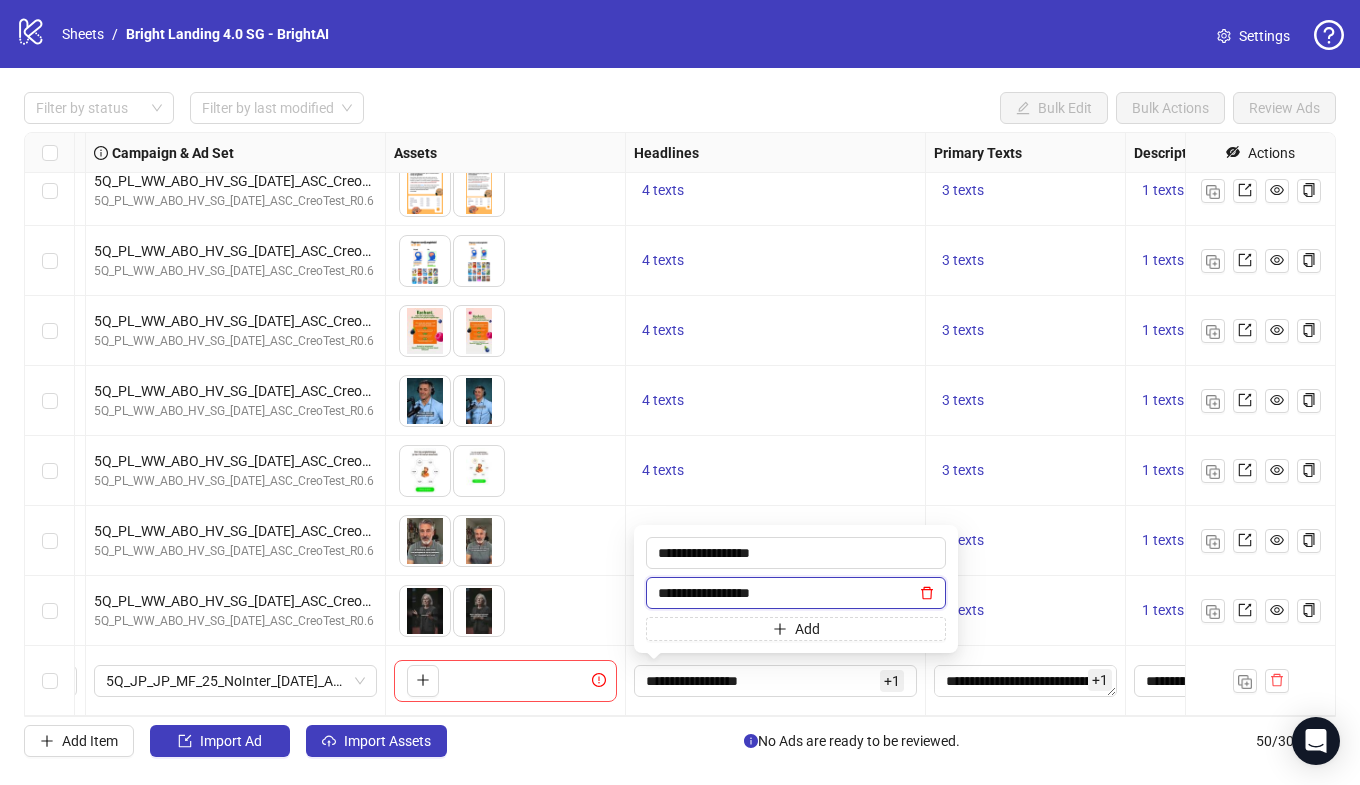 click 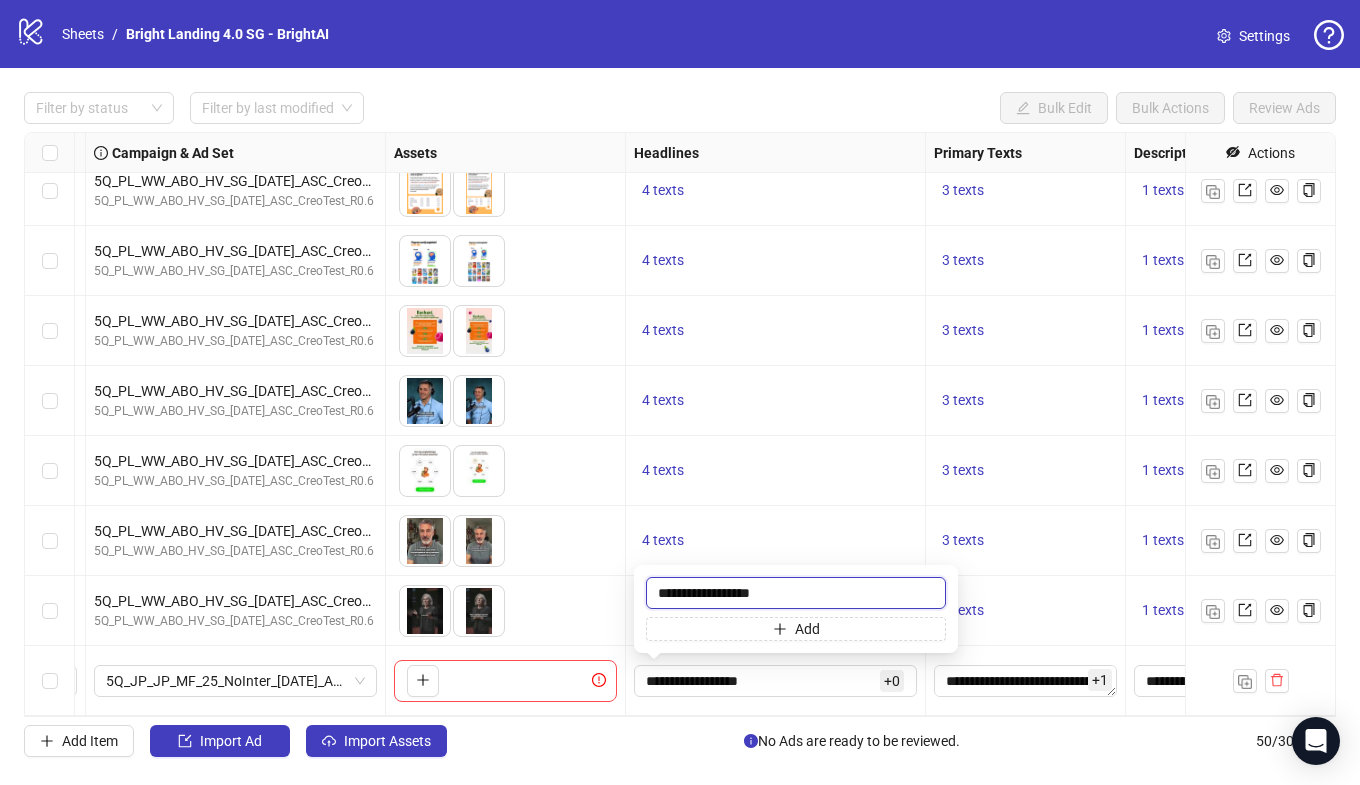 drag, startPoint x: 865, startPoint y: 592, endPoint x: 615, endPoint y: 590, distance: 250.008 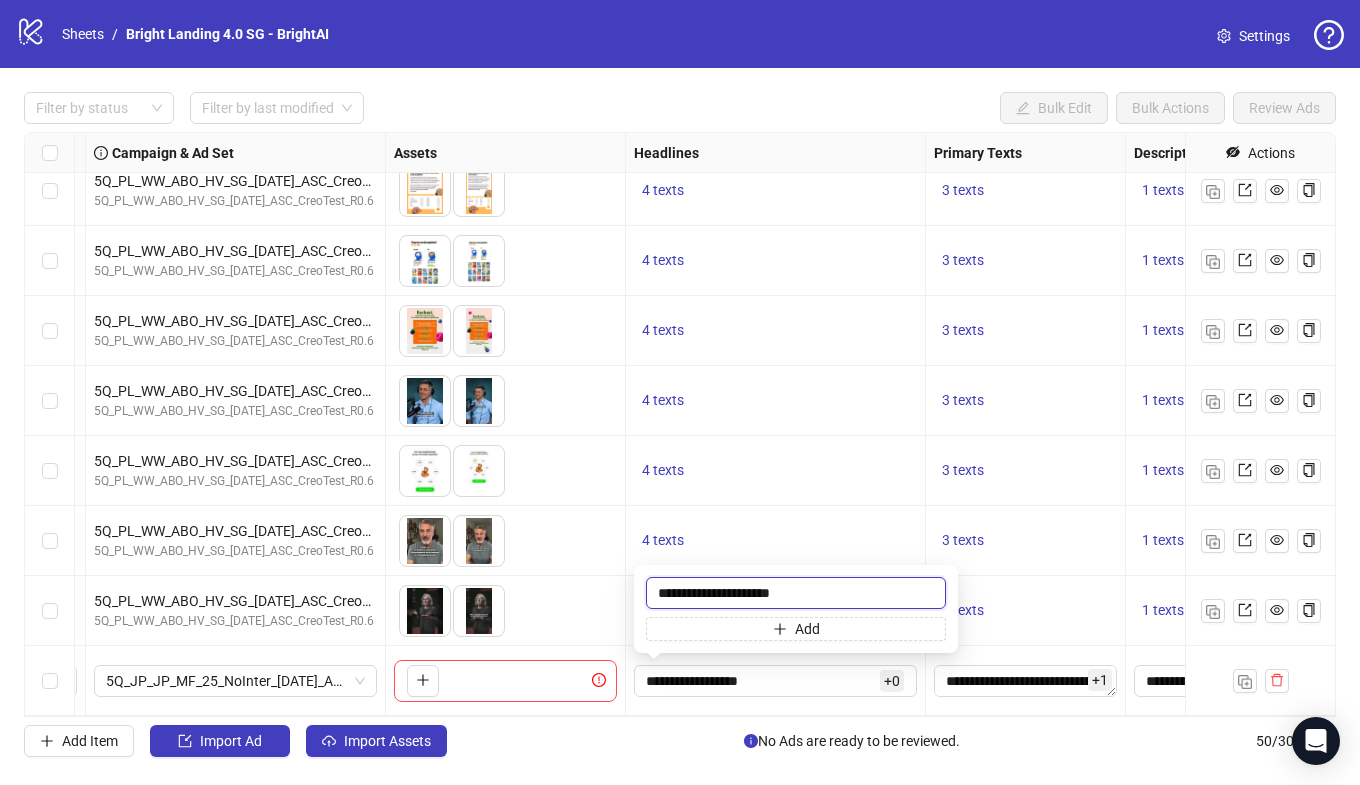 type on "**********" 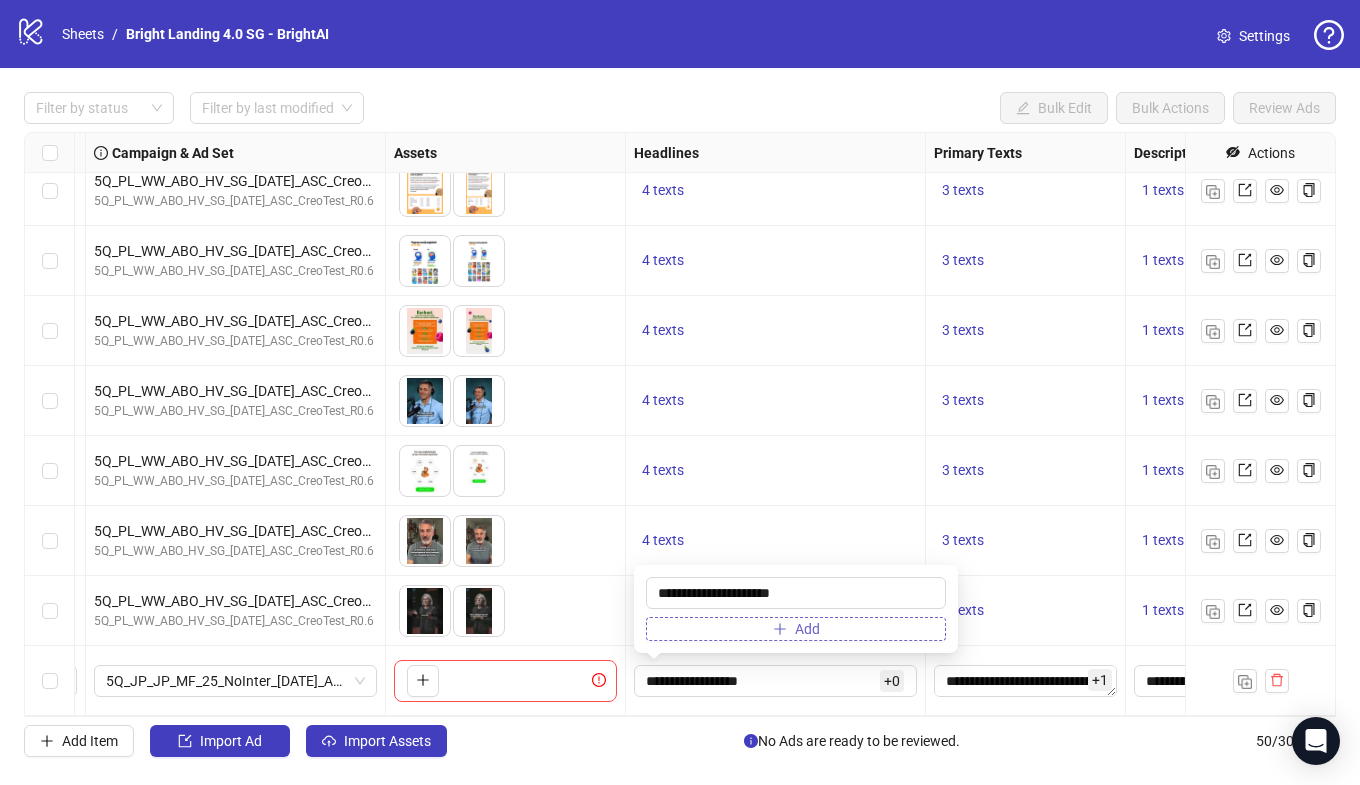 click on "Add" at bounding box center (796, 629) 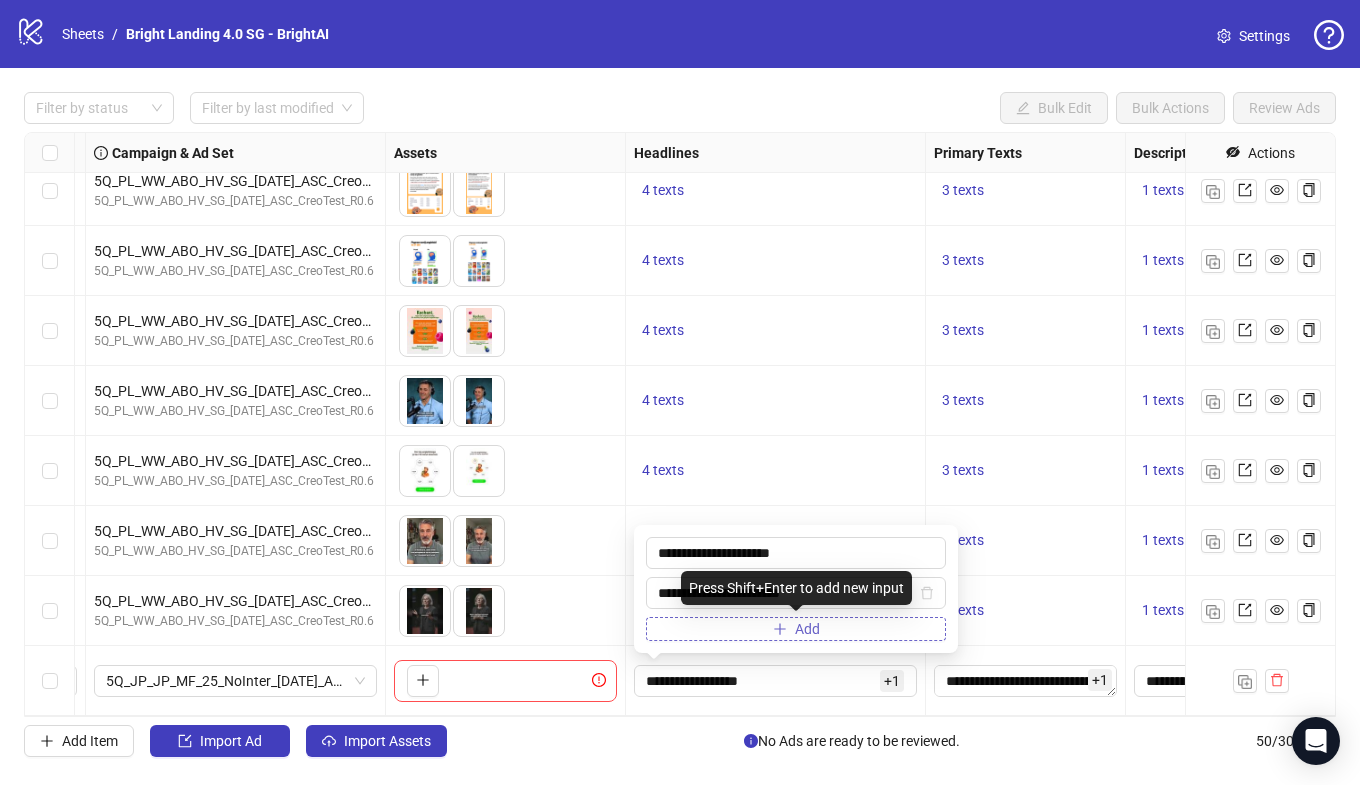 type on "**********" 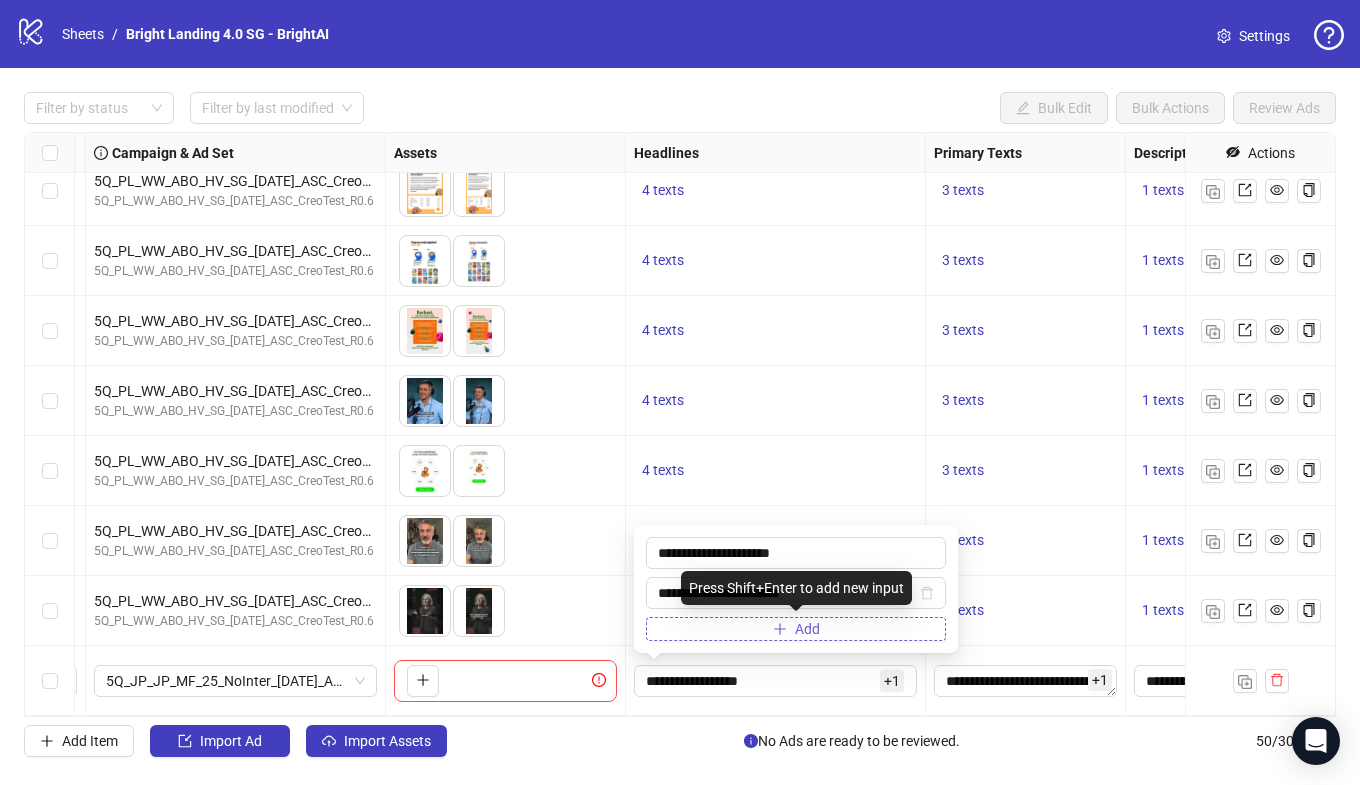 click on "Add" at bounding box center (796, 629) 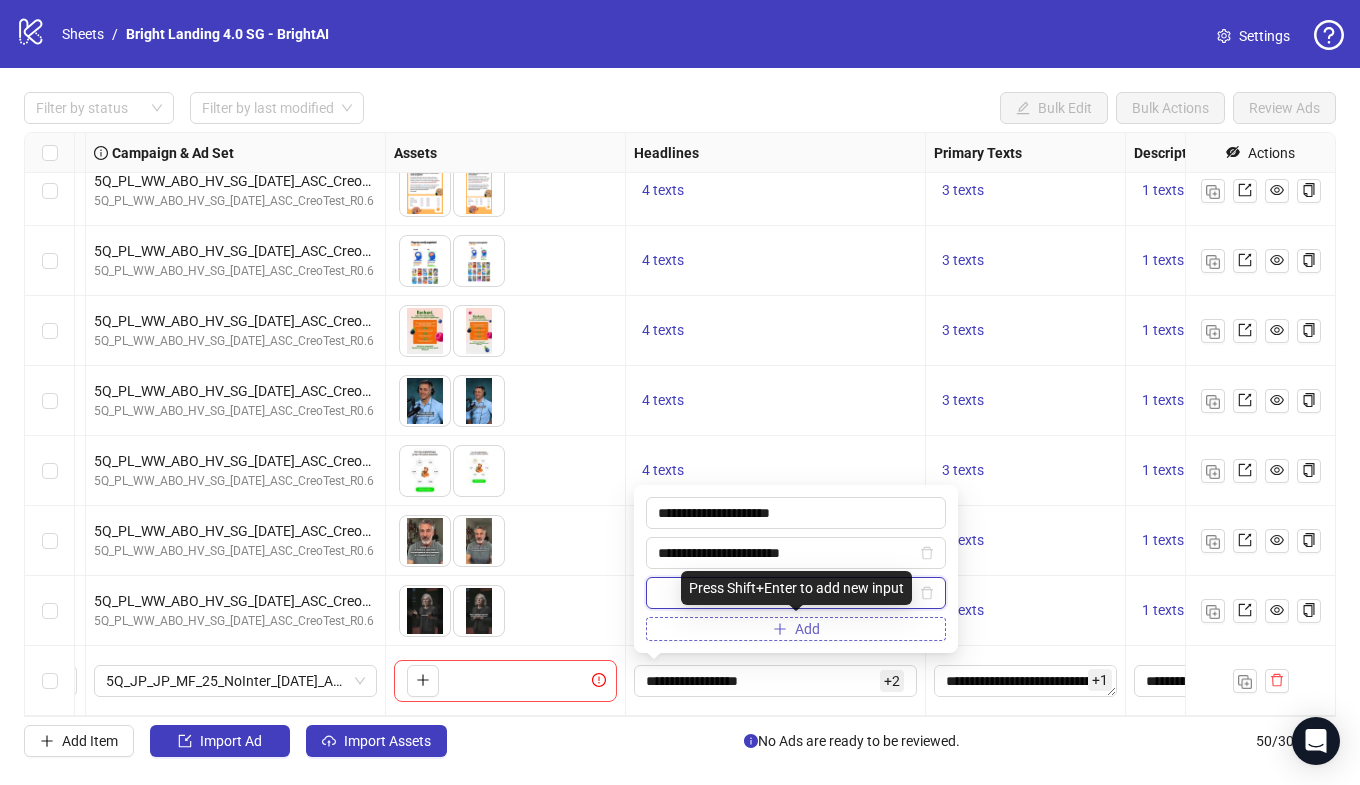 paste on "**********" 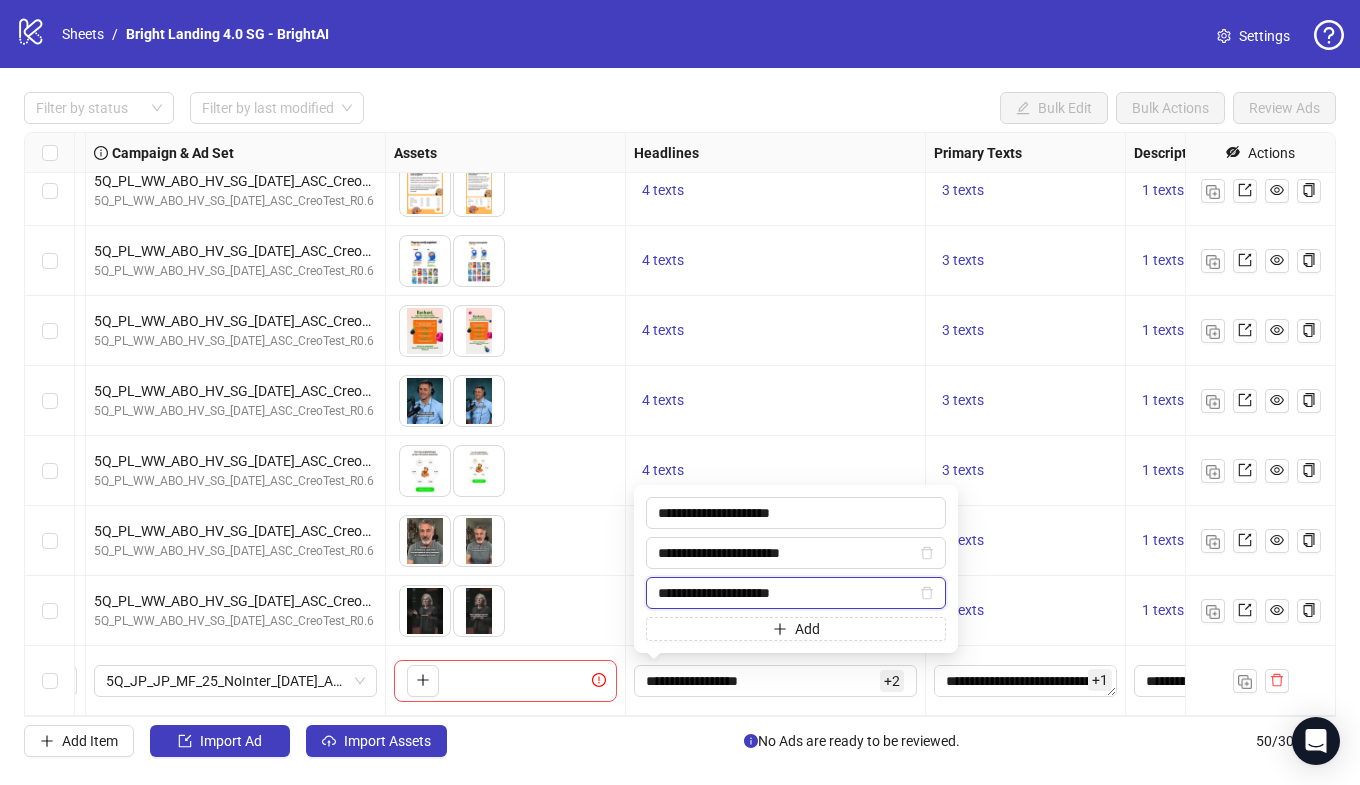 type on "**********" 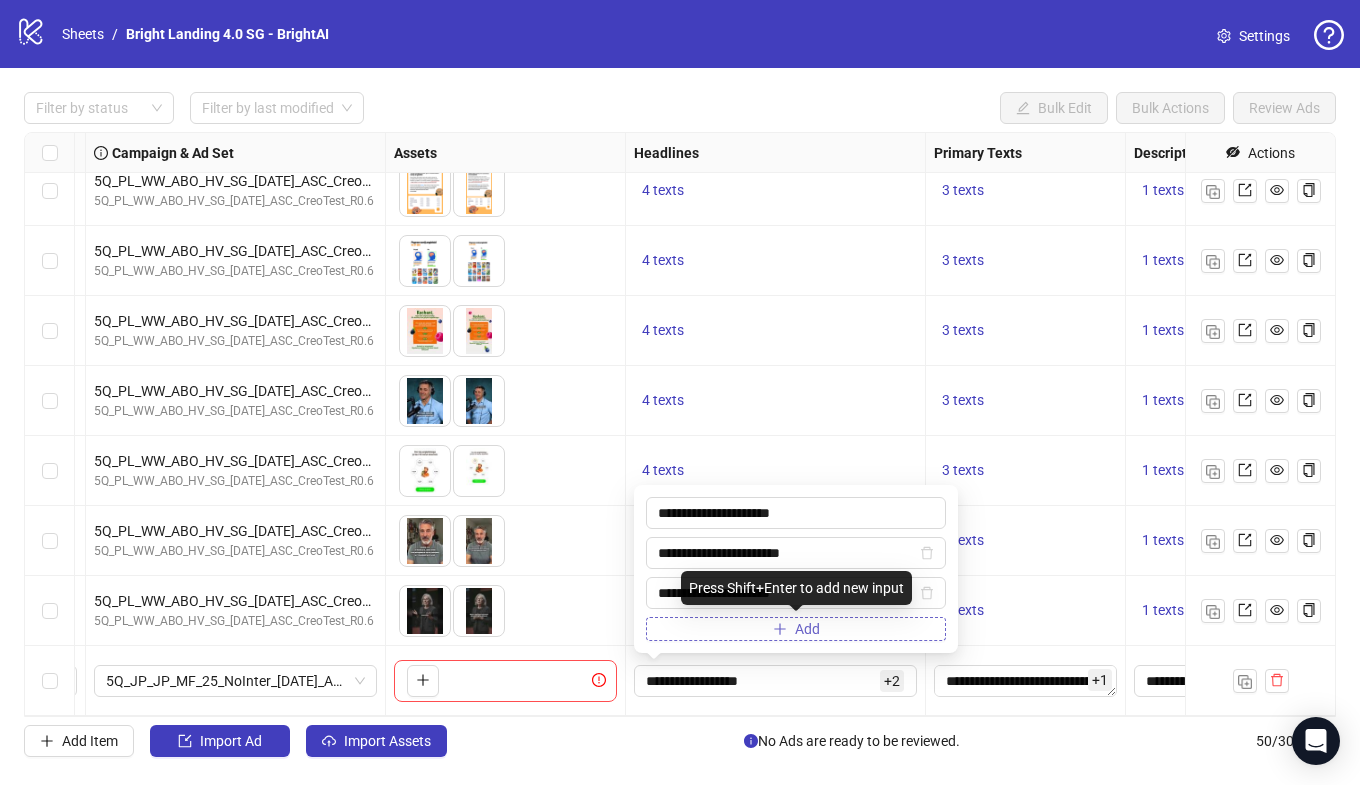 click on "Add" at bounding box center (796, 629) 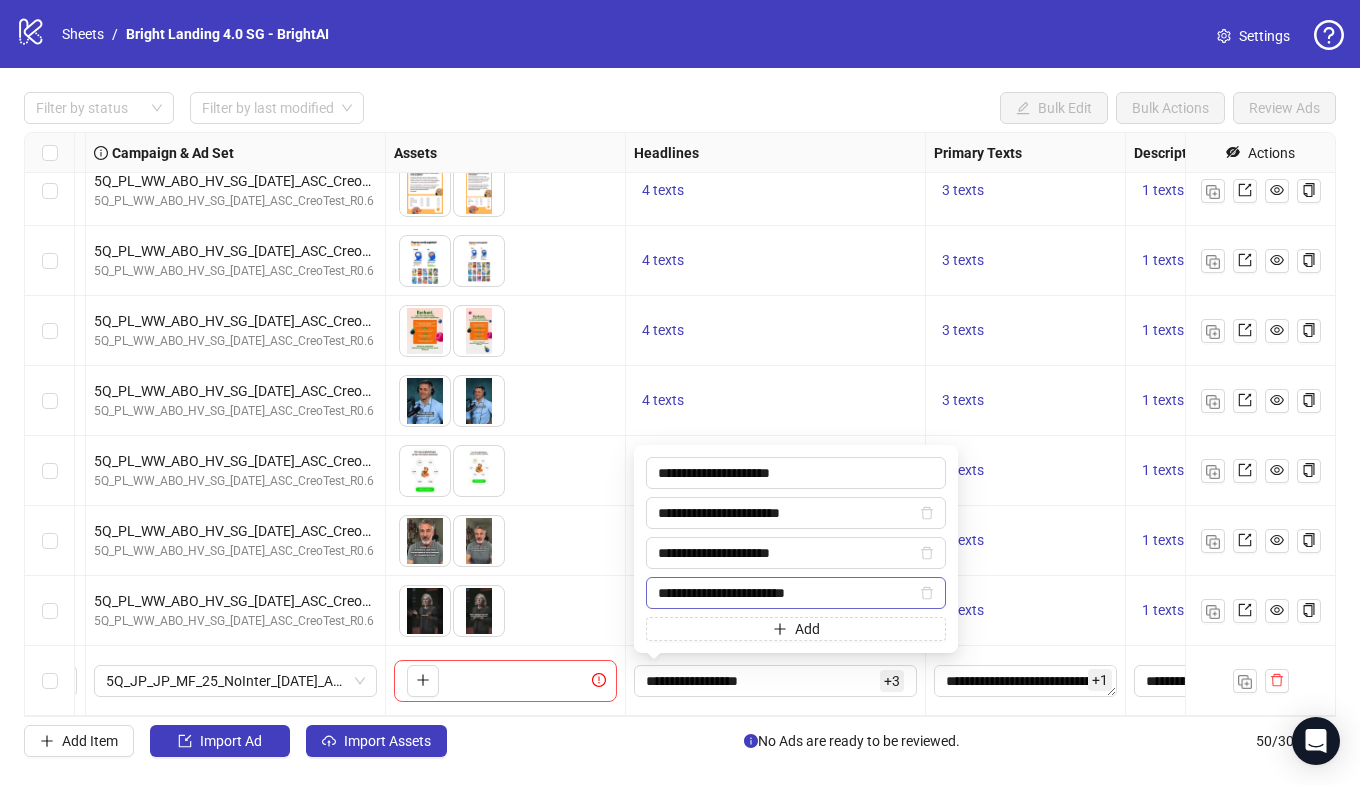 scroll, scrollTop: 0, scrollLeft: 0, axis: both 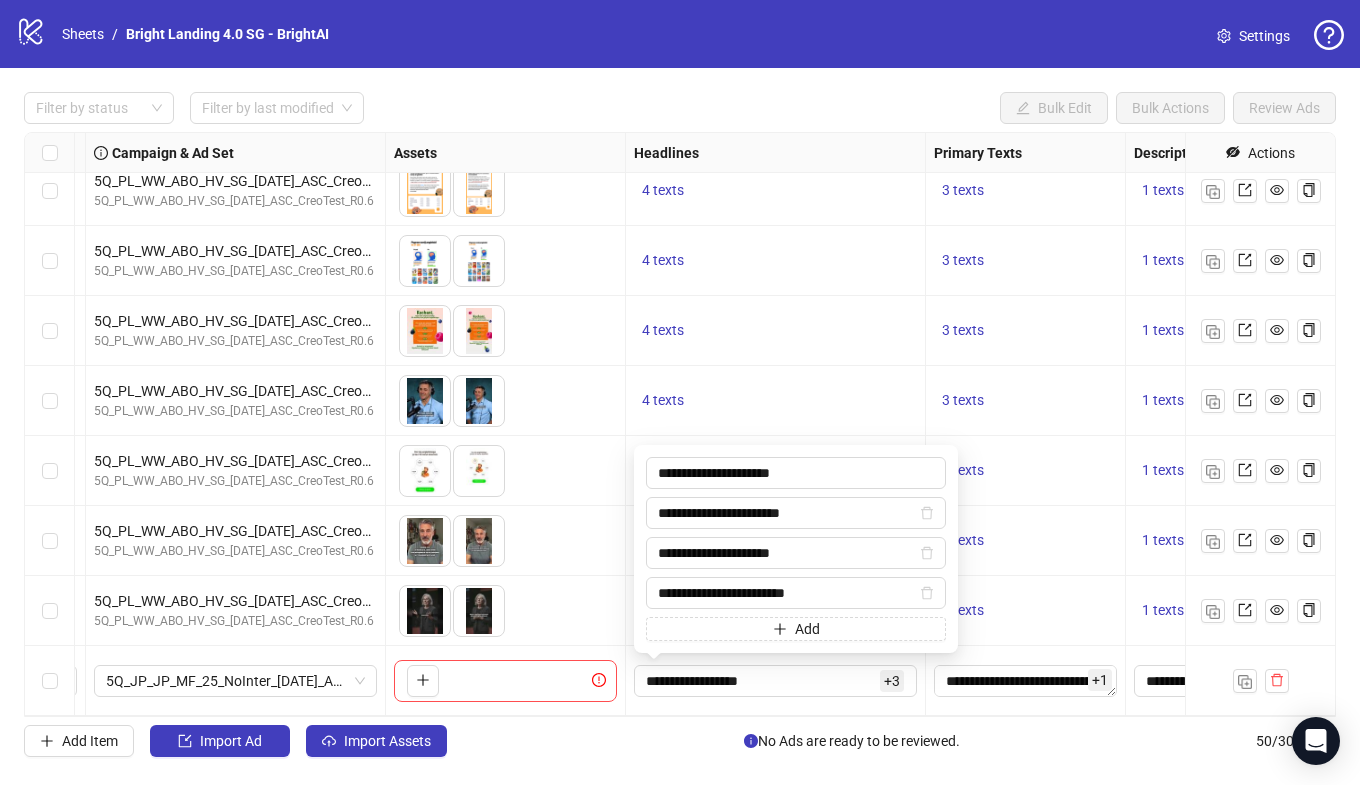 type on "**********" 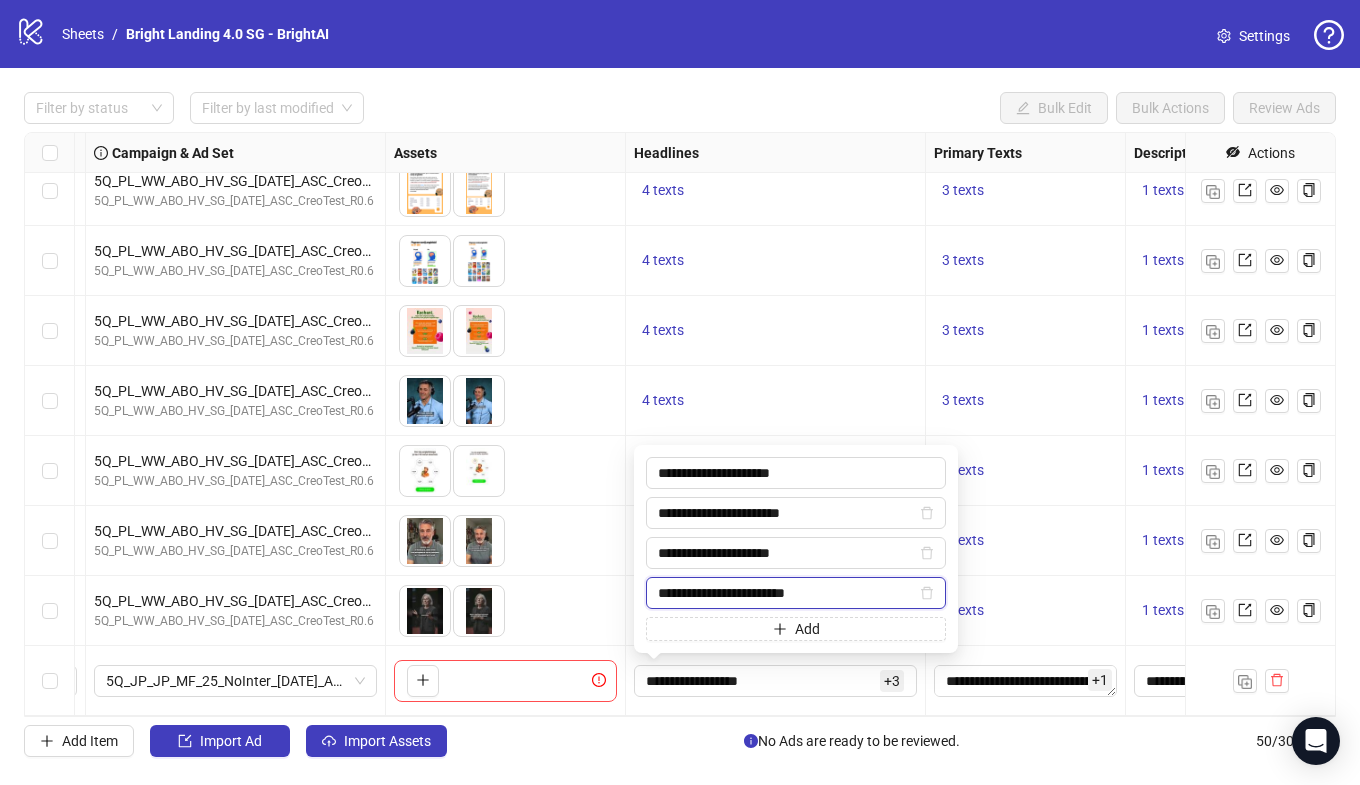 scroll, scrollTop: 0, scrollLeft: 0, axis: both 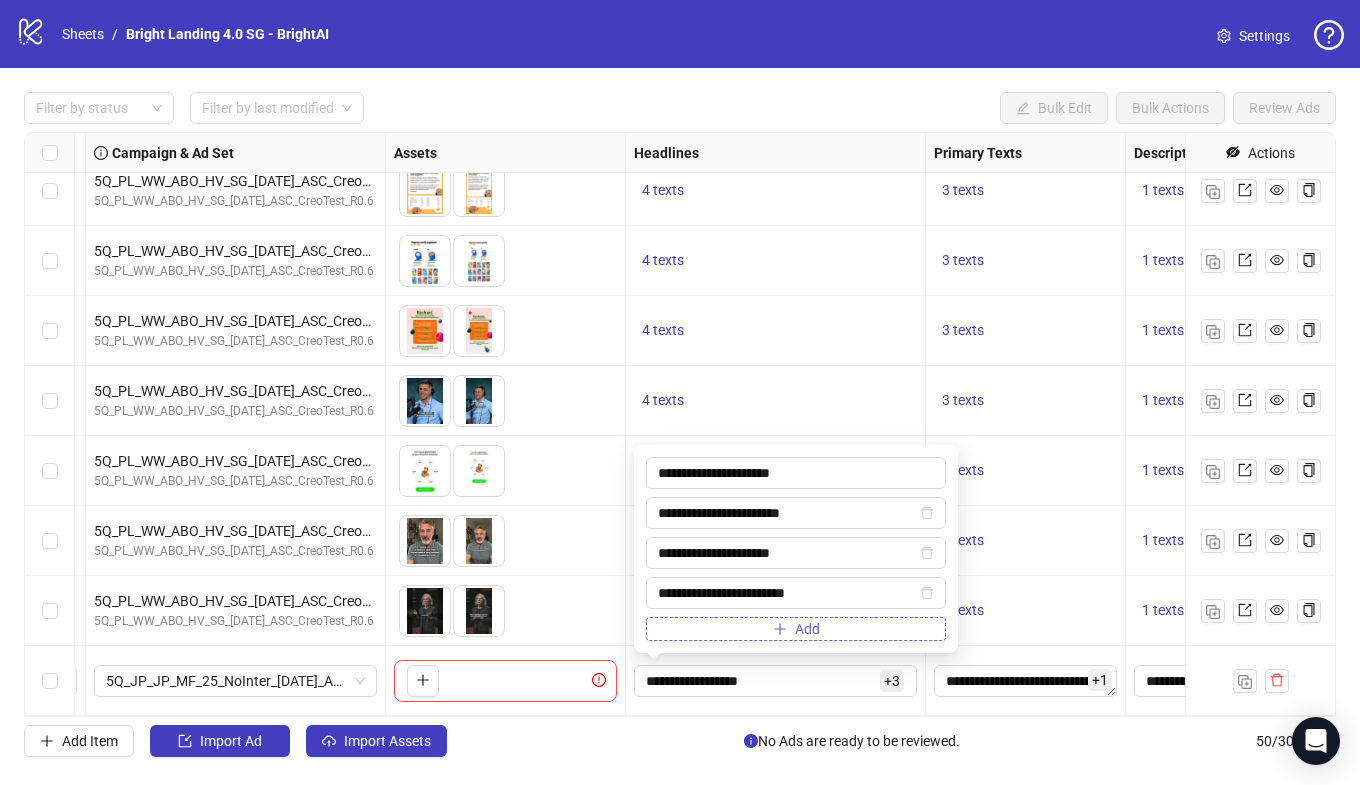 click on "Add" at bounding box center [796, 629] 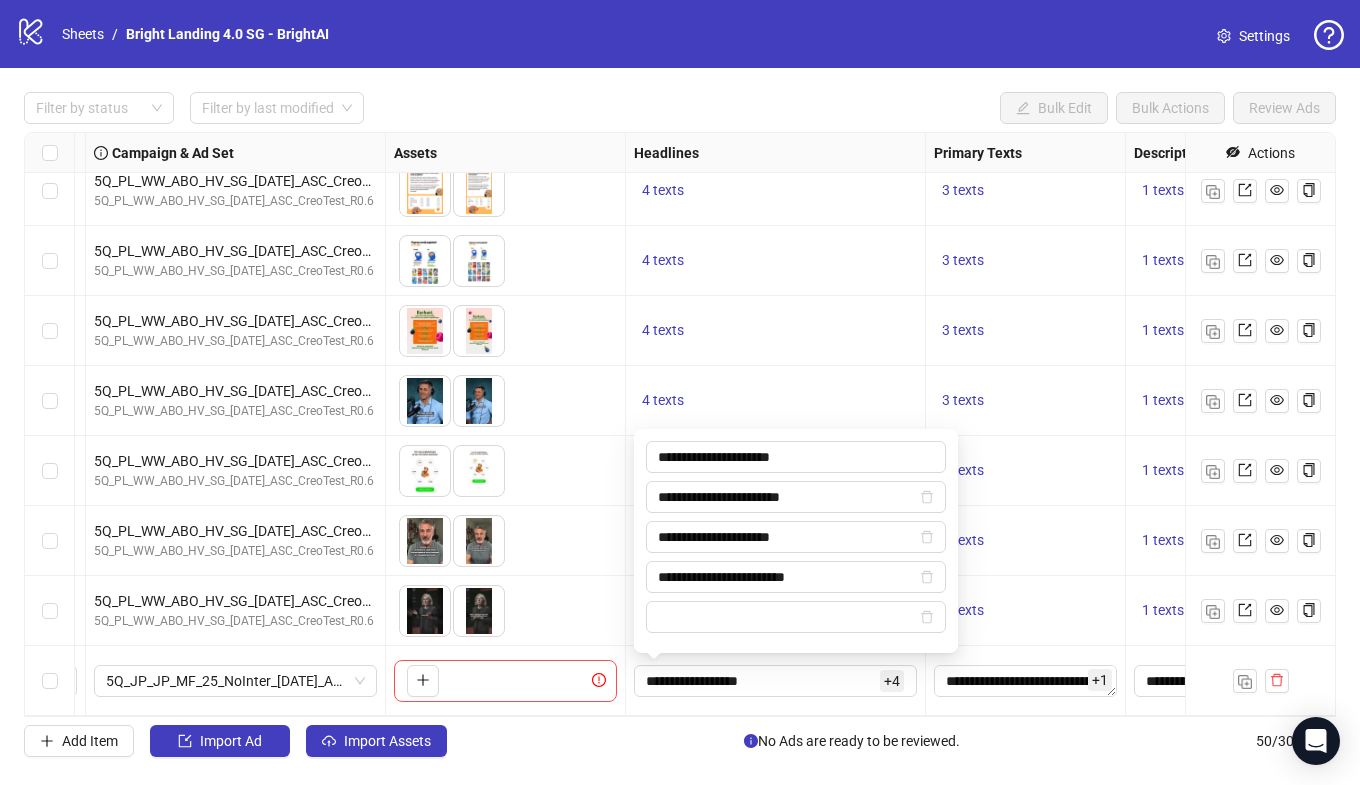type on "**********" 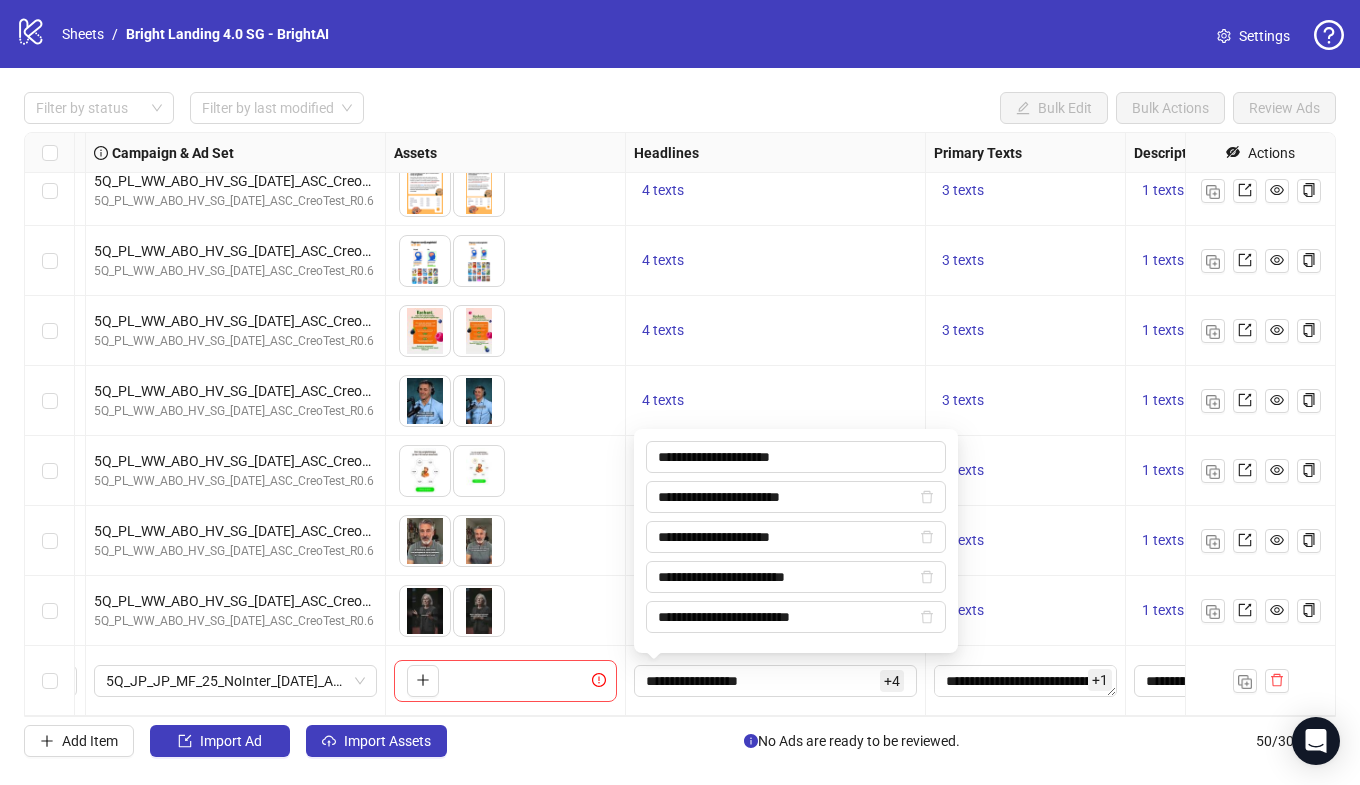 scroll, scrollTop: 0, scrollLeft: 28, axis: horizontal 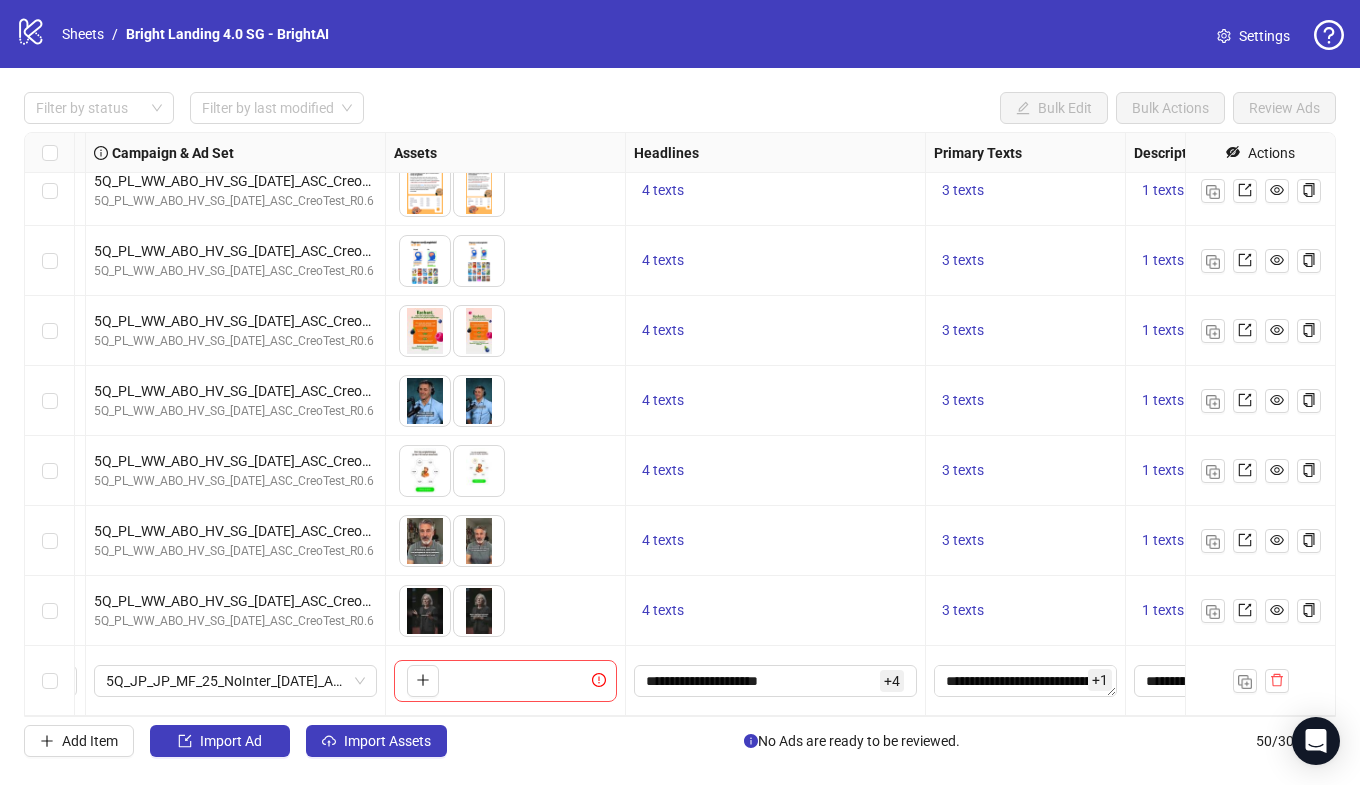 click on "**********" at bounding box center [776, 681] 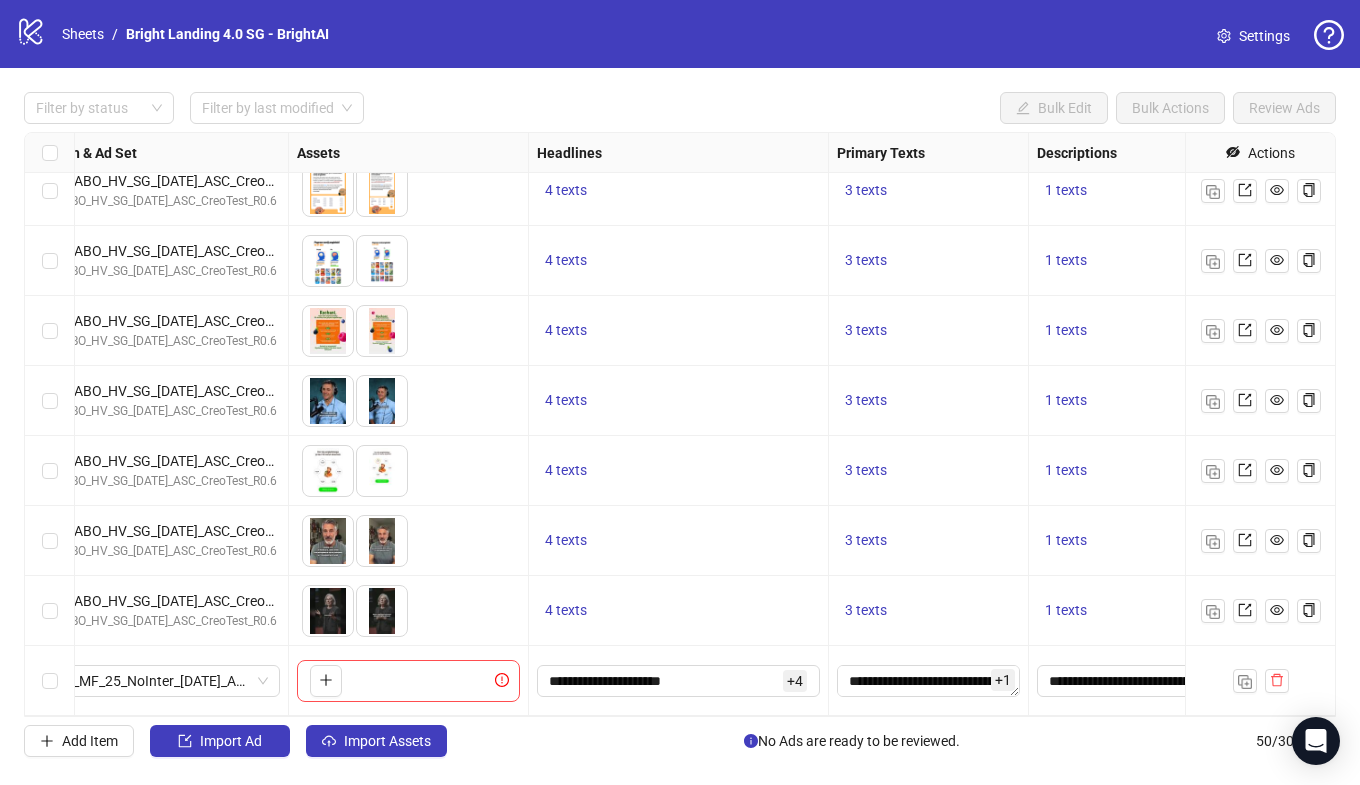 scroll, scrollTop: 2957, scrollLeft: 702, axis: both 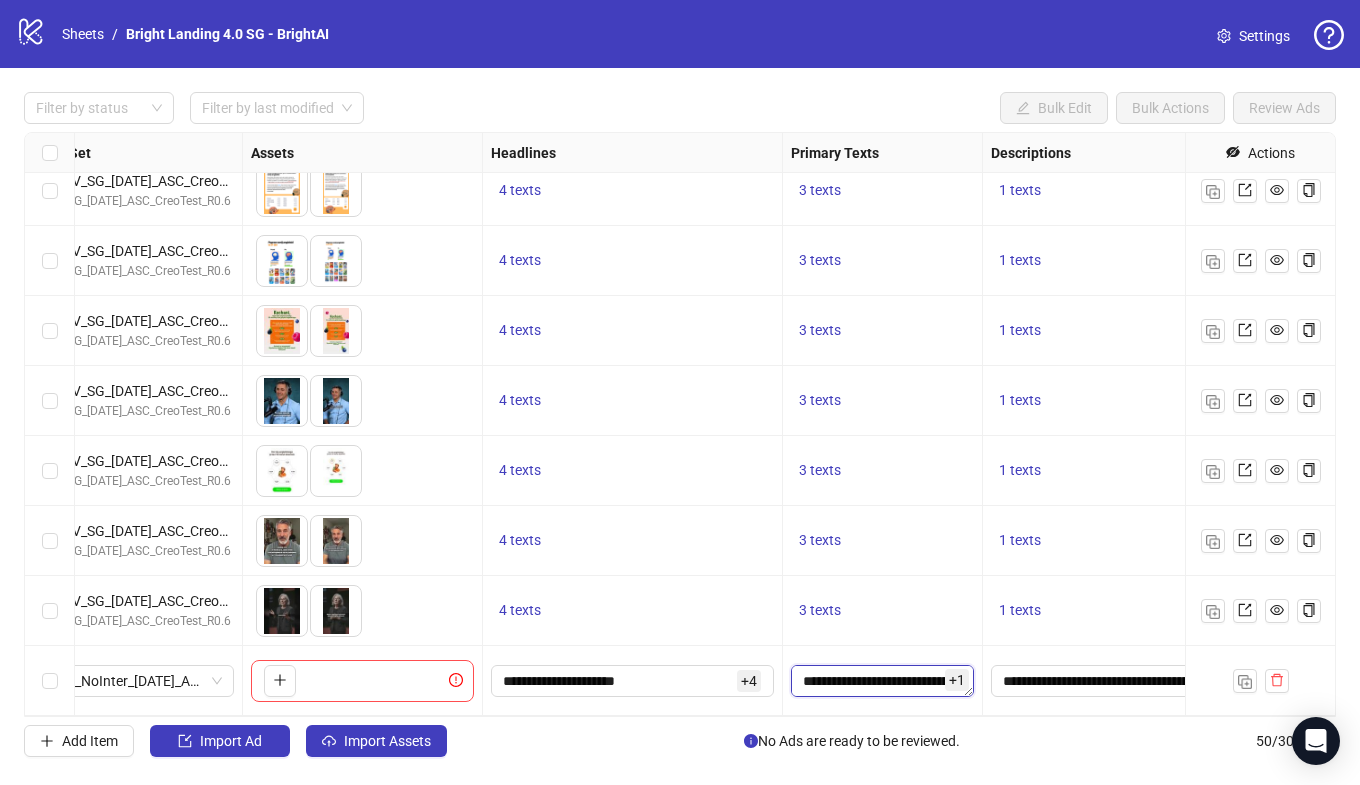 click on "**********" at bounding box center (882, 681) 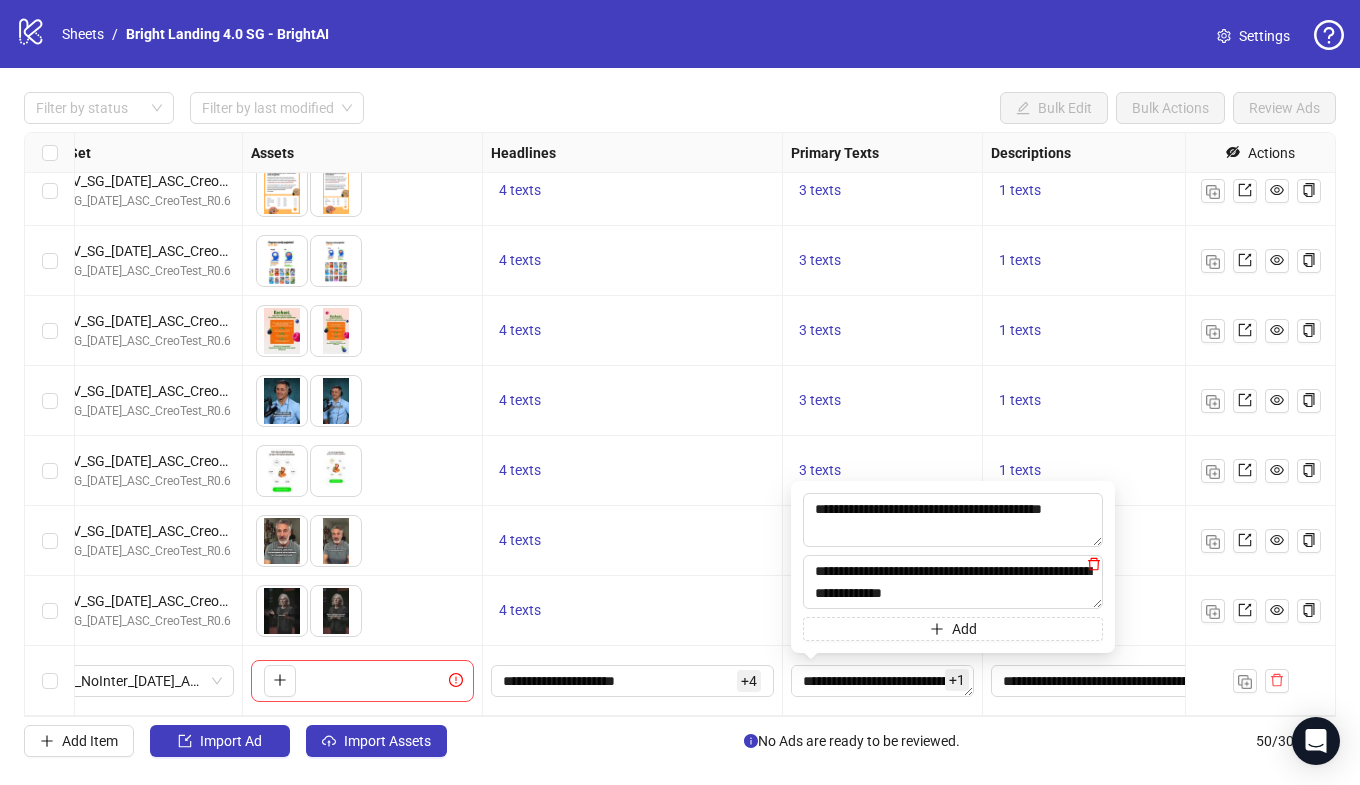 click 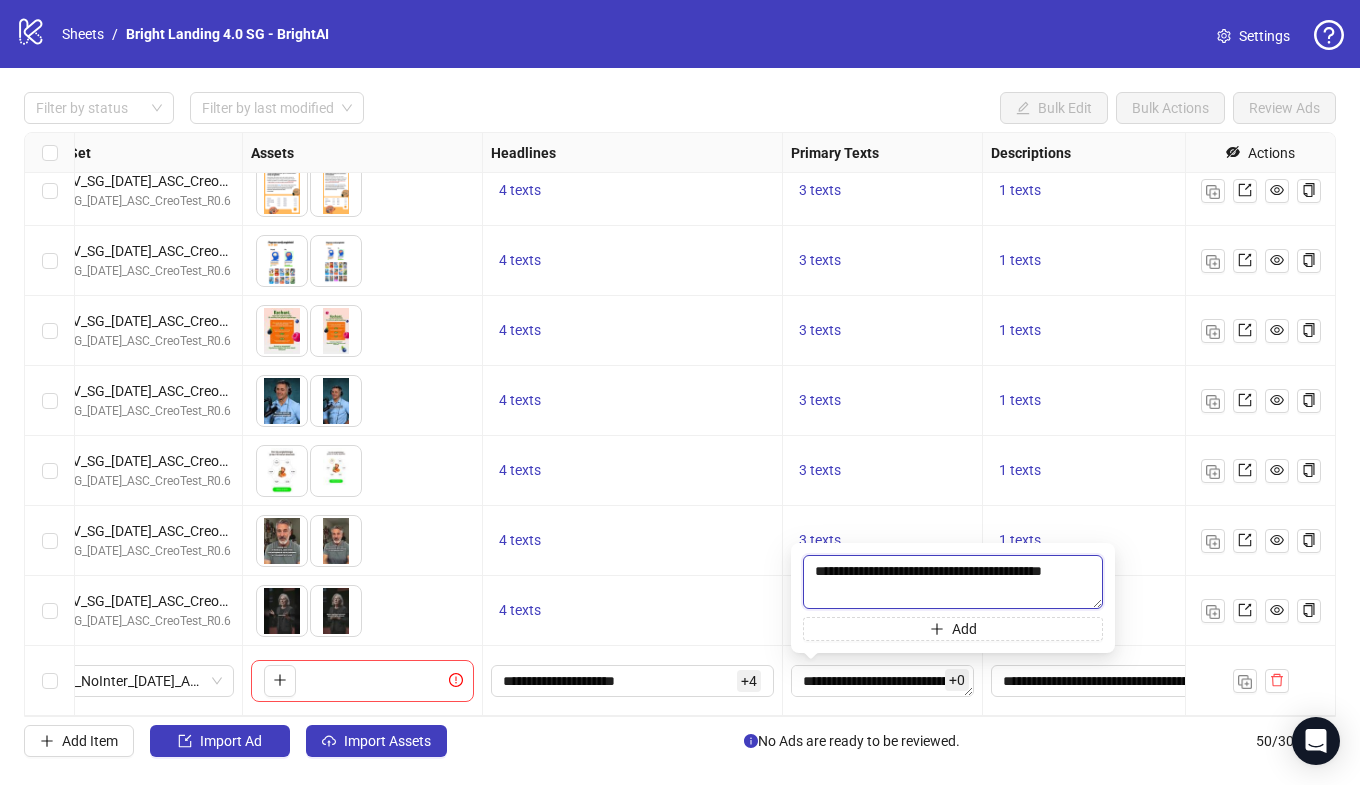 click on "**********" at bounding box center (953, 582) 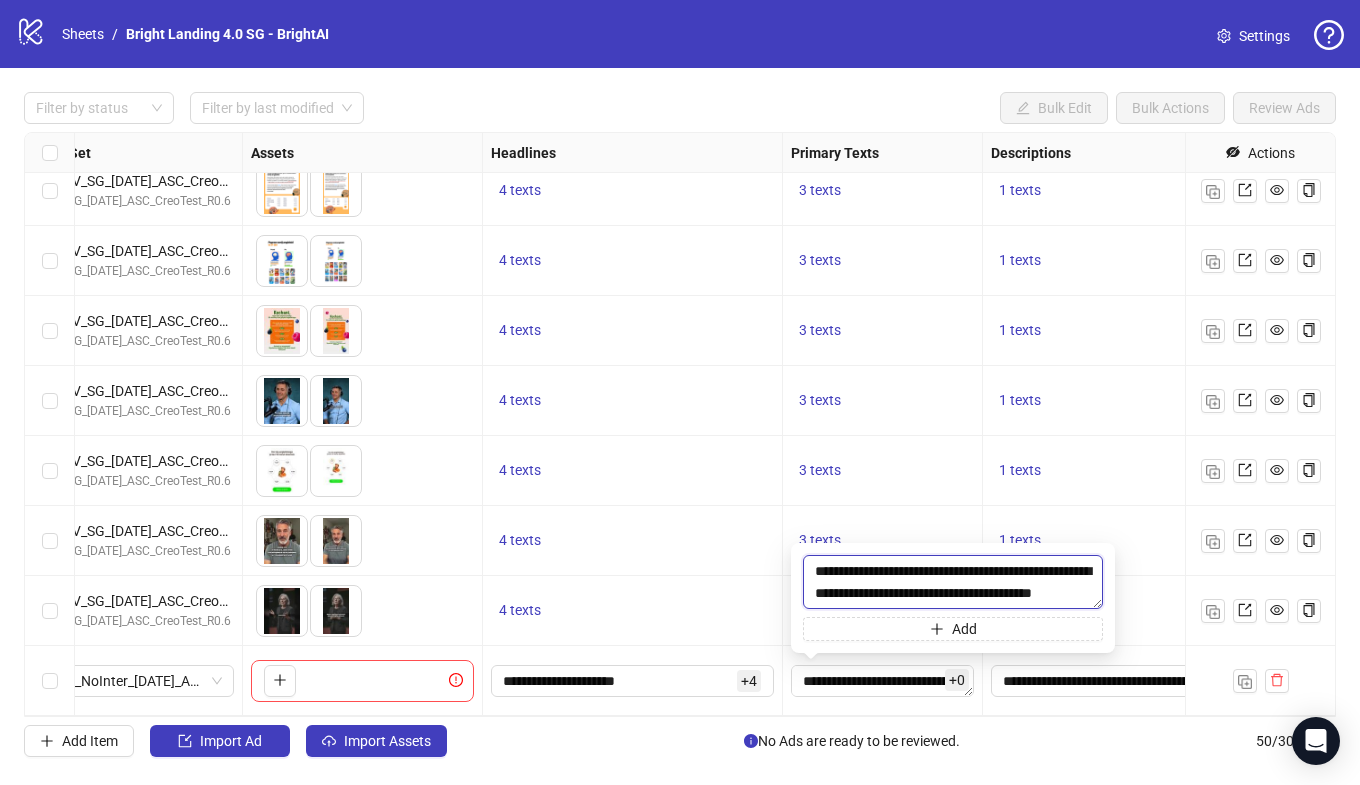 scroll, scrollTop: 59, scrollLeft: 0, axis: vertical 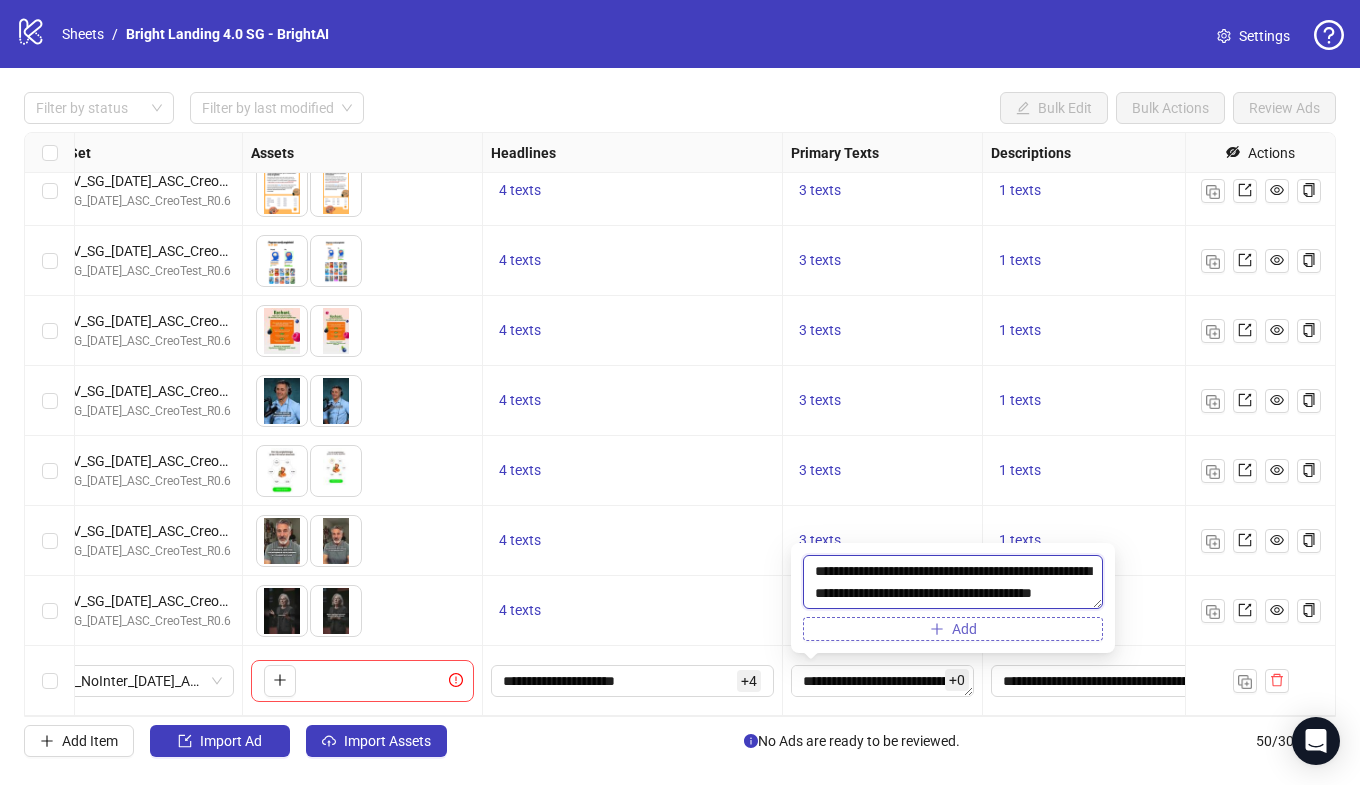type on "**********" 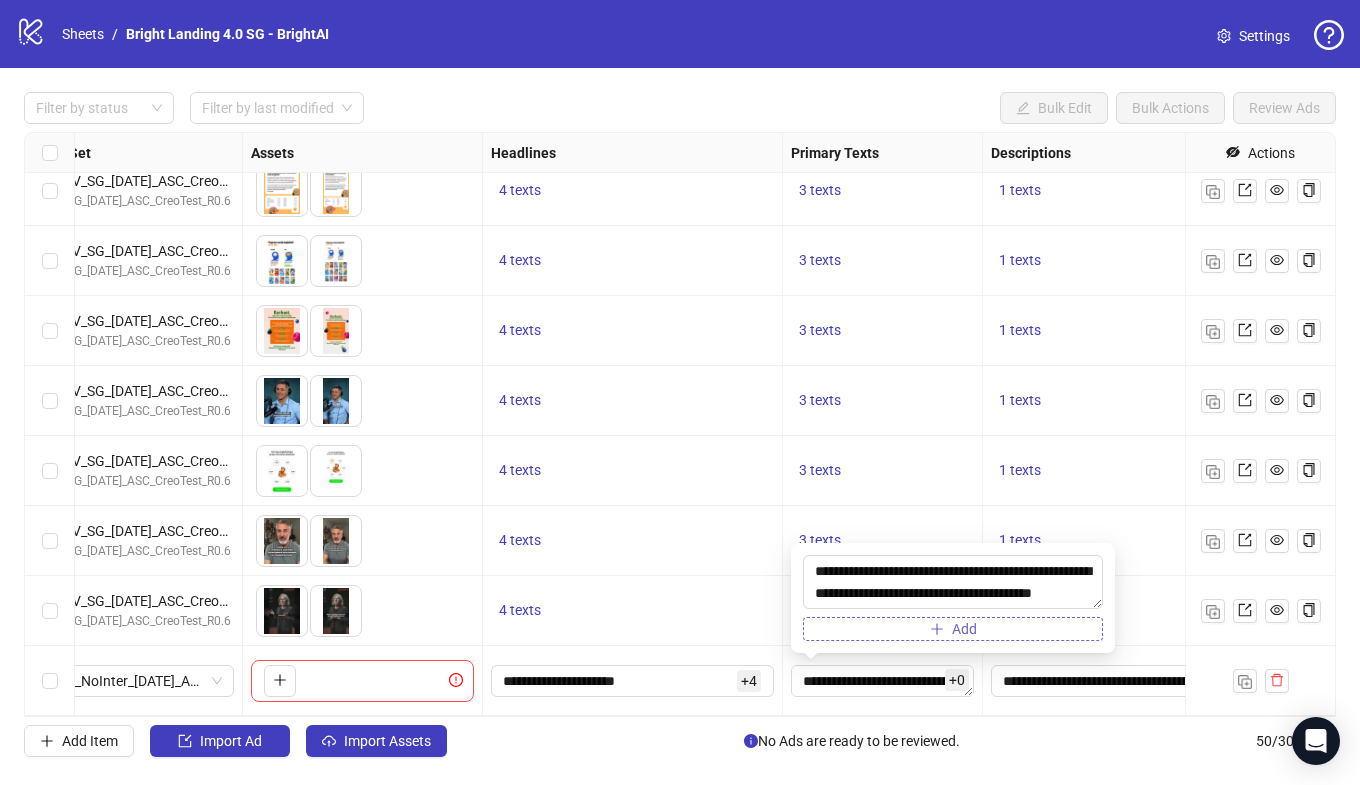 click on "Add" at bounding box center (953, 629) 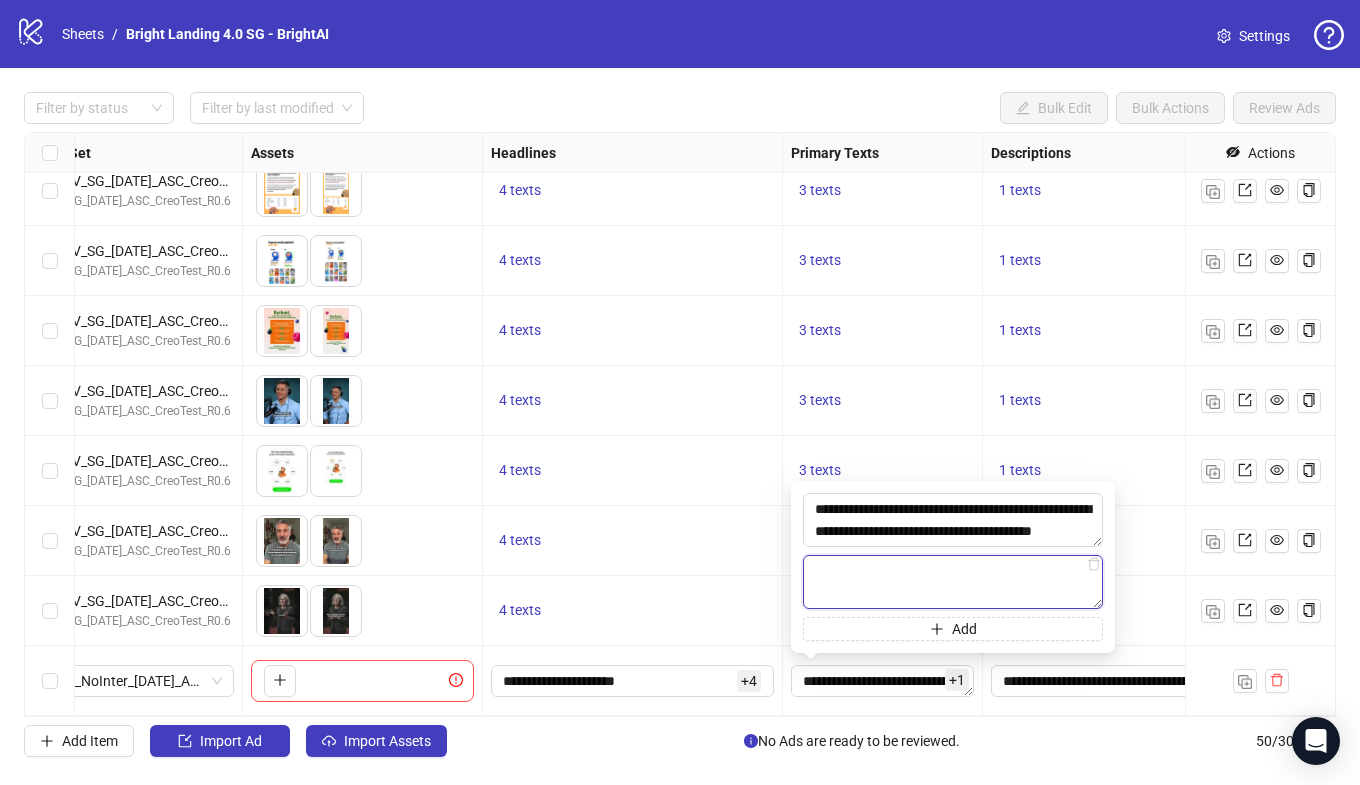 paste on "**********" 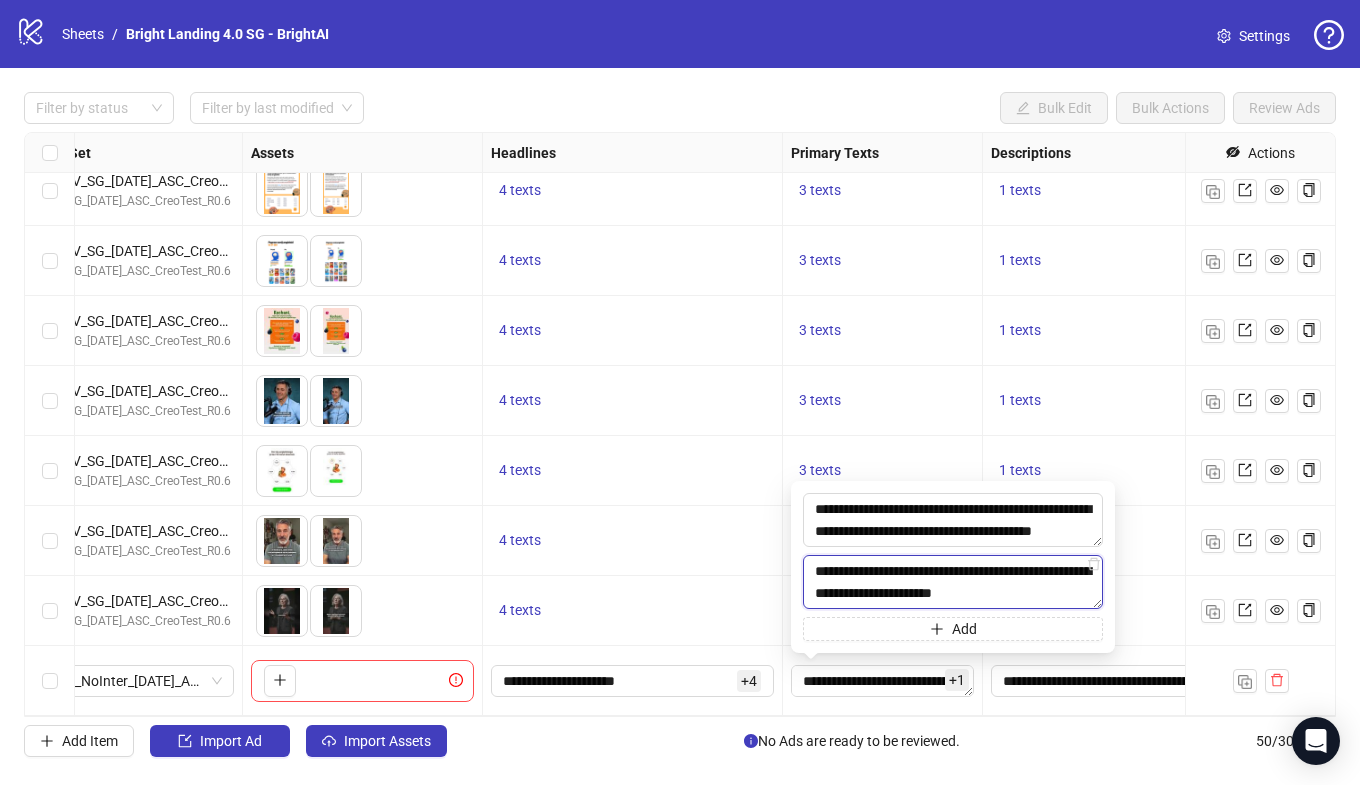 scroll, scrollTop: 37, scrollLeft: 0, axis: vertical 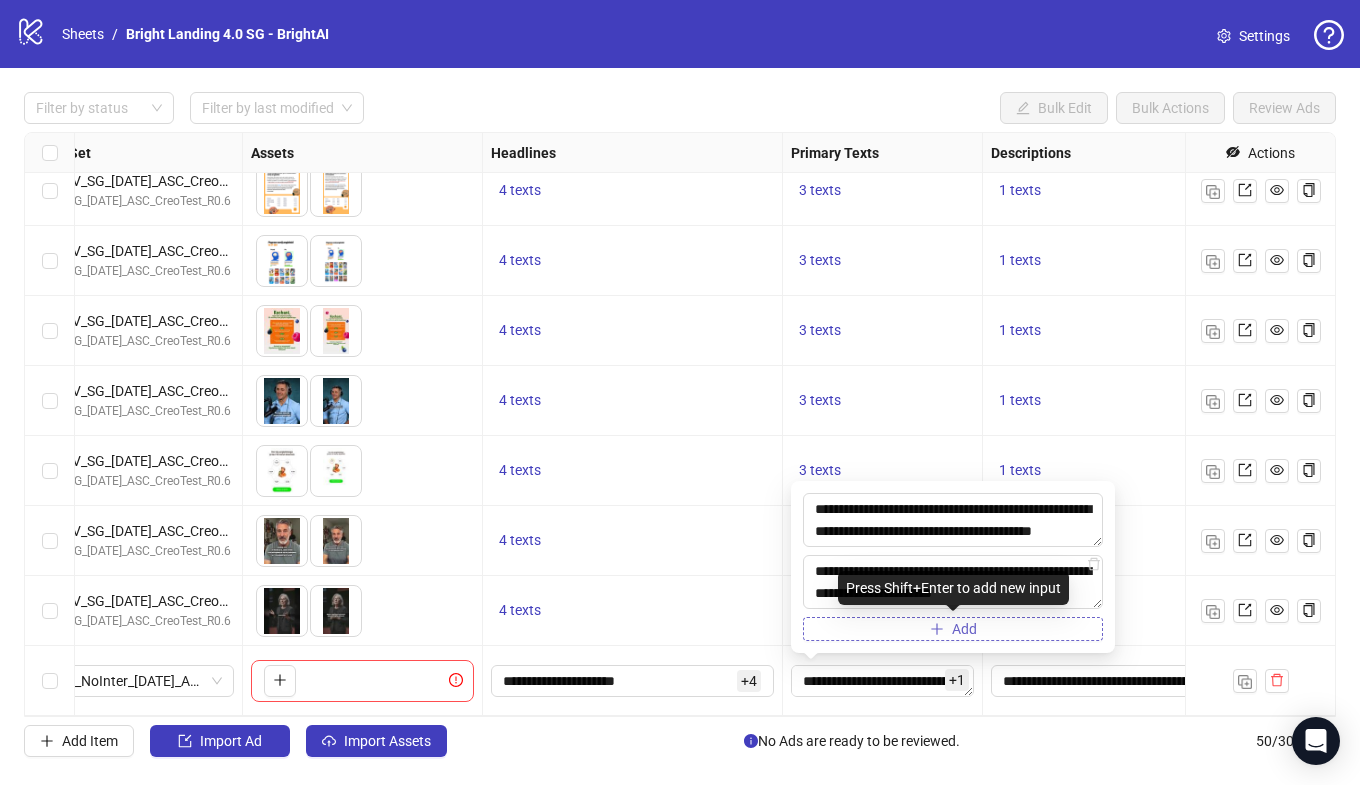 click on "Add" at bounding box center (953, 629) 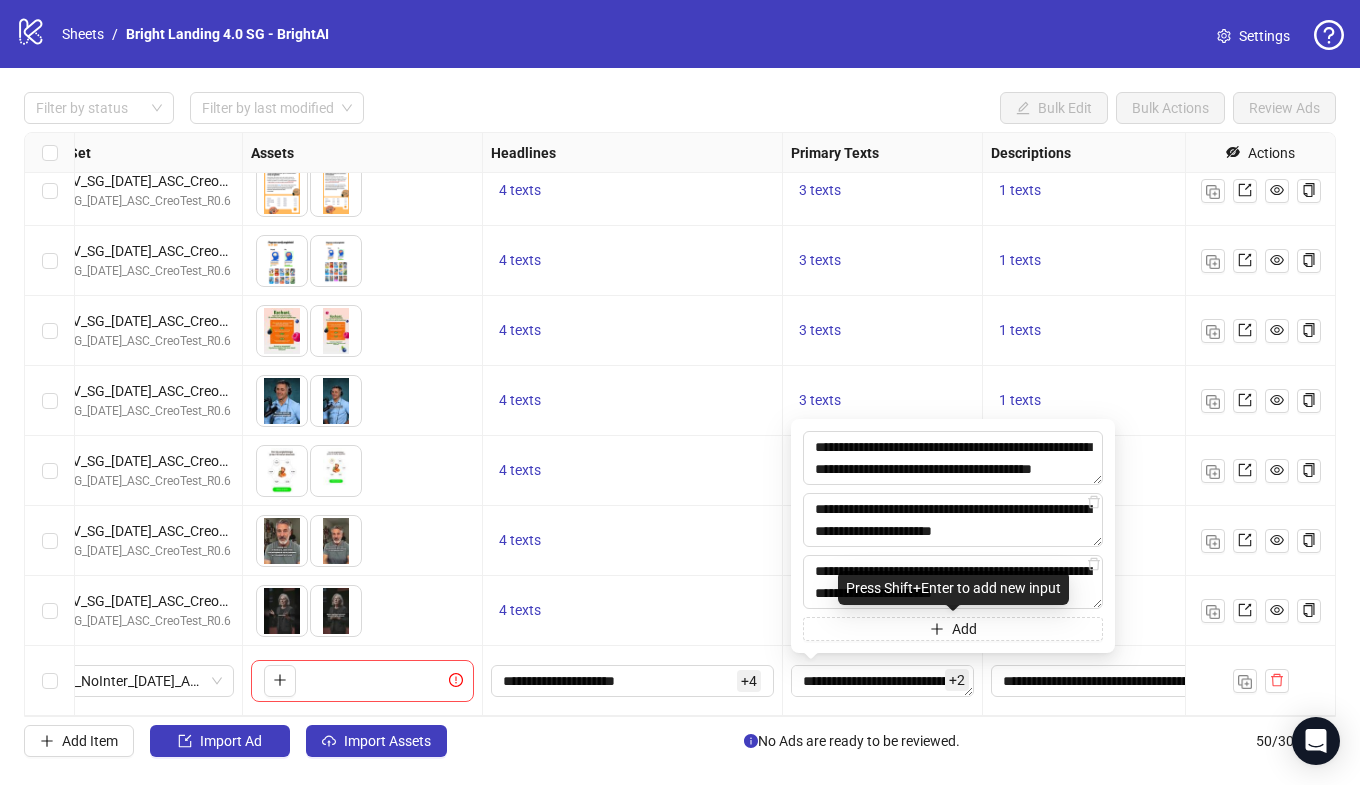 scroll, scrollTop: 37, scrollLeft: 0, axis: vertical 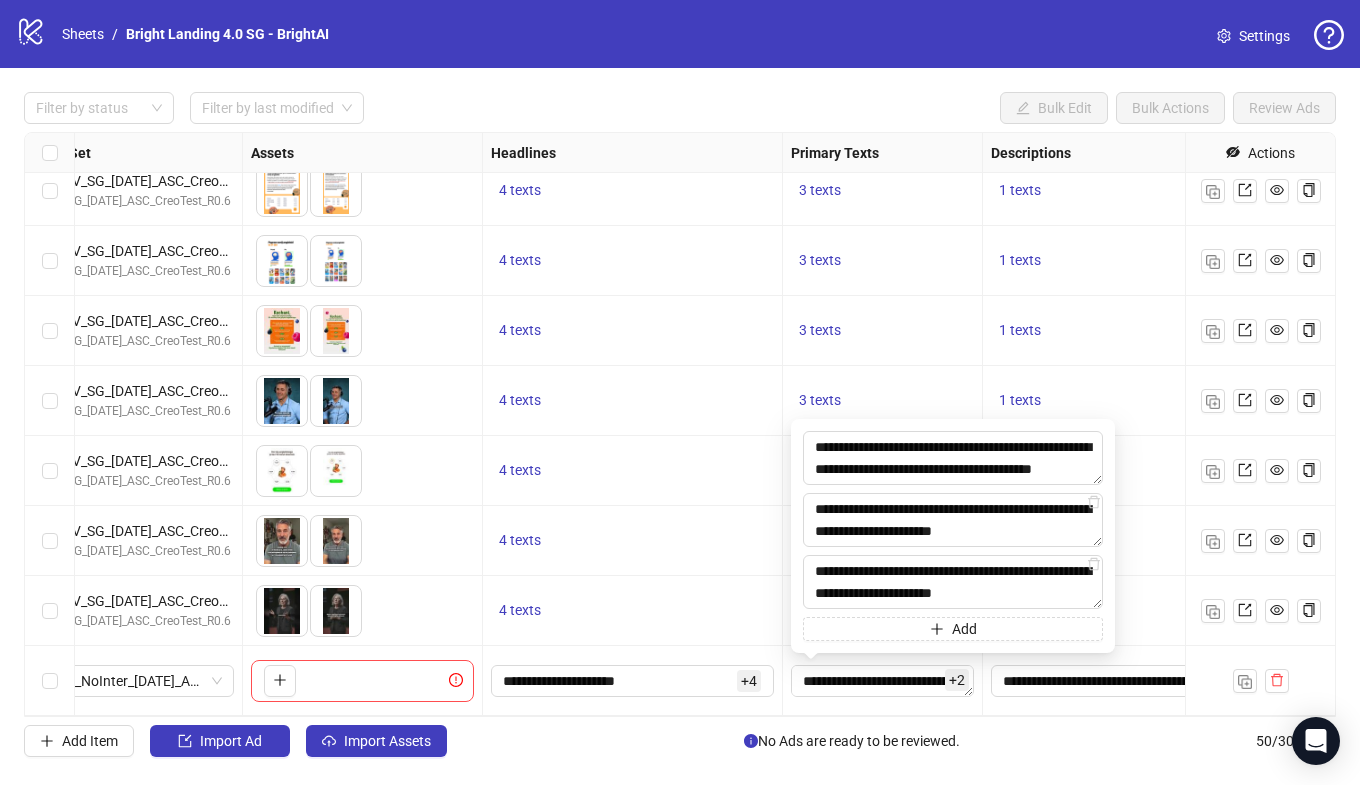 type on "**********" 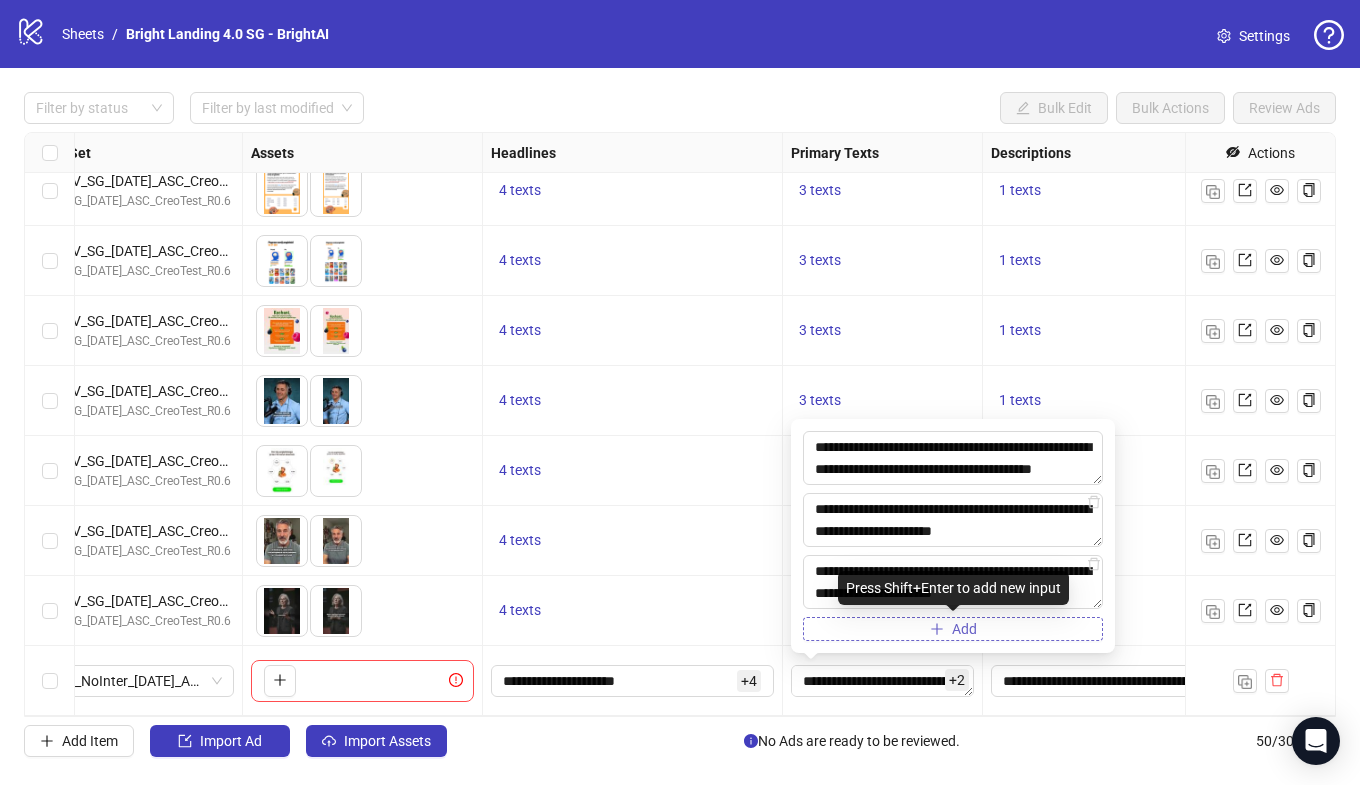 click on "Add" at bounding box center (953, 629) 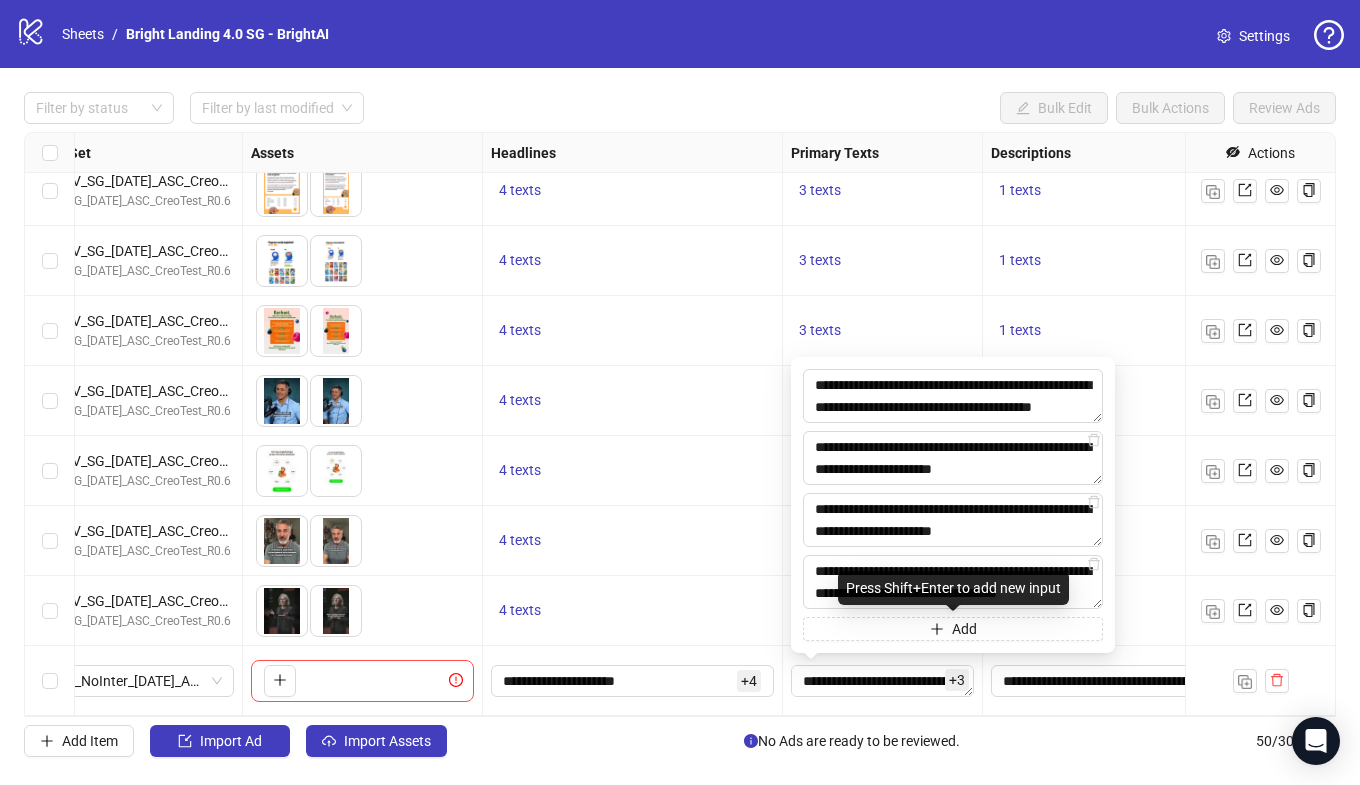 scroll, scrollTop: 59, scrollLeft: 0, axis: vertical 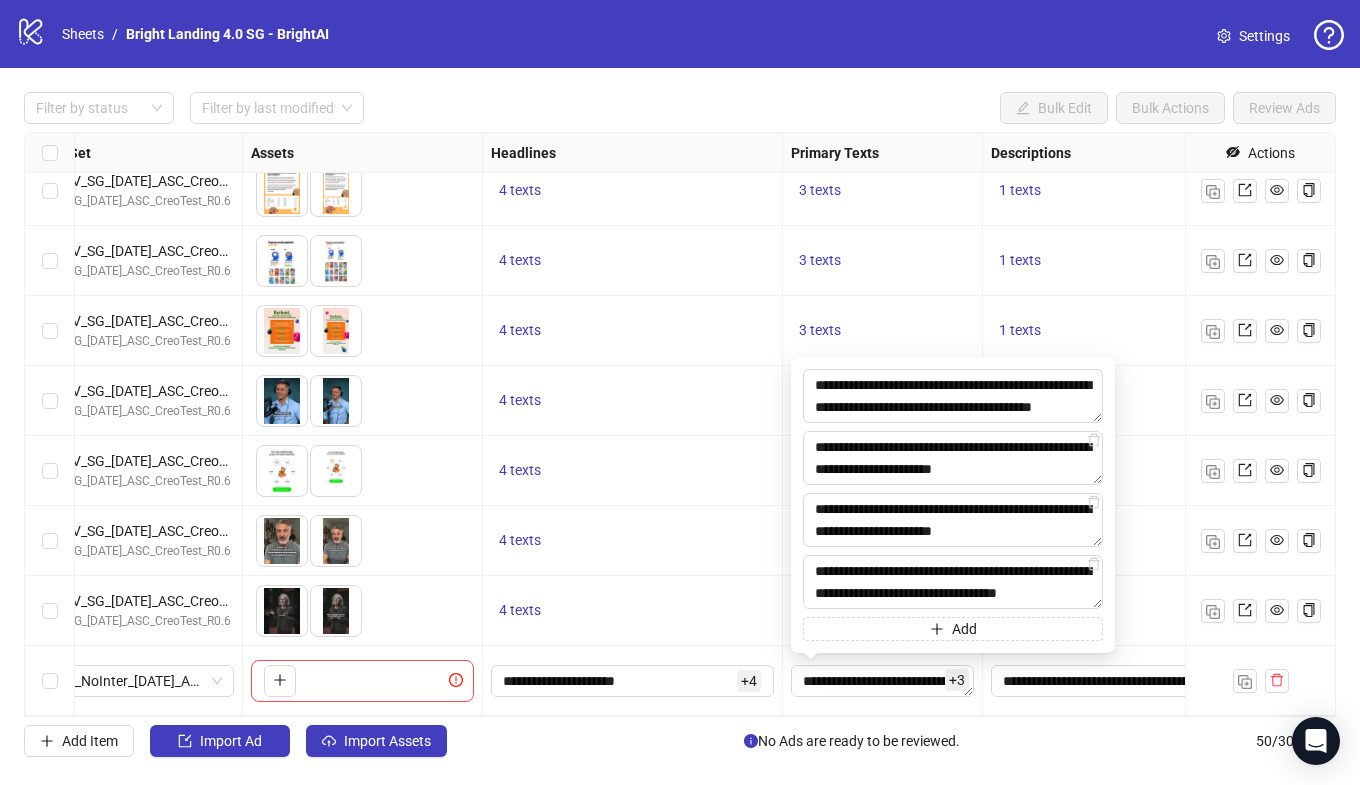 type on "**********" 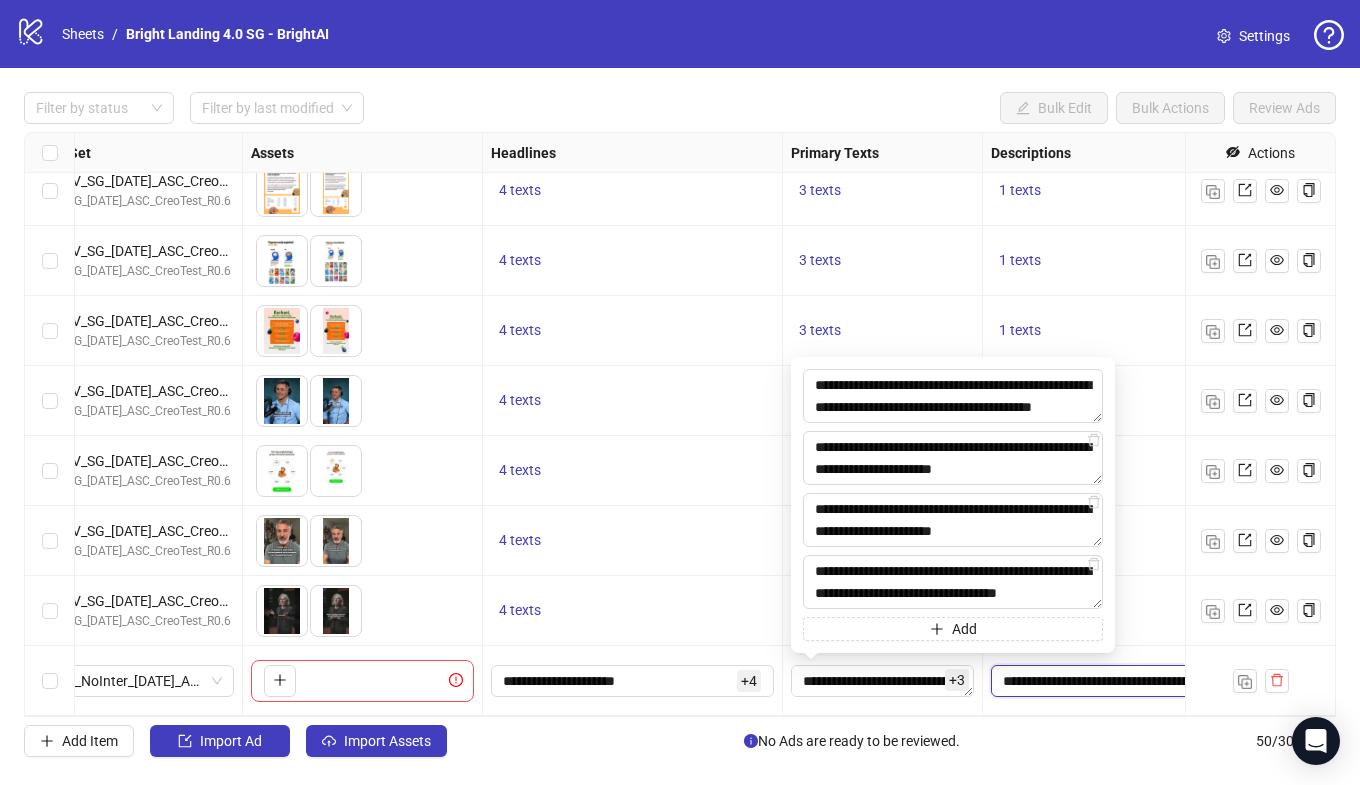 click on "**********" at bounding box center [1132, 681] 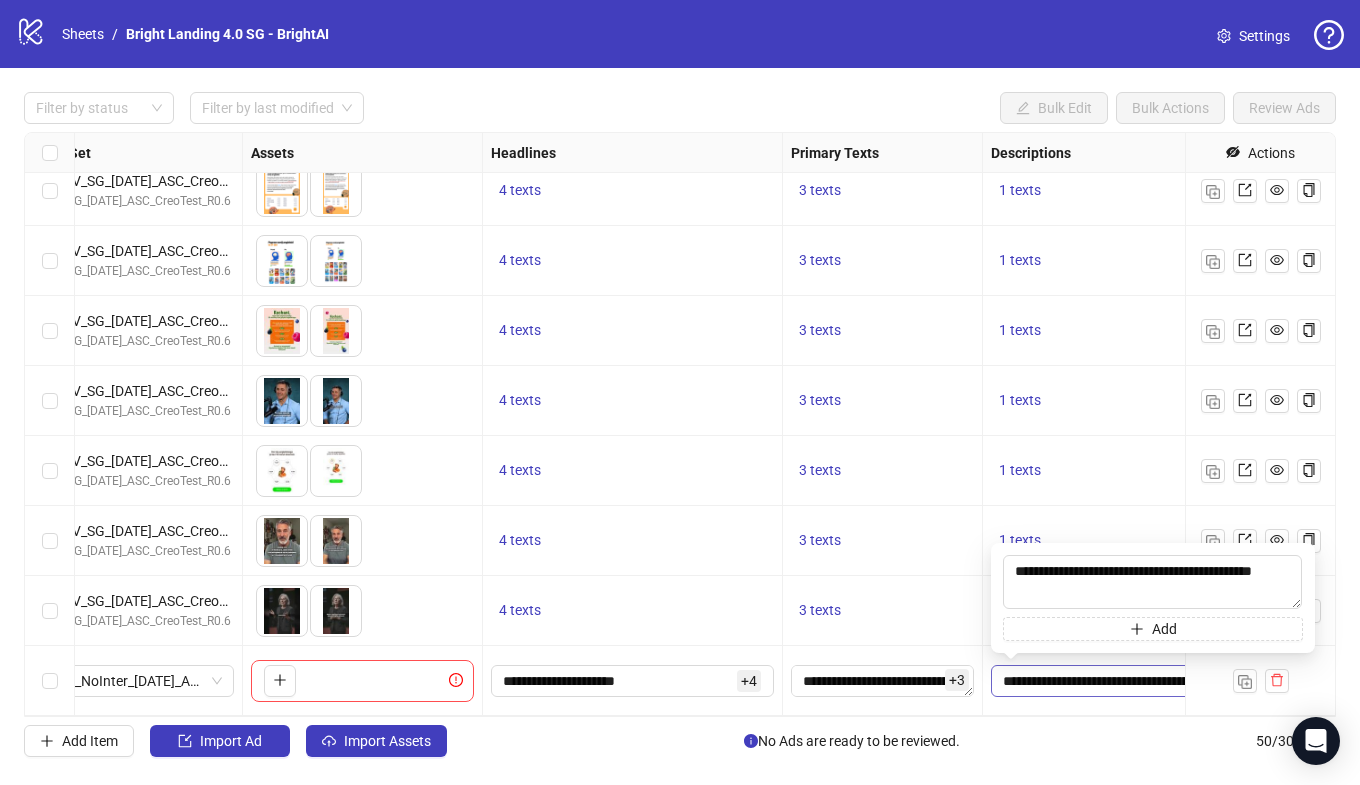 click on "**********" at bounding box center (1132, 681) 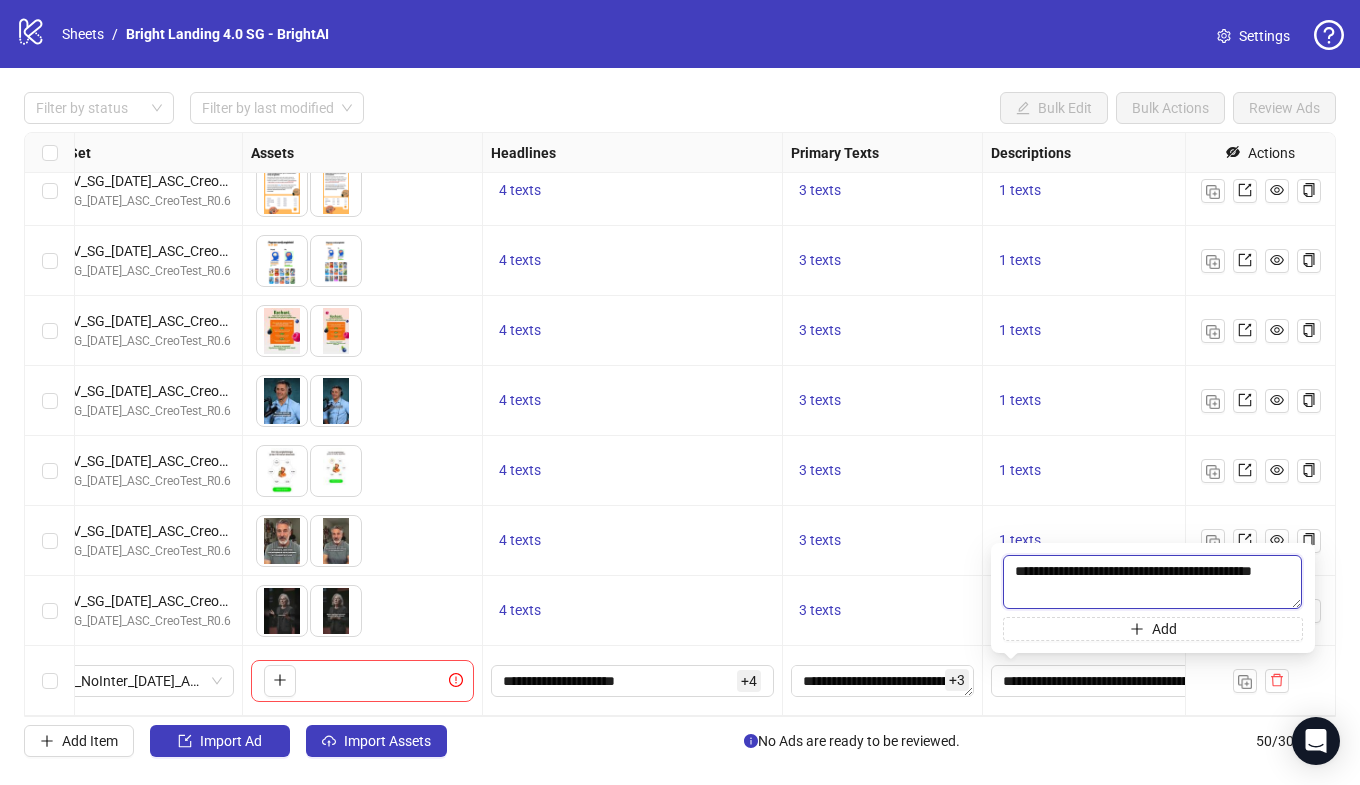 click on "**********" at bounding box center (1152, 582) 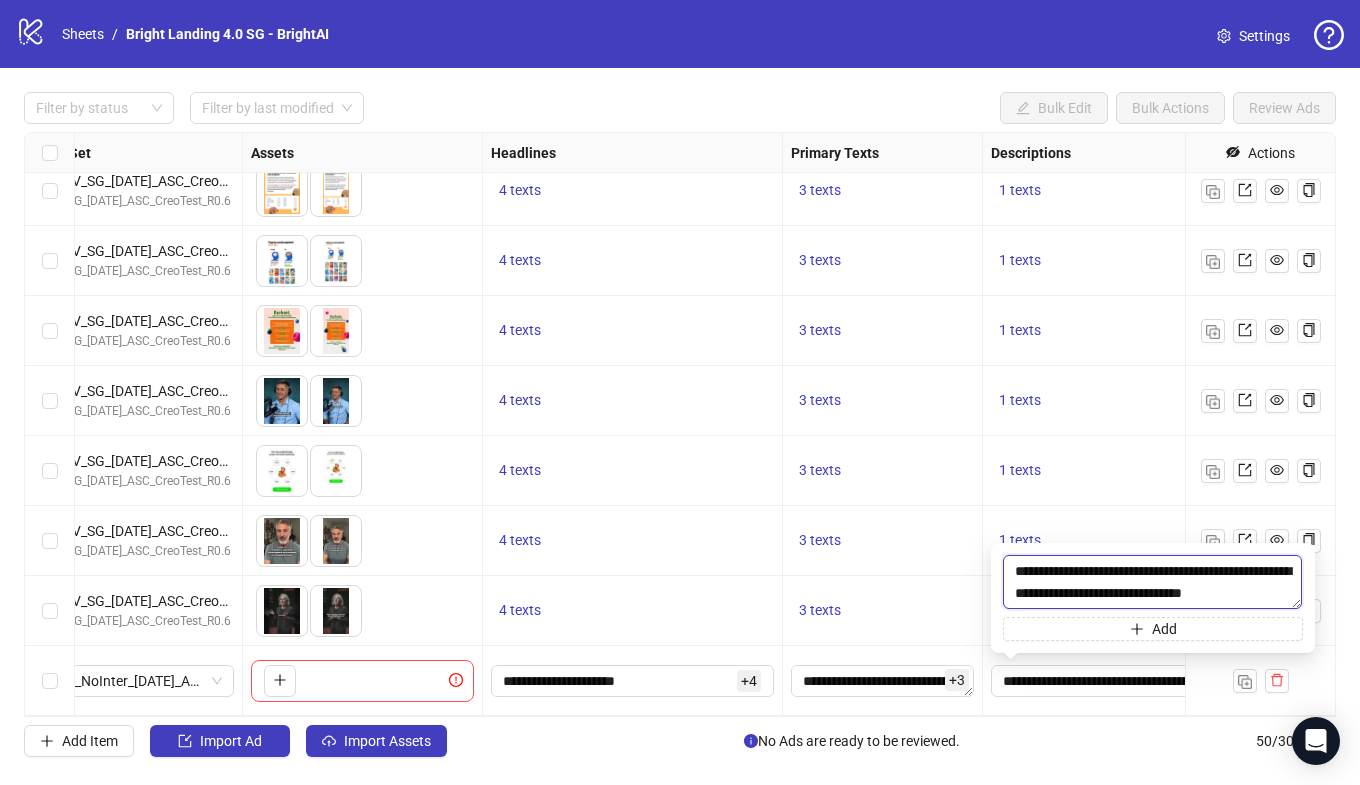 scroll, scrollTop: 59, scrollLeft: 0, axis: vertical 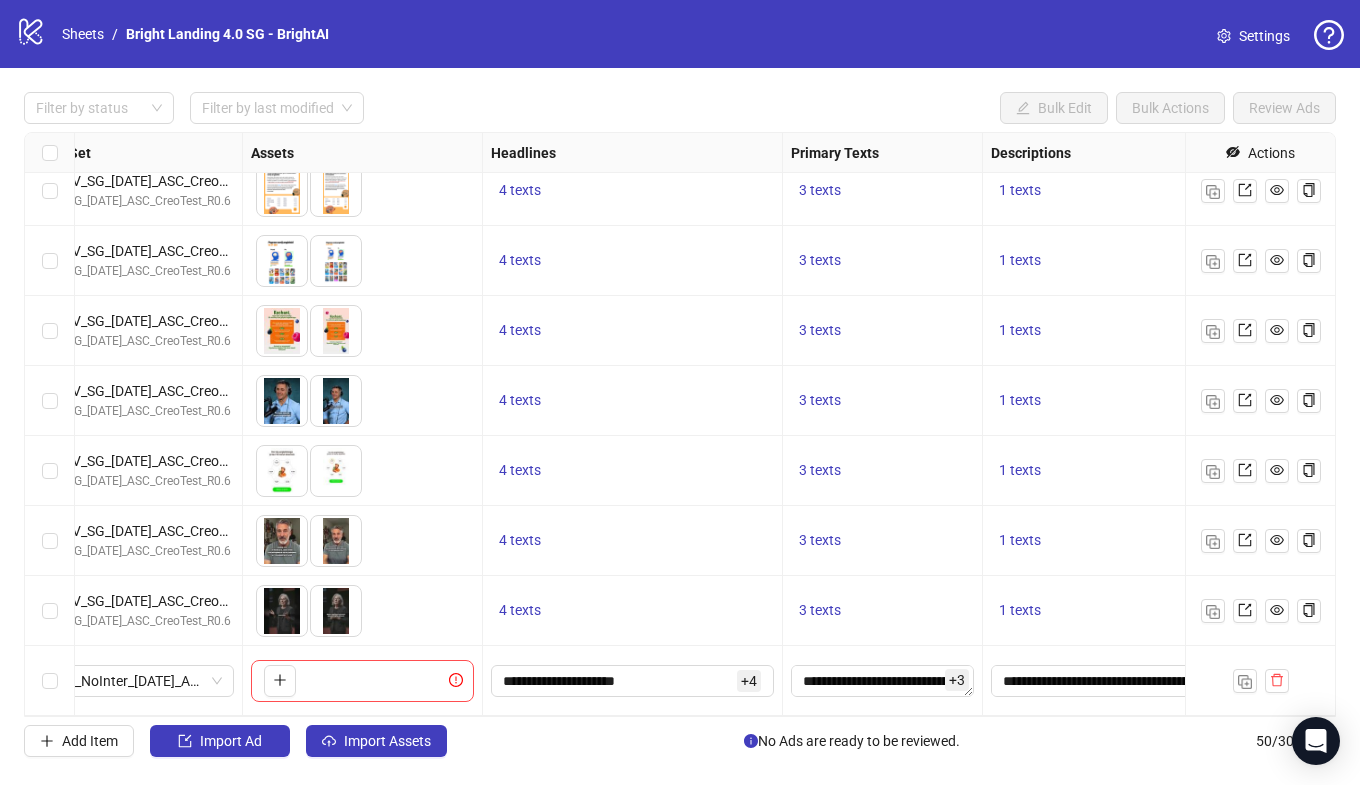 click on "**********" at bounding box center [1133, 681] 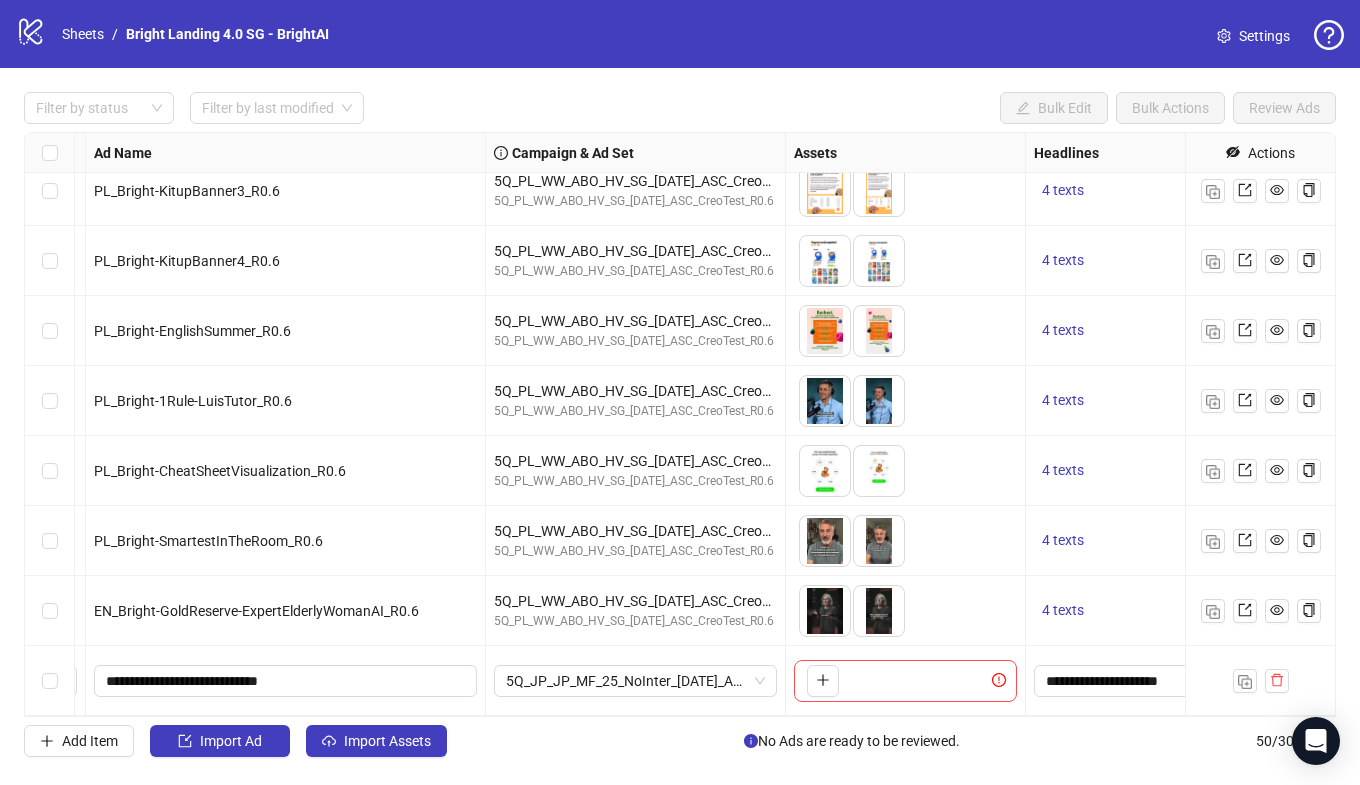 scroll, scrollTop: 2957, scrollLeft: 24, axis: both 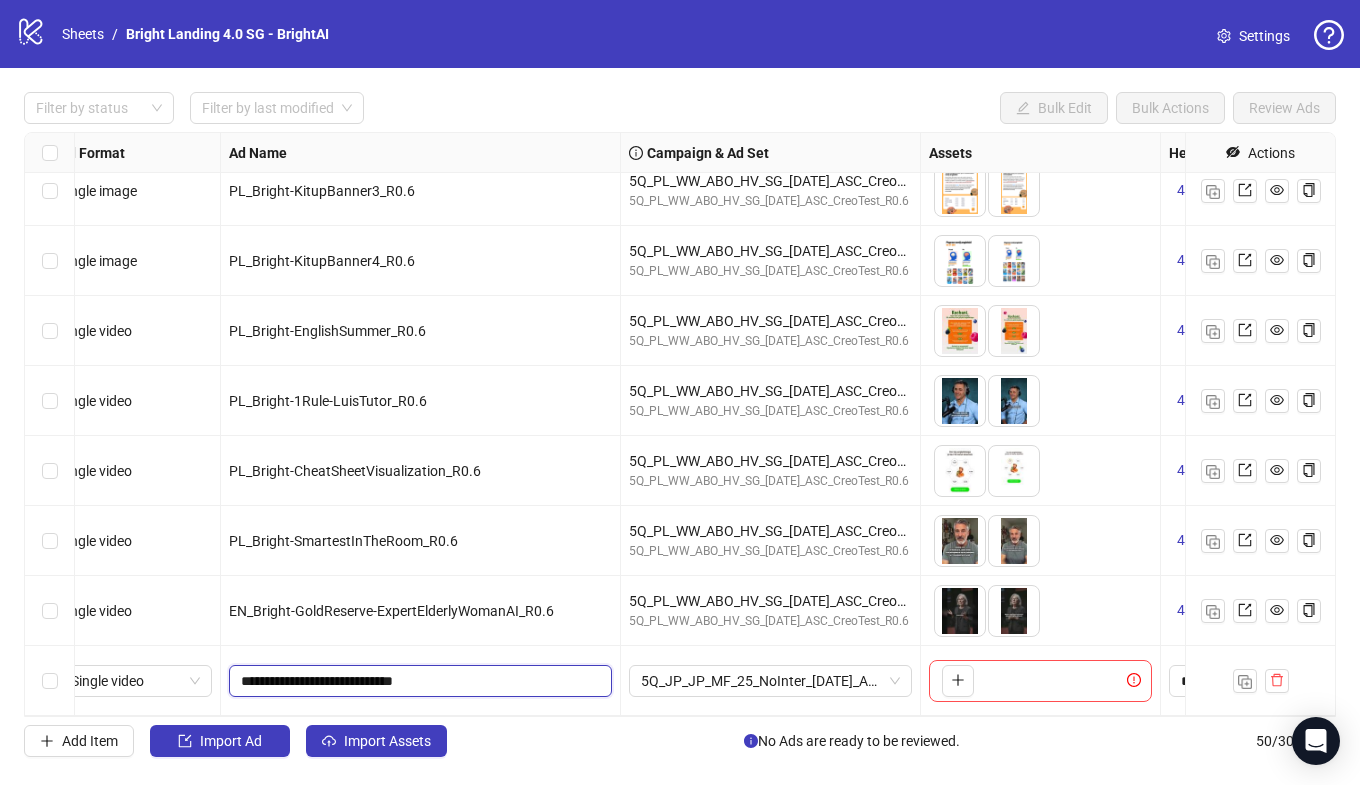 drag, startPoint x: 415, startPoint y: 682, endPoint x: 306, endPoint y: 680, distance: 109.01835 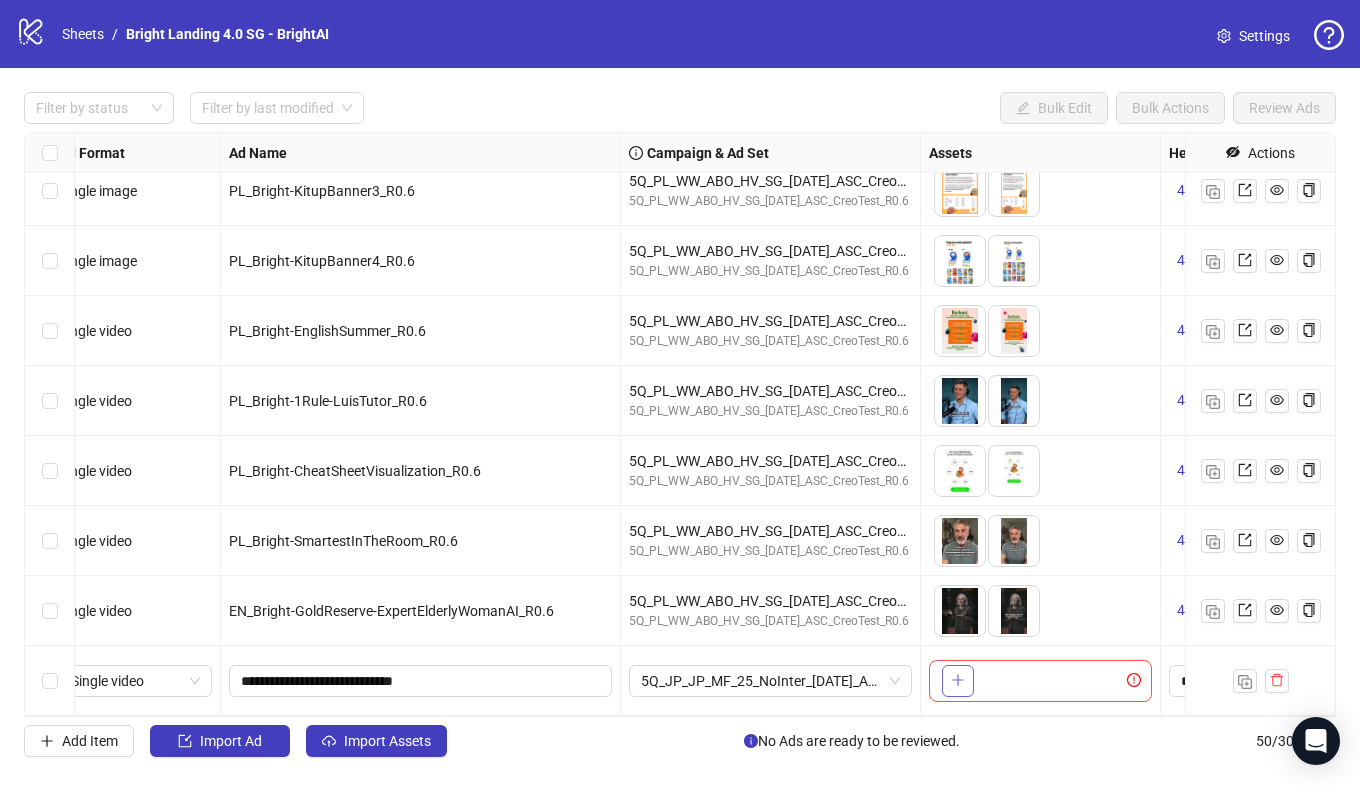 click 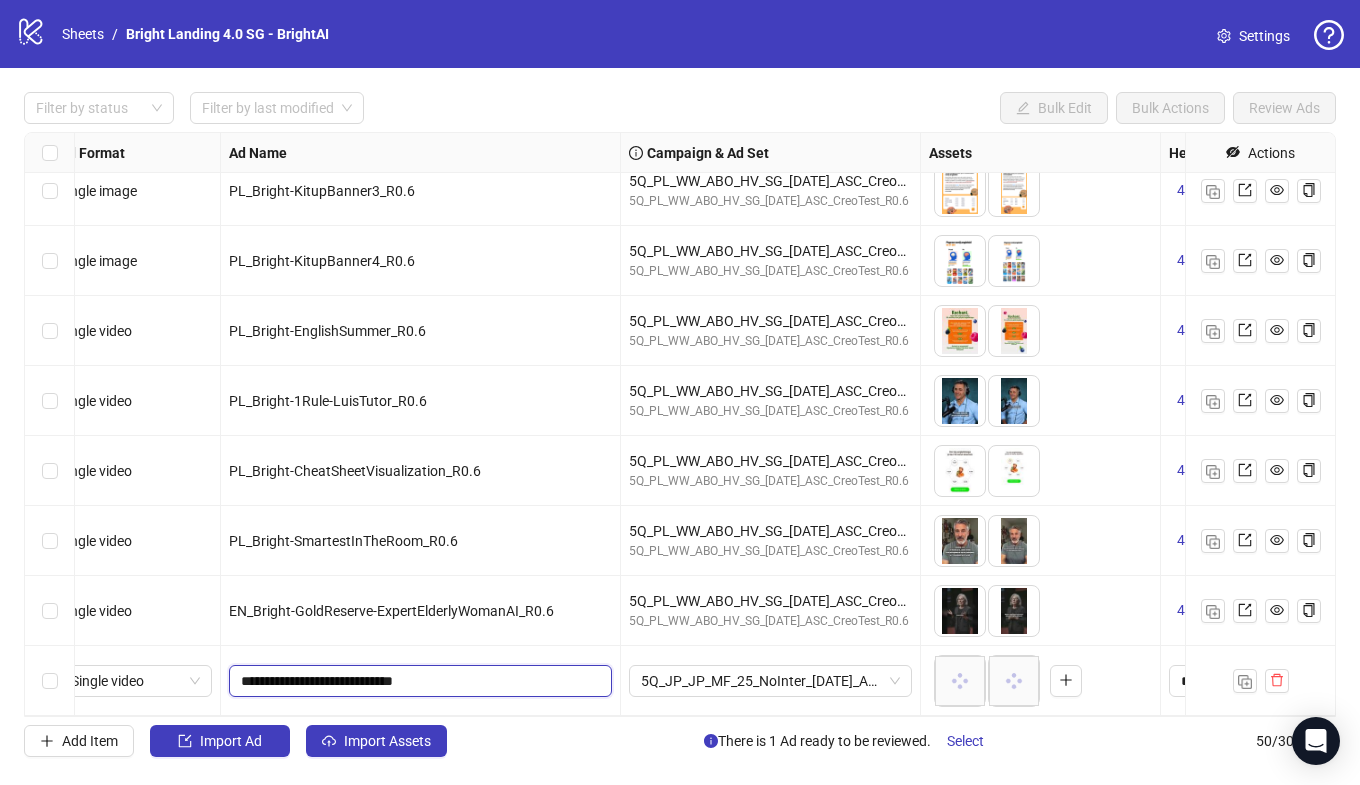 click on "**********" at bounding box center (418, 681) 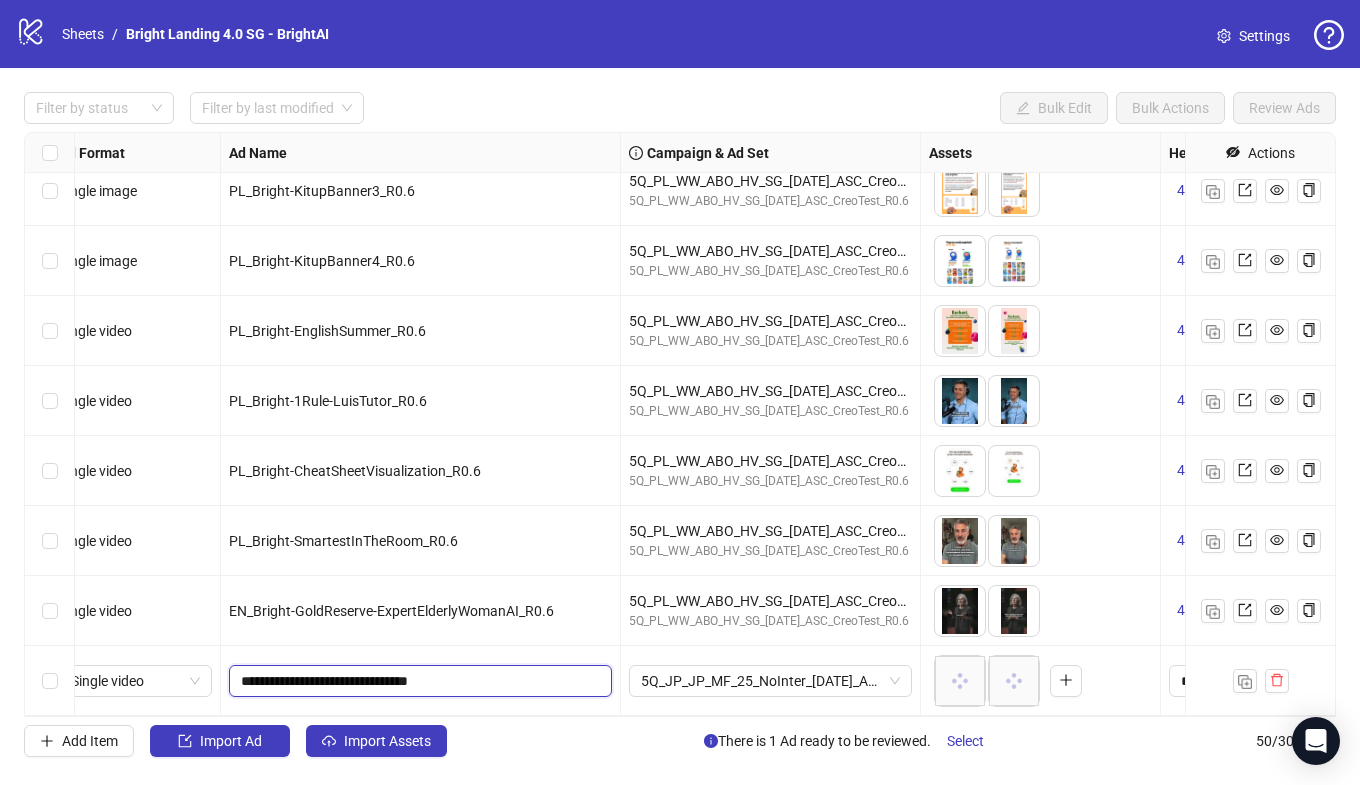 type on "**********" 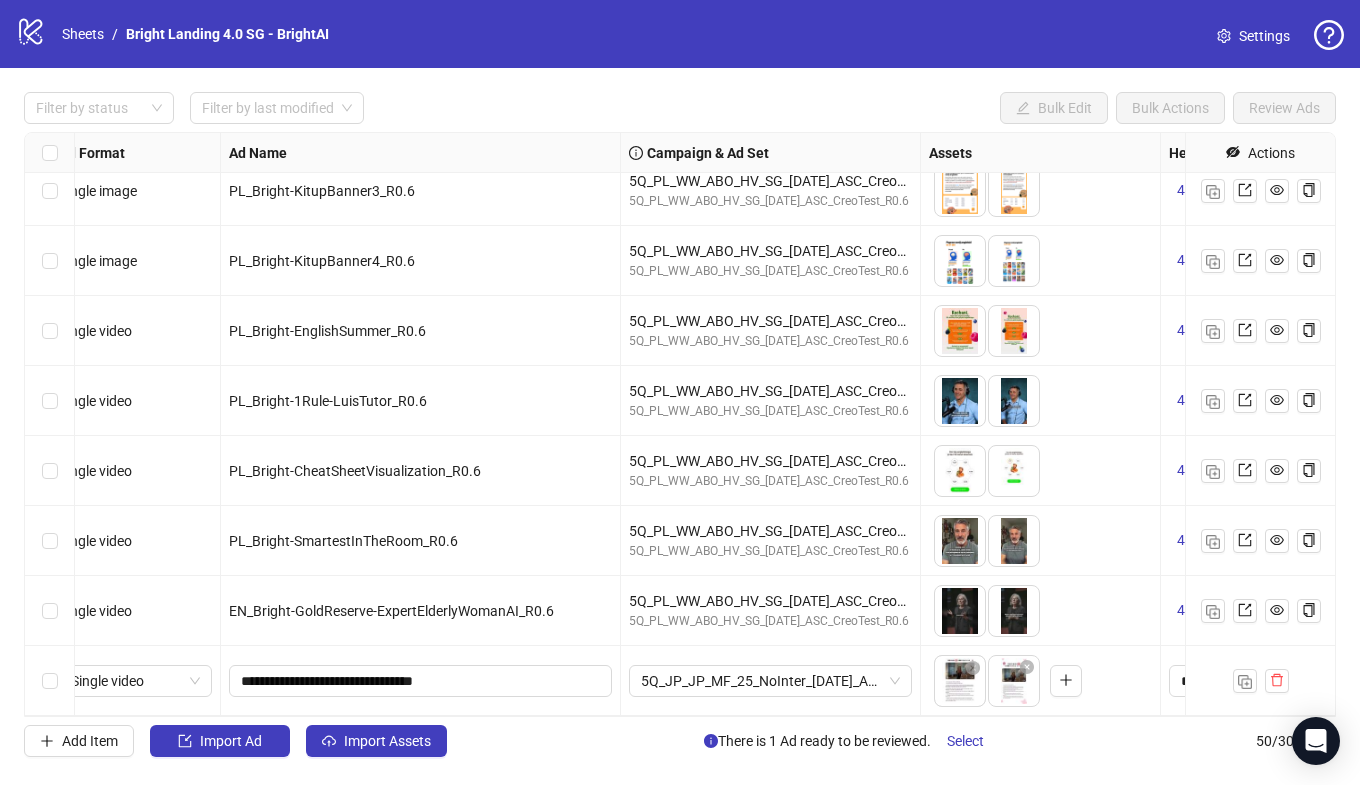 drag, startPoint x: 1013, startPoint y: 696, endPoint x: 959, endPoint y: 698, distance: 54.037025 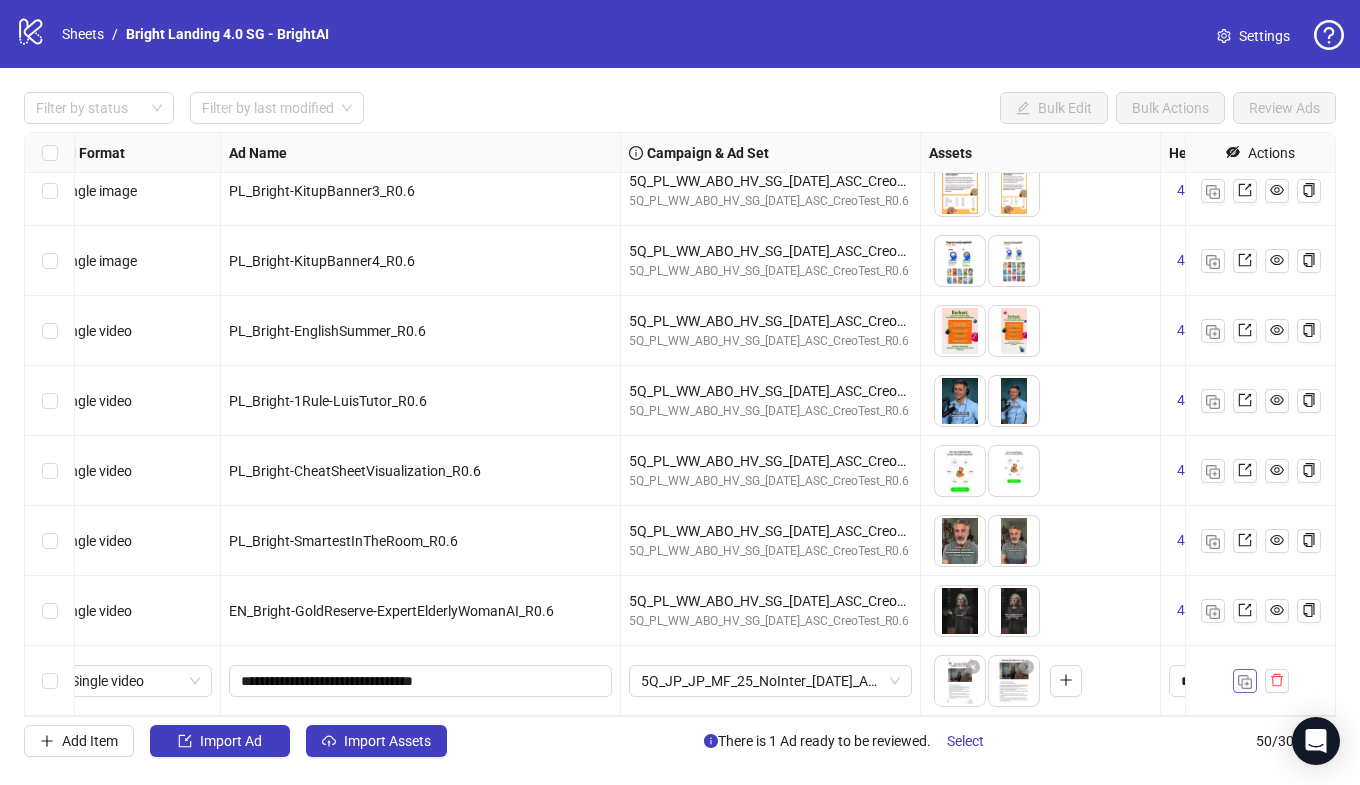 click at bounding box center (1245, 682) 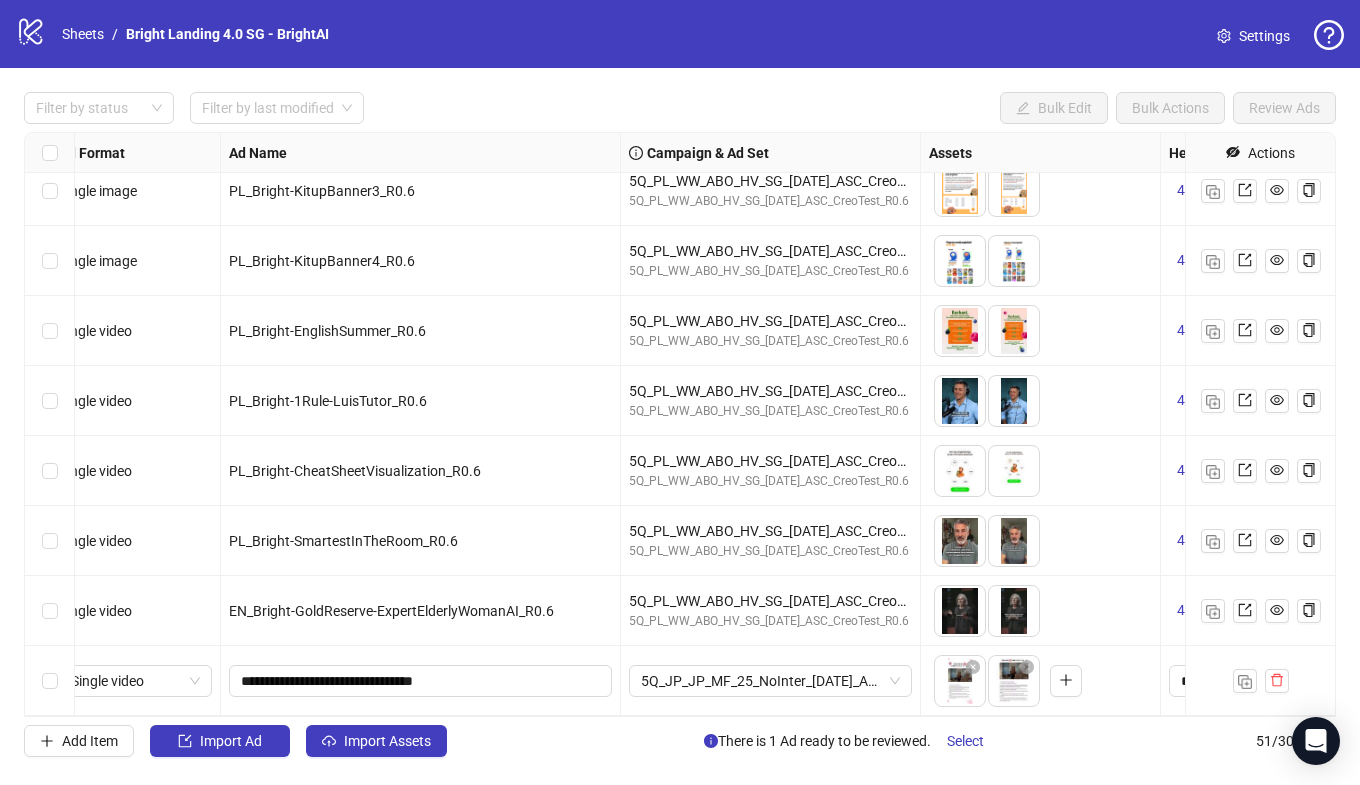scroll, scrollTop: 3027, scrollLeft: 24, axis: both 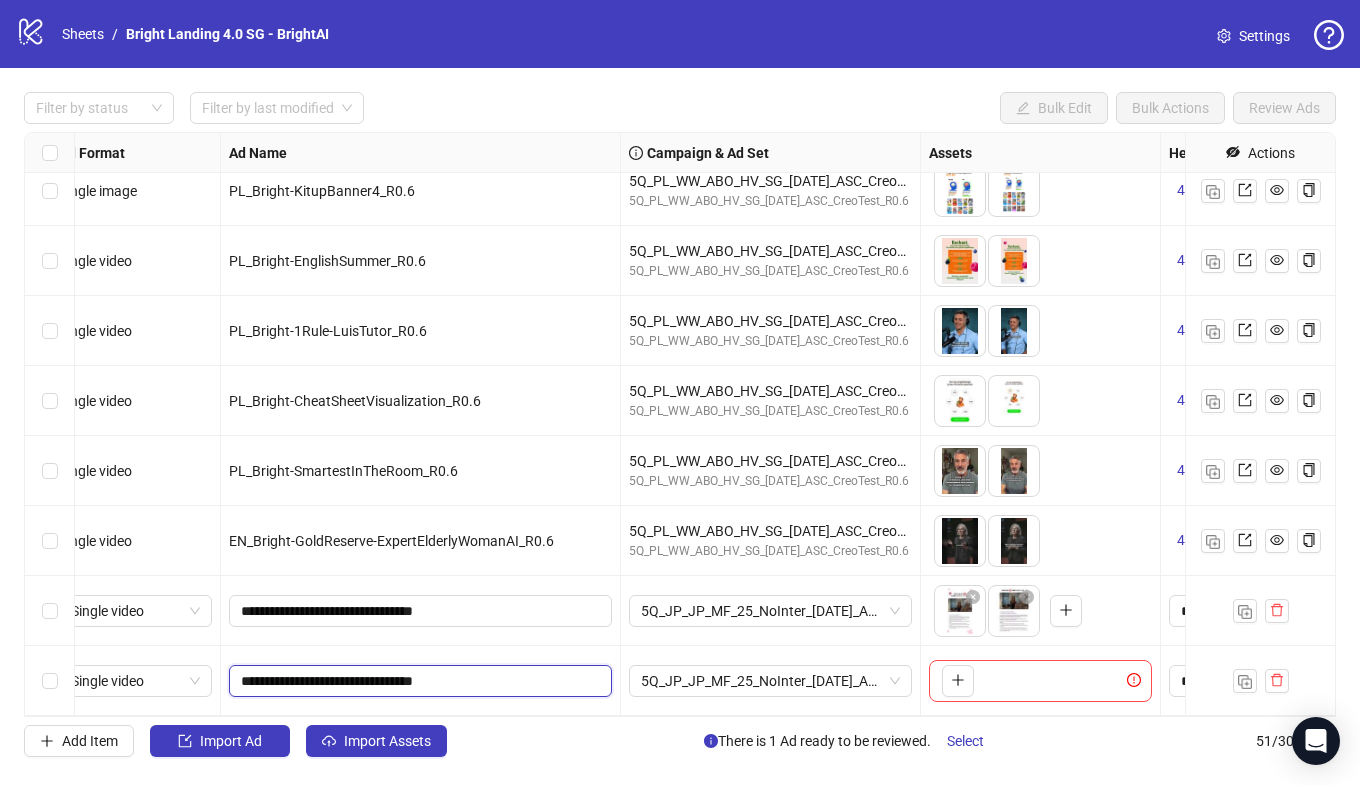 drag, startPoint x: 410, startPoint y: 683, endPoint x: 307, endPoint y: 683, distance: 103 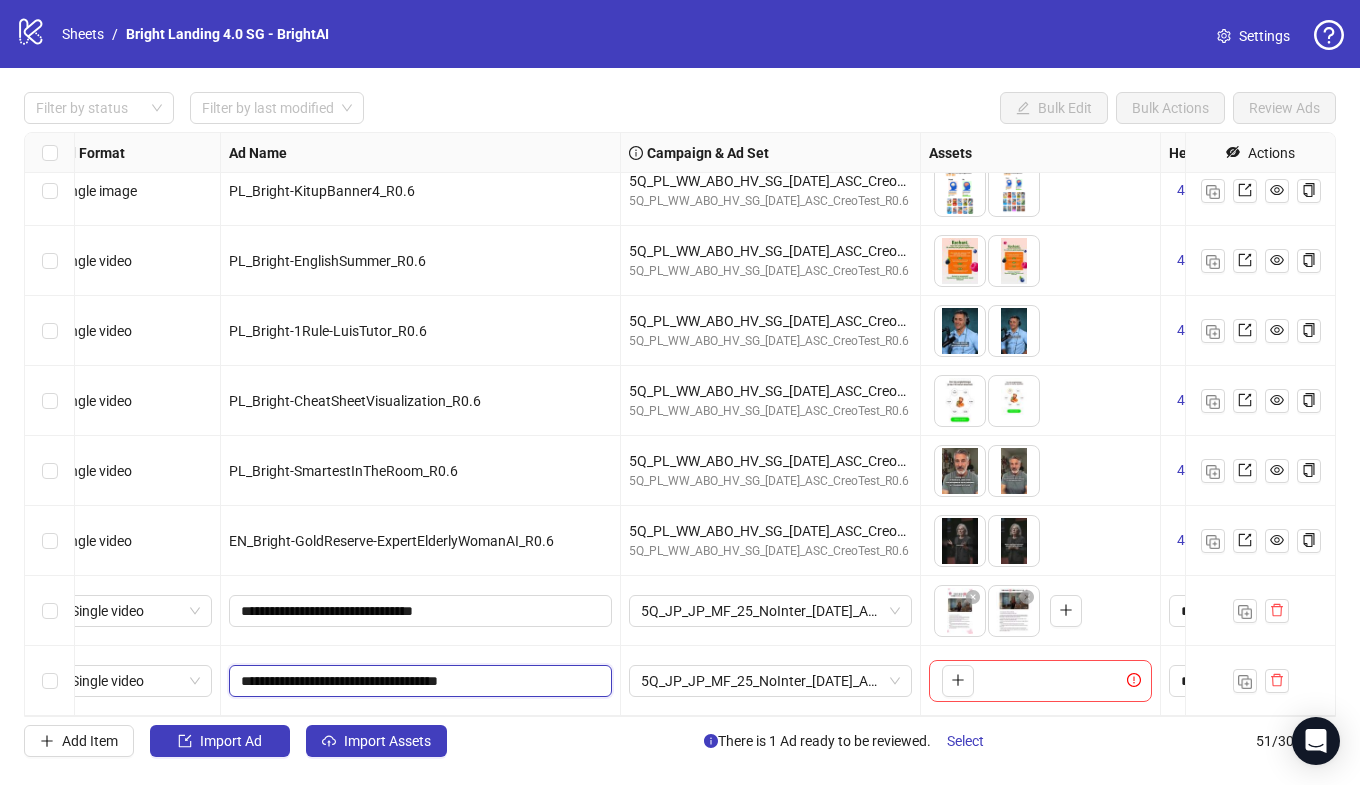 click on "**********" at bounding box center (418, 681) 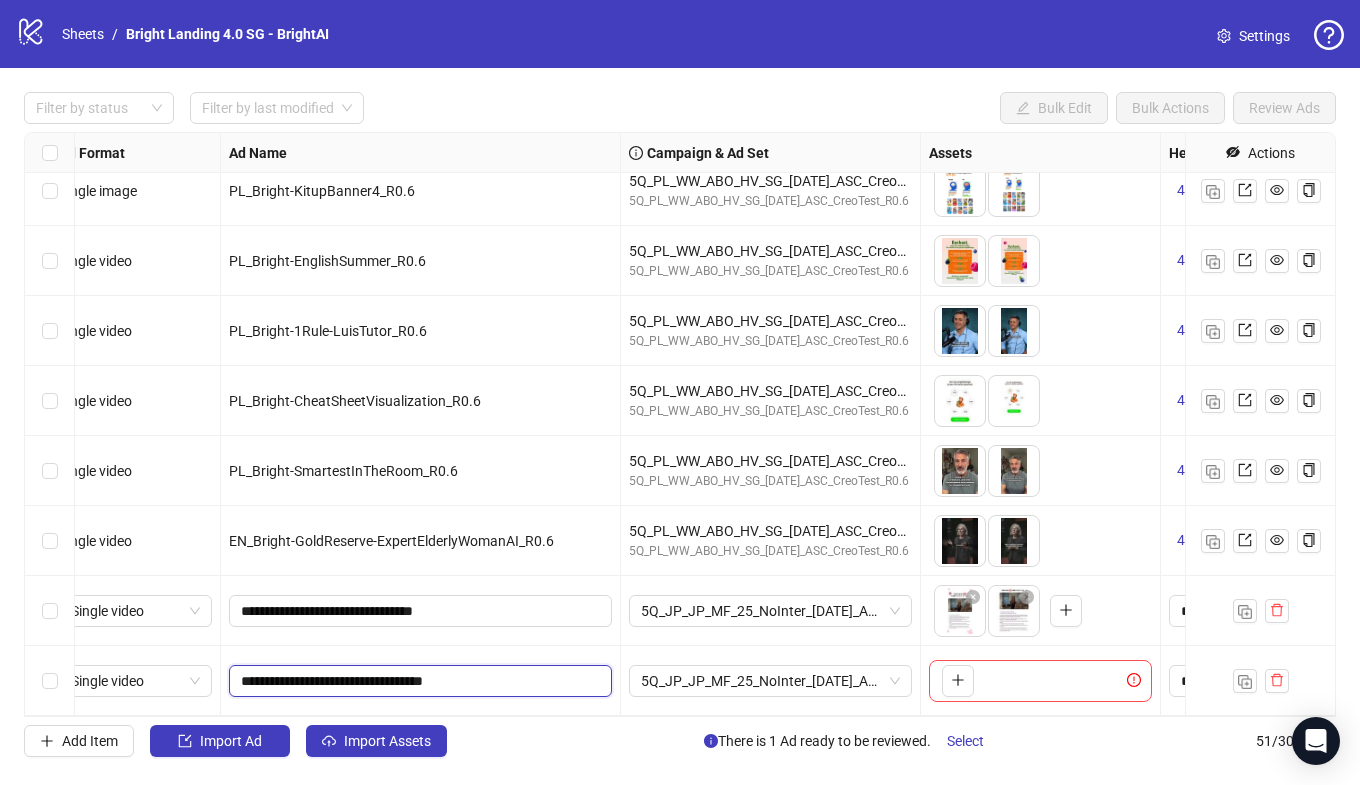 type on "**********" 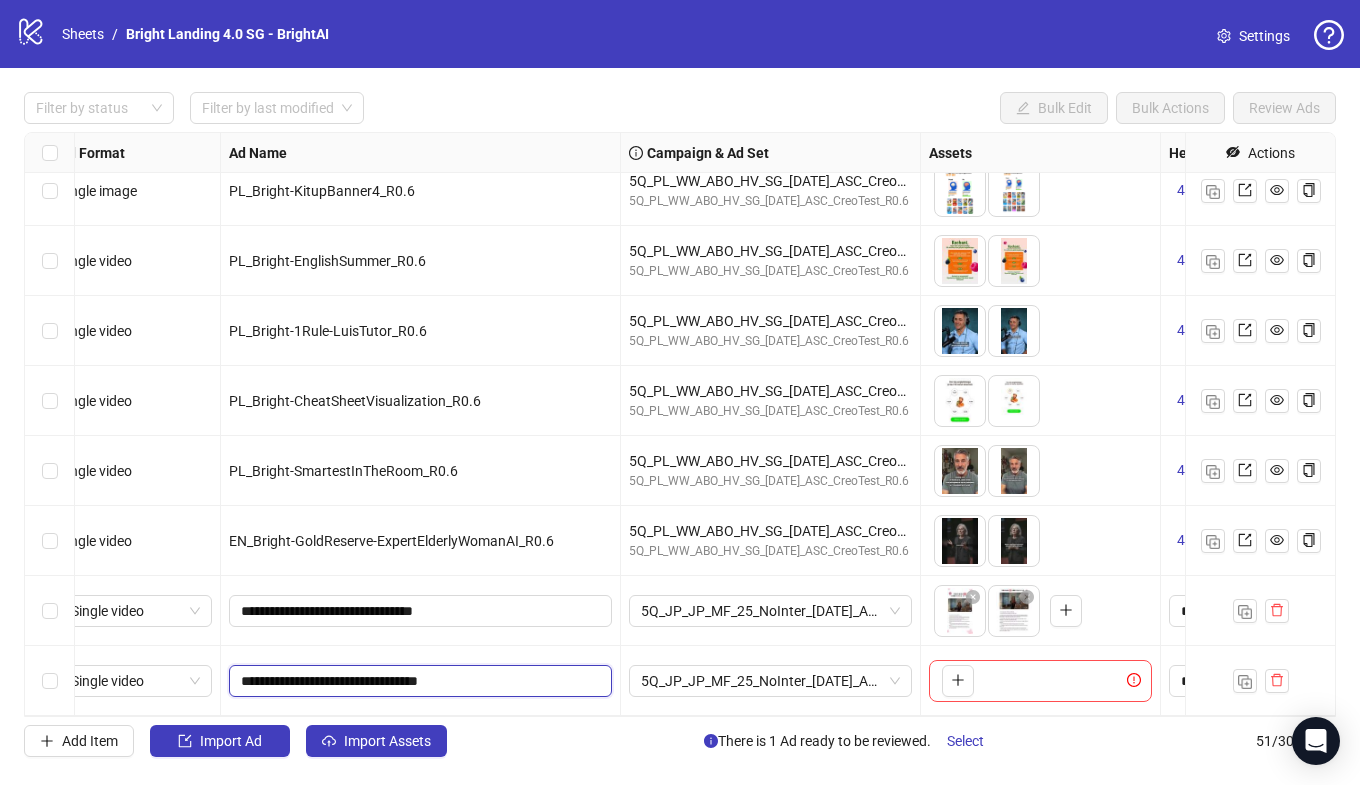 drag, startPoint x: 450, startPoint y: 683, endPoint x: 448, endPoint y: 537, distance: 146.0137 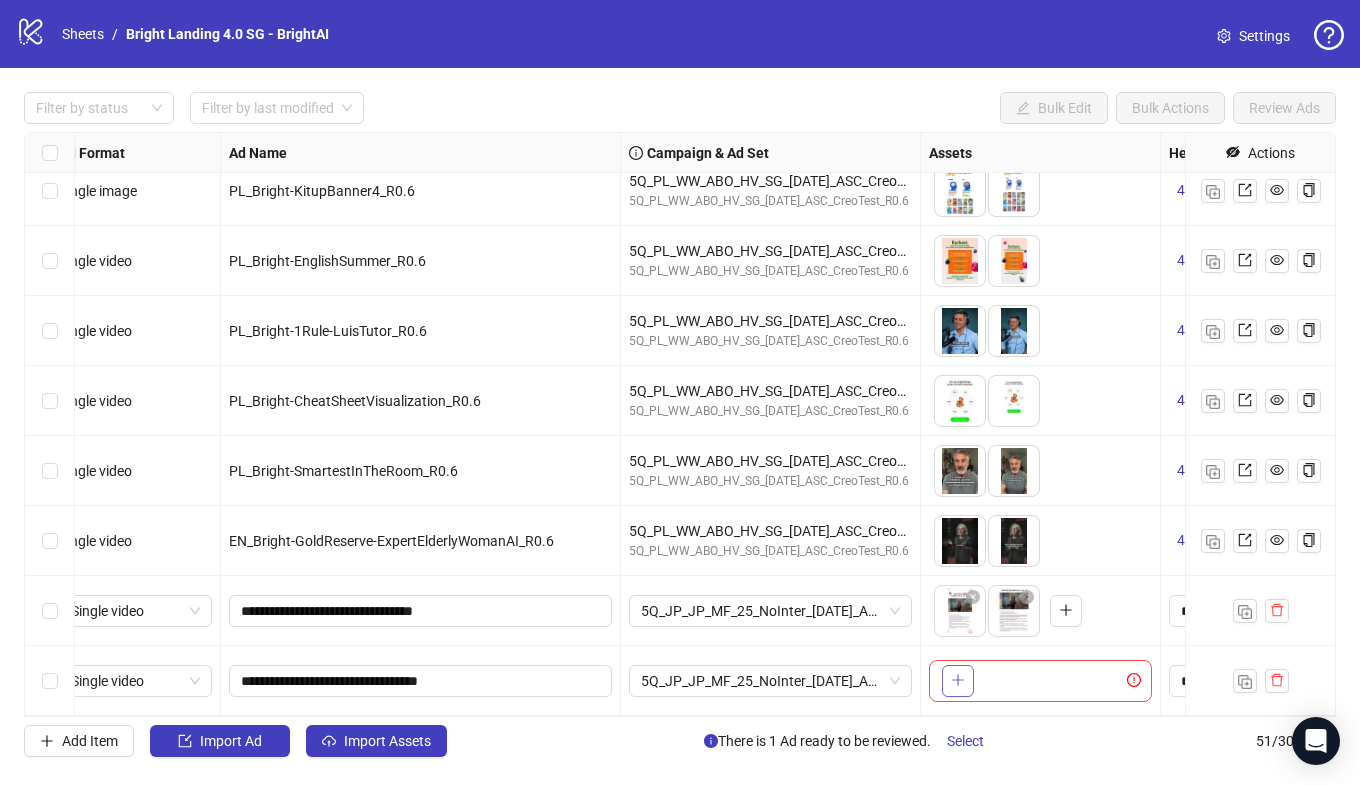 click at bounding box center [958, 681] 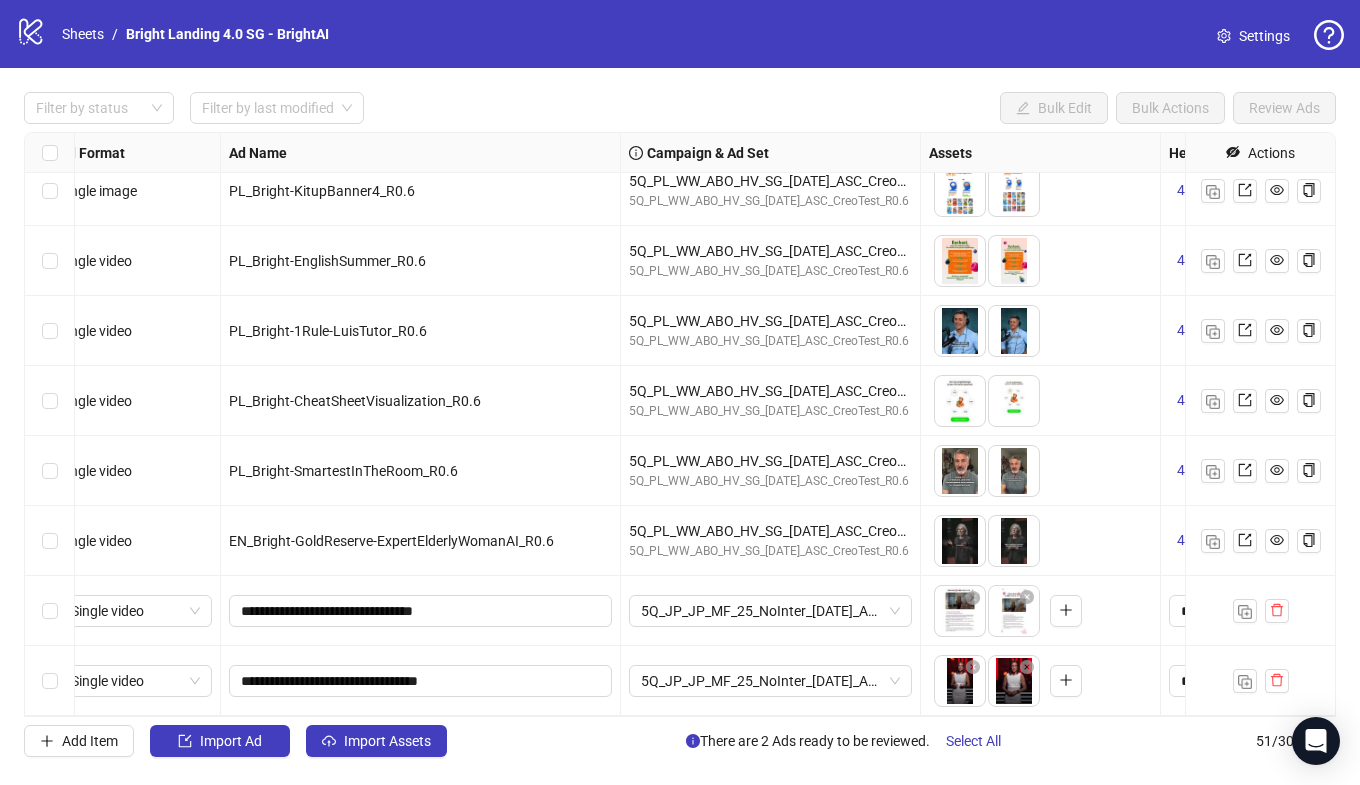 drag, startPoint x: 1019, startPoint y: 621, endPoint x: 974, endPoint y: 621, distance: 45 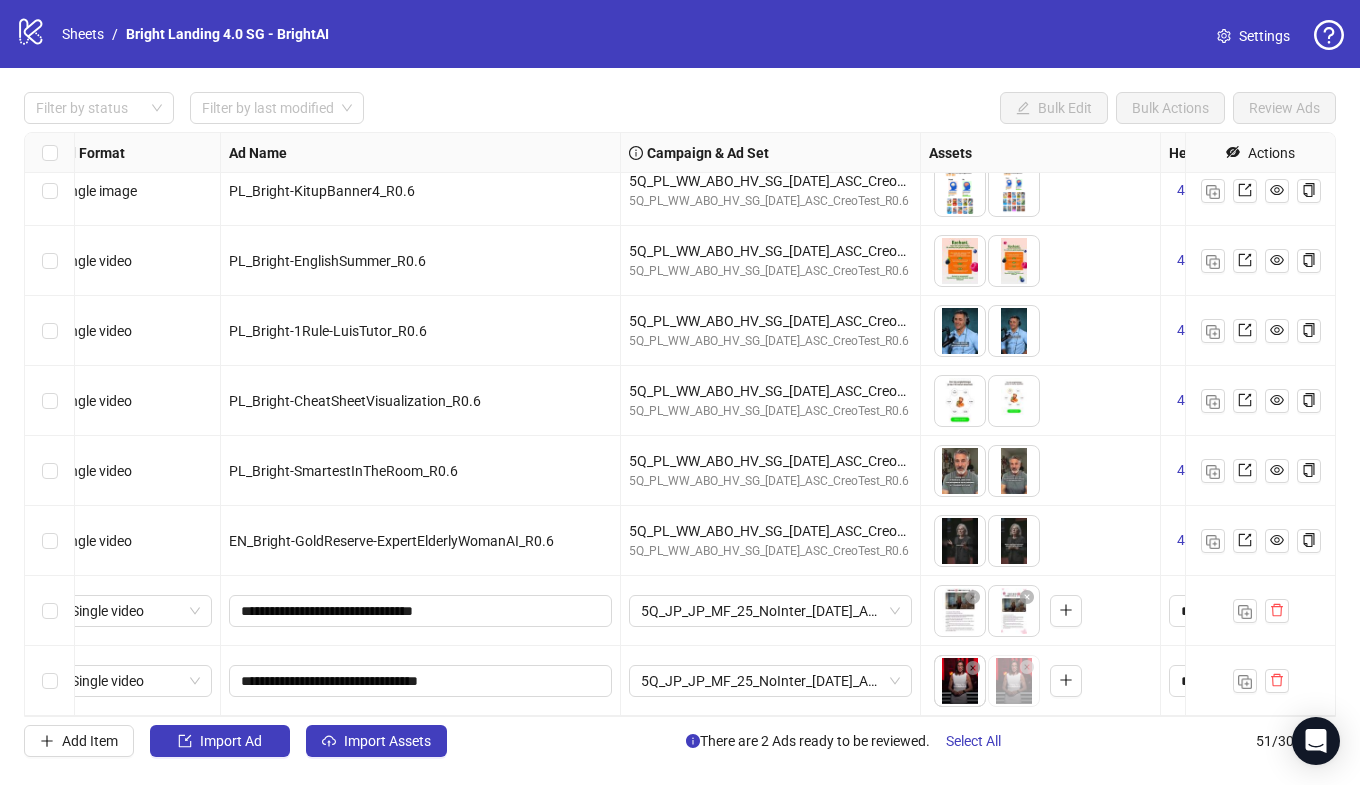 drag, startPoint x: 1016, startPoint y: 698, endPoint x: 957, endPoint y: 698, distance: 59 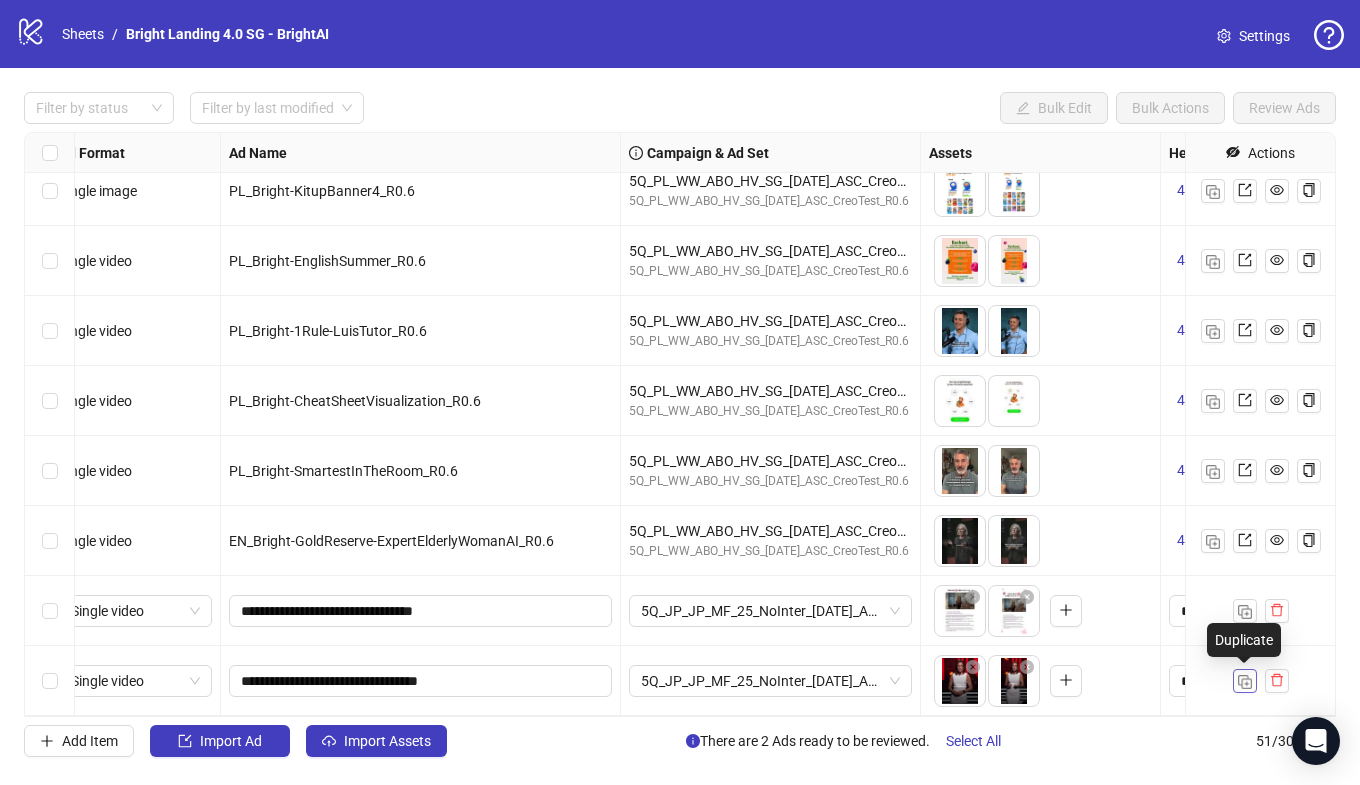click at bounding box center [1245, 682] 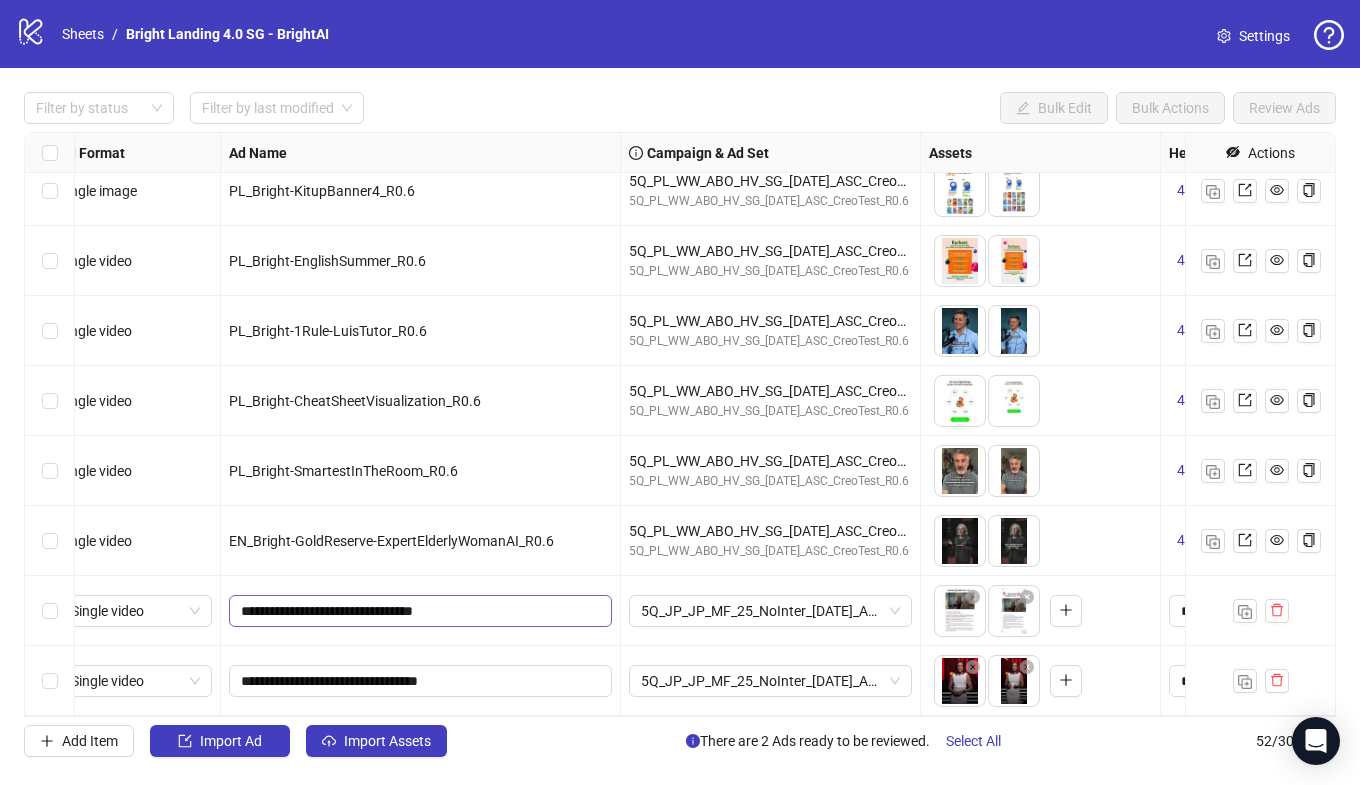 scroll, scrollTop: 3097, scrollLeft: 24, axis: both 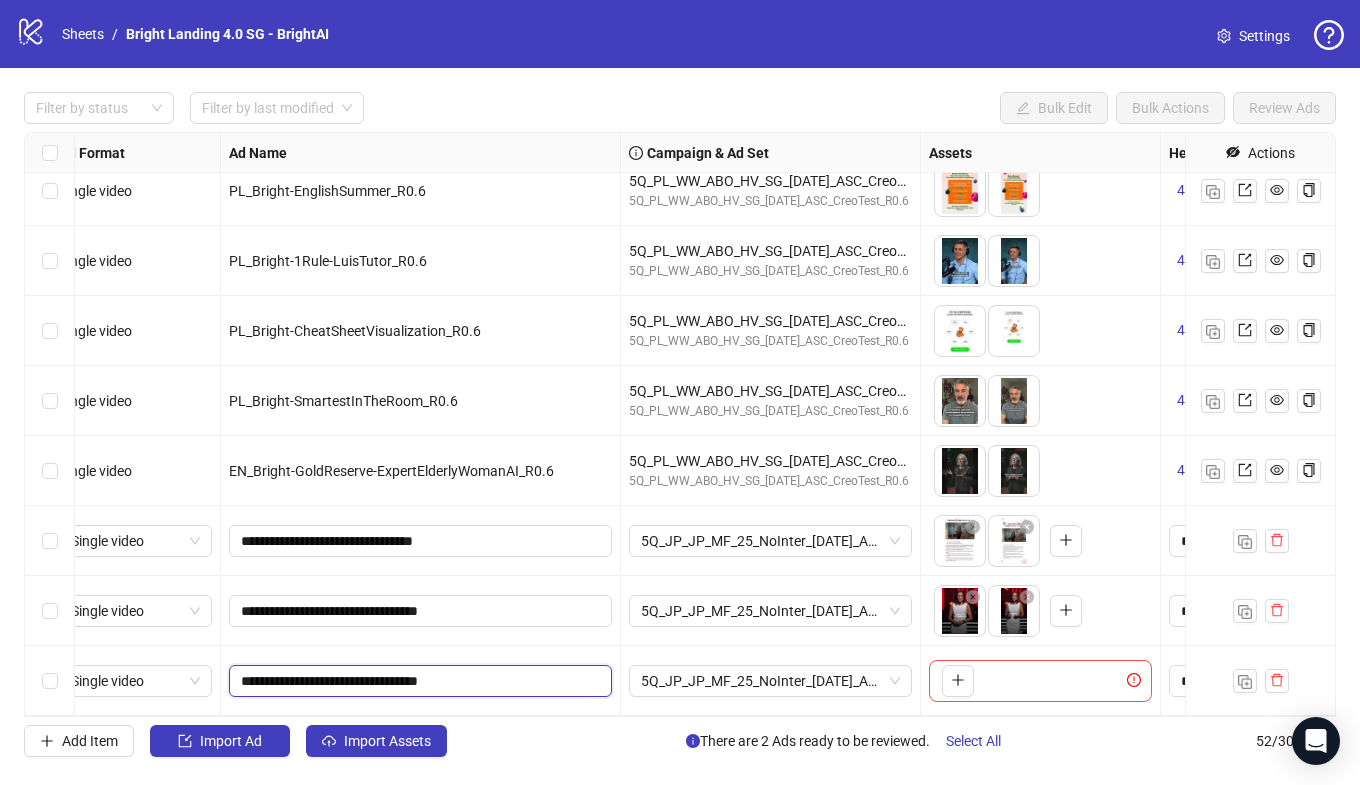 drag, startPoint x: 417, startPoint y: 679, endPoint x: 305, endPoint y: 679, distance: 112 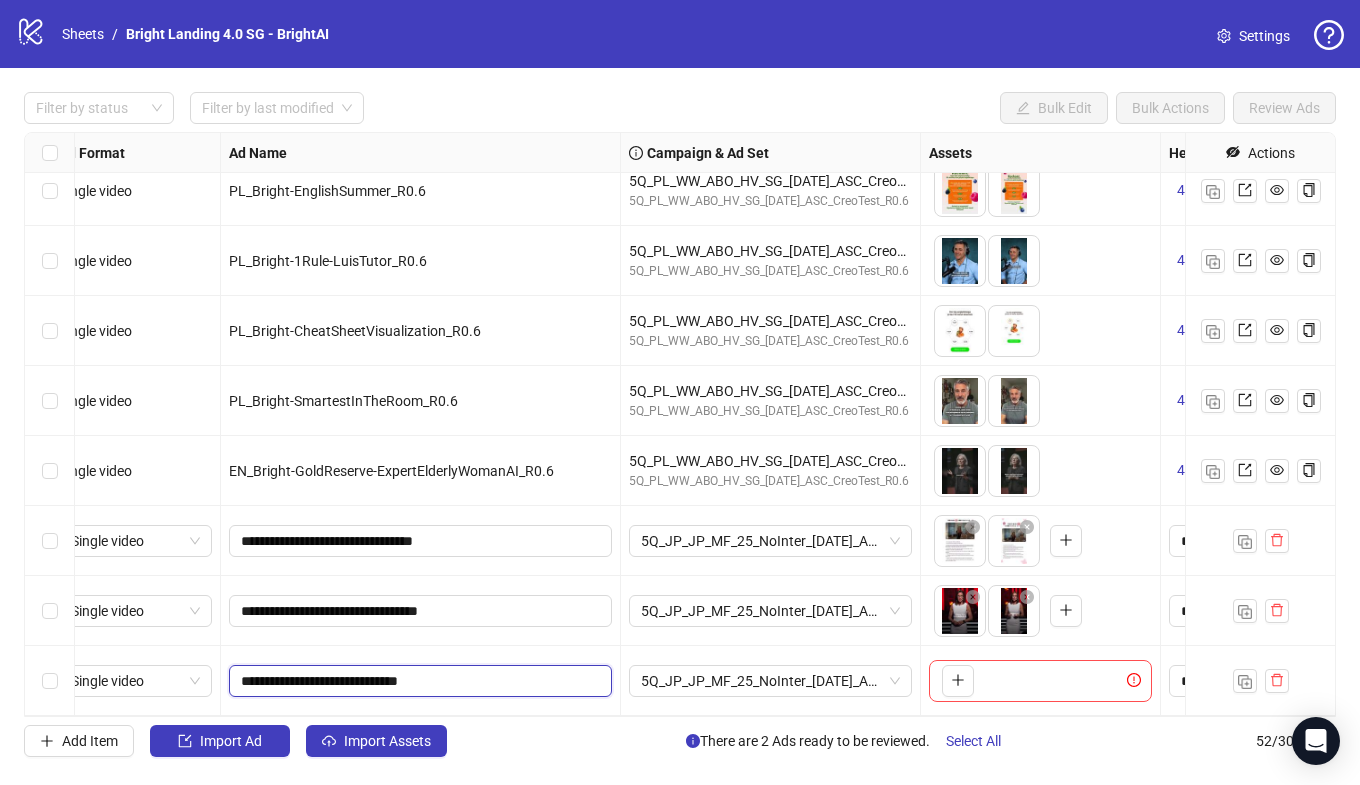 type on "**********" 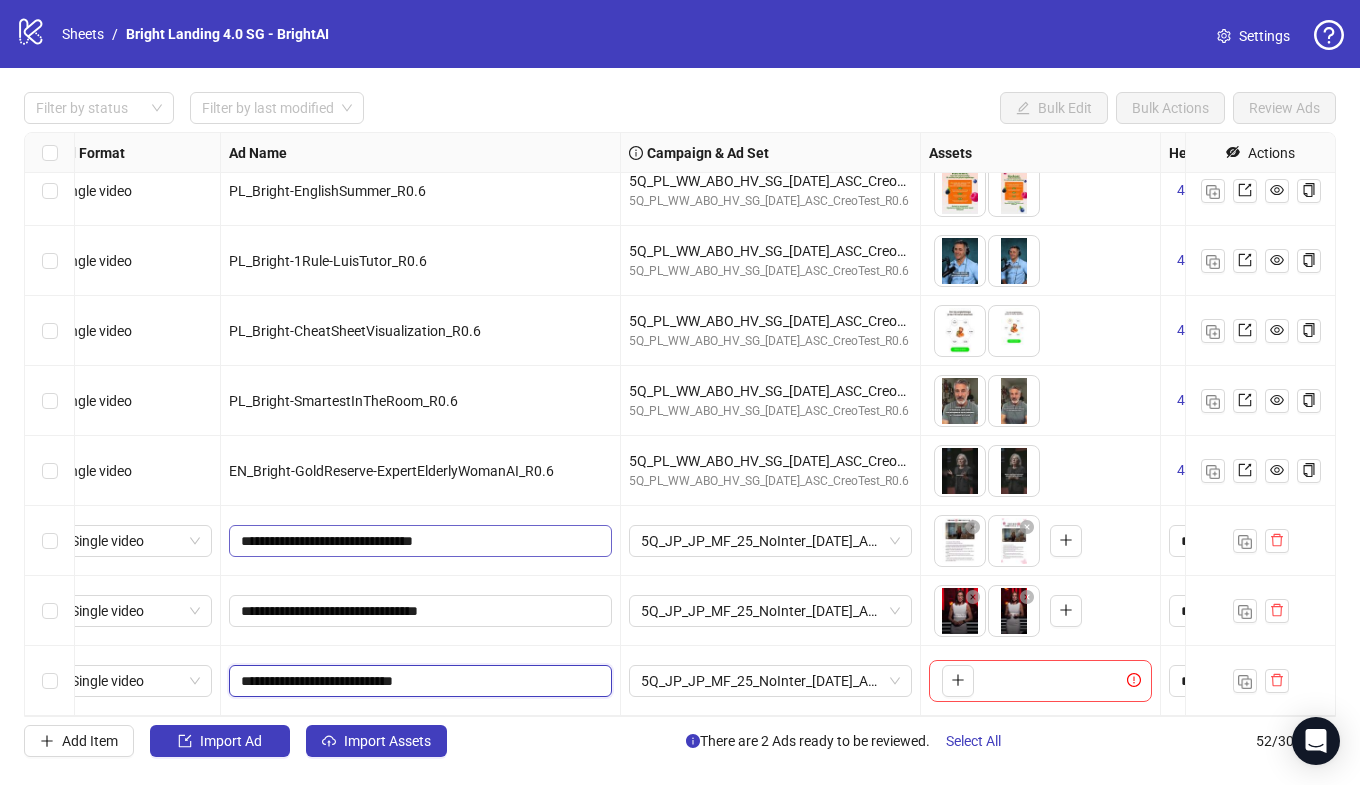 drag, startPoint x: 399, startPoint y: 680, endPoint x: 396, endPoint y: 550, distance: 130.0346 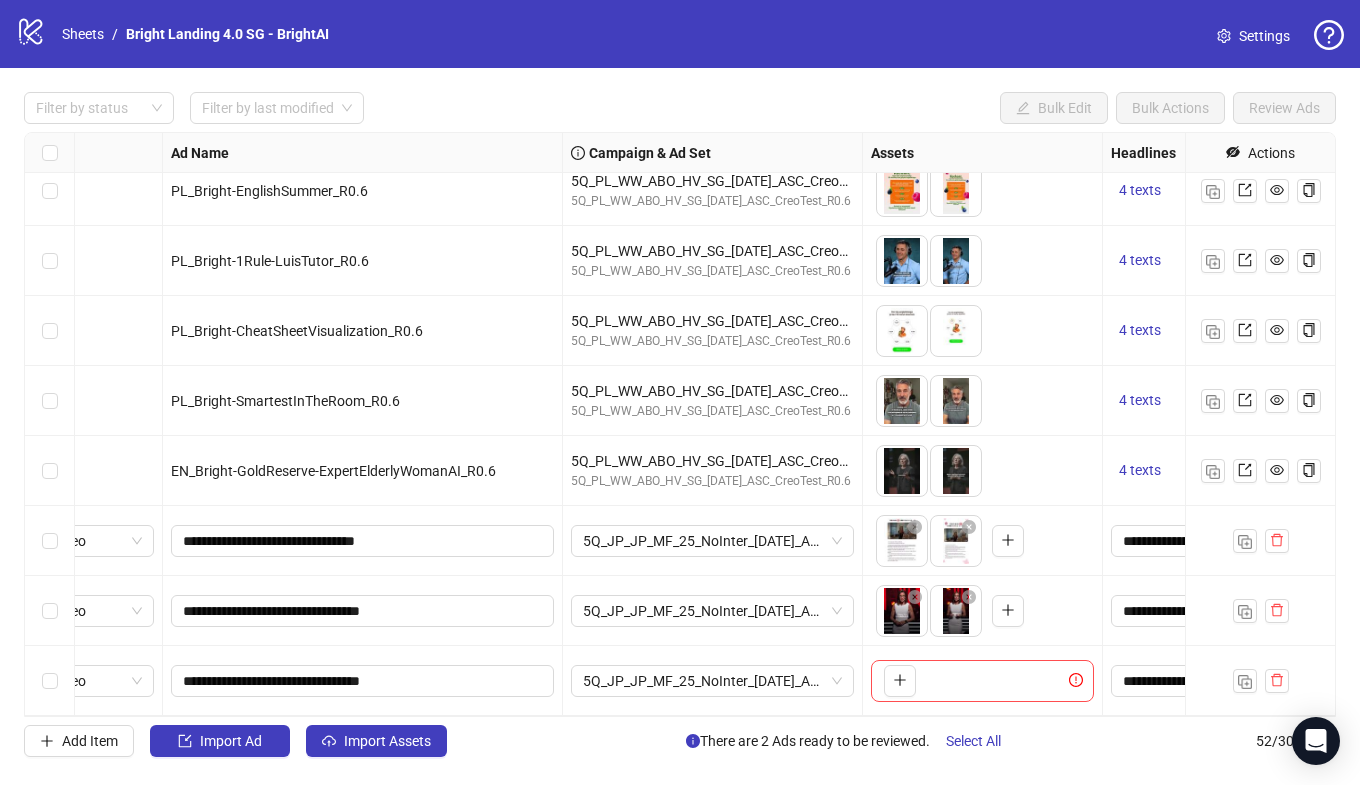 scroll, scrollTop: 3097, scrollLeft: 0, axis: vertical 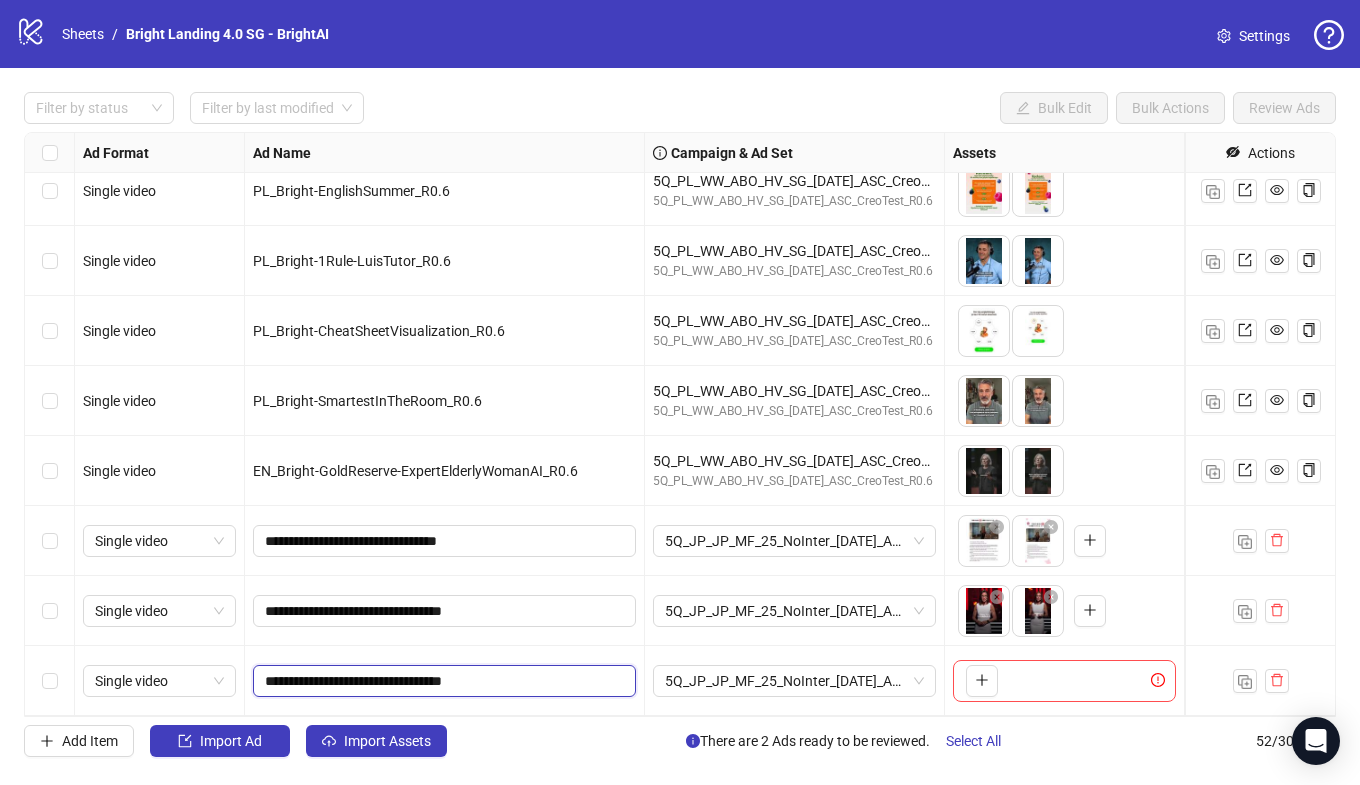drag, startPoint x: 474, startPoint y: 681, endPoint x: 330, endPoint y: 678, distance: 144.03125 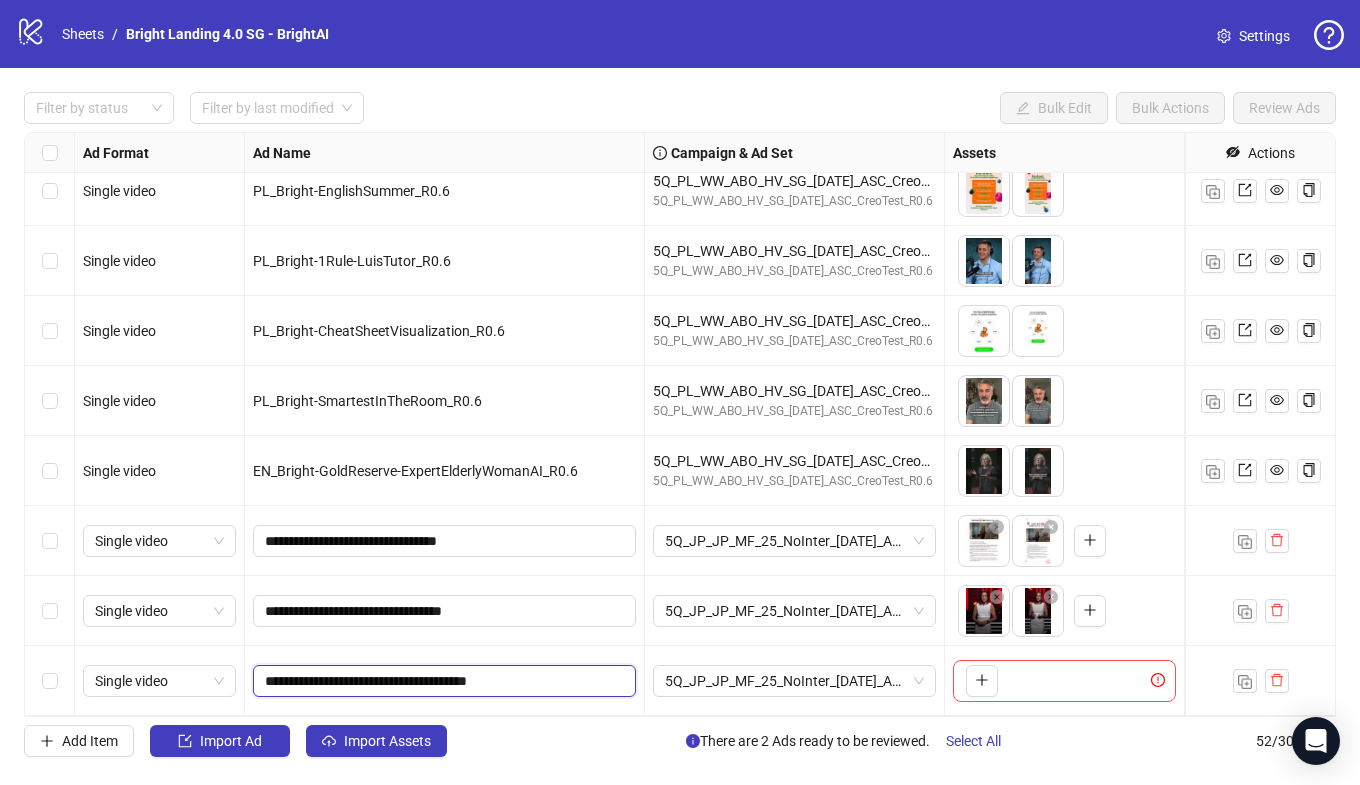 drag, startPoint x: 333, startPoint y: 680, endPoint x: 316, endPoint y: 581, distance: 100.44899 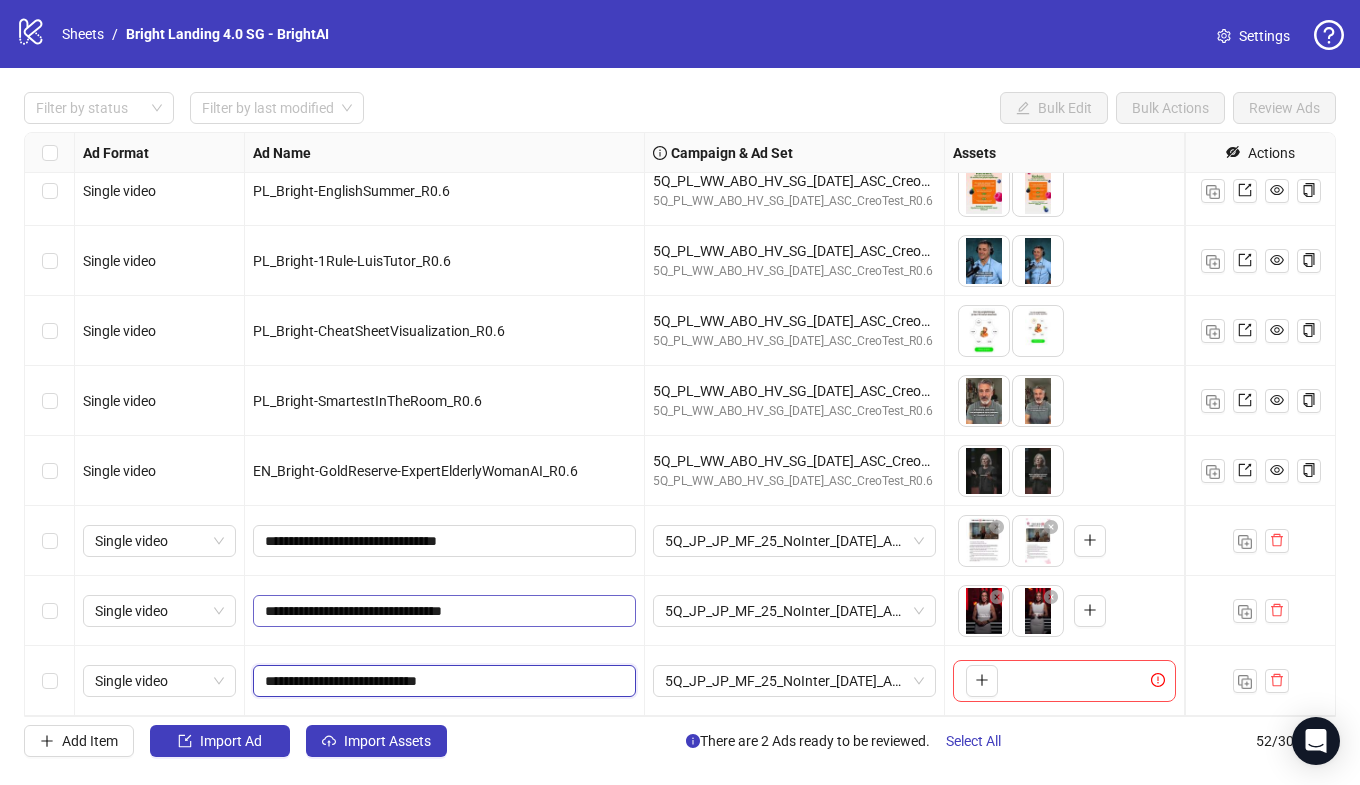 drag, startPoint x: 423, startPoint y: 687, endPoint x: 398, endPoint y: 624, distance: 67.77905 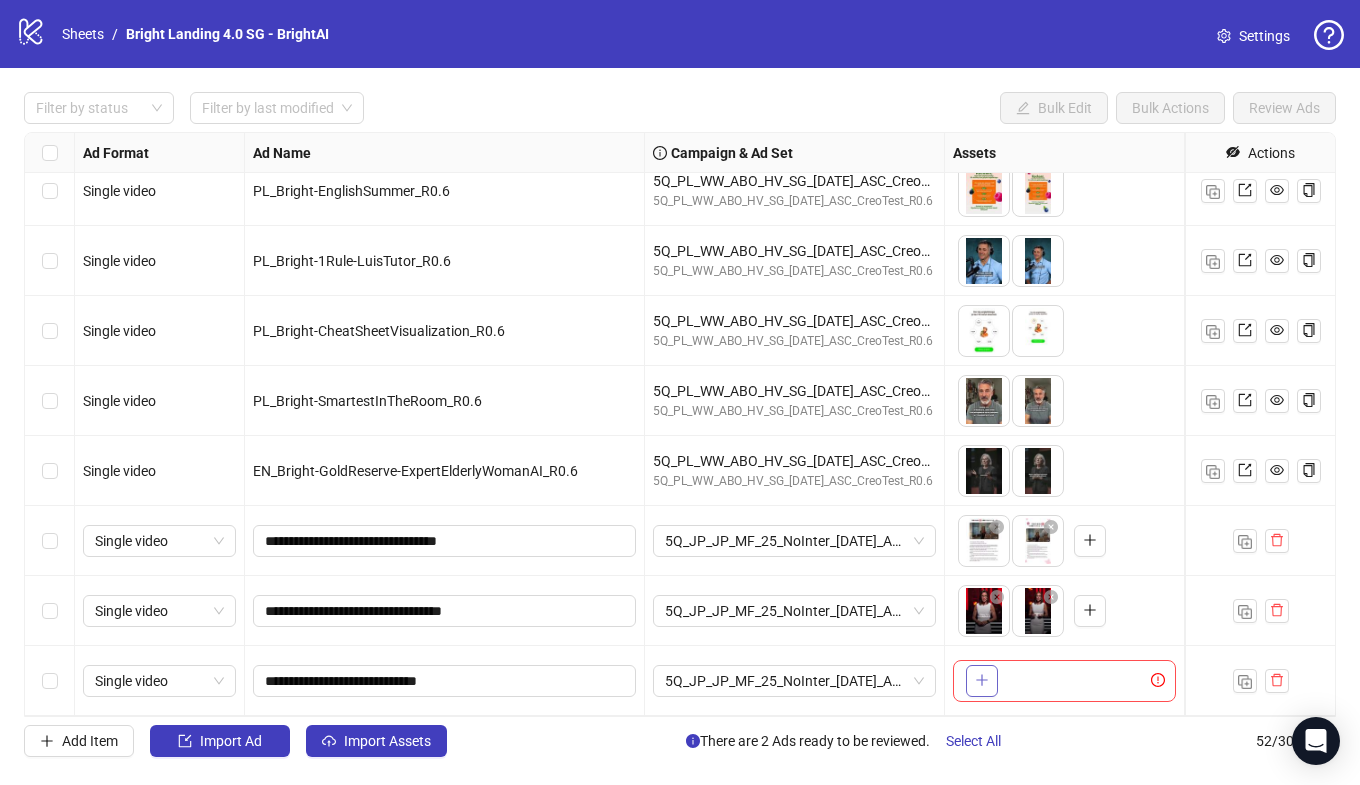 click 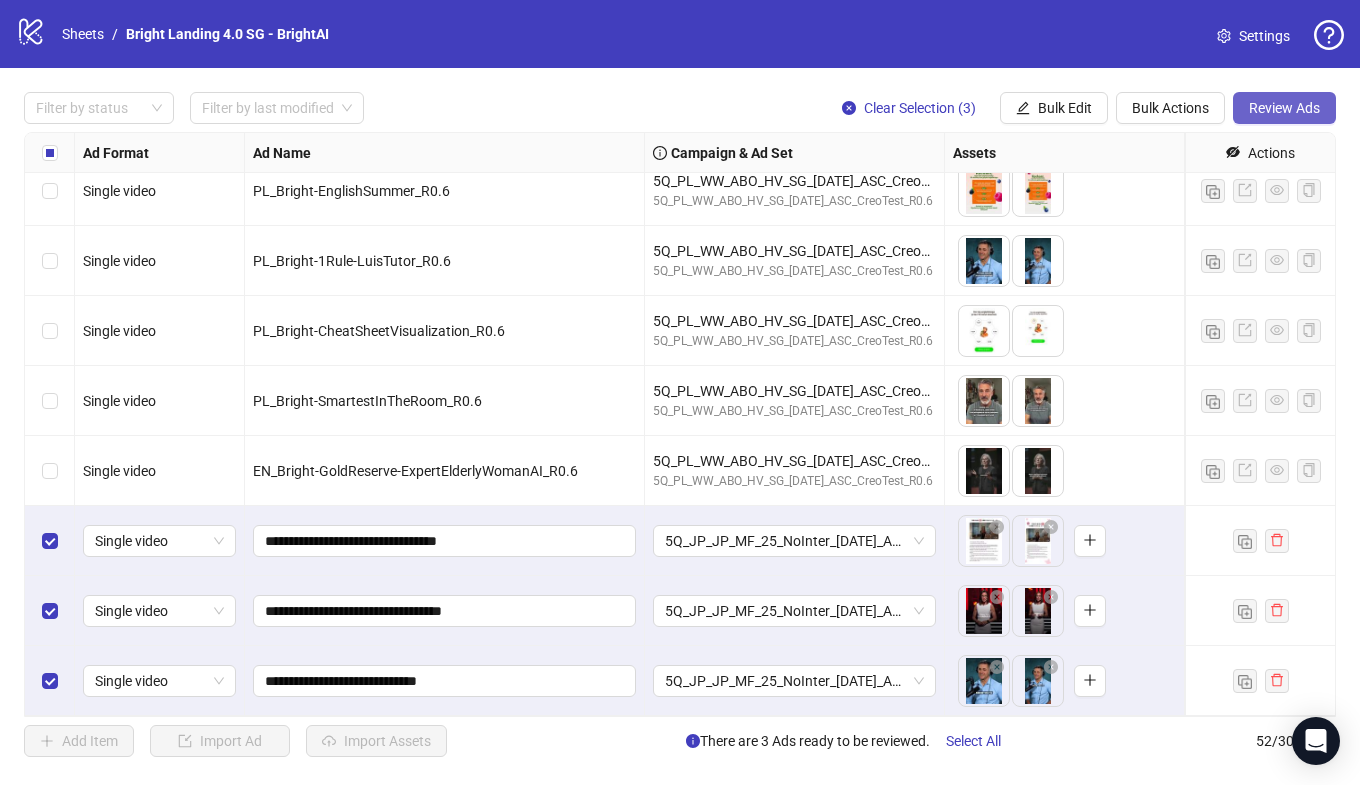 click on "Review Ads" at bounding box center [1284, 108] 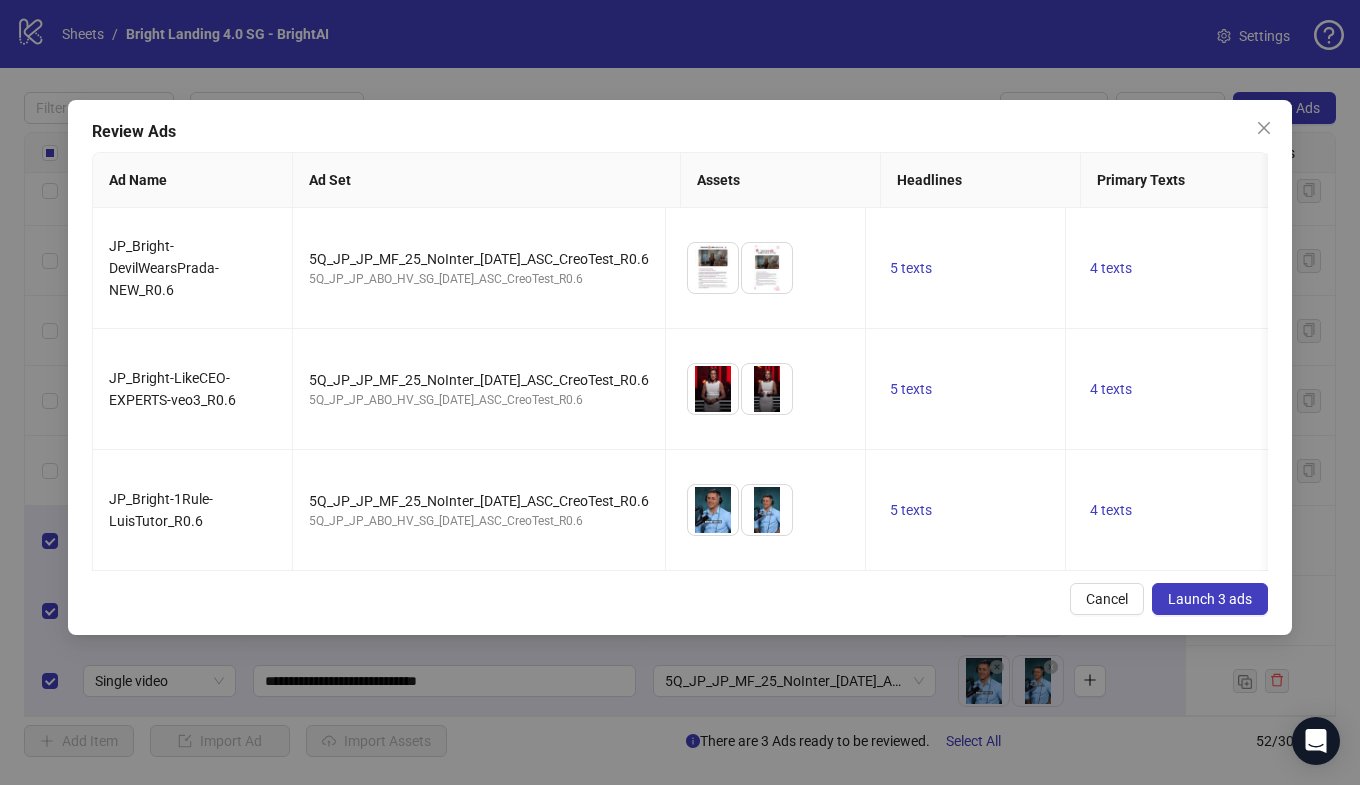 click on "Launch 3 ads" at bounding box center (1210, 599) 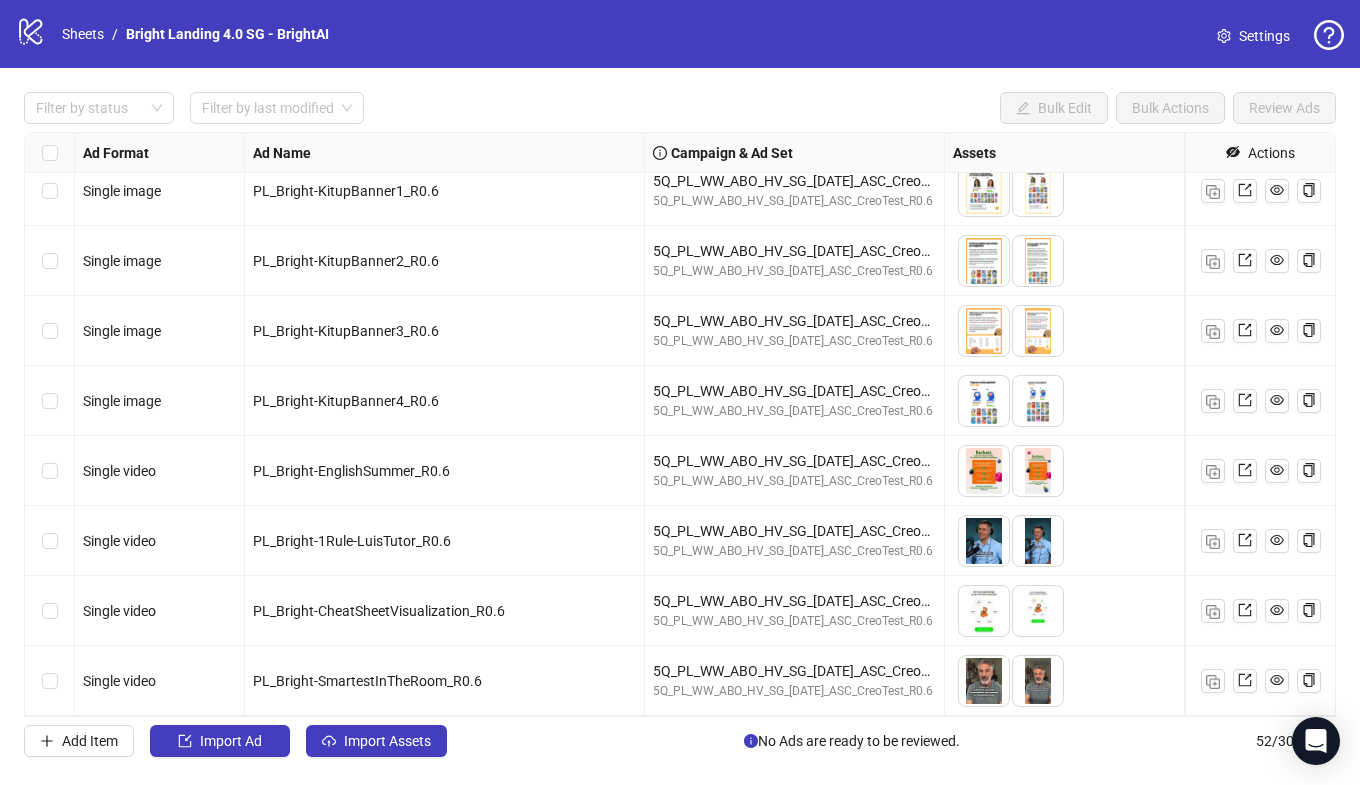 scroll, scrollTop: 3097, scrollLeft: 0, axis: vertical 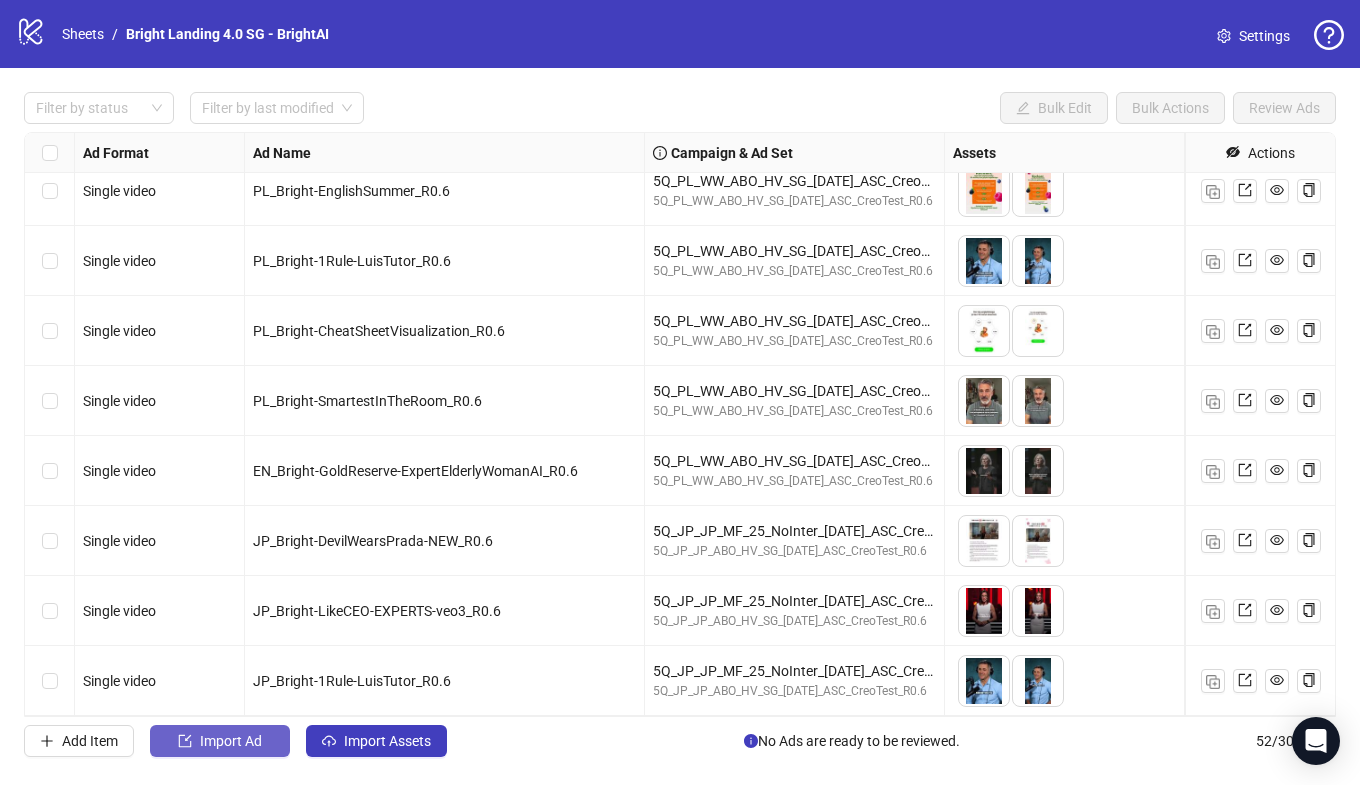 click on "Import Ad" at bounding box center (220, 741) 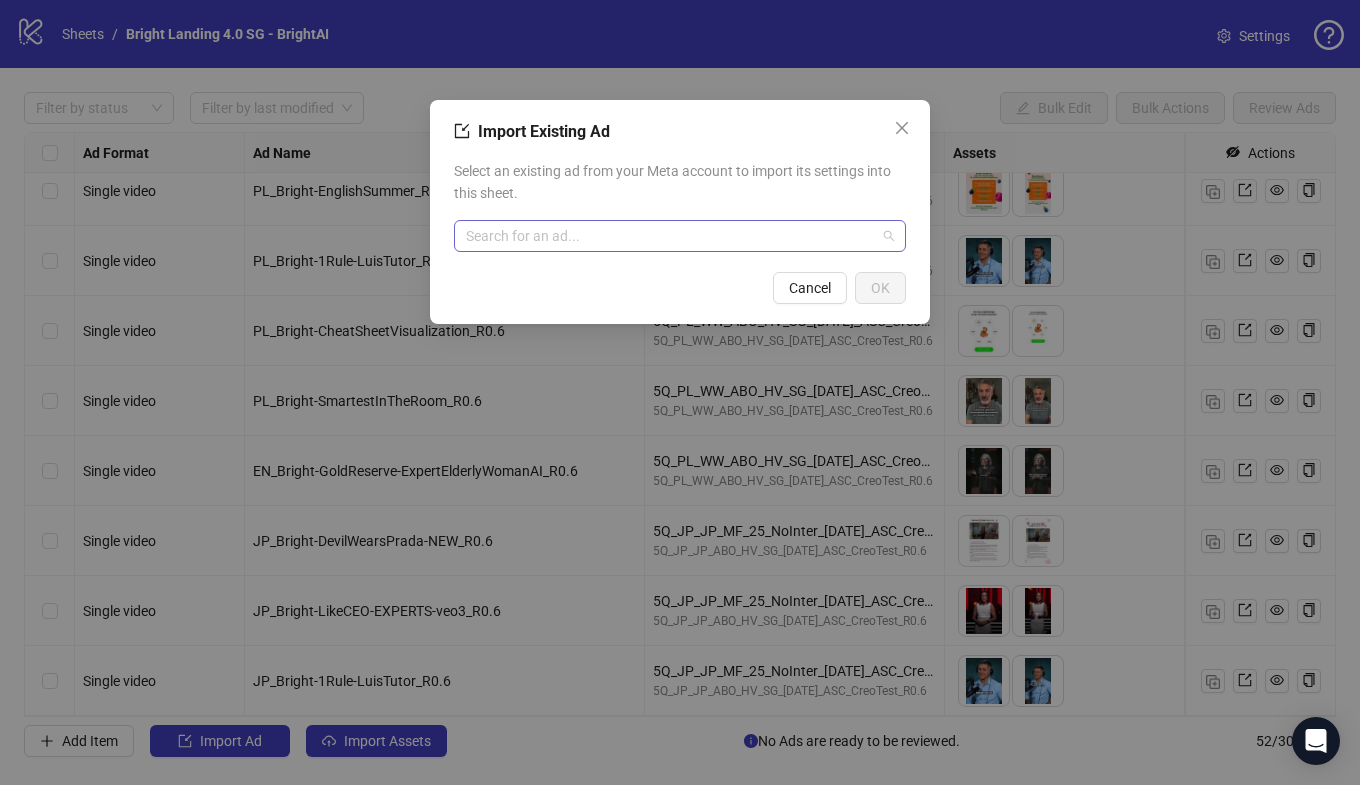 click at bounding box center (671, 236) 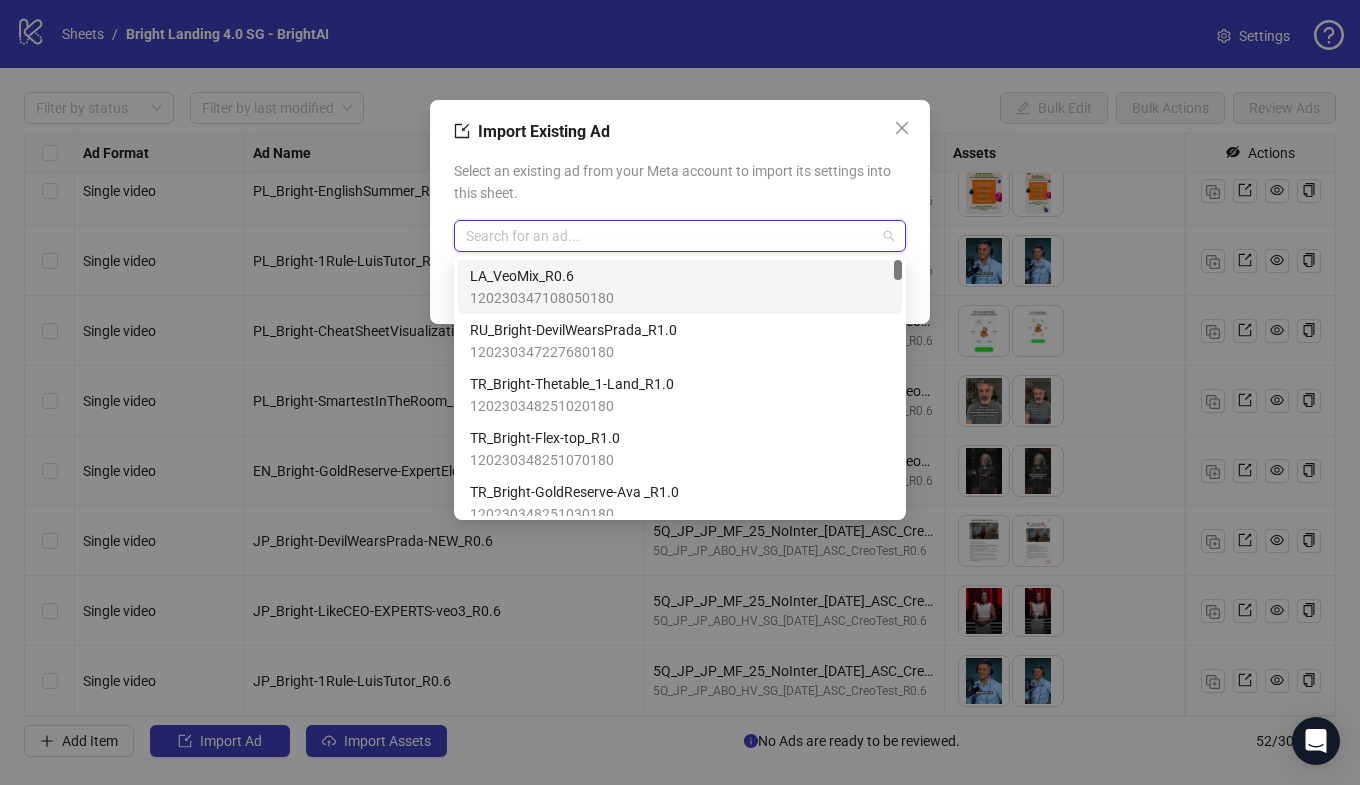paste on "**********" 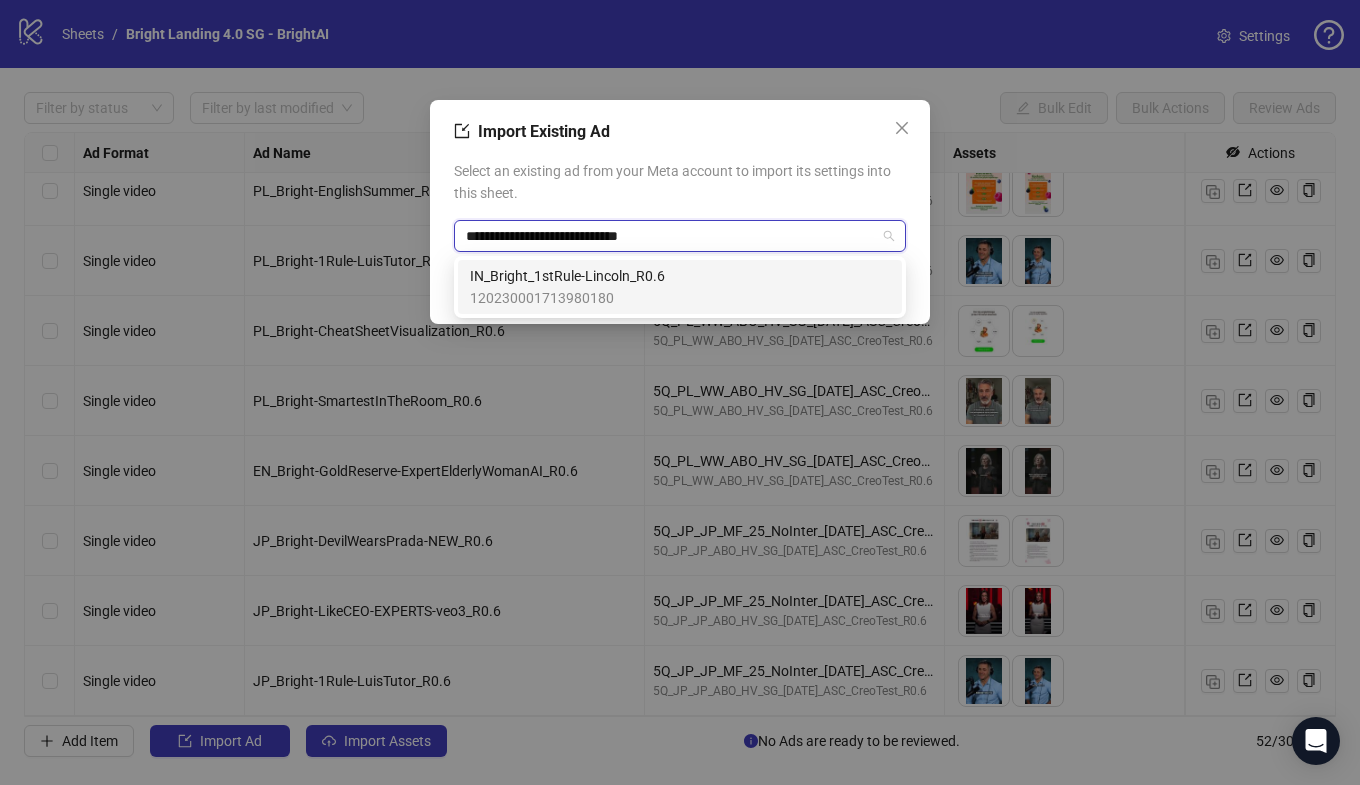 click on "IN_Bright_1stRule-Lincoln_R0.6" at bounding box center [567, 276] 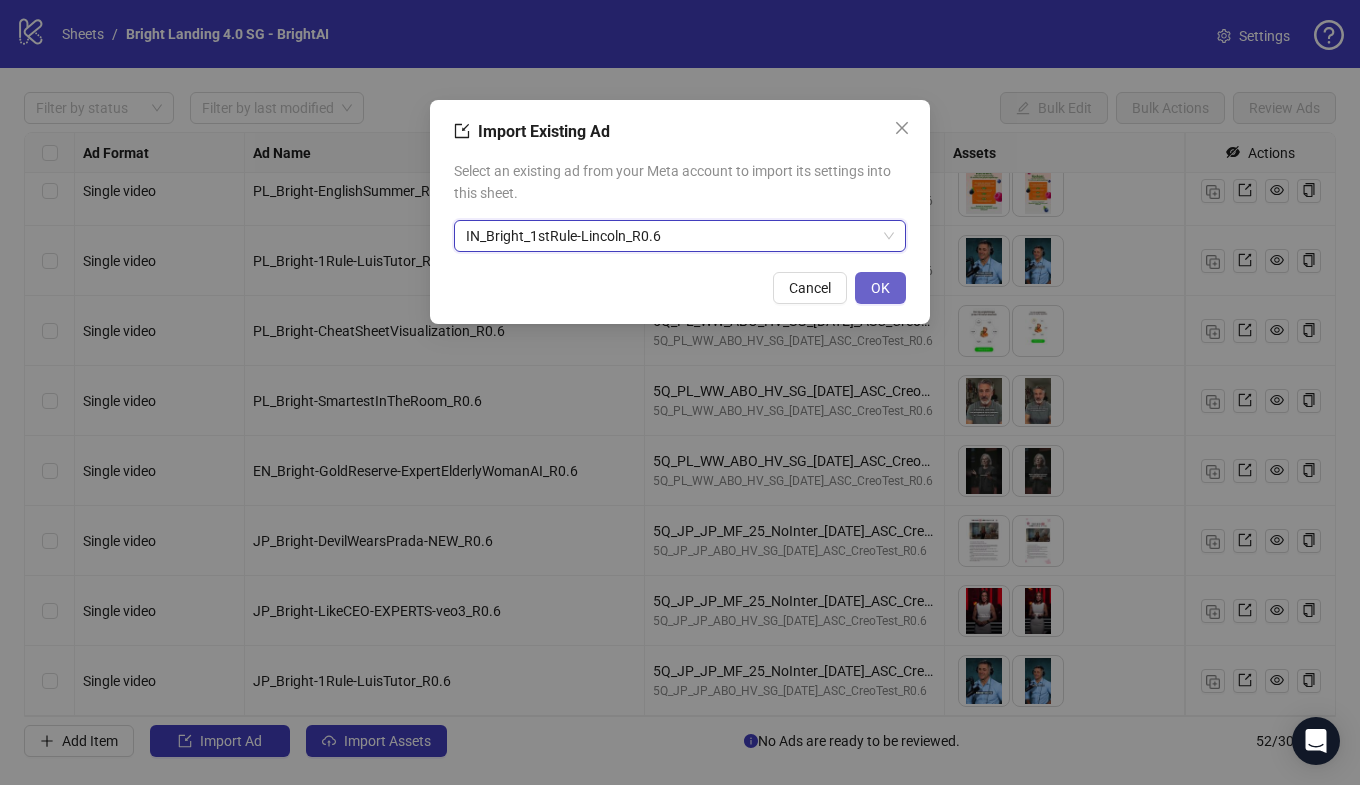 click on "OK" at bounding box center [880, 288] 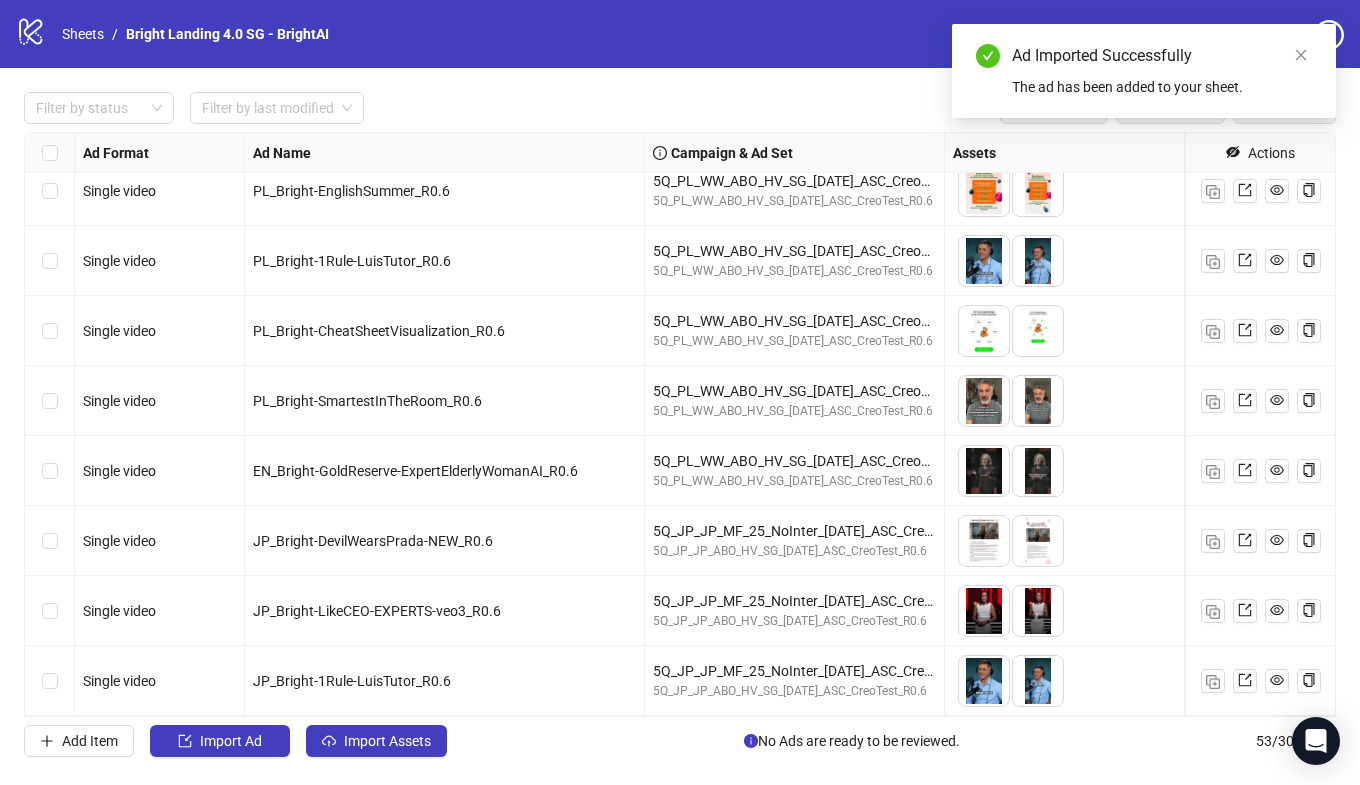 scroll, scrollTop: 3167, scrollLeft: 0, axis: vertical 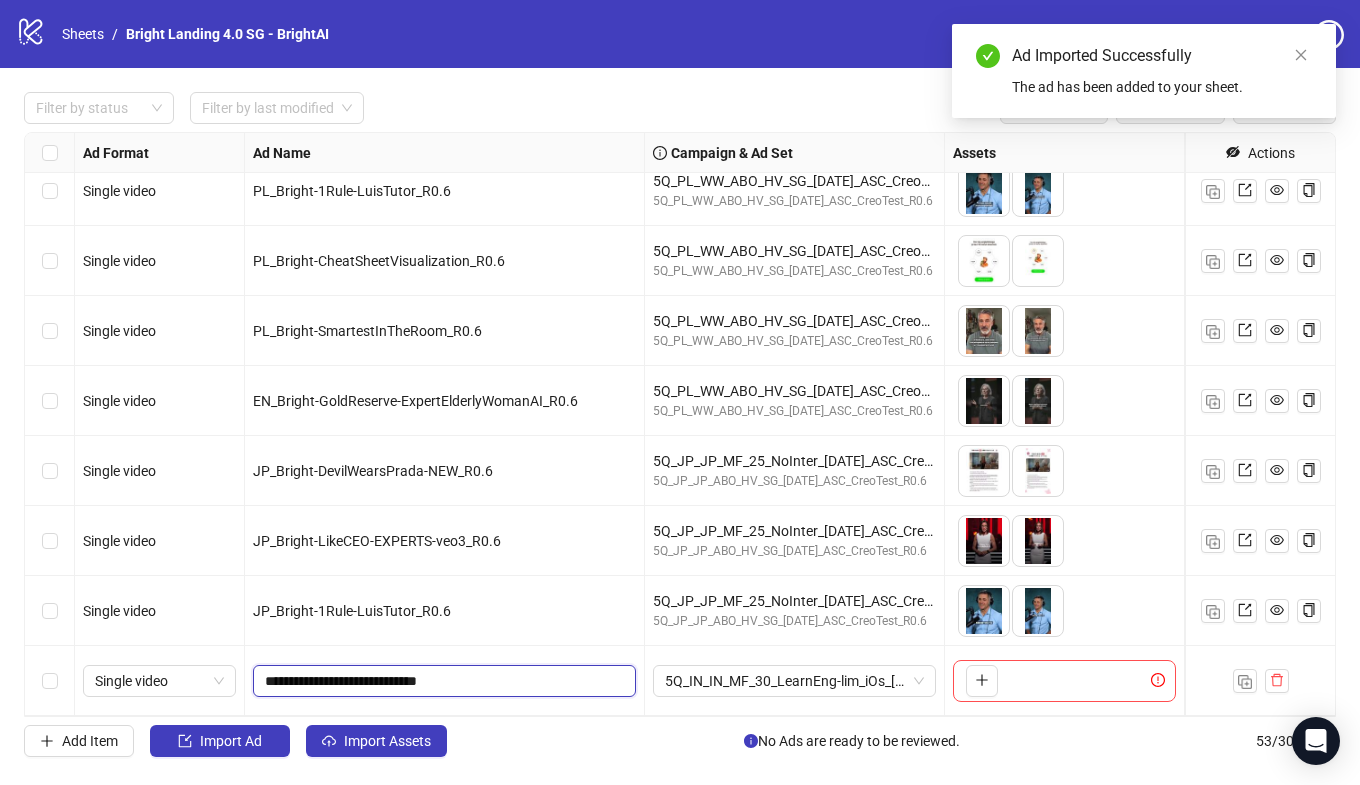 drag, startPoint x: 422, startPoint y: 684, endPoint x: 403, endPoint y: 591, distance: 94.92102 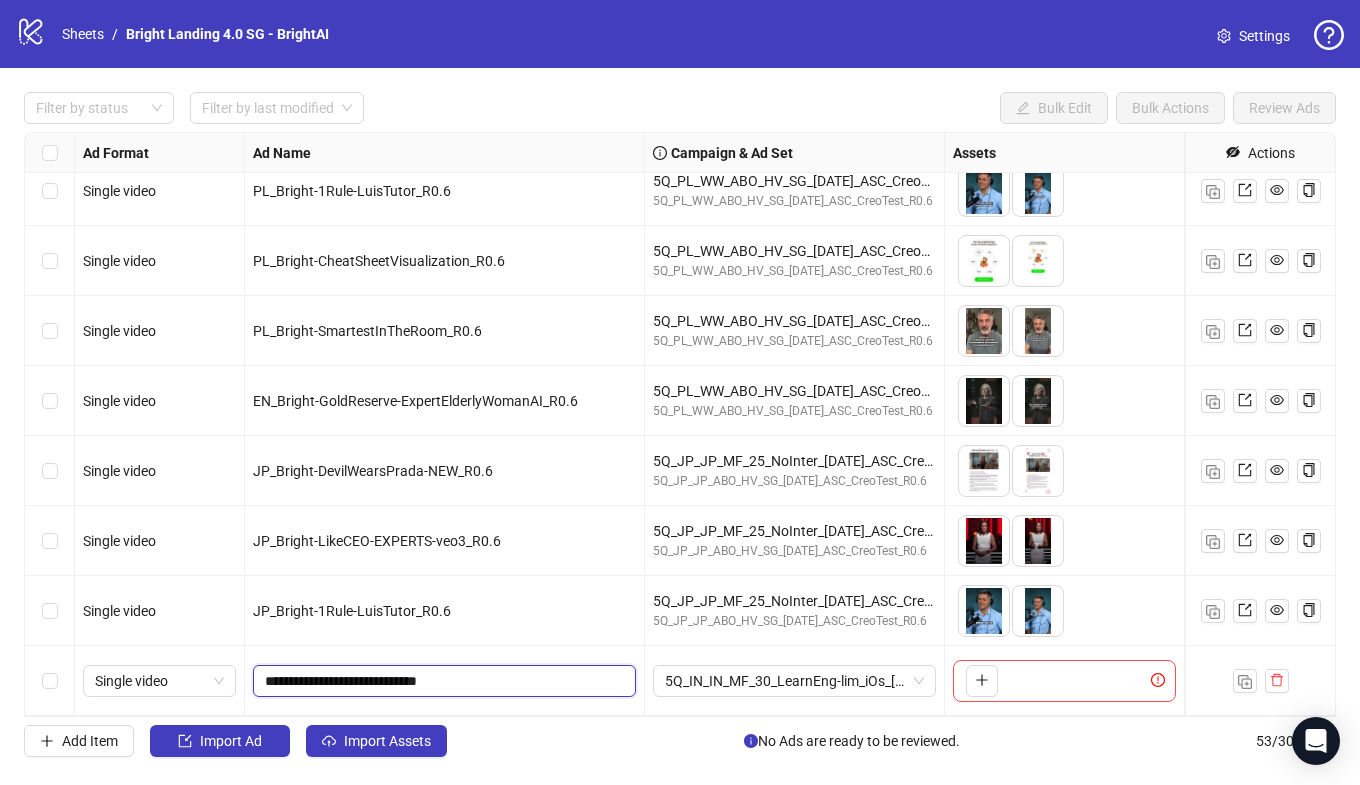 click on "**********" at bounding box center (442, 681) 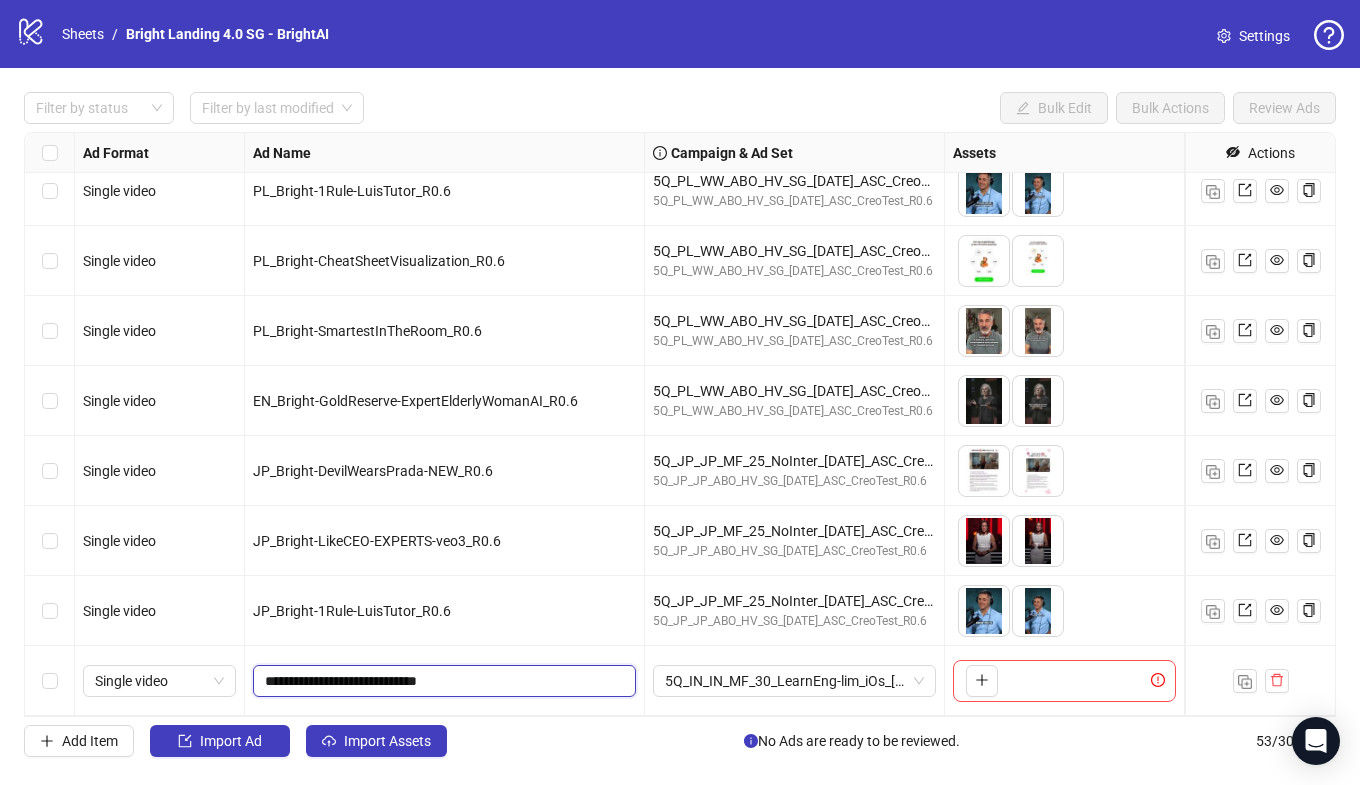 click on "**********" at bounding box center (442, 681) 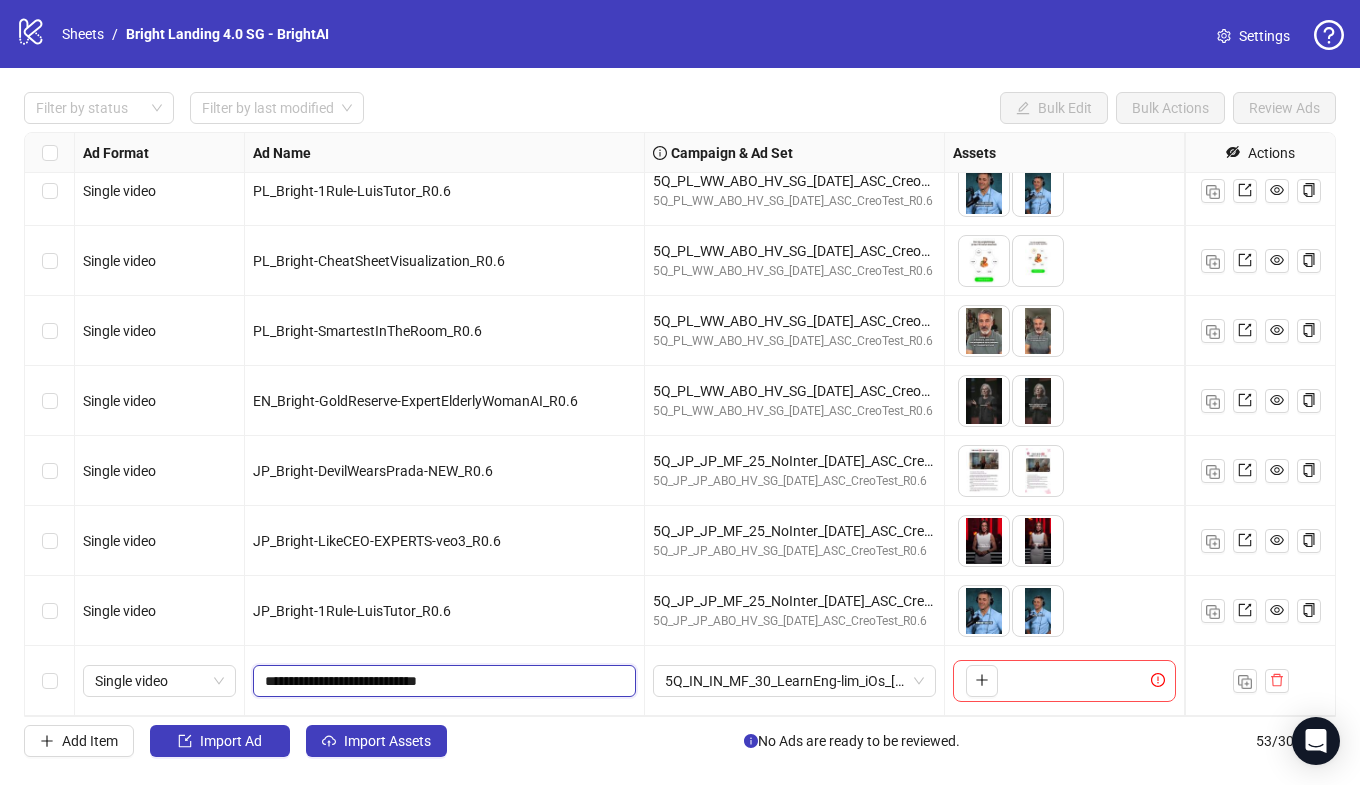 drag, startPoint x: 424, startPoint y: 681, endPoint x: 331, endPoint y: 681, distance: 93 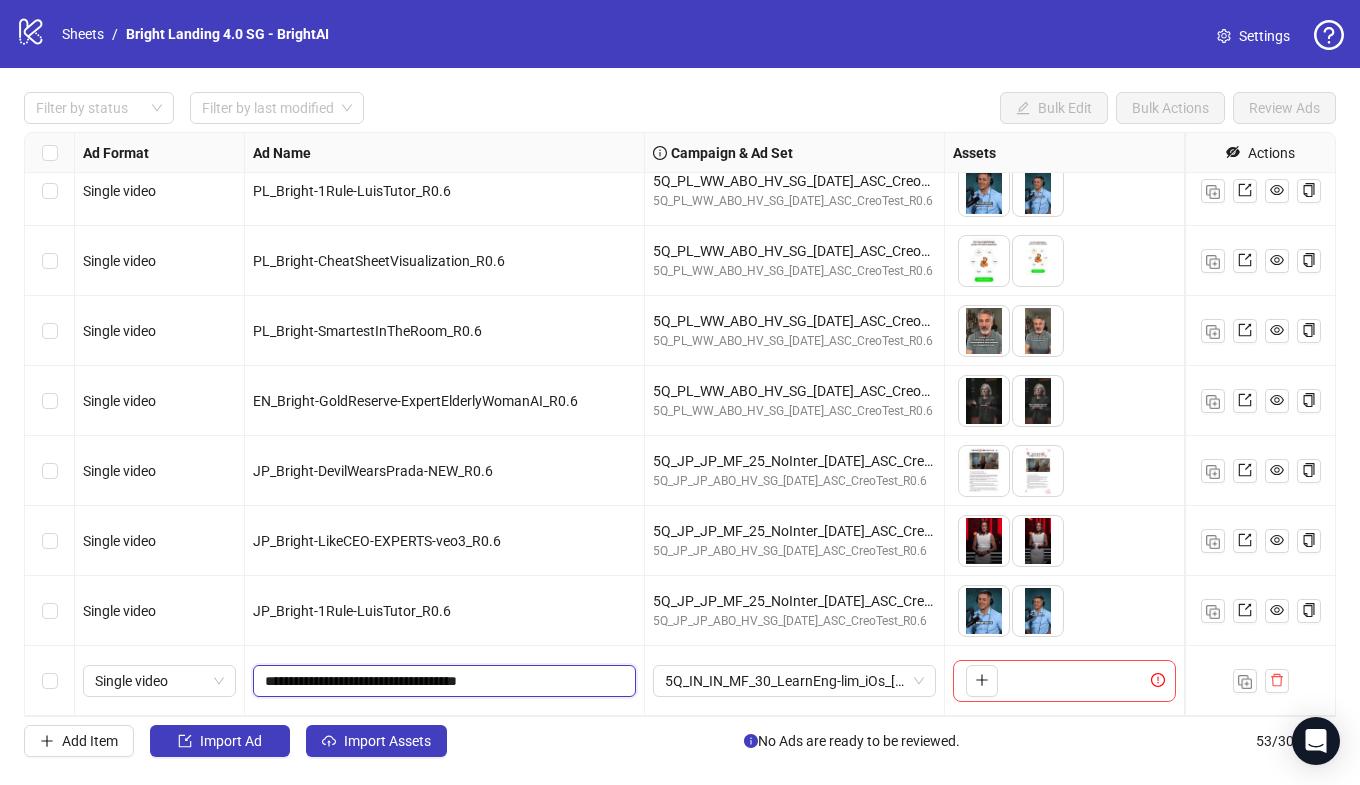 drag, startPoint x: 480, startPoint y: 685, endPoint x: 458, endPoint y: 605, distance: 82.96987 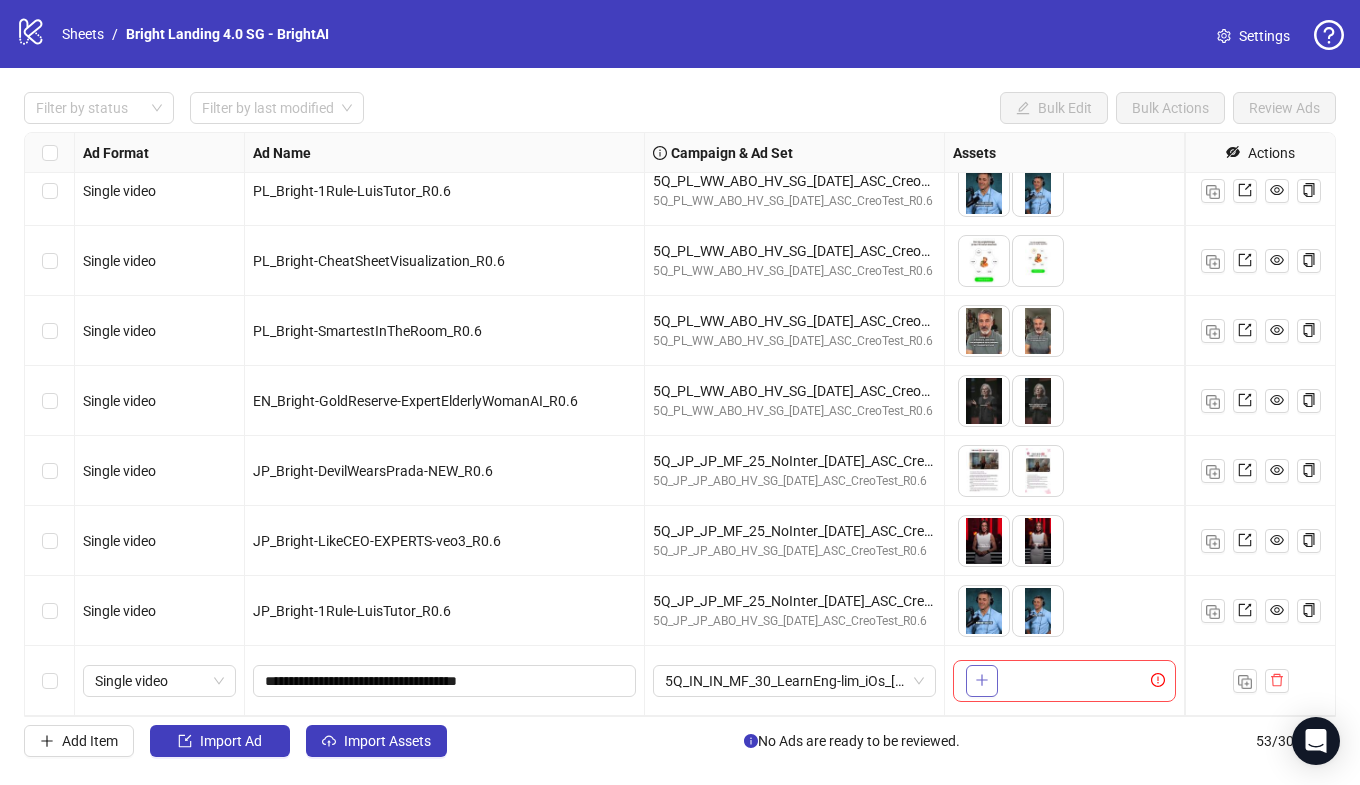 click at bounding box center [982, 681] 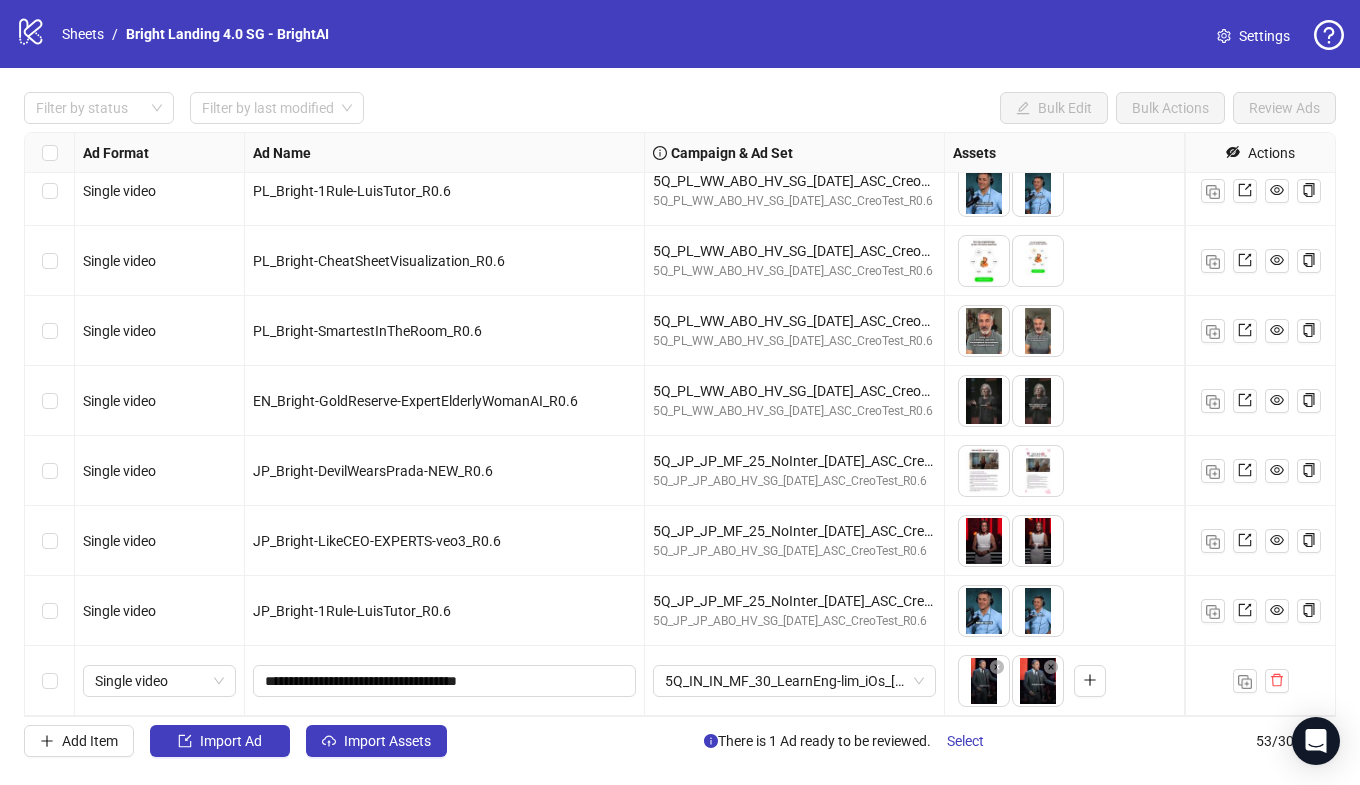 scroll, scrollTop: 3167, scrollLeft: 165, axis: both 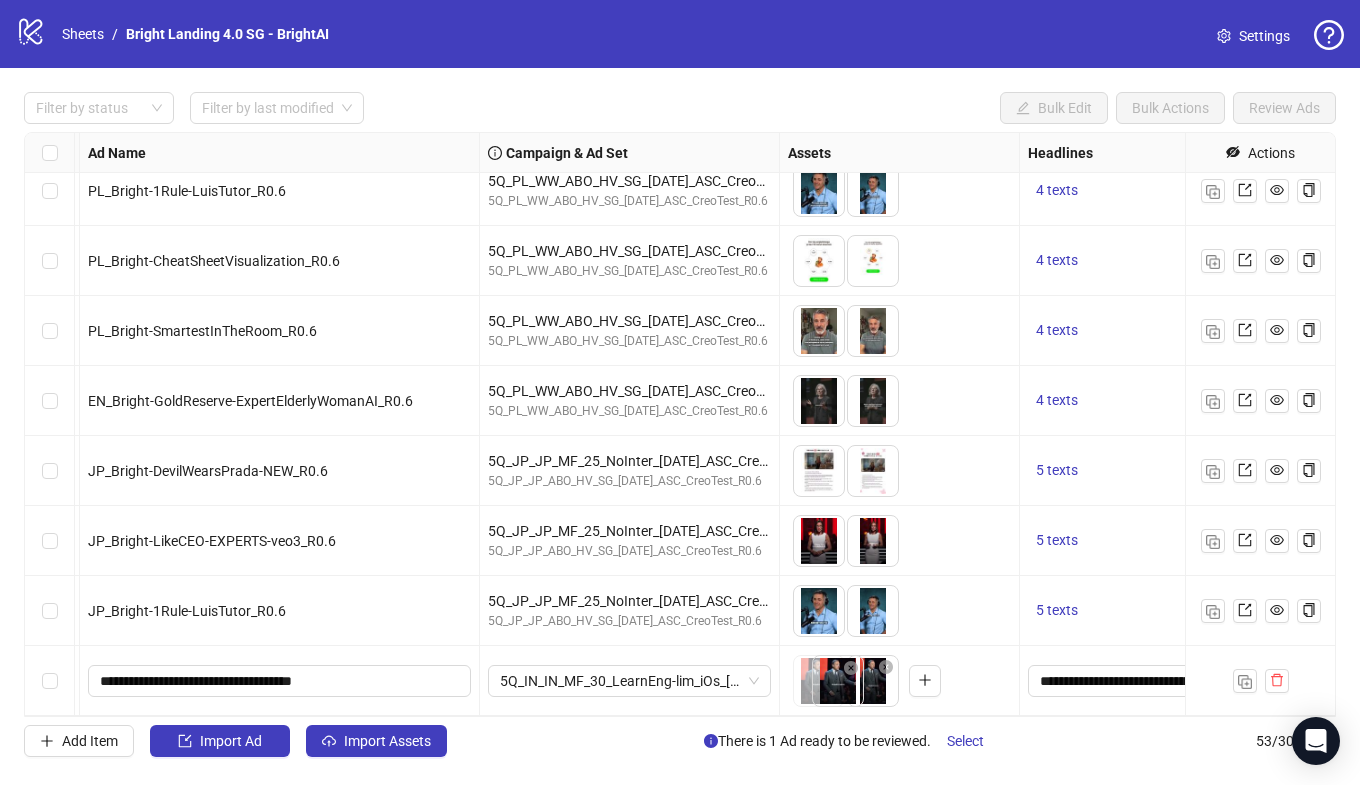 drag, startPoint x: 874, startPoint y: 690, endPoint x: 815, endPoint y: 691, distance: 59.008472 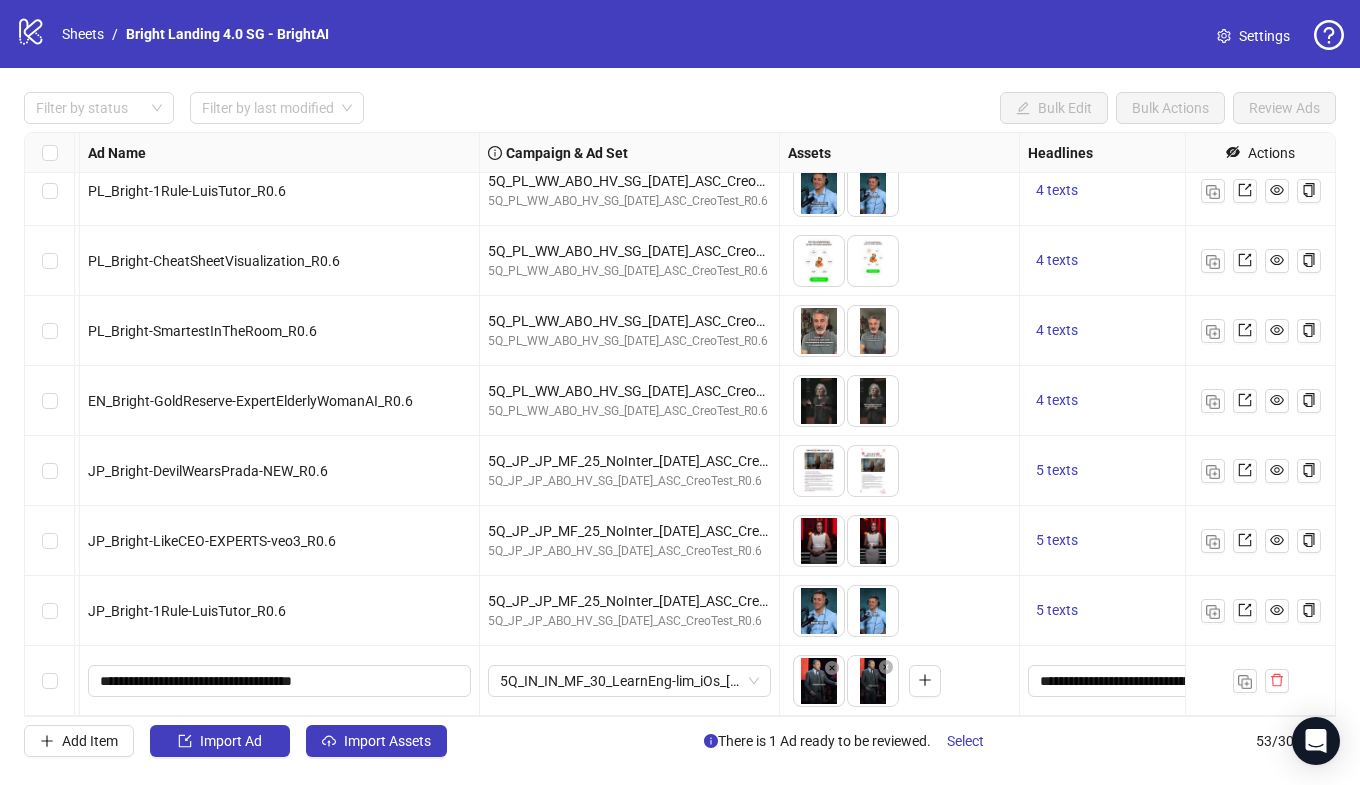 click on "logo/logo-mobile Sheets / Bright Landing 4.0 SG - BrightAI Settings   Filter by status Filter by last modified Bulk Edit Bulk Actions Review Ads Ad Format Ad Name Campaign & Ad Set Assets Headlines Primary Texts Descriptions Destination URL App Product Page ID Display URL Leadgen Form Product Set ID URL Params Call to Action Actions Single image PL_Bright-KitupBanner4_R0.6 5Q_PL_WW_ABO_HV_SG_[DATE]_ASC_CreoTest_R0.6 5Q_PL_WW_ABO_HV_SG_[DATE]_ASC_CreoTest_R0.6
To pick up a draggable item, press the space bar.
While dragging, use the arrow keys to move the item.
Press space again to drop the item in its new position, or press escape to cancel.
4 texts 3 texts 1 texts Single video PL_Bright-EnglishSummer_R0.6 5Q_PL_WW_ABO_HV_SG_[DATE]_ASC_CreoTest_R0.6 5Q_PL_WW_ABO_HV_SG_[DATE]_ASC_CreoTest_R0.6 4 texts 3 texts 1 texts Single video PL_Bright-1Rule-LuisTutor_R0.6 5Q_PL_WW_ABO_HV_SG_[DATE]_ASC_CreoTest_R0.6 5Q_PL_WW_ABO_HV_SG_[DATE]_ASC_CreoTest_R0.6 4 texts 3 texts 1 texts 4 texts + 2" at bounding box center (680, 392) 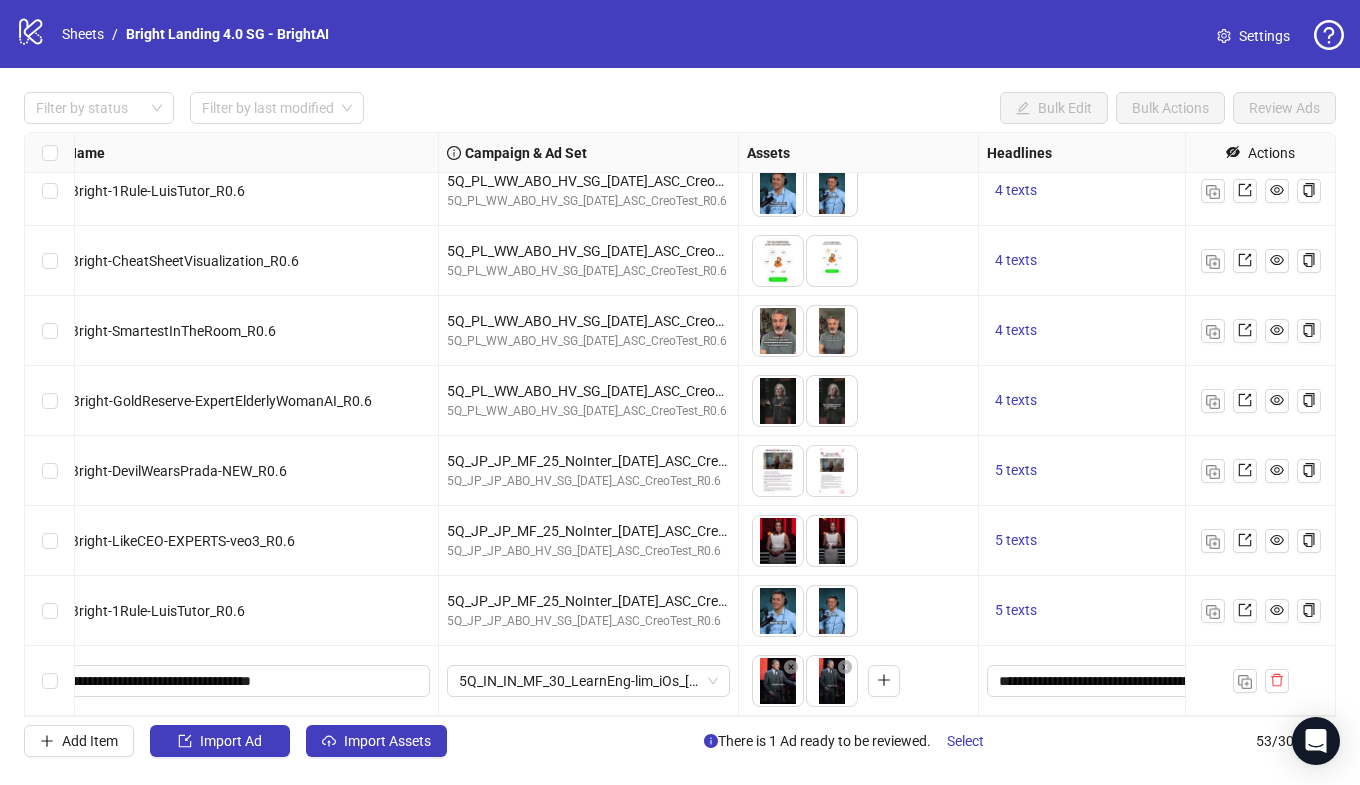 scroll, scrollTop: 3167, scrollLeft: 0, axis: vertical 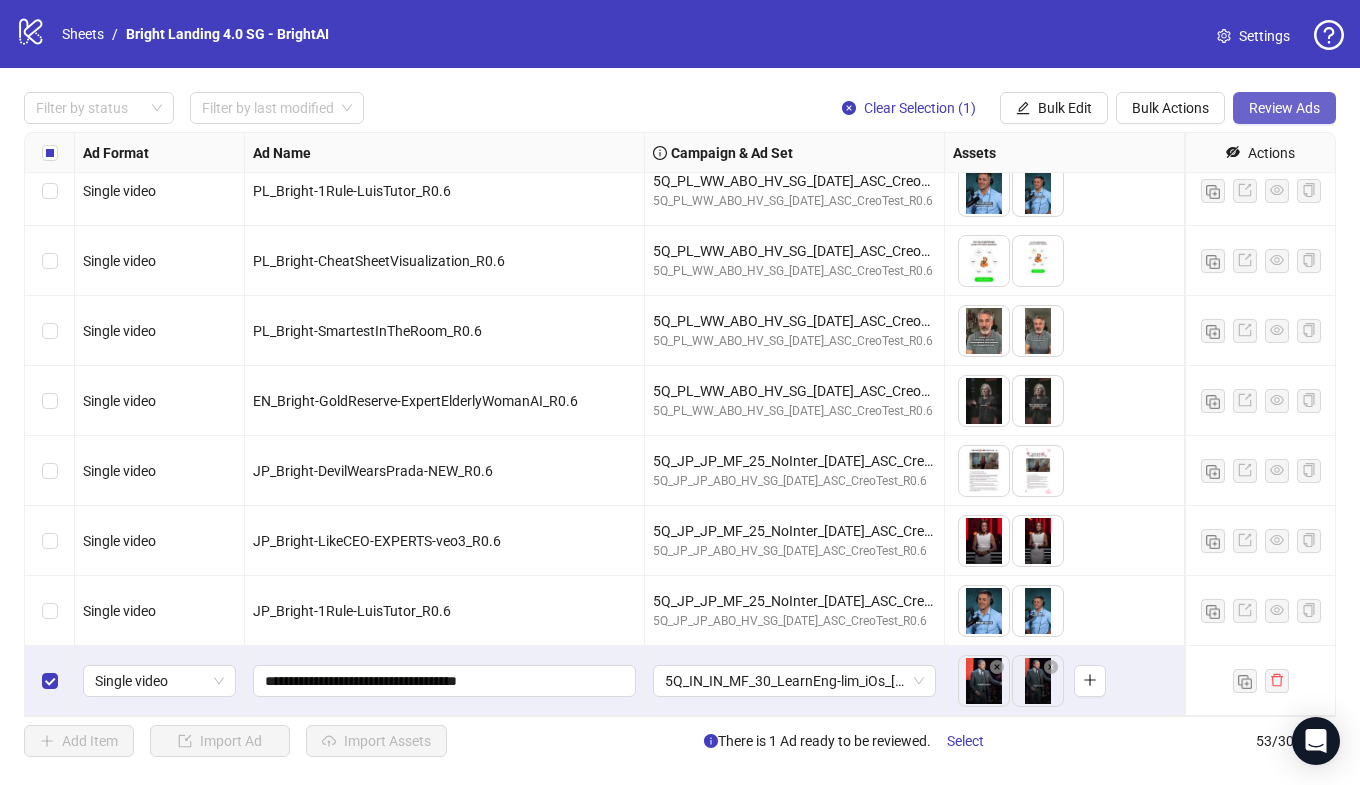 click on "Review Ads" at bounding box center (1284, 108) 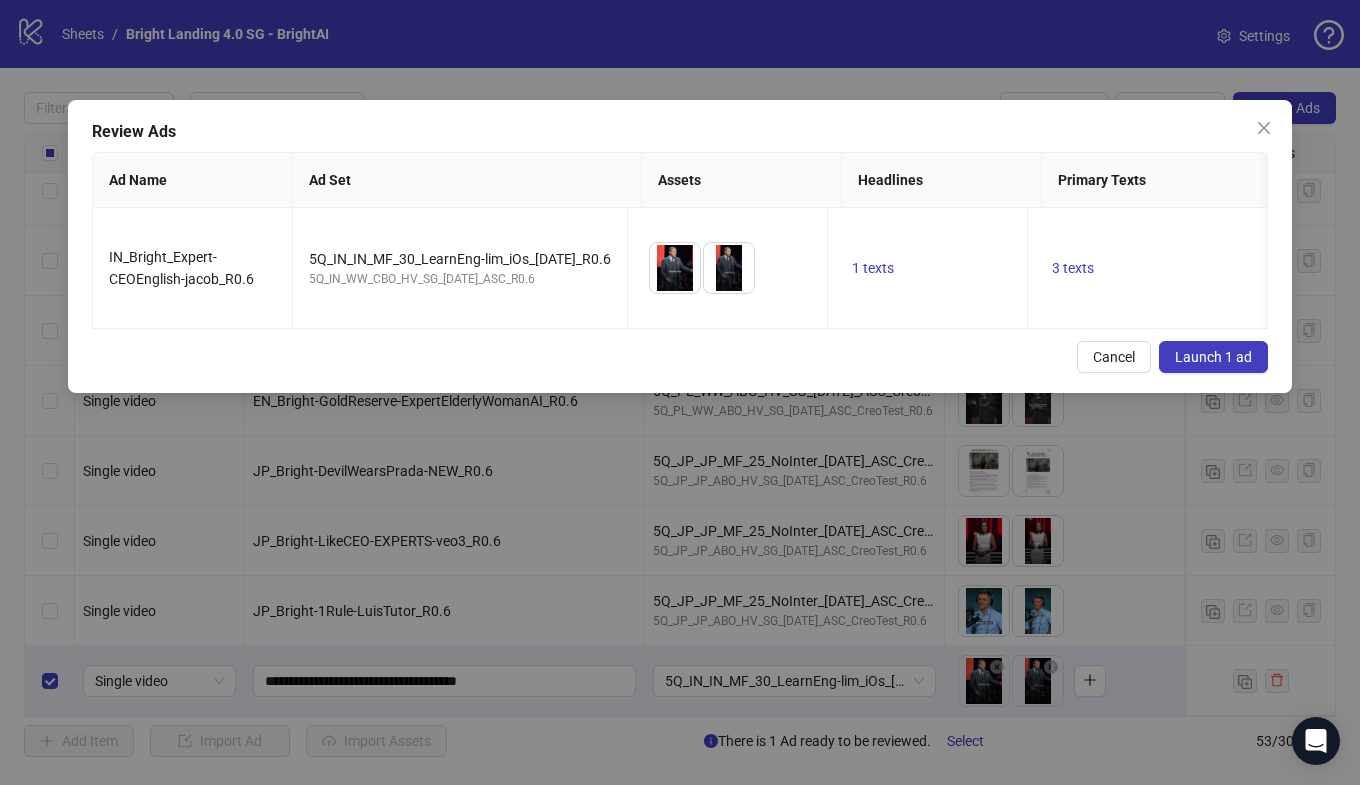 click on "Launch 1 ad" at bounding box center (1213, 357) 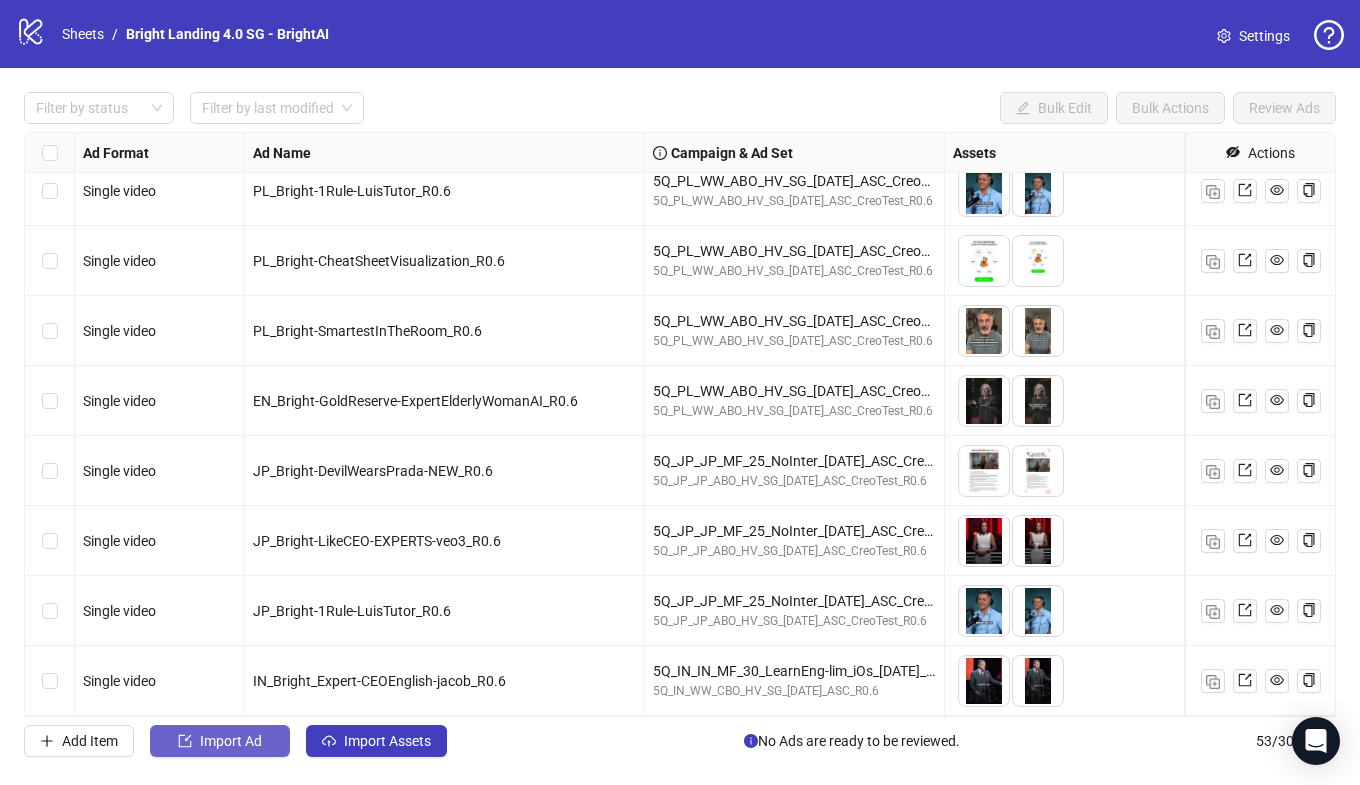 click on "Import Ad" at bounding box center (220, 741) 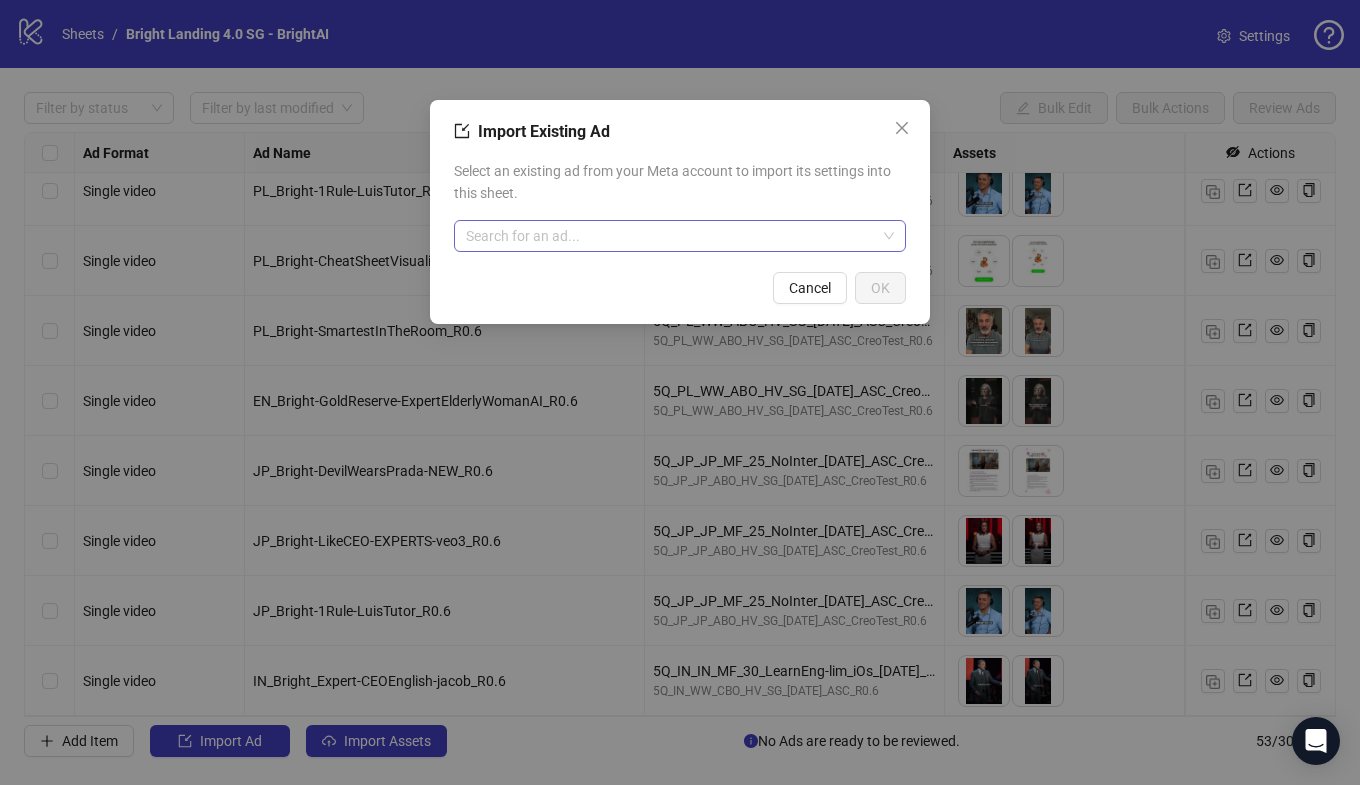 click at bounding box center [671, 236] 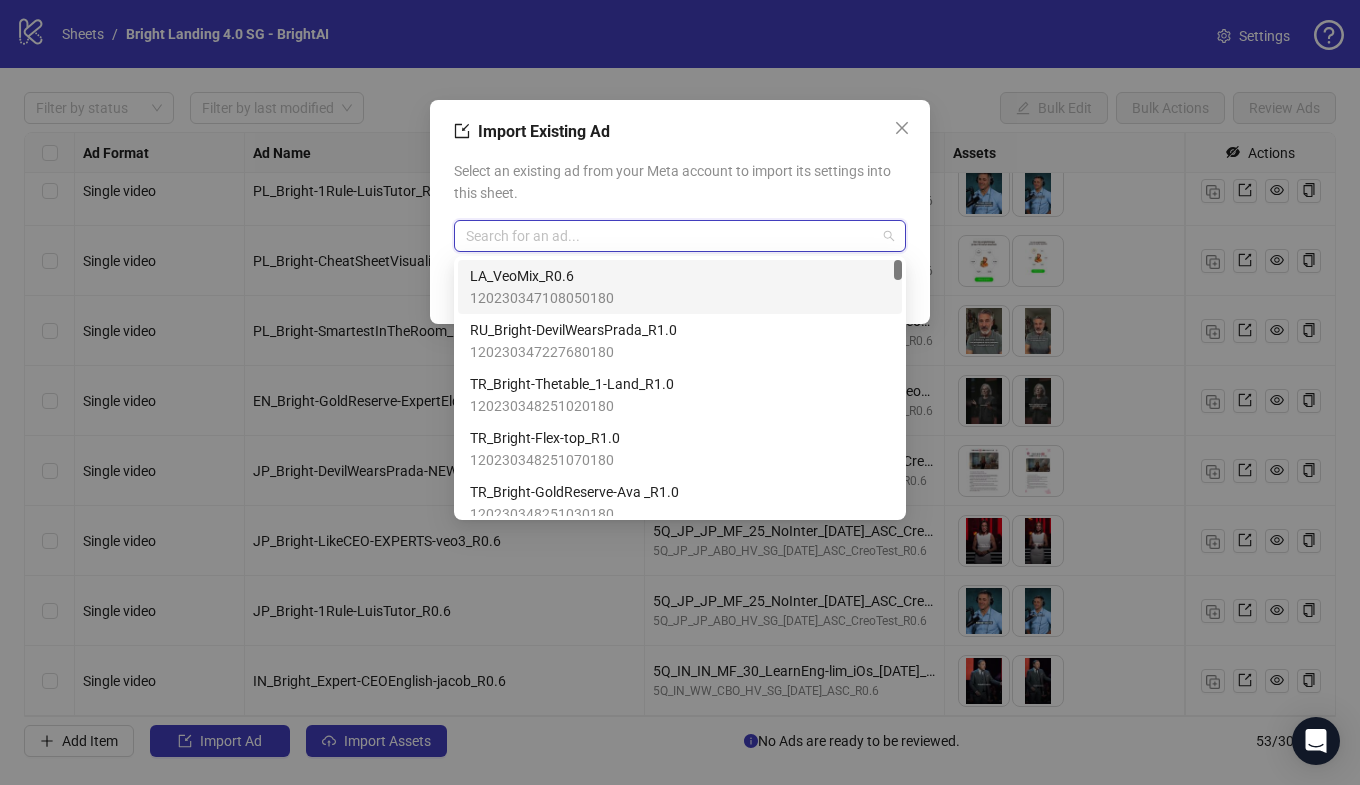 paste on "**********" 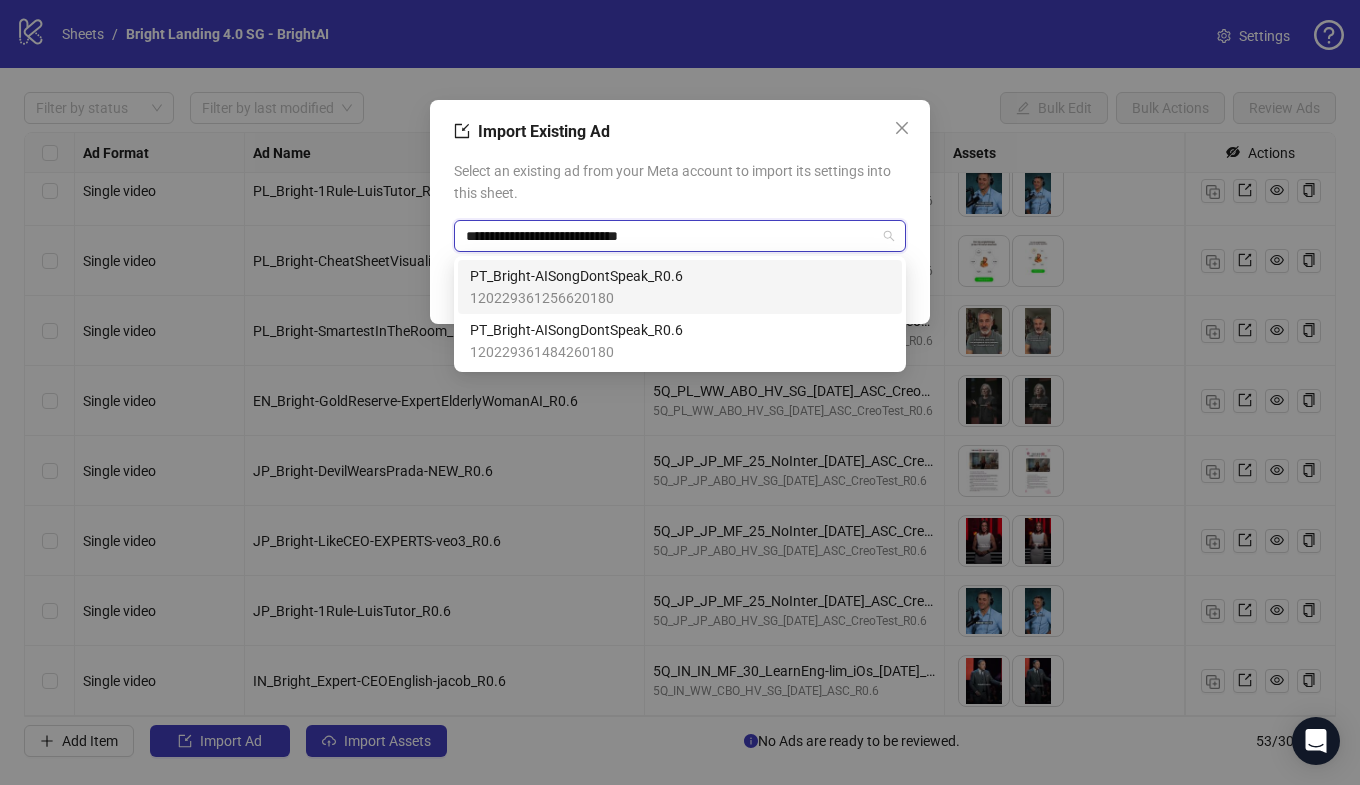 click on "PT_Bright-AISongDontSpeak_R0.6" at bounding box center [576, 276] 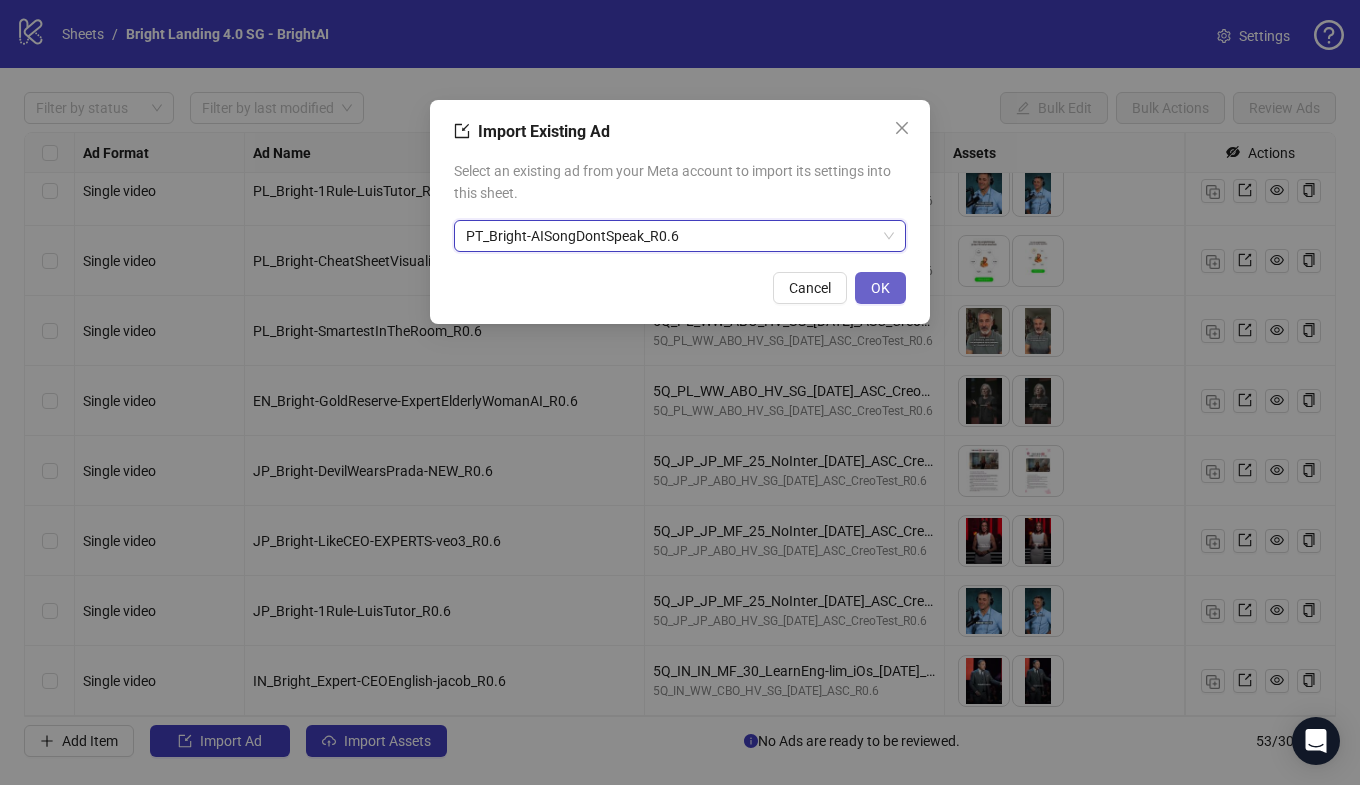 click on "OK" at bounding box center (880, 288) 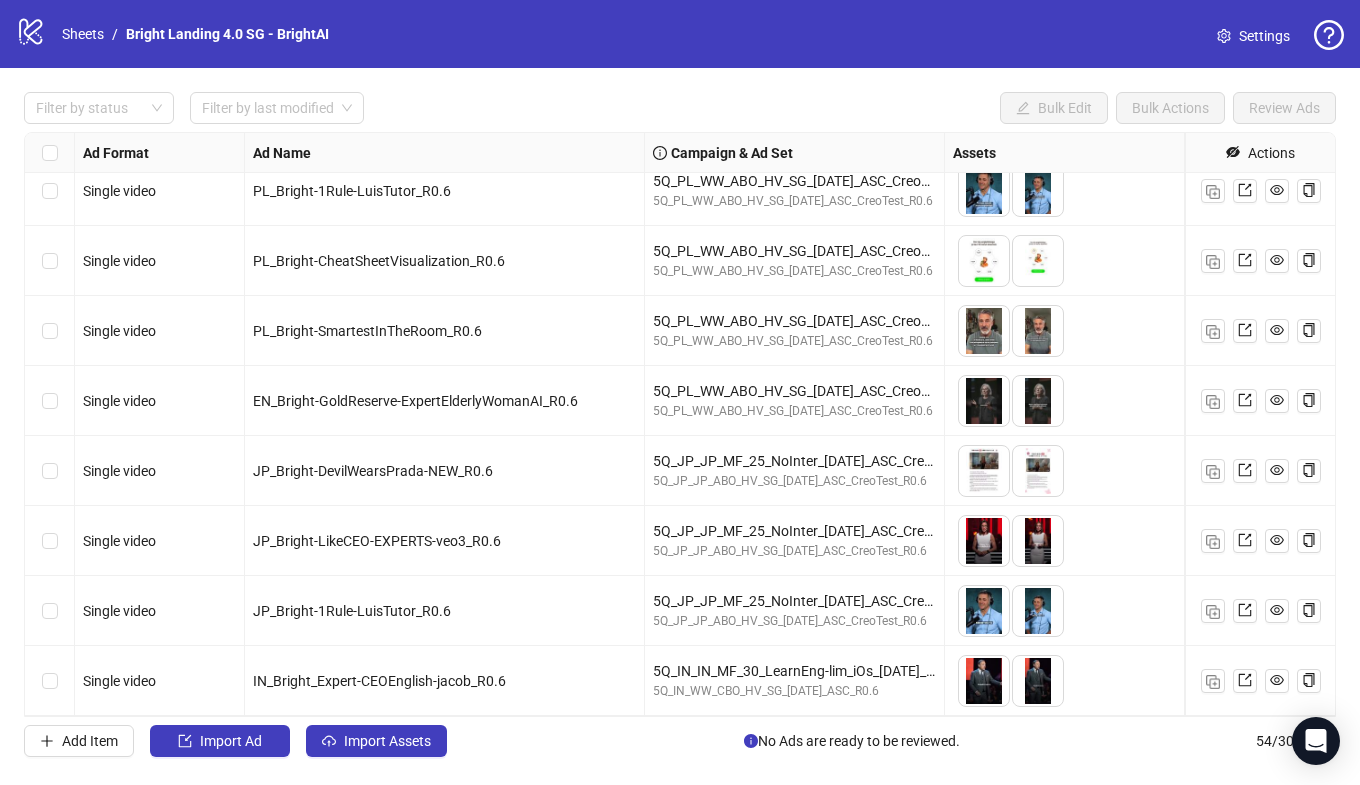 scroll, scrollTop: 3237, scrollLeft: 0, axis: vertical 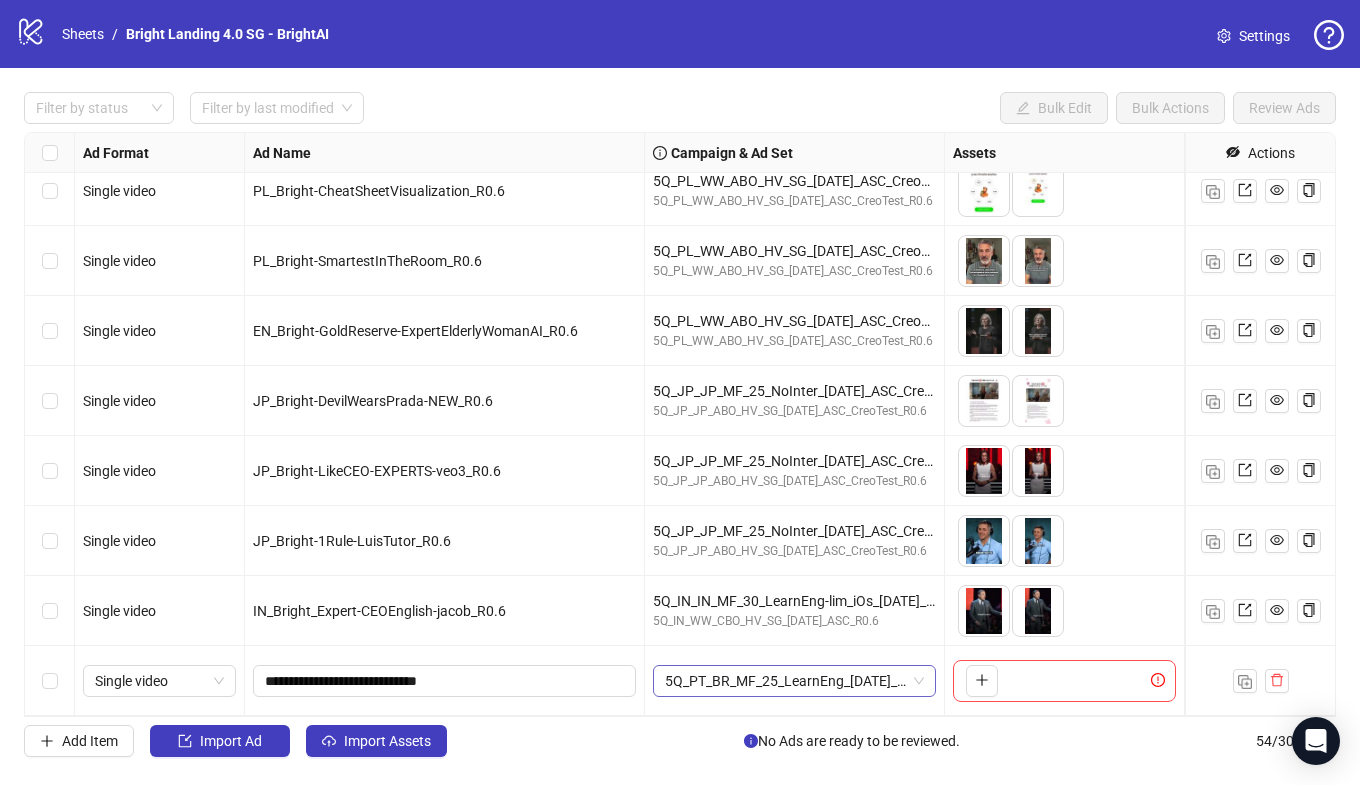 click on "5Q_PT_BR_MF_25_LearnEng_[DATE]_ASC_CreoTest_R0.6" at bounding box center [794, 681] 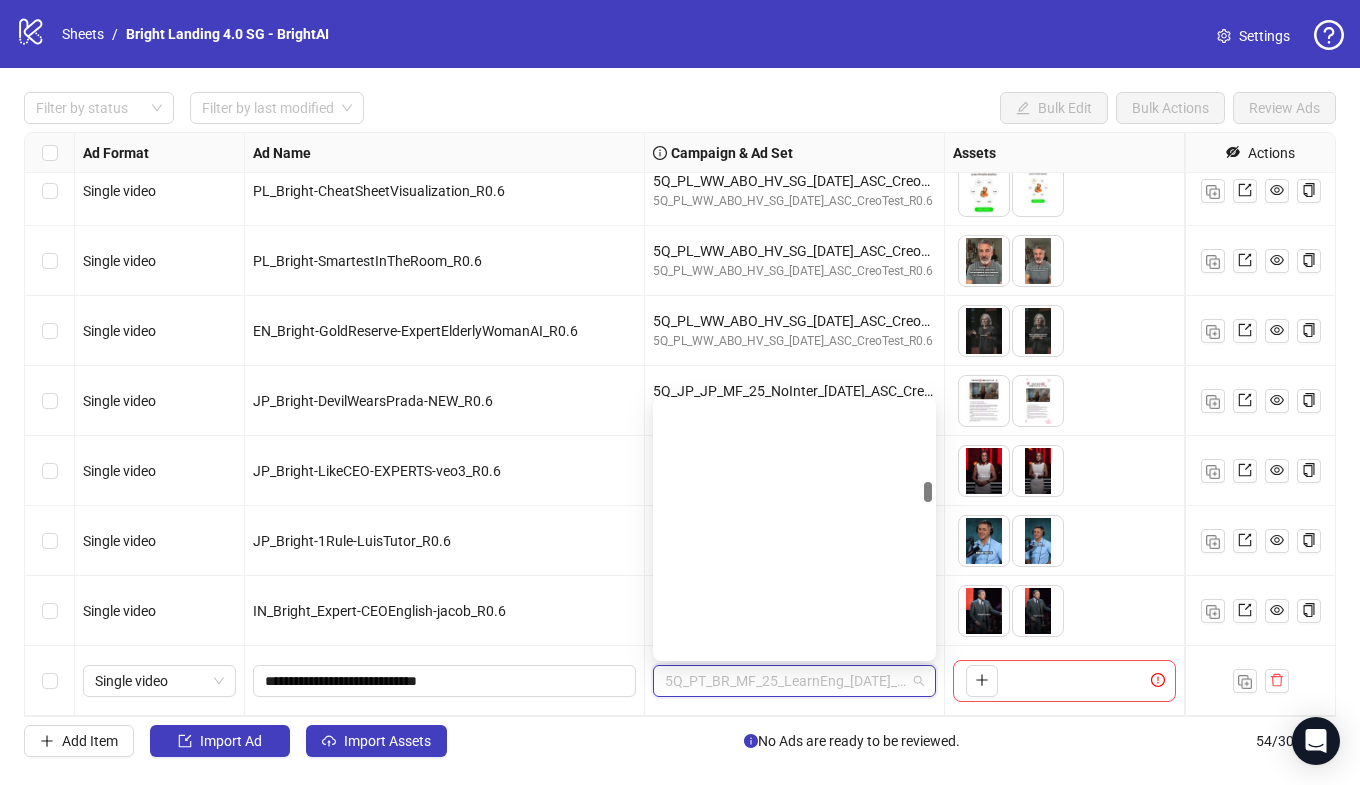 scroll, scrollTop: 5449, scrollLeft: 0, axis: vertical 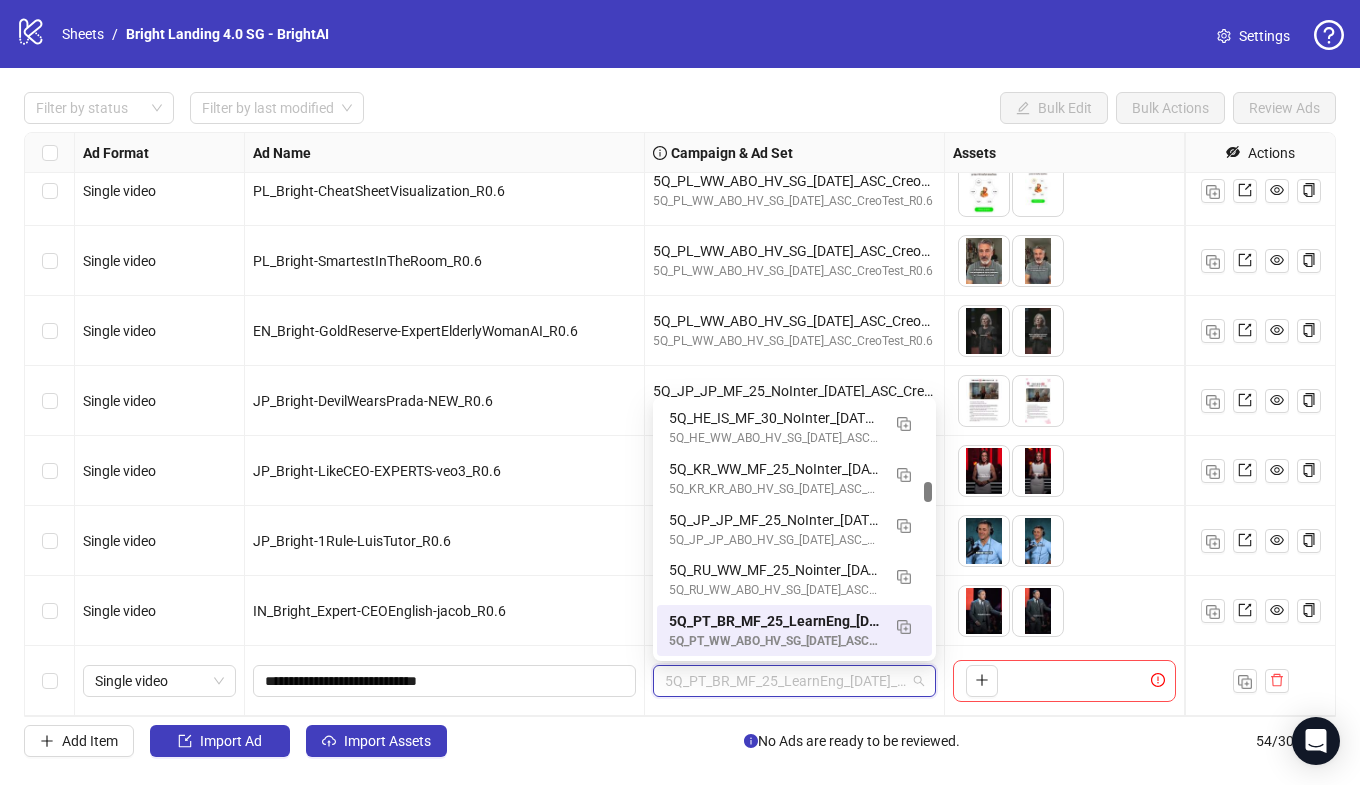 paste on "**********" 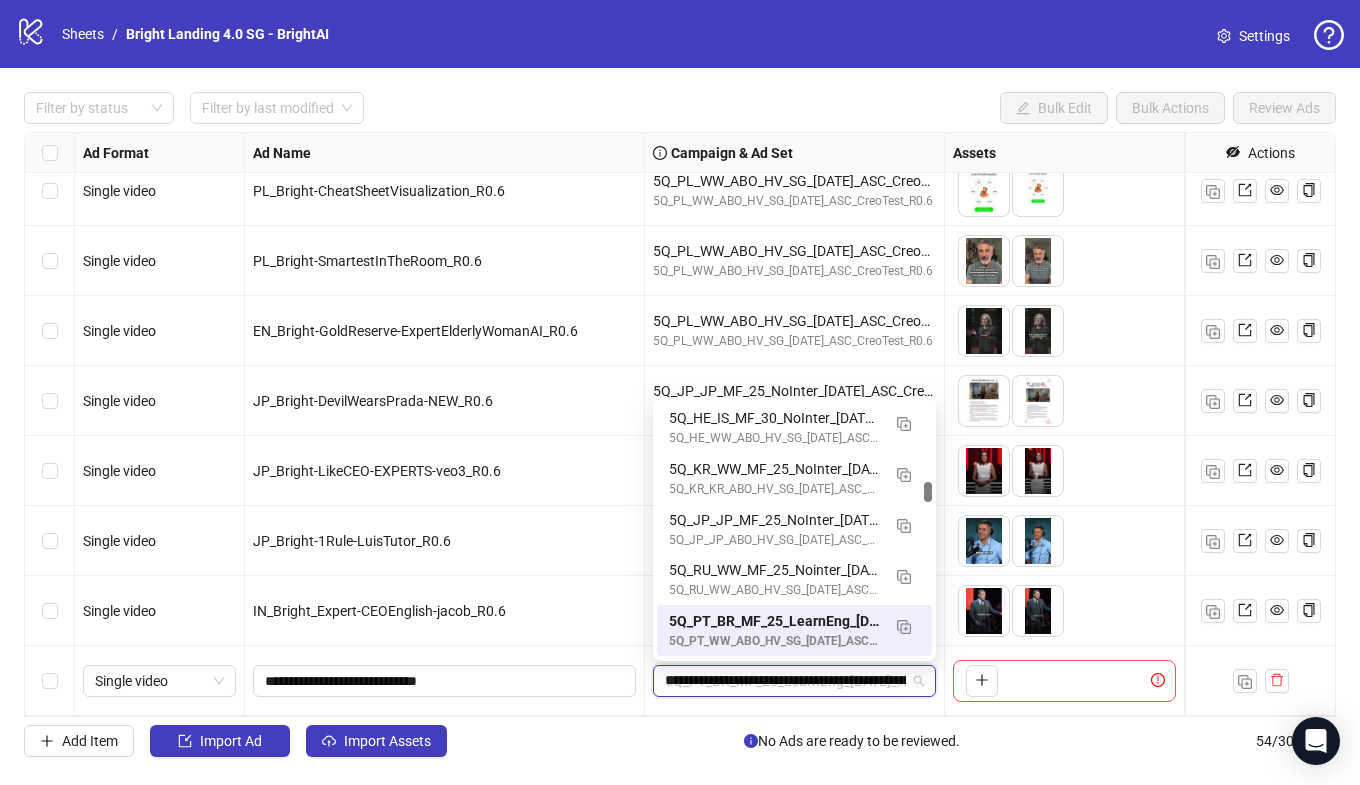 scroll, scrollTop: 0, scrollLeft: 127, axis: horizontal 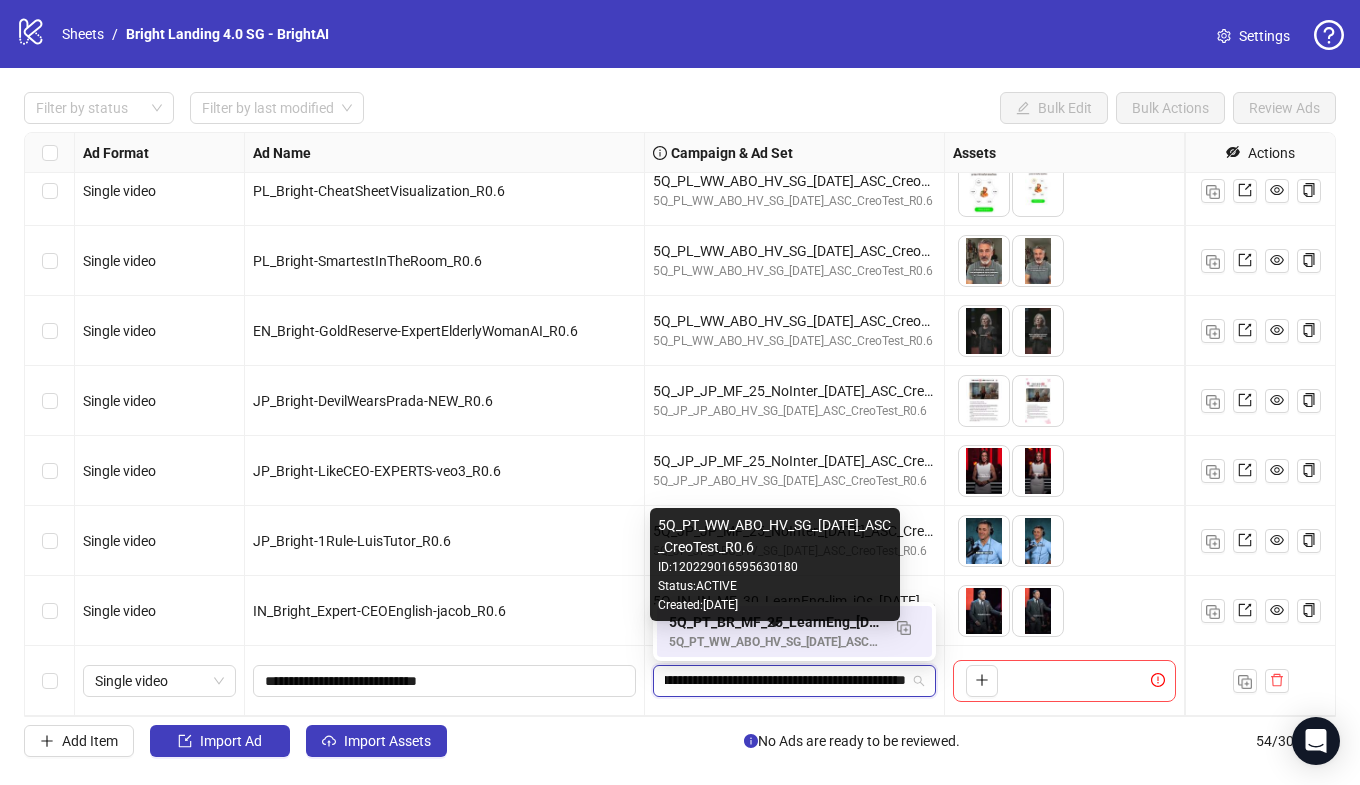 click on "5Q_PT_WW_ABO_HV_SG_[DATE]_ASC_CreoTest_R0.6" at bounding box center [774, 642] 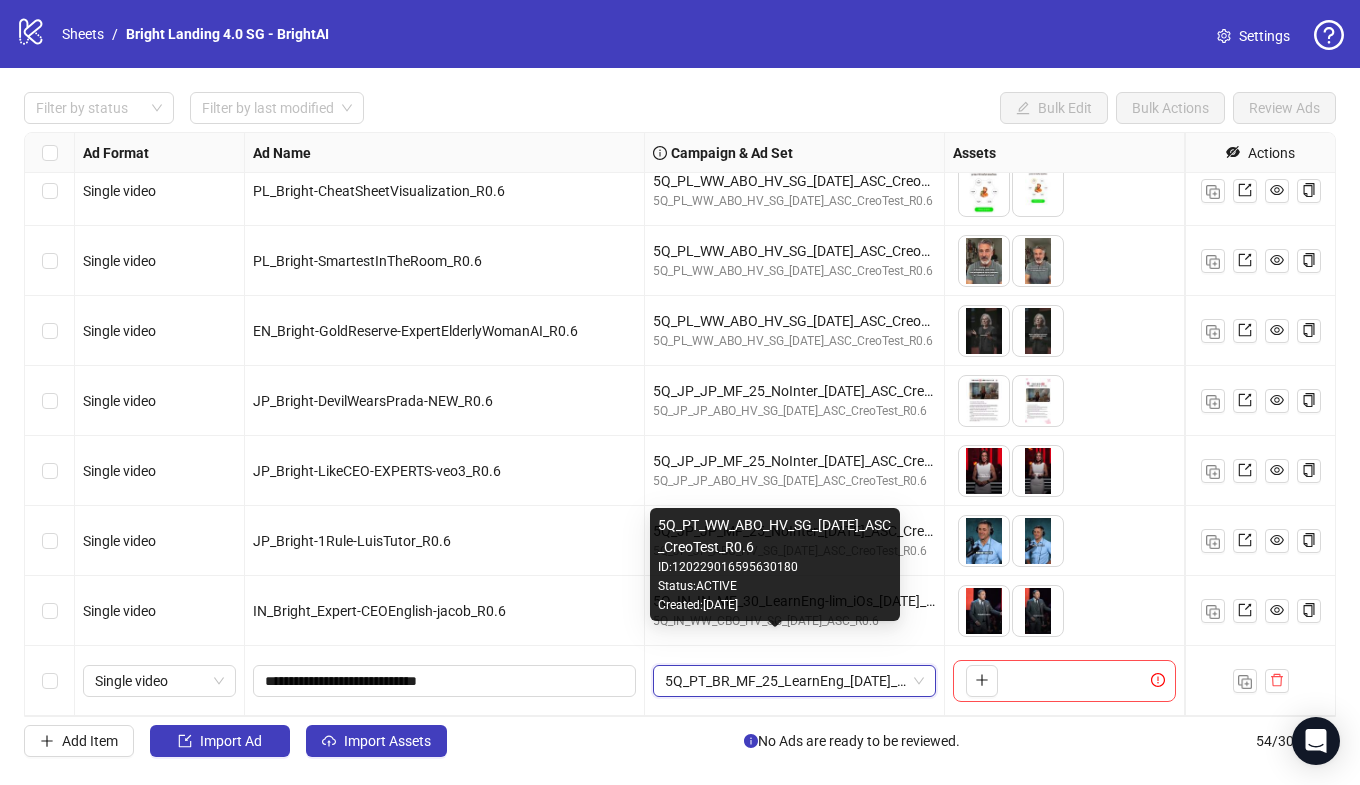 scroll, scrollTop: 0, scrollLeft: 0, axis: both 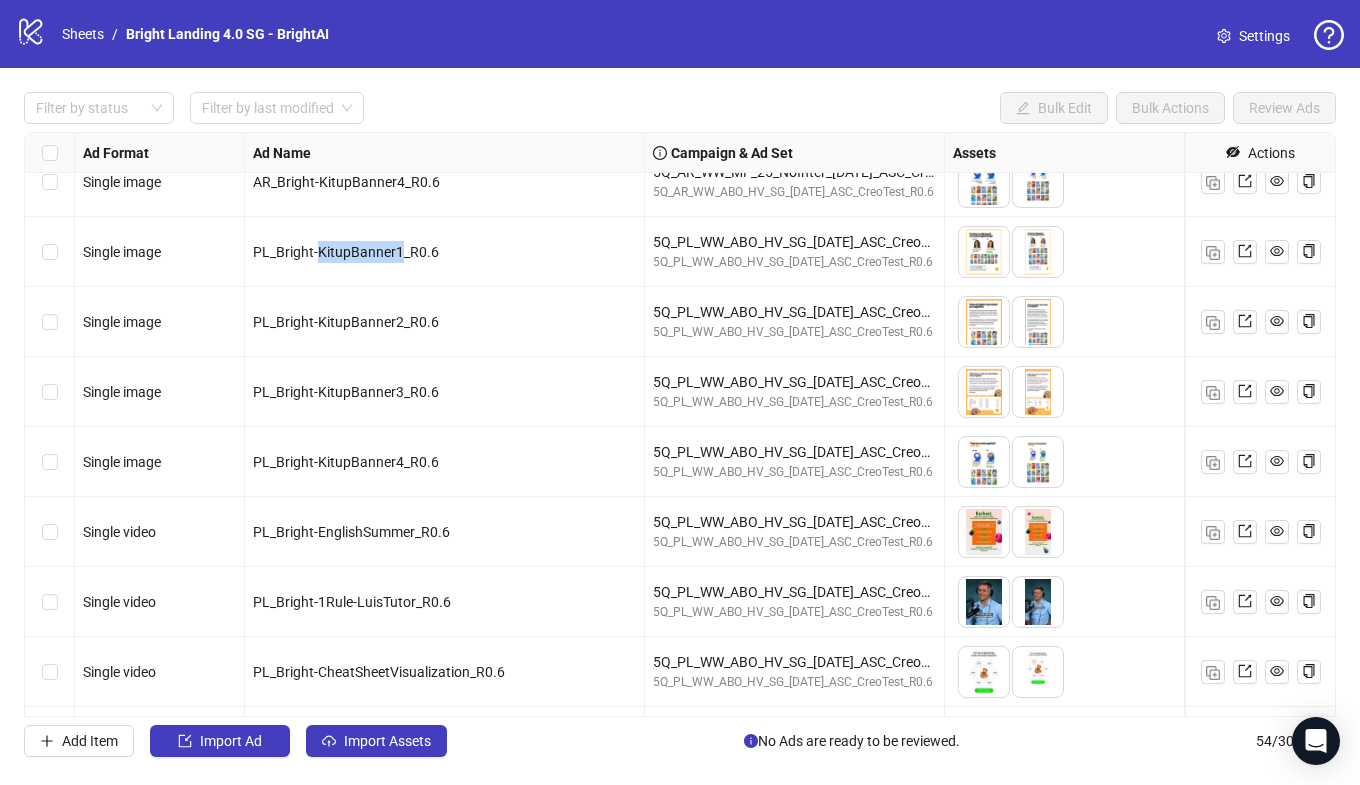 drag, startPoint x: 401, startPoint y: 255, endPoint x: 318, endPoint y: 254, distance: 83.00603 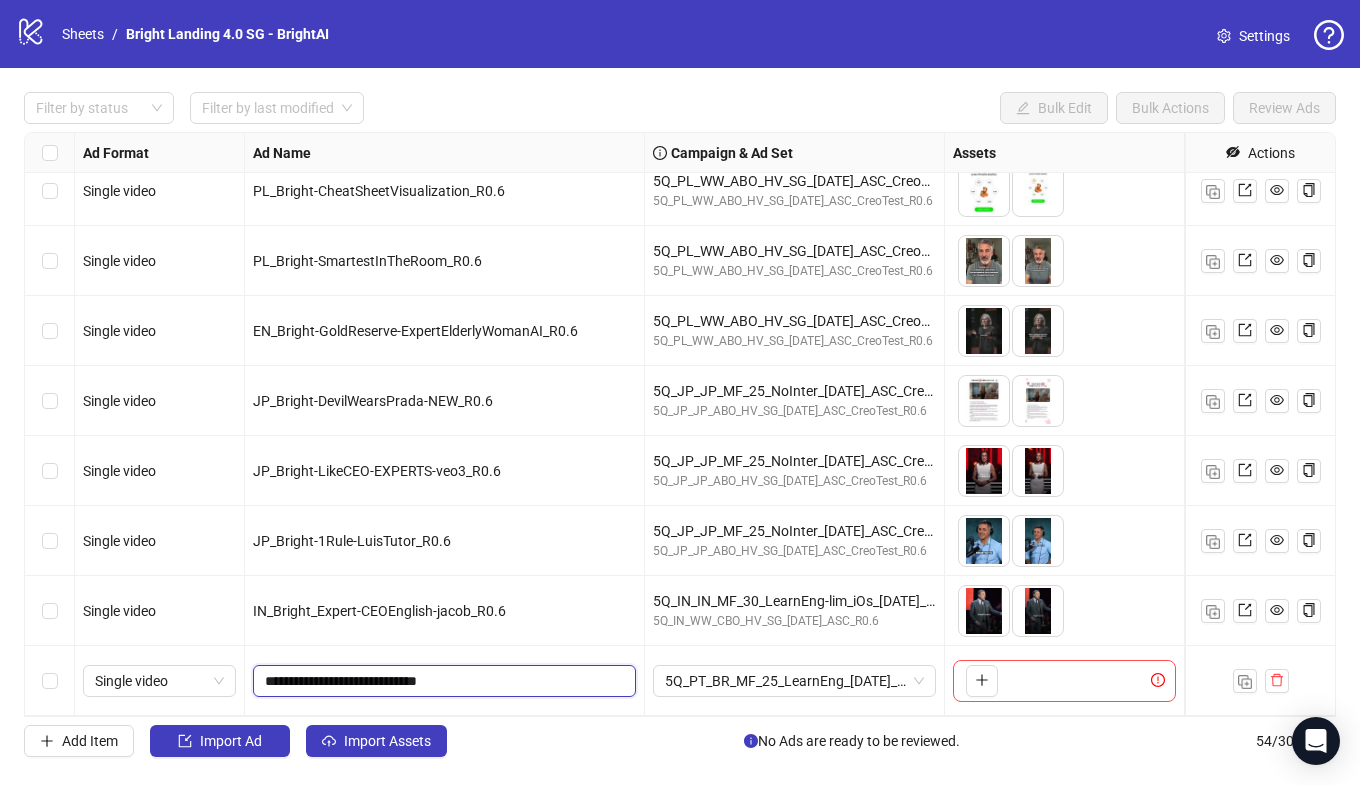drag, startPoint x: 441, startPoint y: 685, endPoint x: 329, endPoint y: 686, distance: 112.00446 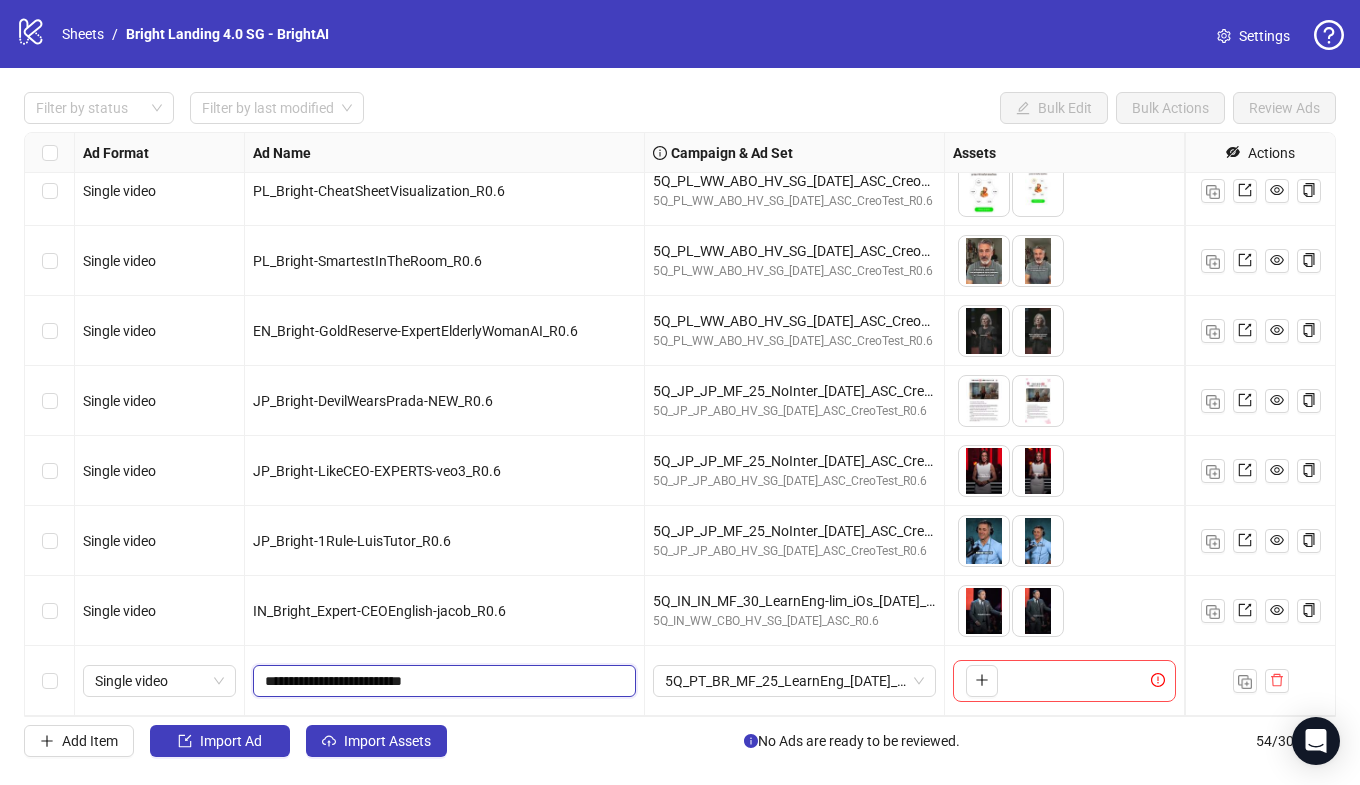drag, startPoint x: 412, startPoint y: 683, endPoint x: 378, endPoint y: 581, distance: 107.51744 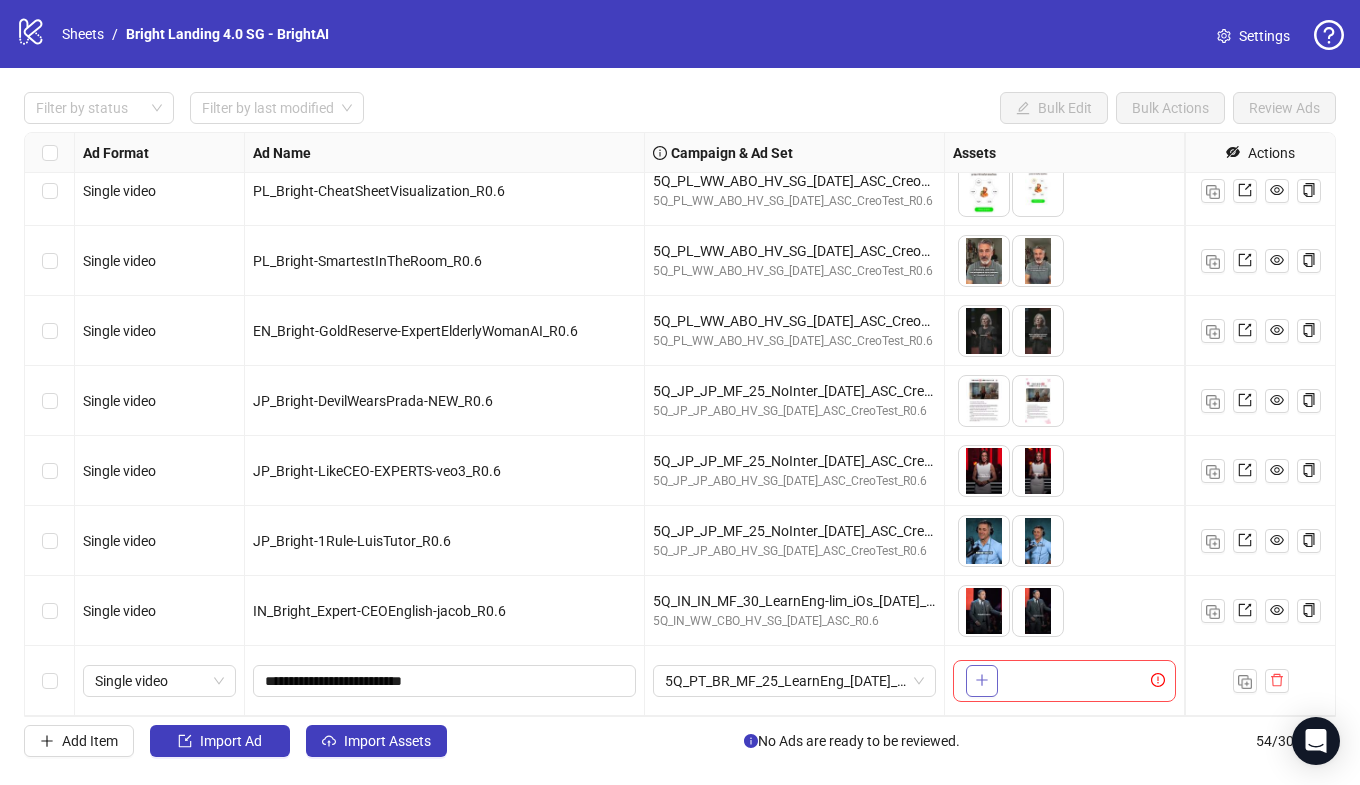 click 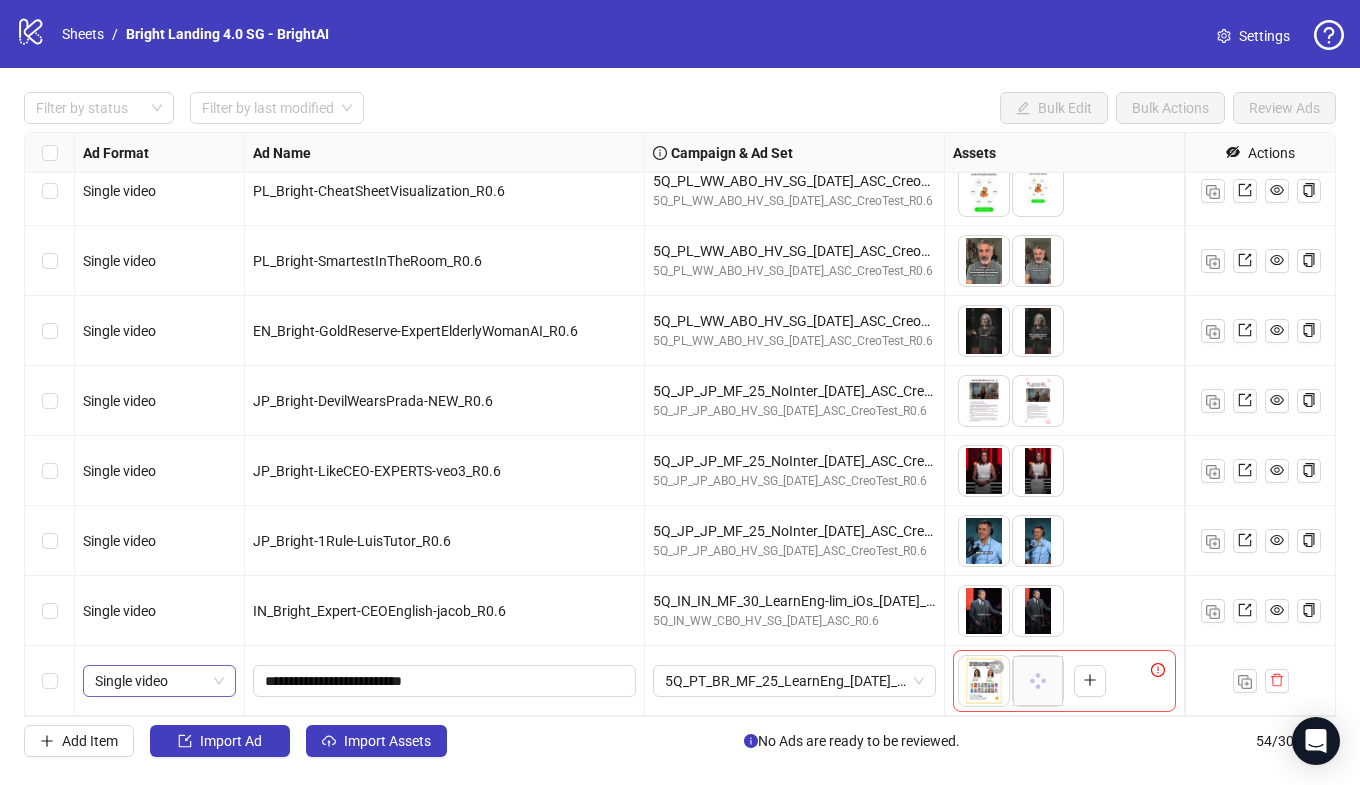 click on "Single video" at bounding box center [159, 681] 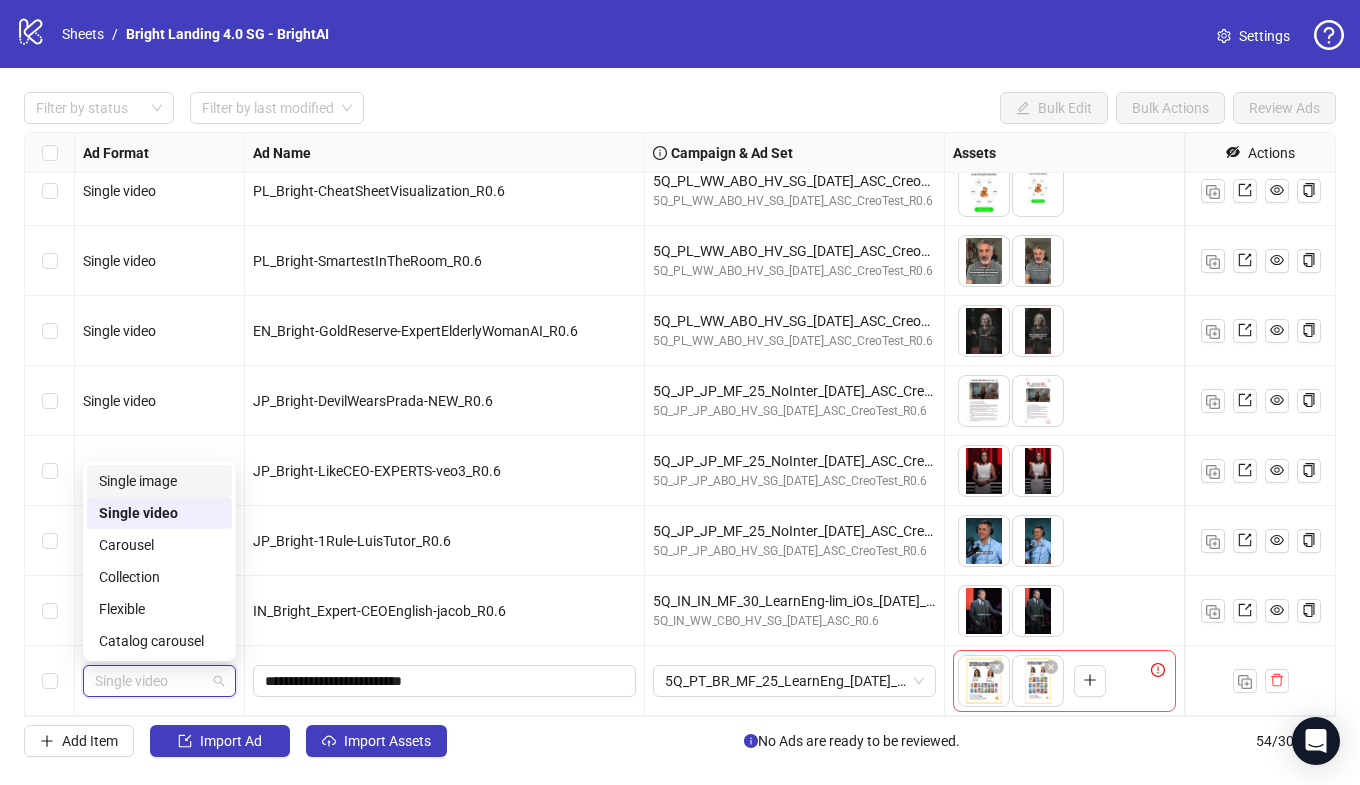 click on "Single image" at bounding box center (159, 481) 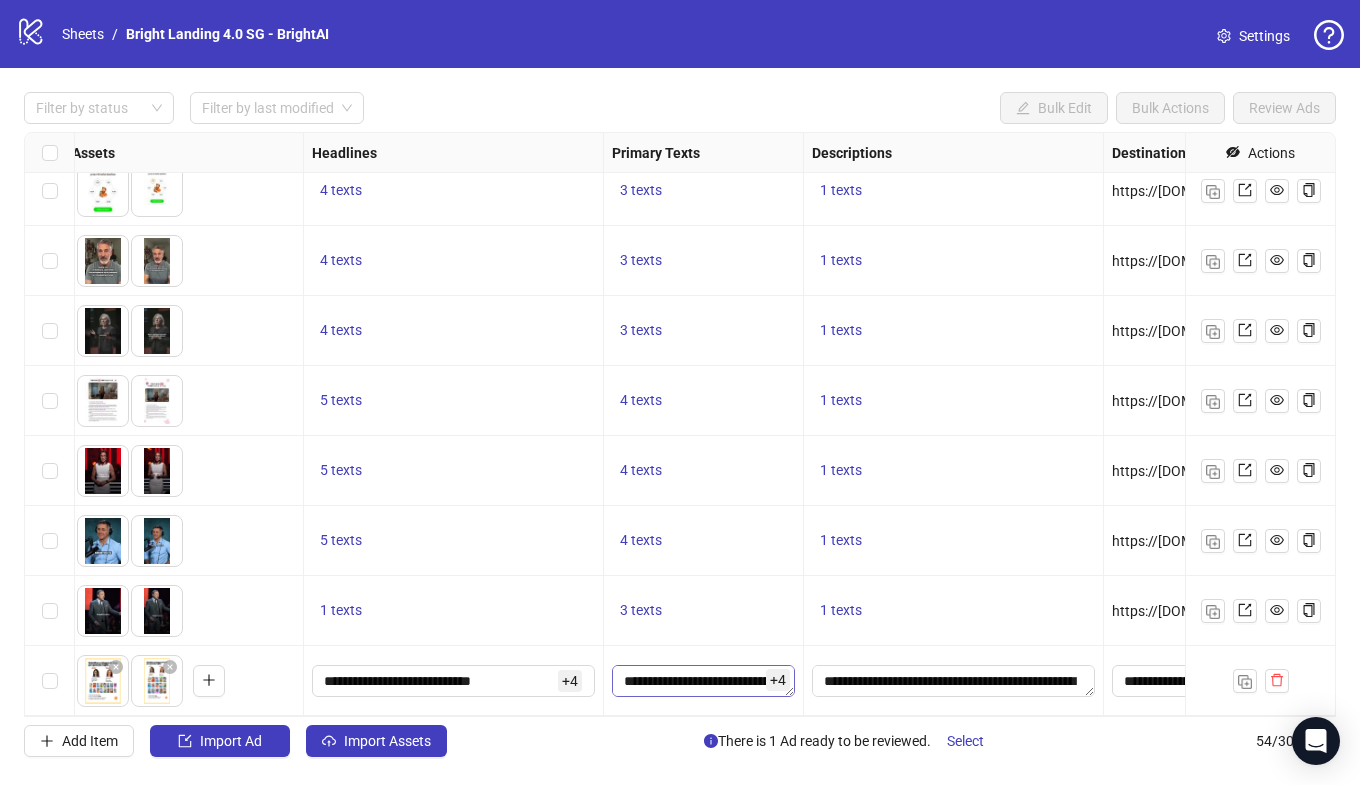 scroll, scrollTop: 3237, scrollLeft: 969, axis: both 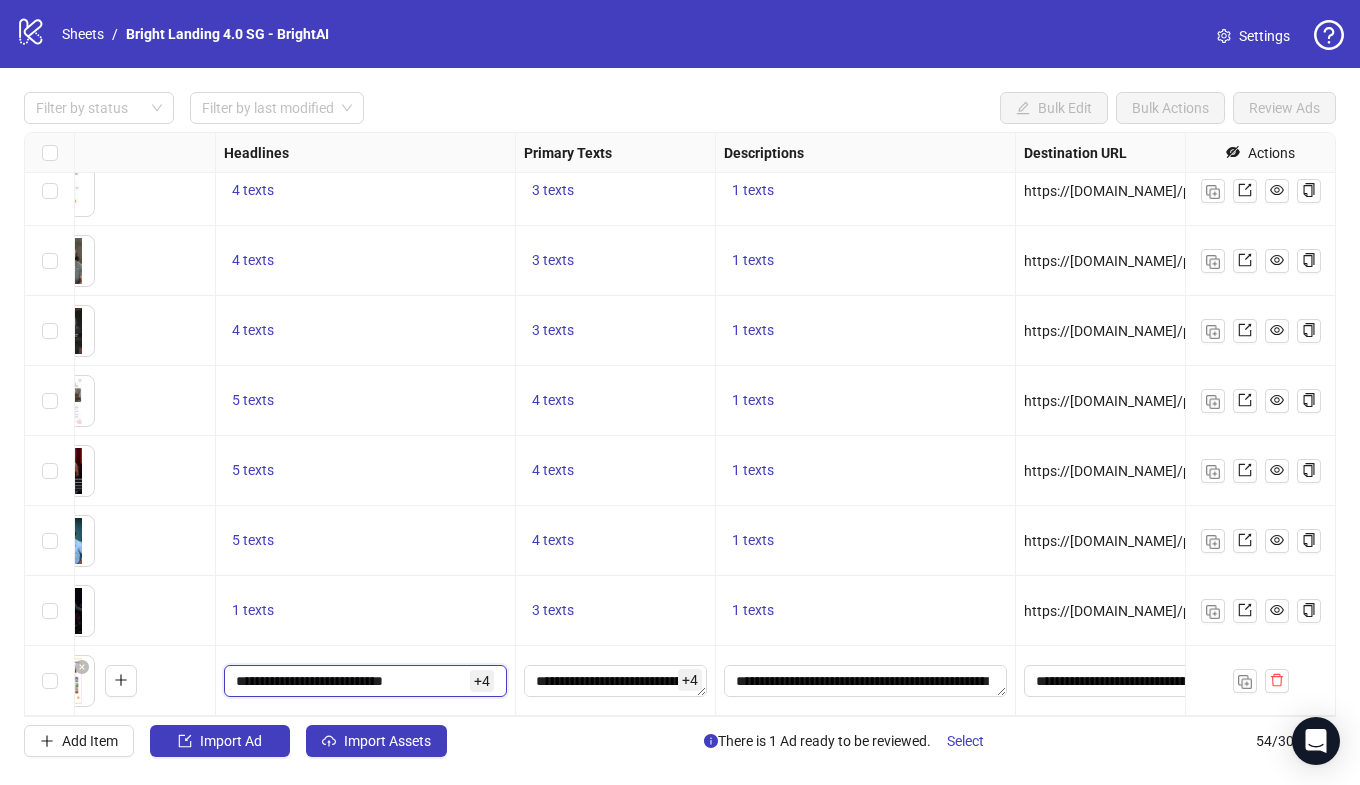 click on "**********" at bounding box center (351, 681) 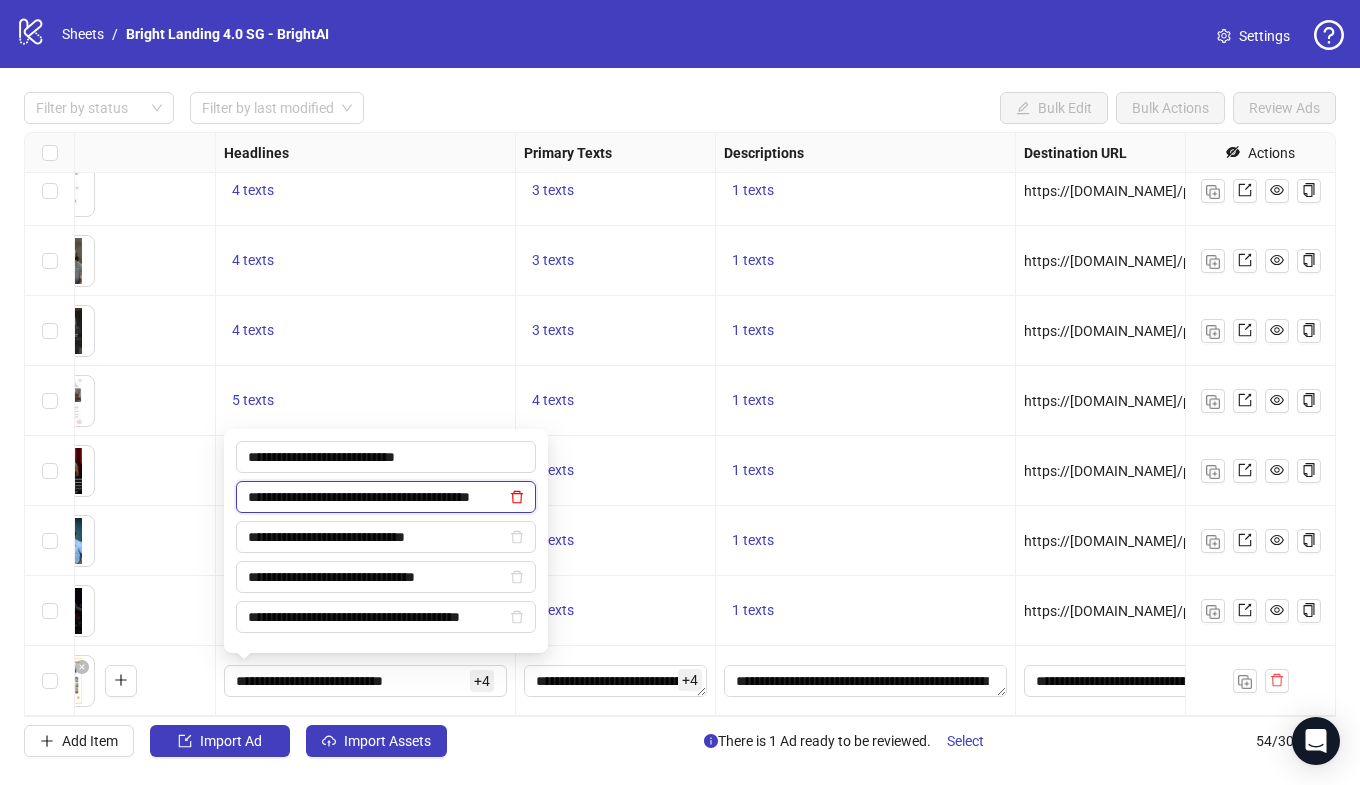 click 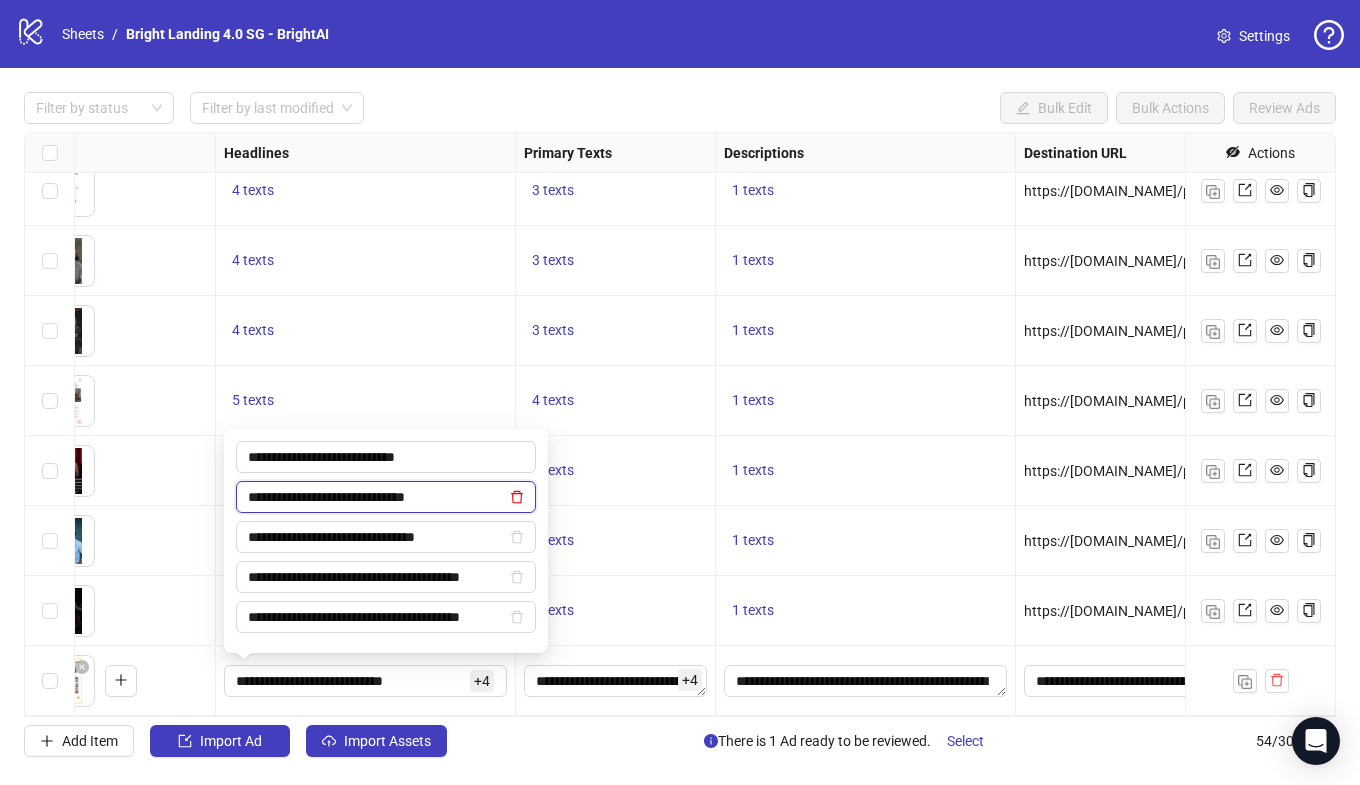 scroll, scrollTop: 0, scrollLeft: 0, axis: both 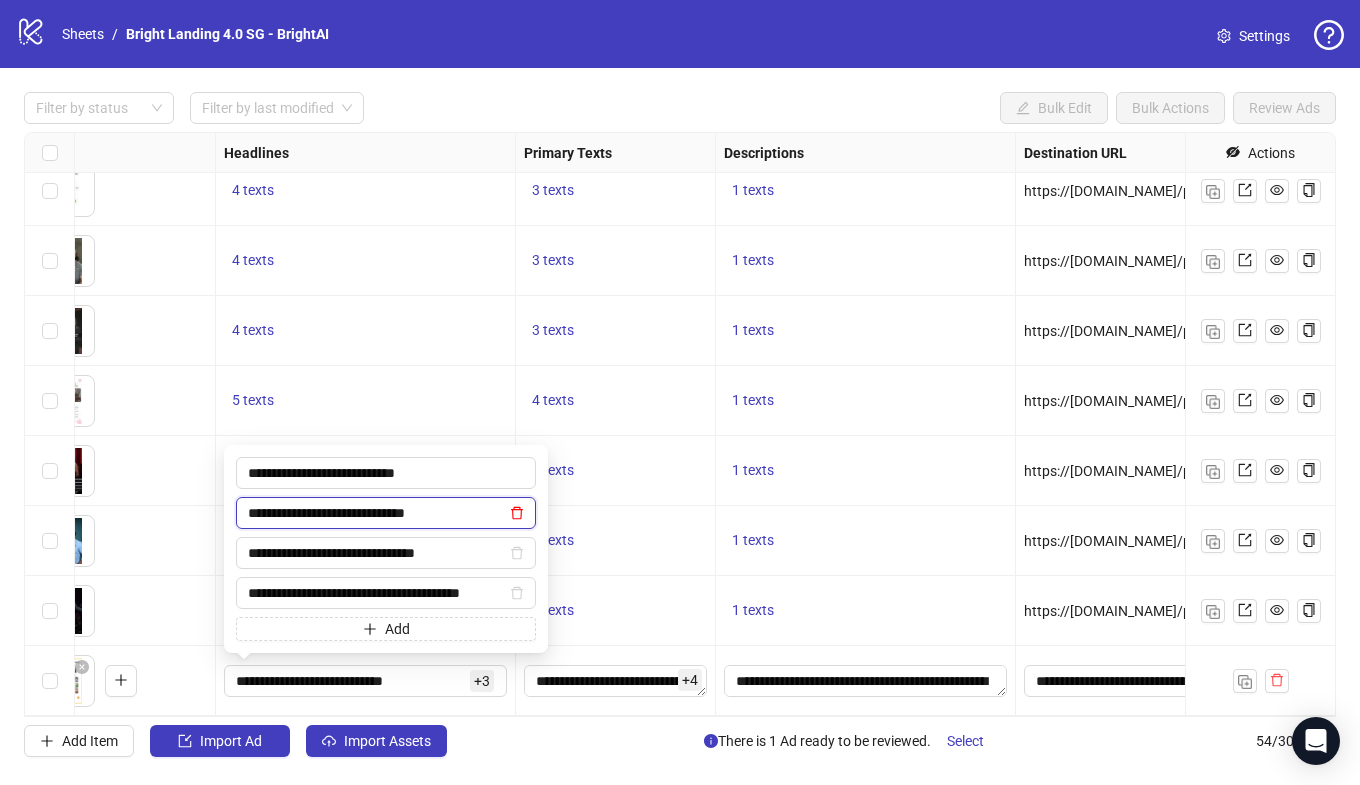 click 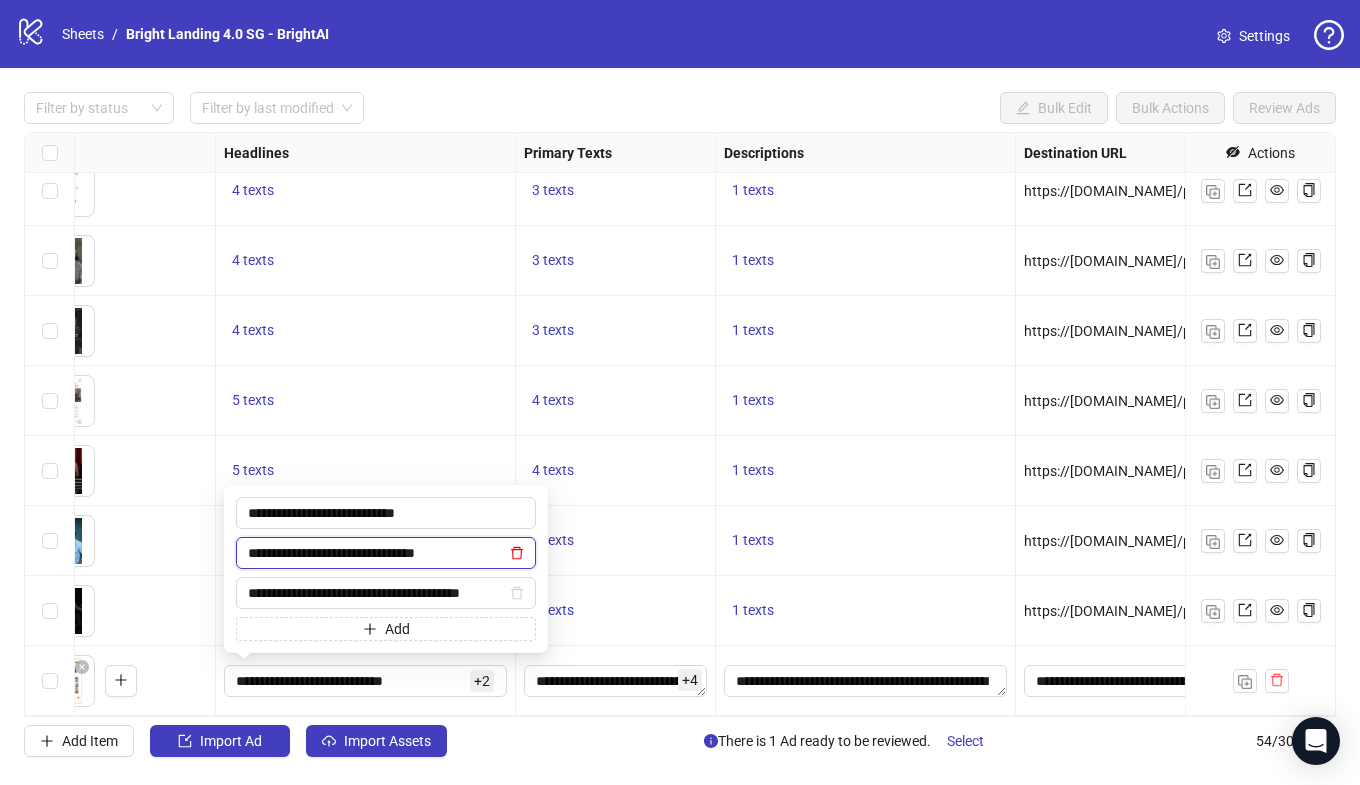 click 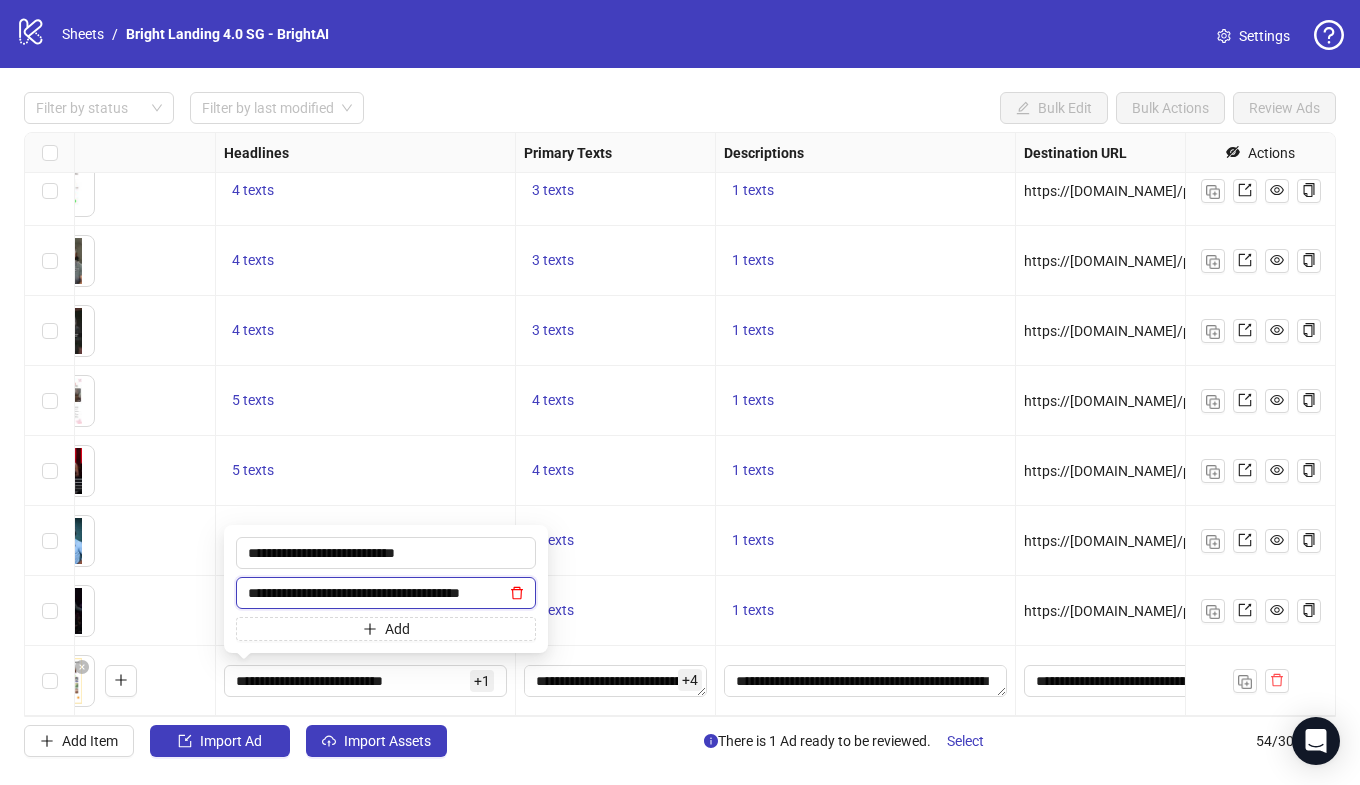 click 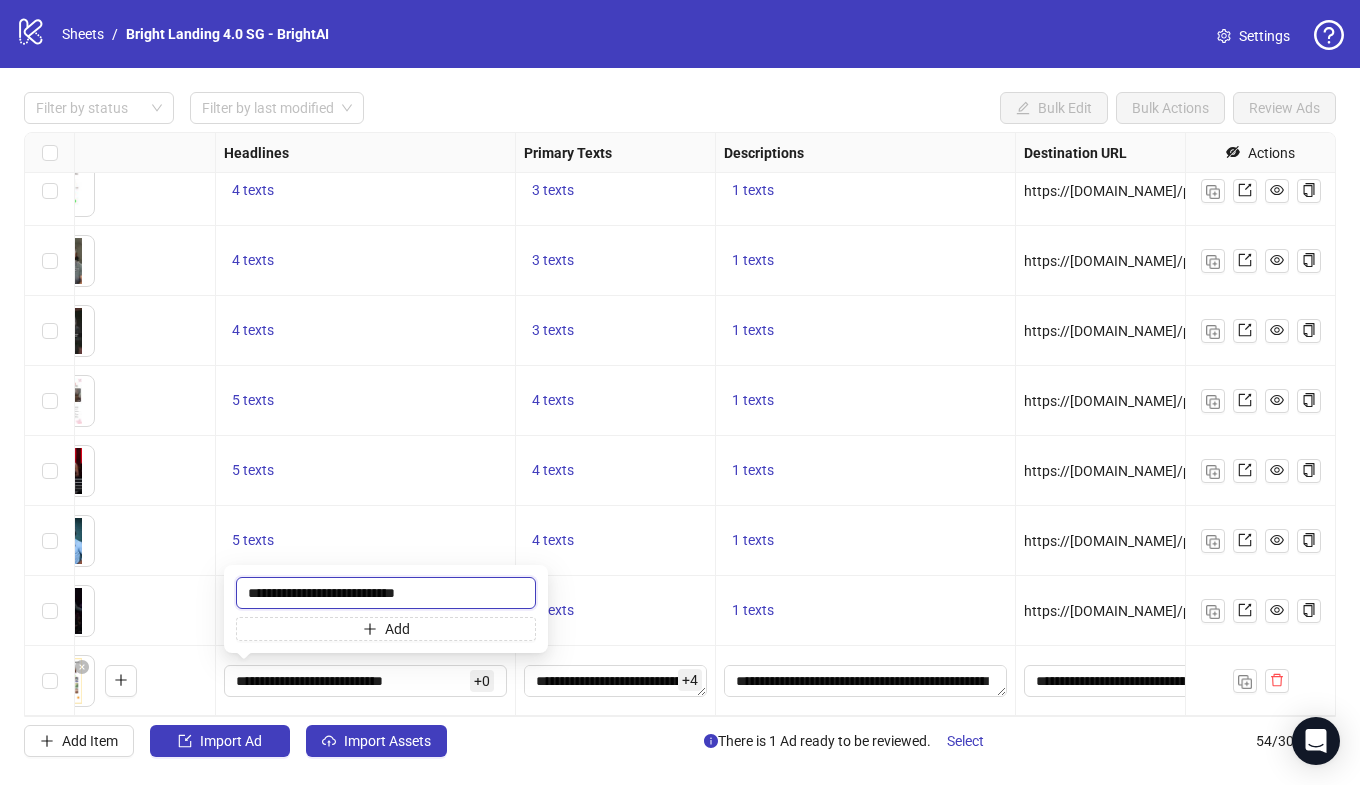 click on "**********" at bounding box center [386, 593] 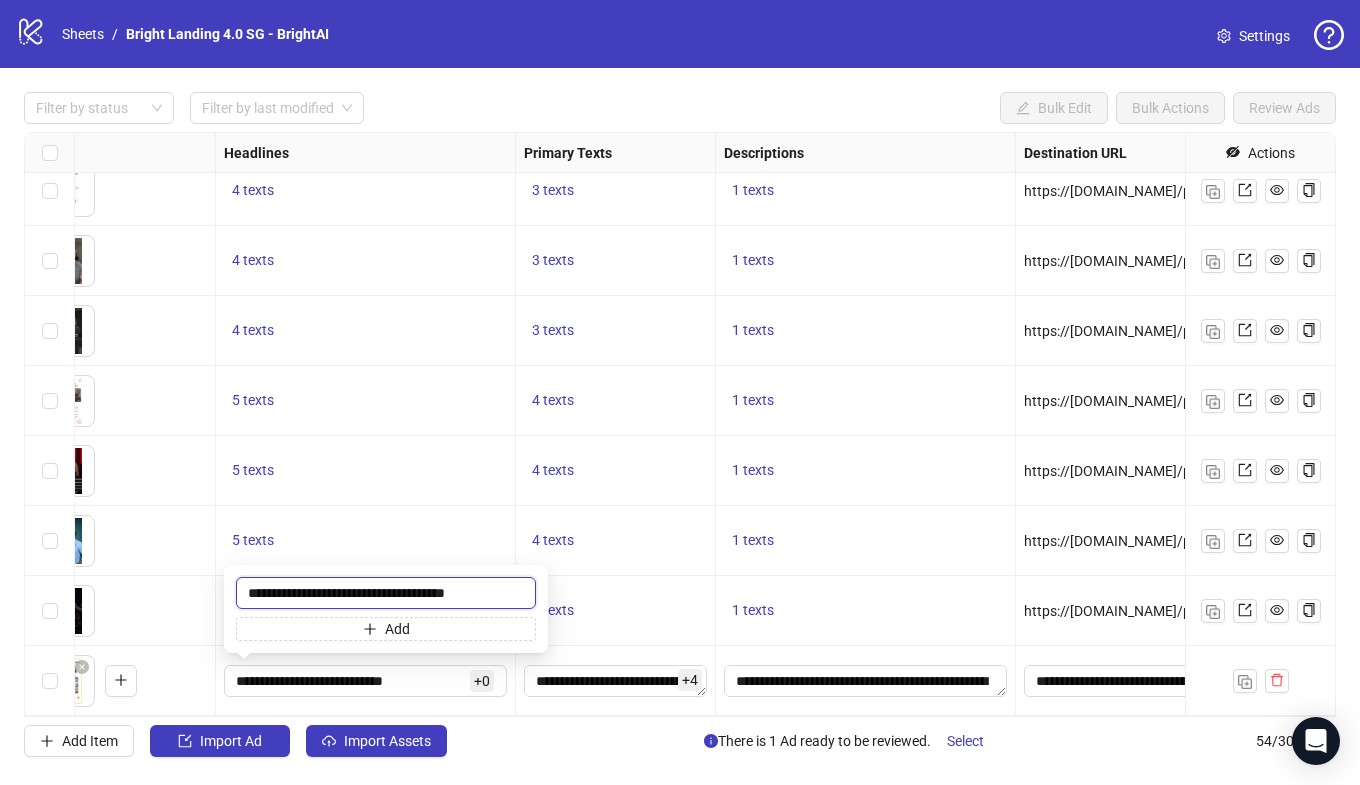 type on "**********" 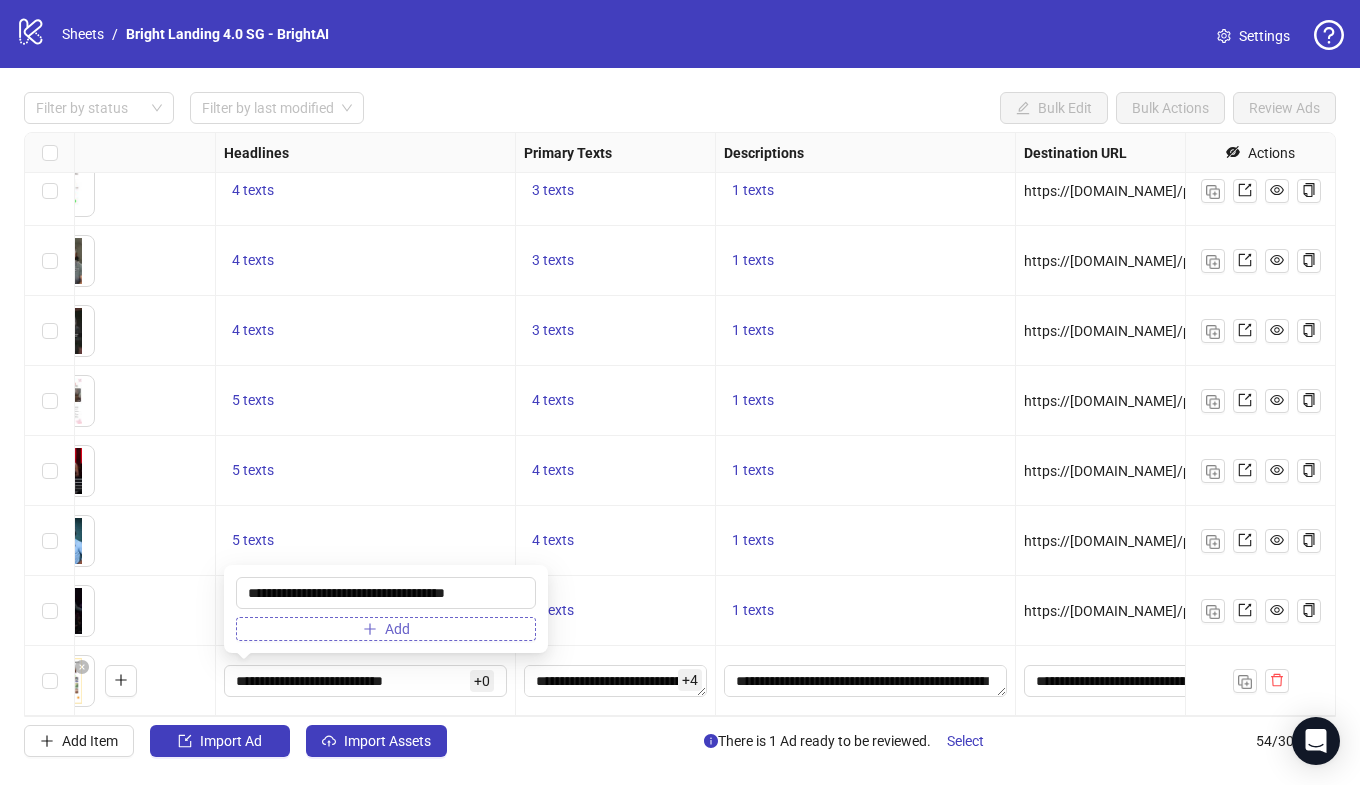 click 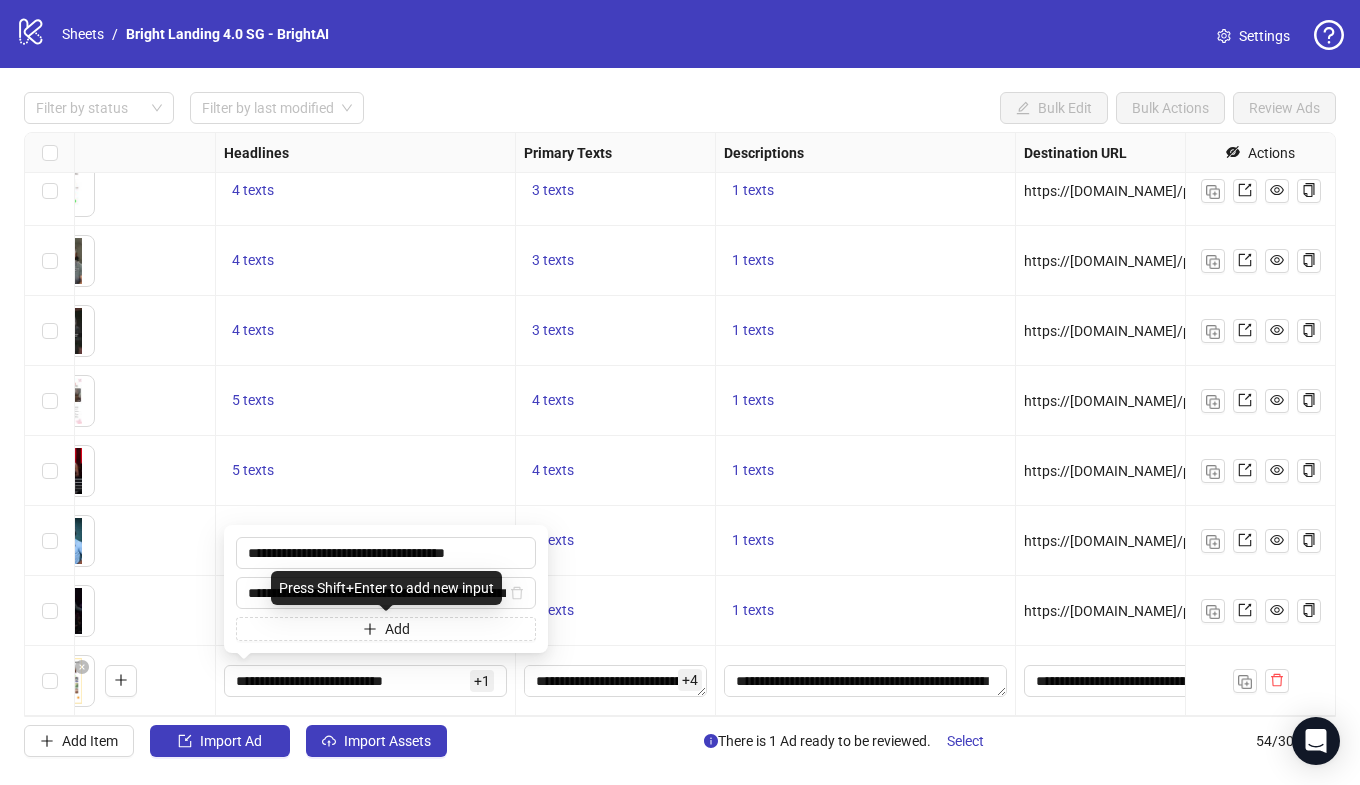 scroll, scrollTop: 0, scrollLeft: 56, axis: horizontal 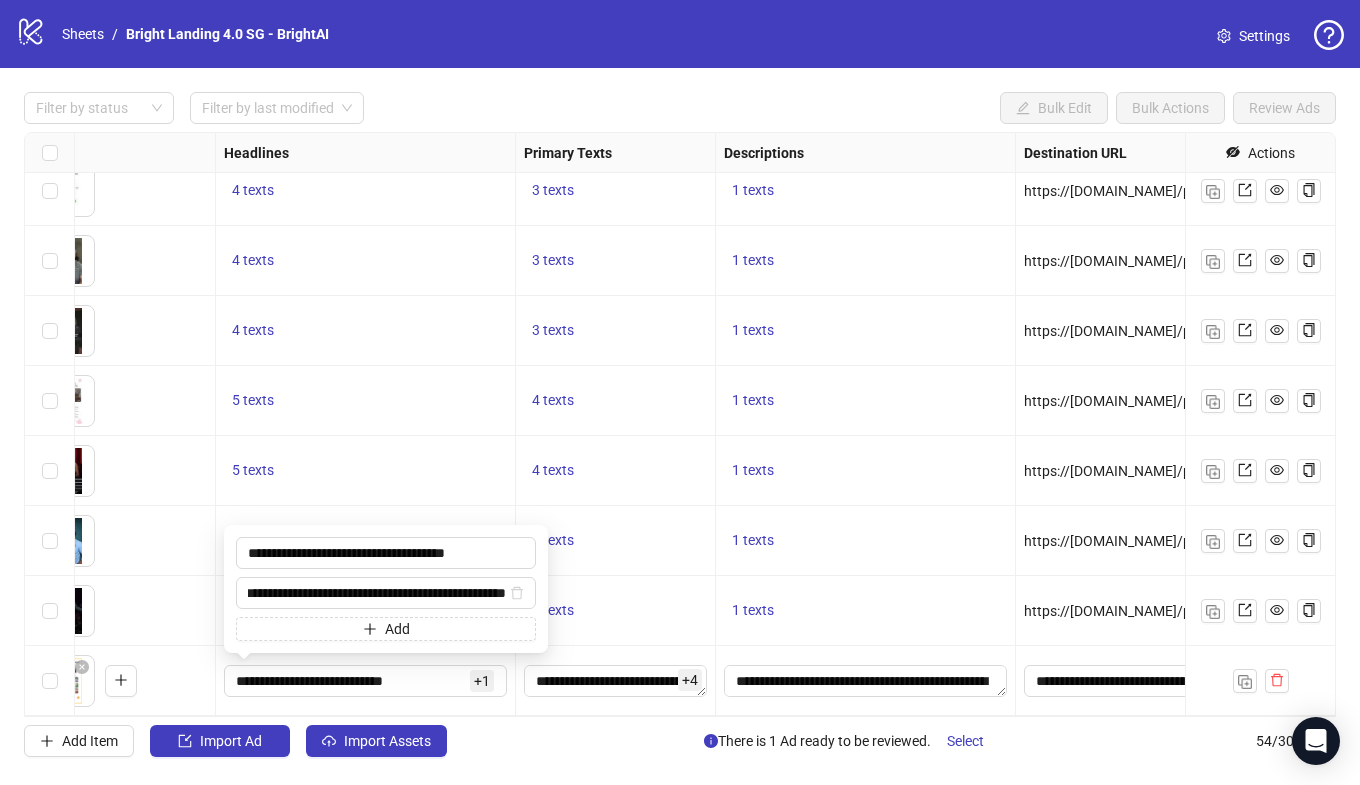type on "**********" 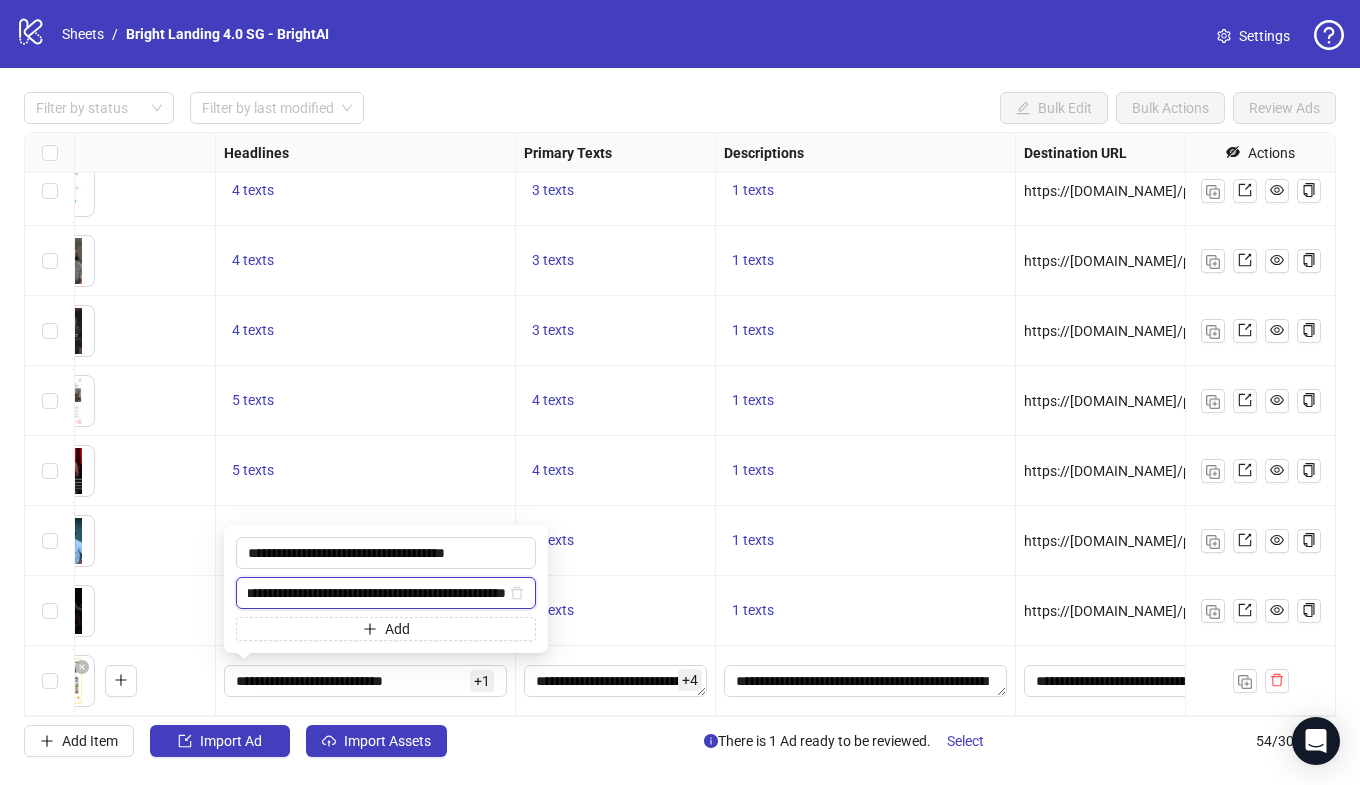 scroll, scrollTop: 0, scrollLeft: 0, axis: both 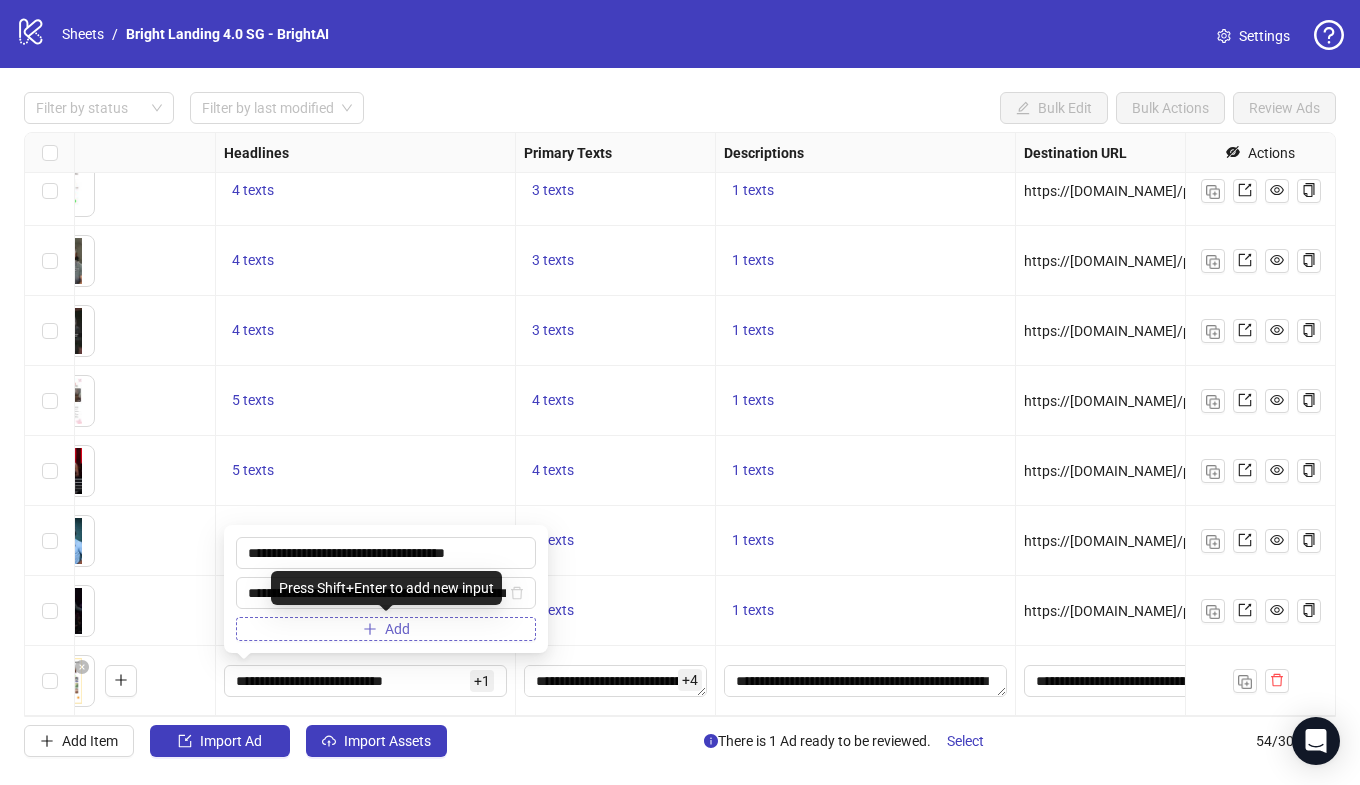 click on "Add" at bounding box center (386, 629) 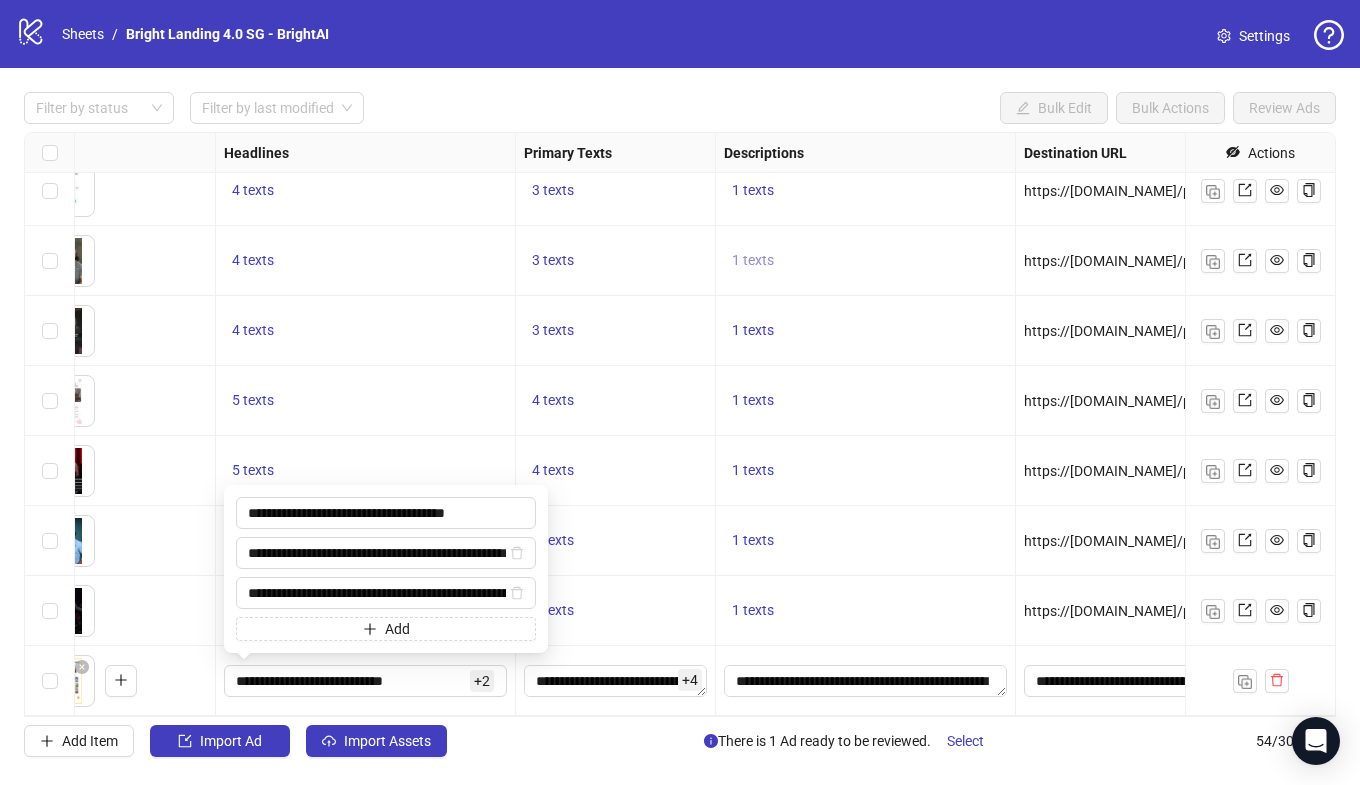 scroll, scrollTop: 0, scrollLeft: 93, axis: horizontal 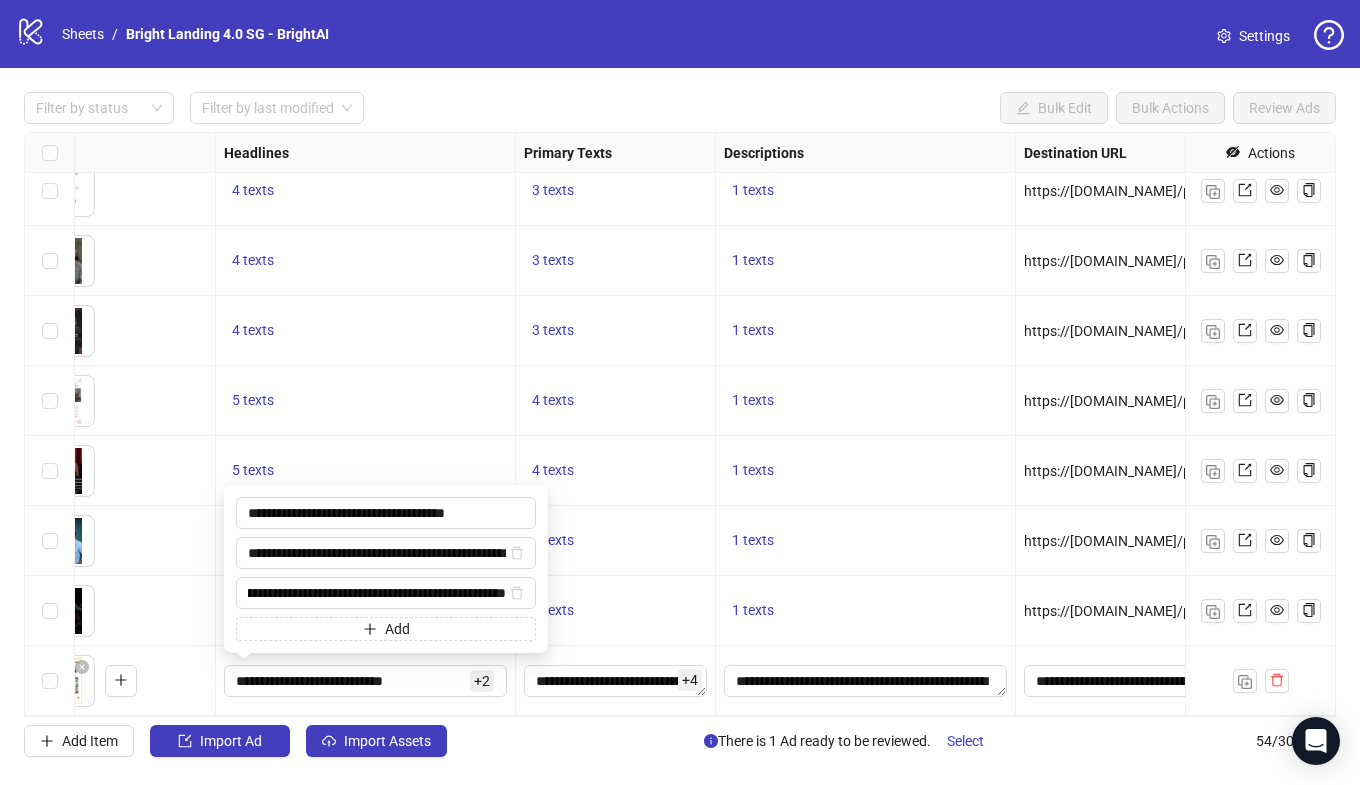 type on "**********" 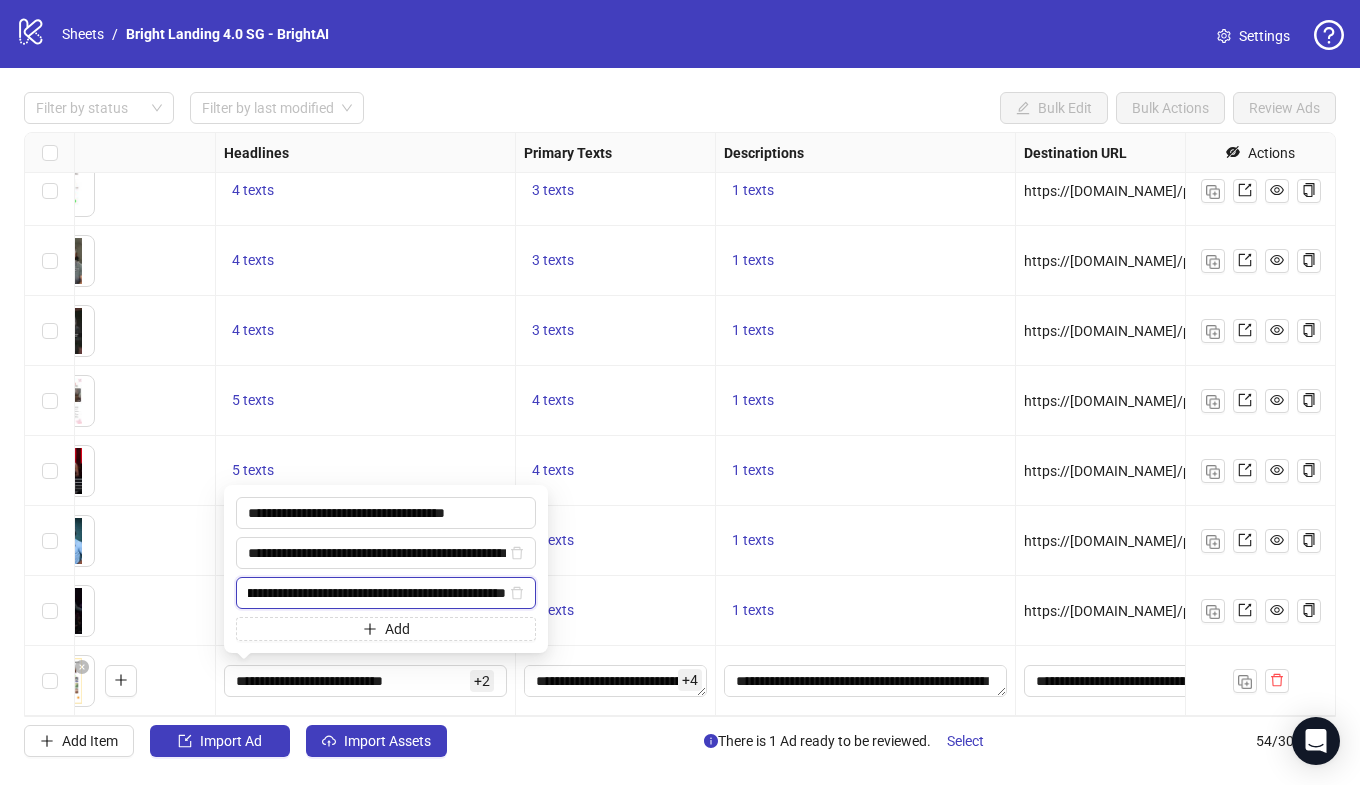 scroll, scrollTop: 0, scrollLeft: 0, axis: both 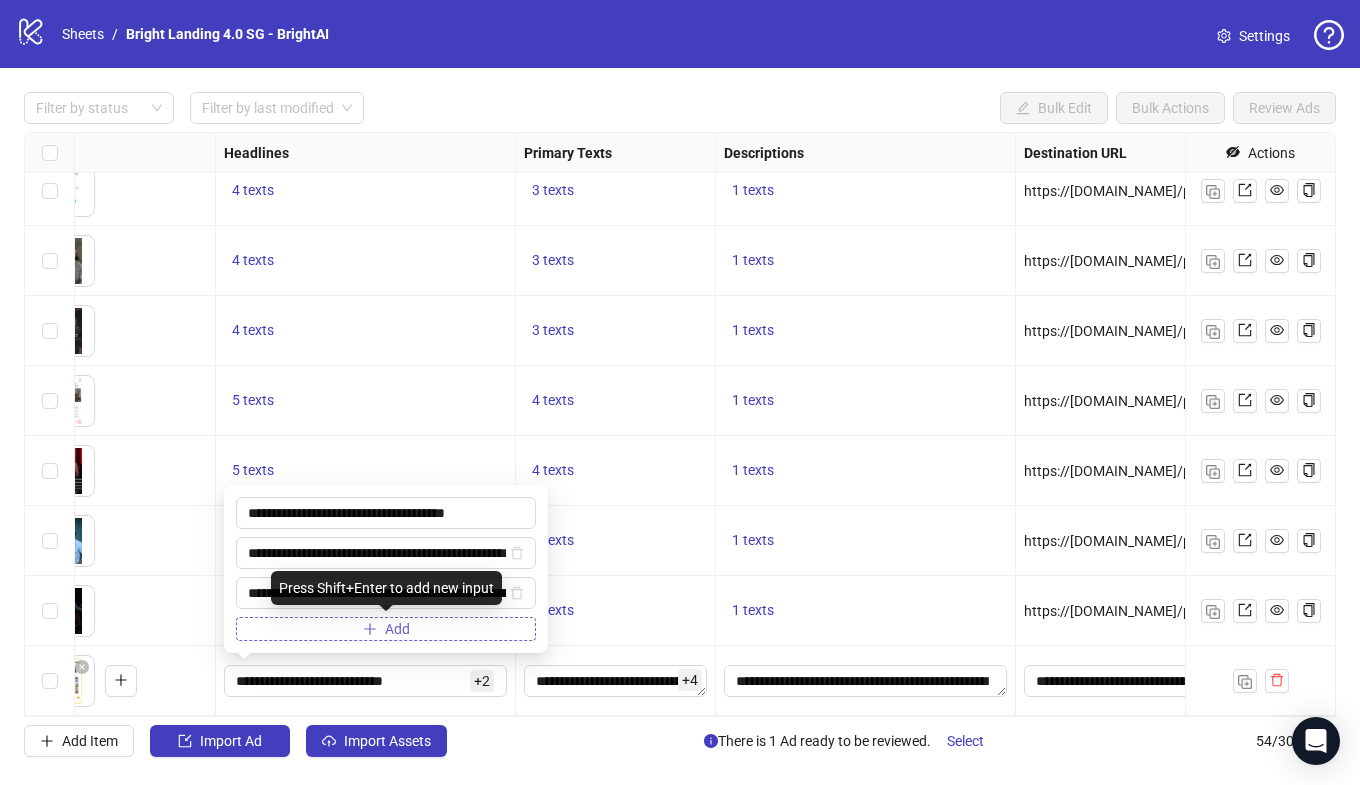 click on "Add" at bounding box center [397, 629] 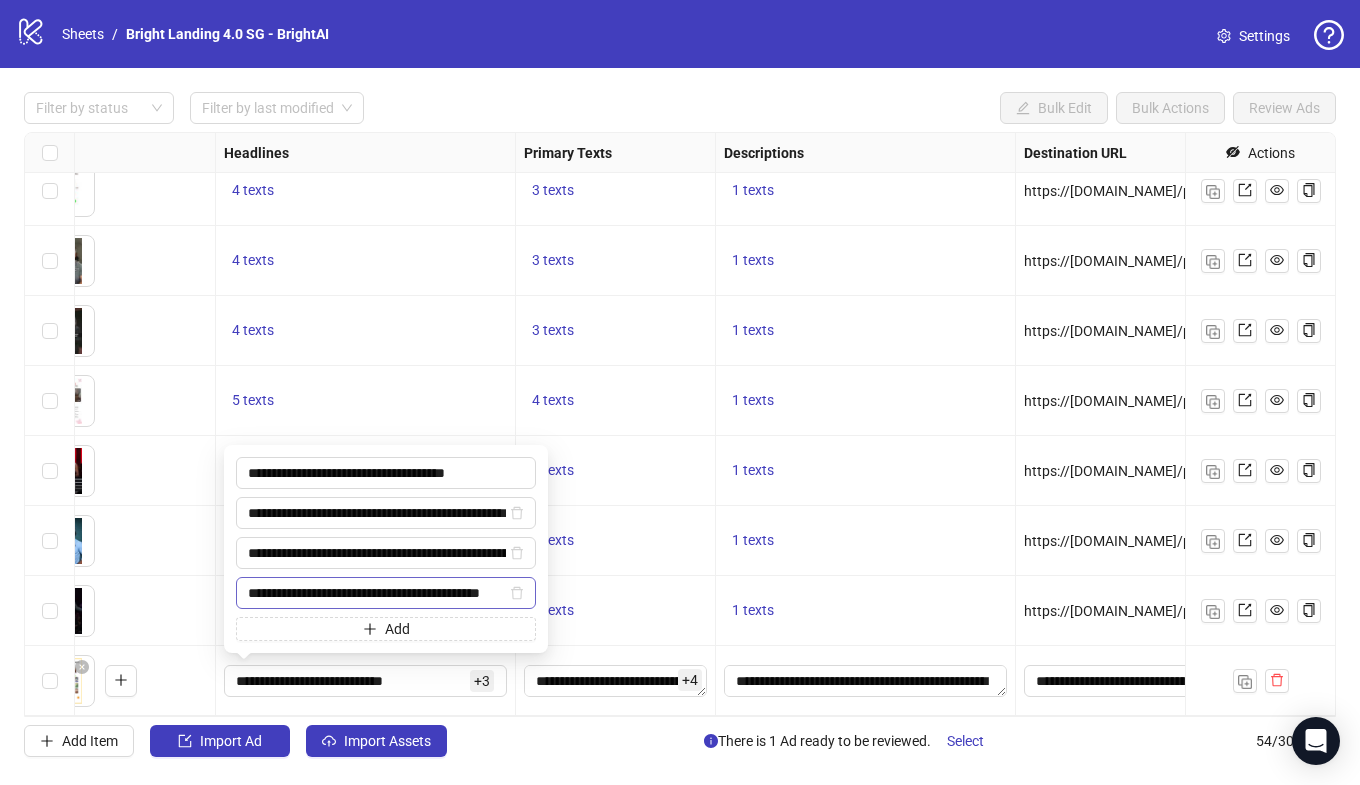 scroll, scrollTop: 0, scrollLeft: 33, axis: horizontal 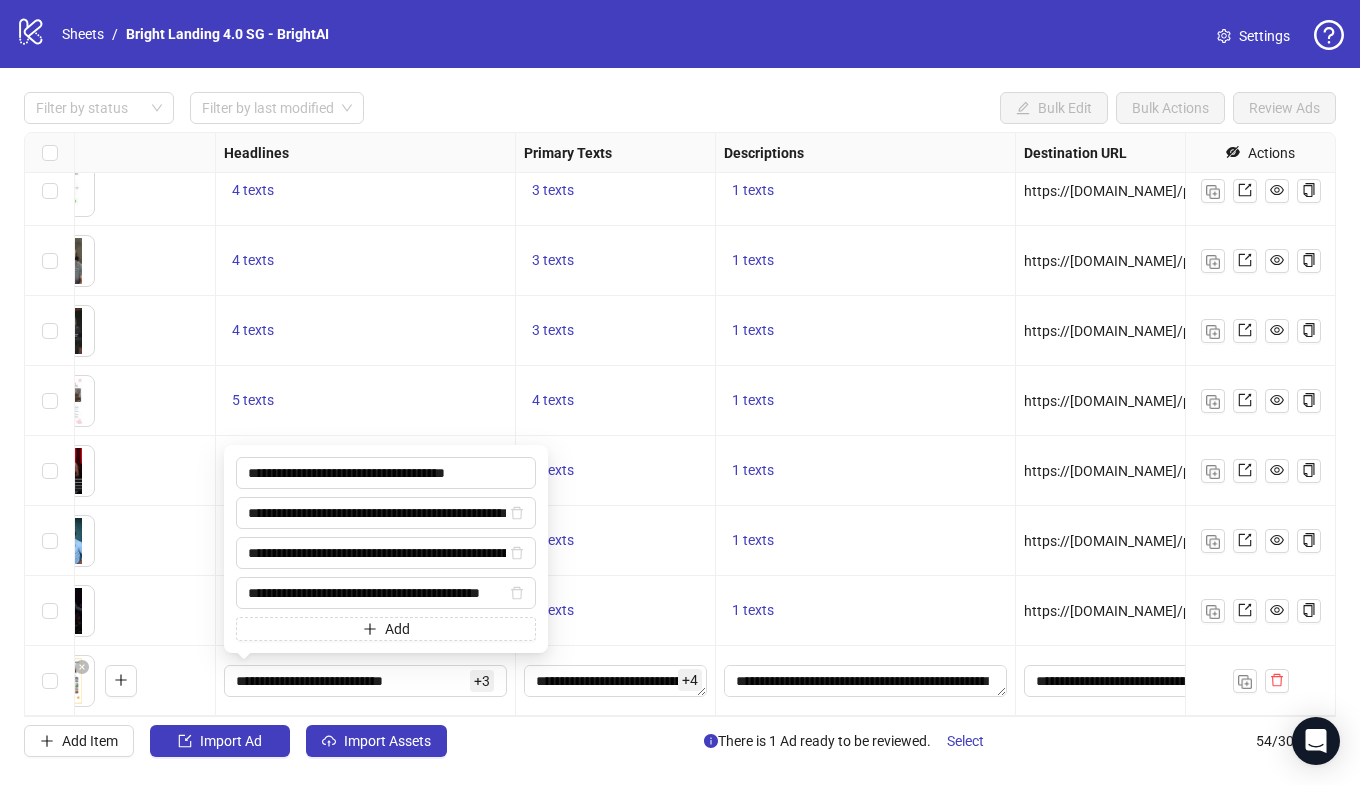 type on "**********" 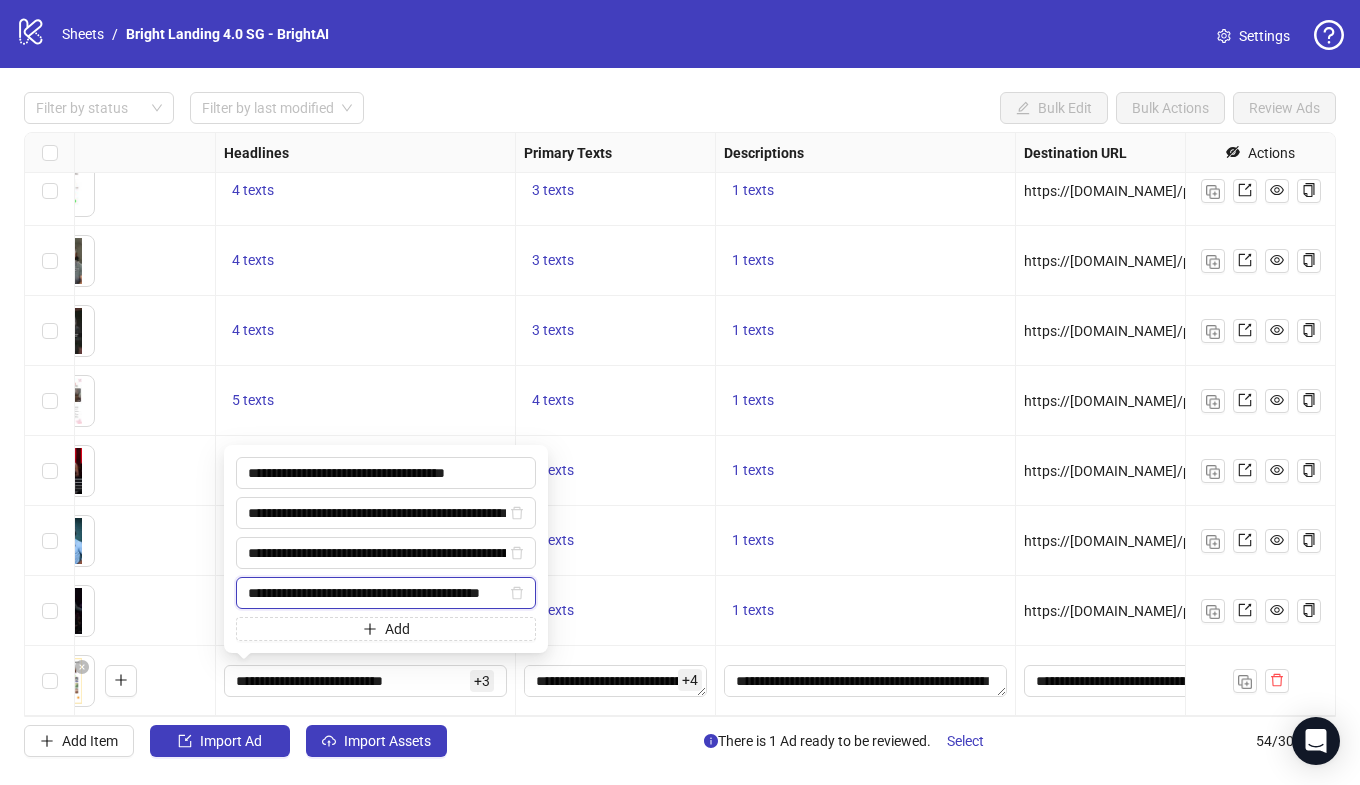 scroll, scrollTop: 0, scrollLeft: 0, axis: both 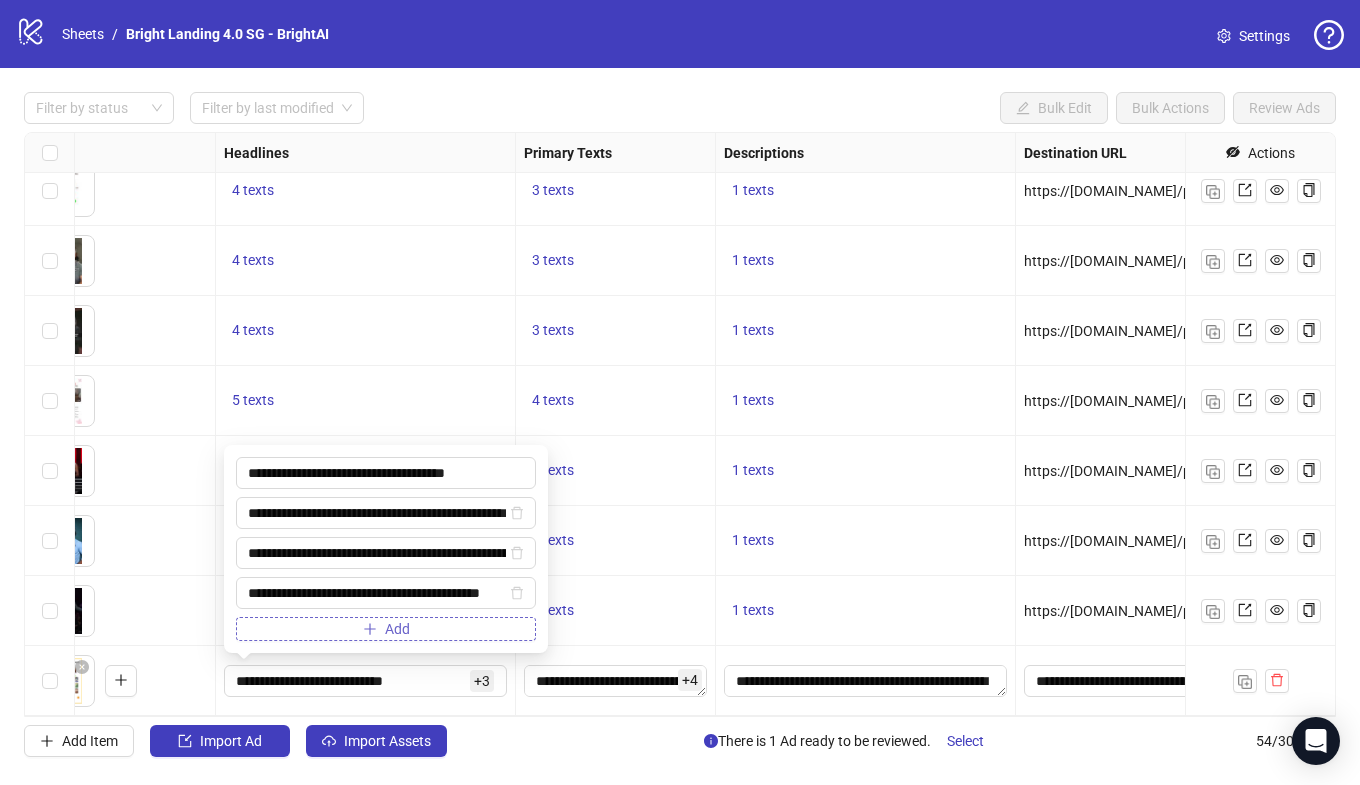 click on "Add" at bounding box center (386, 629) 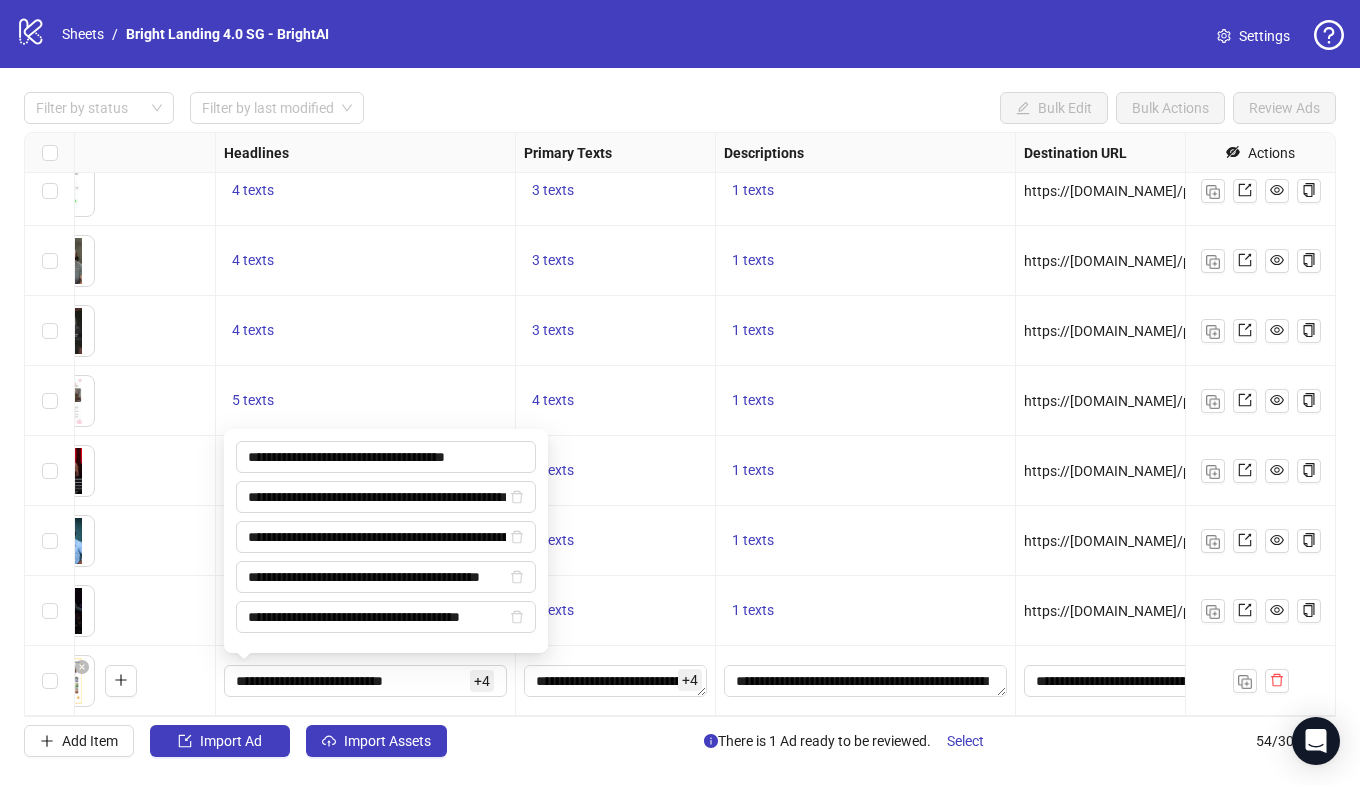type on "**********" 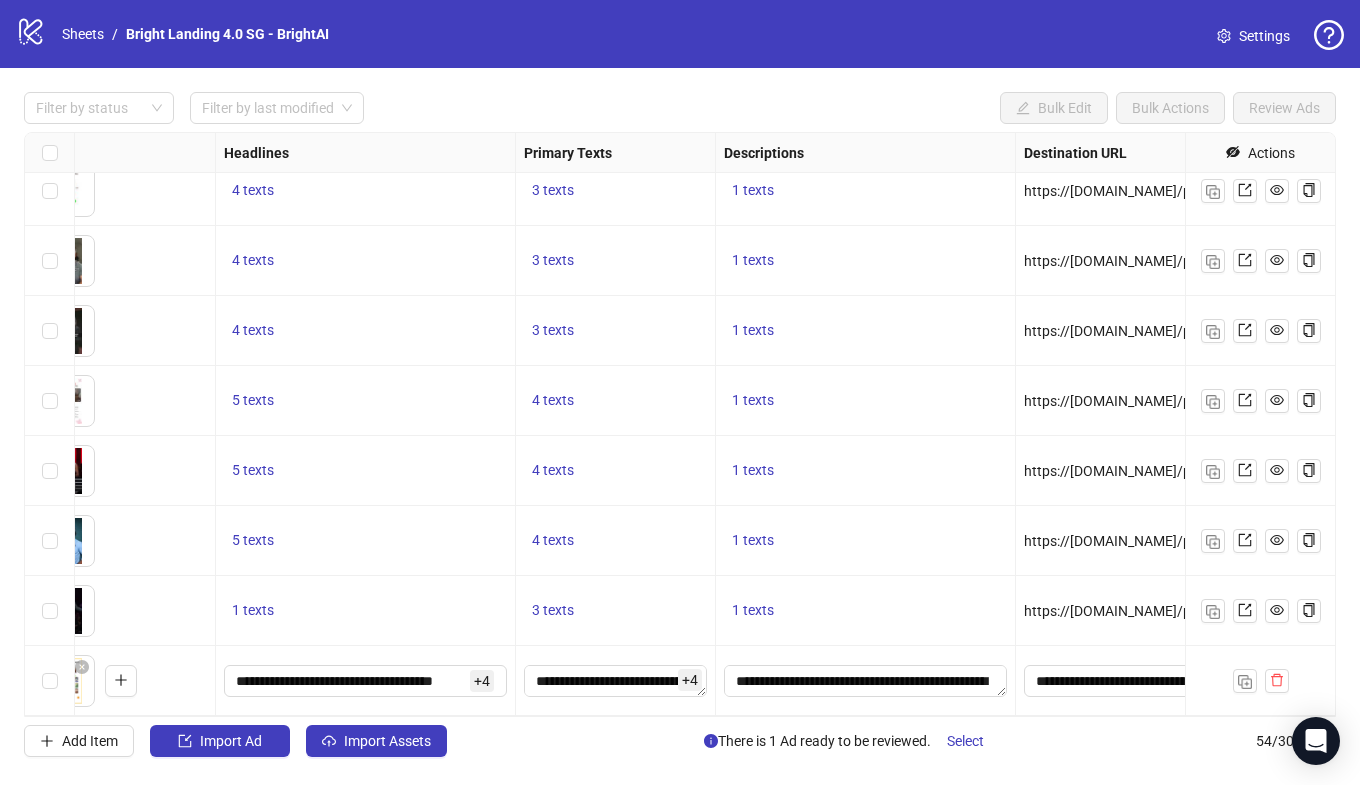click on "**********" at bounding box center (366, 681) 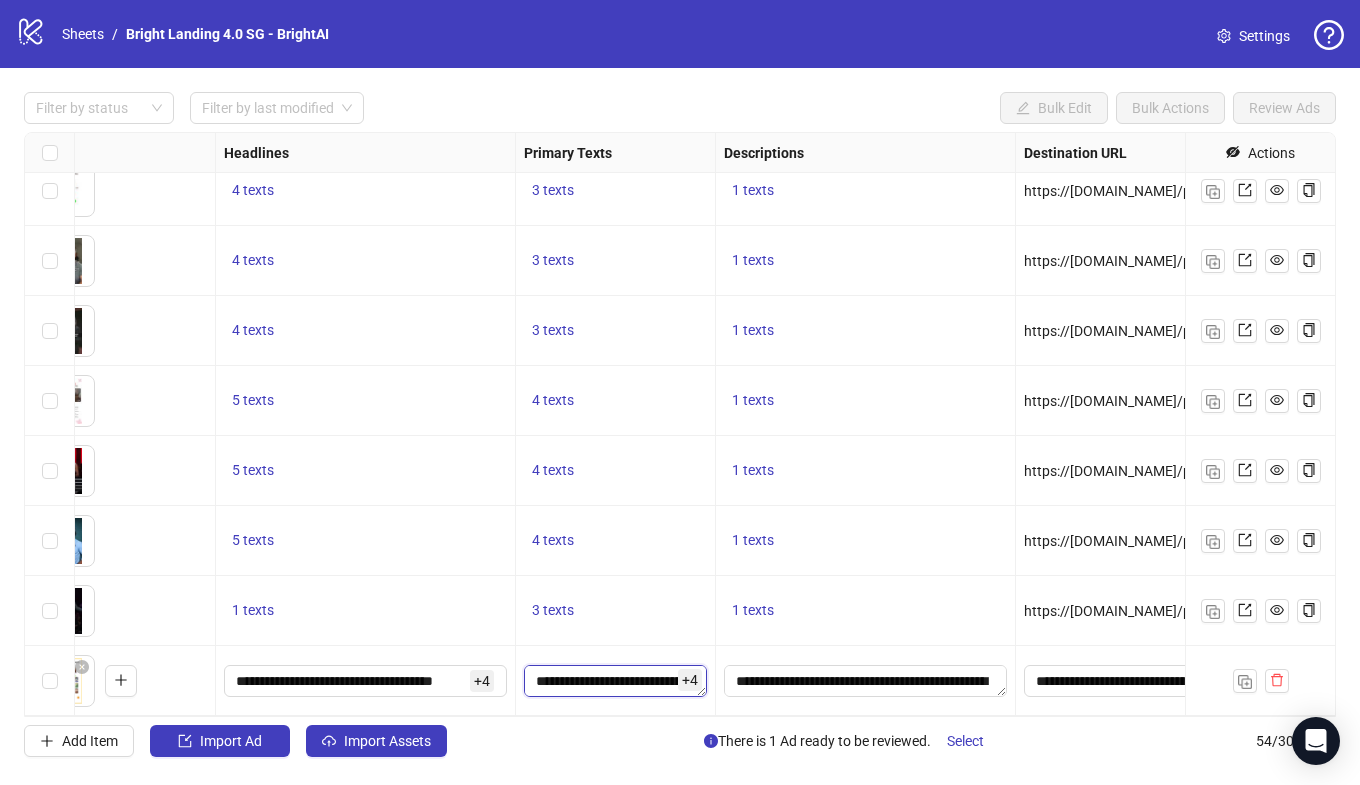 click on "**********" at bounding box center [615, 681] 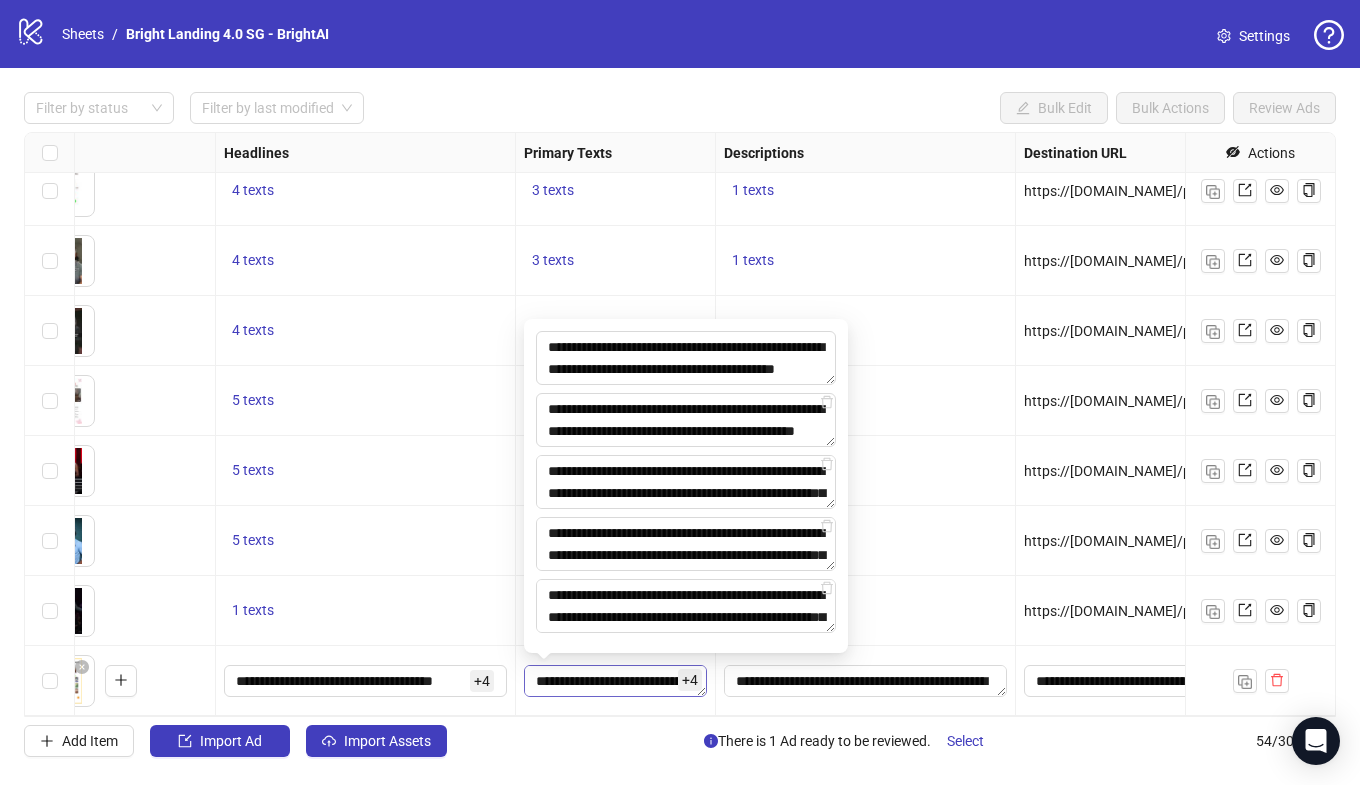 scroll, scrollTop: 22, scrollLeft: 0, axis: vertical 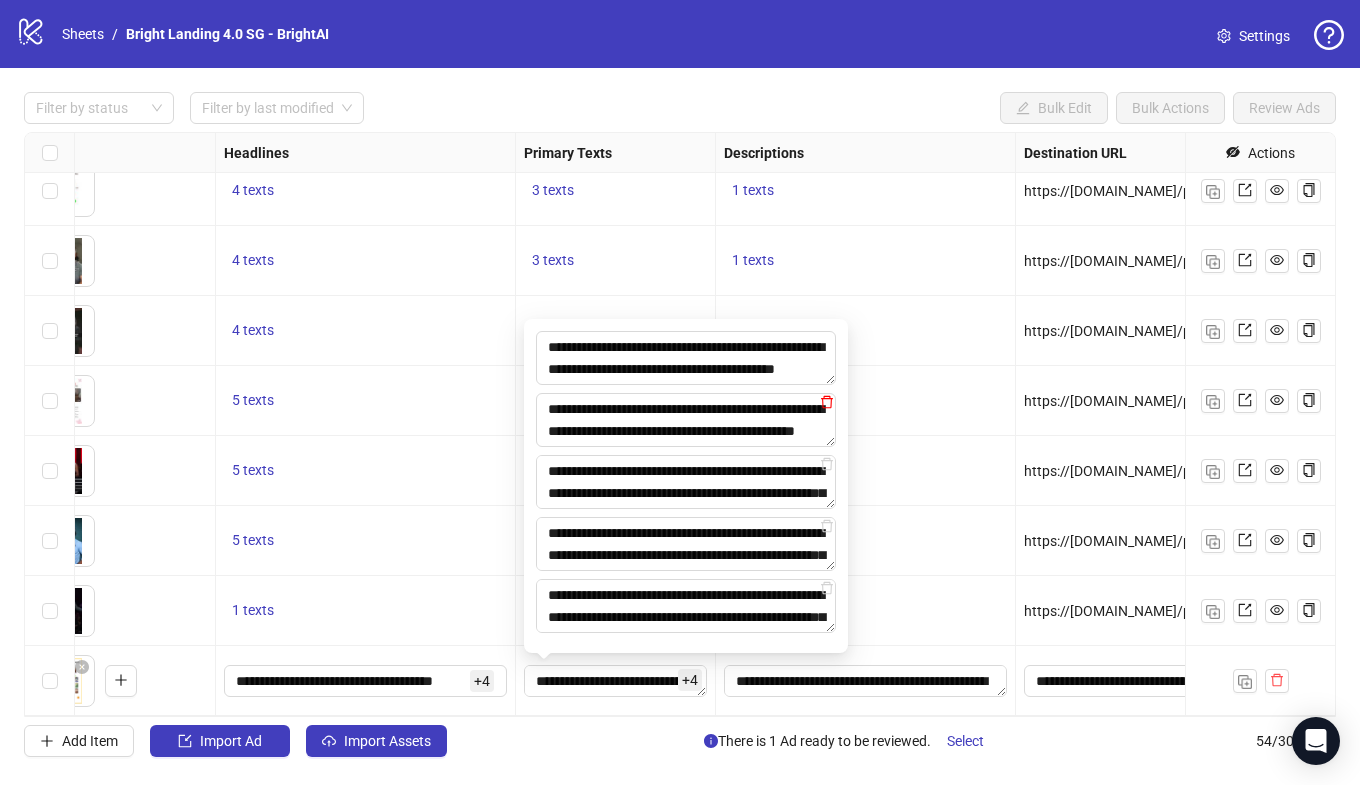 click 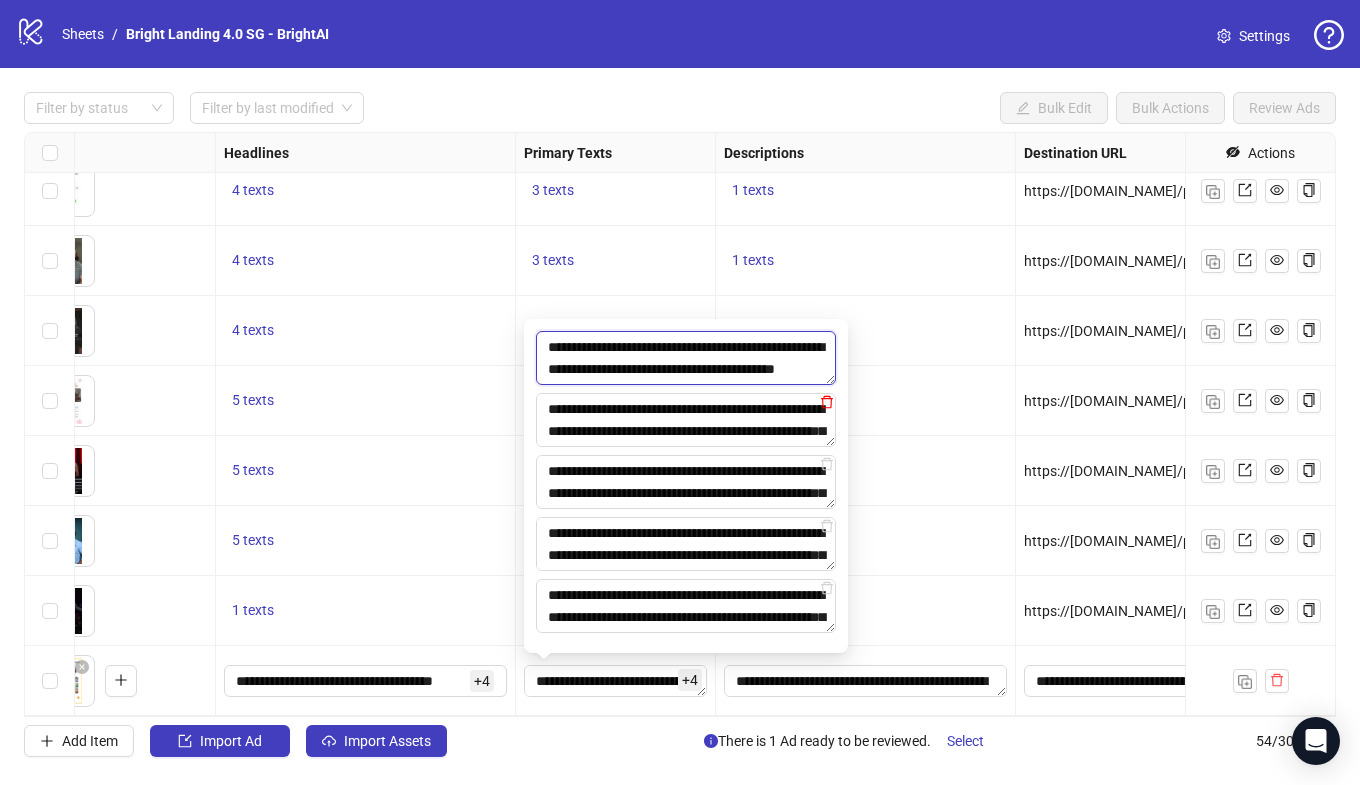 click on "**********" at bounding box center (686, 358) 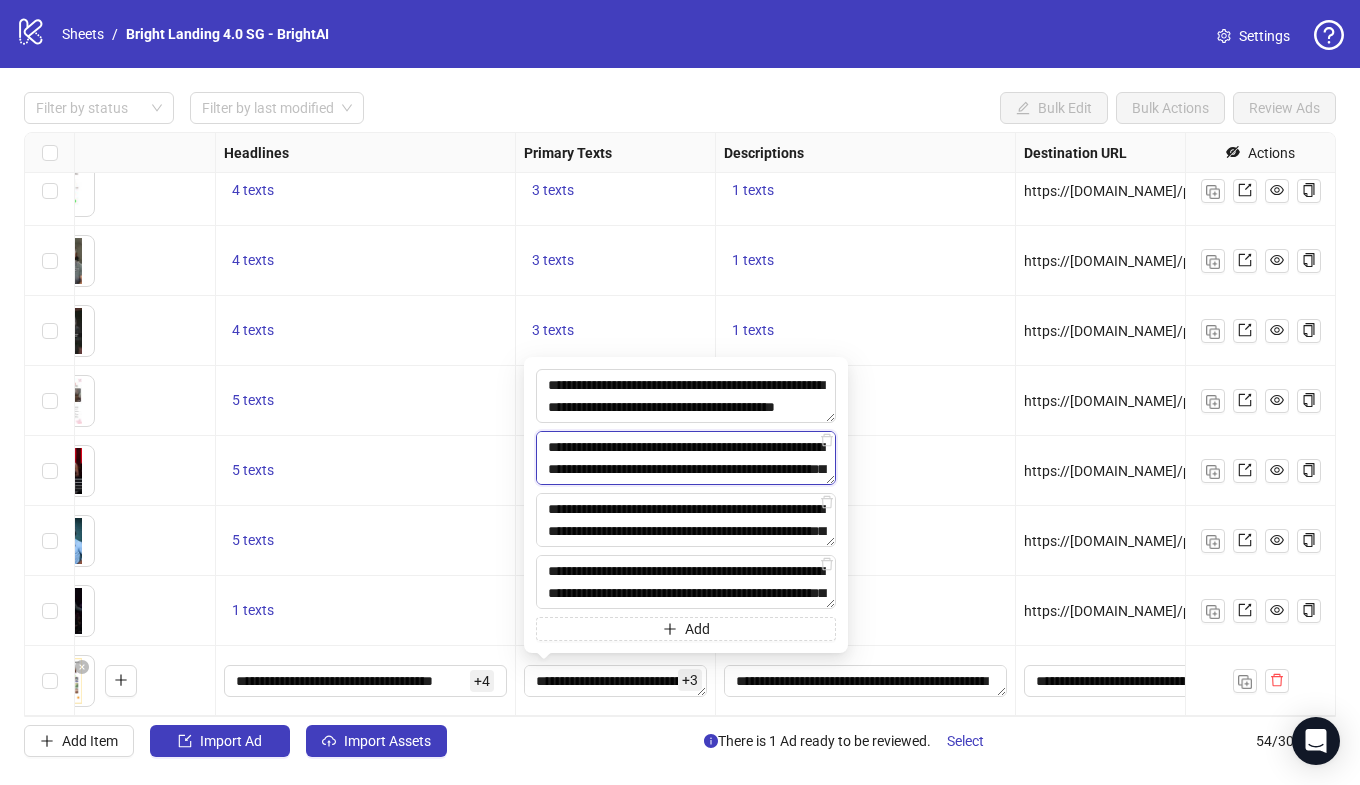 click on "**********" at bounding box center (686, 458) 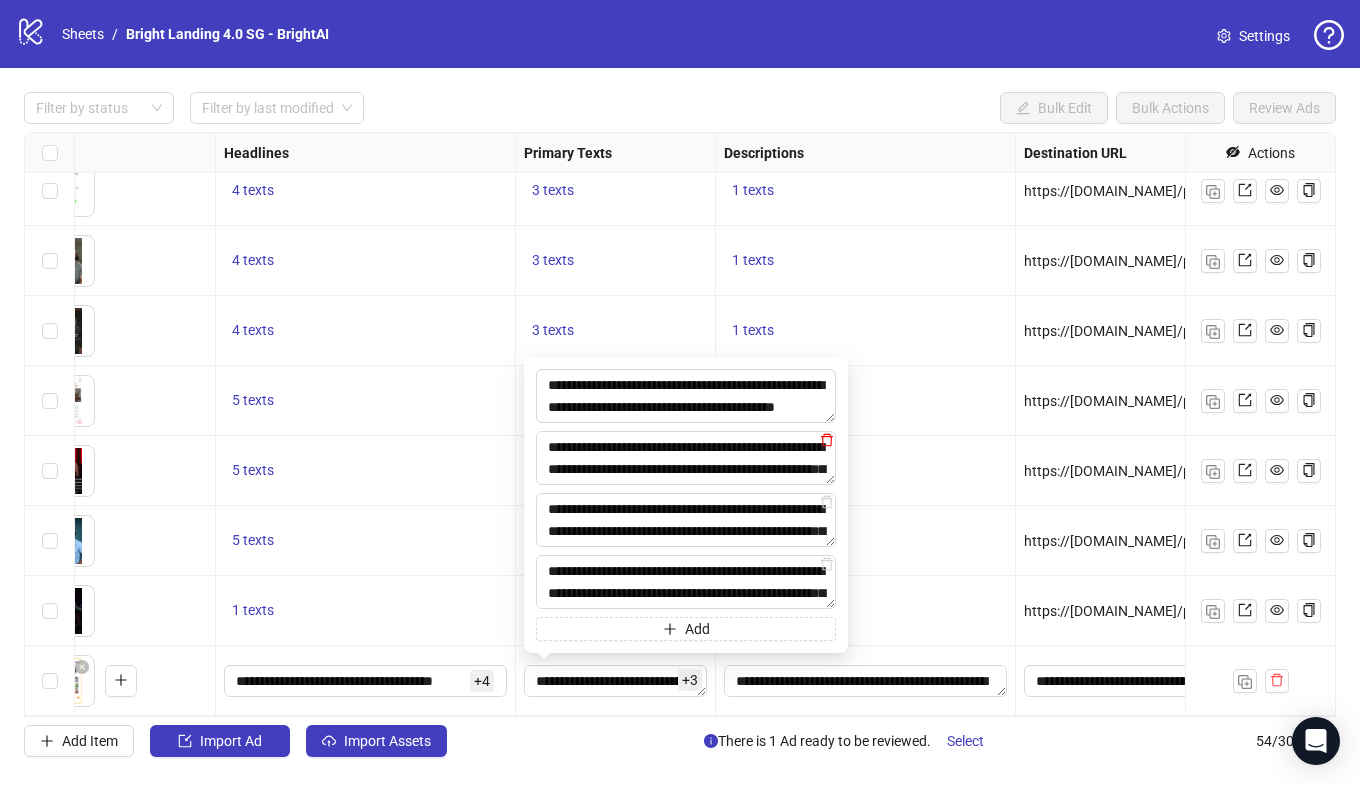 click 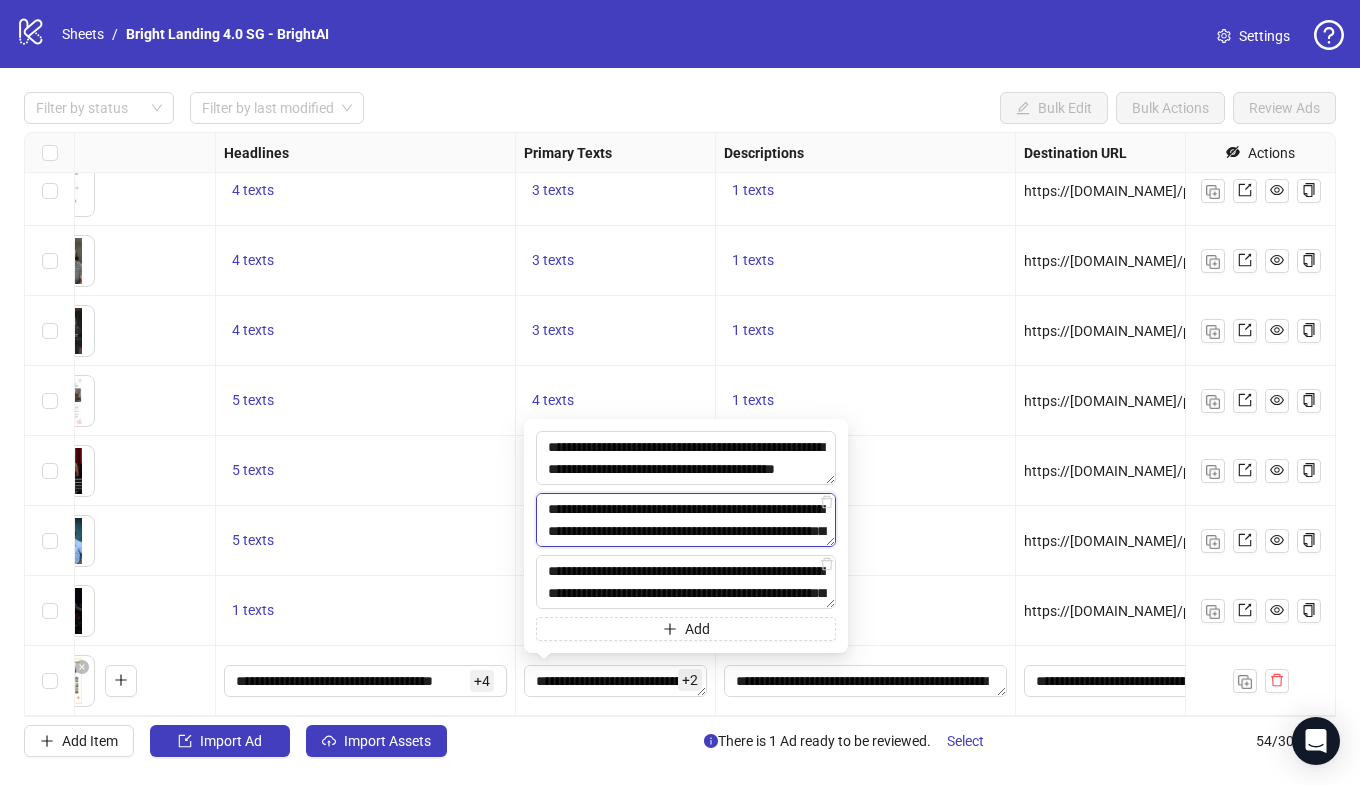 click on "**********" at bounding box center (686, 520) 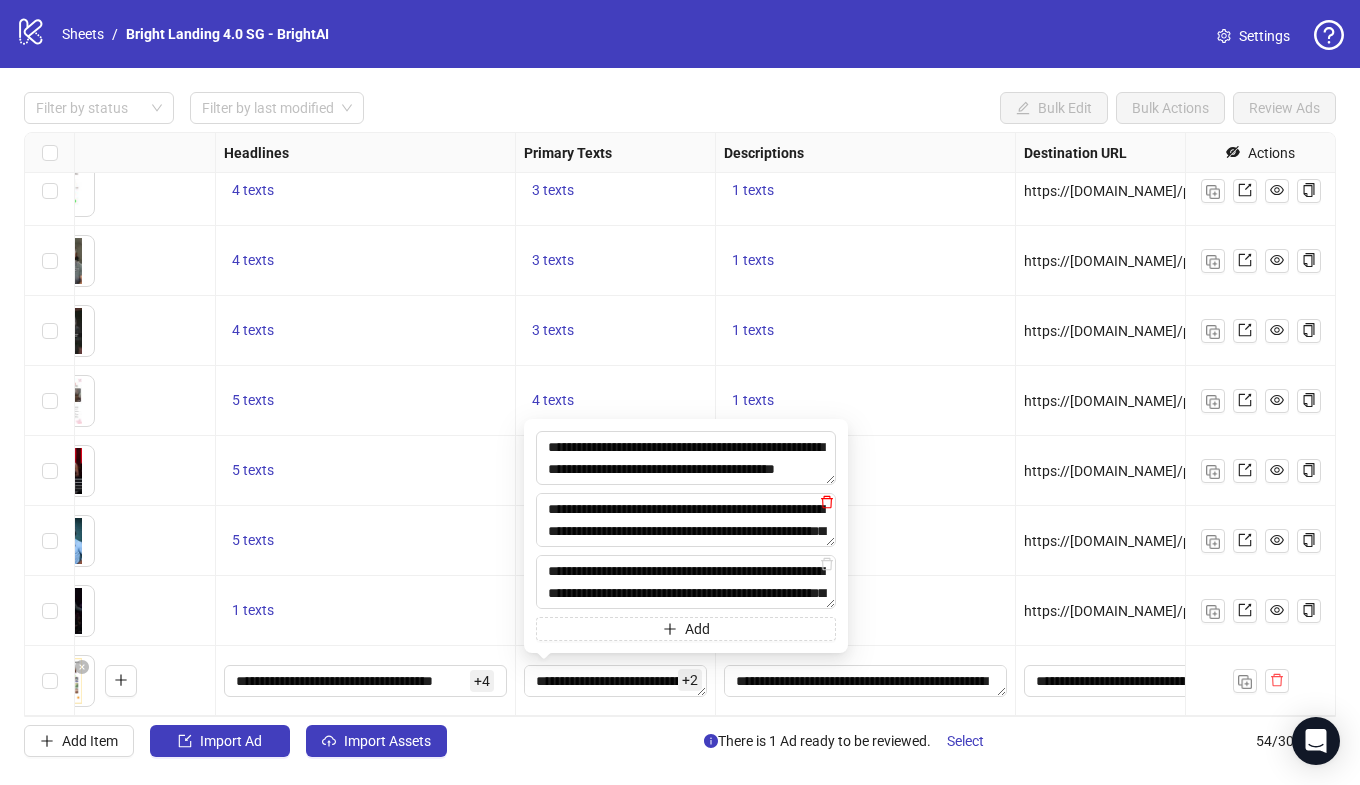 click 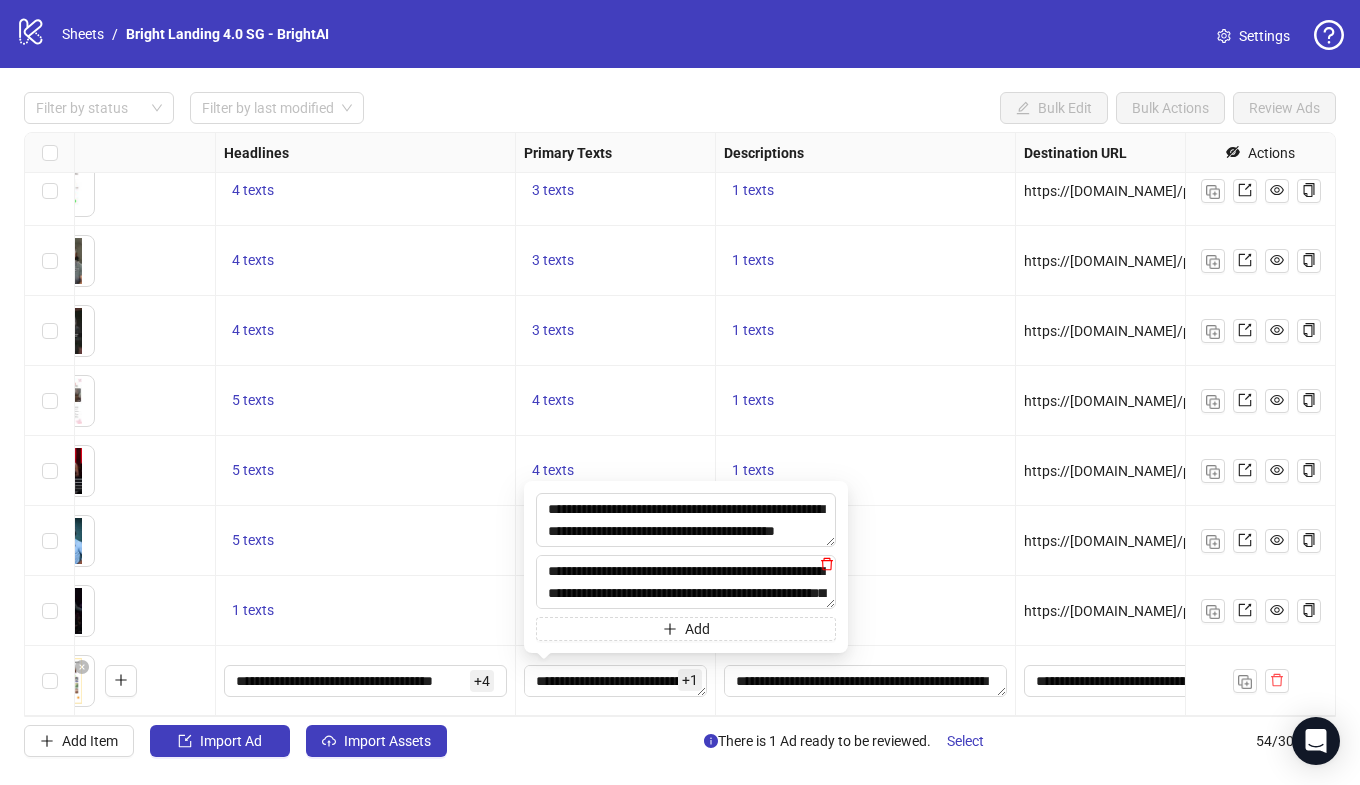 click 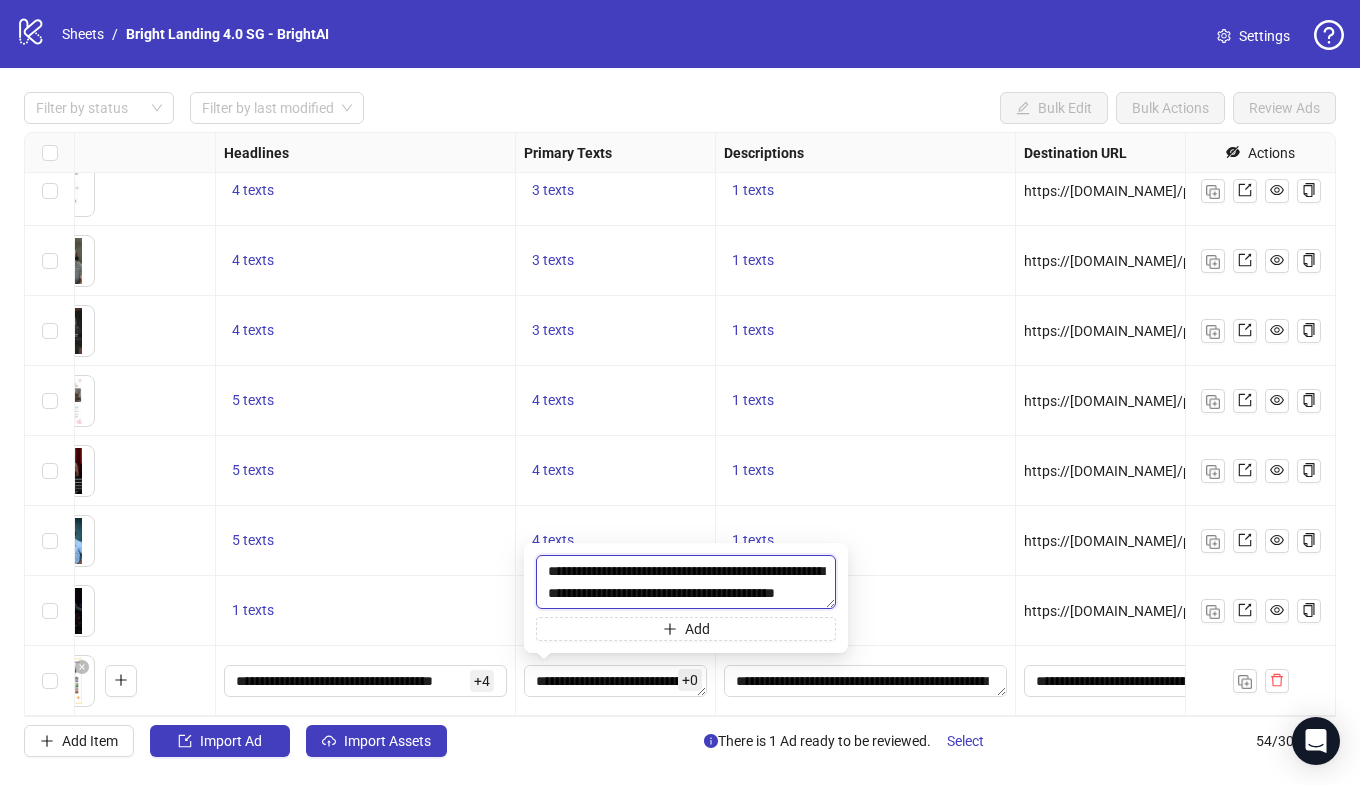 click on "**********" at bounding box center [686, 582] 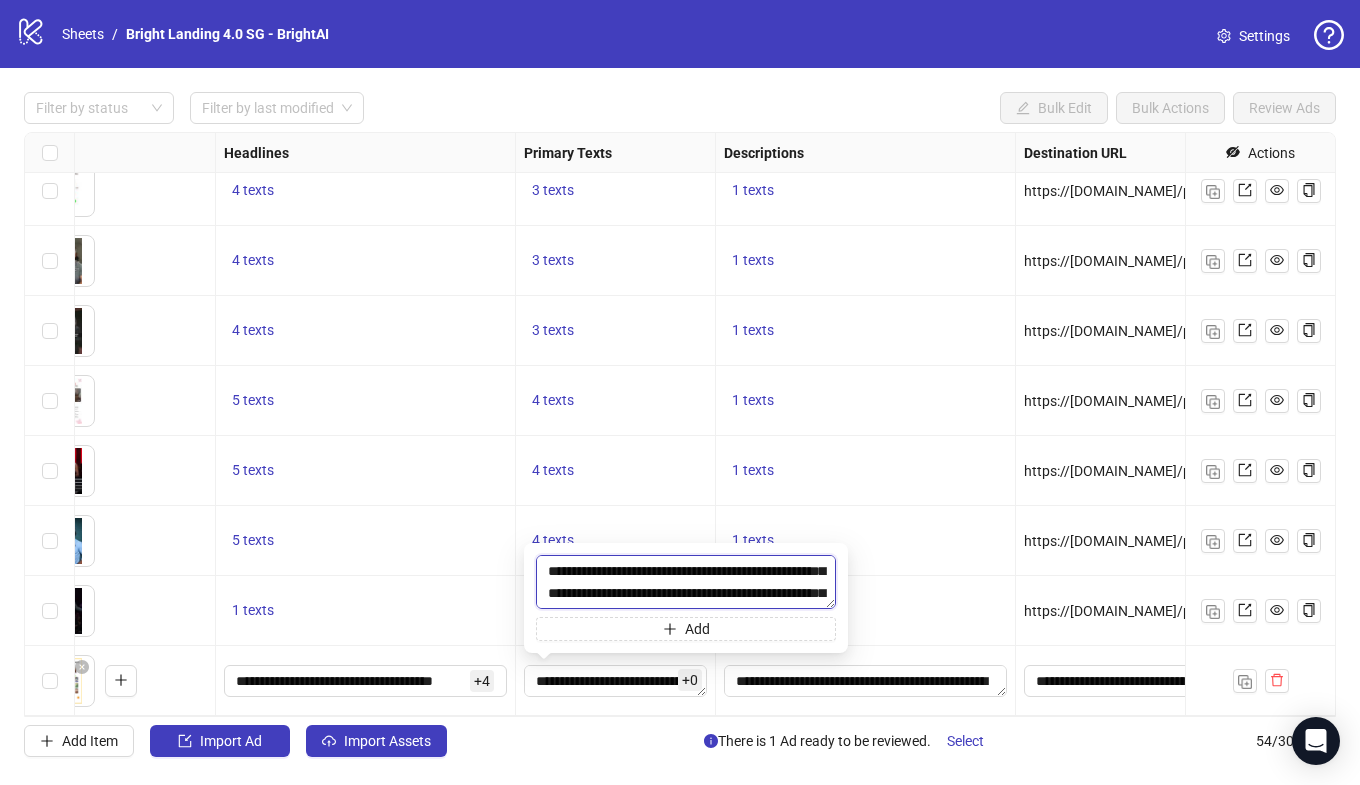 scroll, scrollTop: 59, scrollLeft: 0, axis: vertical 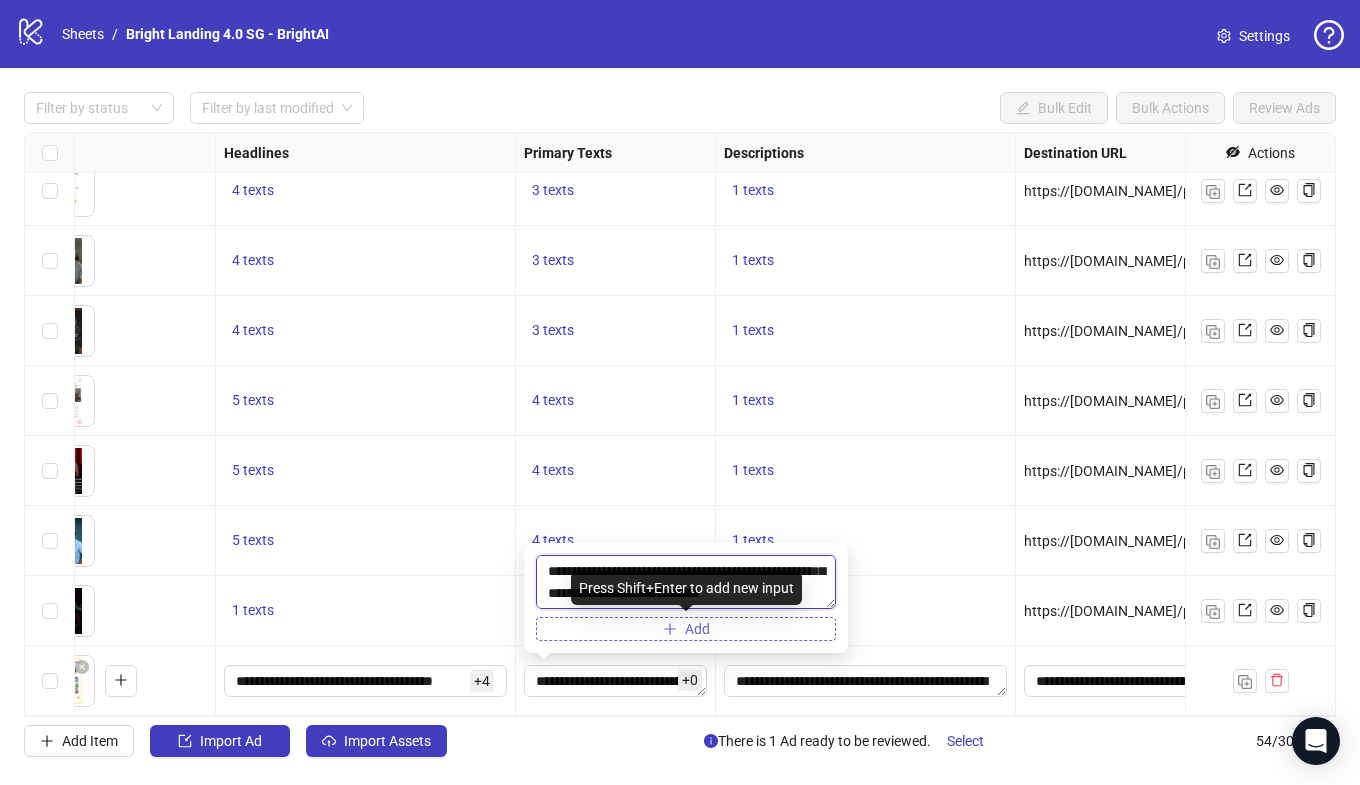 type on "**********" 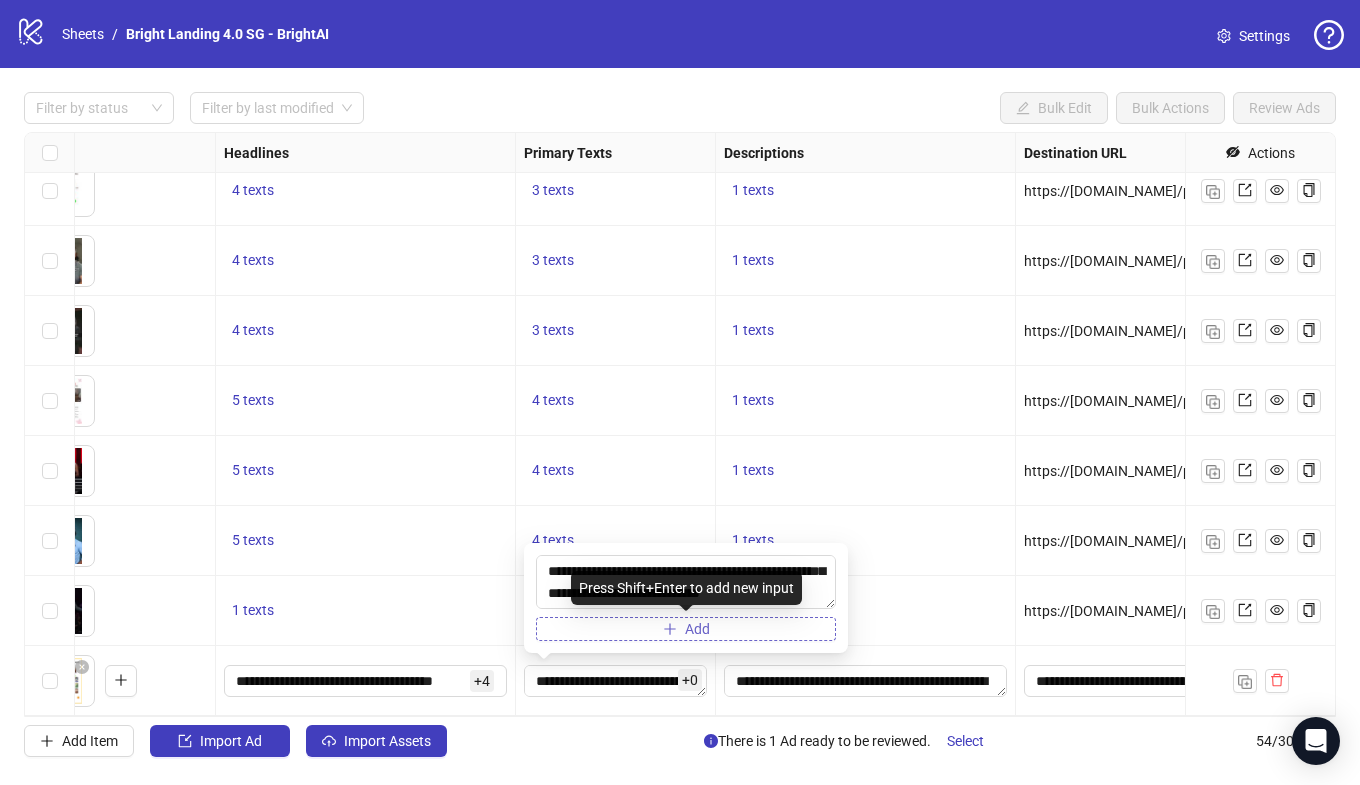 click 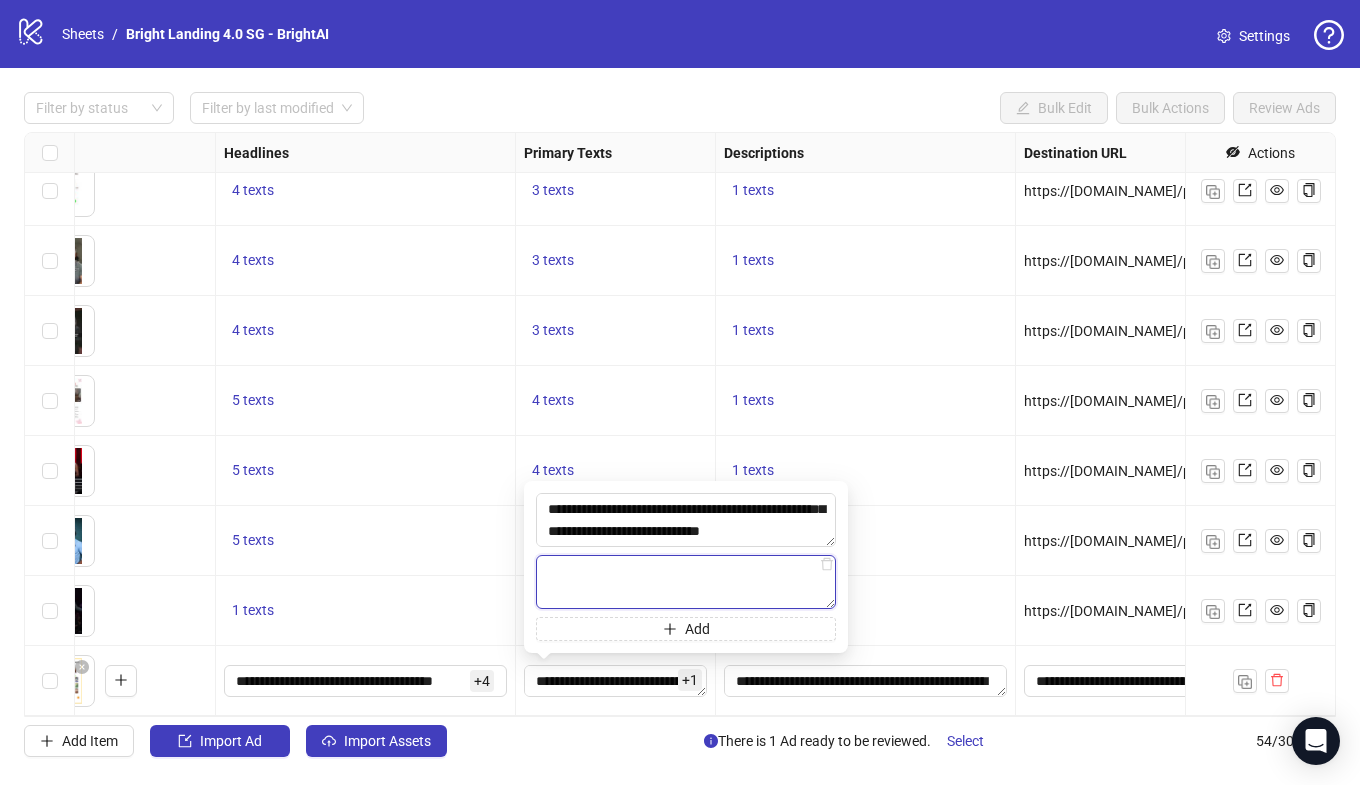 paste on "**********" 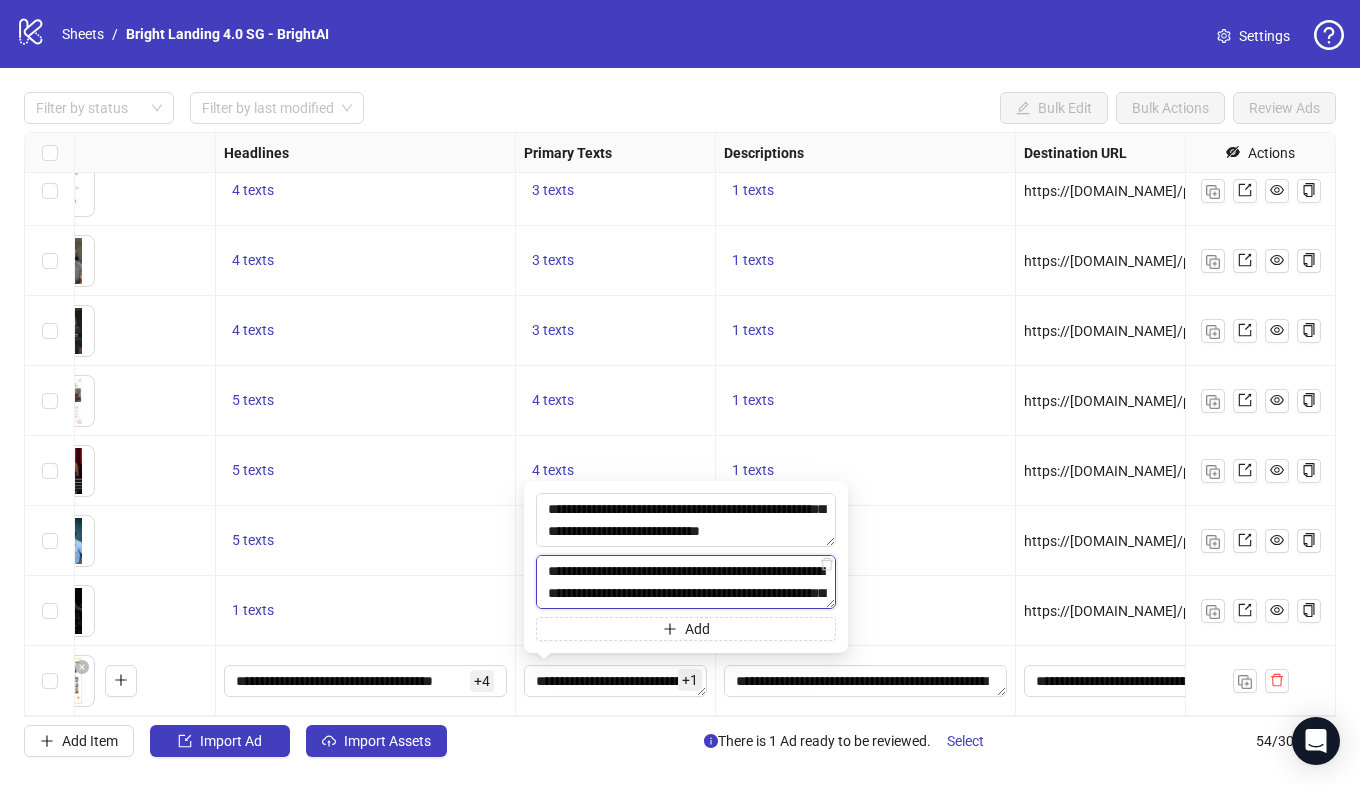 scroll, scrollTop: 81, scrollLeft: 0, axis: vertical 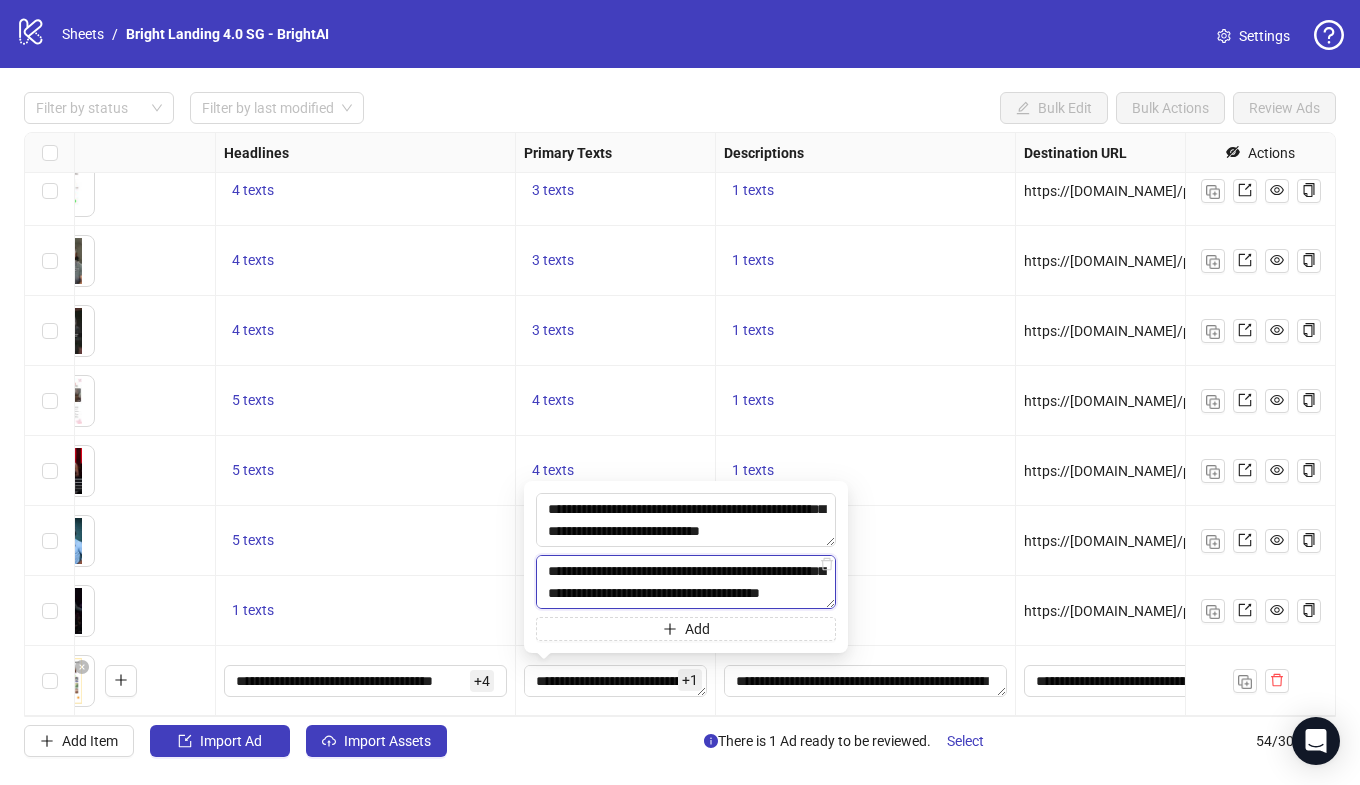 type on "**********" 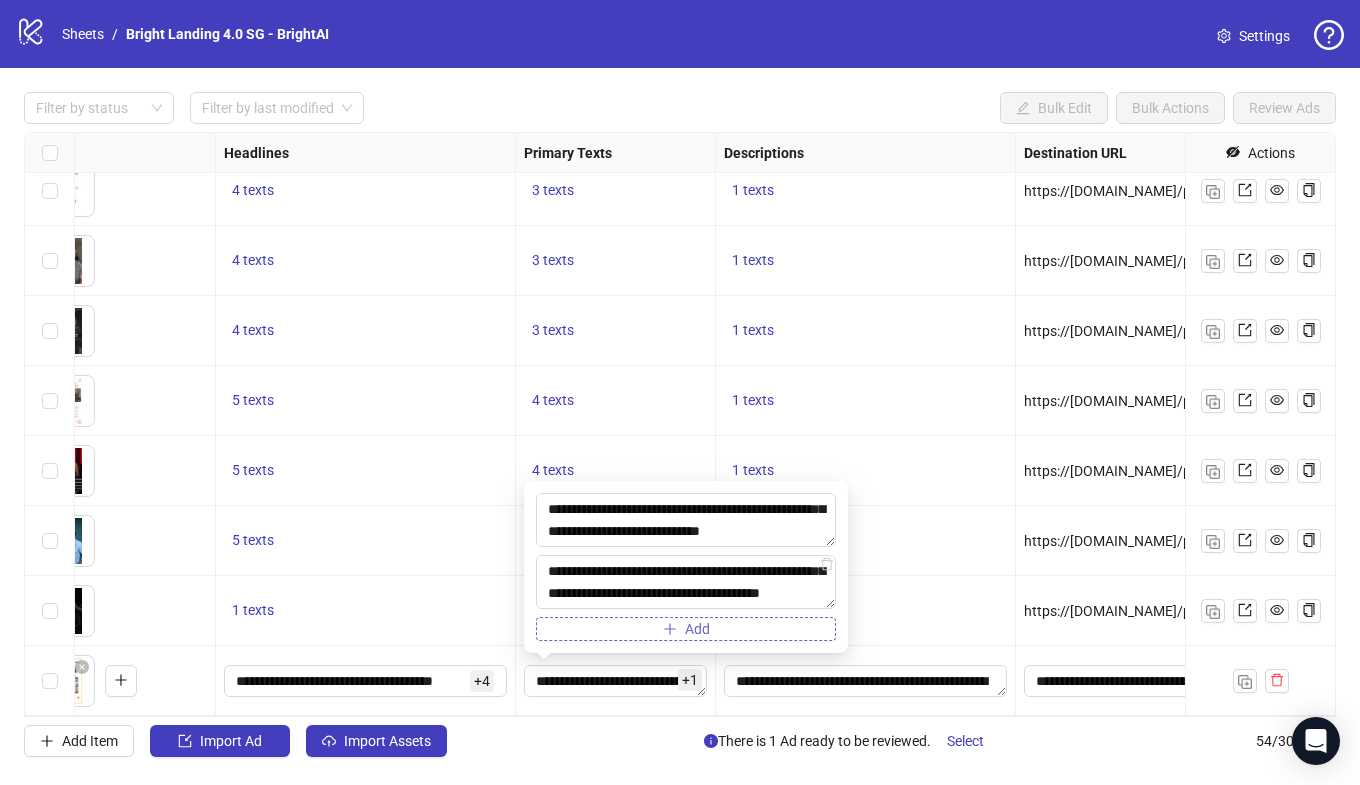 click on "Add" at bounding box center (686, 629) 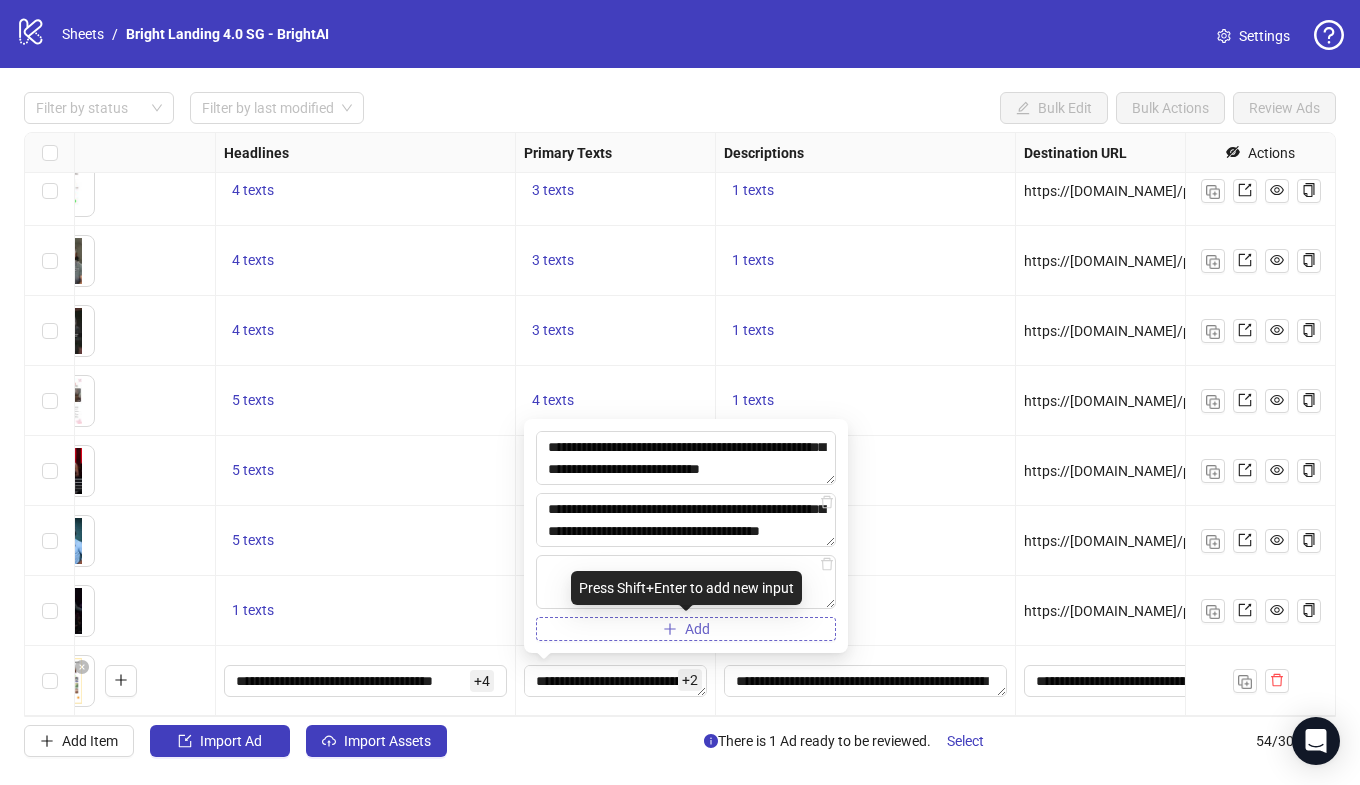 type on "**********" 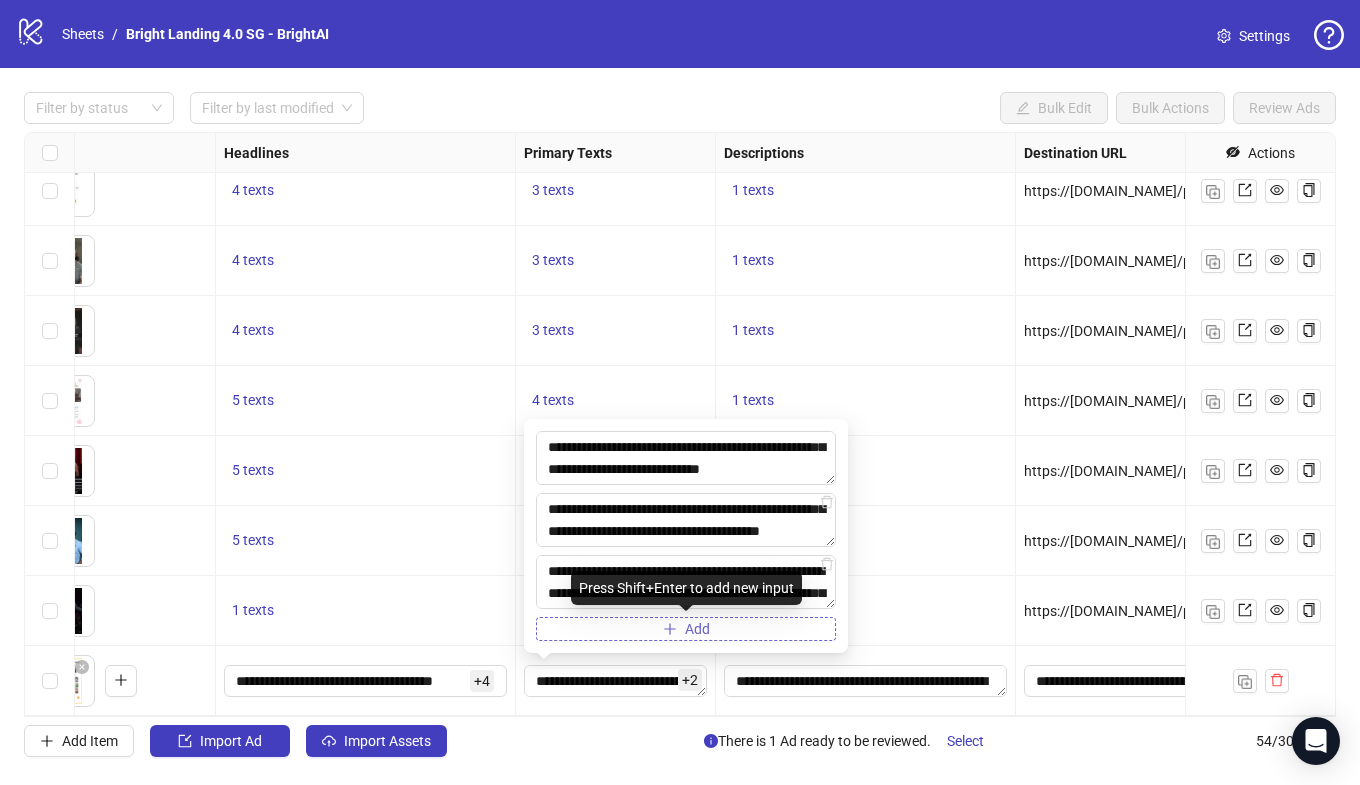scroll, scrollTop: 59, scrollLeft: 0, axis: vertical 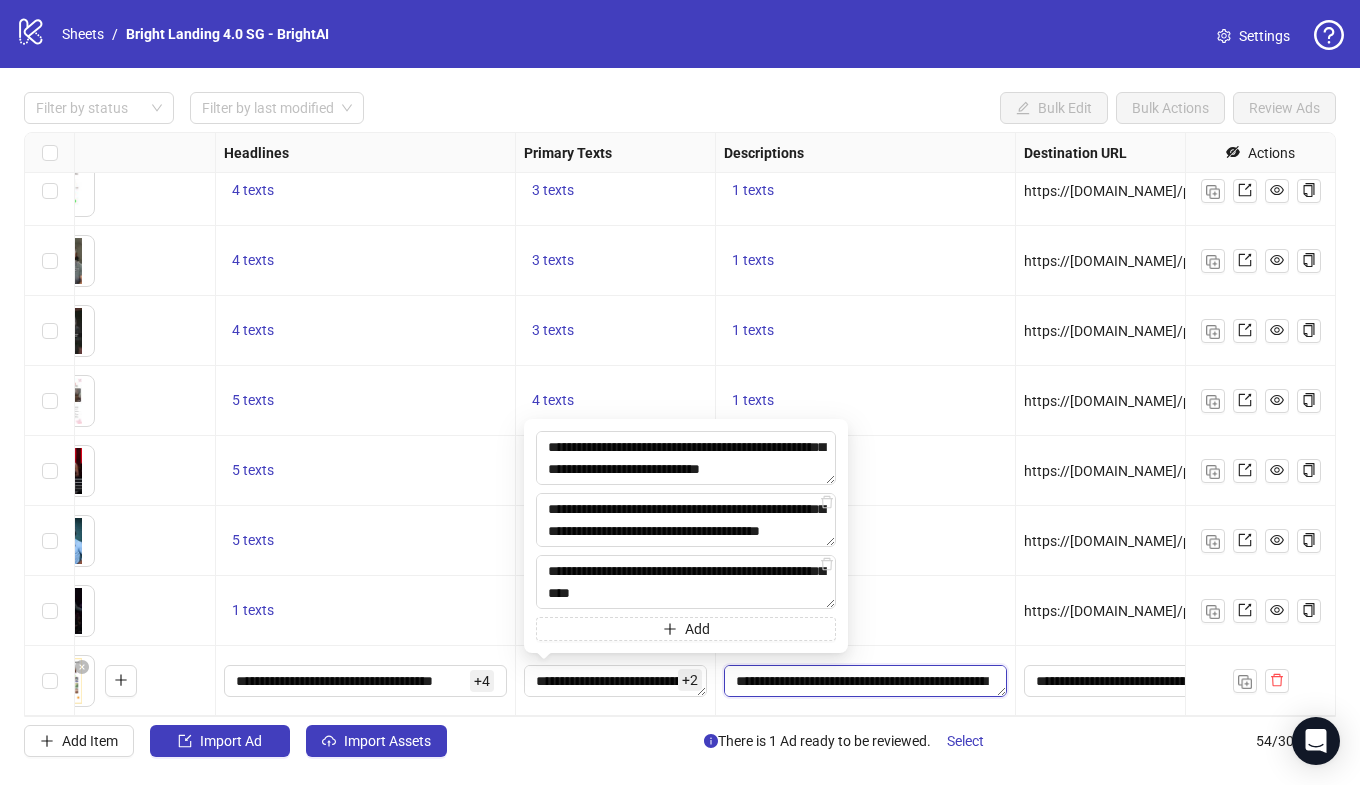 click on "**********" at bounding box center [865, 681] 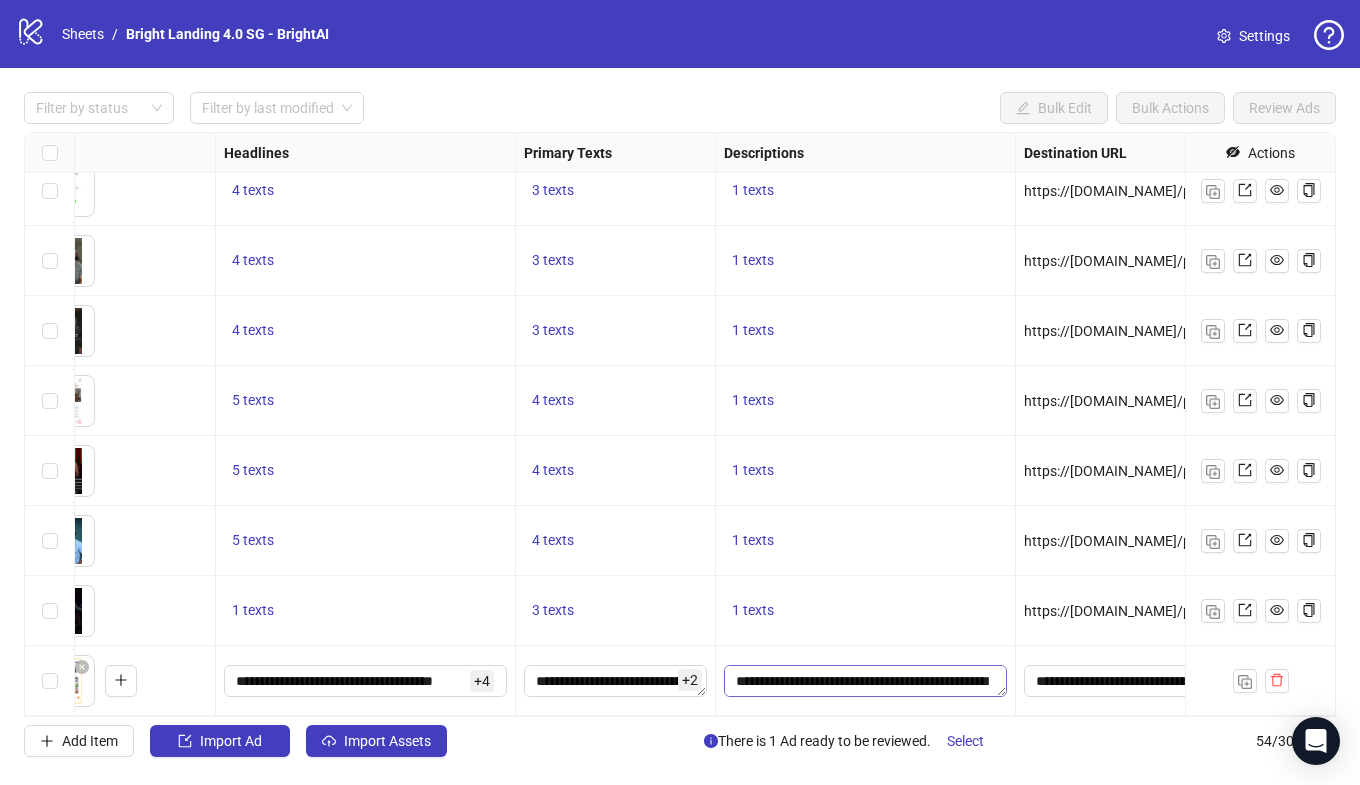 scroll, scrollTop: 44, scrollLeft: 0, axis: vertical 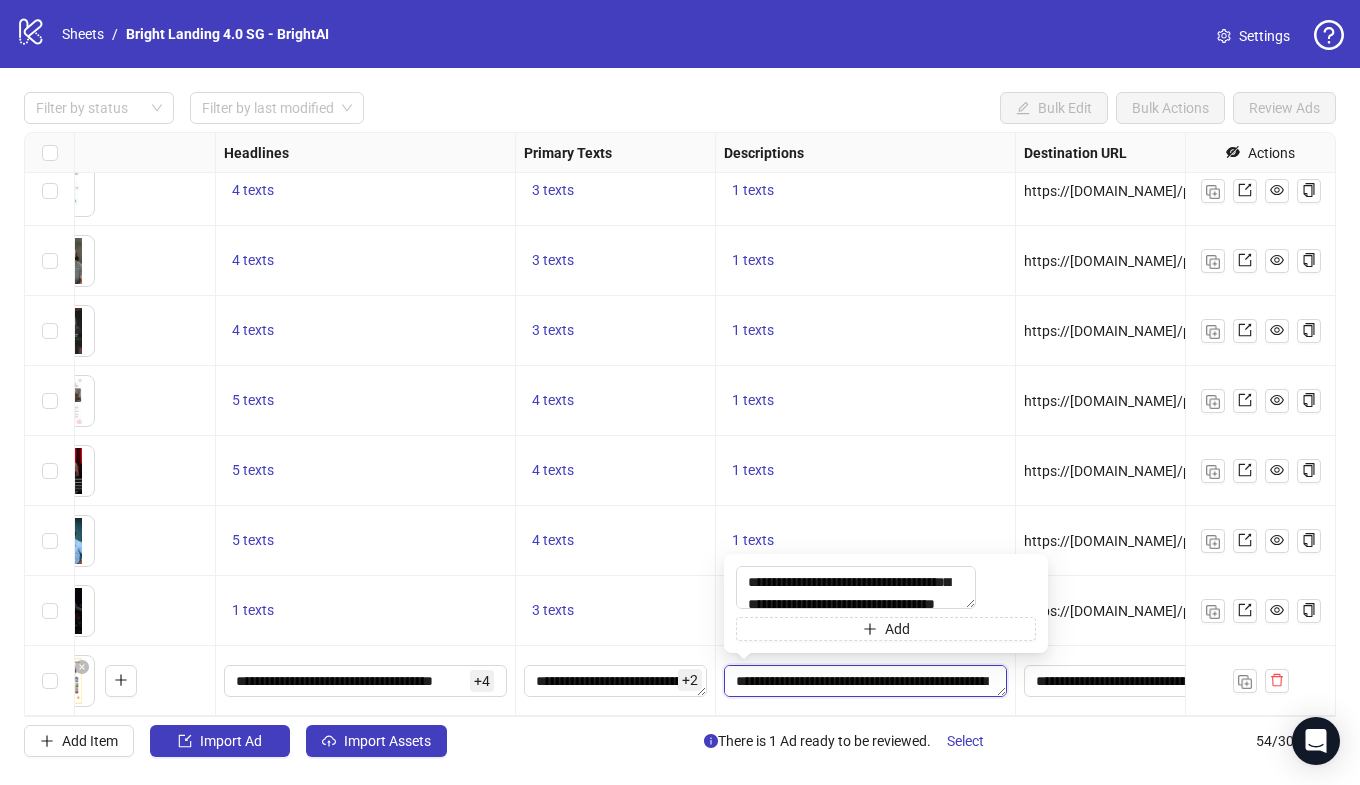 click on "**********" at bounding box center [865, 681] 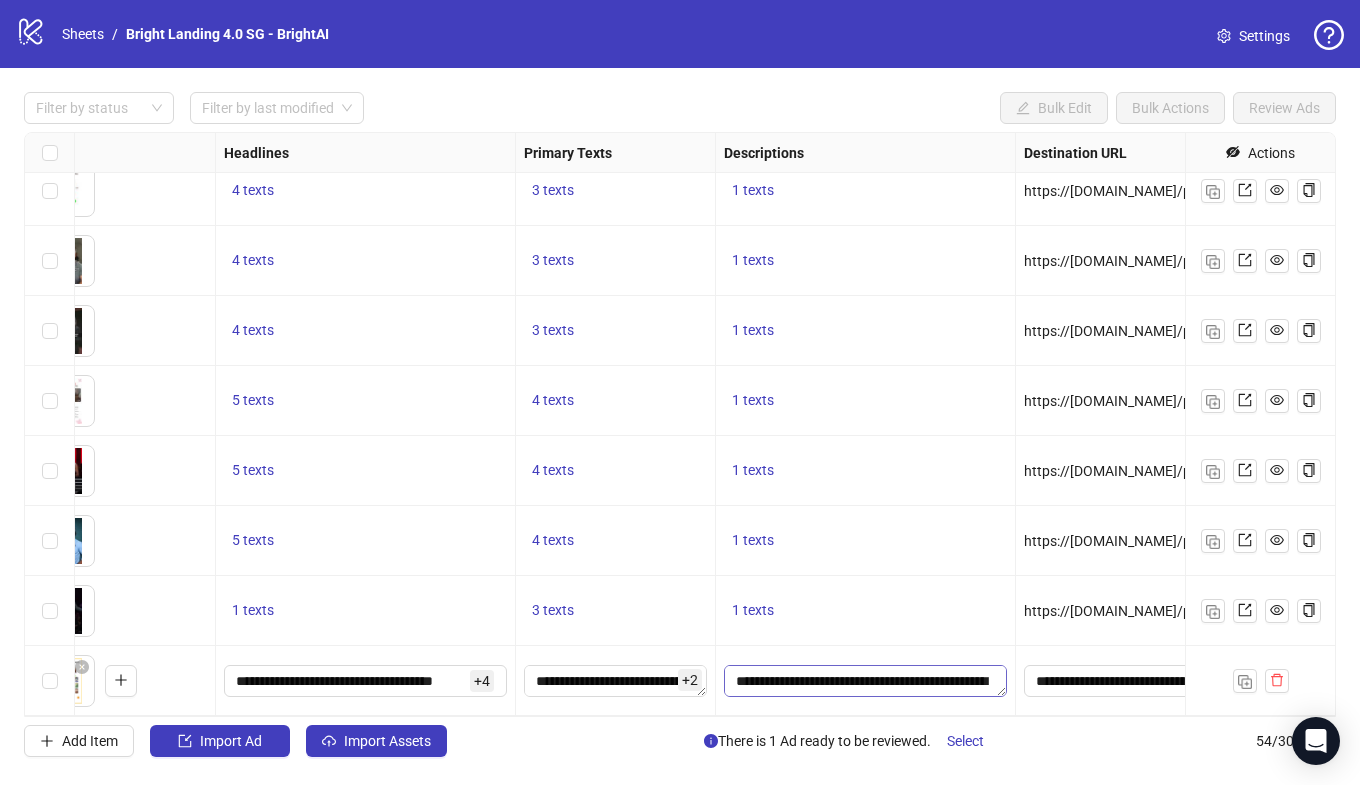 click on "**********" at bounding box center [865, 681] 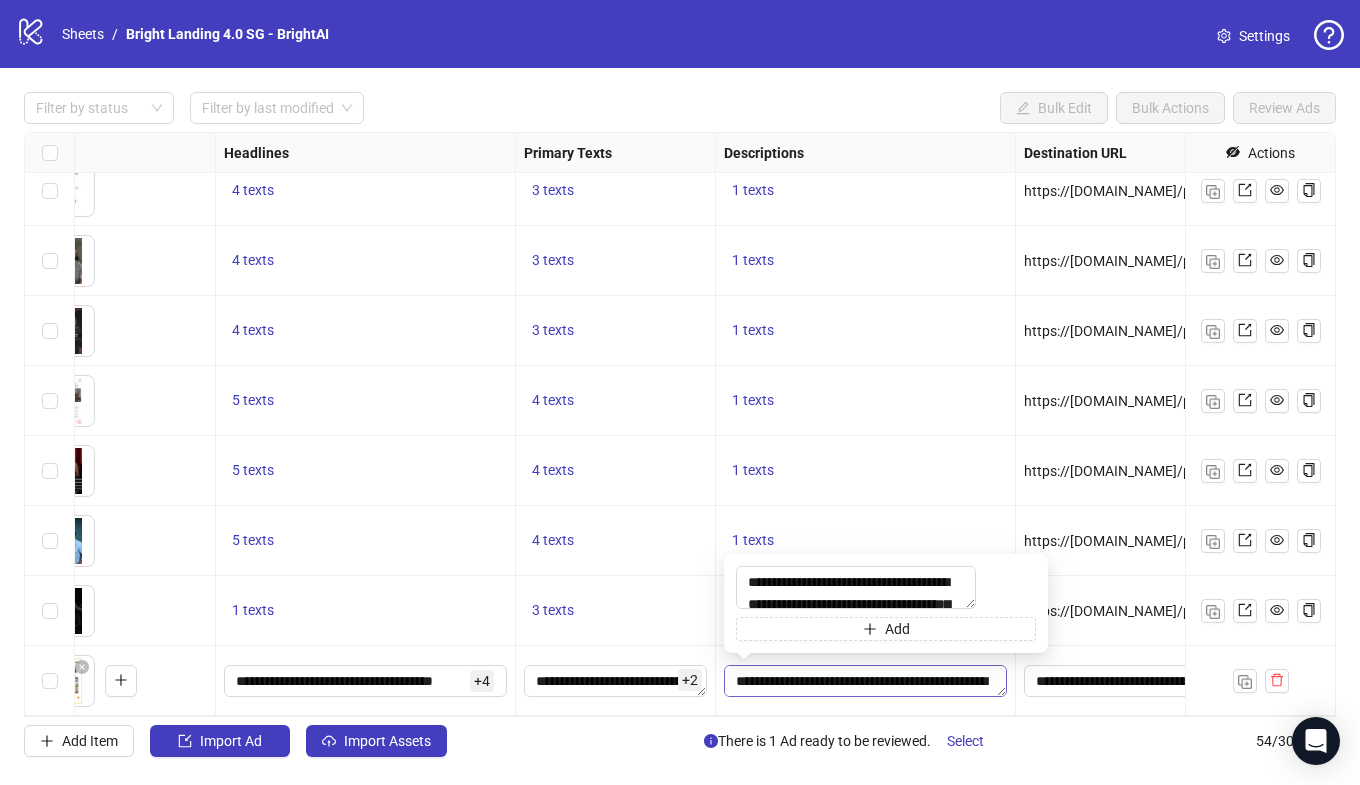 click on "**********" at bounding box center [865, 681] 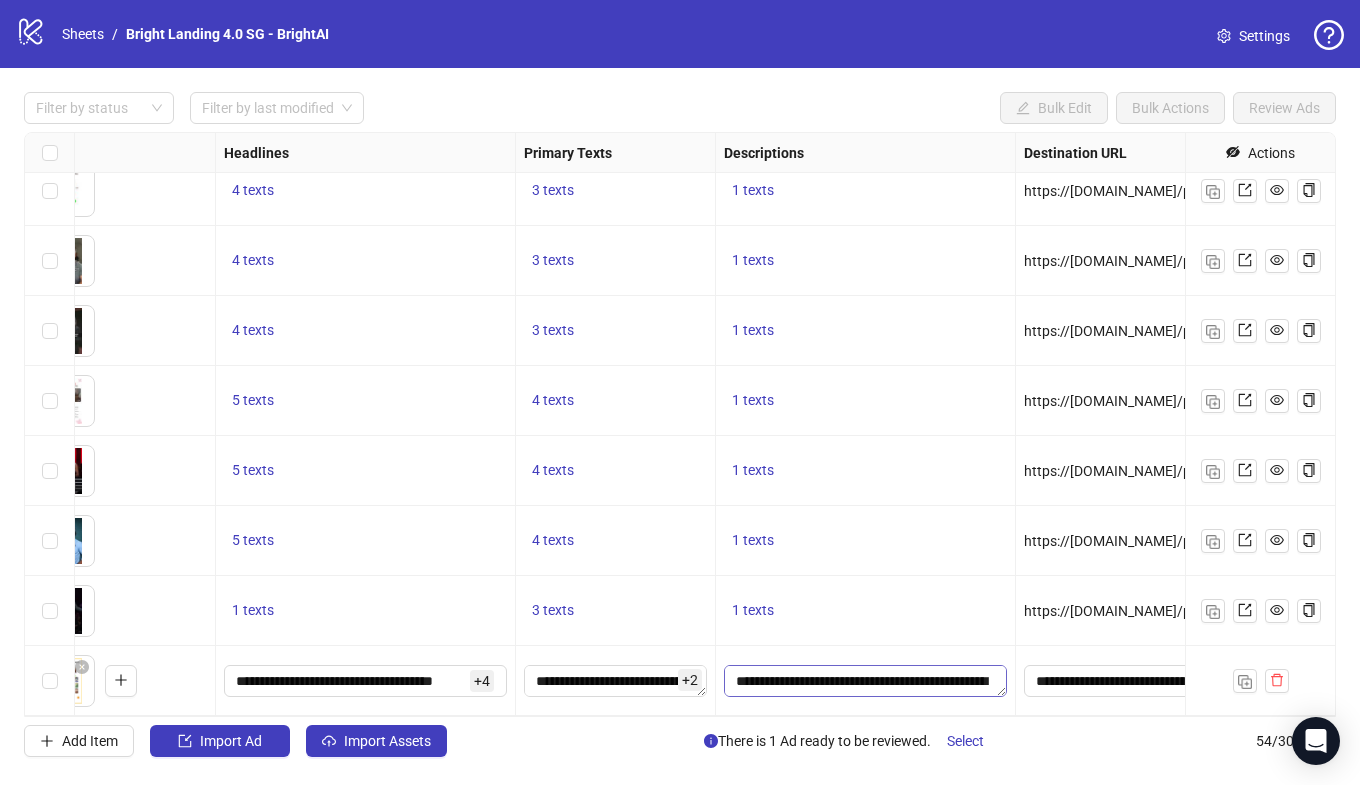 click on "**********" at bounding box center (865, 681) 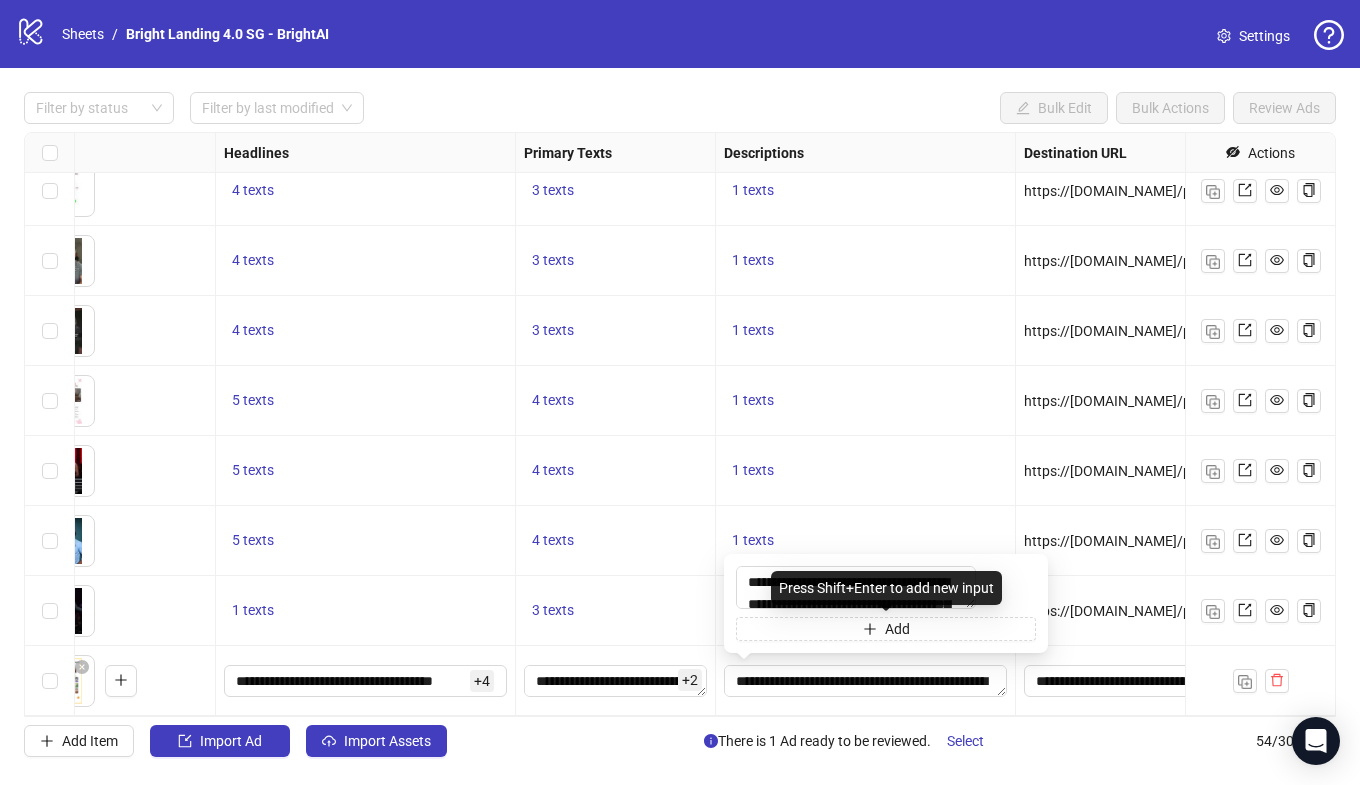 click on "Press Shift+Enter to add new input" at bounding box center (886, 588) 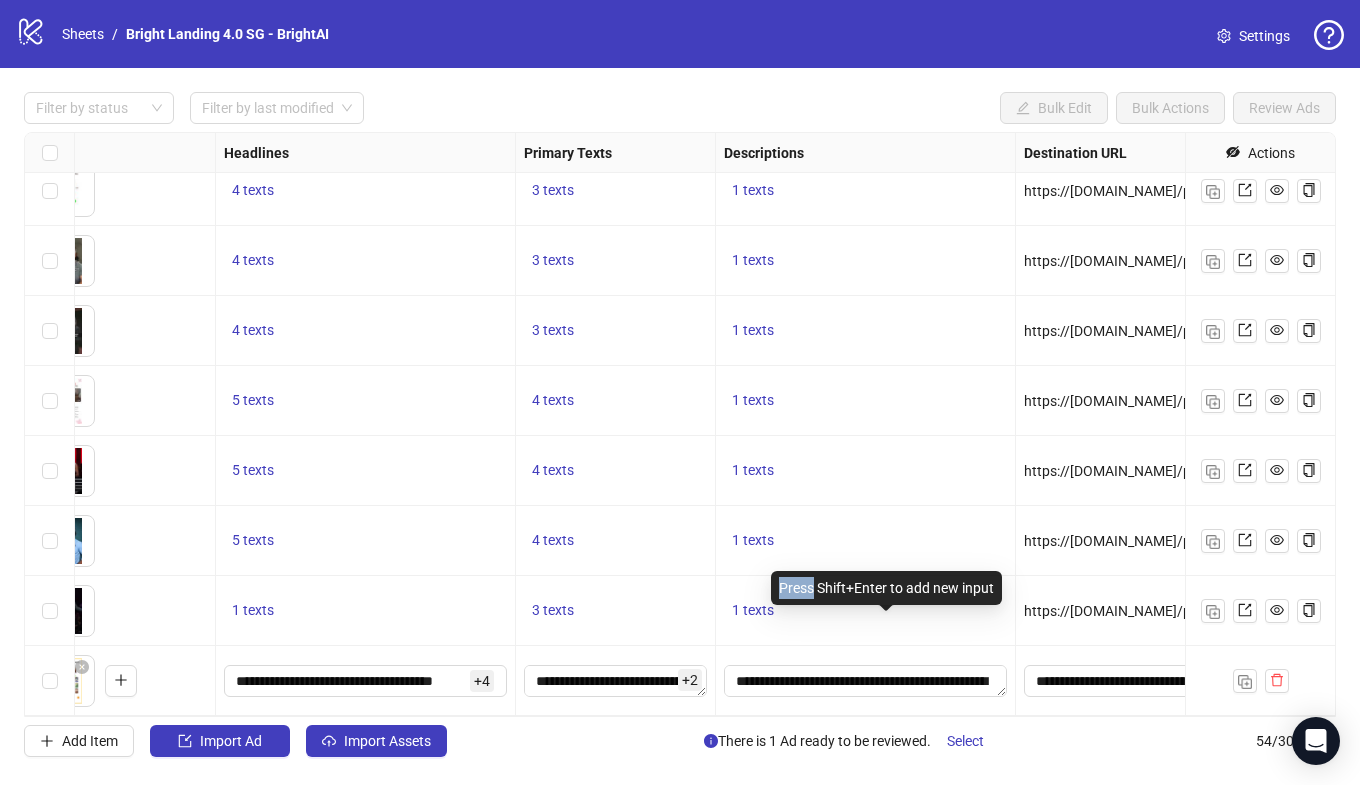 click on "Press Shift+Enter to add new input" at bounding box center (886, 588) 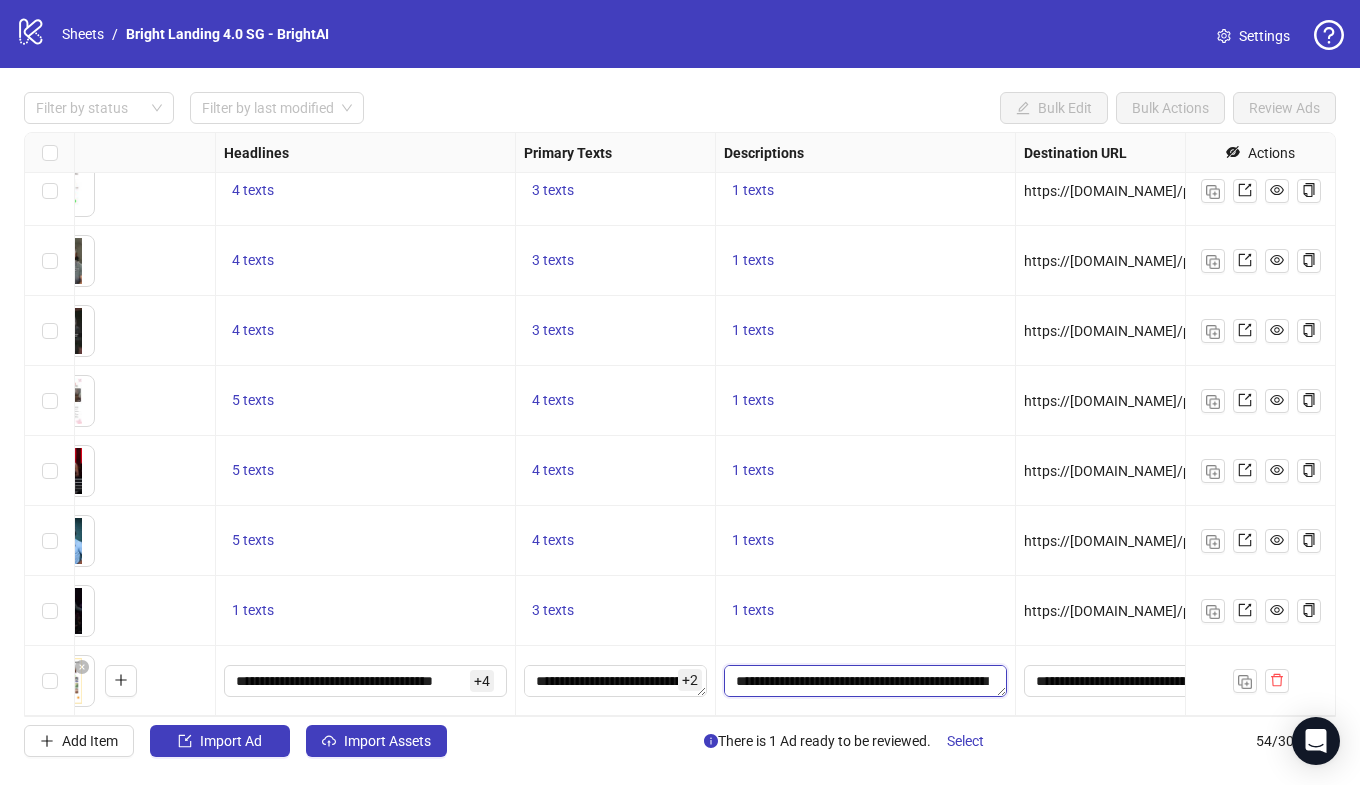click on "**********" at bounding box center [865, 681] 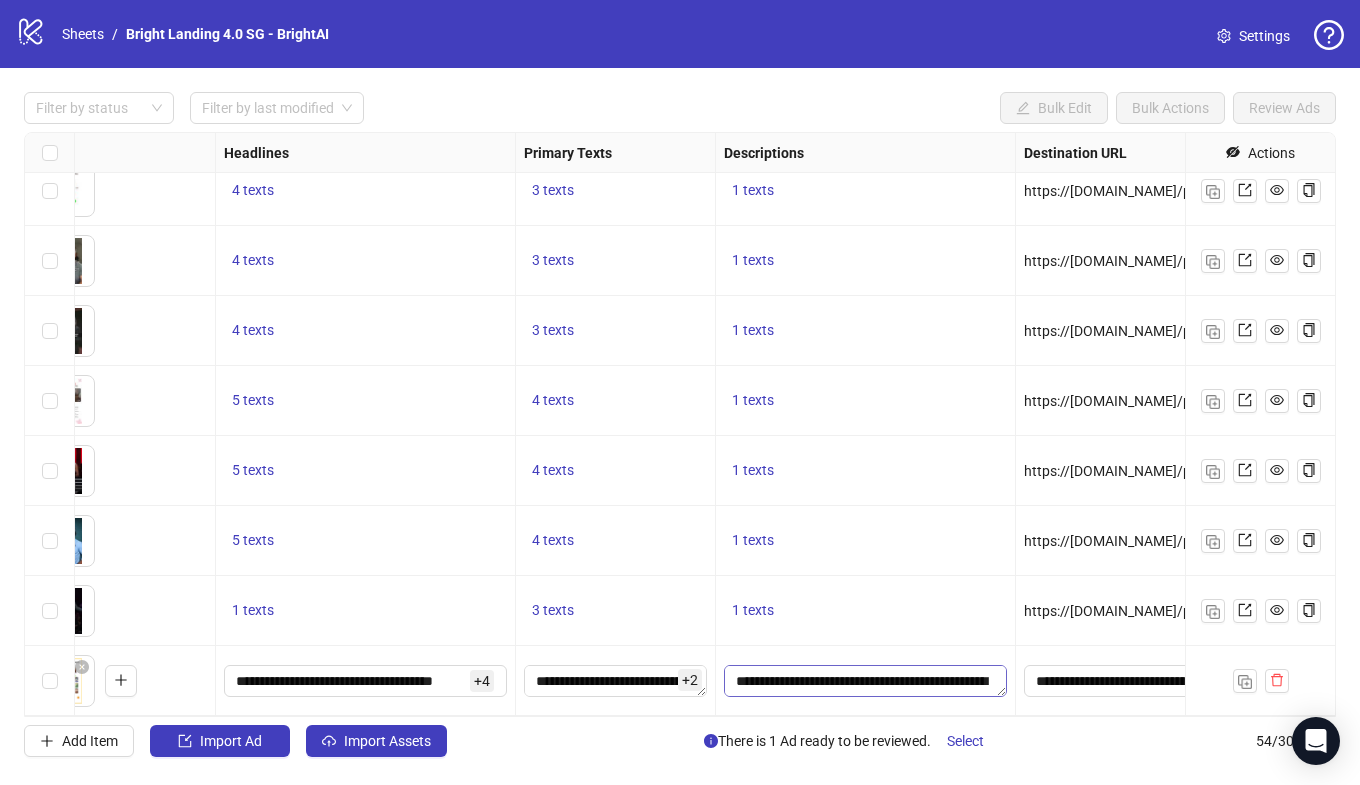 click on "**********" at bounding box center (865, 681) 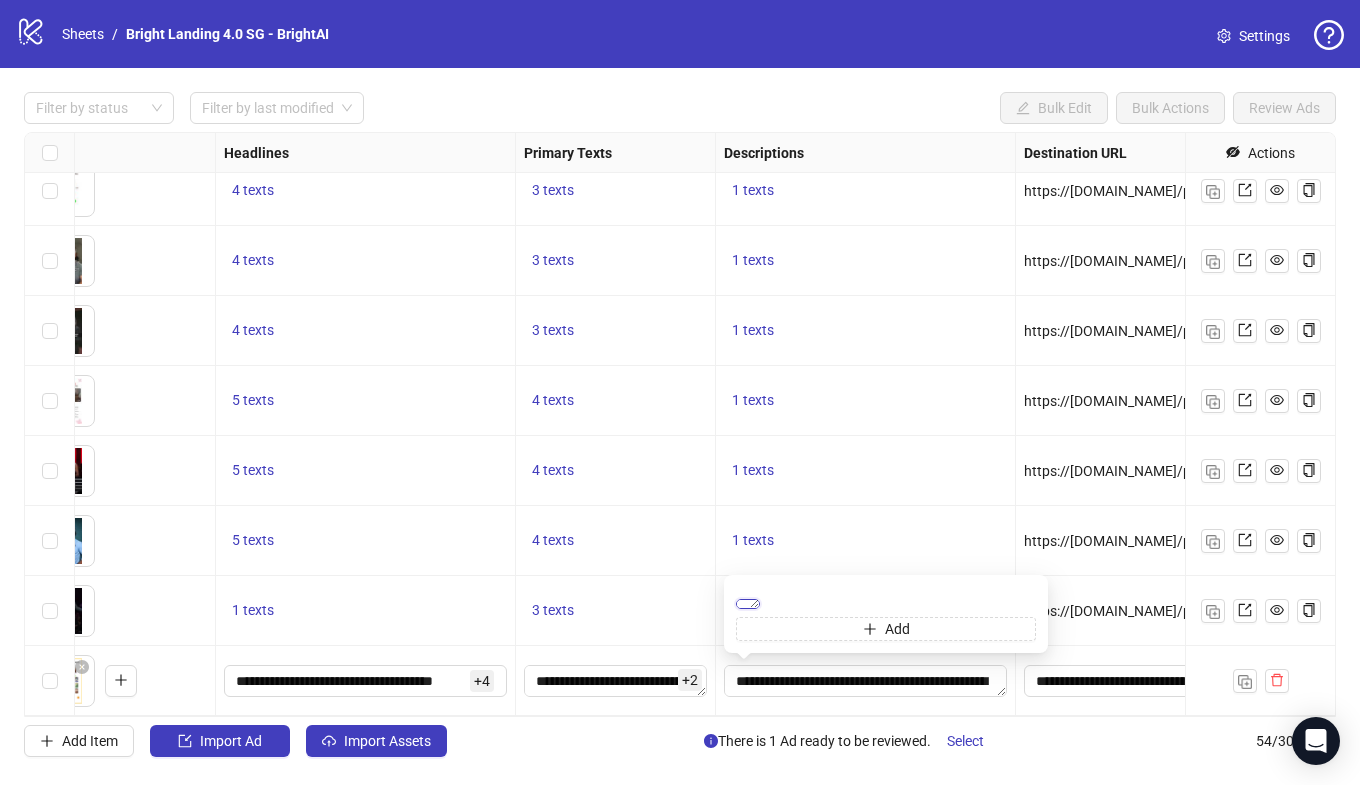 click on "**********" at bounding box center [748, 604] 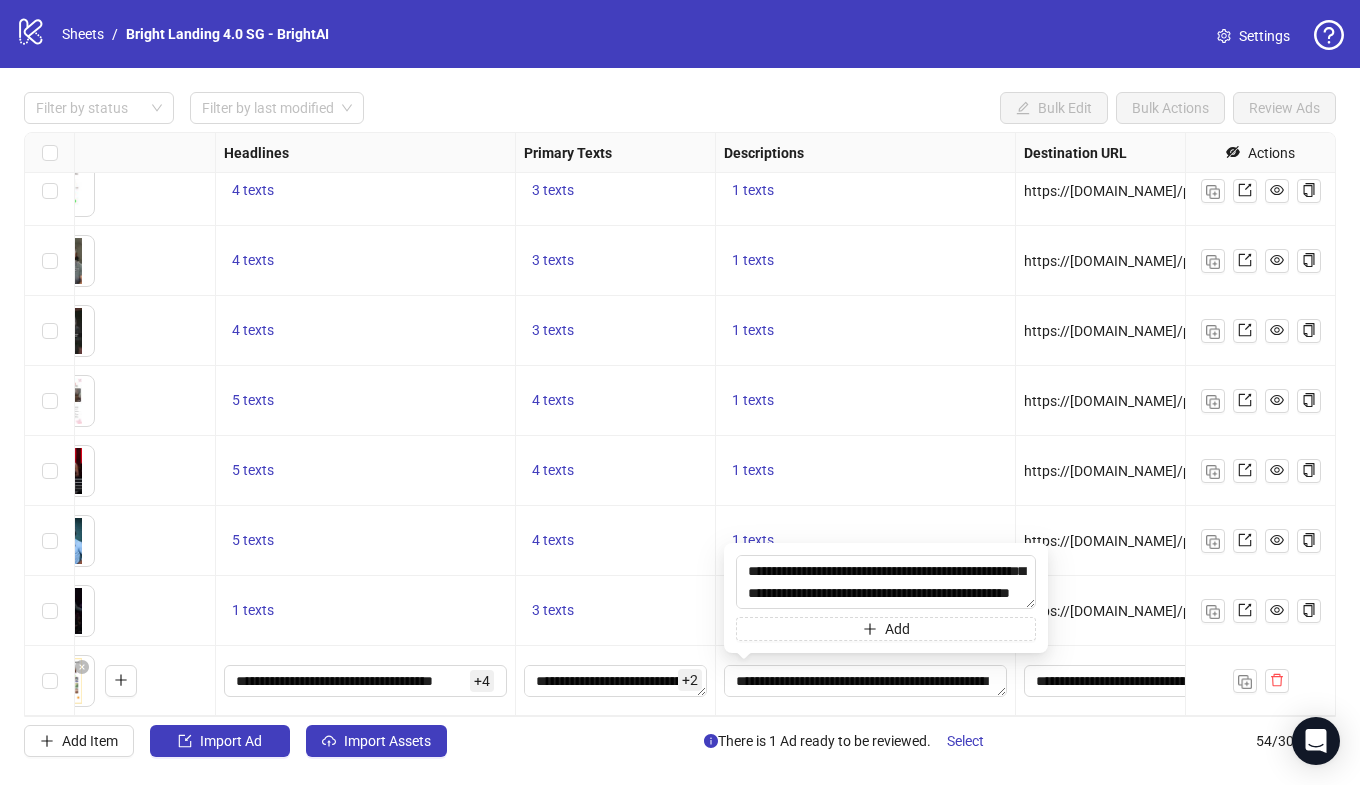 click on "1 texts" at bounding box center [865, 541] 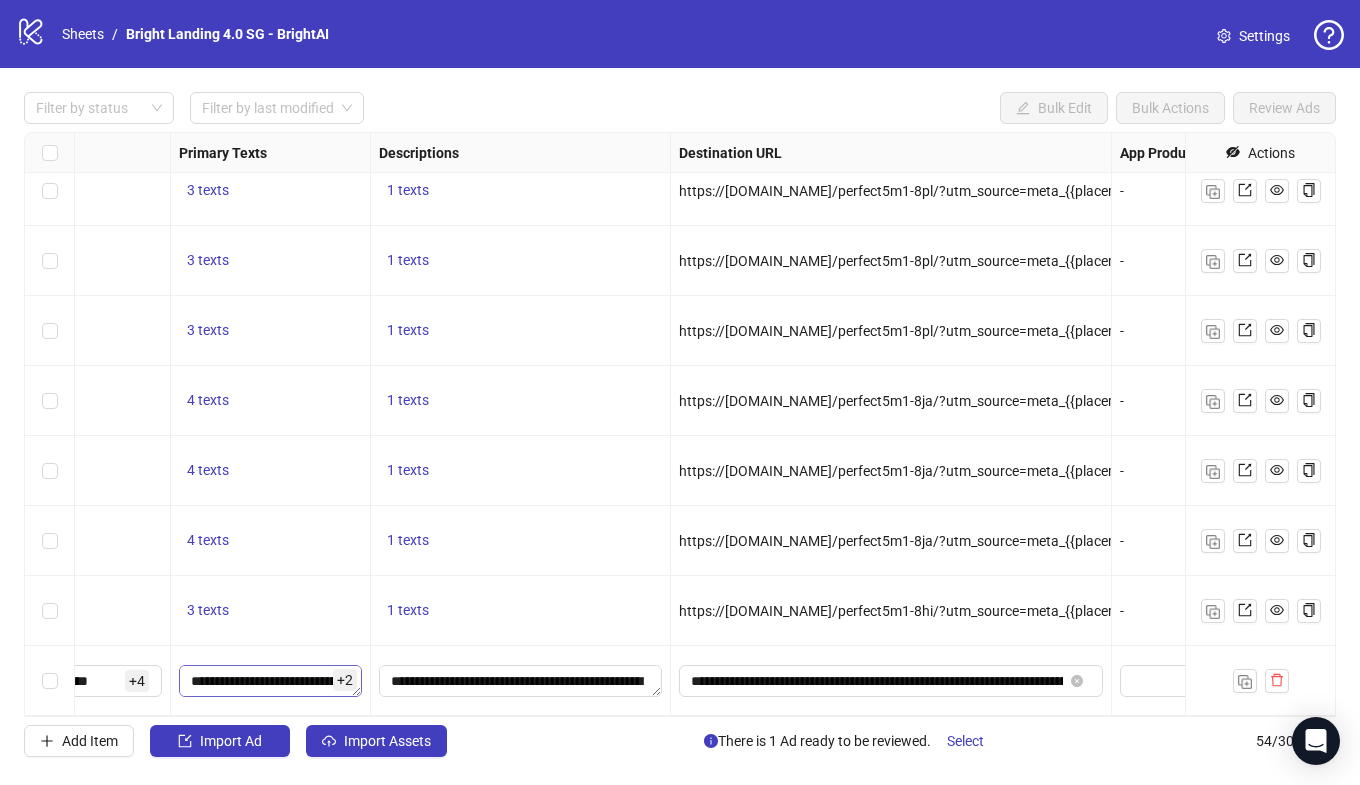 scroll, scrollTop: 3237, scrollLeft: 0, axis: vertical 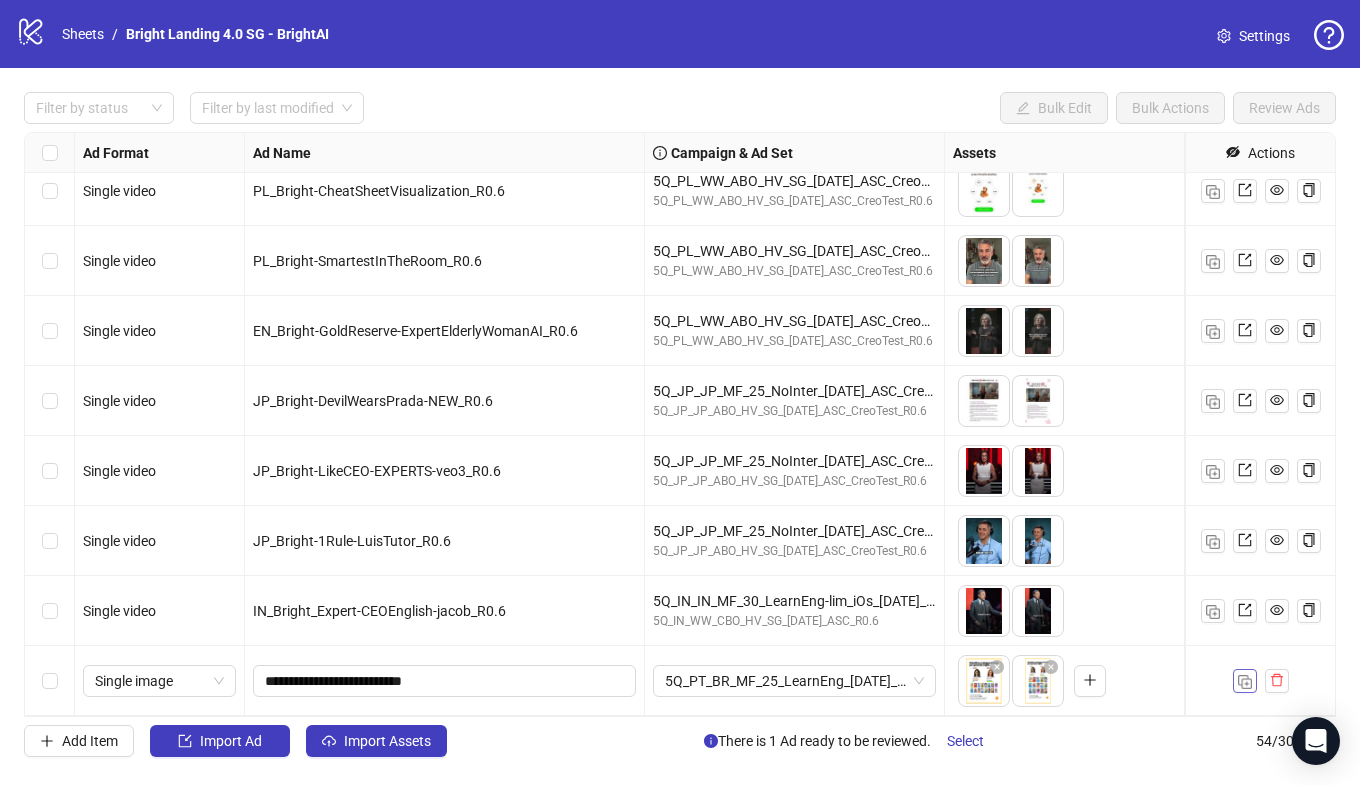 click at bounding box center [1245, 682] 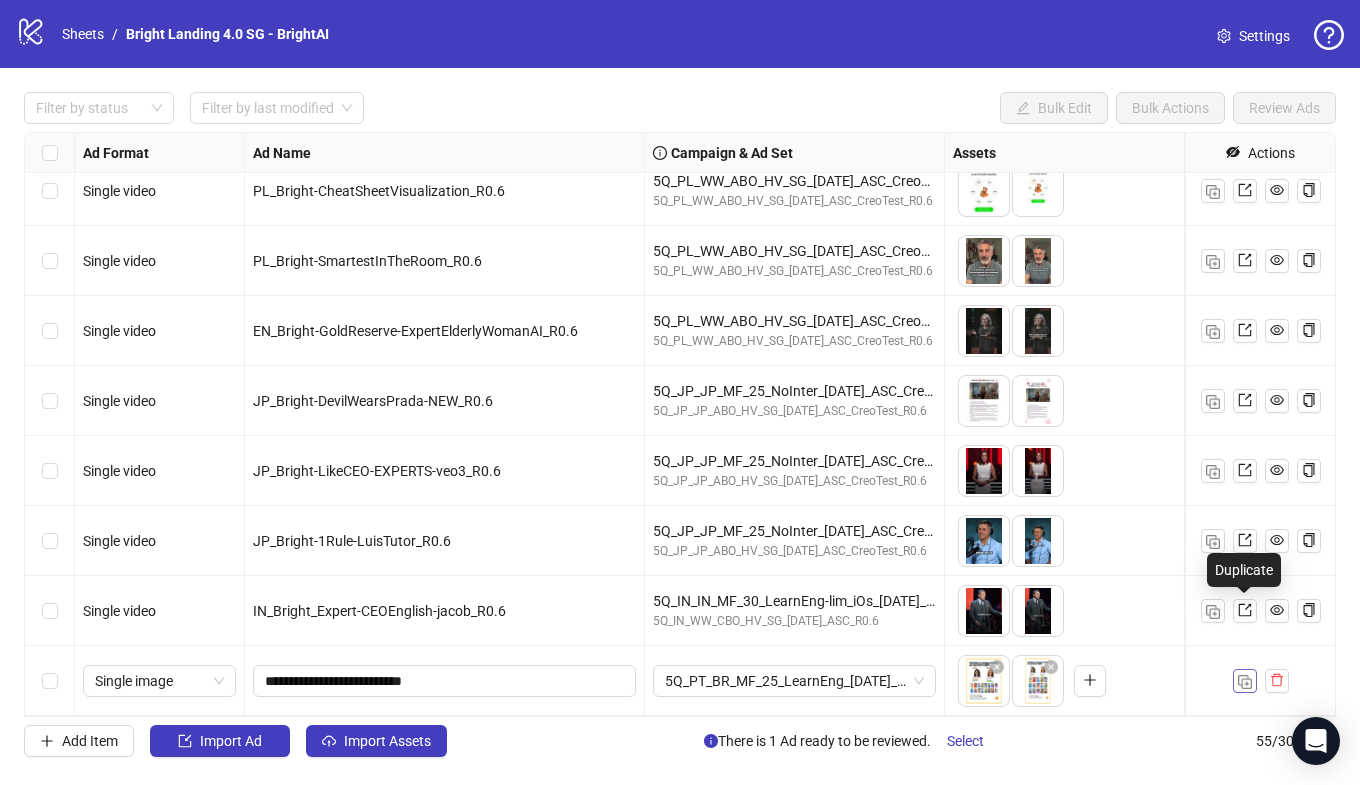 scroll, scrollTop: 3307, scrollLeft: 0, axis: vertical 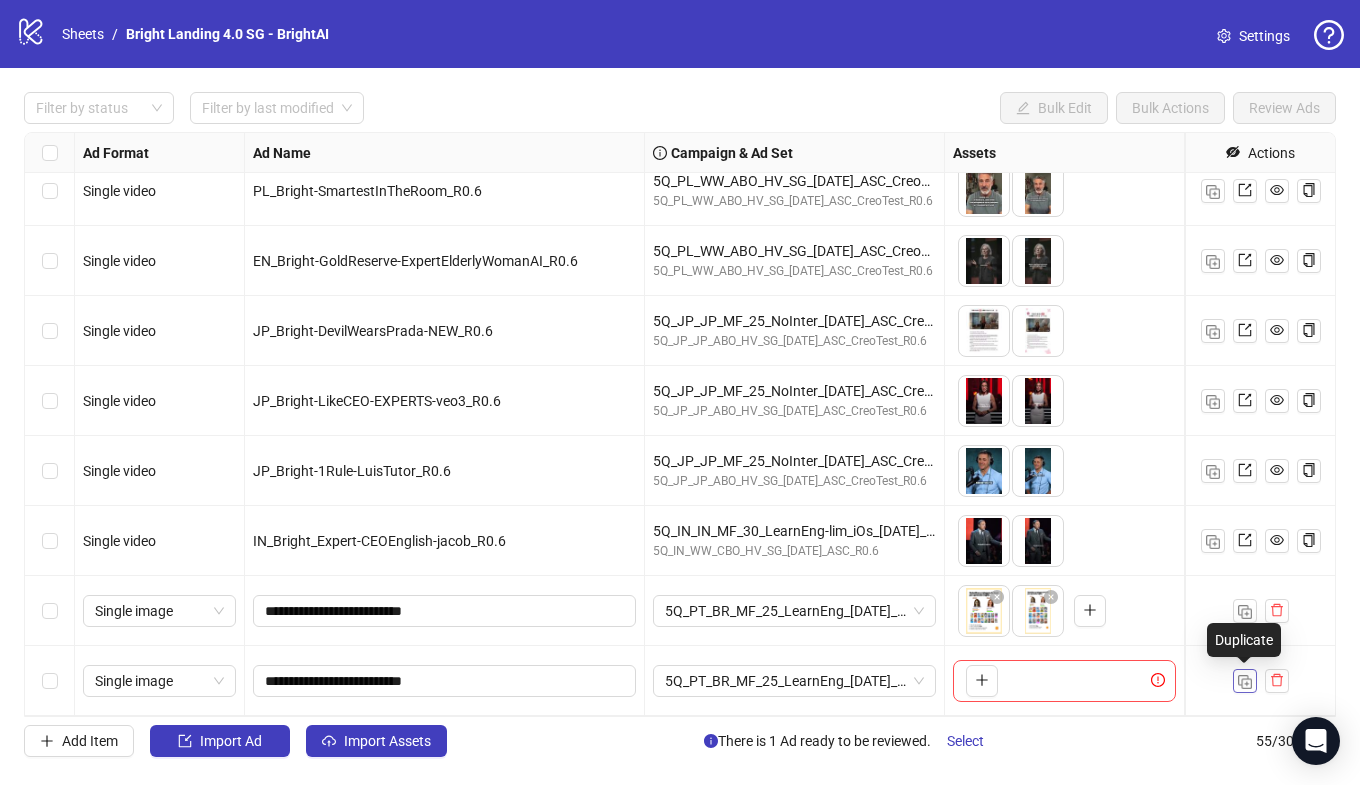 click at bounding box center [1245, 682] 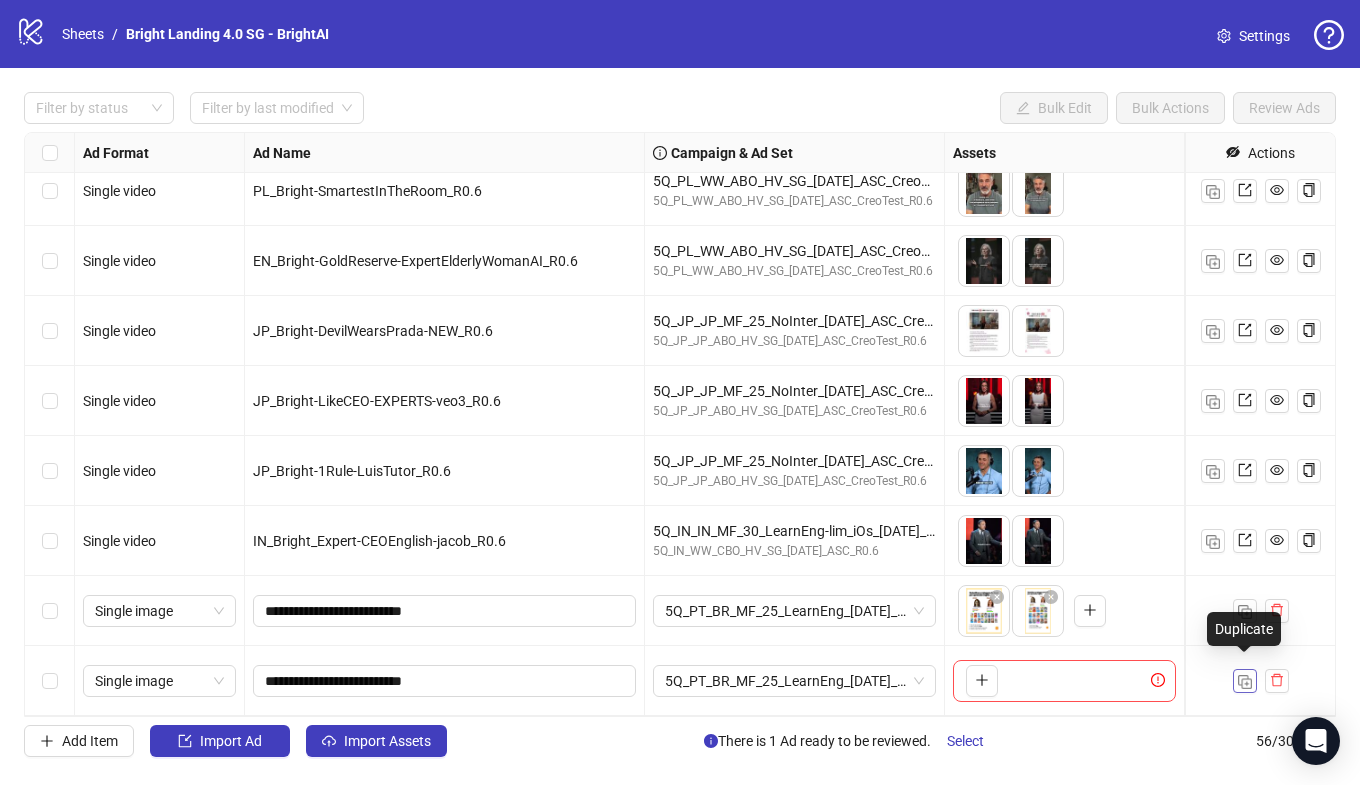 scroll, scrollTop: 3377, scrollLeft: 0, axis: vertical 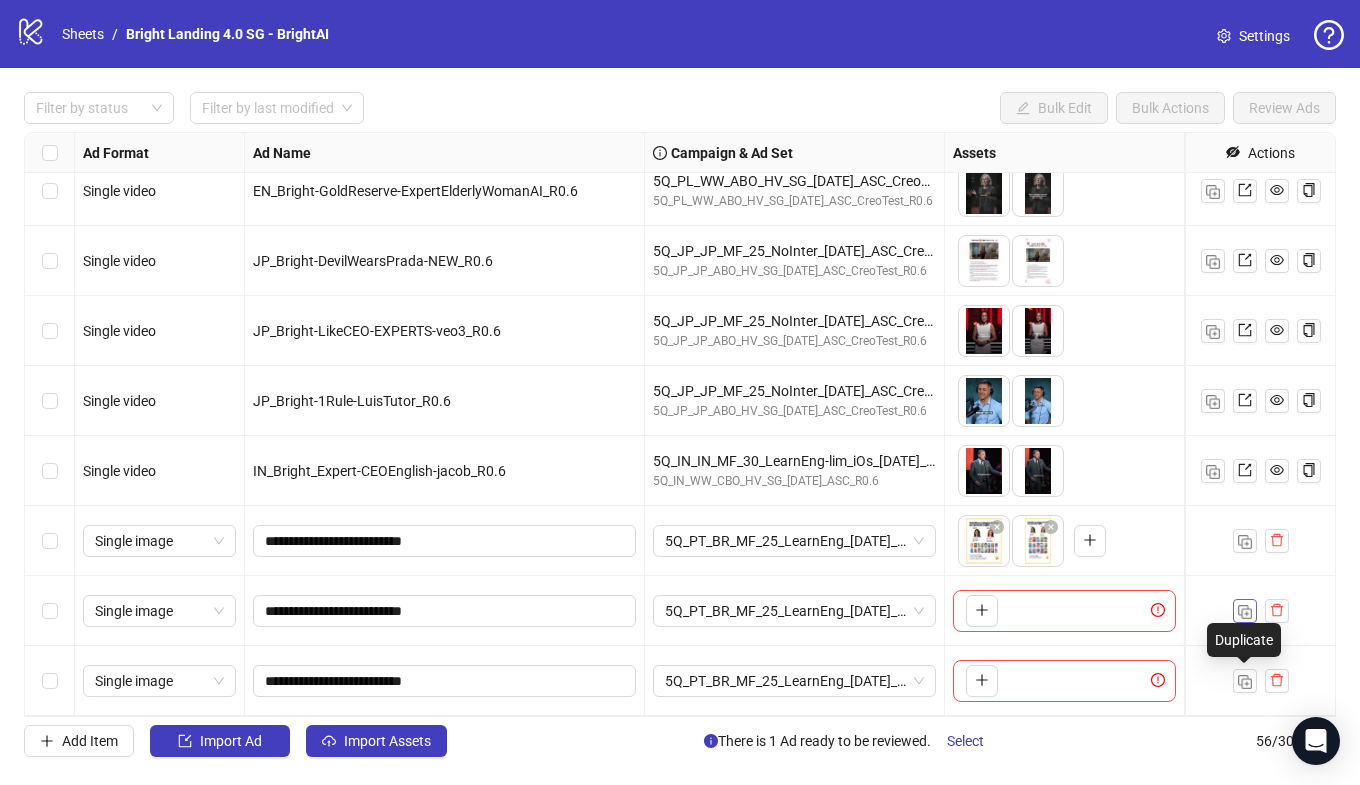 click at bounding box center (1245, 682) 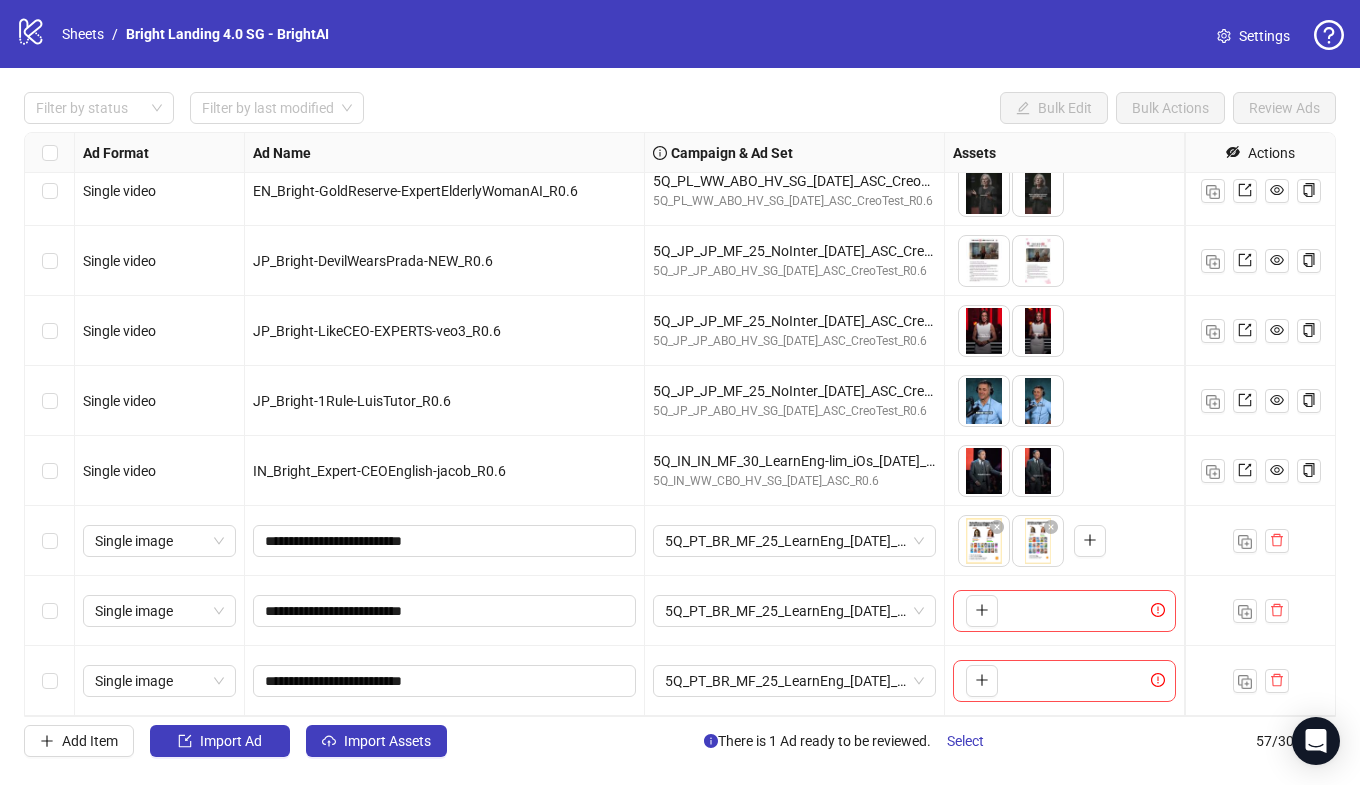 scroll, scrollTop: 3447, scrollLeft: 0, axis: vertical 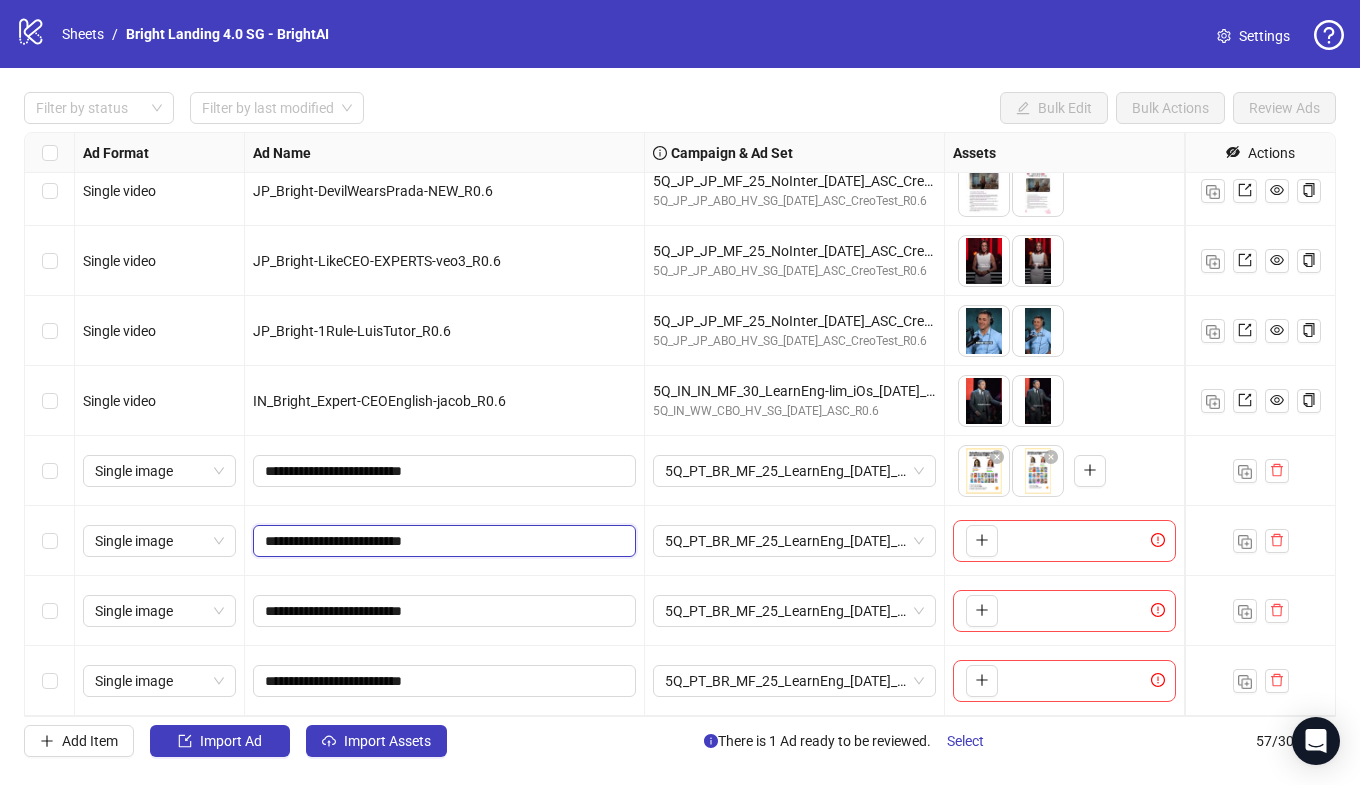 click on "**********" at bounding box center [442, 541] 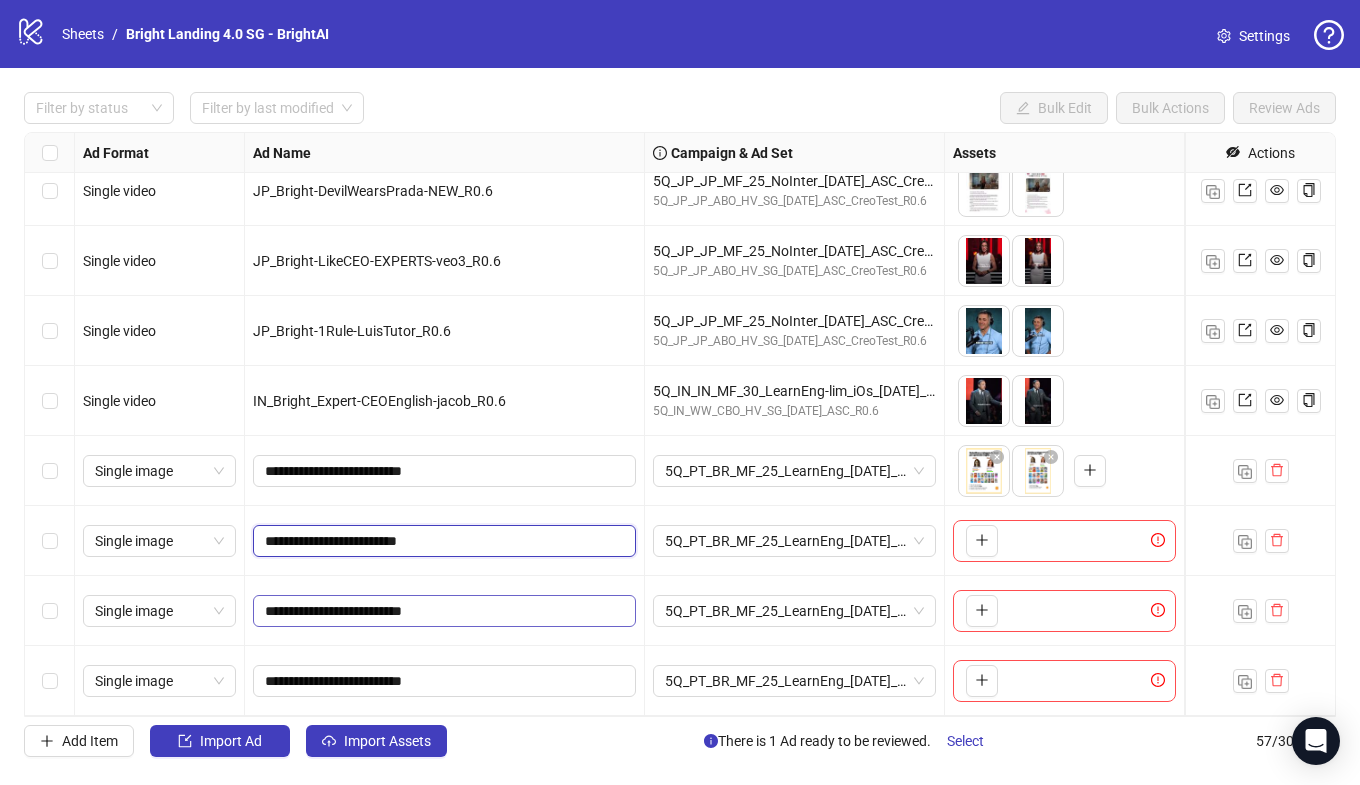 type on "**********" 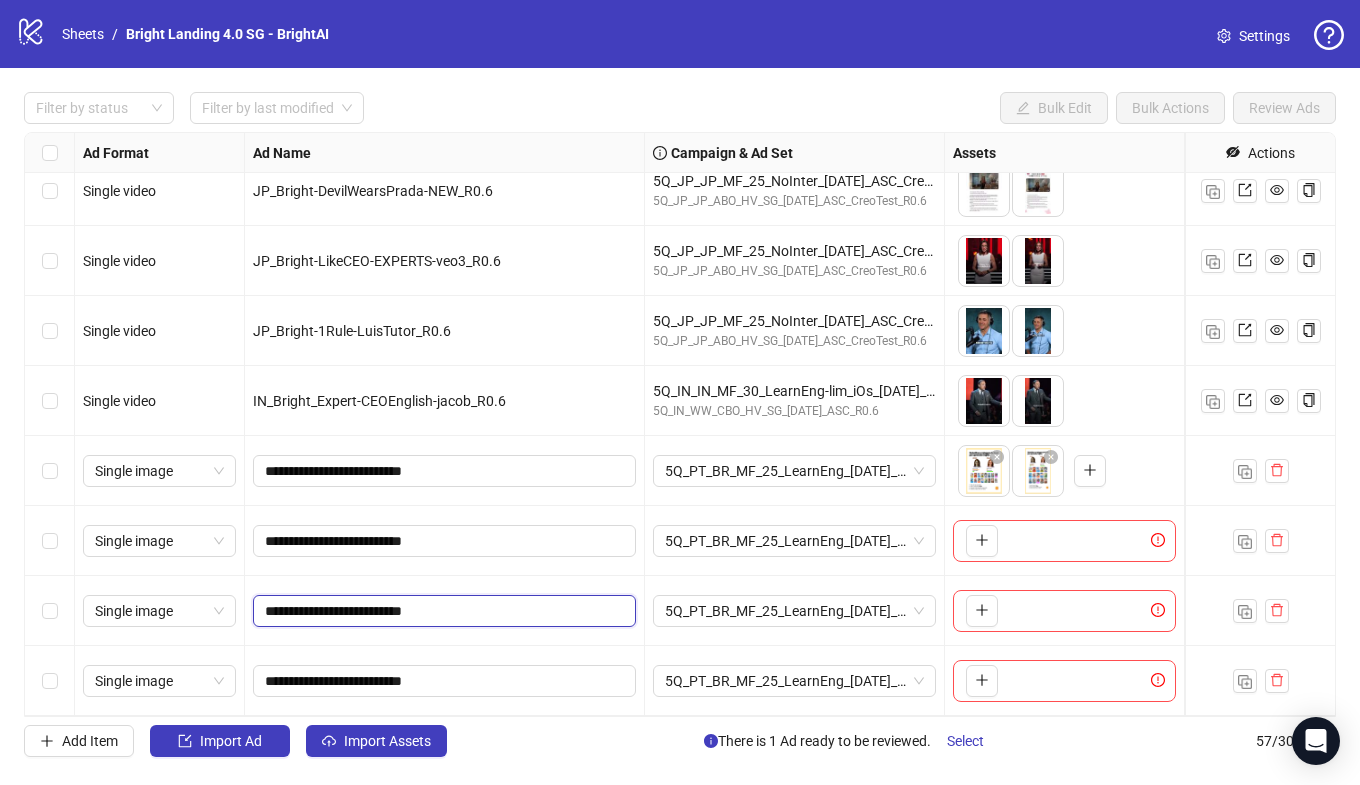 click on "**********" at bounding box center [442, 611] 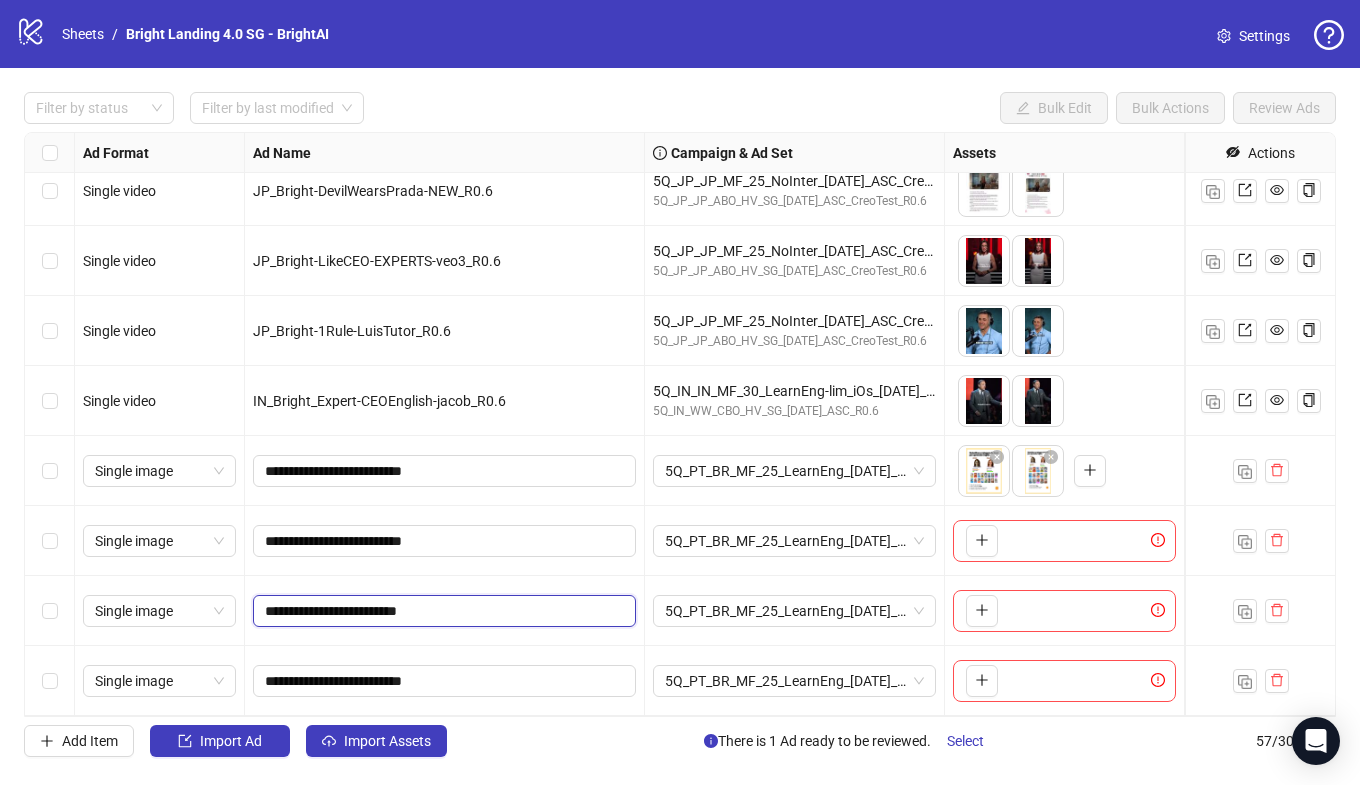 type on "**********" 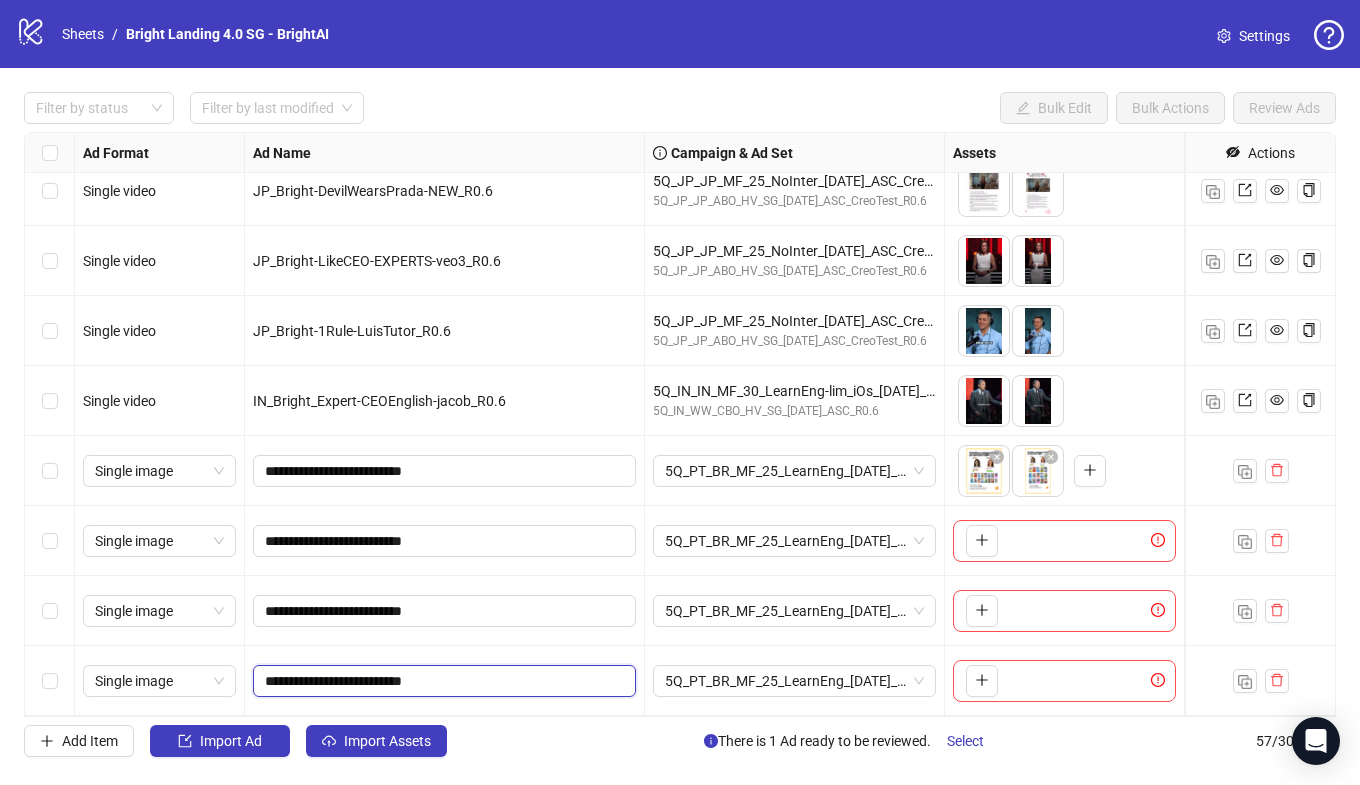 click on "**********" at bounding box center (442, 681) 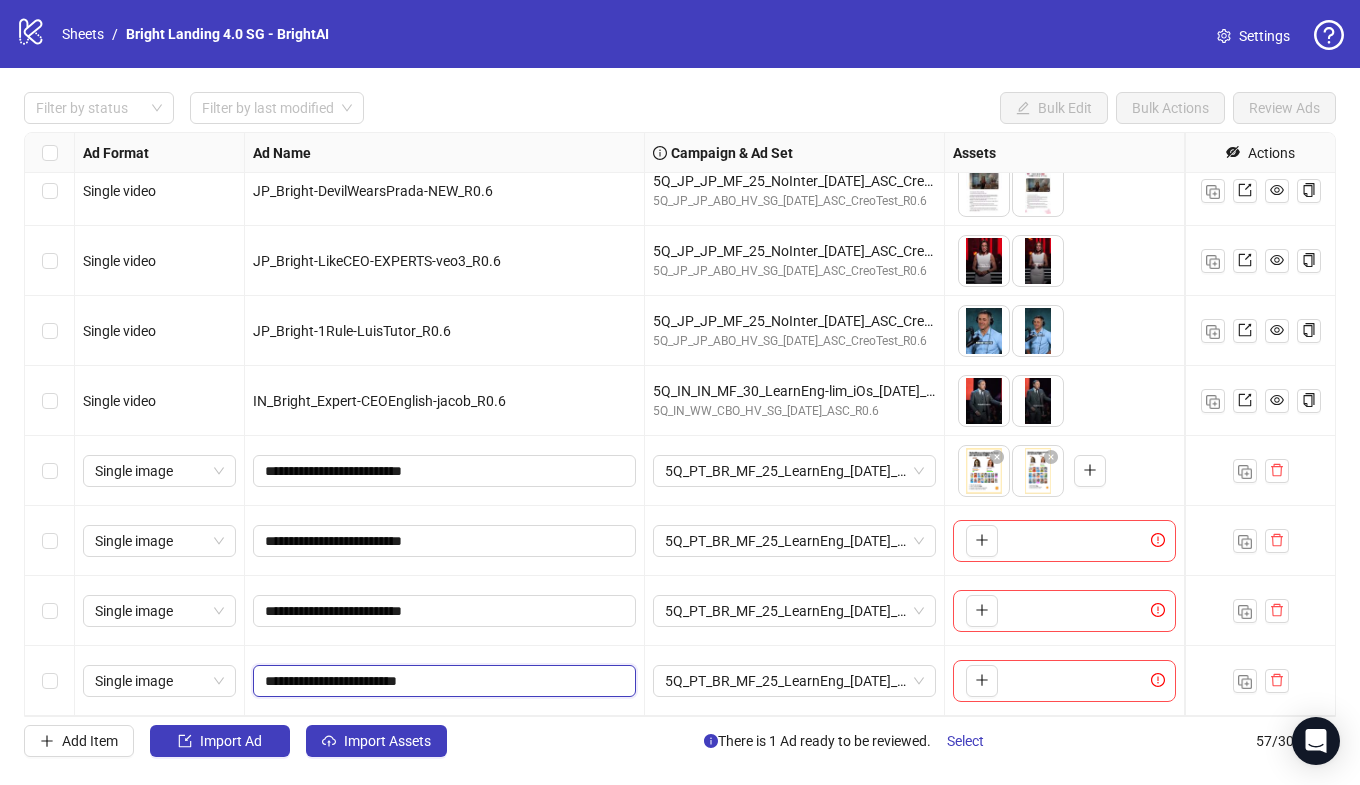 type on "**********" 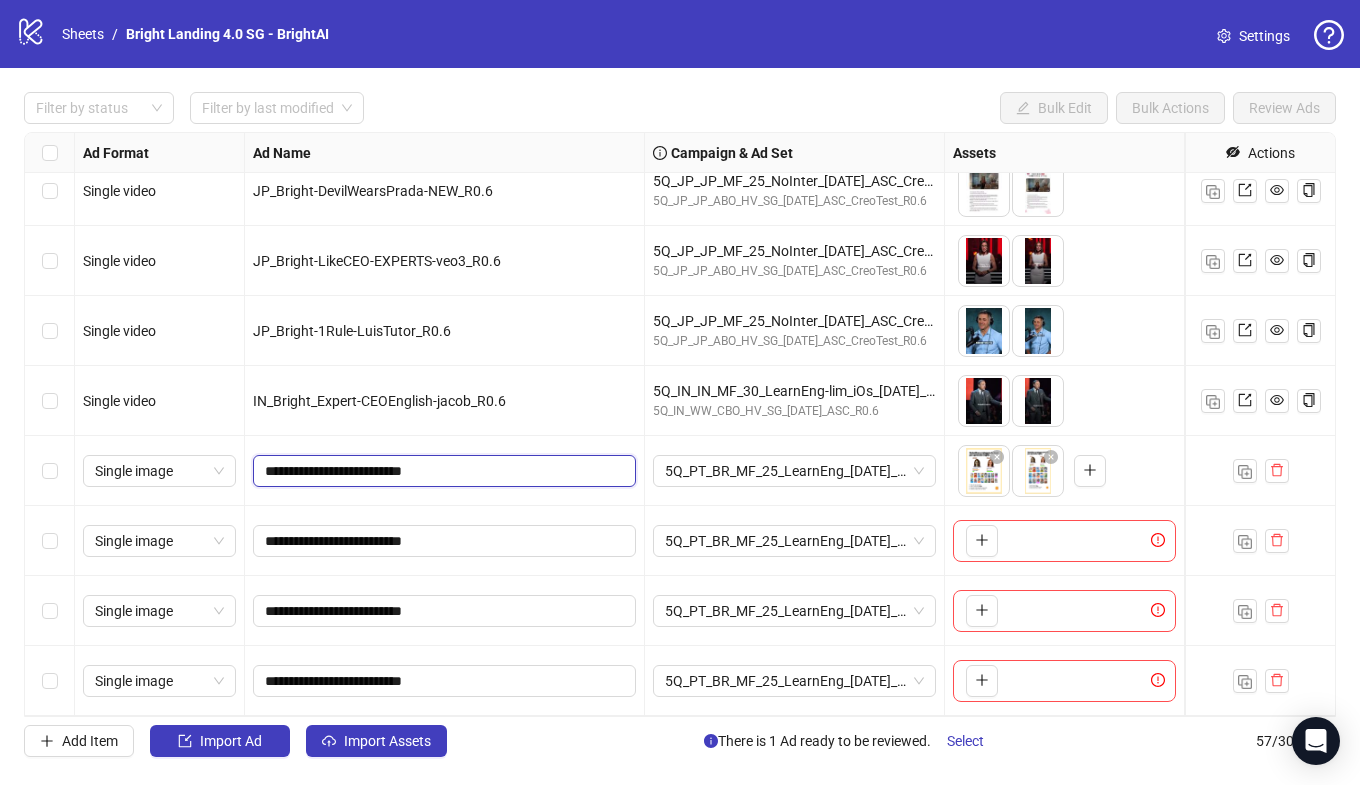 click on "**********" at bounding box center [442, 471] 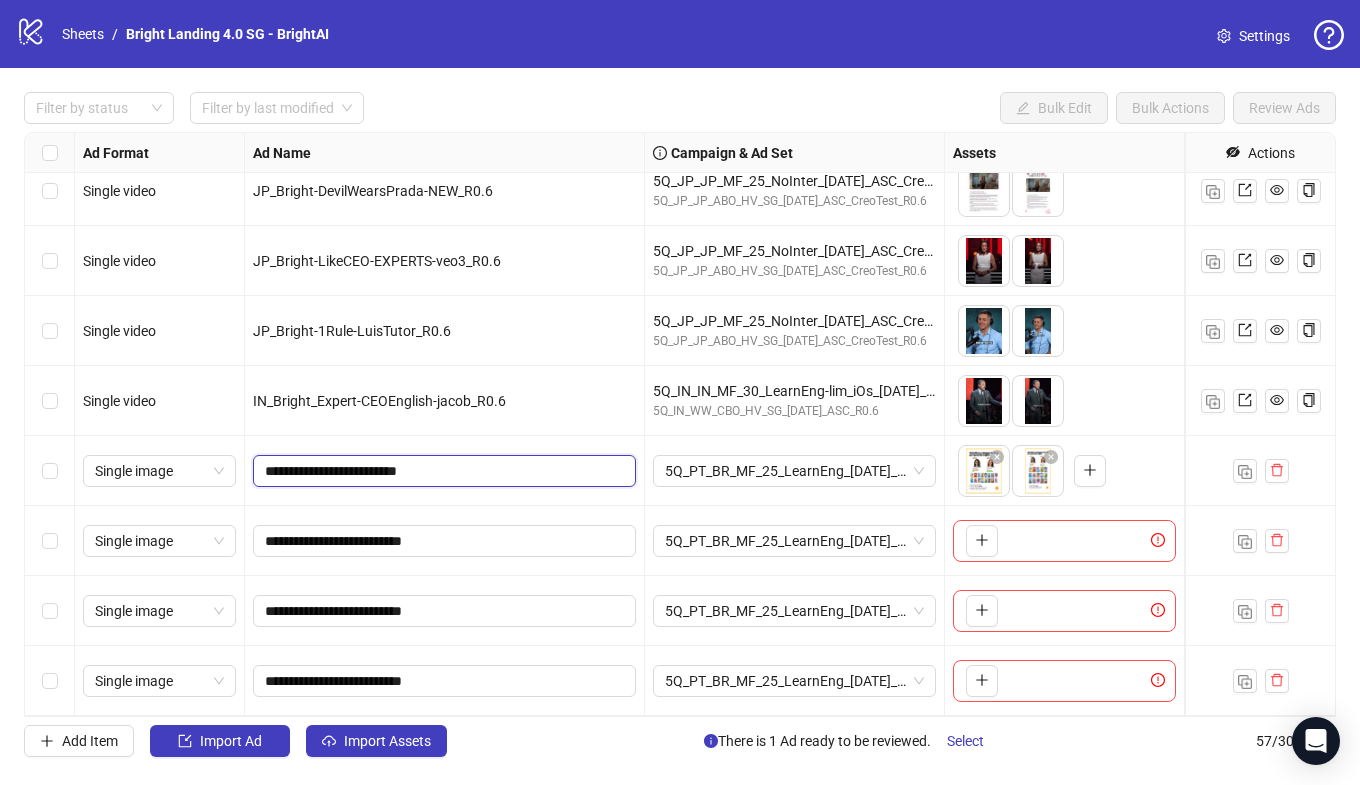 type on "**********" 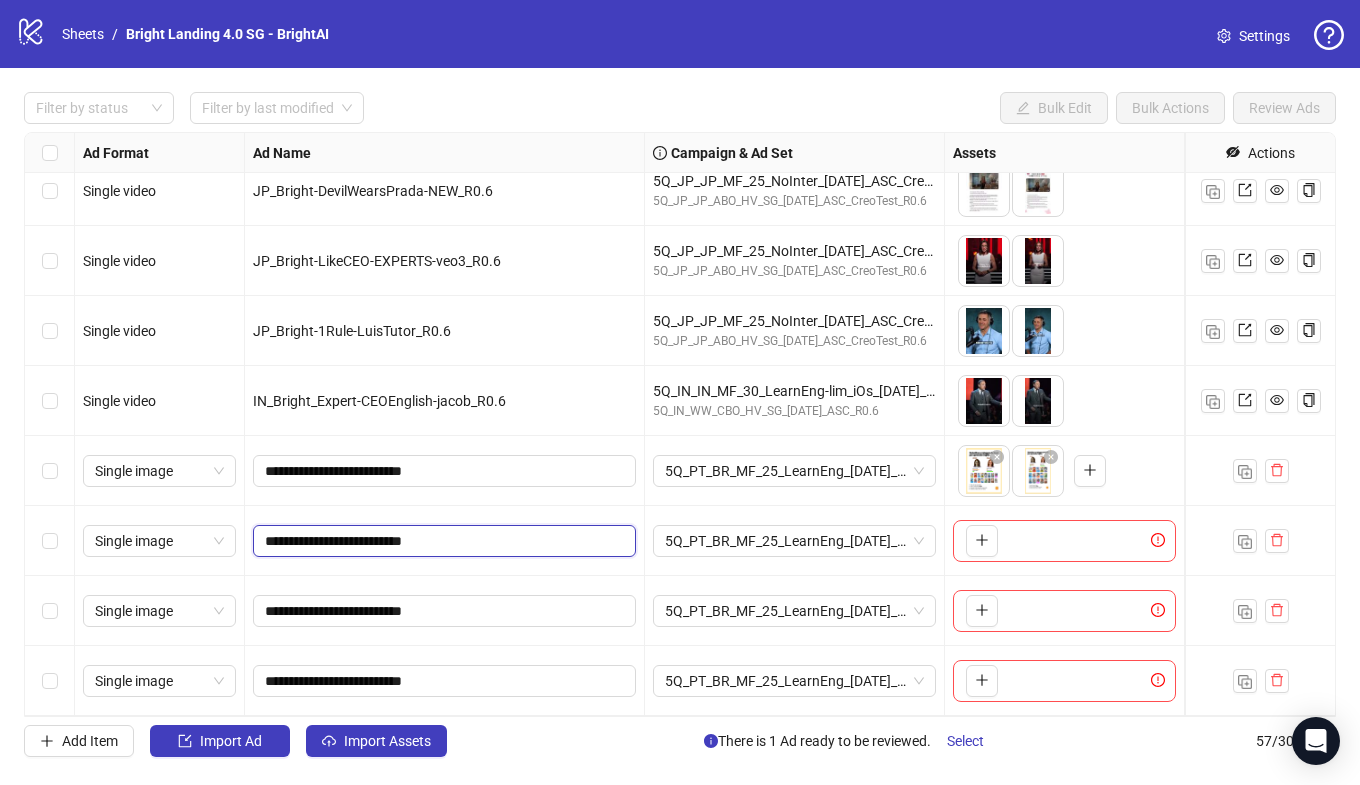 click on "**********" at bounding box center (442, 541) 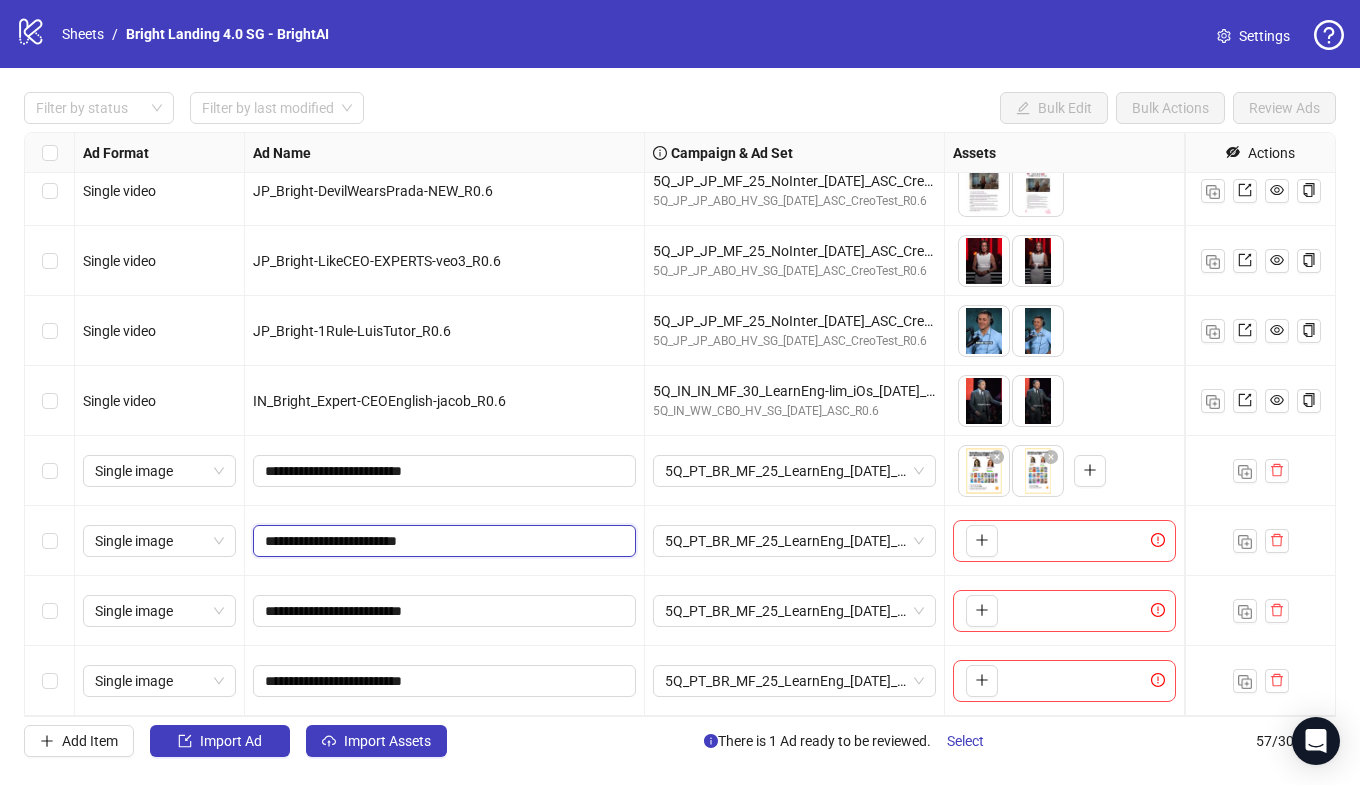 type on "**********" 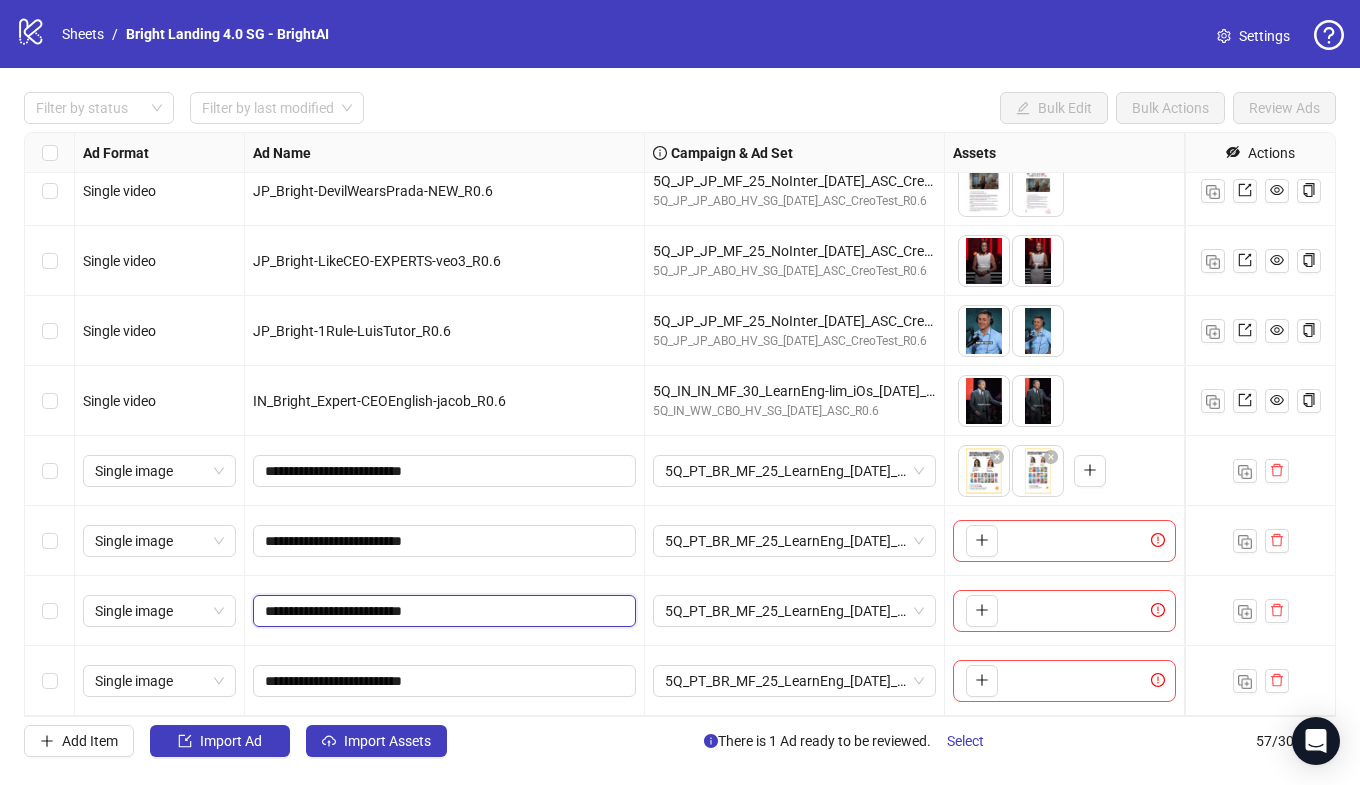 click on "**********" at bounding box center (442, 611) 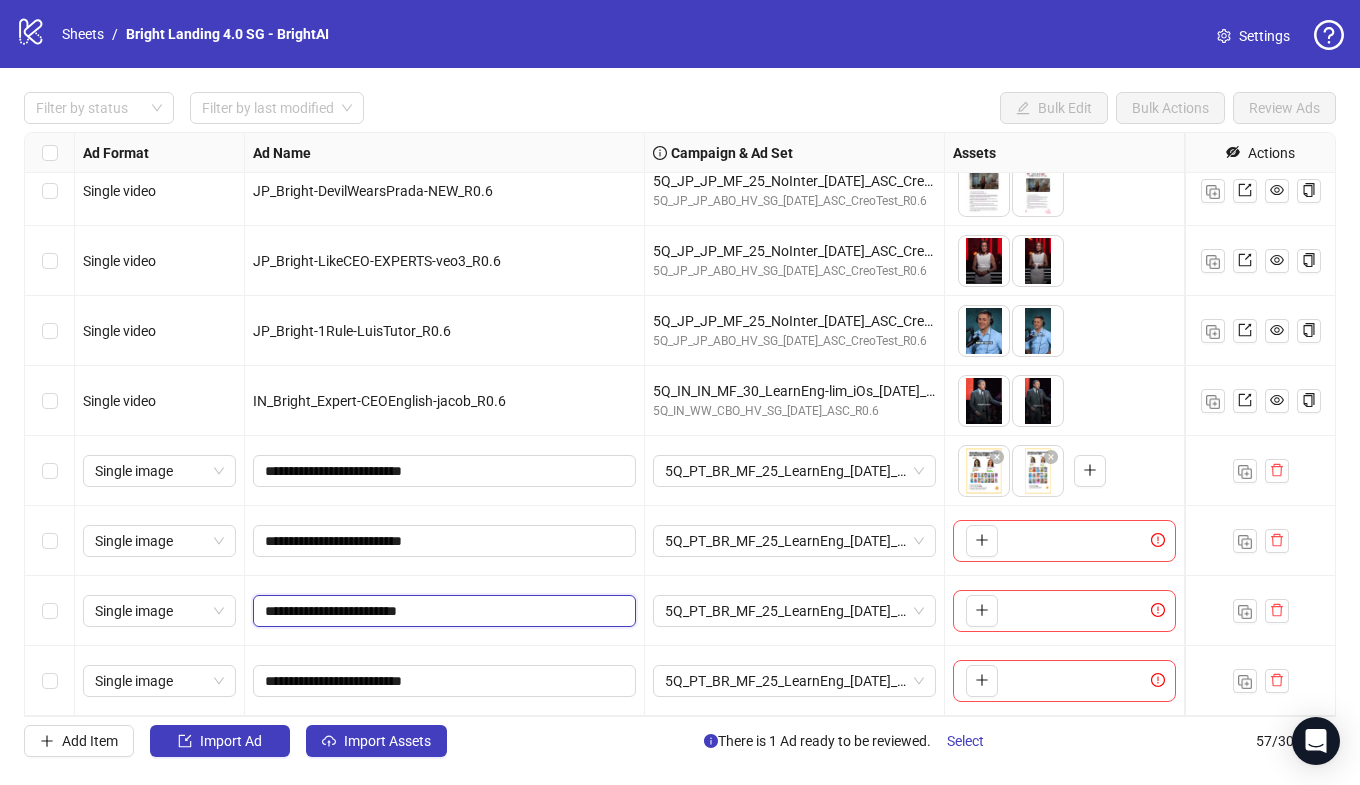 type on "**********" 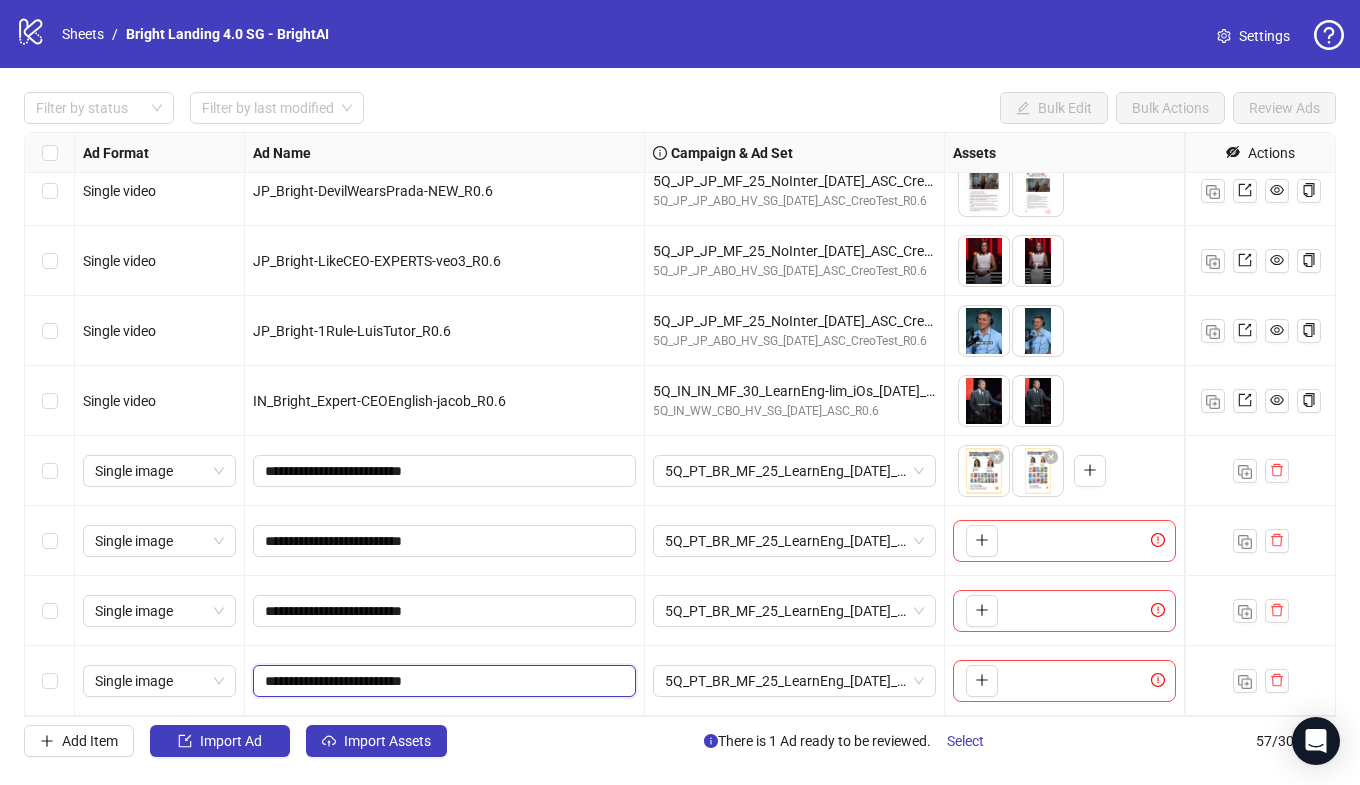click on "**********" at bounding box center [442, 681] 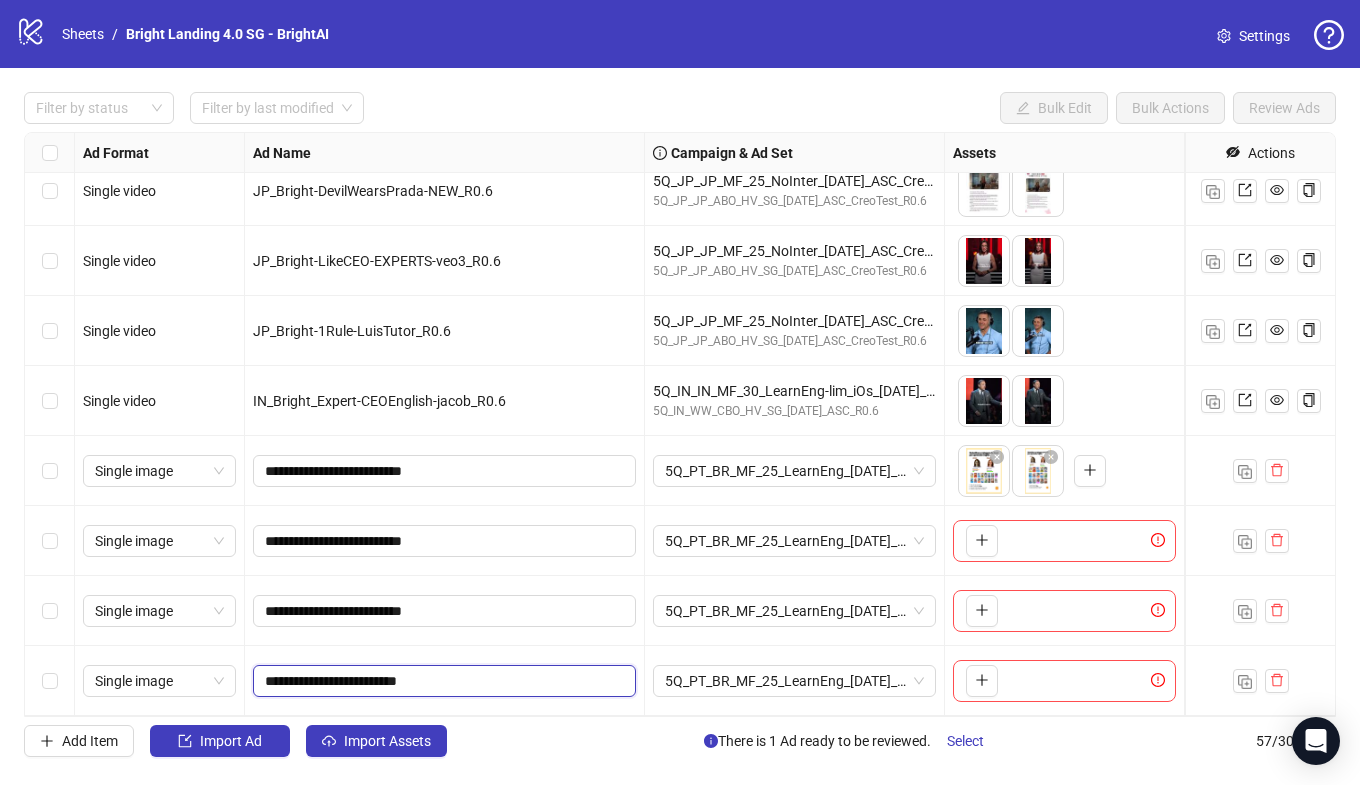 type on "**********" 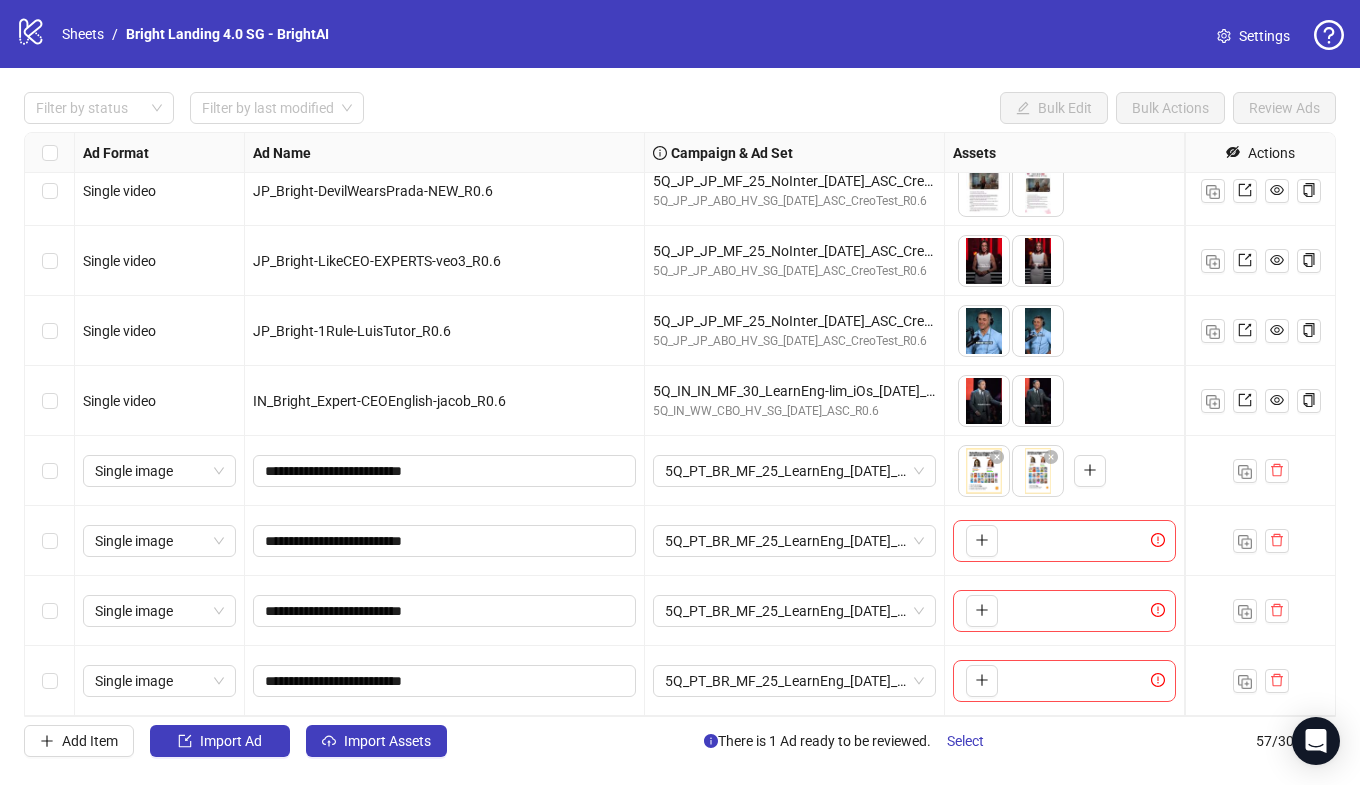 click on "**********" at bounding box center (445, 681) 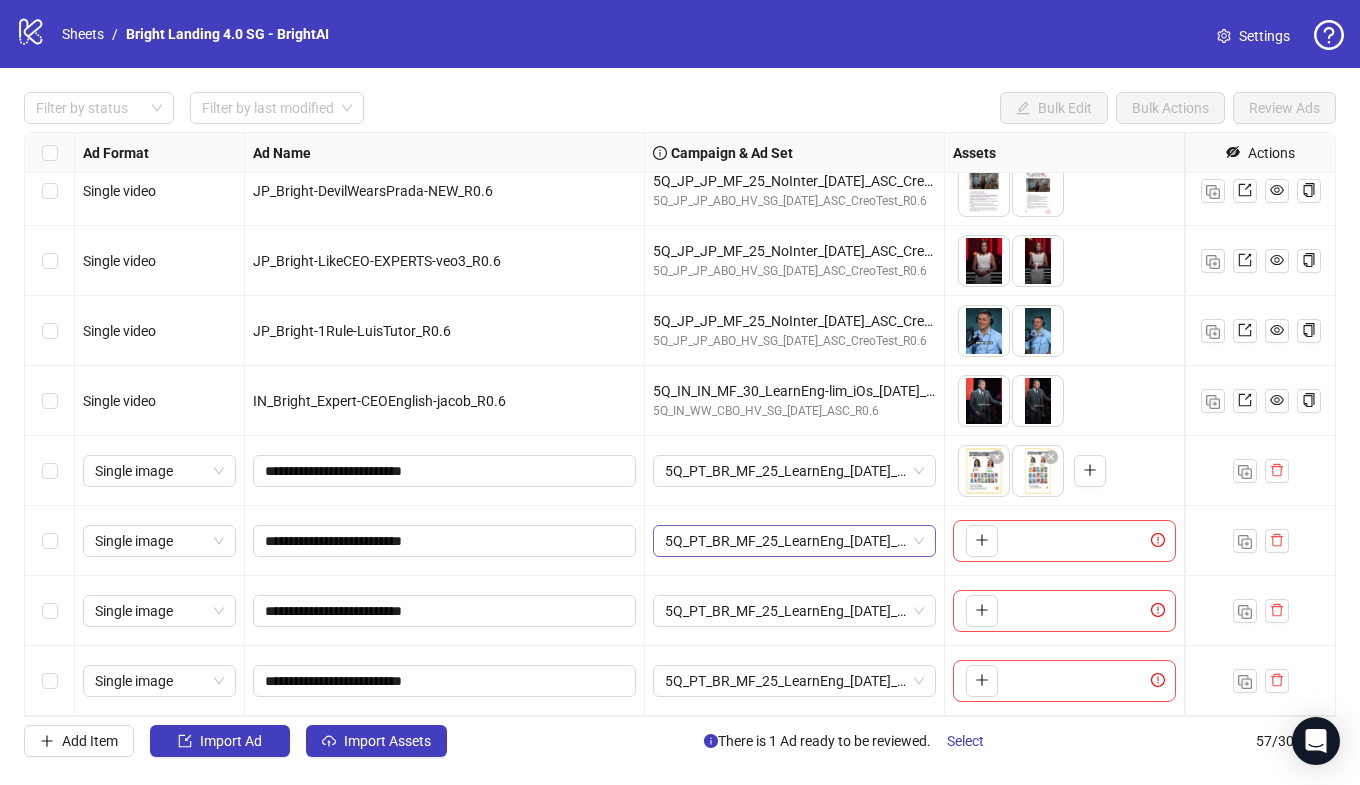 scroll, scrollTop: 3447, scrollLeft: 285, axis: both 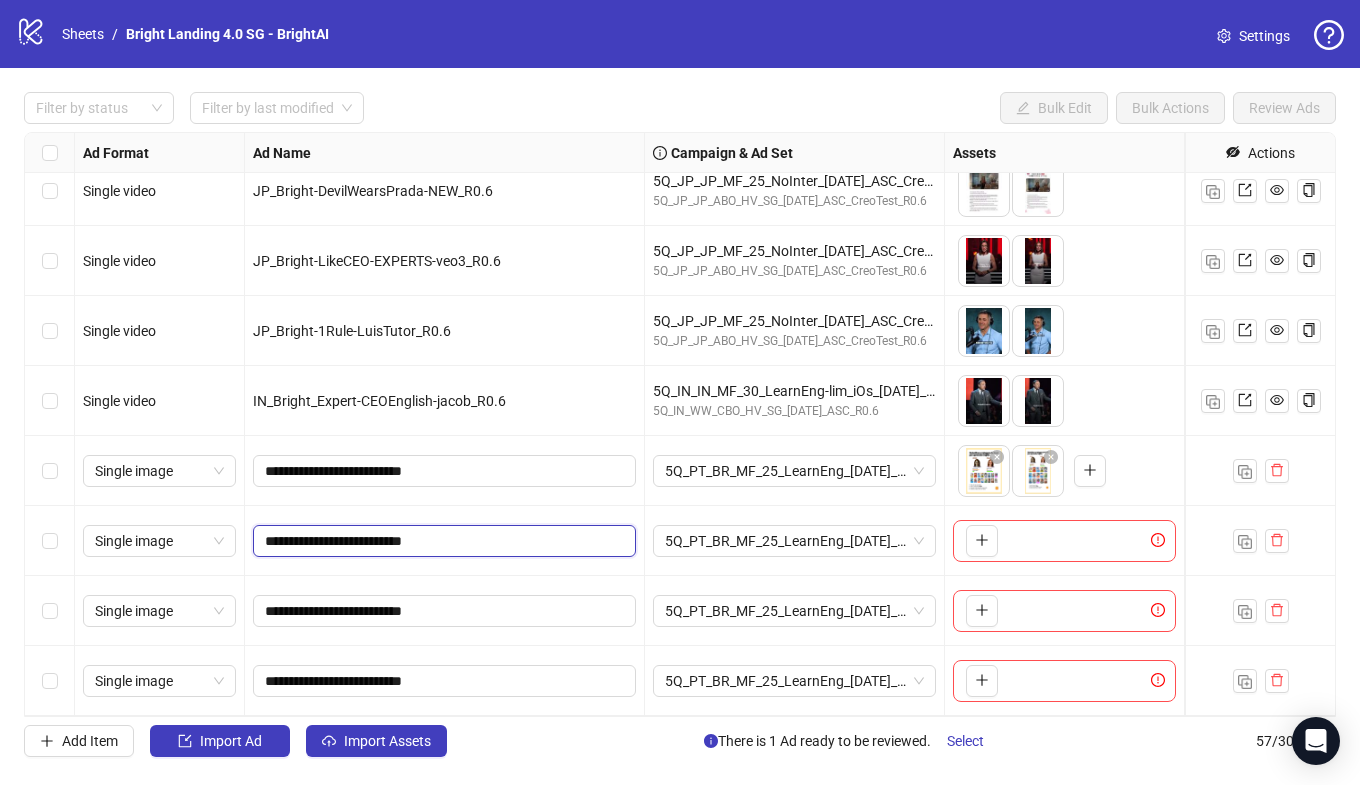 drag, startPoint x: 412, startPoint y: 542, endPoint x: 387, endPoint y: 441, distance: 104.048065 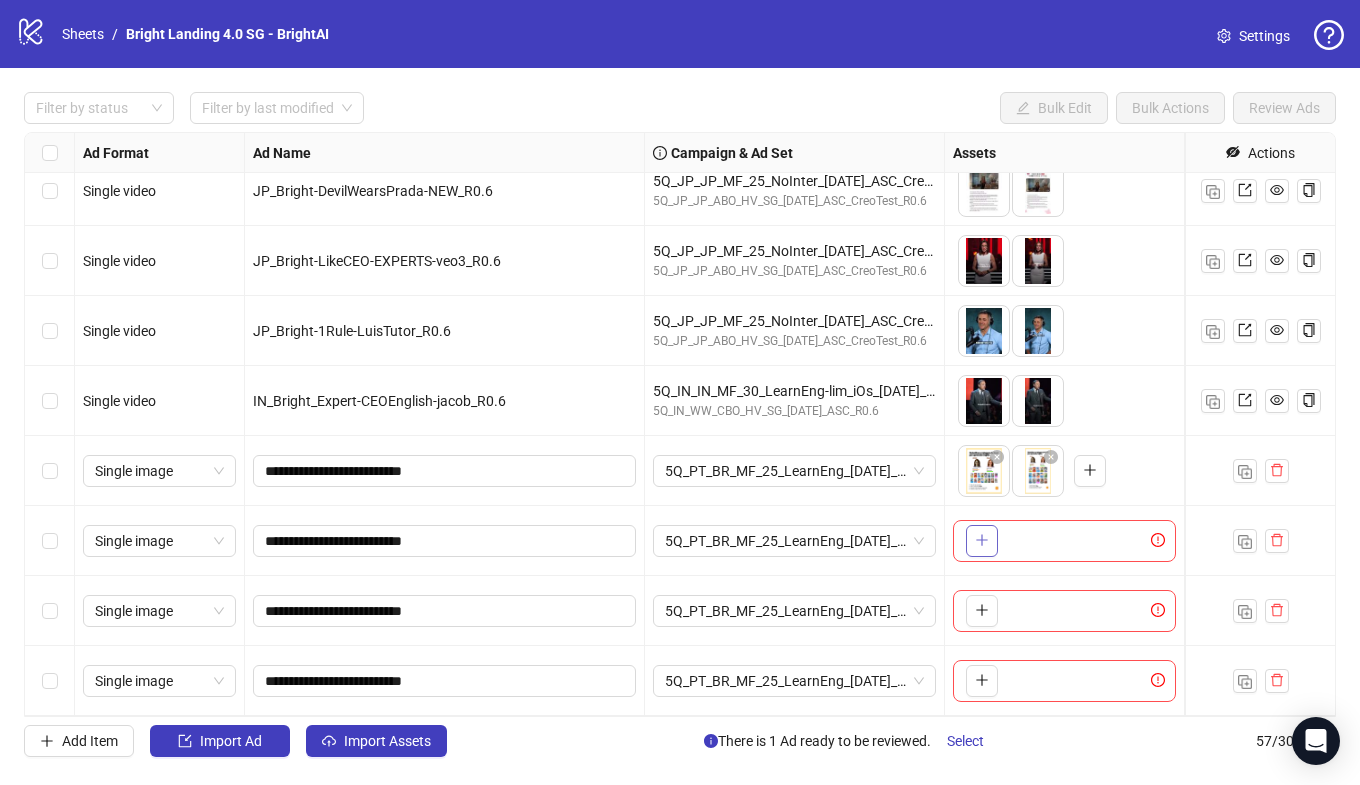click at bounding box center [982, 541] 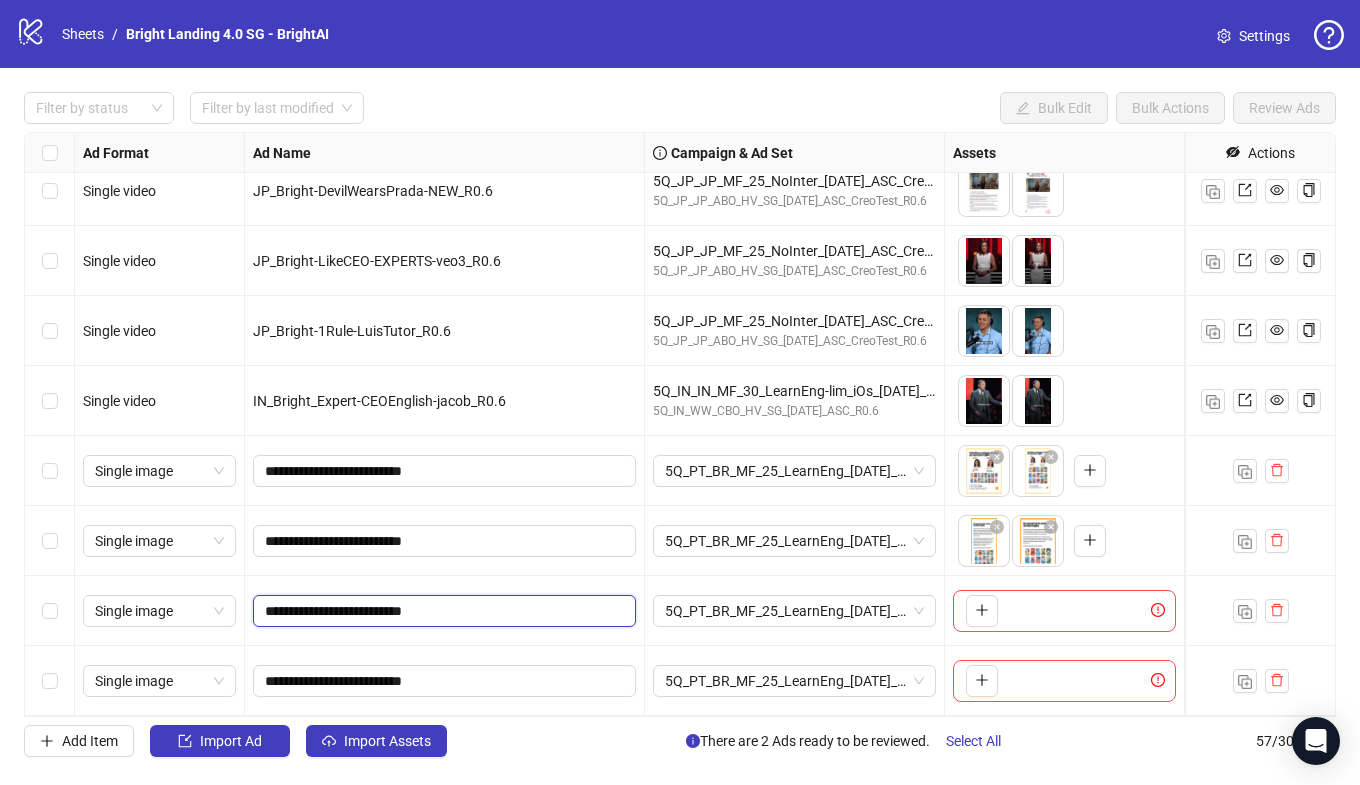 drag, startPoint x: 413, startPoint y: 611, endPoint x: 382, endPoint y: 517, distance: 98.9798 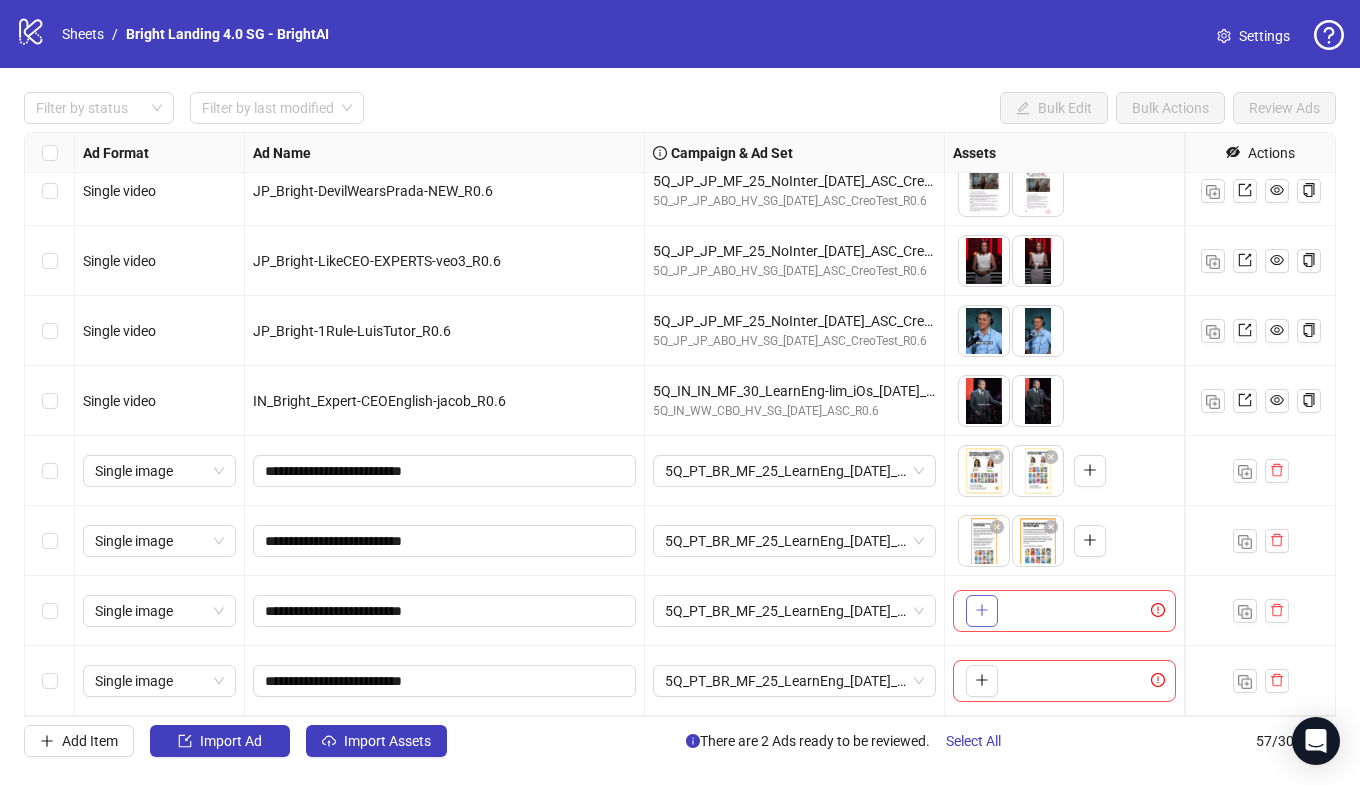 click 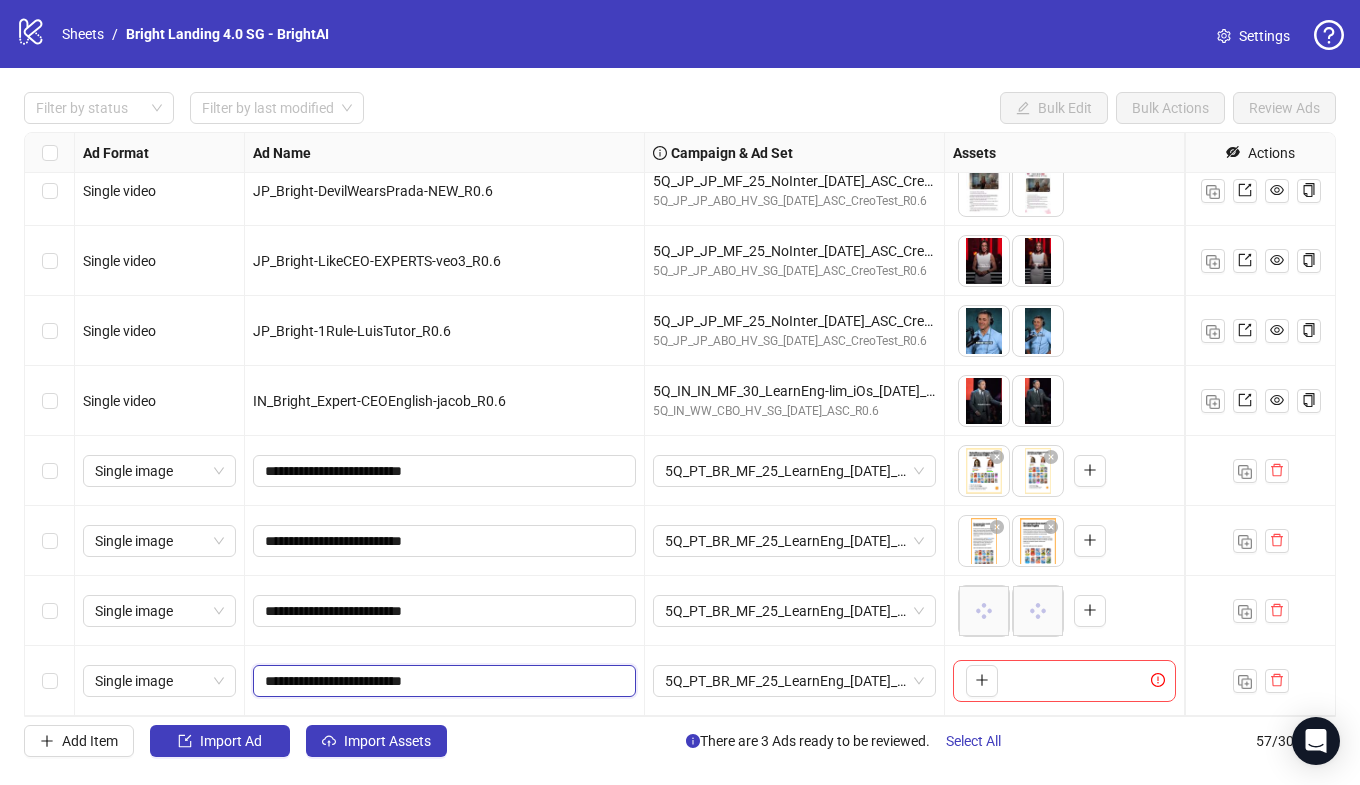 drag, startPoint x: 414, startPoint y: 682, endPoint x: 378, endPoint y: 568, distance: 119.54916 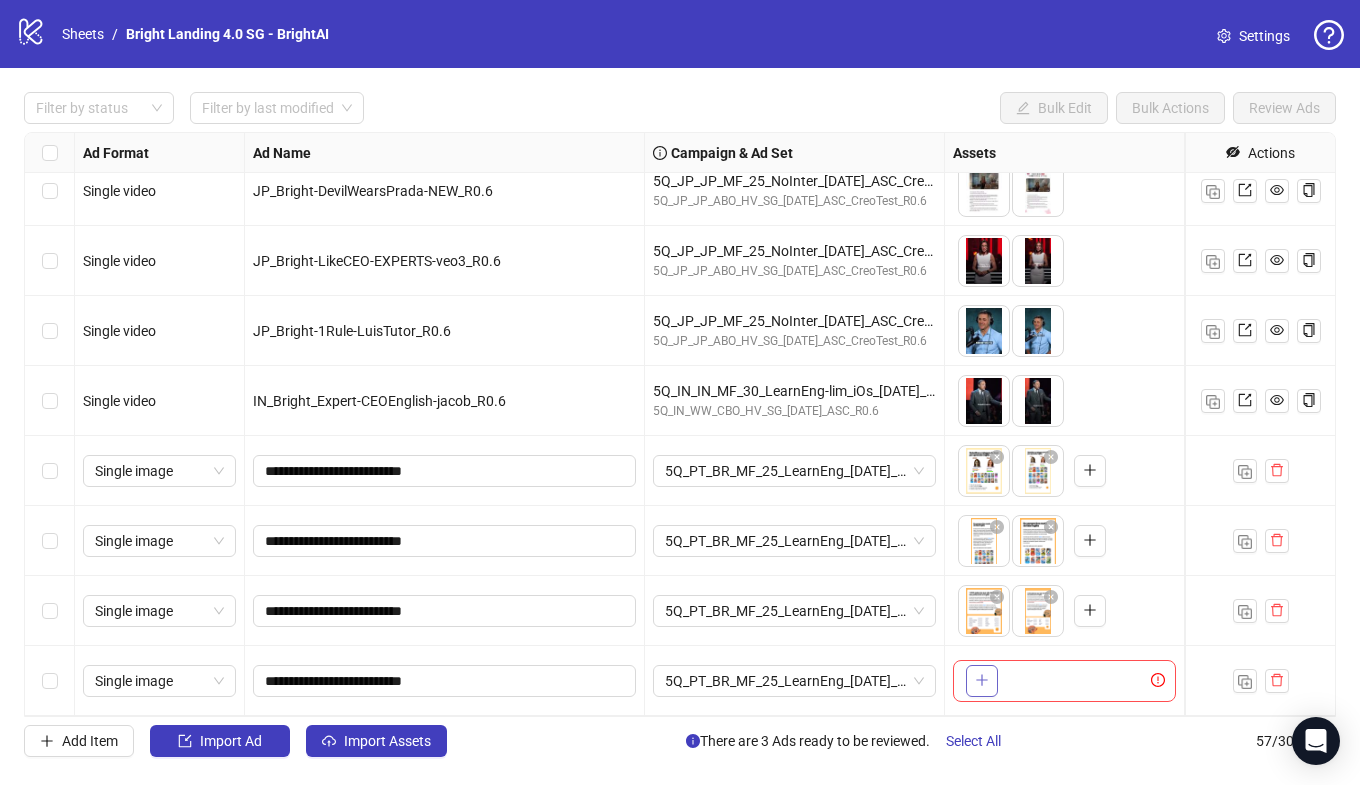 click 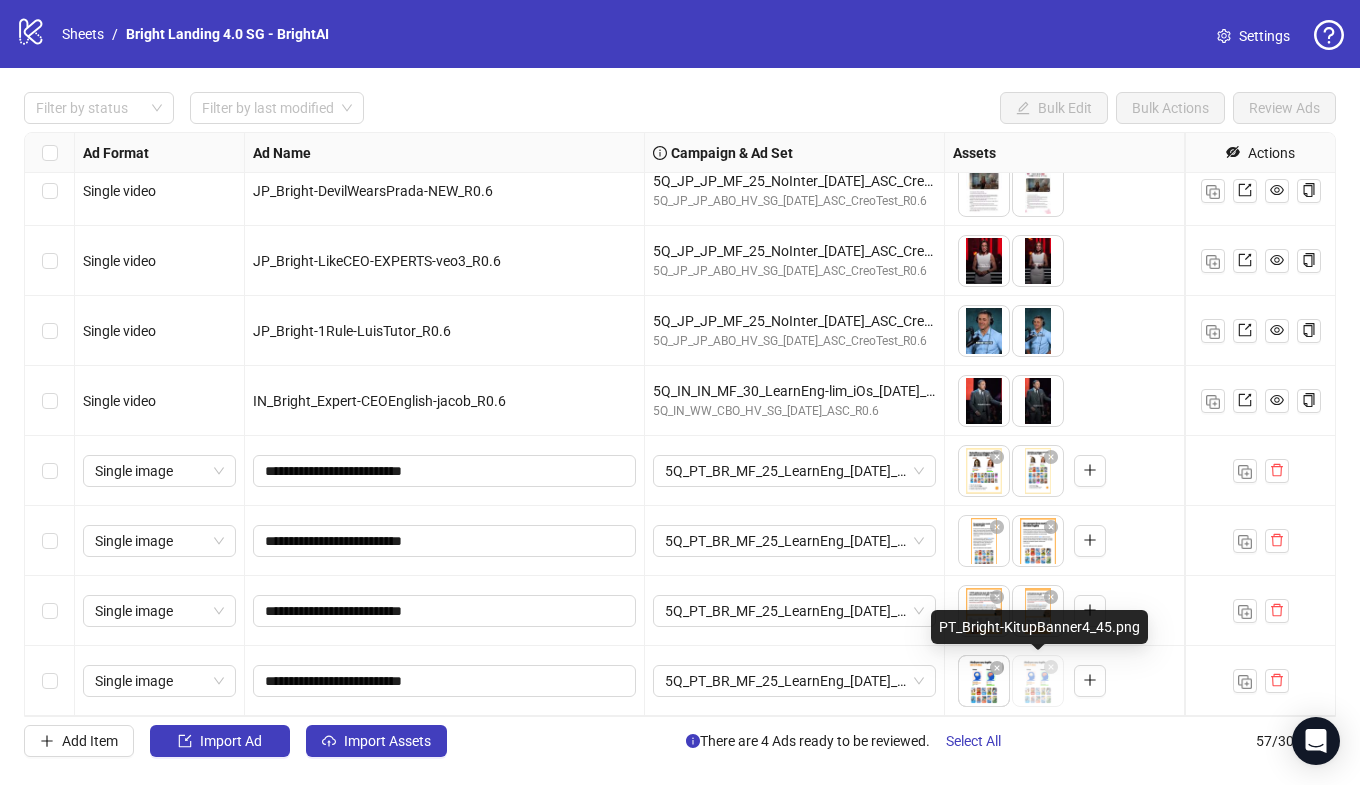 click on "logo/logo-mobile Sheets / Bright Landing 4.0 SG - BrightAI Settings   Filter by status Filter by last modified Bulk Edit Bulk Actions Review Ads Ad Format Ad Name Campaign & Ad Set Assets Headlines Primary Texts Descriptions Destination URL App Product Page ID Display URL Leadgen Form Product Set ID URL Params Call to Action Actions Single video PL_Bright-SmartestInTheRoom_R0.6 5Q_PL_WW_ABO_HV_SG_[DATE]_ASC_CreoTest_R0.6 5Q_PL_WW_ABO_HV_SG_[DATE]_ASC_CreoTest_R0.6
To pick up a draggable item, press the space bar.
While dragging, use the arrow keys to move the item.
Press space again to drop the item in its new position, or press escape to cancel.
4 texts 3 texts Single video EN_Bright-GoldReserve-ExpertElderlyWomanAI_R0.6 5Q_PL_WW_ABO_HV_SG_[DATE]_ASC_CreoTest_R0.6 5Q_PL_WW_ABO_HV_SG_[DATE]_ASC_CreoTest_R0.6 4 texts 3 texts Single video JP_Bright-DevilWearsPrada-NEW_R0.6 5Q_JP_JP_MF_25_NoInter_[DATE]_ASC_CreoTest_R0.6 5Q_JP_JP_ABO_HV_SG_[DATE]_ASC_CreoTest_R0.6 5 texts 4 texts + 4" at bounding box center (680, 392) 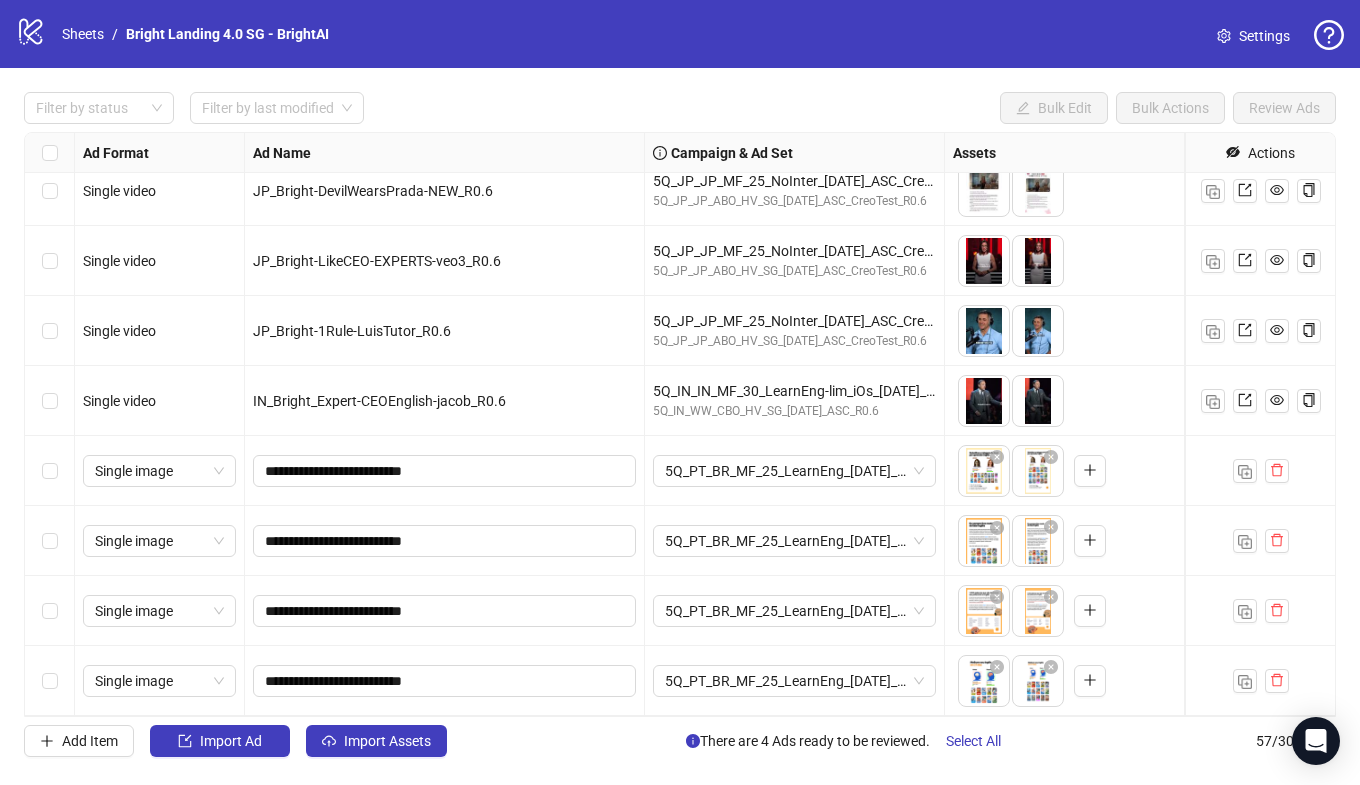 drag, startPoint x: 1038, startPoint y: 552, endPoint x: 945, endPoint y: 553, distance: 93.00538 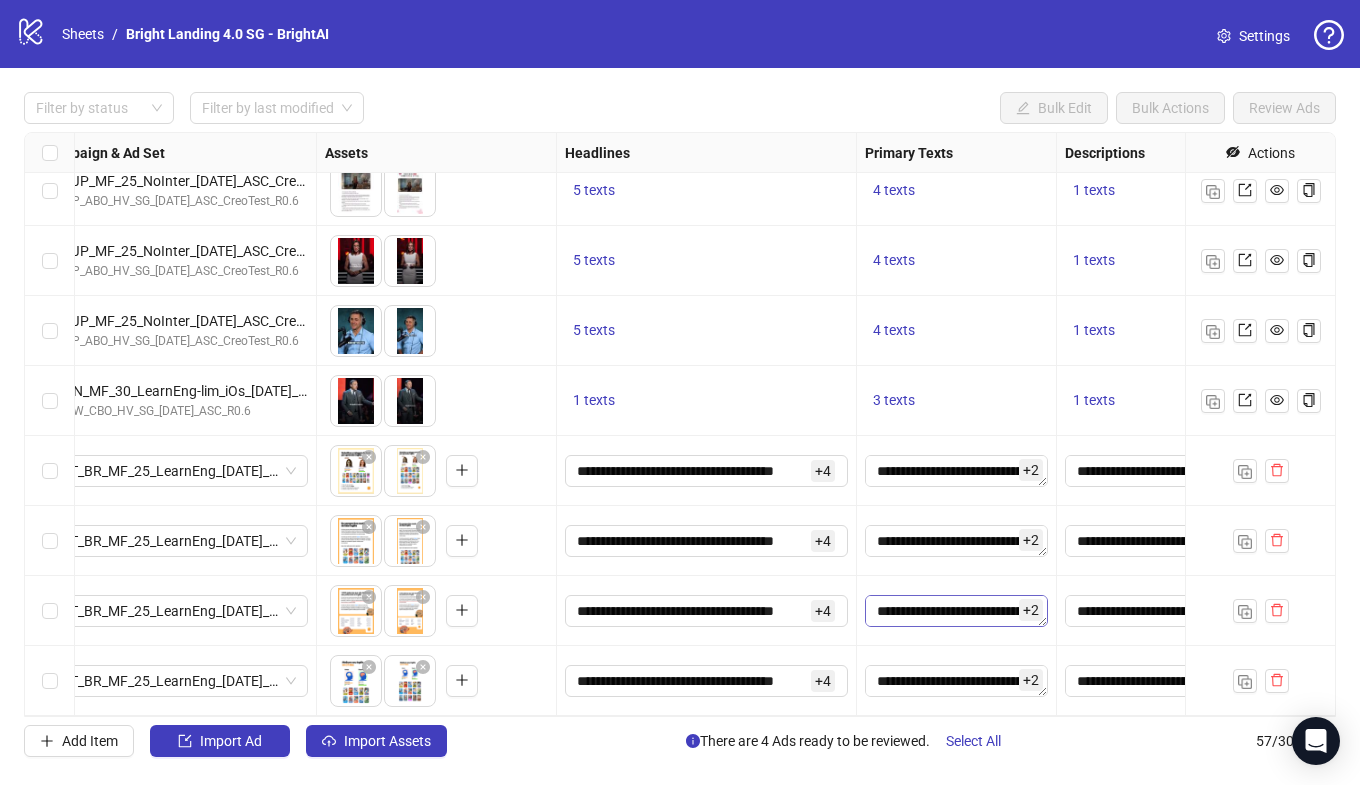 scroll, scrollTop: 3447, scrollLeft: 1053, axis: both 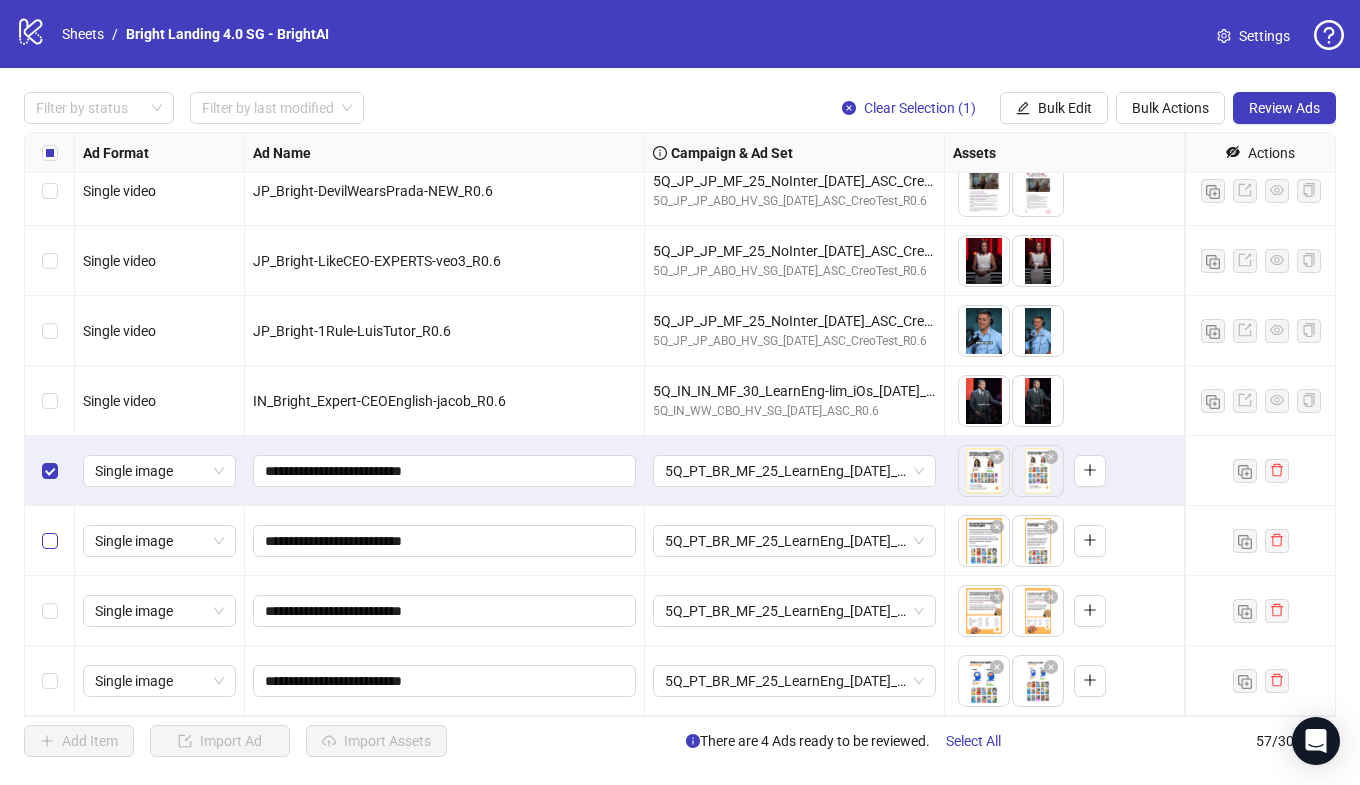 click at bounding box center [50, 541] 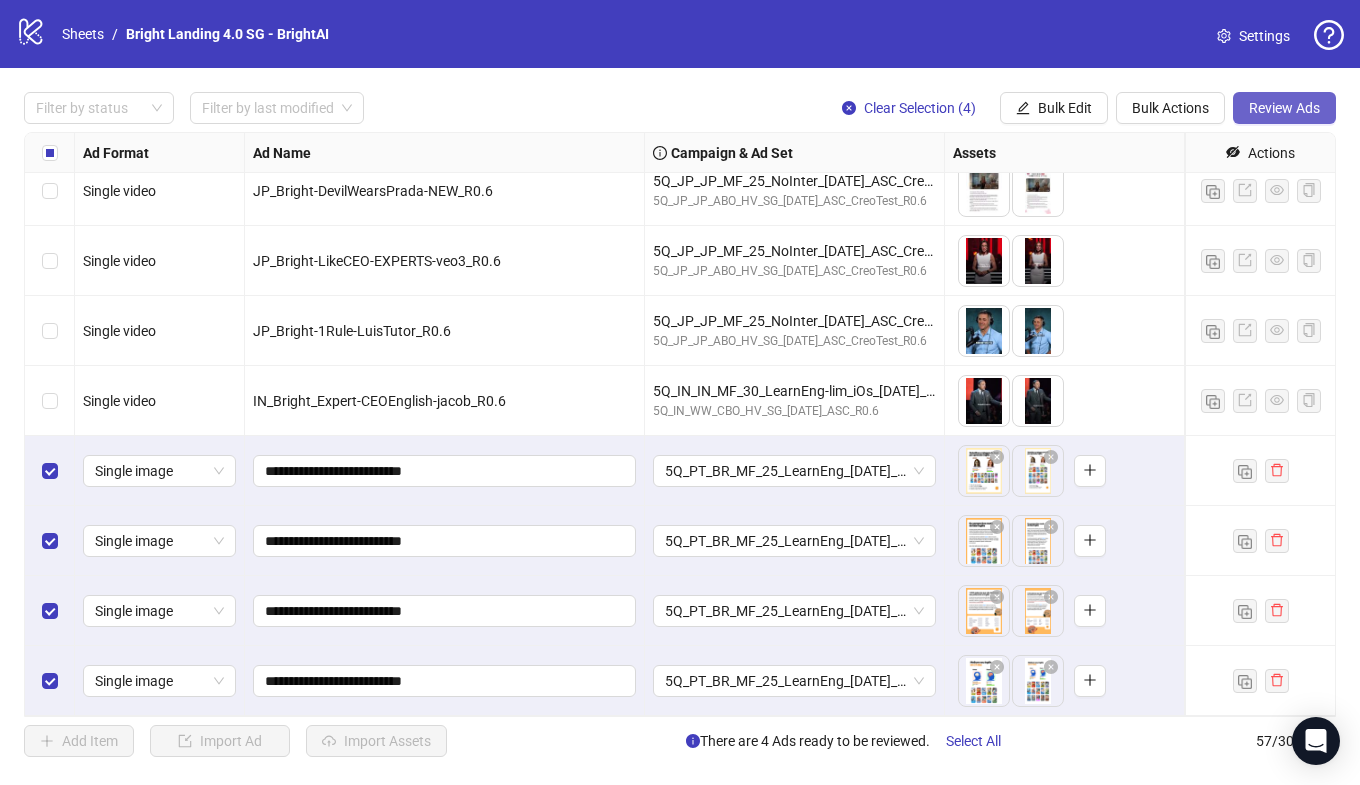 click on "Review Ads" at bounding box center (1284, 108) 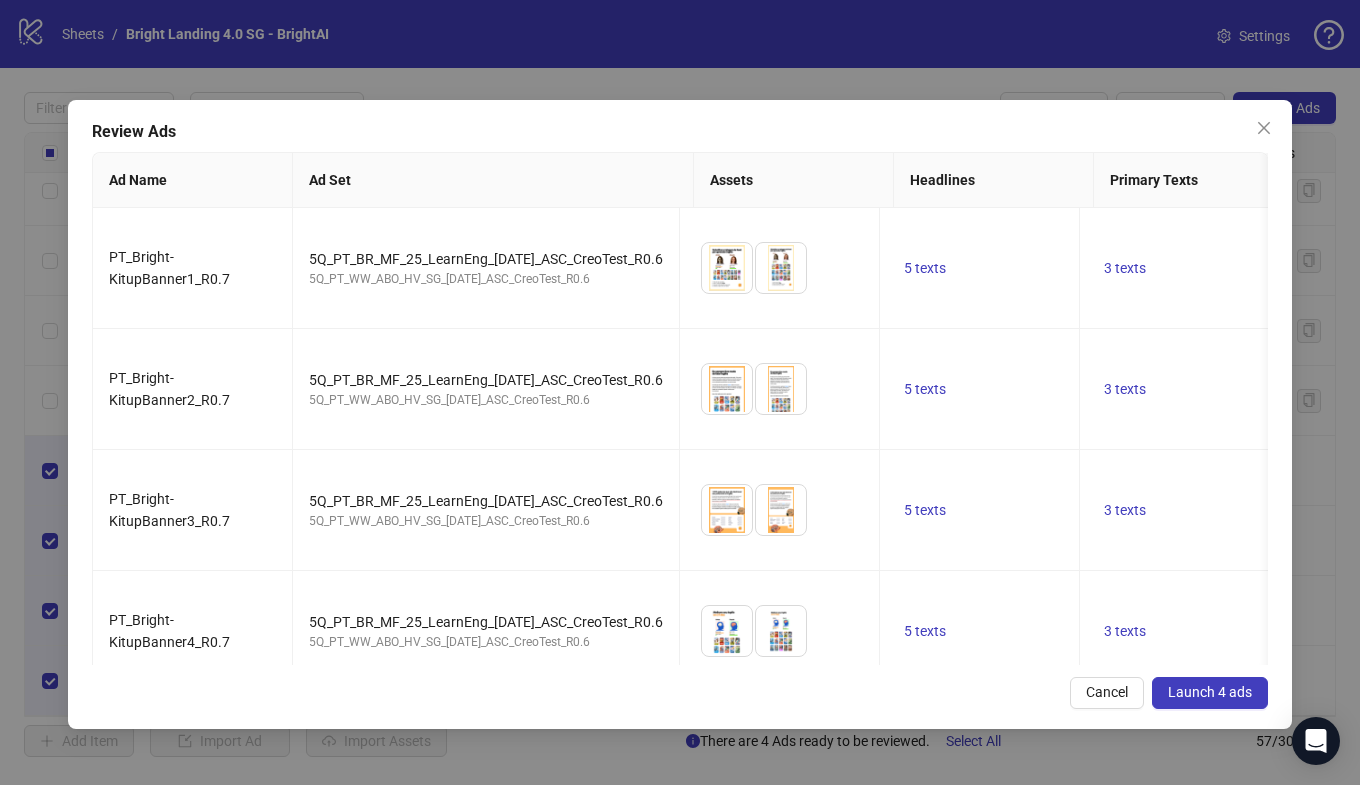 click on "Launch 4 ads" at bounding box center (1210, 692) 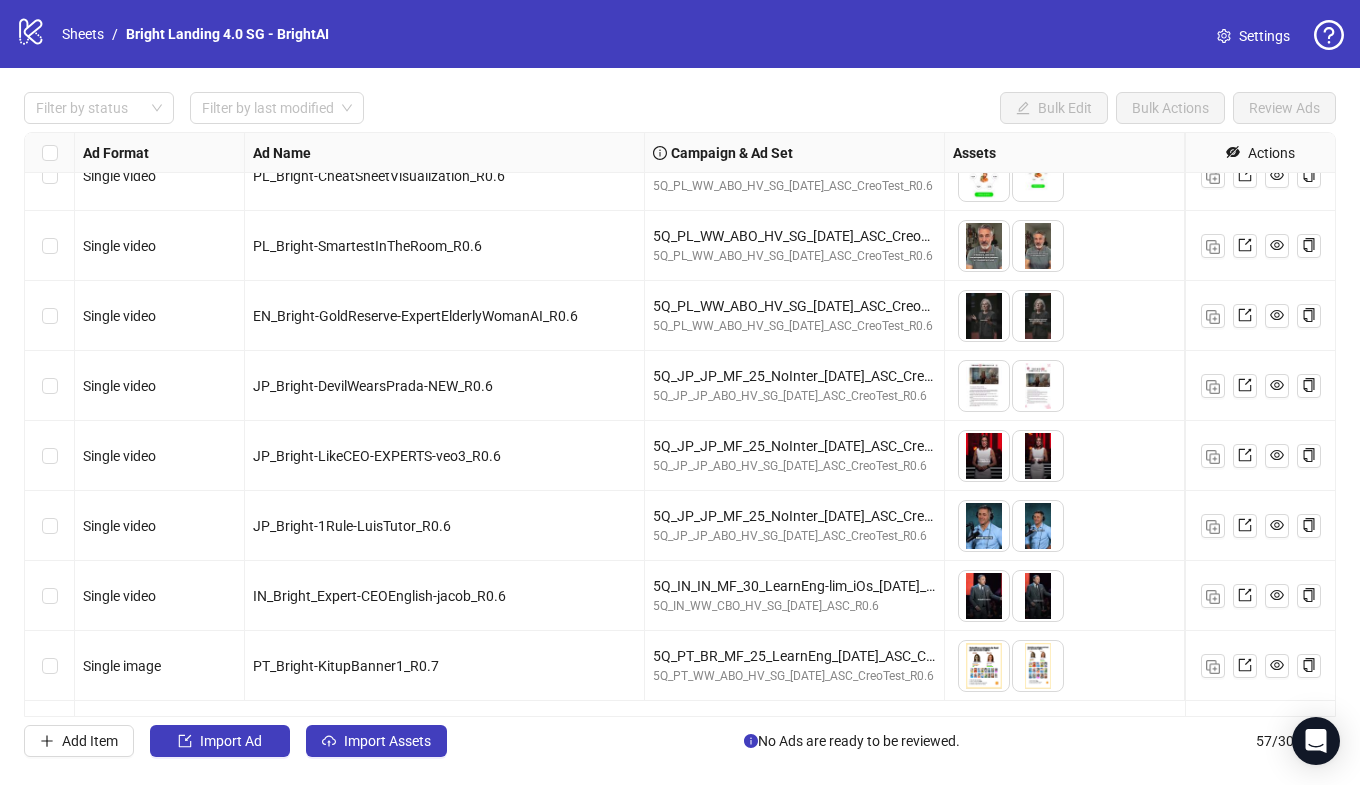 scroll, scrollTop: 2916, scrollLeft: 0, axis: vertical 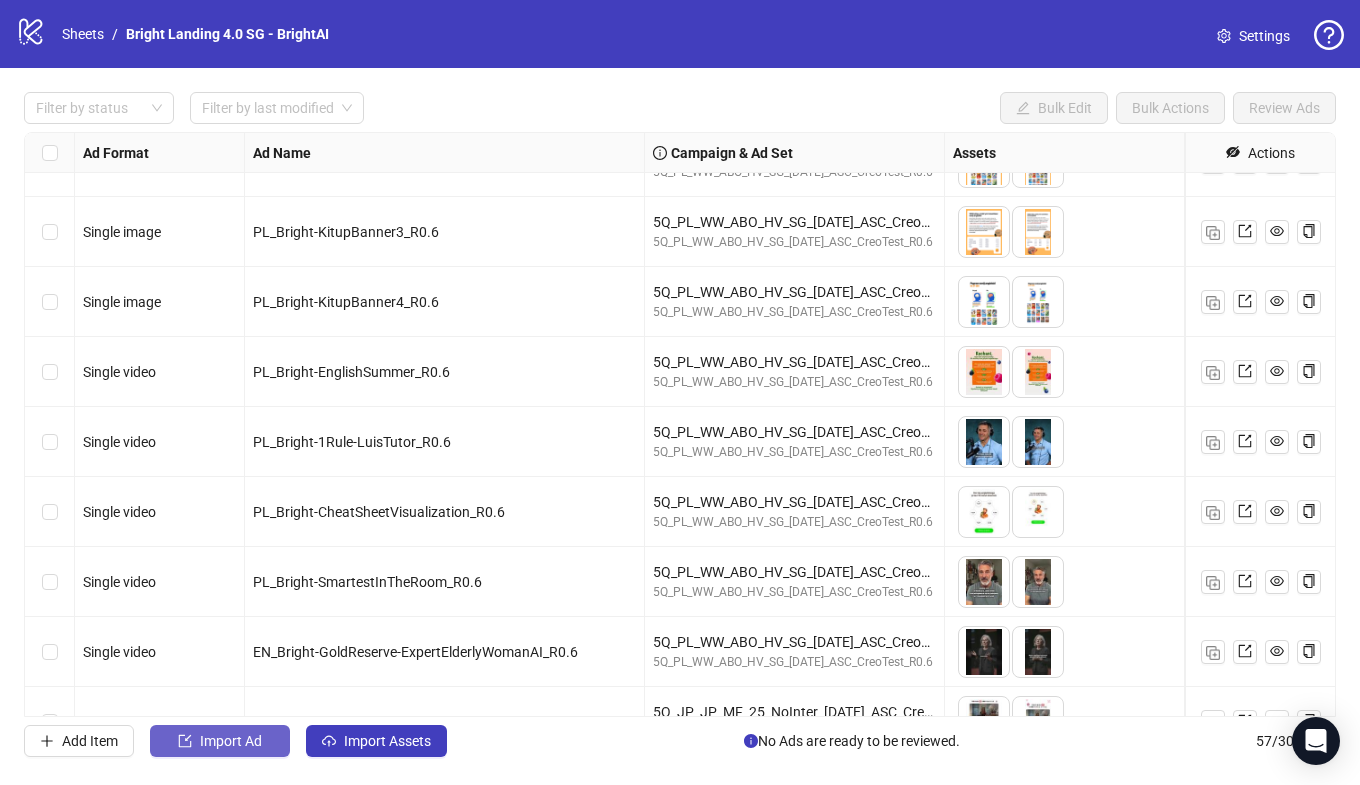 click on "Import Ad" at bounding box center [220, 741] 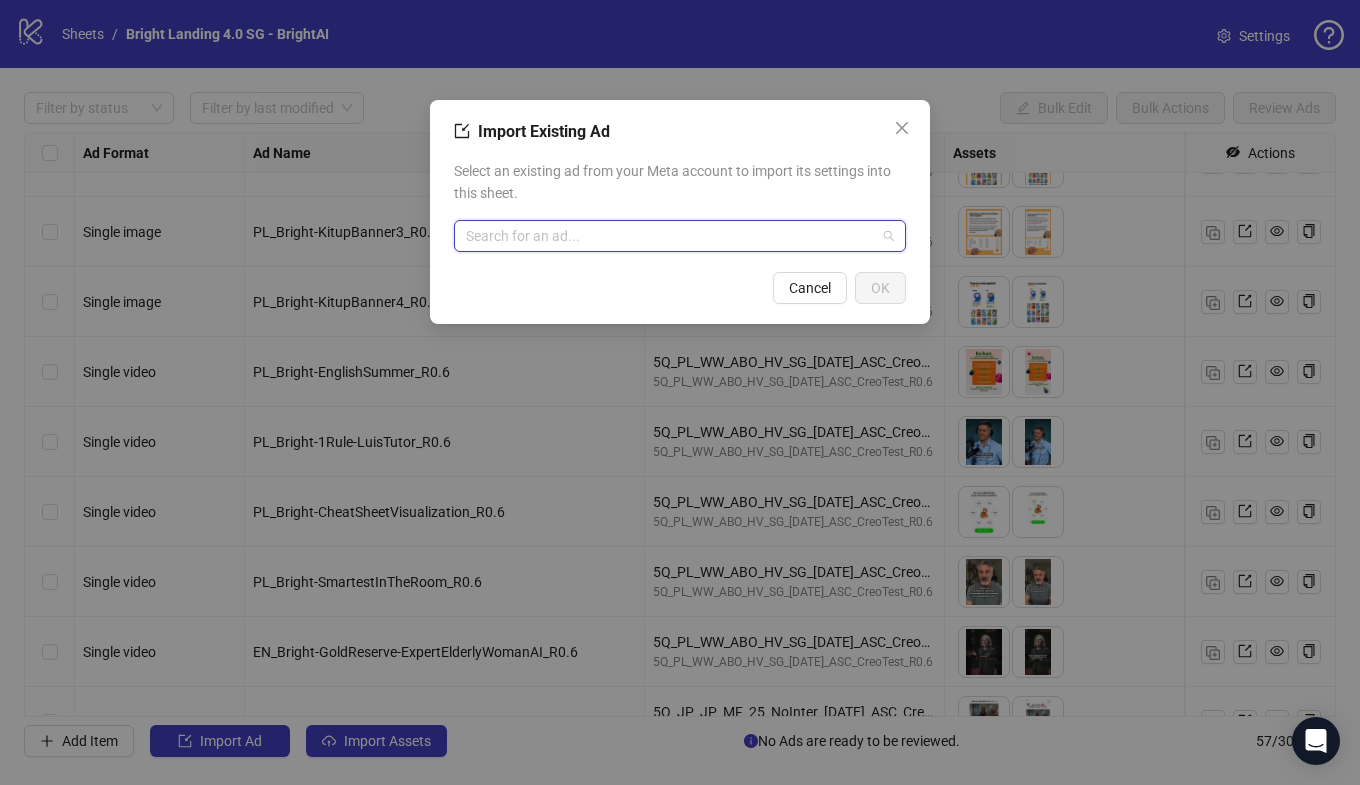 click at bounding box center (671, 236) 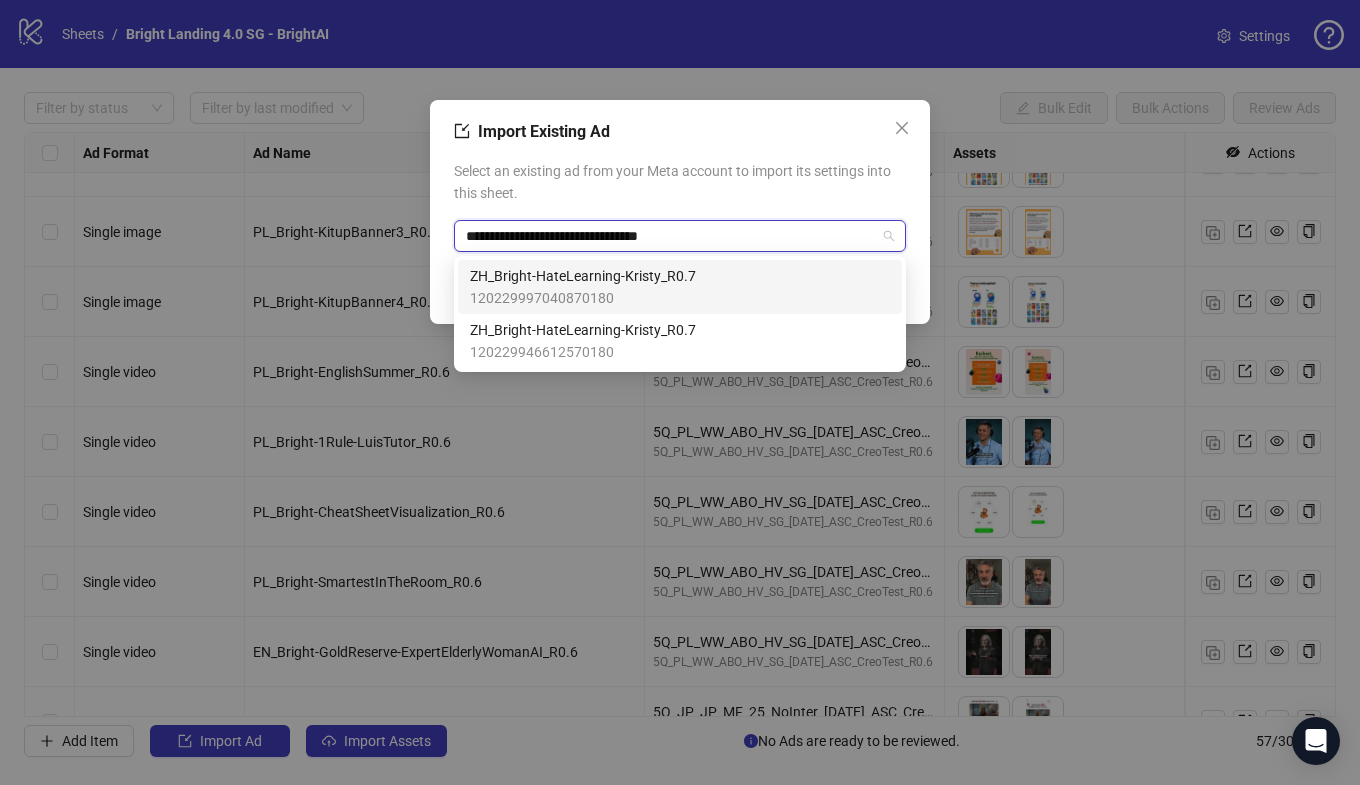 click on "ZH_Bright-HateLearning-Kristy_R0.7" at bounding box center (583, 276) 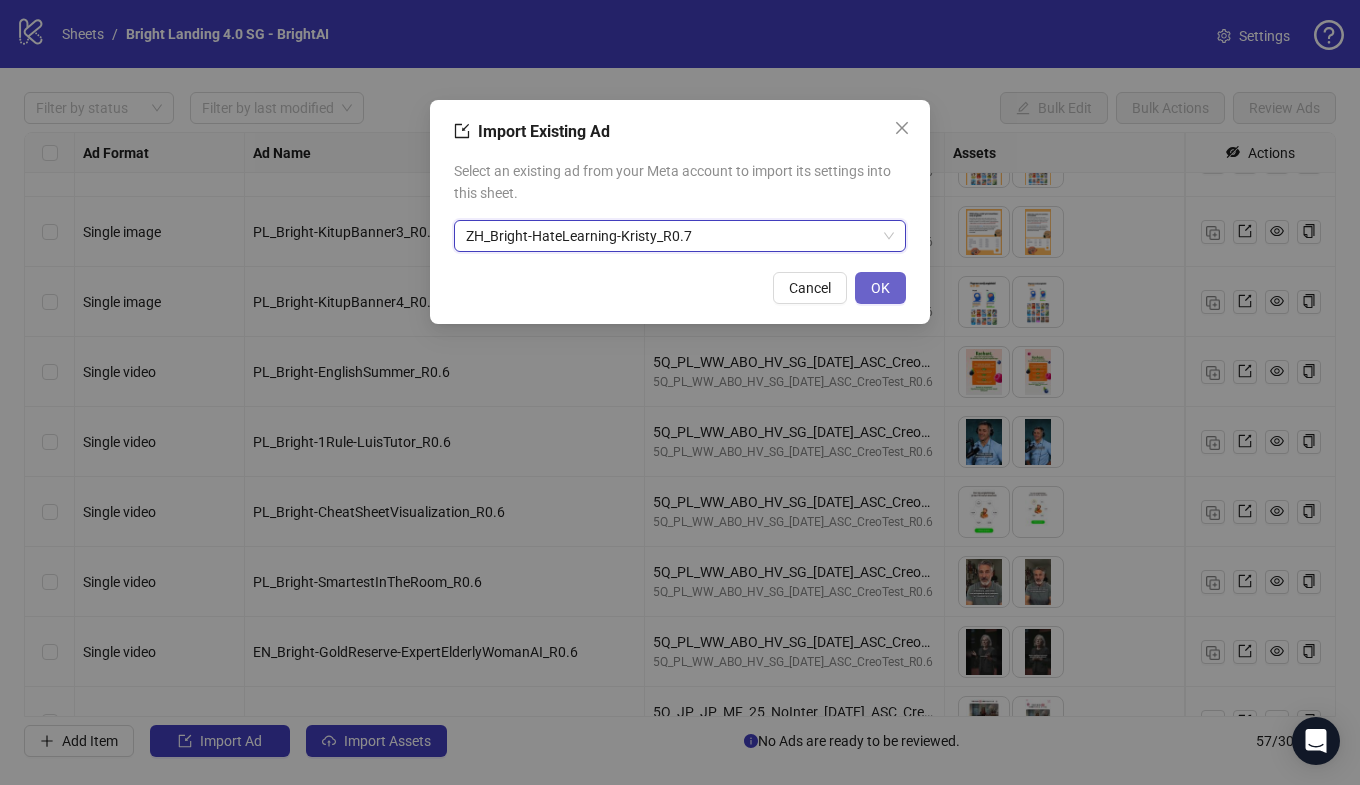 click on "OK" at bounding box center (880, 288) 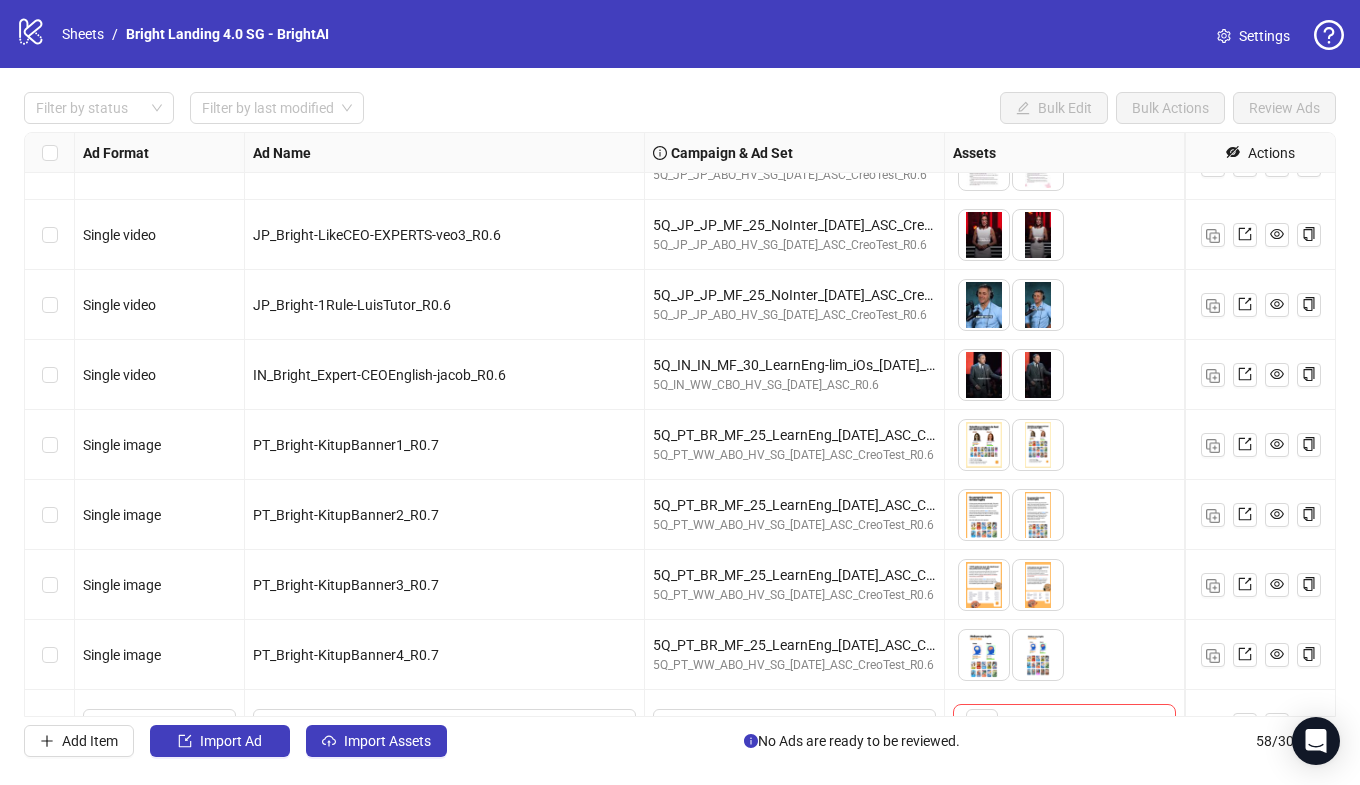 scroll, scrollTop: 3517, scrollLeft: 0, axis: vertical 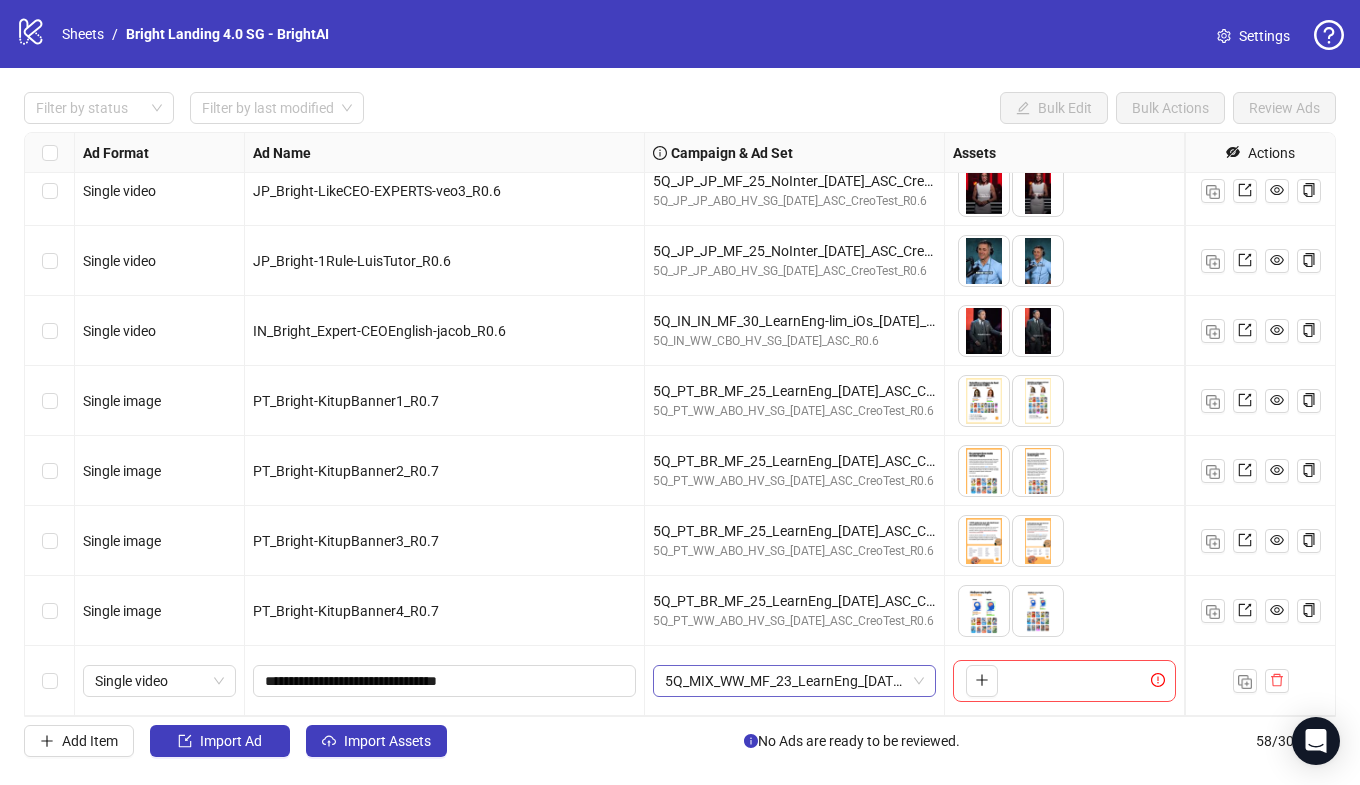 click on "5Q_MIX_WW_MF_23_LearnEng_[DATE]_UGC-Green_RMix" at bounding box center [794, 681] 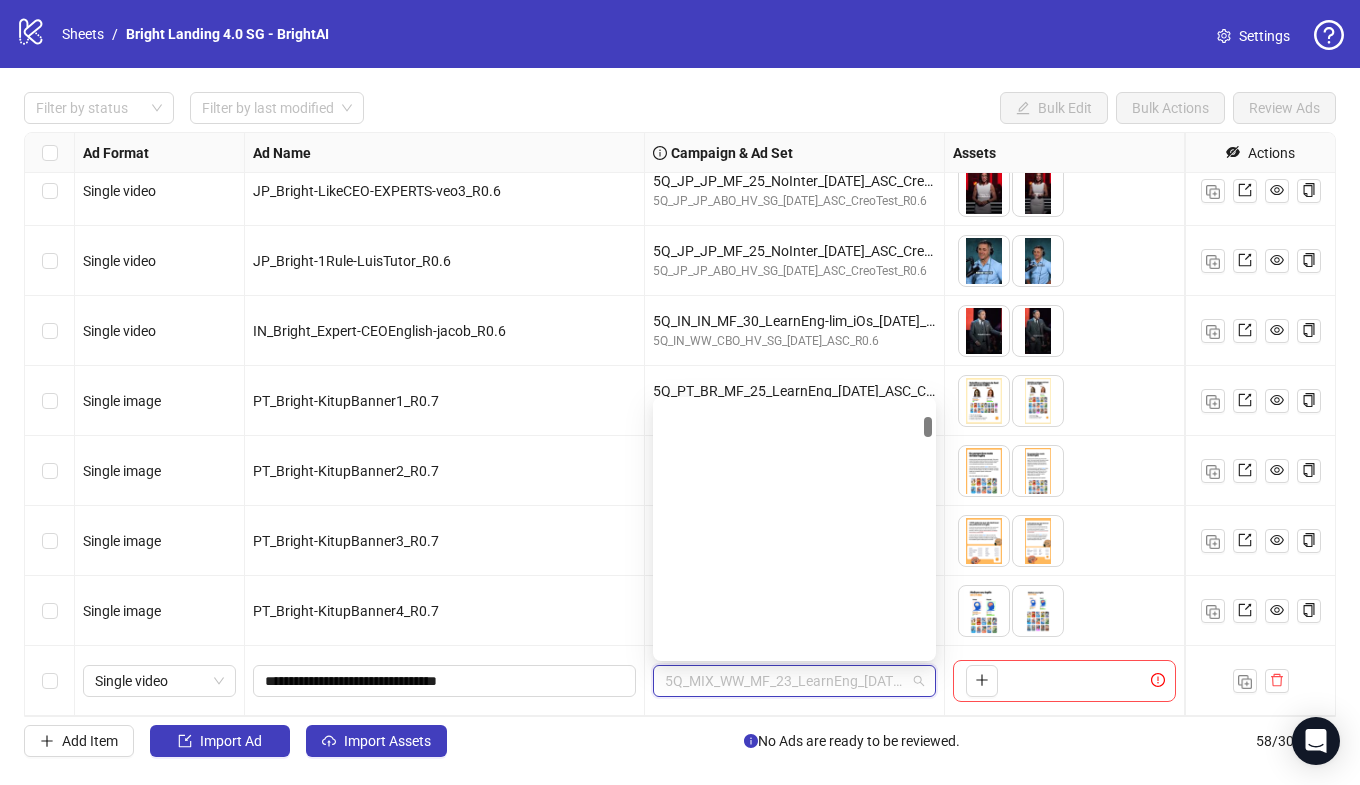 scroll, scrollTop: 1065, scrollLeft: 0, axis: vertical 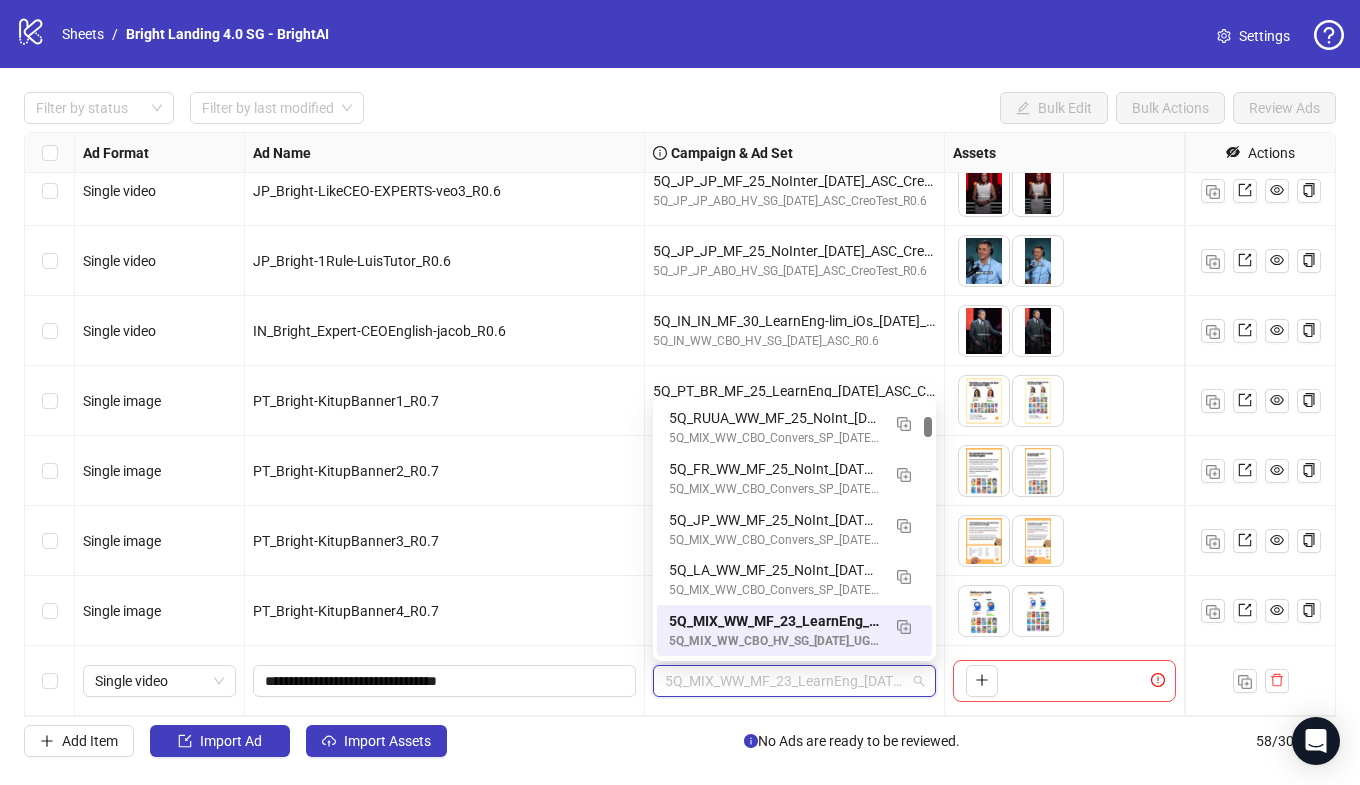 paste on "**********" 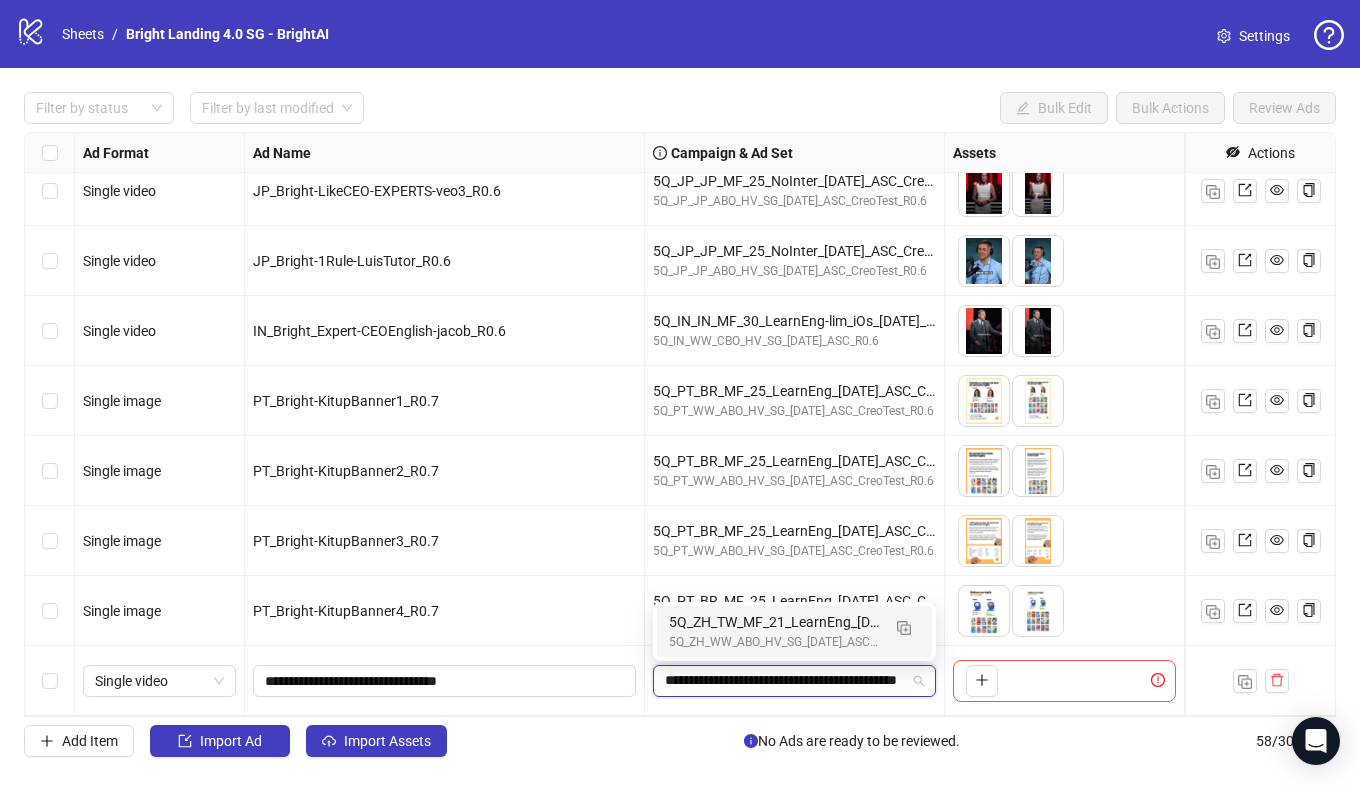 scroll, scrollTop: 0, scrollLeft: 99, axis: horizontal 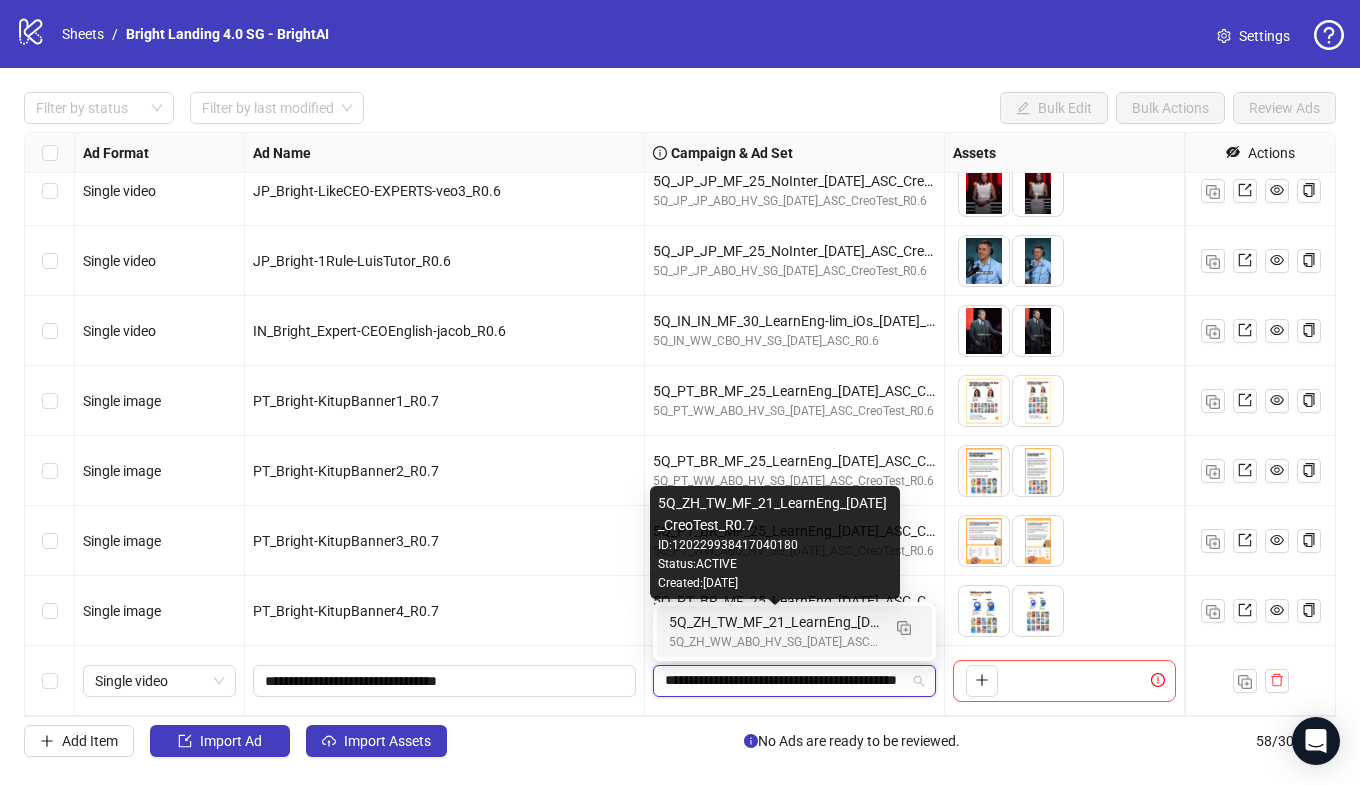 click on "5Q_ZH_TW_MF_21_LearnEng_[DATE]_CreoTest_R0.7" at bounding box center [774, 622] 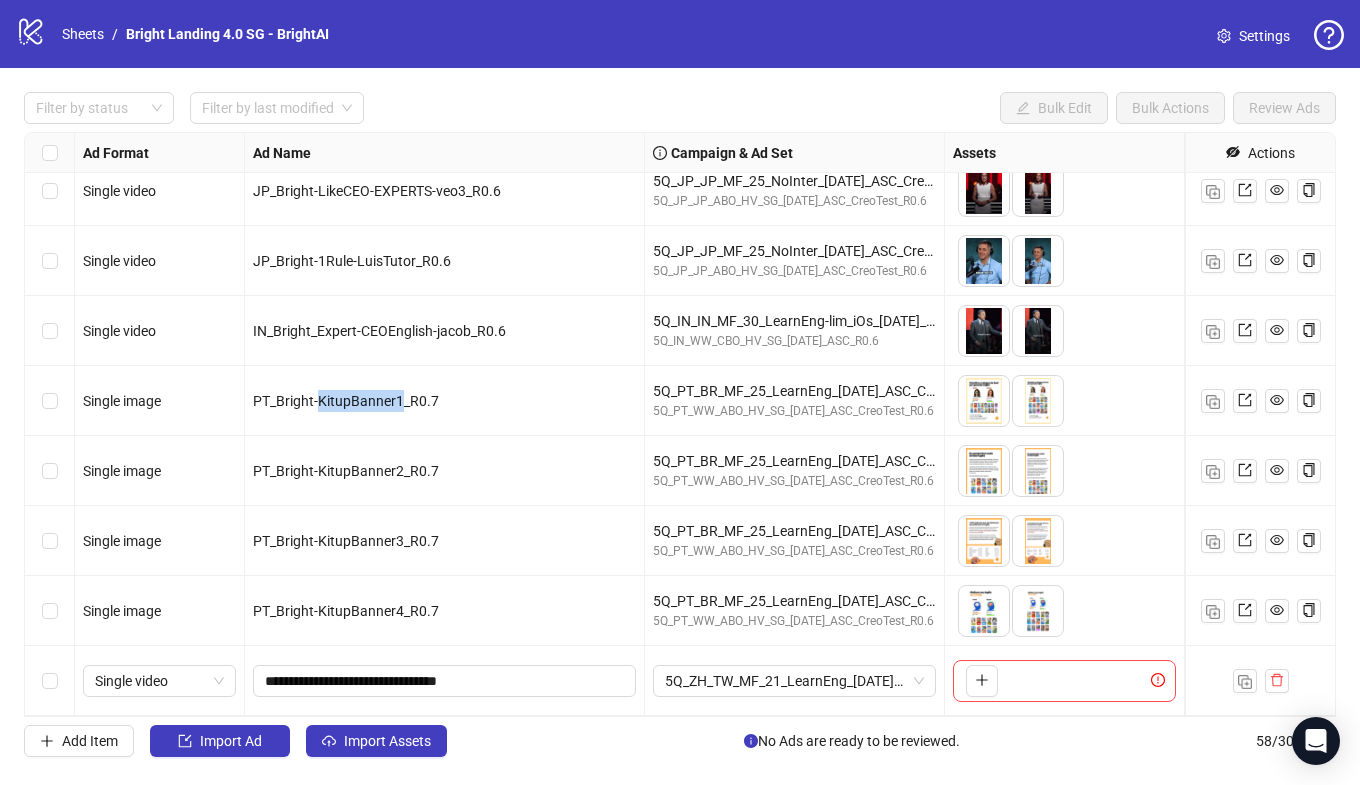 drag, startPoint x: 400, startPoint y: 397, endPoint x: 321, endPoint y: 399, distance: 79.025314 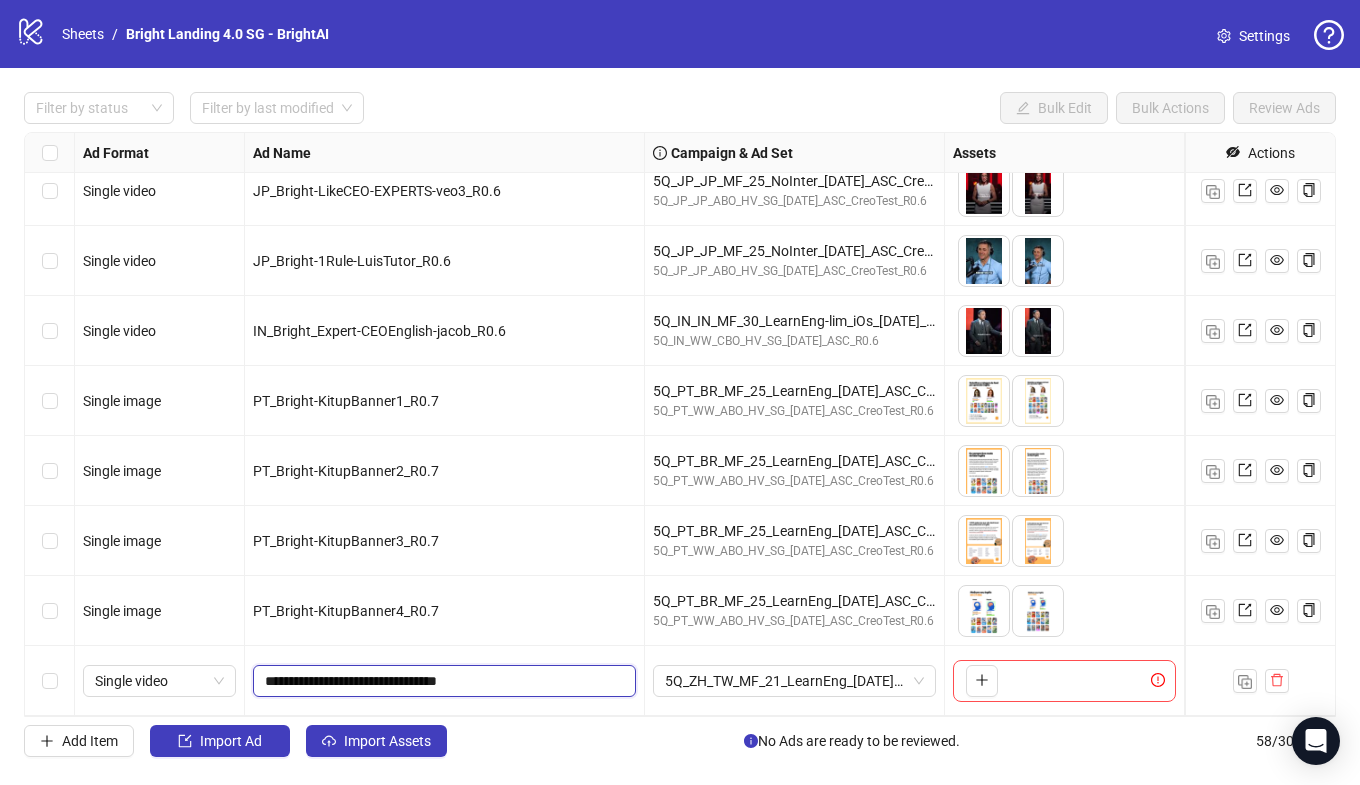 drag, startPoint x: 453, startPoint y: 684, endPoint x: 333, endPoint y: 686, distance: 120.01666 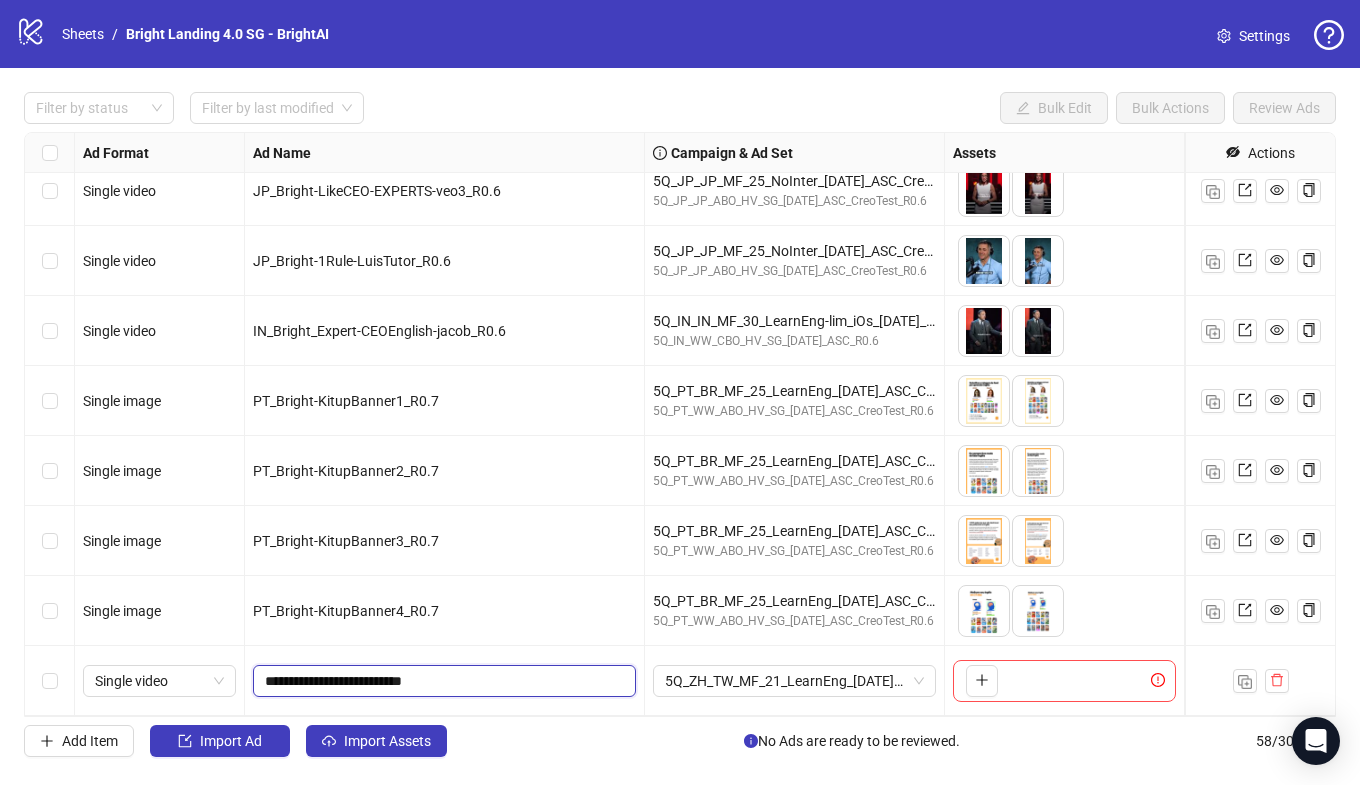 drag, startPoint x: 413, startPoint y: 686, endPoint x: 388, endPoint y: 587, distance: 102.10779 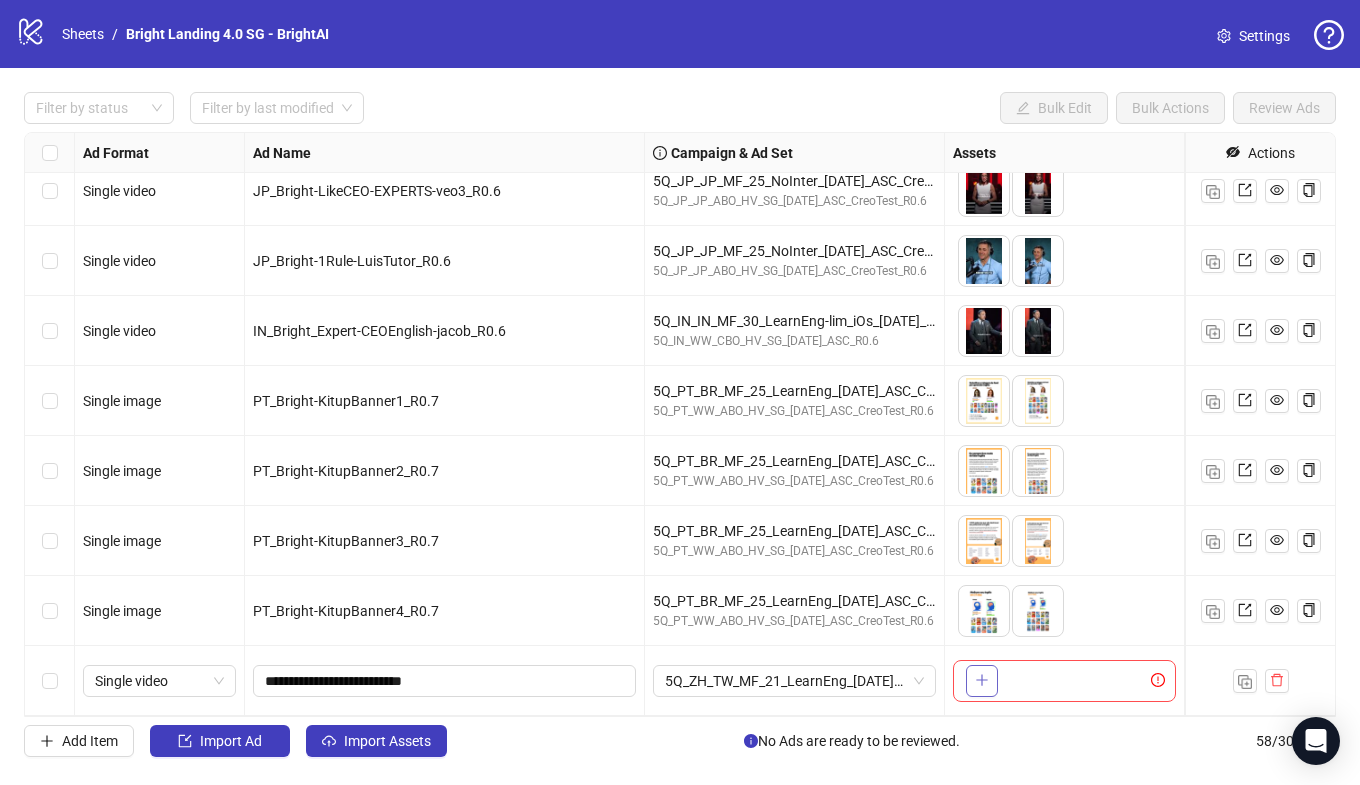click 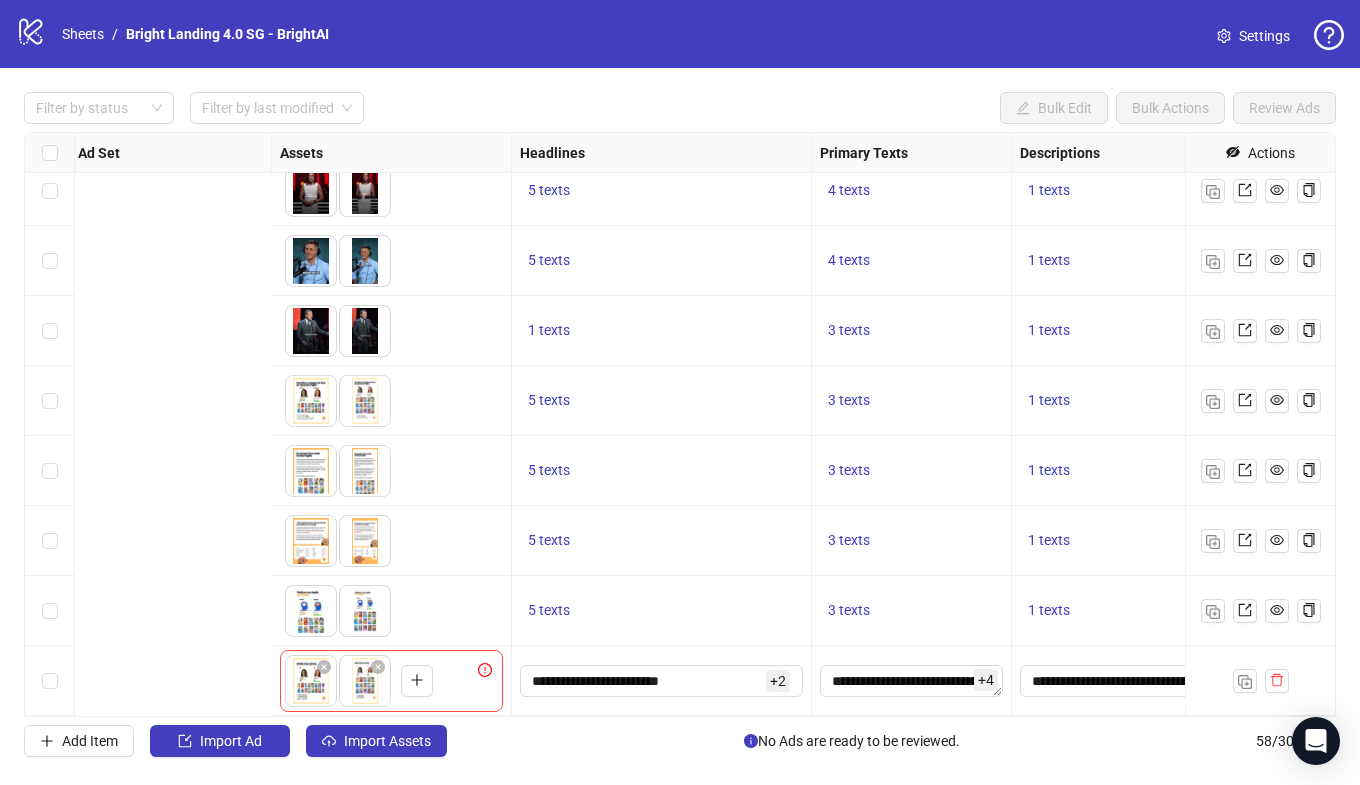 scroll, scrollTop: 3517, scrollLeft: 1208, axis: both 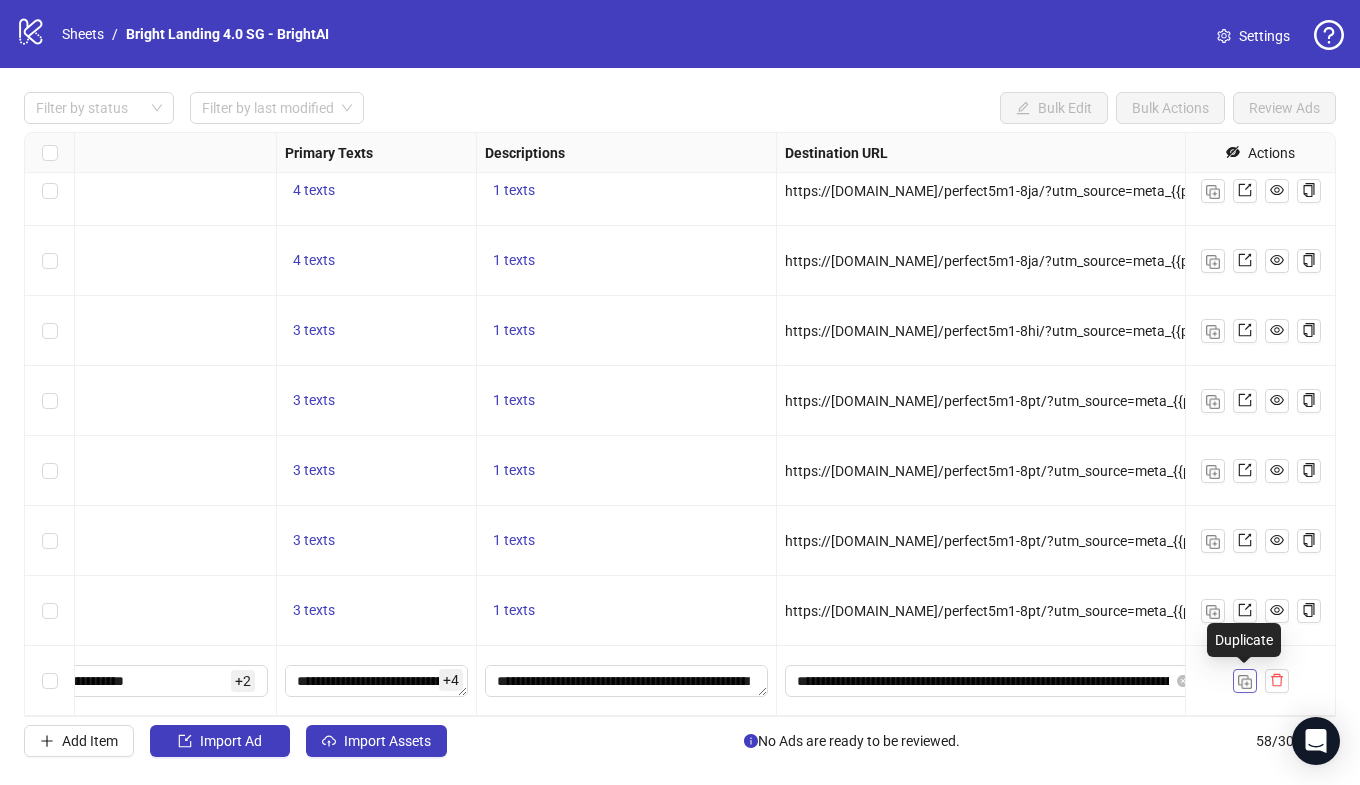 click at bounding box center (1245, 682) 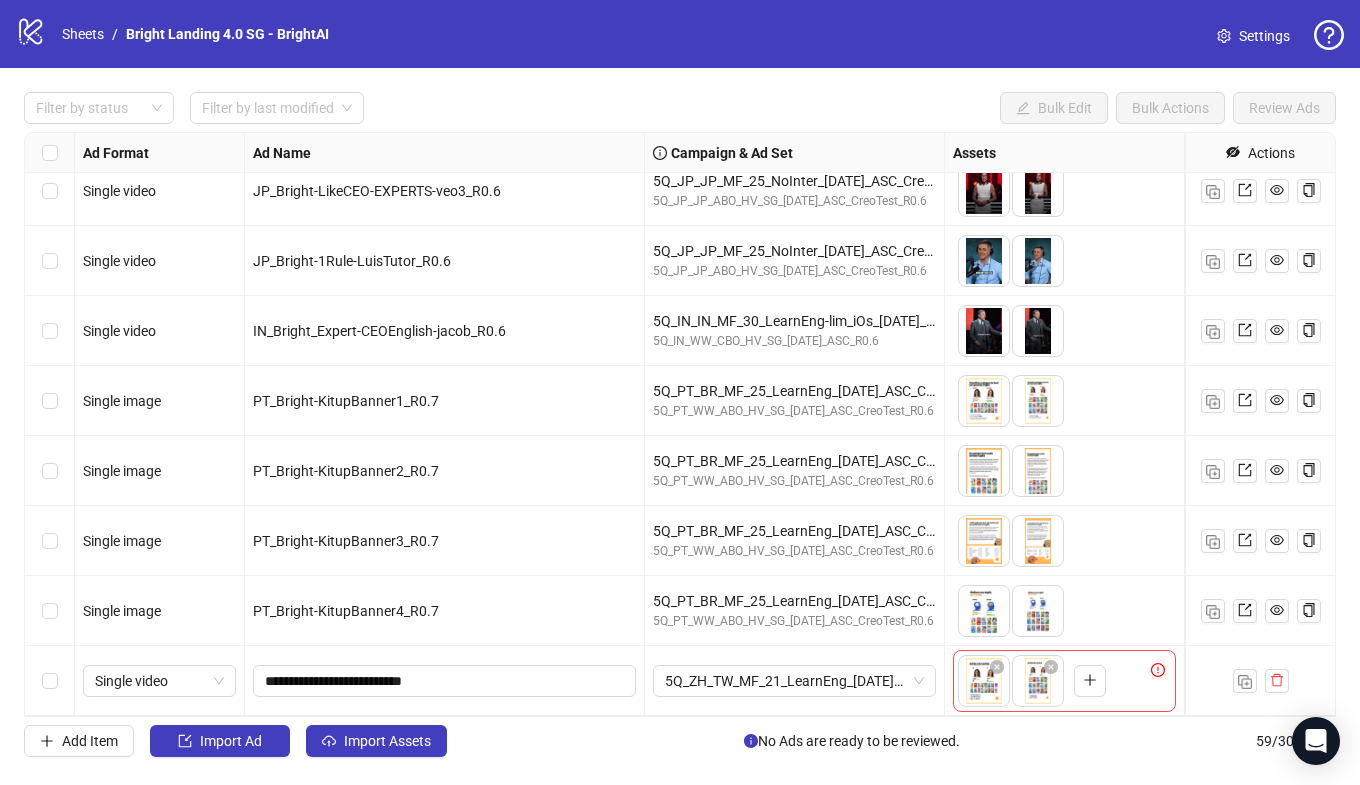 scroll, scrollTop: 3587, scrollLeft: 0, axis: vertical 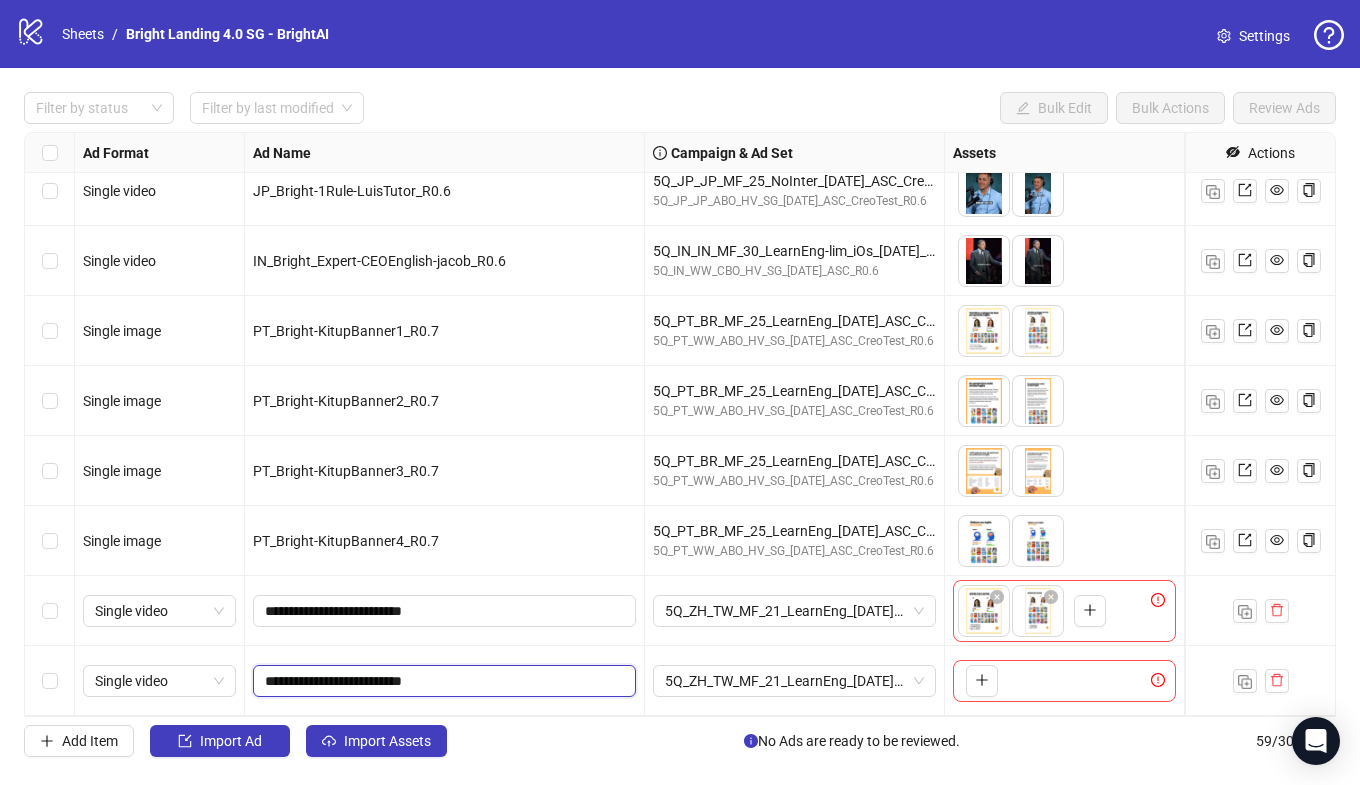 click on "**********" at bounding box center (442, 681) 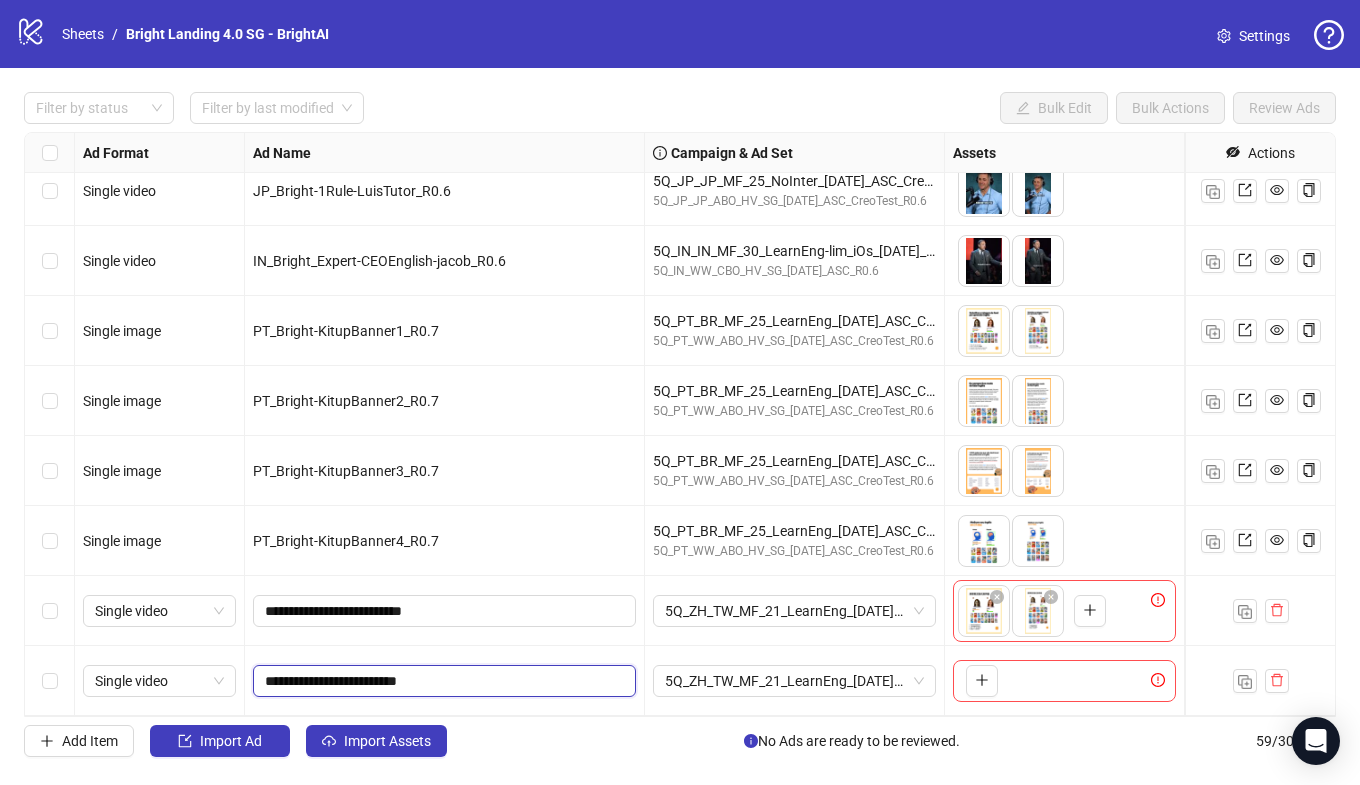 type on "**********" 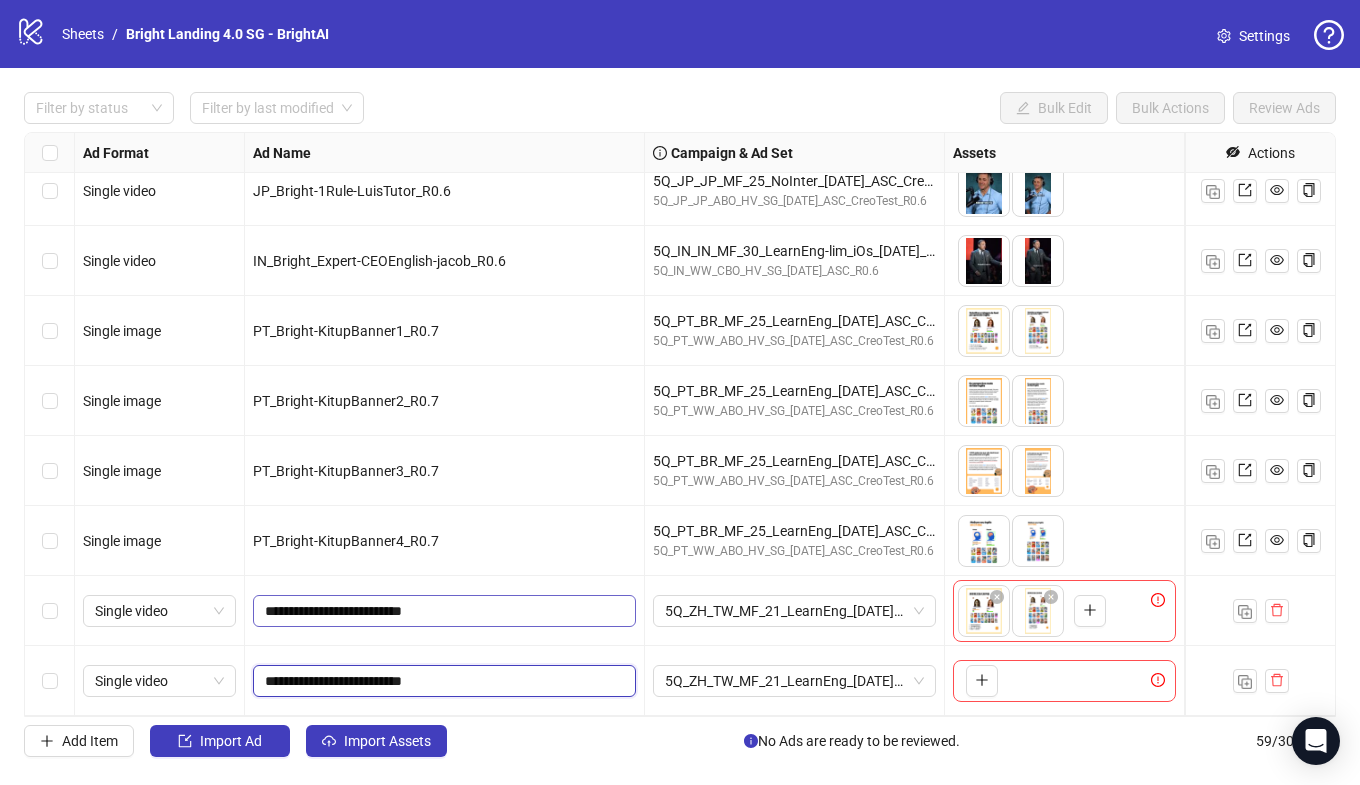 drag, startPoint x: 414, startPoint y: 689, endPoint x: 395, endPoint y: 602, distance: 89.050545 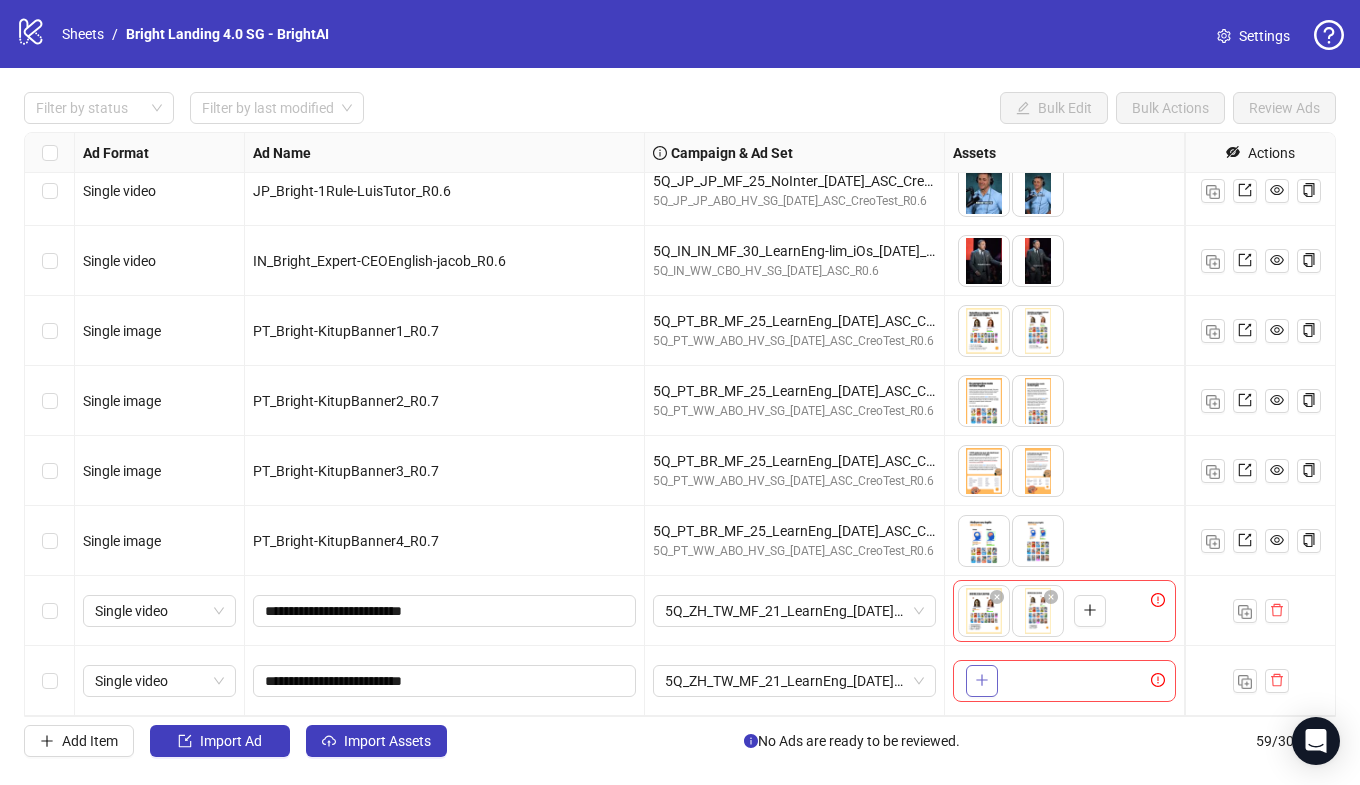 click at bounding box center [982, 681] 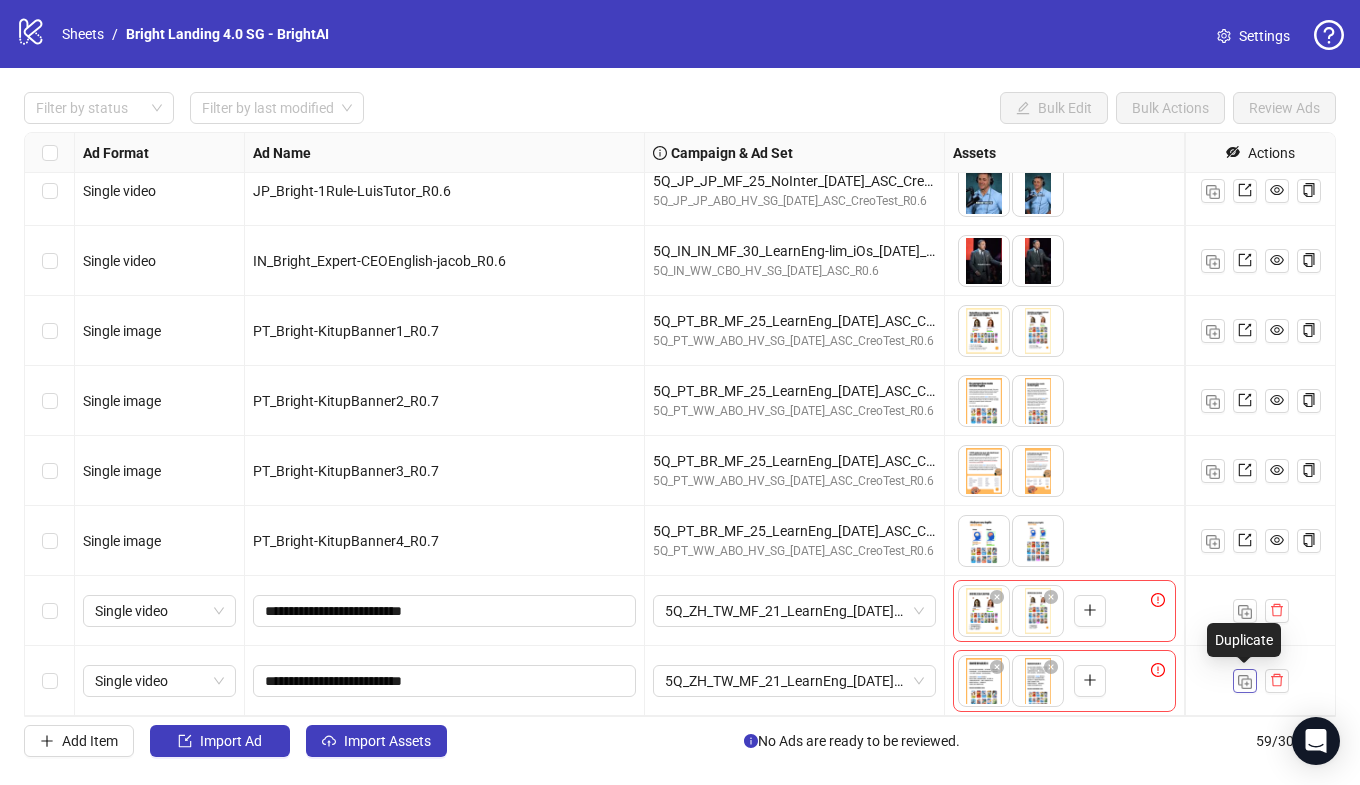 click at bounding box center [1245, 682] 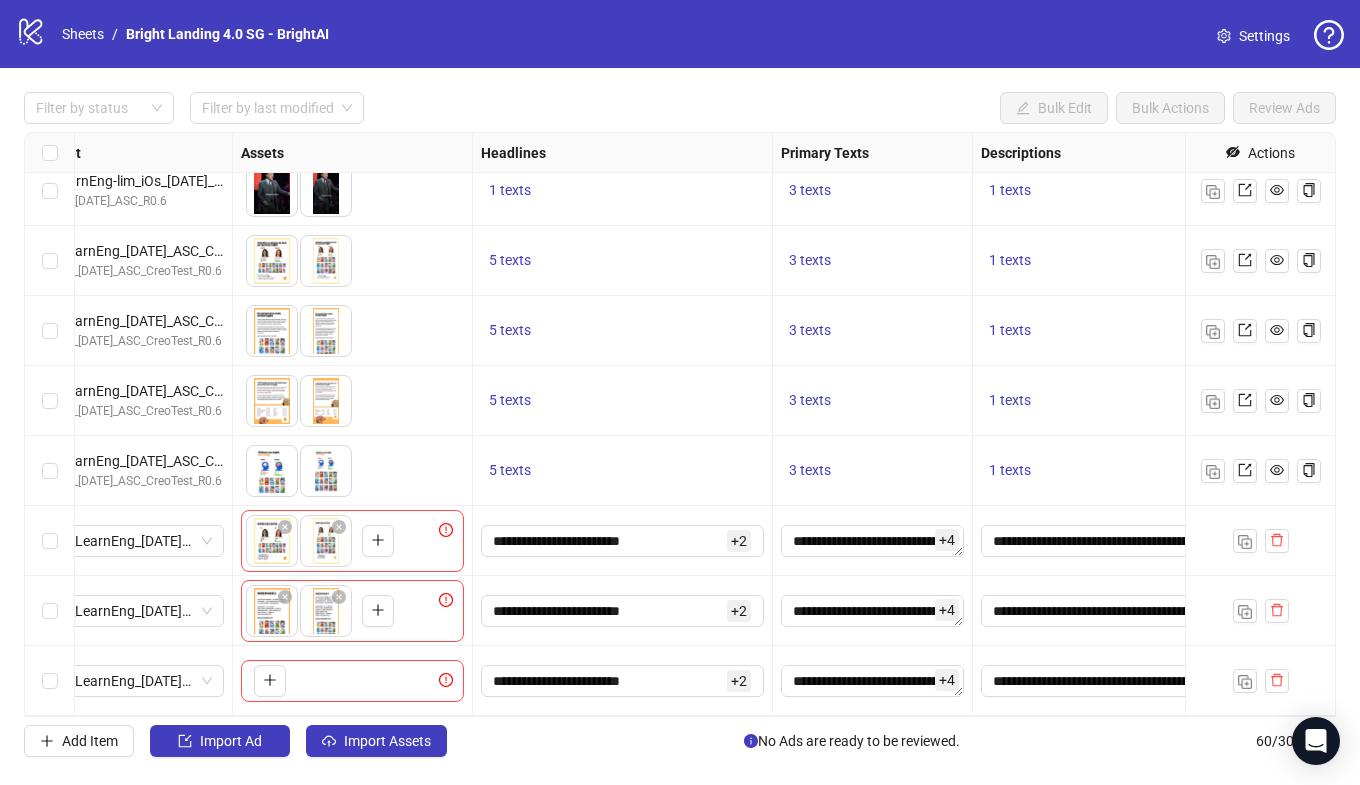scroll, scrollTop: 3657, scrollLeft: 0, axis: vertical 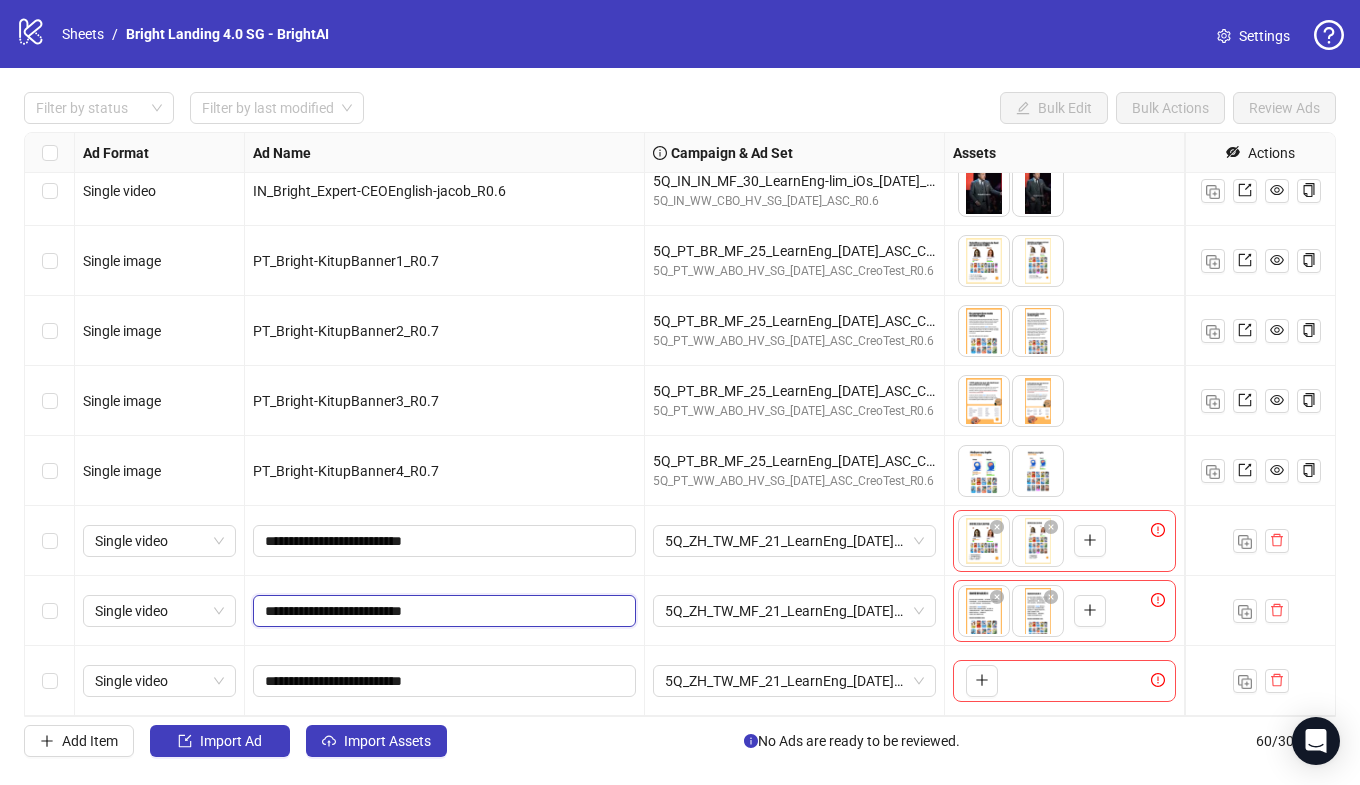 drag, startPoint x: 414, startPoint y: 613, endPoint x: 331, endPoint y: 609, distance: 83.09633 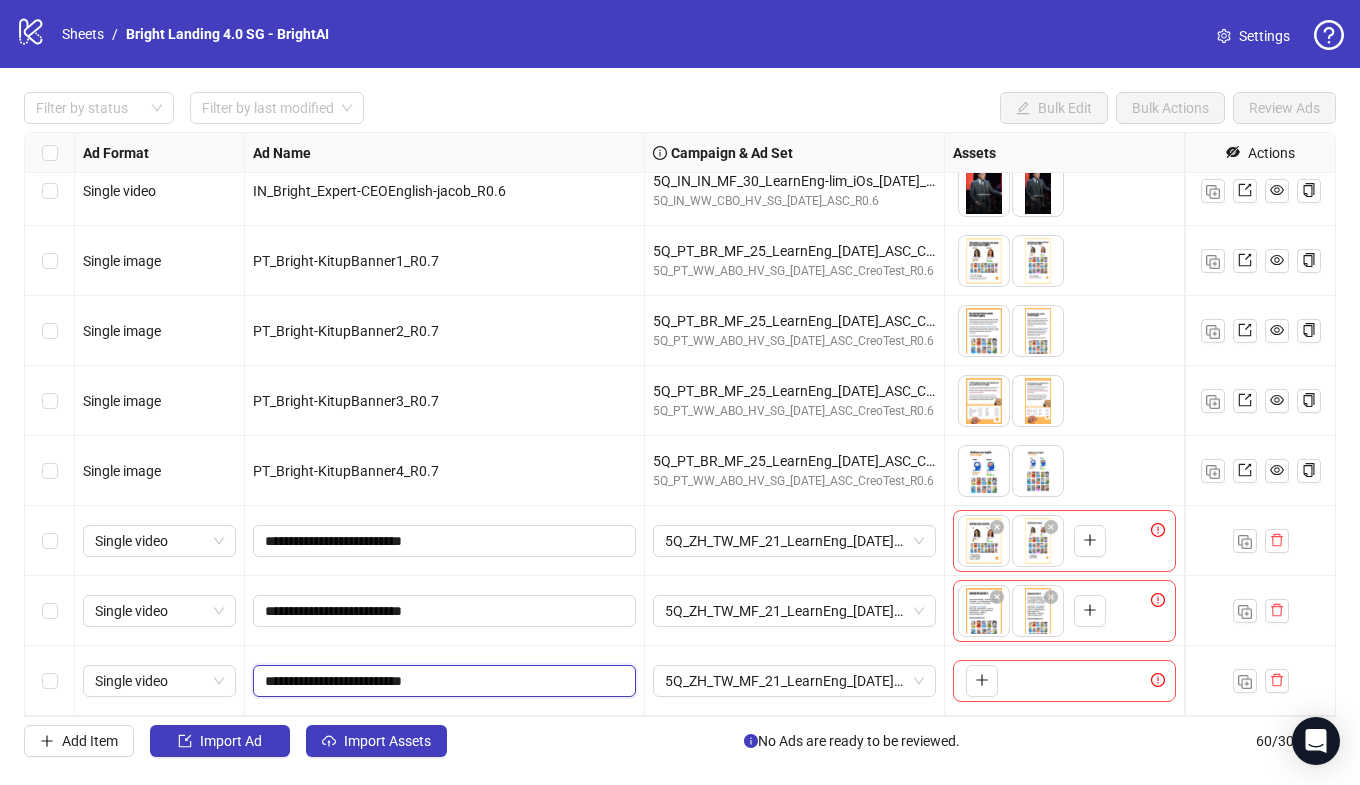 click on "**********" at bounding box center [442, 681] 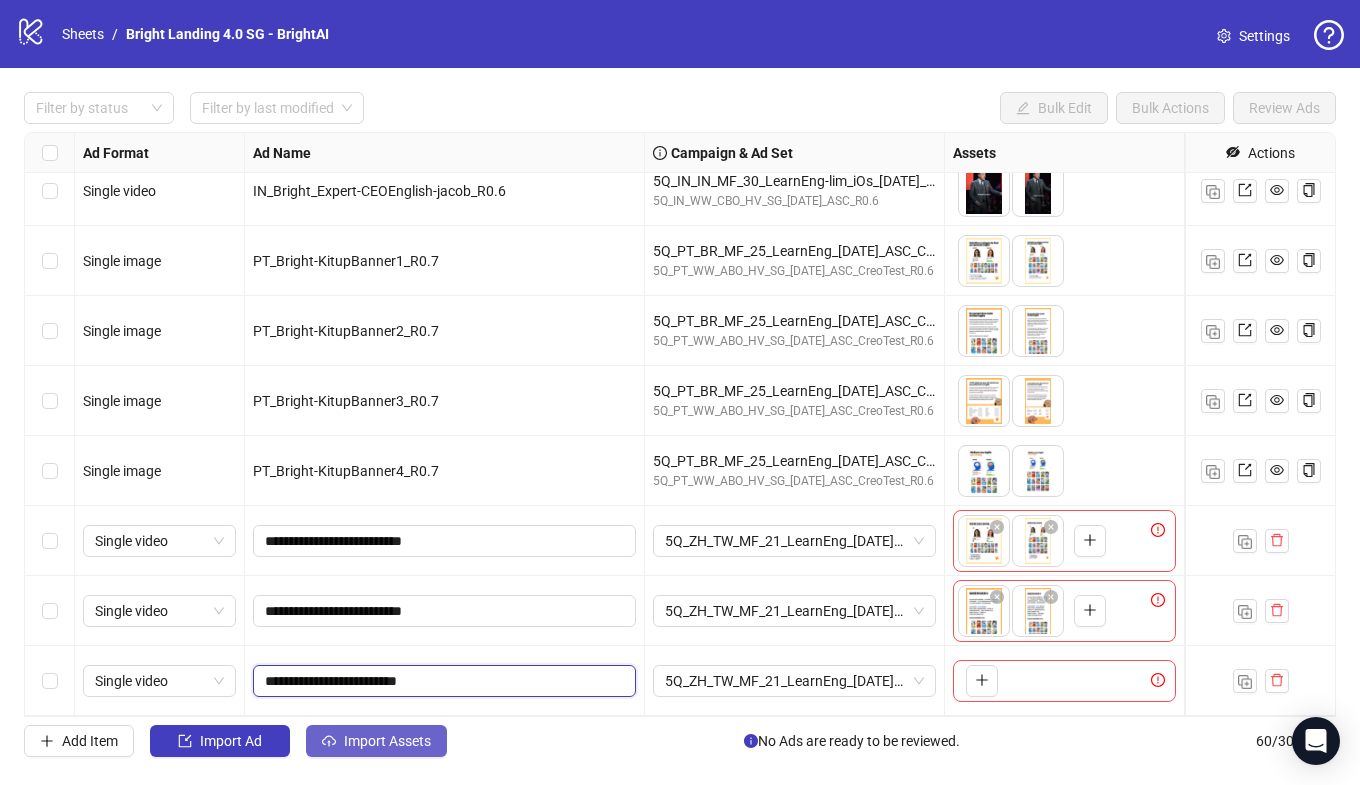type on "**********" 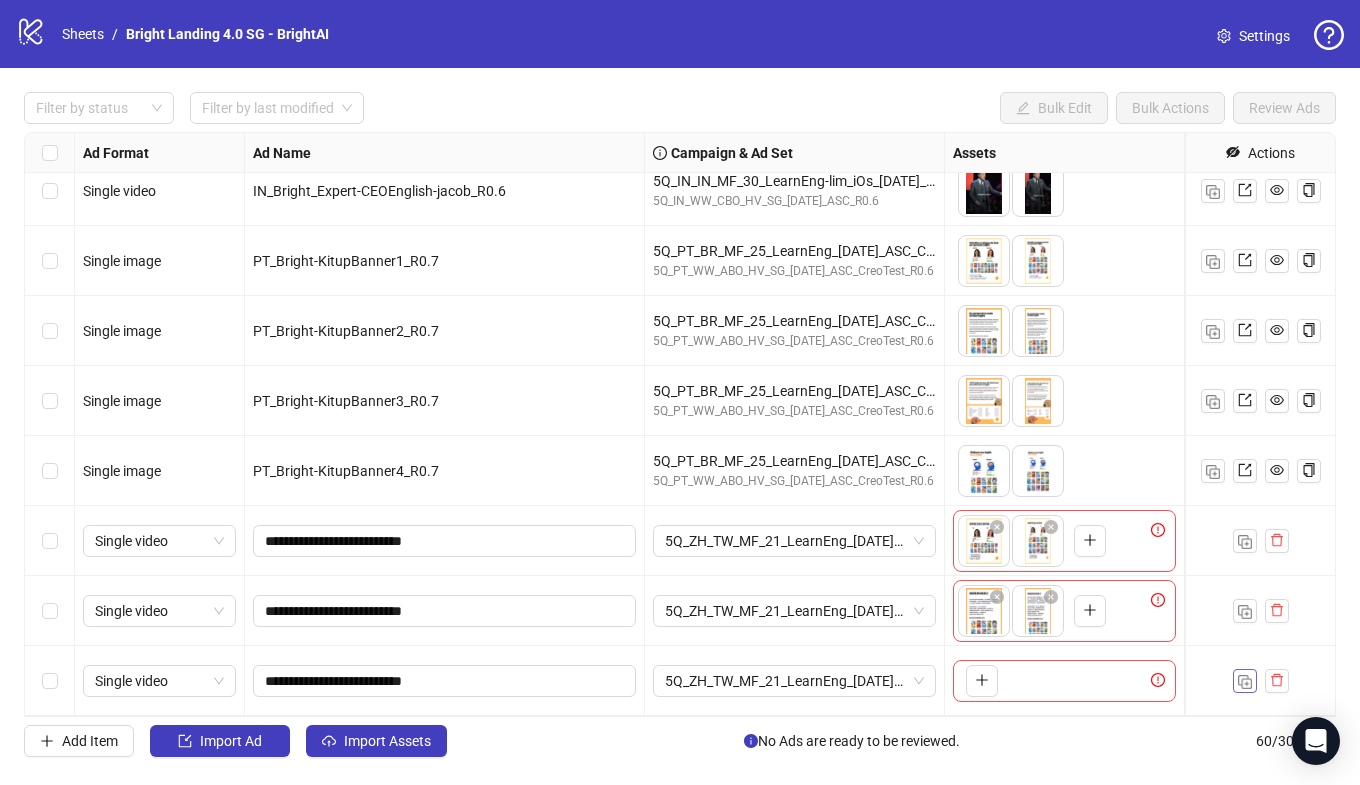 click at bounding box center [1245, 682] 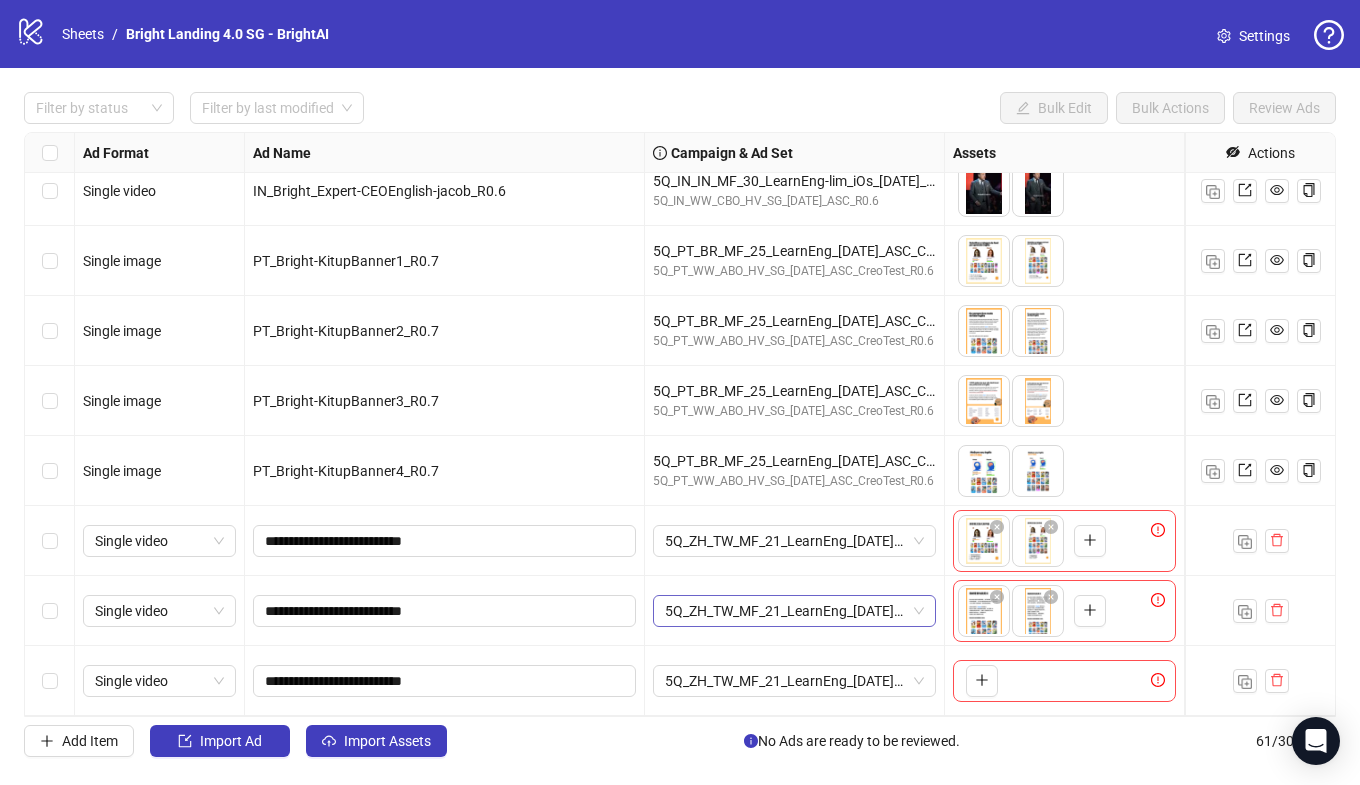 scroll, scrollTop: 3727, scrollLeft: 0, axis: vertical 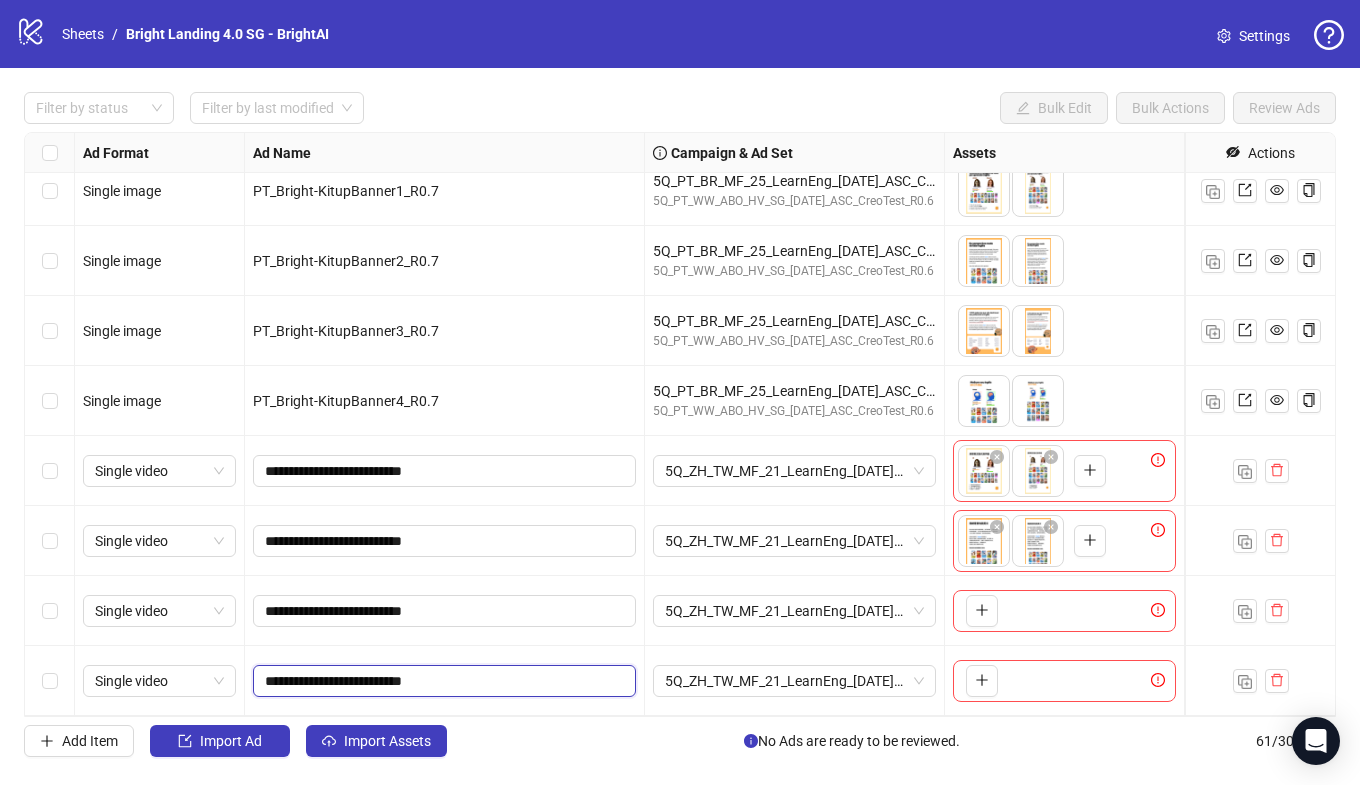 click on "**********" at bounding box center [442, 681] 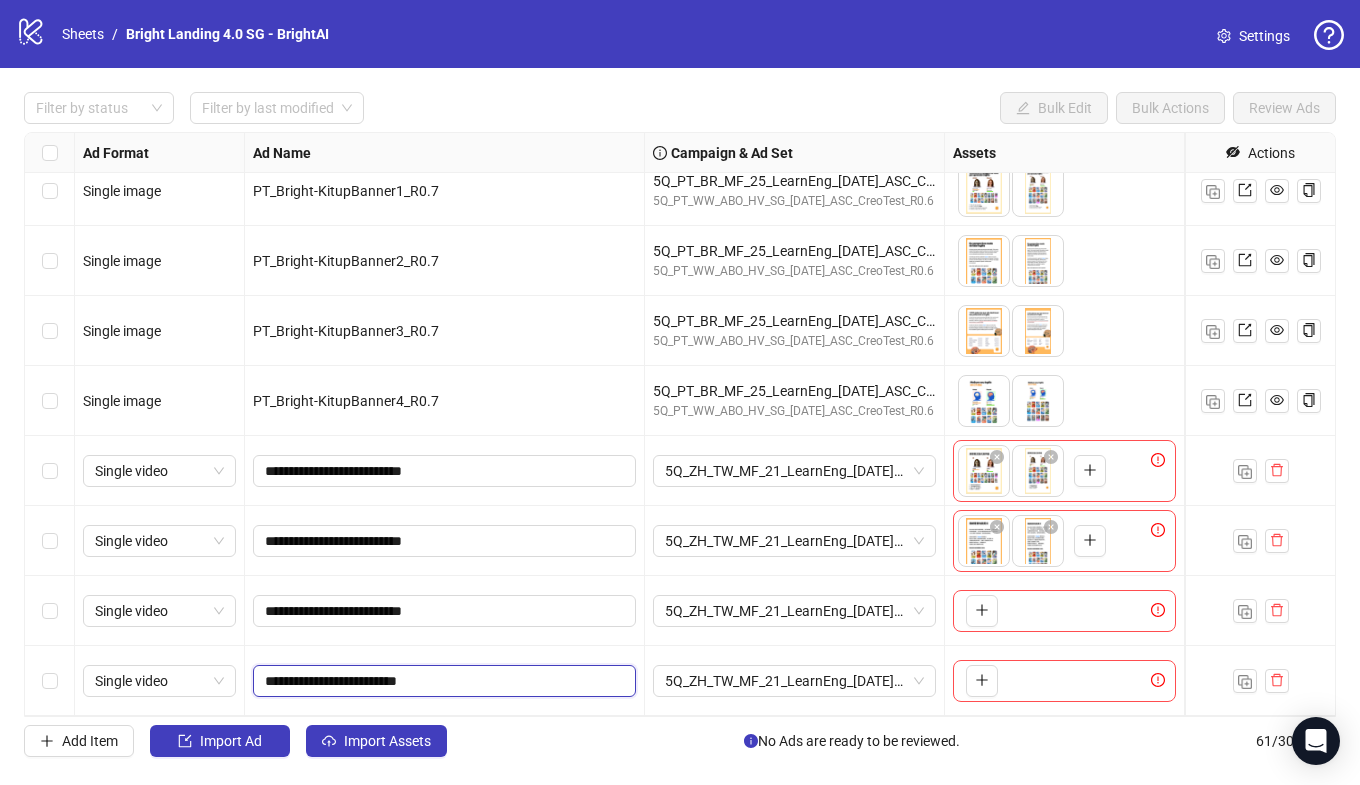 type on "**********" 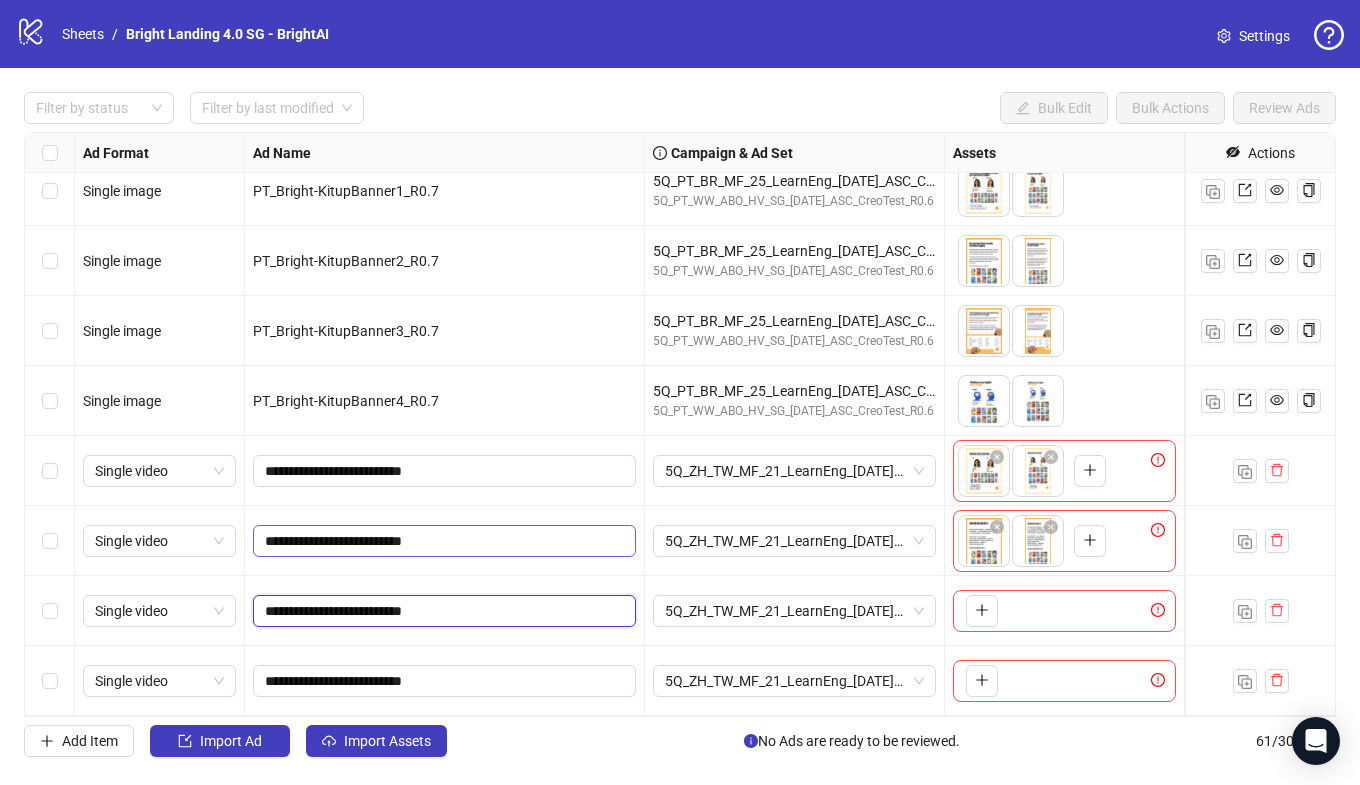 drag, startPoint x: 413, startPoint y: 606, endPoint x: 409, endPoint y: 543, distance: 63.126858 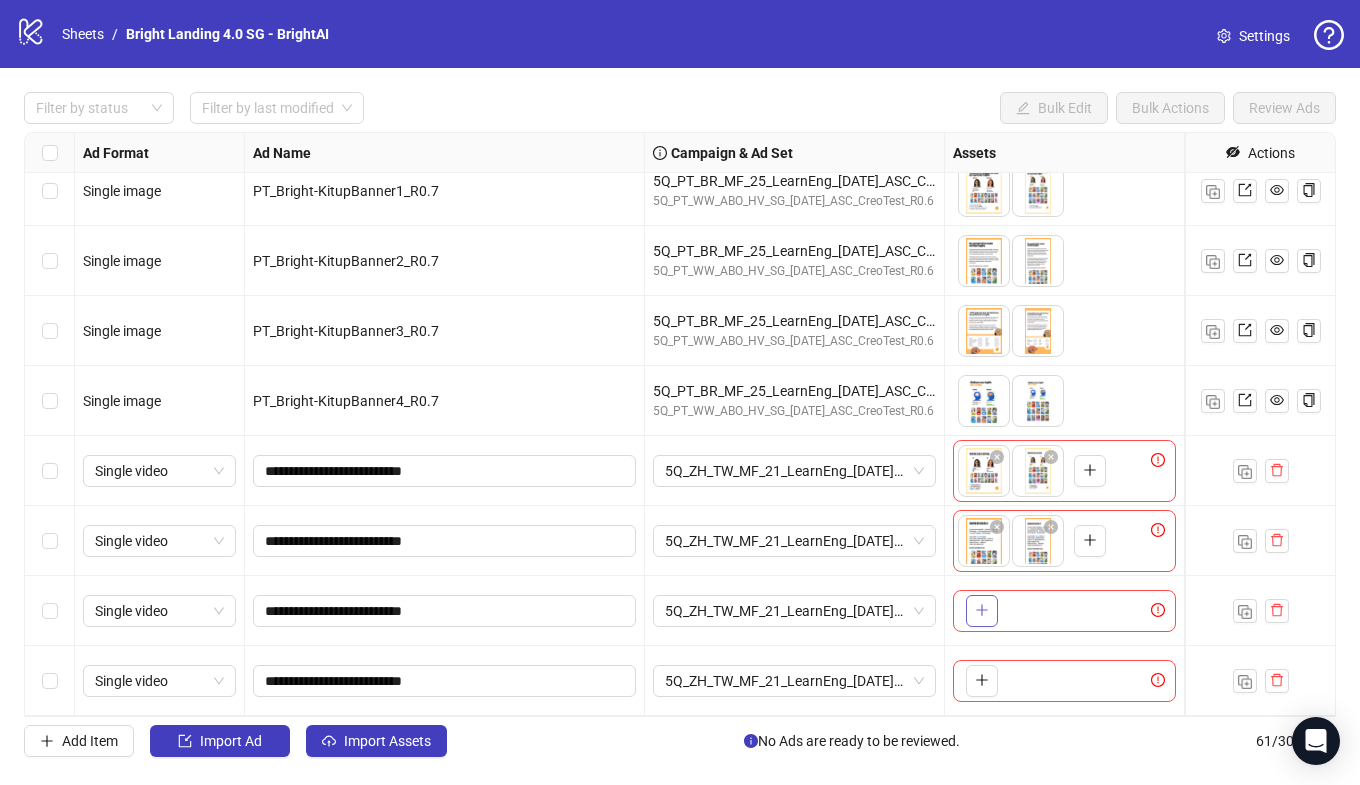 click at bounding box center (982, 611) 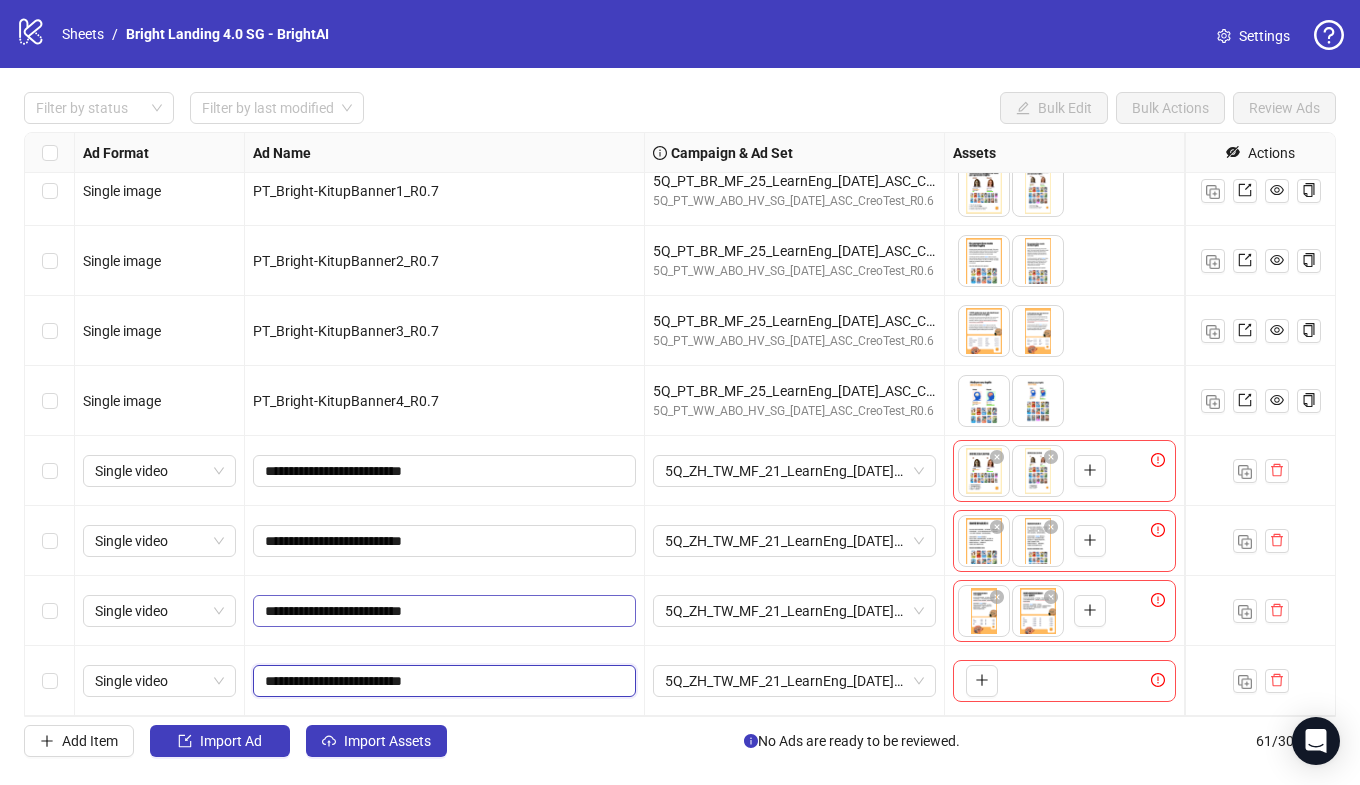 drag, startPoint x: 413, startPoint y: 683, endPoint x: 401, endPoint y: 619, distance: 65.11528 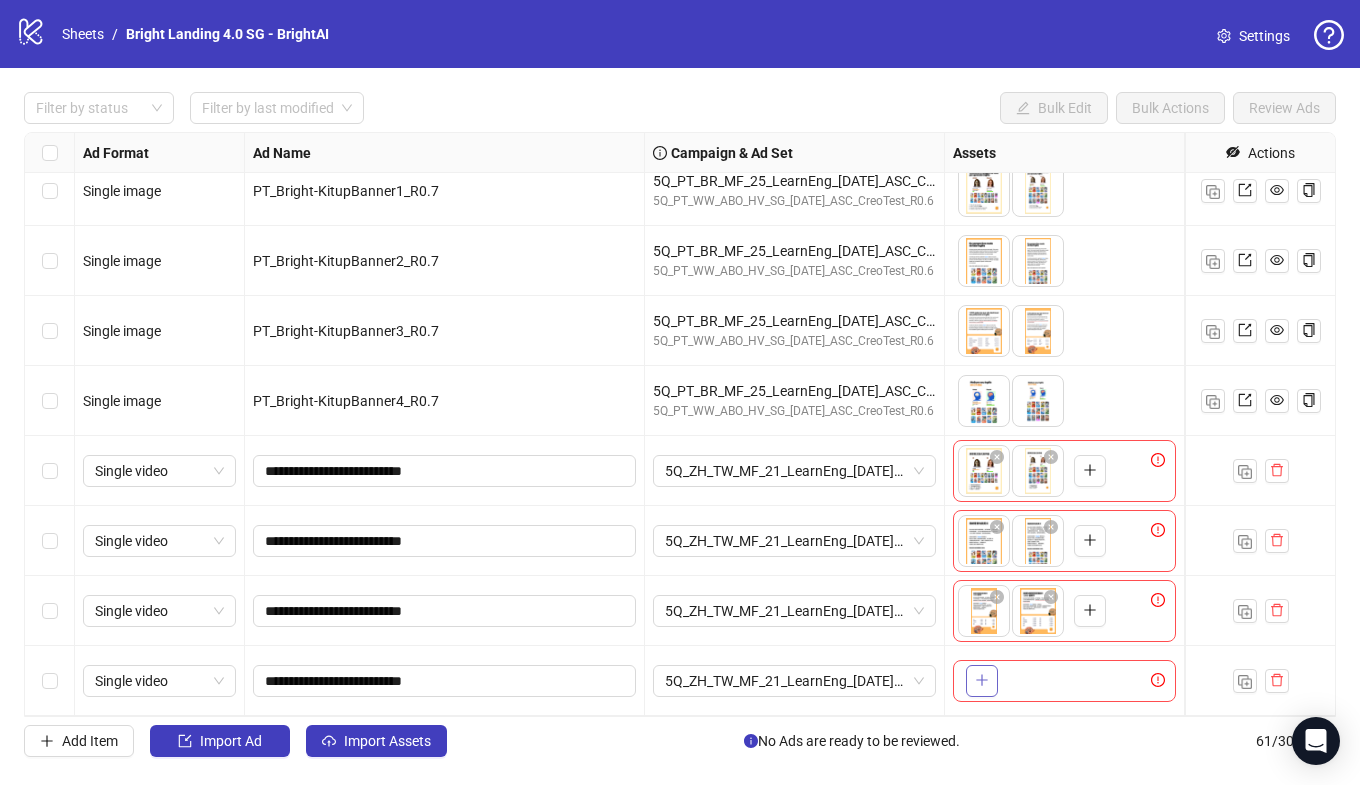 click 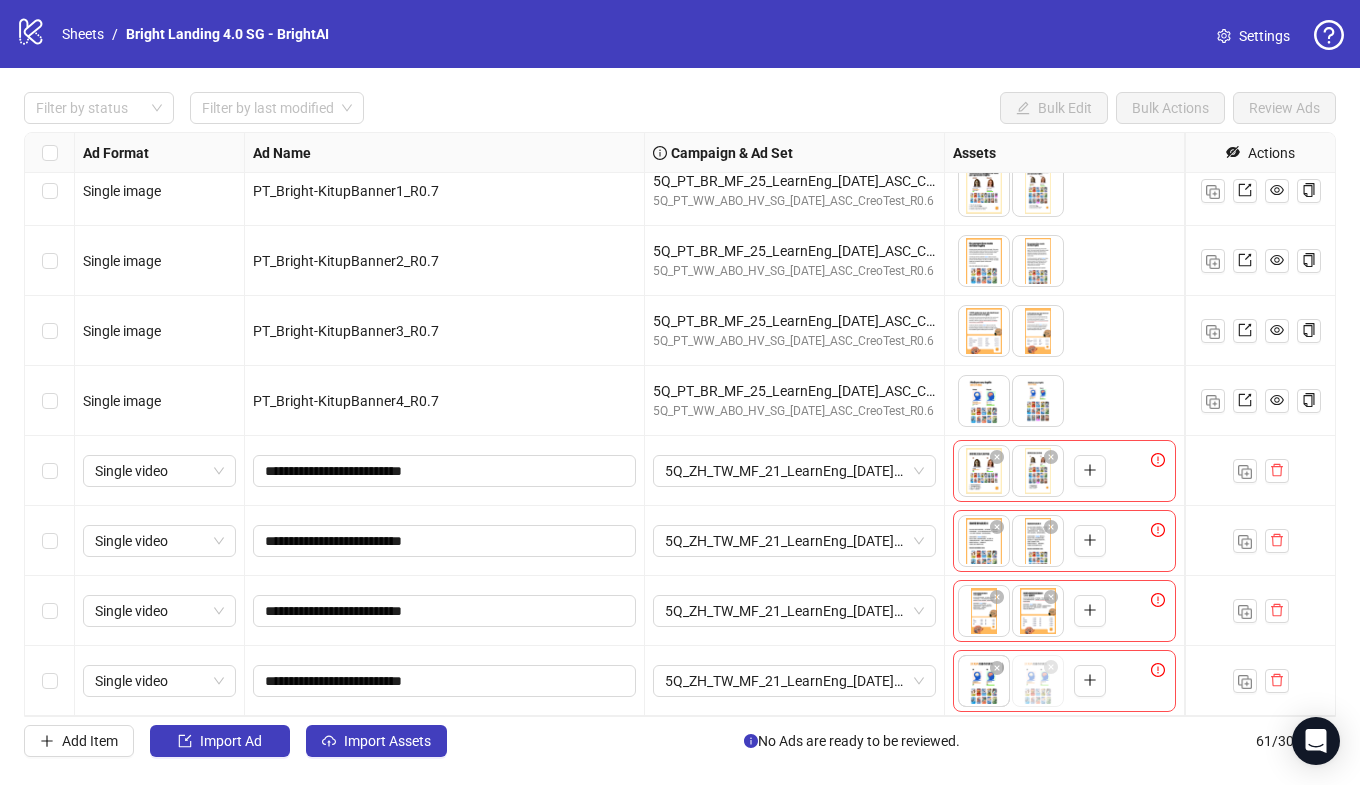 drag, startPoint x: 1034, startPoint y: 685, endPoint x: 975, endPoint y: 686, distance: 59.008472 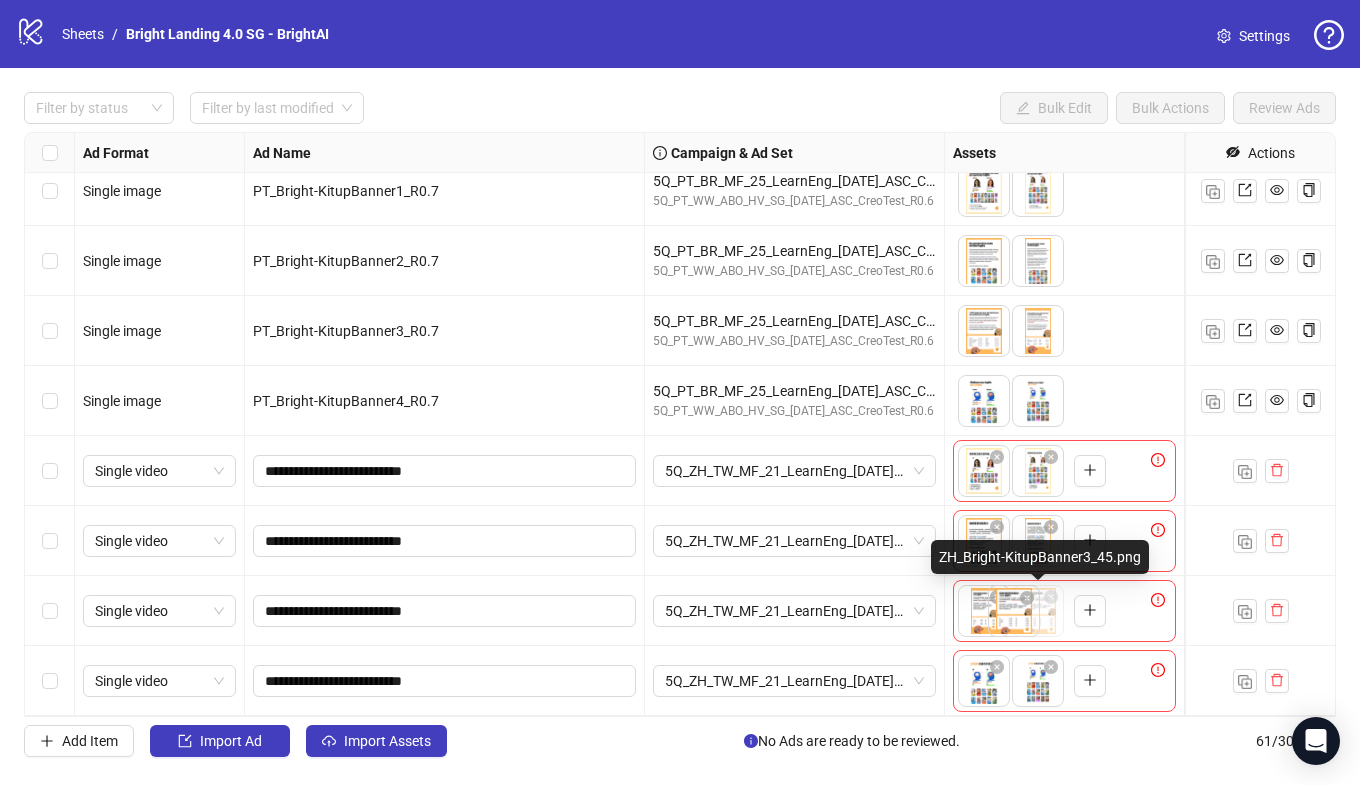 drag, startPoint x: 1039, startPoint y: 614, endPoint x: 991, endPoint y: 614, distance: 48 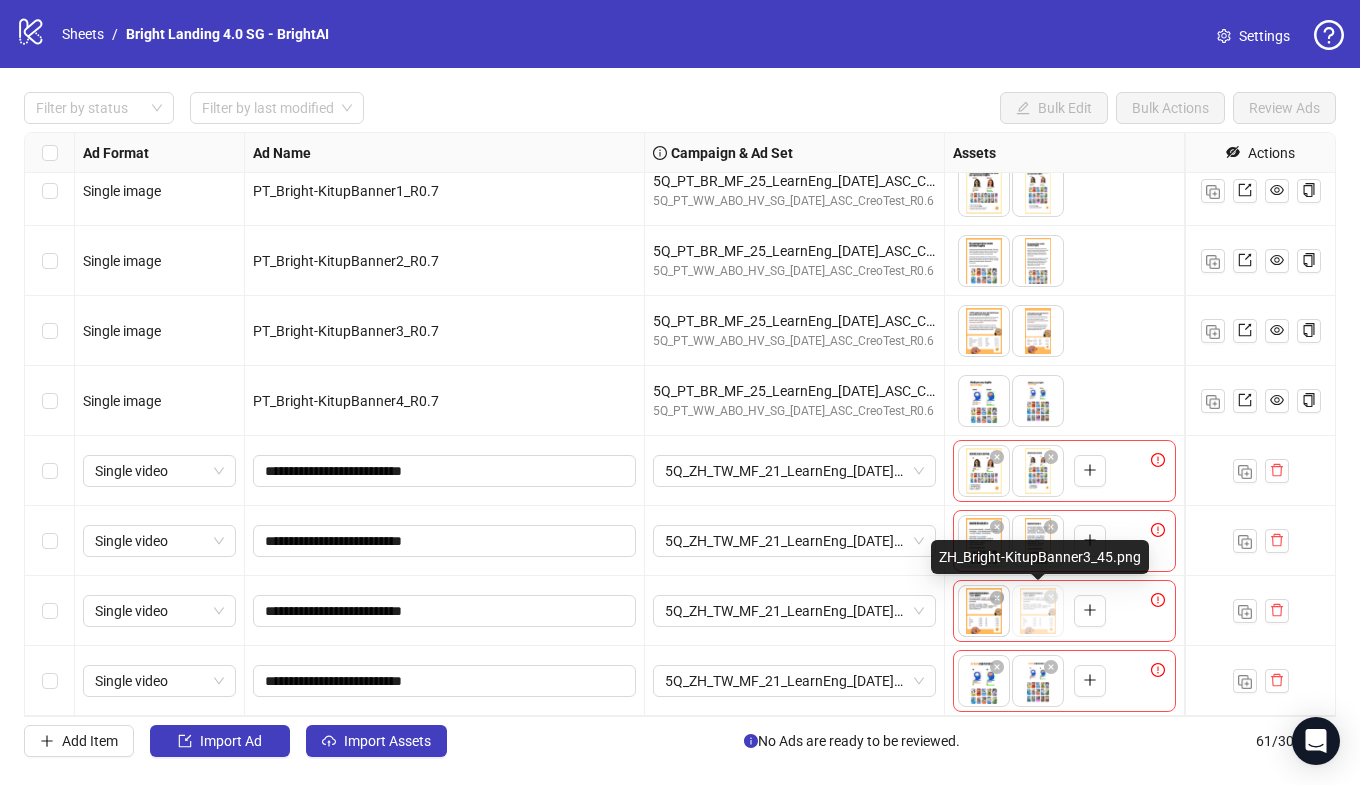 click on "logo/logo-mobile Sheets / Bright Landing 4.0 SG - BrightAI Settings   Filter by status Filter by last modified Bulk Edit Bulk Actions Review Ads Ad Format Ad Name Campaign & Ad Set Assets Headlines Primary Texts Descriptions Destination URL App Product Page ID Display URL Leadgen Form Product Set ID URL Params Call to Action Actions Single video JP_Bright-1Rule-LuisTutor_R0.6 5Q_JP_JP_MF_25_NoInter_[DATE]_ASC_CreoTest_R0.6 5Q_JP_JP_ABO_HV_SG_[DATE]_ASC_CreoTest_R0.6
To pick up a draggable item, press the space bar.
While dragging, use the arrow keys to move the item.
Press space again to drop the item in its new position, or press escape to cancel.
5 texts 4 texts Single video IN_Bright_Expert-CEOEnglish-jacob_R0.6 5Q_IN_IN_MF_30_LearnEng-lim_iOs_[DATE]_R0.6 5Q_IN_WW_CBO_HV_SG_[DATE]_ASC_R0.6 1 texts 3 texts Single image PT_Bright-KitupBanner1_R0.7 5Q_PT_BR_MF_25_LearnEng_[DATE]_ASC_CreoTest_R0.6 5Q_PT_WW_ABO_HV_SG_[DATE]_ASC_CreoTest_R0.6 5 texts 3 texts Single image 5 texts + 2" at bounding box center (680, 392) 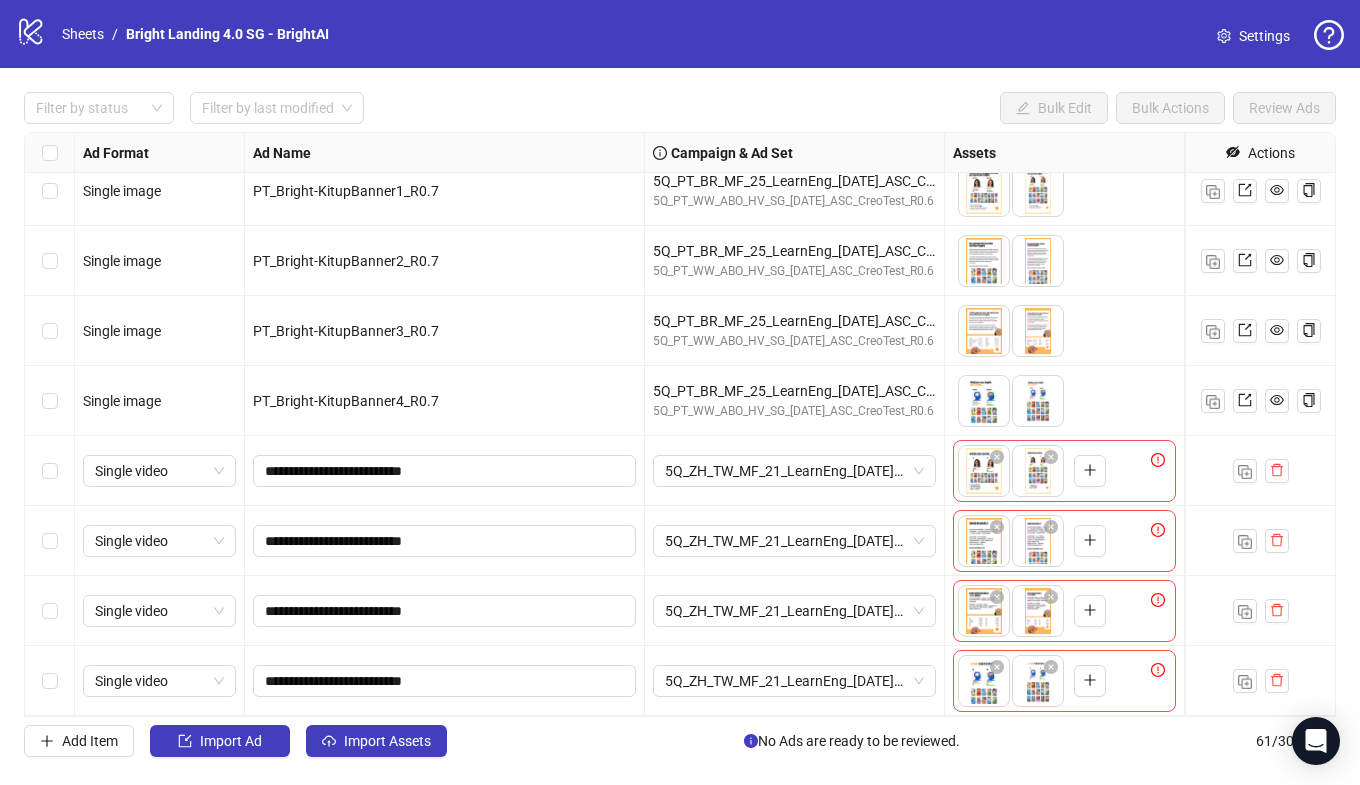 click at bounding box center [50, 471] 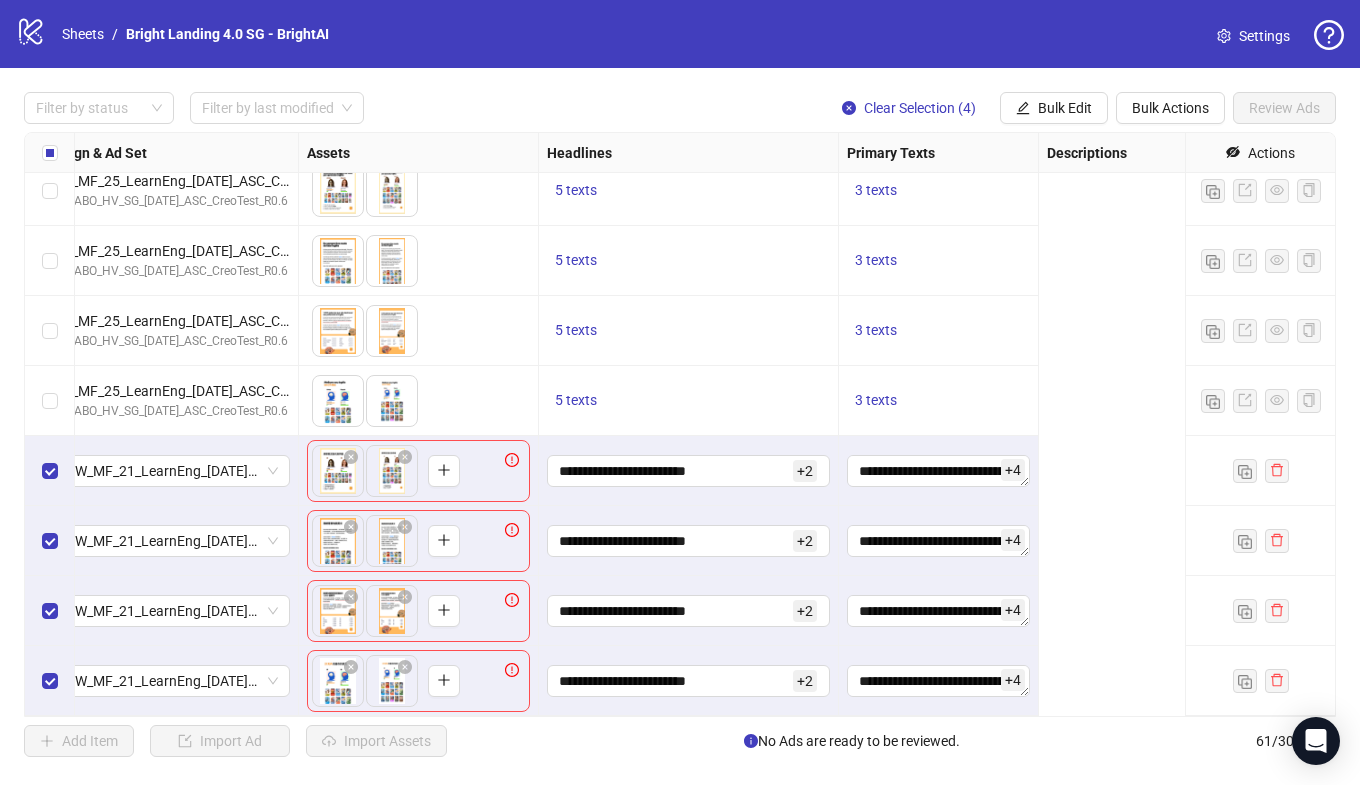scroll, scrollTop: 3727, scrollLeft: 0, axis: vertical 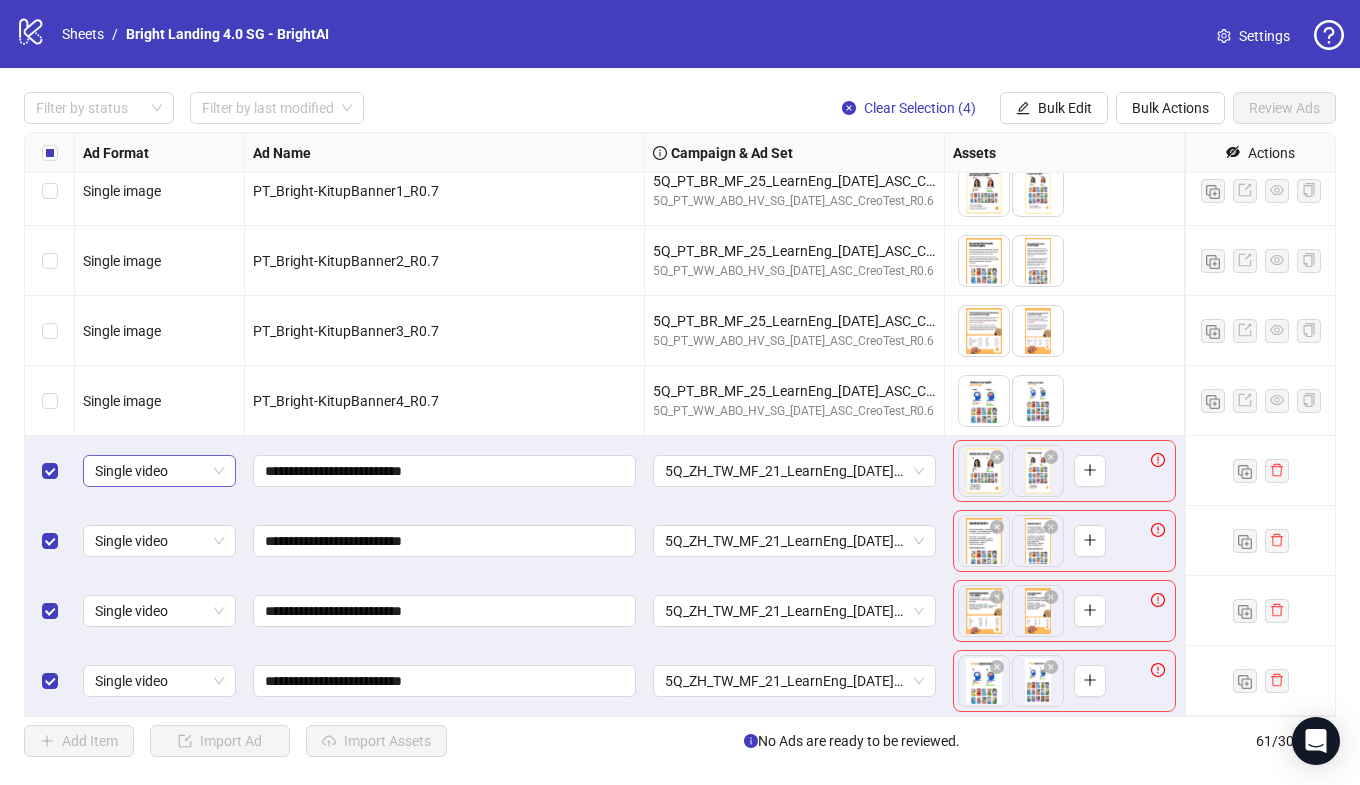click on "Single video" at bounding box center (159, 471) 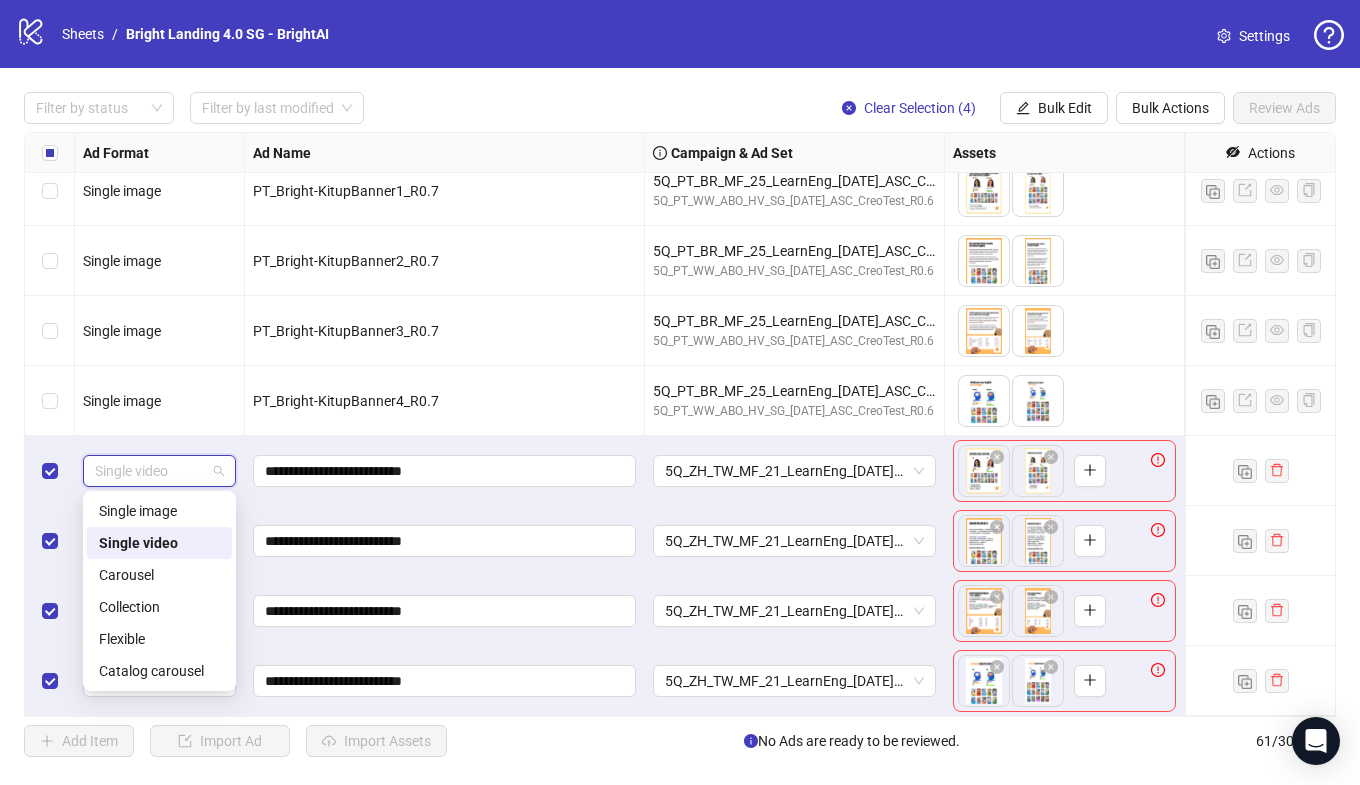 click on "Single image" at bounding box center (159, 511) 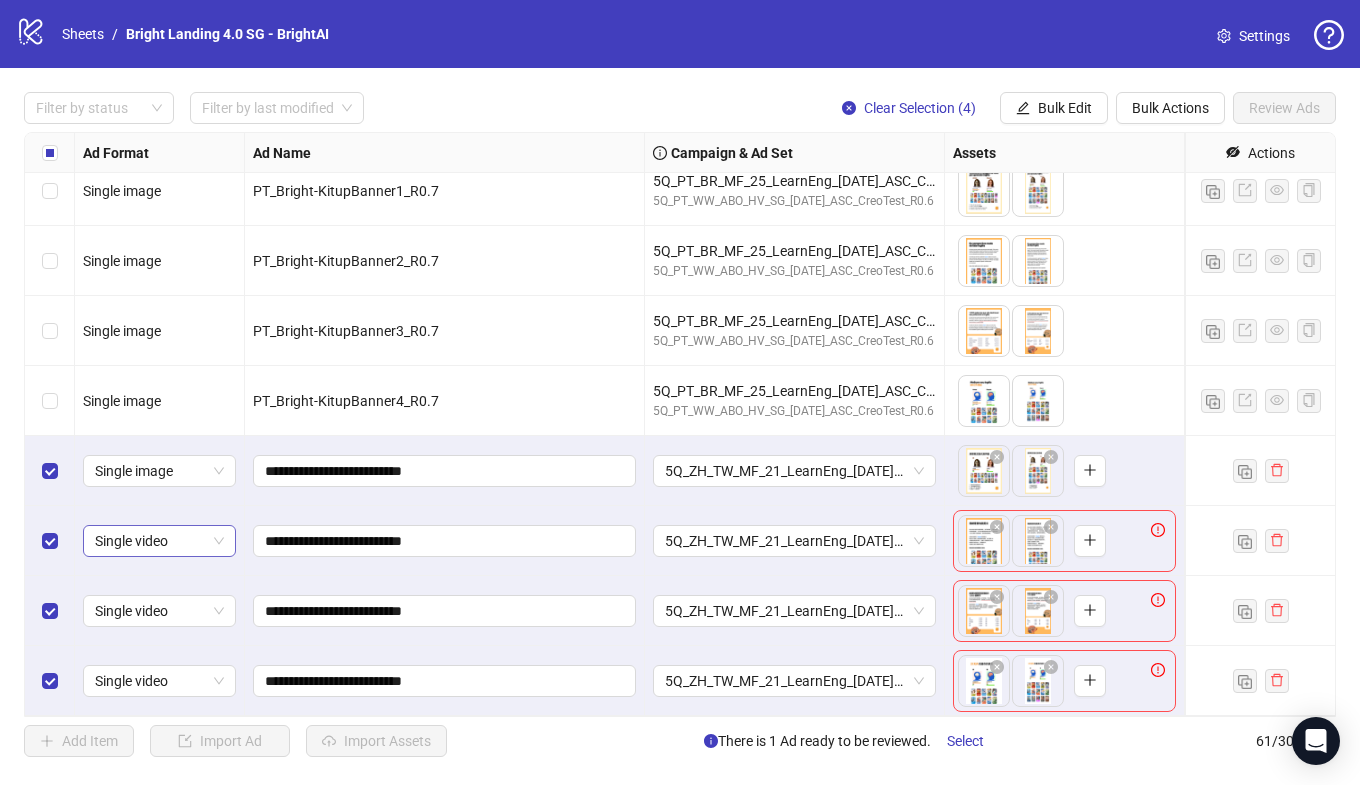 click on "Single video" at bounding box center [159, 541] 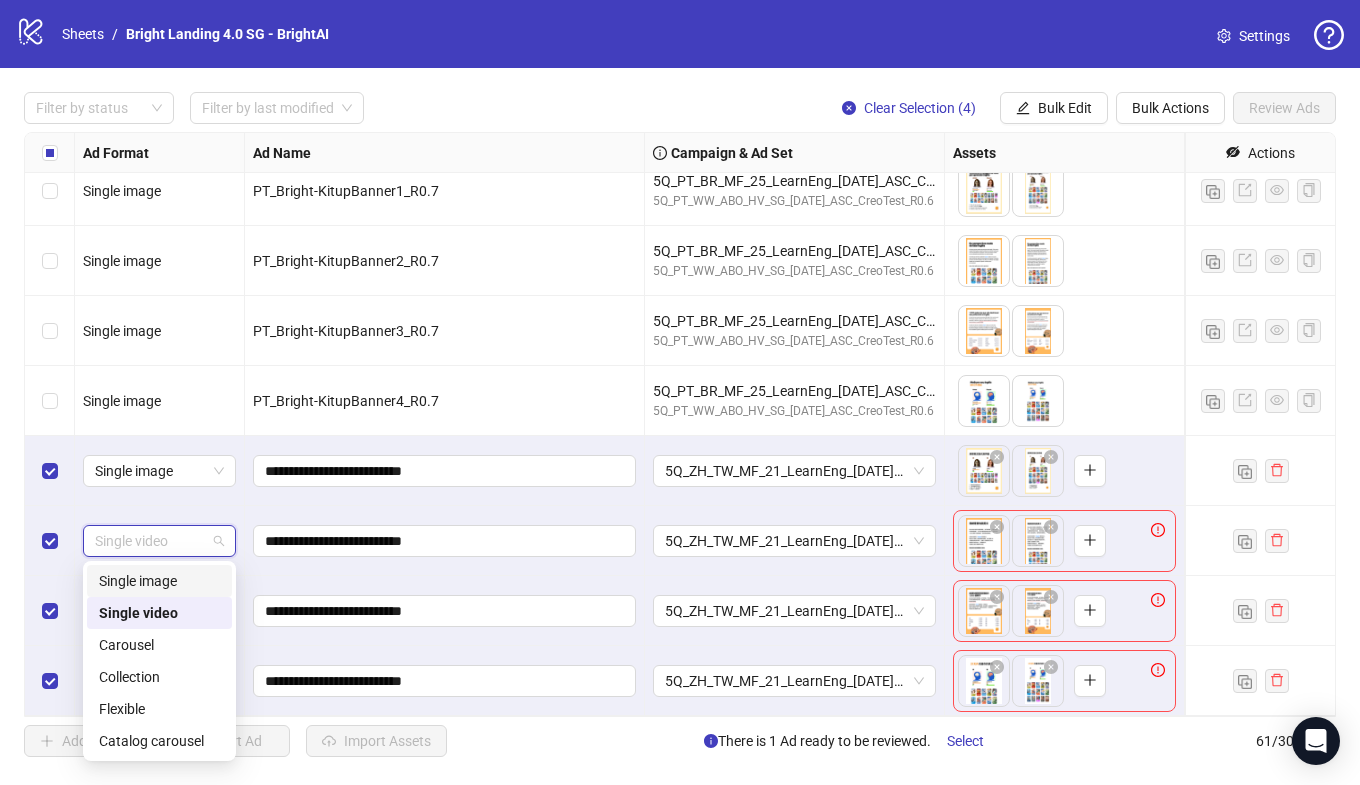 click on "Single image" at bounding box center (159, 581) 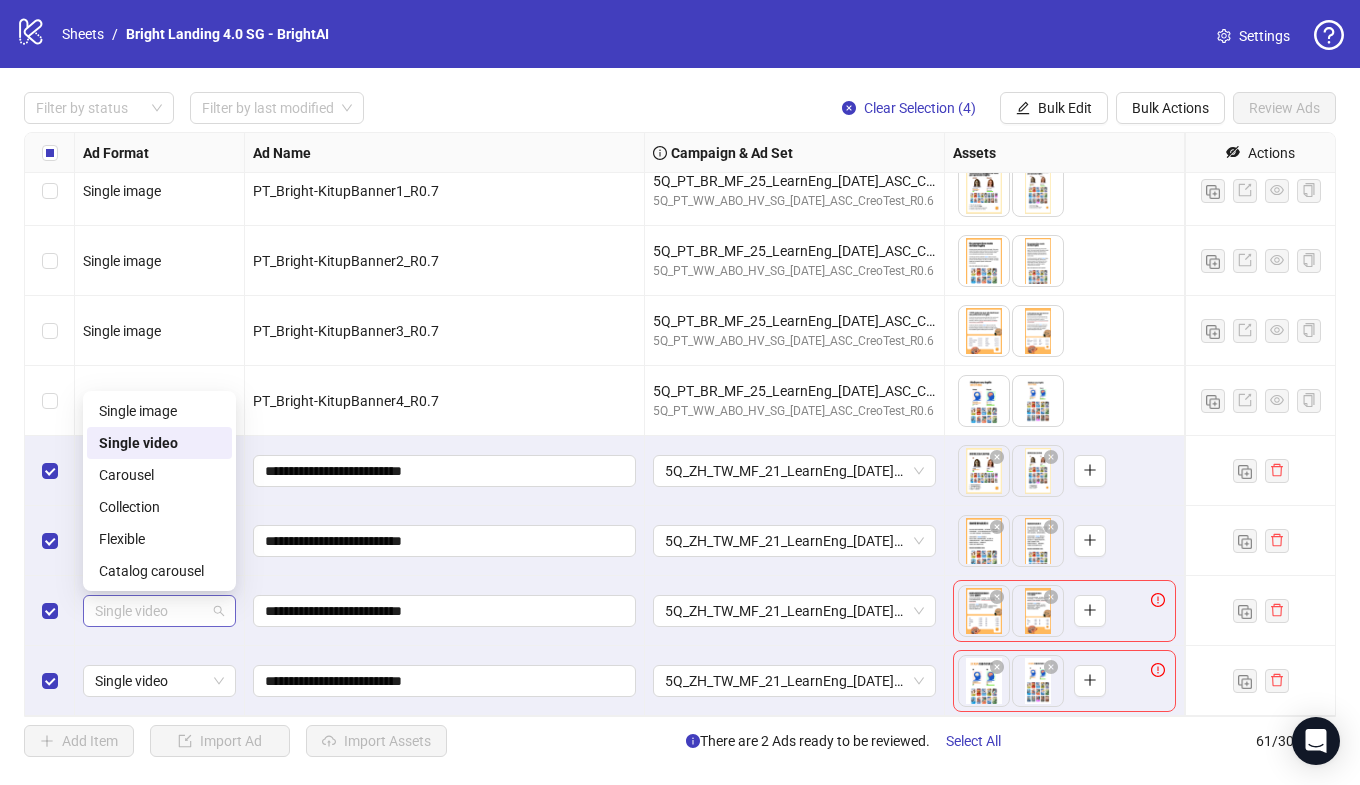 click on "Single video" at bounding box center (159, 611) 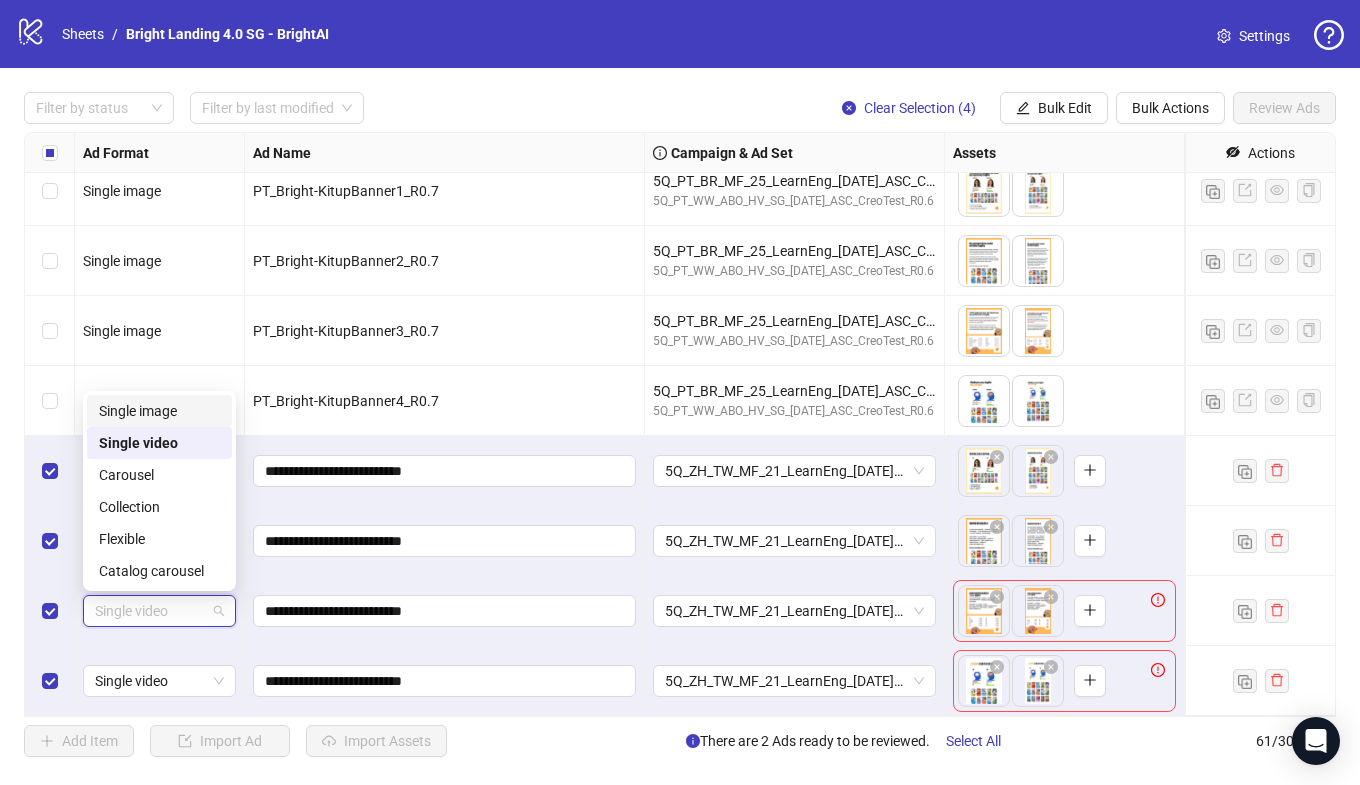 click on "Single image" at bounding box center [159, 411] 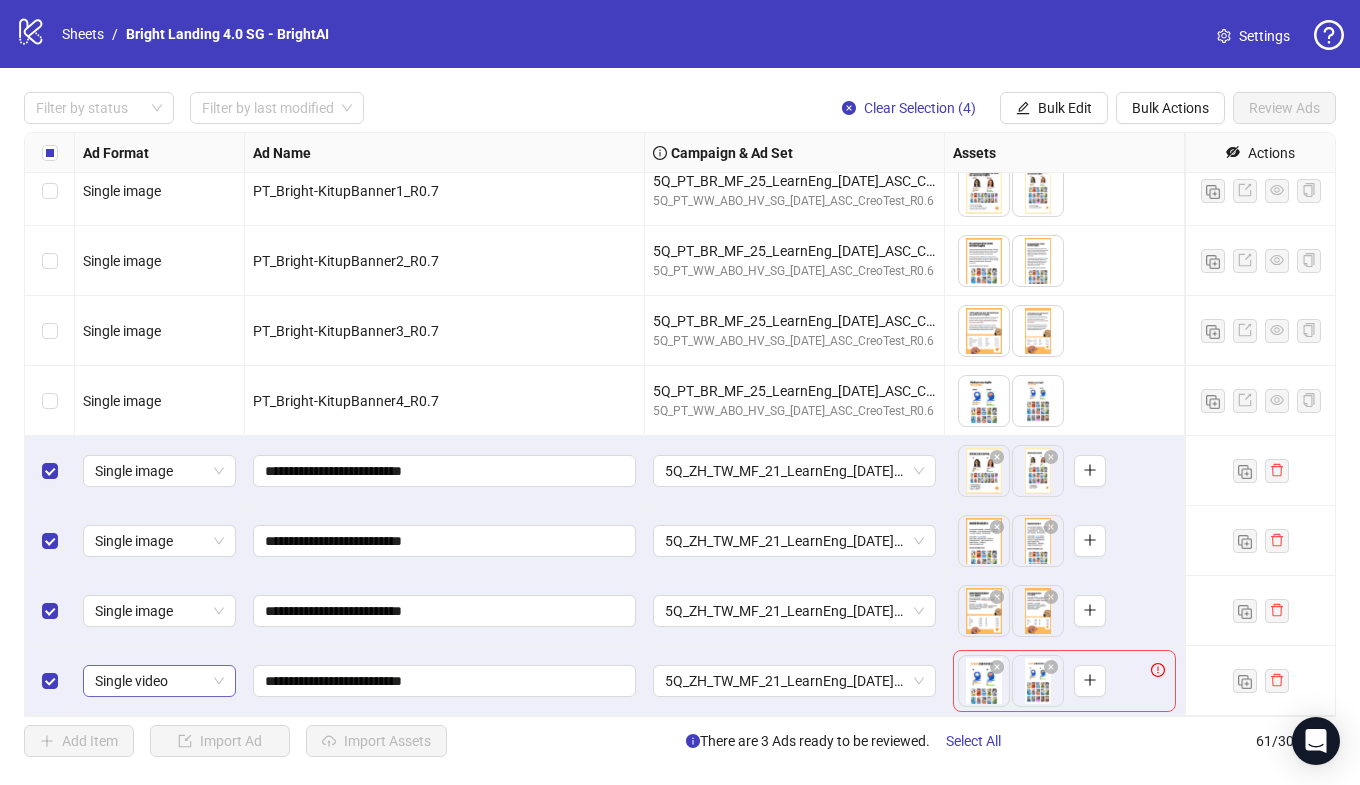 click on "Single video" at bounding box center (159, 681) 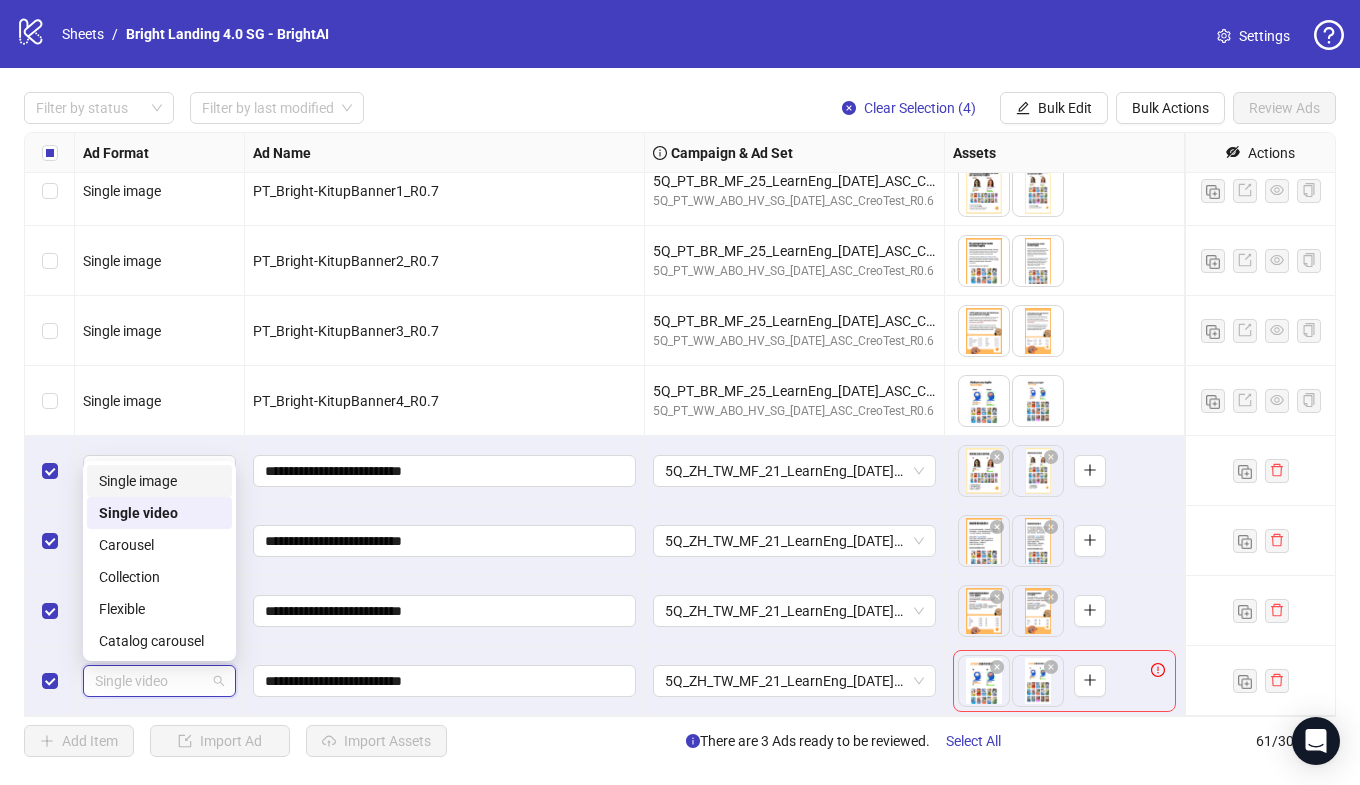 click on "Single image" at bounding box center (159, 481) 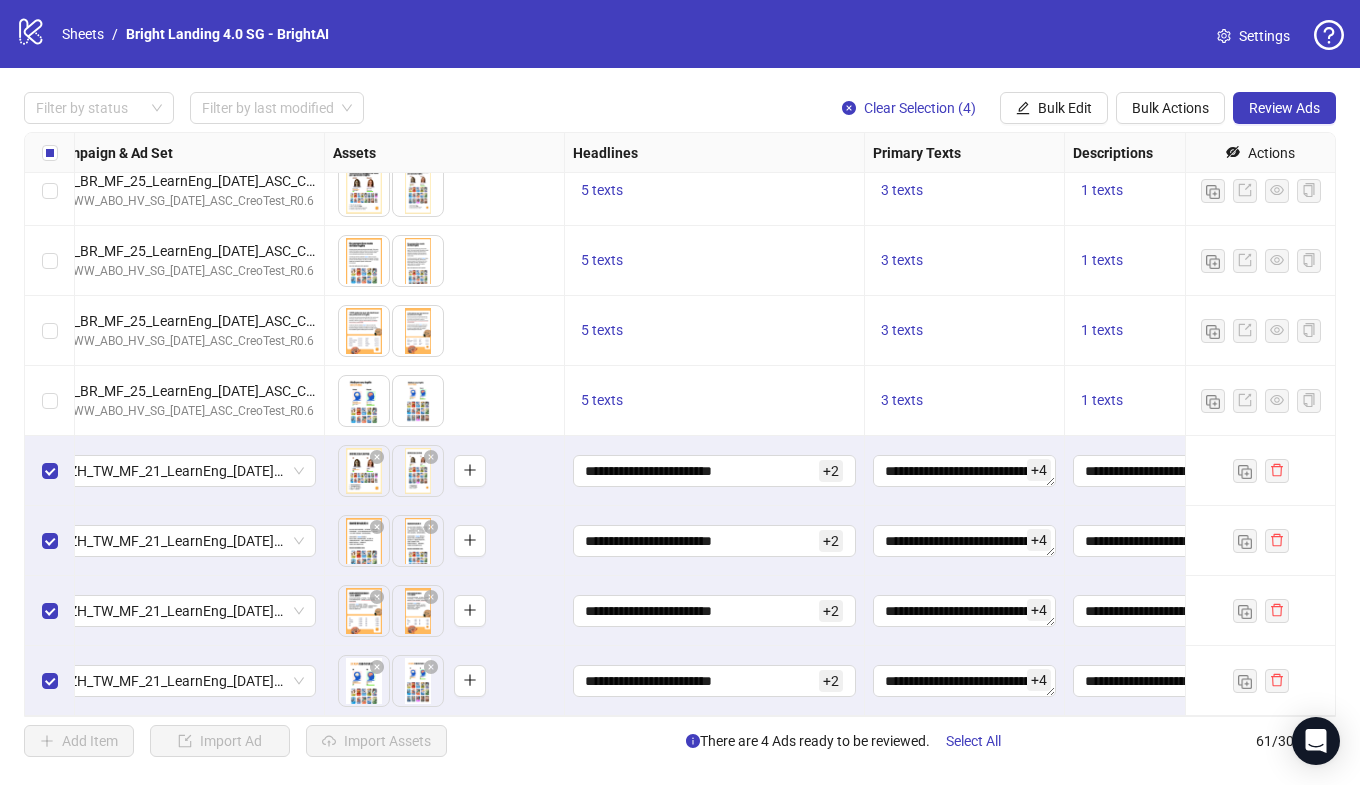 scroll, scrollTop: 3727, scrollLeft: 0, axis: vertical 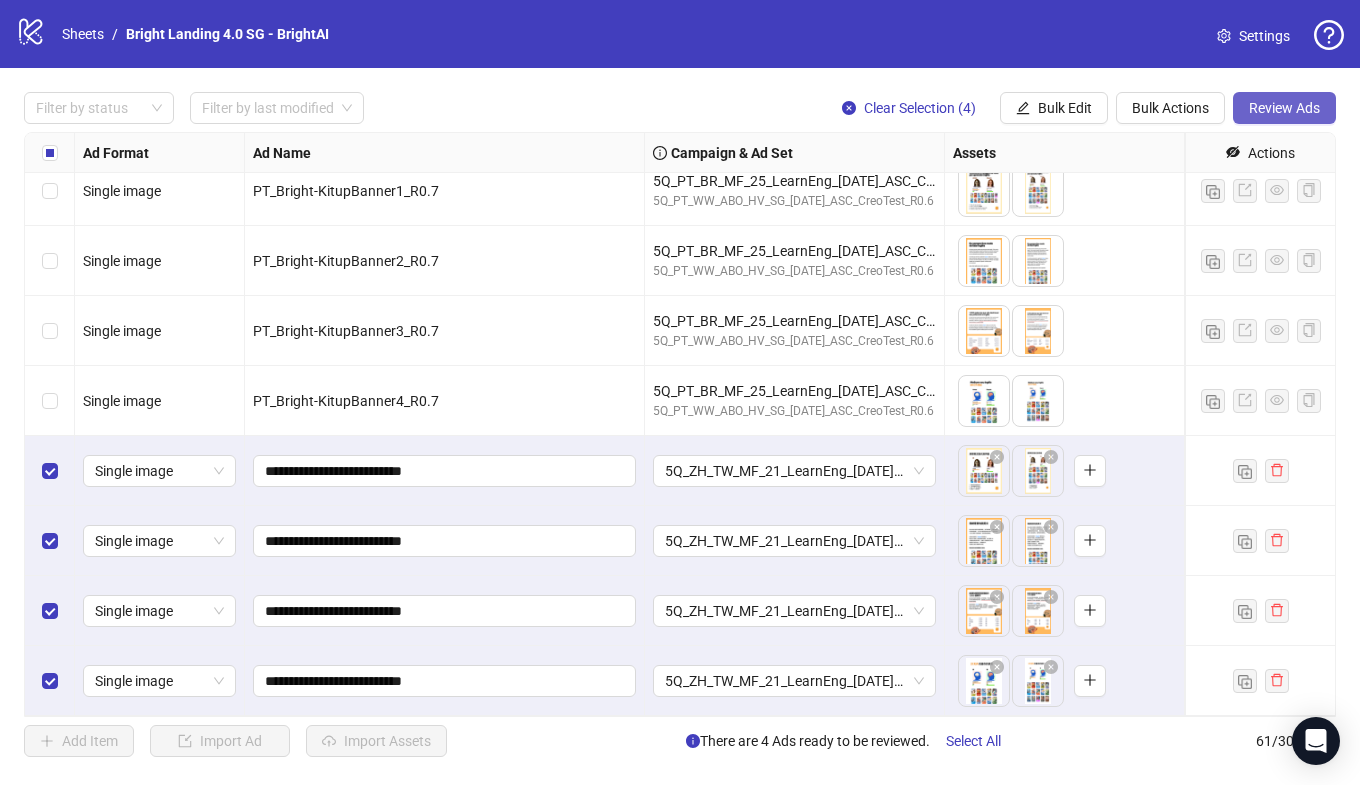 click on "Review Ads" at bounding box center (1284, 108) 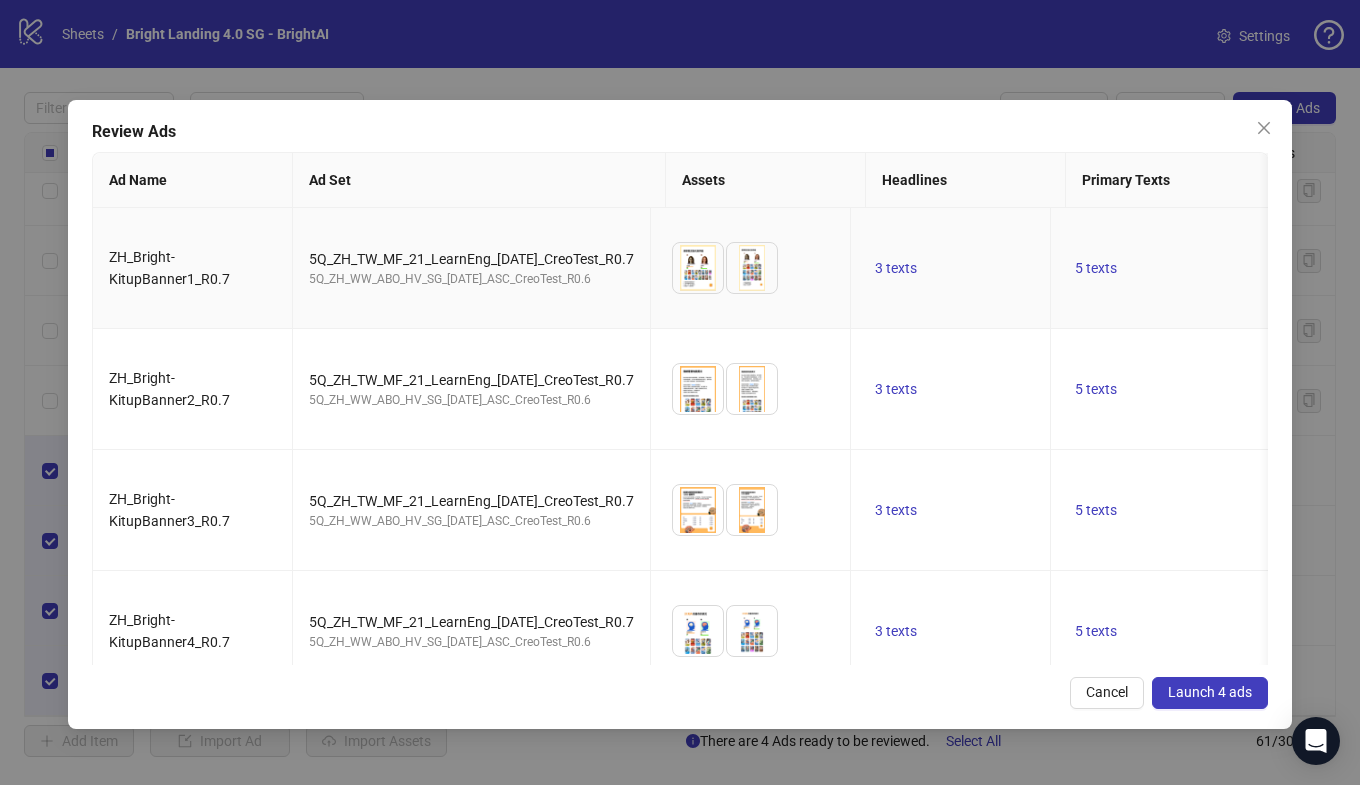 scroll, scrollTop: 0, scrollLeft: 480, axis: horizontal 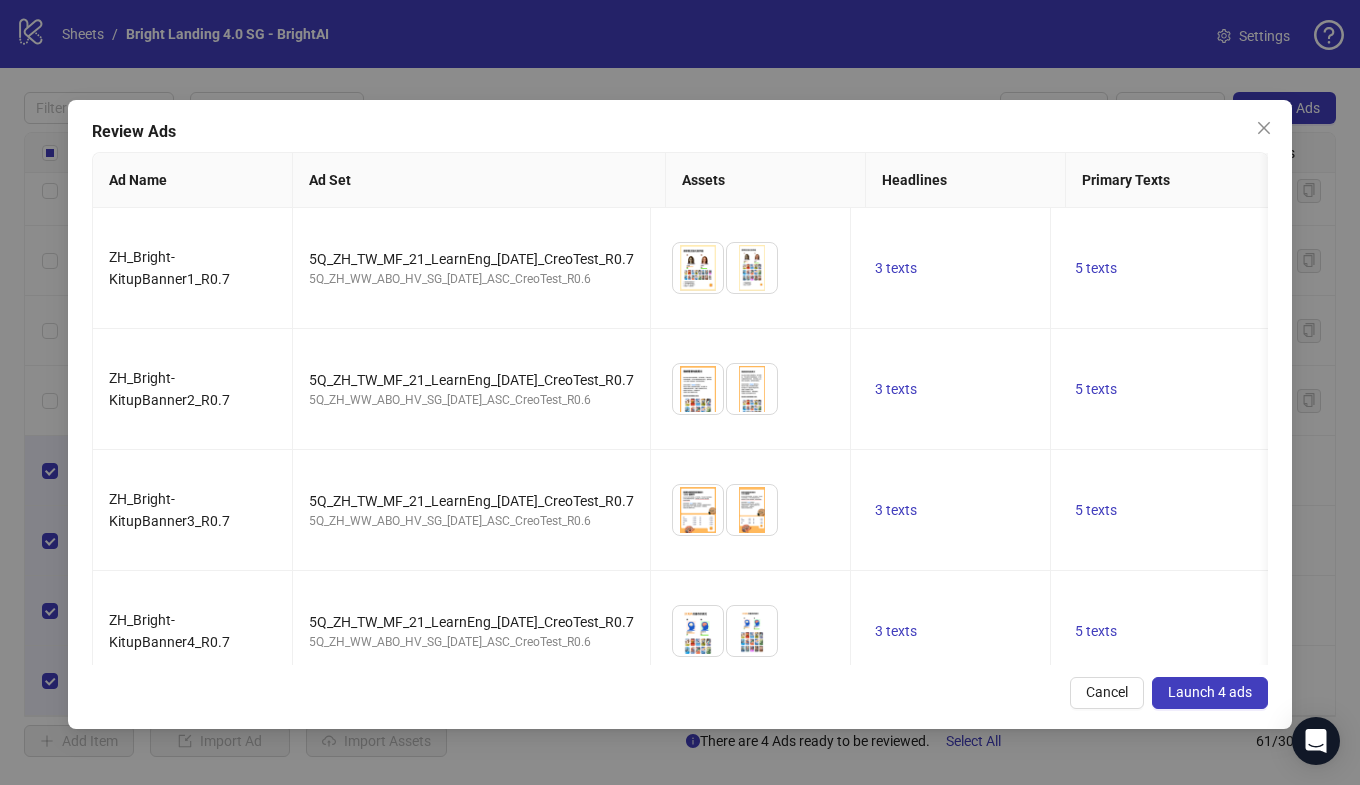 click on "Launch 4 ads" at bounding box center [1210, 692] 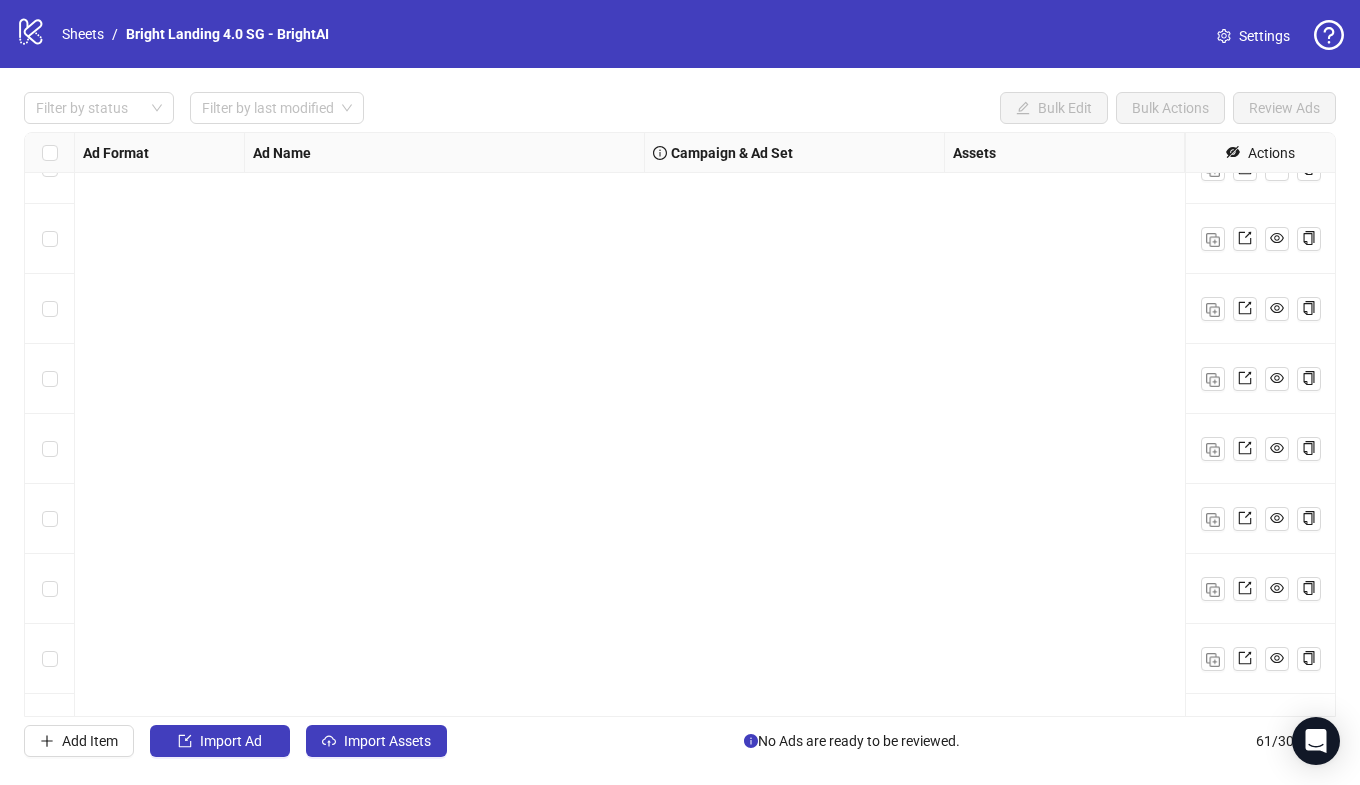 scroll, scrollTop: 3727, scrollLeft: 0, axis: vertical 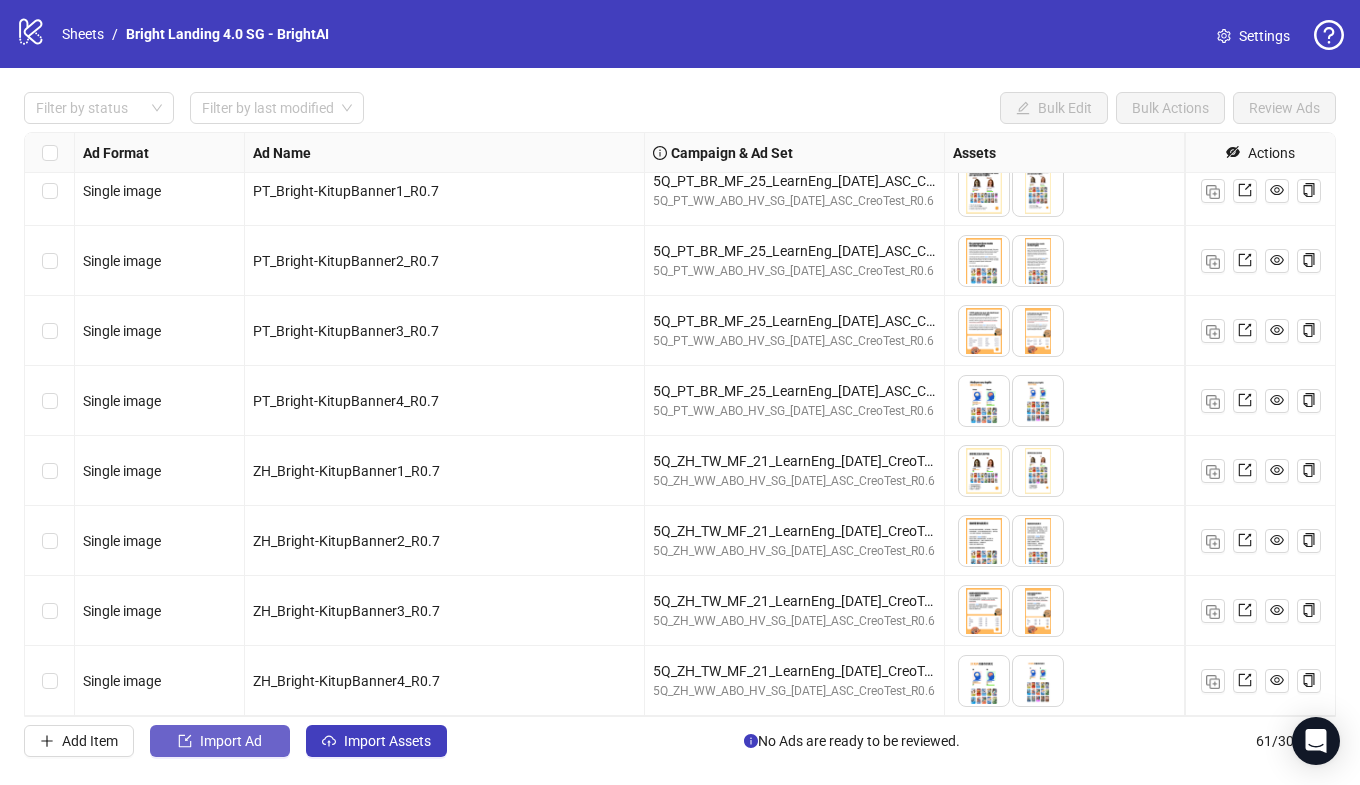 click on "Import Ad" at bounding box center (231, 741) 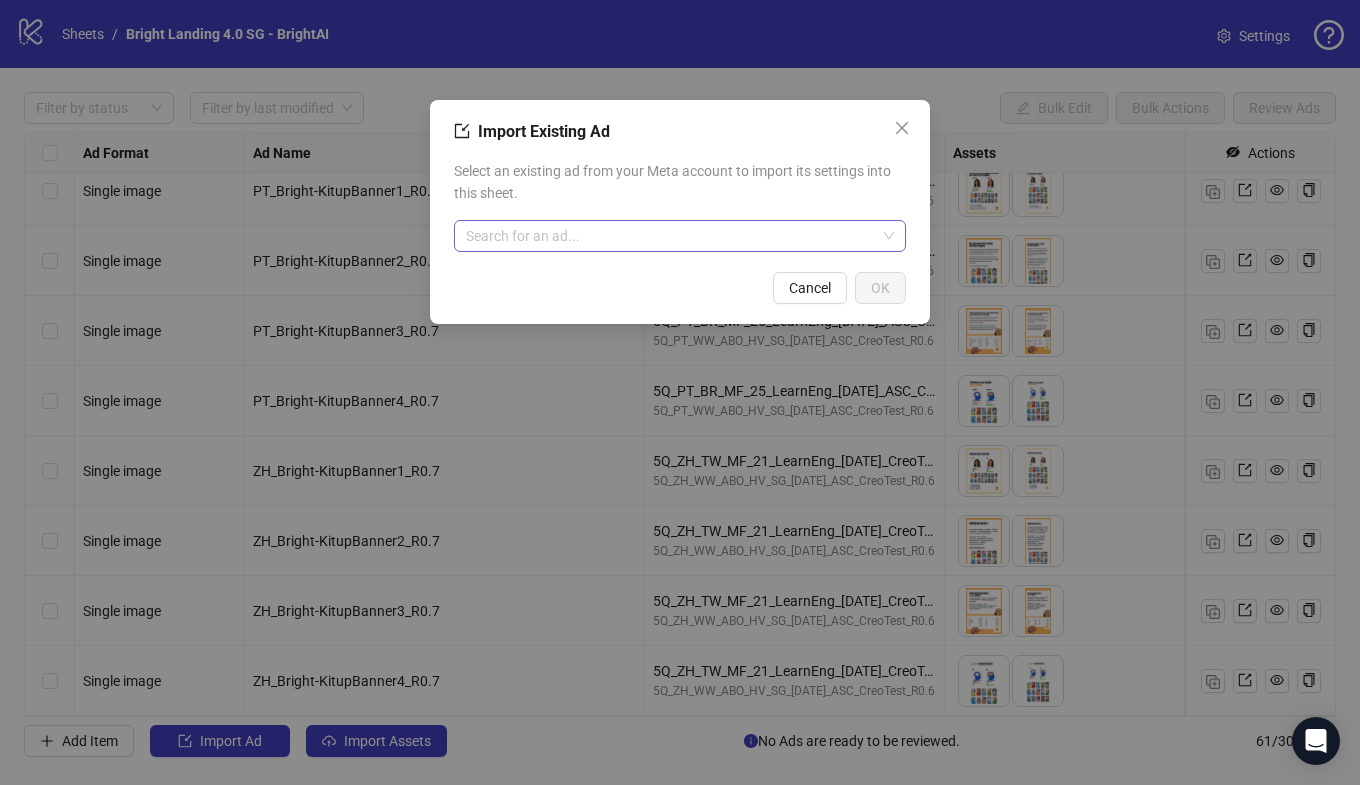 click at bounding box center [671, 236] 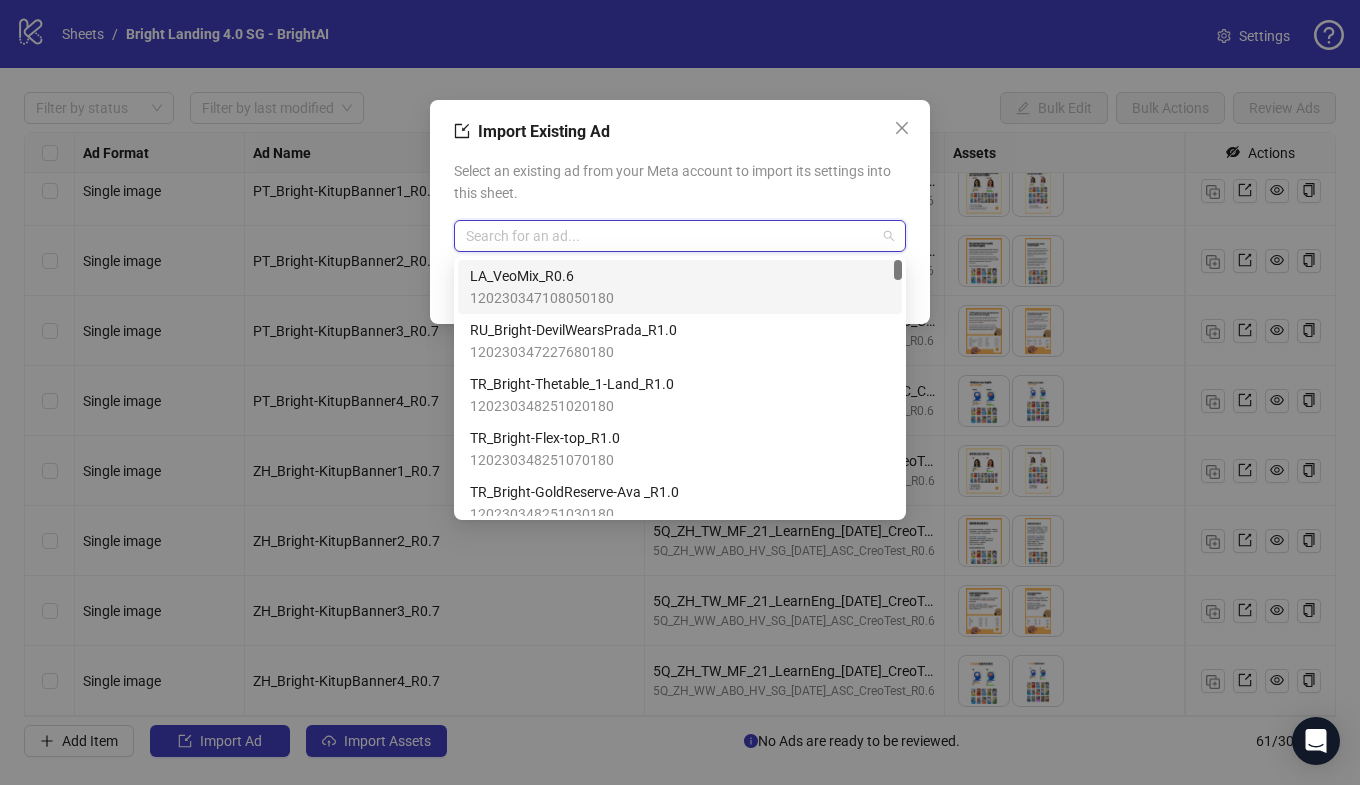 paste on "**********" 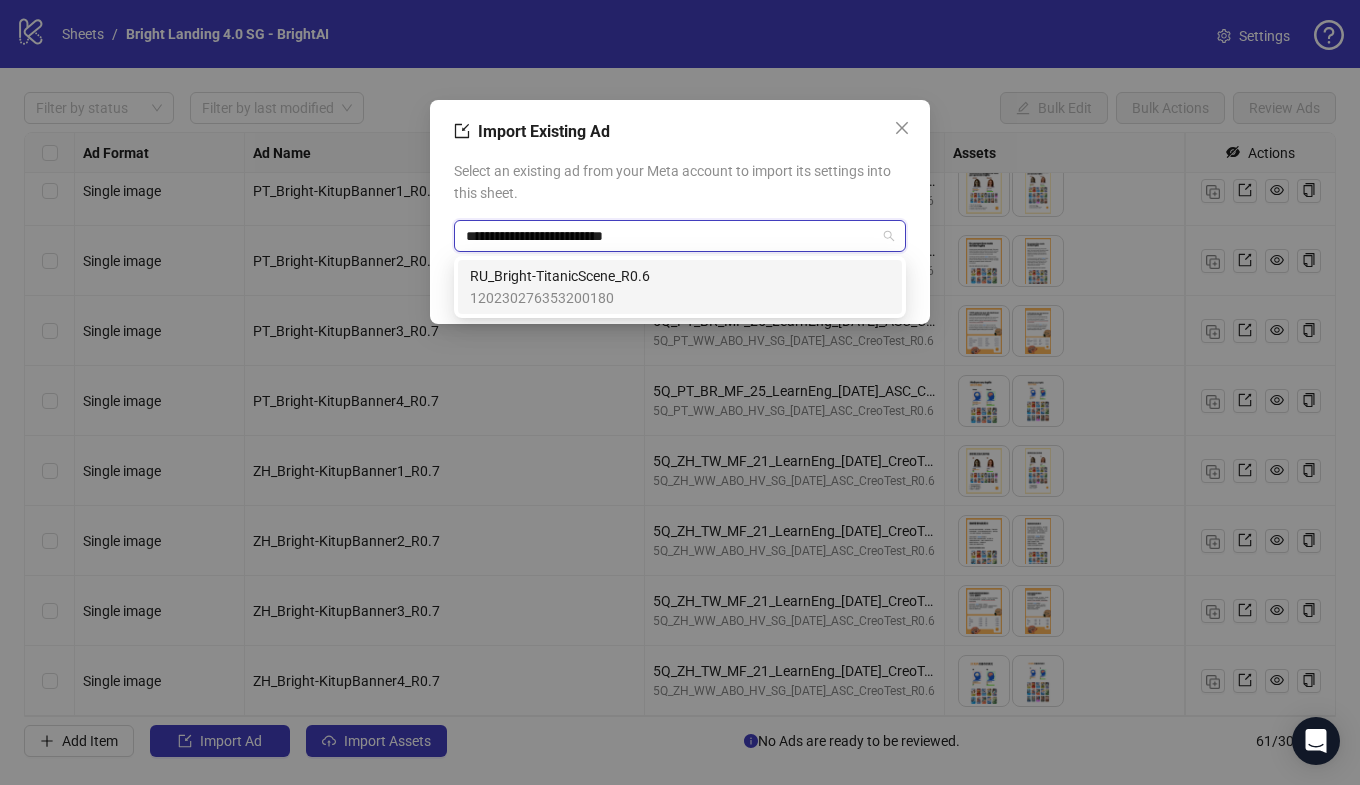 click on "RU_Bright-TitanicScene_R0.6" at bounding box center (560, 276) 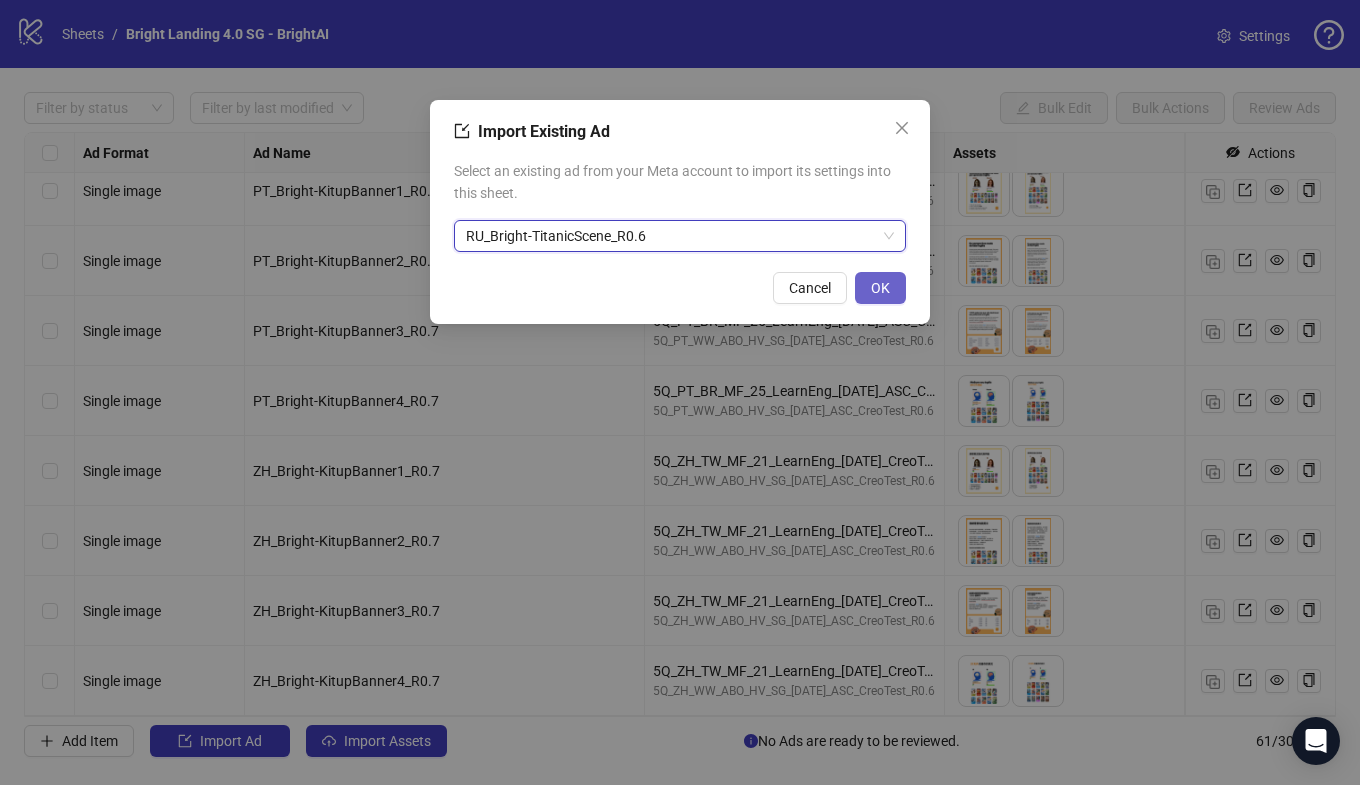 click on "OK" at bounding box center [880, 288] 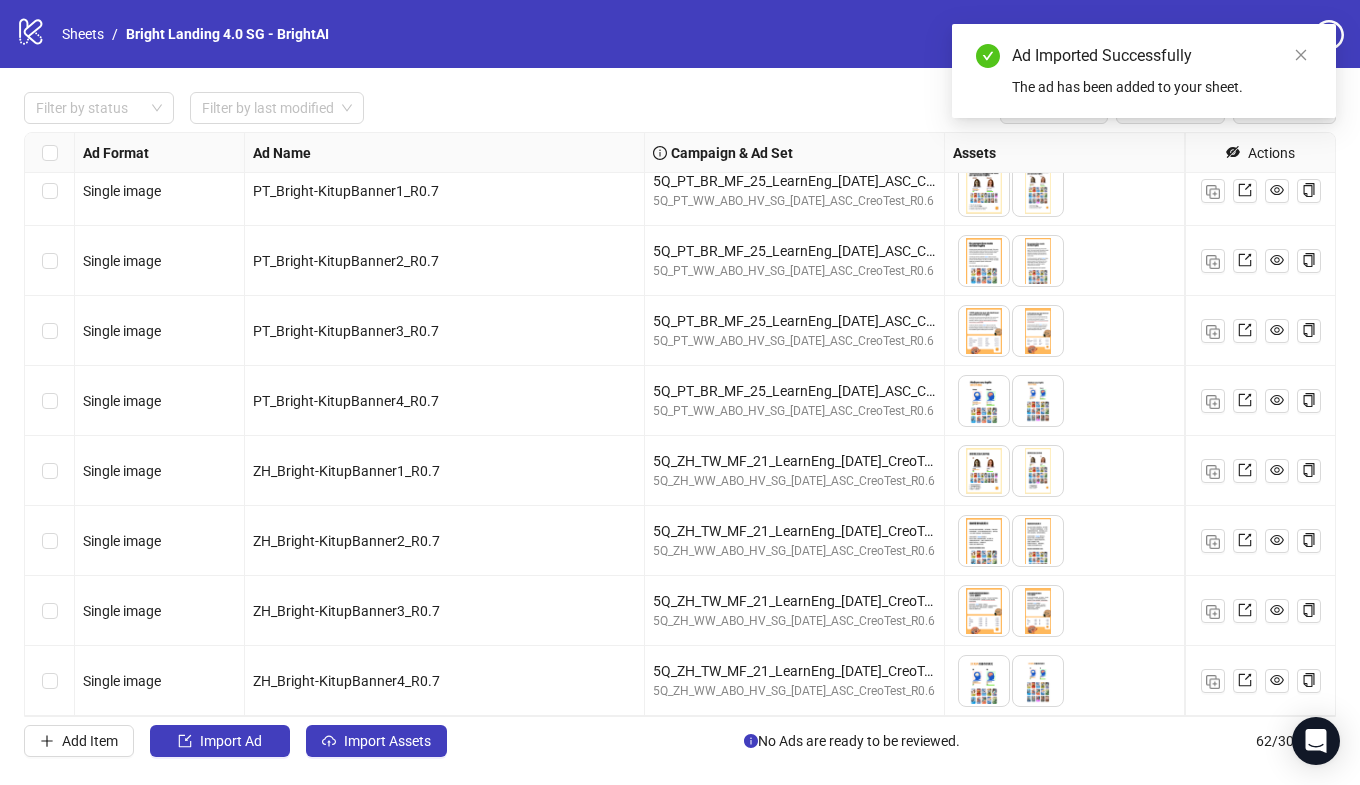 scroll, scrollTop: 3797, scrollLeft: 0, axis: vertical 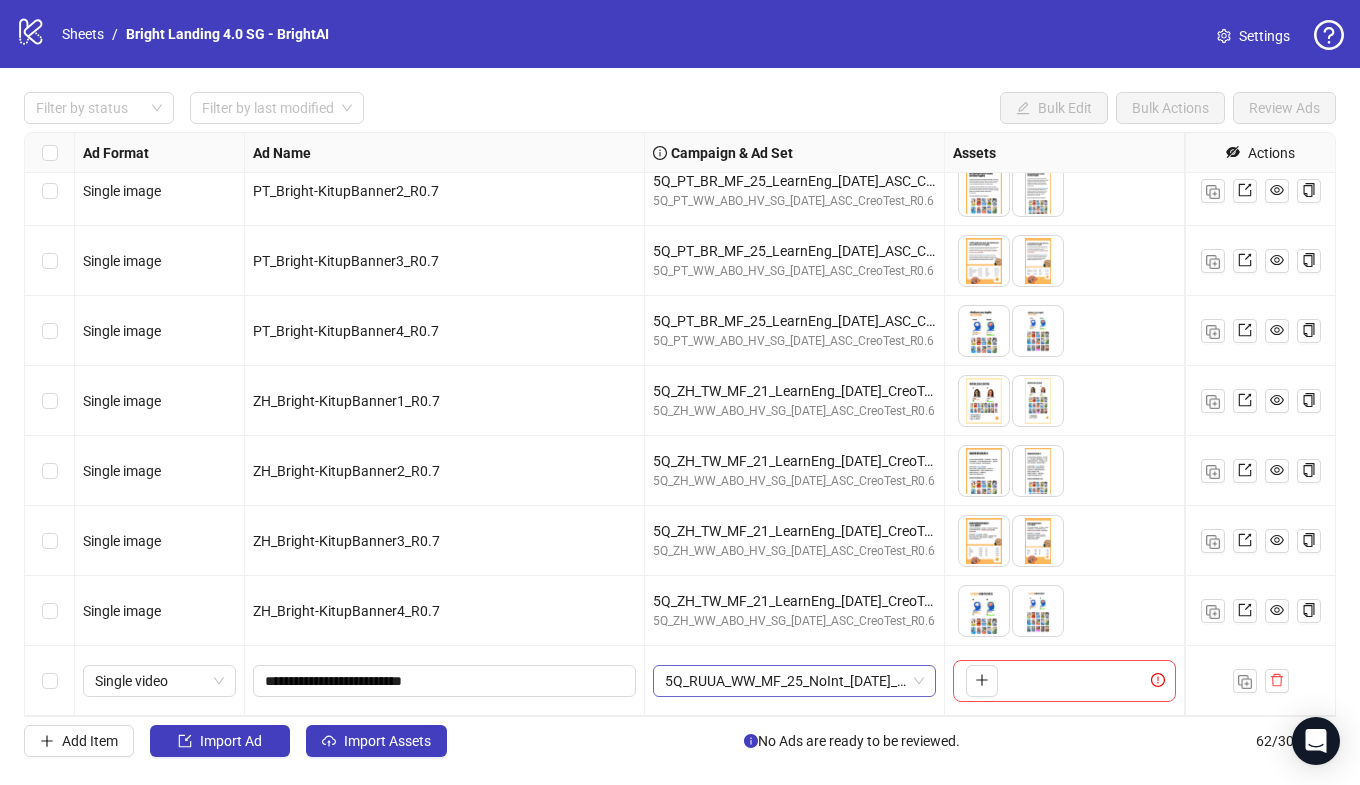 click on "5Q_RUUA_WW_MF_25_NoInt_[DATE]_R0.6" at bounding box center (794, 681) 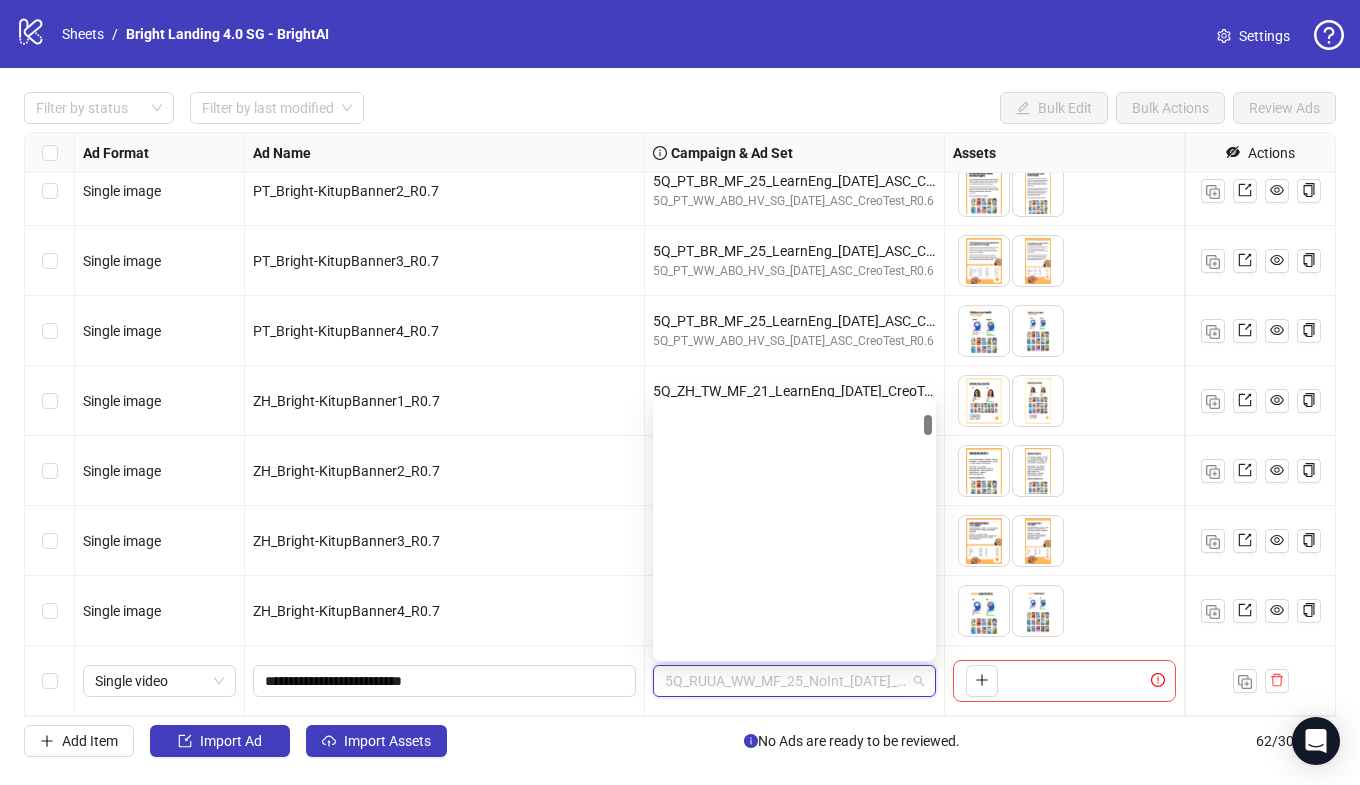 scroll, scrollTop: 937, scrollLeft: 0, axis: vertical 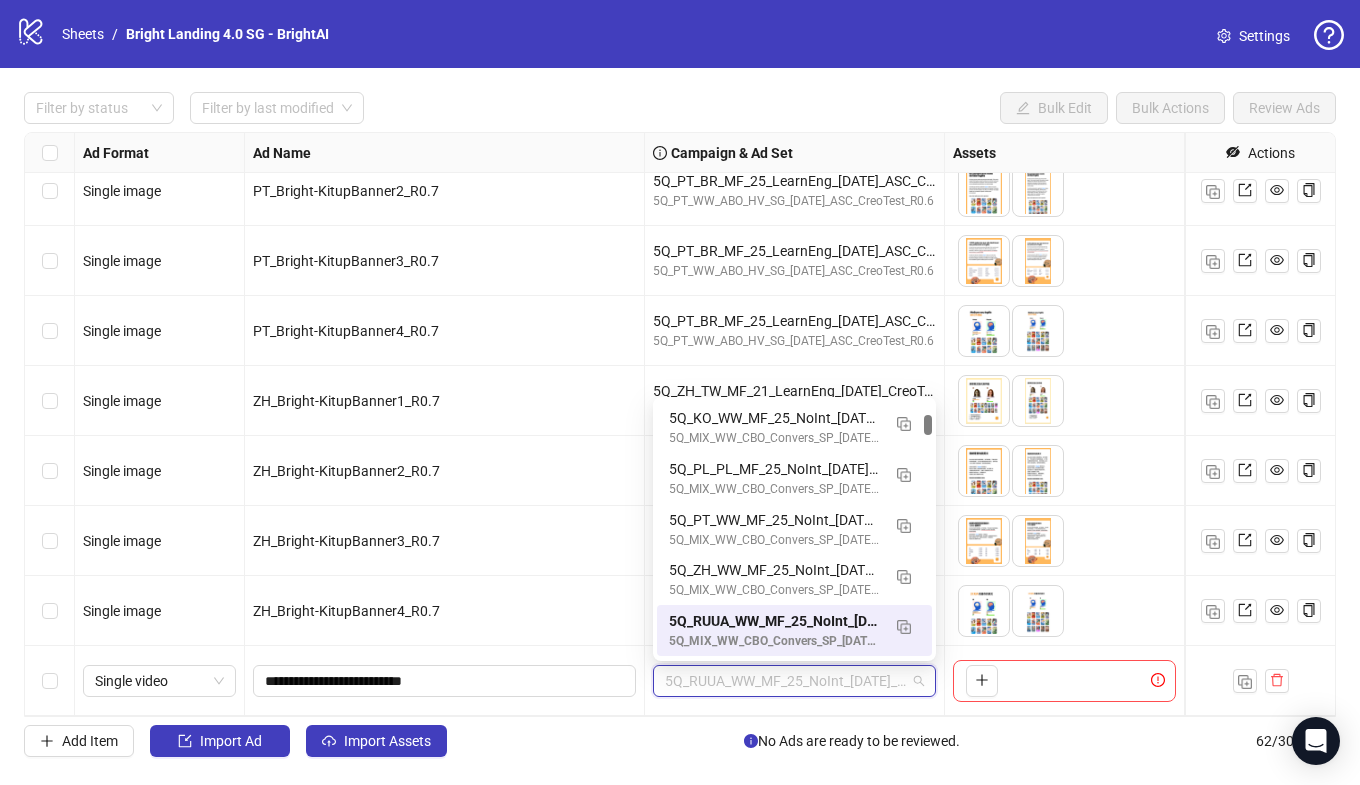 paste on "**********" 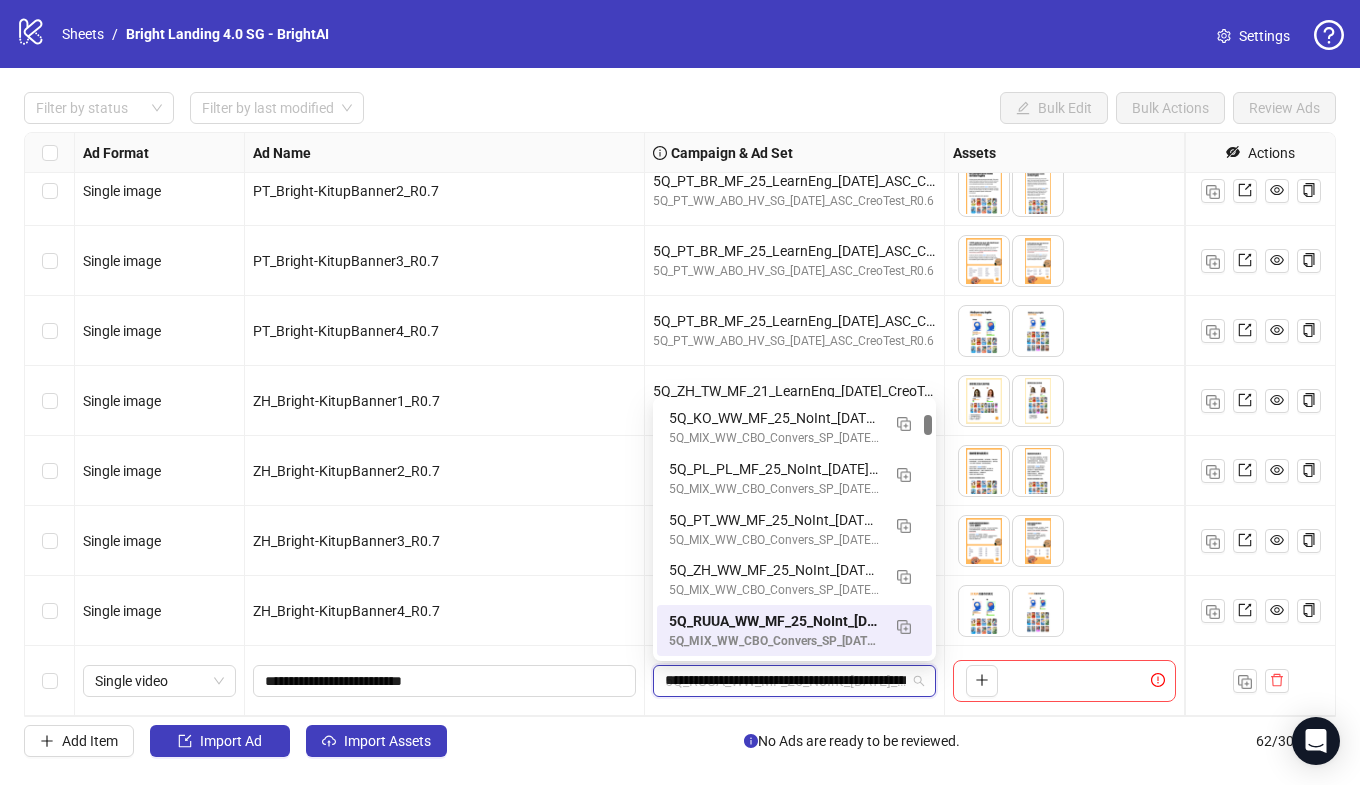 scroll, scrollTop: 0, scrollLeft: 122, axis: horizontal 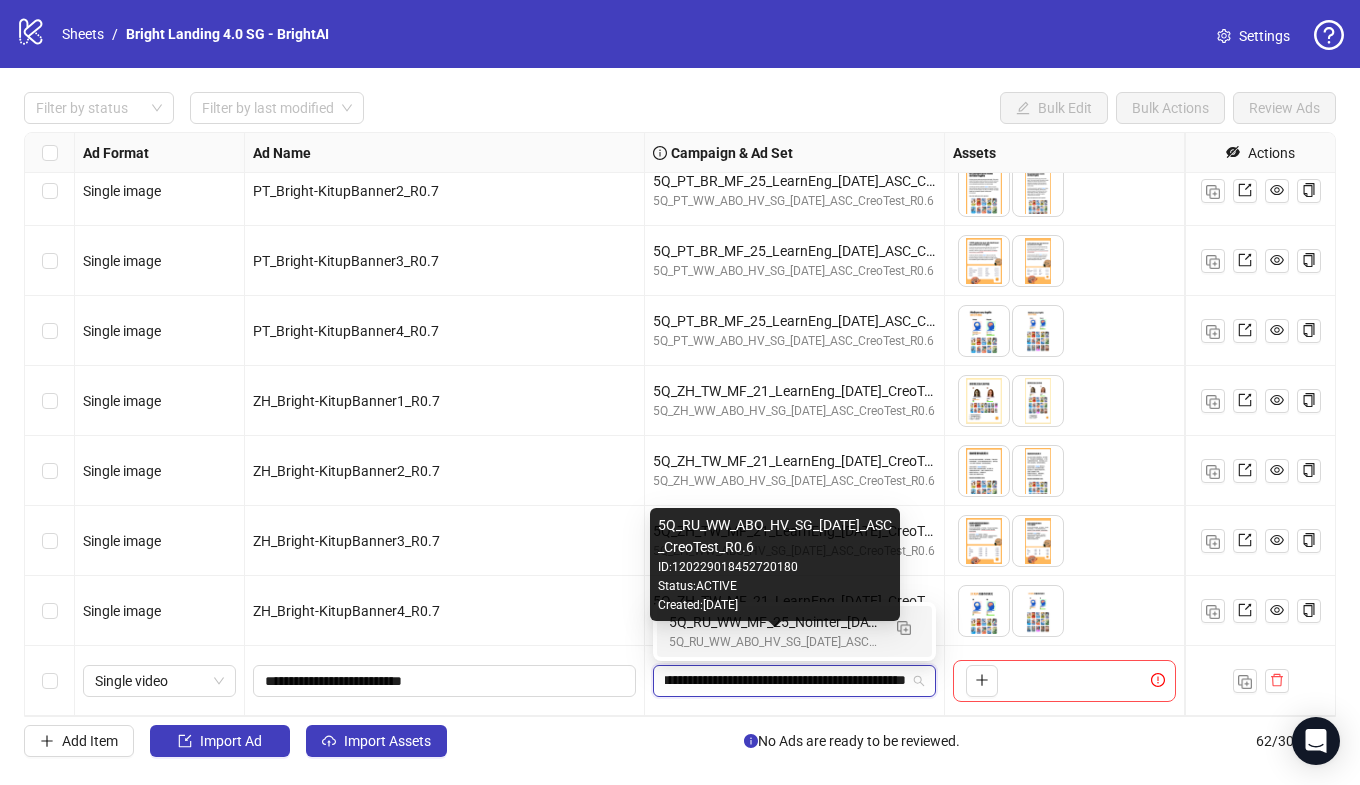 click on "5Q_RU_WW_MF_25_Nointer_[DATE]_ASC_CreoTest_R0.6" at bounding box center [774, 622] 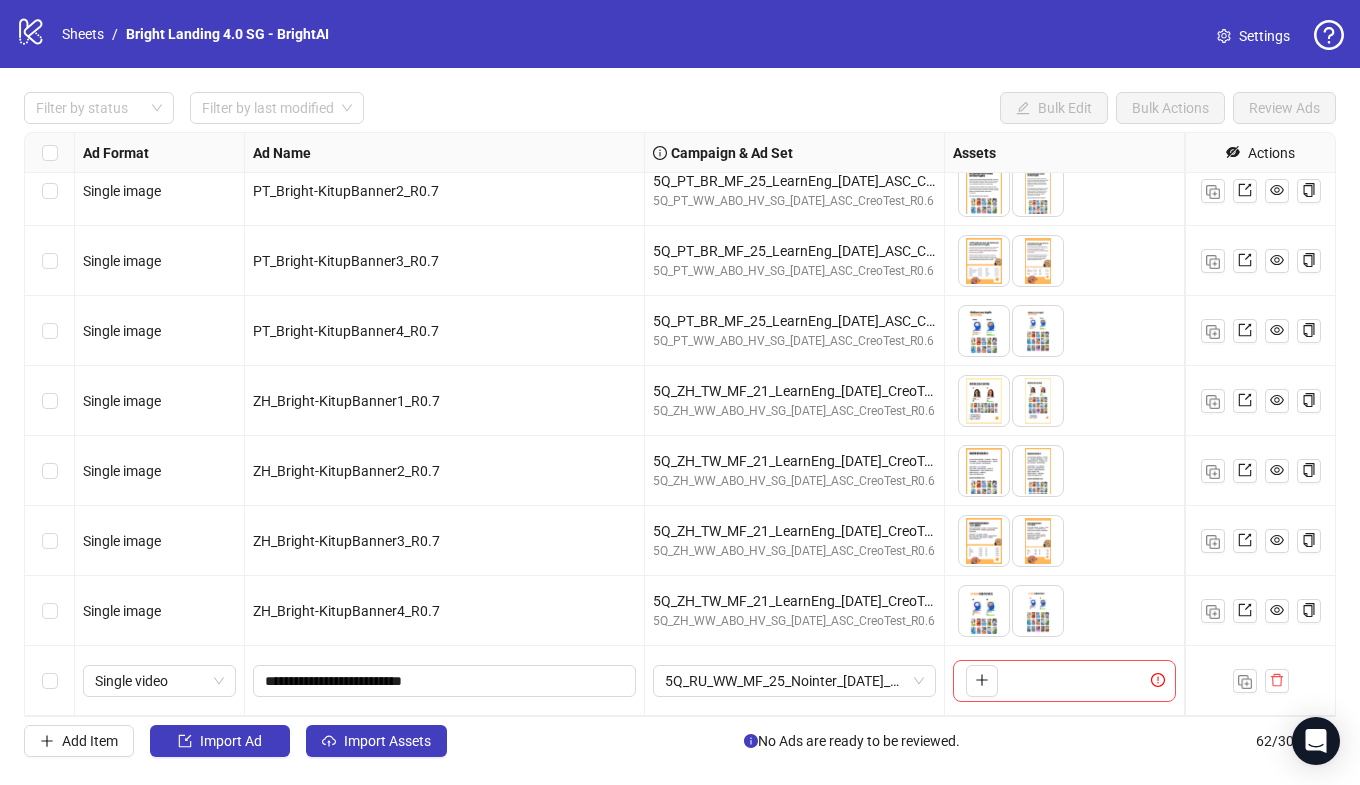 scroll, scrollTop: 3720, scrollLeft: 0, axis: vertical 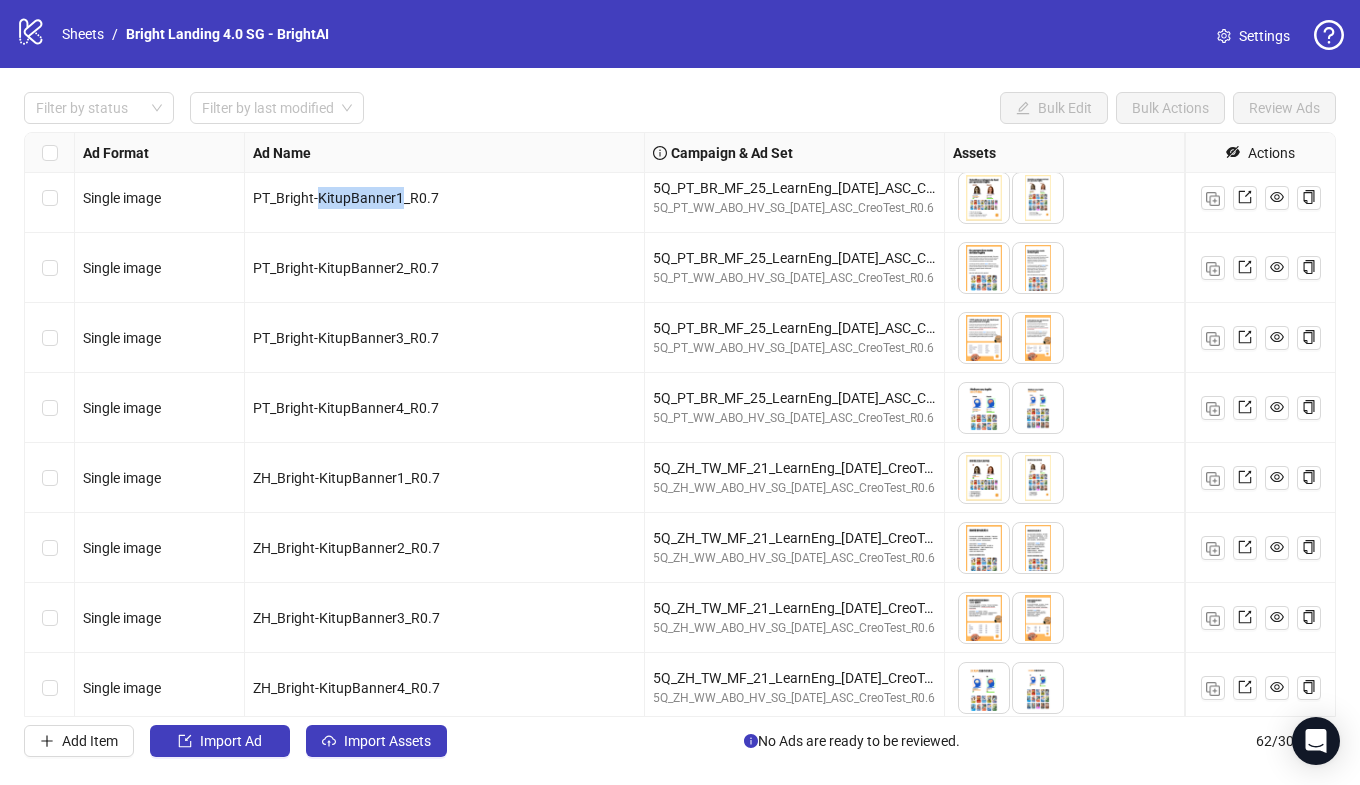 drag, startPoint x: 400, startPoint y: 201, endPoint x: 320, endPoint y: 200, distance: 80.00625 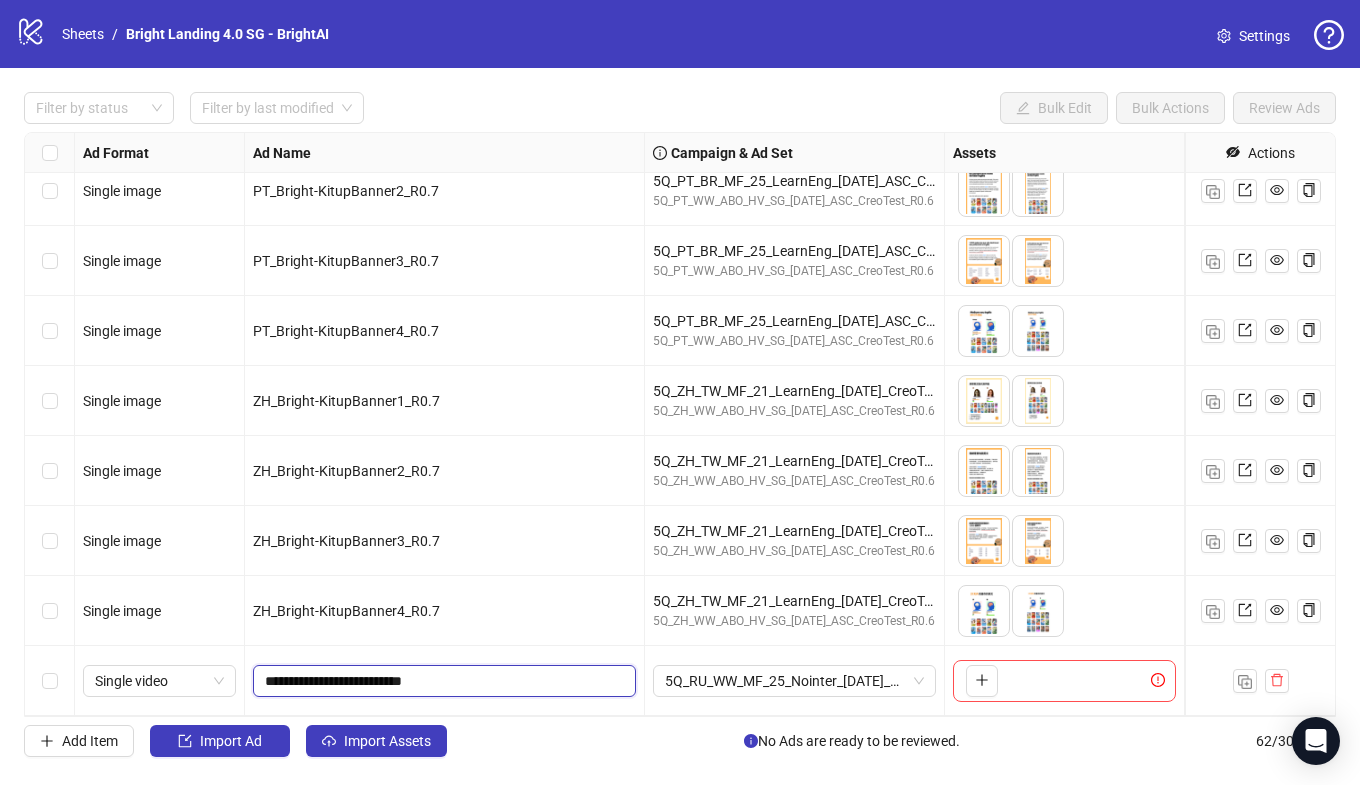 drag, startPoint x: 411, startPoint y: 679, endPoint x: 330, endPoint y: 680, distance: 81.00617 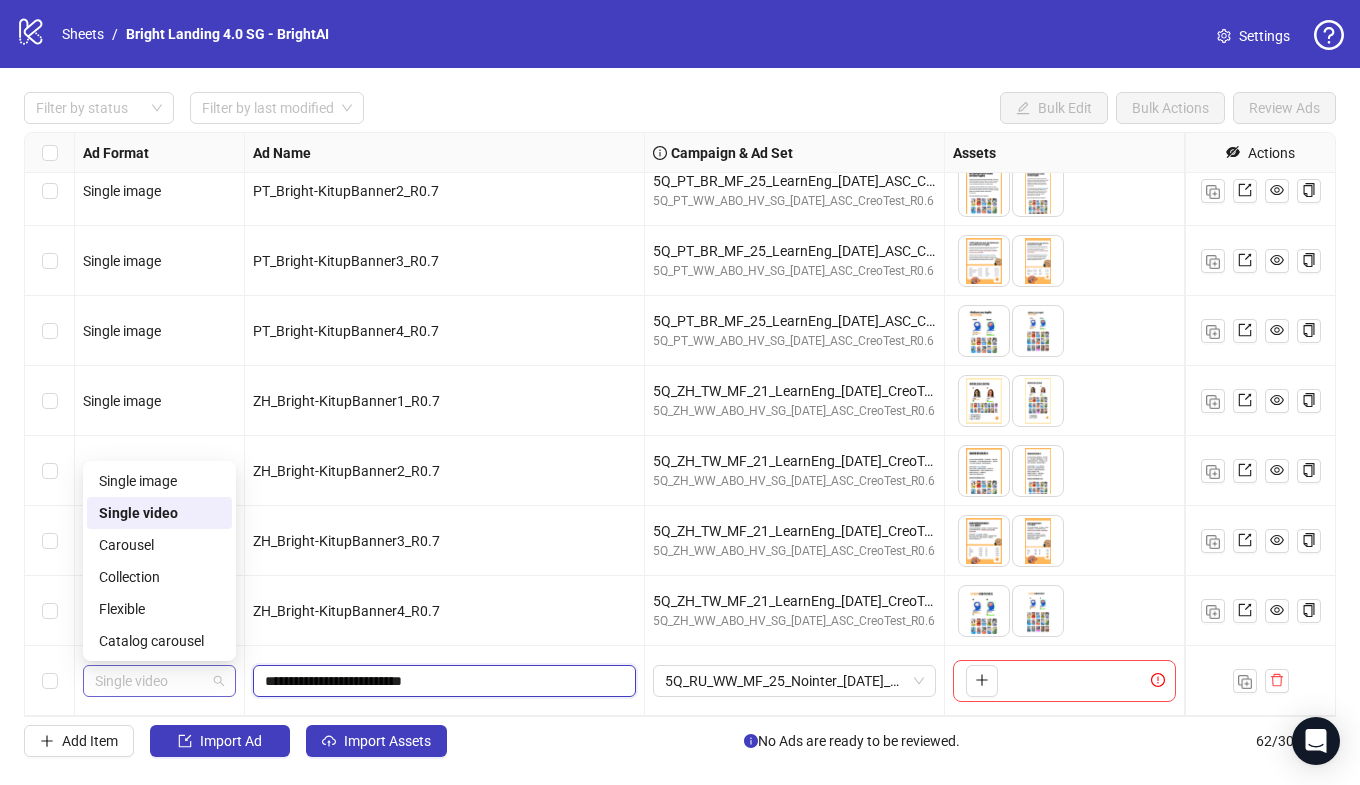 click on "Single video" at bounding box center (159, 681) 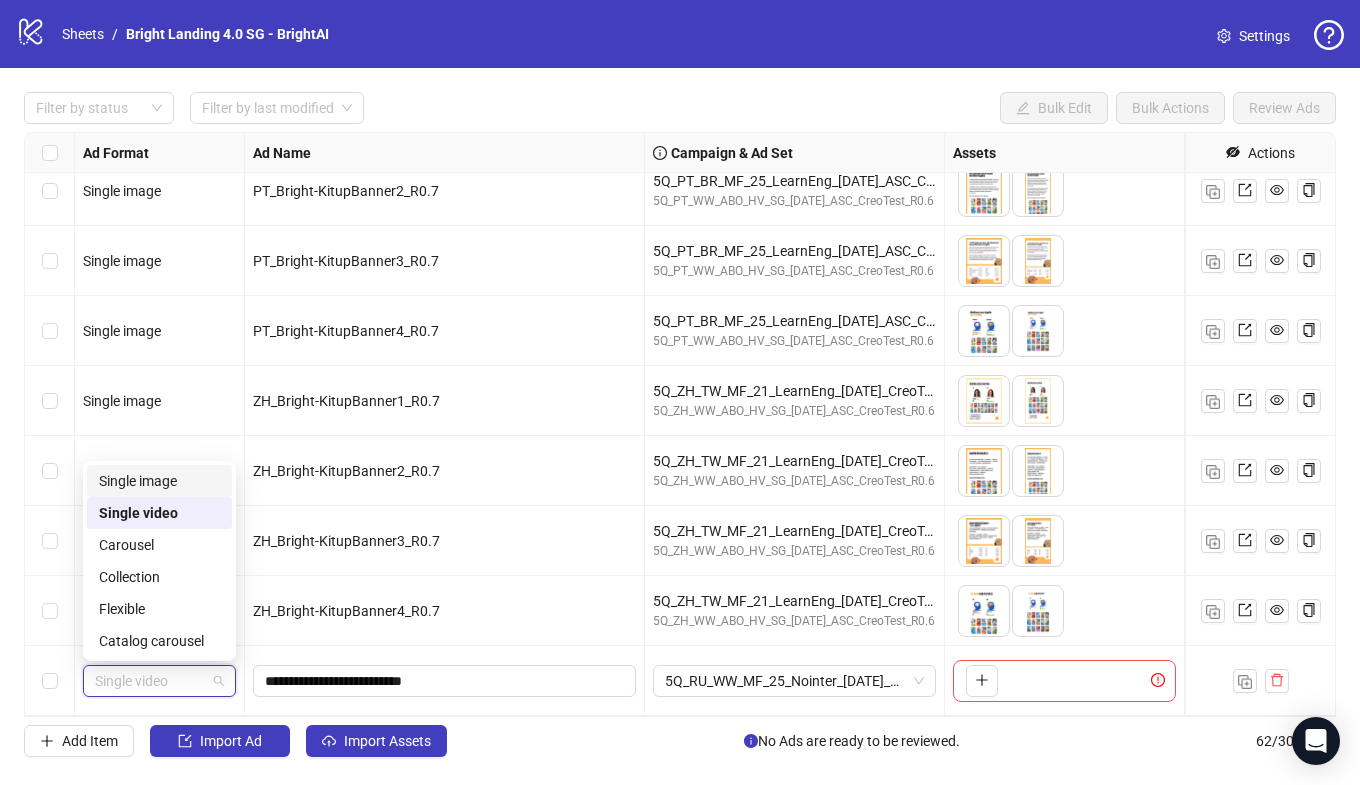 click on "Single image" at bounding box center (159, 481) 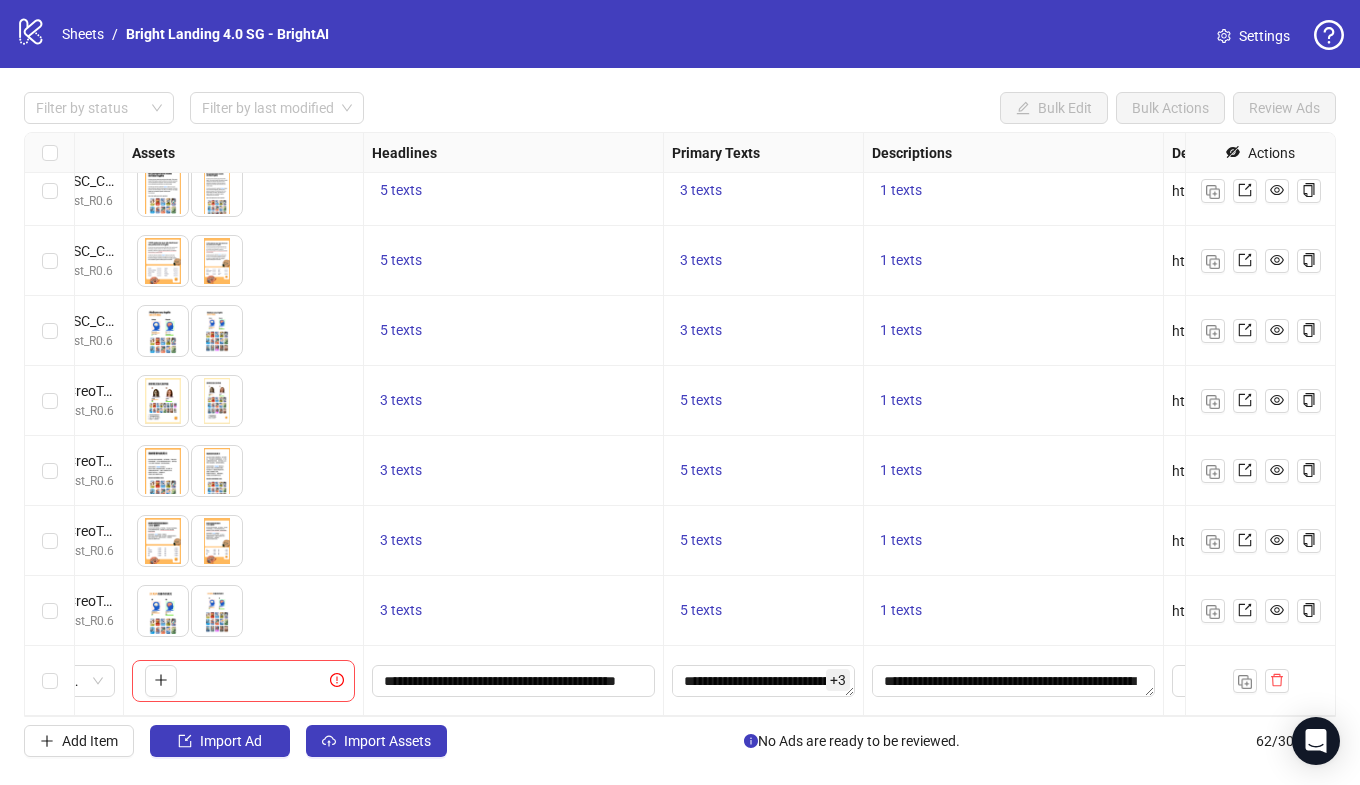 scroll, scrollTop: 3797, scrollLeft: 595, axis: both 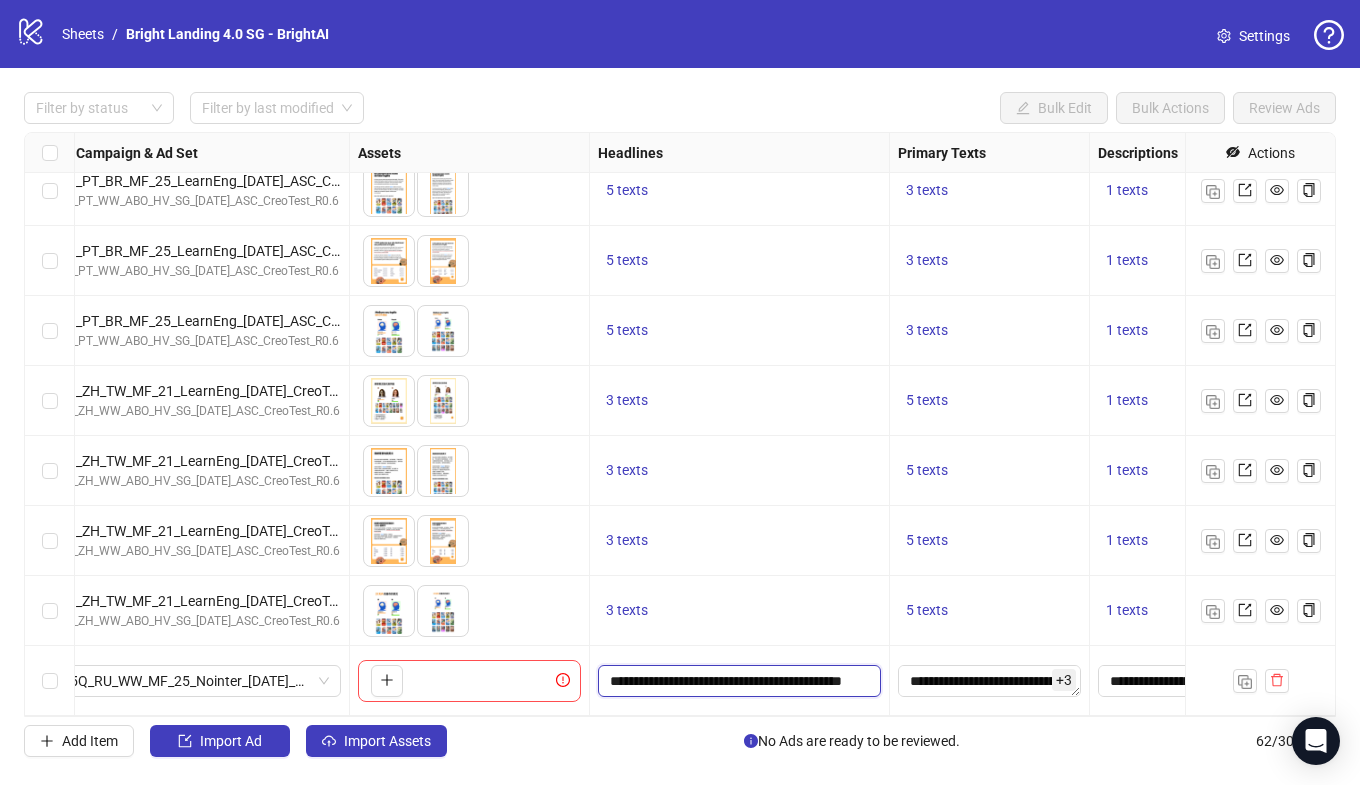 click on "**********" at bounding box center (737, 681) 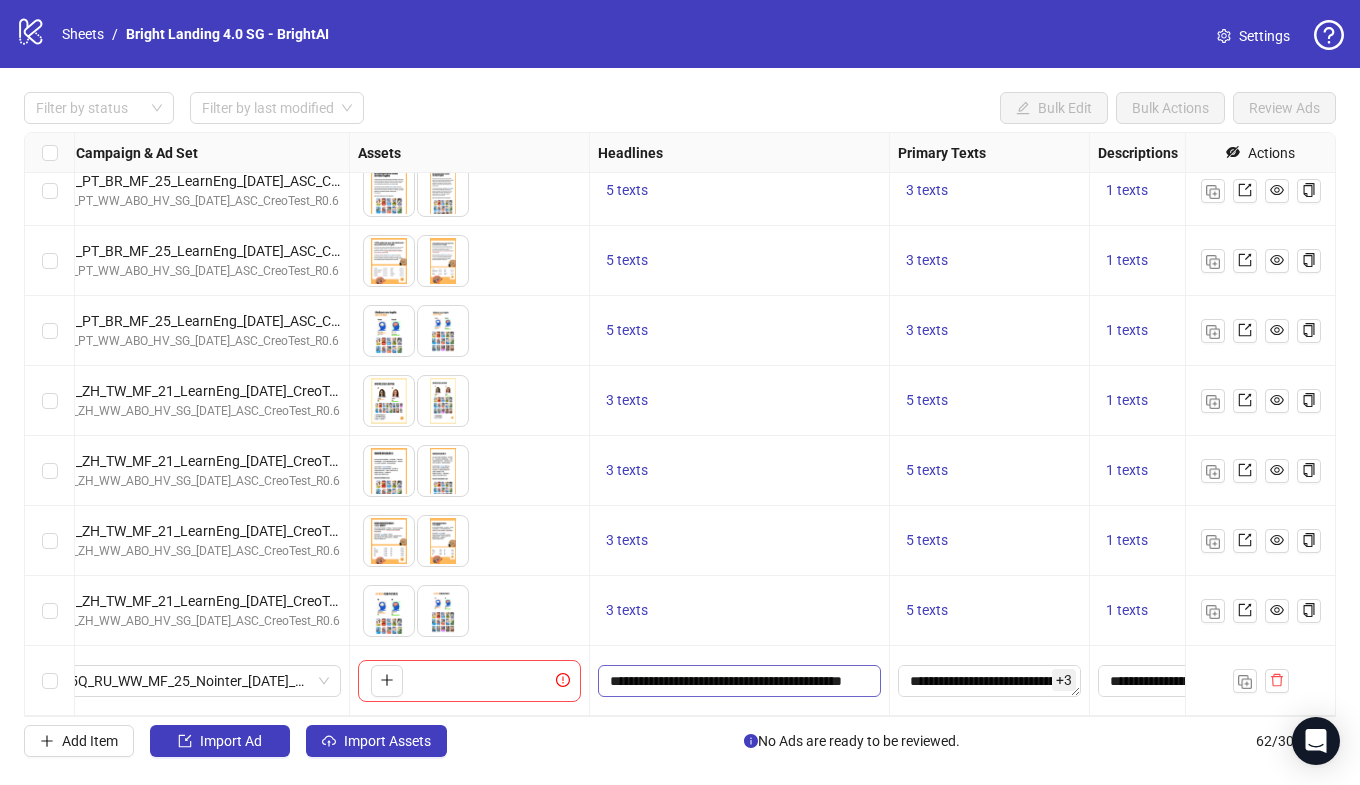 scroll, scrollTop: 0, scrollLeft: 44, axis: horizontal 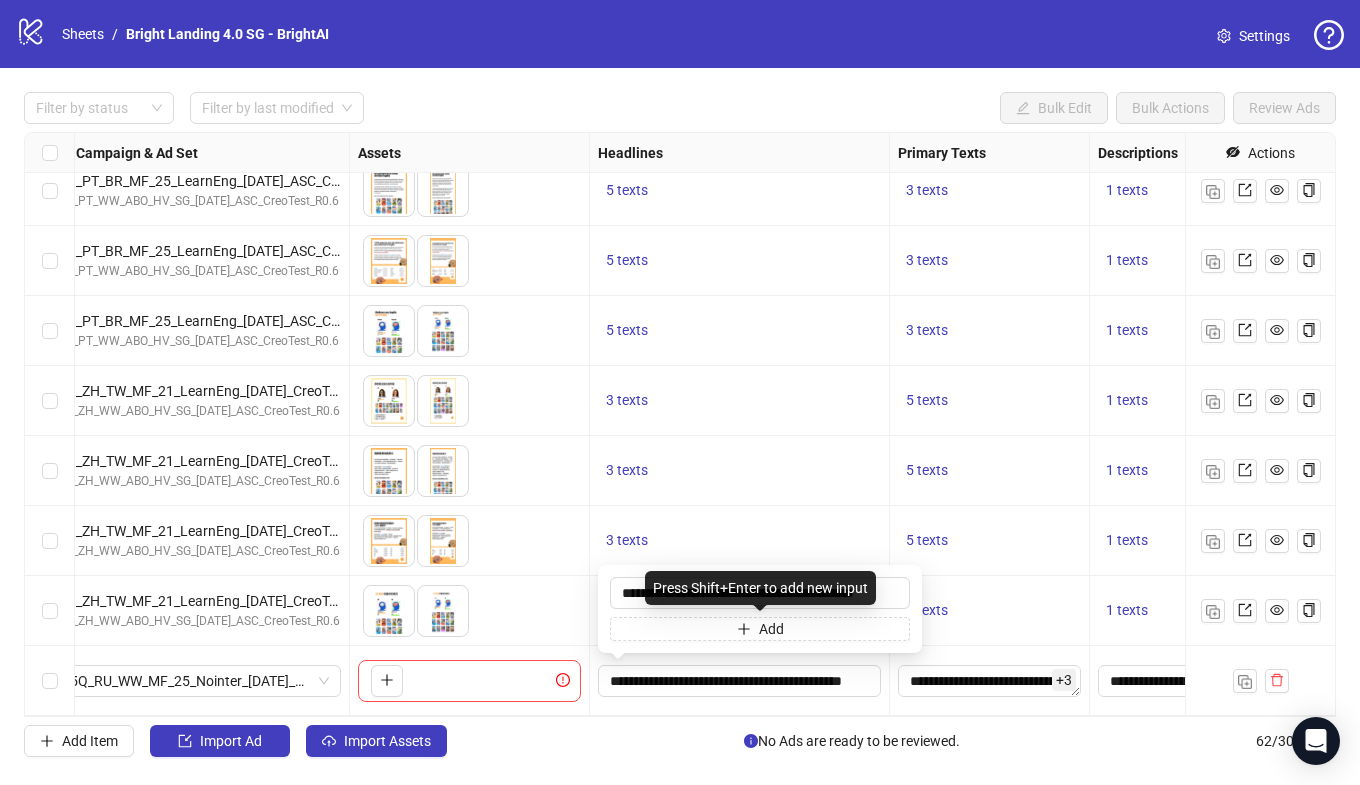 click on "Press Shift+Enter to add new input" at bounding box center (760, 588) 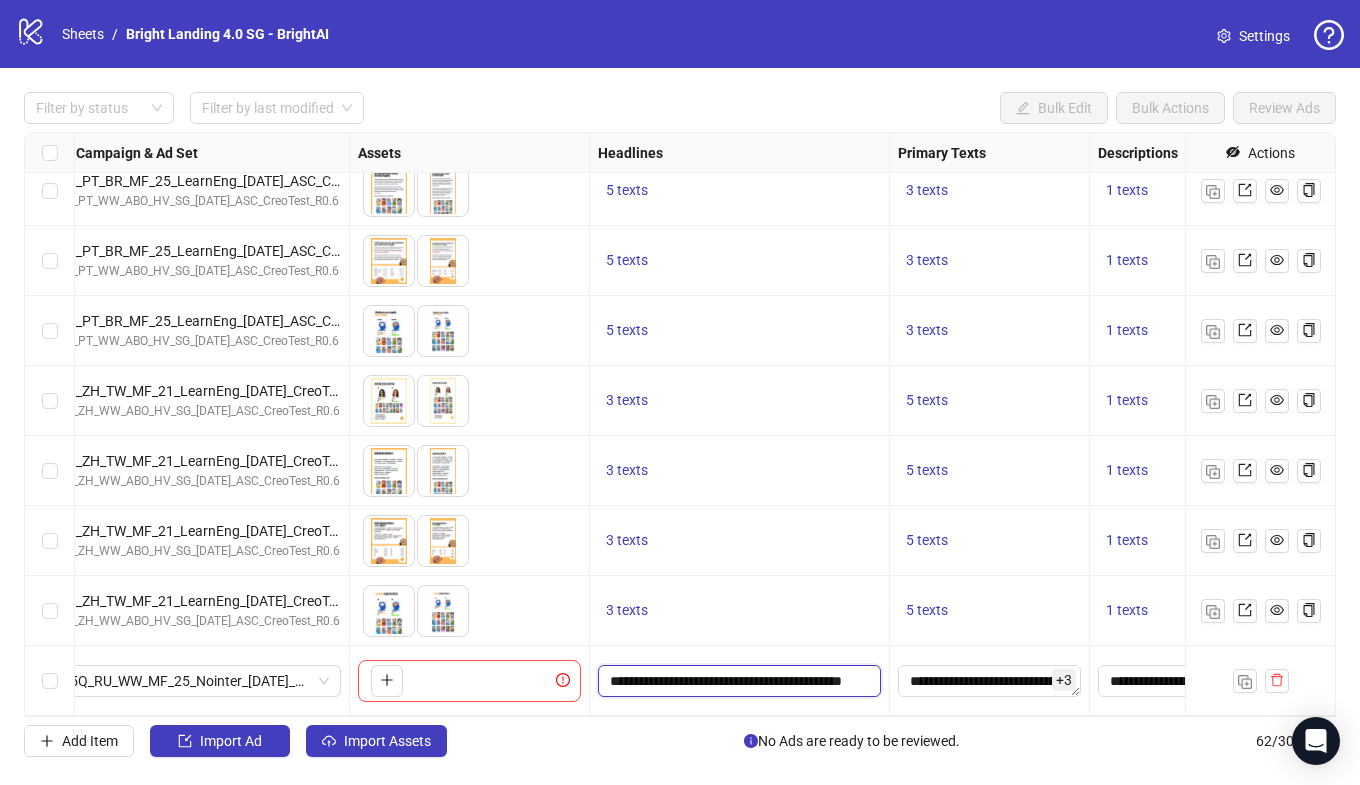 click on "**********" at bounding box center [737, 681] 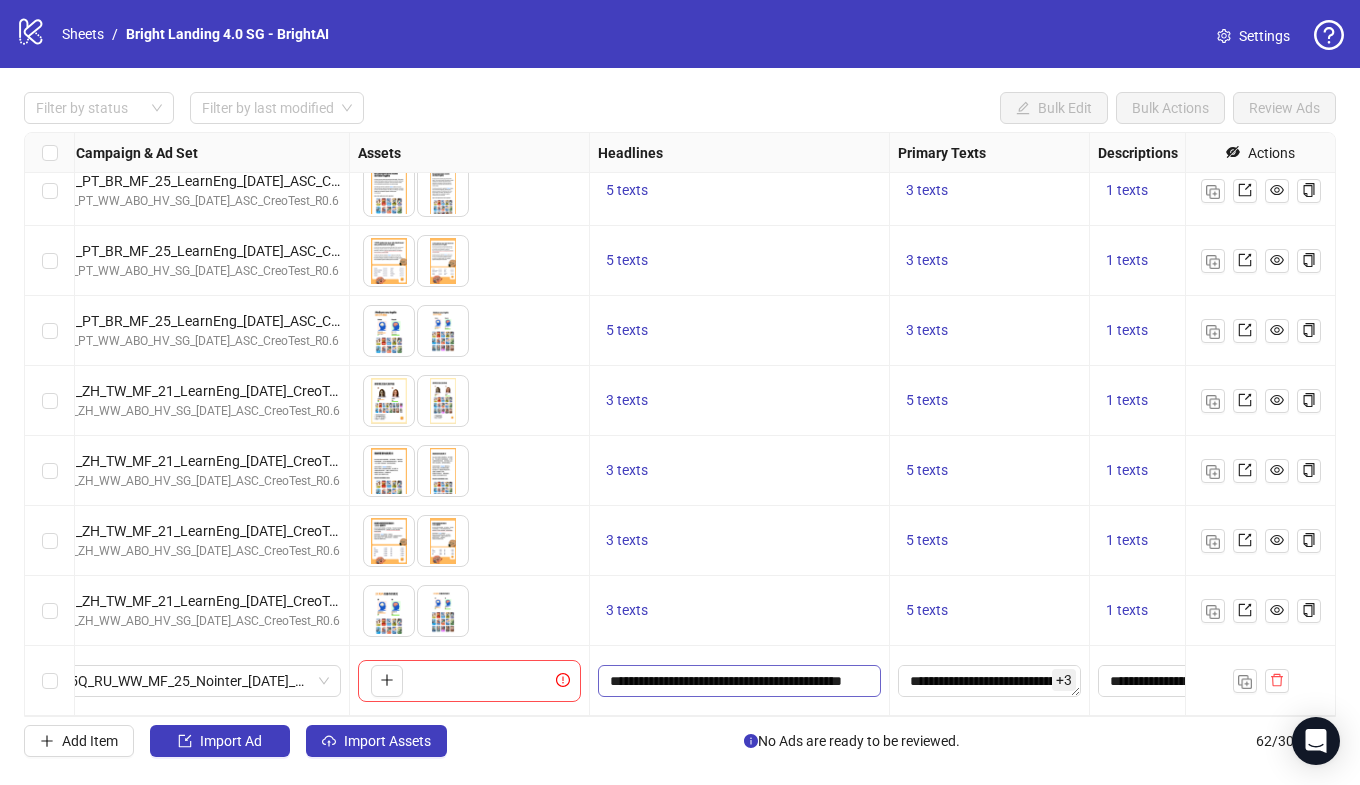 scroll, scrollTop: 0, scrollLeft: 44, axis: horizontal 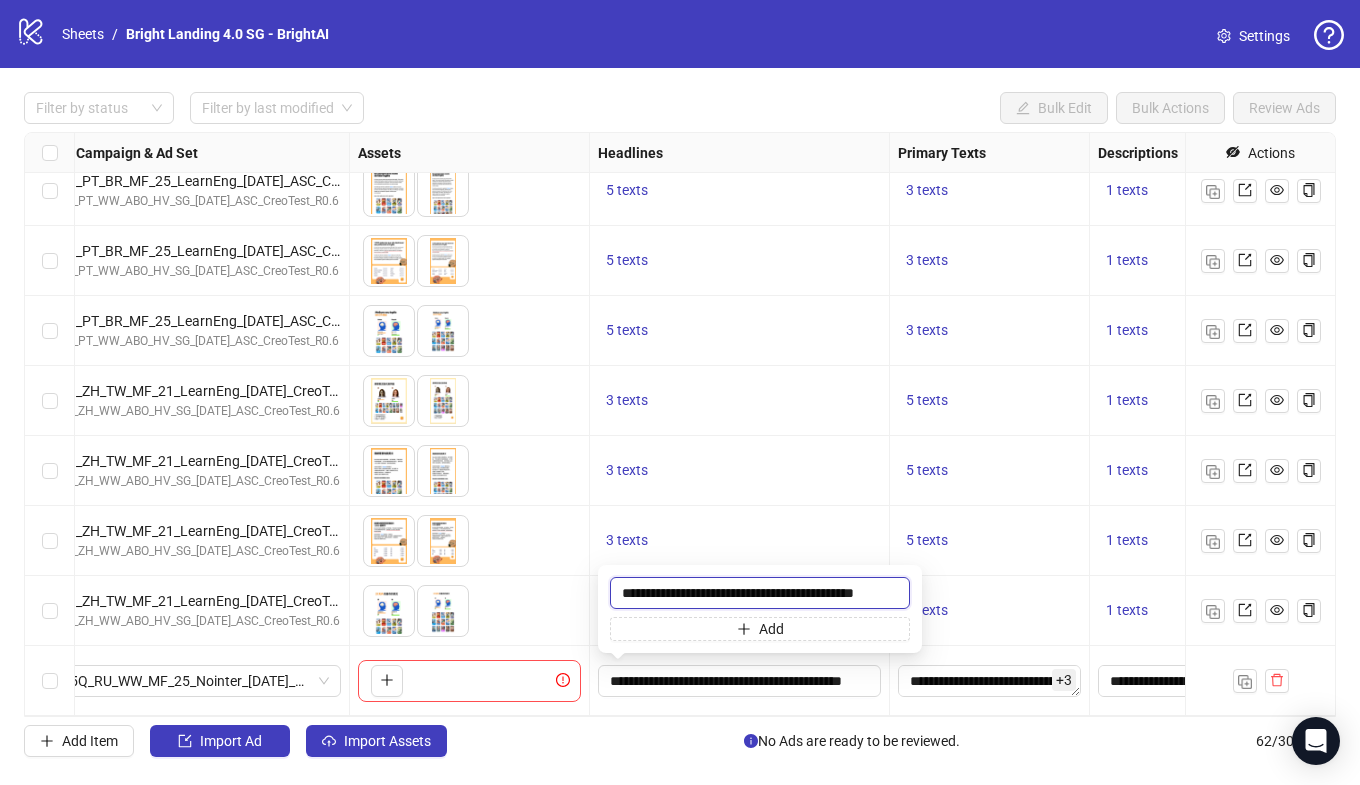 click on "**********" at bounding box center [760, 593] 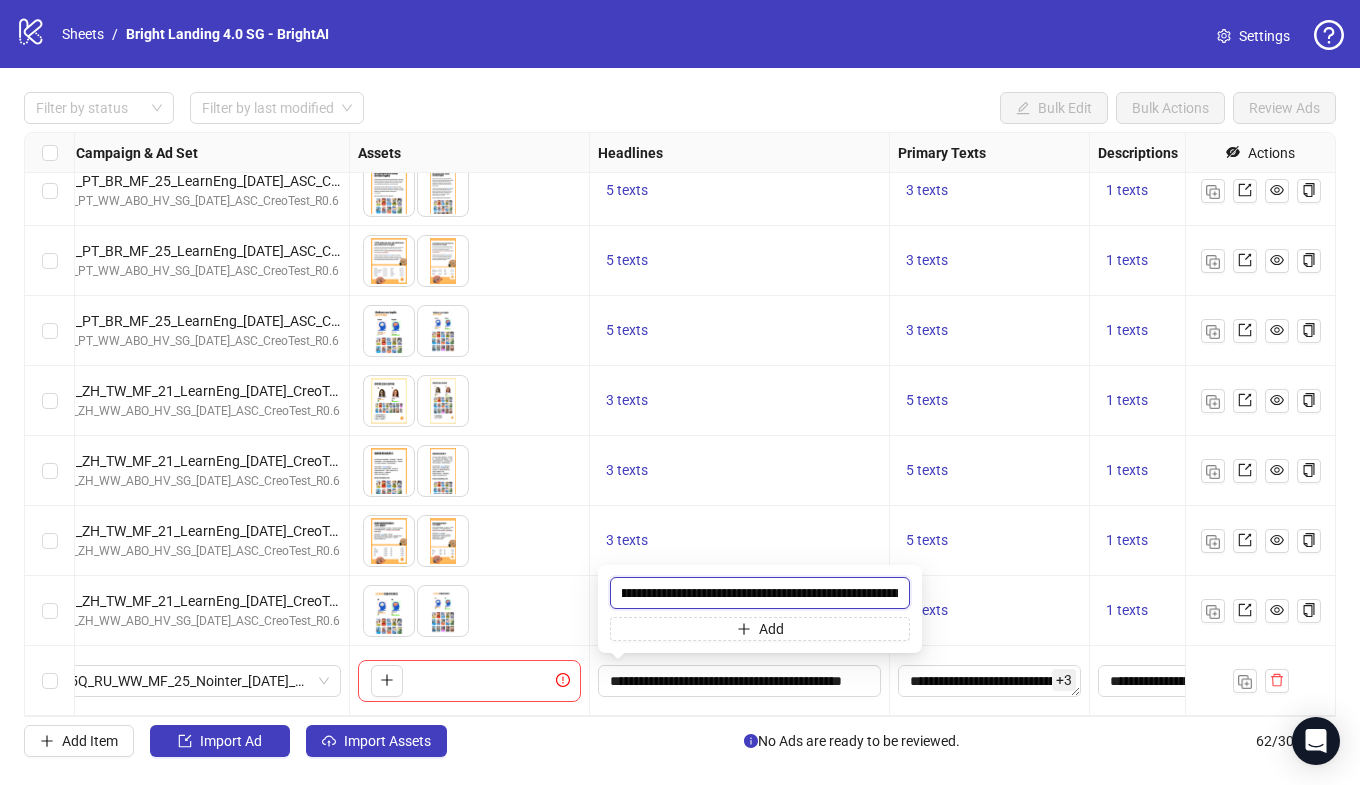 click on "**********" at bounding box center [760, 593] 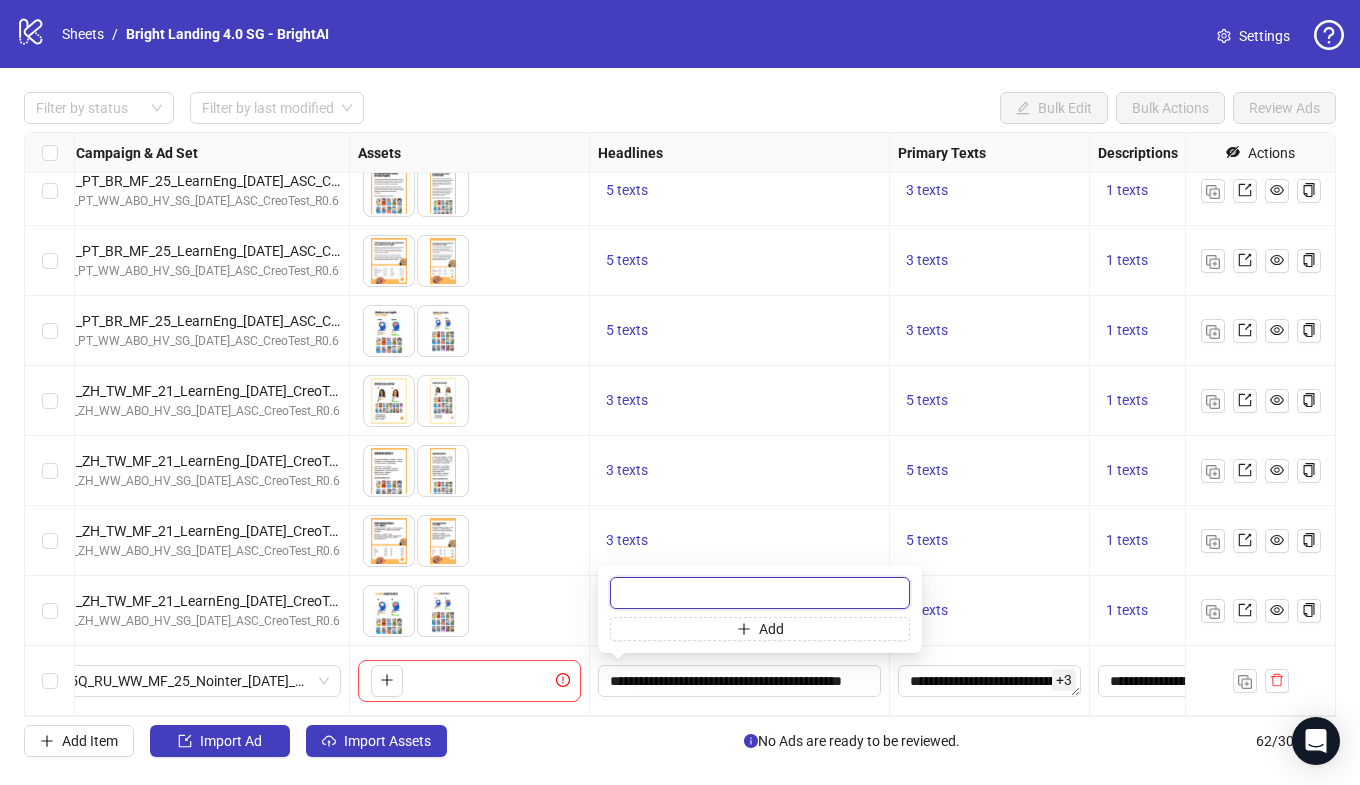 scroll, scrollTop: 0, scrollLeft: 0, axis: both 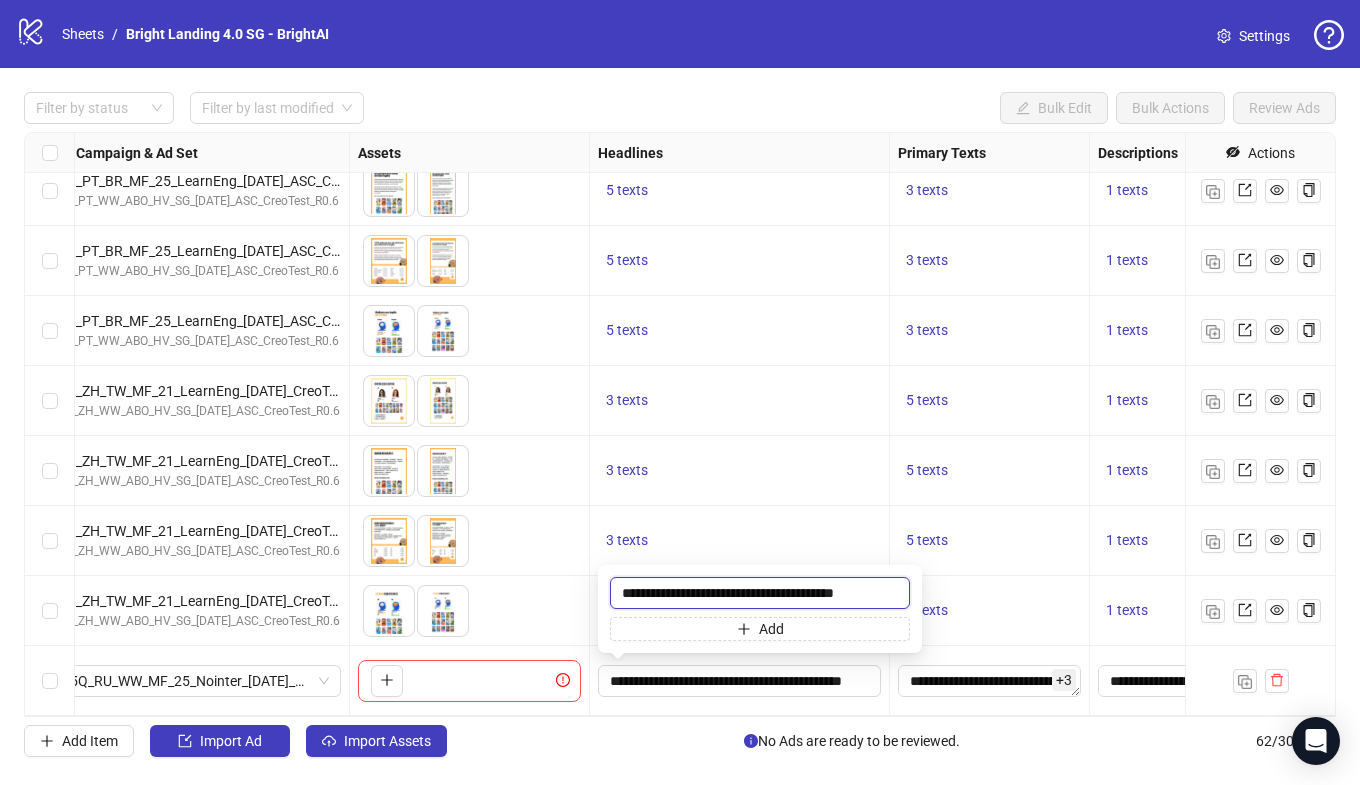 type on "**********" 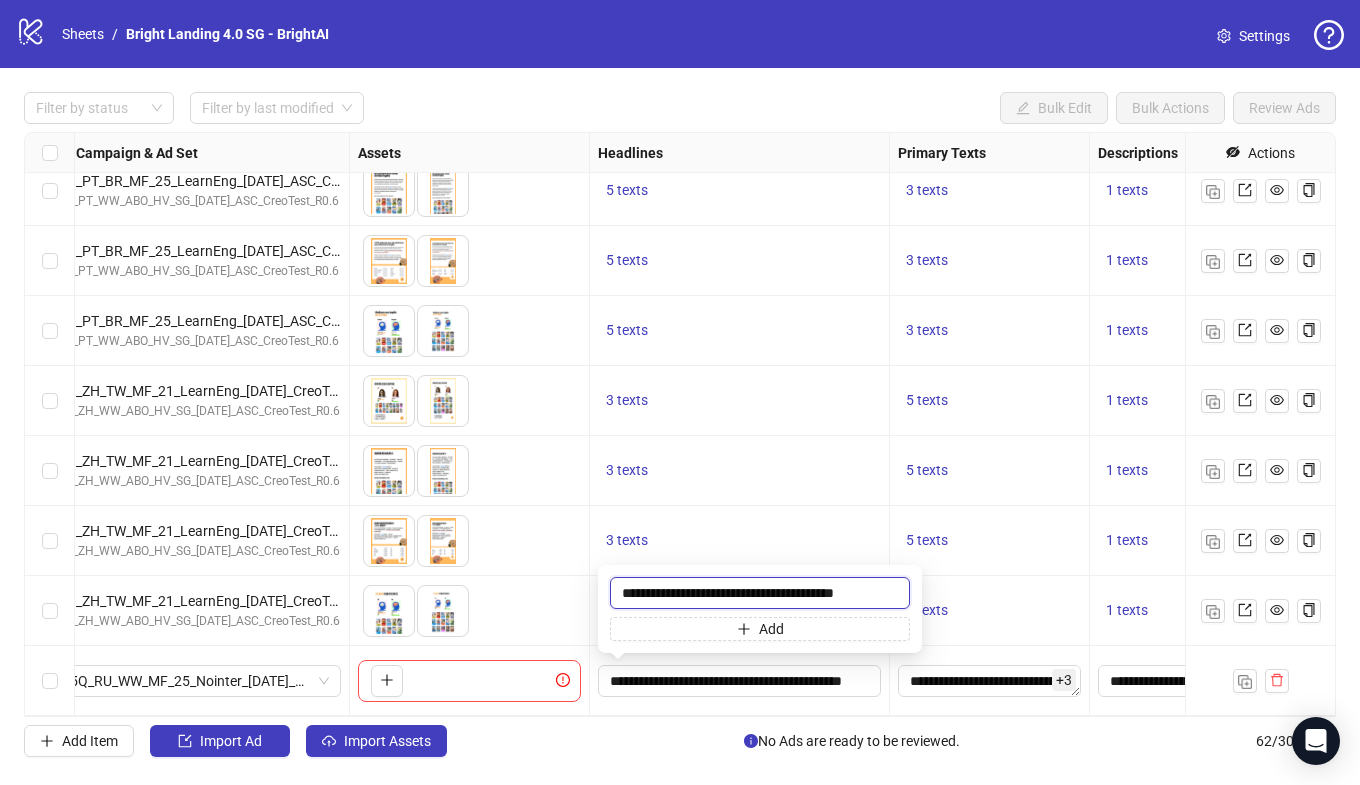 scroll, scrollTop: 0, scrollLeft: 0, axis: both 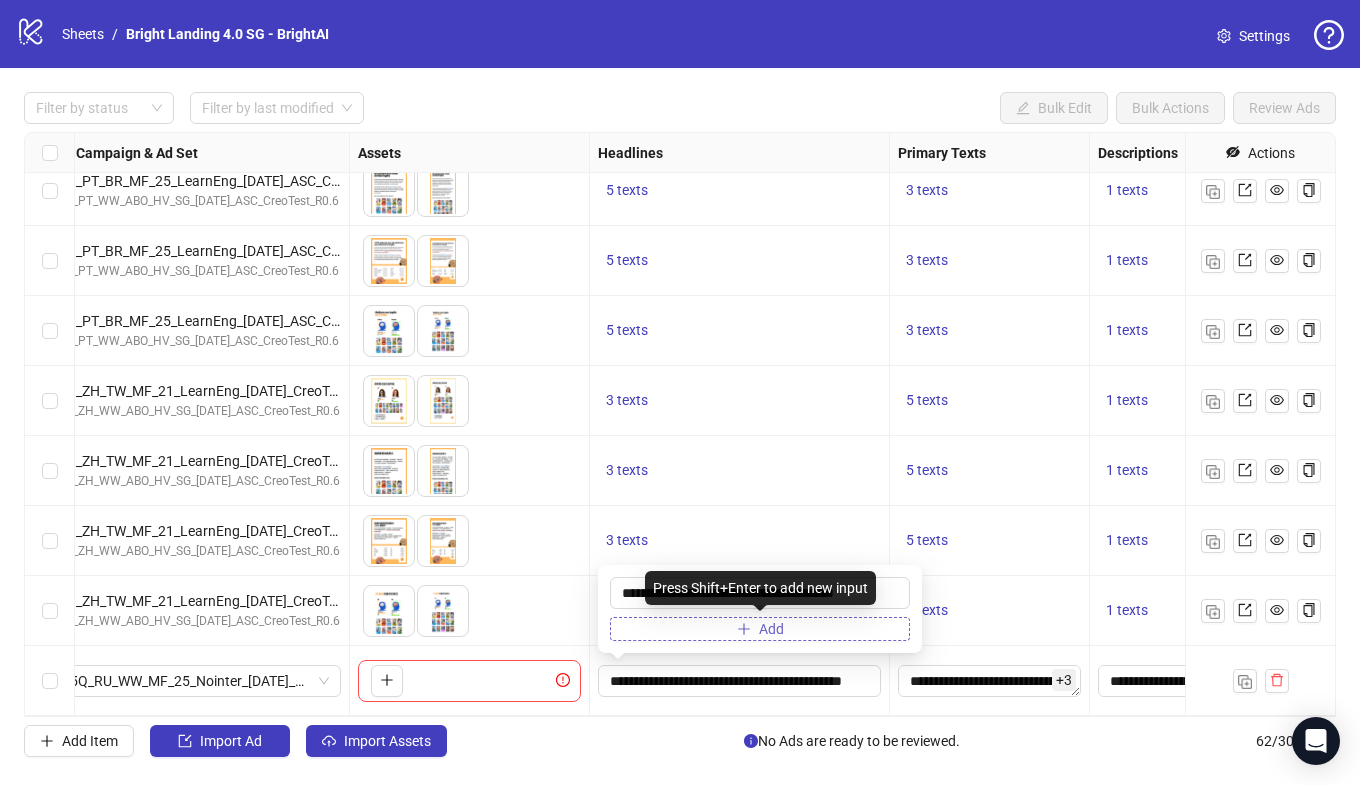 click on "Add" at bounding box center [760, 629] 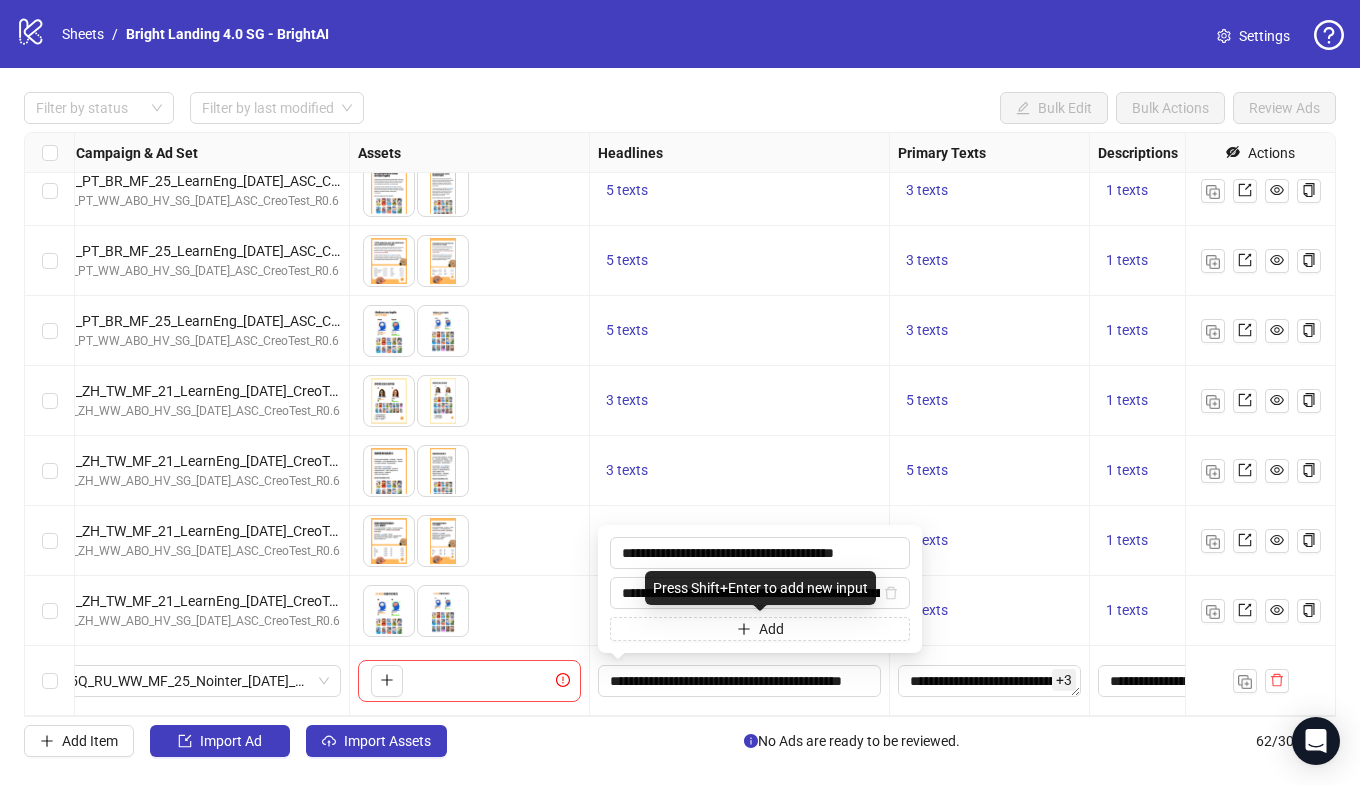 scroll, scrollTop: 0, scrollLeft: 168, axis: horizontal 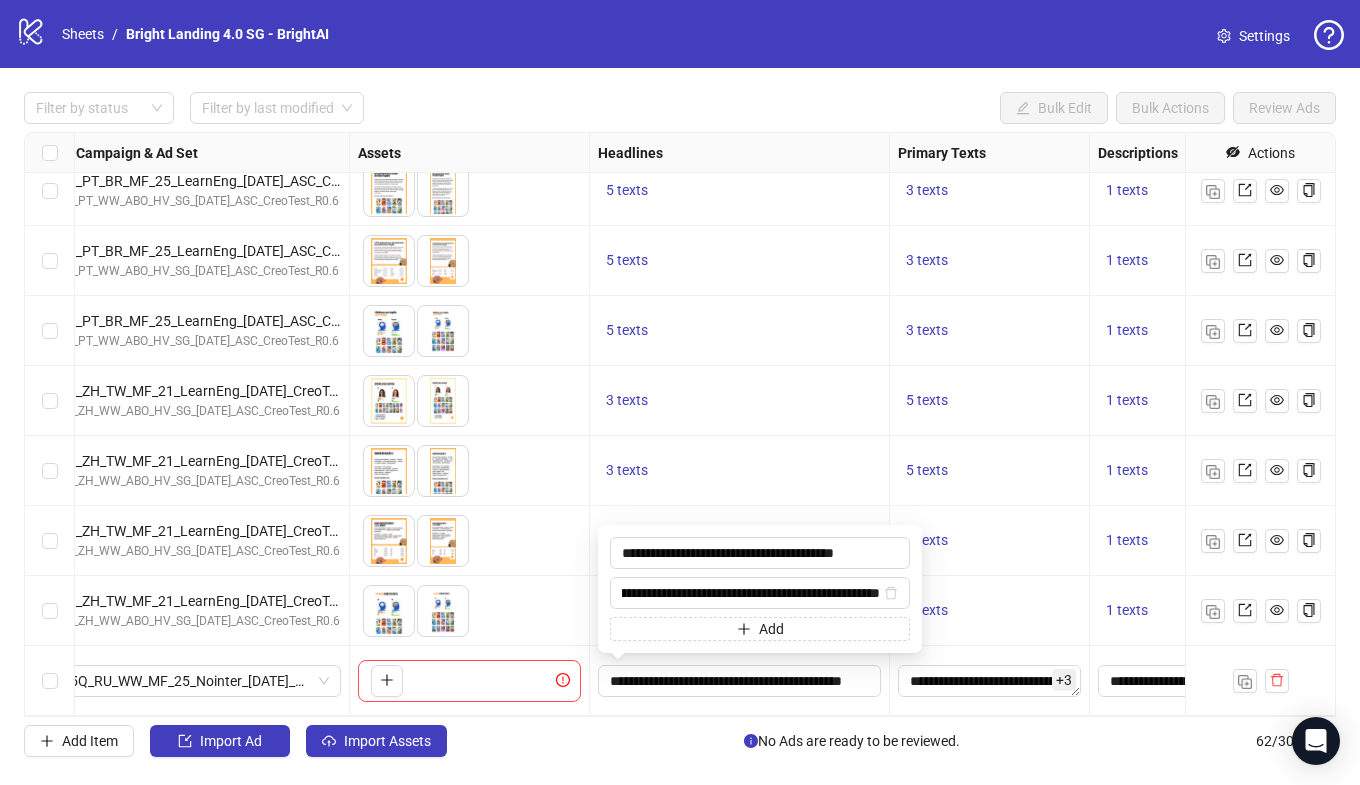 type on "**********" 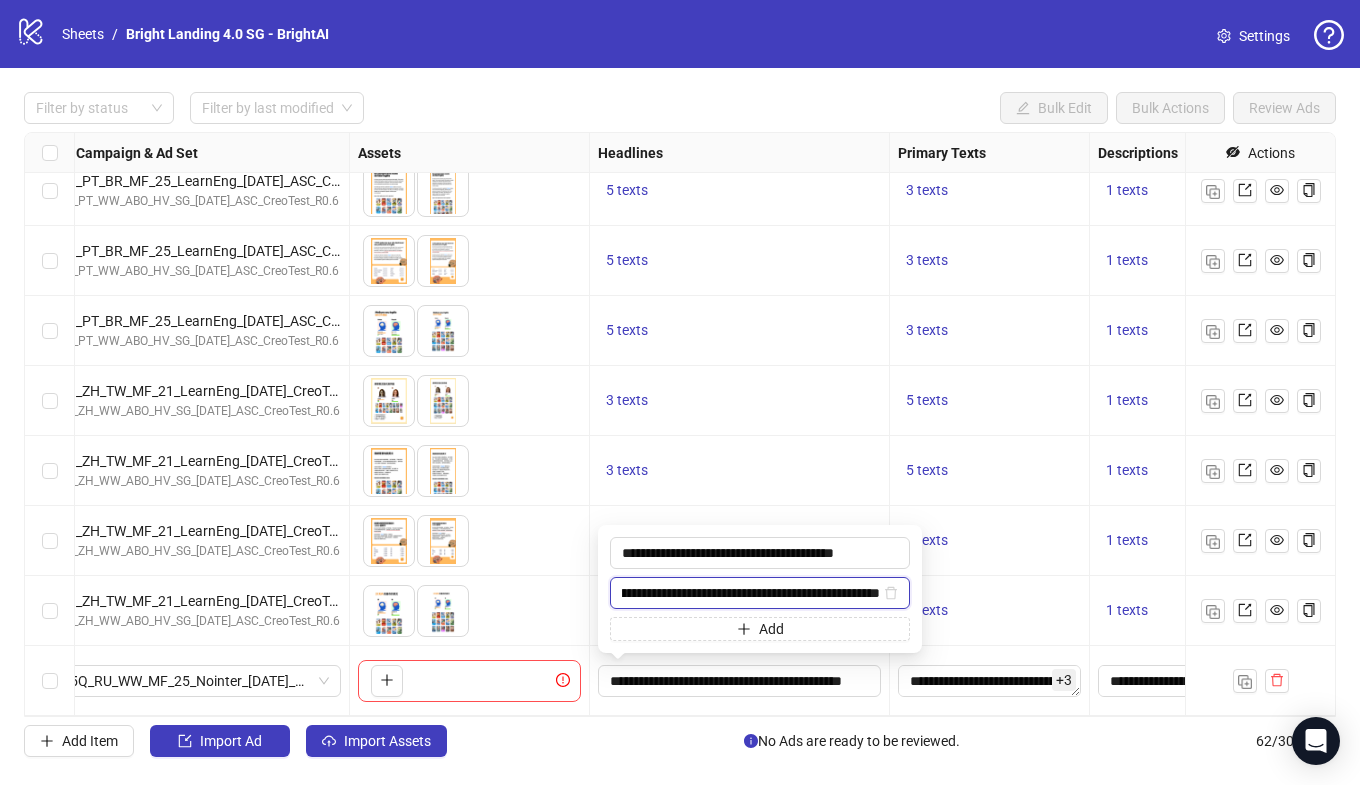 scroll, scrollTop: 0, scrollLeft: 0, axis: both 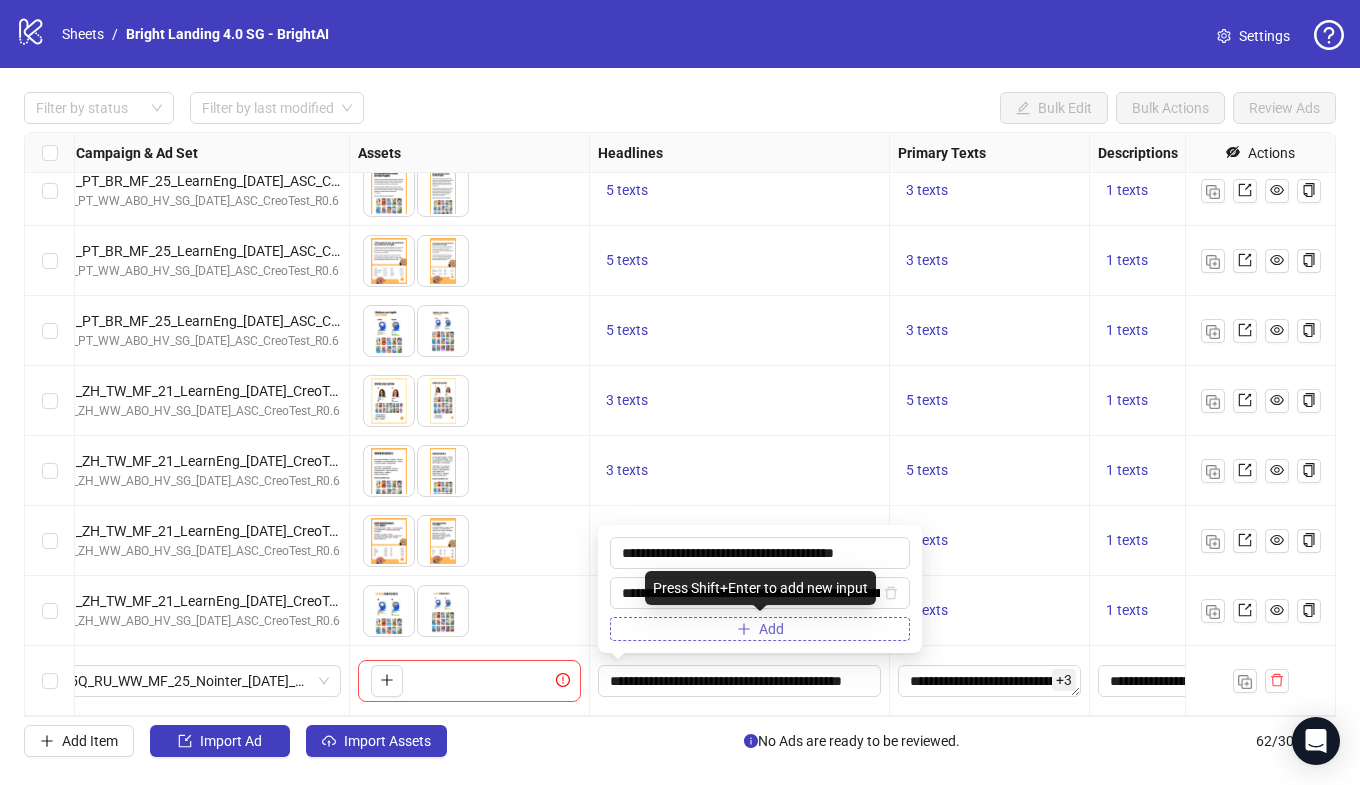 click on "Add" at bounding box center [760, 629] 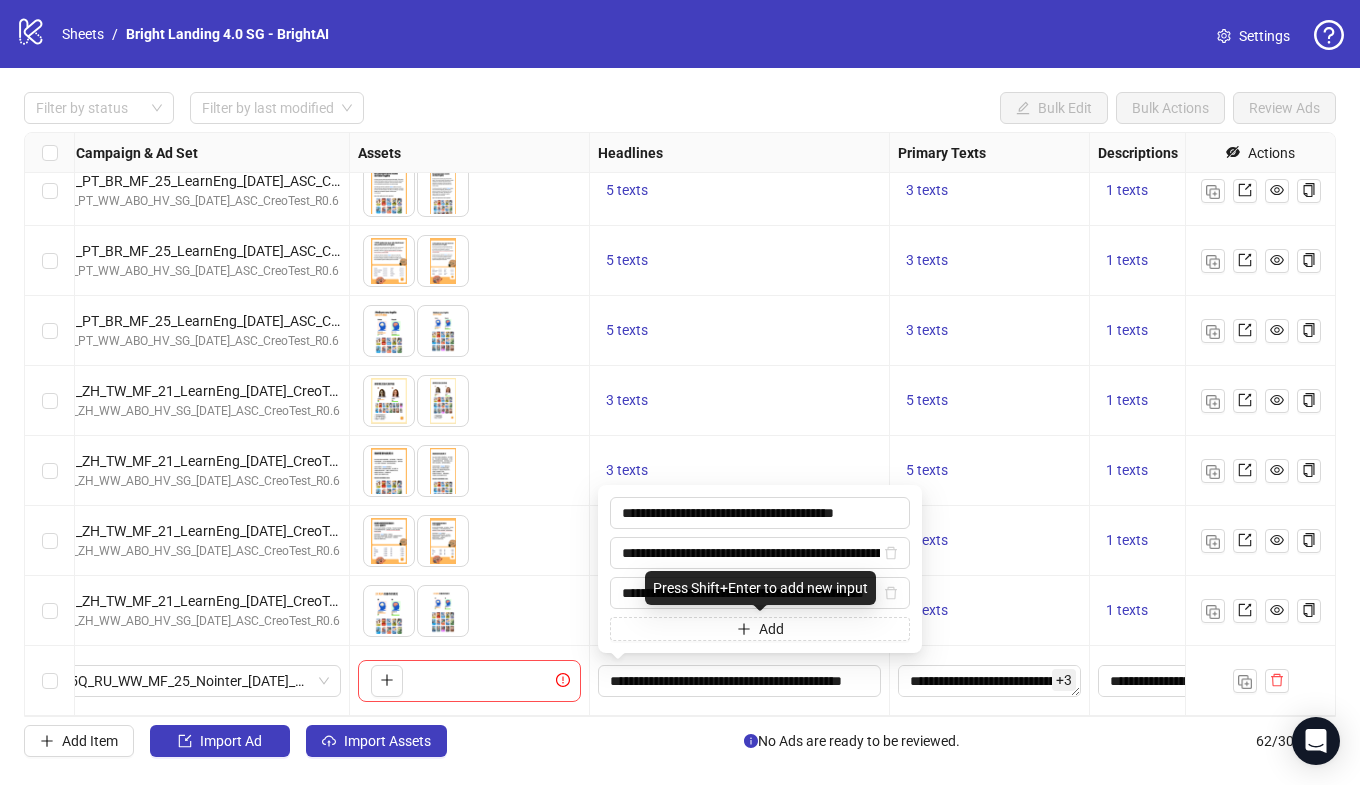 scroll, scrollTop: 0, scrollLeft: 75, axis: horizontal 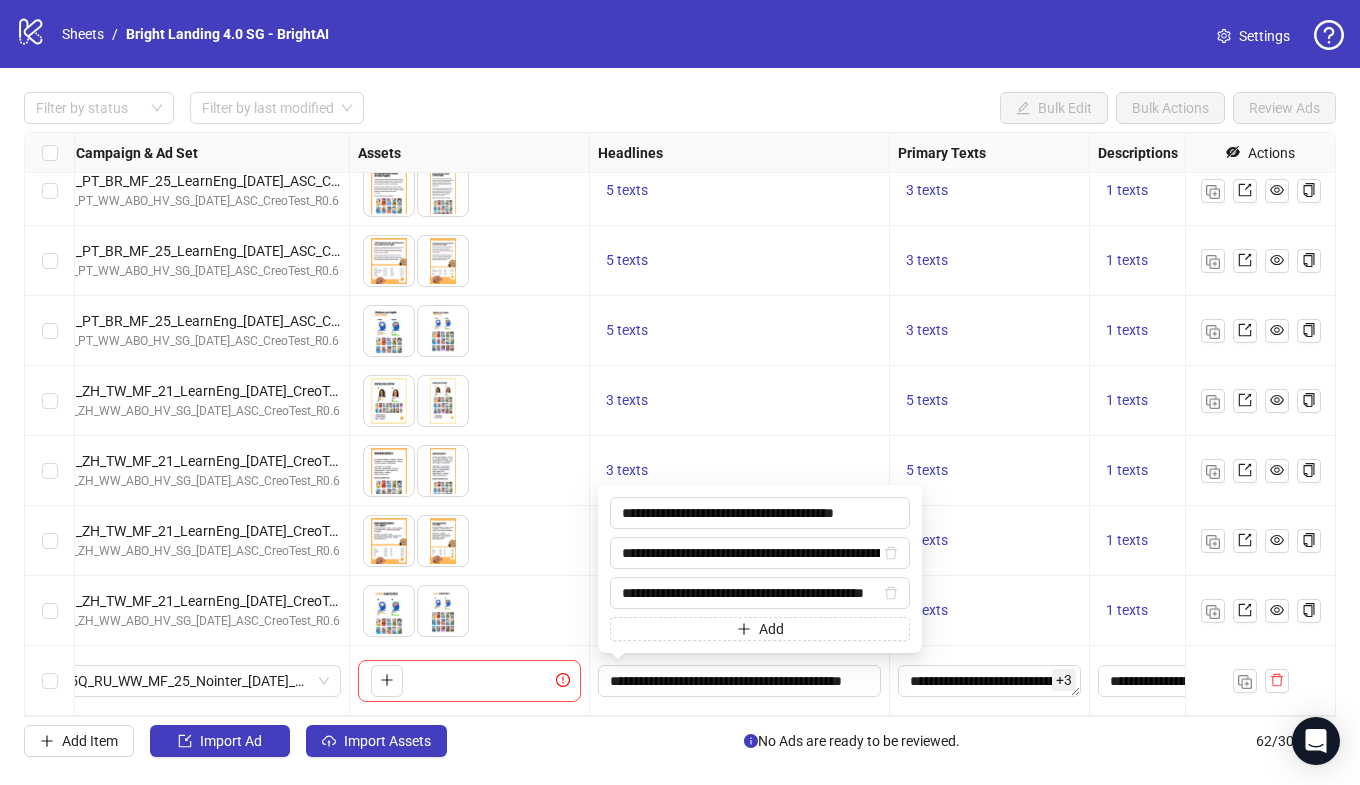 type on "**********" 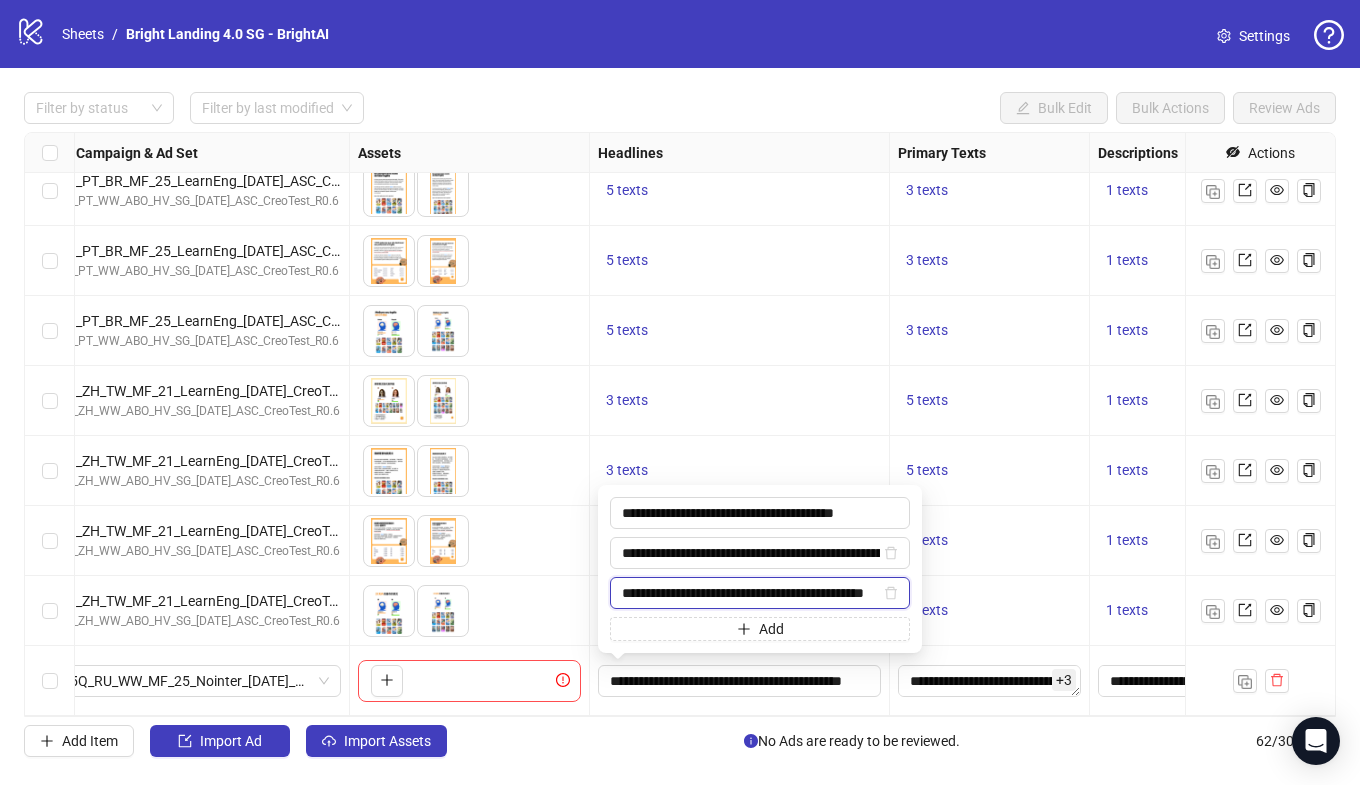 scroll, scrollTop: 0, scrollLeft: 0, axis: both 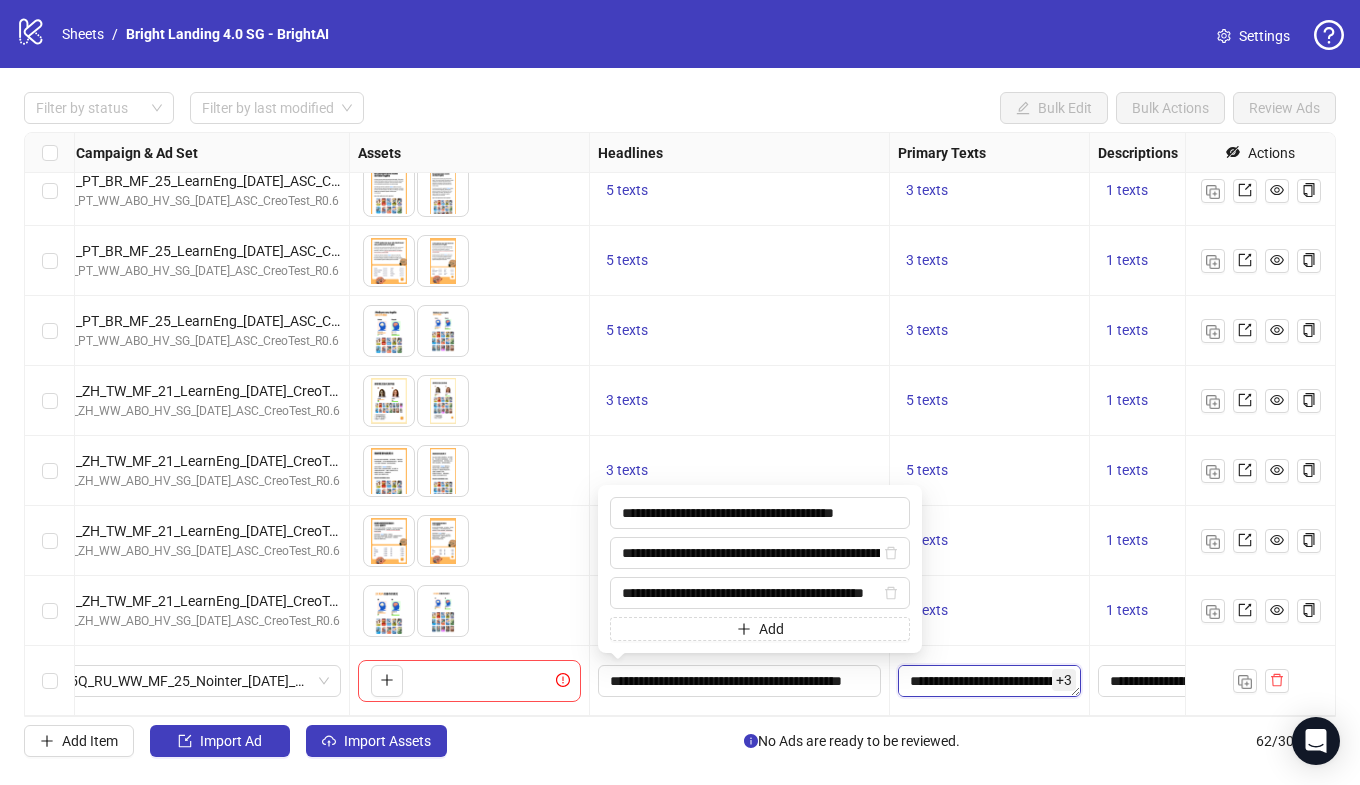 click on "**********" at bounding box center [989, 681] 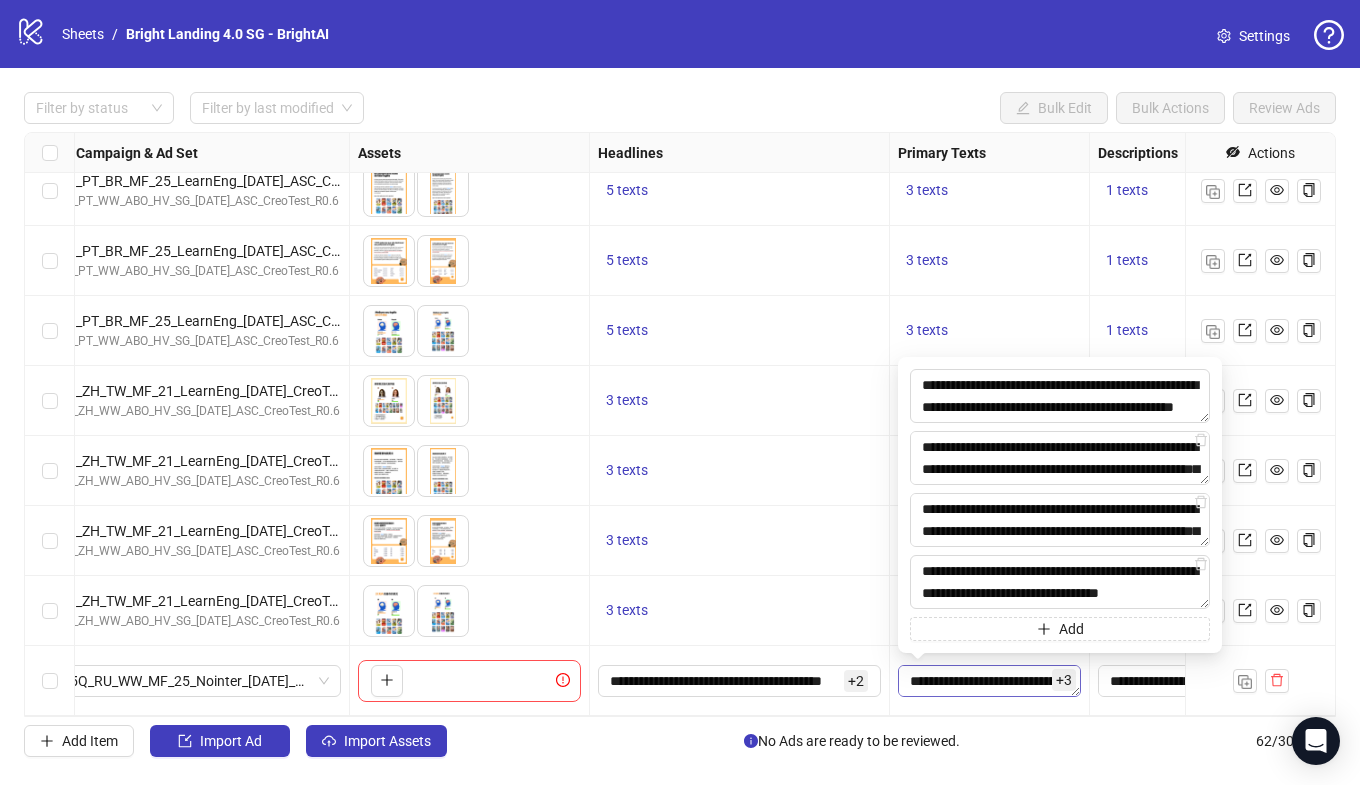 scroll, scrollTop: 22, scrollLeft: 0, axis: vertical 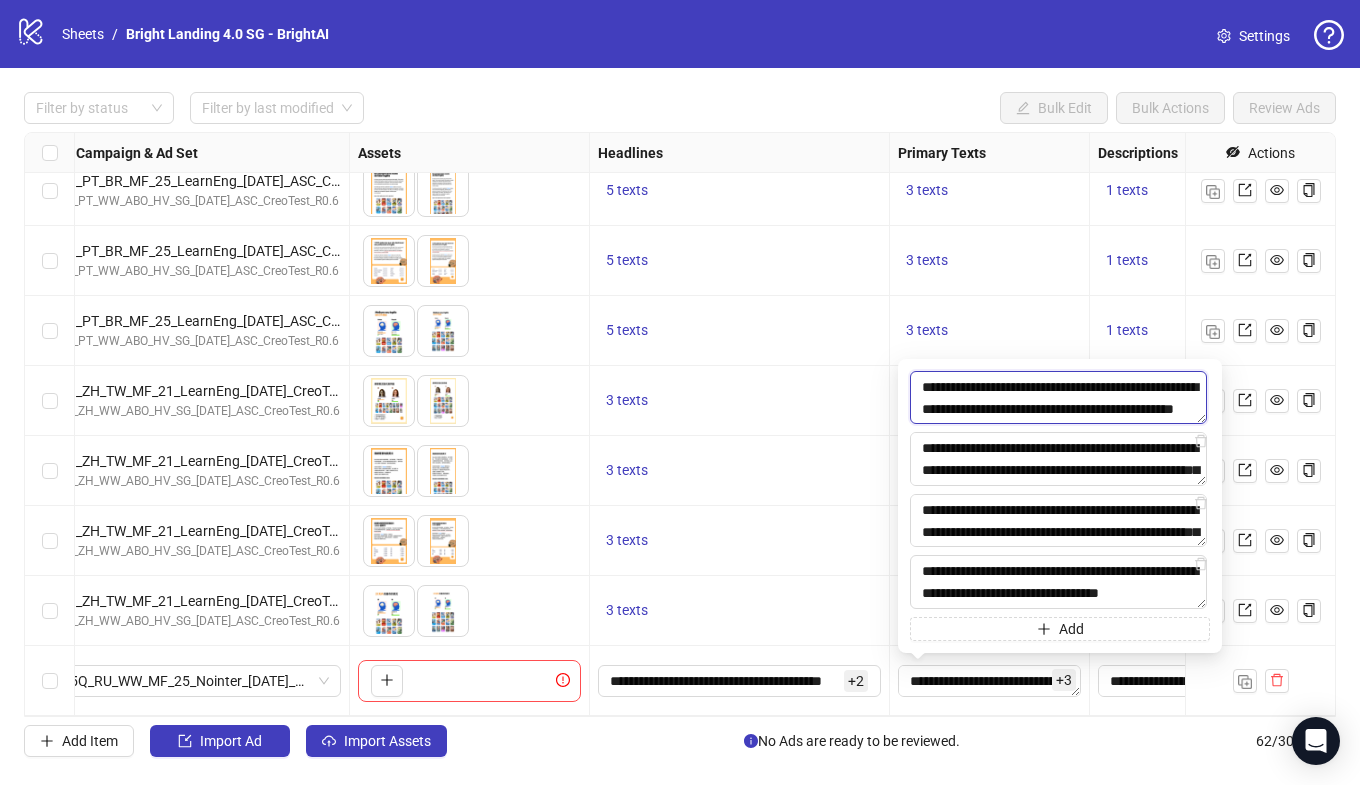 click on "**********" at bounding box center [1058, 398] 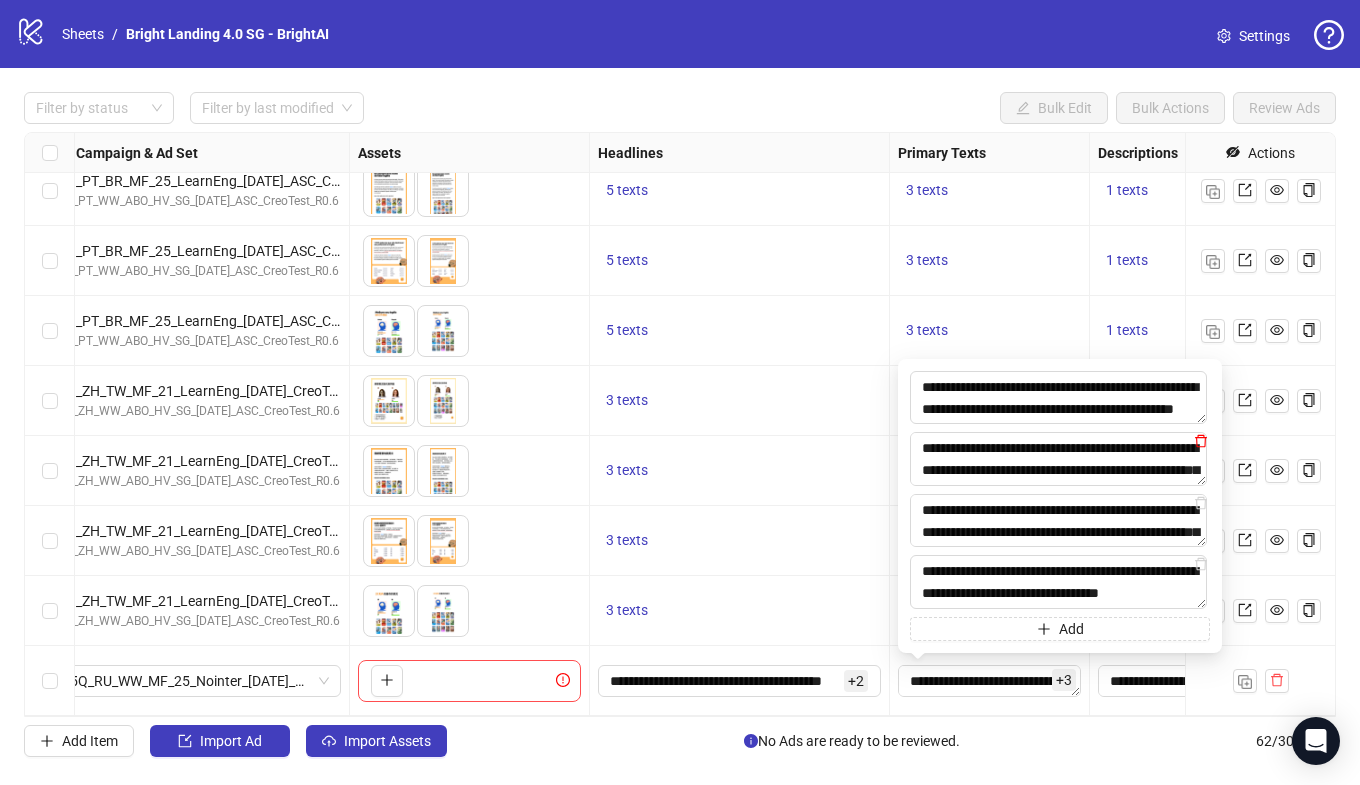click 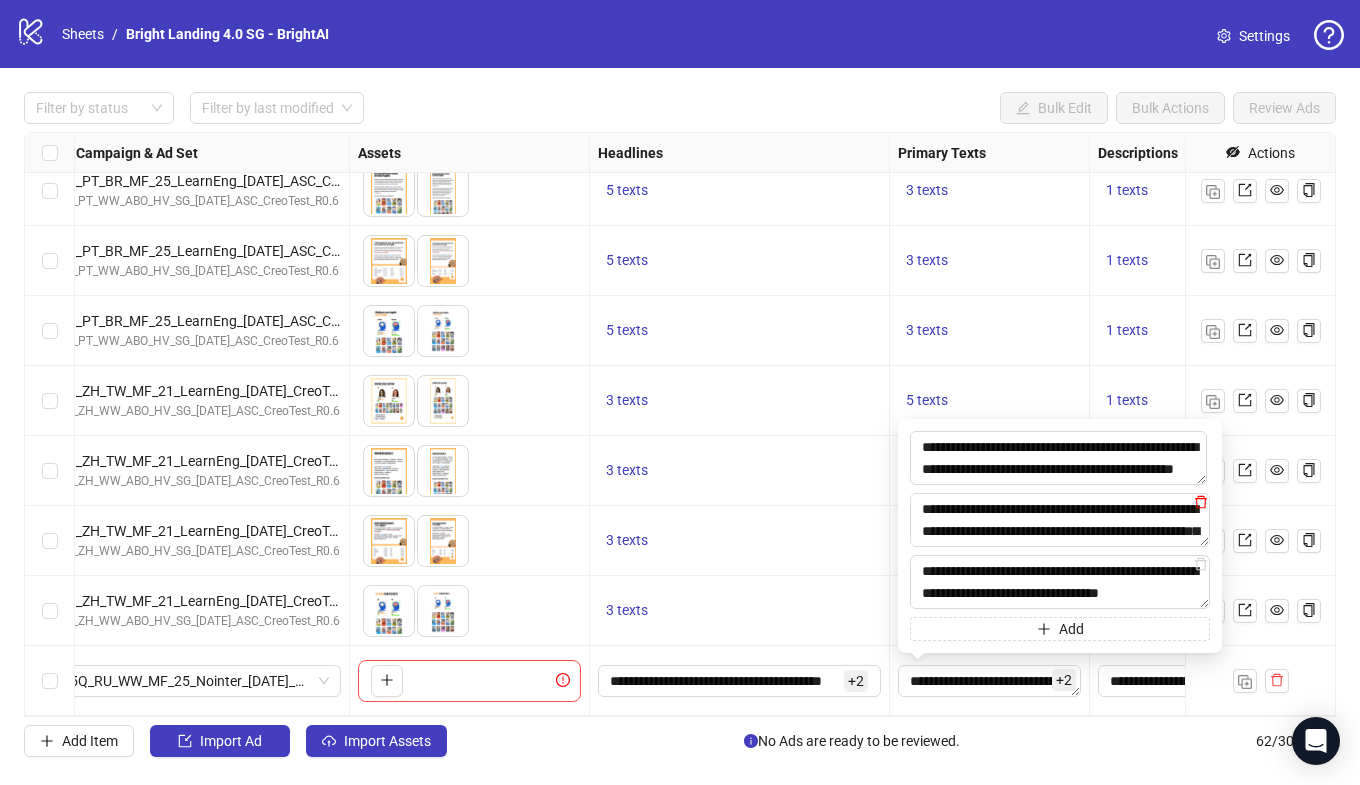 click 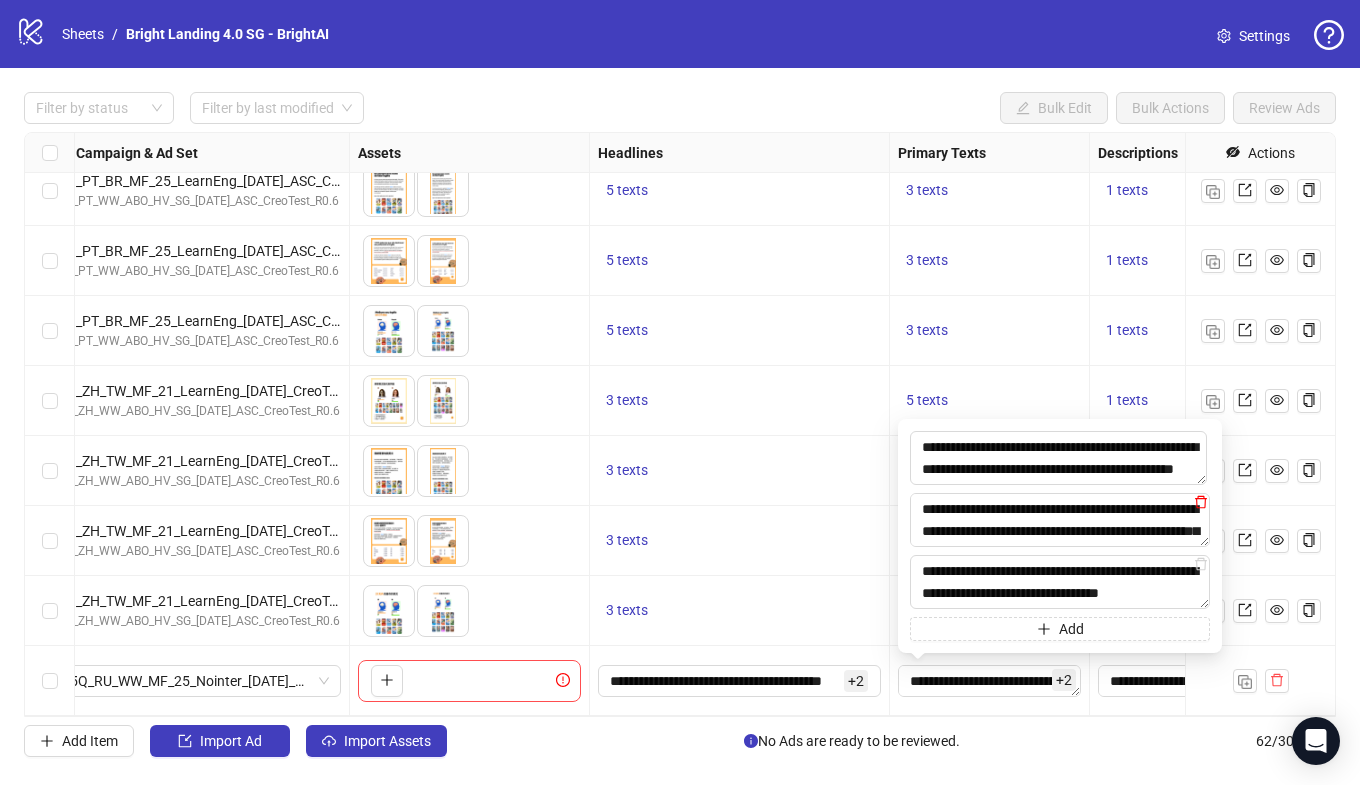 type on "**********" 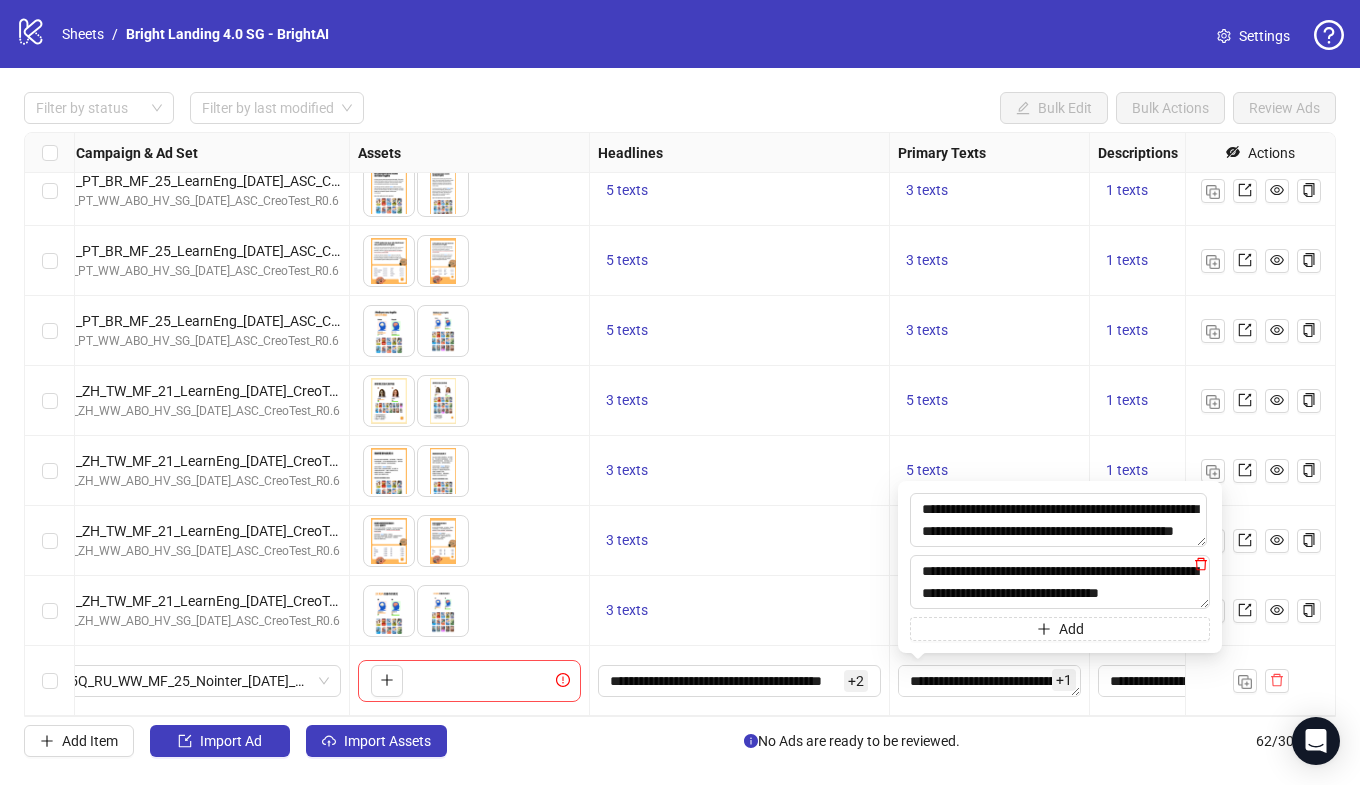 click 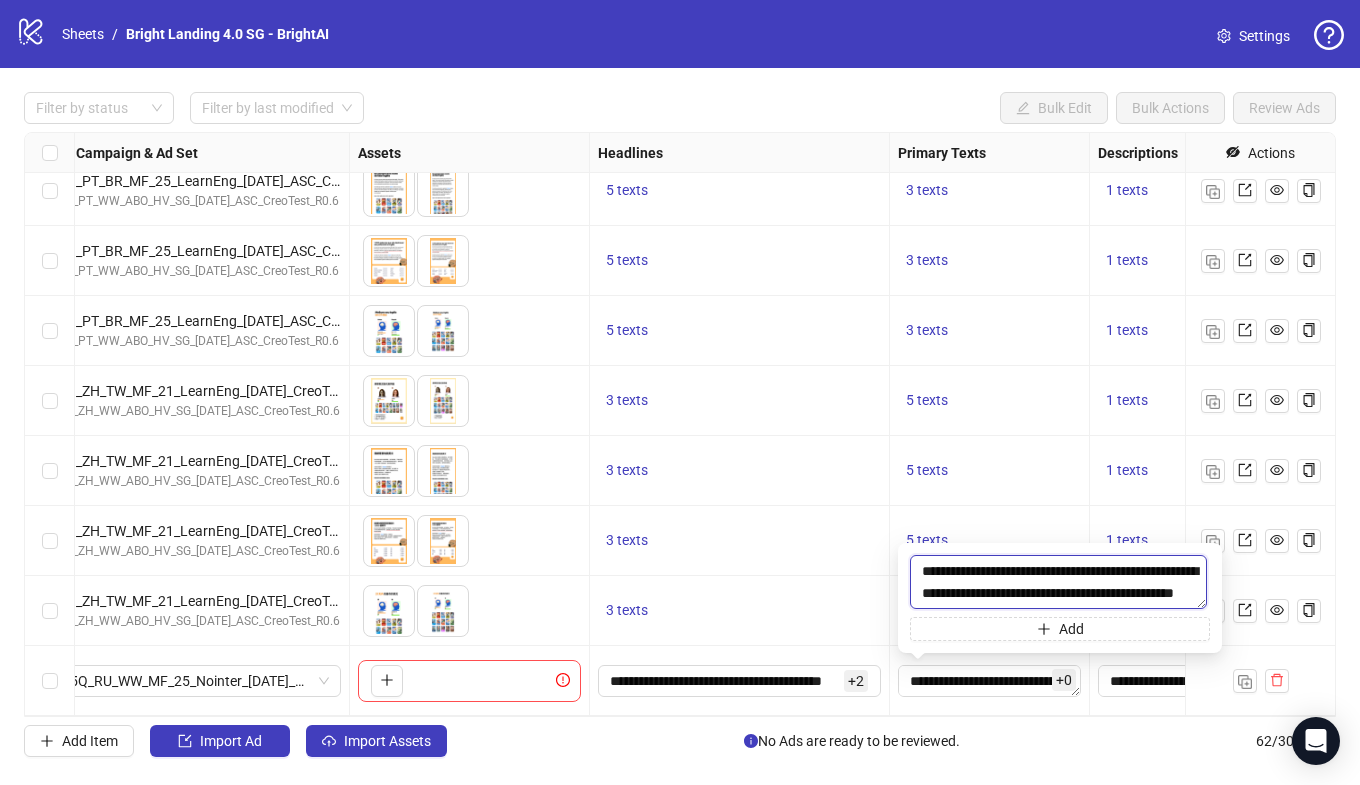 click on "**********" at bounding box center (1058, 582) 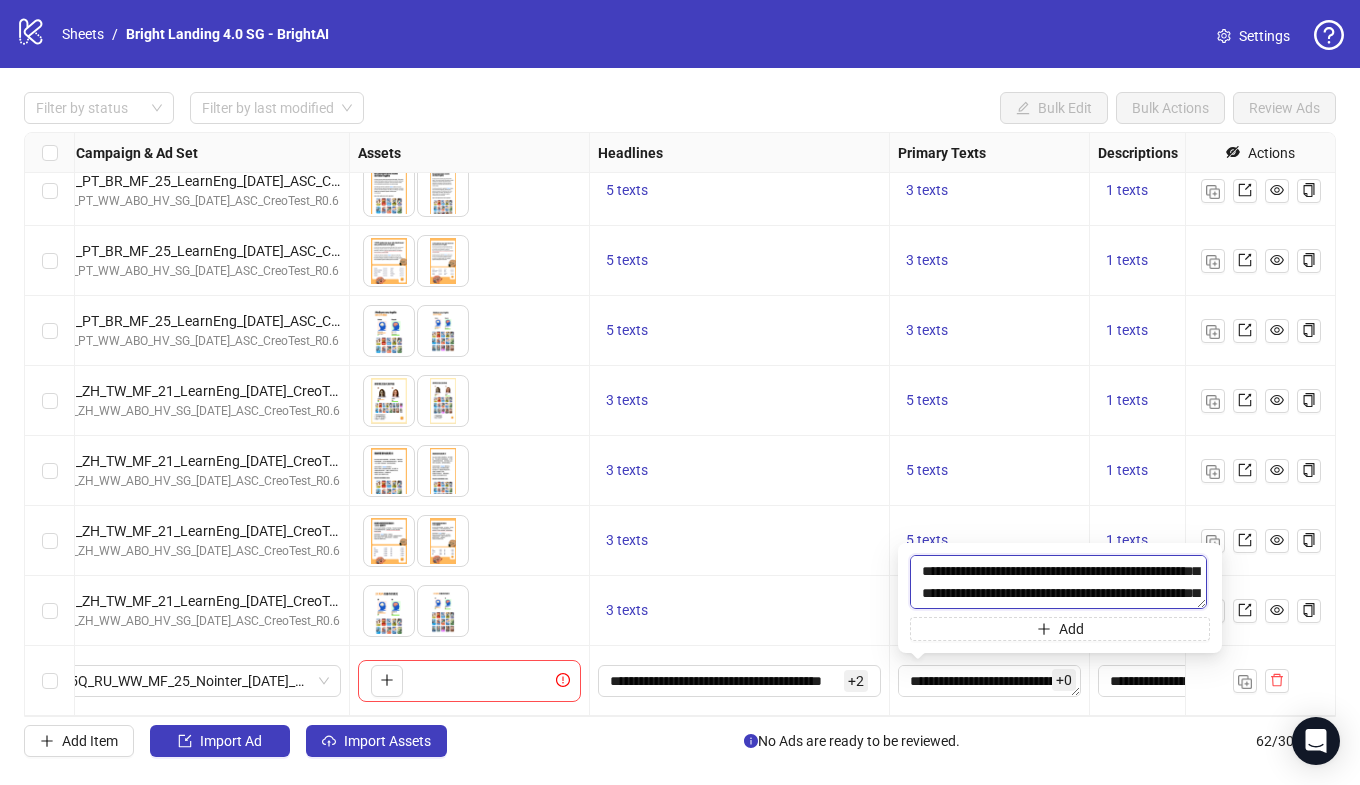 scroll, scrollTop: 103, scrollLeft: 0, axis: vertical 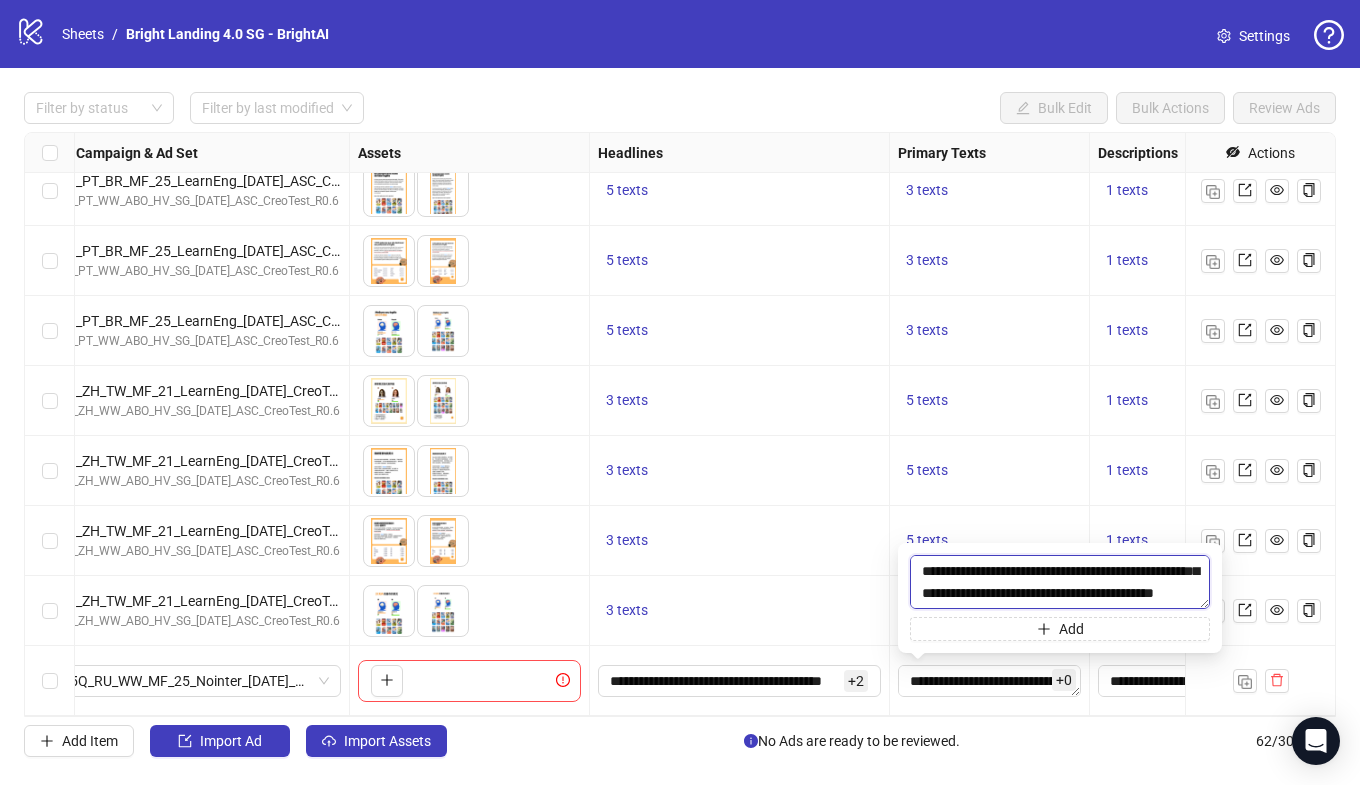 type on "**********" 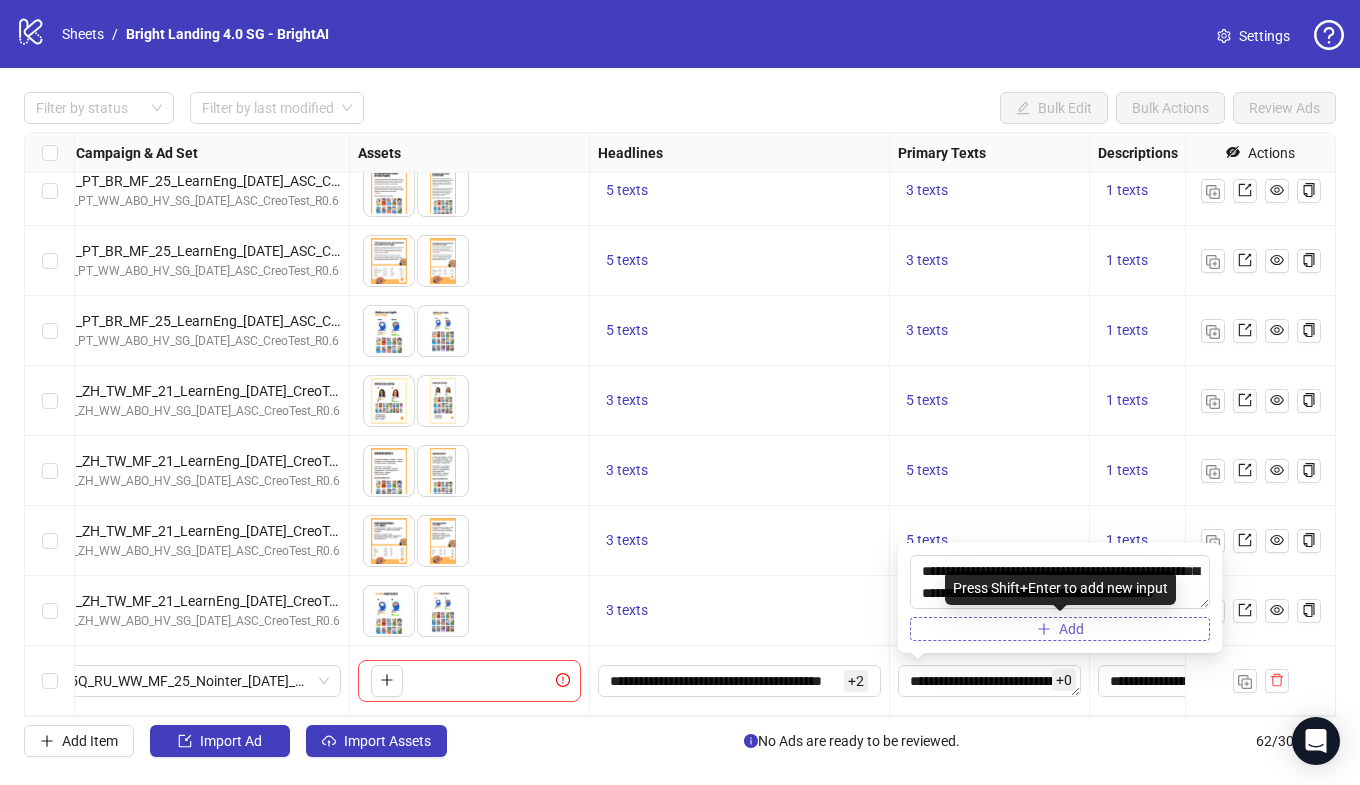 click on "Add" at bounding box center (1060, 629) 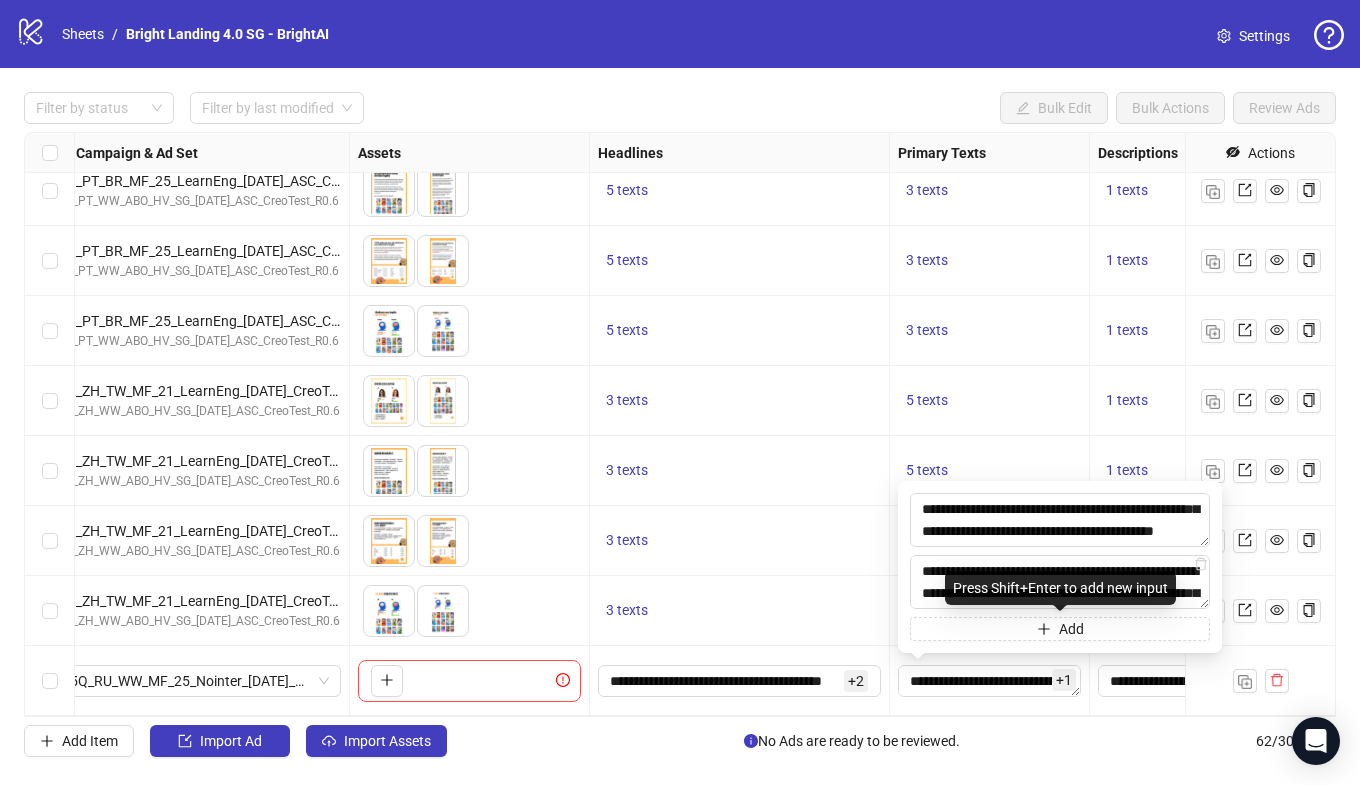 scroll, scrollTop: 125, scrollLeft: 0, axis: vertical 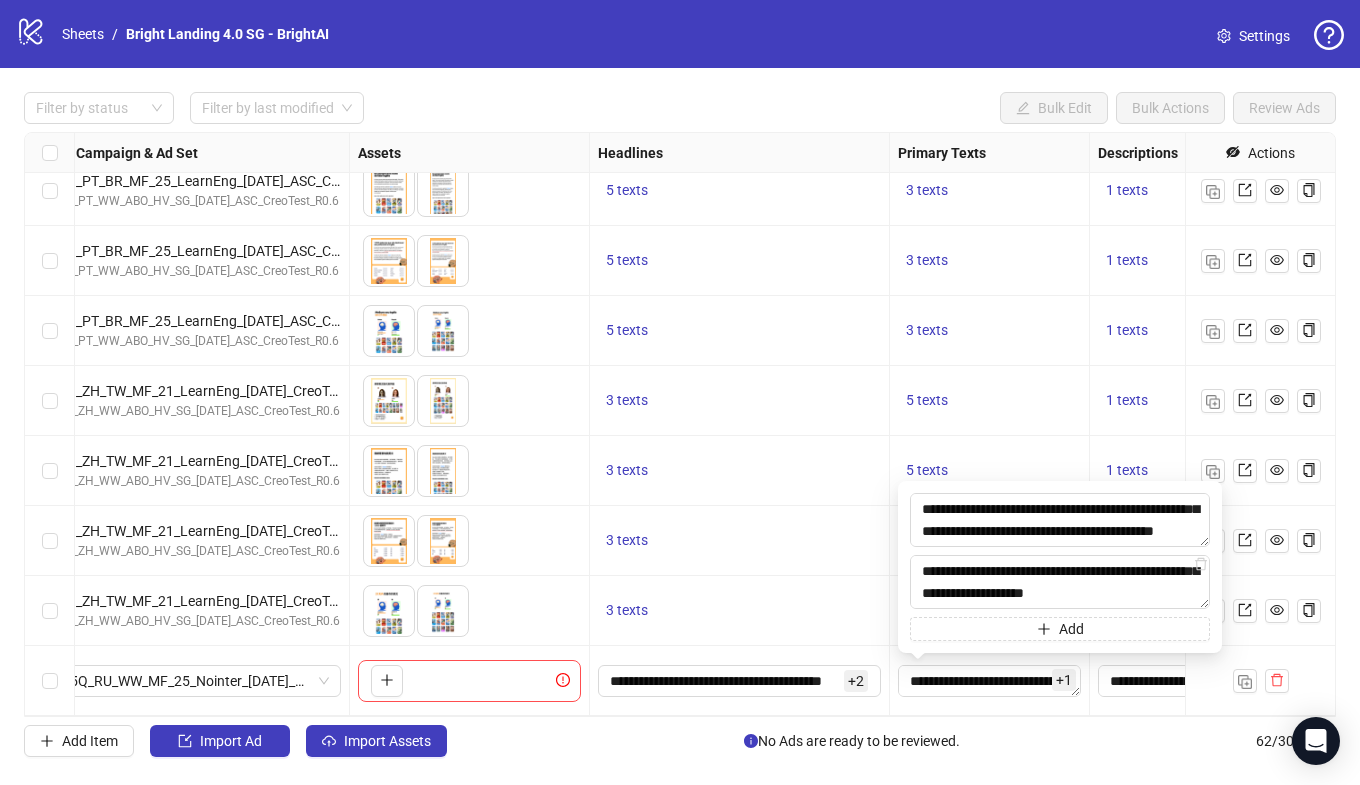 type on "**********" 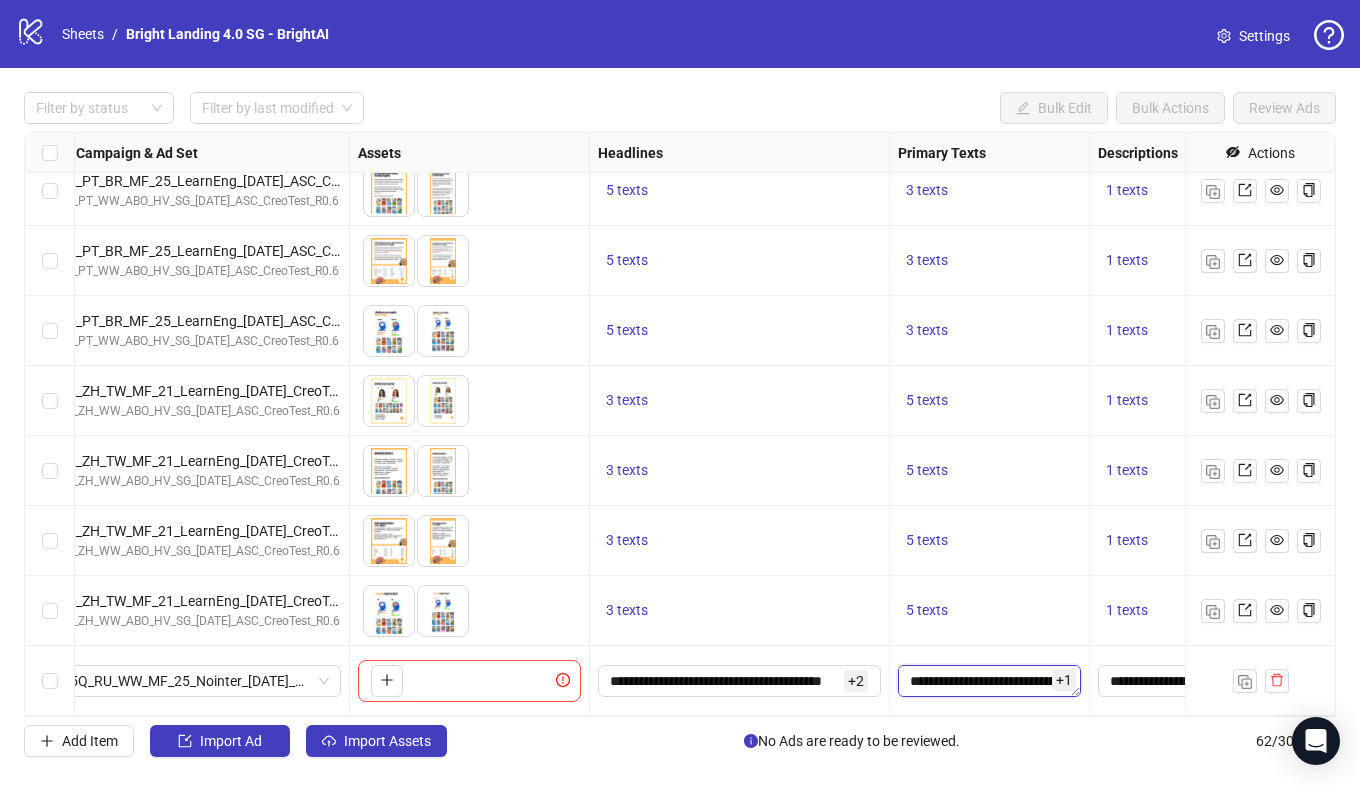 click on "**********" at bounding box center (989, 681) 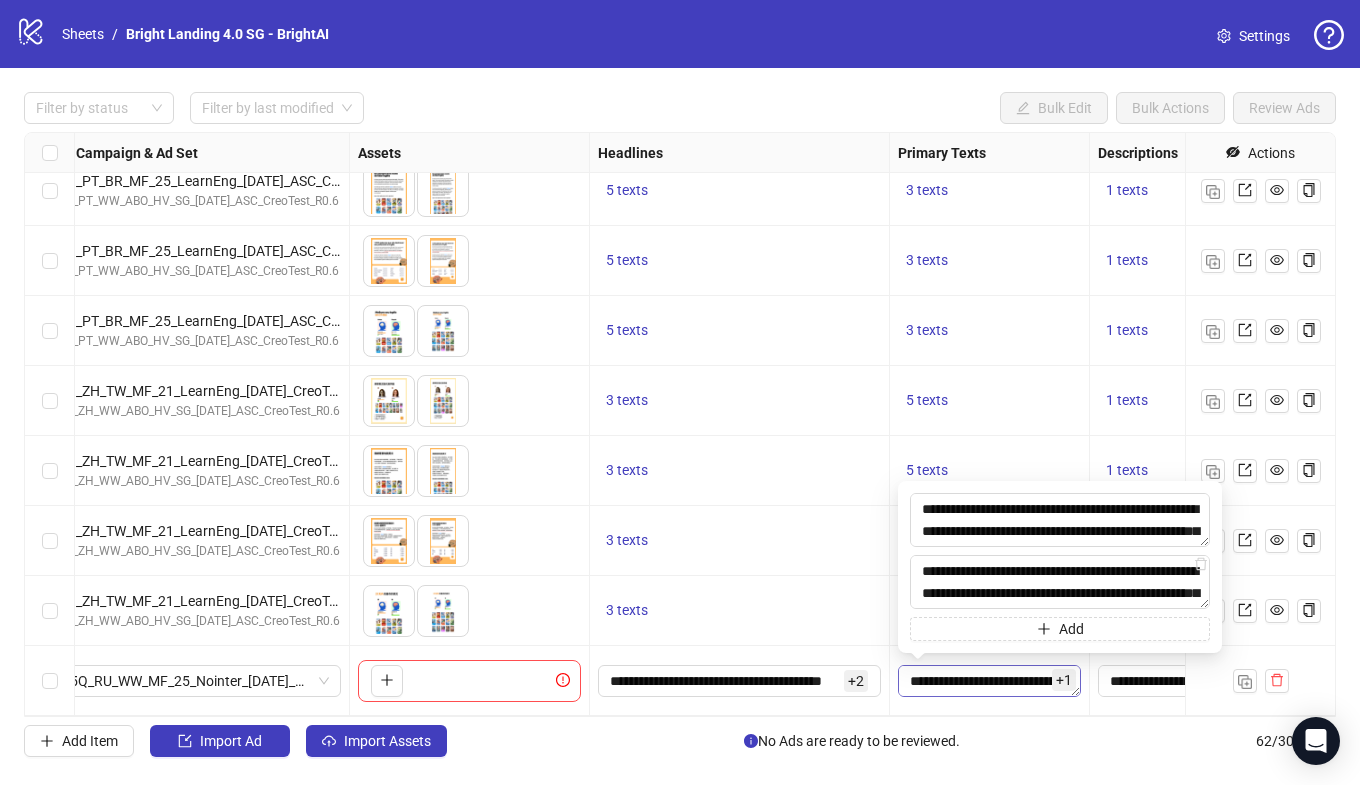 scroll, scrollTop: 110, scrollLeft: 0, axis: vertical 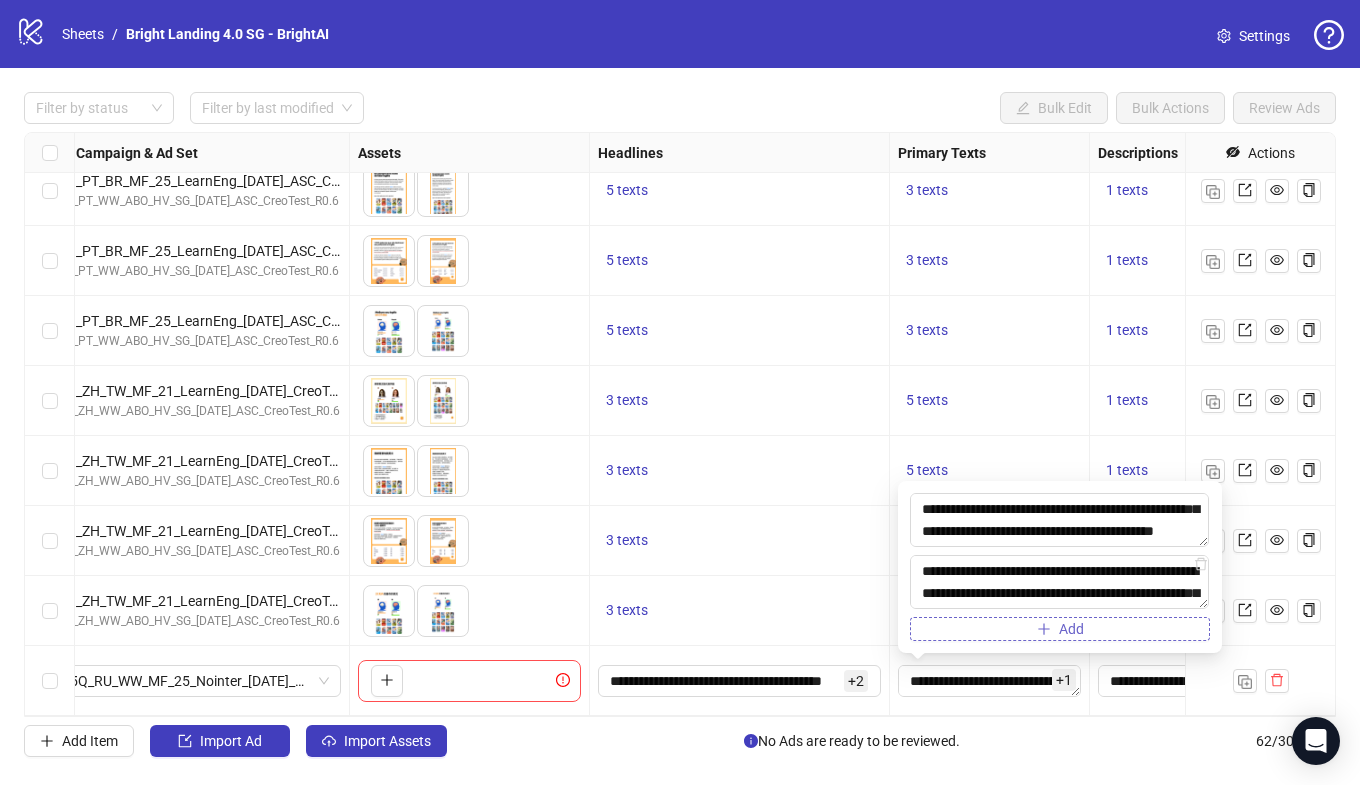 click on "Add" at bounding box center (1060, 629) 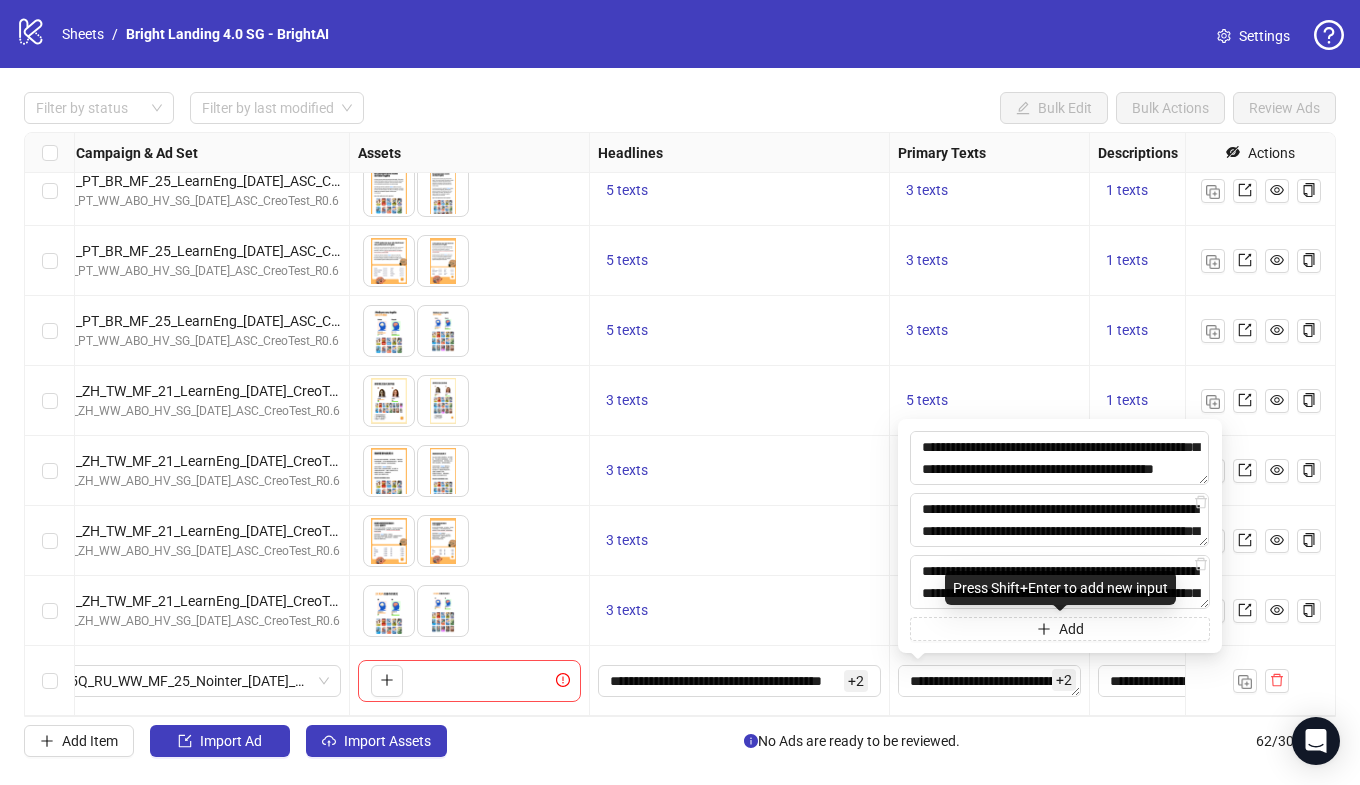 scroll, scrollTop: 103, scrollLeft: 0, axis: vertical 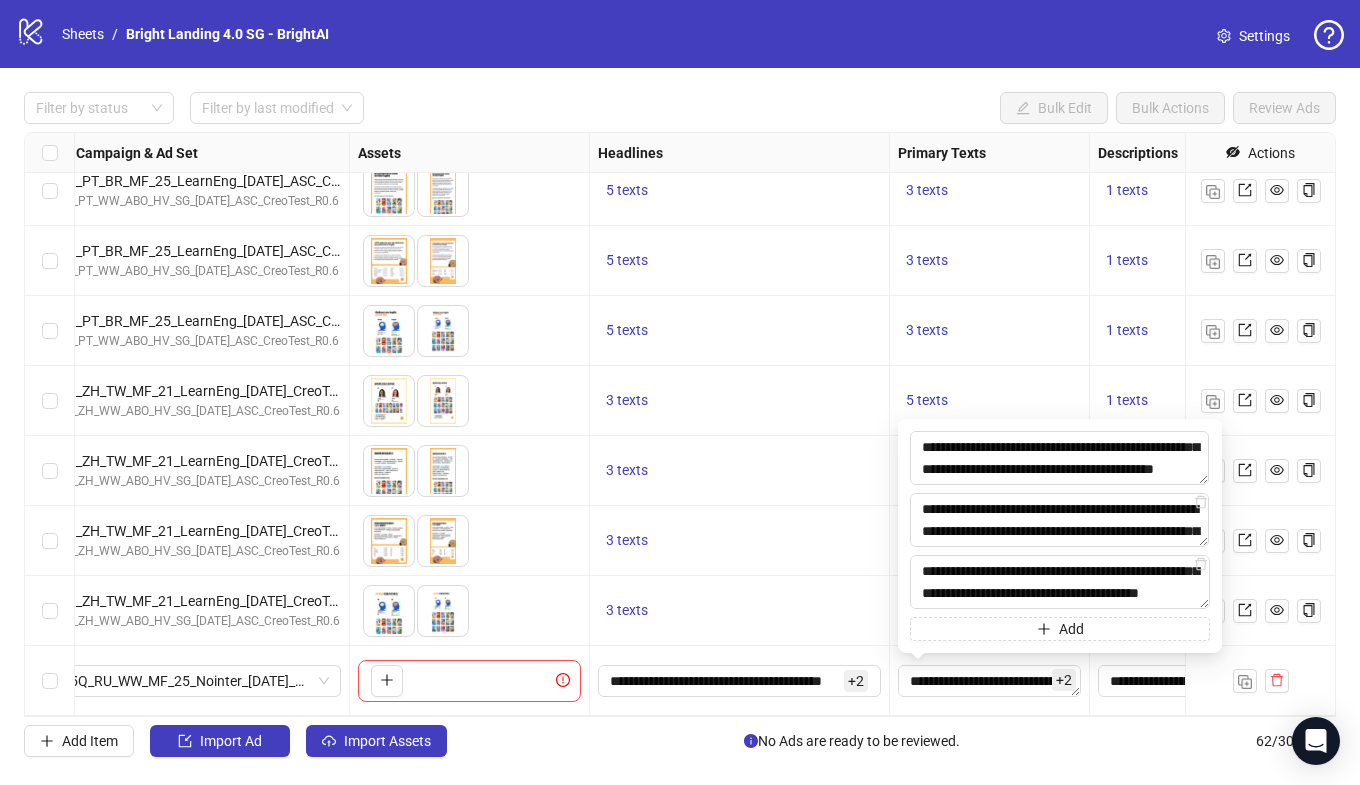 type on "**********" 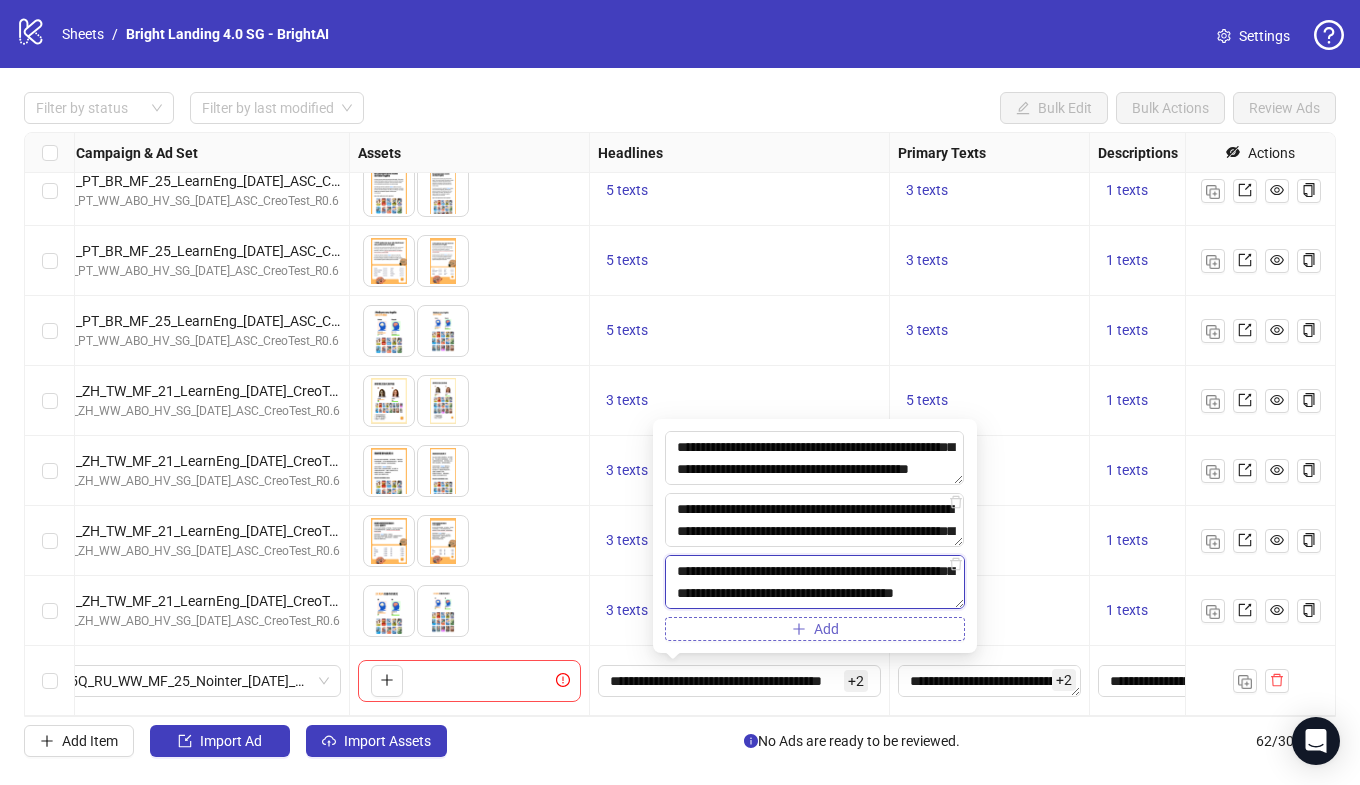 scroll, scrollTop: 3797, scrollLeft: 847, axis: both 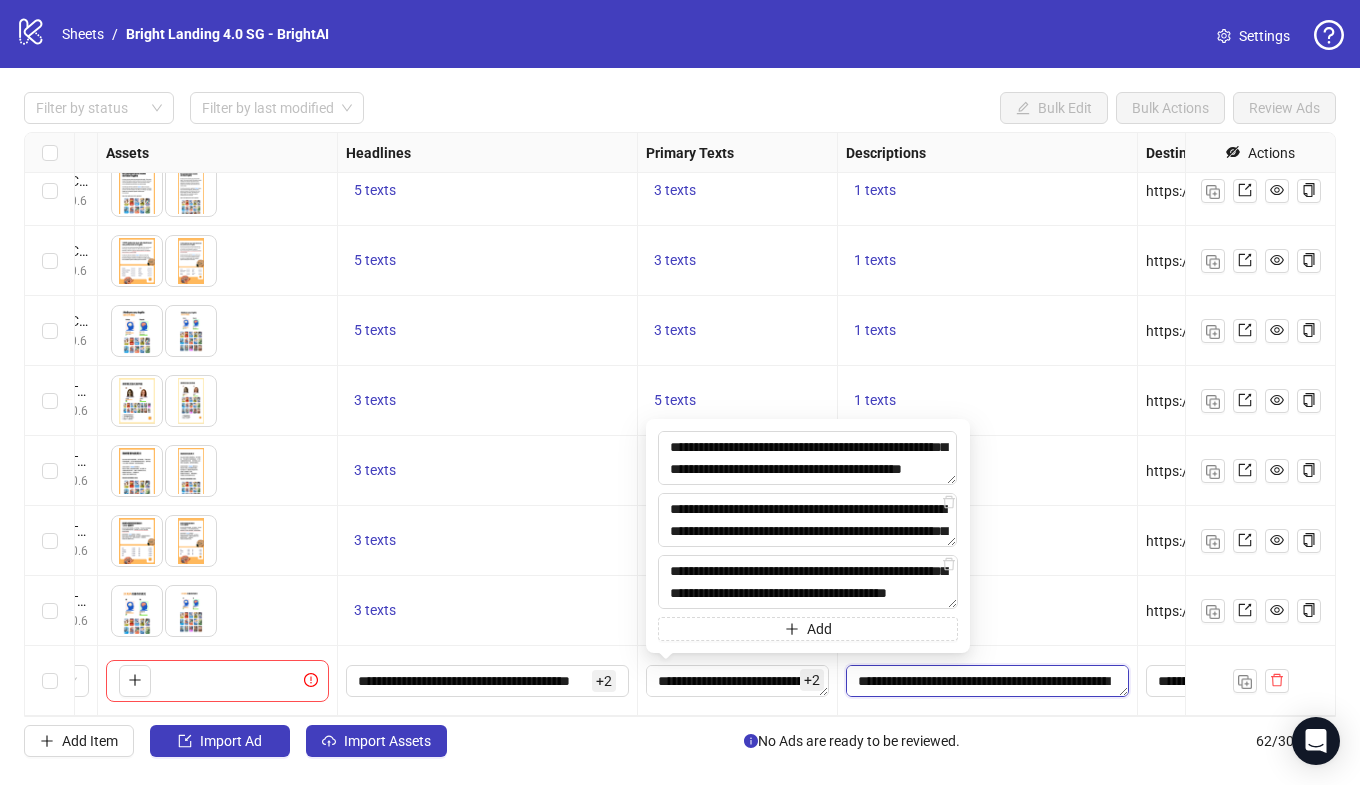 click on "**********" at bounding box center (987, 681) 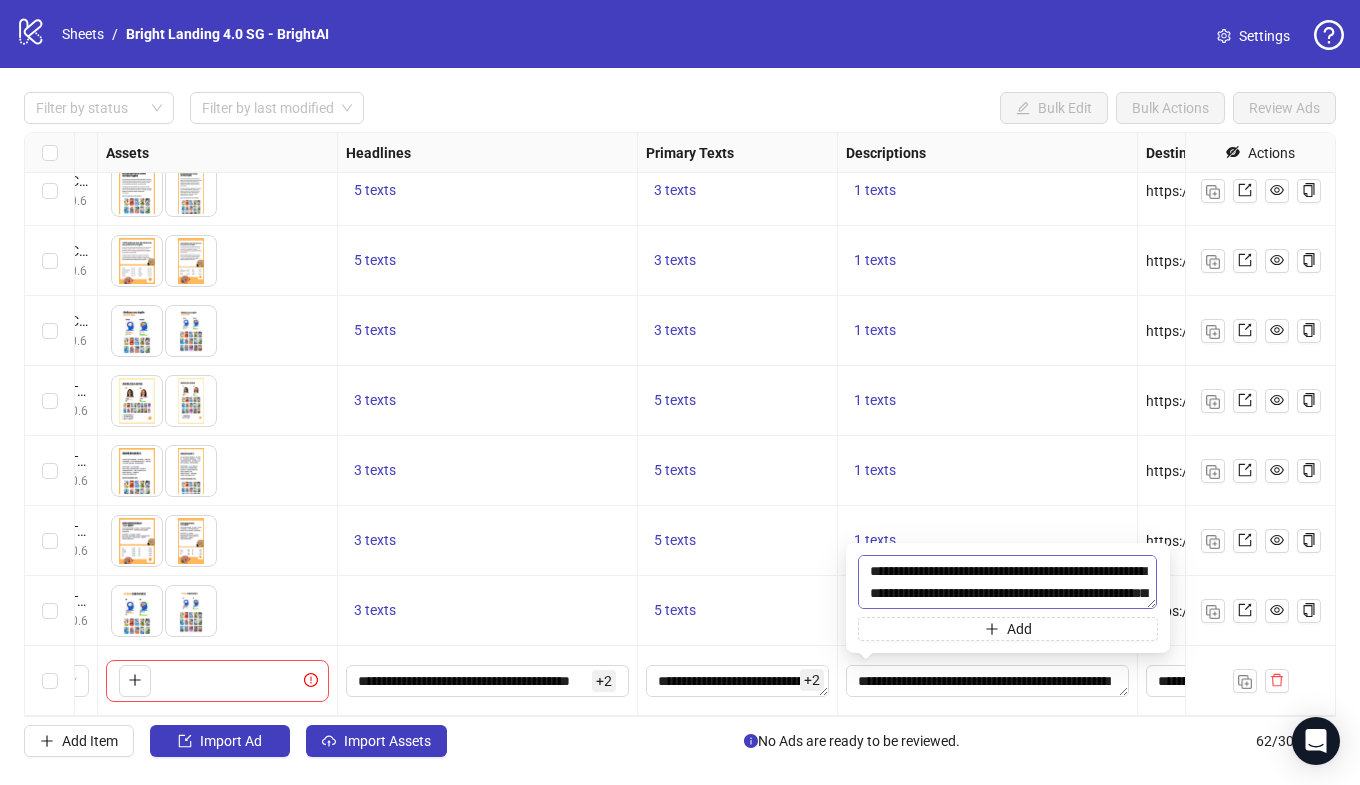 click on "**********" at bounding box center (1007, 582) 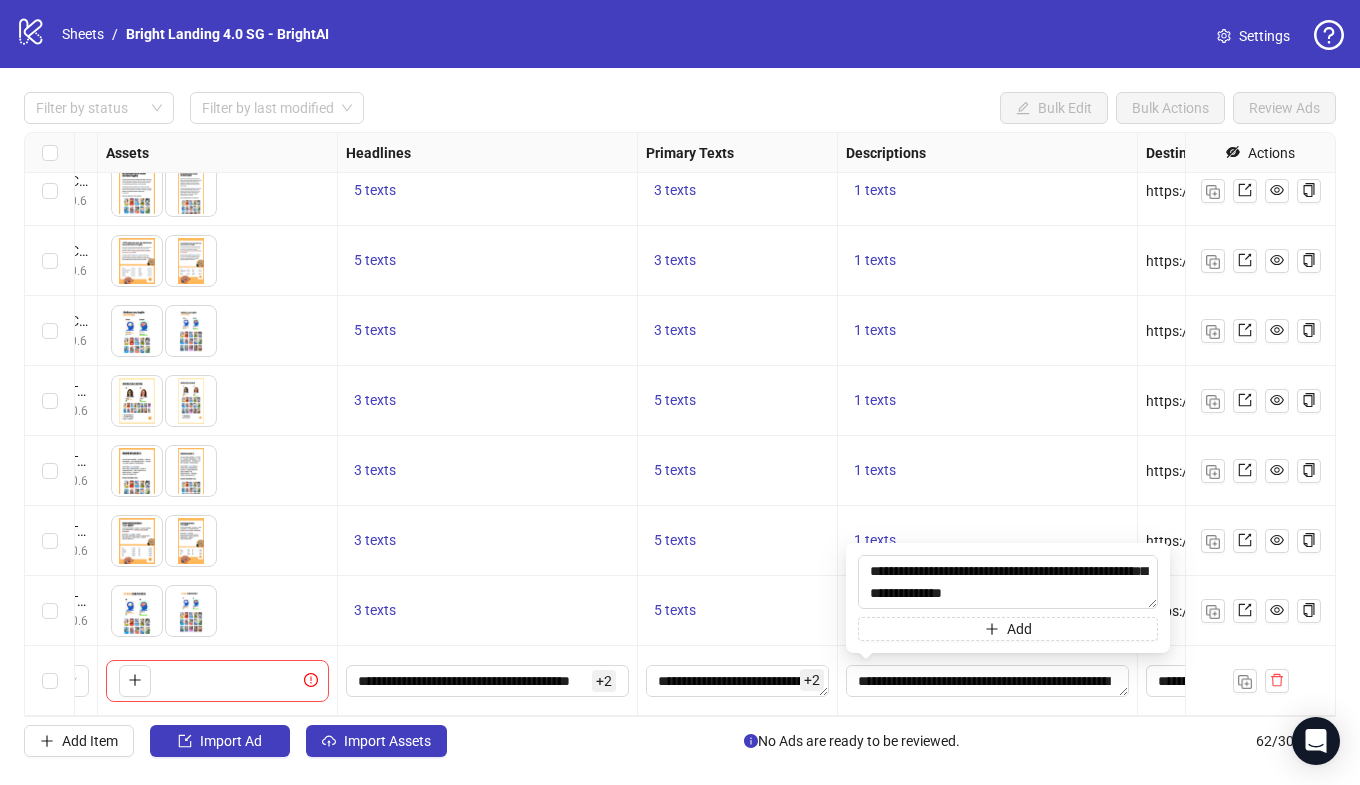 click on "**********" at bounding box center [988, 681] 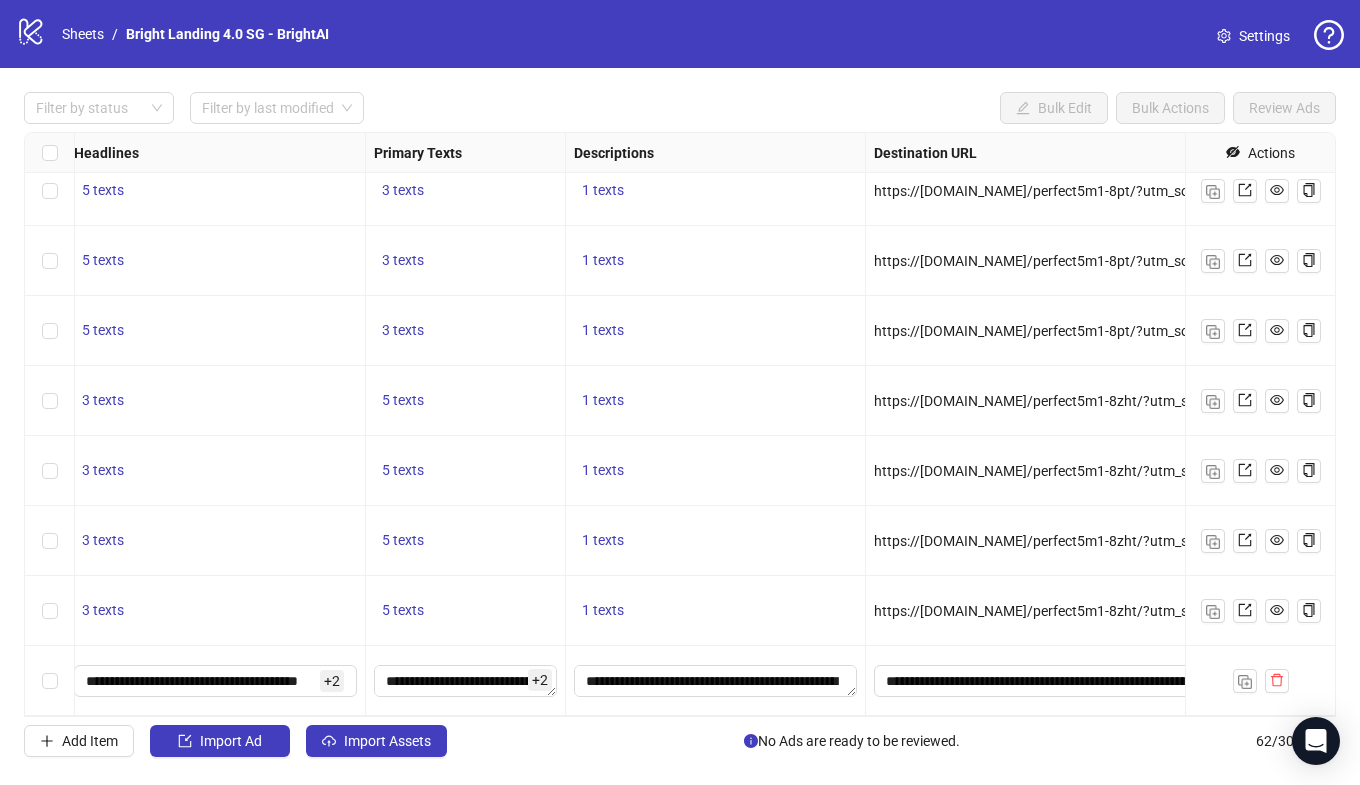 scroll, scrollTop: 3797, scrollLeft: 0, axis: vertical 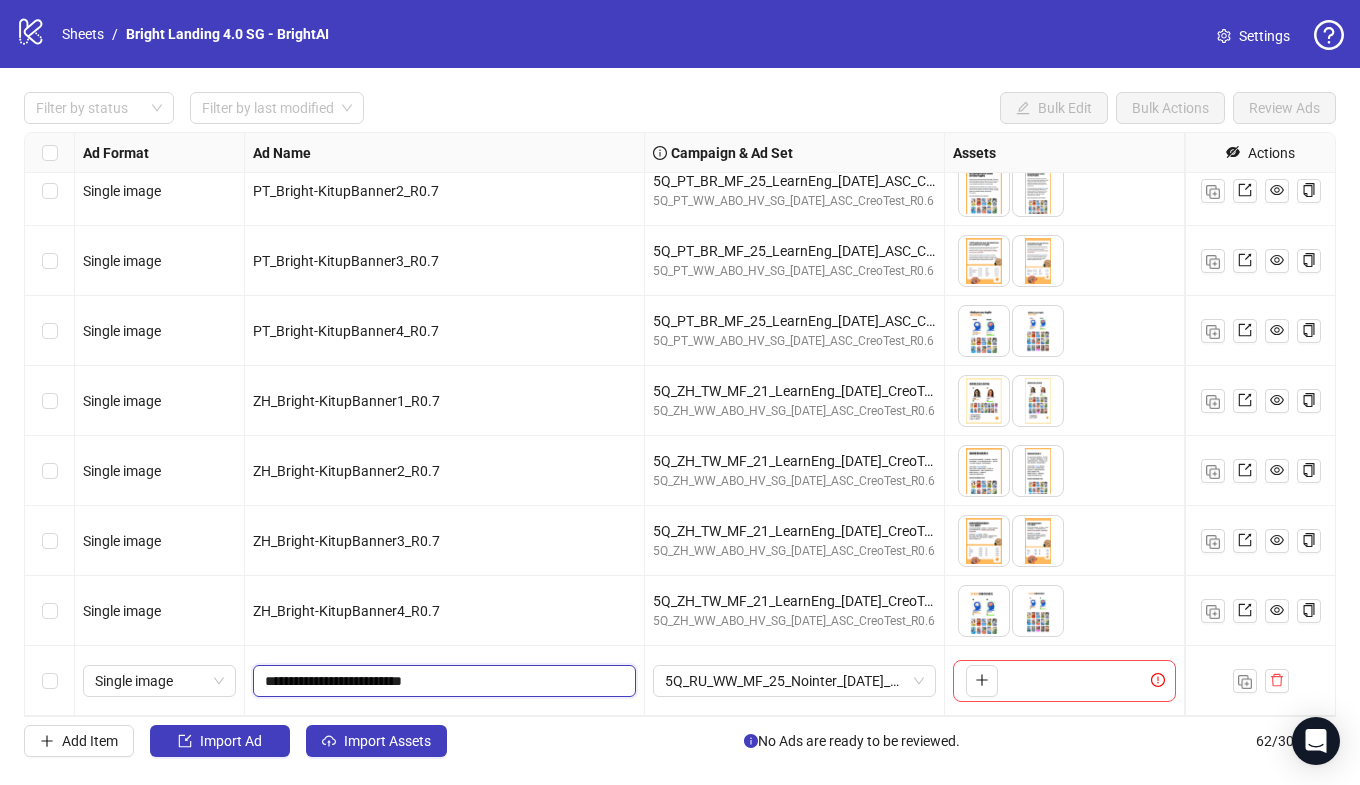 drag, startPoint x: 411, startPoint y: 683, endPoint x: 397, endPoint y: 570, distance: 113.86395 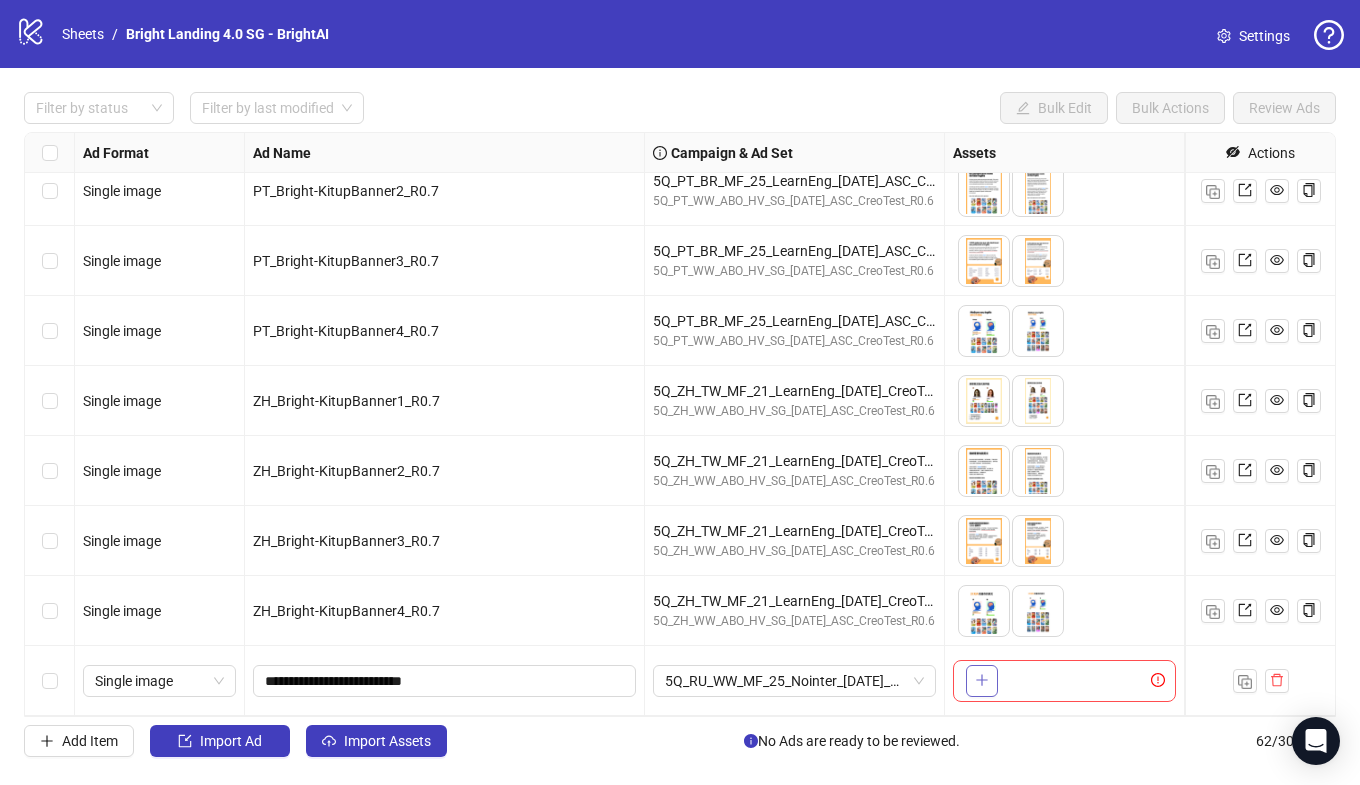 click 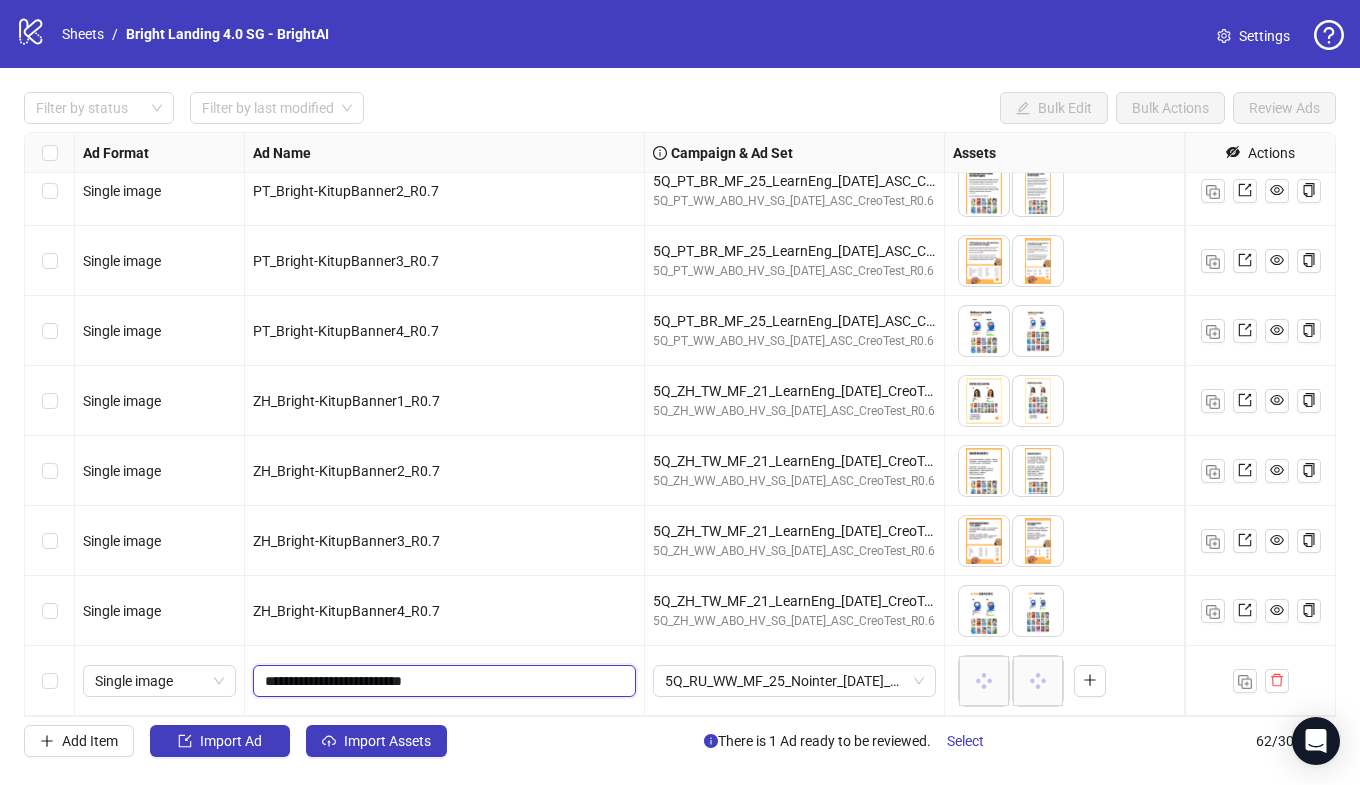 drag, startPoint x: 414, startPoint y: 682, endPoint x: 394, endPoint y: 578, distance: 105.90562 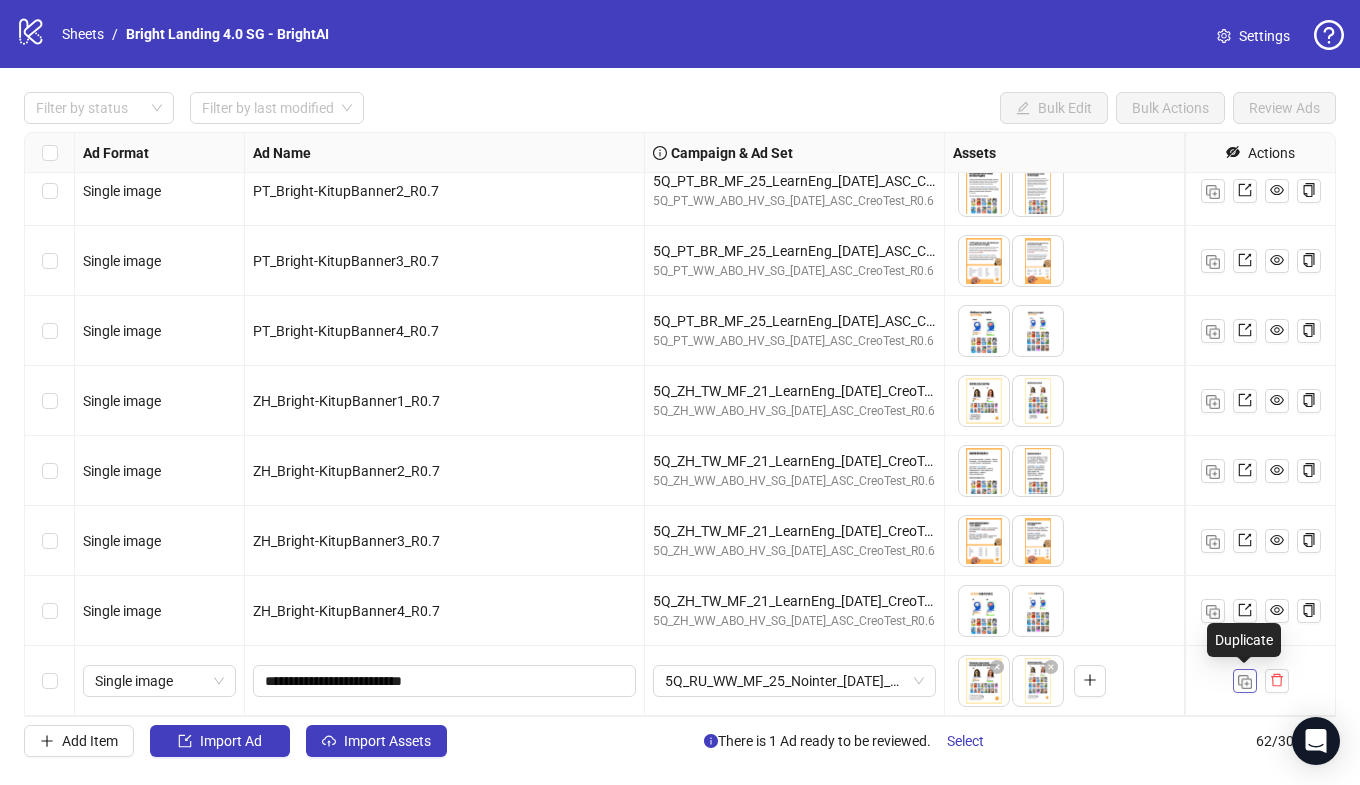 click at bounding box center [1245, 682] 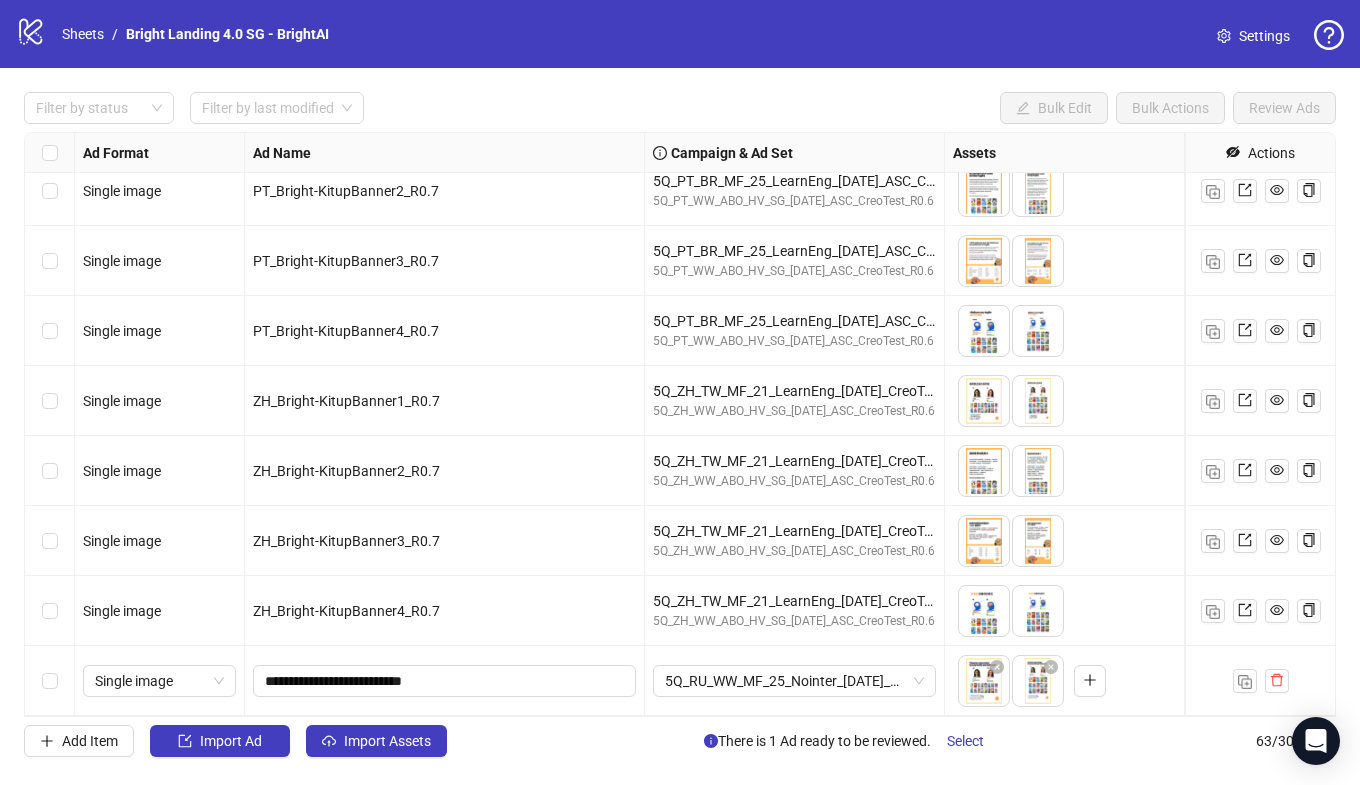 scroll, scrollTop: 3867, scrollLeft: 0, axis: vertical 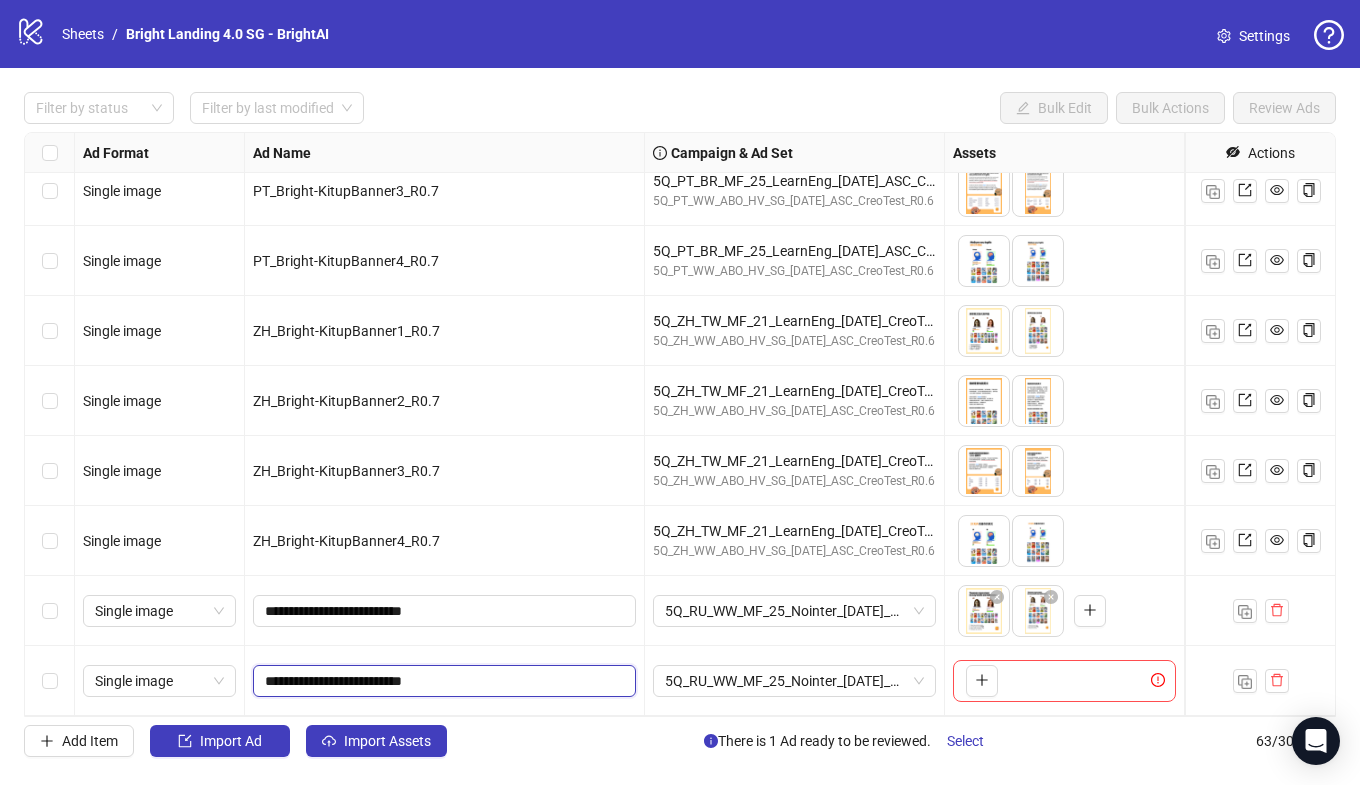 click on "**********" at bounding box center [442, 681] 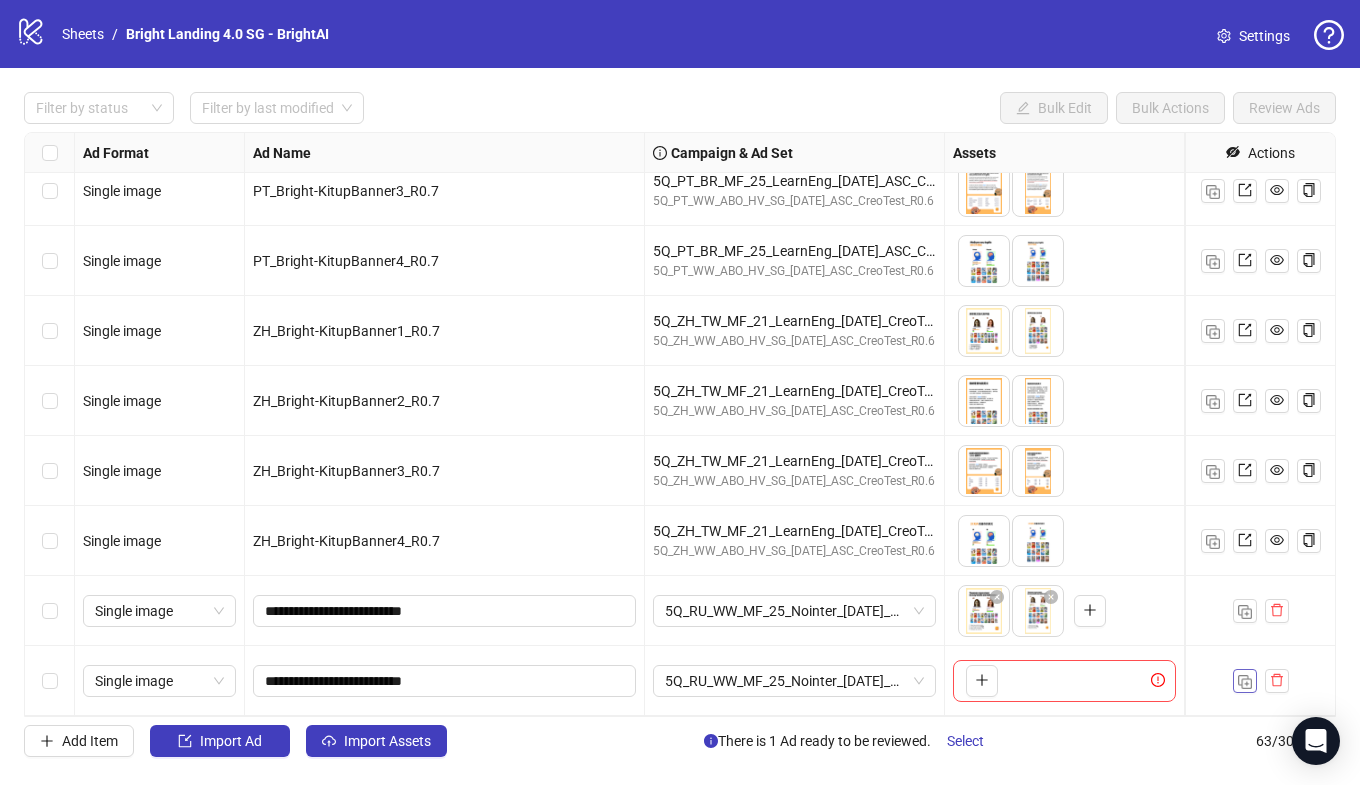 click at bounding box center (1245, 682) 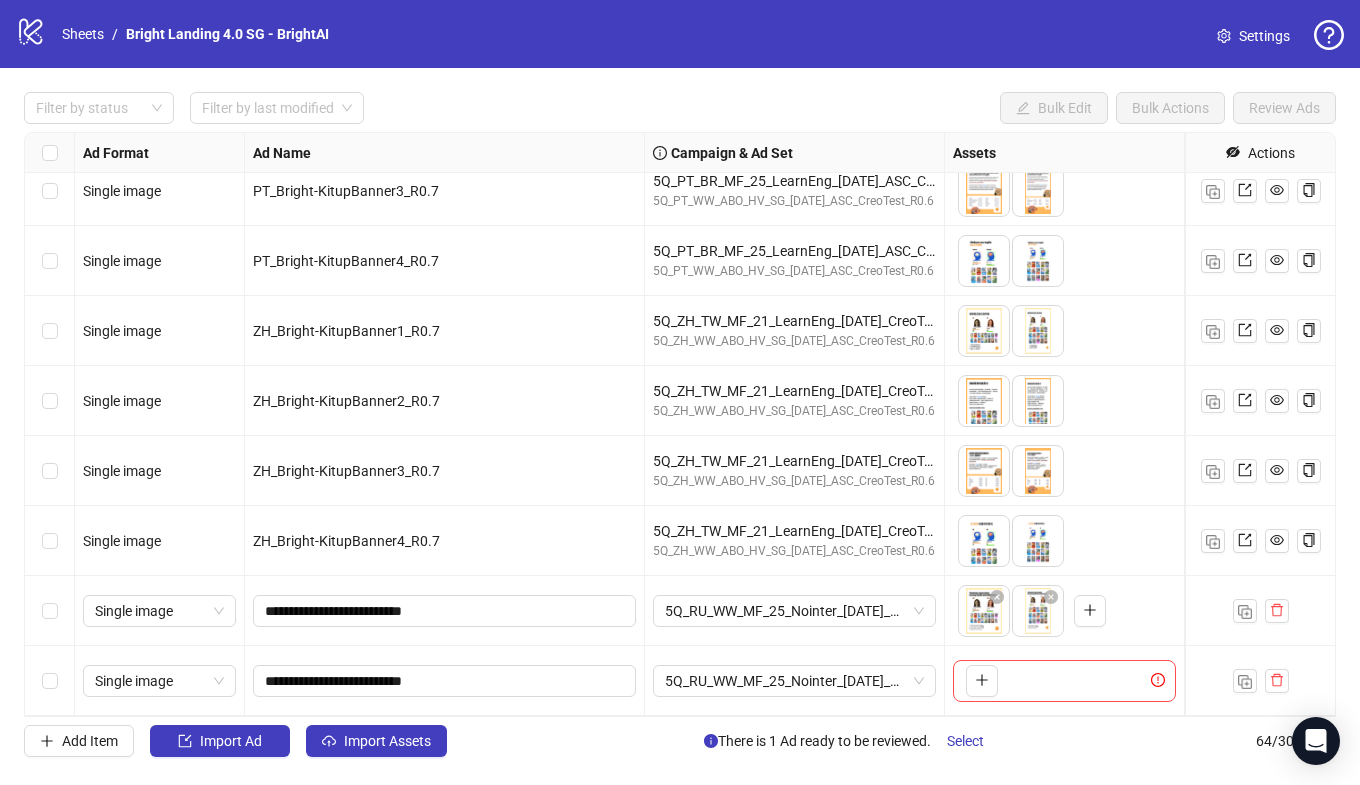 scroll, scrollTop: 3937, scrollLeft: 0, axis: vertical 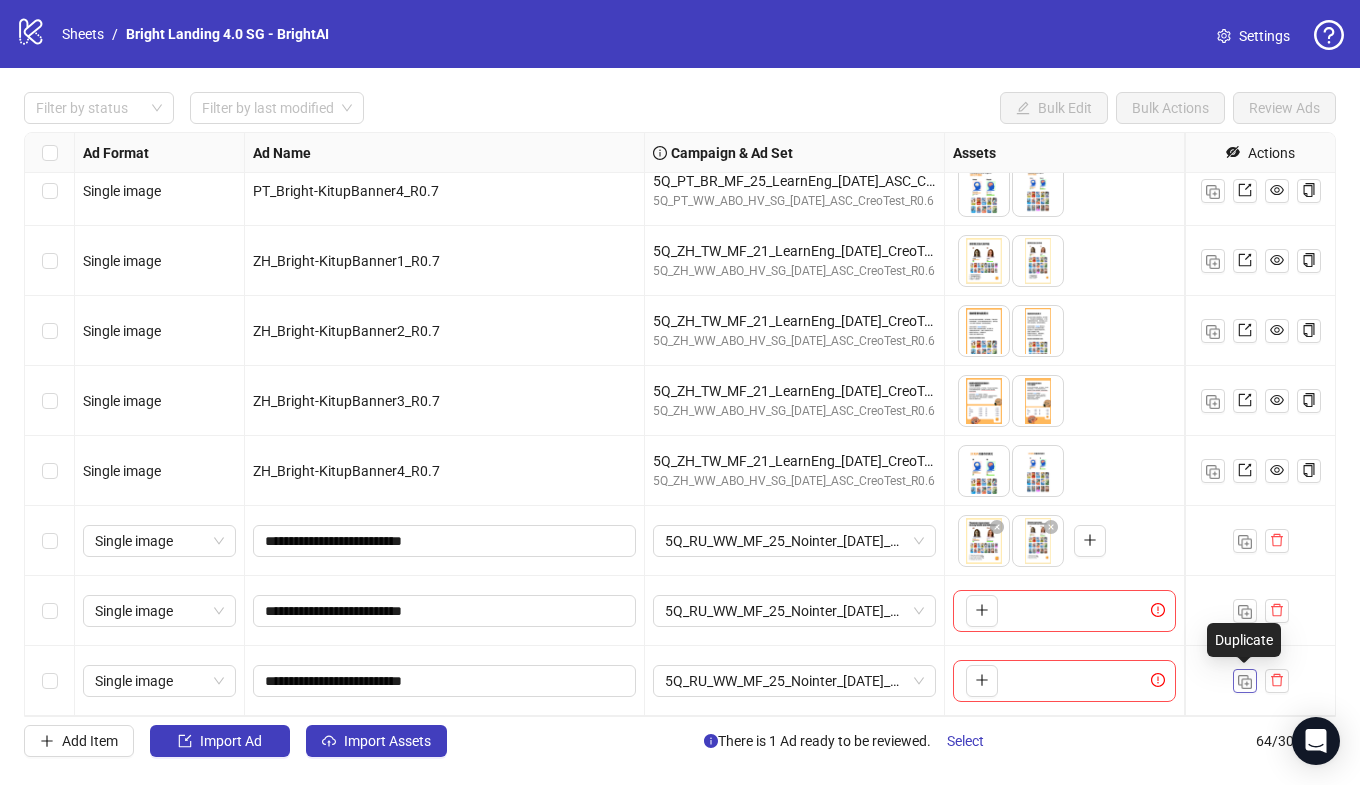 click at bounding box center (1245, 682) 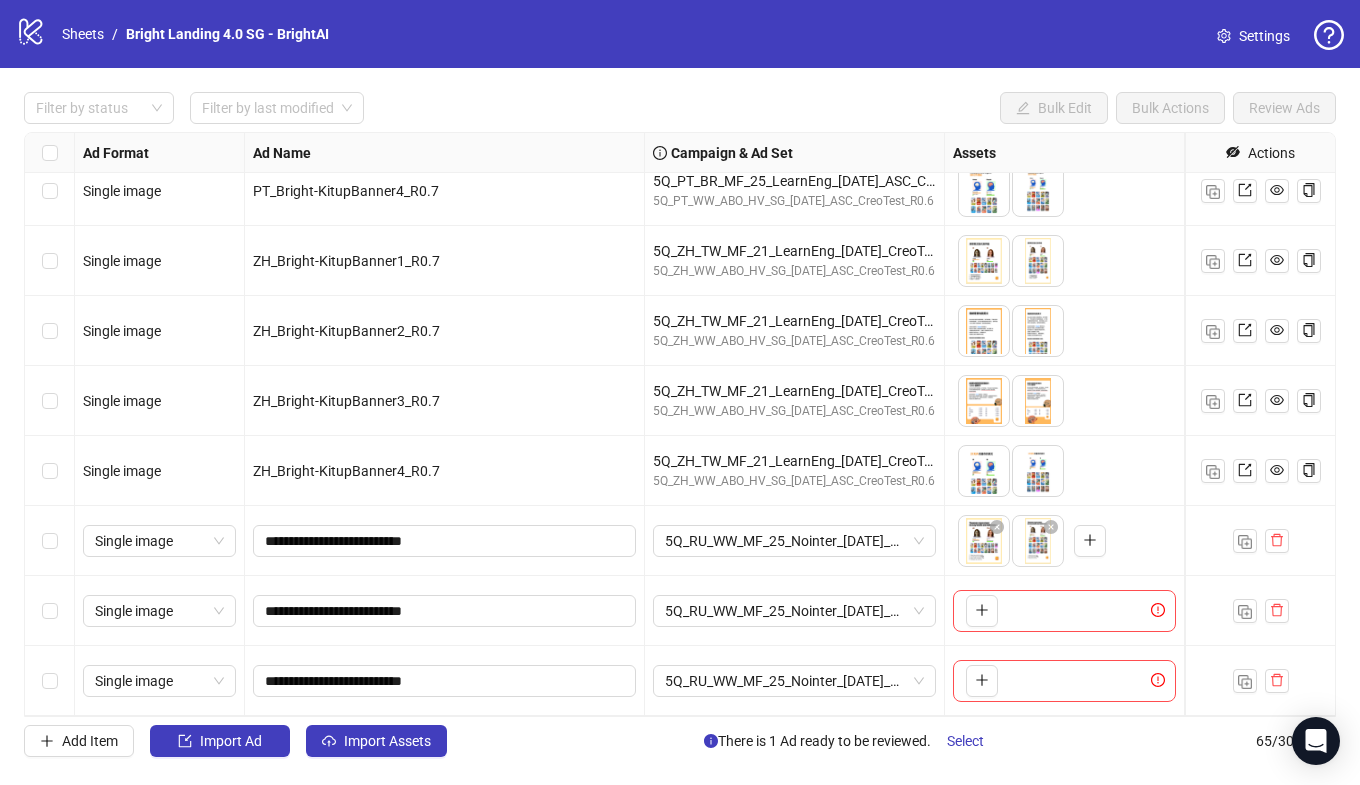 scroll, scrollTop: 4007, scrollLeft: 0, axis: vertical 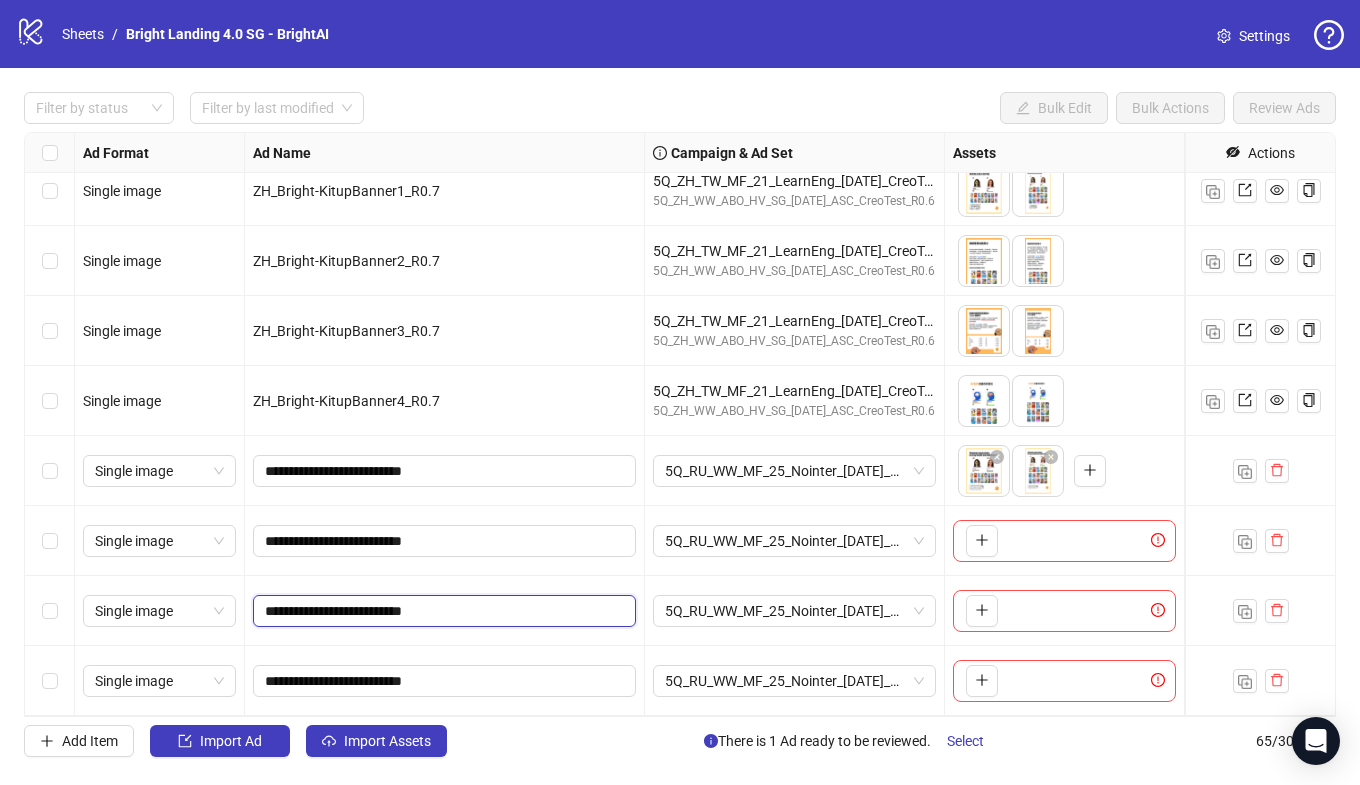 click on "**********" at bounding box center (442, 611) 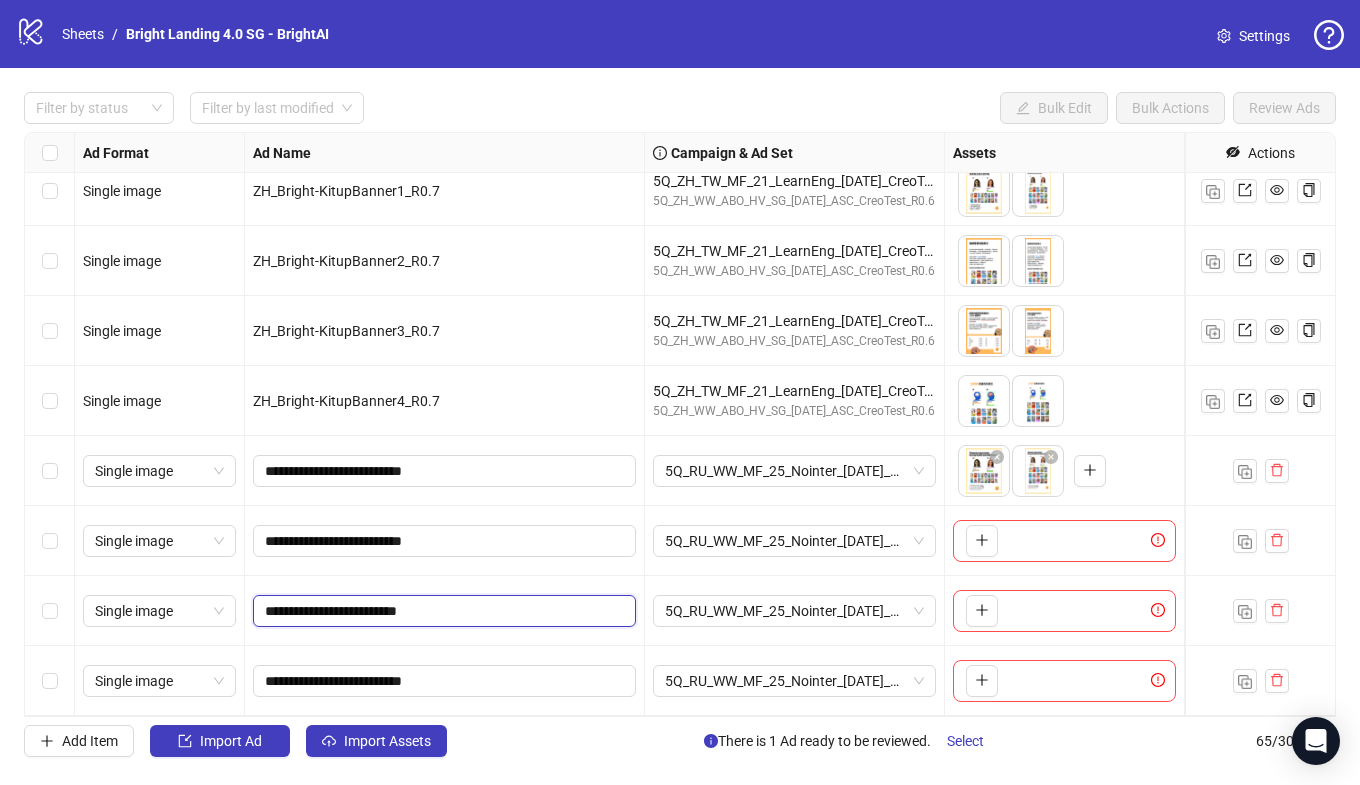 type on "**********" 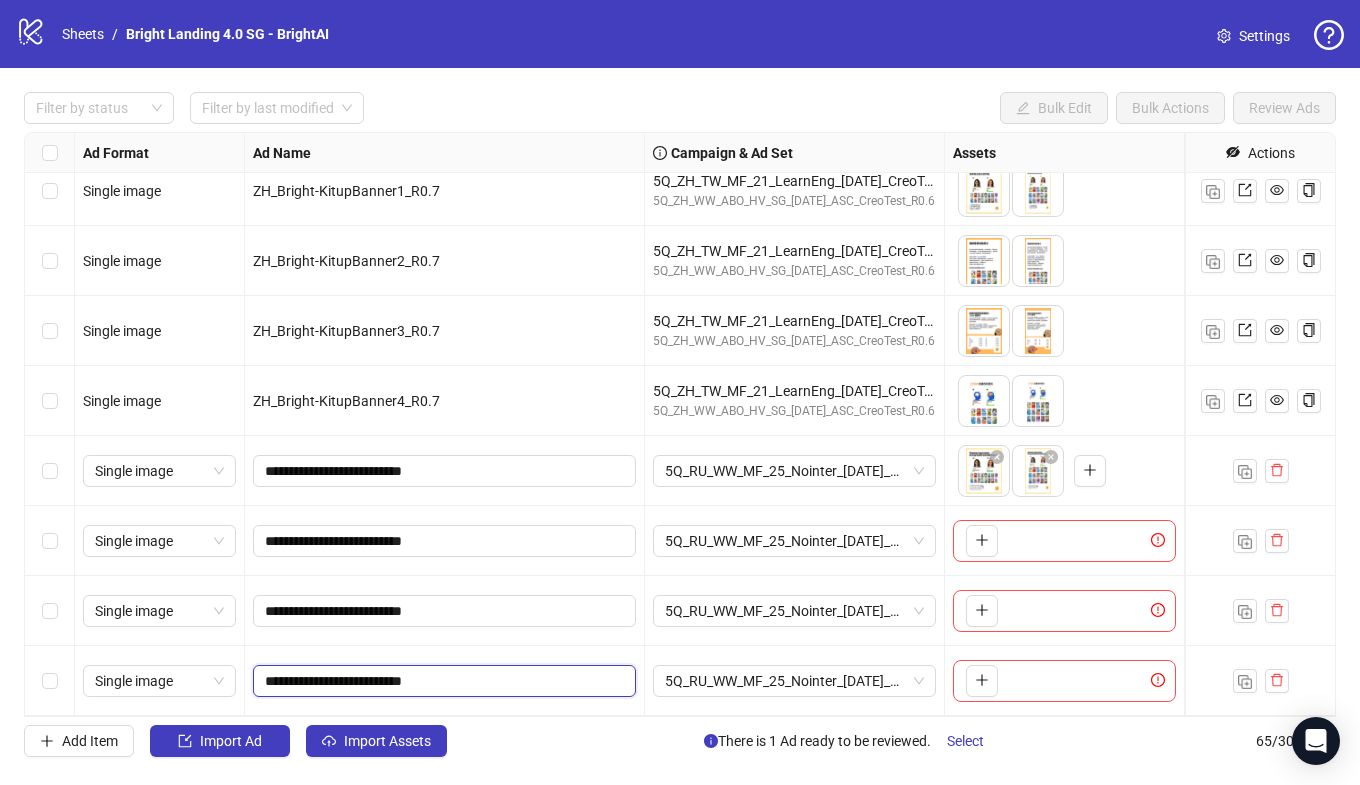 click on "**********" at bounding box center (442, 681) 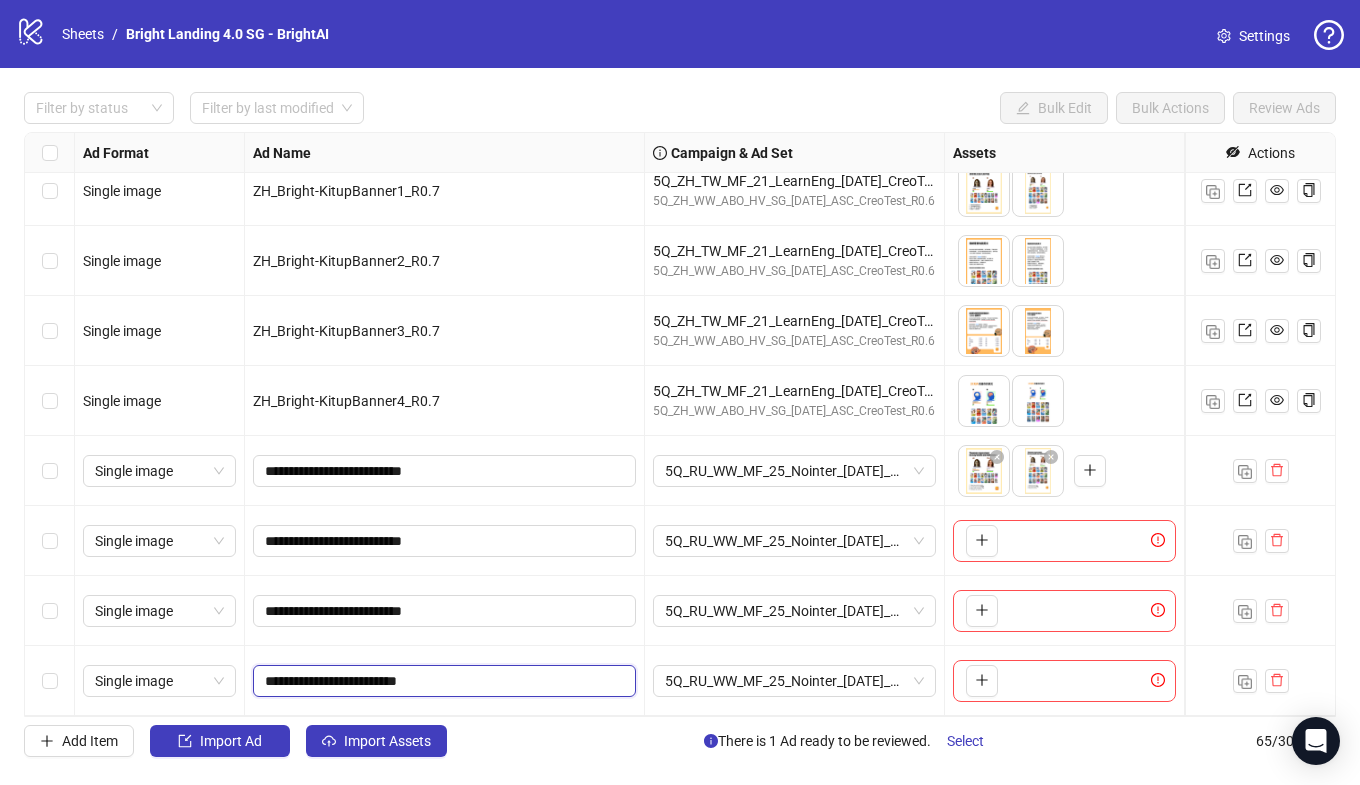 type on "**********" 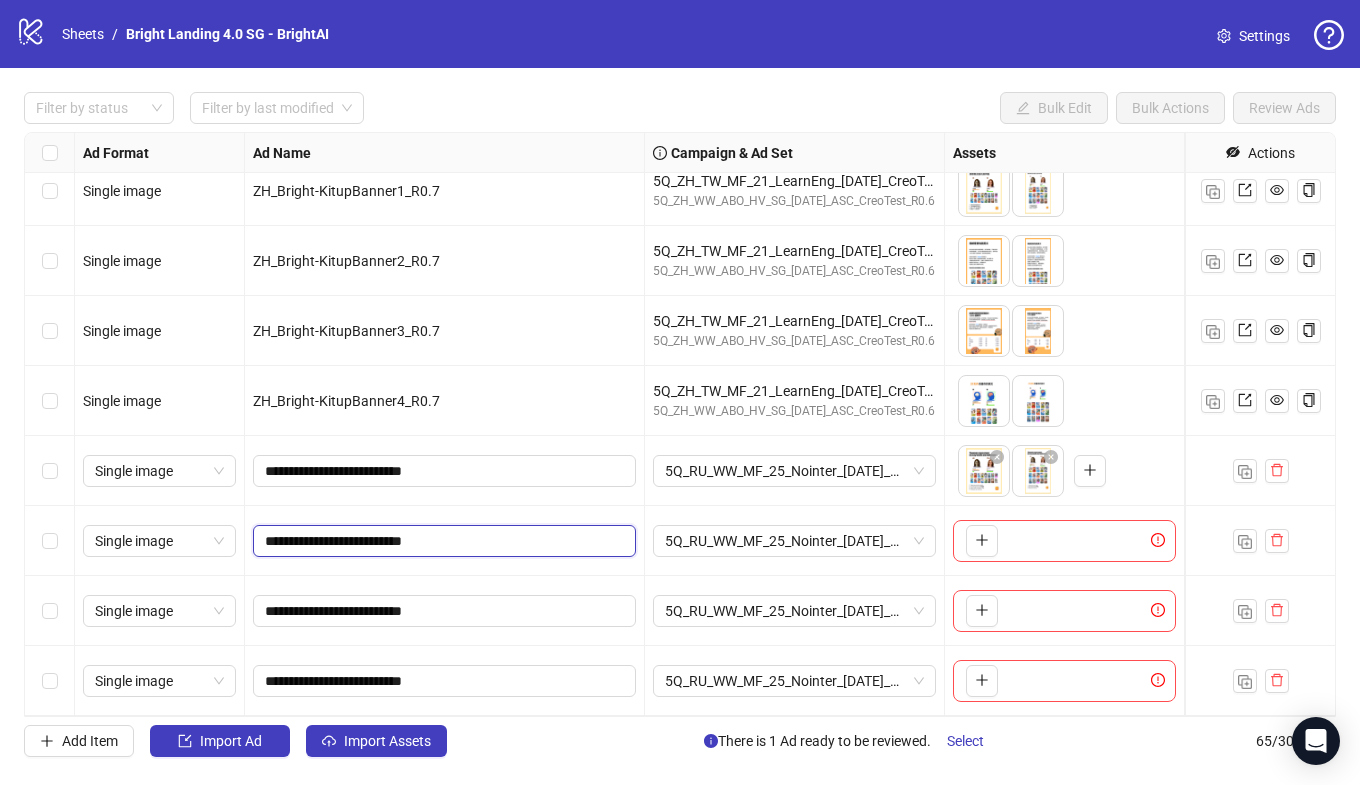 click on "Single image PT_Bright-KitupBanner3_R0.7 5Q_PT_BR_MF_25_LearnEng_[DATE]_ASC_CreoTest_R0.6 5Q_PT_WW_ABO_HV_SG_[DATE]_ASC_CreoTest_R0.6
To pick up a draggable item, press the space bar.
While dragging, use the arrow keys to move the item.
Press space again to drop the item in its new position, or press escape to cancel.
5 texts 3 texts Single image PT_Bright-KitupBanner4_R0.7 5Q_PT_BR_MF_25_LearnEng_[DATE]_ASC_CreoTest_R0.6 5Q_PT_WW_ABO_HV_SG_[DATE]_ASC_CreoTest_R0.6
To pick up a draggable item, press the space bar.
While dragging, use the arrow keys to move the item.
Press space again to drop the item in its new position, or press escape to cancel.
5 texts 3 texts Single image ZH_Bright-KitupBanner1_R0.7 5Q_ZH_TW_MF_21_LearnEng_[DATE]_CreoTest_R0.7 5Q_ZH_WW_ABO_HV_SG_[DATE]_ASC_CreoTest_R0.6 3 texts 5 texts Single image ZH_Bright-KitupBanner2_R0.7 5Q_ZH_TW_MF_21_LearnEng_[DATE]_CreoTest_R0.7 5Q_ZH_WW_ABO_HV_SG_[DATE]_ASC_CreoTest_R0.6 3 texts 5 texts Single image" at bounding box center (1855, -3874) 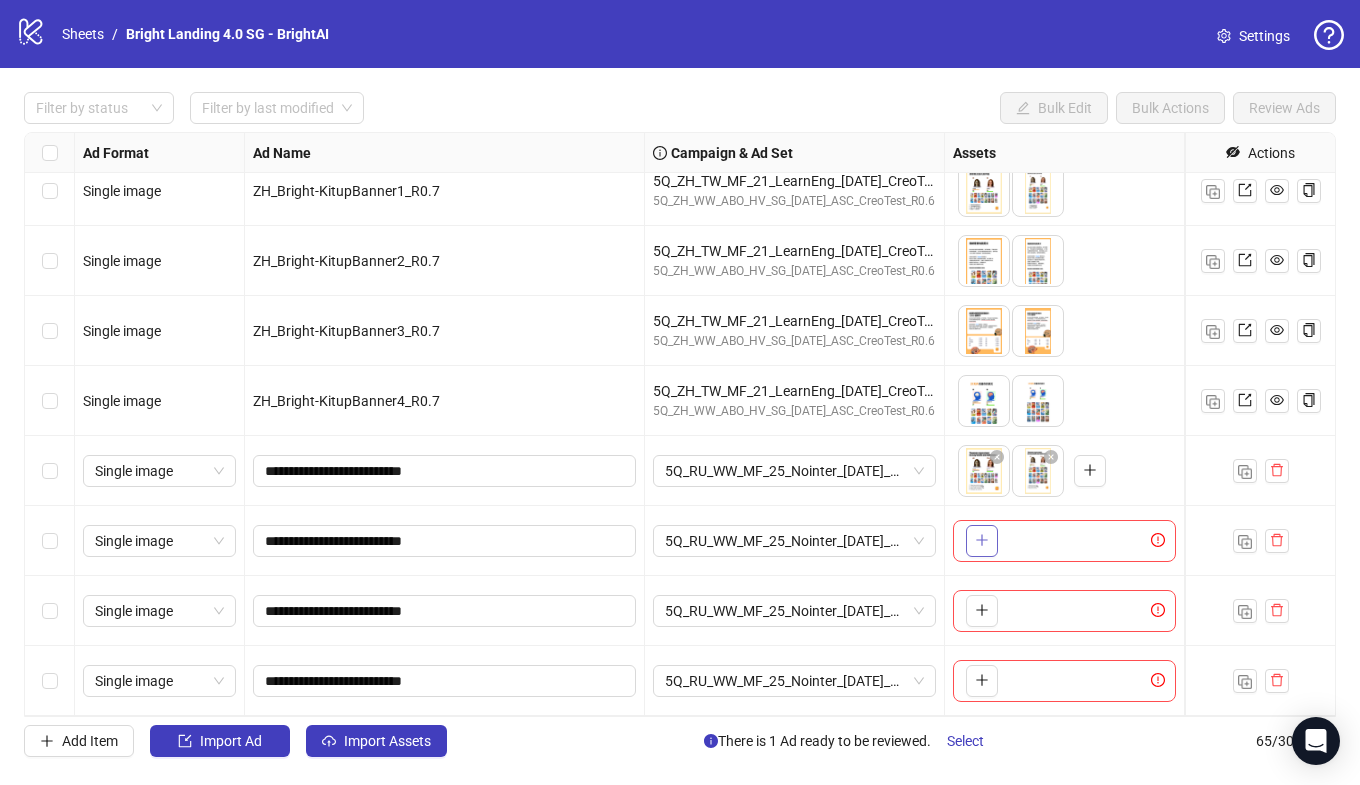 click 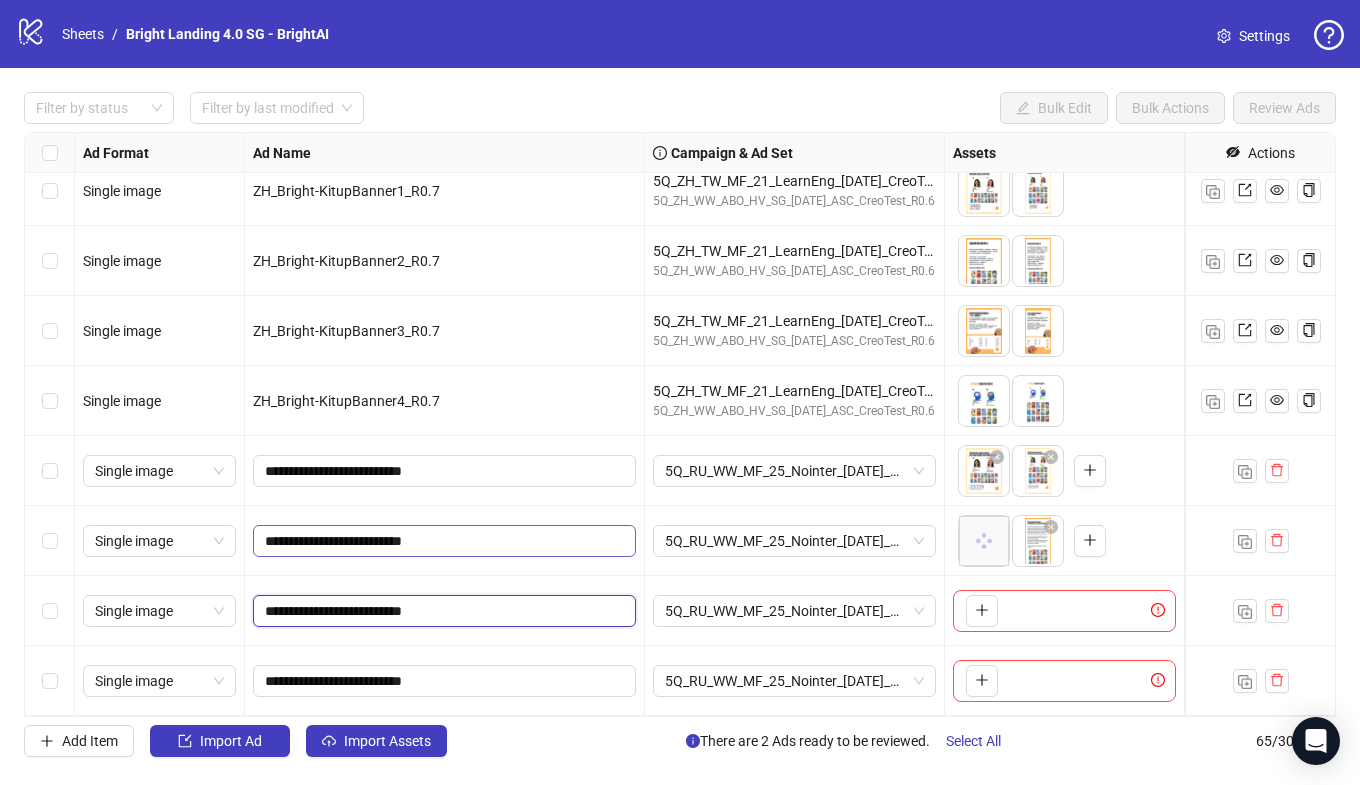 drag, startPoint x: 413, startPoint y: 617, endPoint x: 412, endPoint y: 525, distance: 92.00543 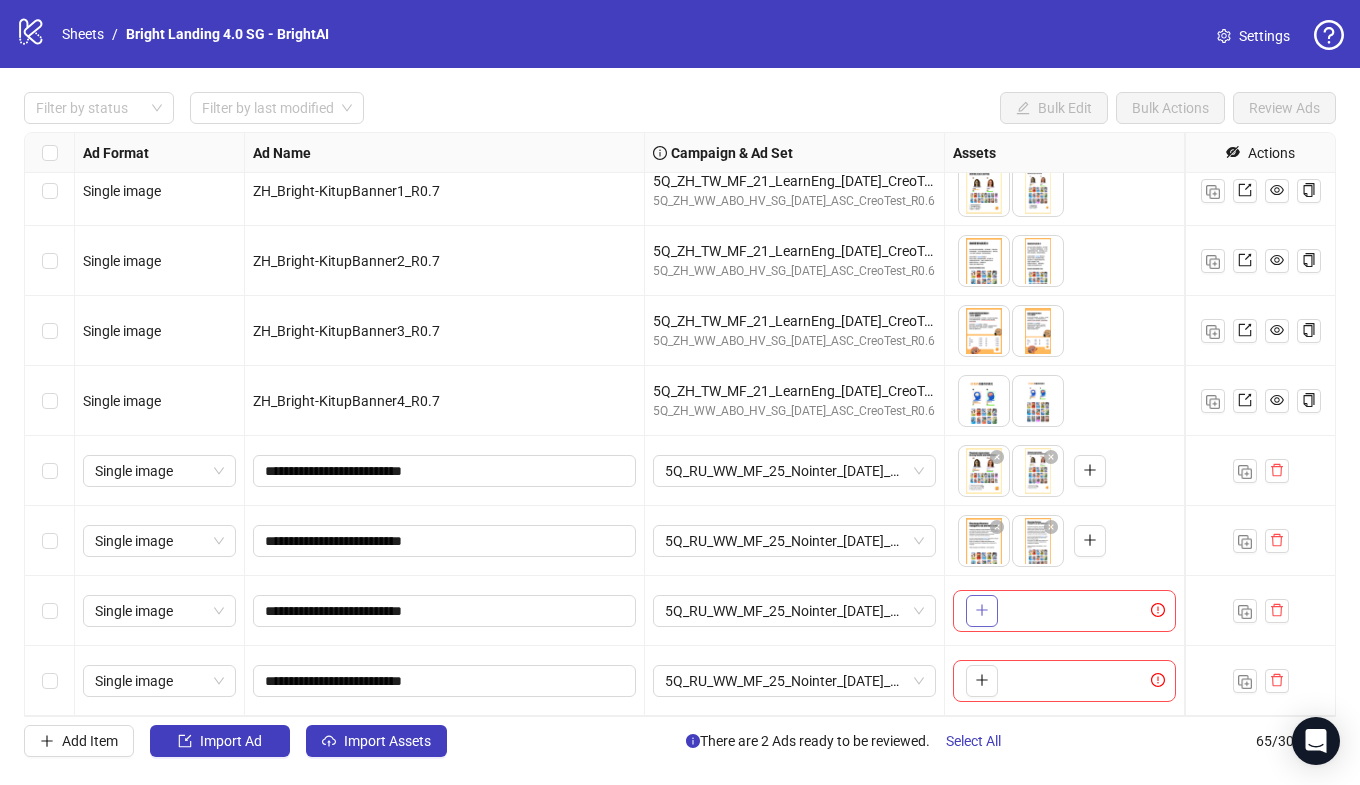 click 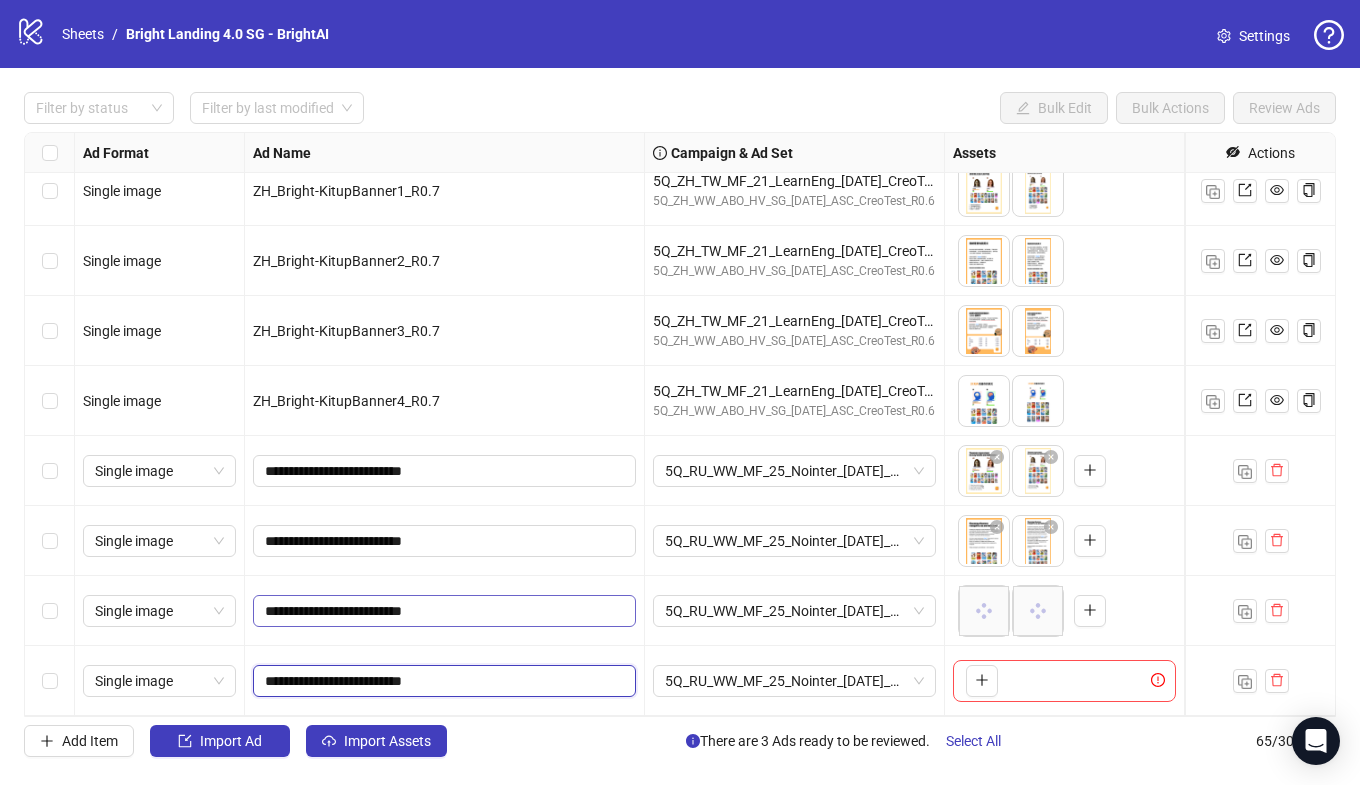drag, startPoint x: 414, startPoint y: 686, endPoint x: 401, endPoint y: 599, distance: 87.965904 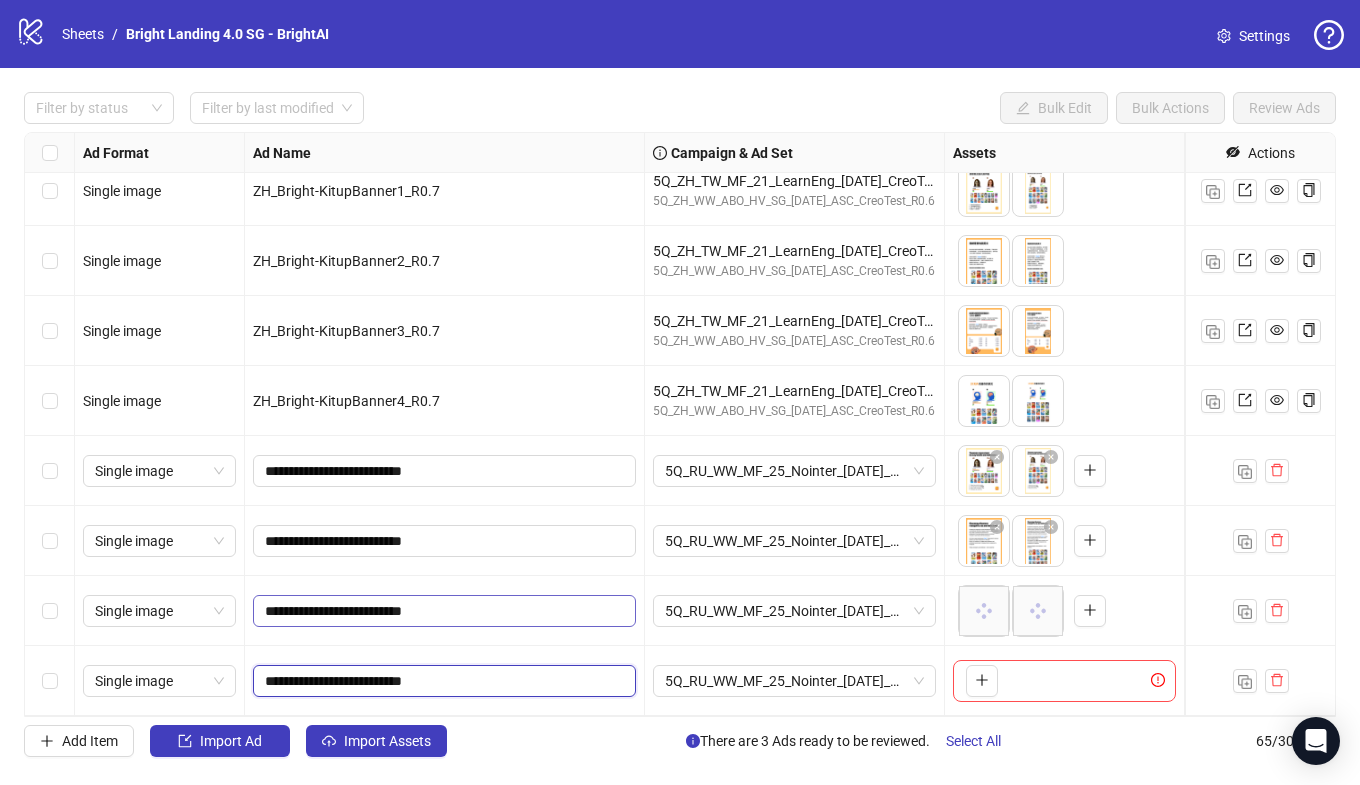 click on "Single image PT_Bright-KitupBanner3_R0.7 5Q_PT_BR_MF_25_LearnEng_[DATE]_ASC_CreoTest_R0.6 5Q_PT_WW_ABO_HV_SG_[DATE]_ASC_CreoTest_R0.6
To pick up a draggable item, press the space bar.
While dragging, use the arrow keys to move the item.
Press space again to drop the item in its new position, or press escape to cancel.
5 texts 3 texts Single image PT_Bright-KitupBanner4_R0.7 5Q_PT_BR_MF_25_LearnEng_[DATE]_ASC_CreoTest_R0.6 5Q_PT_WW_ABO_HV_SG_[DATE]_ASC_CreoTest_R0.6
To pick up a draggable item, press the space bar.
While dragging, use the arrow keys to move the item.
Press space again to drop the item in its new position, or press escape to cancel.
5 texts 3 texts Single image ZH_Bright-KitupBanner1_R0.7 5Q_ZH_TW_MF_21_LearnEng_[DATE]_CreoTest_R0.7 5Q_ZH_WW_ABO_HV_SG_[DATE]_ASC_CreoTest_R0.6 3 texts 5 texts Single image ZH_Bright-KitupBanner2_R0.7 5Q_ZH_TW_MF_21_LearnEng_[DATE]_CreoTest_R0.7 5Q_ZH_WW_ABO_HV_SG_[DATE]_ASC_CreoTest_R0.6 3 texts 5 texts Single image" at bounding box center [1855, -3874] 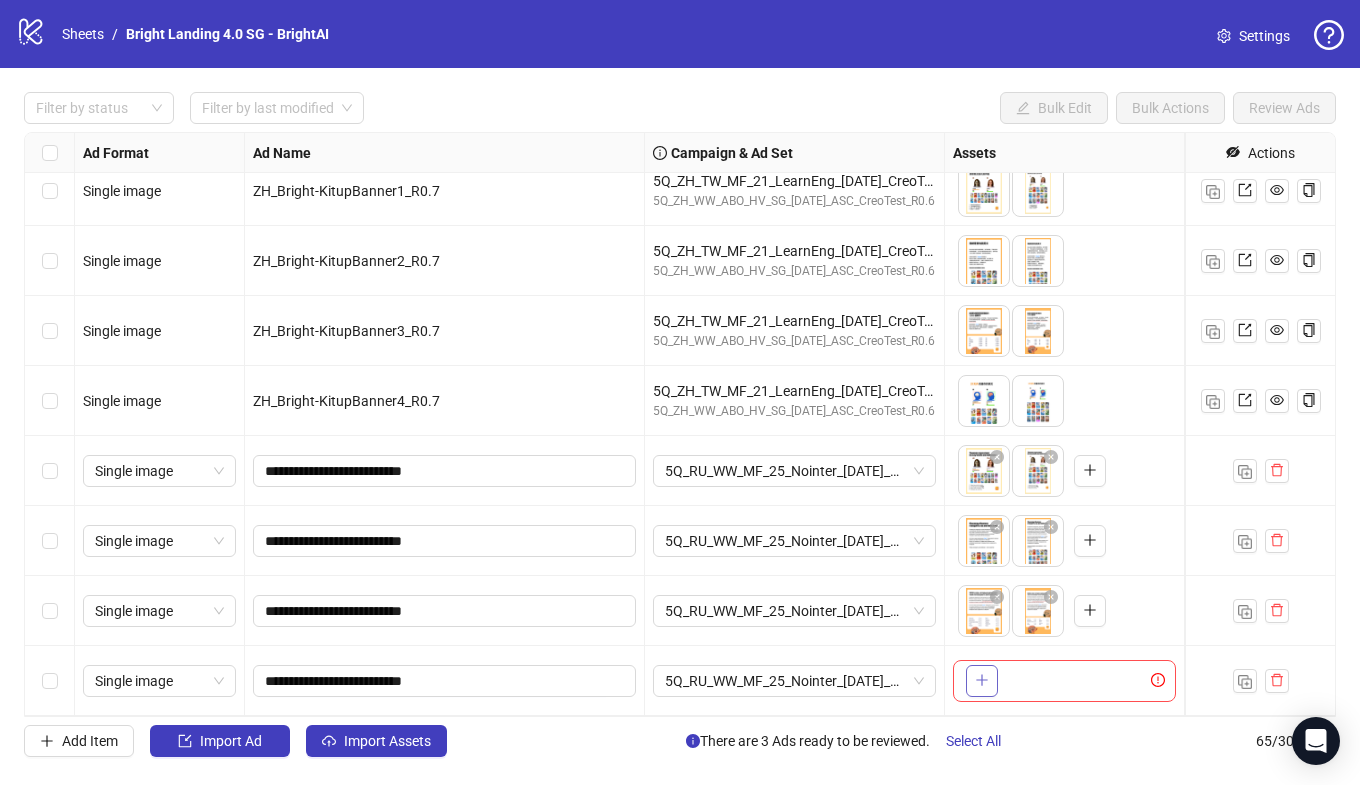 click at bounding box center (982, 681) 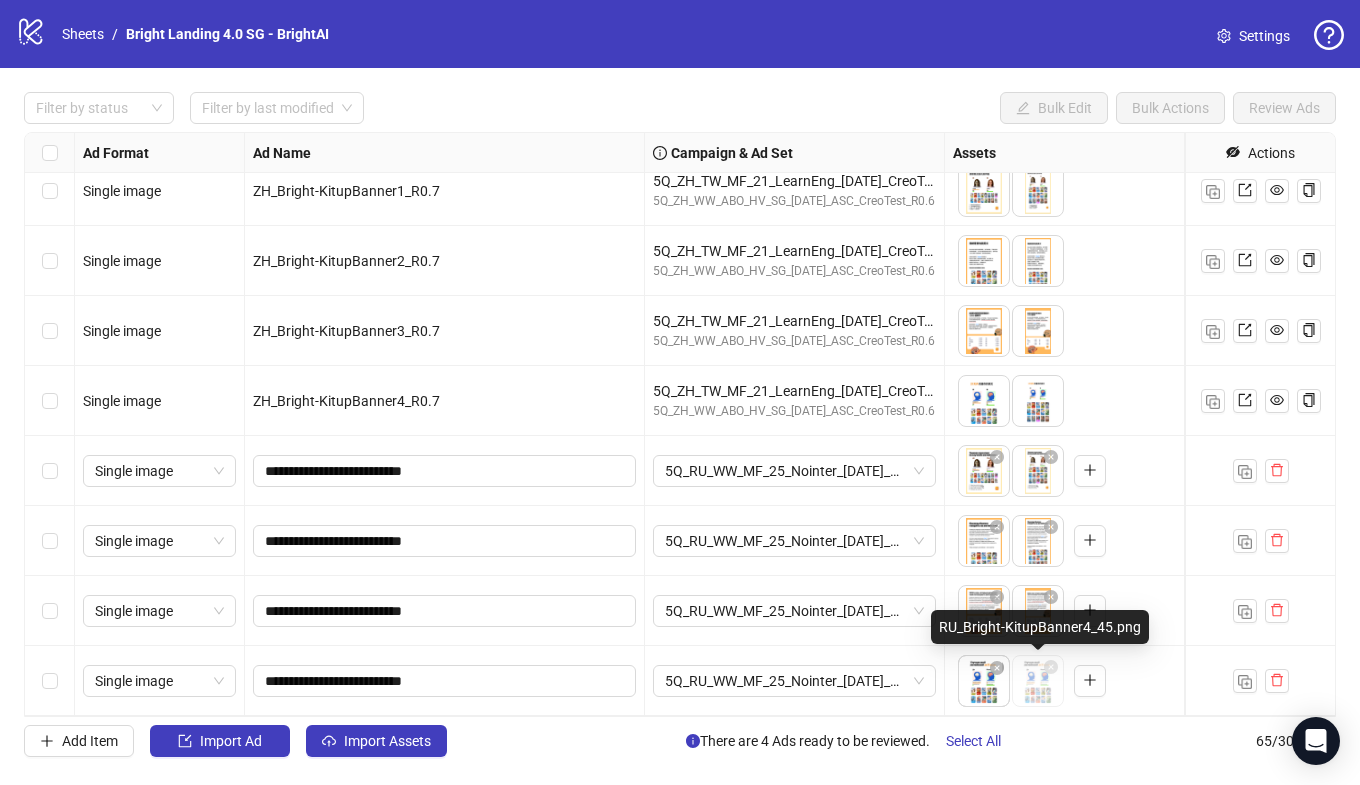drag, startPoint x: 1043, startPoint y: 692, endPoint x: 978, endPoint y: 692, distance: 65 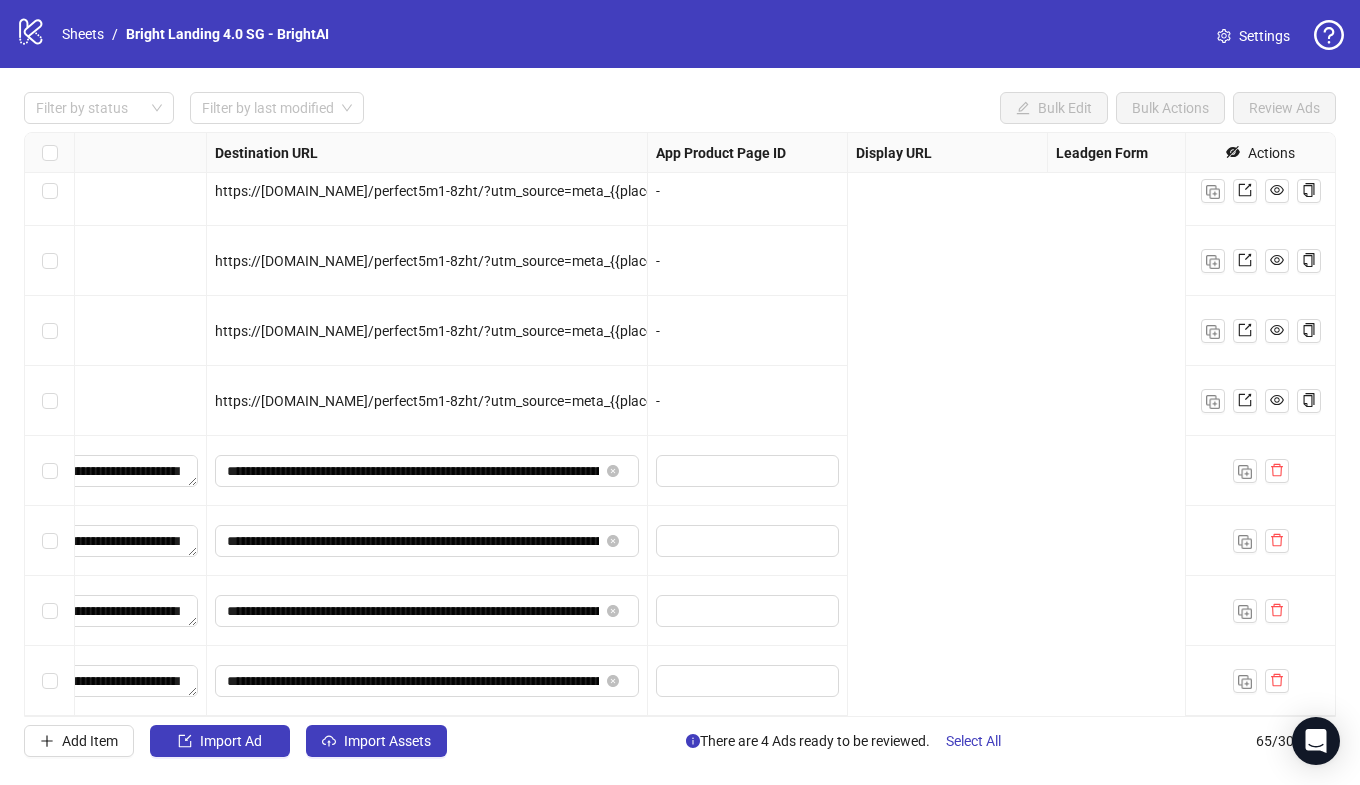 scroll, scrollTop: 4007, scrollLeft: 0, axis: vertical 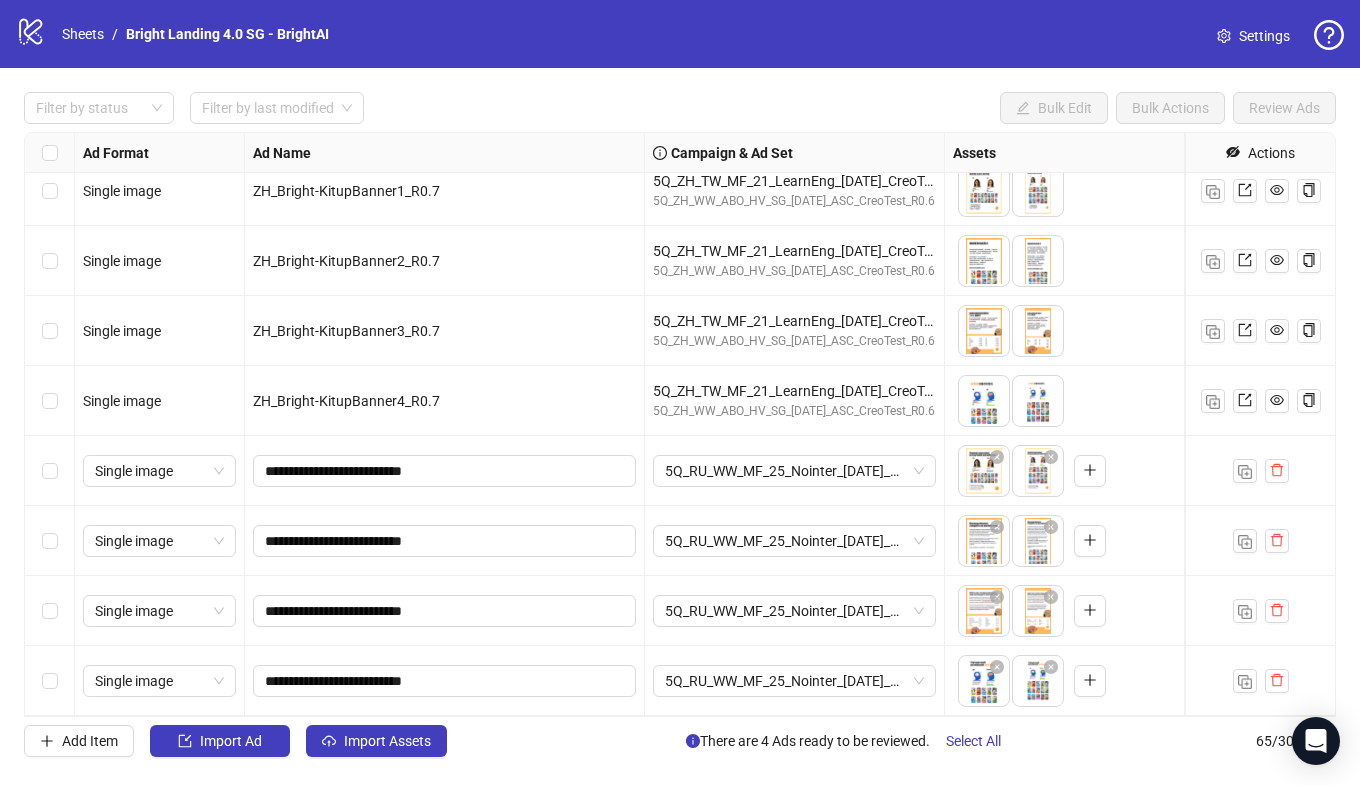 click at bounding box center [50, 471] 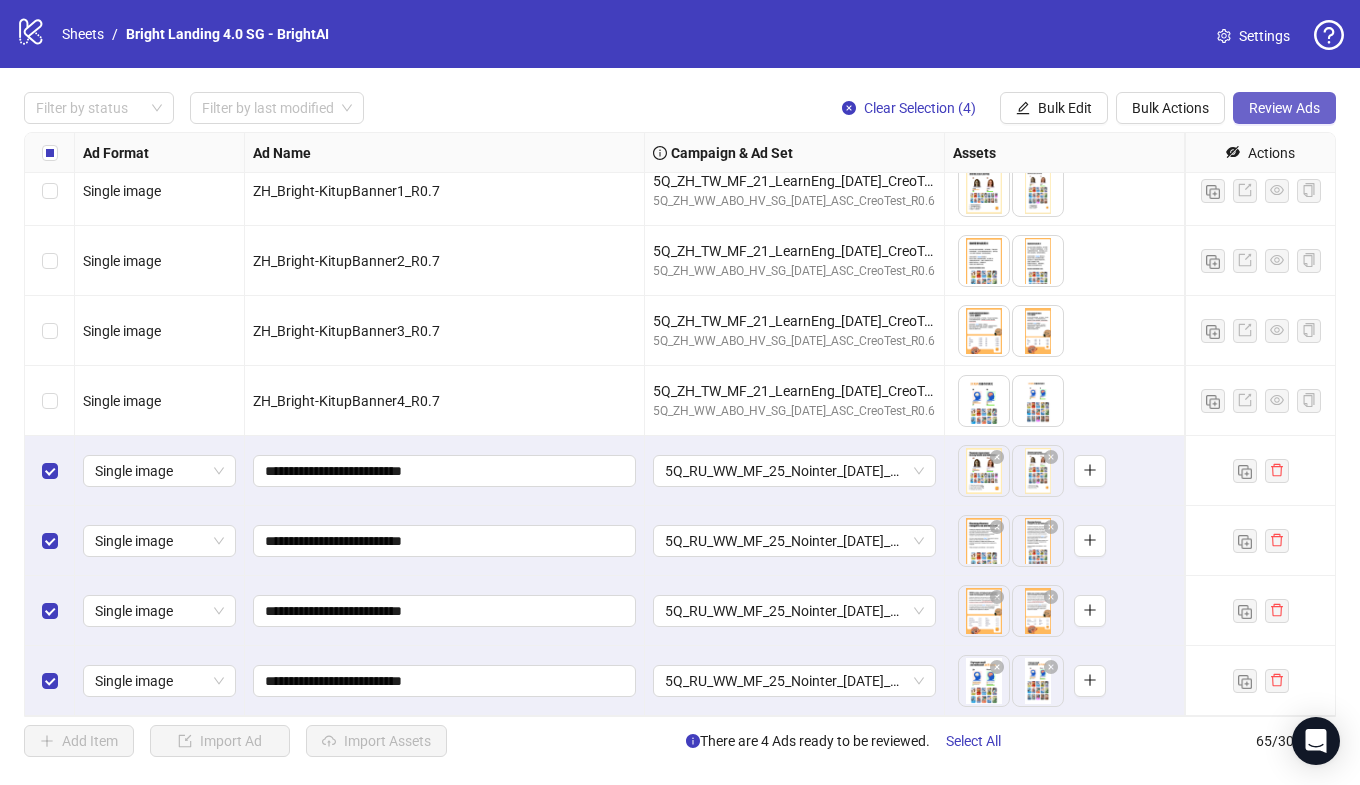 click on "Review Ads" at bounding box center [1284, 108] 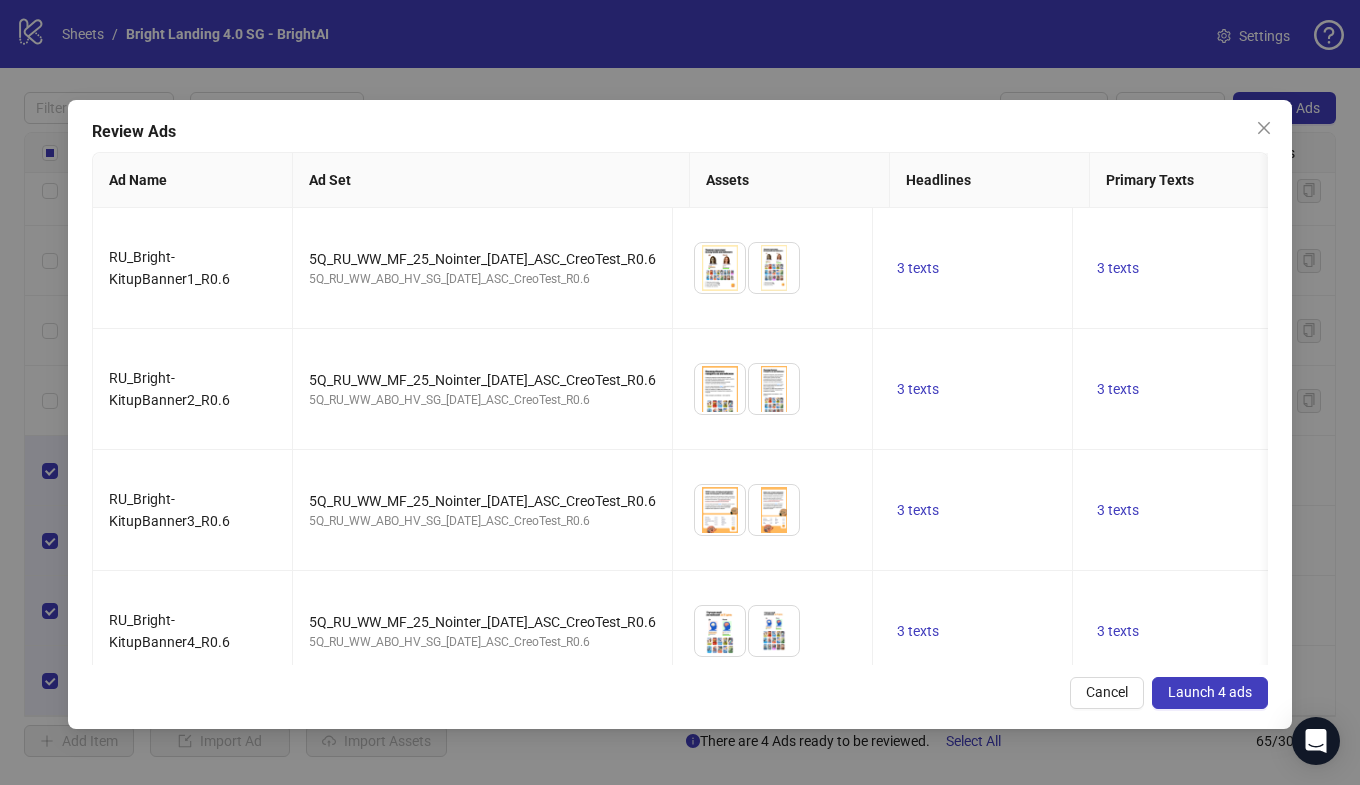 click on "Launch 4 ads" at bounding box center (1210, 692) 